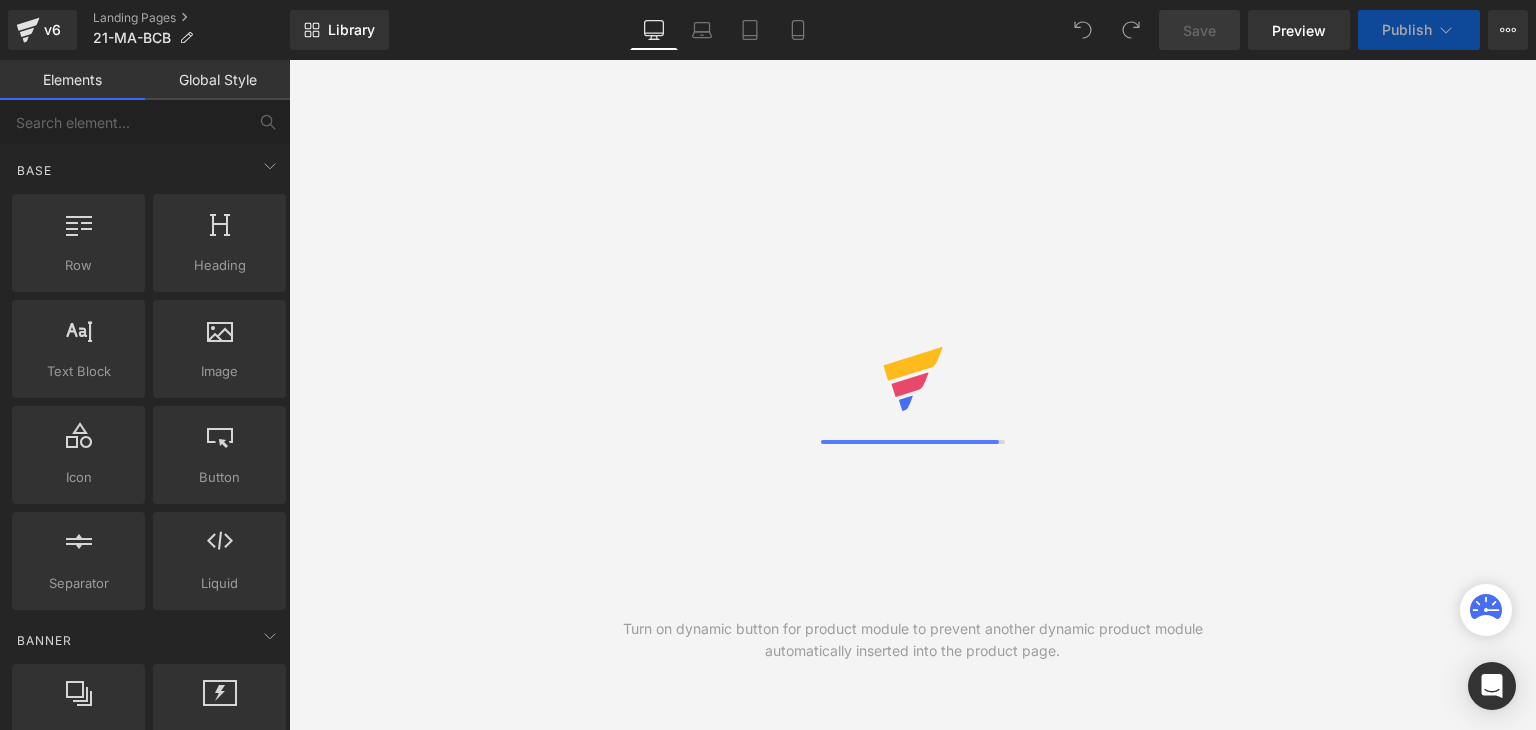 scroll, scrollTop: 0, scrollLeft: 0, axis: both 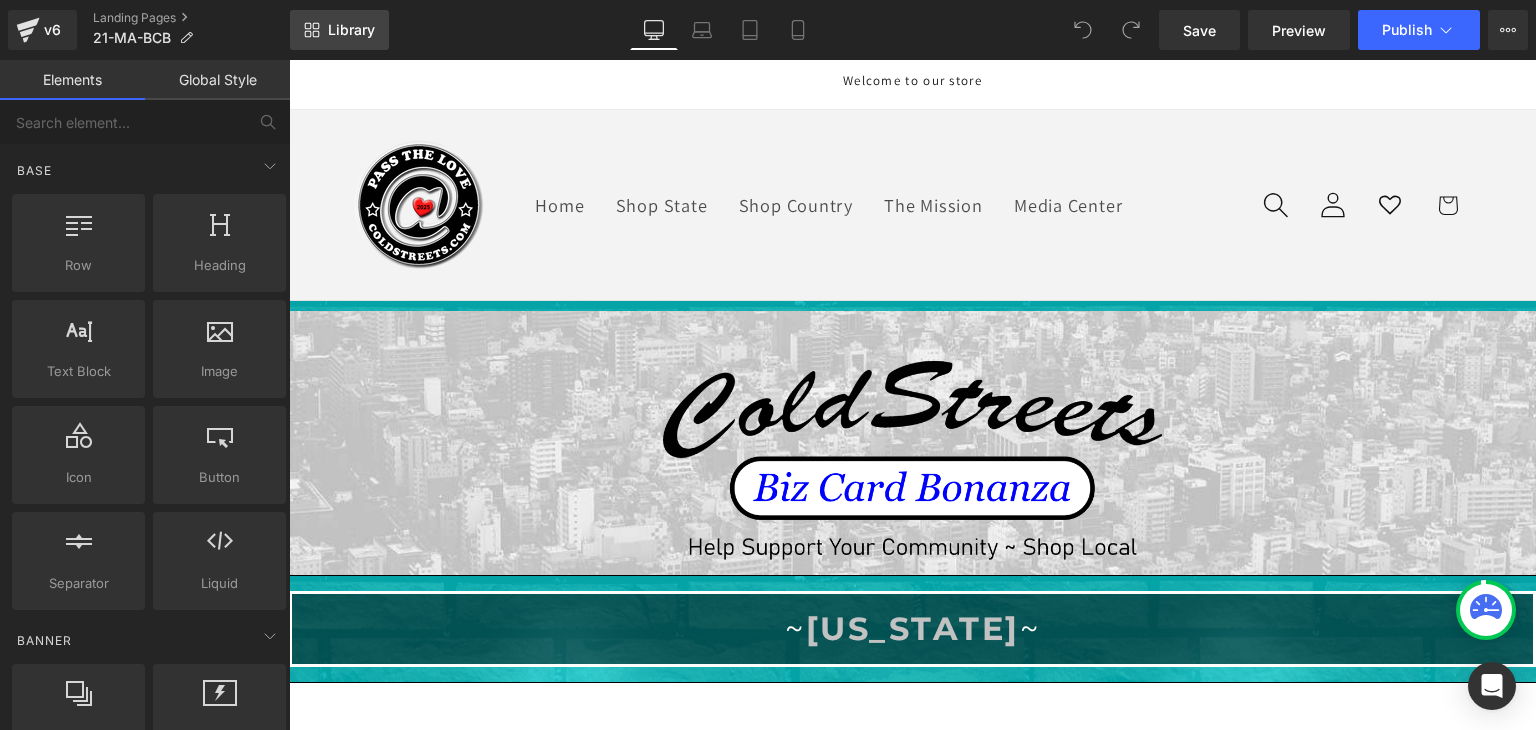 click on "Library" at bounding box center [351, 30] 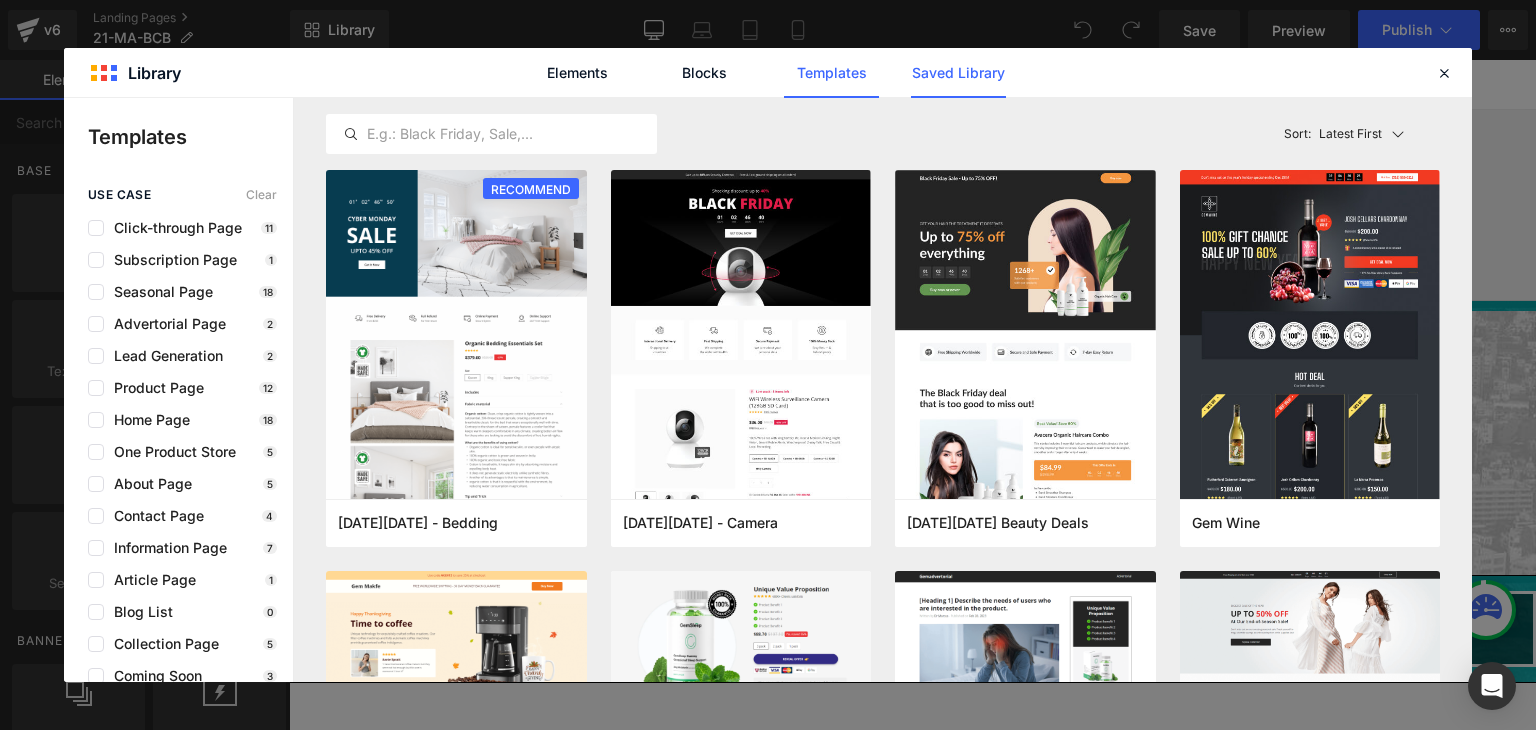click on "Saved Library" 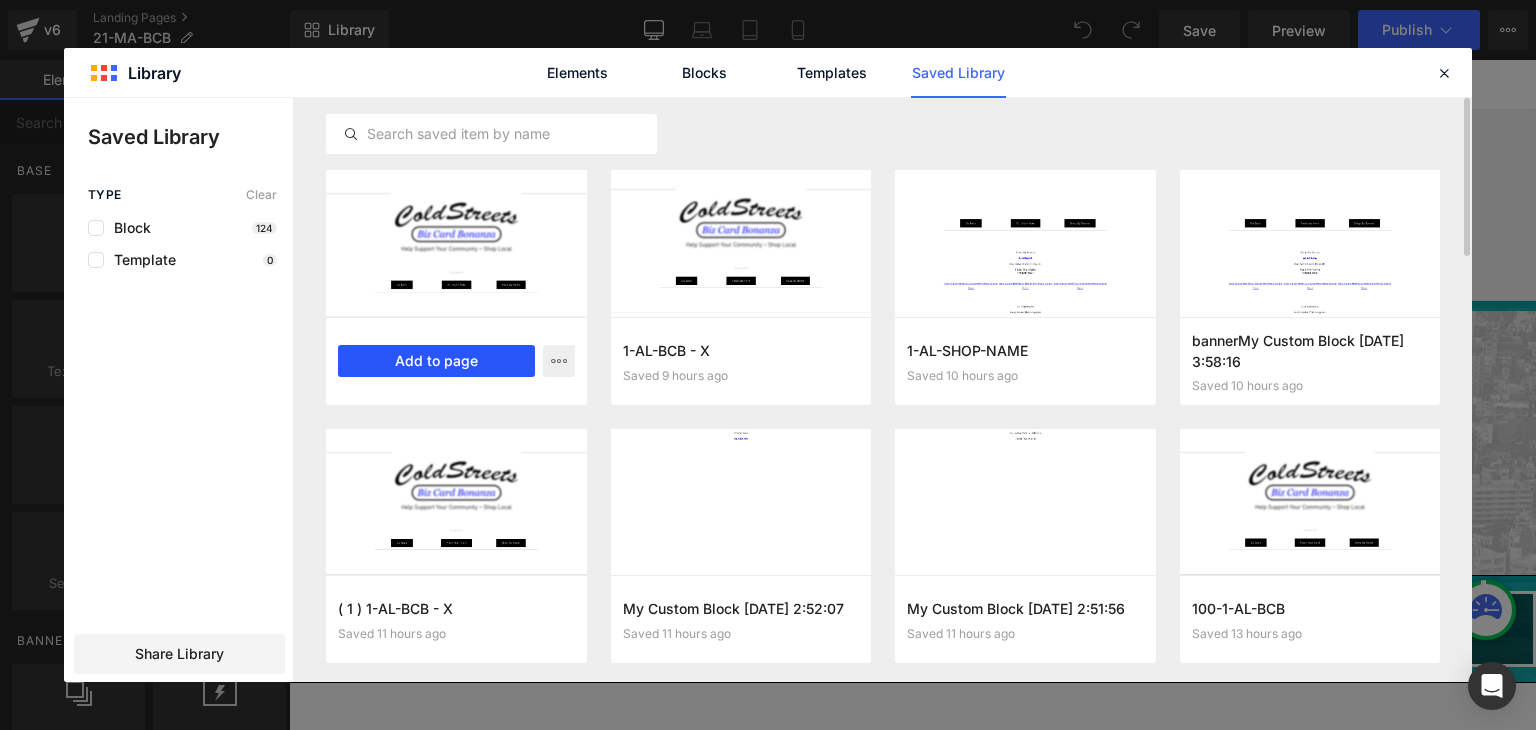 click on "Add to page" at bounding box center (436, 361) 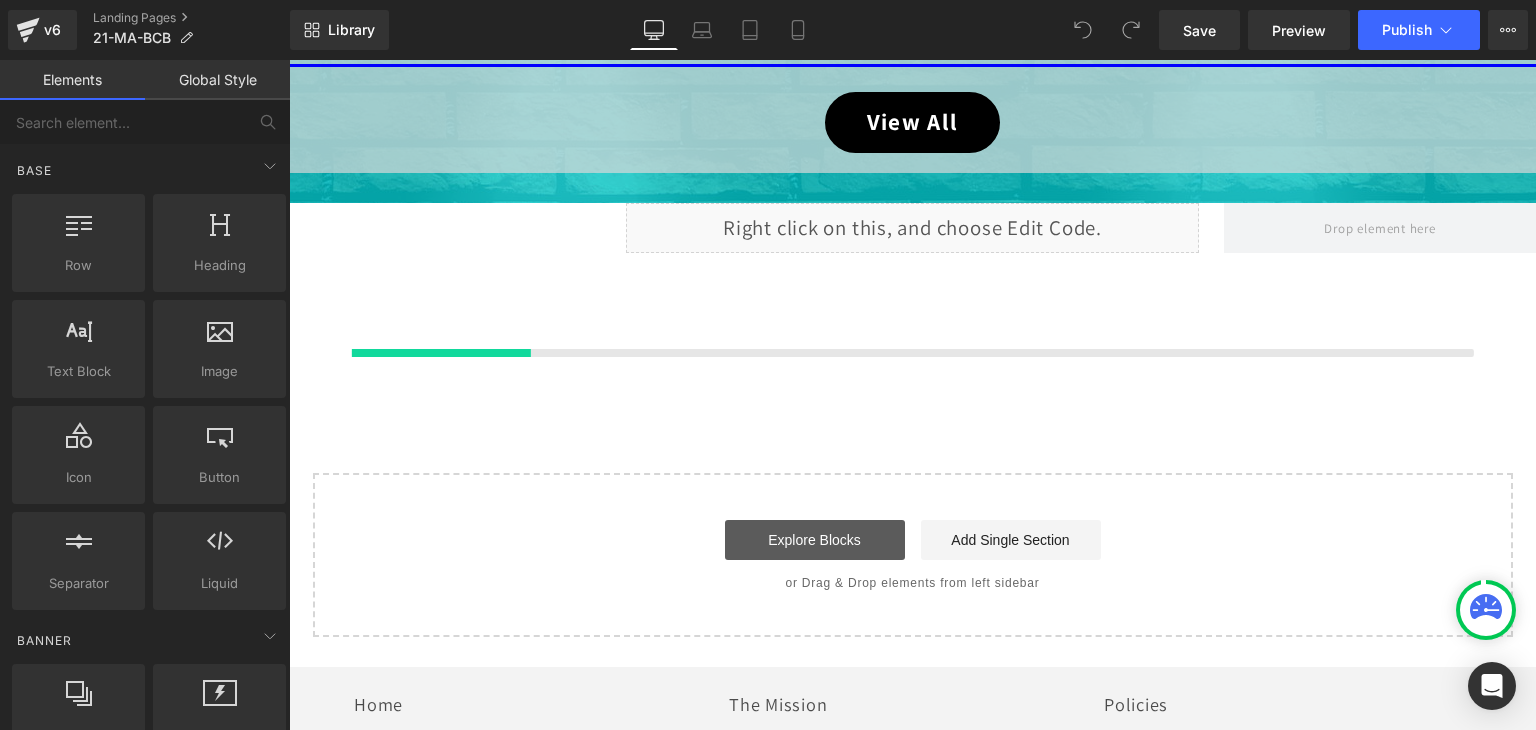 scroll, scrollTop: 1259, scrollLeft: 0, axis: vertical 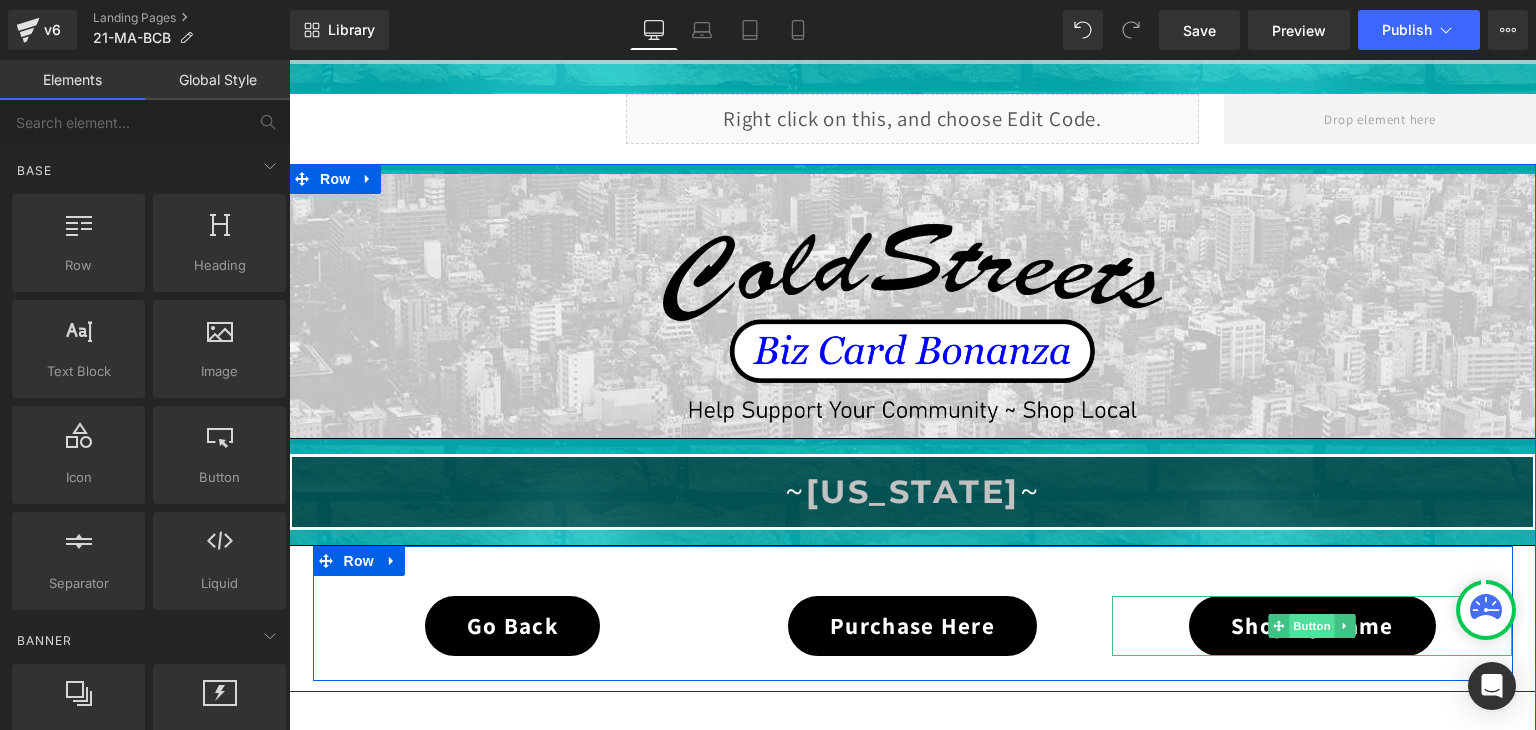 click on "Button" at bounding box center (1313, 626) 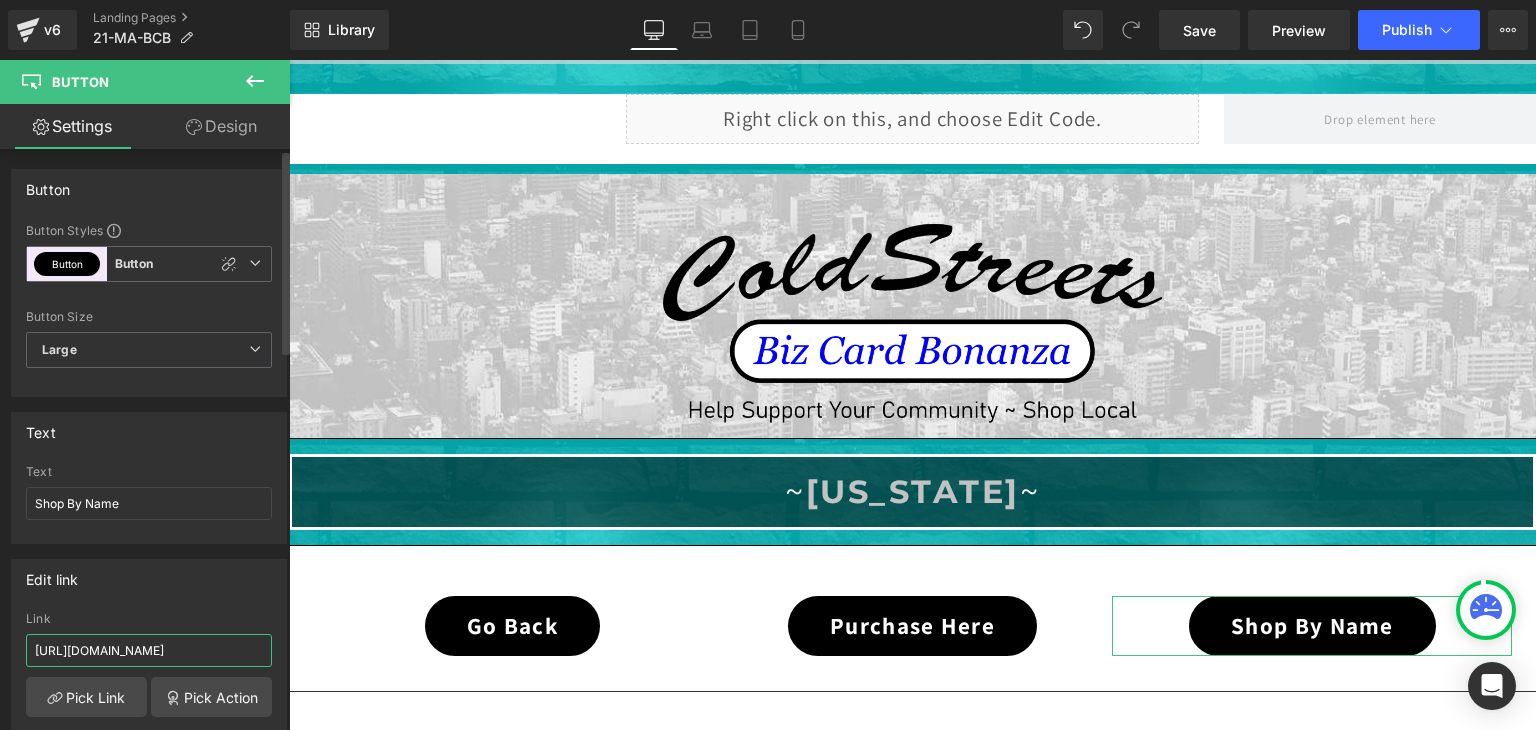 click on "[URL][DOMAIN_NAME]" at bounding box center [149, 650] 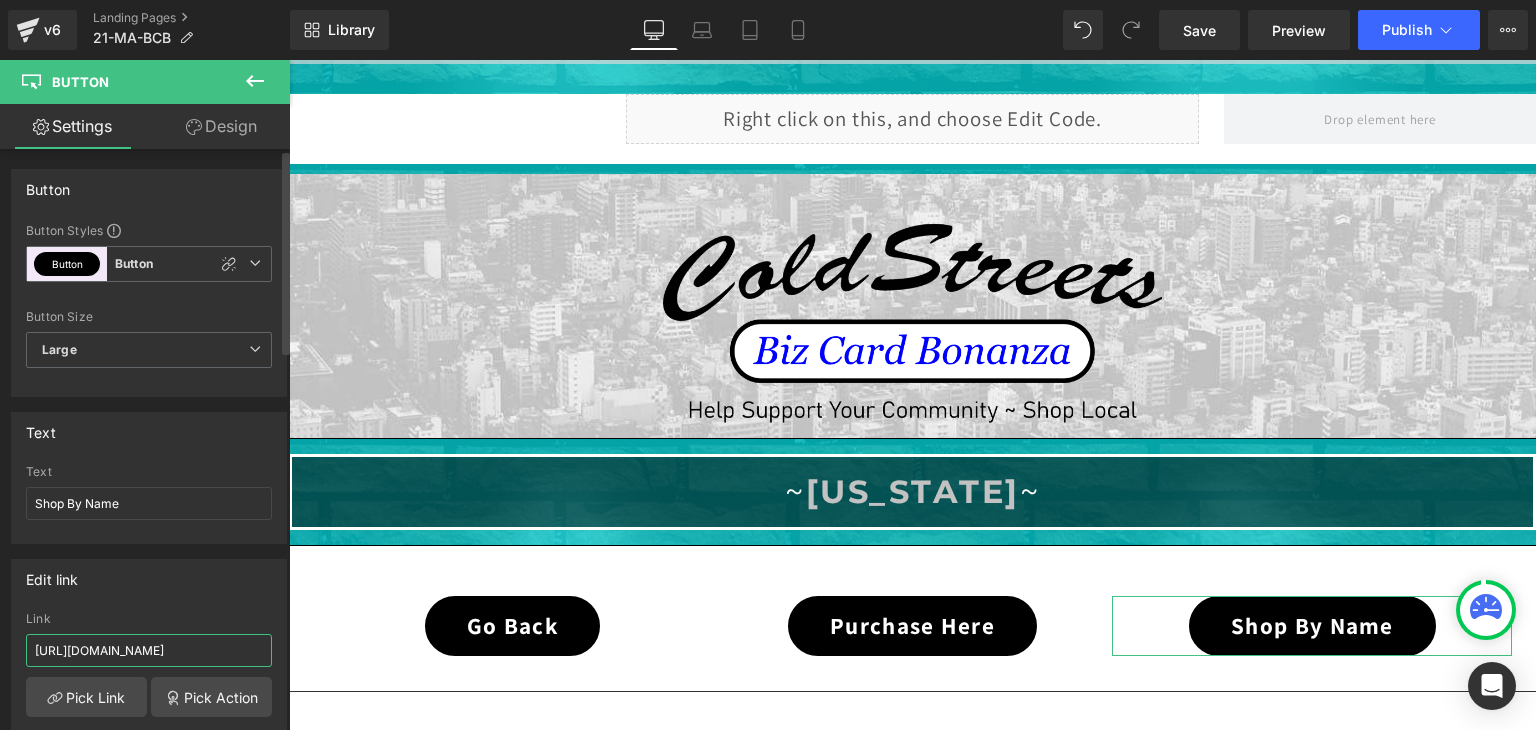 click on "https://coldstreets.com/pages/21-al-shop-name" at bounding box center (149, 650) 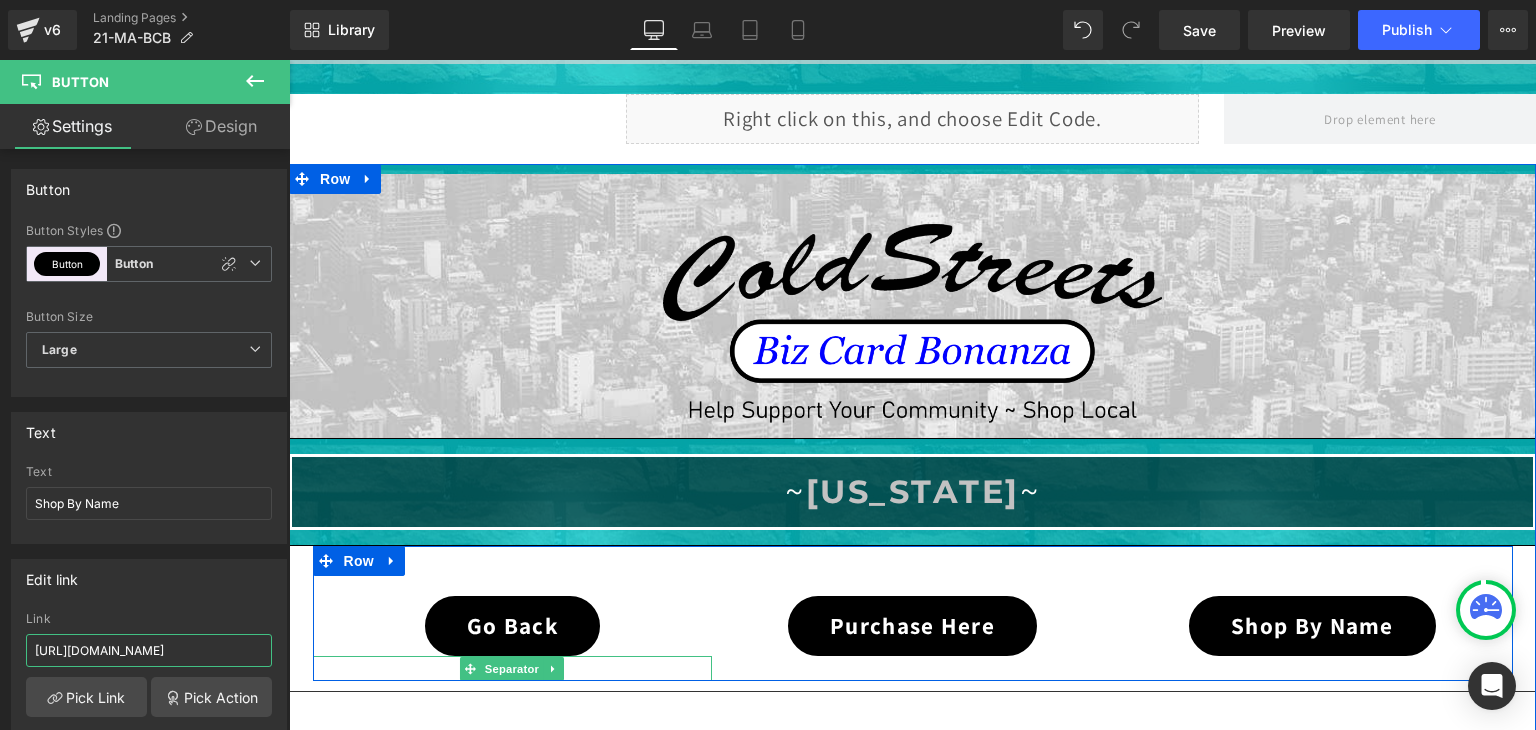 type on "https://coldstreets.com/pages/21-ma-shop-name" 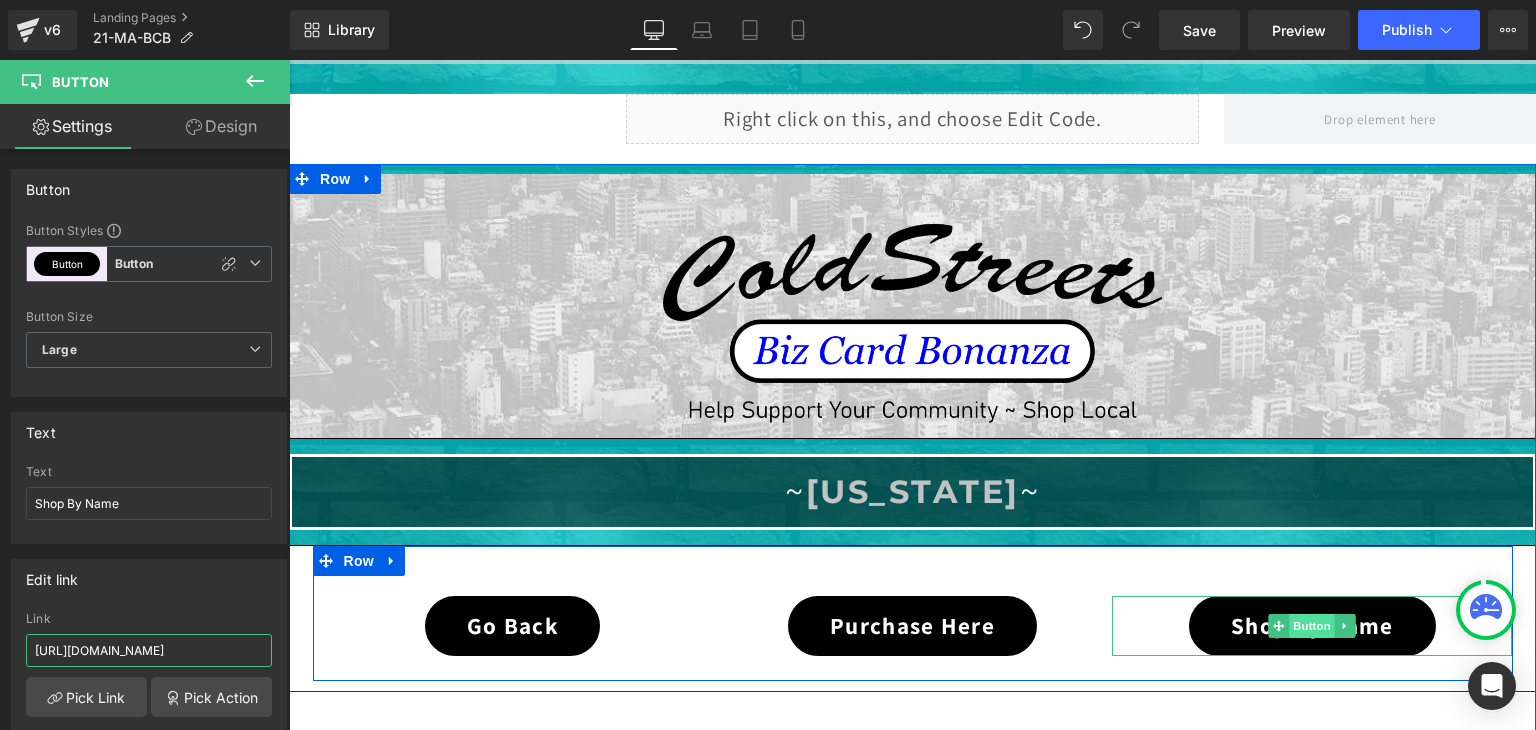 click on "Button" at bounding box center [1313, 626] 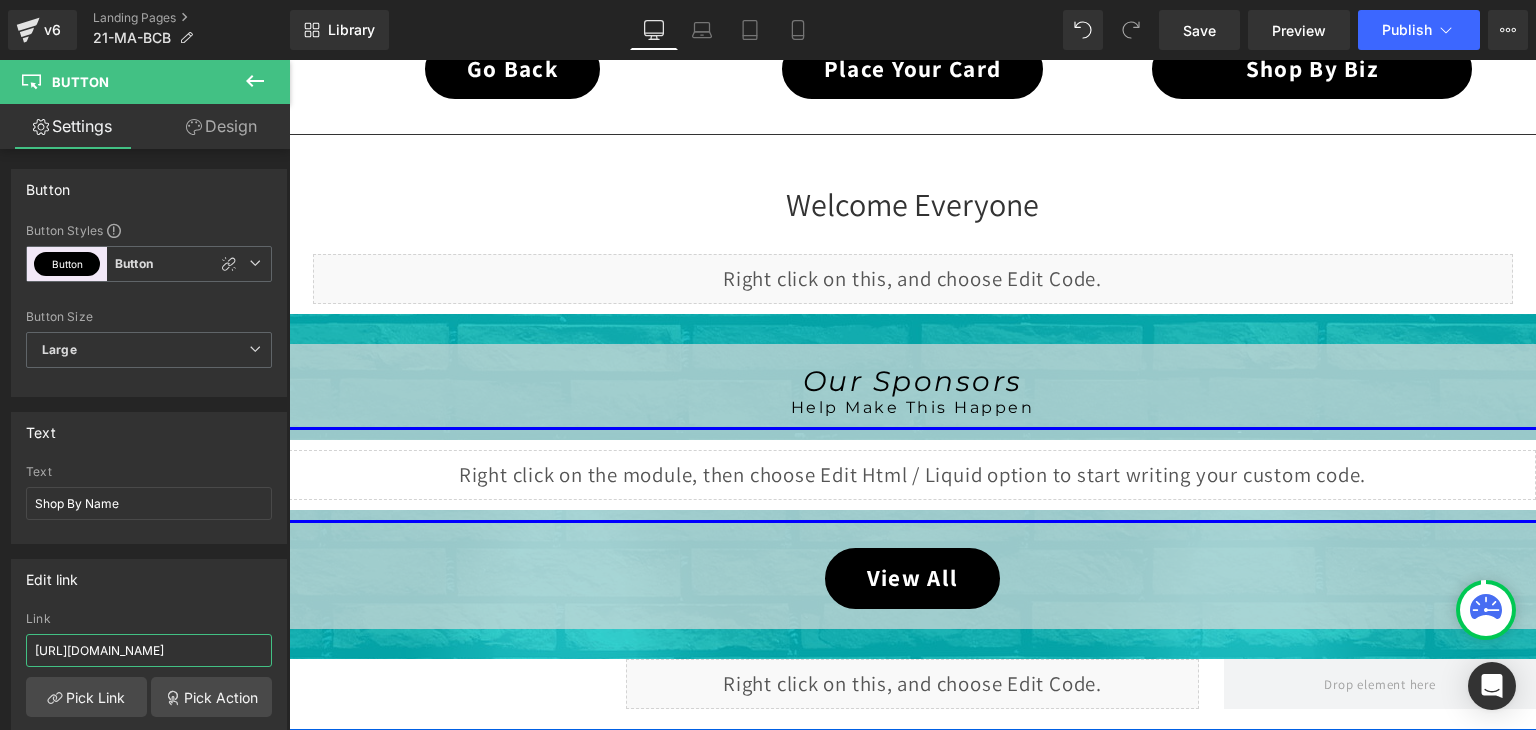 scroll, scrollTop: 359, scrollLeft: 0, axis: vertical 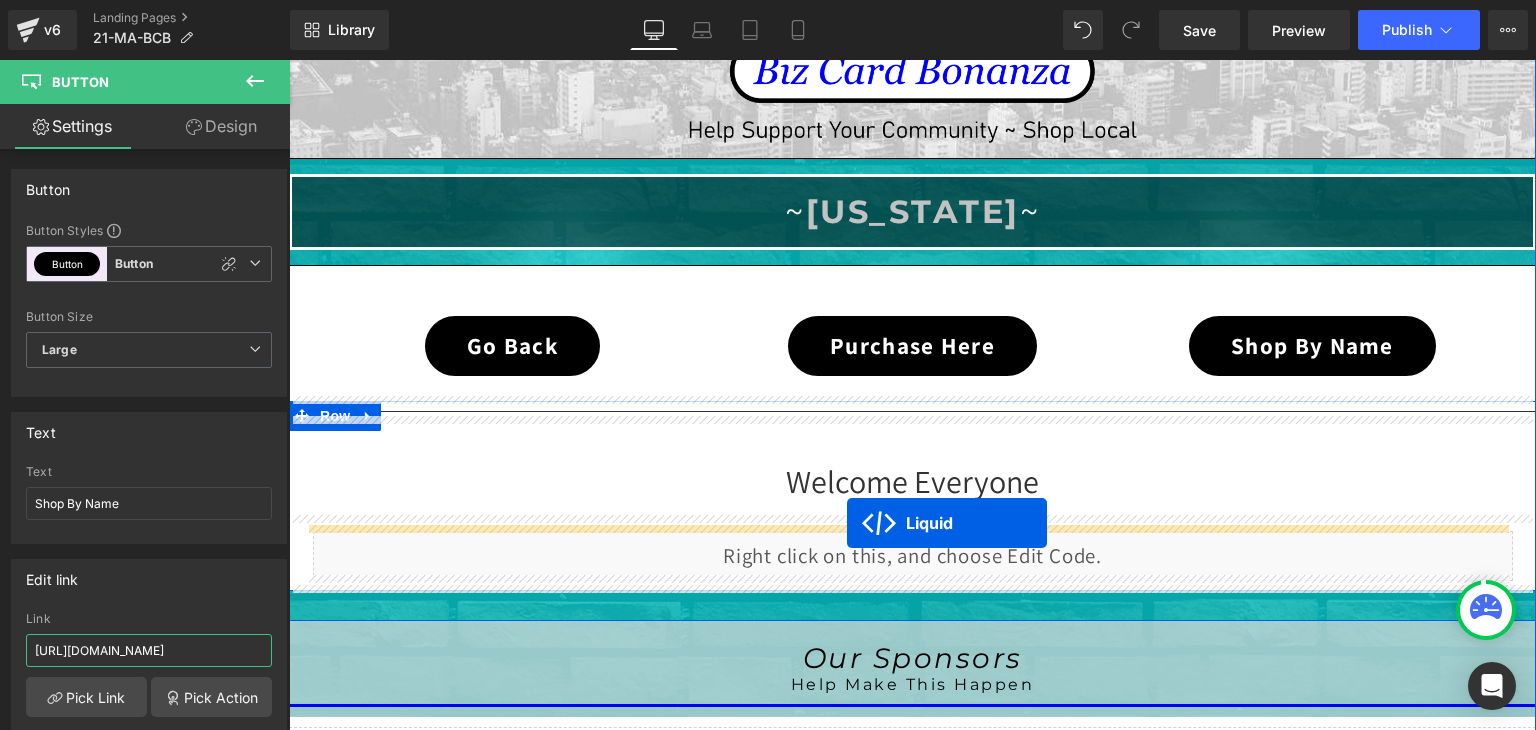 drag, startPoint x: 853, startPoint y: 600, endPoint x: 847, endPoint y: 523, distance: 77.23341 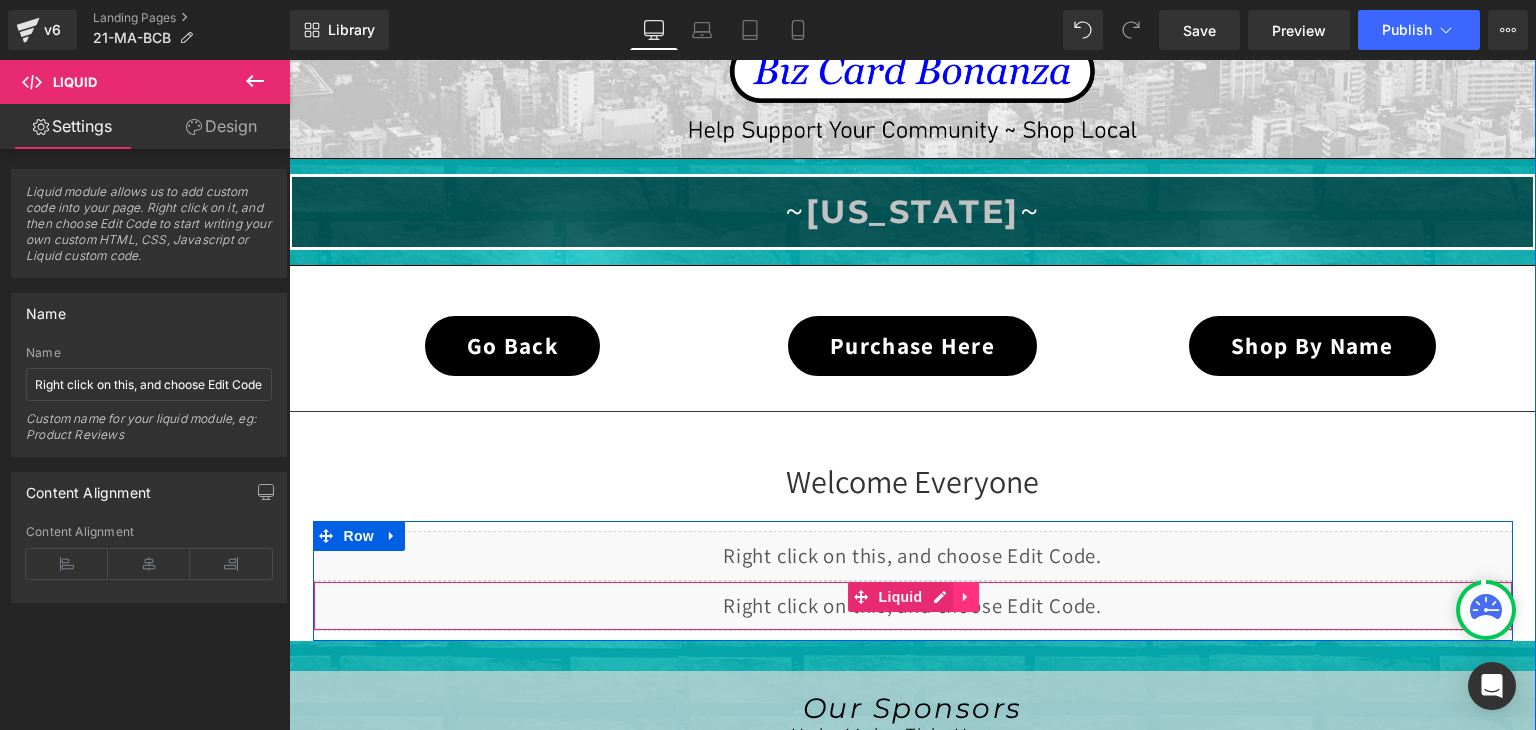 click 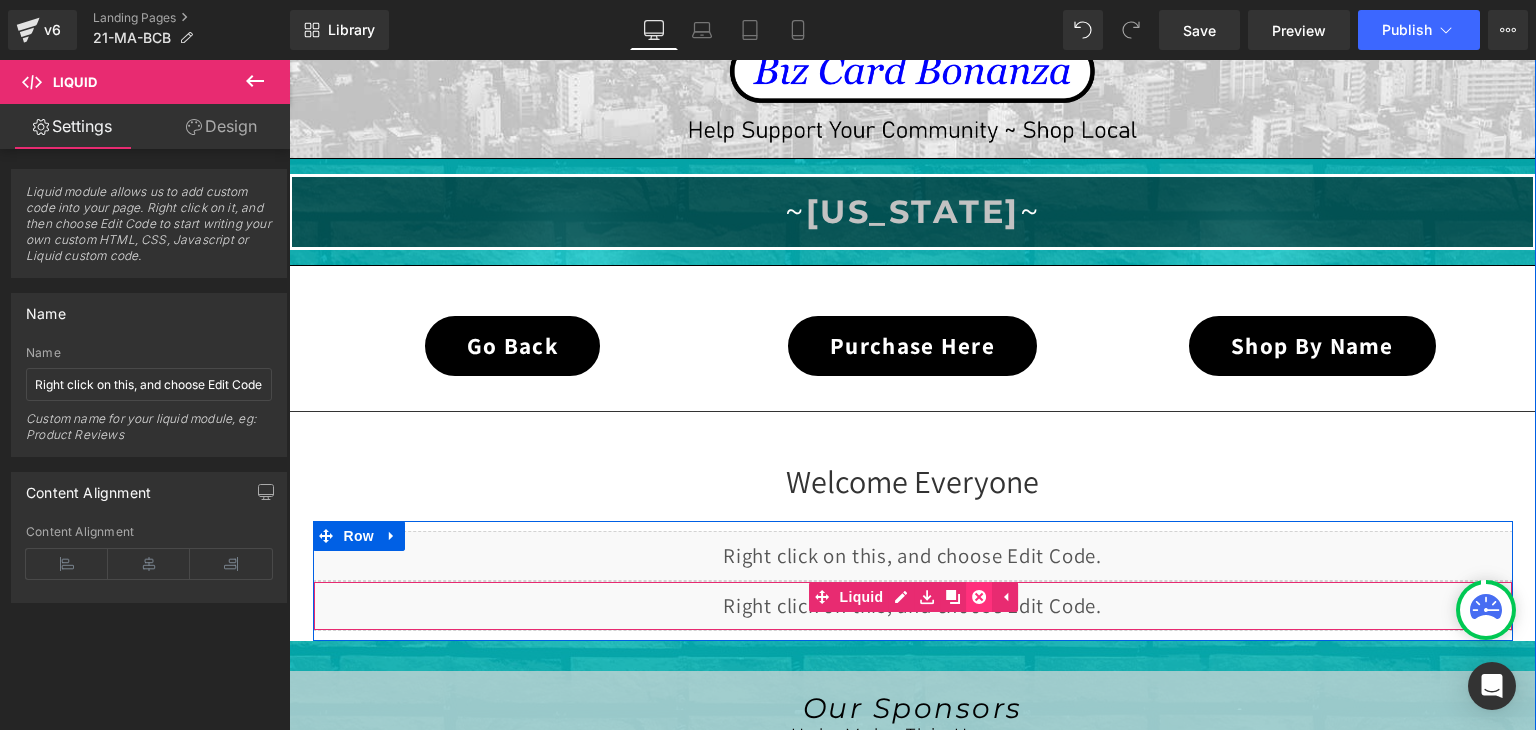 click 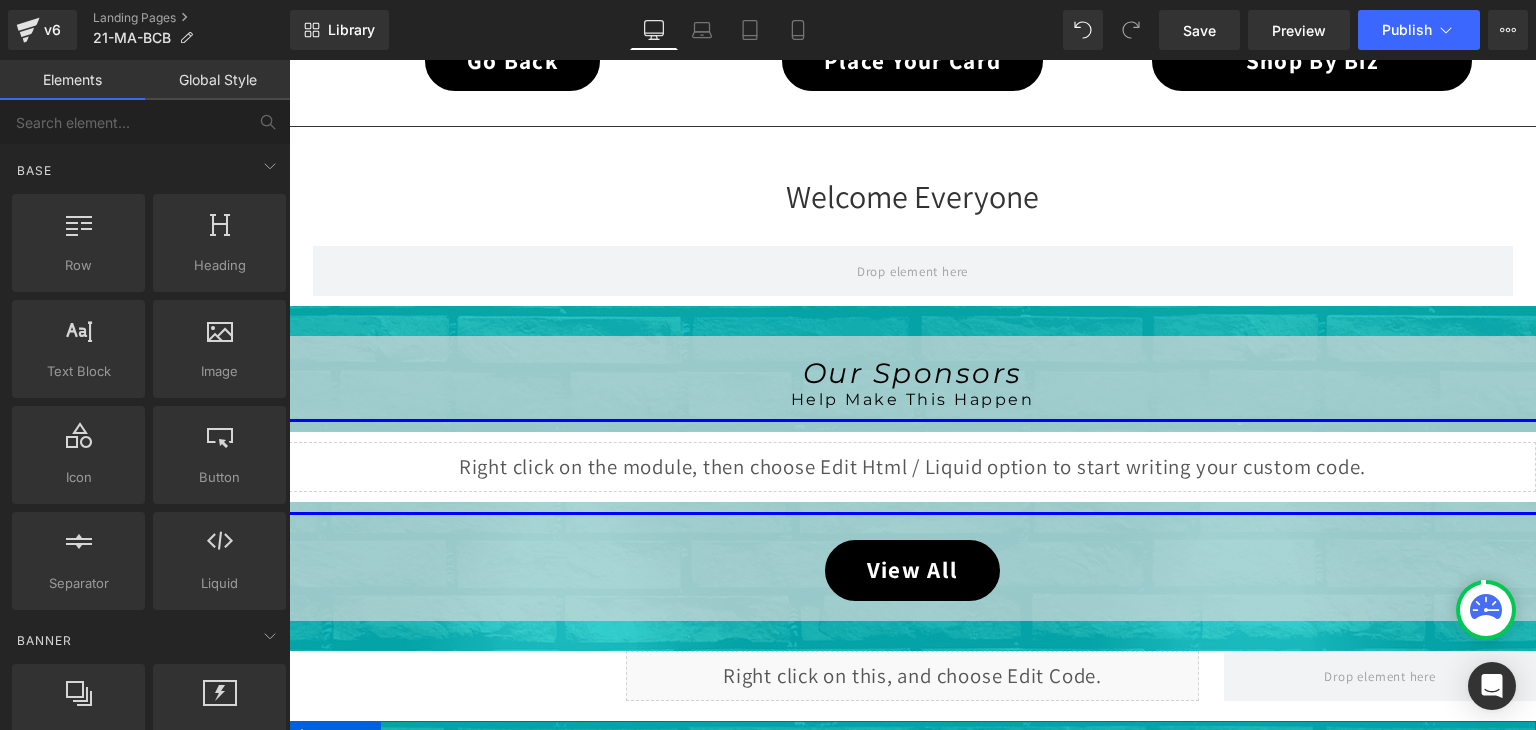 scroll, scrollTop: 639, scrollLeft: 0, axis: vertical 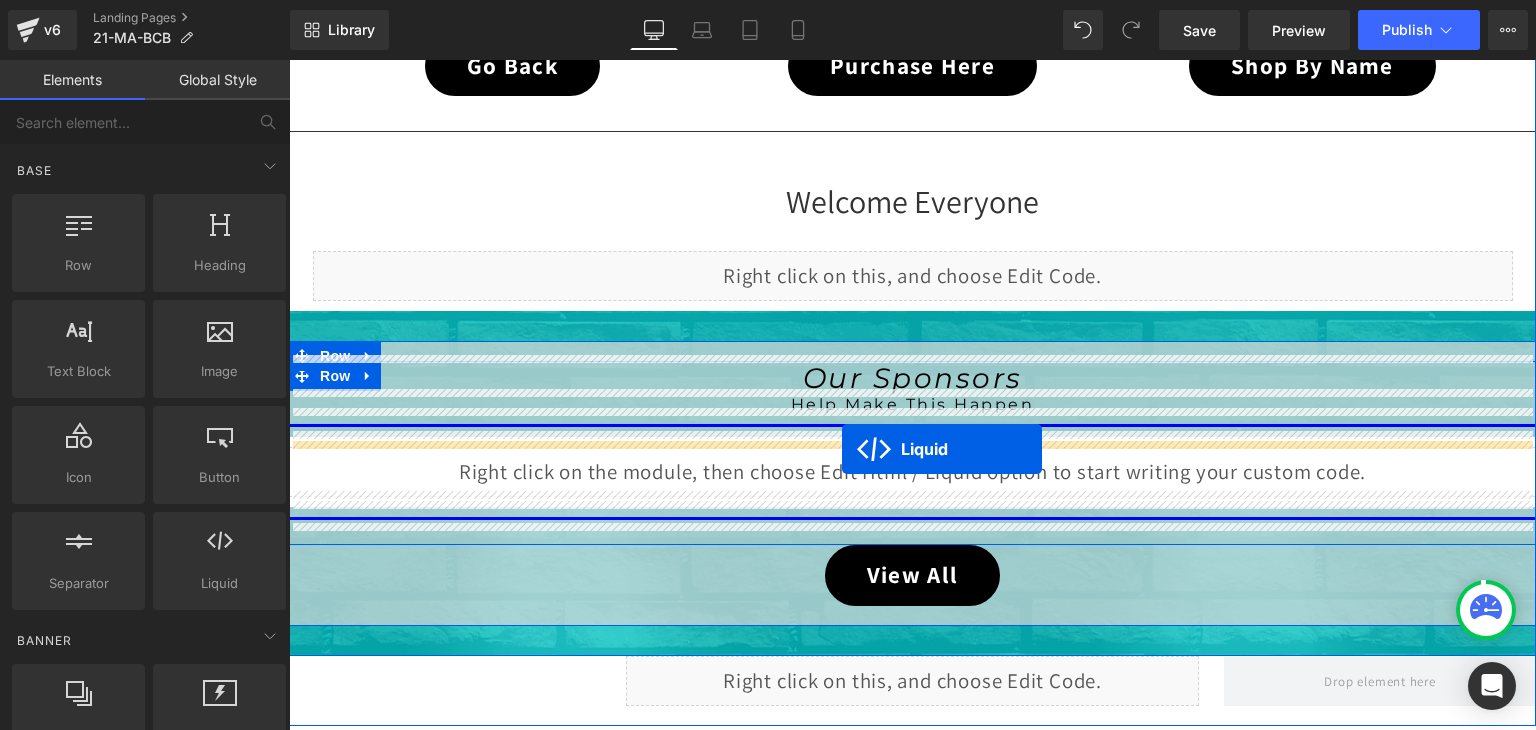 drag, startPoint x: 854, startPoint y: 517, endPoint x: 842, endPoint y: 449, distance: 69.050705 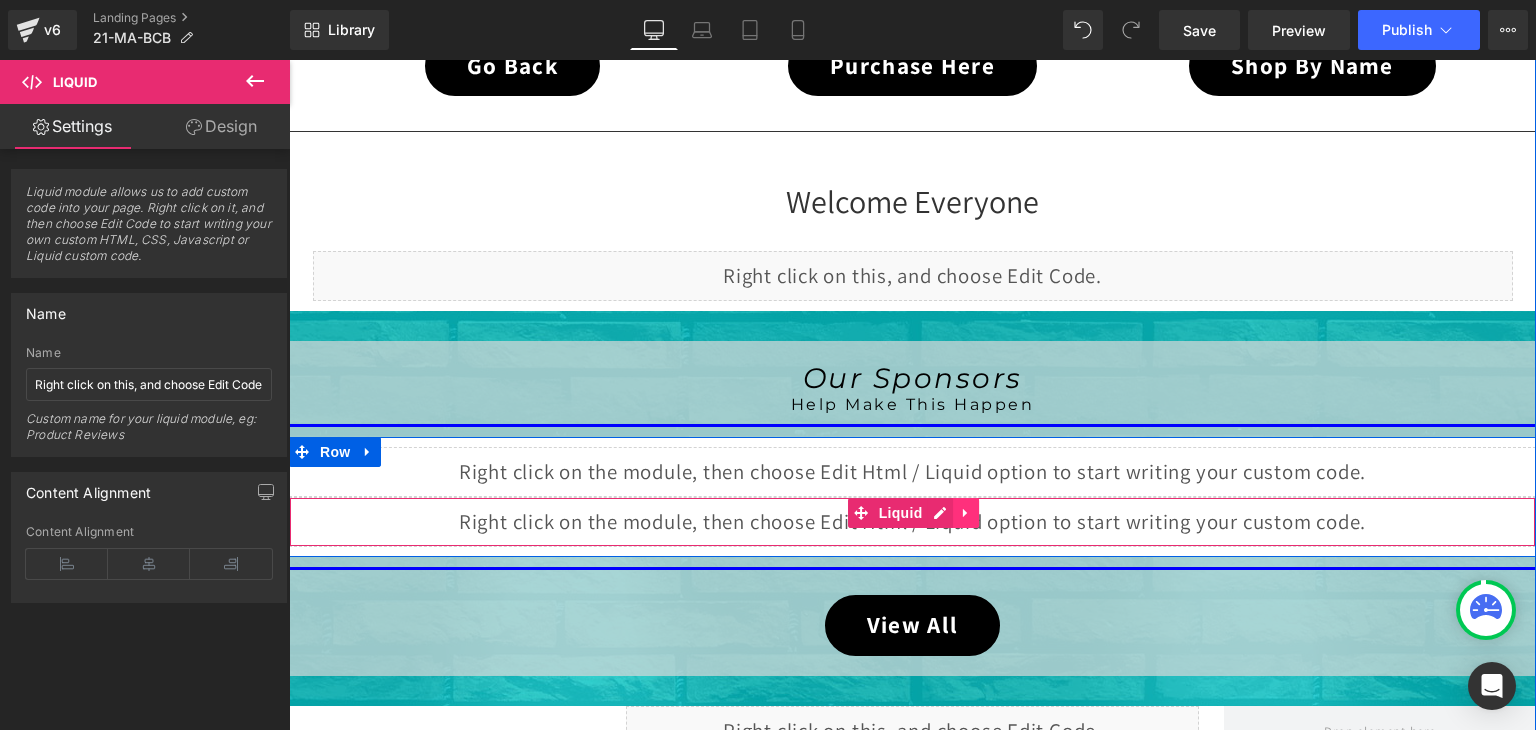 click 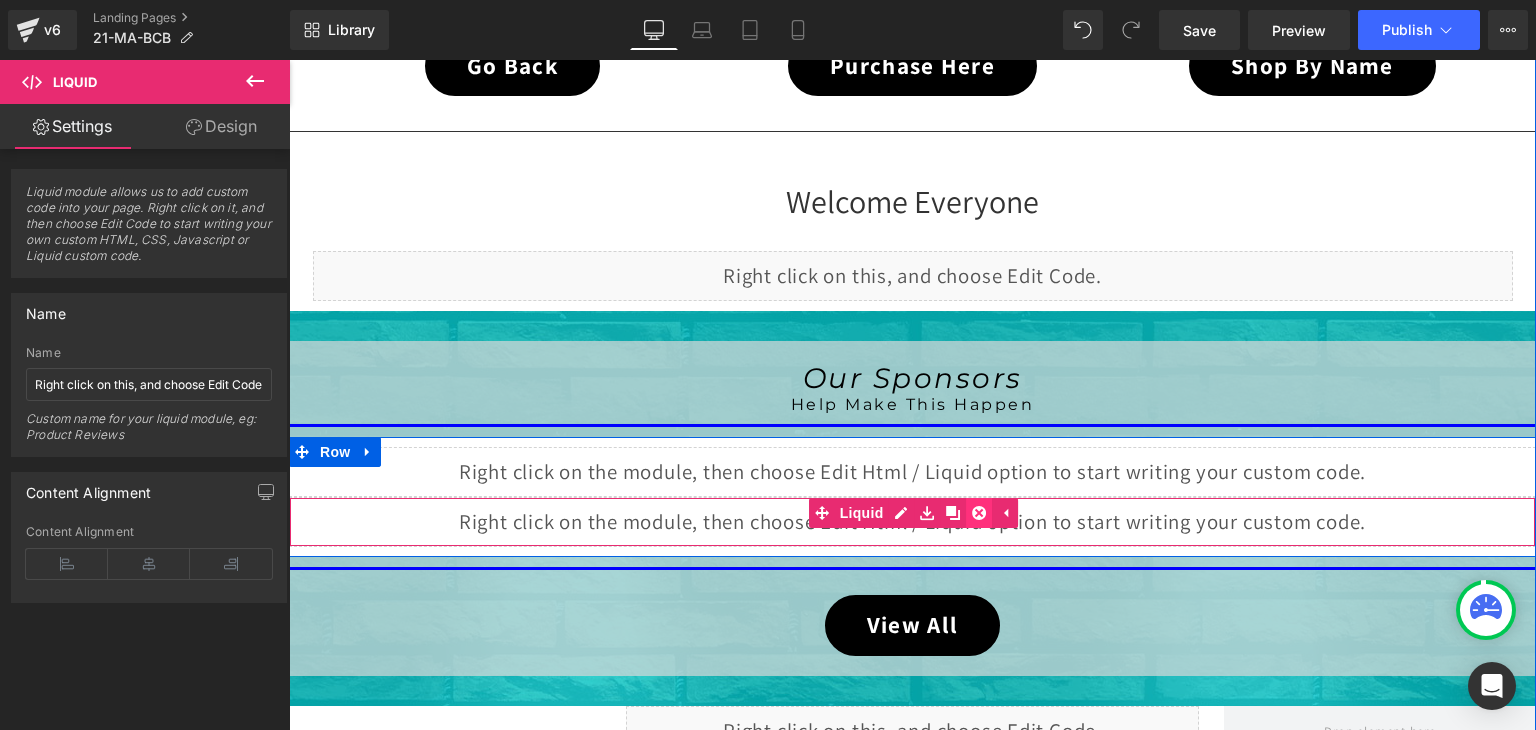 click 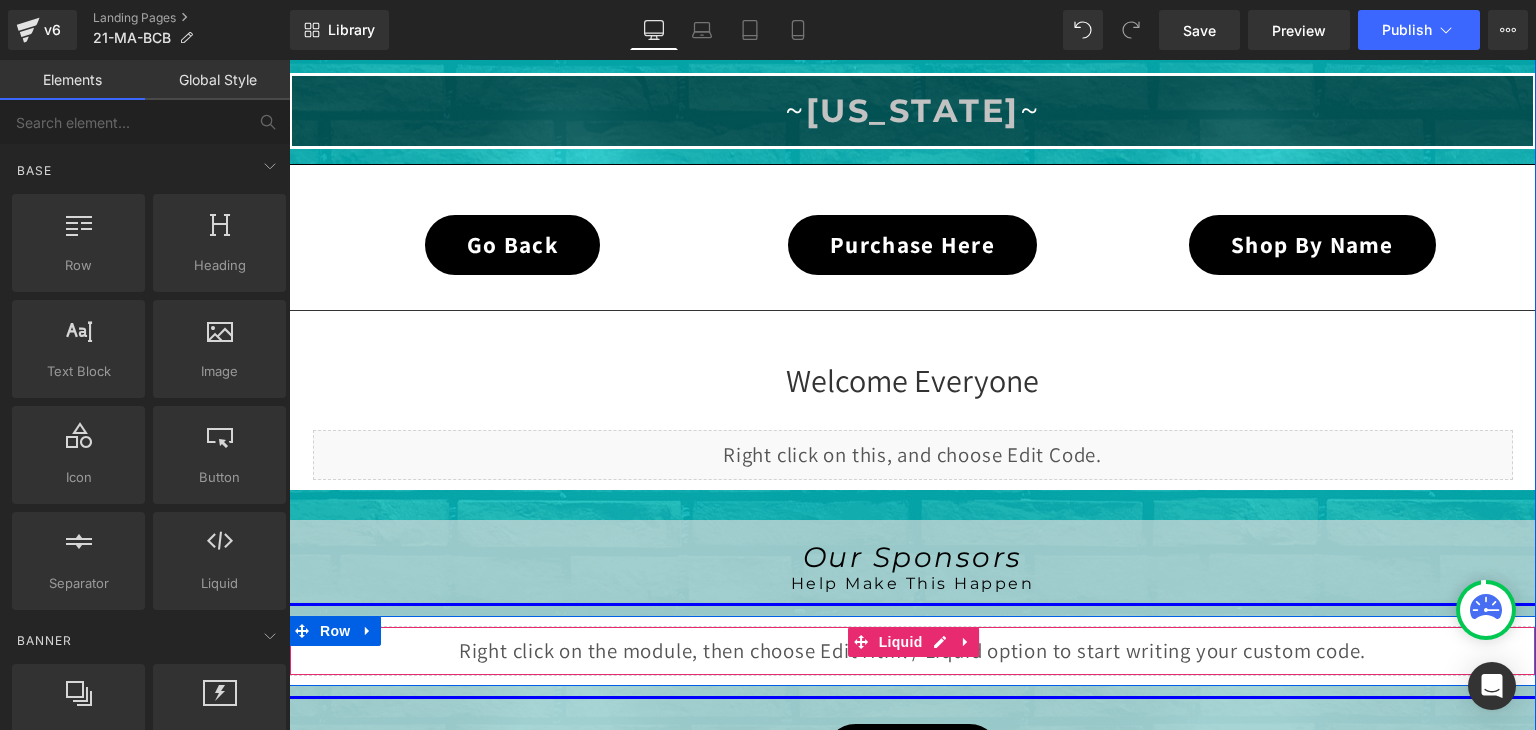 scroll, scrollTop: 1619, scrollLeft: 0, axis: vertical 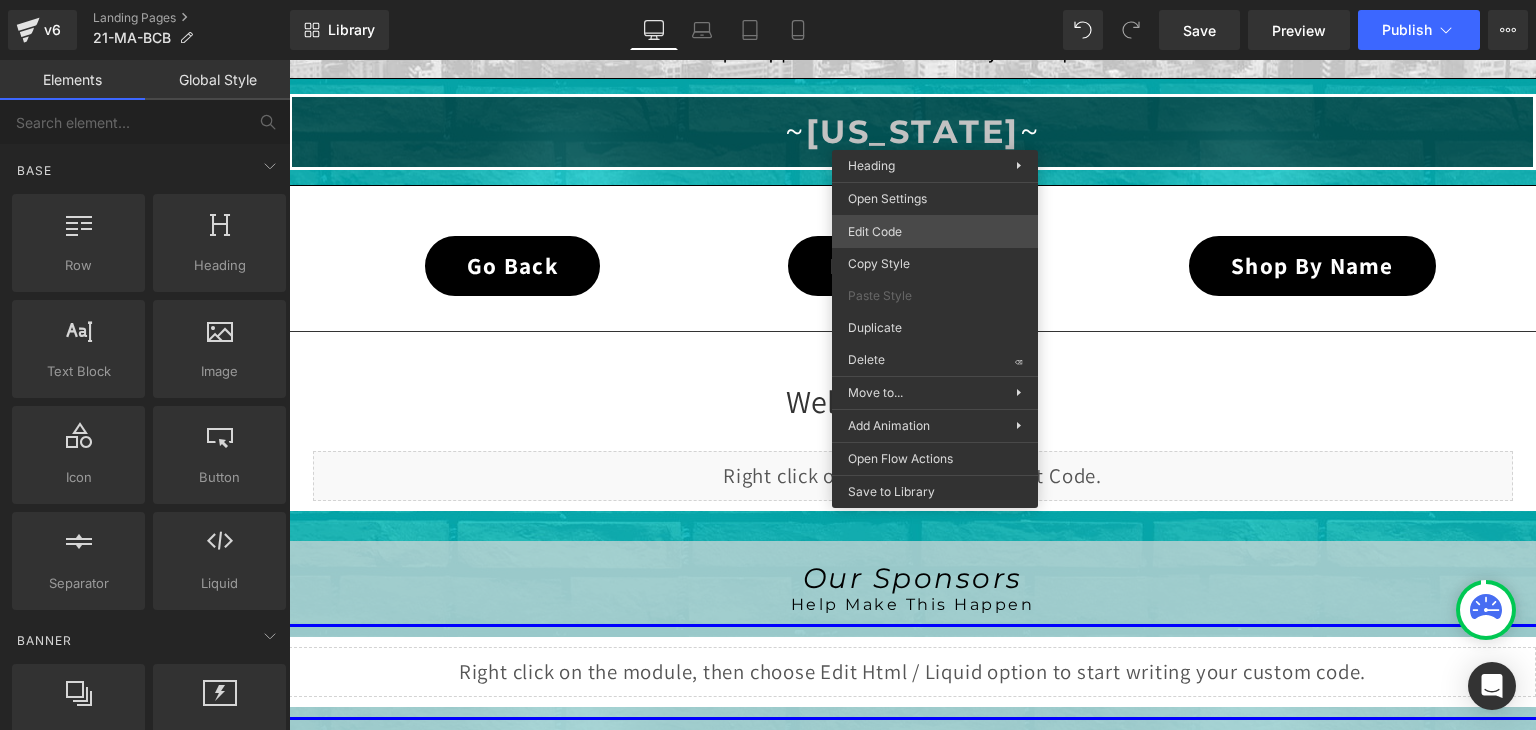 click on "Liquid  You are previewing how the   will restyle your page. You can not edit Elements in Preset Preview Mode.  v6 Landing Pages 21-MA-BCB Library Desktop Desktop Laptop Tablet Mobile Save Preview Publish Scheduled View Live Page View with current Template Save Template to Library Schedule Publish  Optimize  Publish Settings Shortcuts  Your page can’t be published   You've reached the maximum number of published pages on your plan  (0/0).  You need to upgrade your plan or unpublish all your pages to get 1 publish slot.   Unpublish pages   Upgrade plan  Elements Global Style Base Row  rows, columns, layouts, div Heading  headings, titles, h1,h2,h3,h4,h5,h6 Text Block  texts, paragraphs, contents, blocks Image  images, photos, alts, uploads Icon  icons, symbols Button  button, call to action, cta Separator  separators, dividers, horizontal lines Liquid  liquid, custom code, html, javascript, css, reviews, apps, applications, embeded, iframe Banner Parallax  Hero Banner  Stack Tabs  Carousel  Pricing  List" at bounding box center (768, 0) 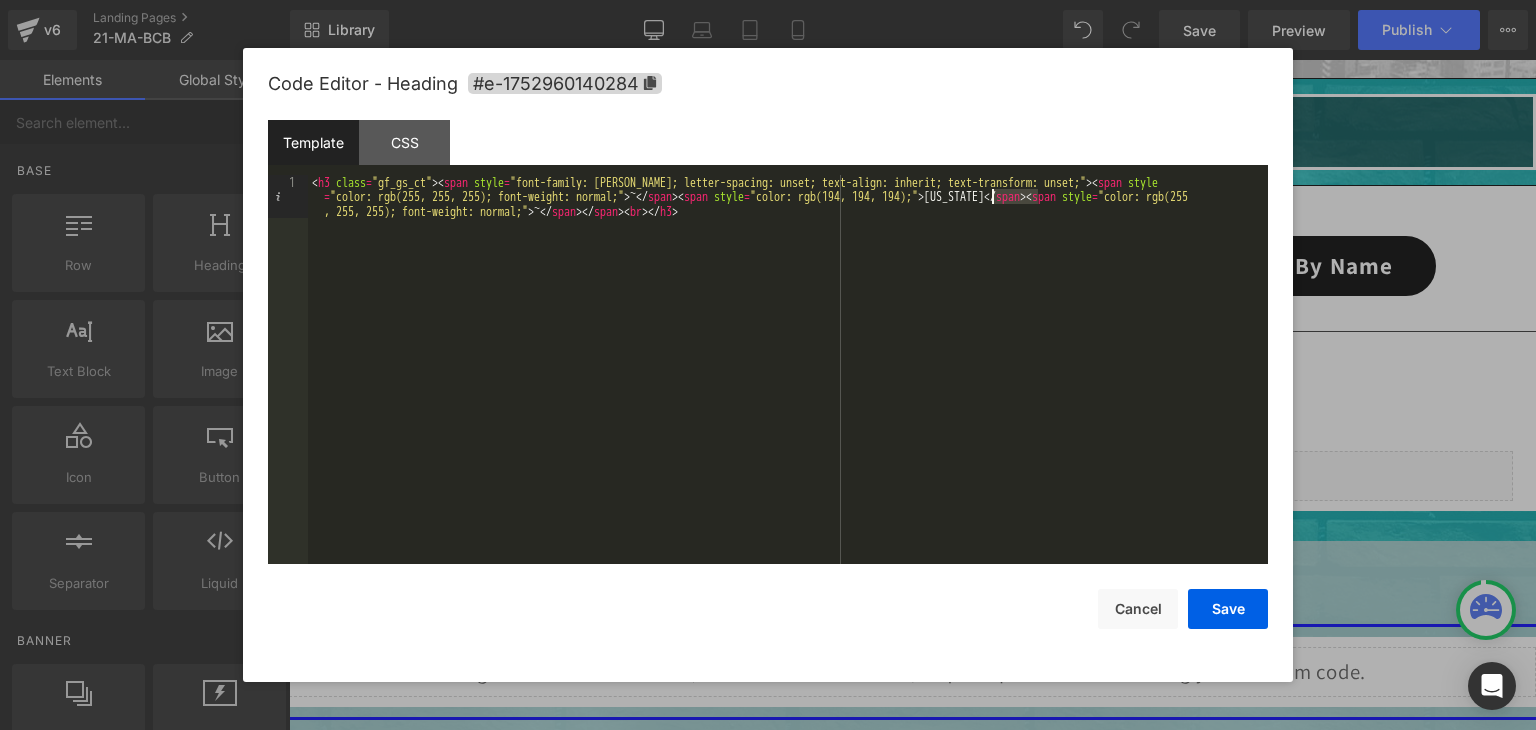 drag, startPoint x: 1036, startPoint y: 201, endPoint x: 994, endPoint y: 201, distance: 42 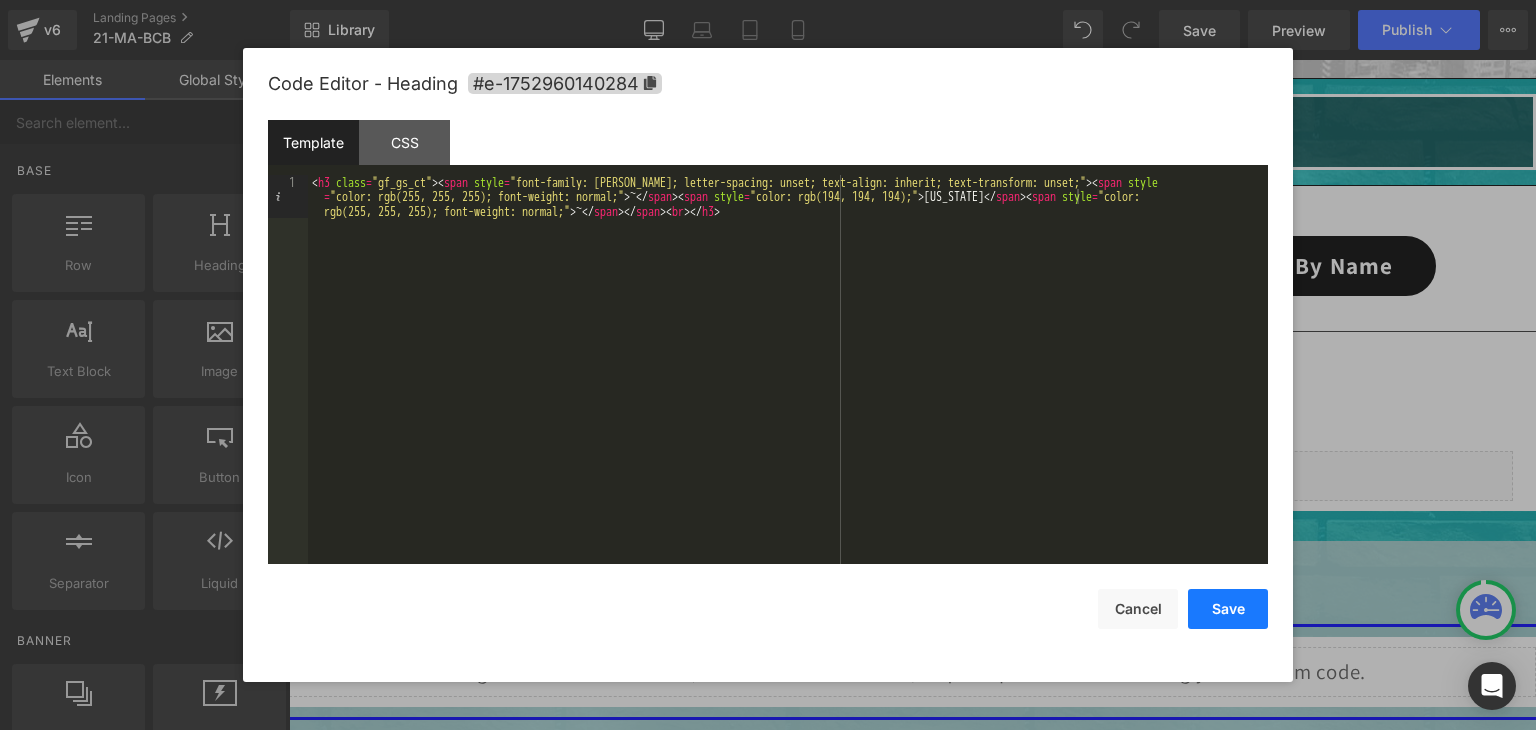 click on "Save" at bounding box center (1228, 609) 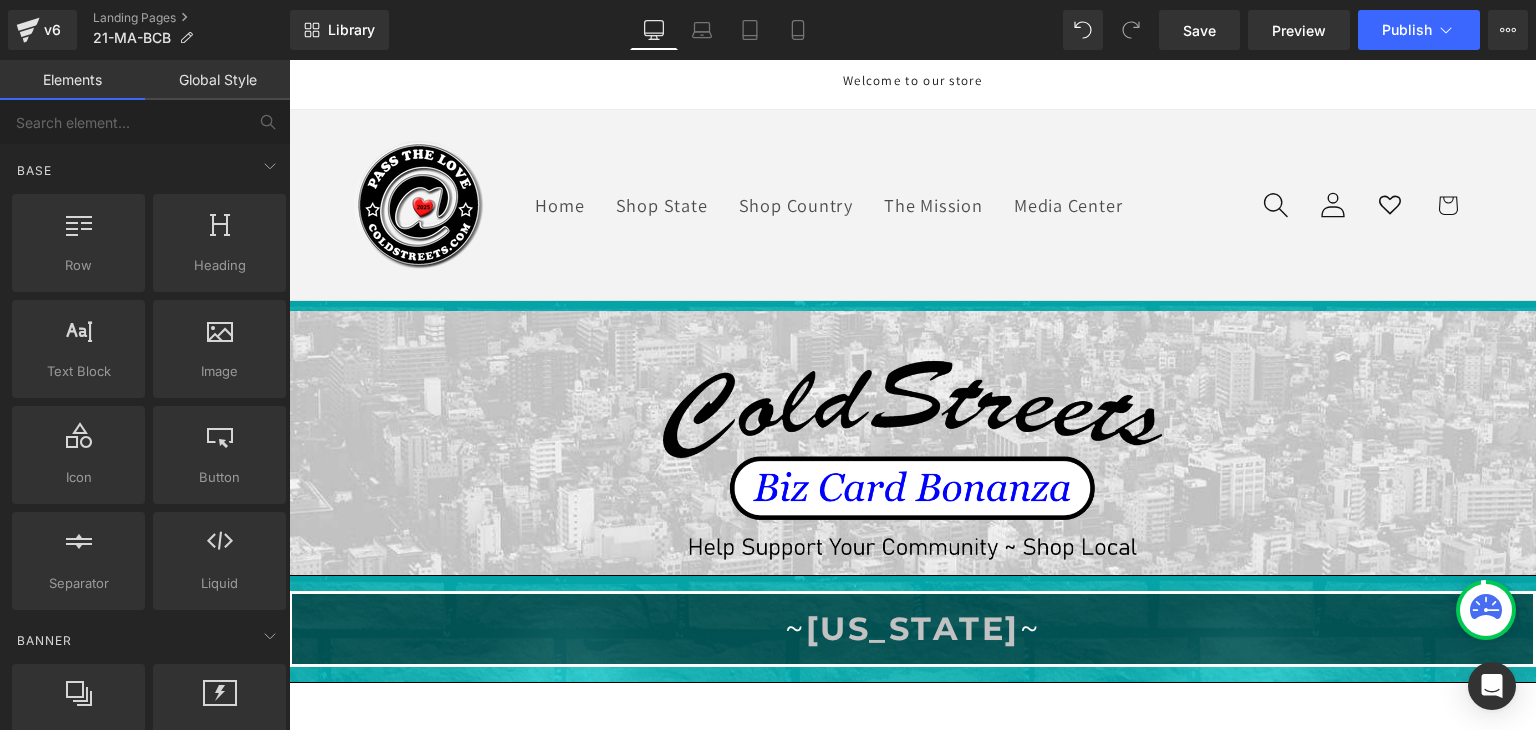 scroll, scrollTop: 0, scrollLeft: 0, axis: both 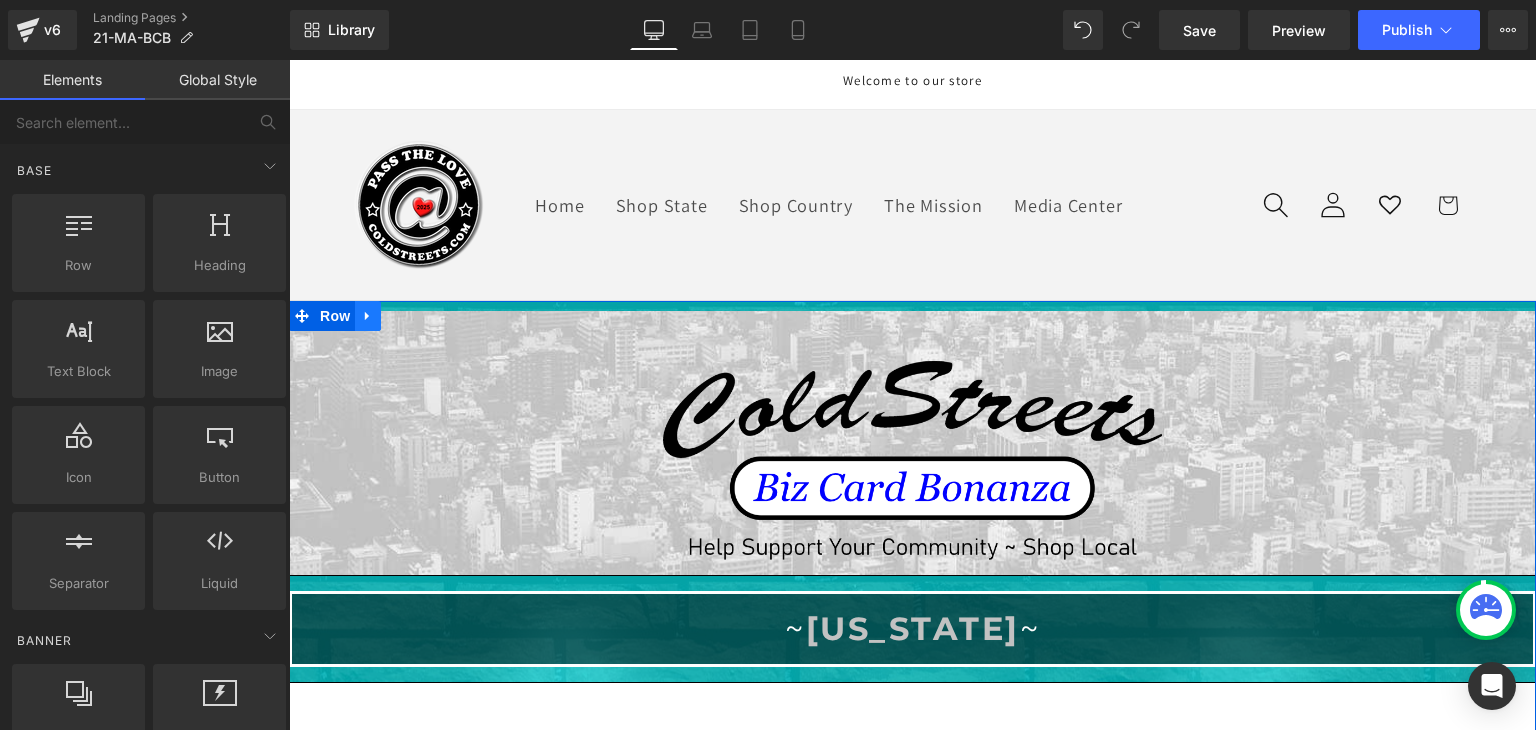 click 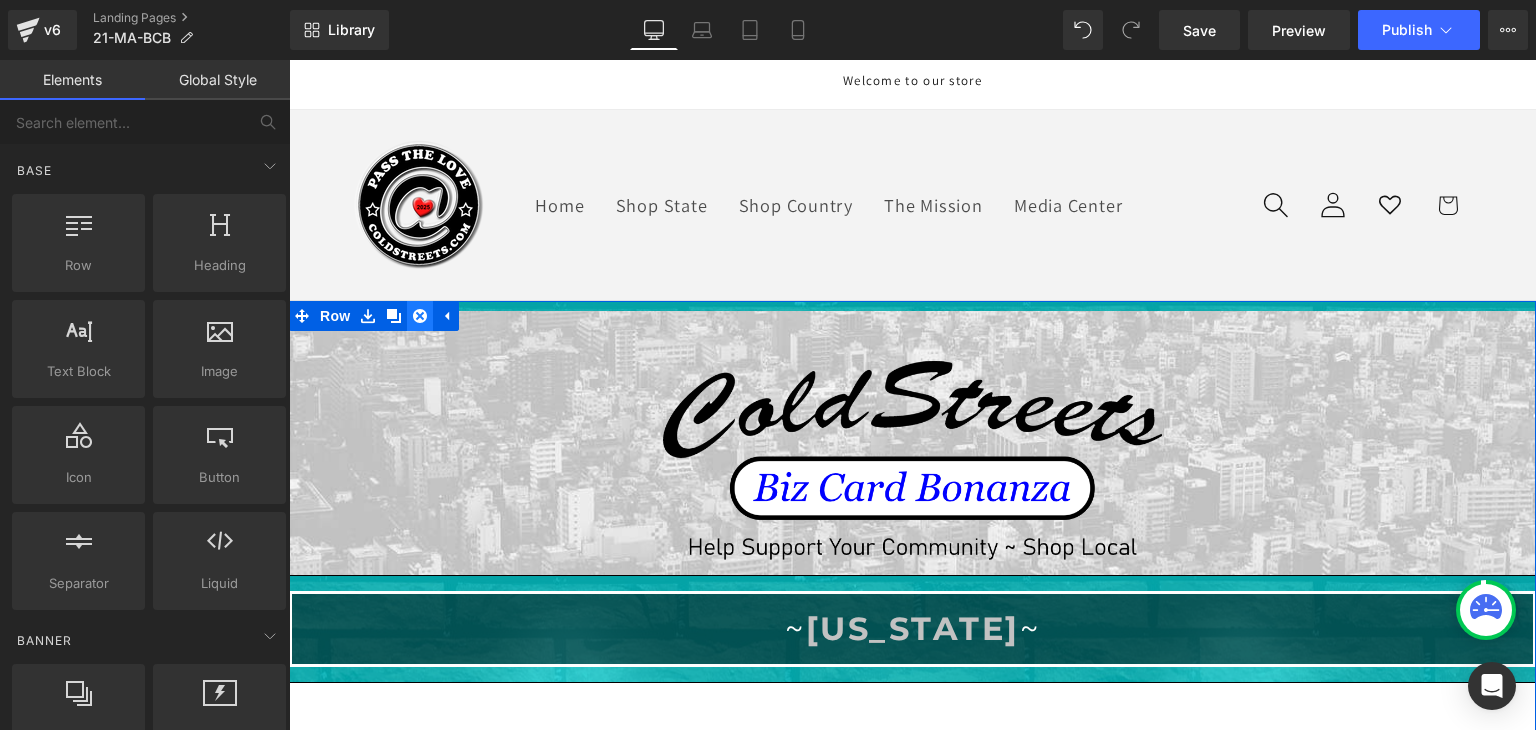 click 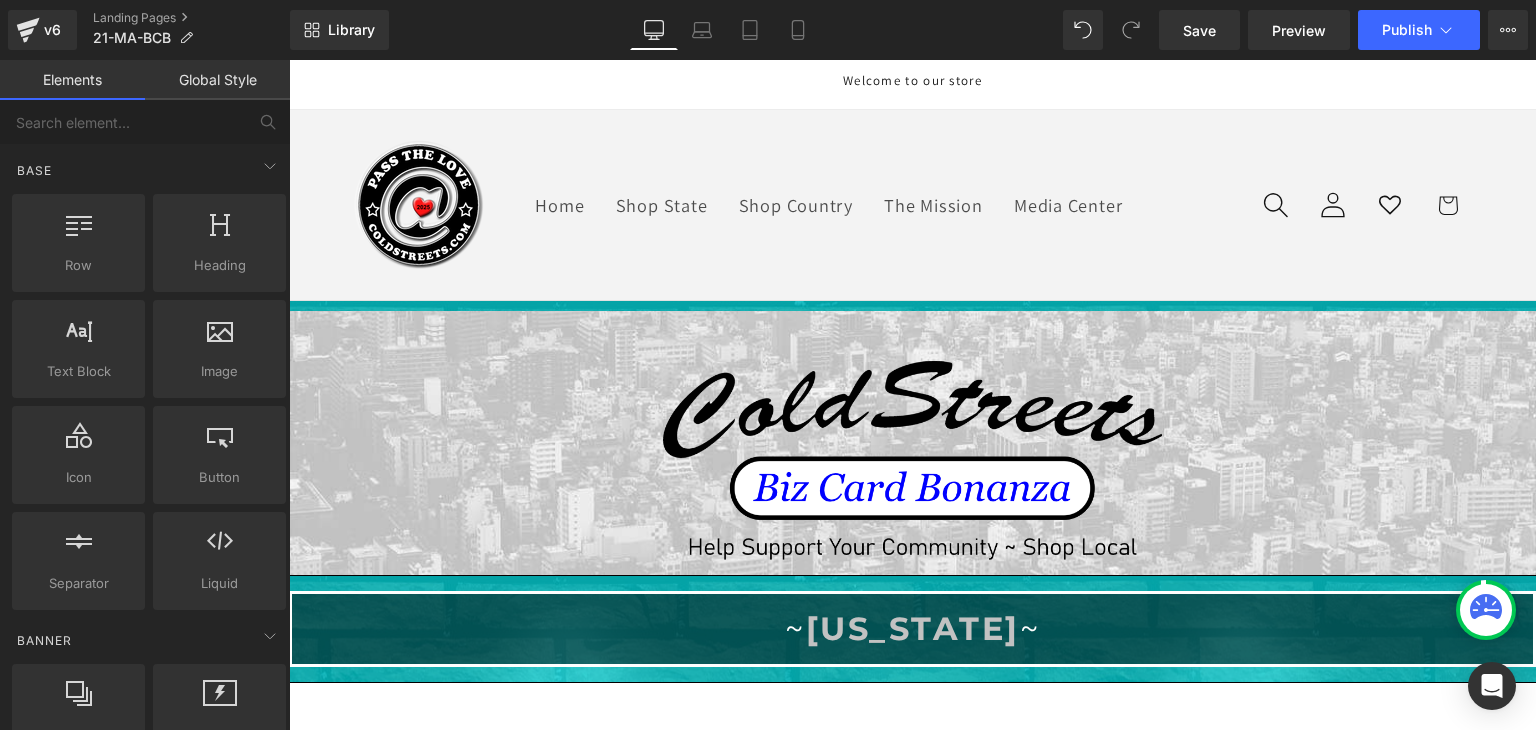click 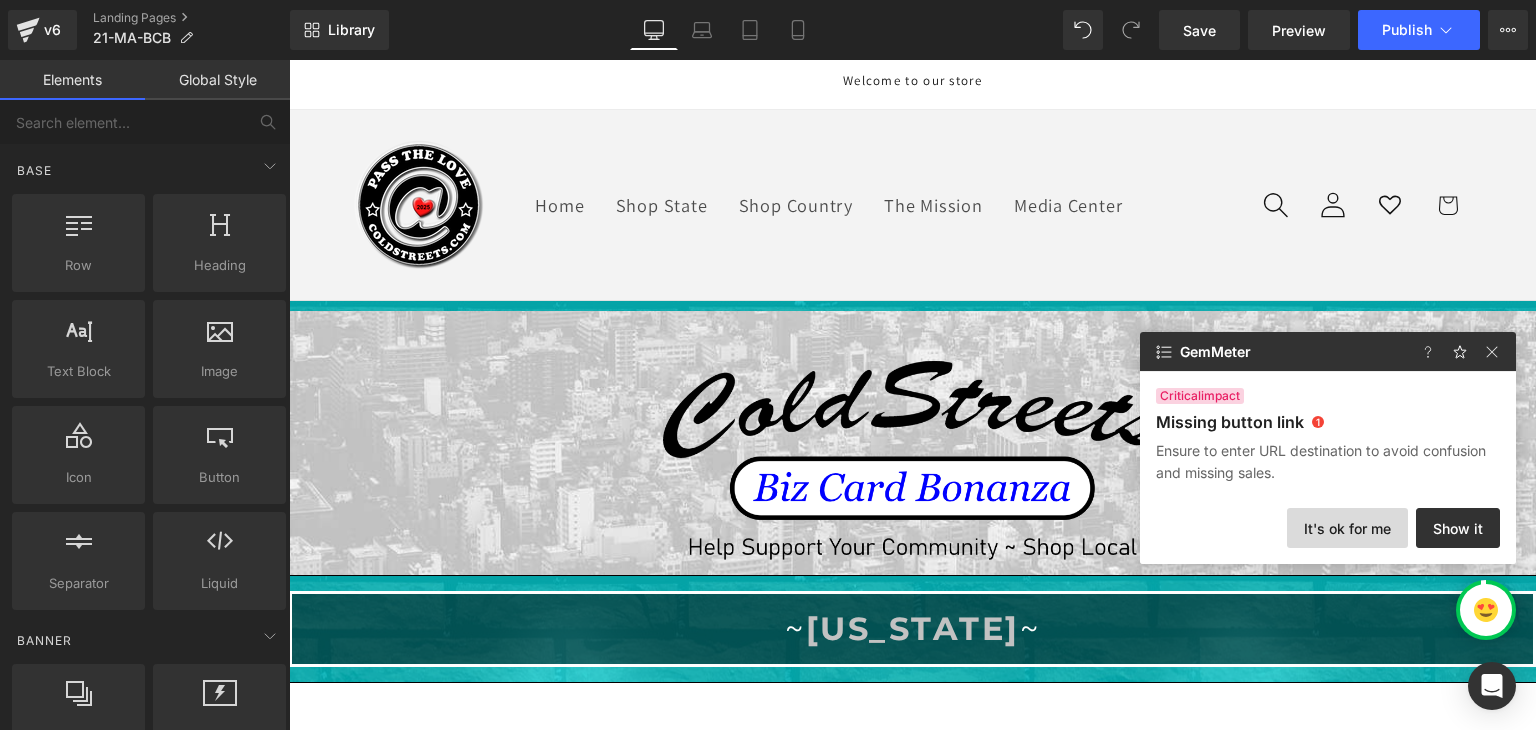 click on "It's ok for me" at bounding box center [1347, 528] 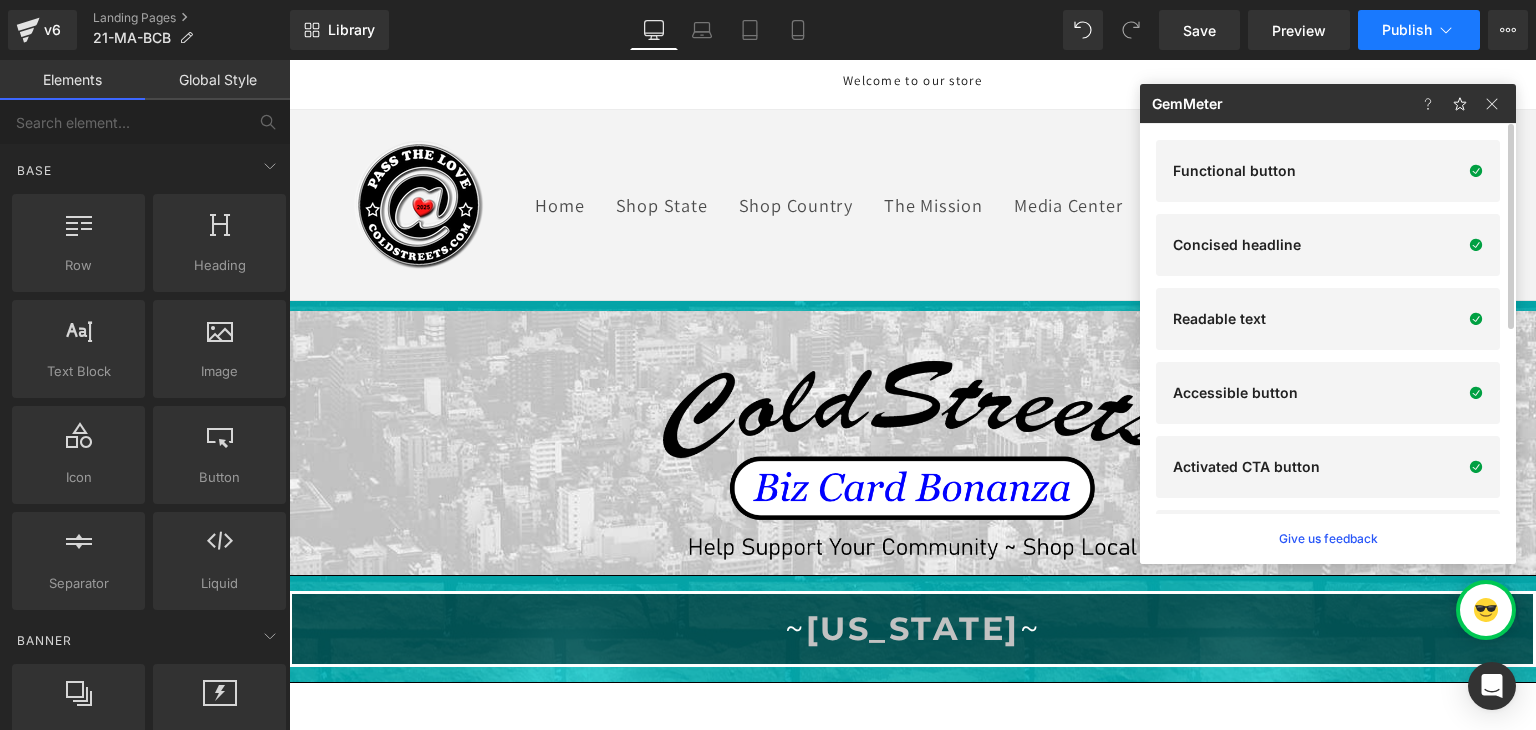 click on "Publish" at bounding box center [1407, 30] 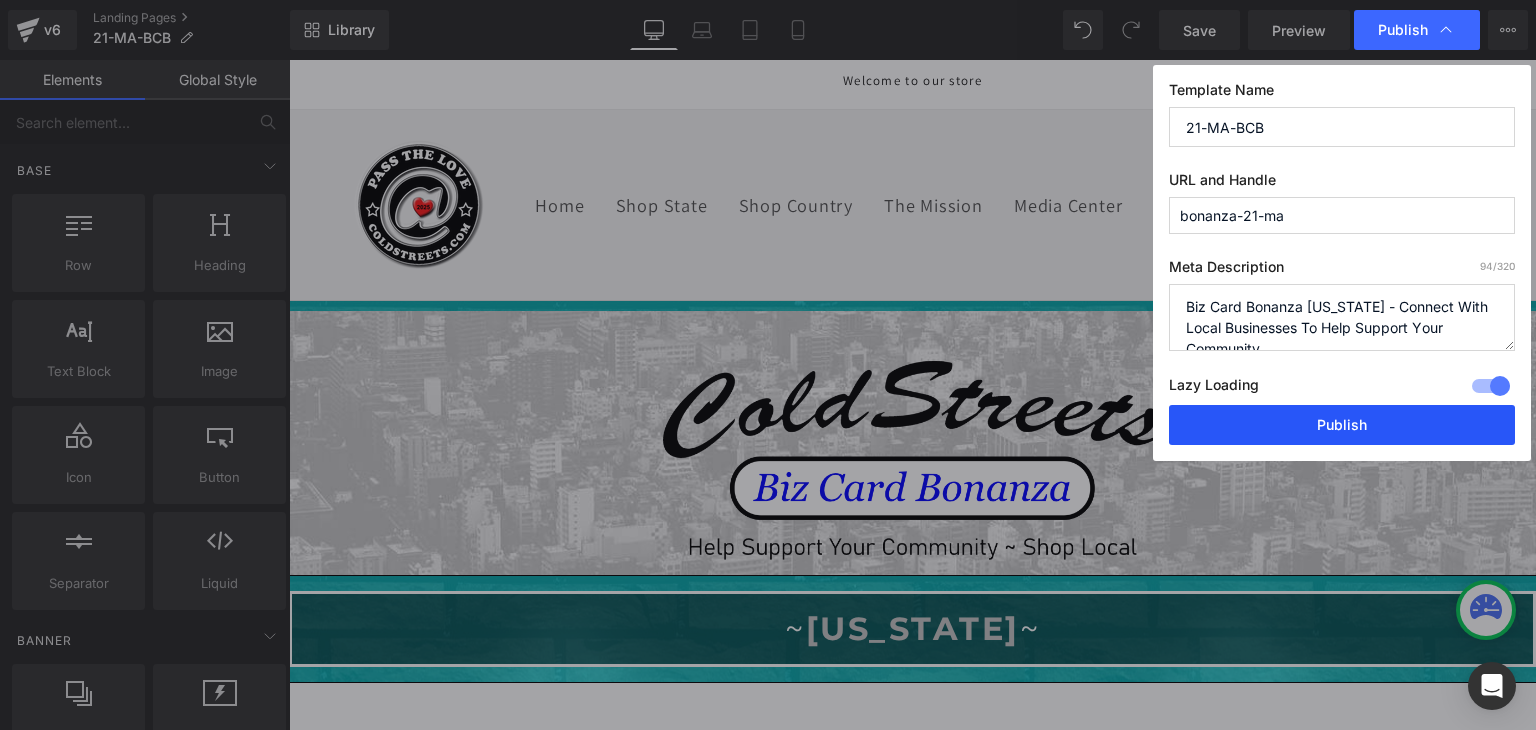 click on "Publish" at bounding box center (1342, 425) 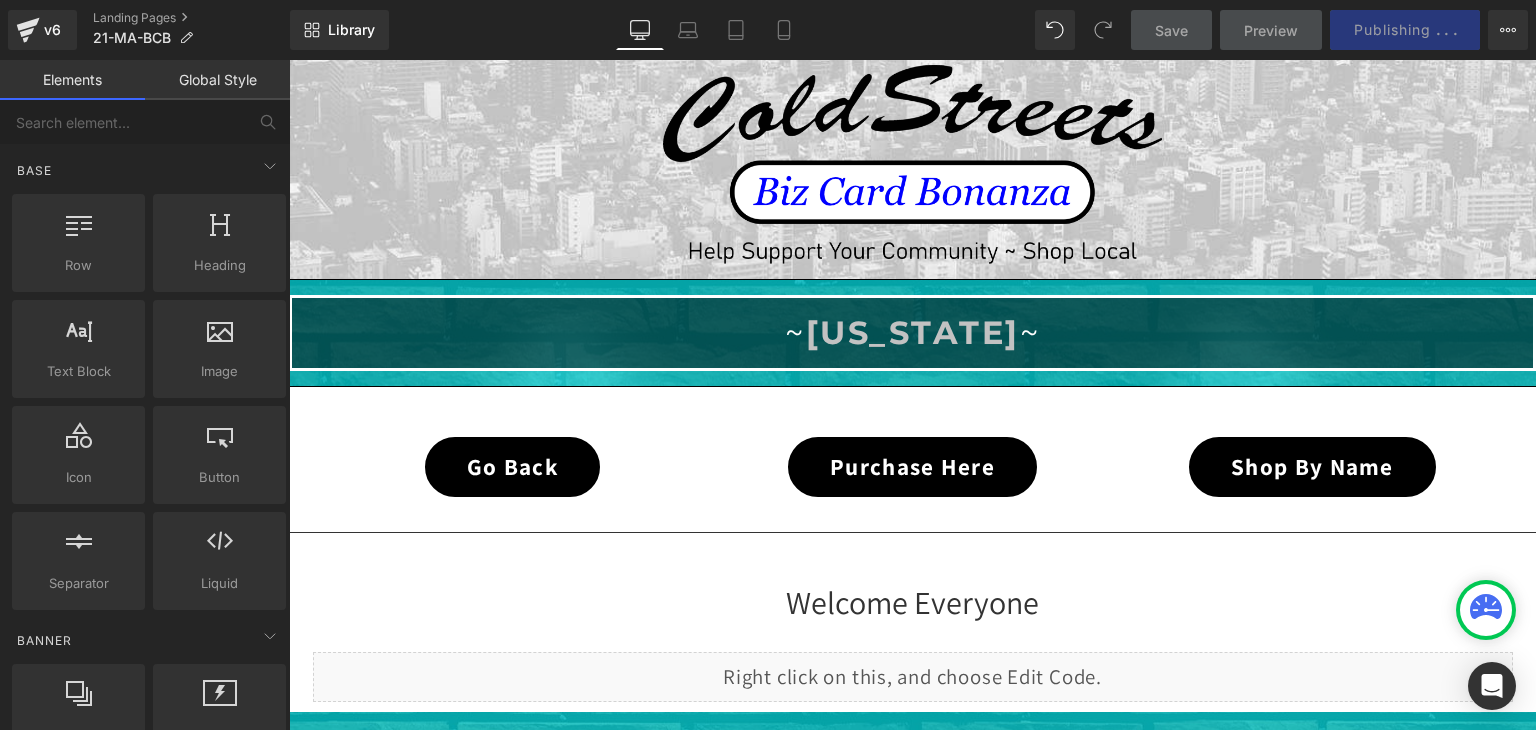 scroll, scrollTop: 300, scrollLeft: 0, axis: vertical 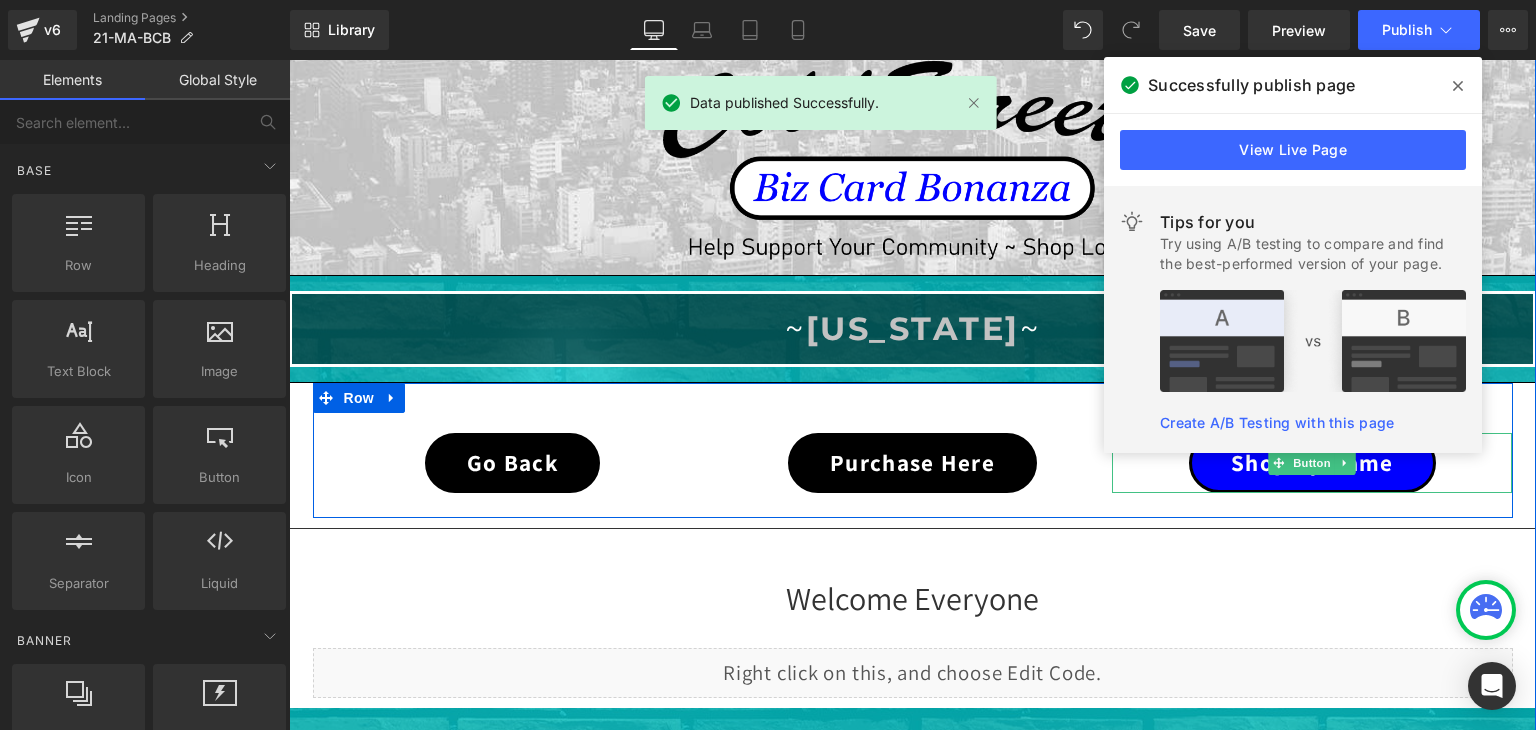 click on "Shop By Name" at bounding box center [1312, 463] 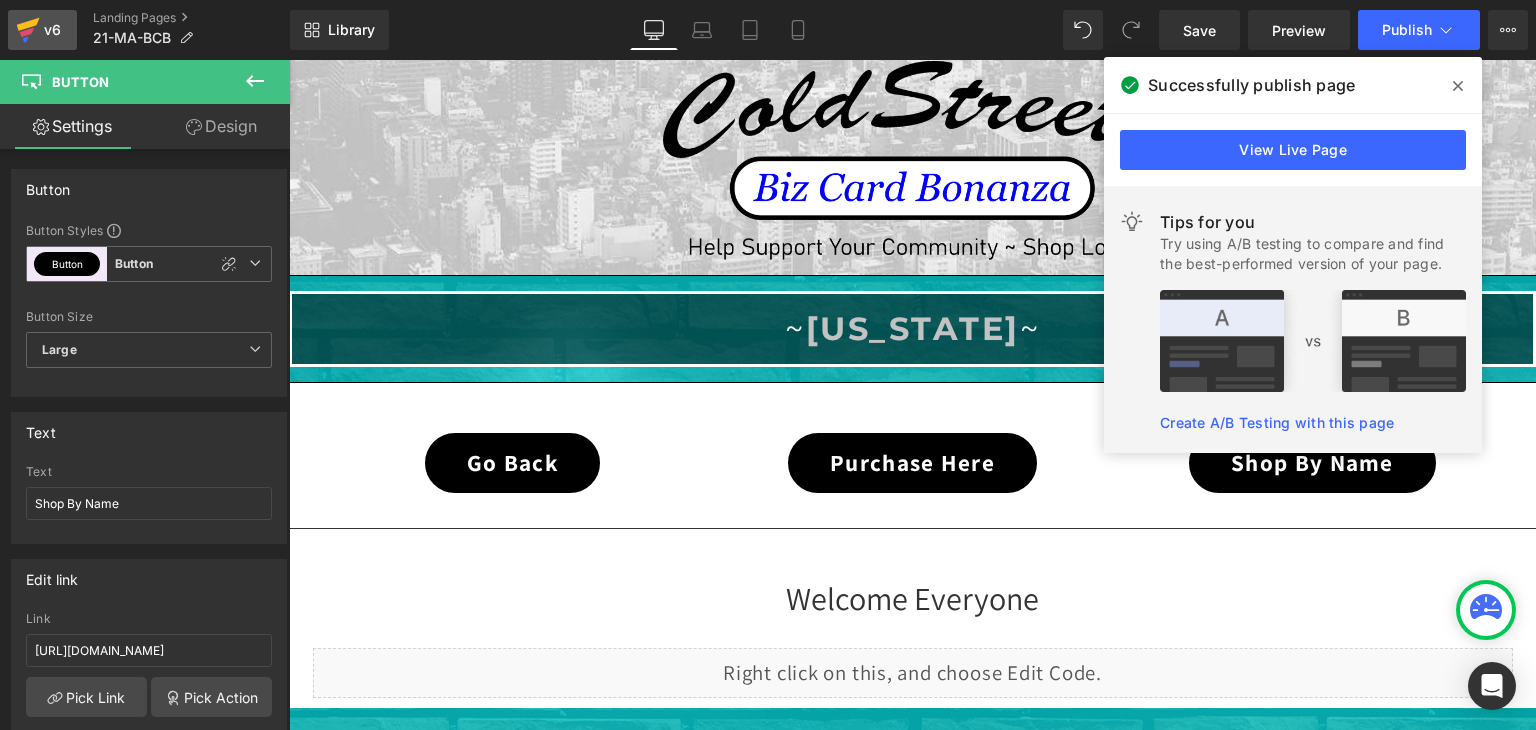 click 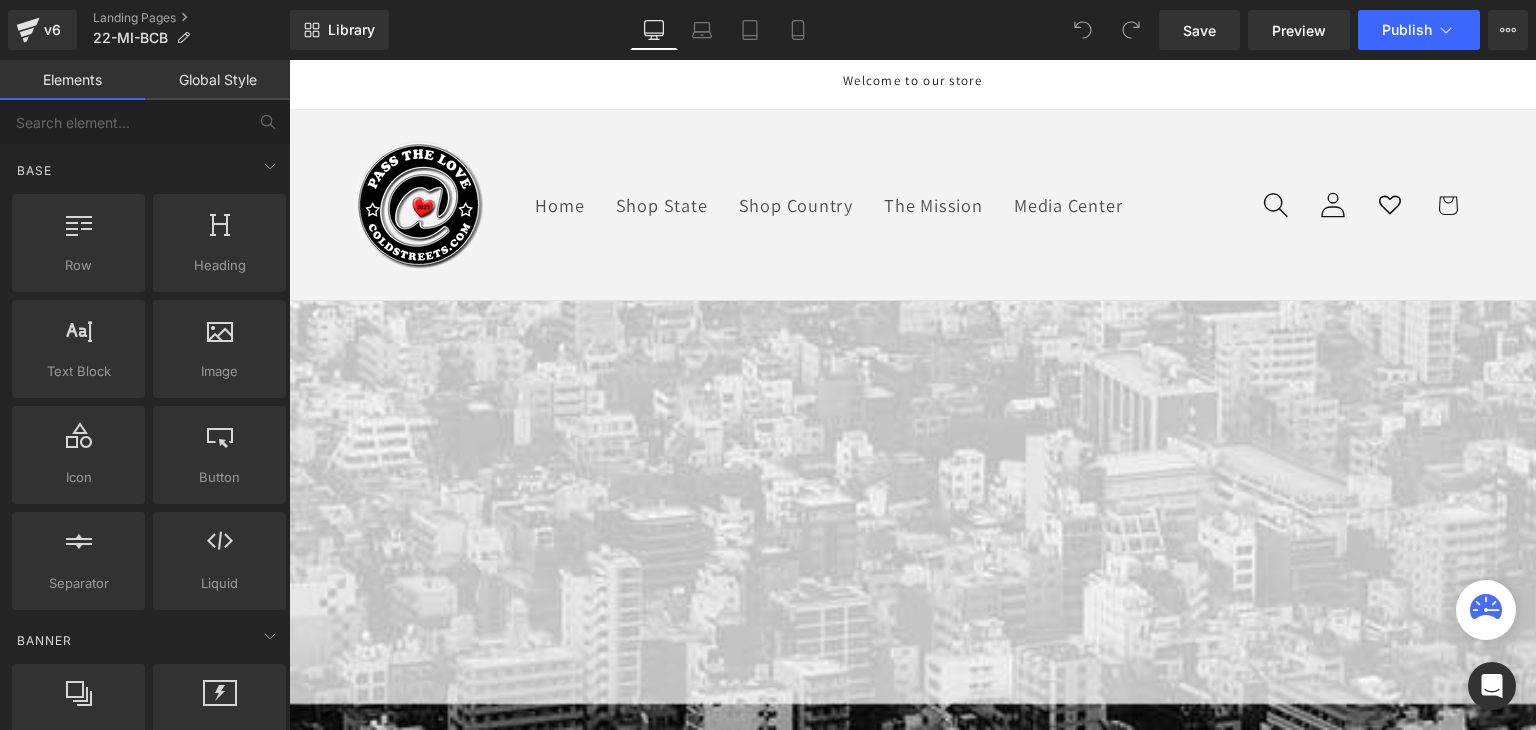 scroll, scrollTop: 0, scrollLeft: 0, axis: both 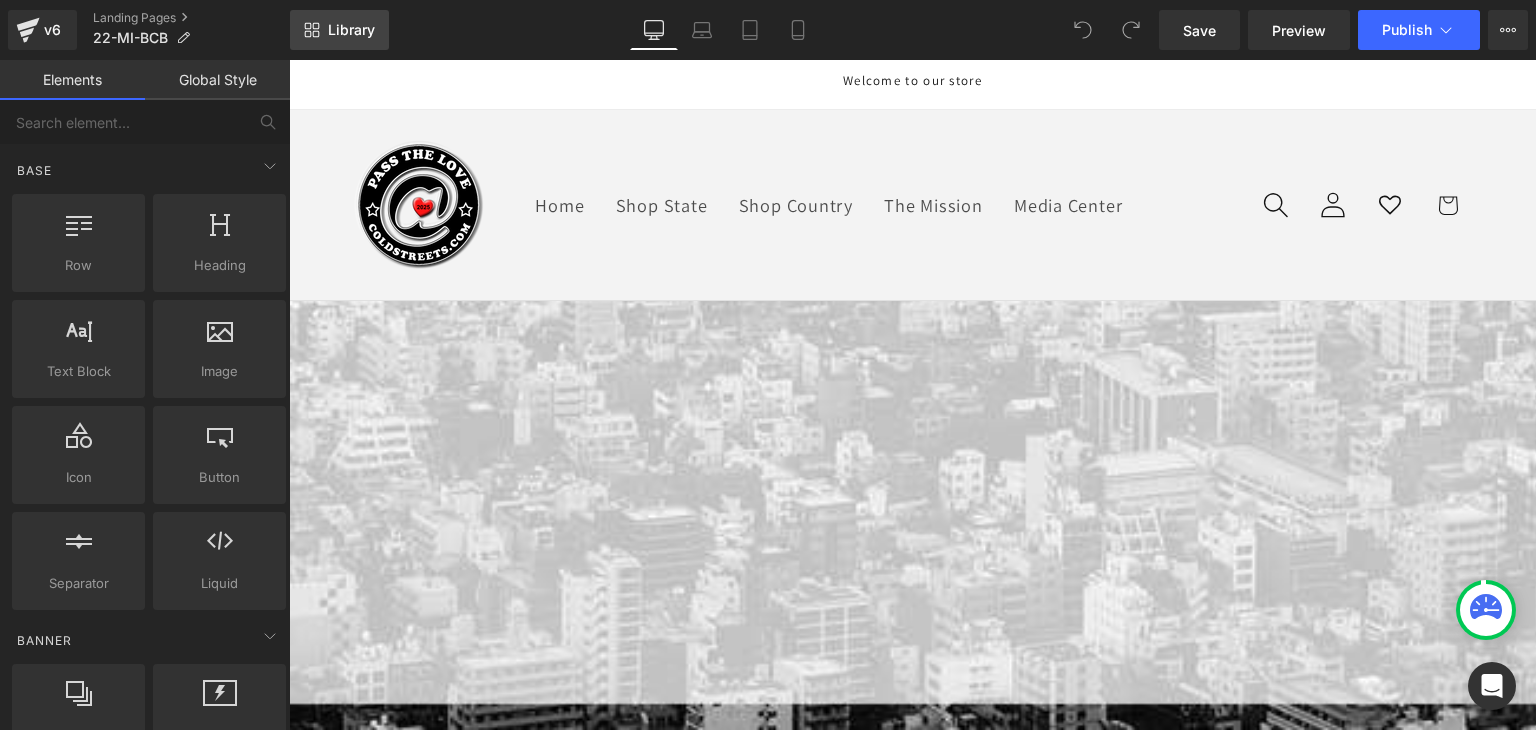 click on "Library" at bounding box center (339, 30) 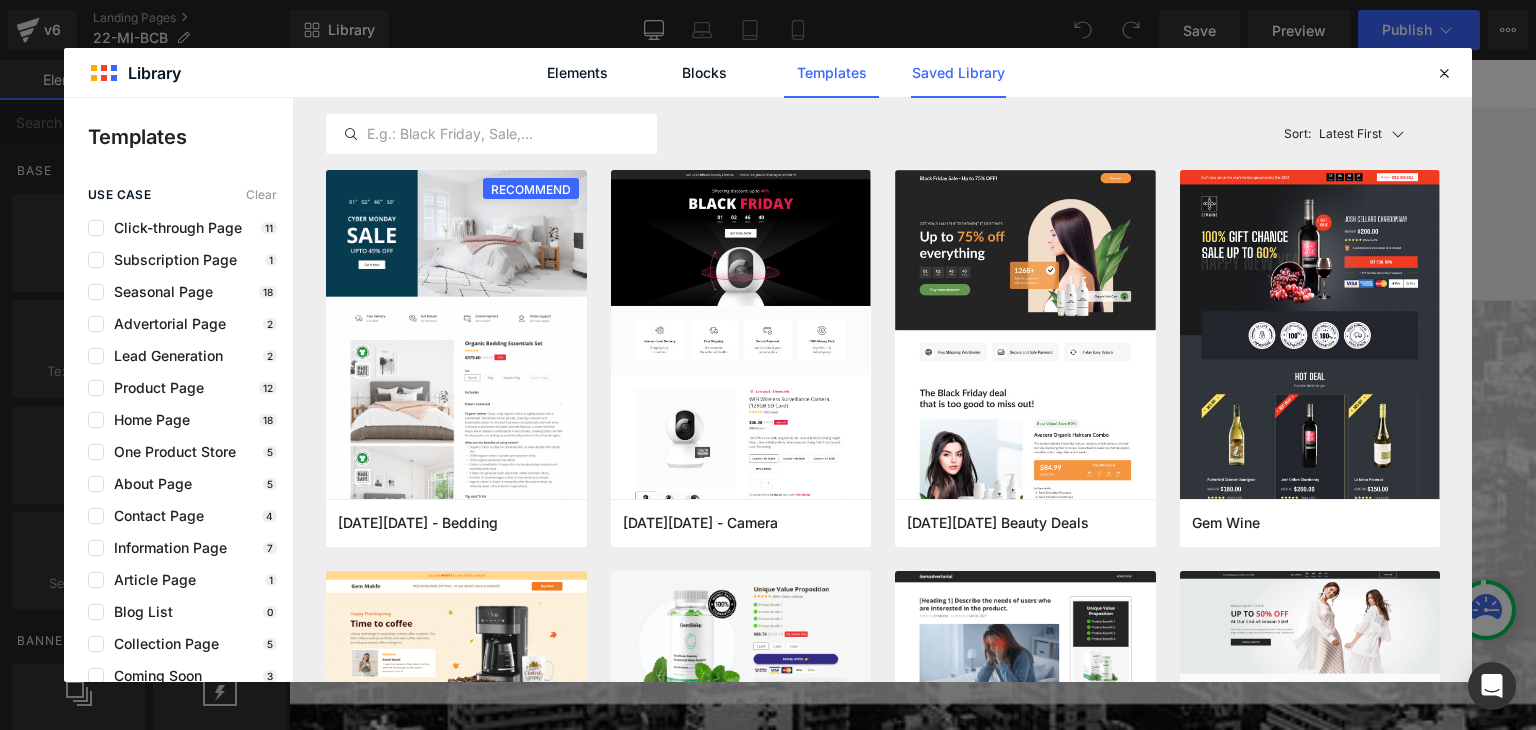 click on "Saved Library" 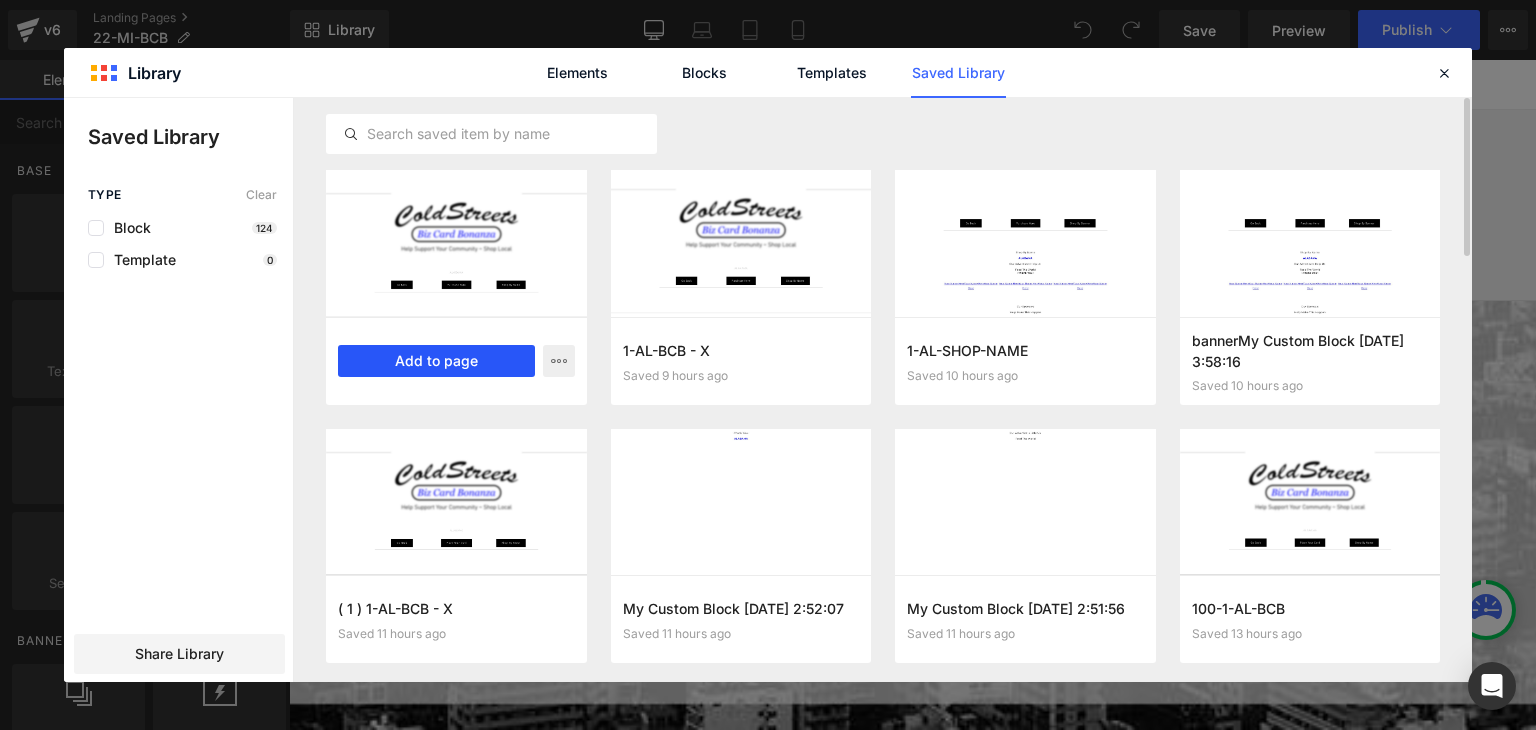click on "Add to page" at bounding box center [436, 361] 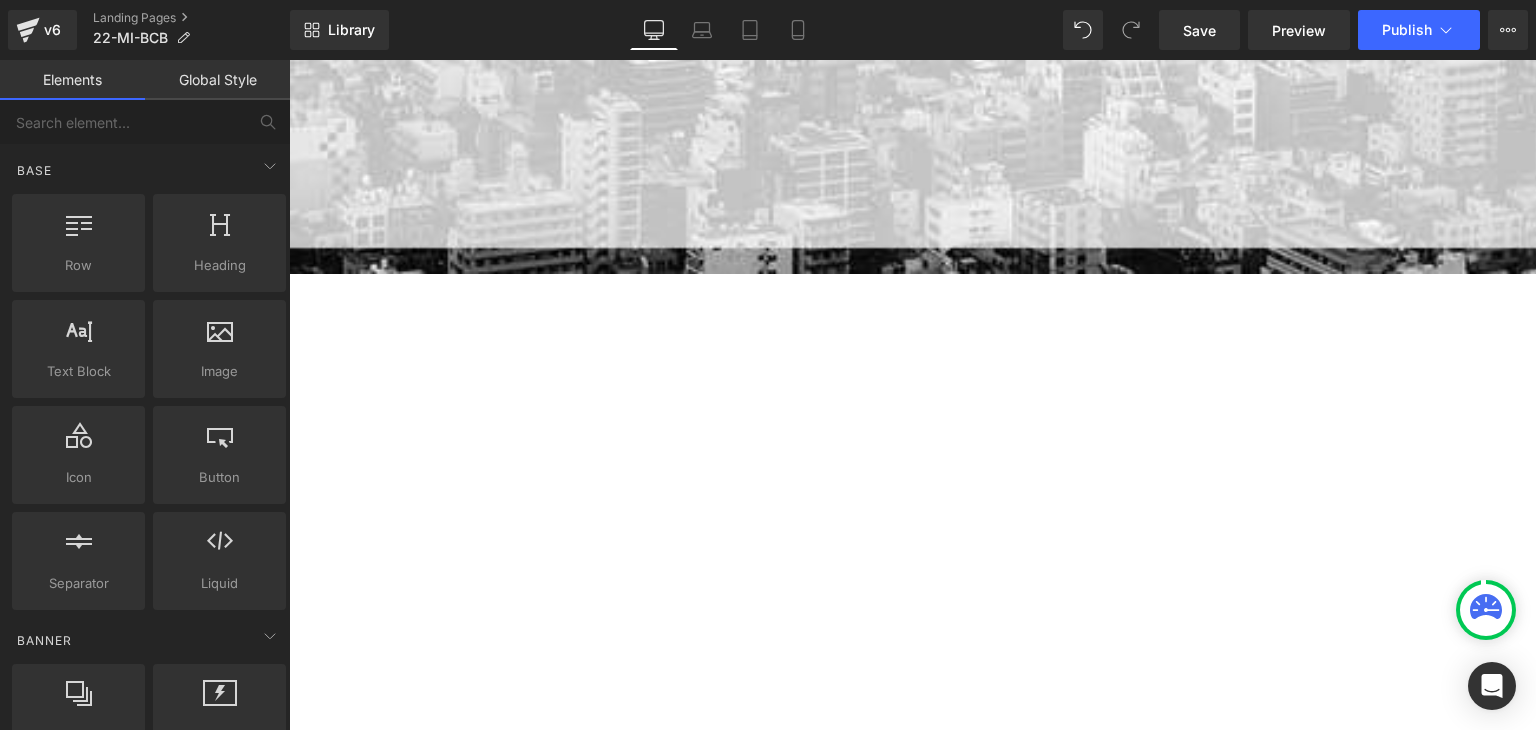 scroll, scrollTop: 459, scrollLeft: 0, axis: vertical 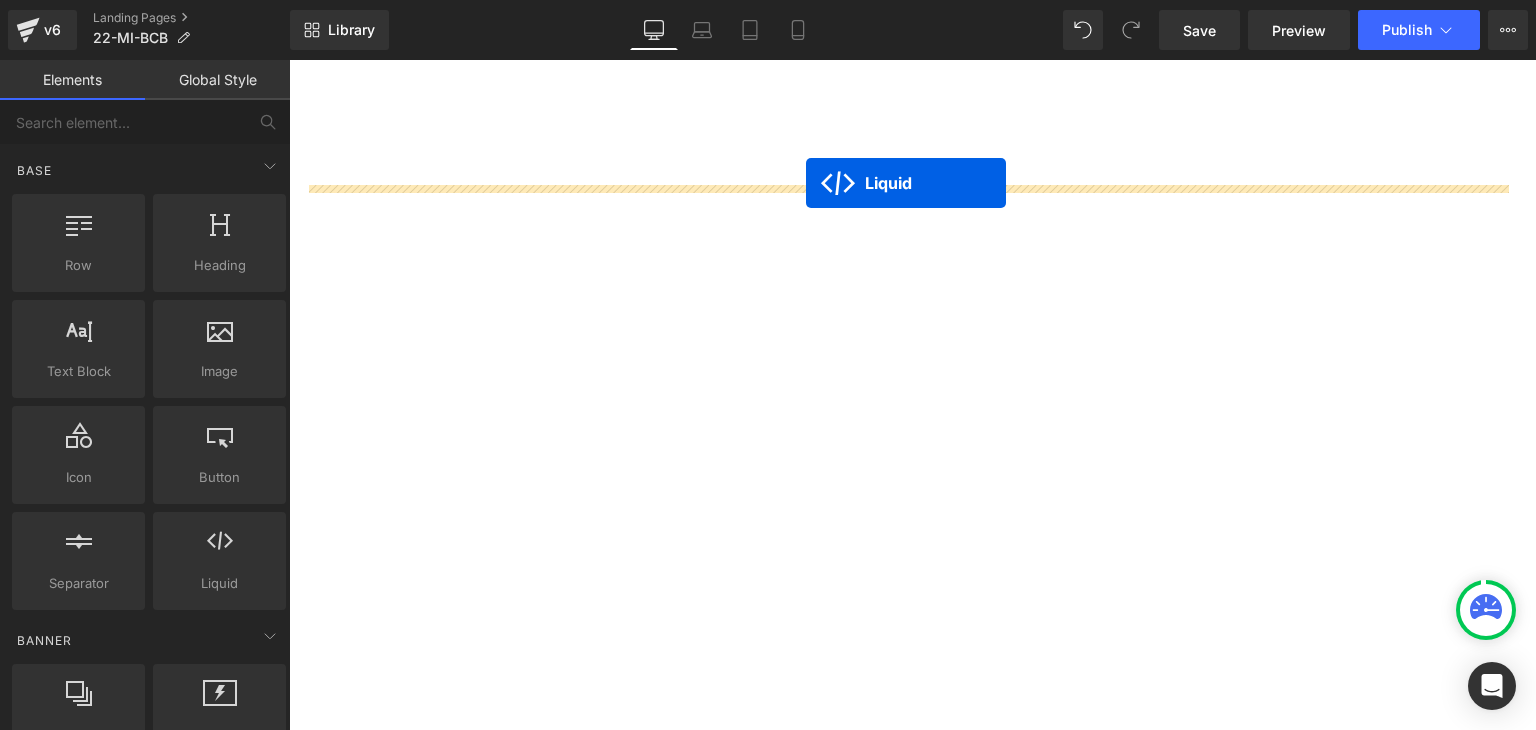 drag, startPoint x: 856, startPoint y: 499, endPoint x: 806, endPoint y: 183, distance: 319.93124 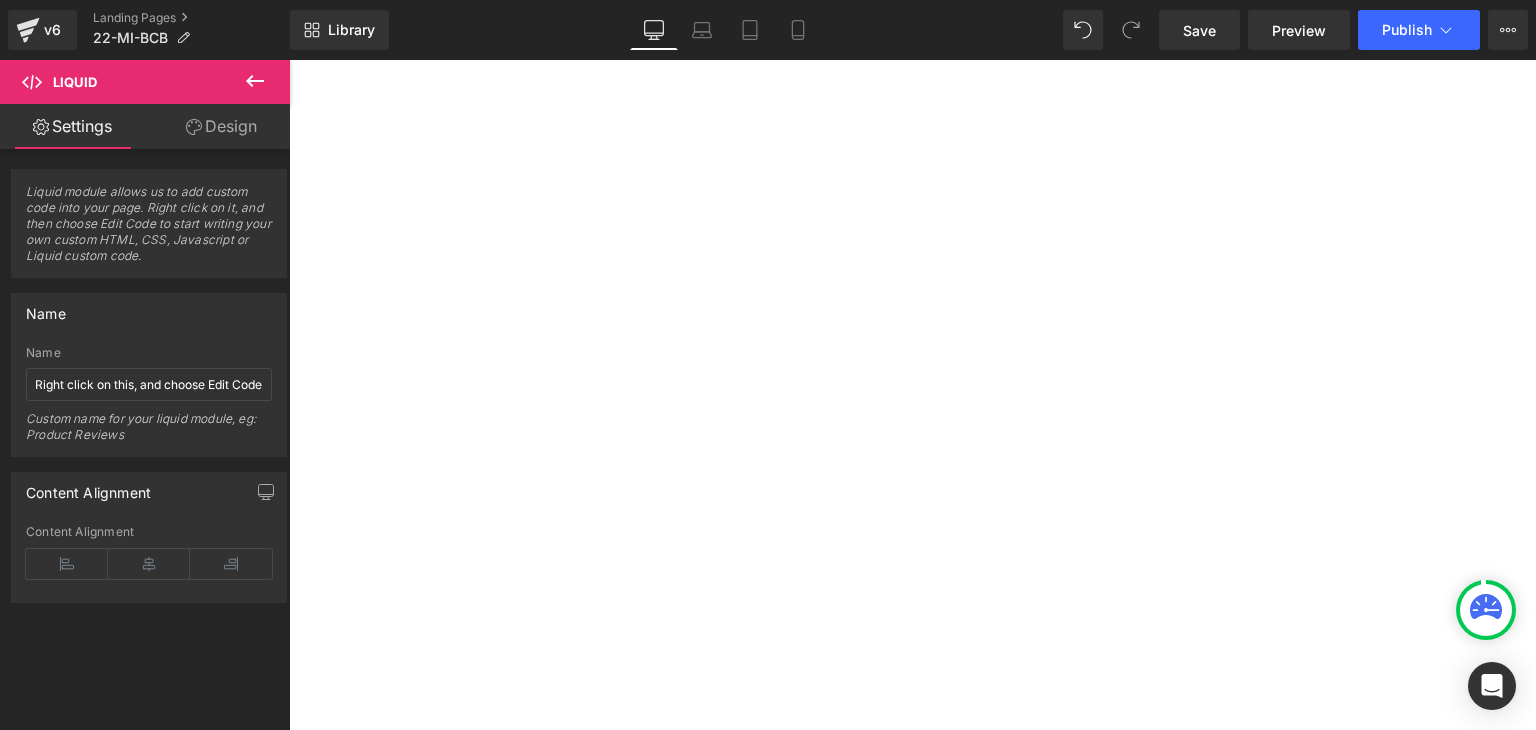click 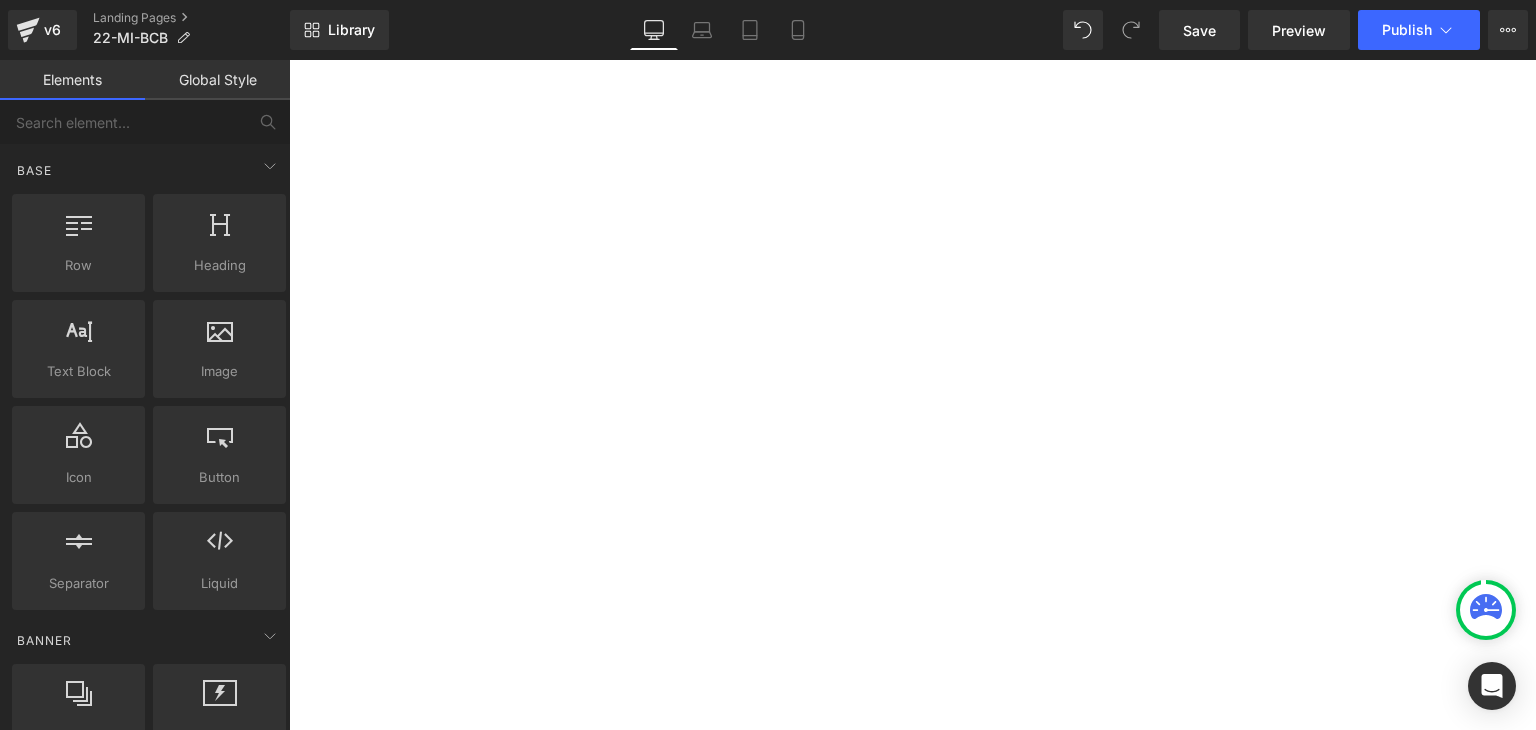 scroll, scrollTop: 879, scrollLeft: 0, axis: vertical 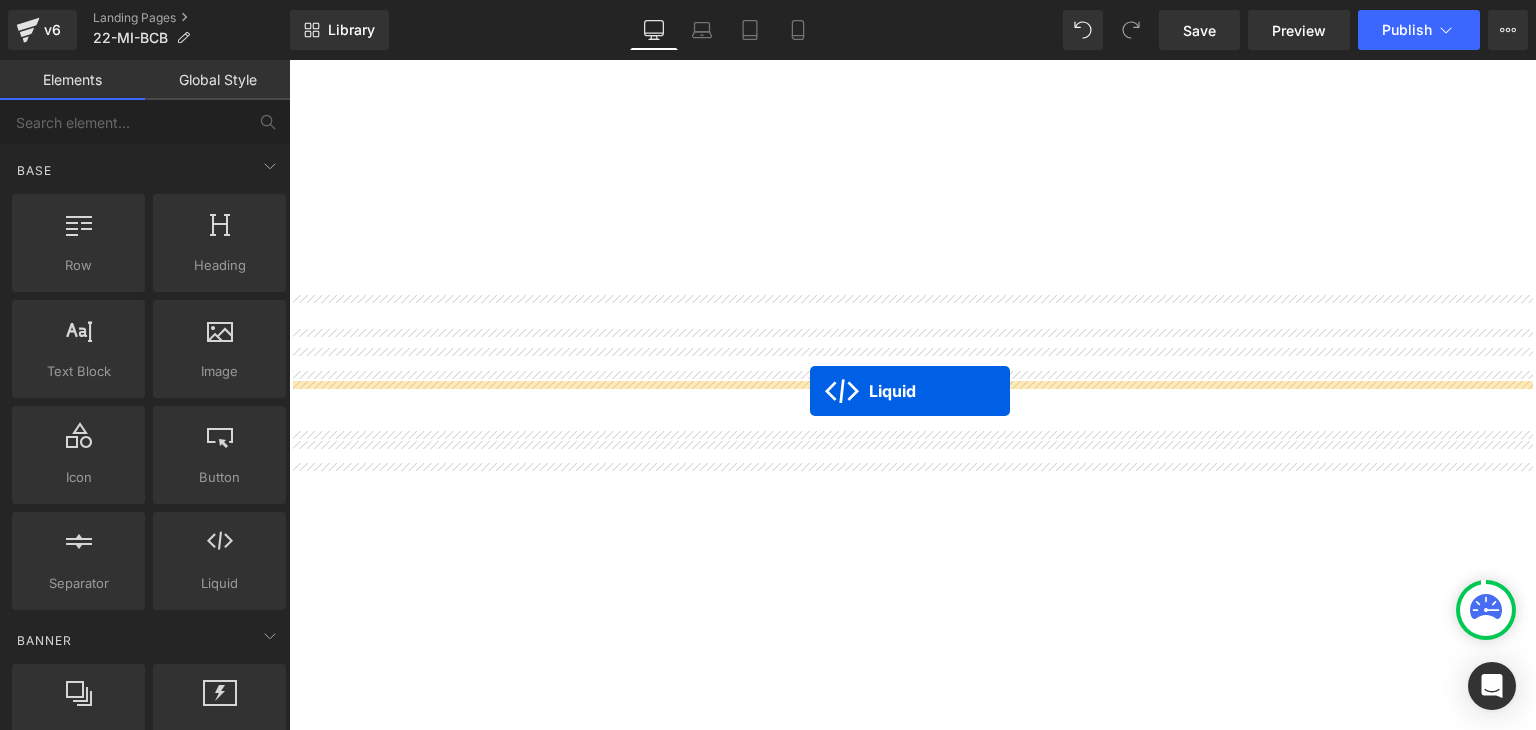 drag, startPoint x: 851, startPoint y: 275, endPoint x: 810, endPoint y: 391, distance: 123.03252 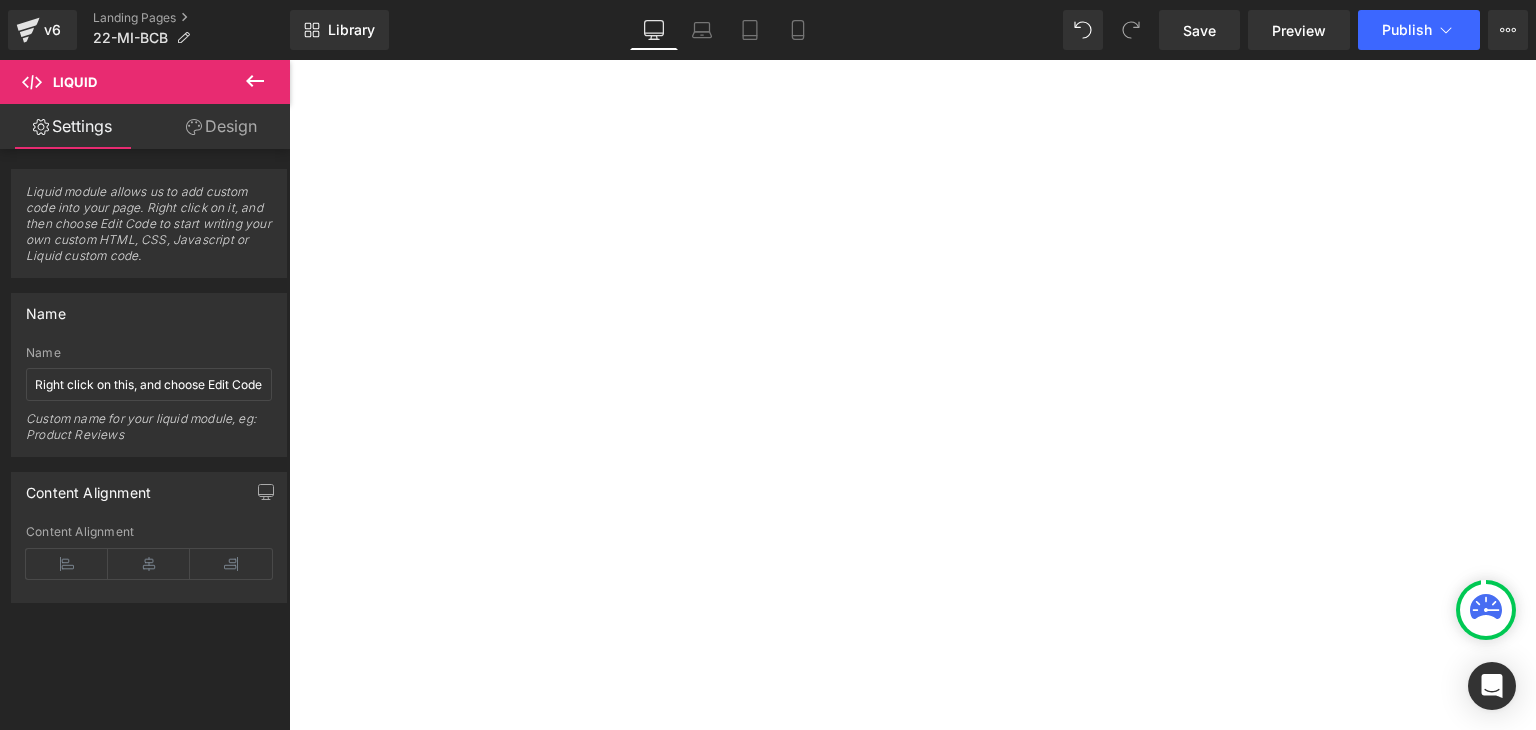 click on "Liquid" at bounding box center [-2829, 2789] 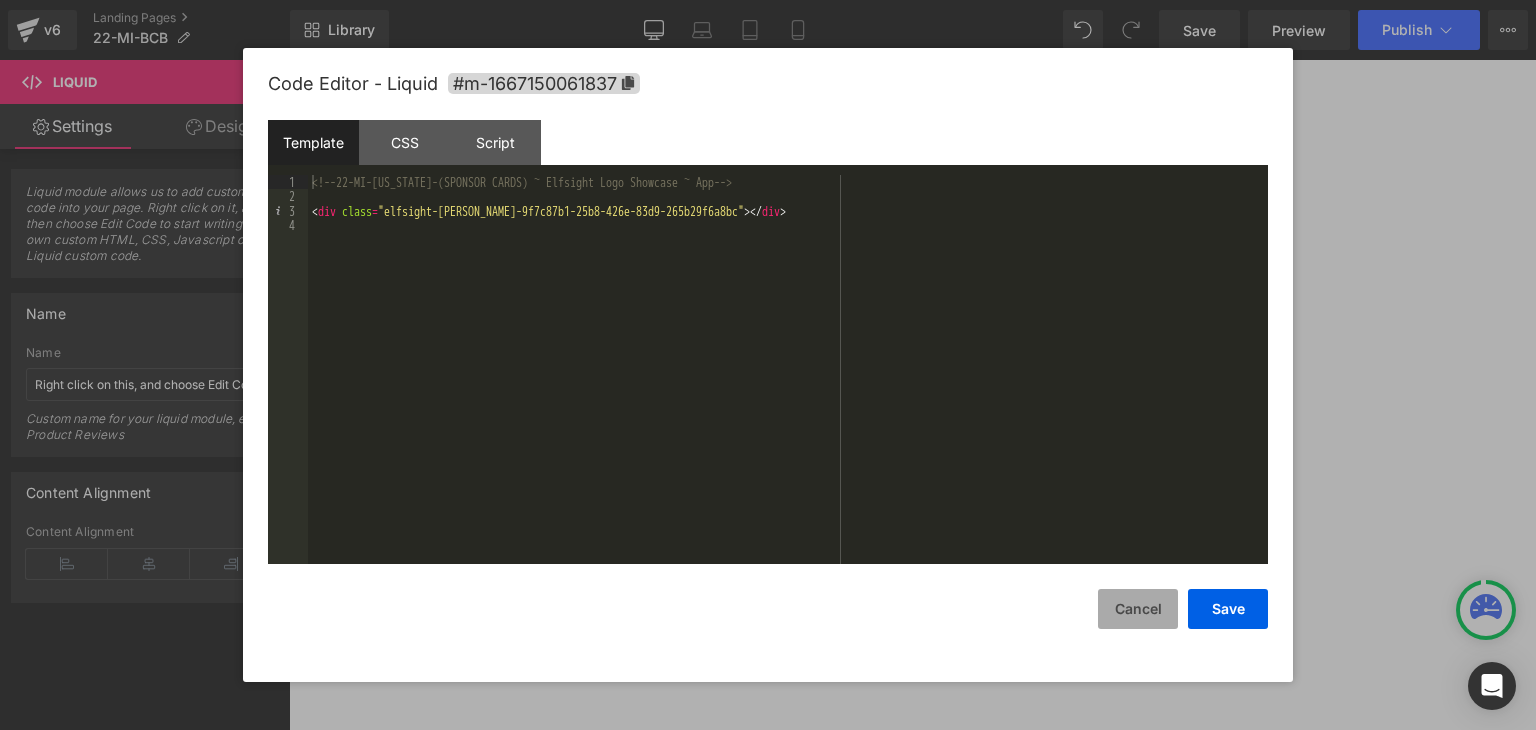 click on "Cancel" at bounding box center [1138, 609] 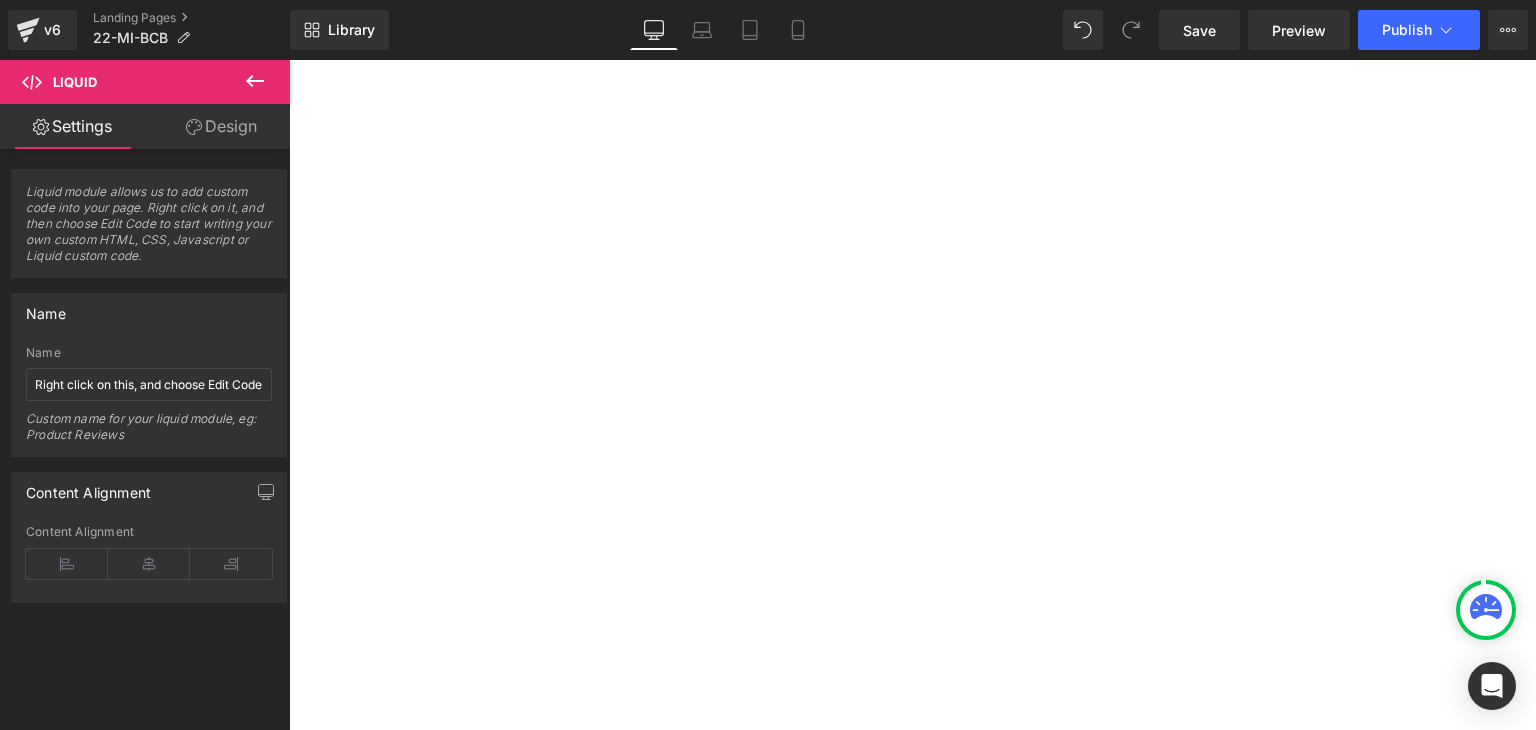 click at bounding box center (289, 60) 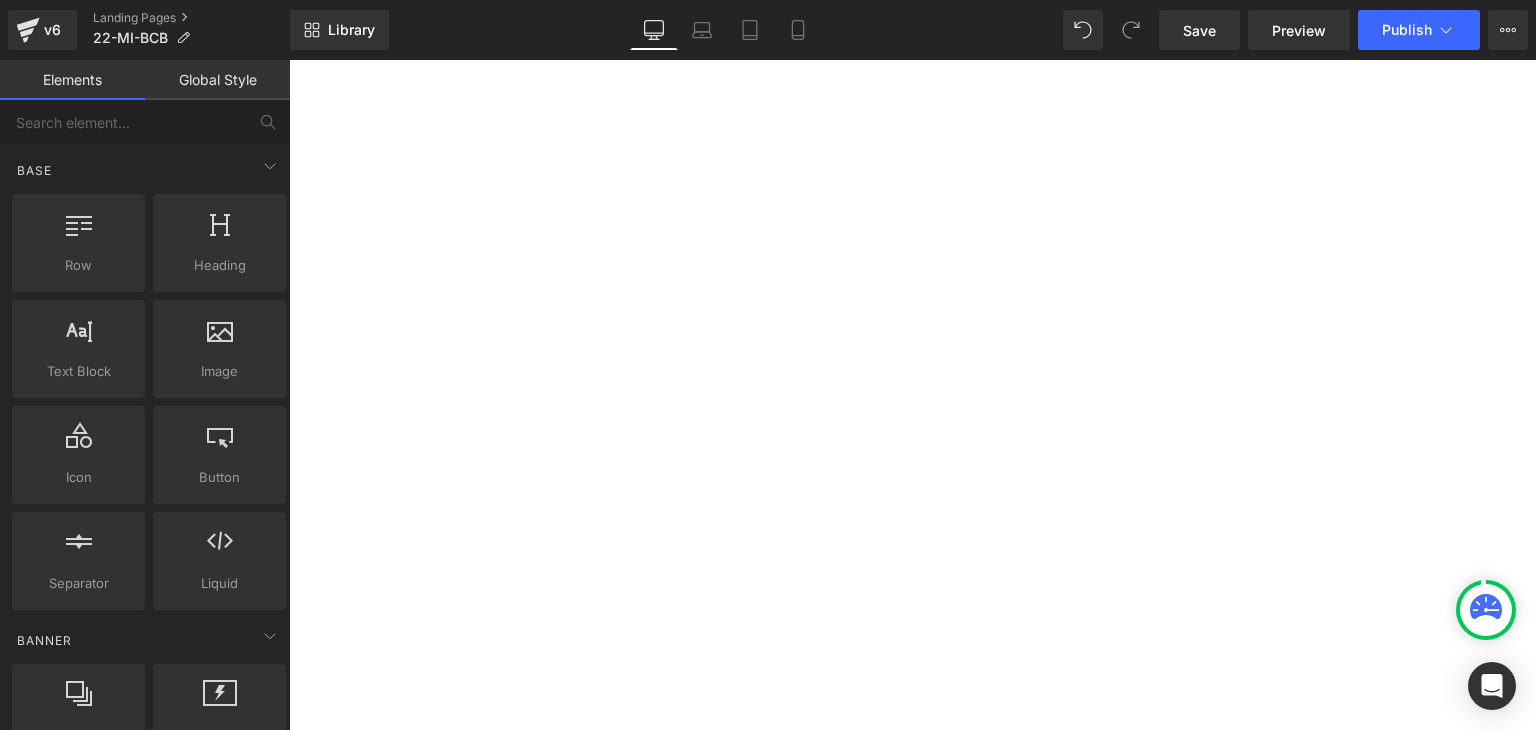 scroll, scrollTop: 1779, scrollLeft: 0, axis: vertical 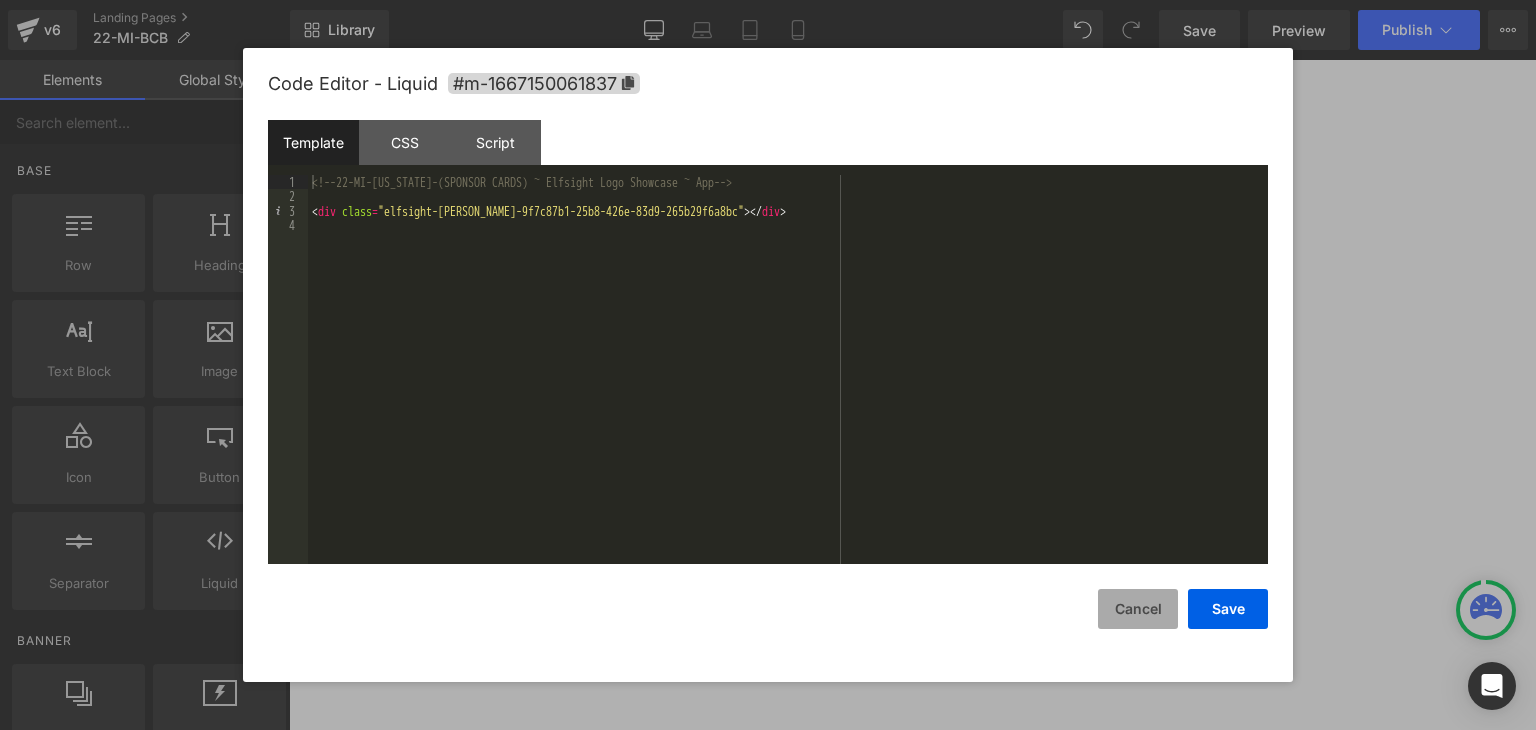 click on "Cancel" at bounding box center [1138, 609] 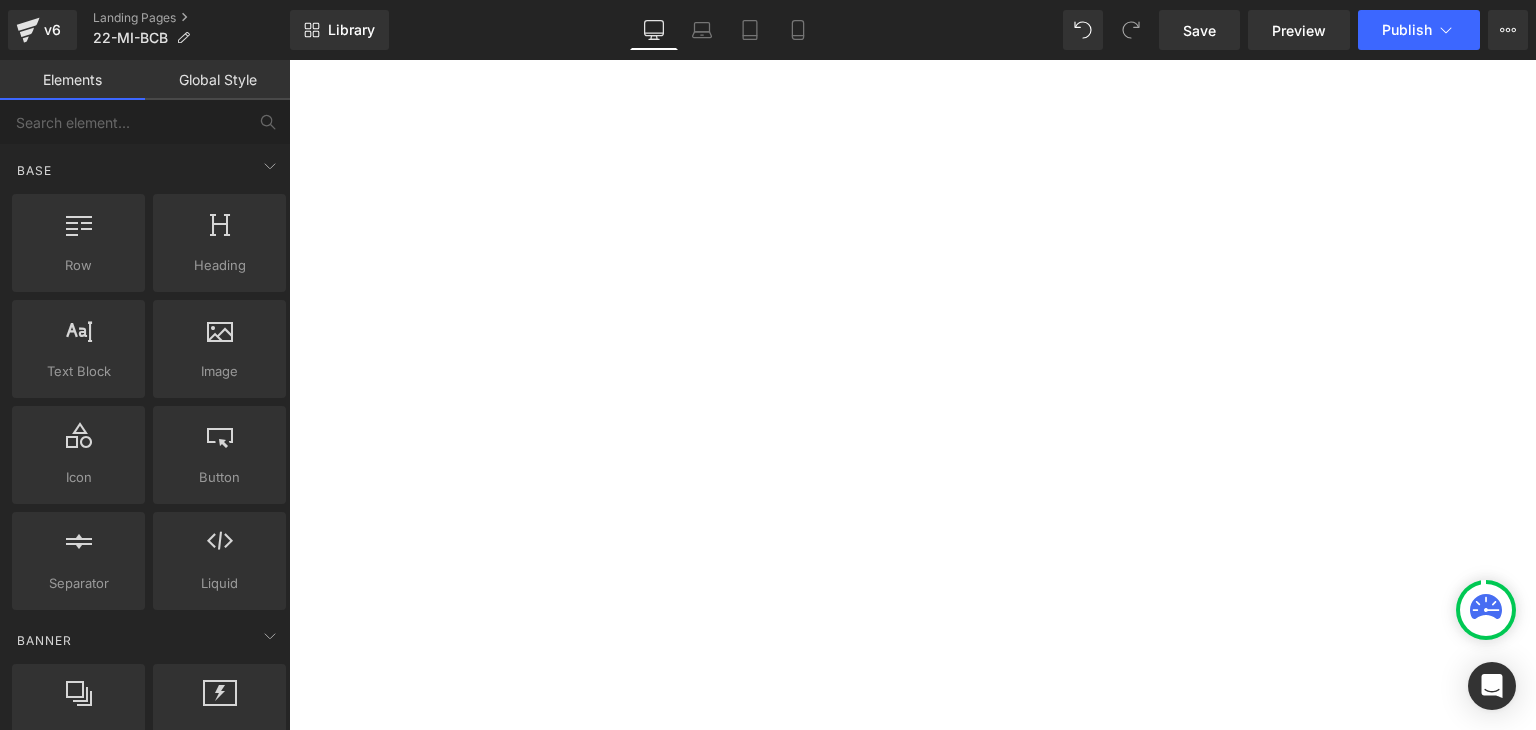 scroll, scrollTop: 1479, scrollLeft: 0, axis: vertical 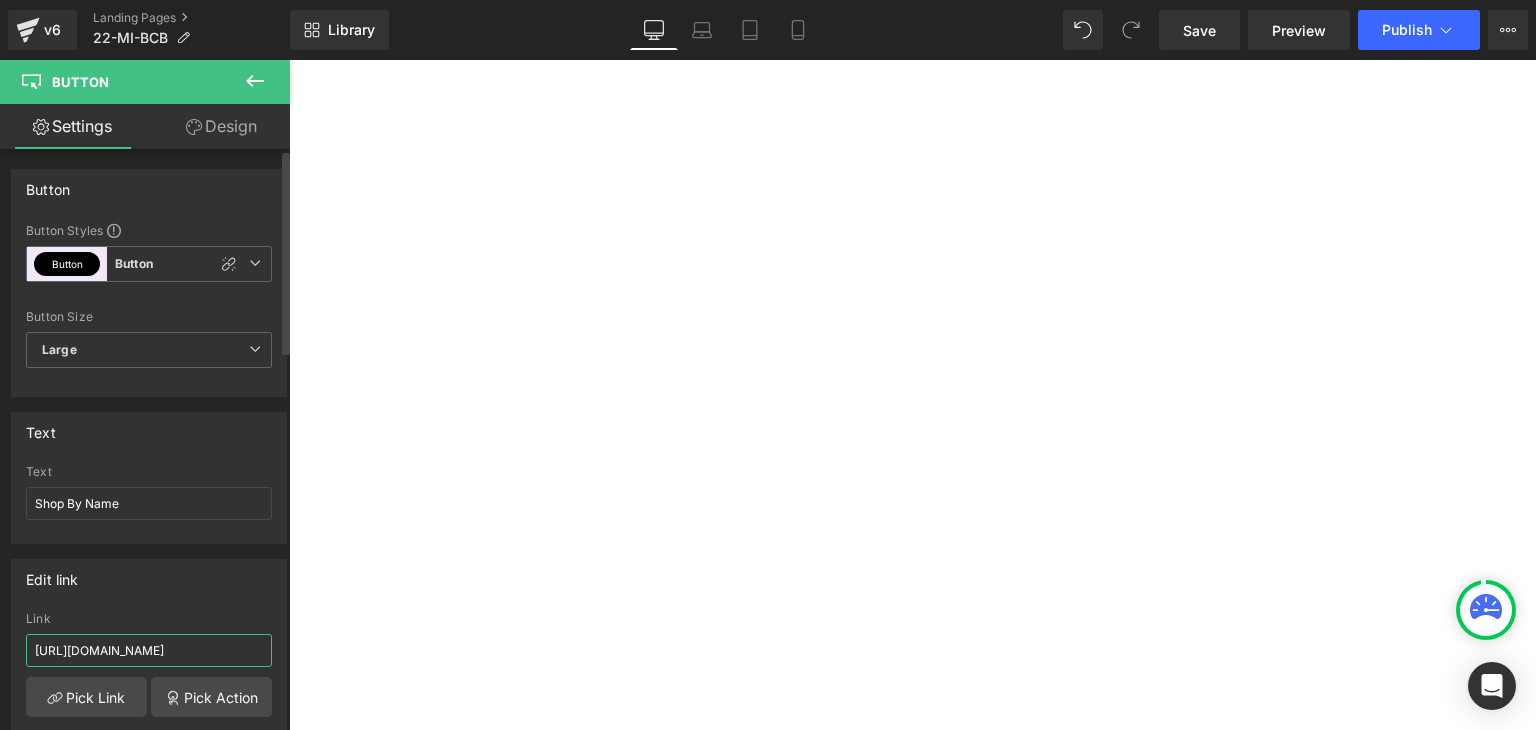 drag, startPoint x: 248, startPoint y: 650, endPoint x: 276, endPoint y: 651, distance: 28.01785 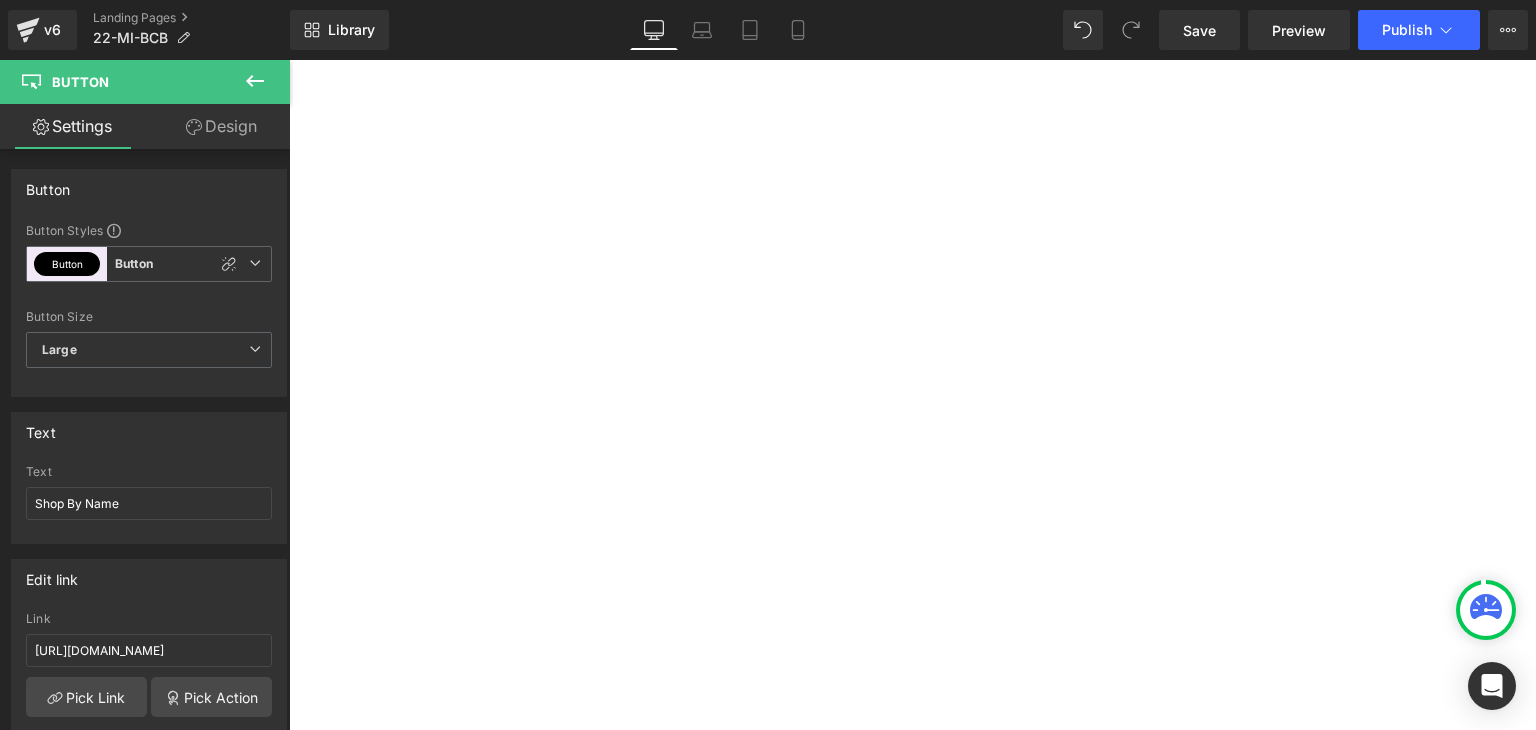 scroll, scrollTop: 0, scrollLeft: 0, axis: both 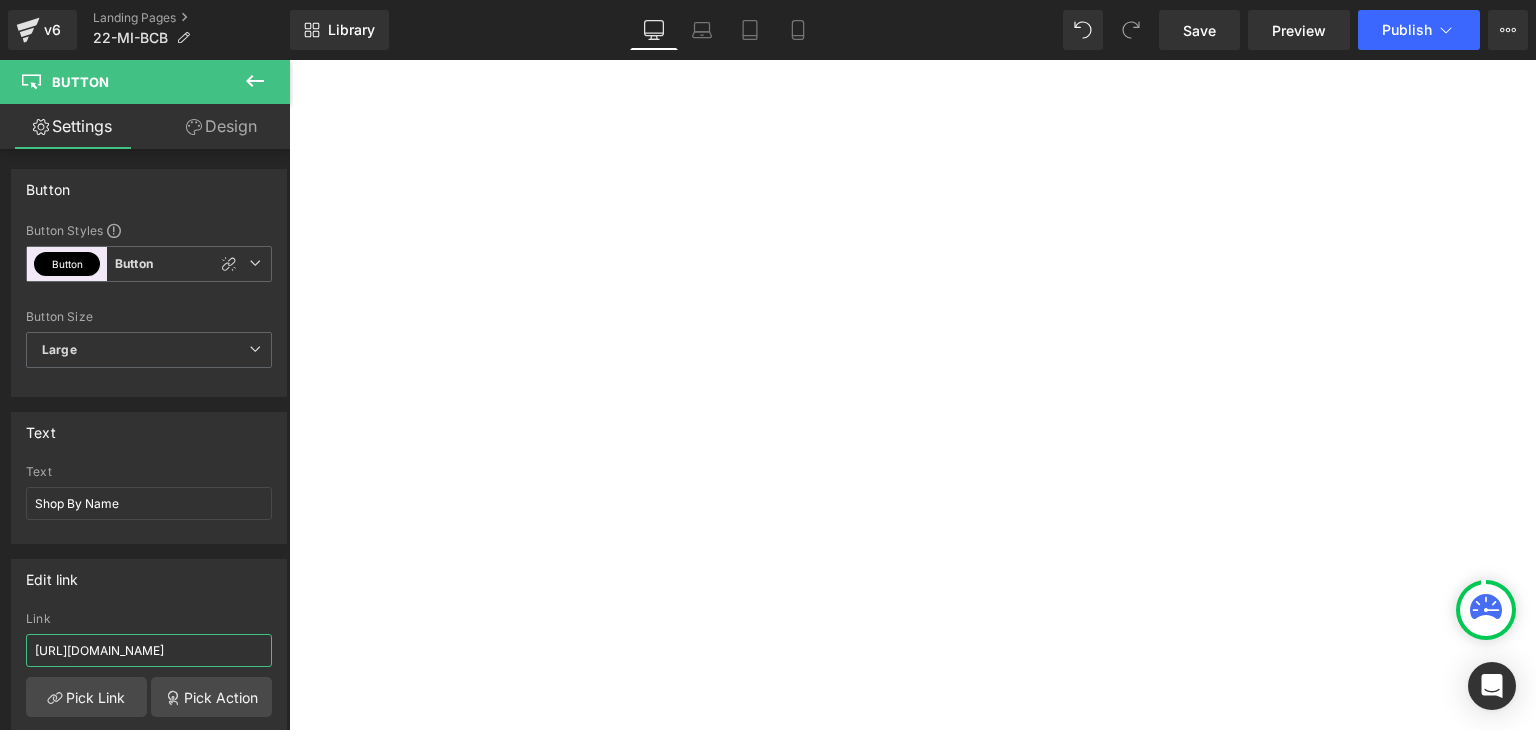 click on "Button" at bounding box center (289, 60) 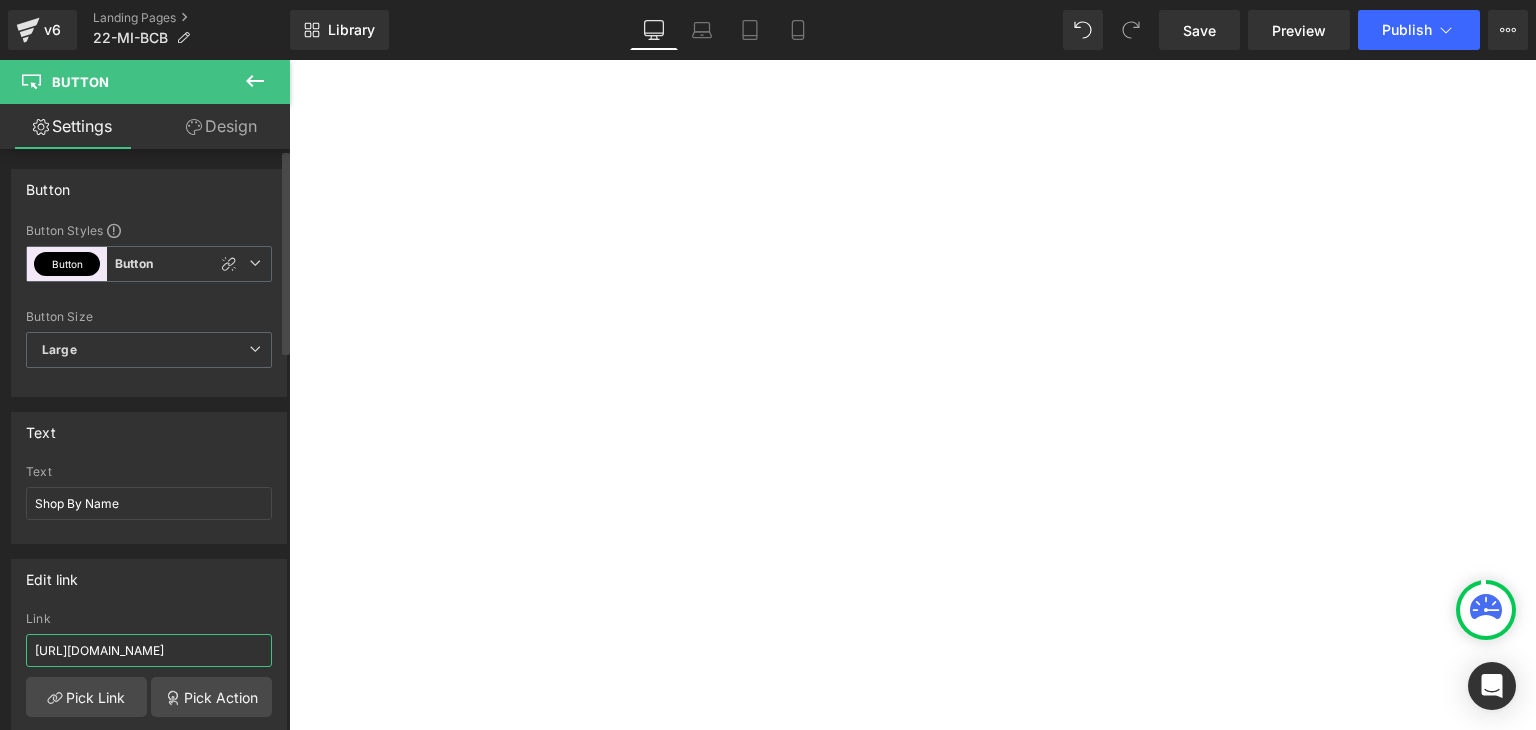 scroll, scrollTop: 0, scrollLeft: 44, axis: horizontal 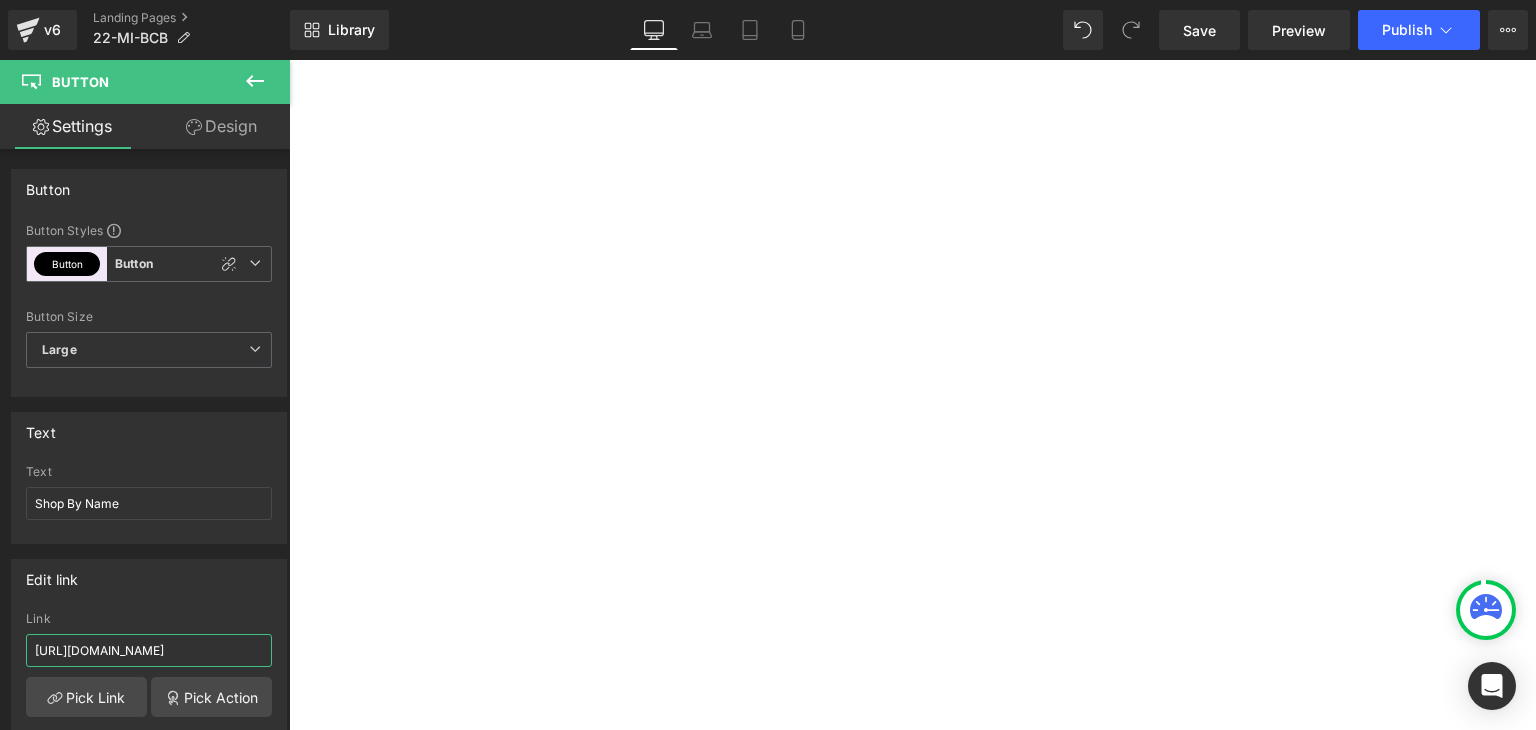 type on "https://coldstreets.com/pages/22-mi-shop-name" 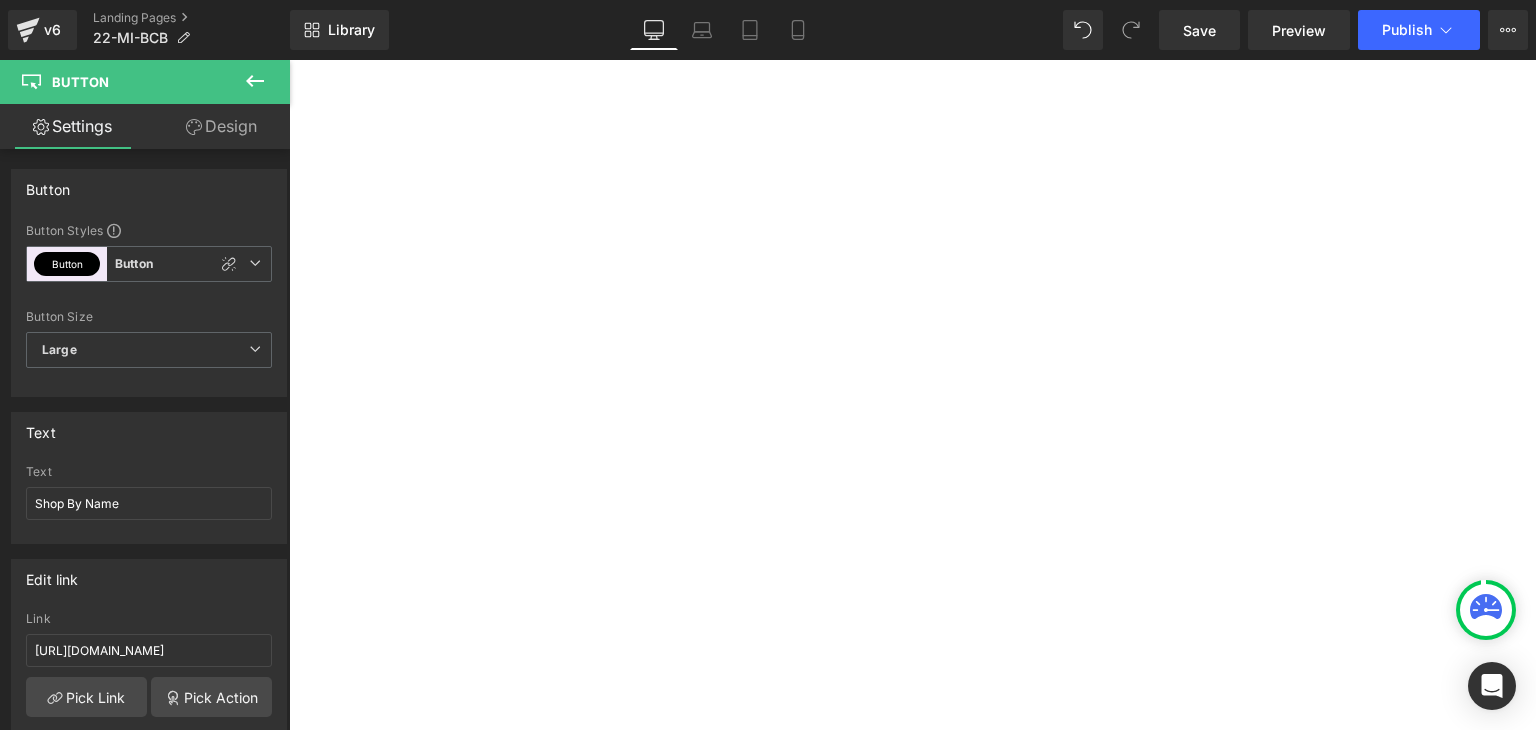 scroll, scrollTop: 0, scrollLeft: 0, axis: both 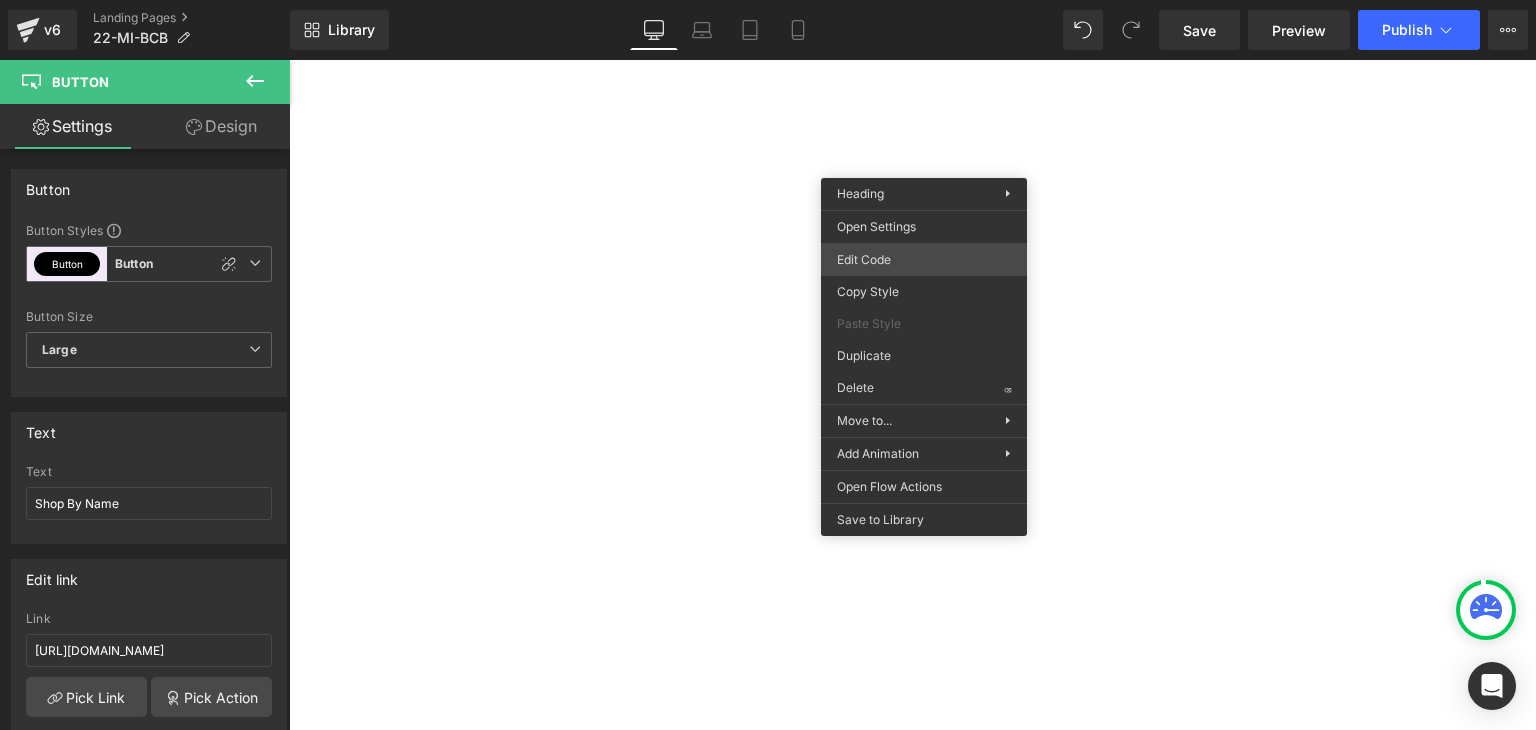 click on "Button  You are previewing how the   will restyle your page. You can not edit Elements in Preset Preview Mode.  v6 Landing Pages 22-MI-BCB Library Desktop Desktop Laptop Tablet Mobile Save Preview Publish Scheduled View Live Page View with current Template Save Template to Library Schedule Publish  Optimize  Publish Settings Shortcuts  Your page can’t be published   You've reached the maximum number of published pages on your plan  (0/0).  You need to upgrade your plan or unpublish all your pages to get 1 publish slot.   Unpublish pages   Upgrade plan  Elements Global Style Base Row  rows, columns, layouts, div Heading  headings, titles, h1,h2,h3,h4,h5,h6 Text Block  texts, paragraphs, contents, blocks Image  images, photos, alts, uploads Icon  icons, symbols Button  button, call to action, cta Separator  separators, dividers, horizontal lines Liquid  liquid, custom code, html, javascript, css, reviews, apps, applications, embeded, iframe Banner Parallax  Hero Banner  Stack Tabs  Carousel  Pricing  List" at bounding box center [768, 0] 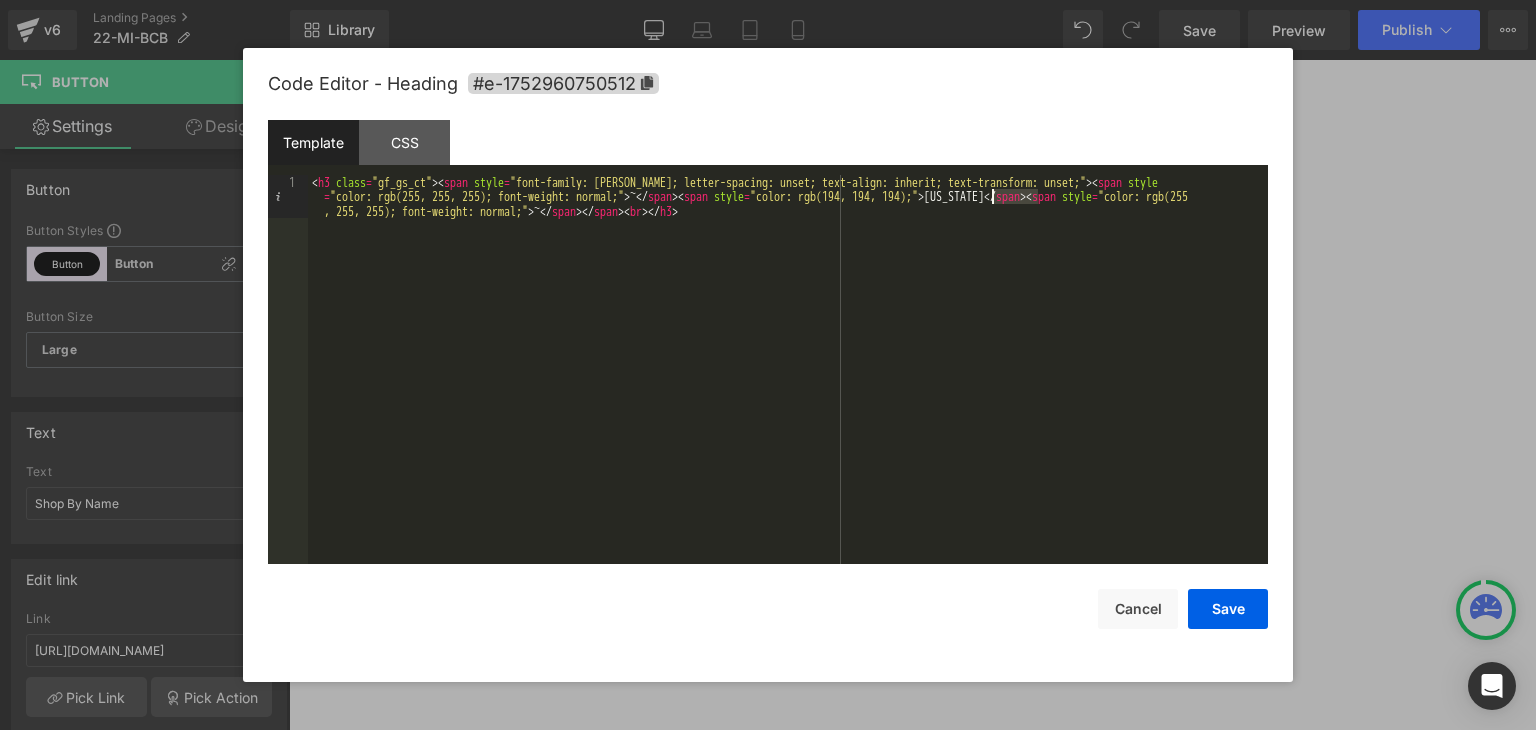 drag, startPoint x: 1038, startPoint y: 196, endPoint x: 991, endPoint y: 199, distance: 47.095646 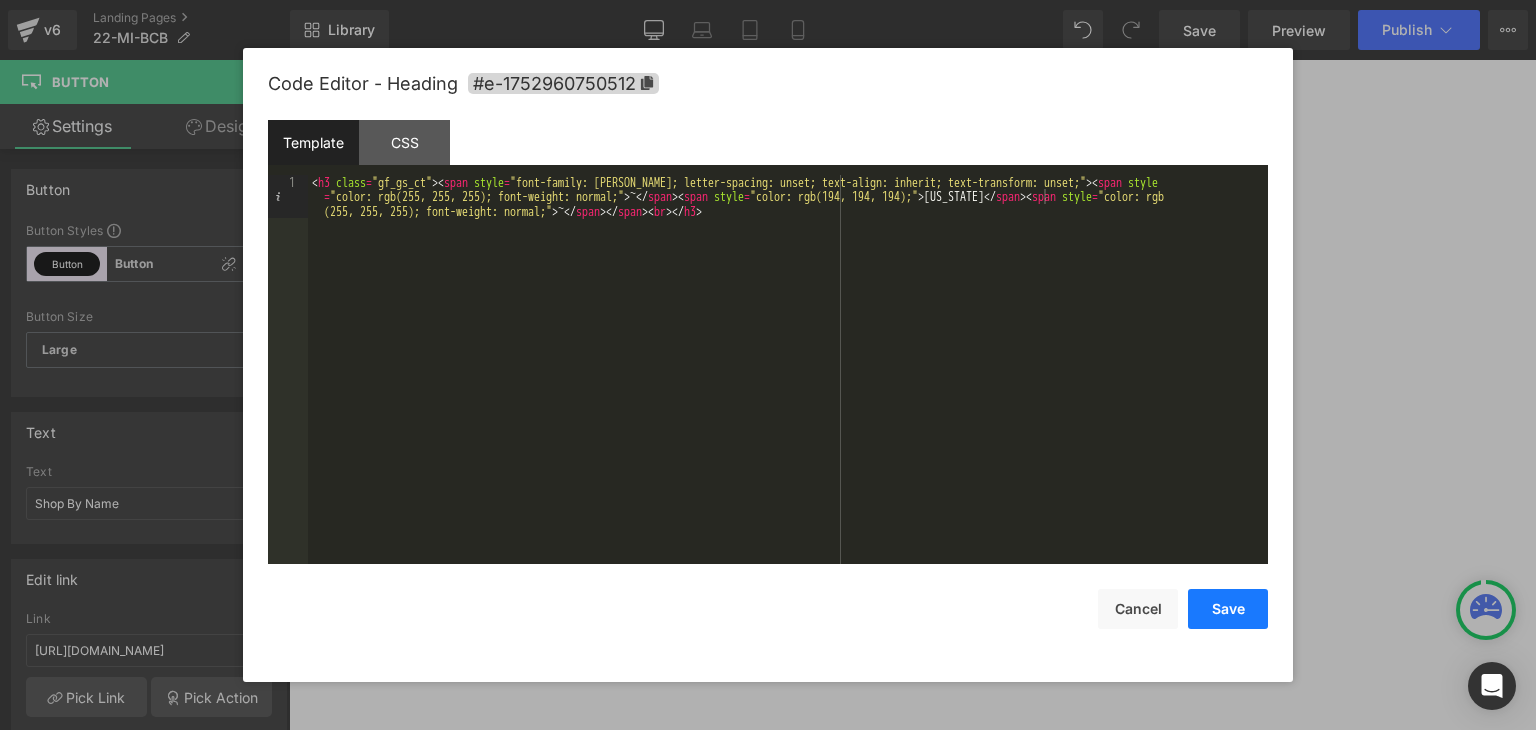 click on "Save" at bounding box center (1228, 609) 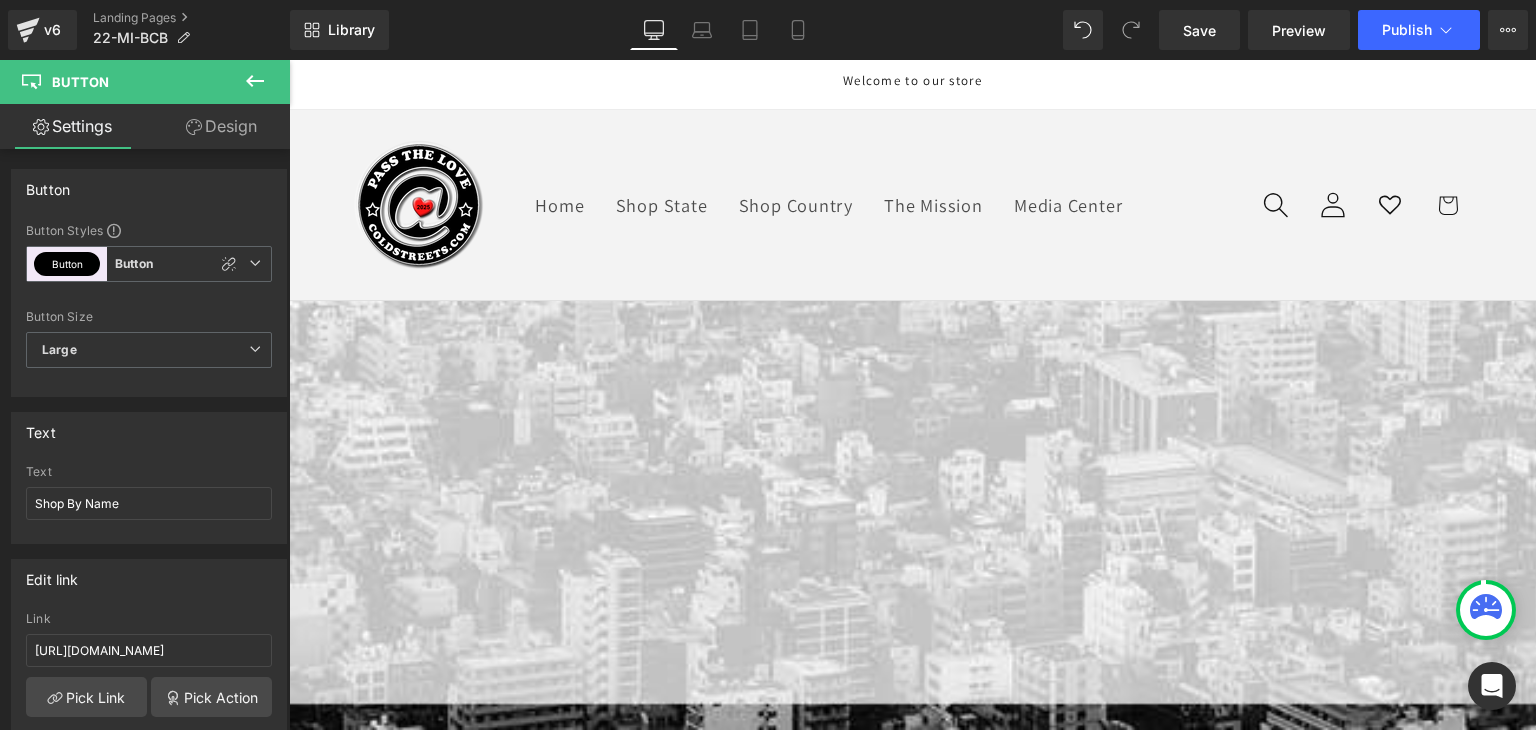scroll, scrollTop: 0, scrollLeft: 0, axis: both 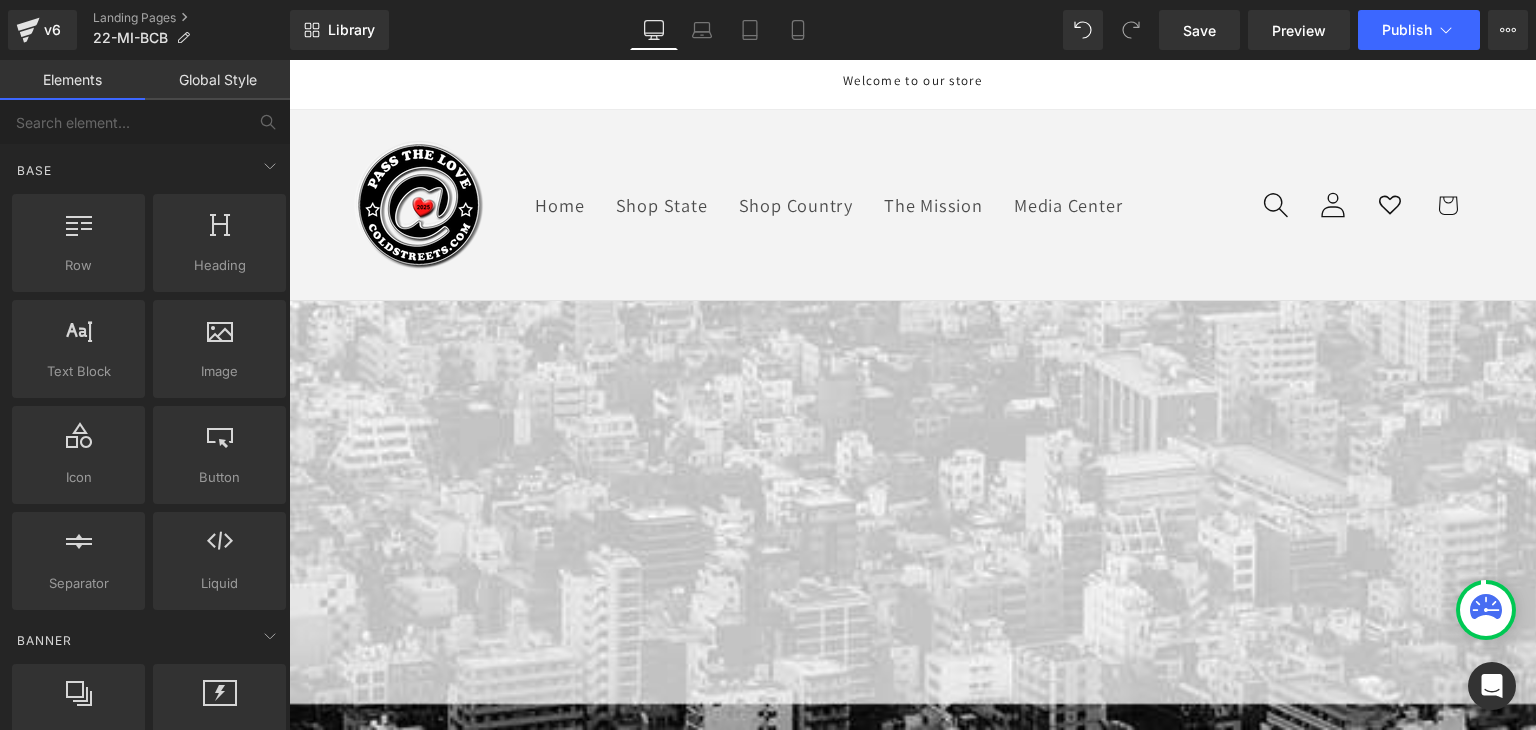 click 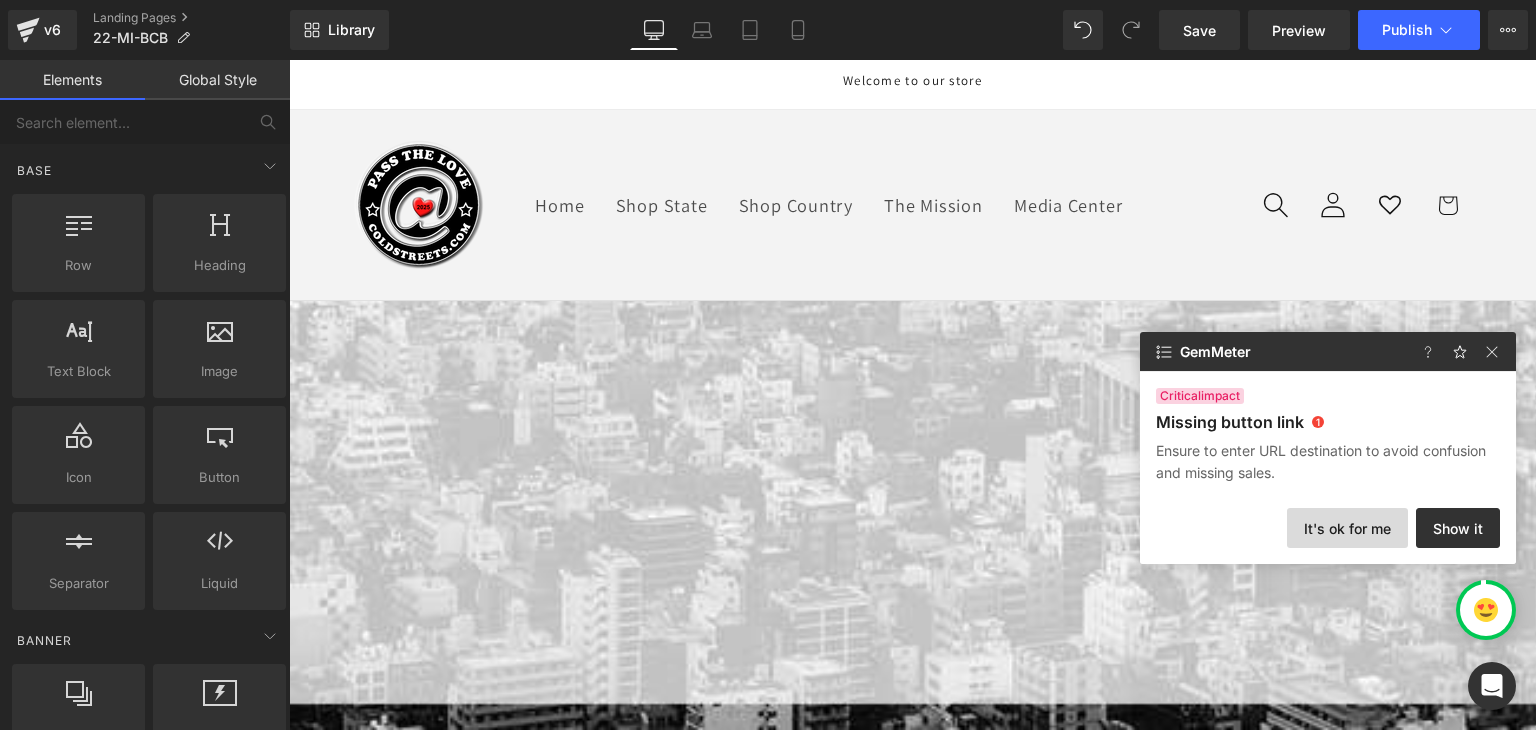 click on "It's ok for me" at bounding box center (1347, 528) 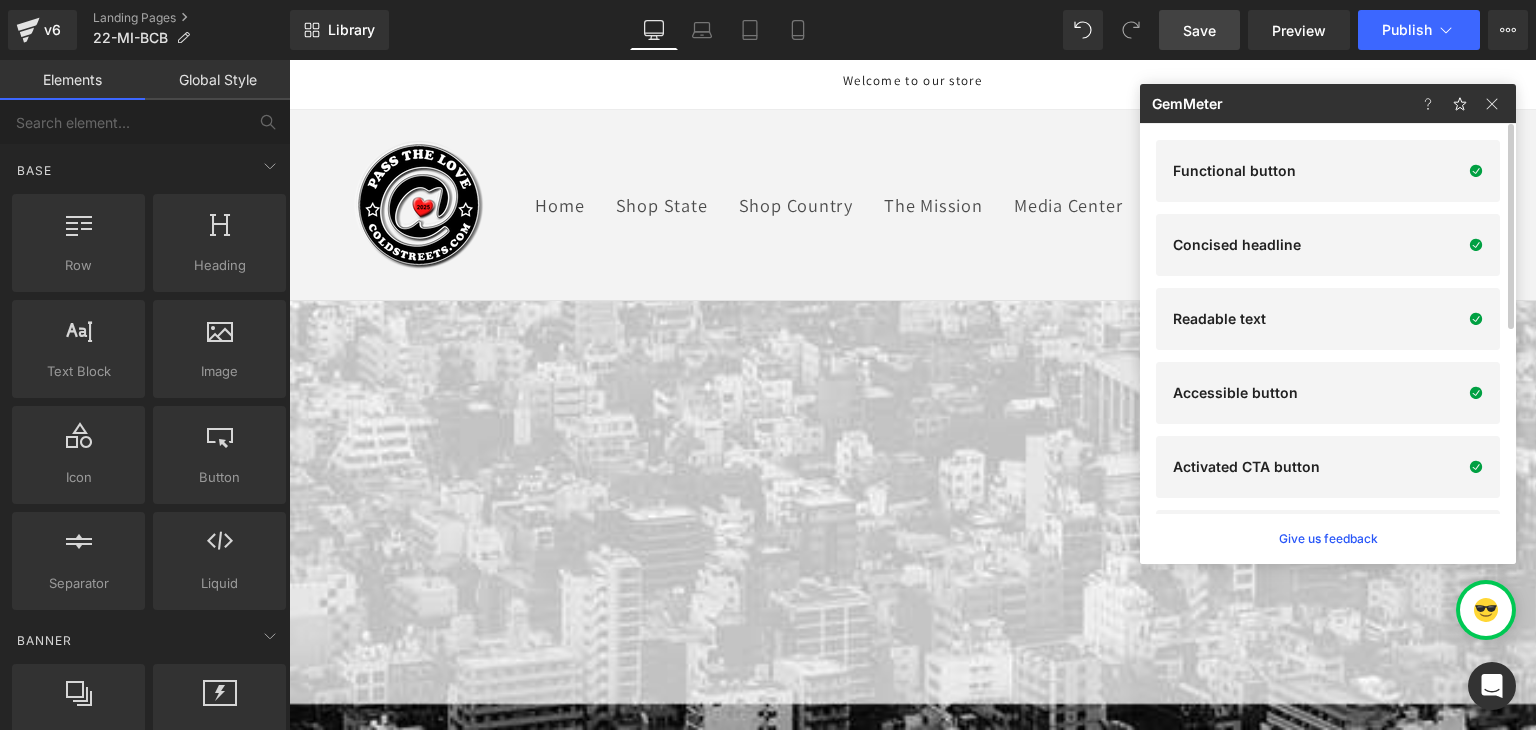 click on "Save" at bounding box center (1199, 30) 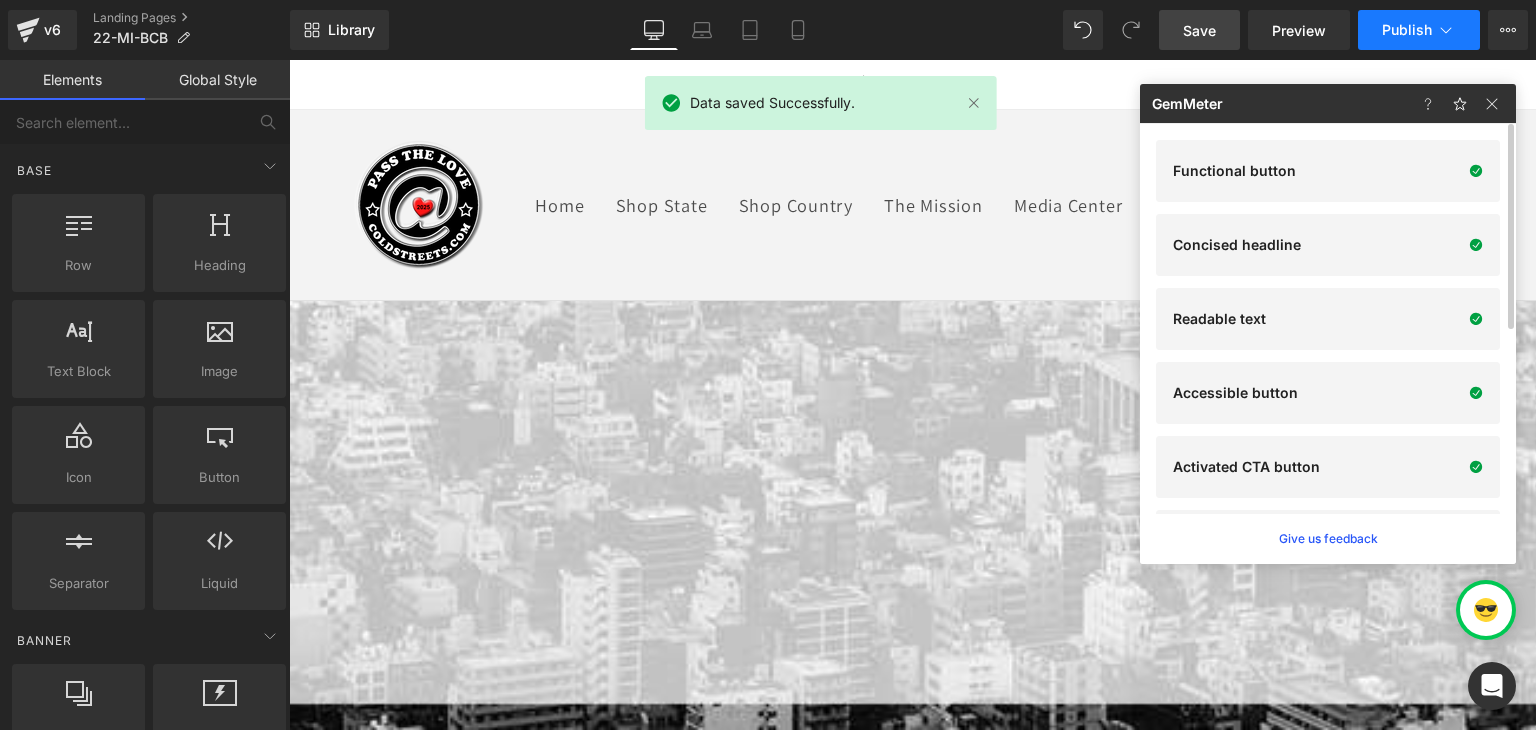 click 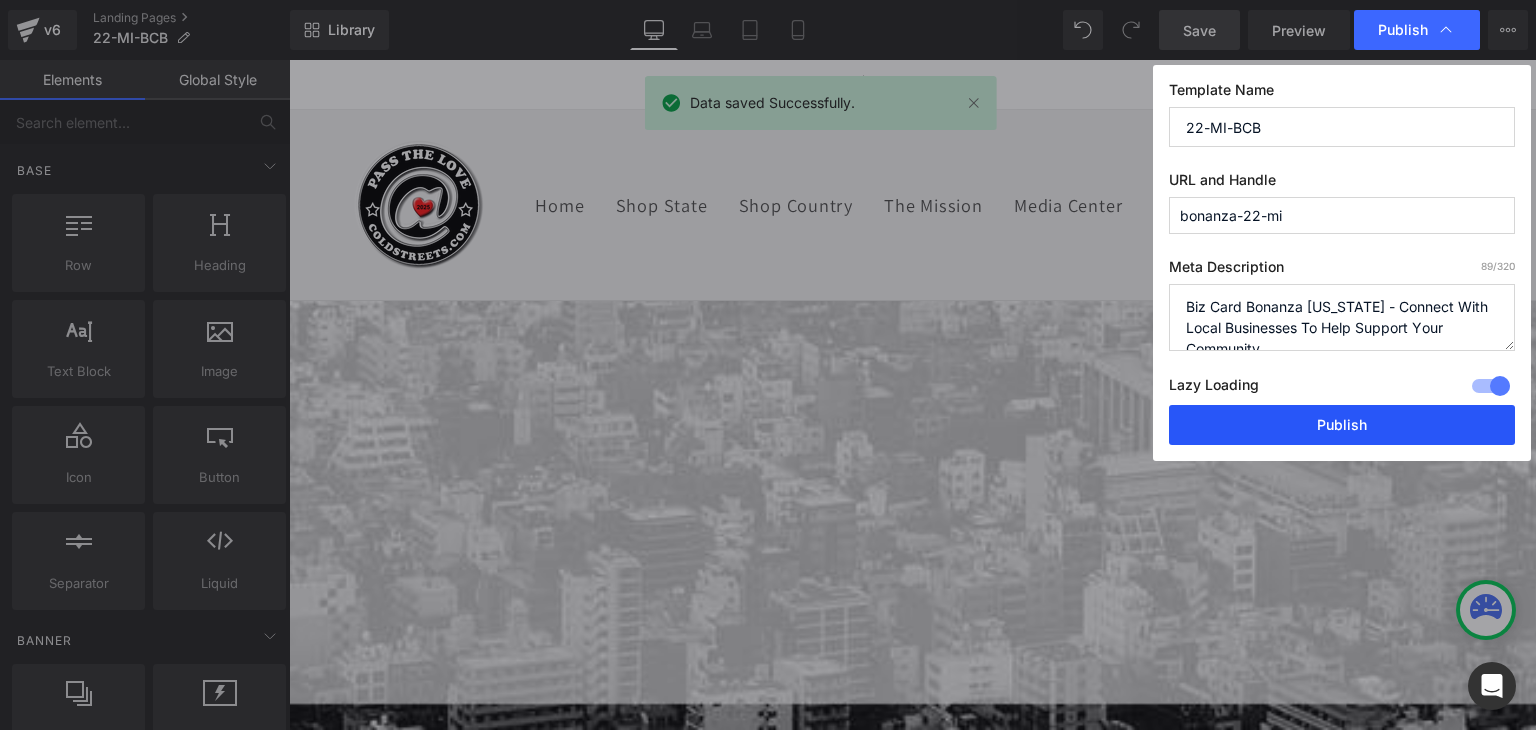 click on "Publish" at bounding box center [1342, 425] 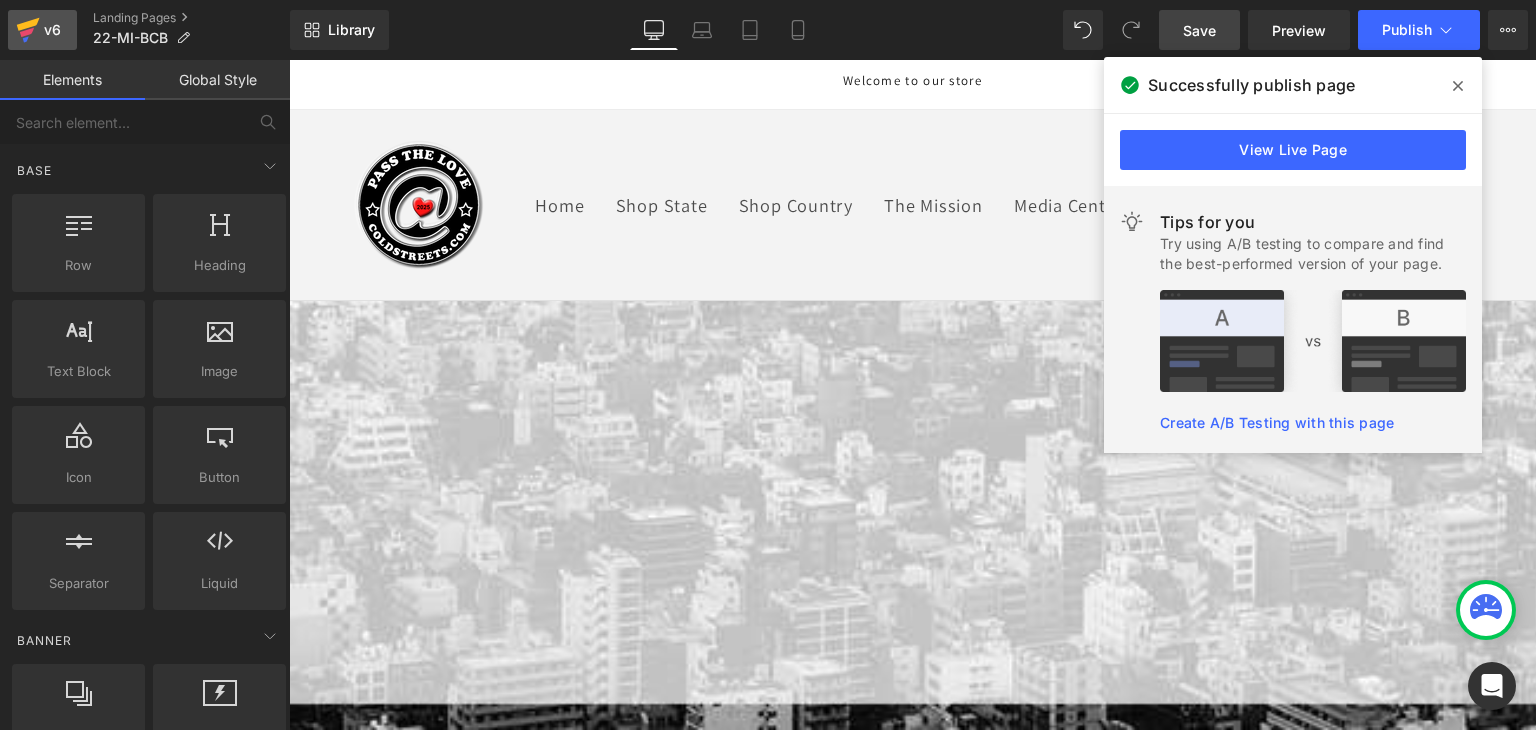 click 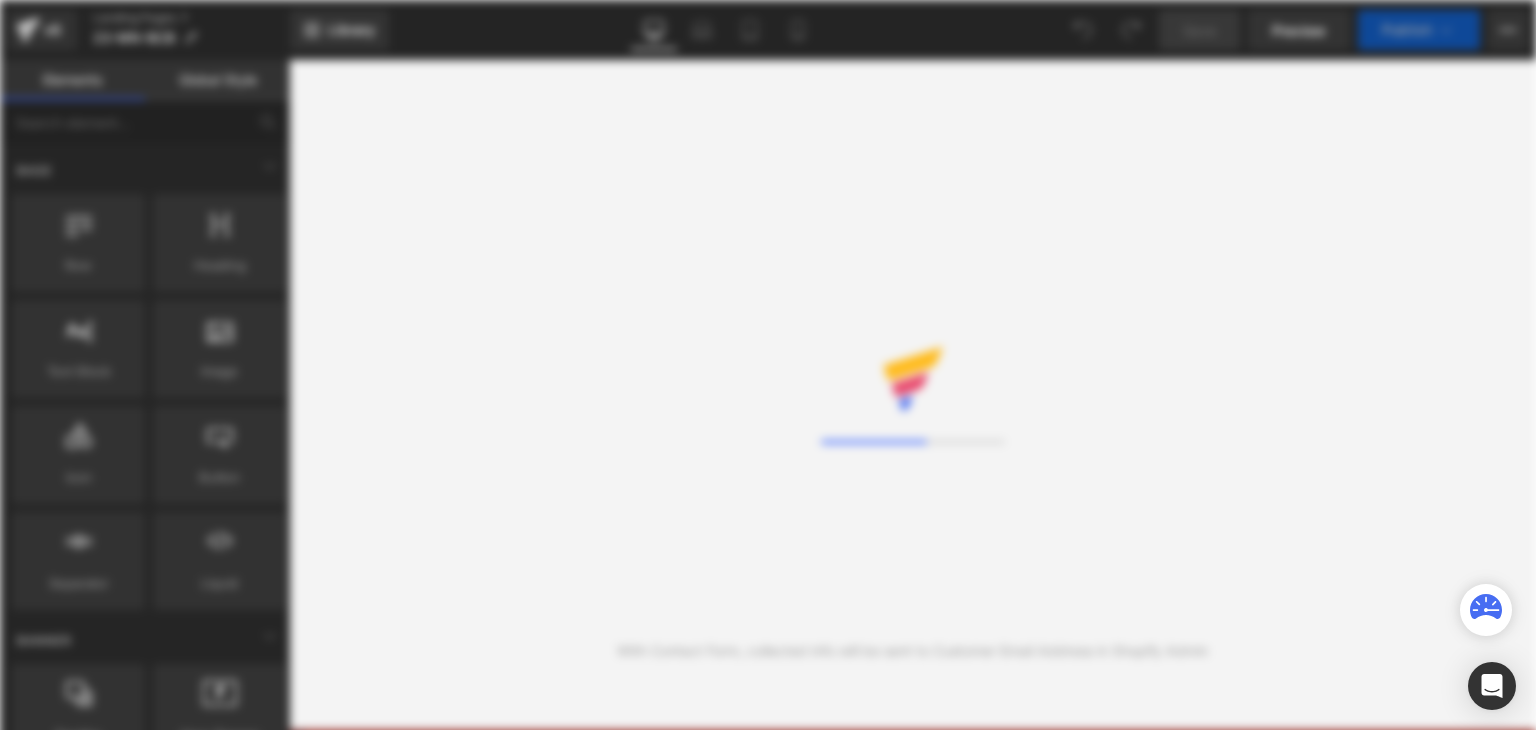 scroll, scrollTop: 0, scrollLeft: 0, axis: both 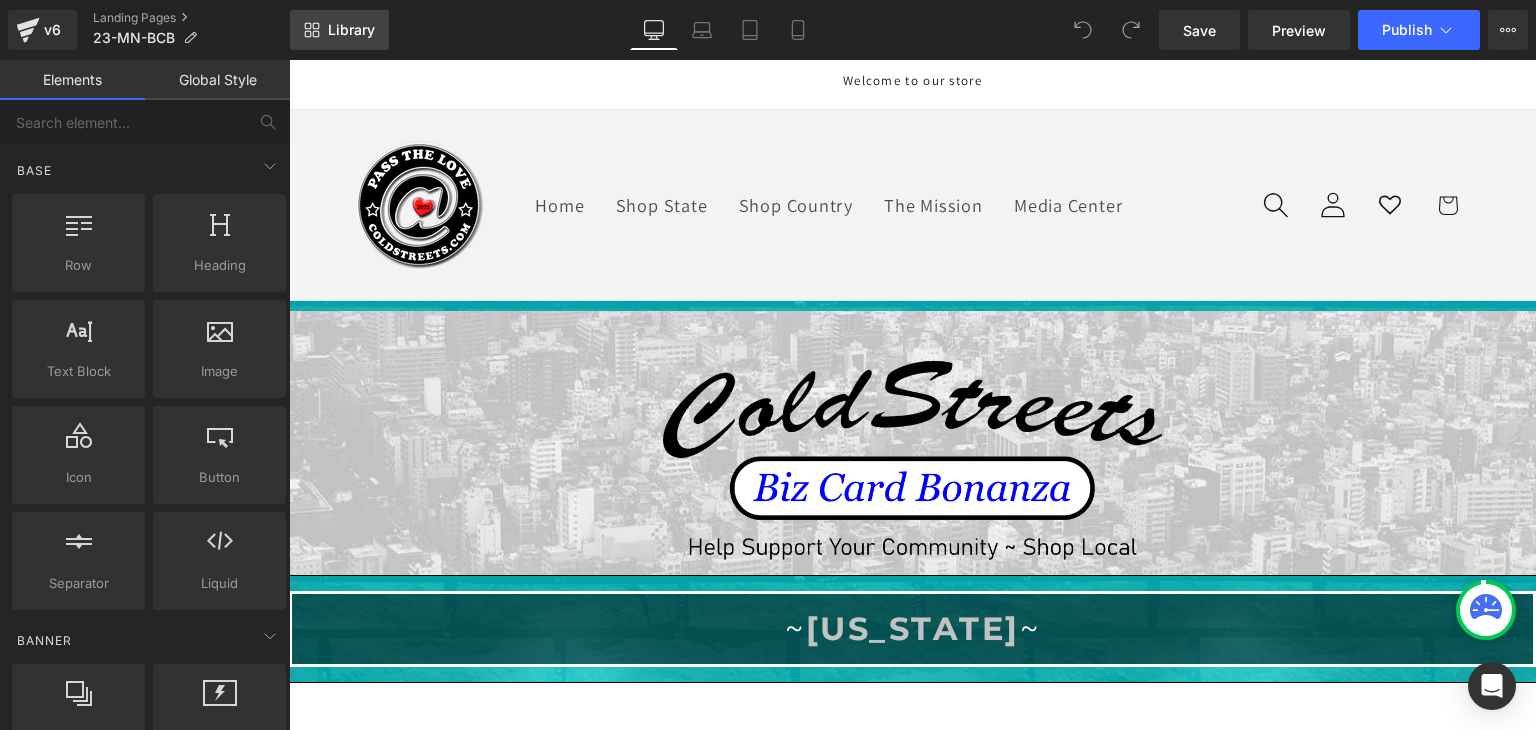 click on "Library" at bounding box center (351, 30) 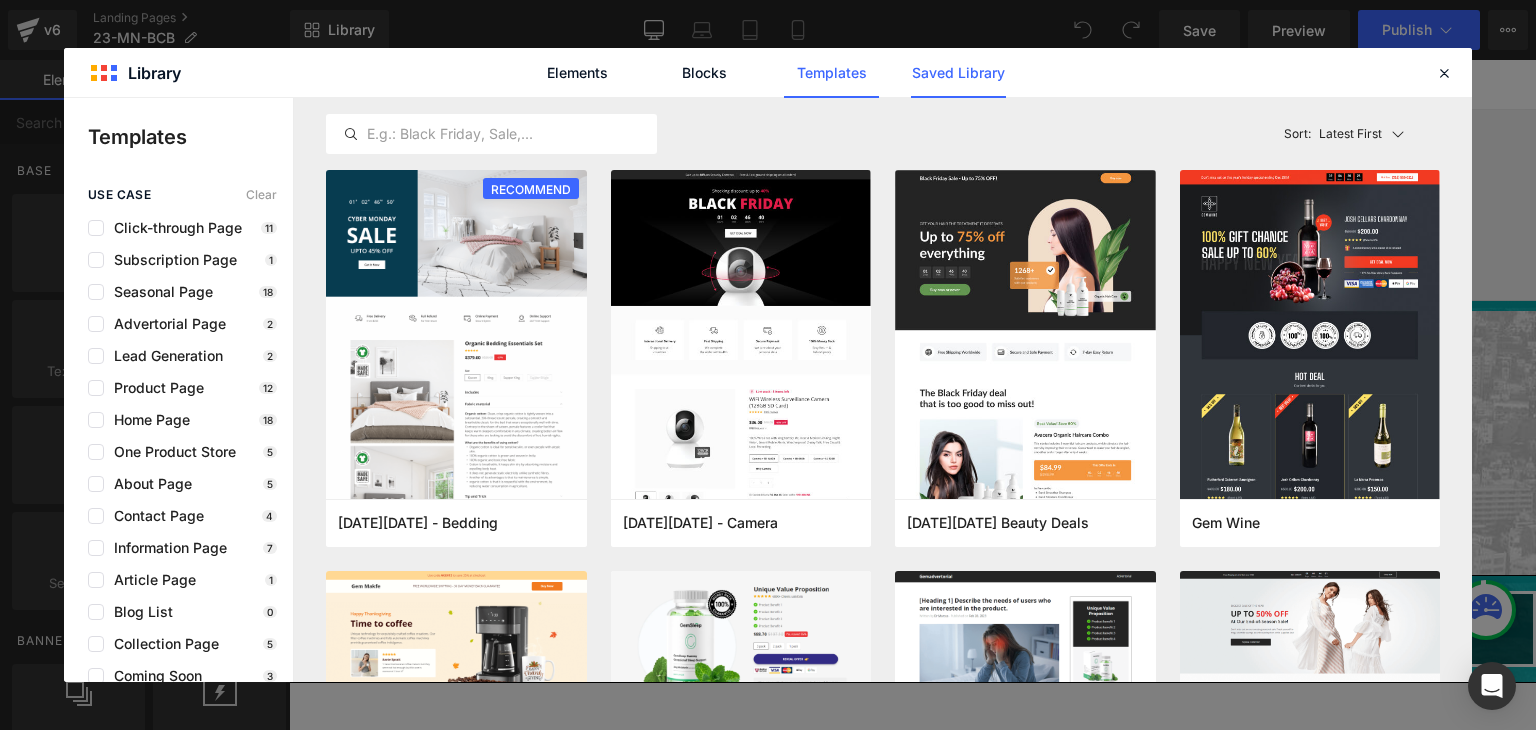 click on "Saved Library" 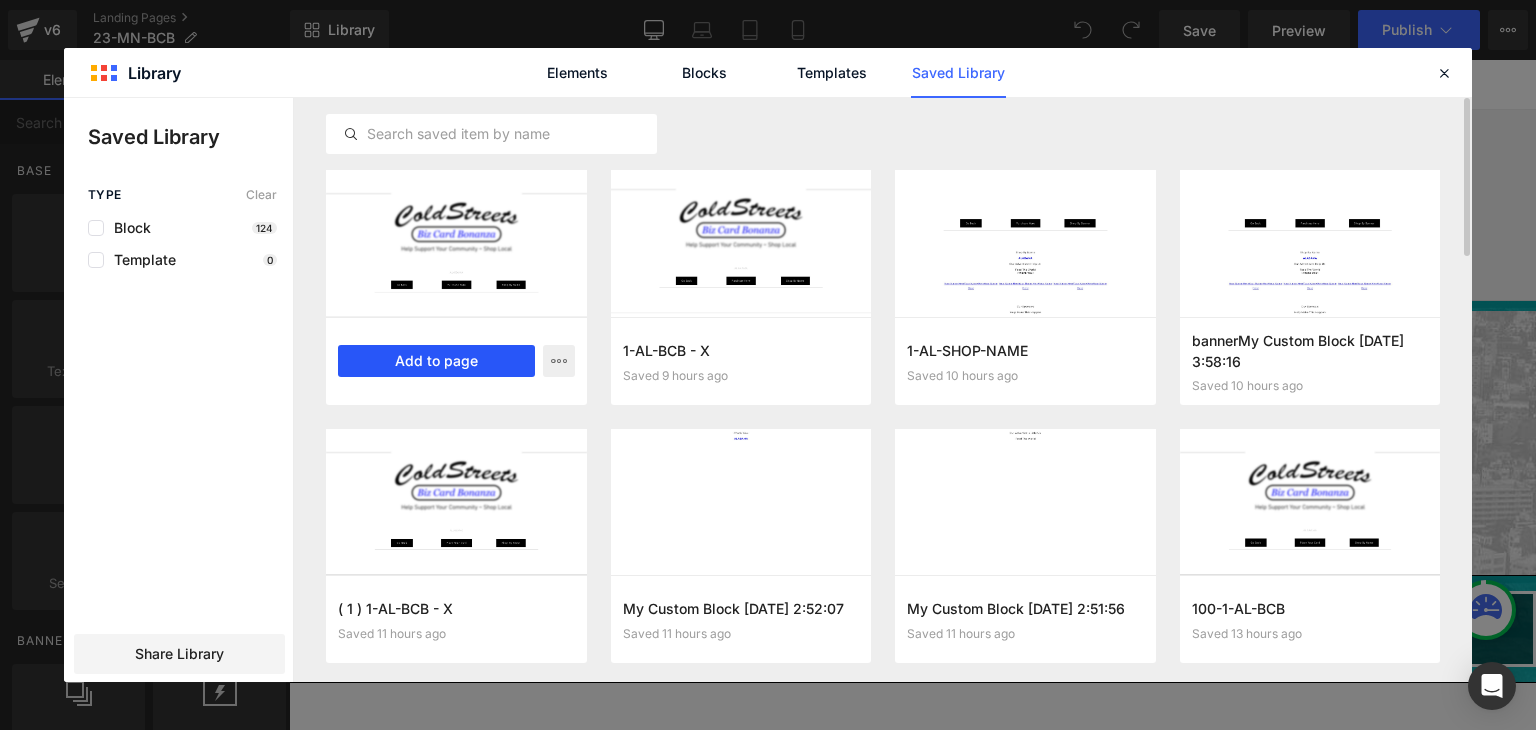 click on "Add to page" at bounding box center [436, 361] 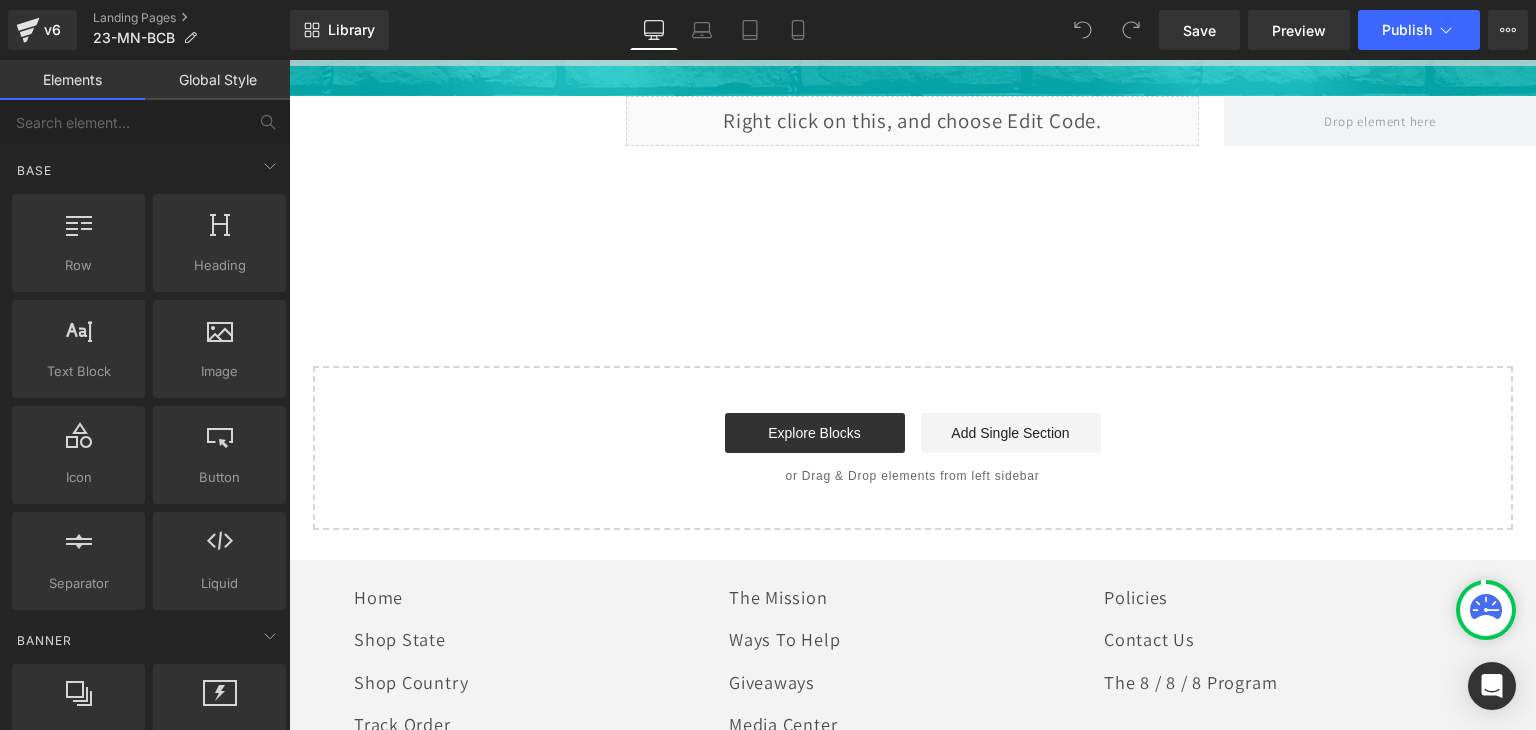 scroll, scrollTop: 1259, scrollLeft: 0, axis: vertical 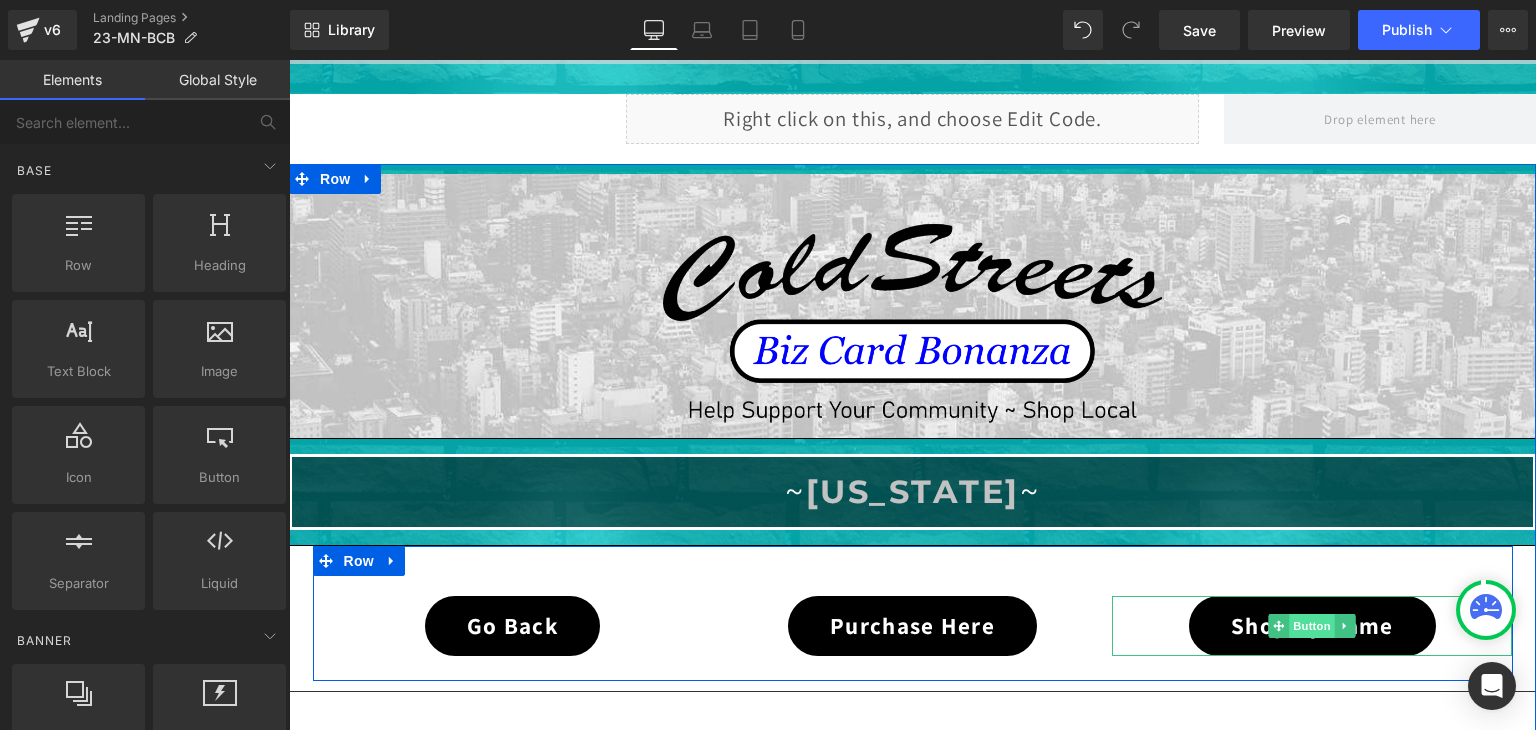 click on "Button" at bounding box center [1313, 626] 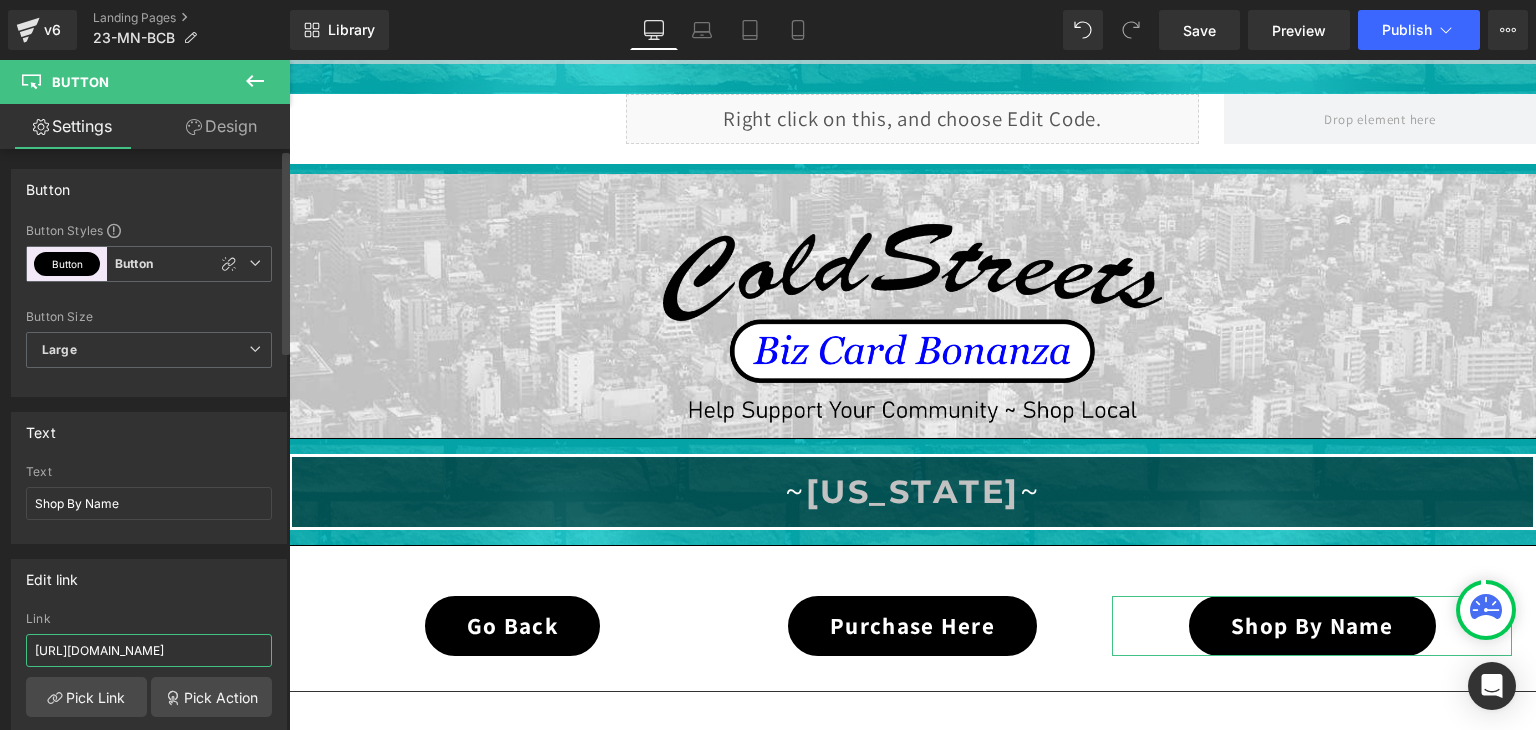 scroll, scrollTop: 0, scrollLeft: 44, axis: horizontal 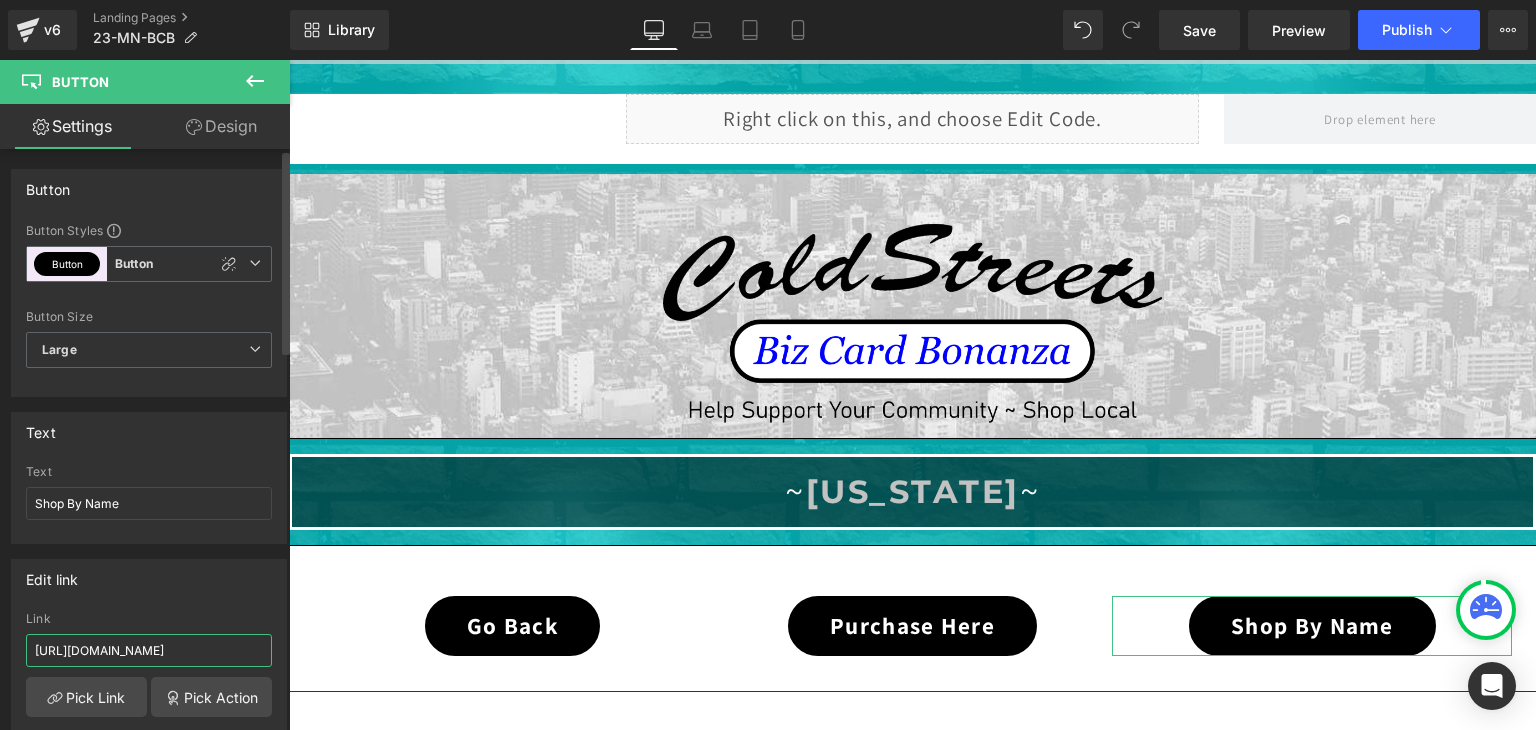 drag, startPoint x: 209, startPoint y: 646, endPoint x: 257, endPoint y: 653, distance: 48.507732 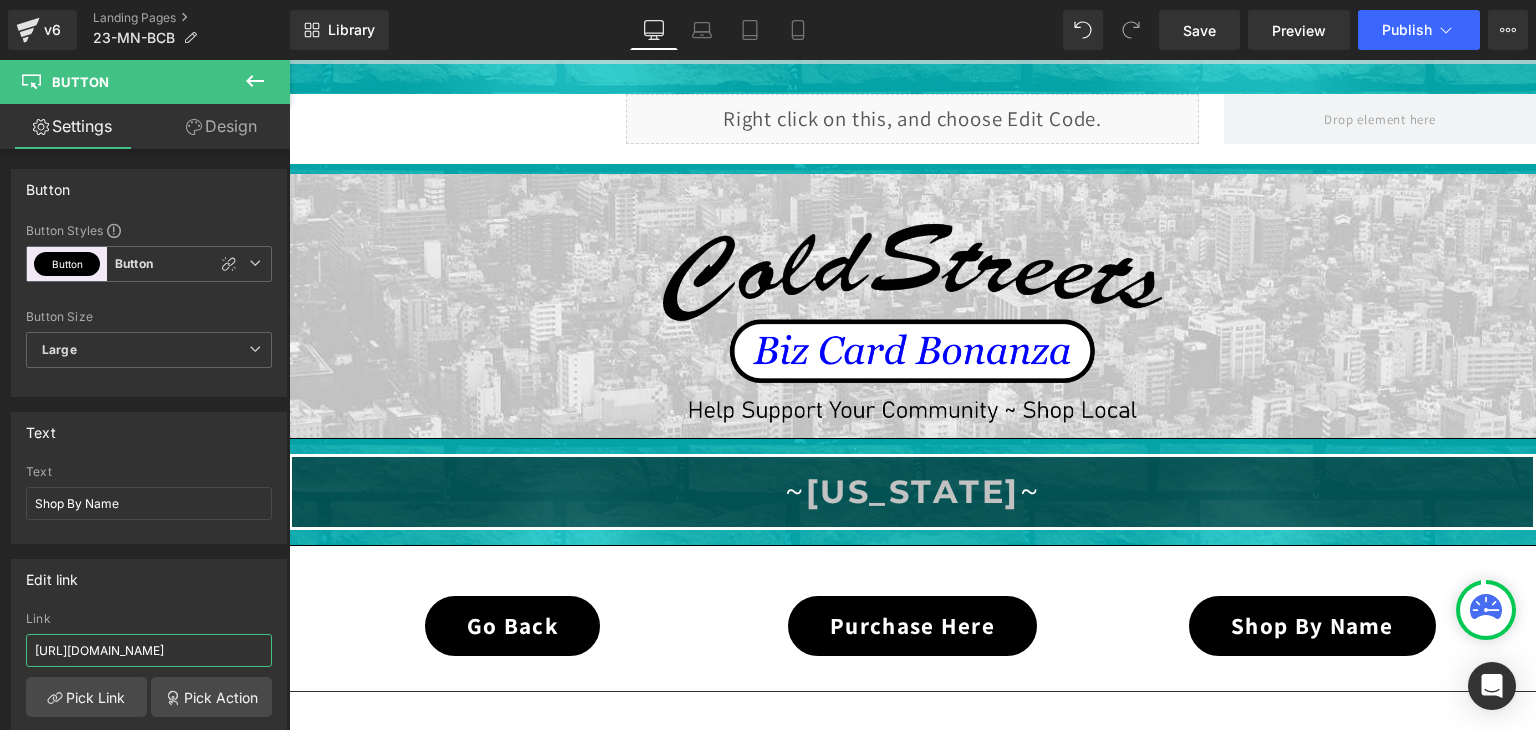 scroll, scrollTop: 0, scrollLeft: 62, axis: horizontal 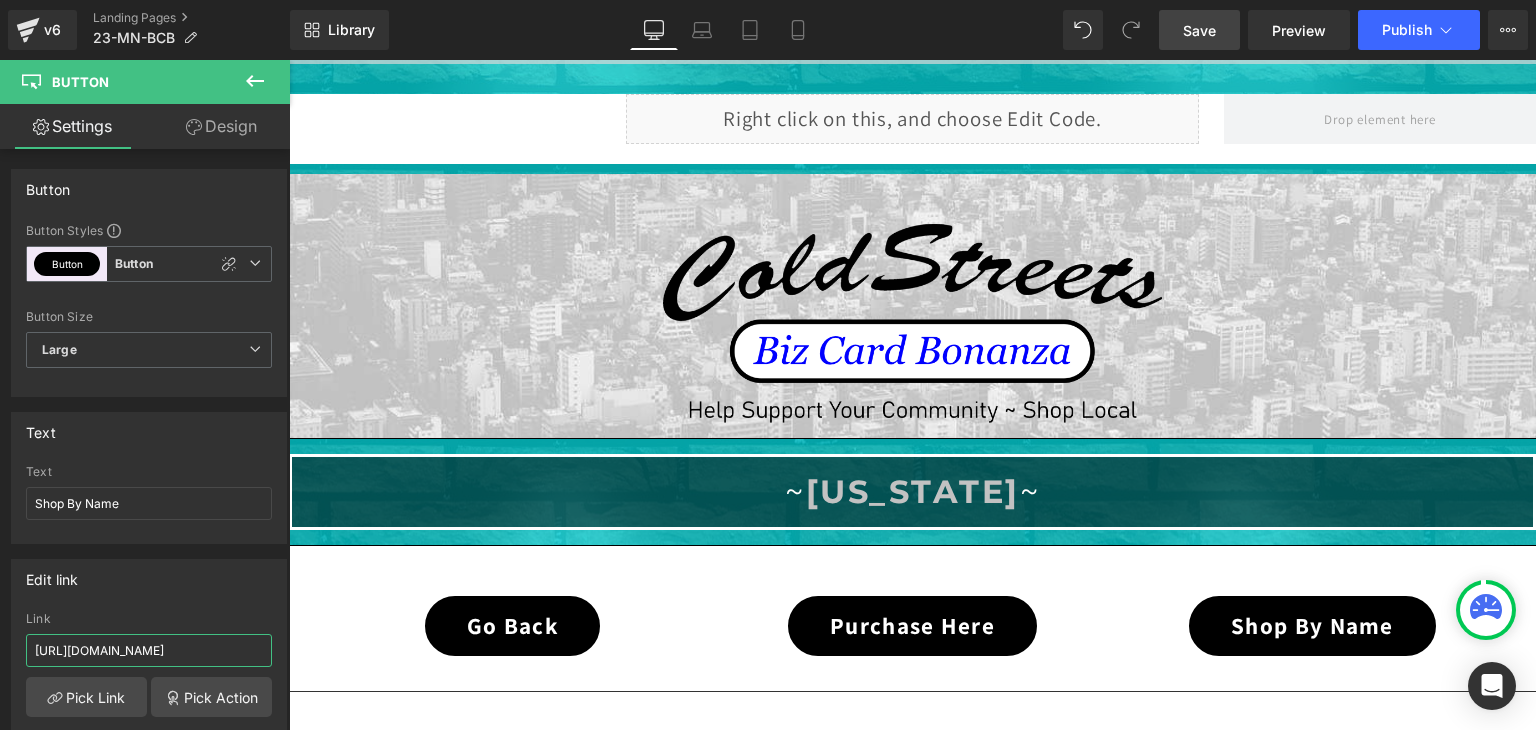 type on "https://coldstreets.com/pages/23-mn-shop-name" 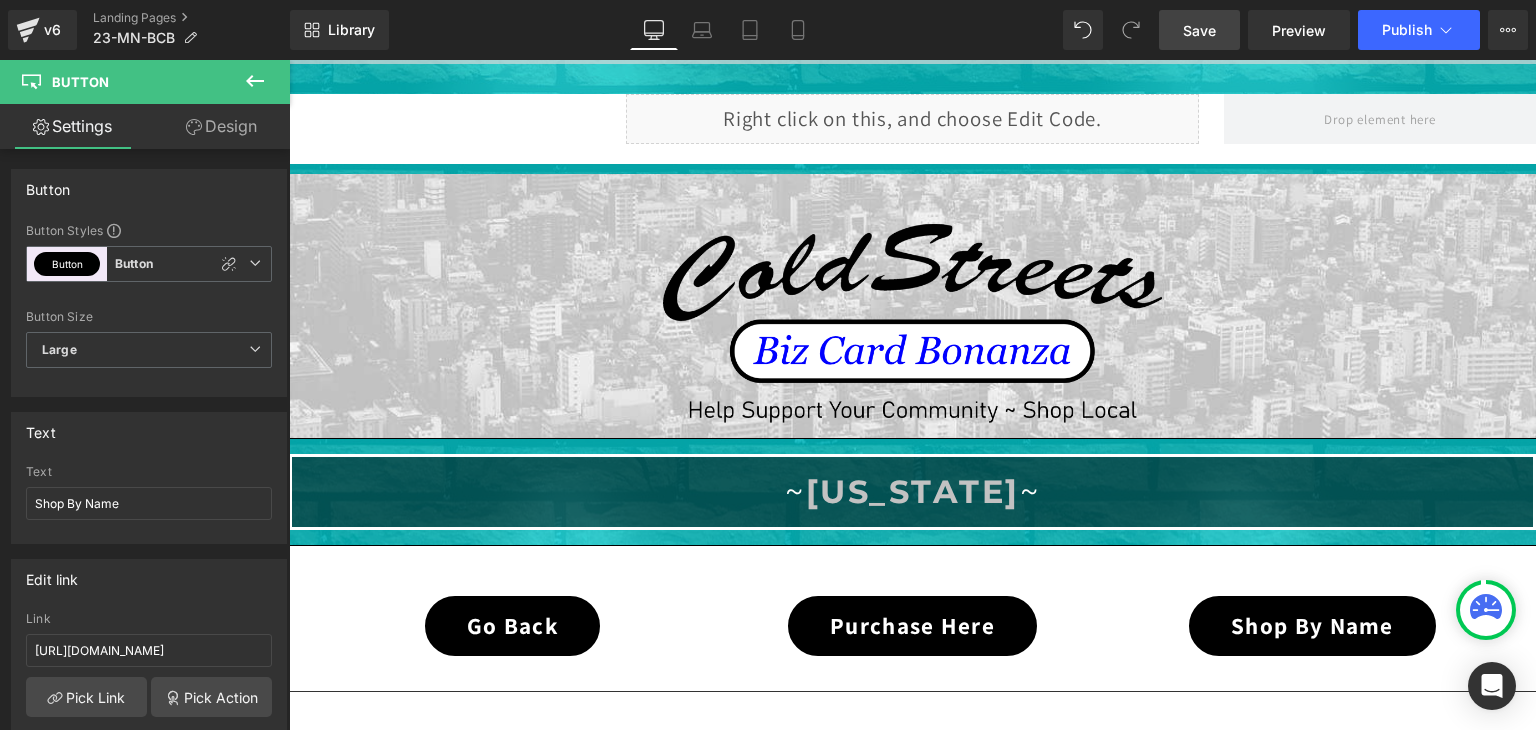 scroll, scrollTop: 0, scrollLeft: 0, axis: both 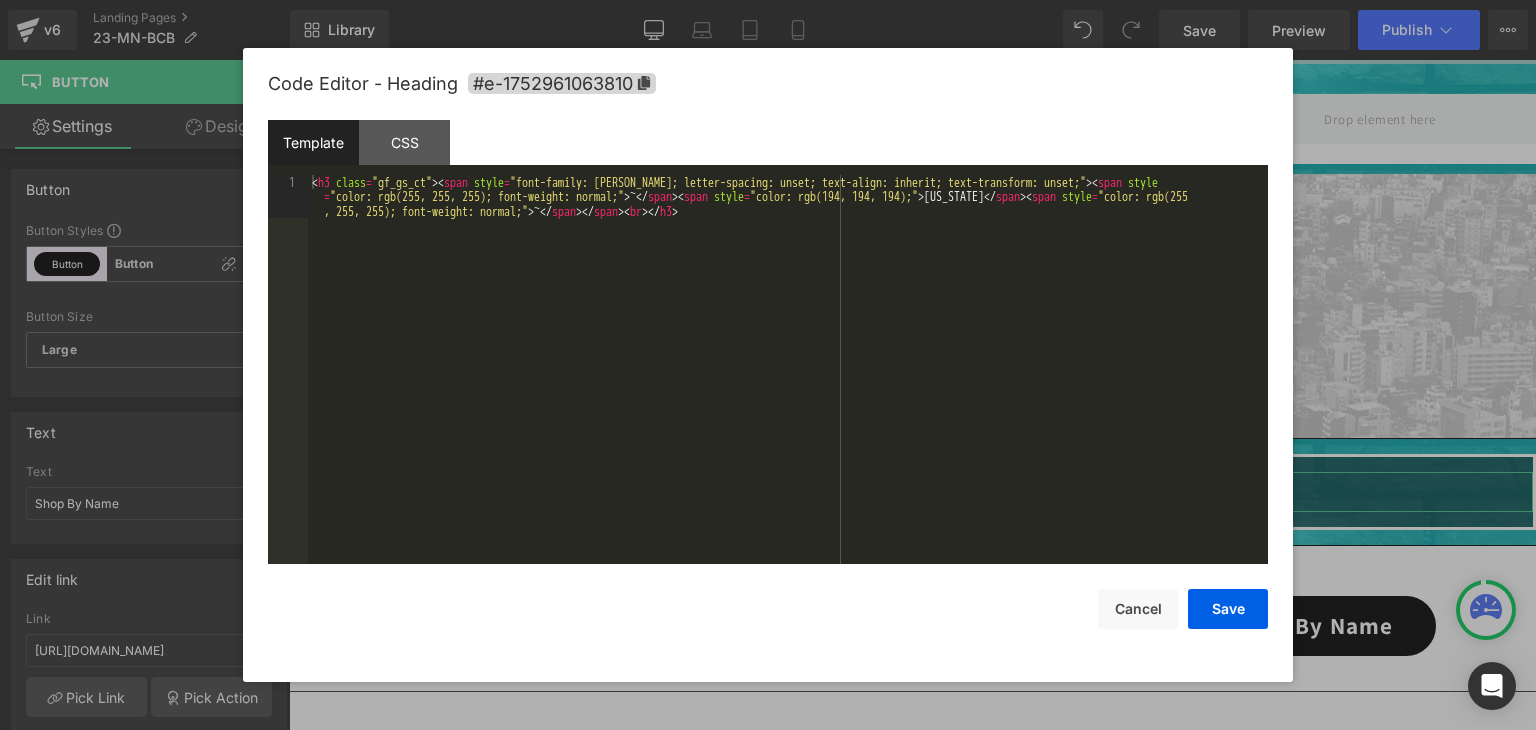 click on "Button  You are previewing how the   will restyle your page. You can not edit Elements in Preset Preview Mode.  v6 Landing Pages 23-MN-BCB Library Desktop Desktop Laptop Tablet Mobile Save Preview Publish Scheduled View Live Page View with current Template Save Template to Library Schedule Publish  Optimize  Publish Settings Shortcuts  Your page can’t be published   You've reached the maximum number of published pages on your plan  (0/0).  You need to upgrade your plan or unpublish all your pages to get 1 publish slot.   Unpublish pages   Upgrade plan  Elements Global Style Base Row  rows, columns, layouts, div Heading  headings, titles, h1,h2,h3,h4,h5,h6 Text Block  texts, paragraphs, contents, blocks Image  images, photos, alts, uploads Icon  icons, symbols Button  button, call to action, cta Separator  separators, dividers, horizontal lines Liquid  liquid, custom code, html, javascript, css, reviews, apps, applications, embeded, iframe Banner Parallax  Hero Banner  Stack Tabs  Carousel  Pricing  List" at bounding box center [768, 0] 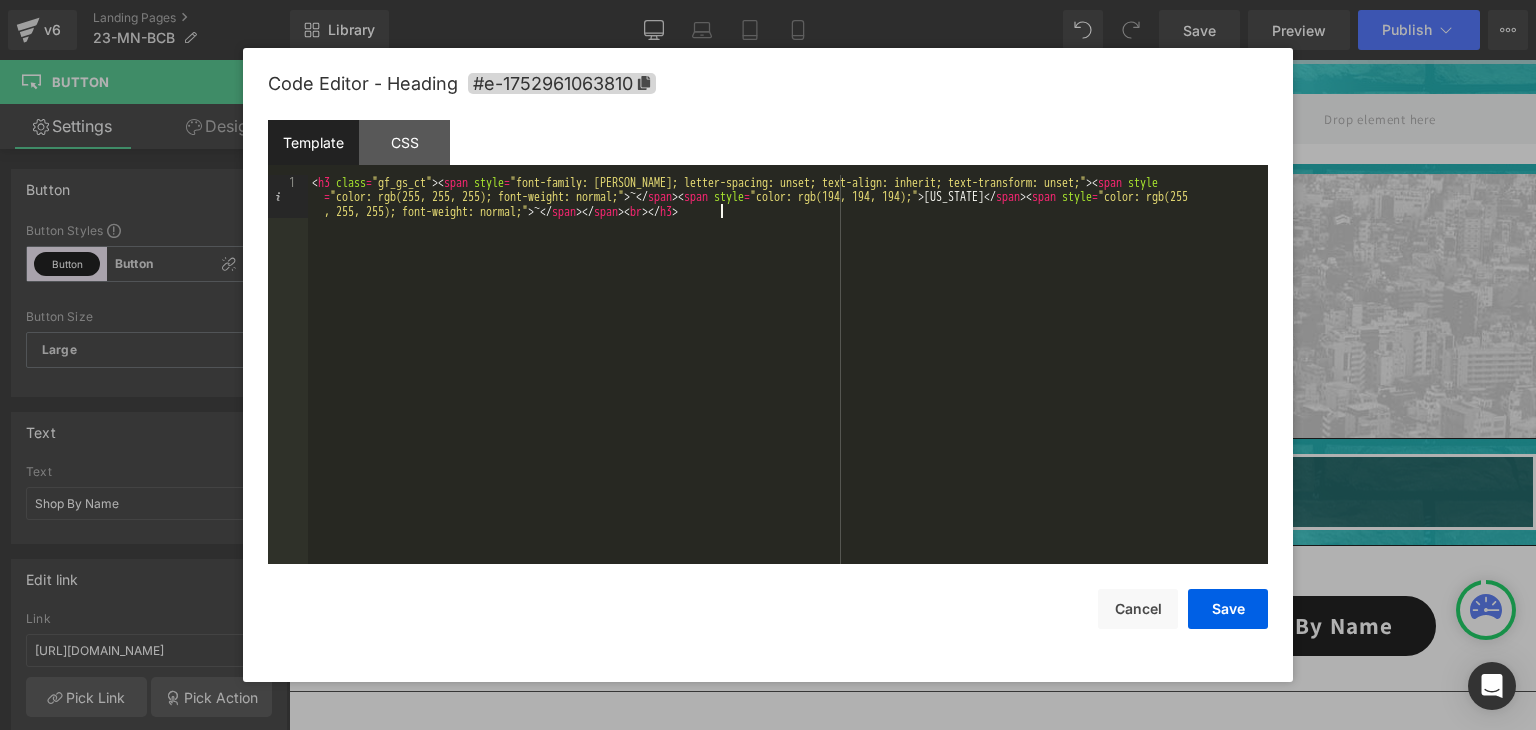 click on "< h3   class = "gf_gs_ct" > < span   style = "font-family: Montserrat; letter-spacing: unset; text-align: inherit; text-transform: unset;" > < span   style    = "color: rgb(255, 255, 255); font-weight: normal;" > ~  </ span > < span   style = "color: rgb(194, 194, 194);" > [US_STATE] </ span > < span   style = "color: rgb(255    , 255, 255); font-weight: normal;" >  ~ </ span > </ span > < br > </ h3 >" at bounding box center (788, 412) 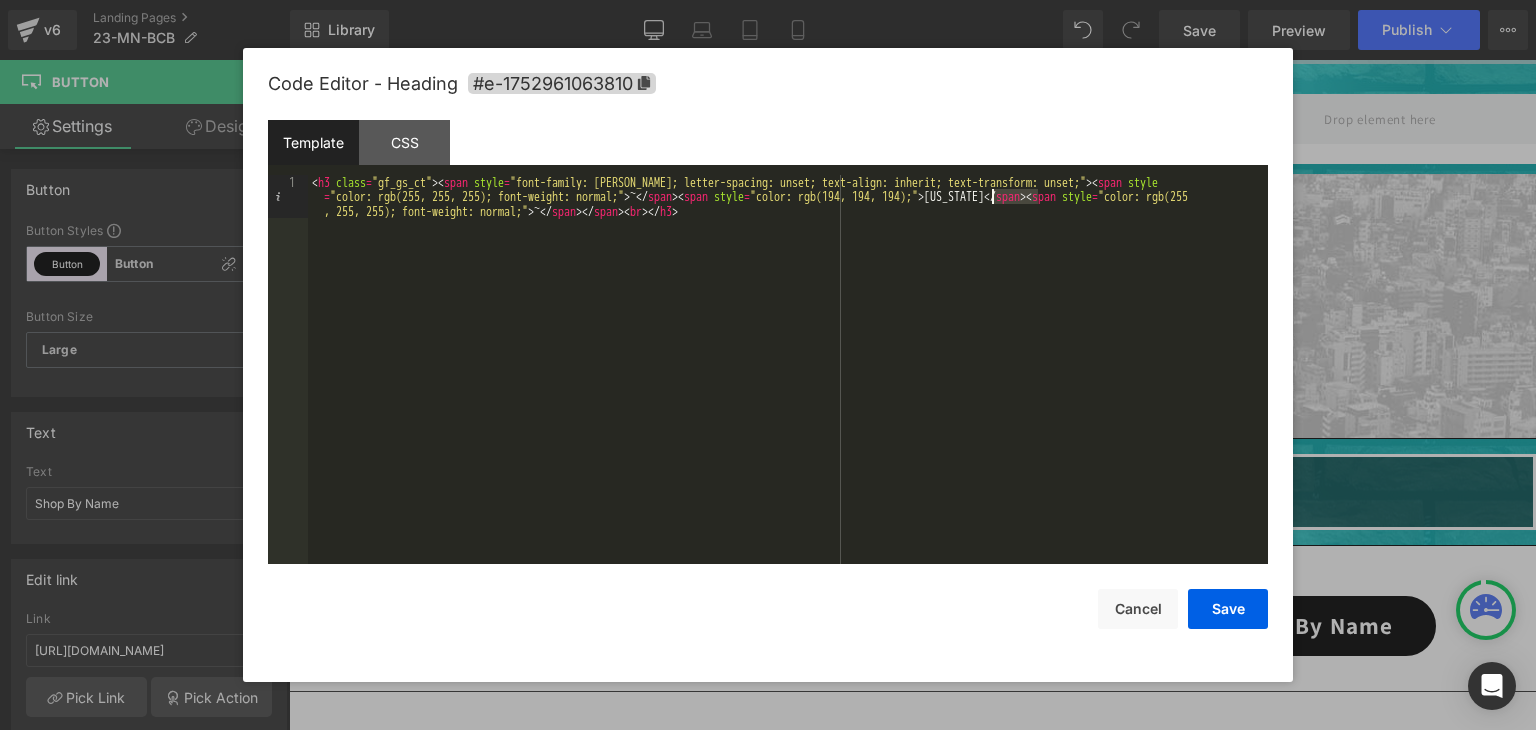 drag, startPoint x: 1038, startPoint y: 194, endPoint x: 994, endPoint y: 196, distance: 44.04543 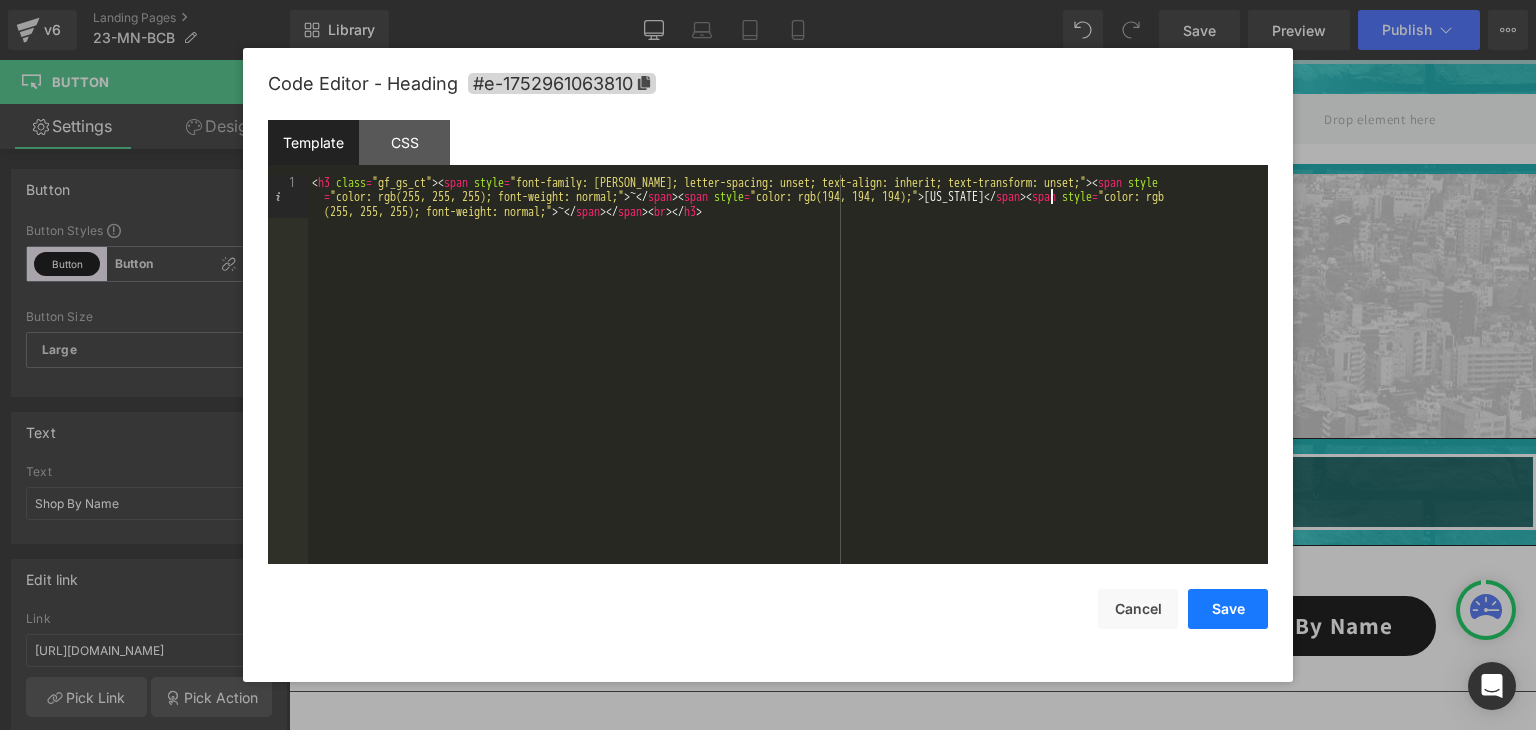 click on "Save" at bounding box center [1228, 609] 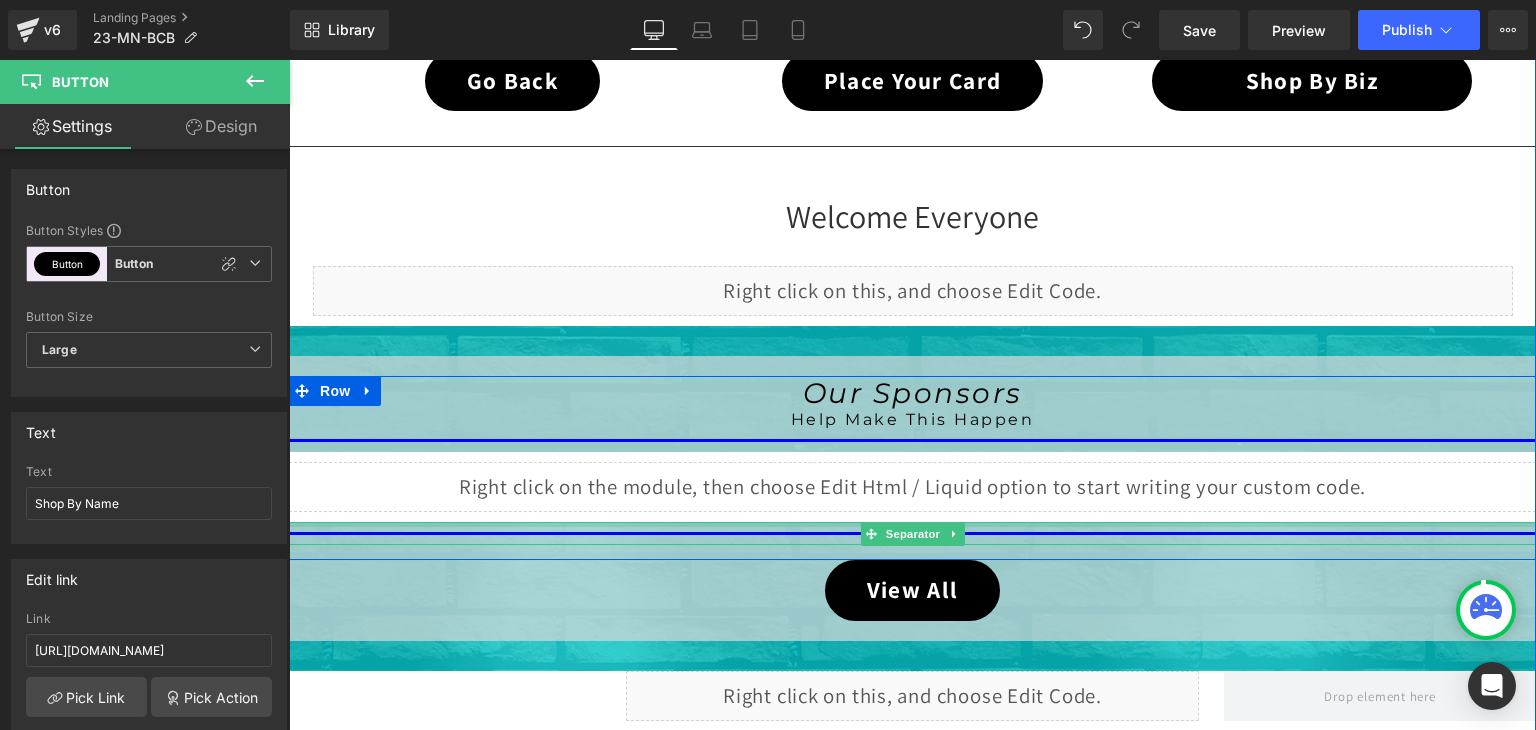 scroll, scrollTop: 559, scrollLeft: 0, axis: vertical 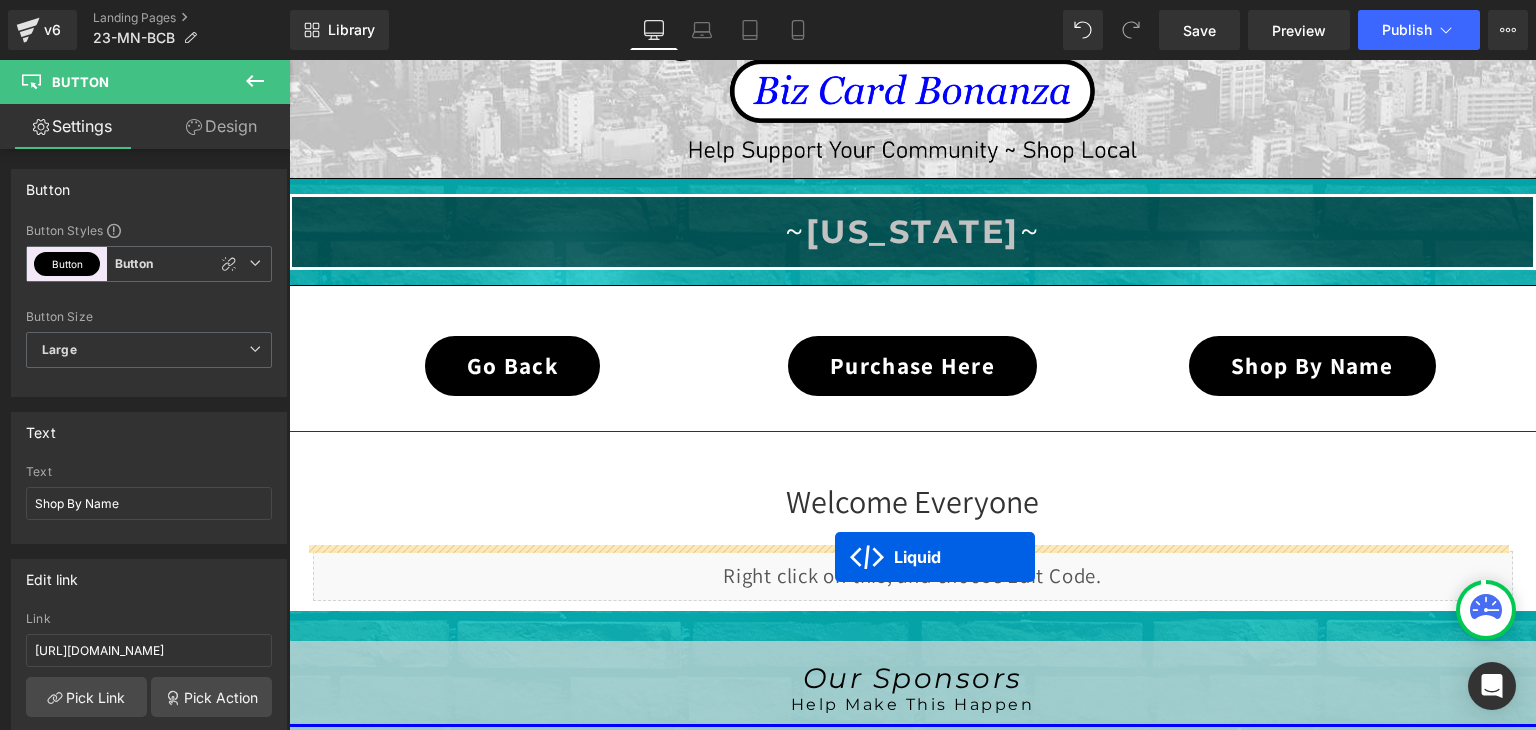 drag, startPoint x: 848, startPoint y: 405, endPoint x: 835, endPoint y: 557, distance: 152.5549 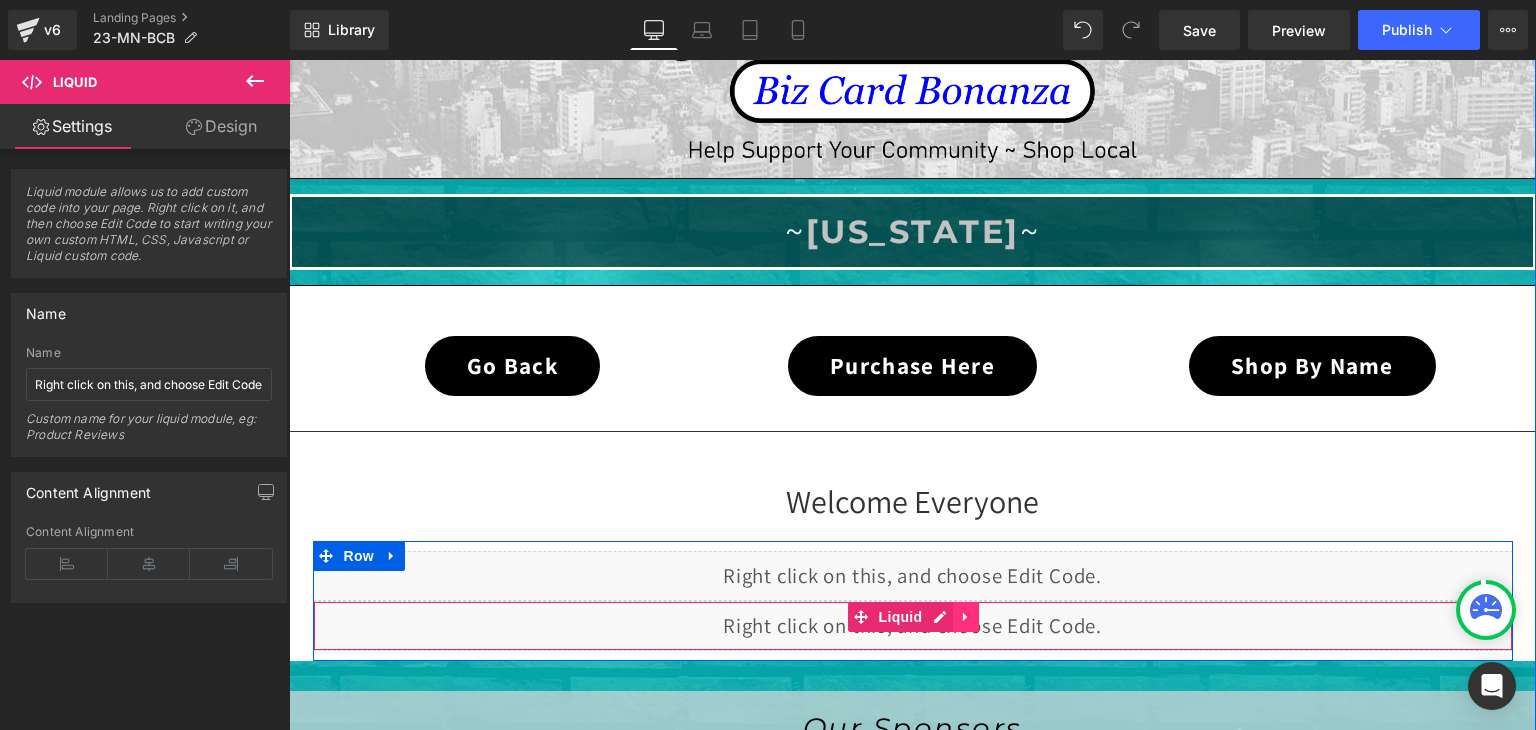 click 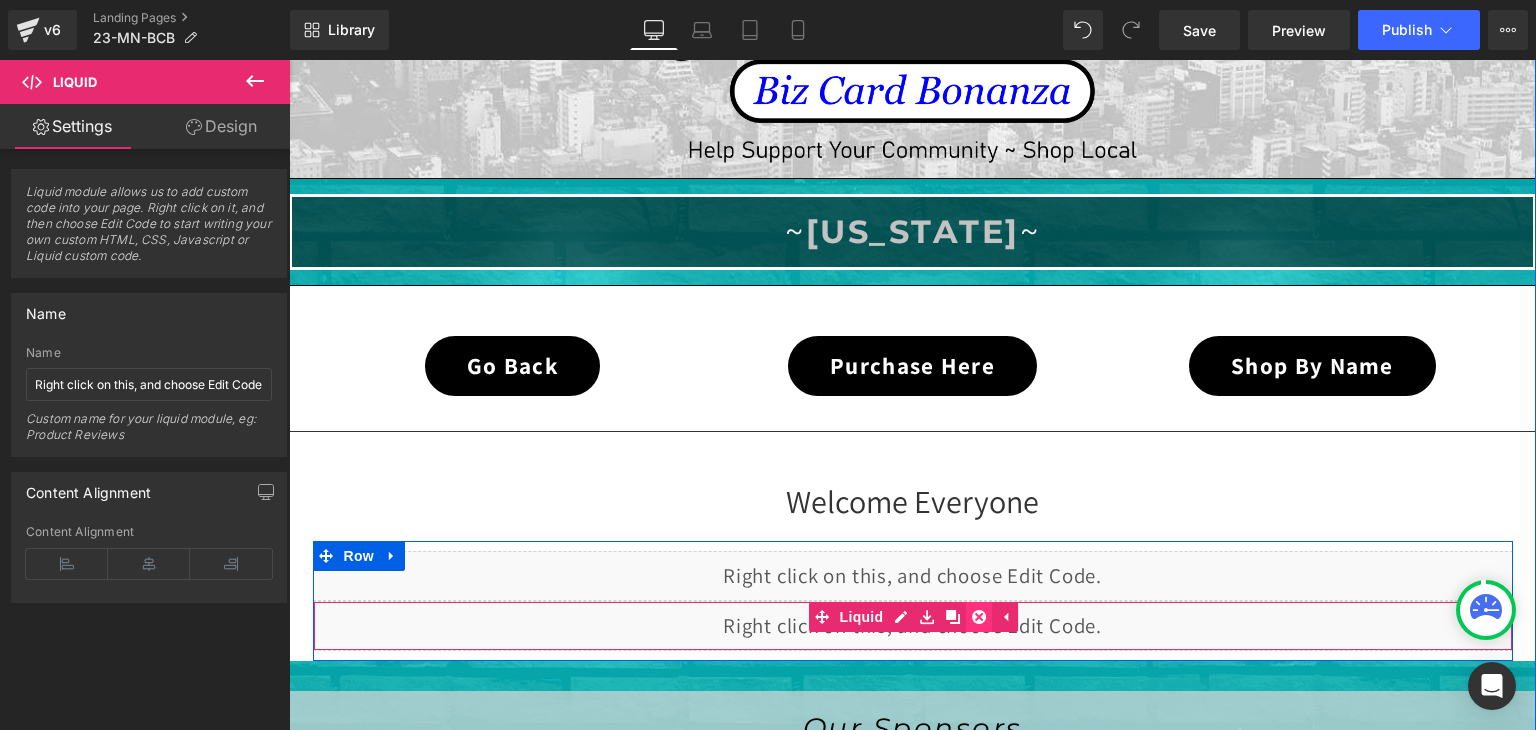 click 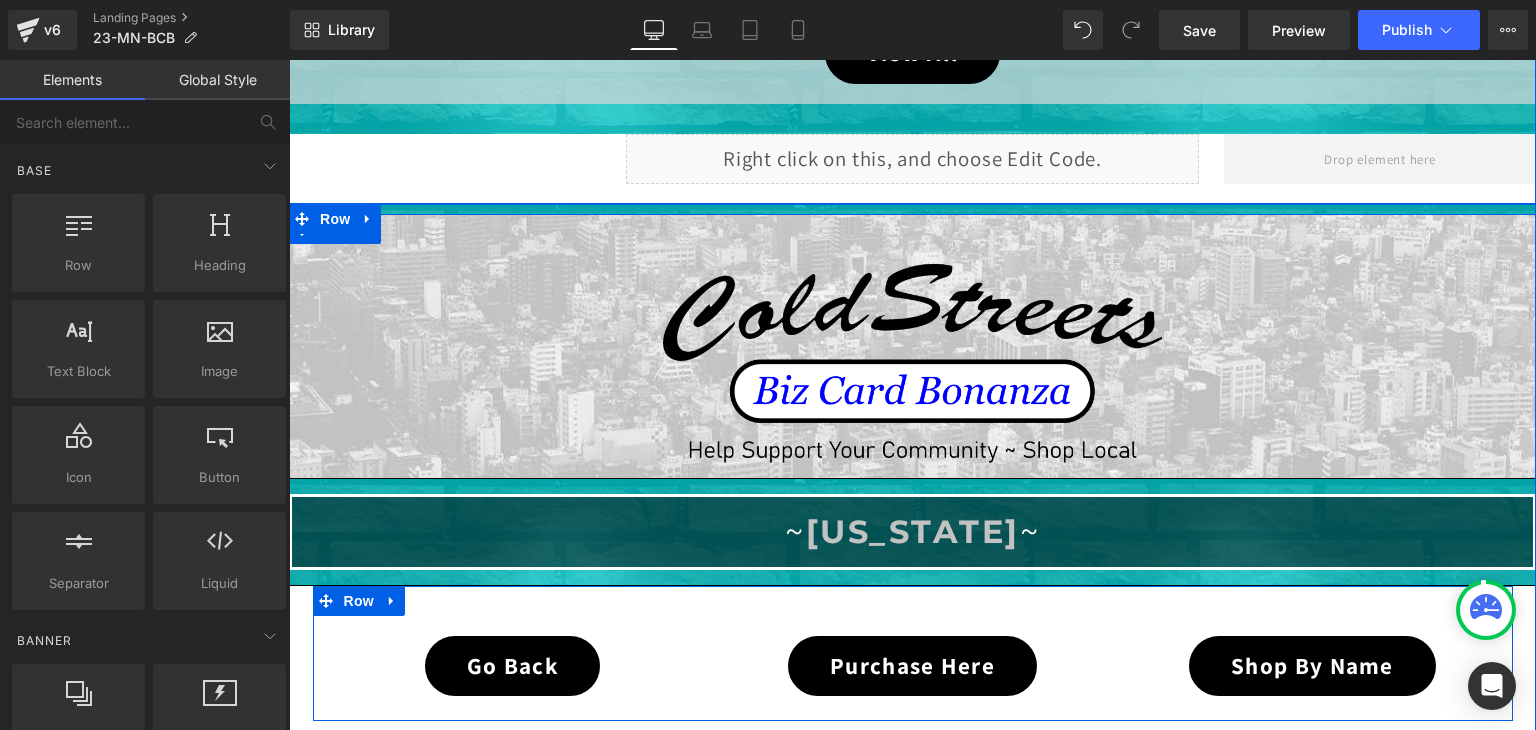 scroll, scrollTop: 1019, scrollLeft: 0, axis: vertical 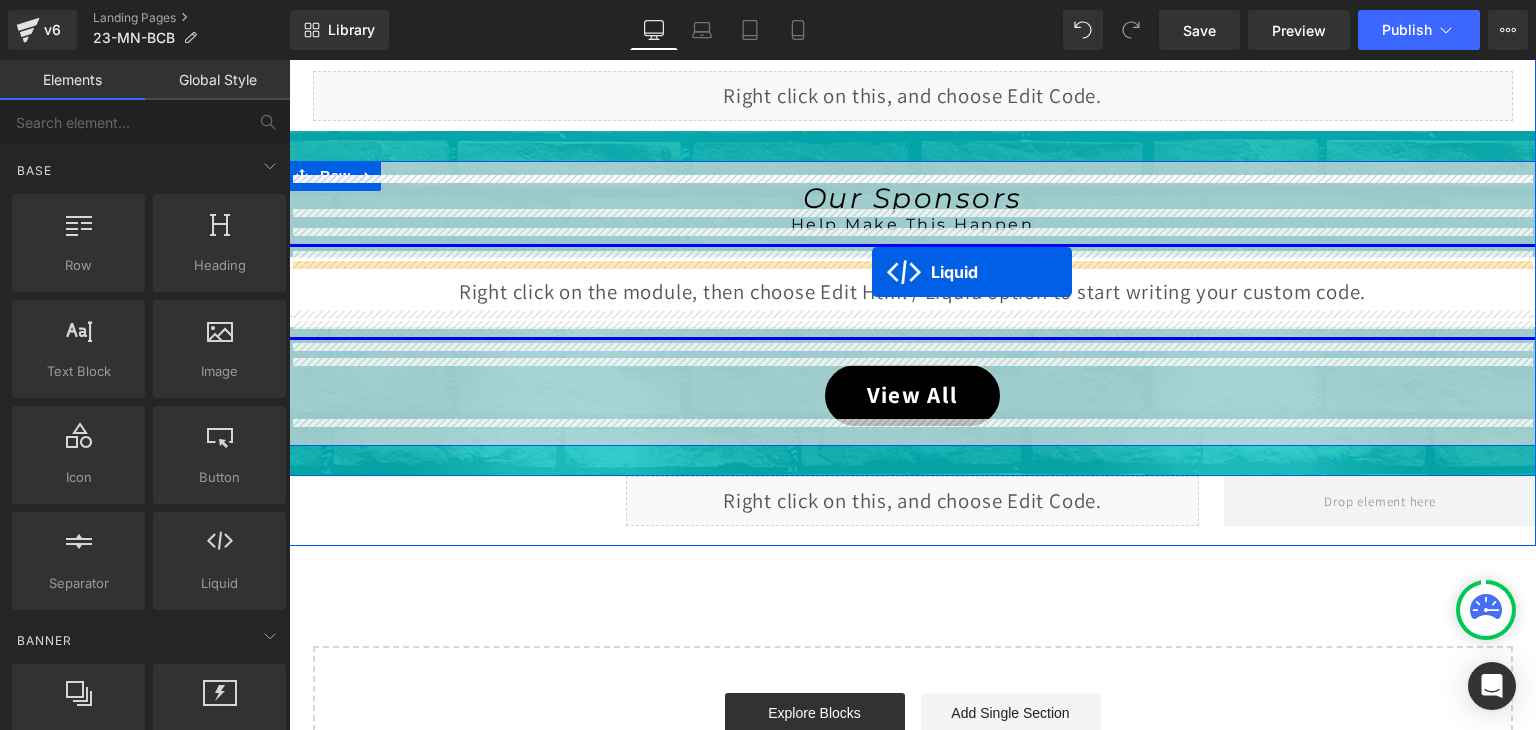 drag, startPoint x: 855, startPoint y: 136, endPoint x: 872, endPoint y: 272, distance: 137.05838 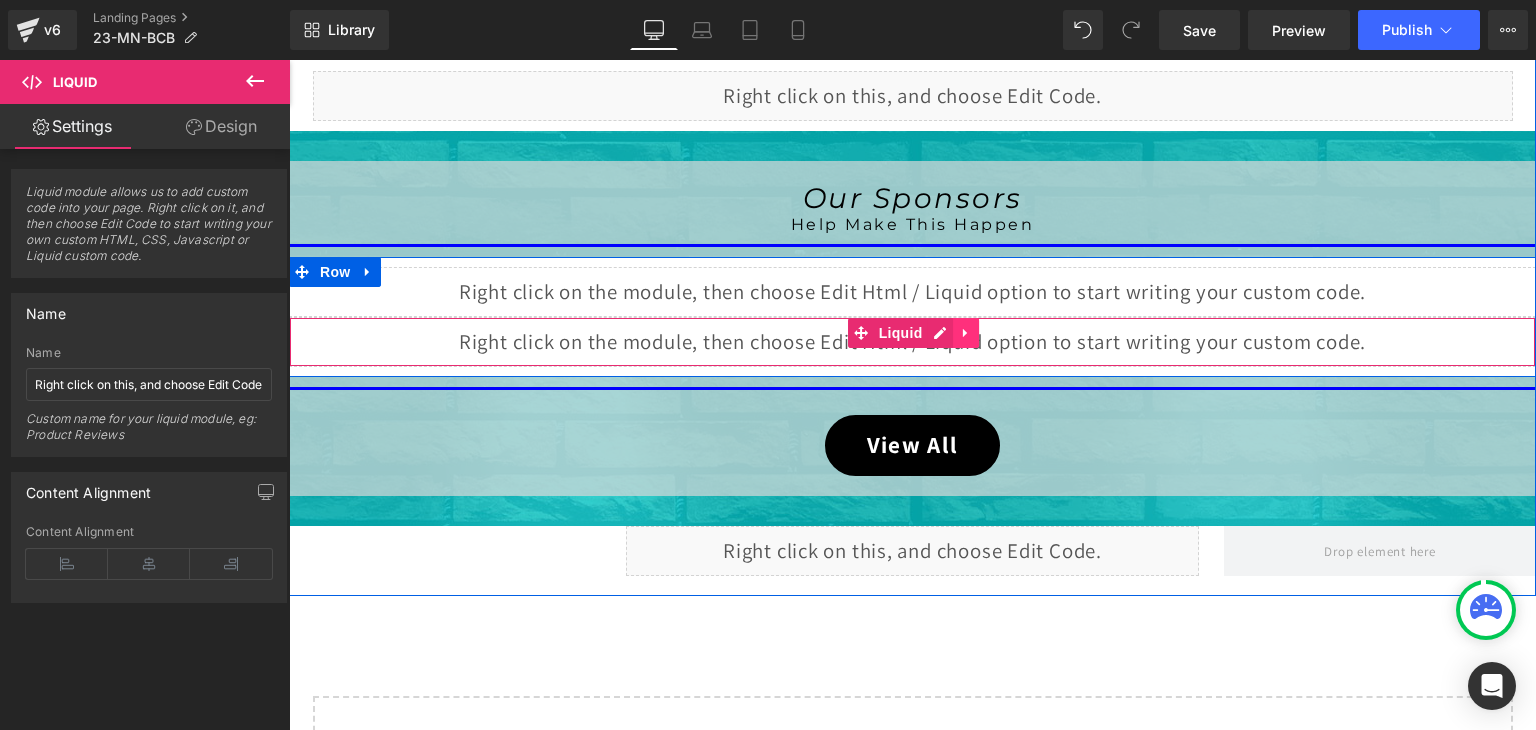 click 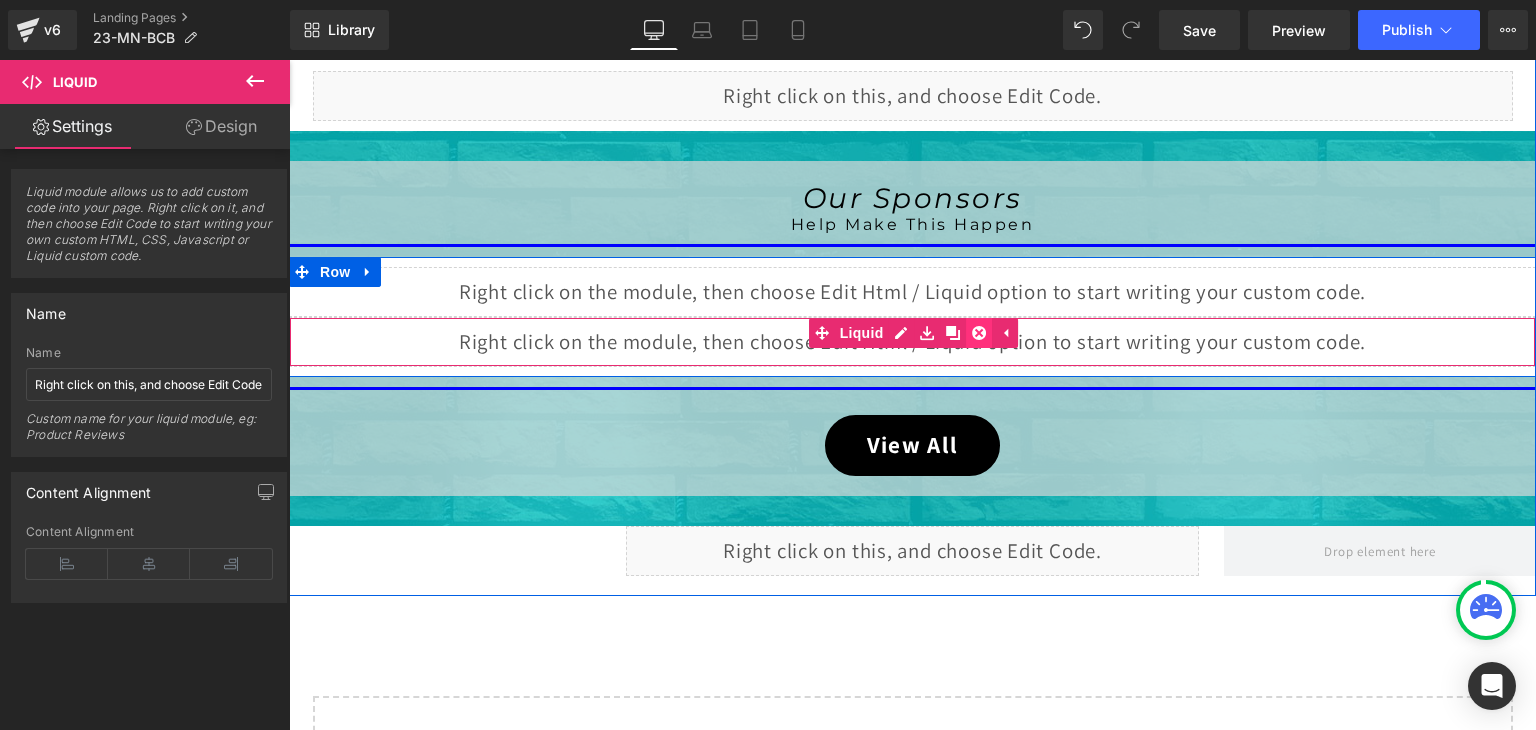 click 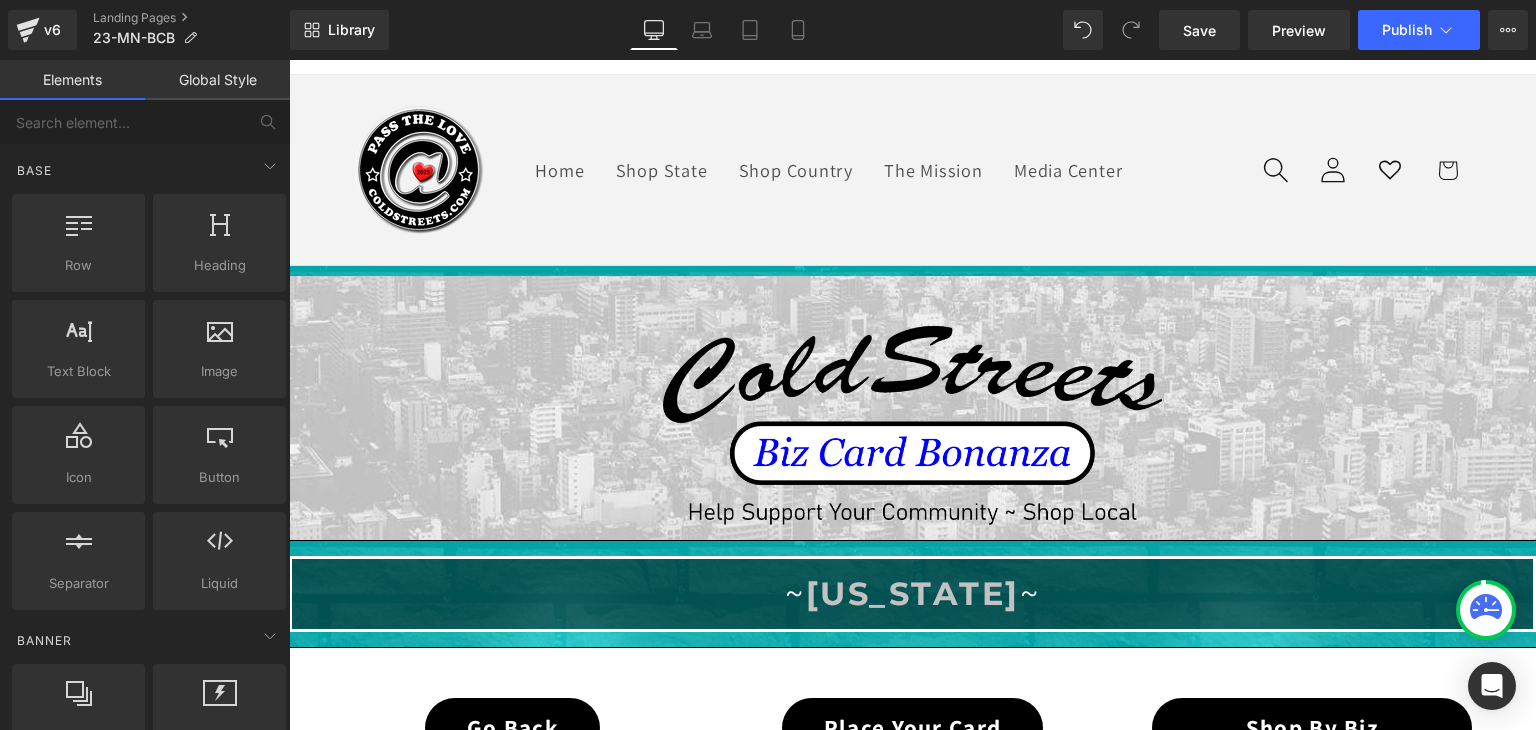 scroll, scrollTop: 0, scrollLeft: 0, axis: both 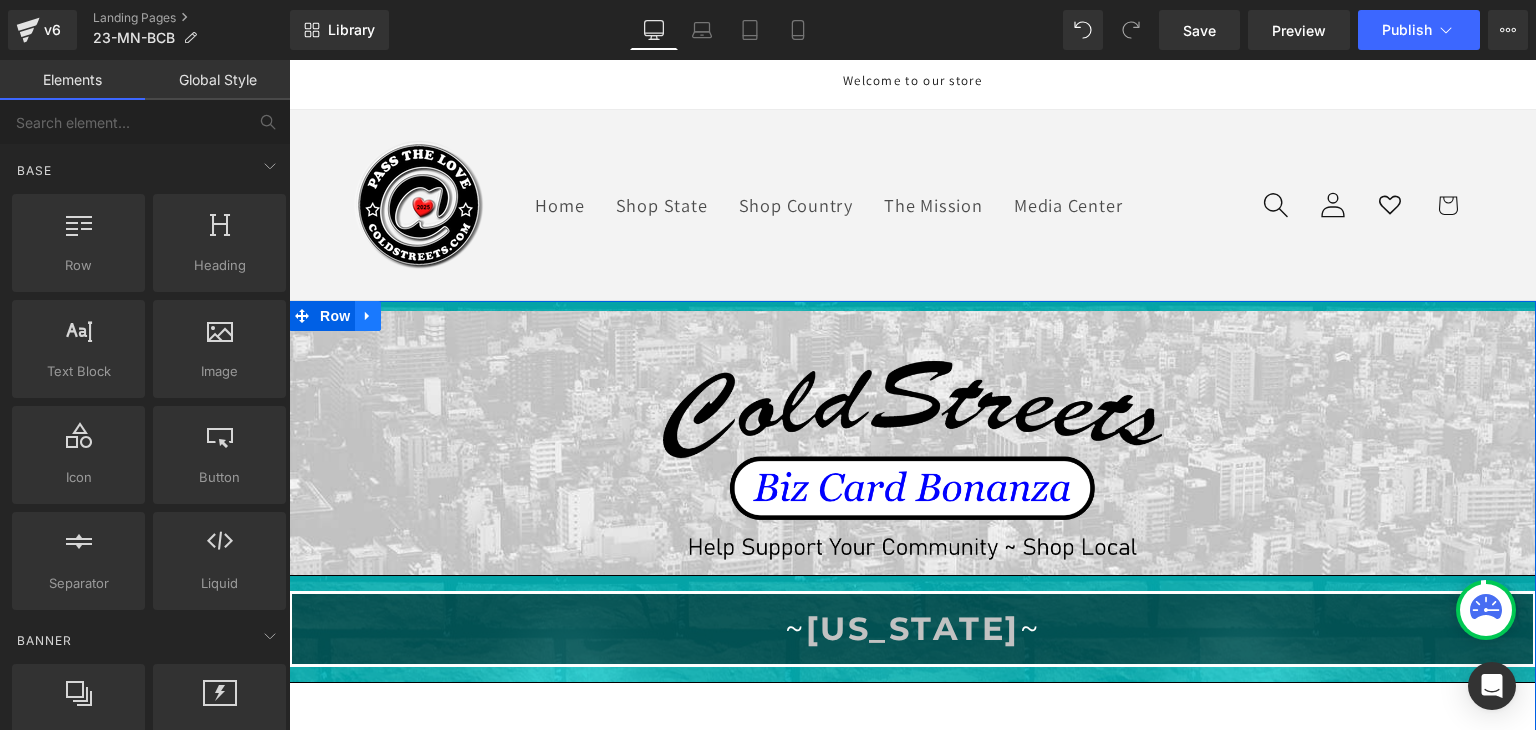 click 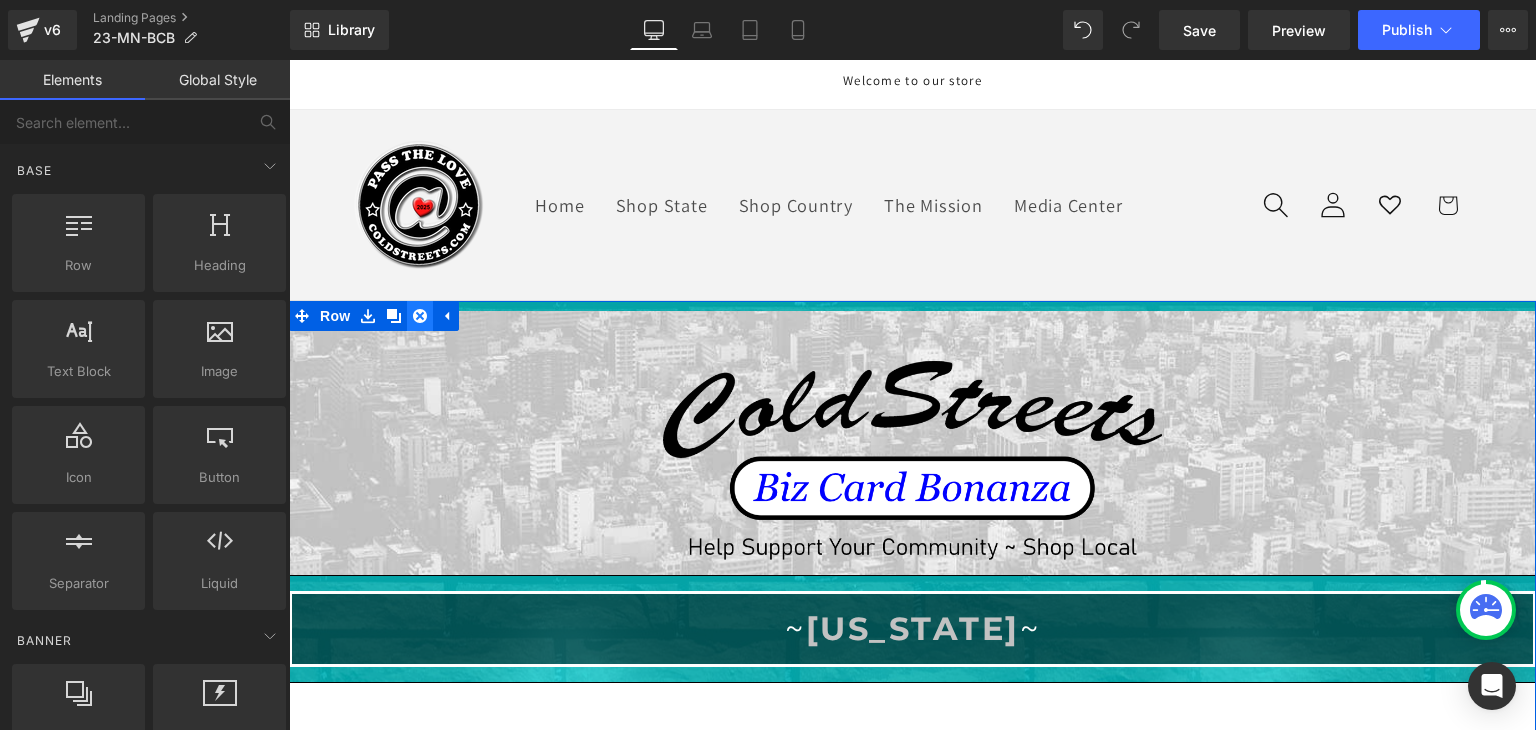 click 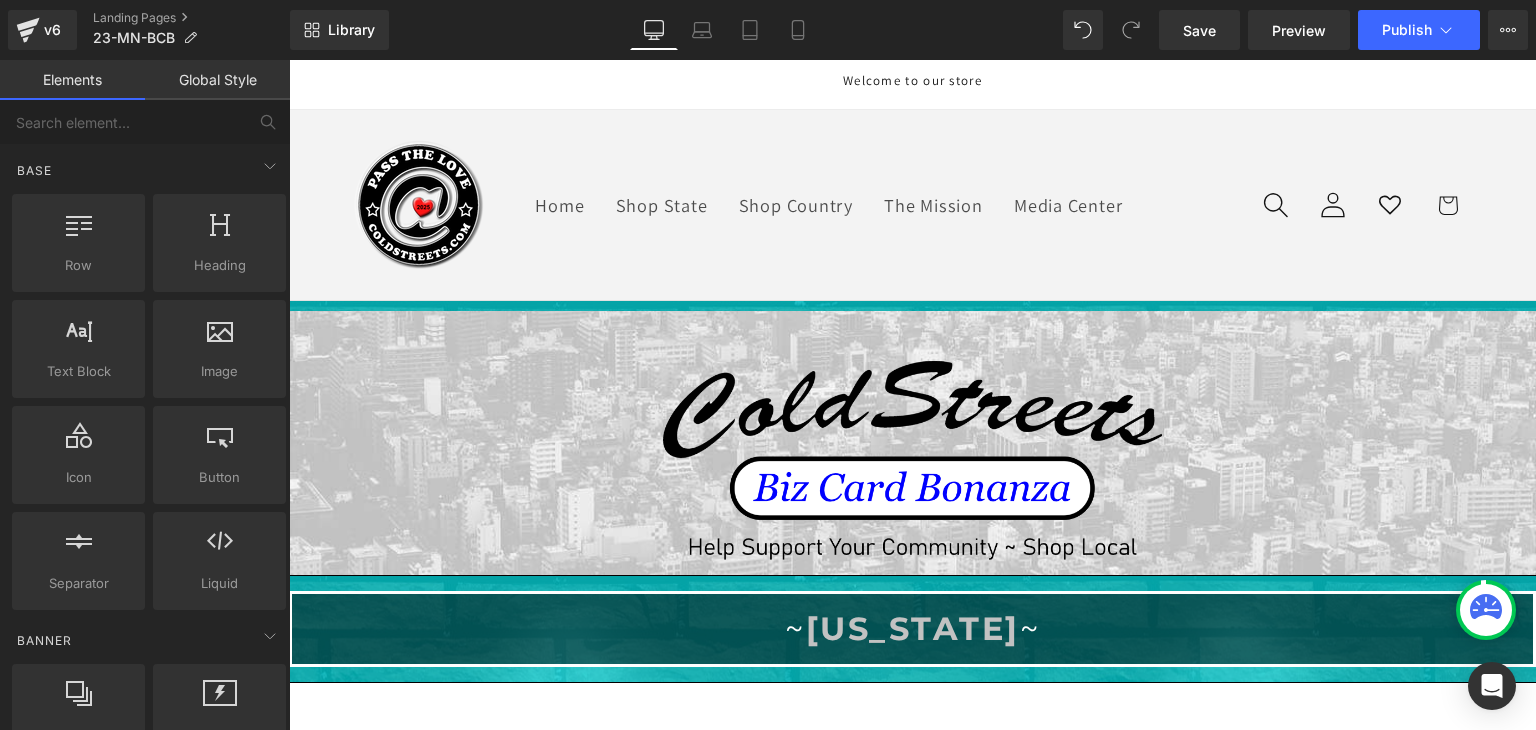click 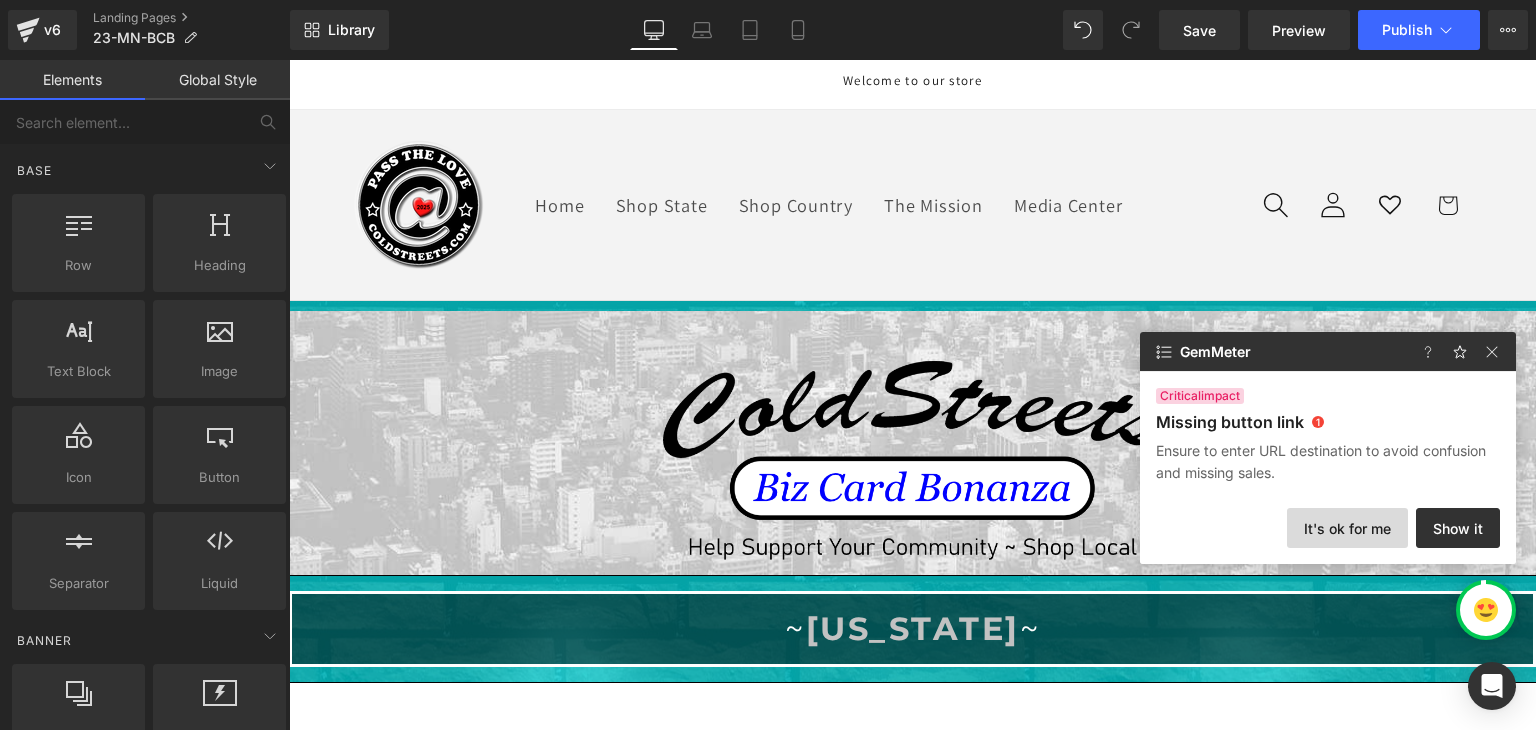 click on "It's ok for me" at bounding box center [1347, 528] 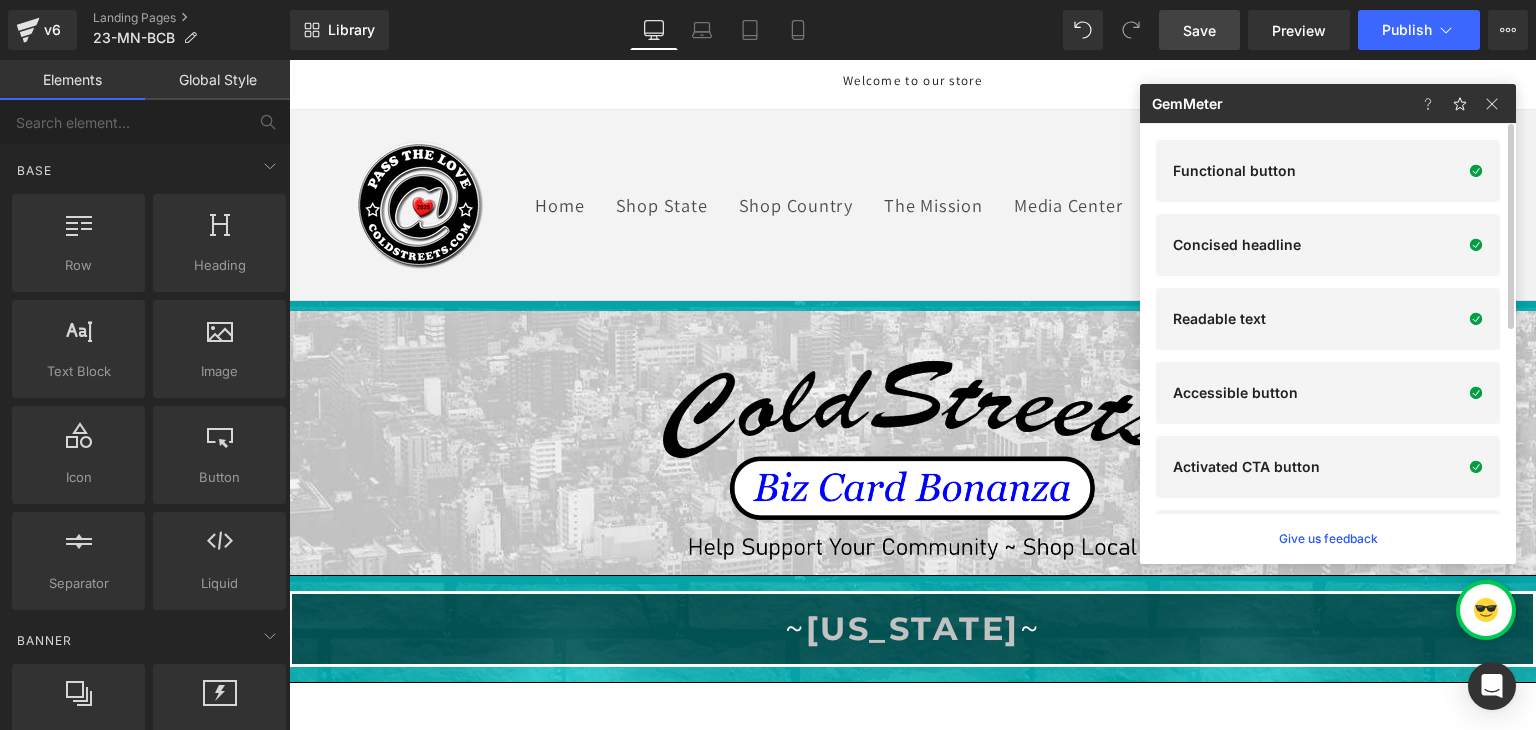 click on "Save" at bounding box center [1199, 30] 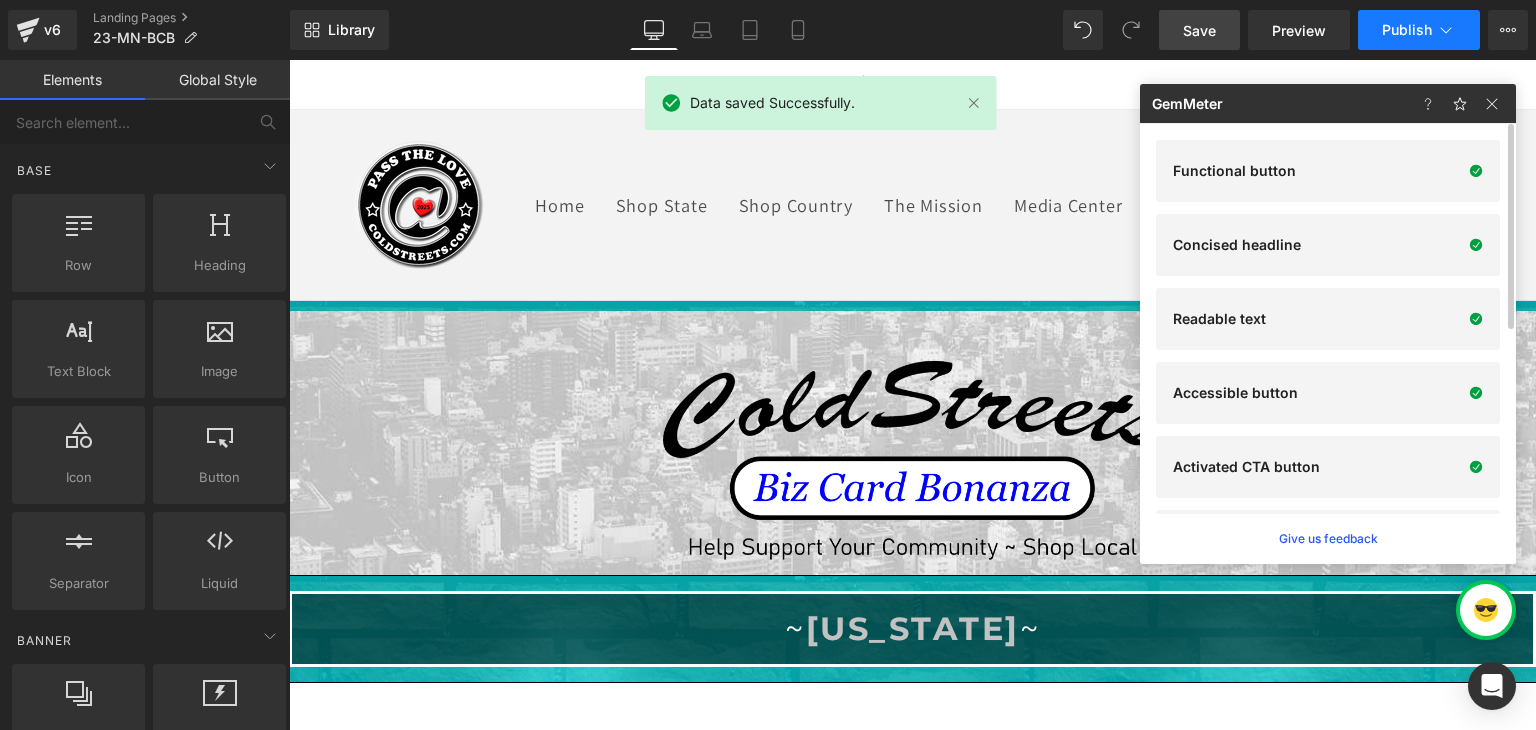 click 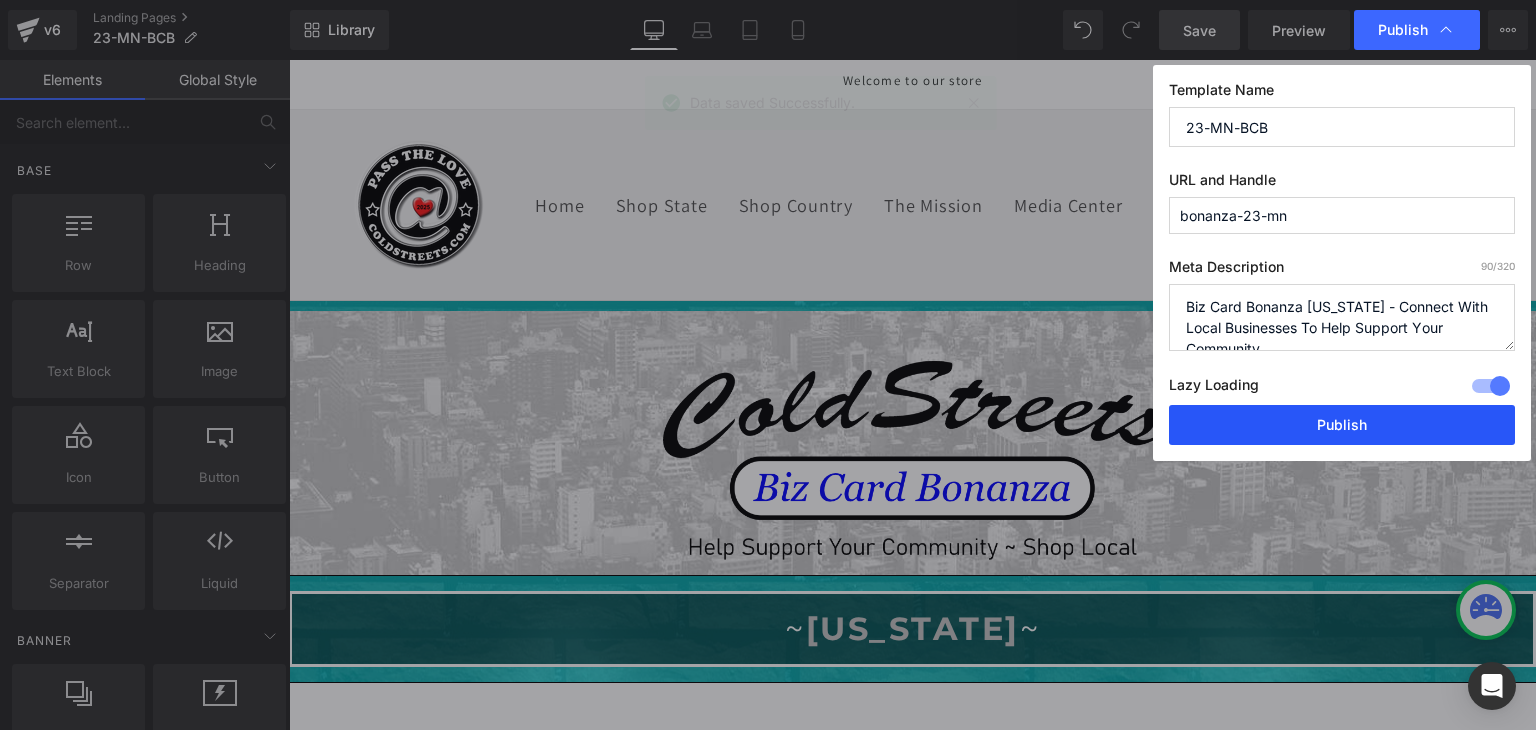 click on "Publish" at bounding box center (1342, 425) 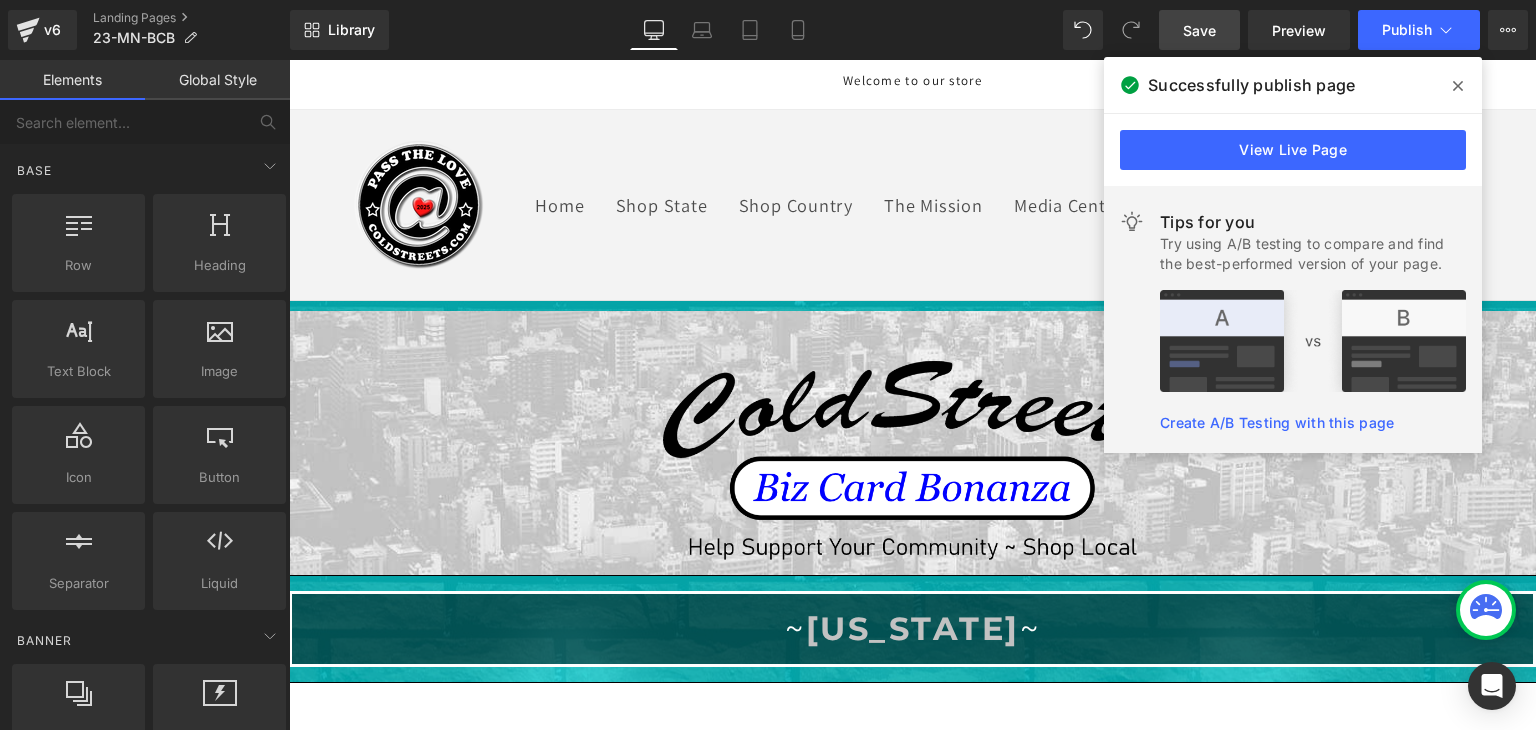 click 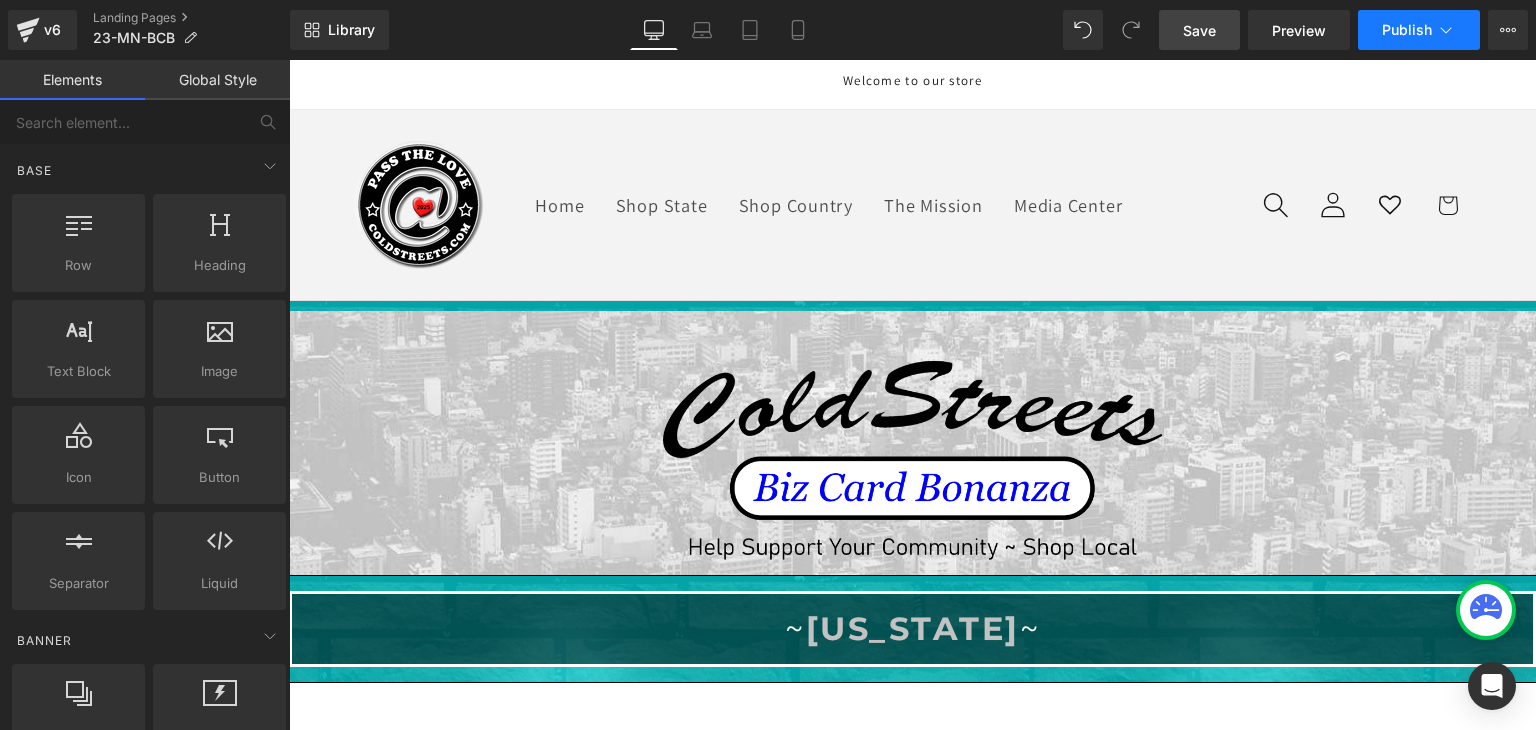 click on "Publish" at bounding box center (1407, 30) 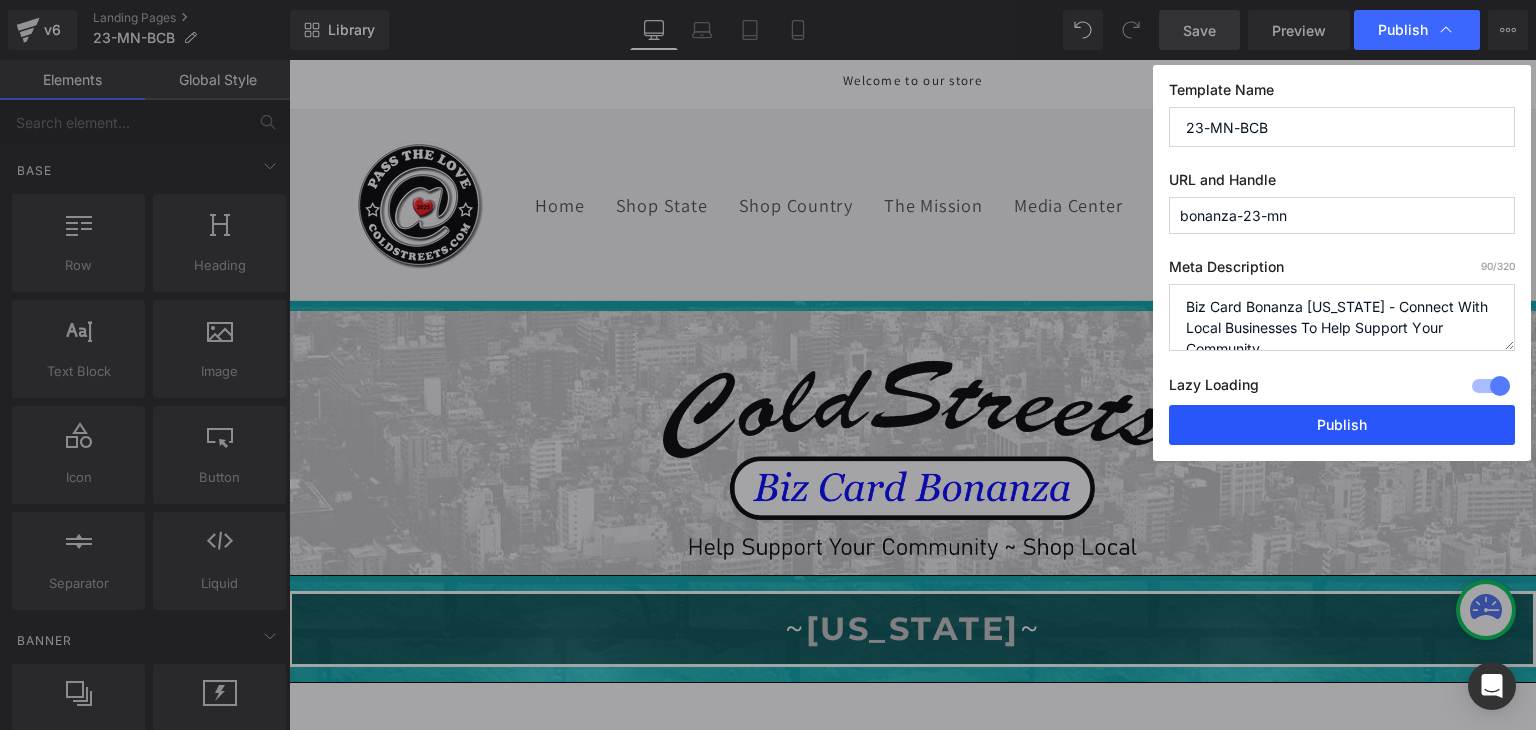 click on "Publish" at bounding box center [1342, 425] 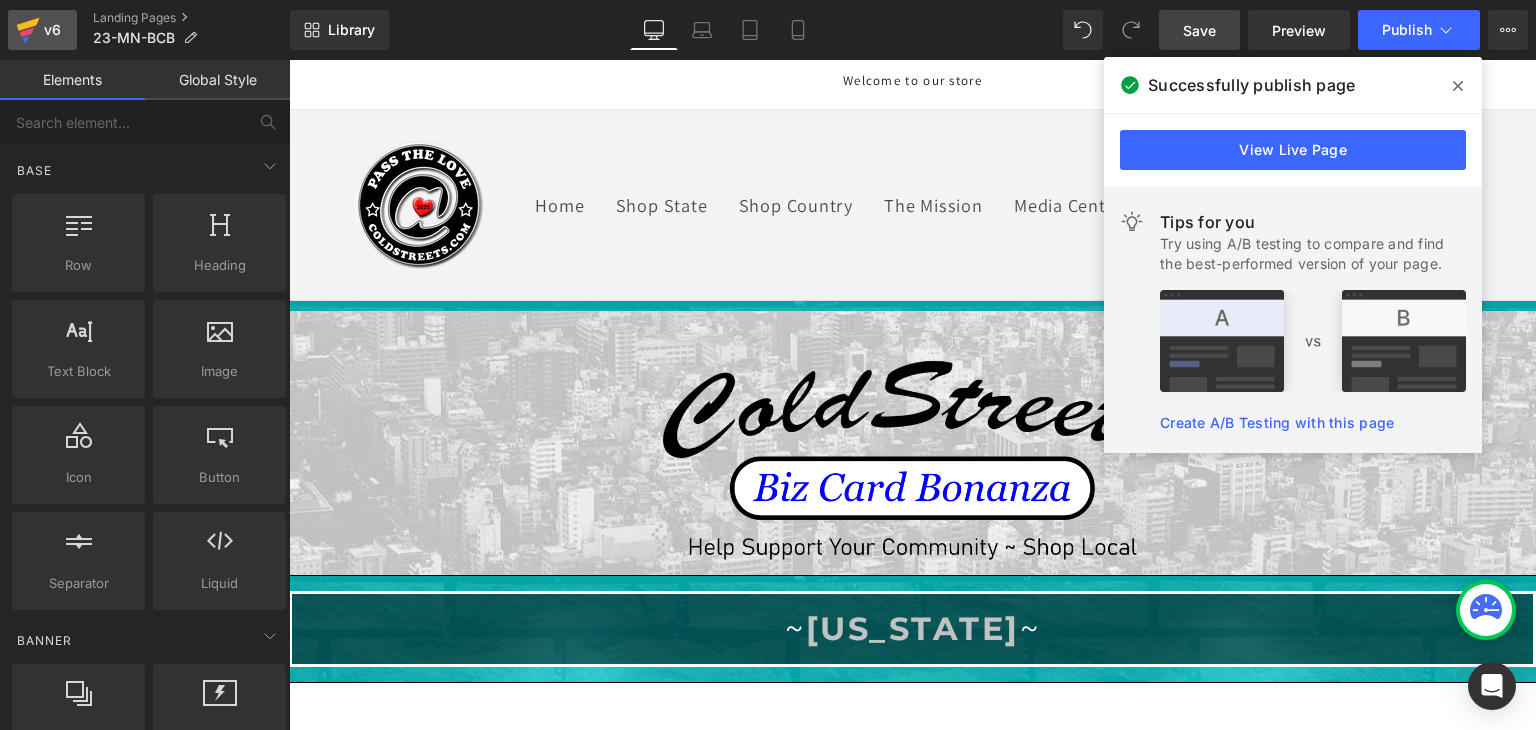click 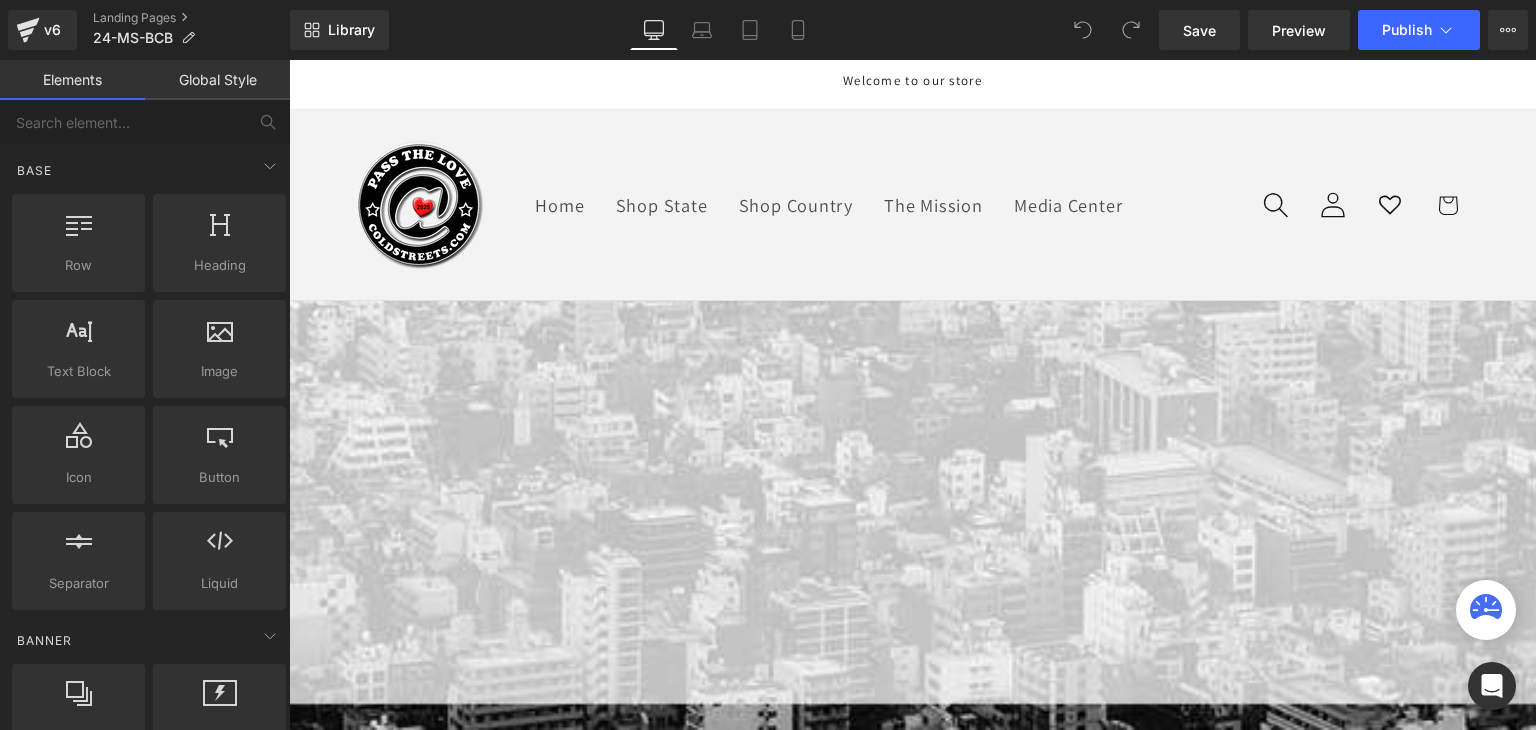 scroll, scrollTop: 0, scrollLeft: 0, axis: both 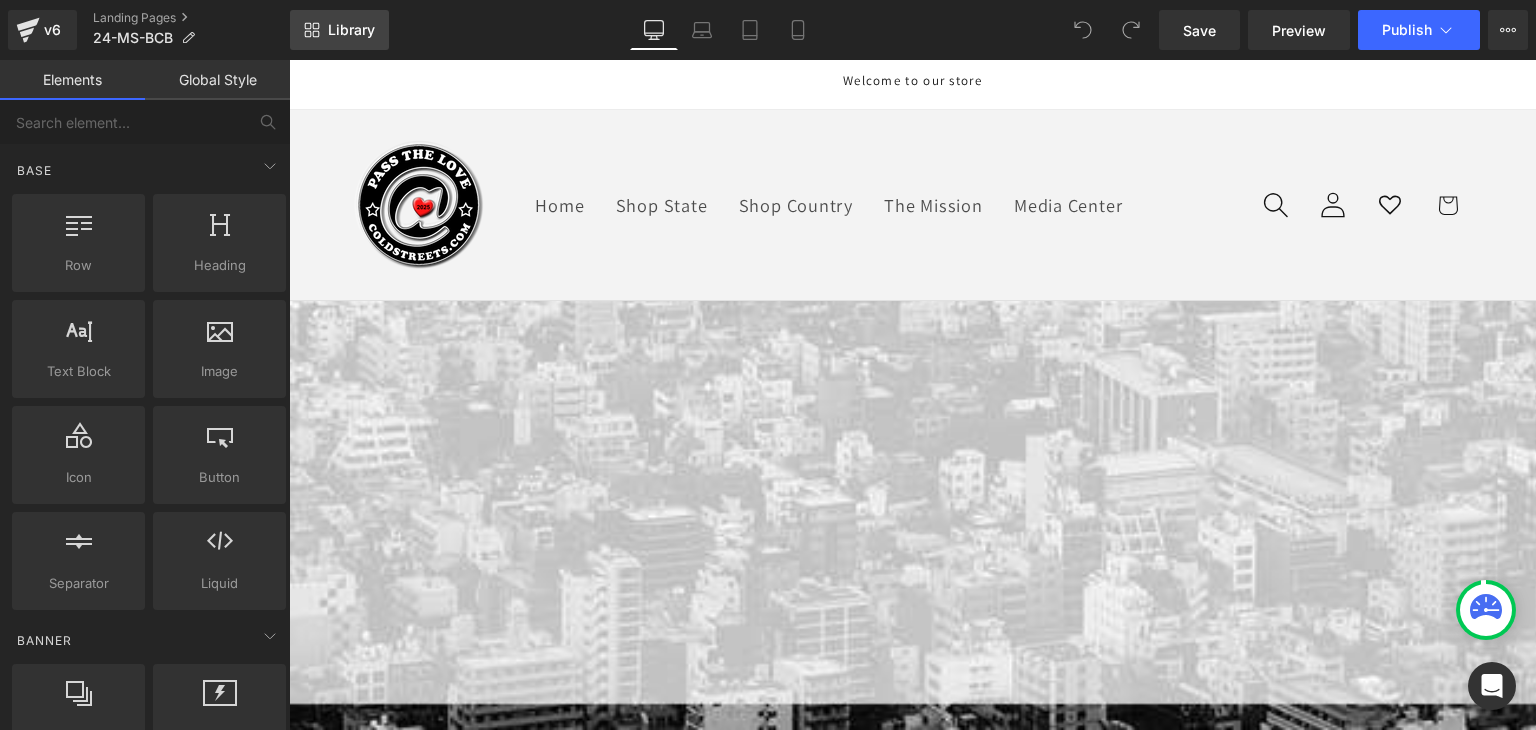 click on "Library" at bounding box center (351, 30) 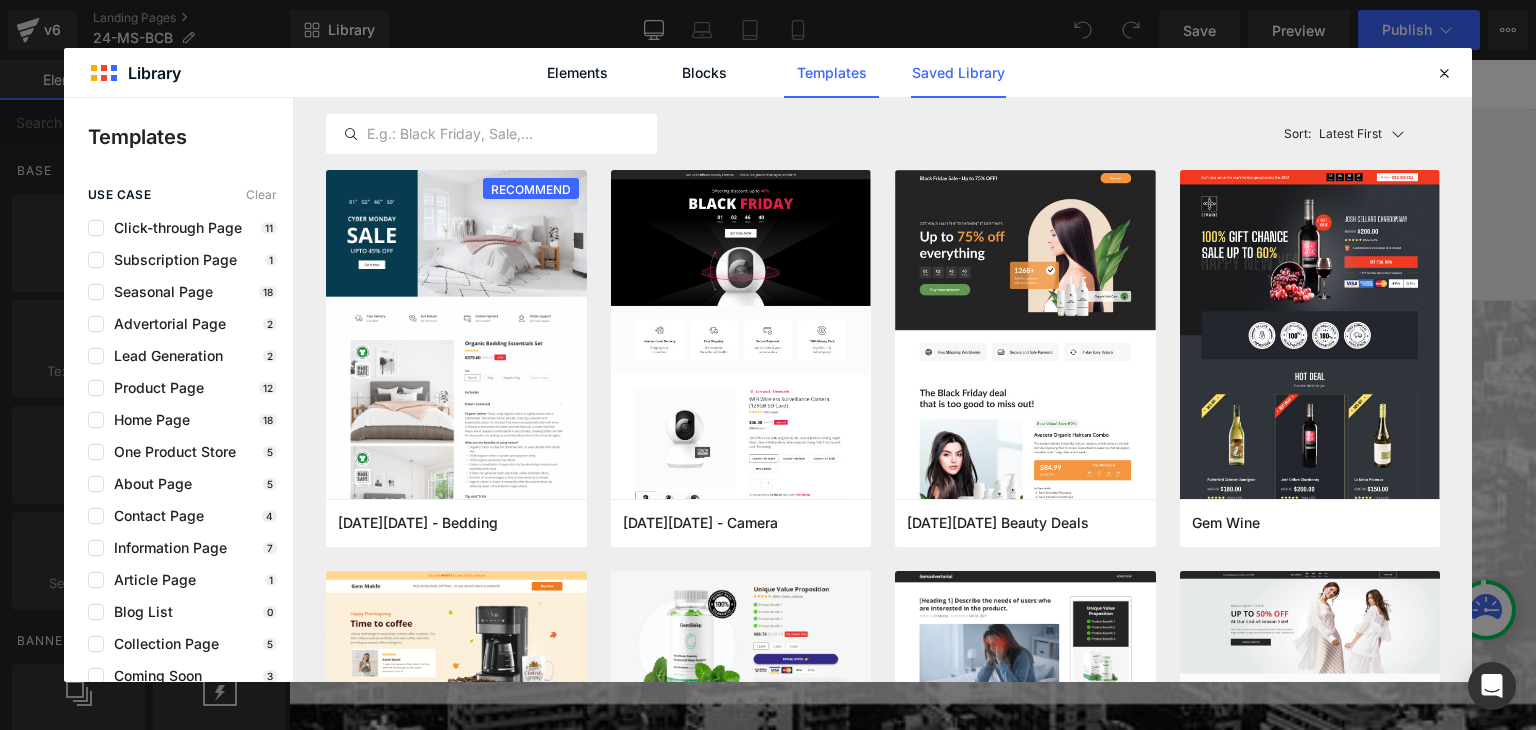 click on "Saved Library" 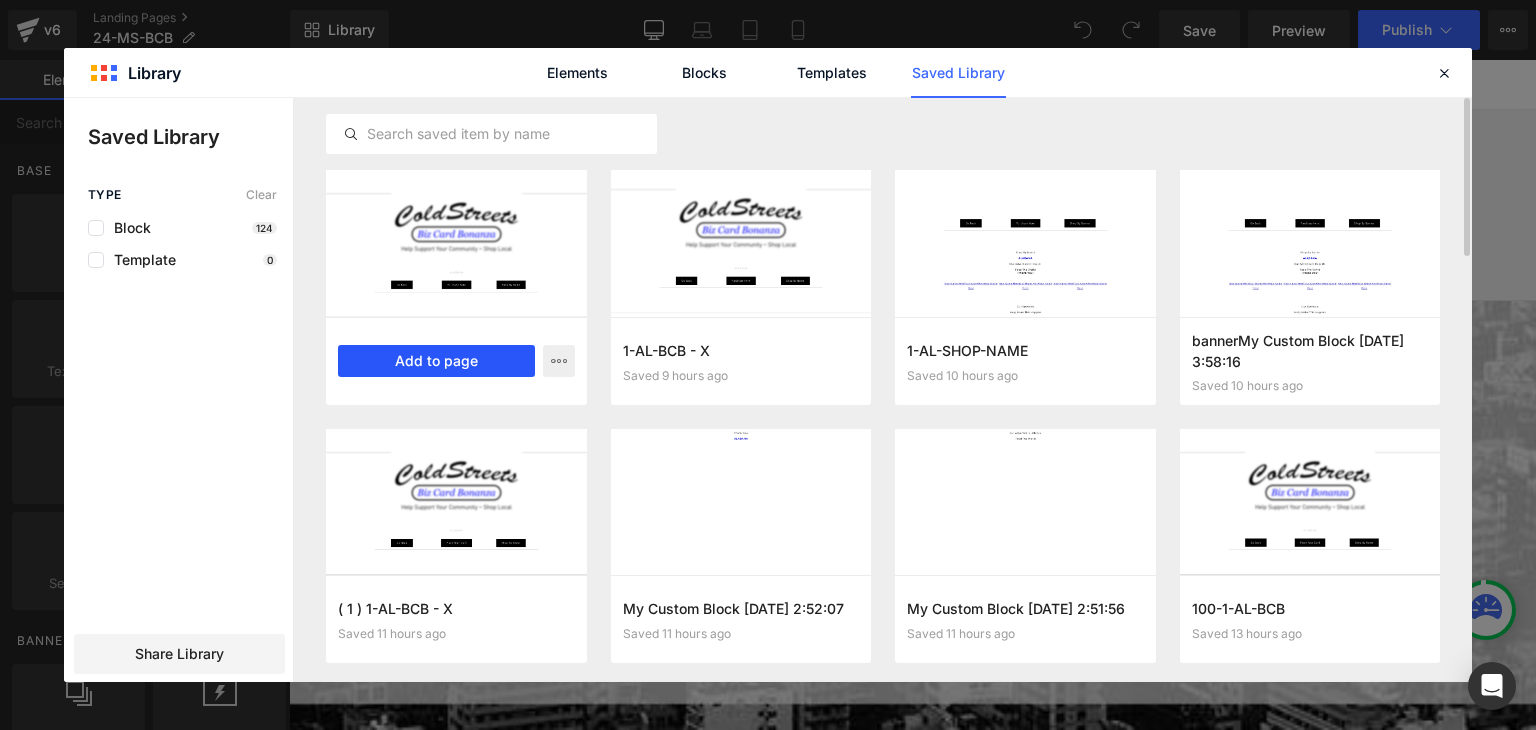 drag, startPoint x: 468, startPoint y: 351, endPoint x: 246, endPoint y: 301, distance: 227.56097 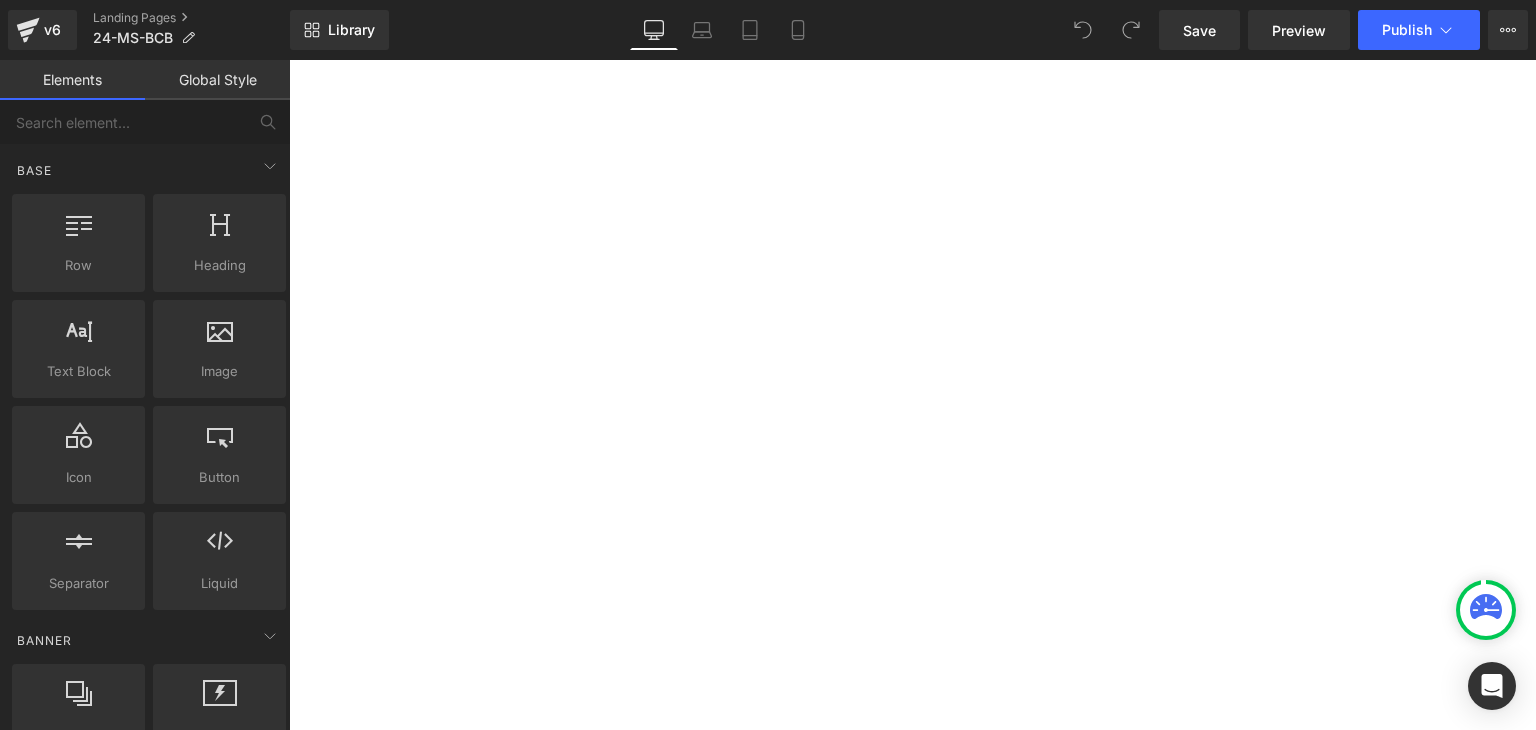 scroll, scrollTop: 1259, scrollLeft: 0, axis: vertical 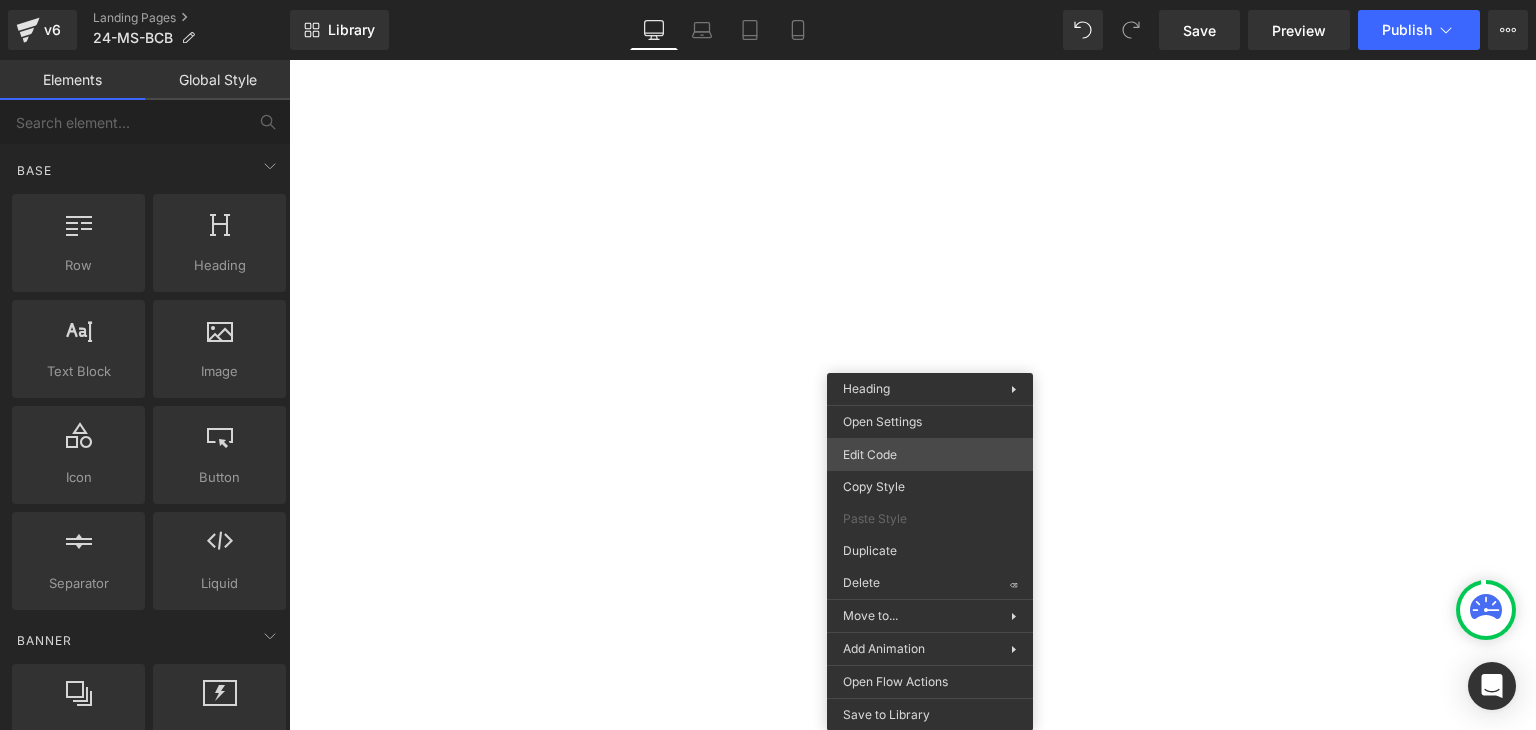 click on "You are previewing how the   will restyle your page. You can not edit Elements in Preset Preview Mode.  v6 Landing Pages 24-MS-BCB Library Desktop Desktop Laptop Tablet Mobile Save Preview Publish Scheduled View Live Page View with current Template Save Template to Library Schedule Publish  Optimize  Publish Settings Shortcuts  Your page can’t be published   You've reached the maximum number of published pages on your plan  (0/0).  You need to upgrade your plan or unpublish all your pages to get 1 publish slot.   Unpublish pages   Upgrade plan  Elements Global Style Base Row  rows, columns, layouts, div Heading  headings, titles, h1,h2,h3,h4,h5,h6 Text Block  texts, paragraphs, contents, blocks Image  images, photos, alts, uploads Icon  icons, symbols Button  button, call to action, cta Separator  separators, dividers, horizontal lines Liquid  liquid, custom code, html, javascript, css, reviews, apps, applications, embeded, iframe Banner Parallax  banner, slideshow, hero, image, cover, parallax, effect ok" at bounding box center [768, 0] 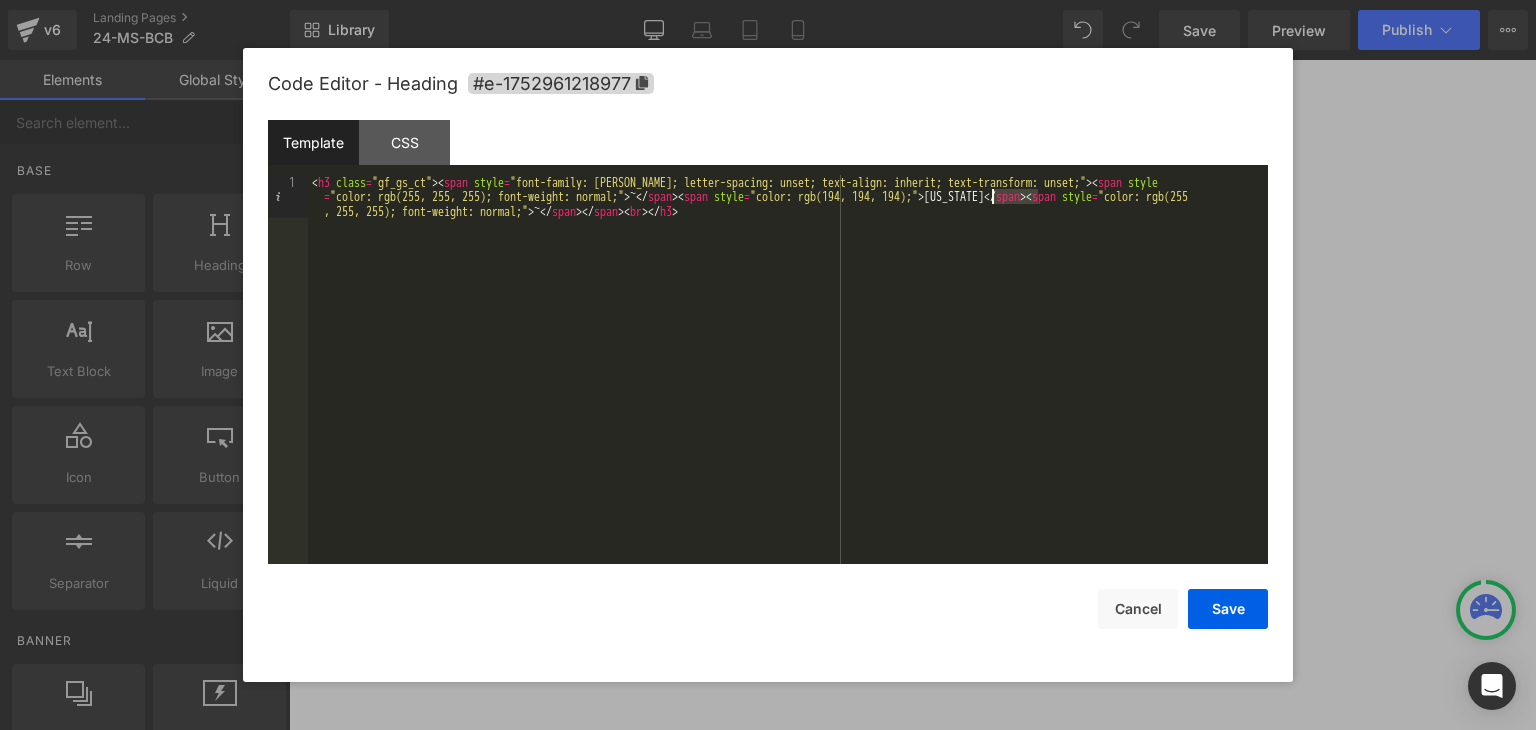 drag, startPoint x: 1039, startPoint y: 199, endPoint x: 992, endPoint y: 197, distance: 47.042534 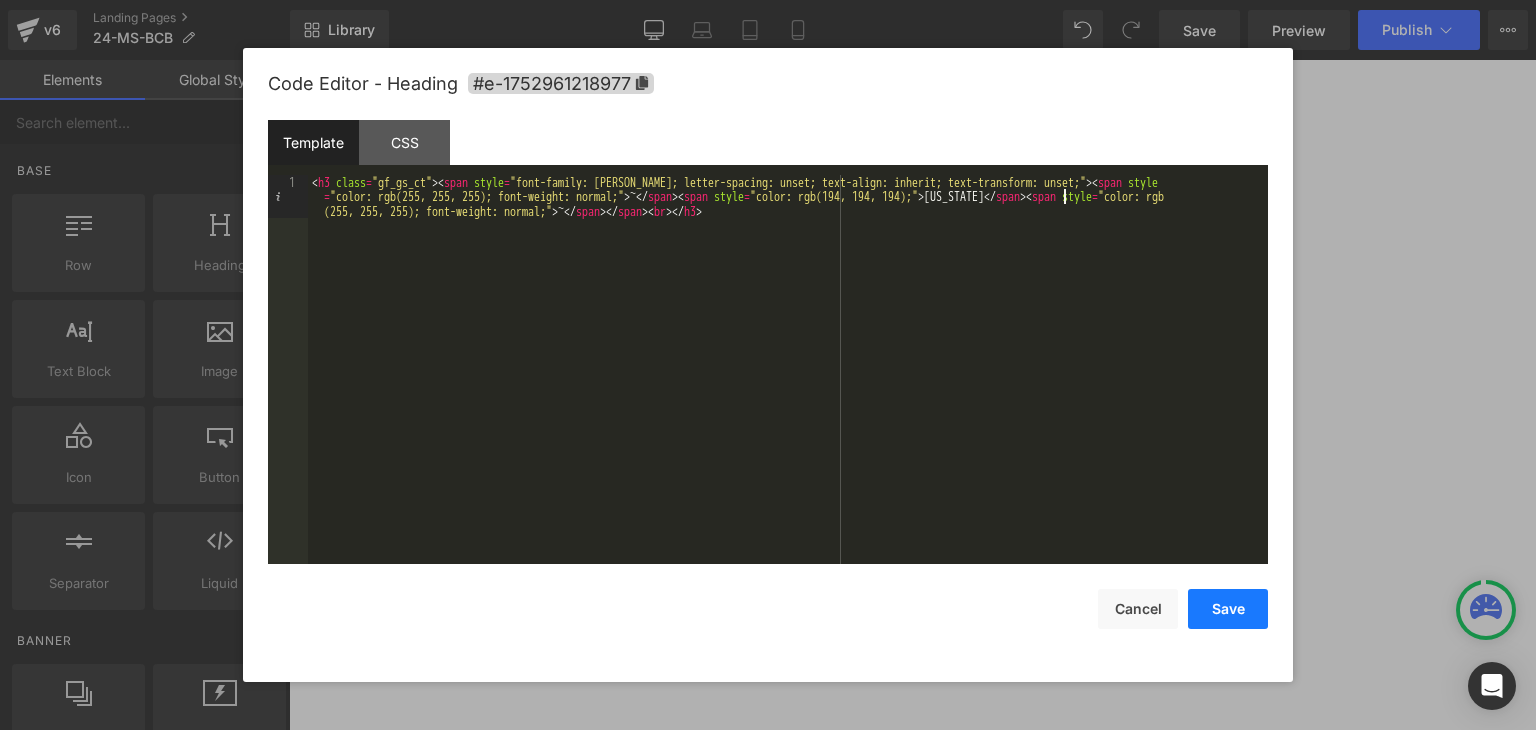 click on "Save" at bounding box center (1228, 609) 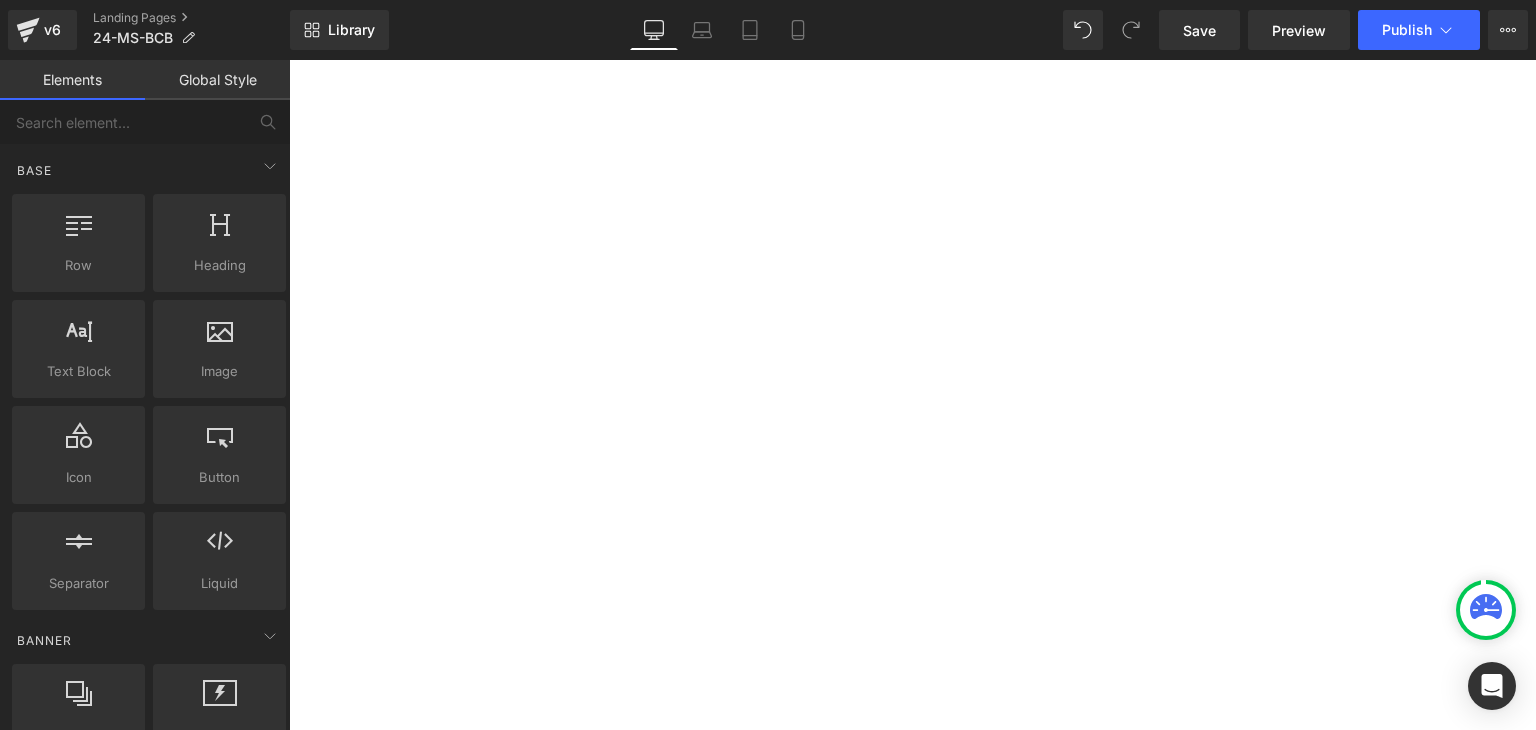 click on "Button" at bounding box center [289, 60] 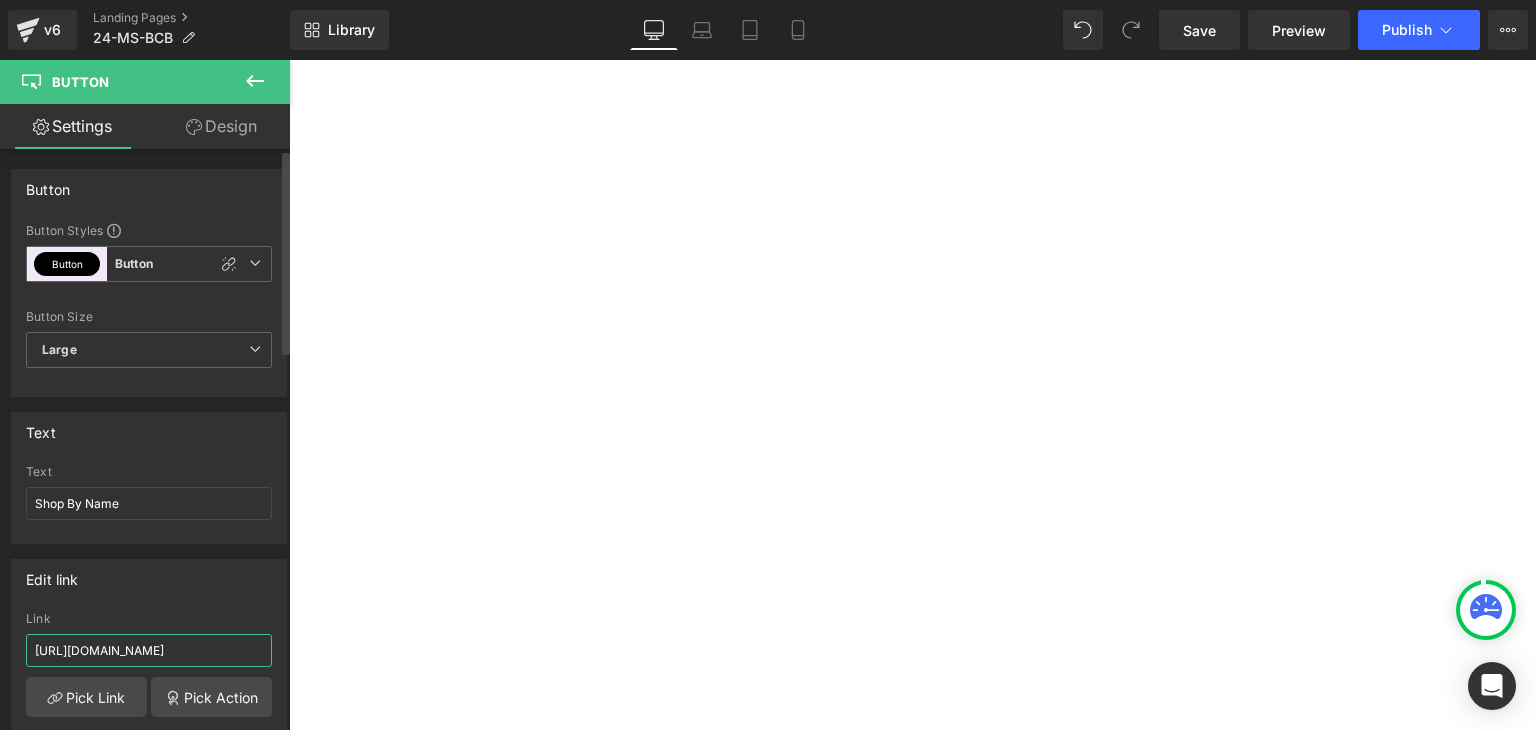 scroll, scrollTop: 0, scrollLeft: 44, axis: horizontal 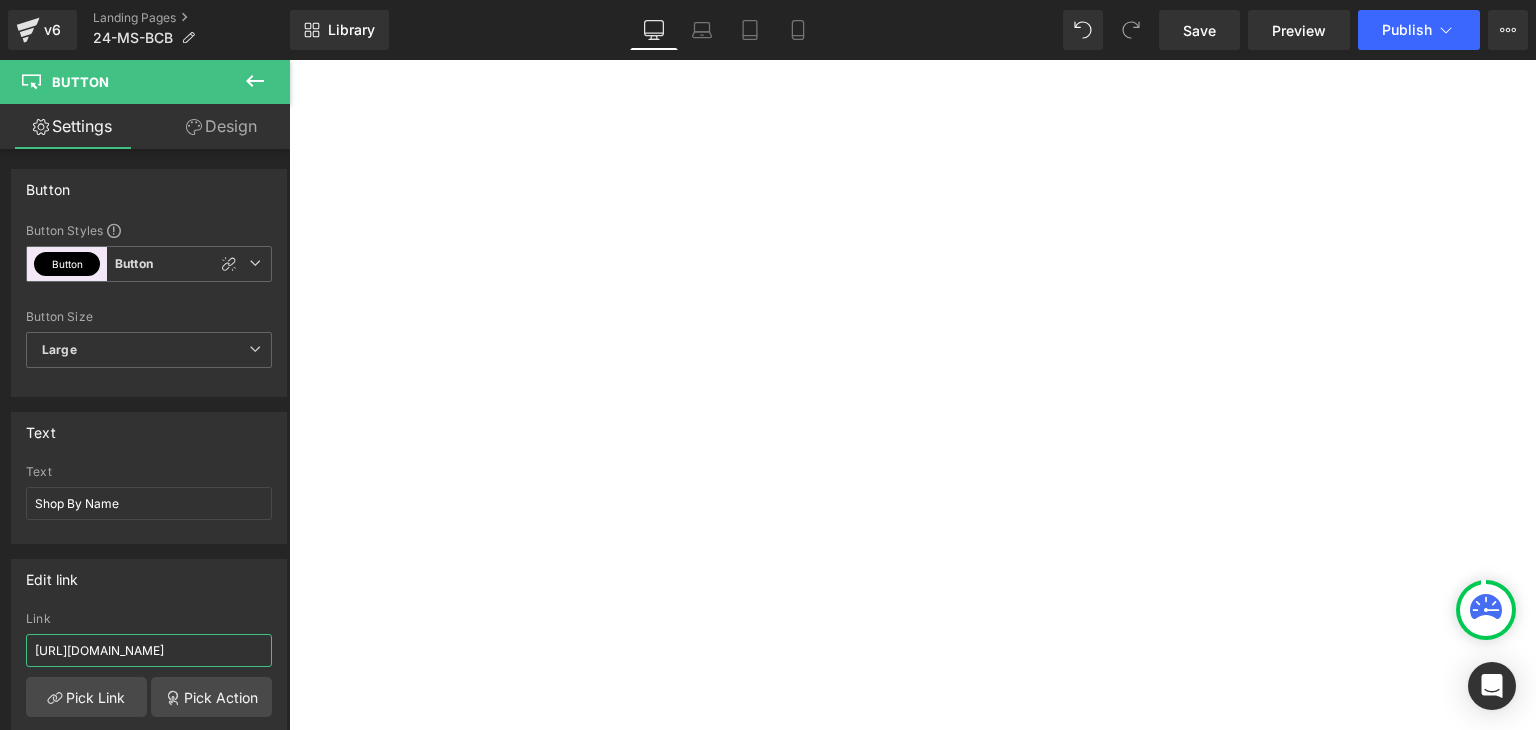 type on "[URL][DOMAIN_NAME]" 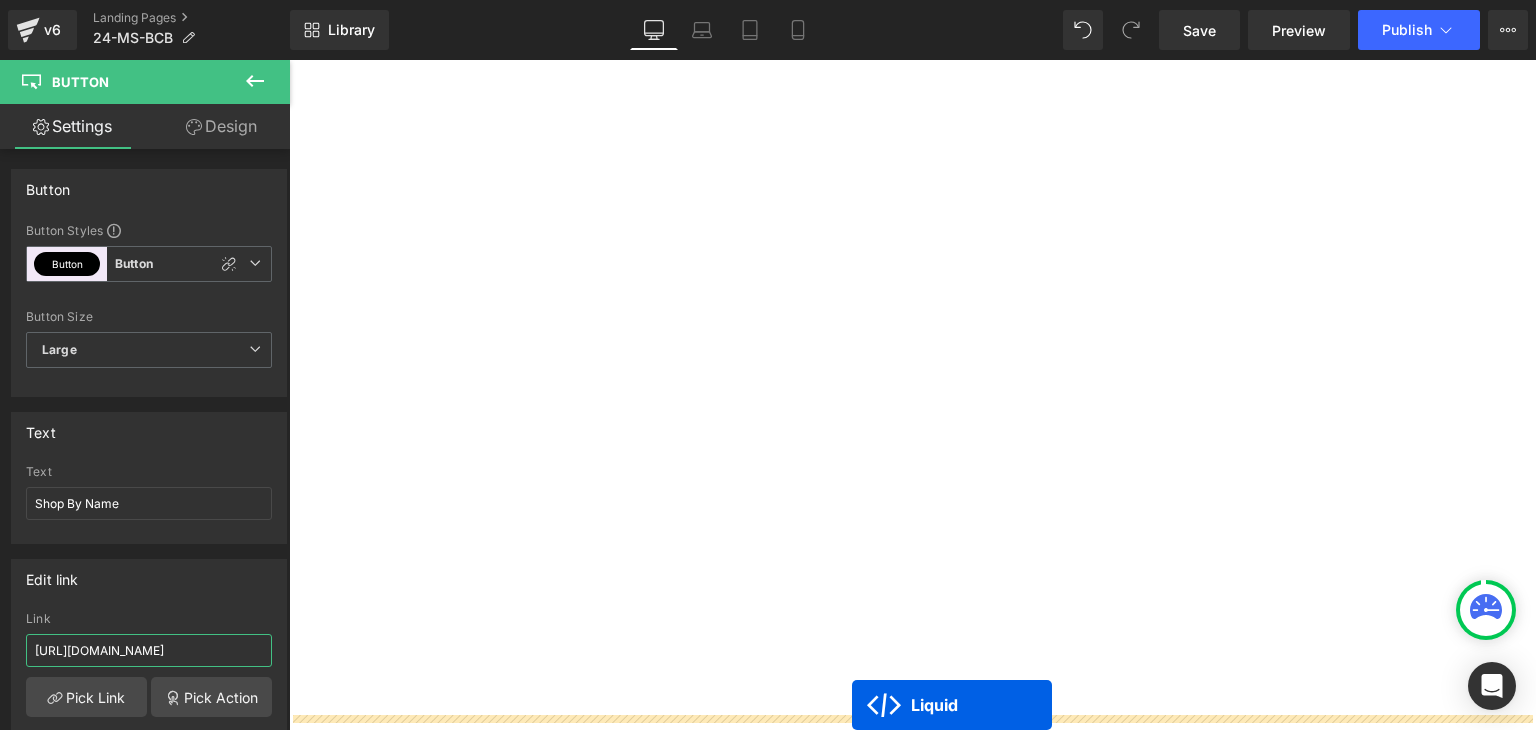 scroll, scrollTop: 1539, scrollLeft: 0, axis: vertical 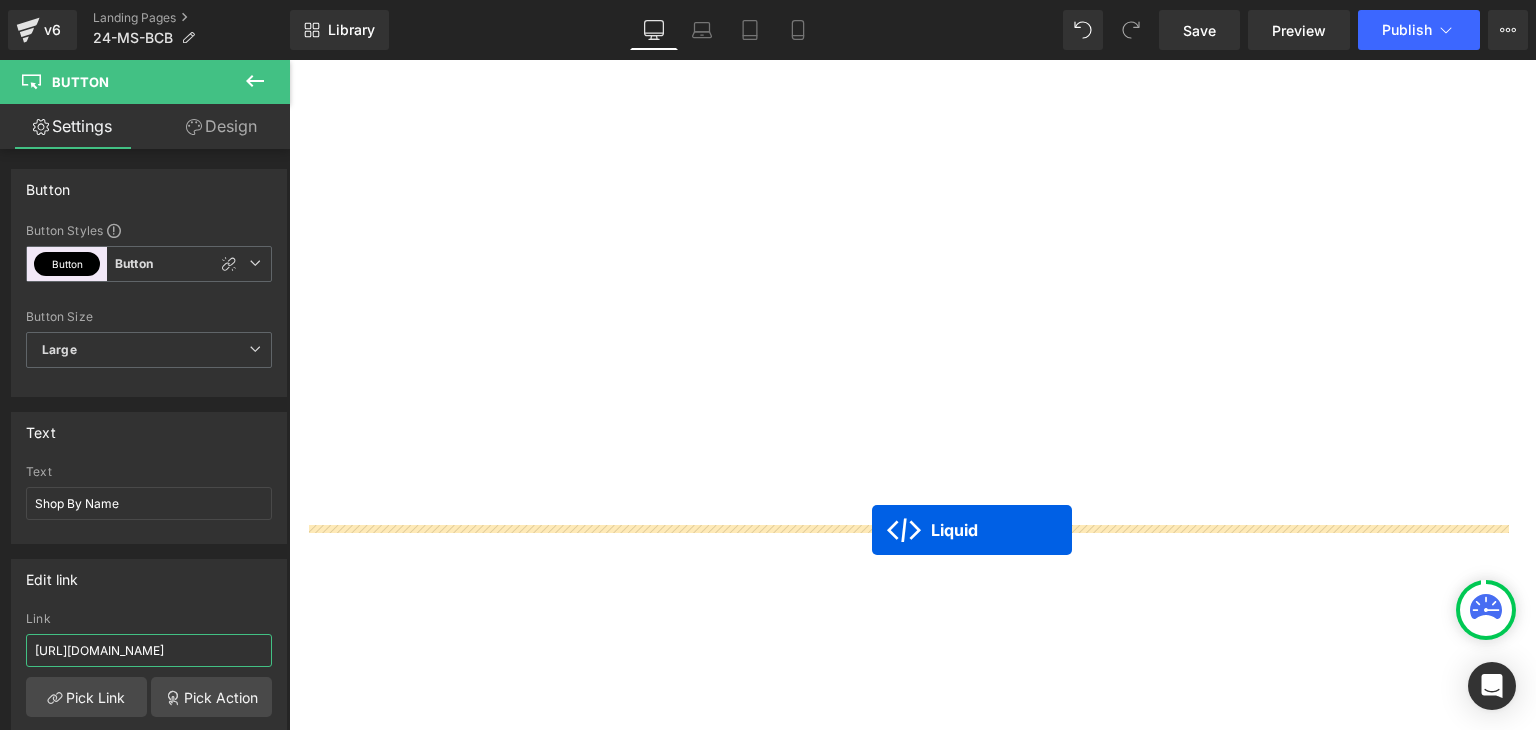 drag, startPoint x: 850, startPoint y: 302, endPoint x: 872, endPoint y: 530, distance: 229.05894 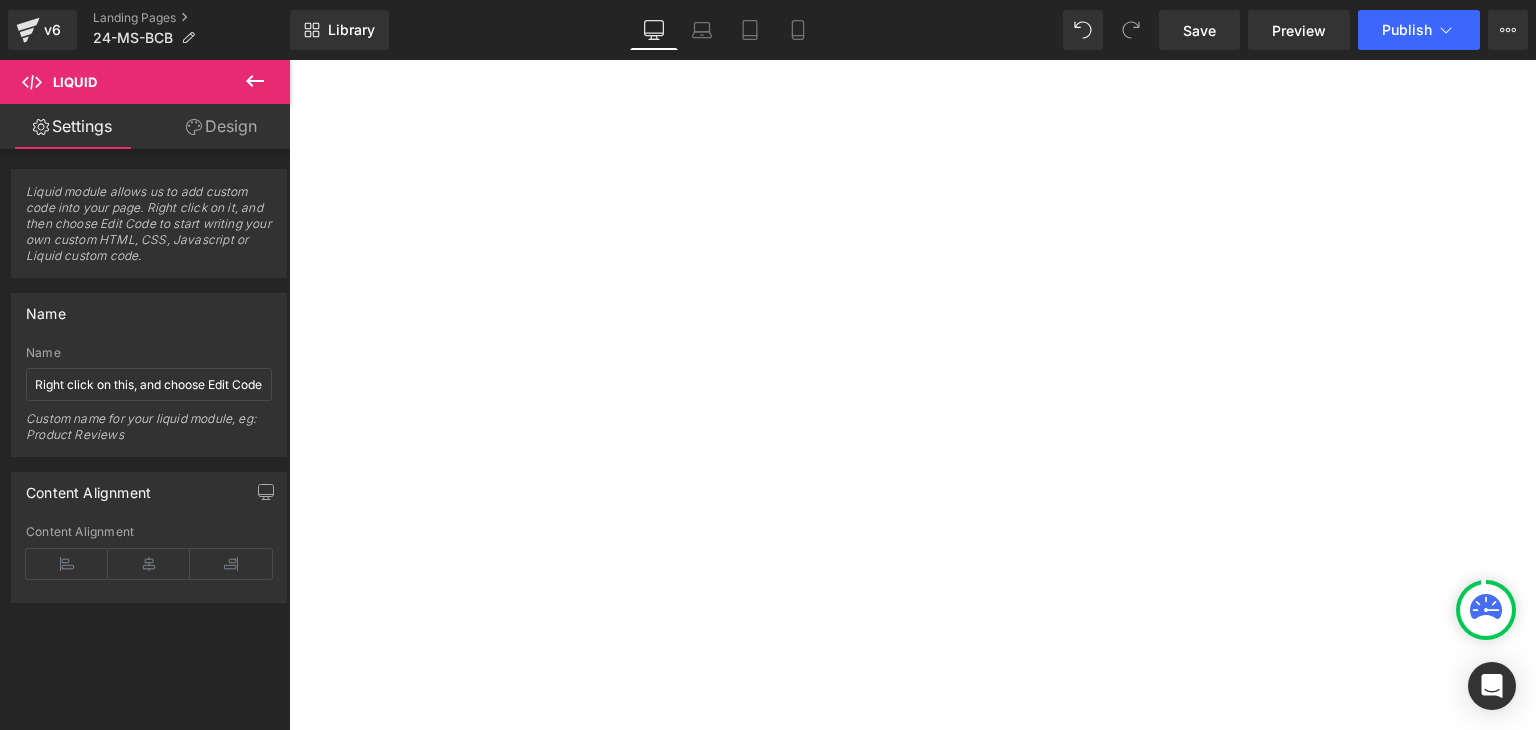 click 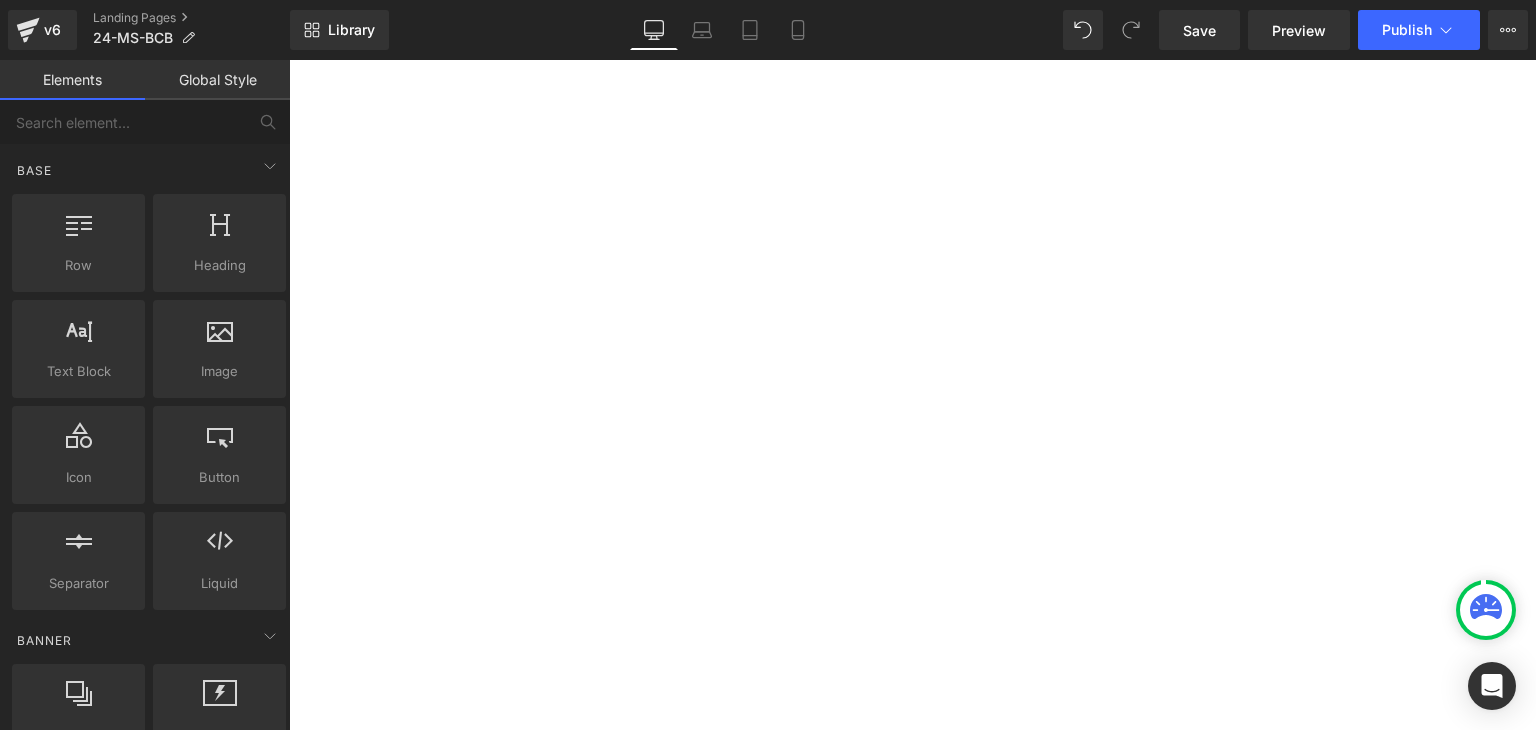 scroll, scrollTop: 939, scrollLeft: 0, axis: vertical 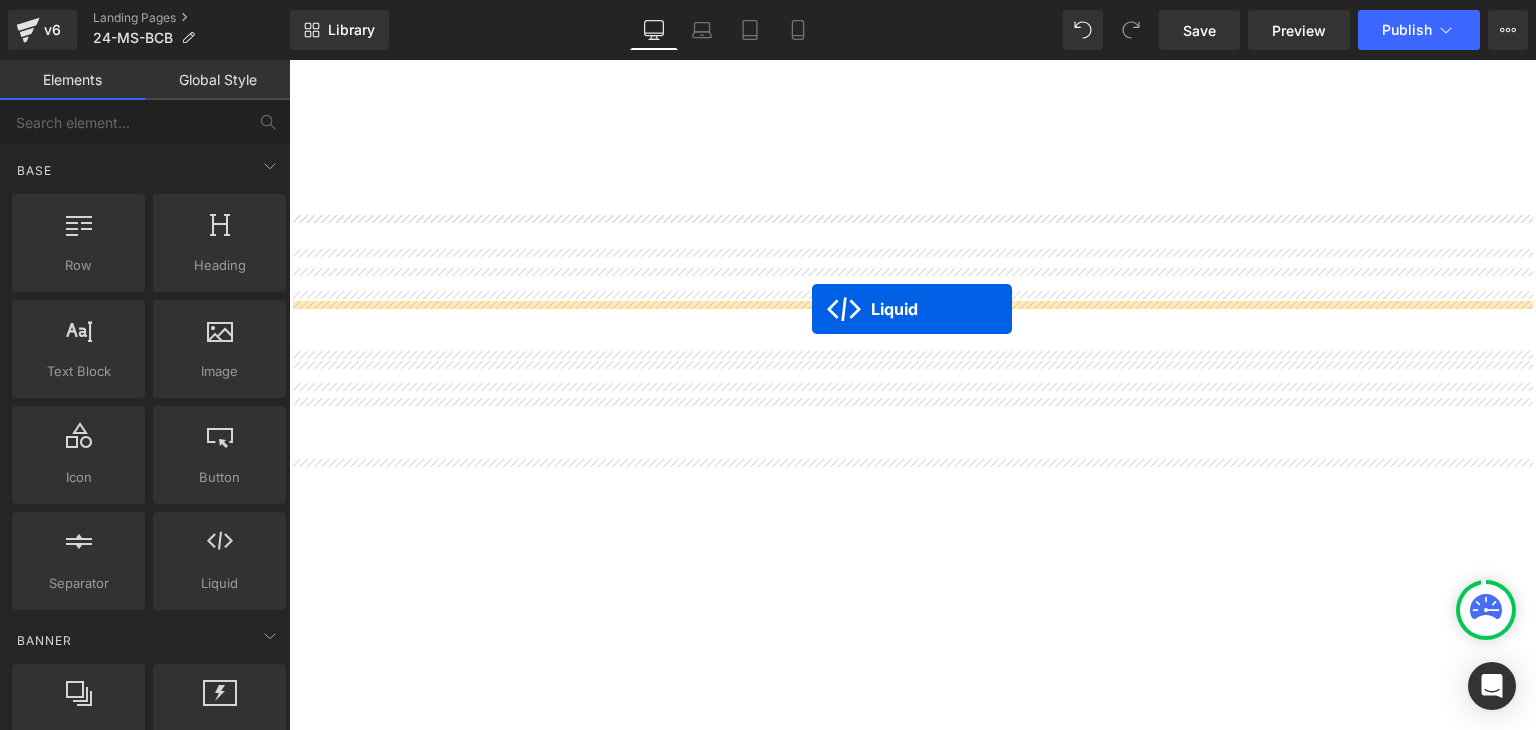drag, startPoint x: 844, startPoint y: 212, endPoint x: 812, endPoint y: 309, distance: 102.14206 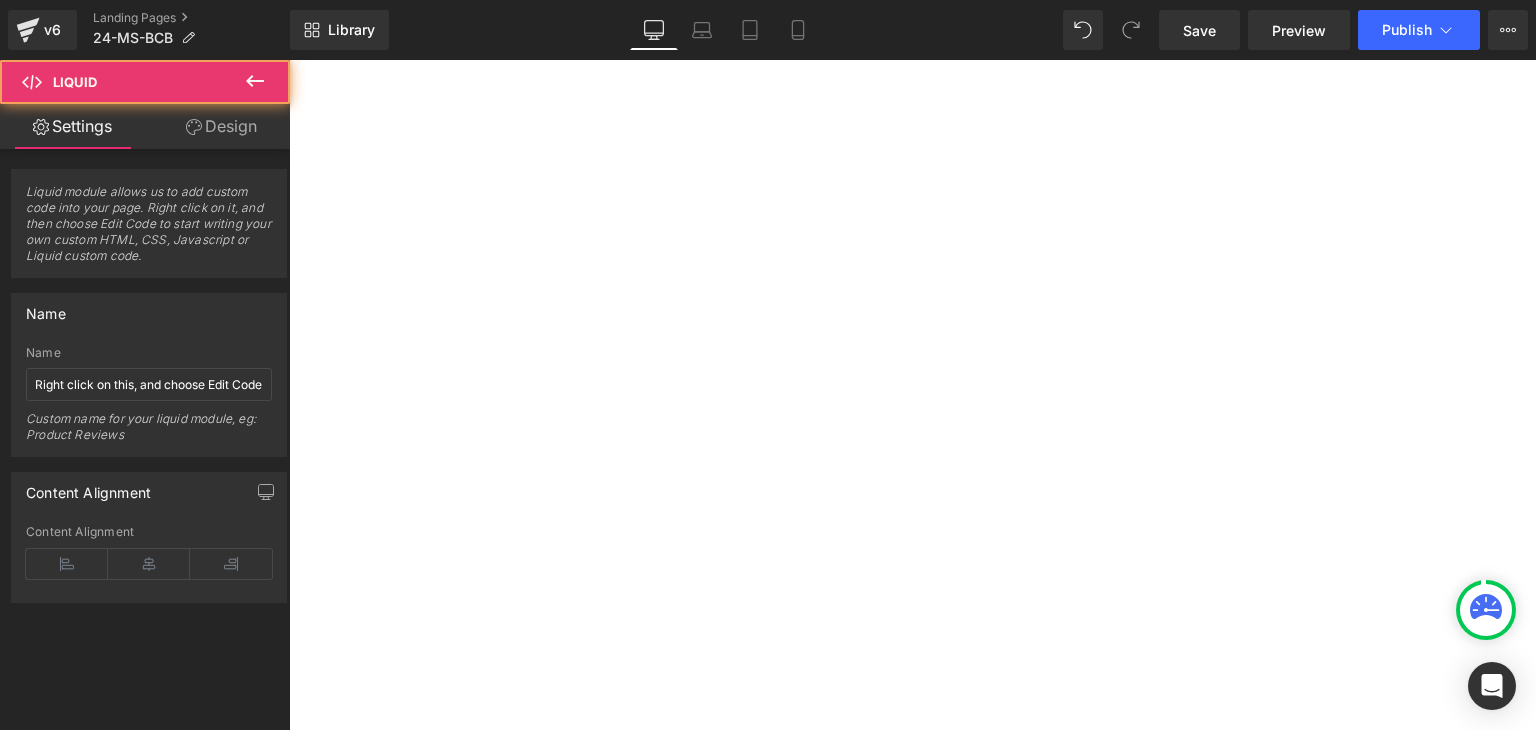 click 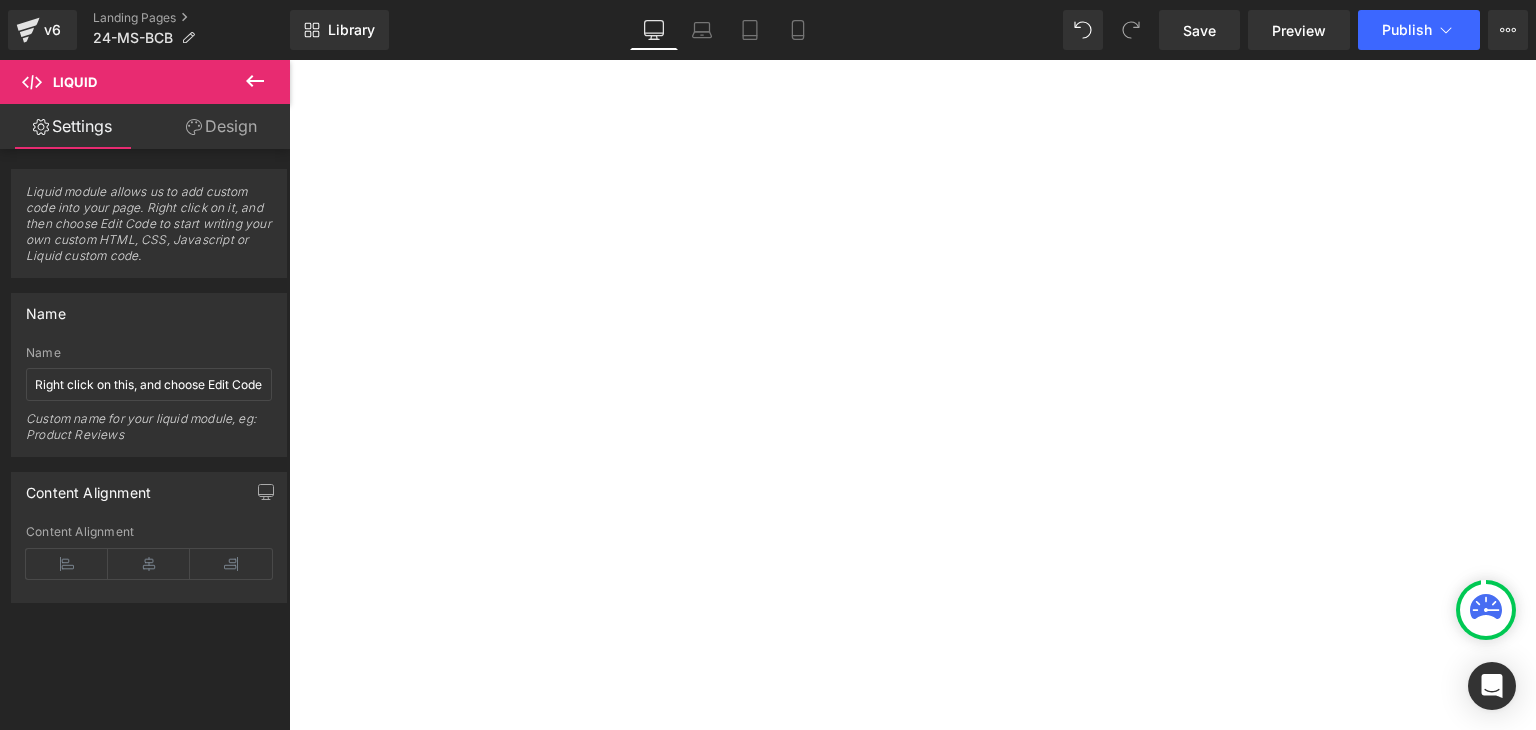 click 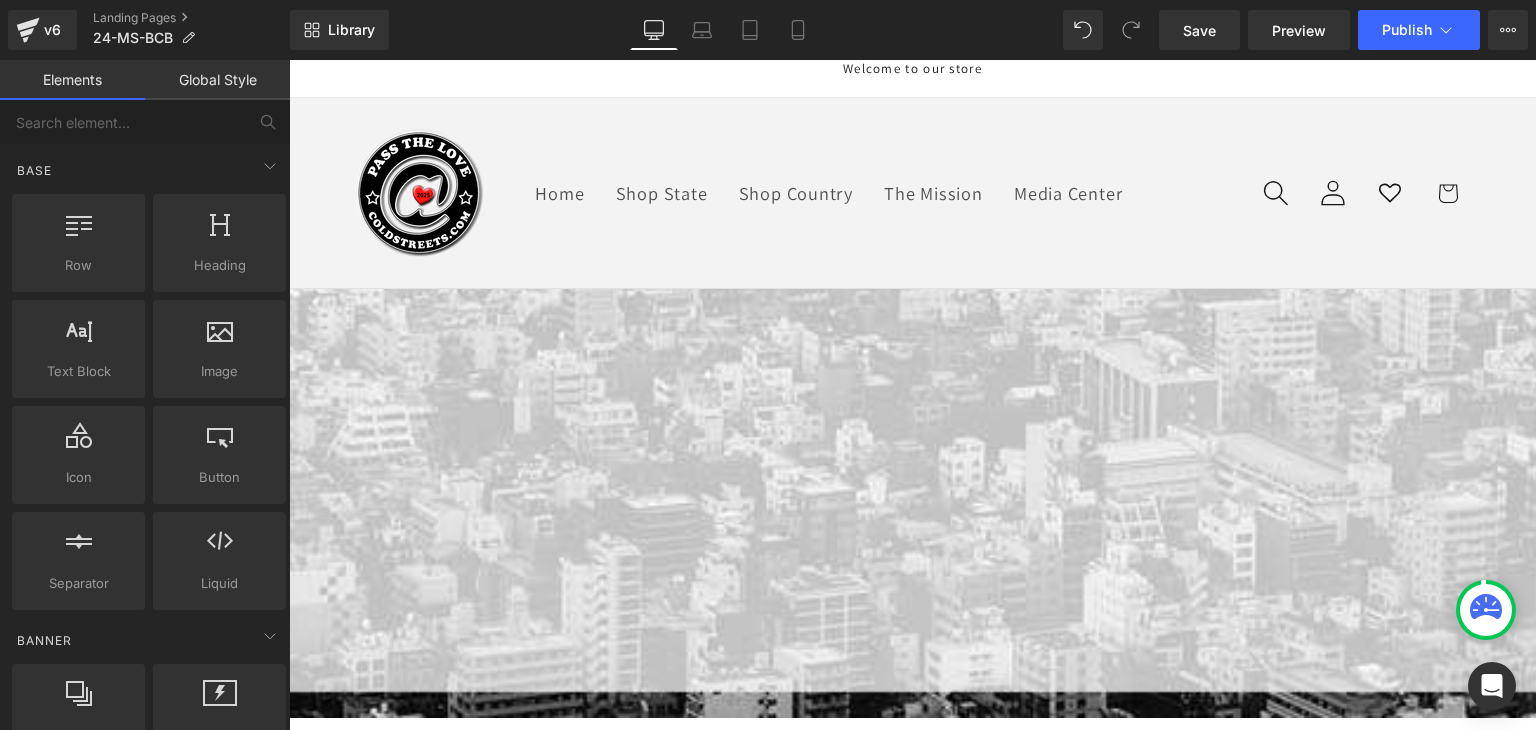 scroll, scrollTop: 0, scrollLeft: 0, axis: both 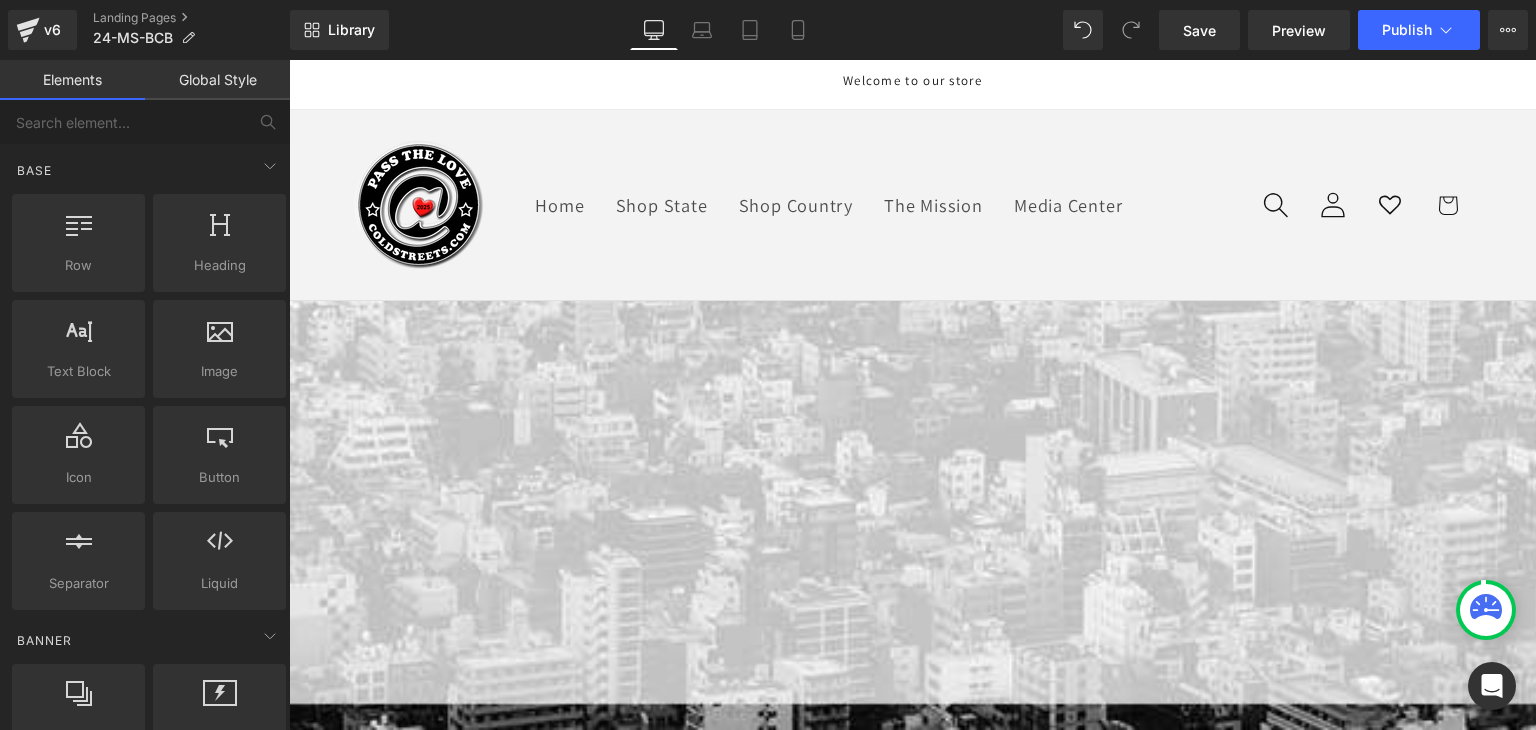 click 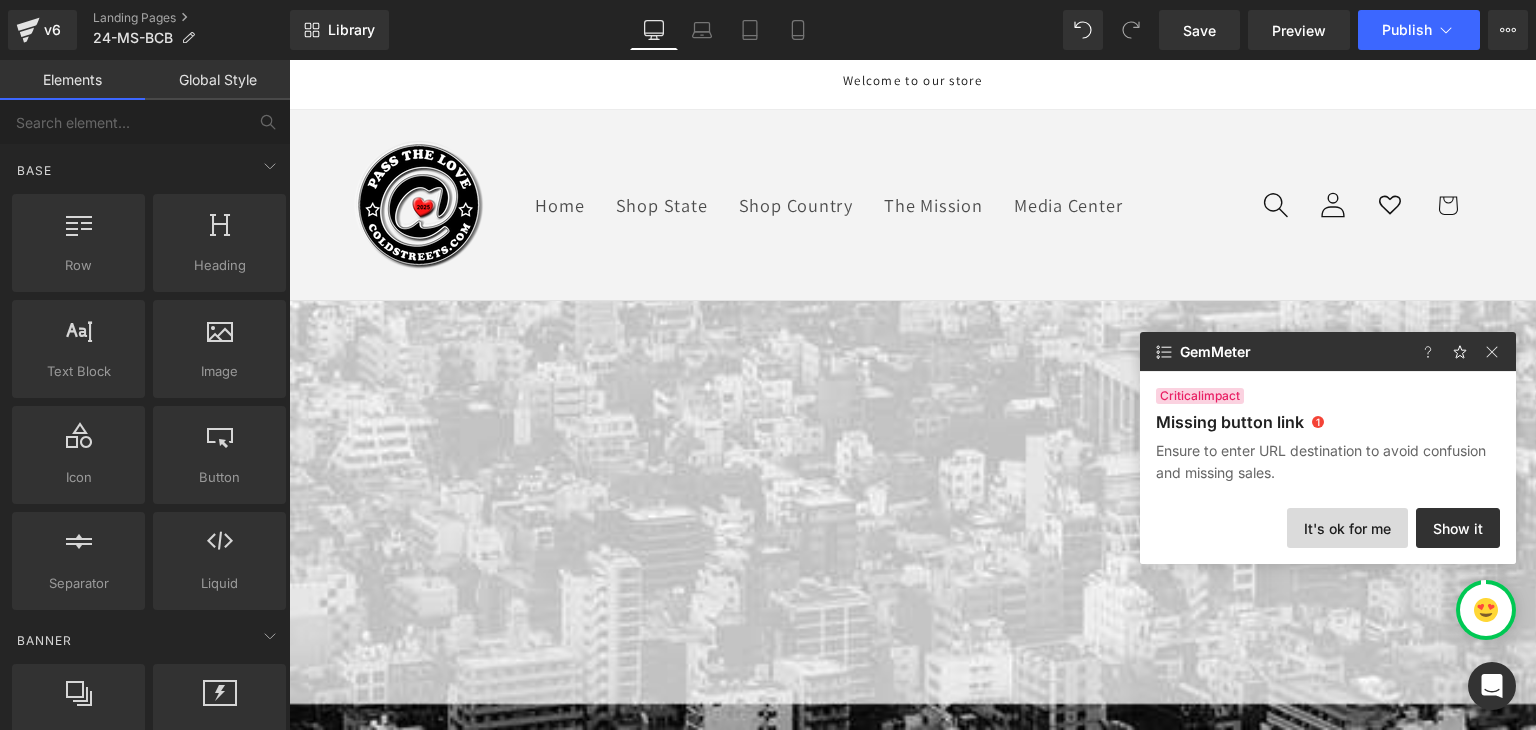 click on "It's ok for me" at bounding box center (1347, 528) 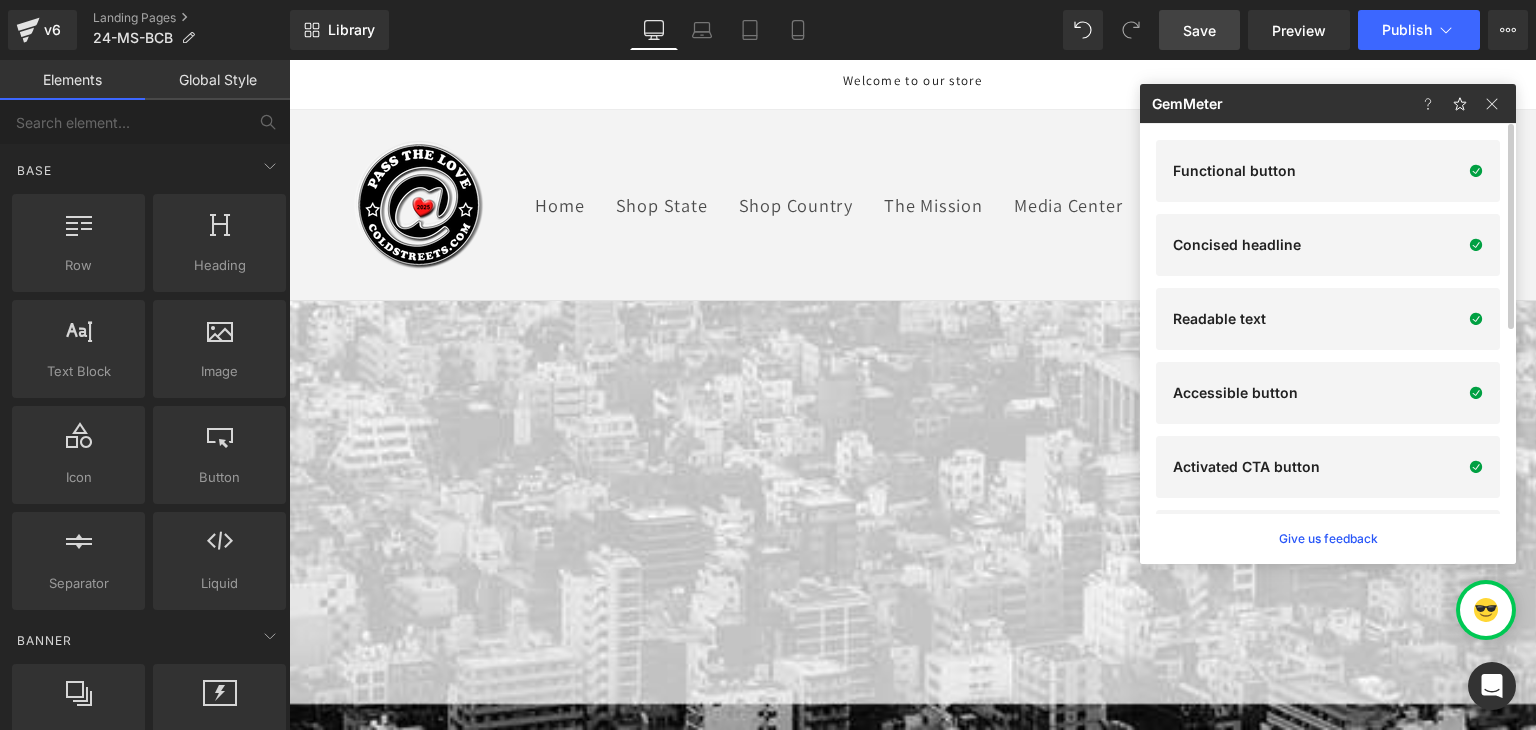 click on "Save" at bounding box center [1199, 30] 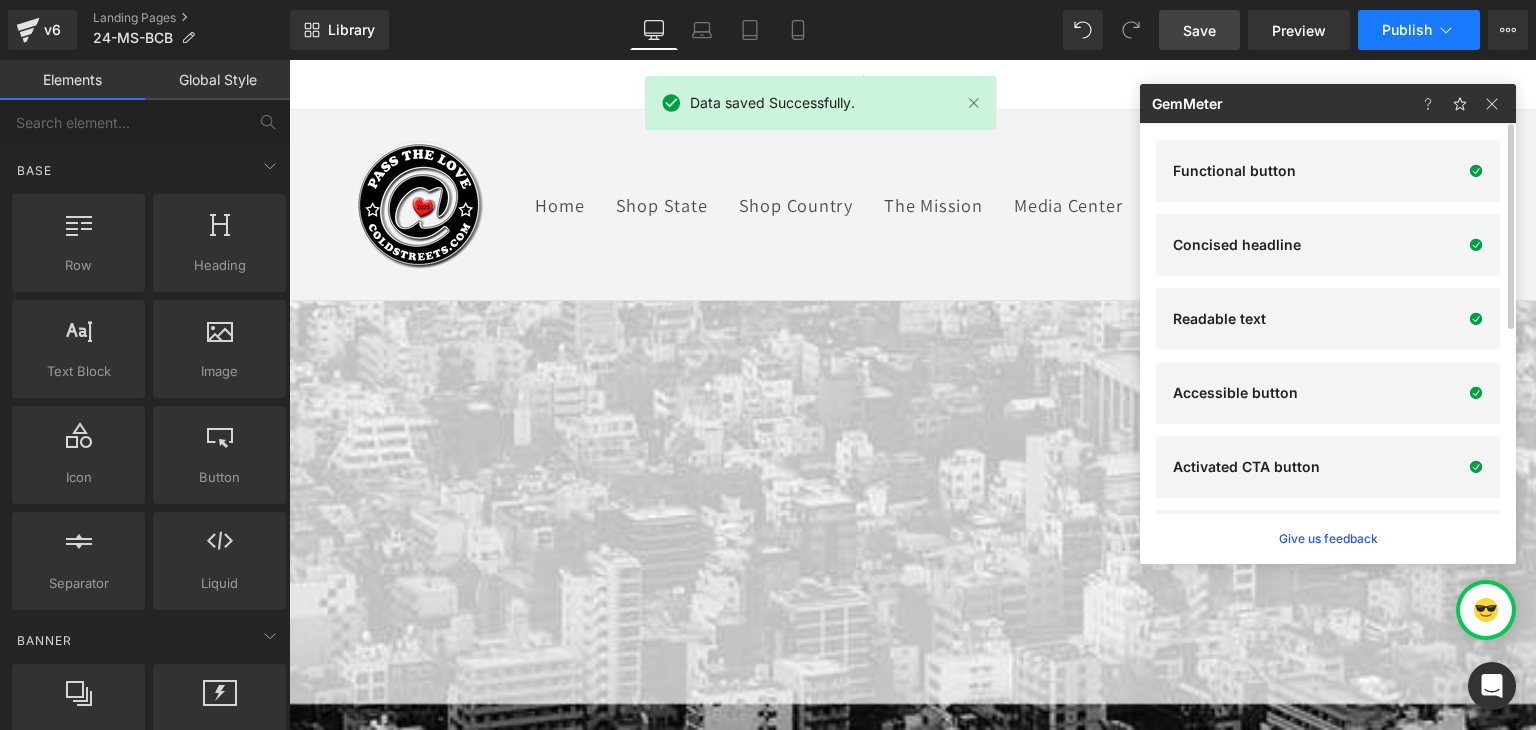 click on "Publish" at bounding box center (1419, 30) 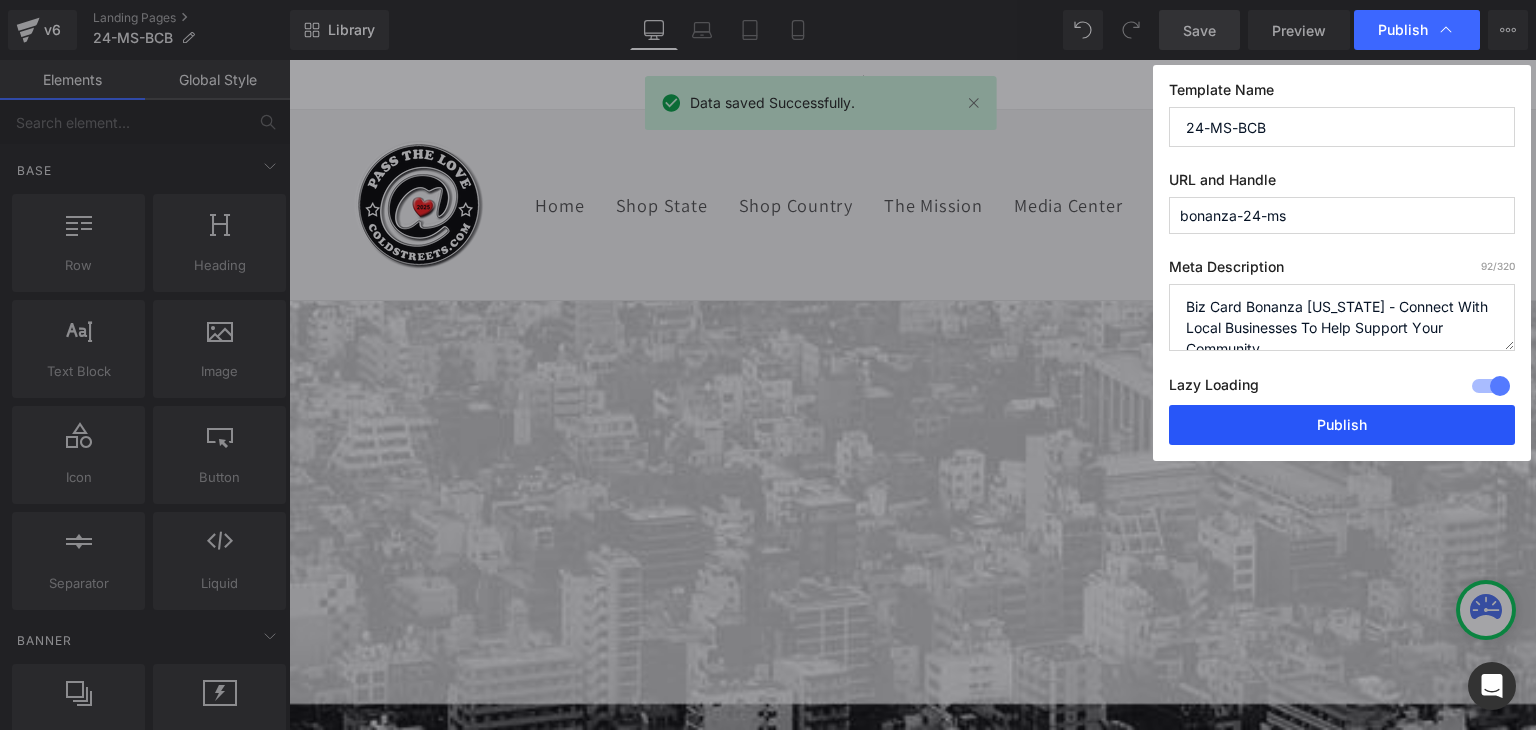 click on "Publish" at bounding box center (1342, 425) 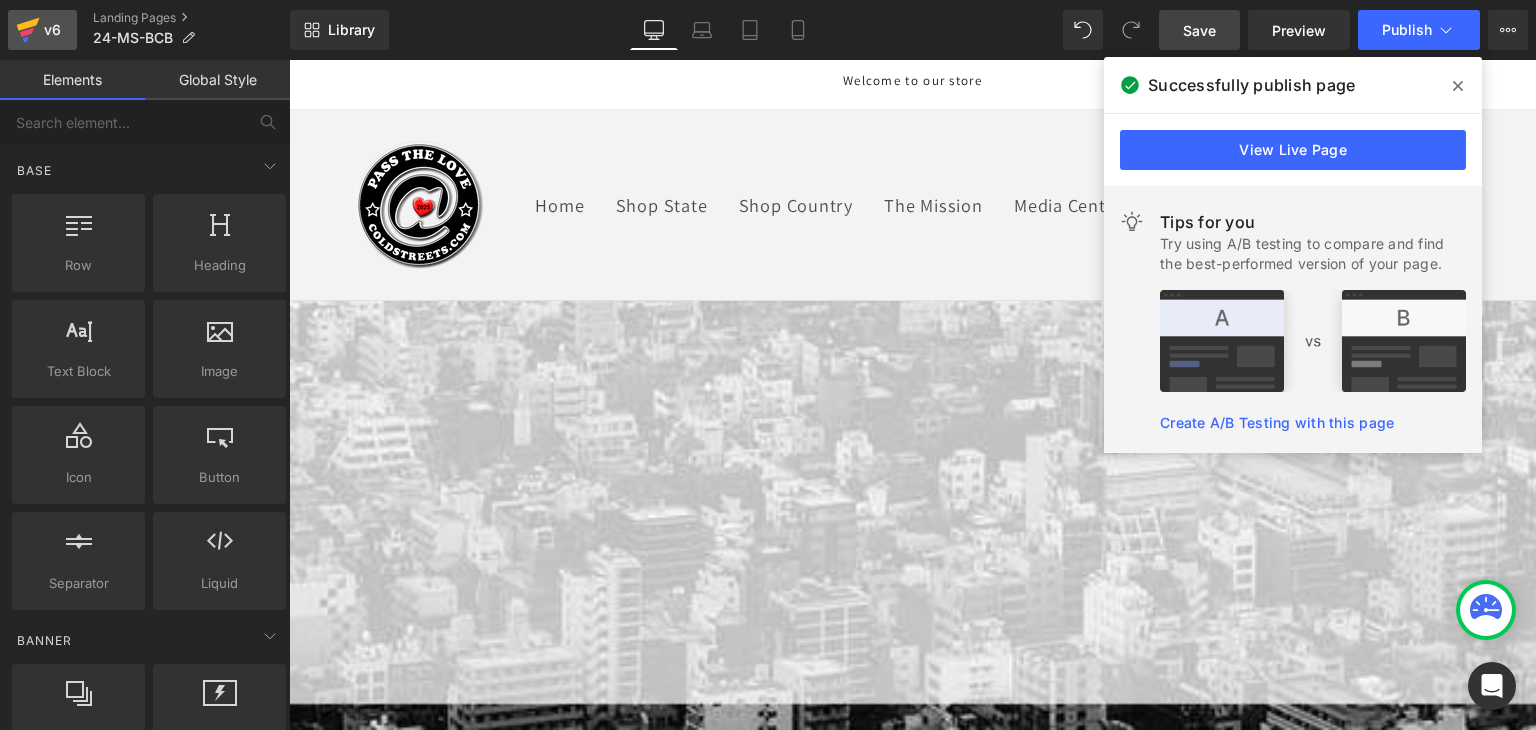 click 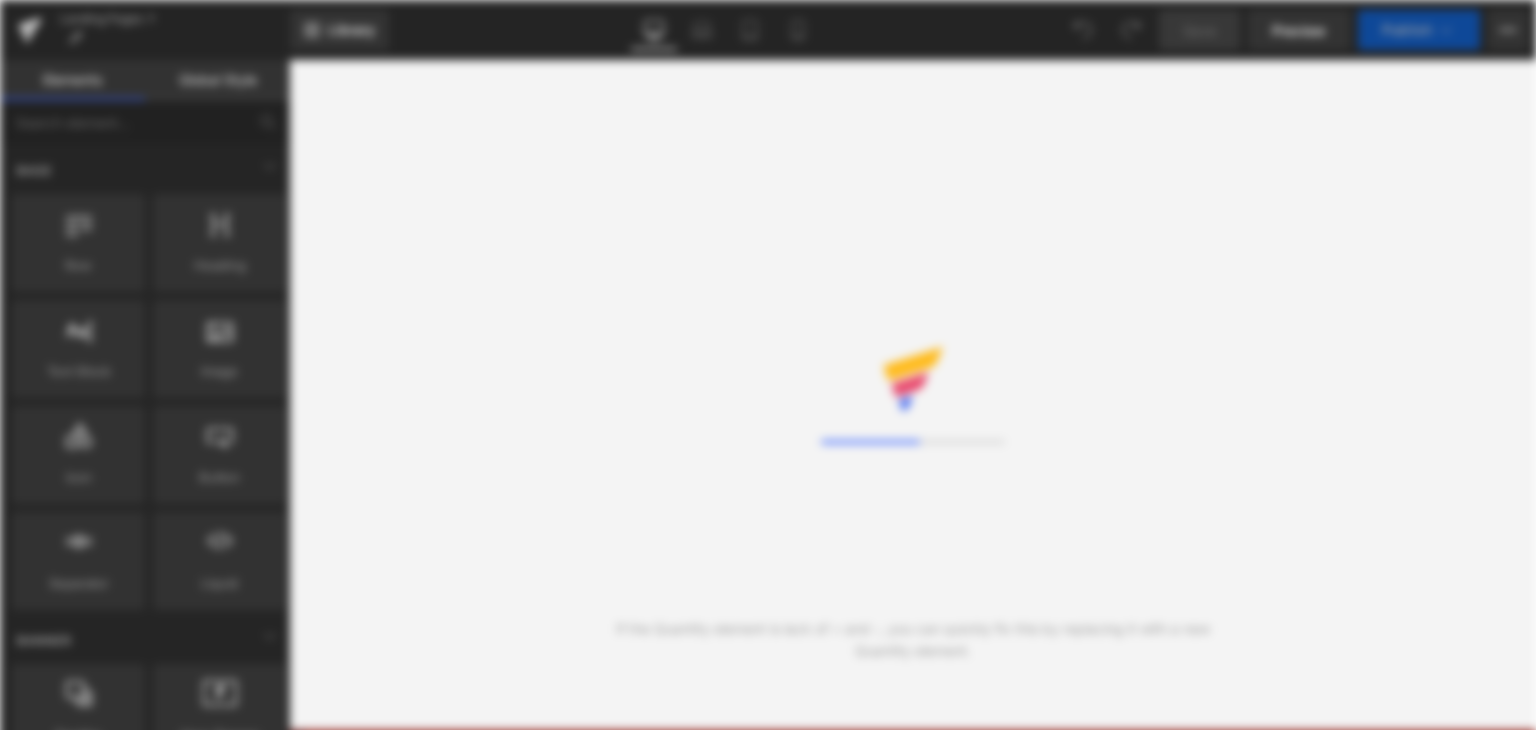 scroll, scrollTop: 0, scrollLeft: 0, axis: both 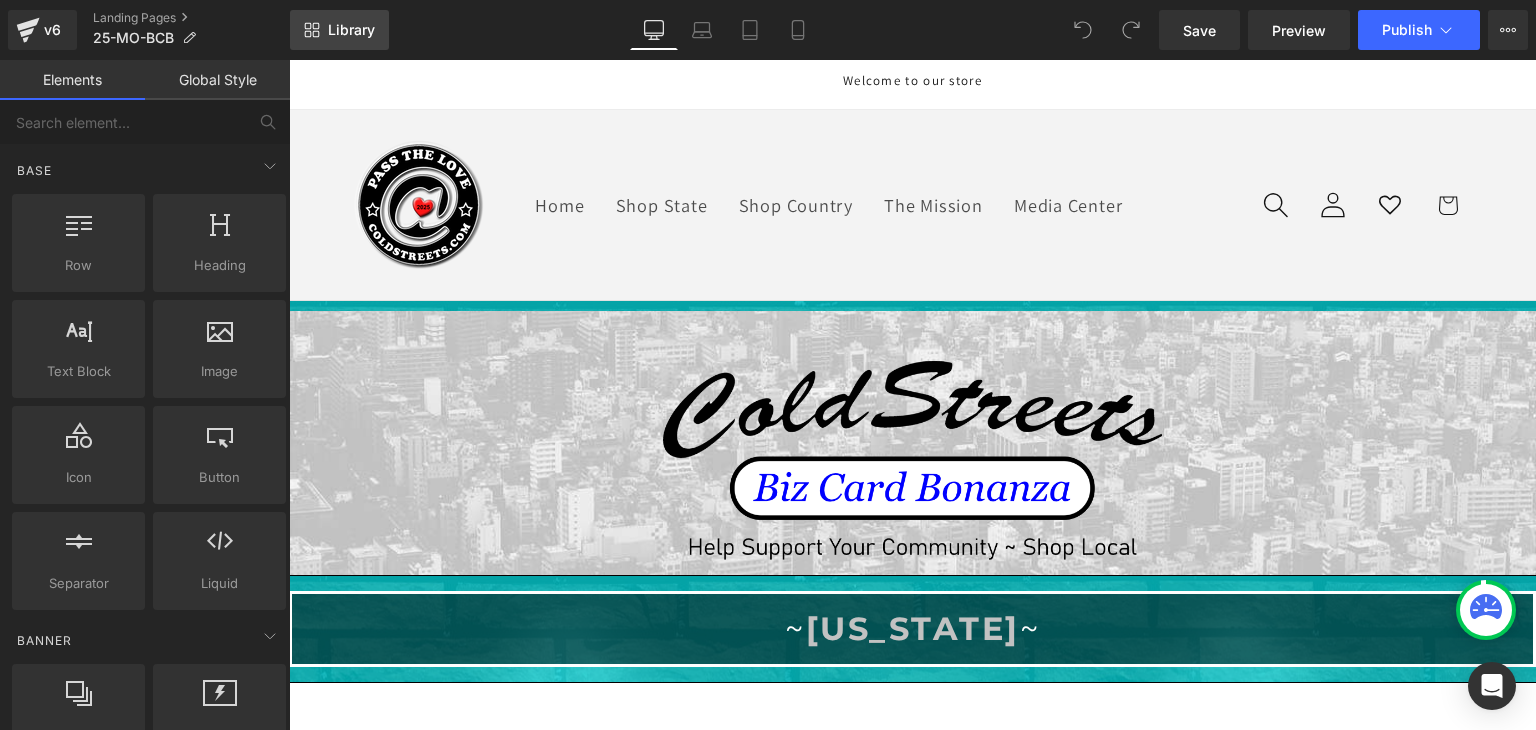 click on "Library" at bounding box center [351, 30] 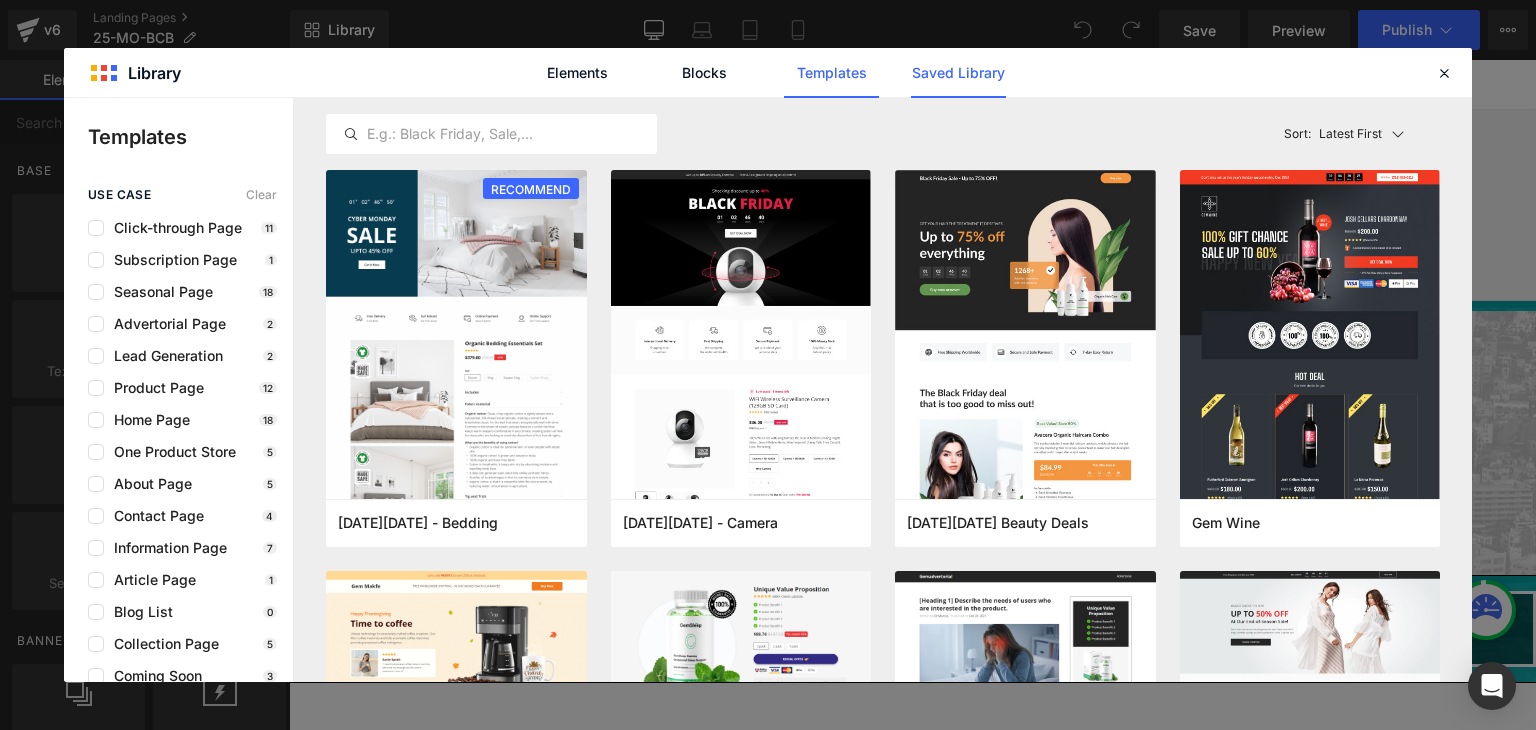 click on "Saved Library" 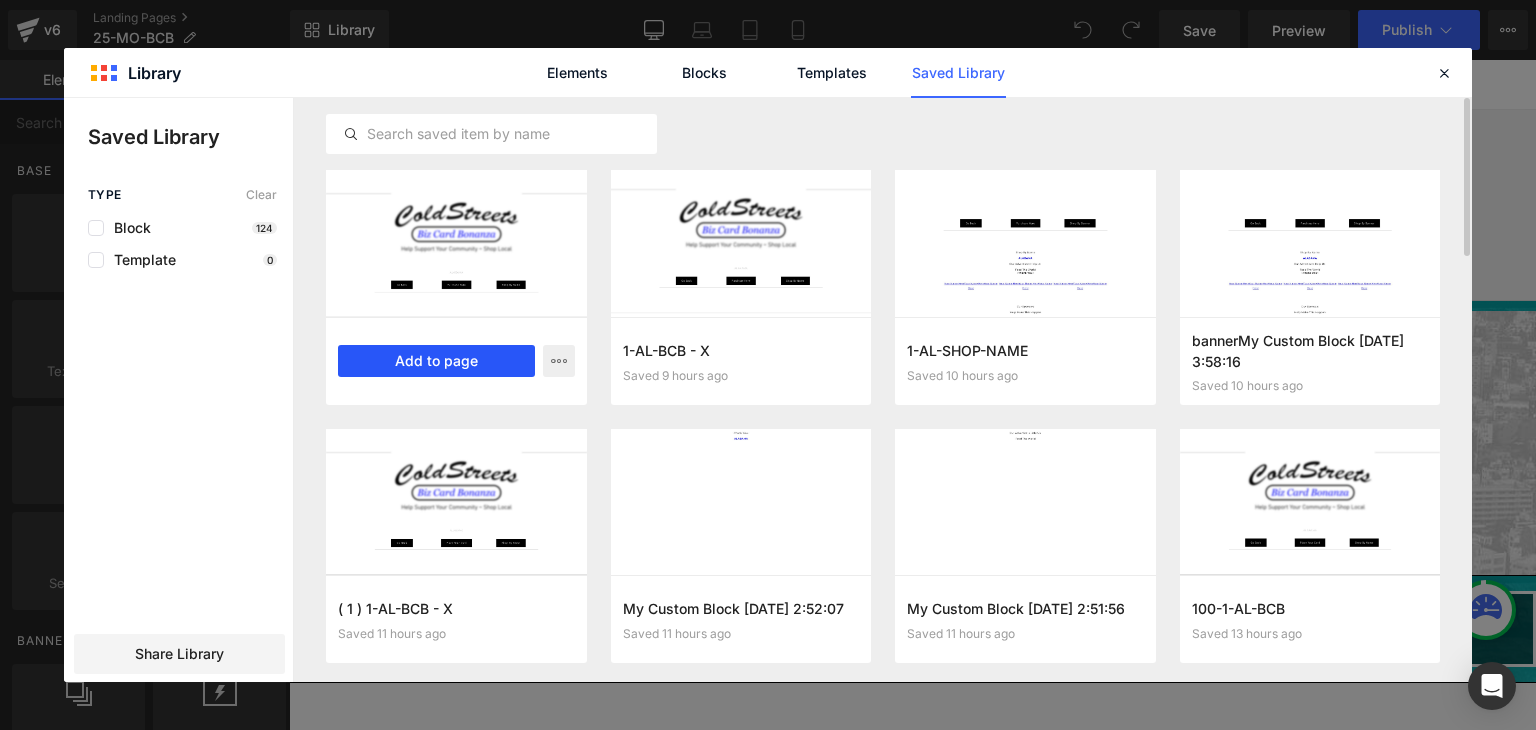 click on "Add to page" at bounding box center (436, 361) 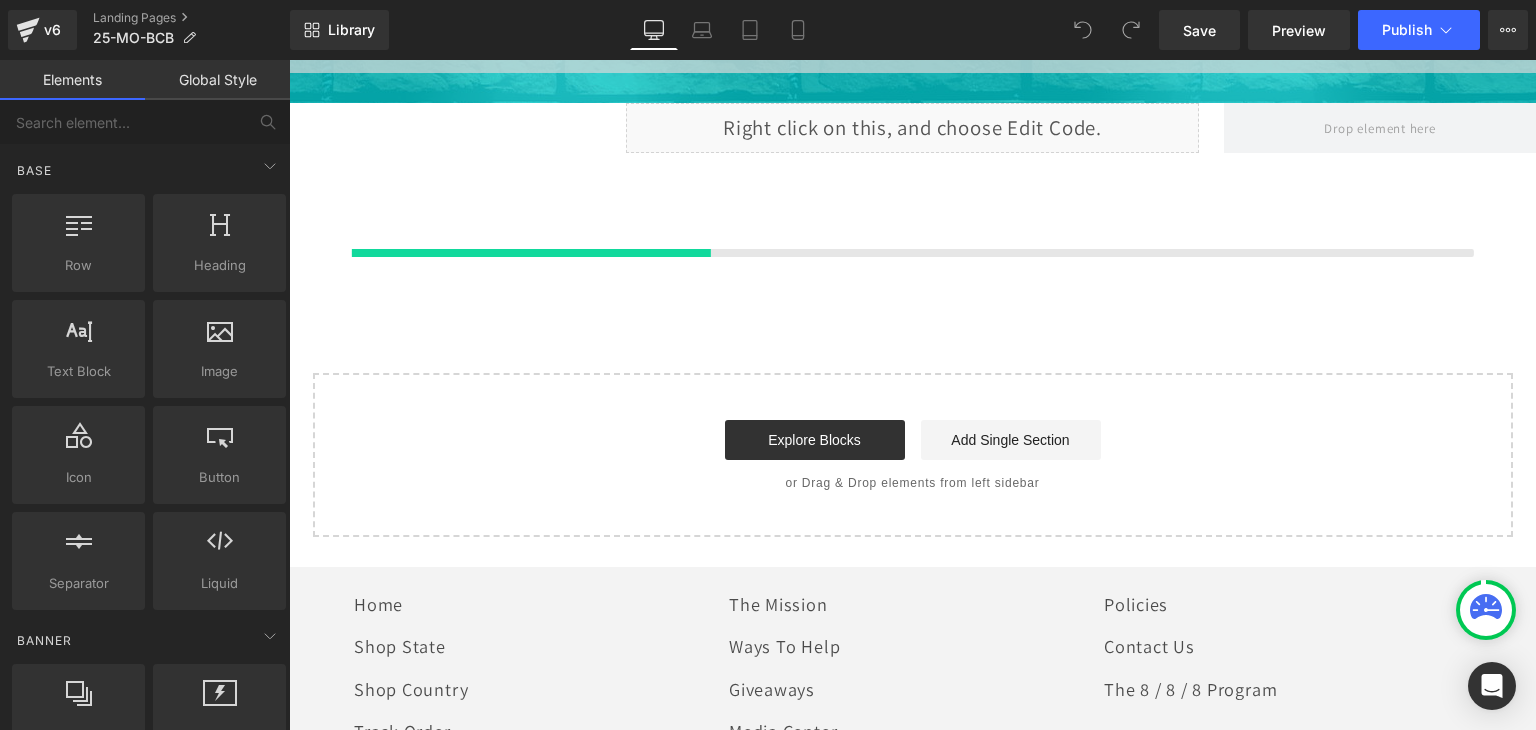 scroll, scrollTop: 1259, scrollLeft: 0, axis: vertical 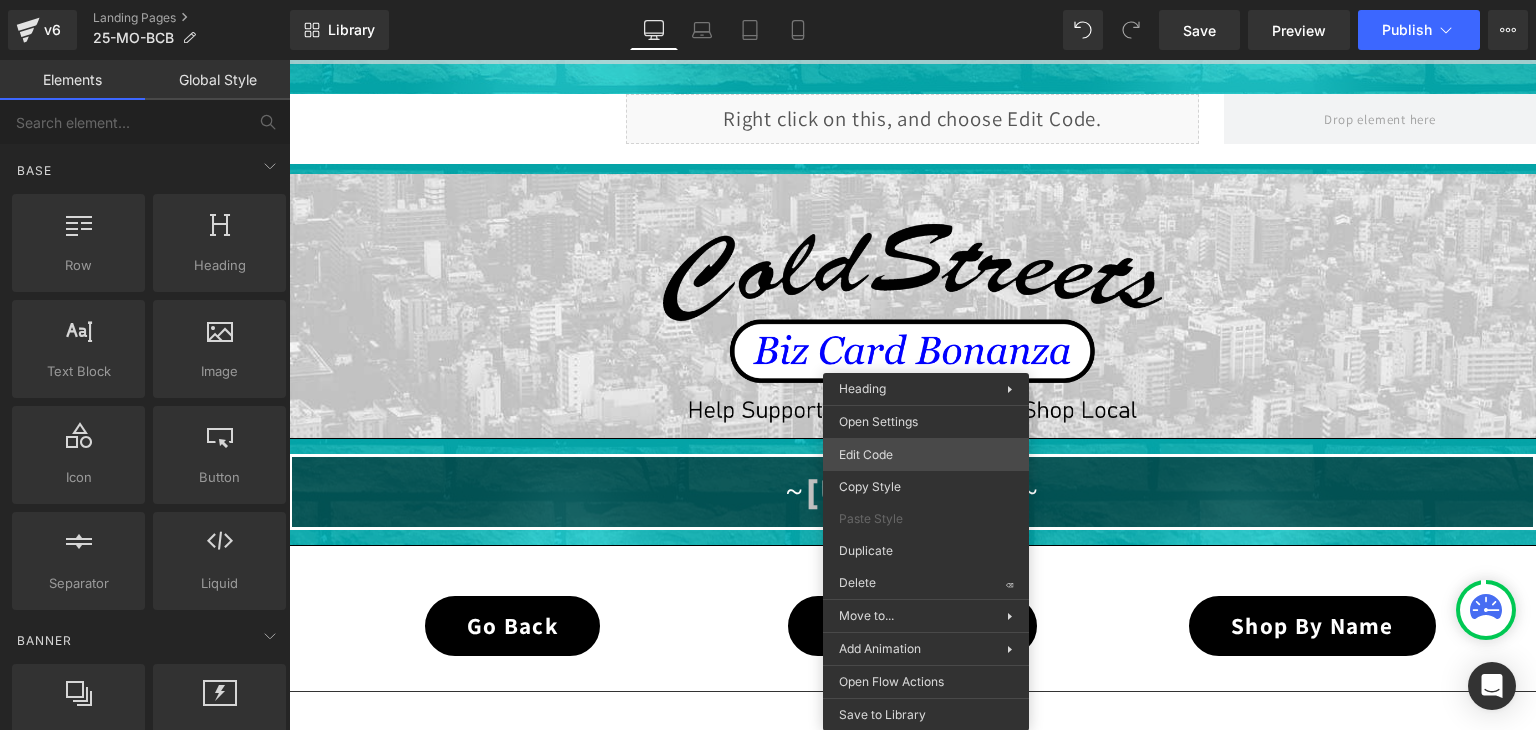 click on "You are previewing how the   will restyle your page. You can not edit Elements in Preset Preview Mode.  v6 Landing Pages 25-MO-BCB Library Desktop Desktop Laptop Tablet Mobile Save Preview Publish Scheduled View Live Page View with current Template Save Template to Library Schedule Publish  Optimize  Publish Settings Shortcuts  Your page can’t be published   You've reached the maximum number of published pages on your plan  (0/0).  You need to upgrade your plan or unpublish all your pages to get 1 publish slot.   Unpublish pages   Upgrade plan  Elements Global Style Base Row  rows, columns, layouts, div Heading  headings, titles, h1,h2,h3,h4,h5,h6 Text Block  texts, paragraphs, contents, blocks Image  images, photos, alts, uploads Icon  icons, symbols Button  button, call to action, cta Separator  separators, dividers, horizontal lines Liquid  liquid, custom code, html, javascript, css, reviews, apps, applications, embeded, iframe Banner Parallax  banner, slideshow, hero, image, cover, parallax, effect ok" at bounding box center (768, 0) 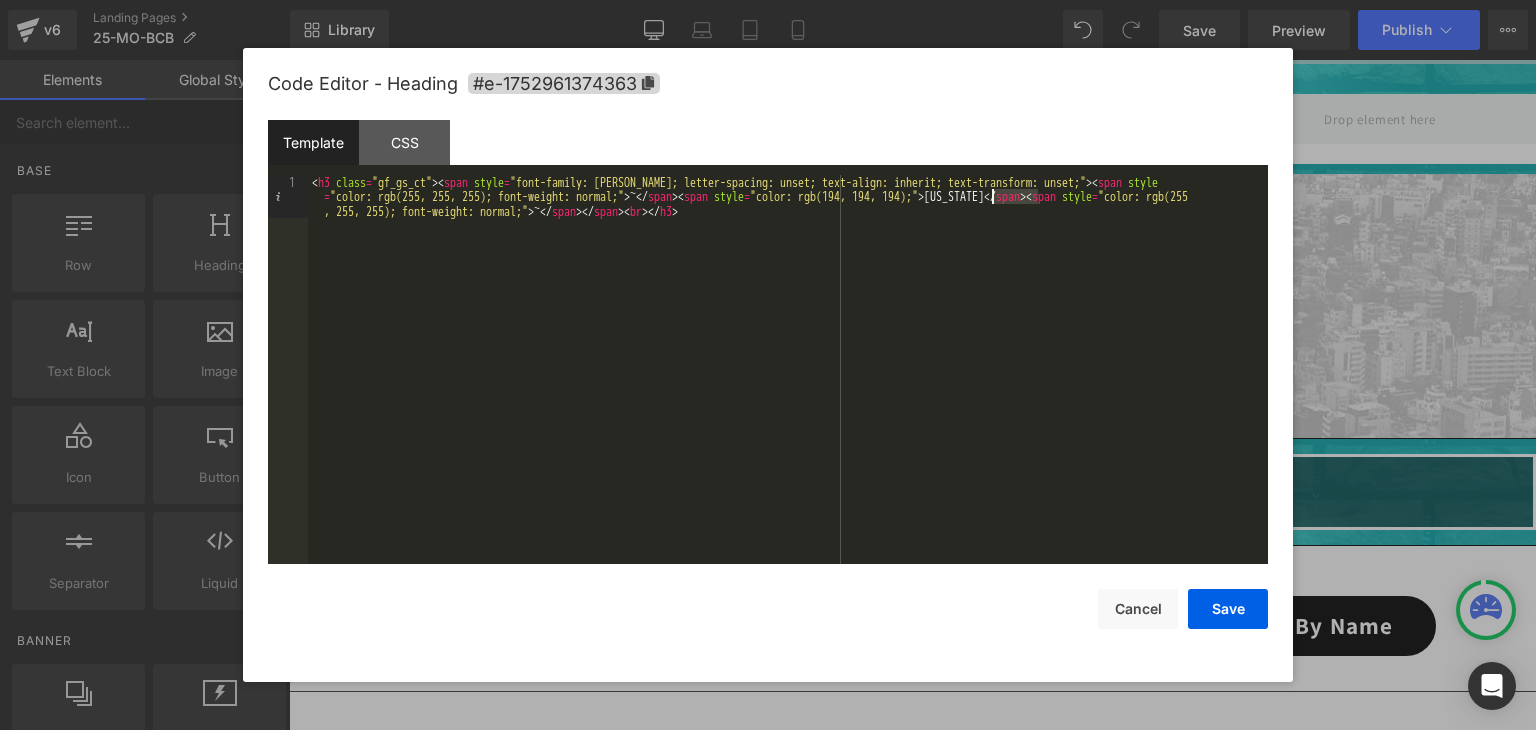 drag, startPoint x: 1038, startPoint y: 192, endPoint x: 993, endPoint y: 197, distance: 45.276924 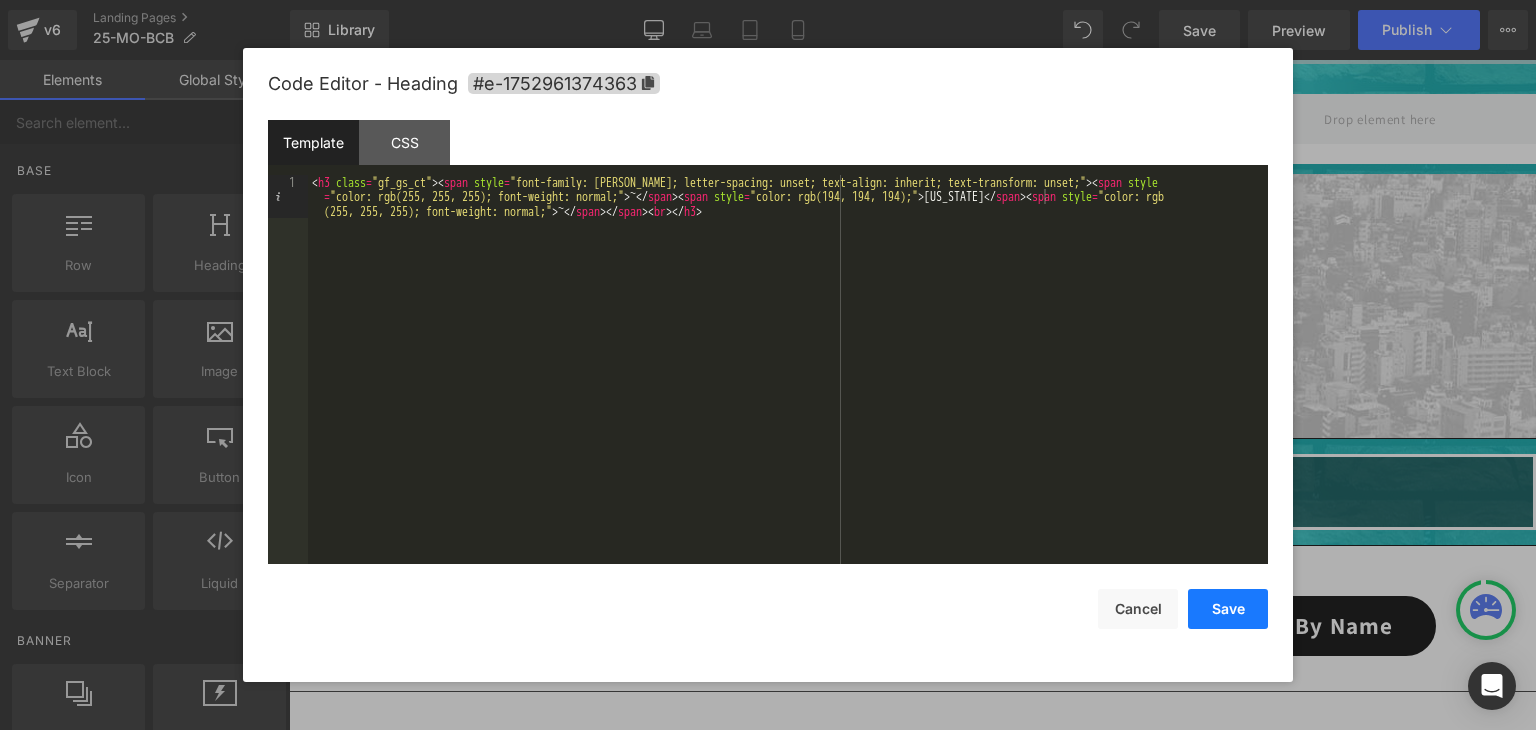 click on "Save" at bounding box center [1228, 609] 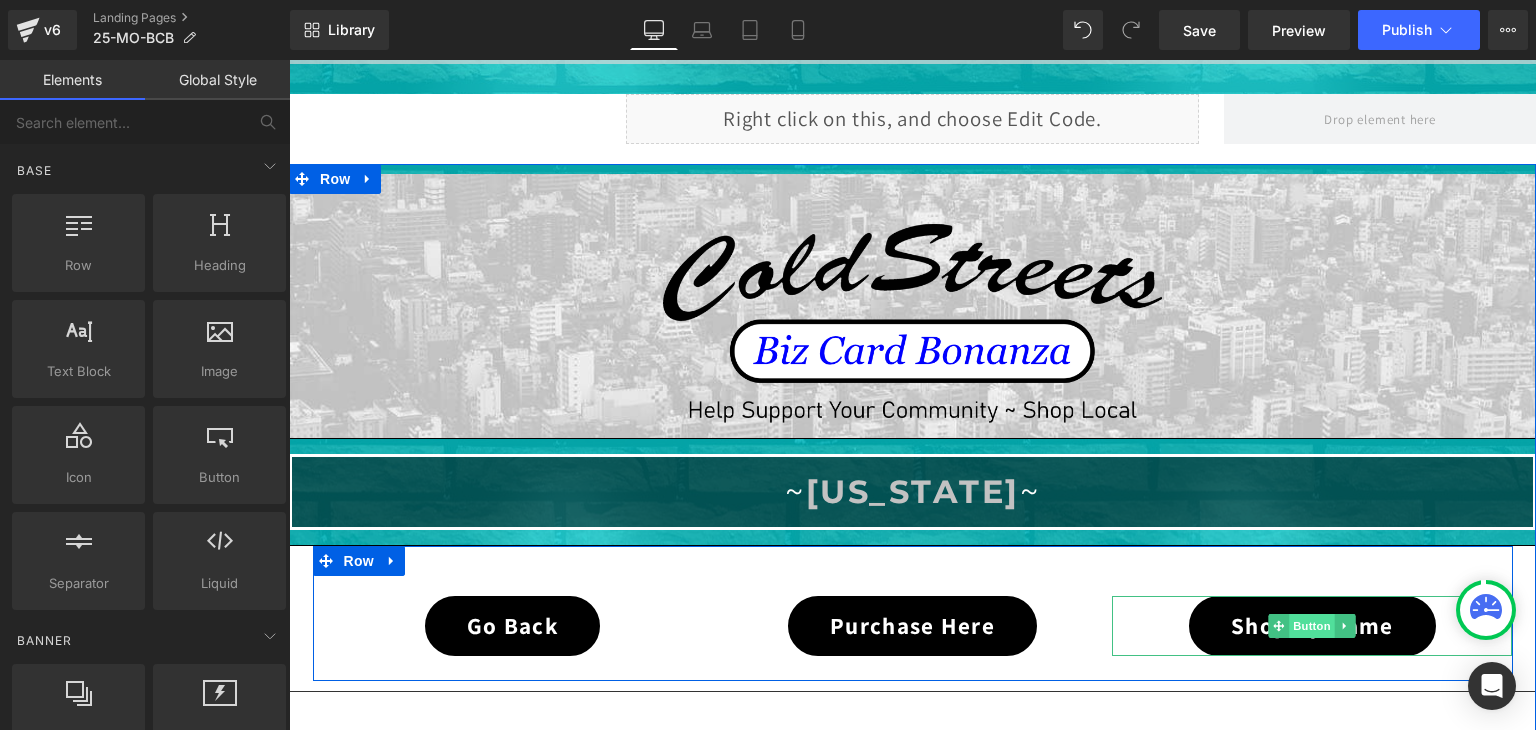 click on "Button" at bounding box center (1313, 626) 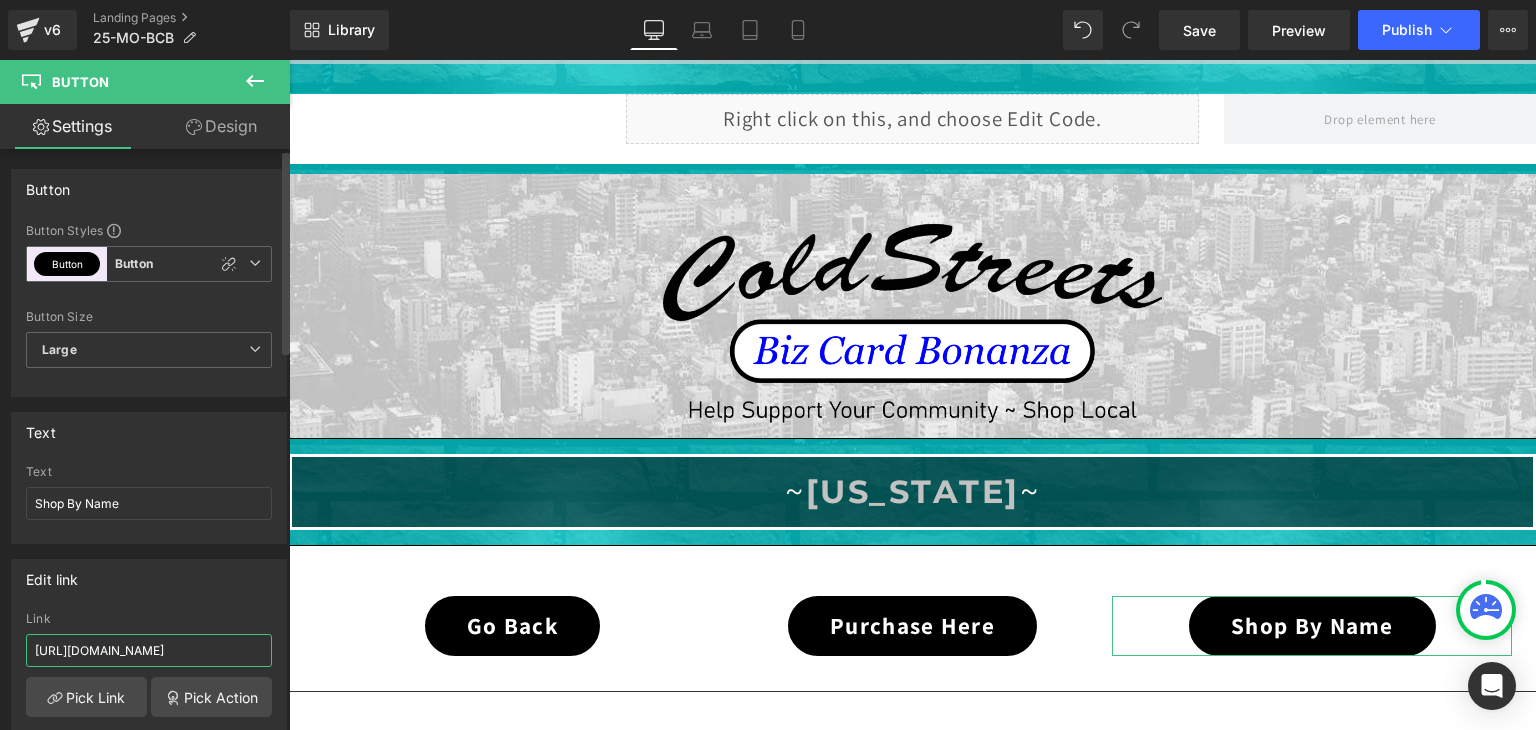 scroll, scrollTop: 0, scrollLeft: 44, axis: horizontal 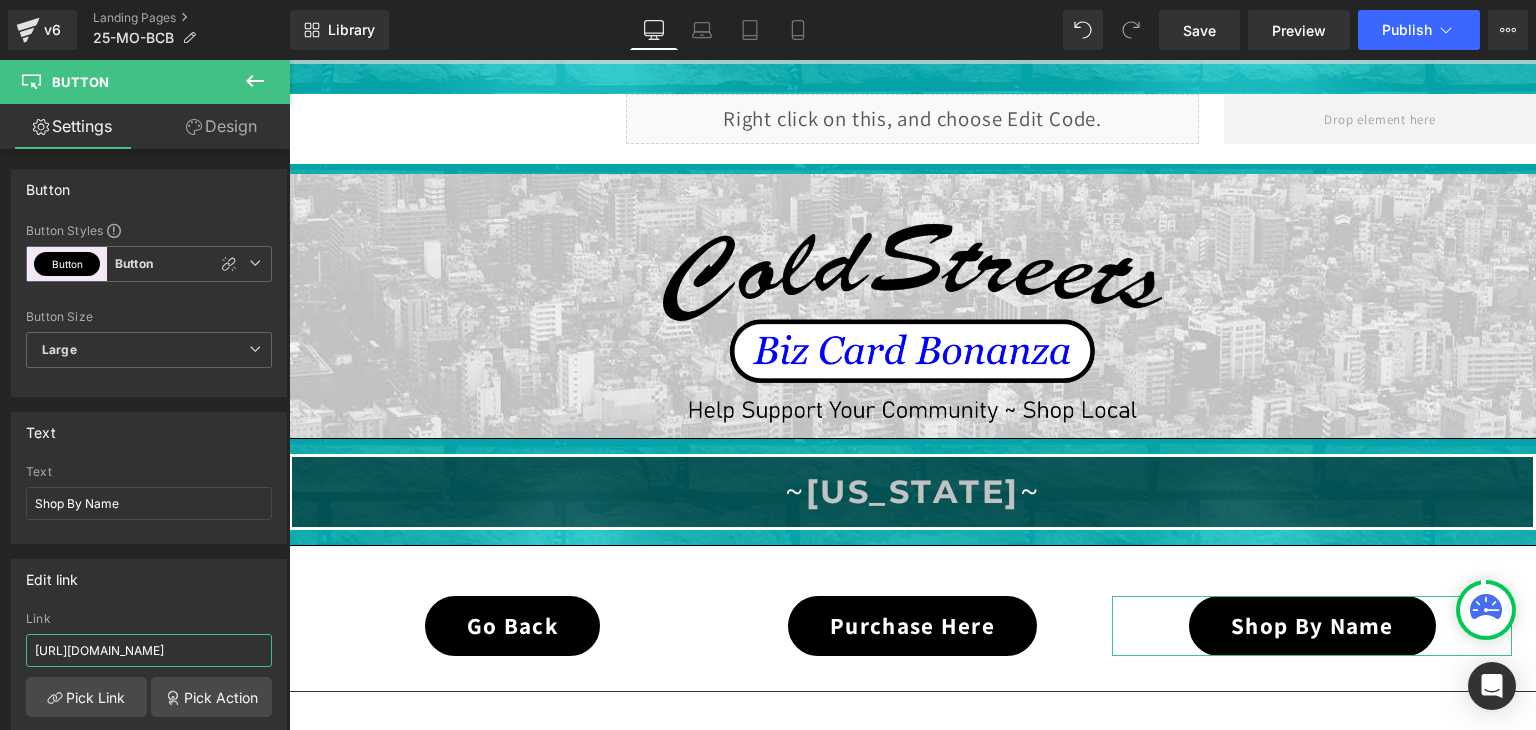 type on "https://coldstreets.com/pages/25-mo-shop-name" 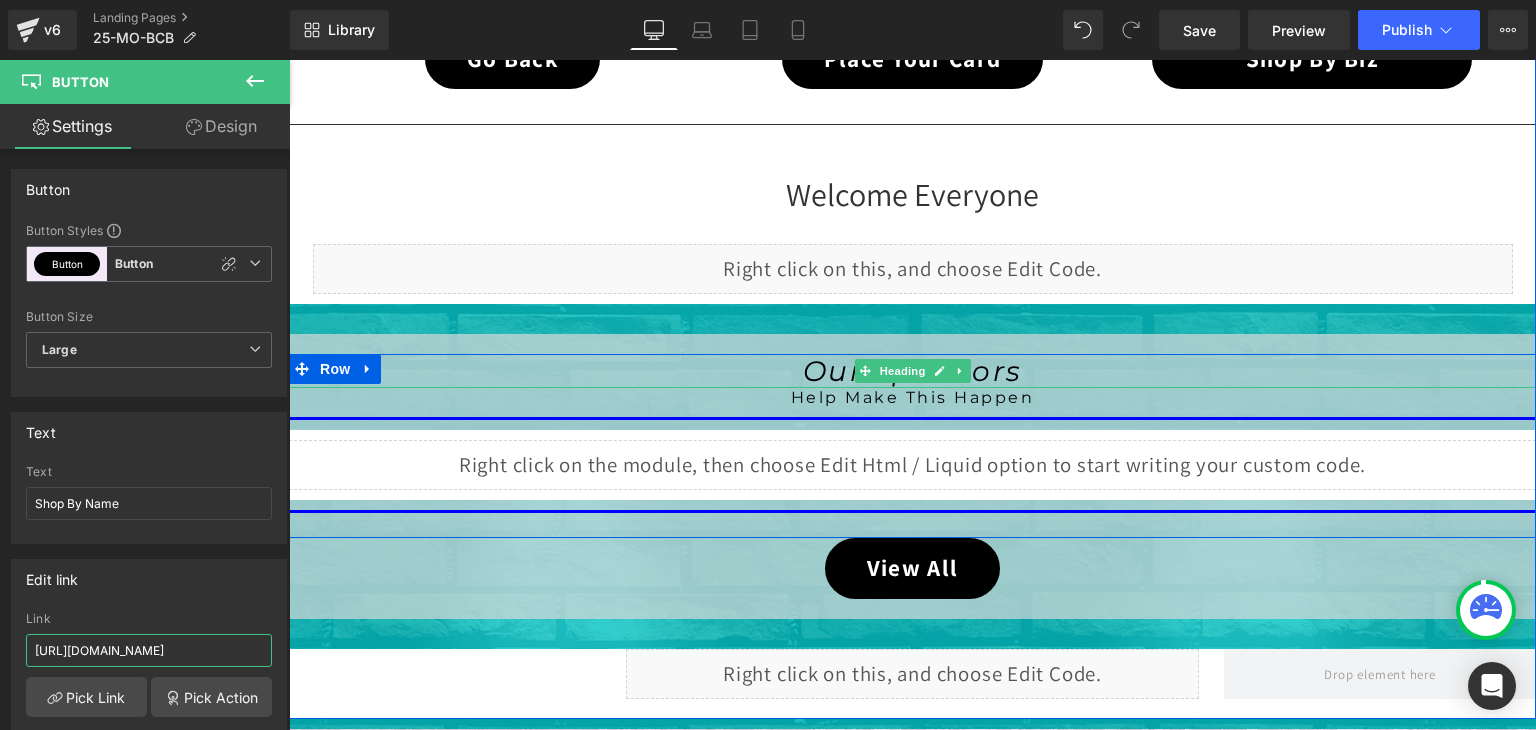 scroll, scrollTop: 659, scrollLeft: 0, axis: vertical 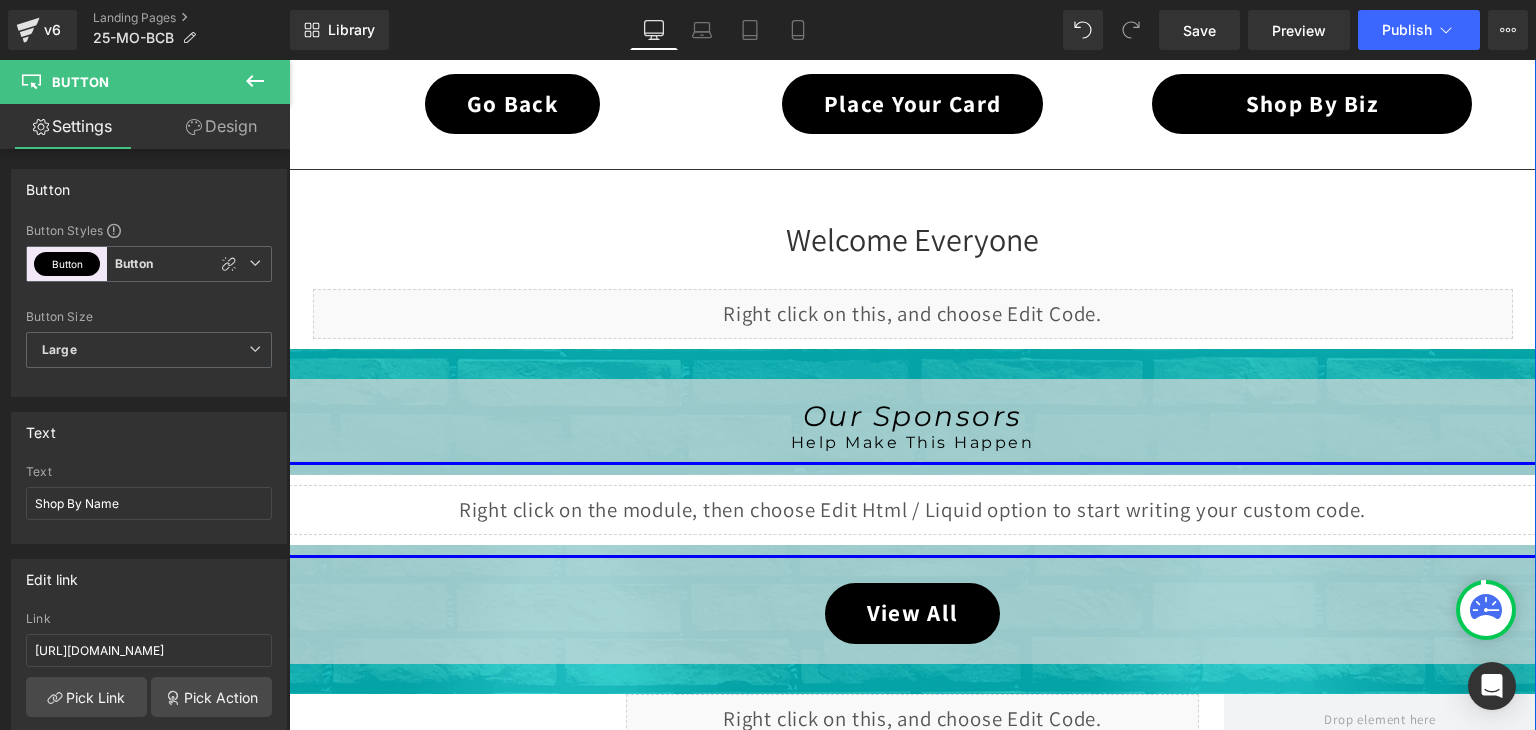 click on "Liquid" at bounding box center [913, 314] 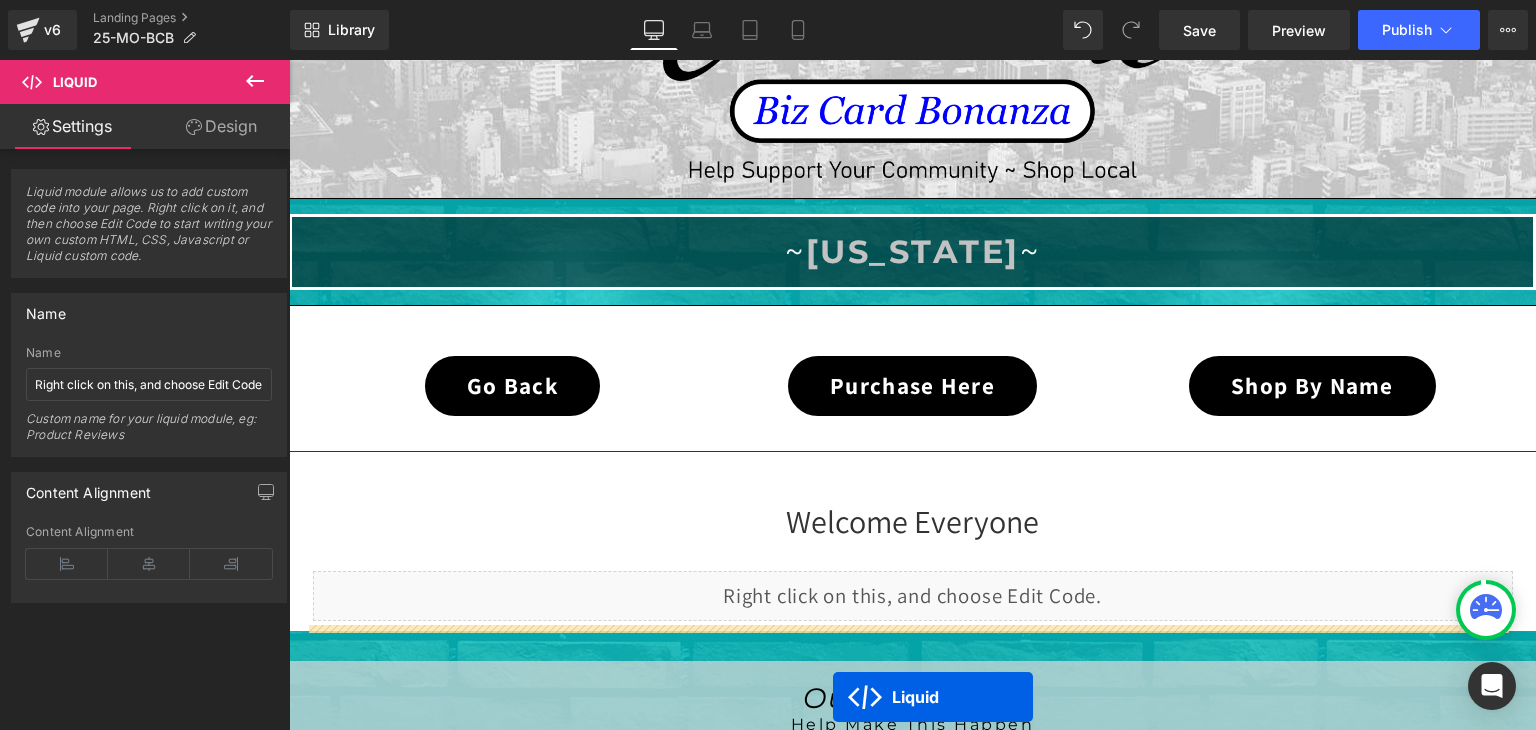 scroll, scrollTop: 1819, scrollLeft: 0, axis: vertical 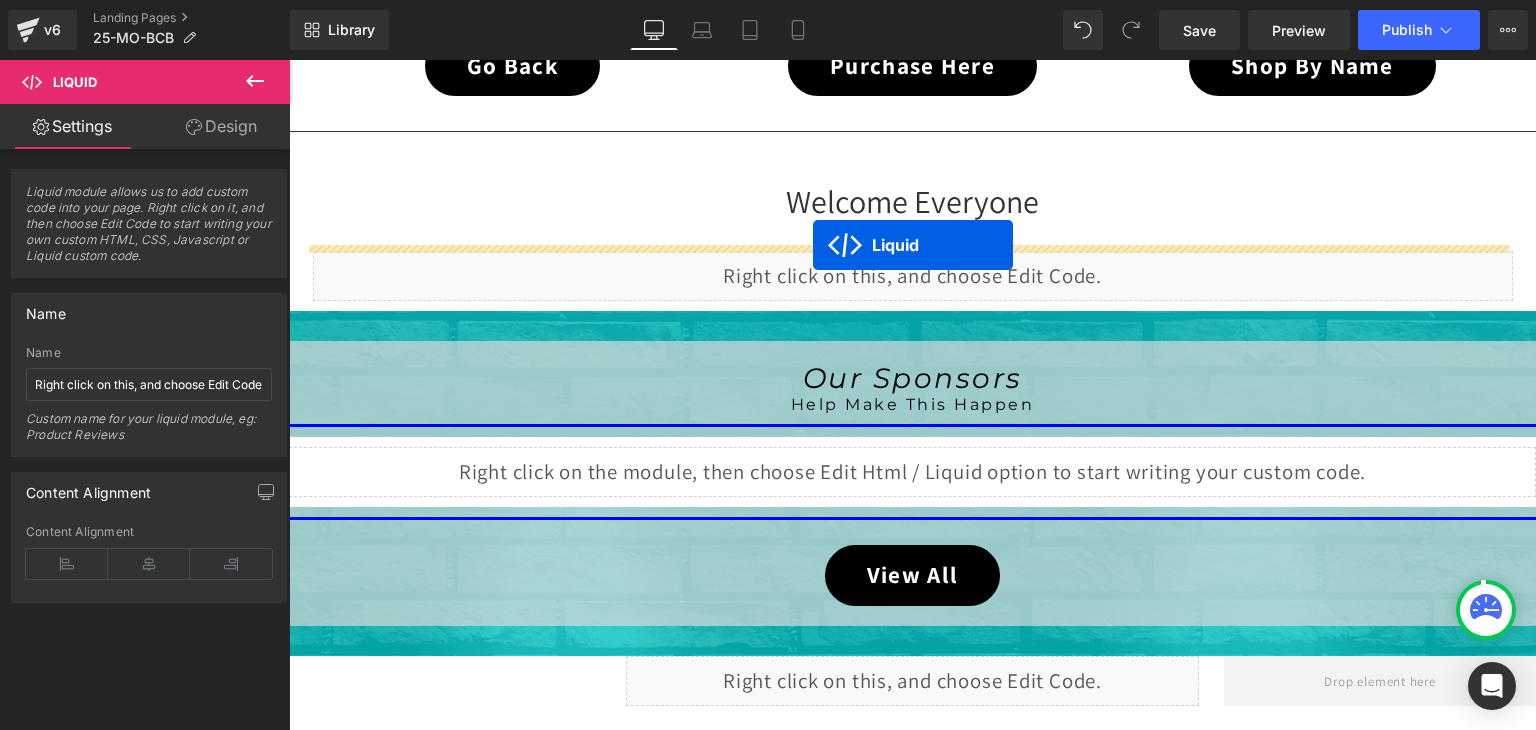 drag, startPoint x: 851, startPoint y: 302, endPoint x: 813, endPoint y: 245, distance: 68.50548 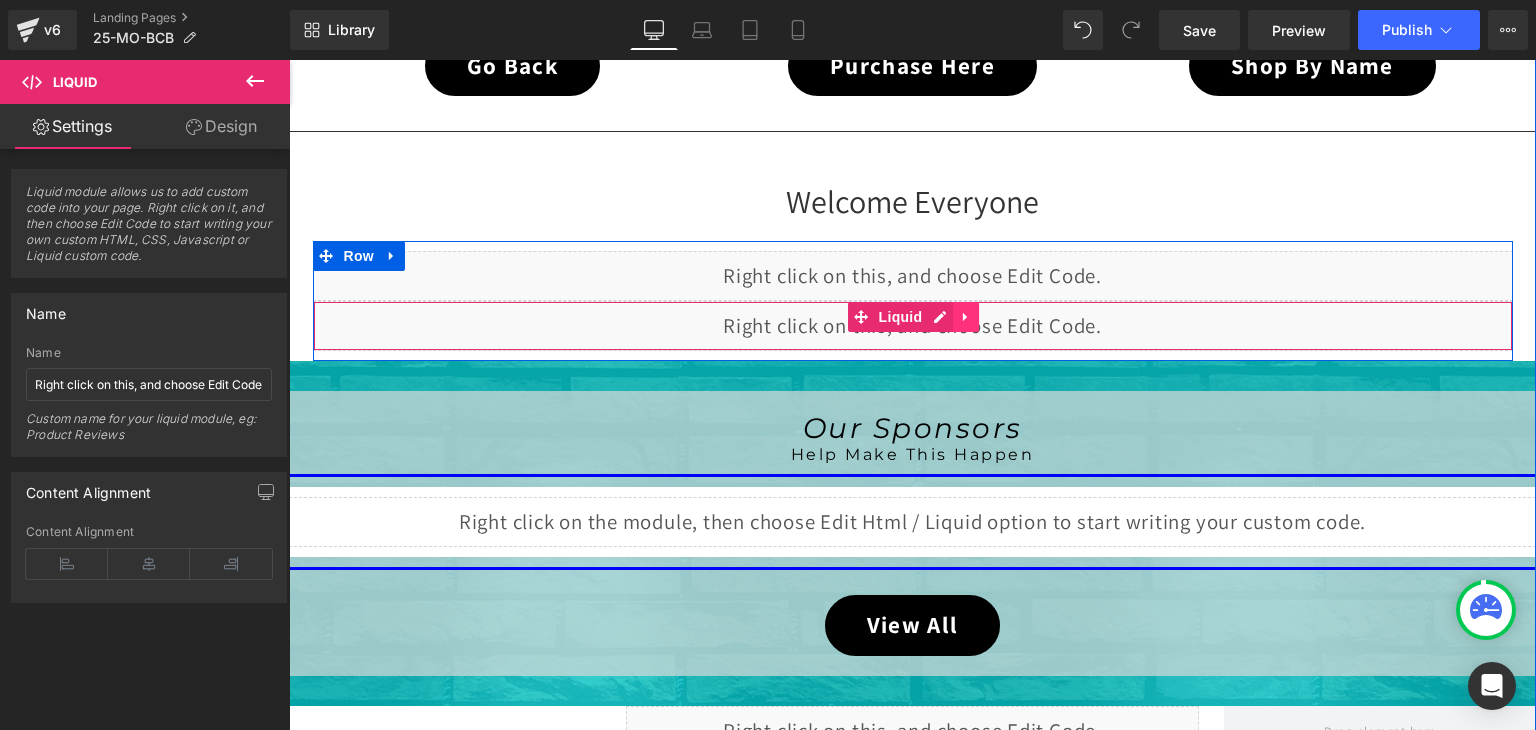 click 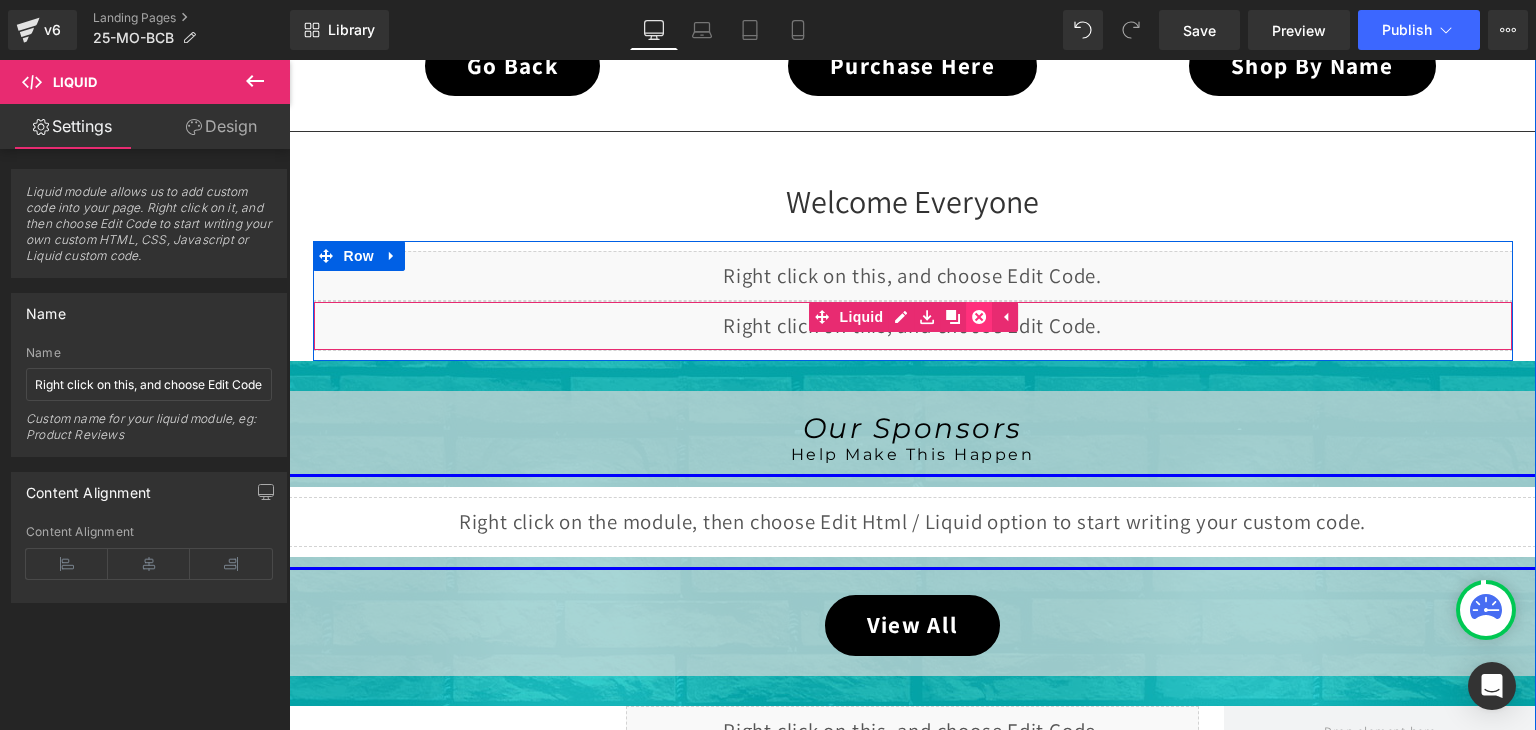 click 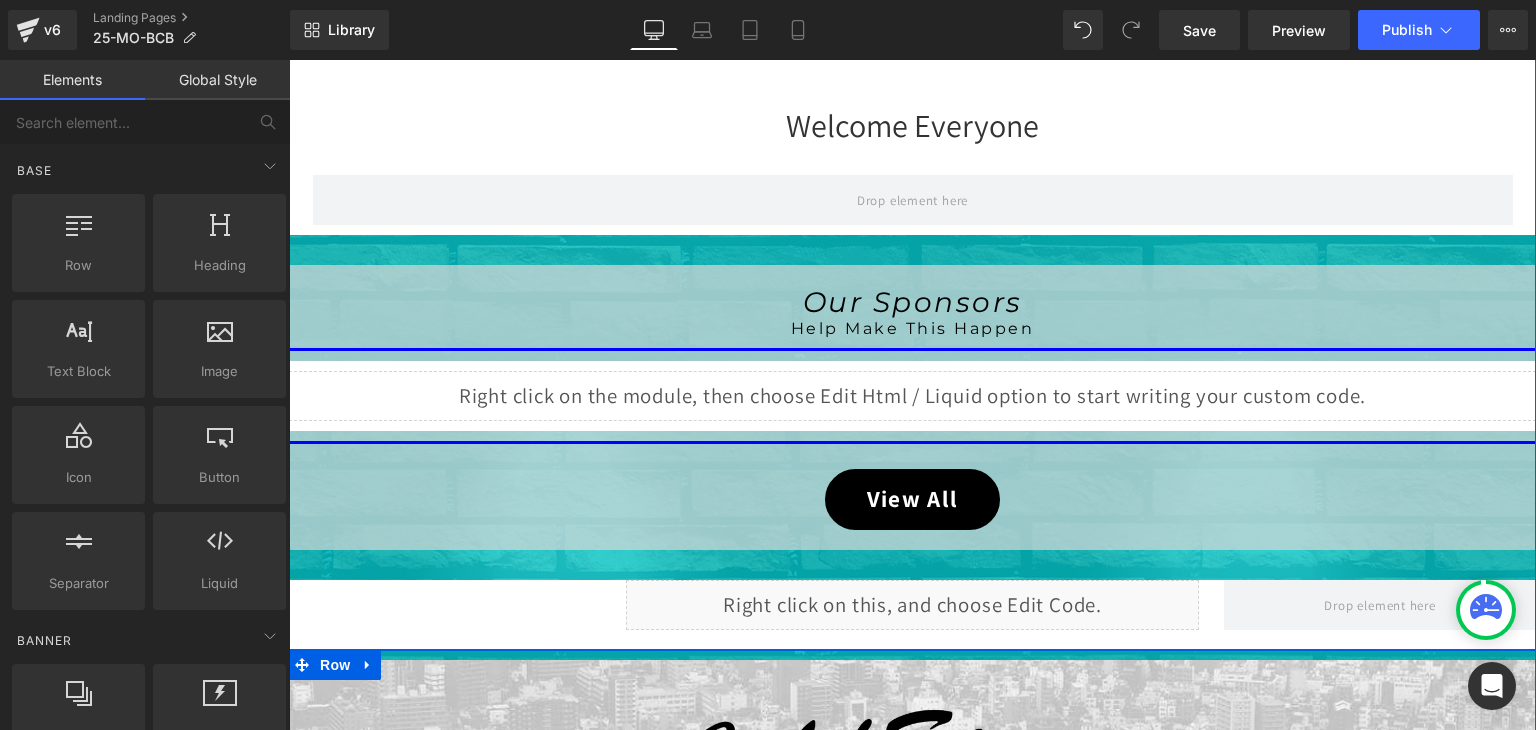 scroll, scrollTop: 719, scrollLeft: 0, axis: vertical 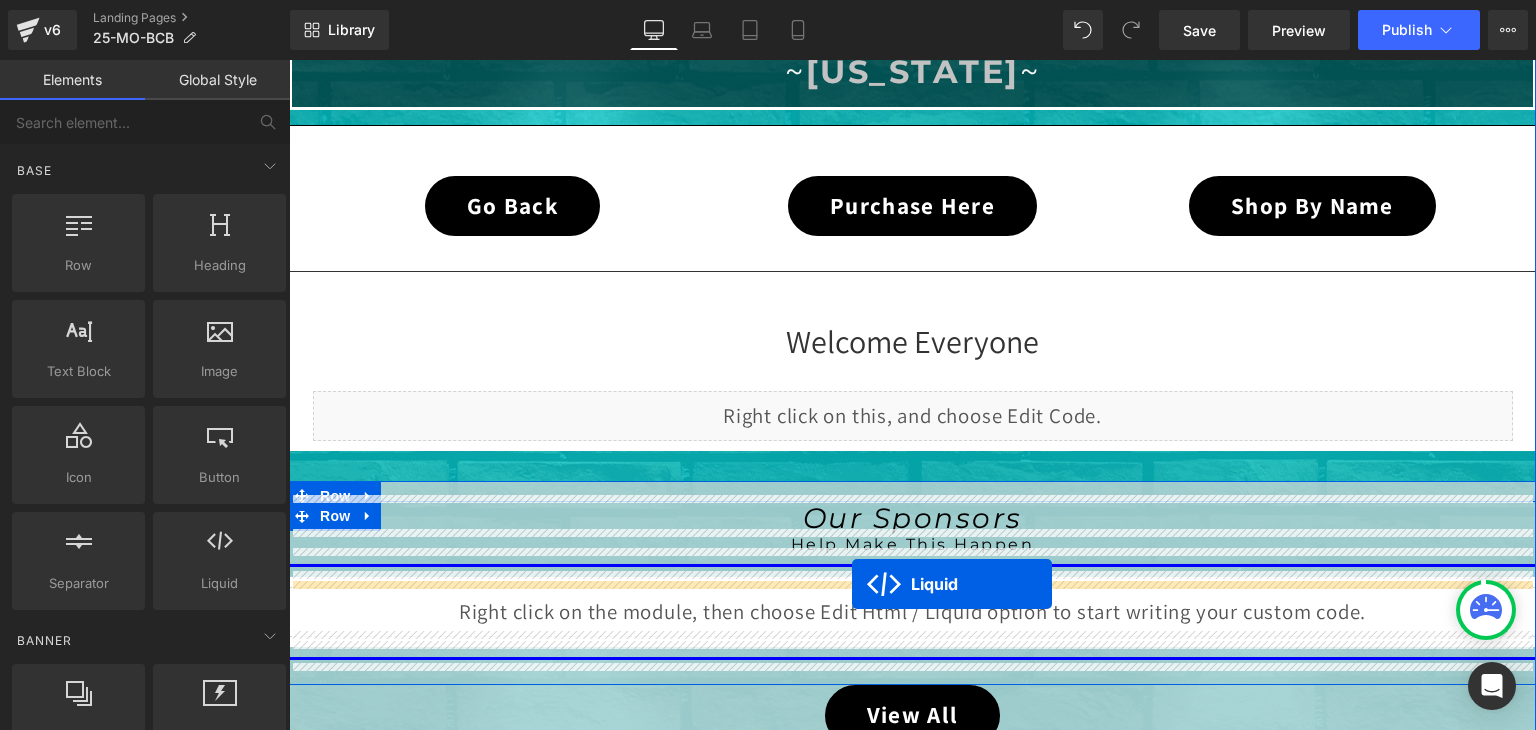 drag, startPoint x: 856, startPoint y: 439, endPoint x: 852, endPoint y: 584, distance: 145.05516 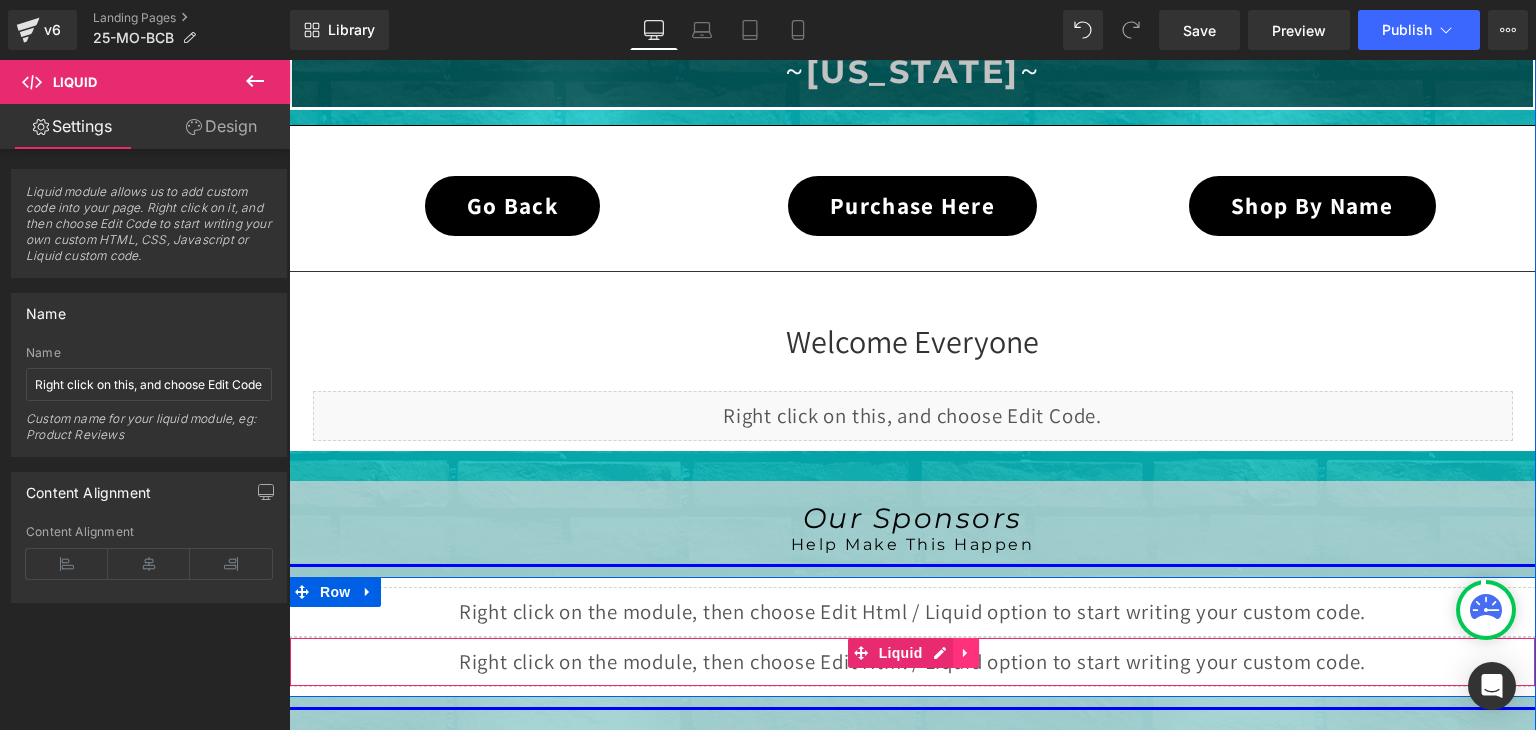 click at bounding box center (966, 653) 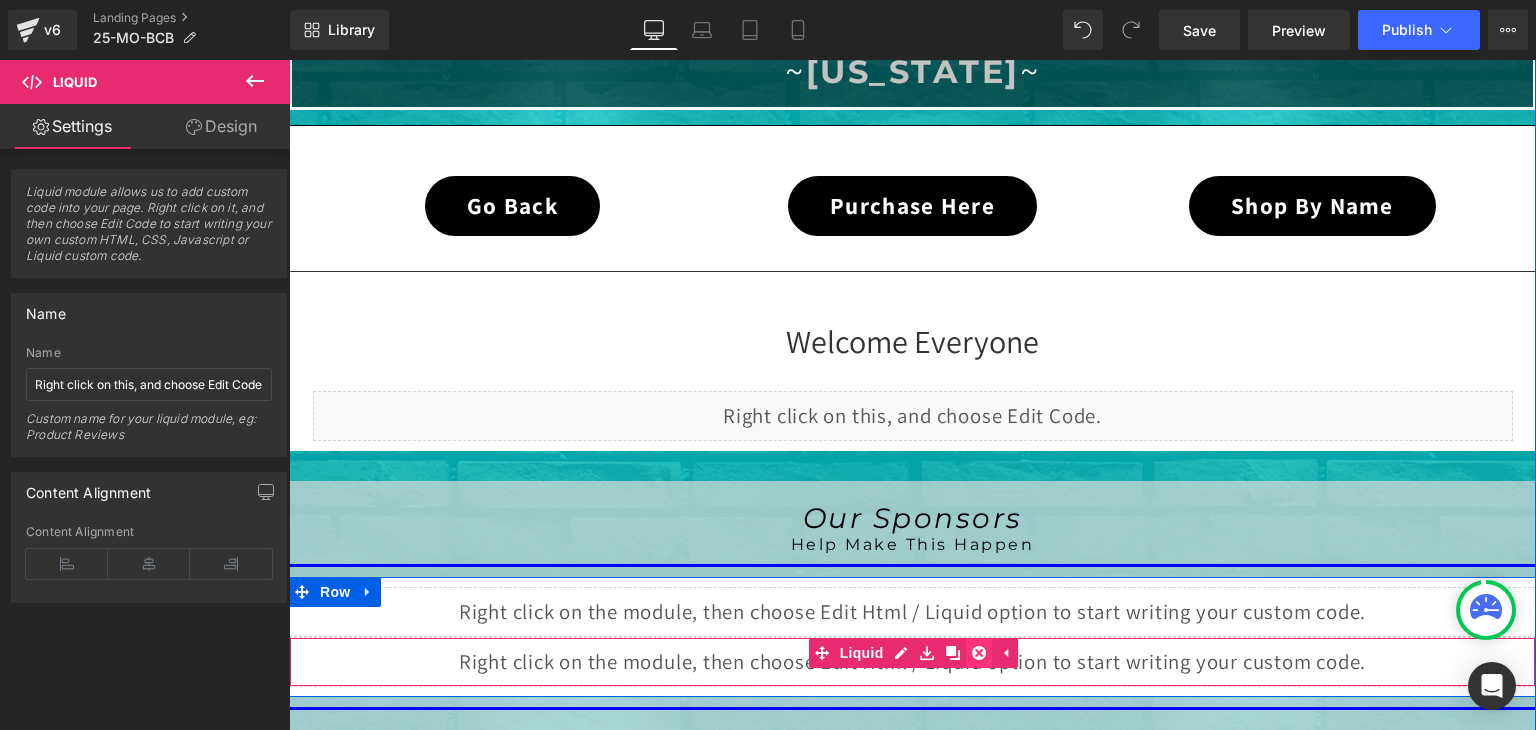 click 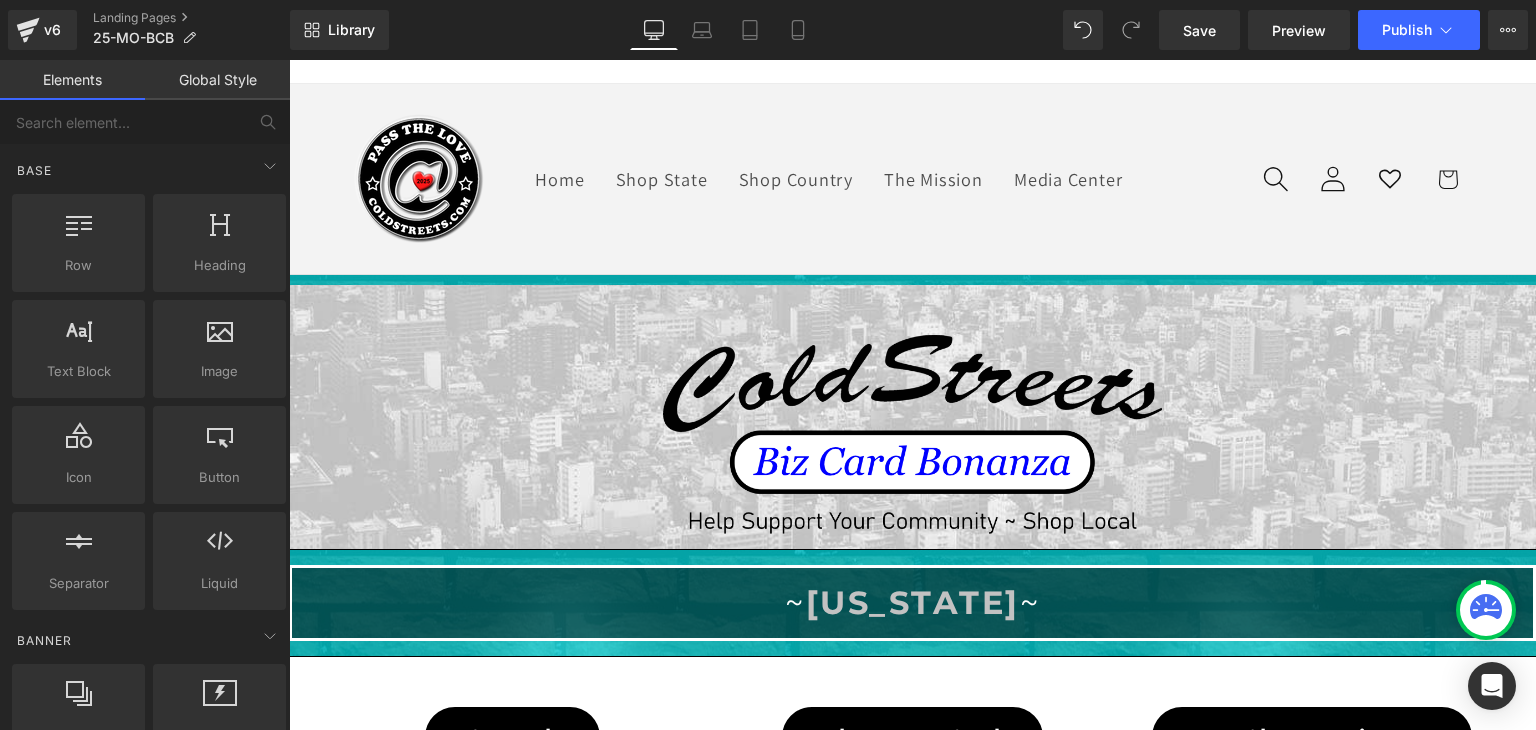scroll, scrollTop: 0, scrollLeft: 0, axis: both 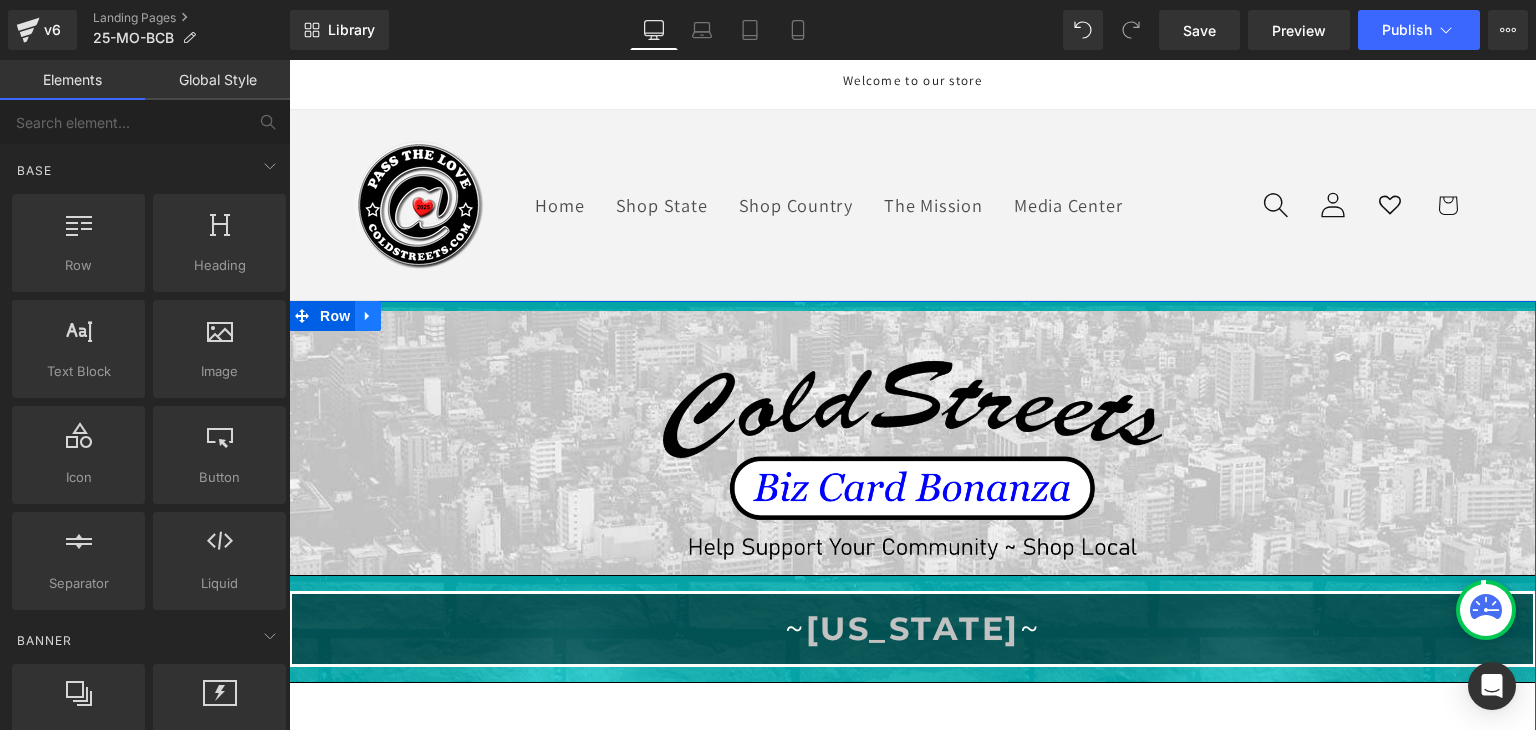 click at bounding box center [368, 316] 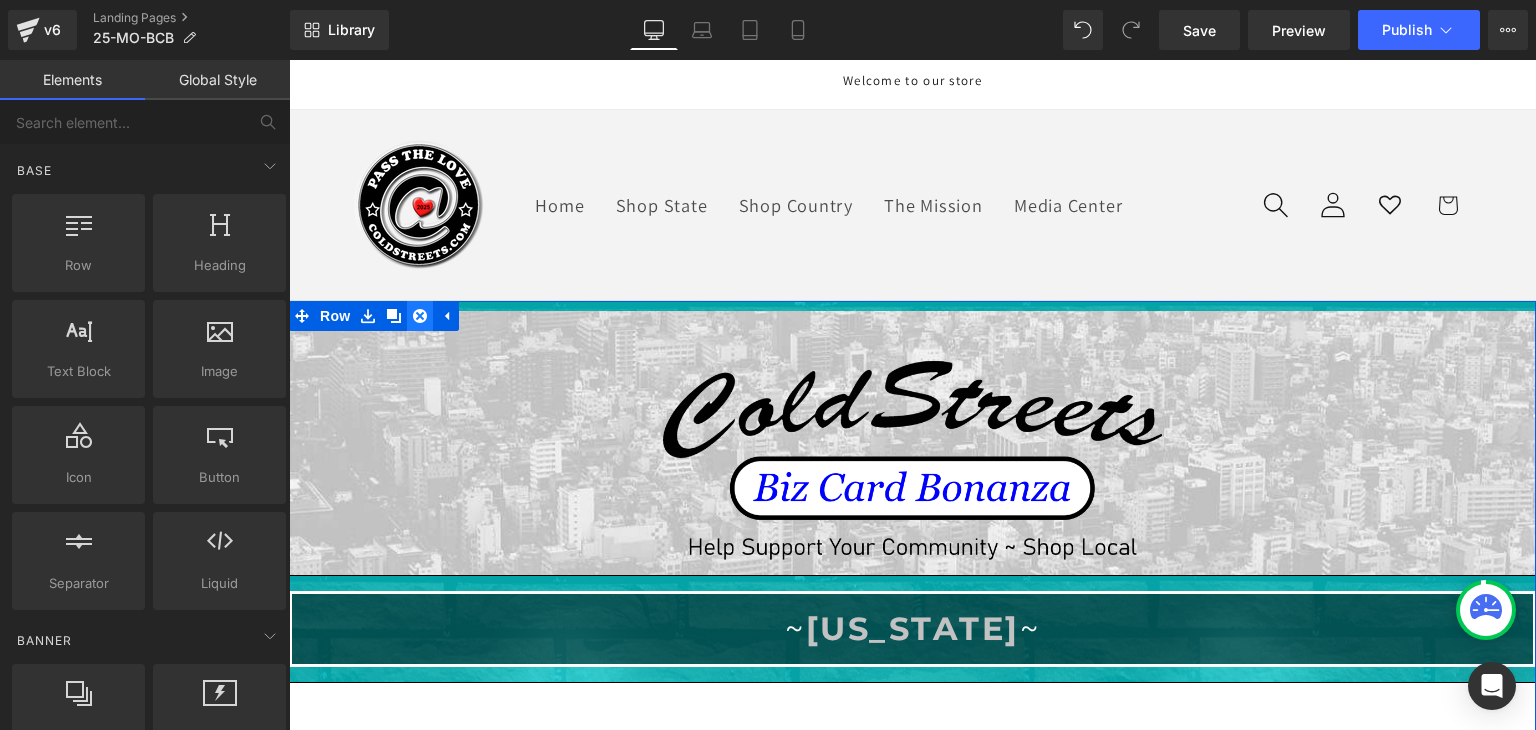 click at bounding box center [420, 316] 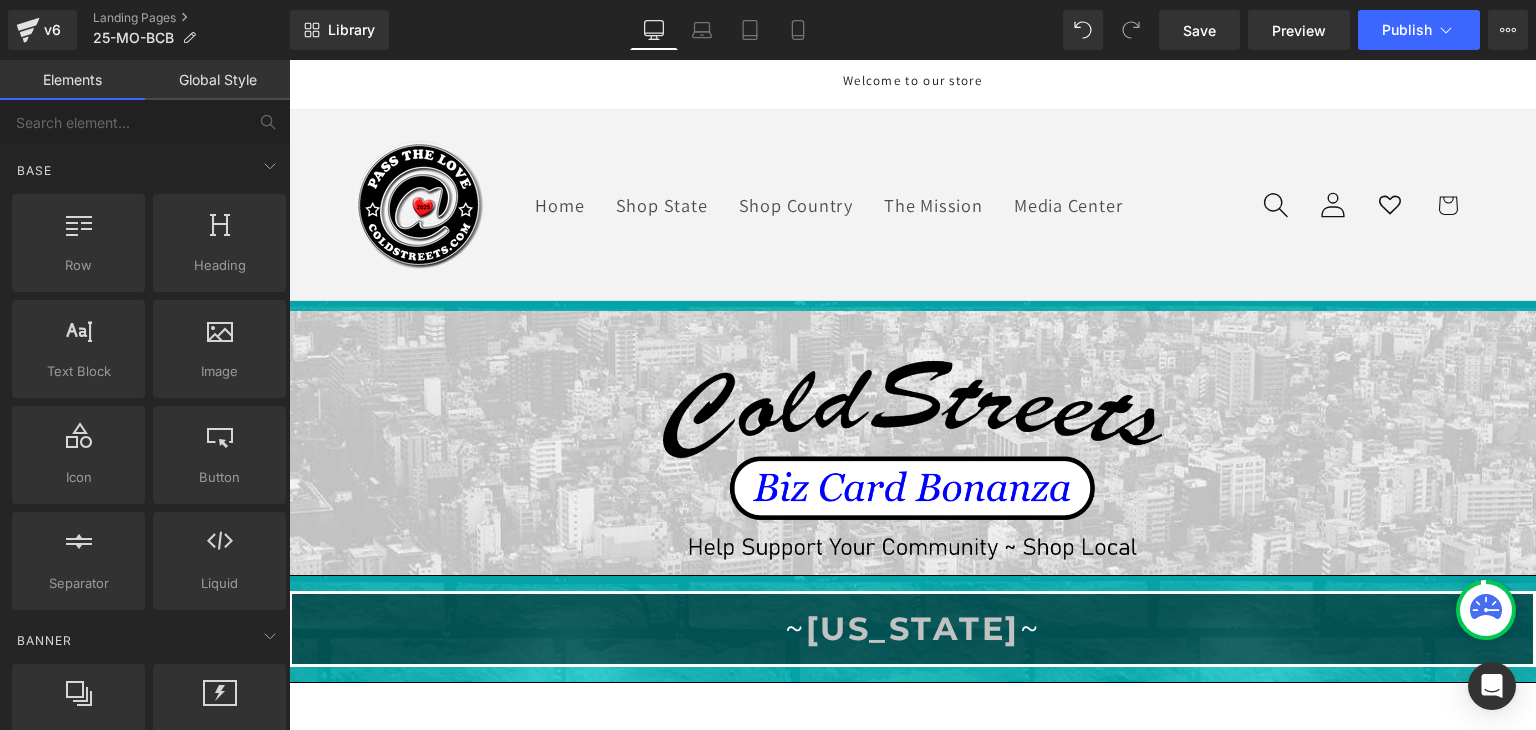 click 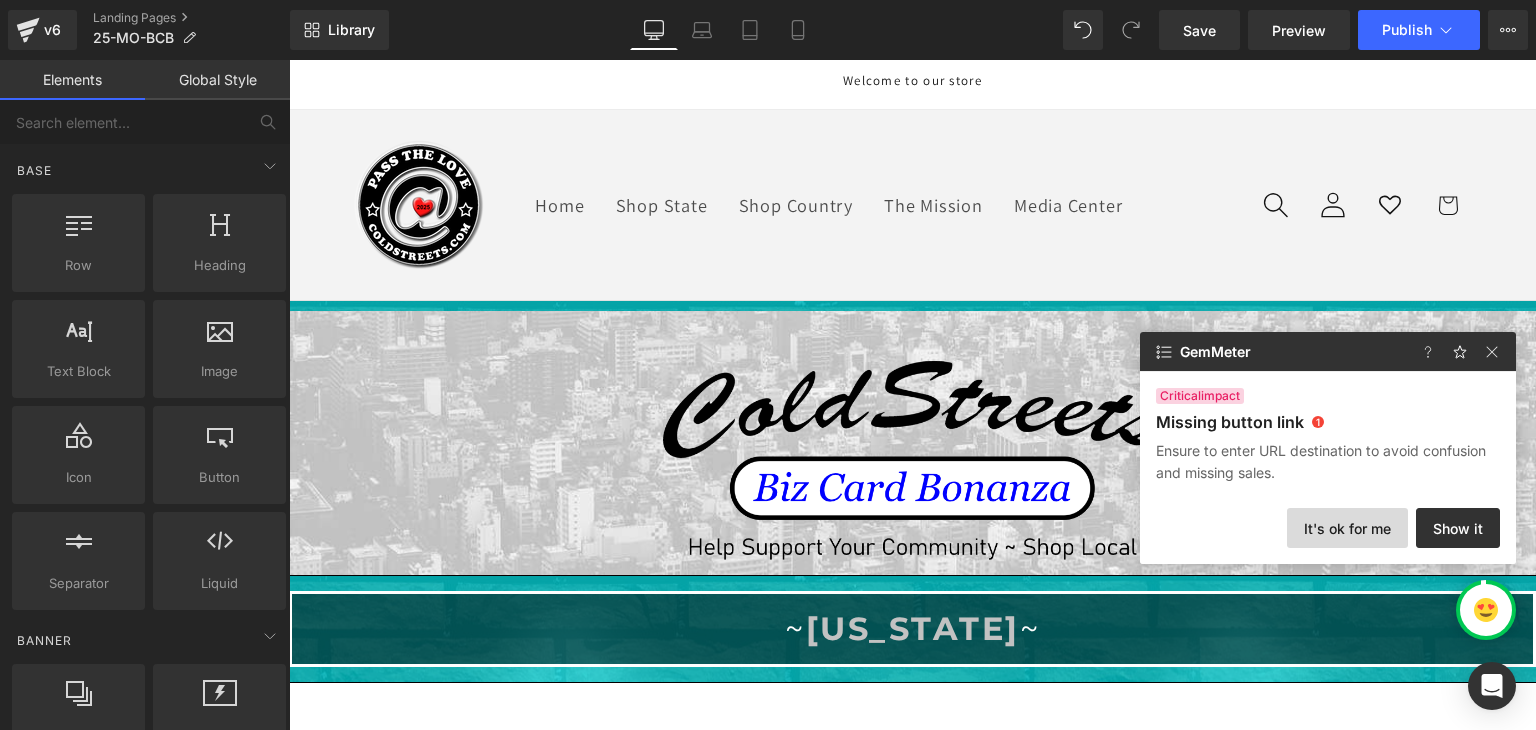 click on "It's ok for me" at bounding box center (1347, 528) 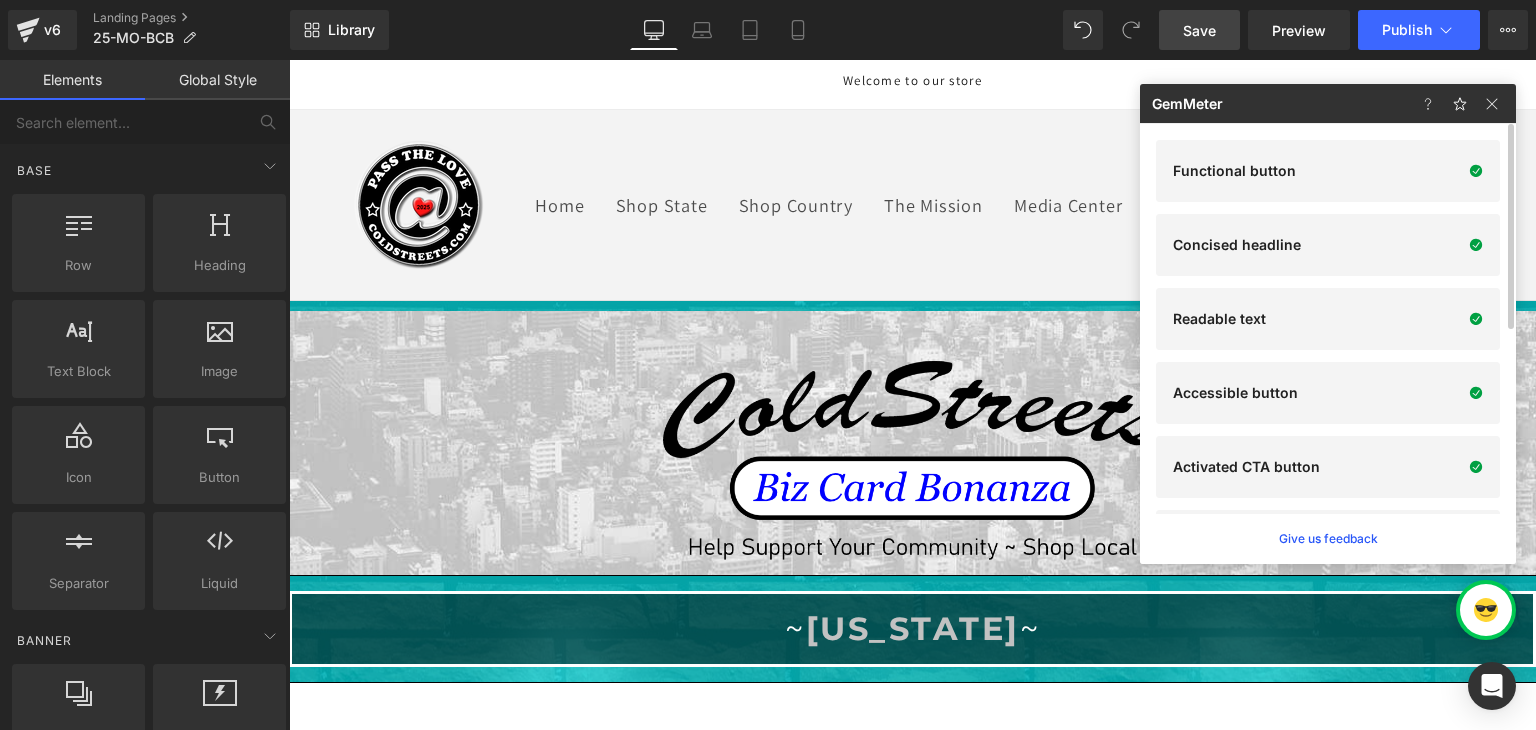 click on "Save" at bounding box center (1199, 30) 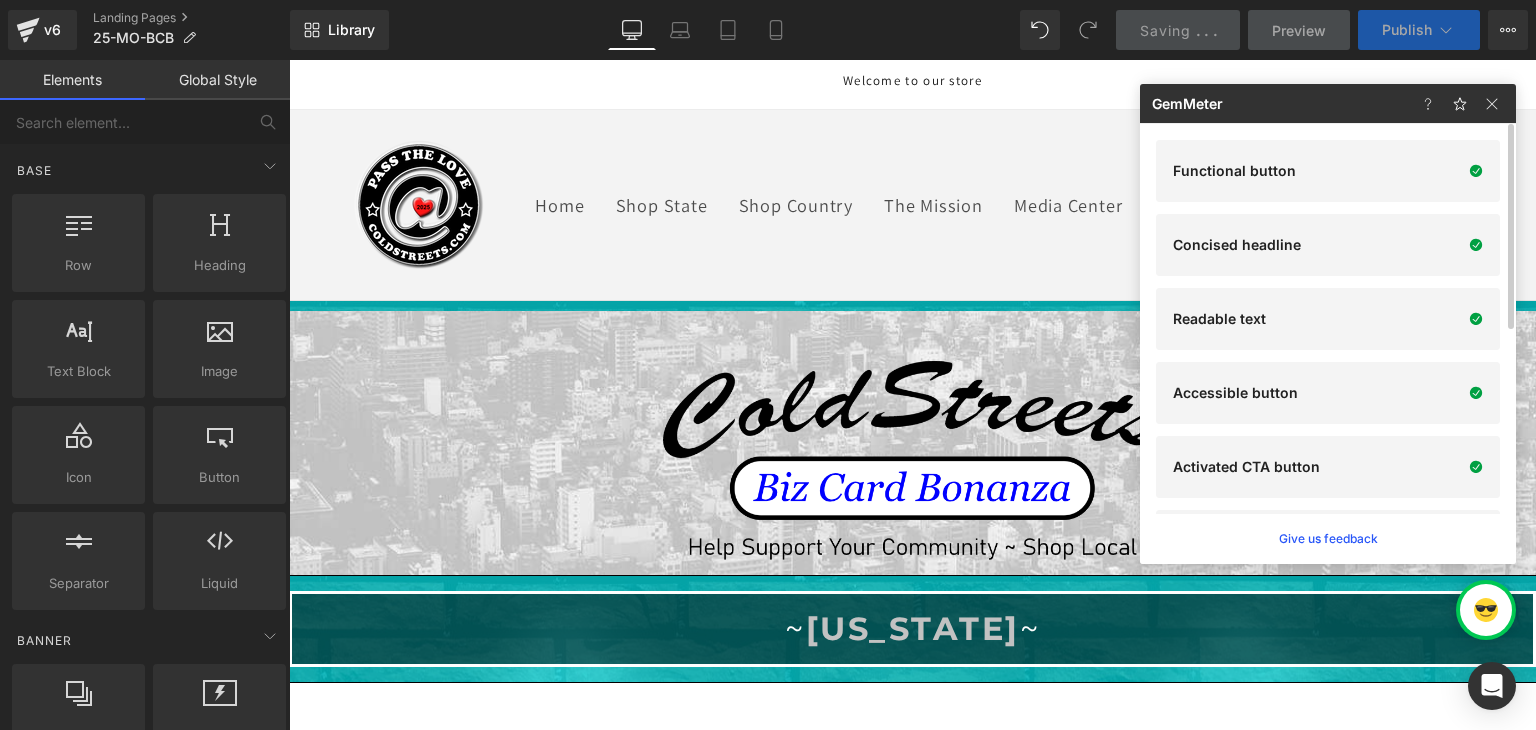 click on "Publish" at bounding box center [1407, 30] 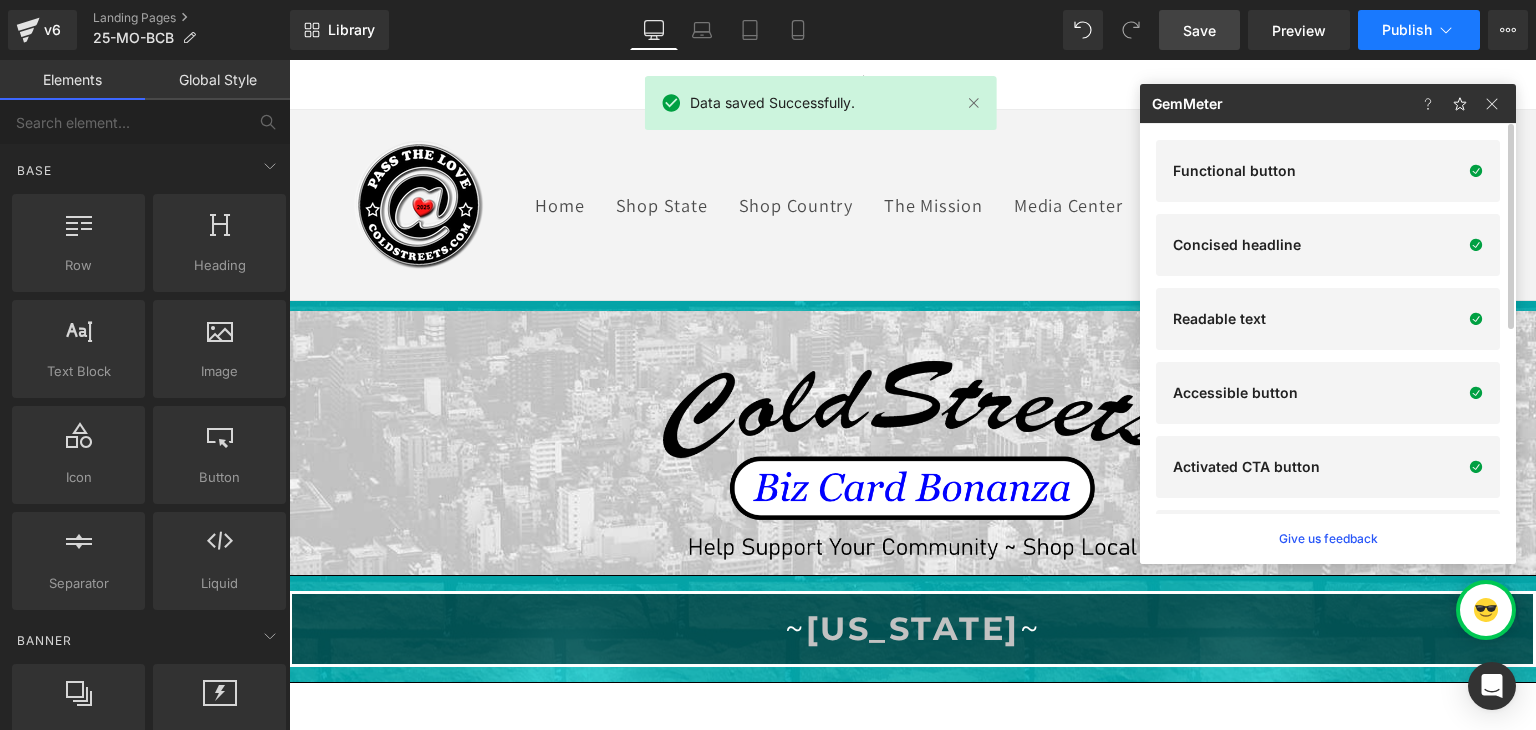 click on "Publish" at bounding box center [1407, 30] 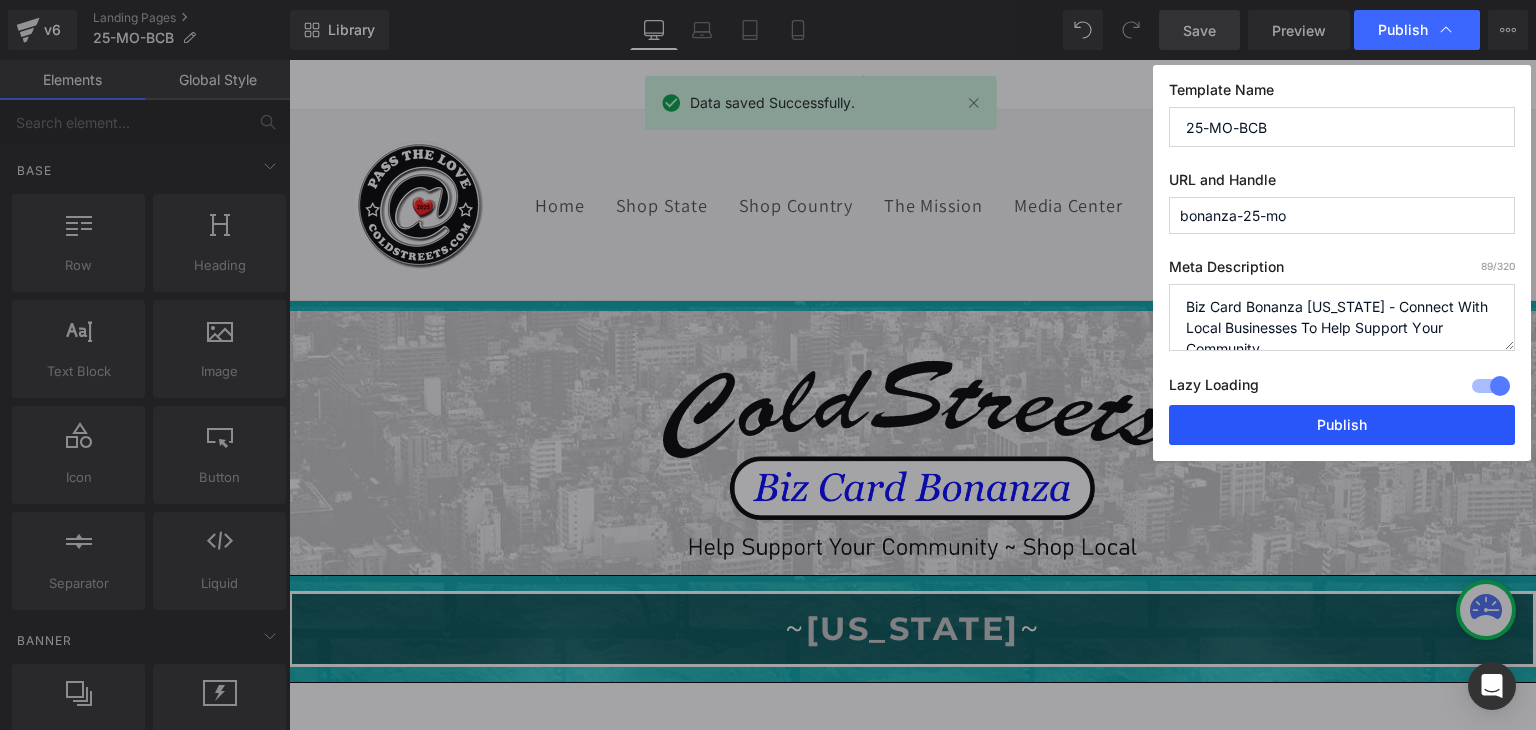 click on "Publish" at bounding box center [1342, 425] 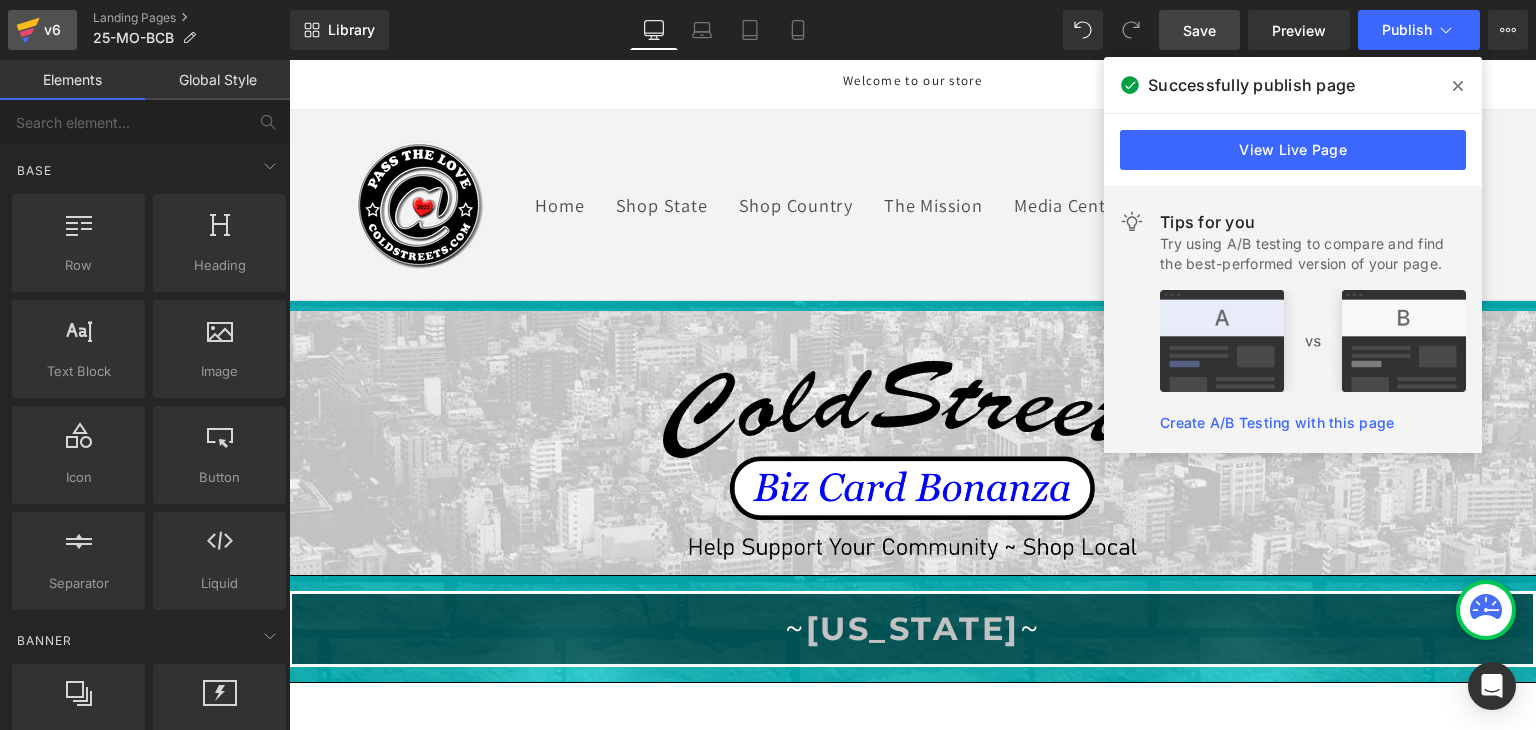 click 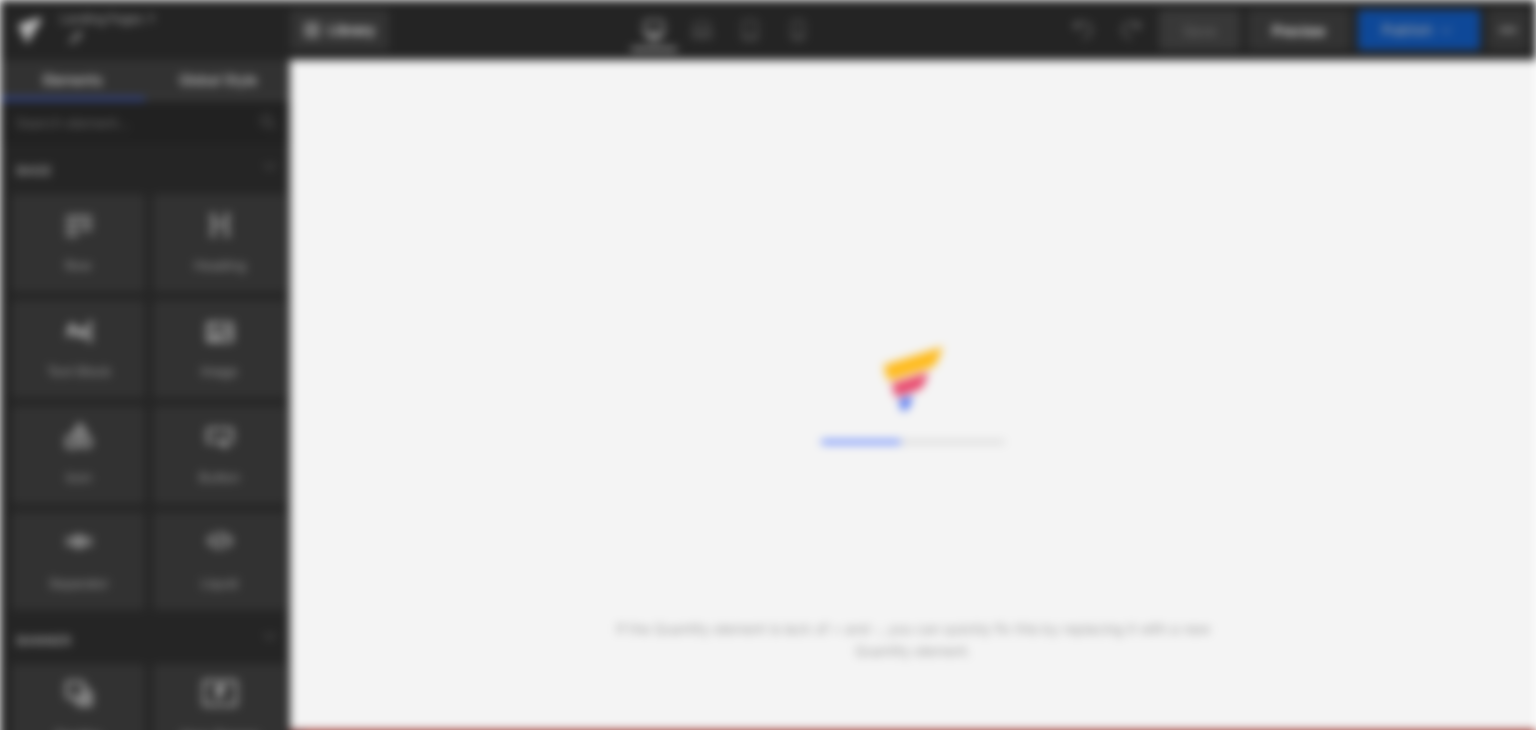 scroll, scrollTop: 0, scrollLeft: 0, axis: both 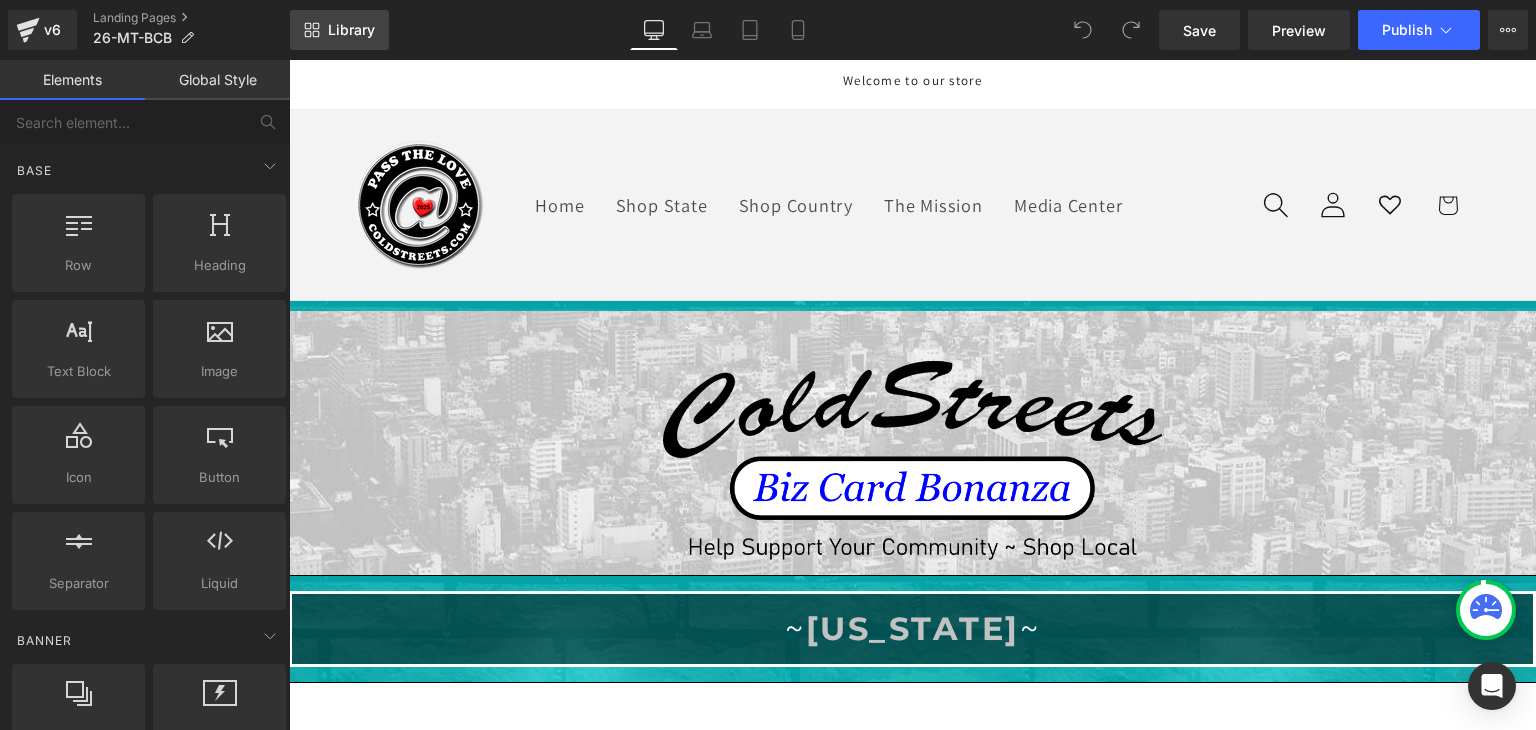 click on "Library" at bounding box center [339, 30] 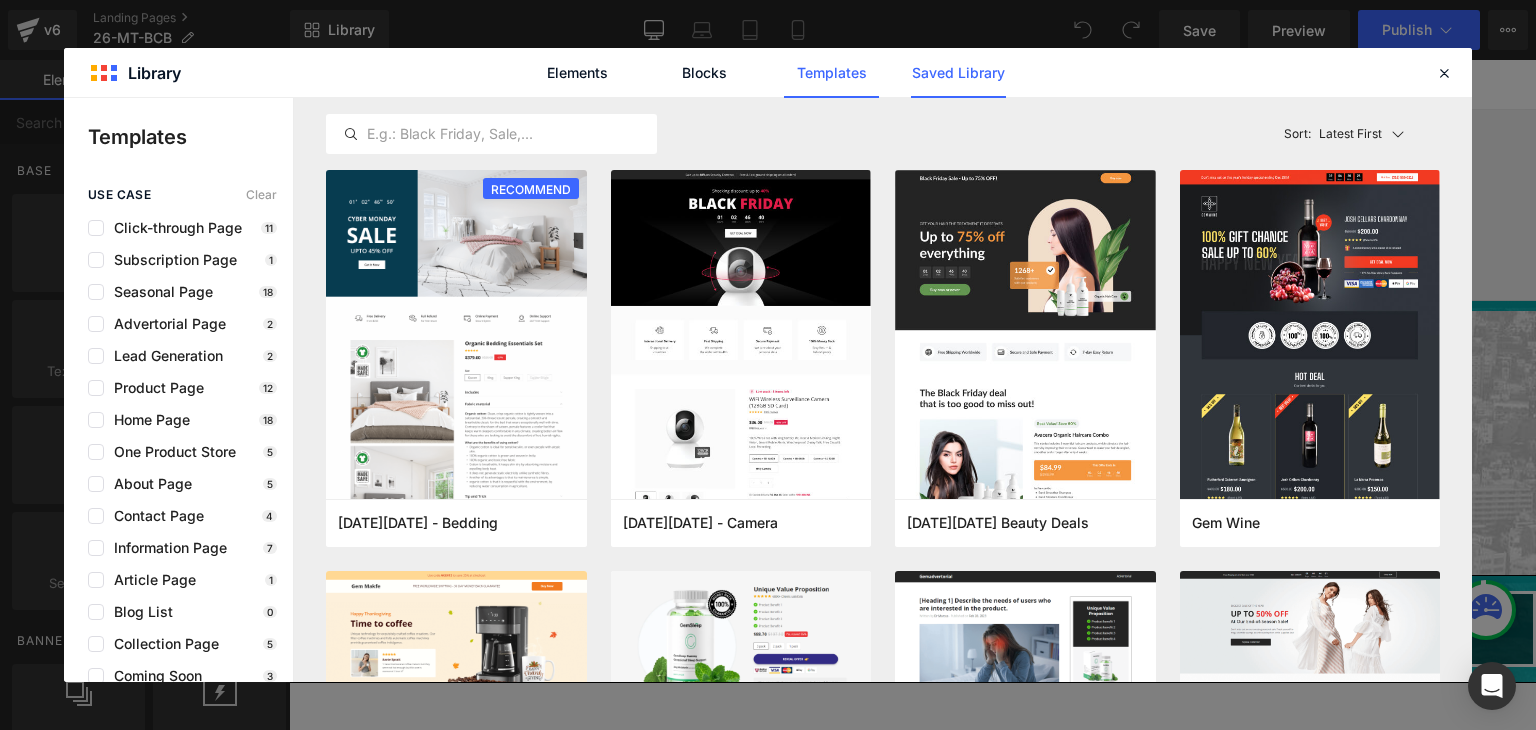 click on "Saved Library" 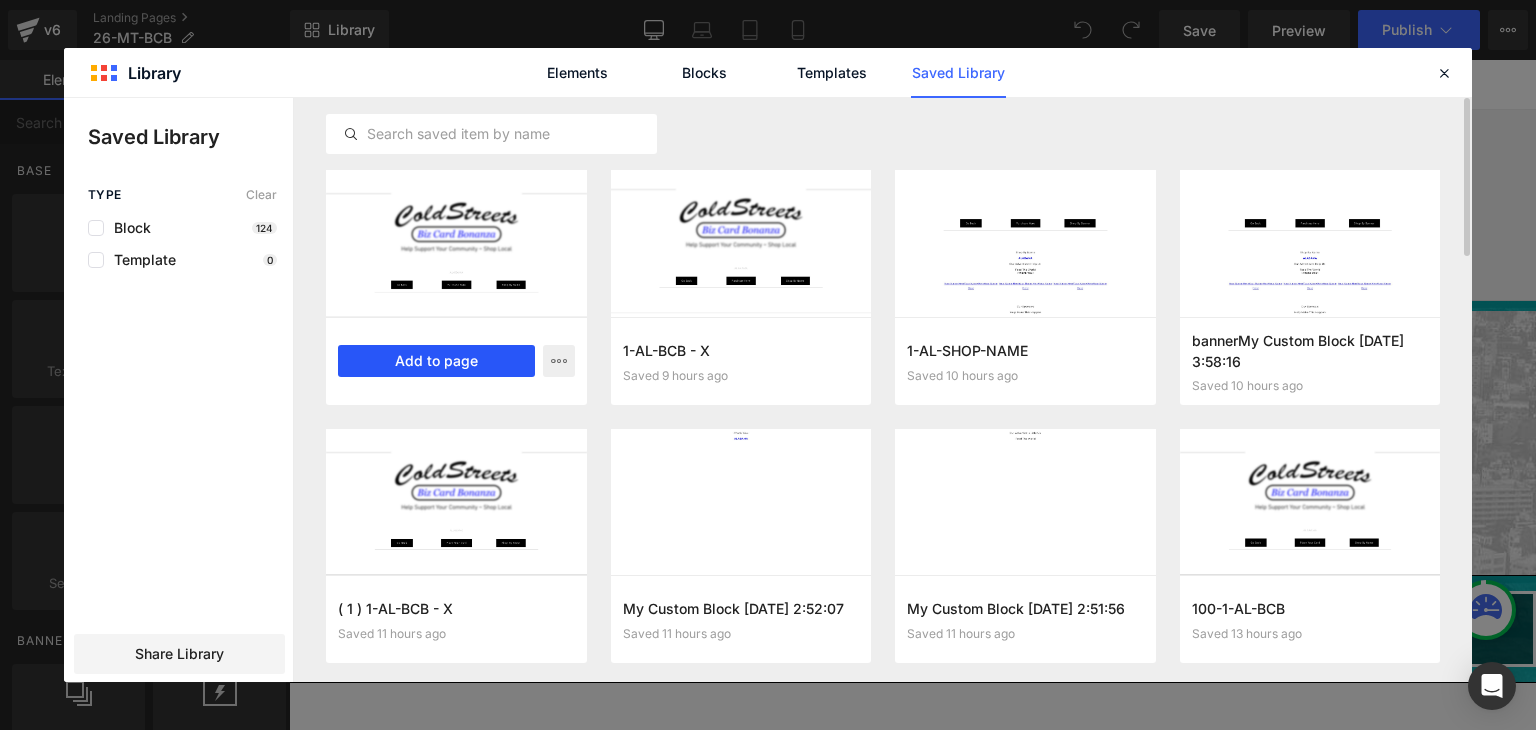 click on "Add to page" at bounding box center (436, 361) 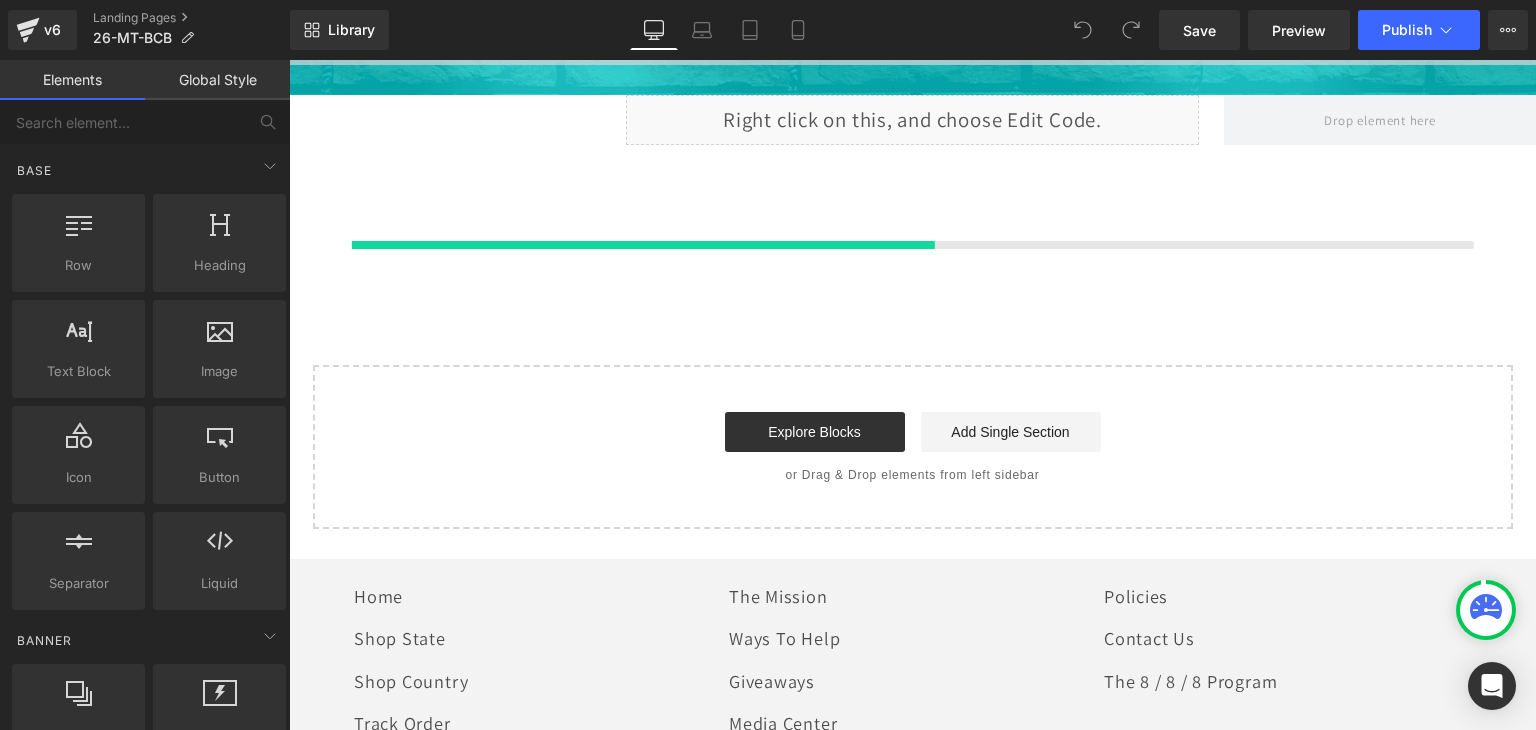 scroll, scrollTop: 1259, scrollLeft: 0, axis: vertical 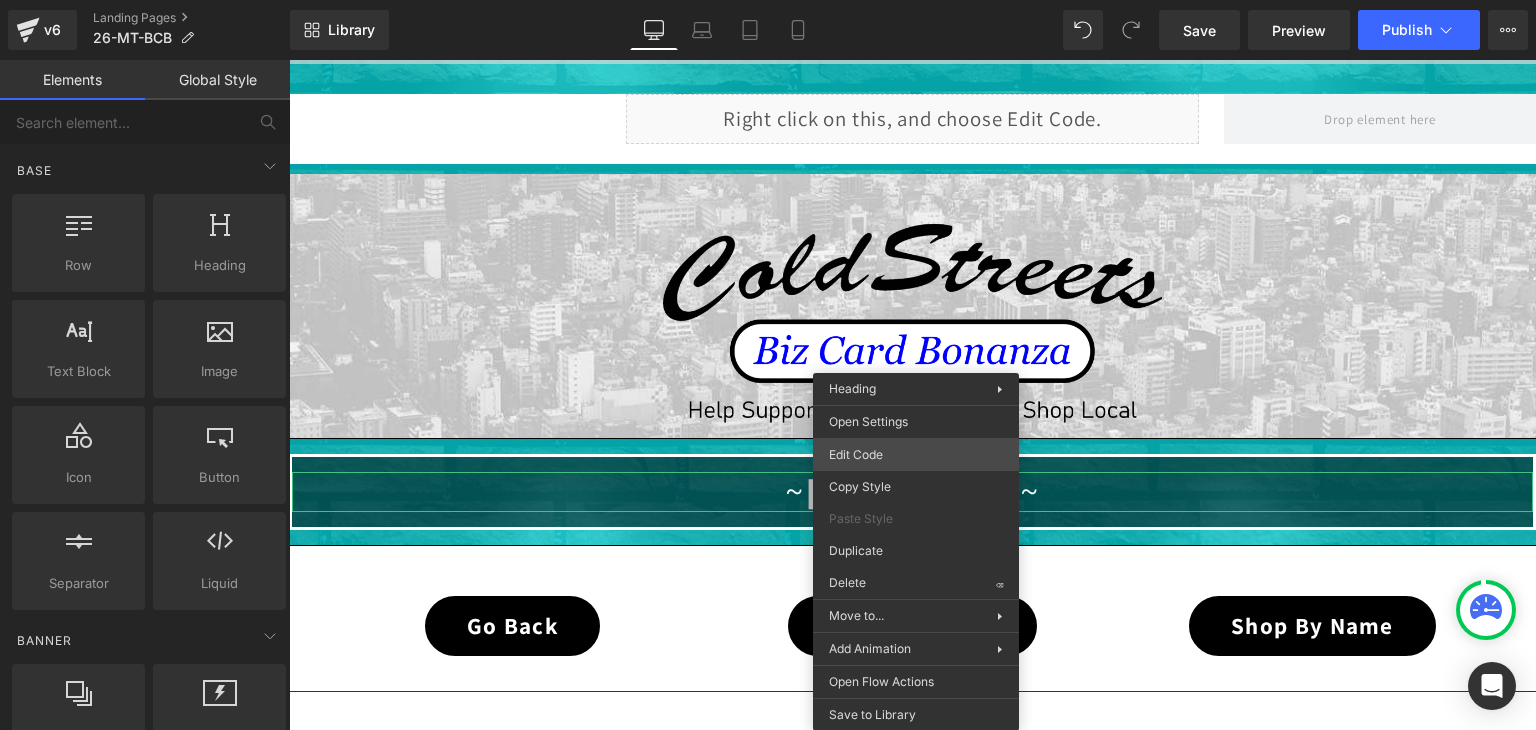 click on "You are previewing how the   will restyle your page. You can not edit Elements in Preset Preview Mode.  v6 Landing Pages 26-MT-BCB Library Desktop Desktop Laptop Tablet Mobile Save Preview Publish Scheduled View Live Page View with current Template Save Template to Library Schedule Publish  Optimize  Publish Settings Shortcuts  Your page can’t be published   You've reached the maximum number of published pages on your plan  (0/0).  You need to upgrade your plan or unpublish all your pages to get 1 publish slot.   Unpublish pages   Upgrade plan  Elements Global Style Base Row  rows, columns, layouts, div Heading  headings, titles, h1,h2,h3,h4,h5,h6 Text Block  texts, paragraphs, contents, blocks Image  images, photos, alts, uploads Icon  icons, symbols Button  button, call to action, cta Separator  separators, dividers, horizontal lines Liquid  liquid, custom code, html, javascript, css, reviews, apps, applications, embeded, iframe Banner Parallax  banner, slideshow, hero, image, cover, parallax, effect ok" at bounding box center [768, 0] 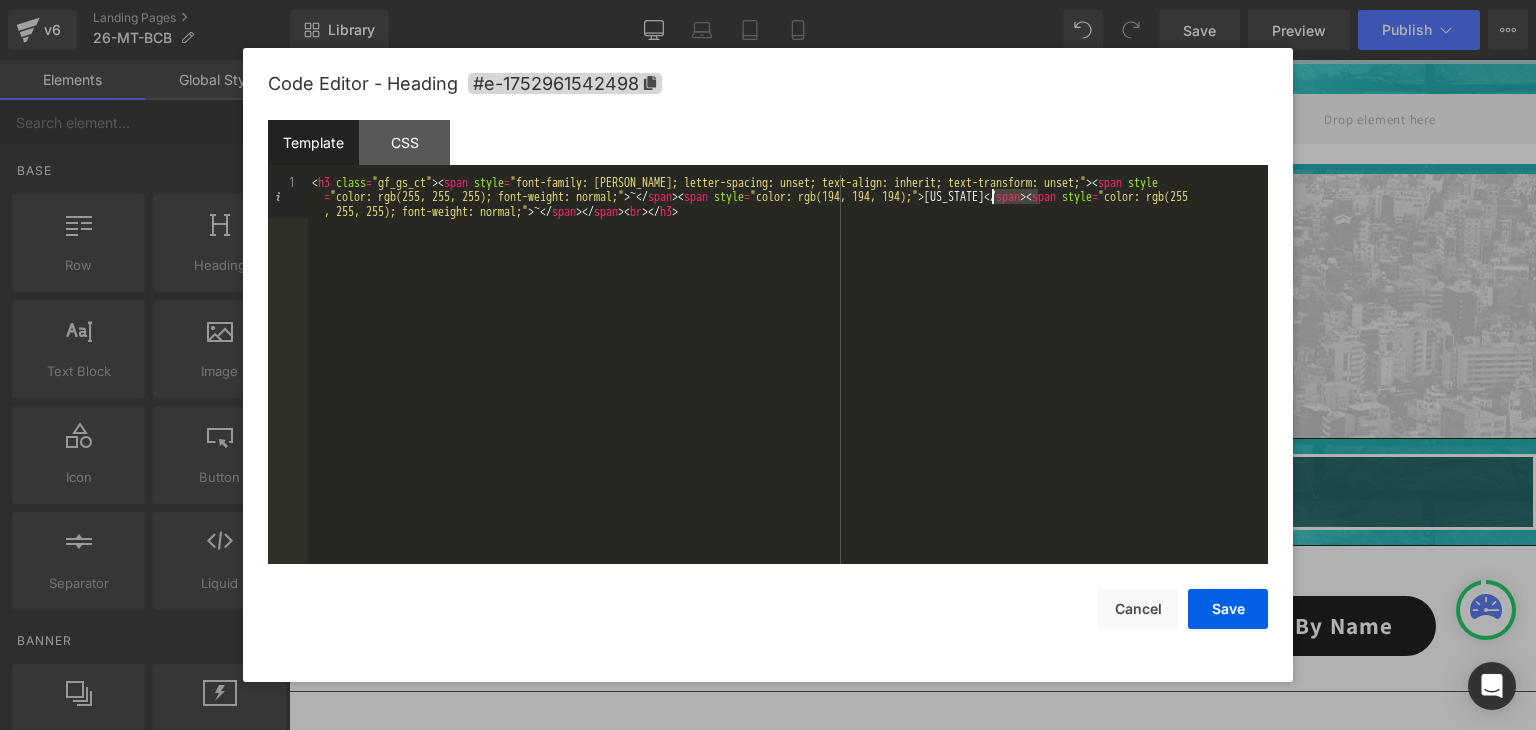 drag, startPoint x: 1037, startPoint y: 196, endPoint x: 994, endPoint y: 197, distance: 43.011627 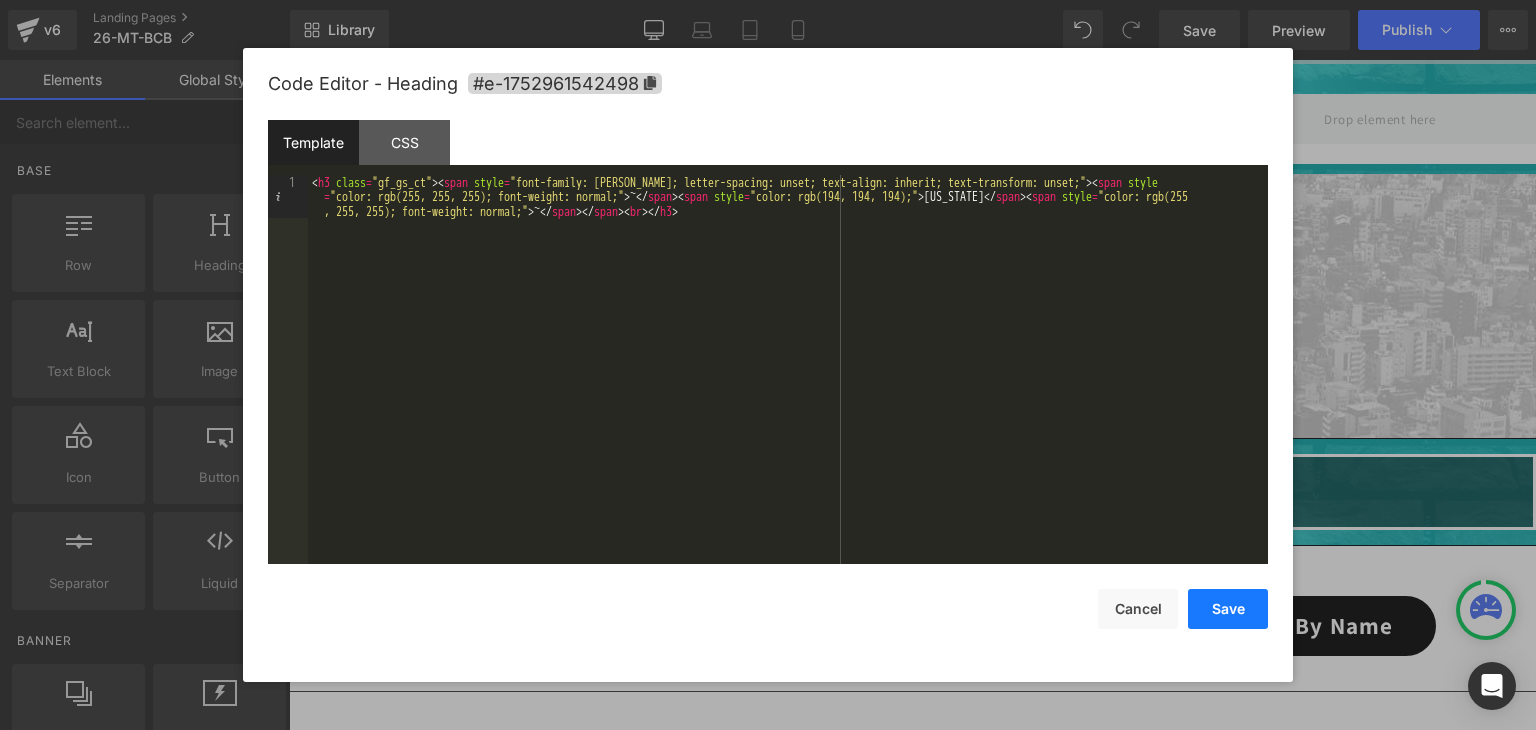 click on "Save" at bounding box center (1228, 609) 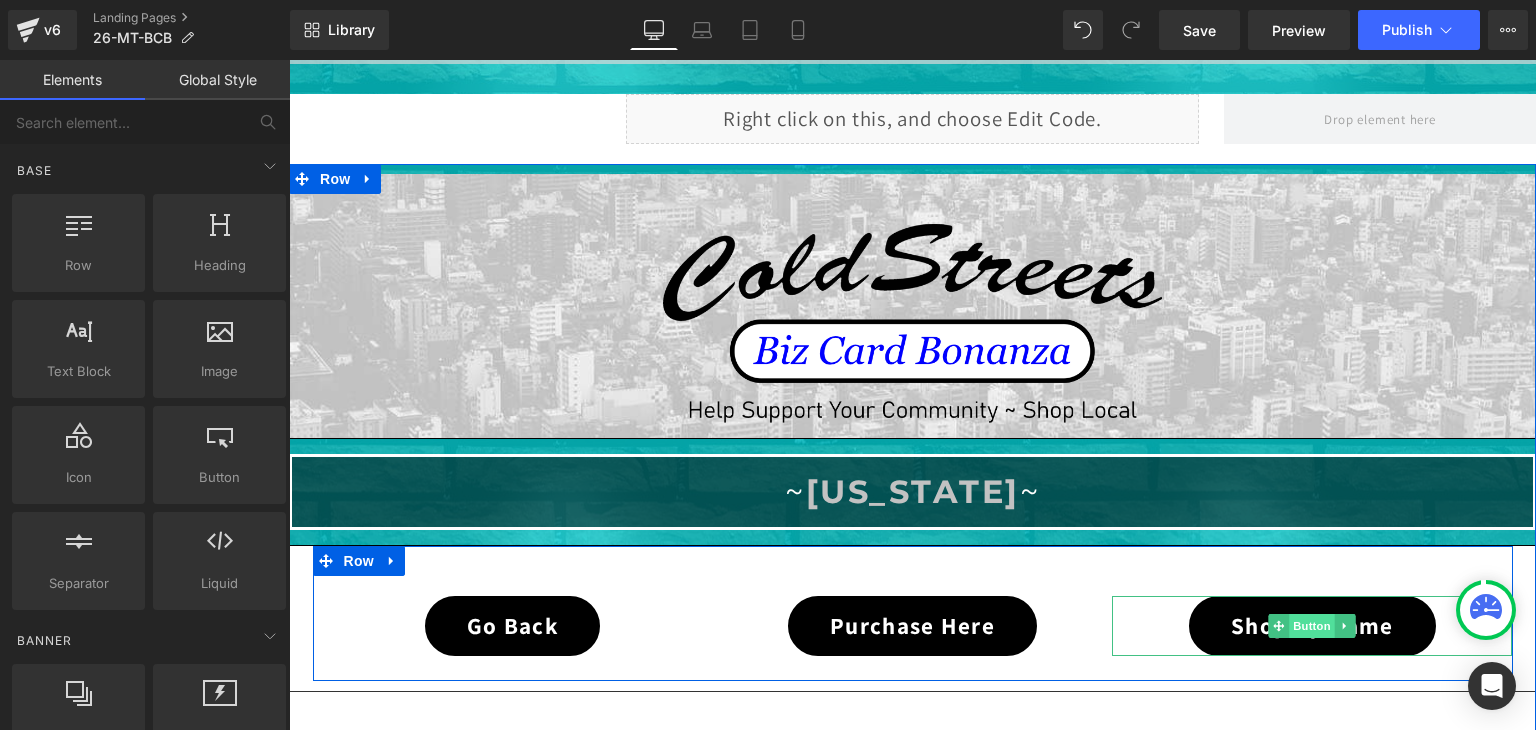 click on "Button" at bounding box center (1313, 626) 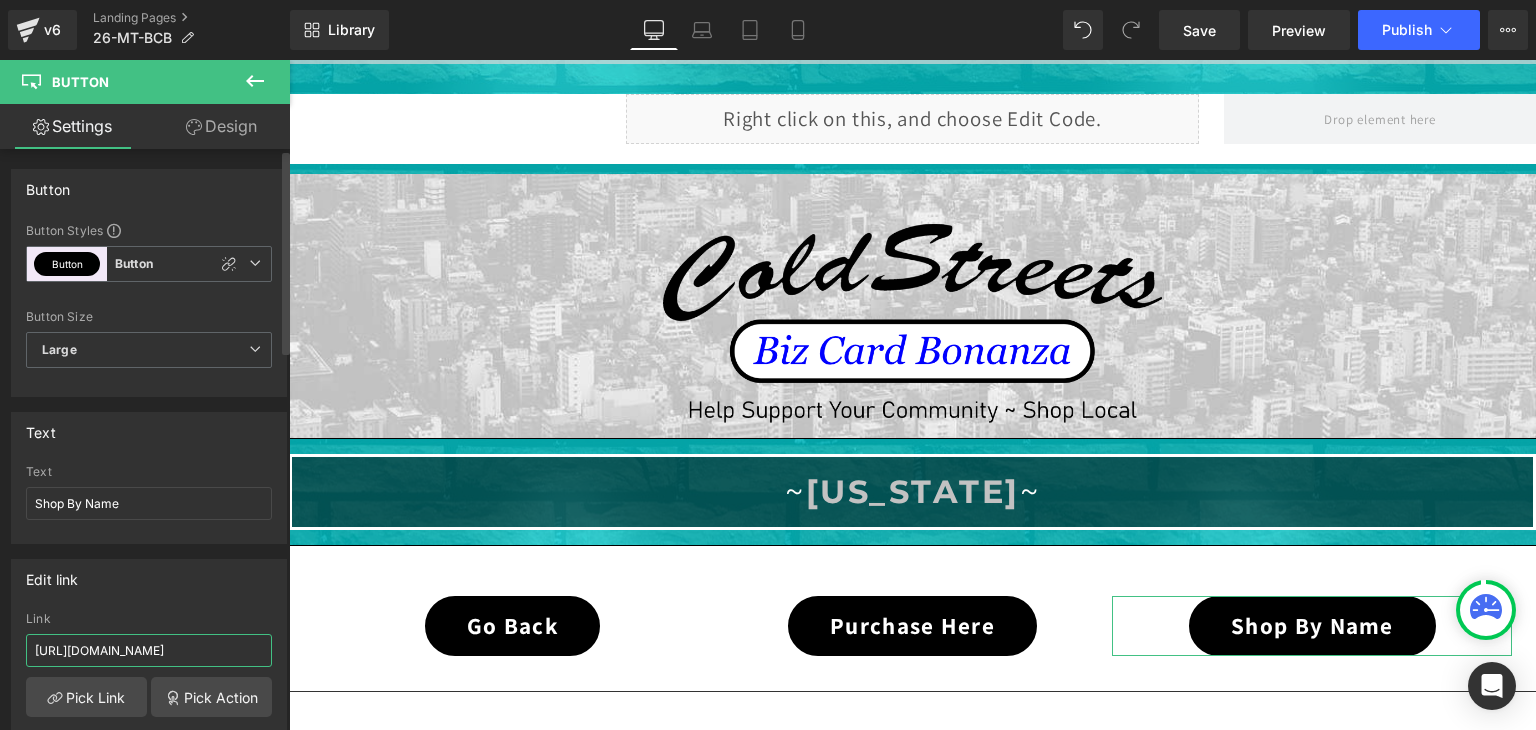 scroll, scrollTop: 0, scrollLeft: 44, axis: horizontal 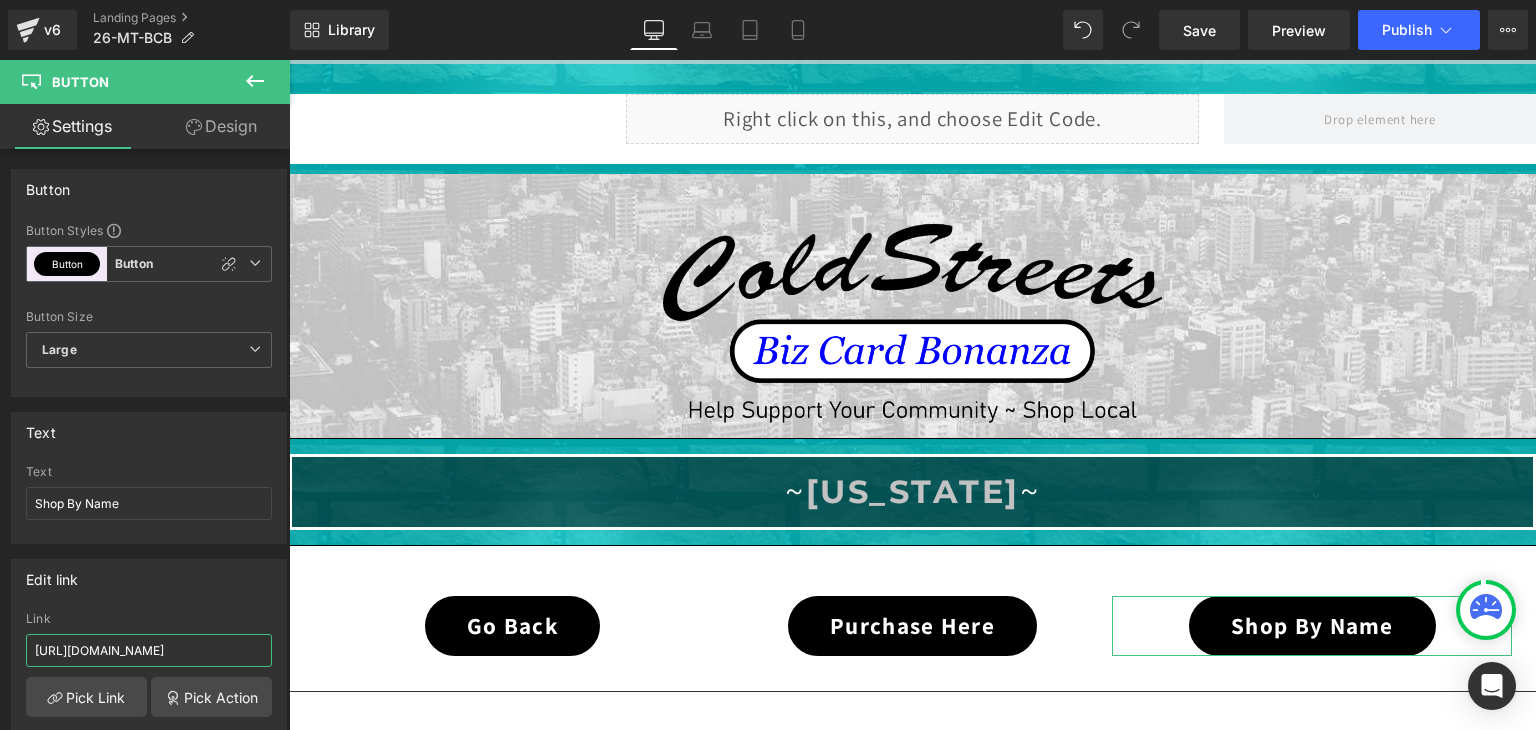 type on "https://coldstreets.com/pages/26-mt-shop-name" 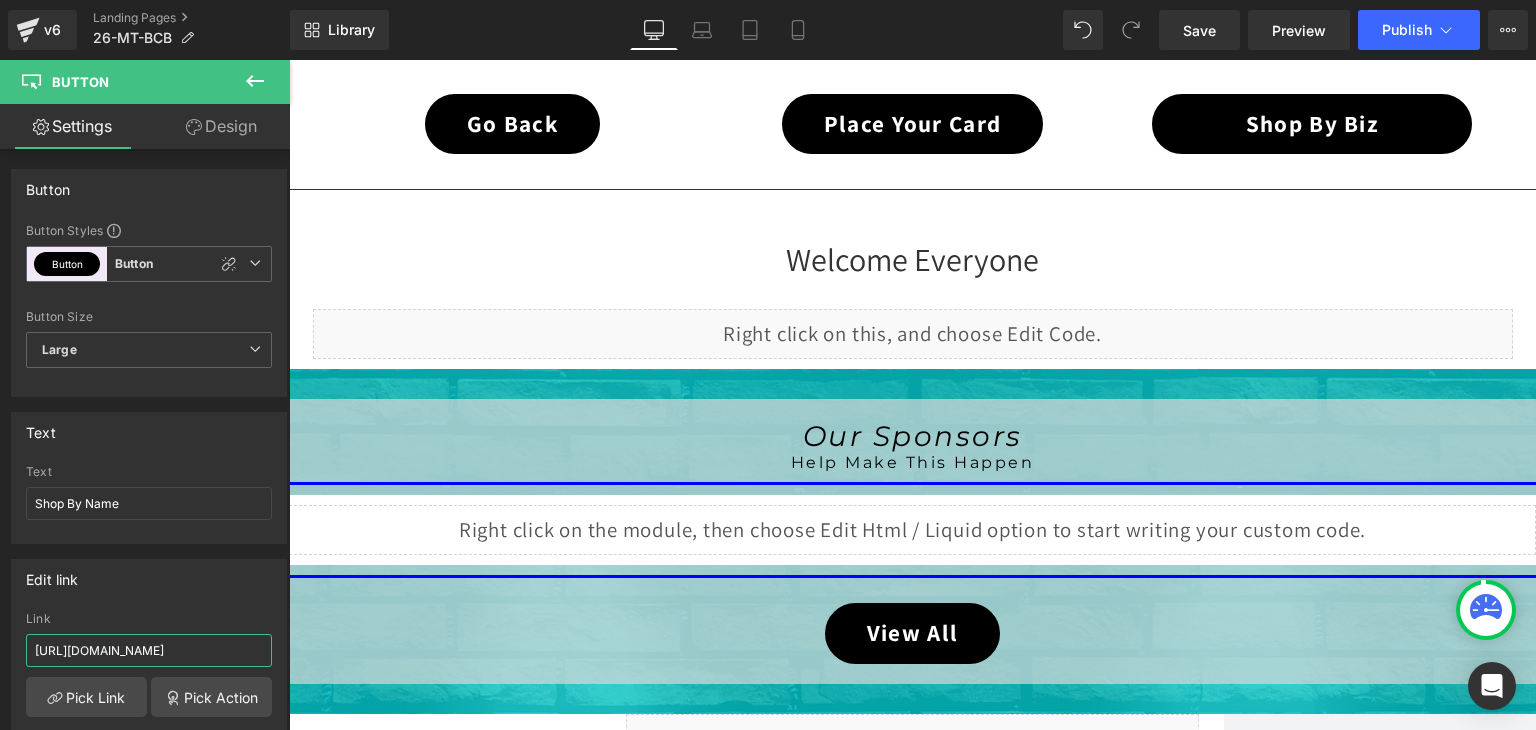 scroll, scrollTop: 559, scrollLeft: 0, axis: vertical 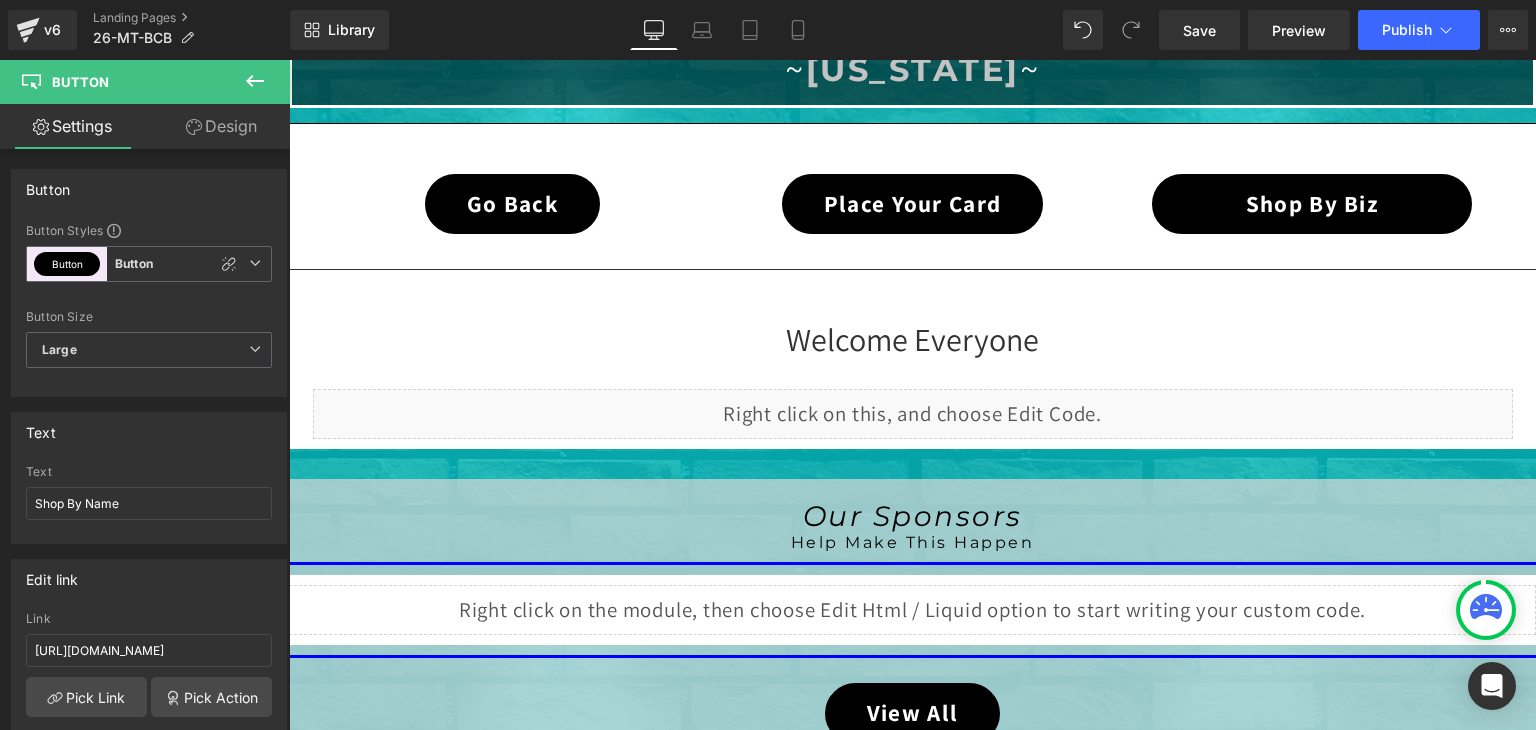 click on "Liquid" at bounding box center (913, 414) 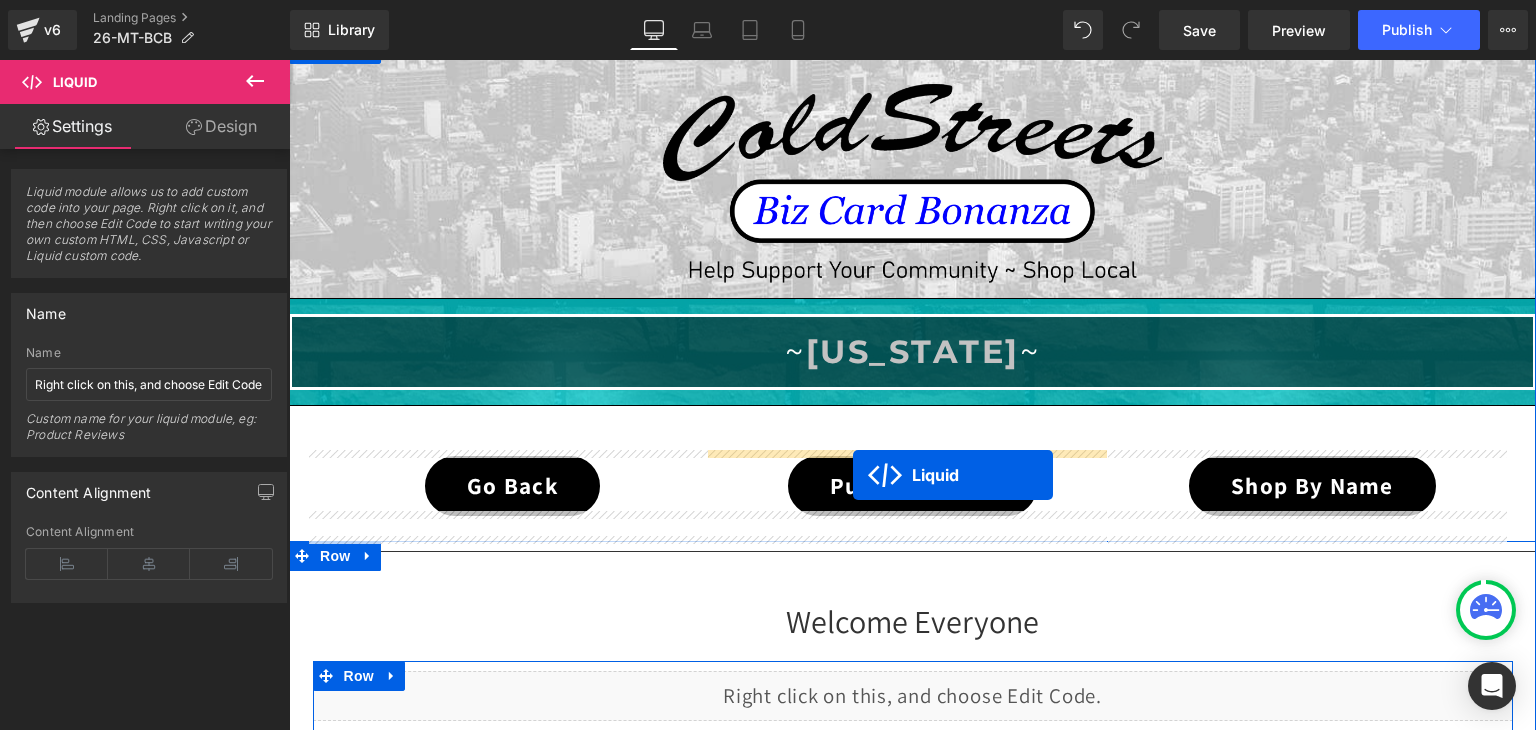 scroll, scrollTop: 1599, scrollLeft: 0, axis: vertical 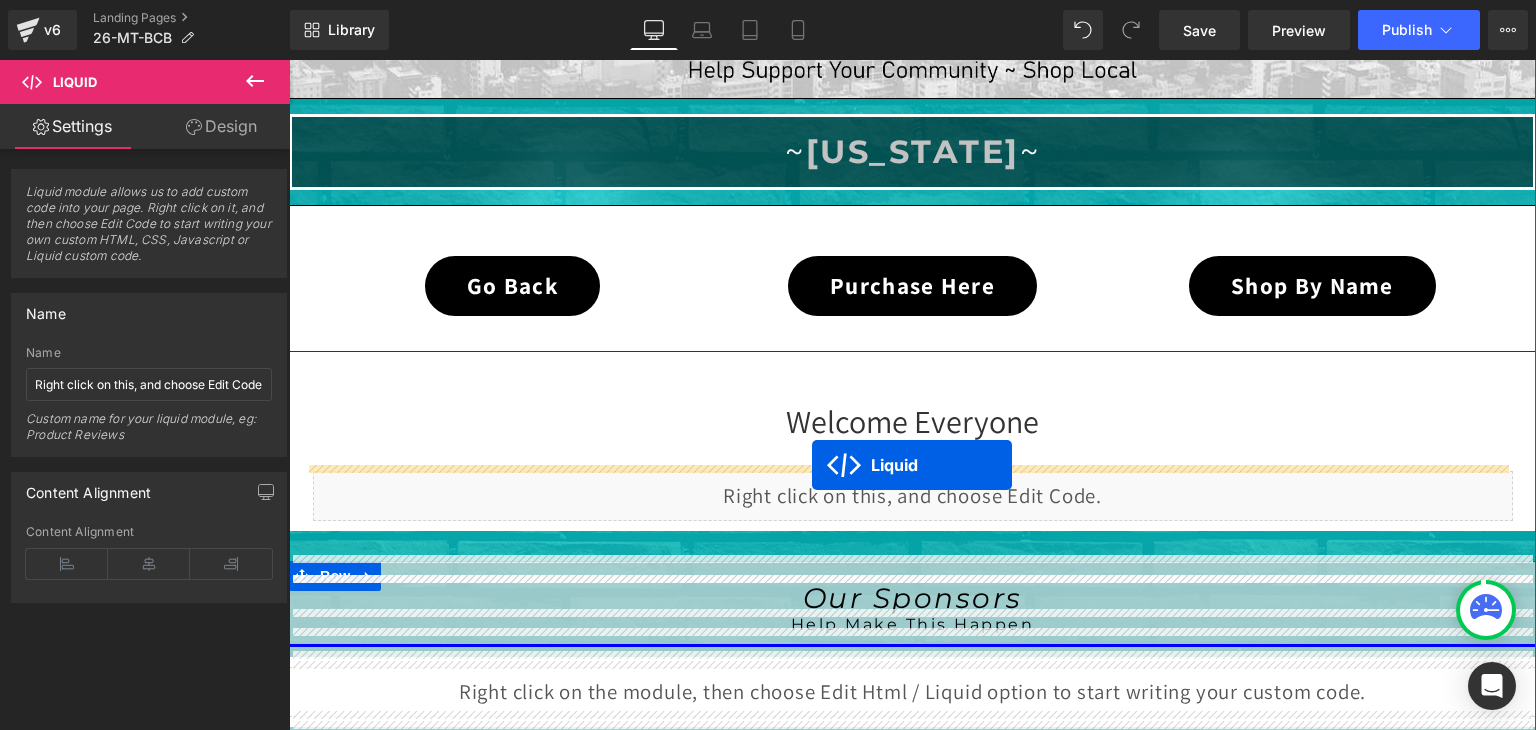 drag, startPoint x: 860, startPoint y: 396, endPoint x: 812, endPoint y: 465, distance: 84.05355 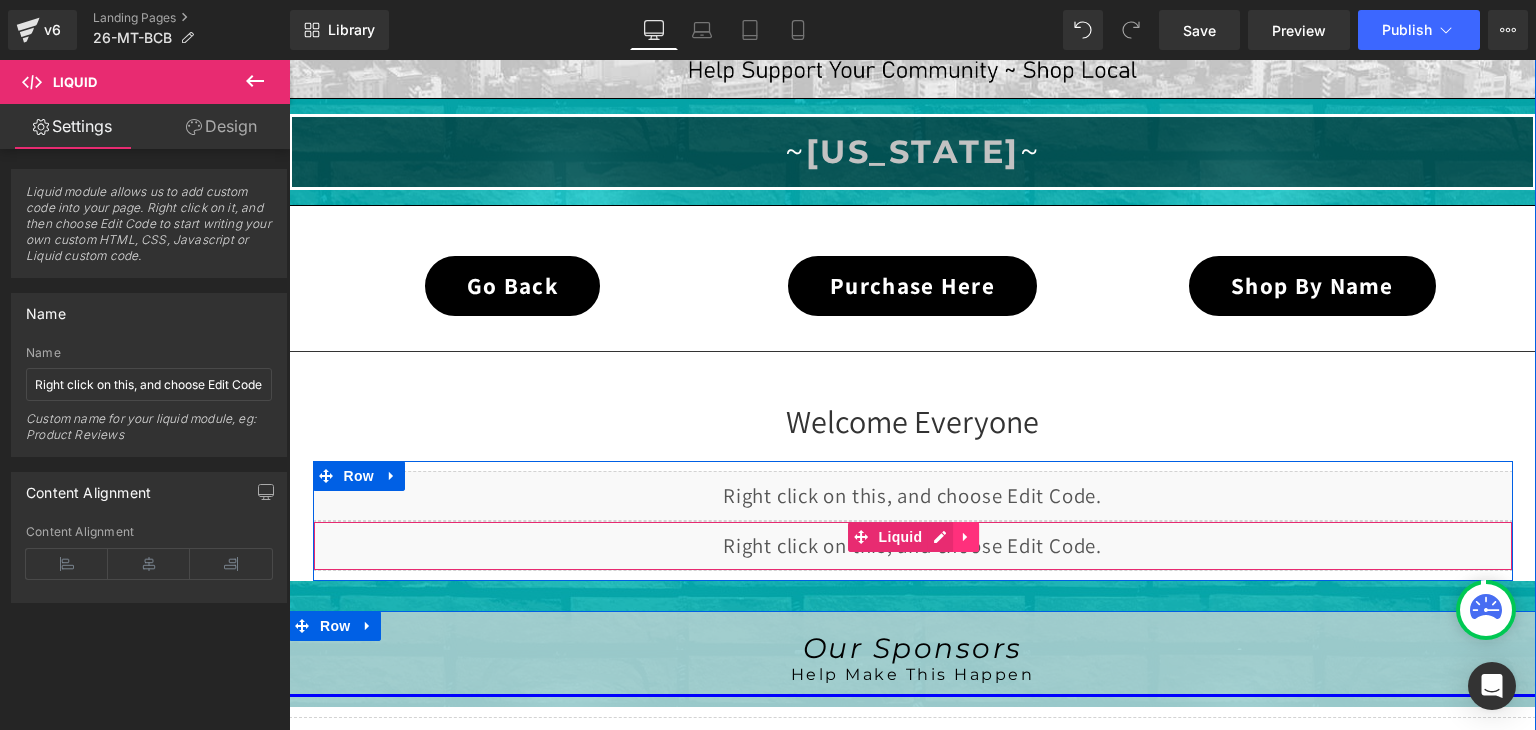 click 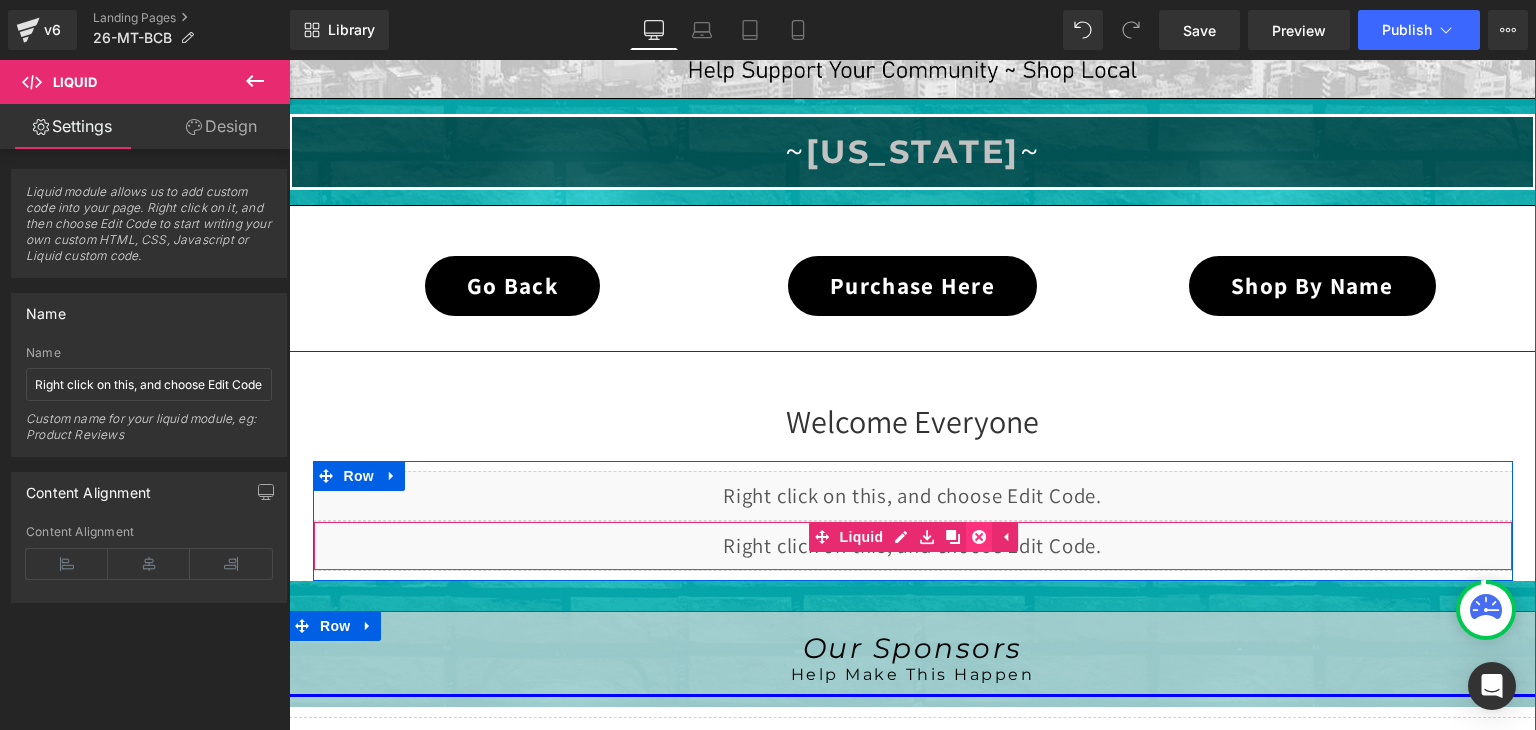 click 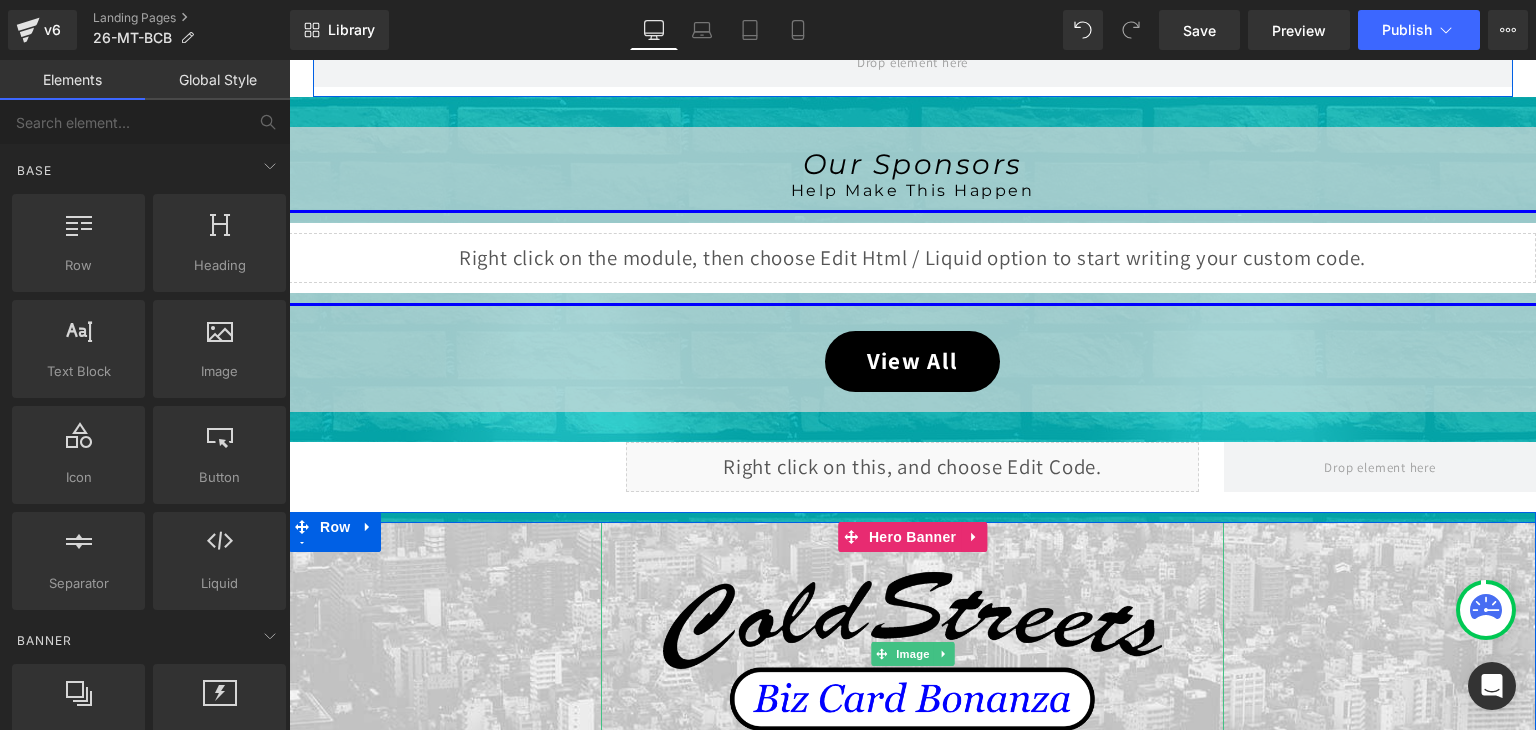 scroll, scrollTop: 899, scrollLeft: 0, axis: vertical 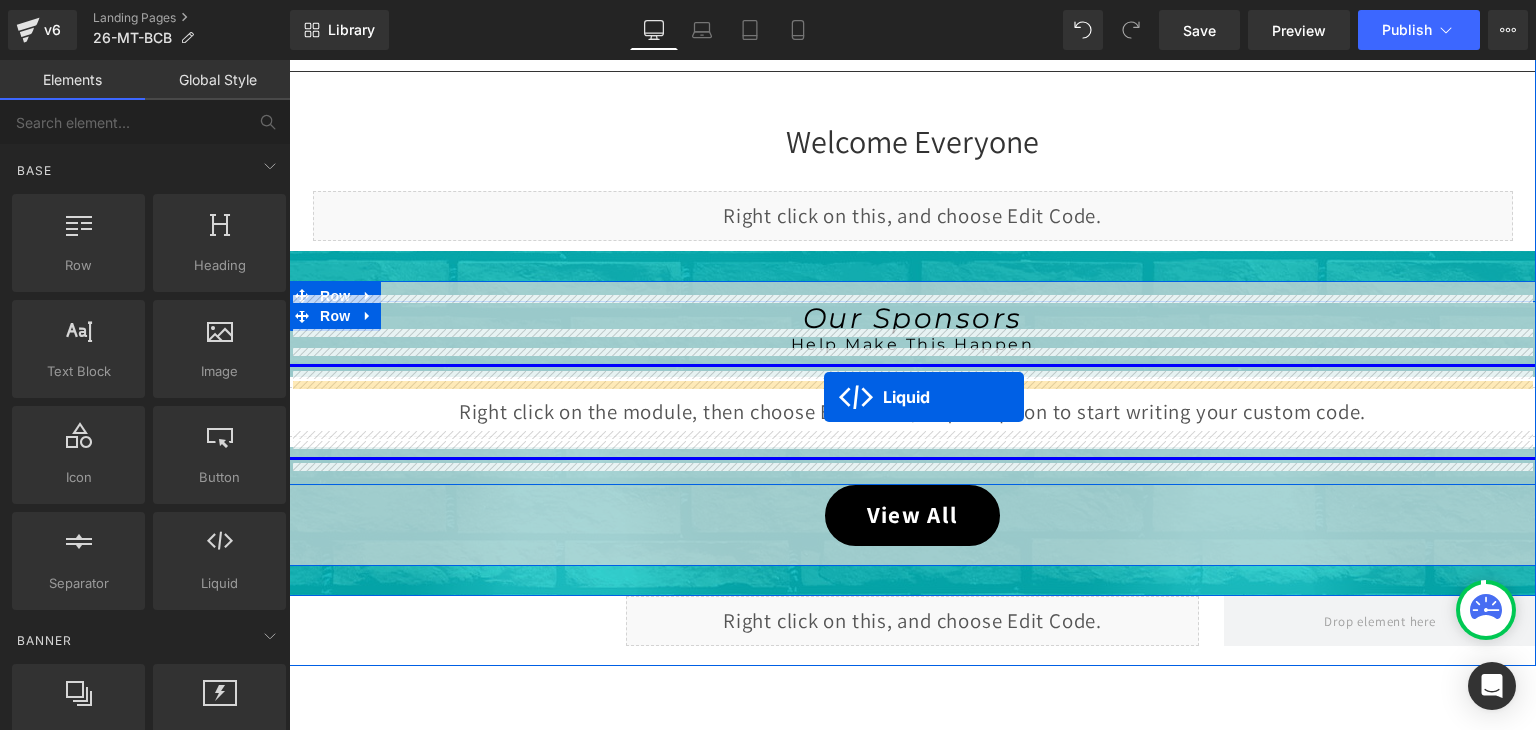 drag, startPoint x: 851, startPoint y: 253, endPoint x: 824, endPoint y: 397, distance: 146.50938 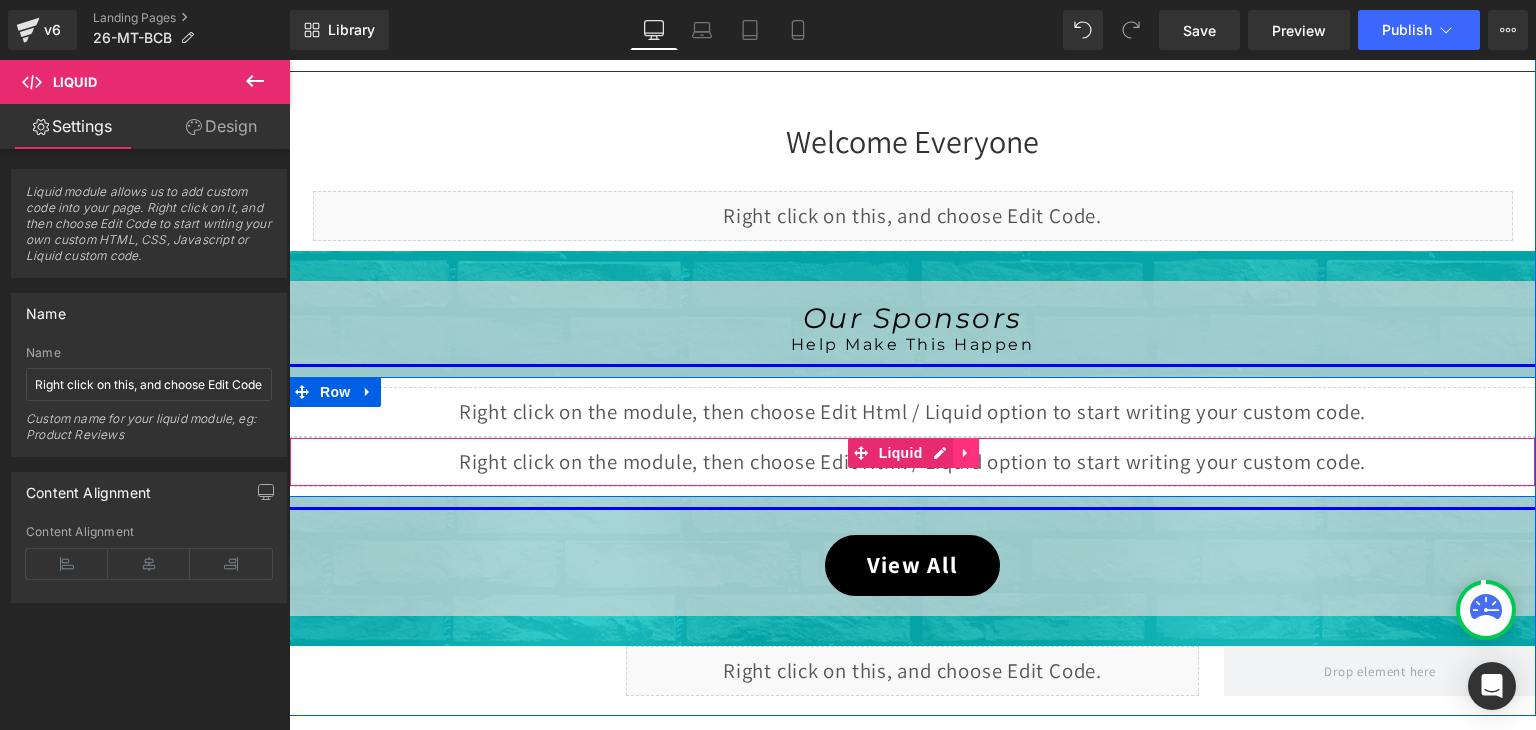 click at bounding box center (966, 453) 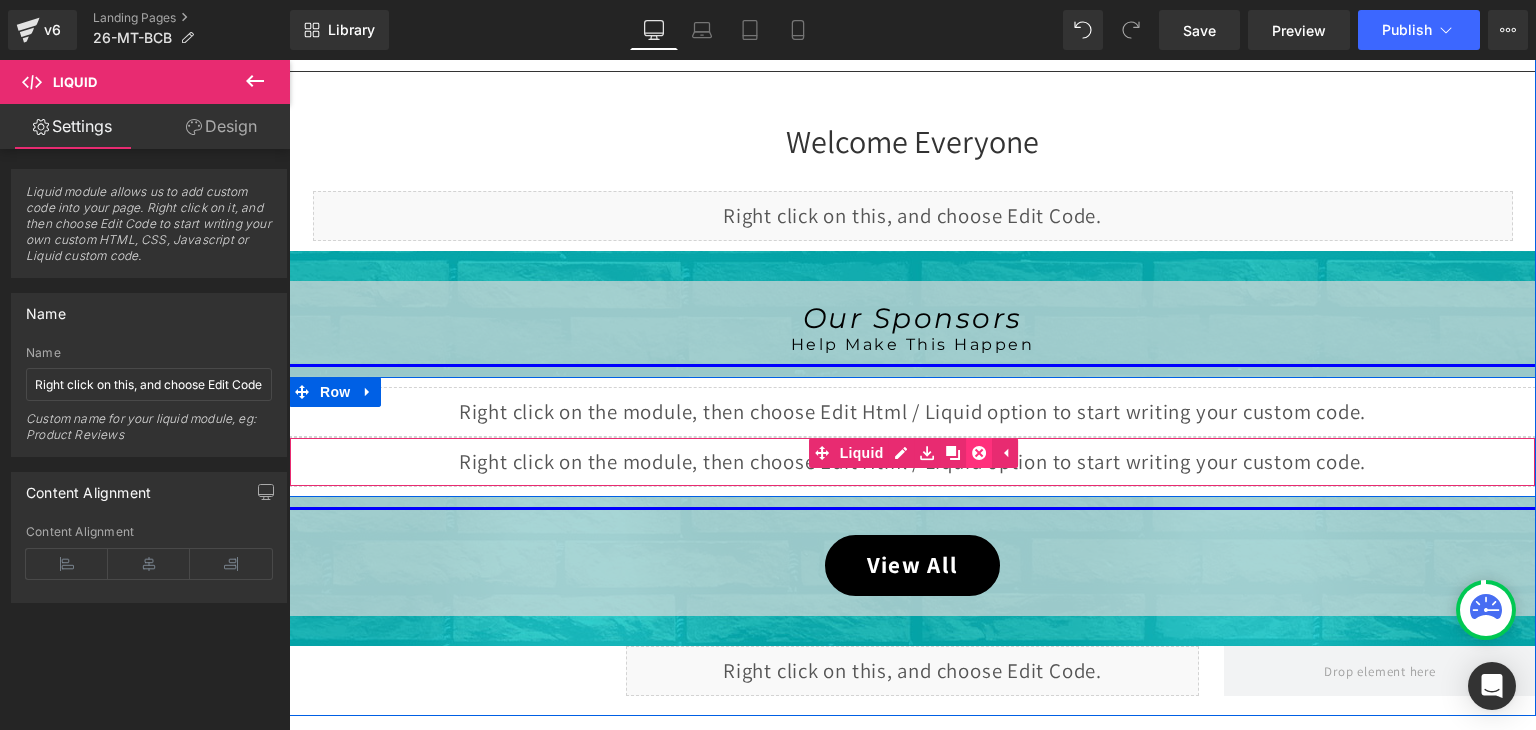 click 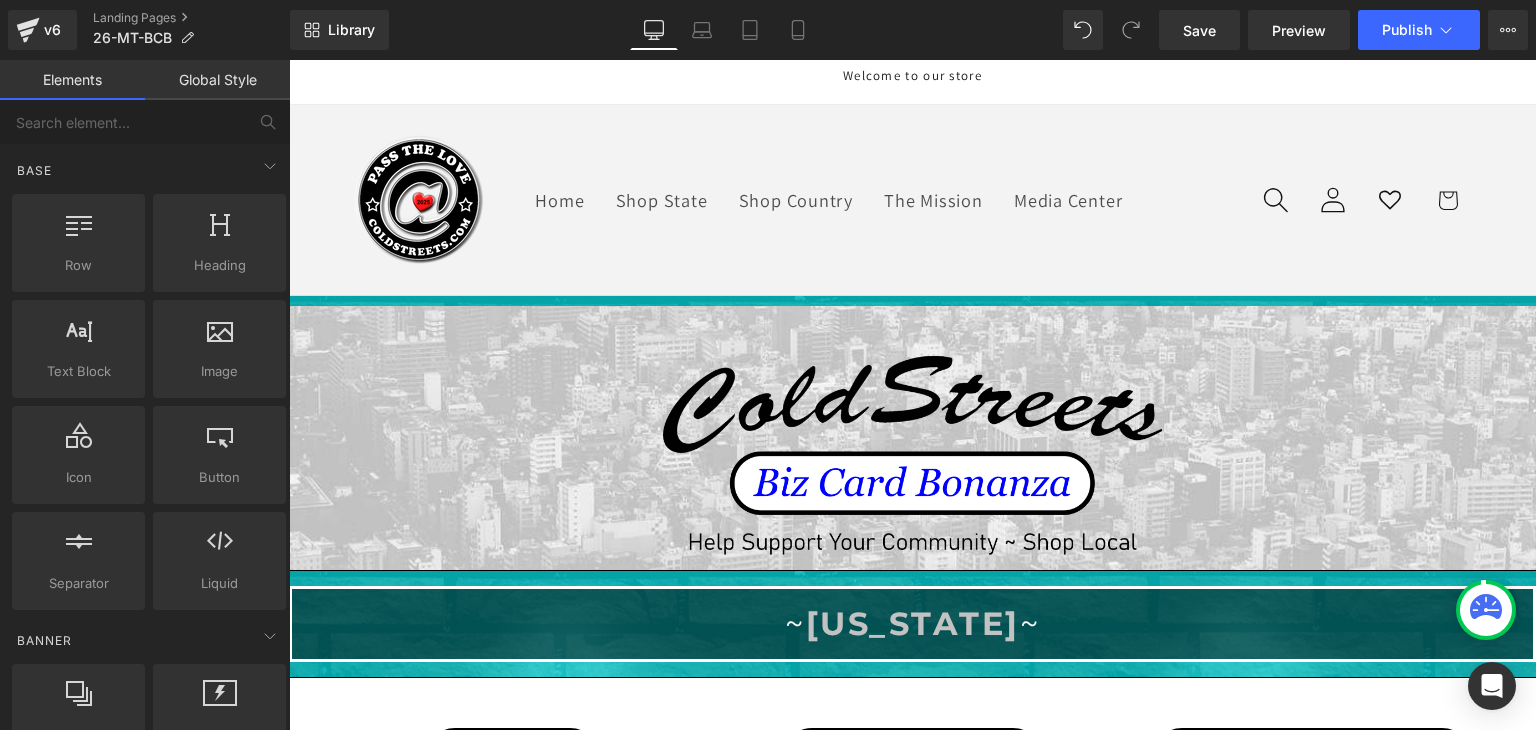 scroll, scrollTop: 0, scrollLeft: 0, axis: both 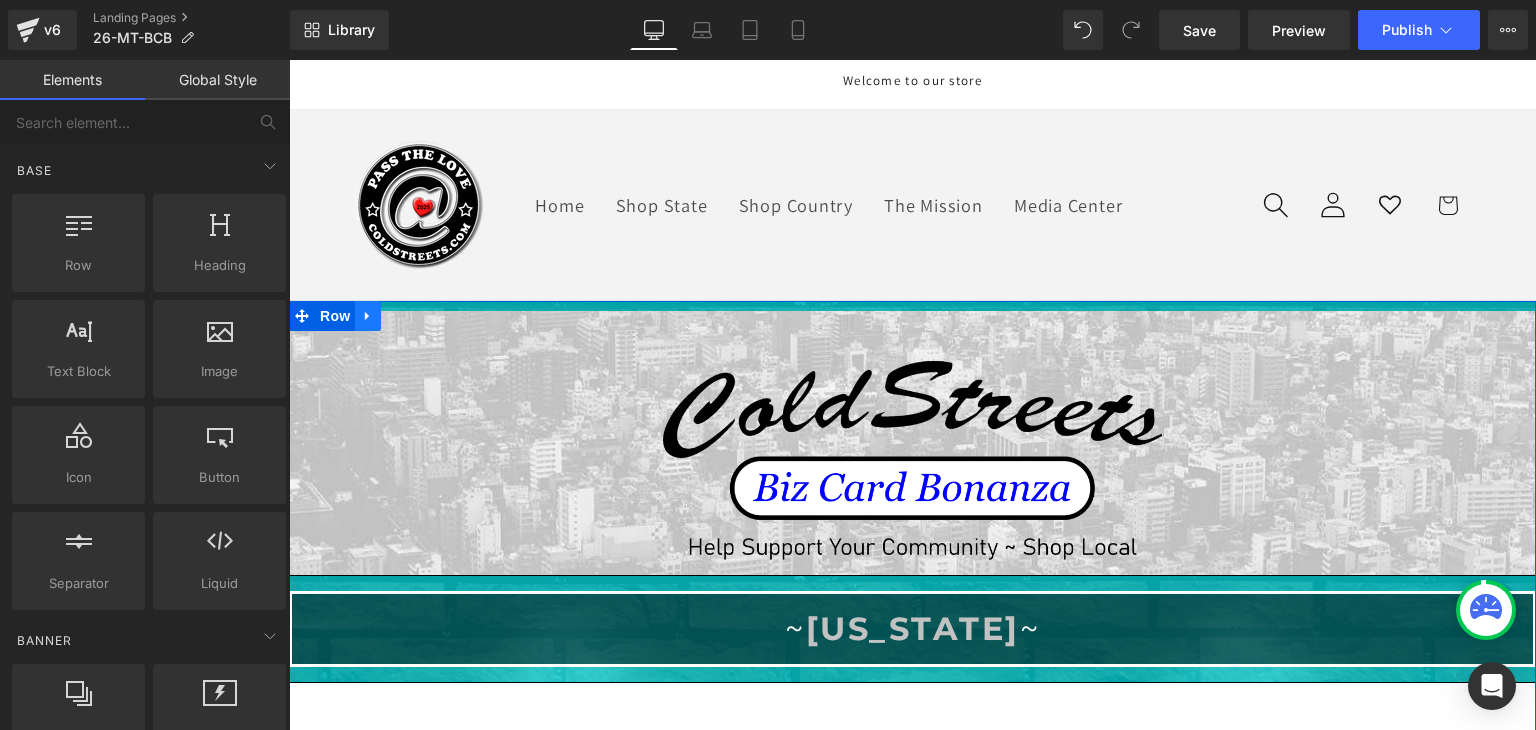 click at bounding box center [368, 316] 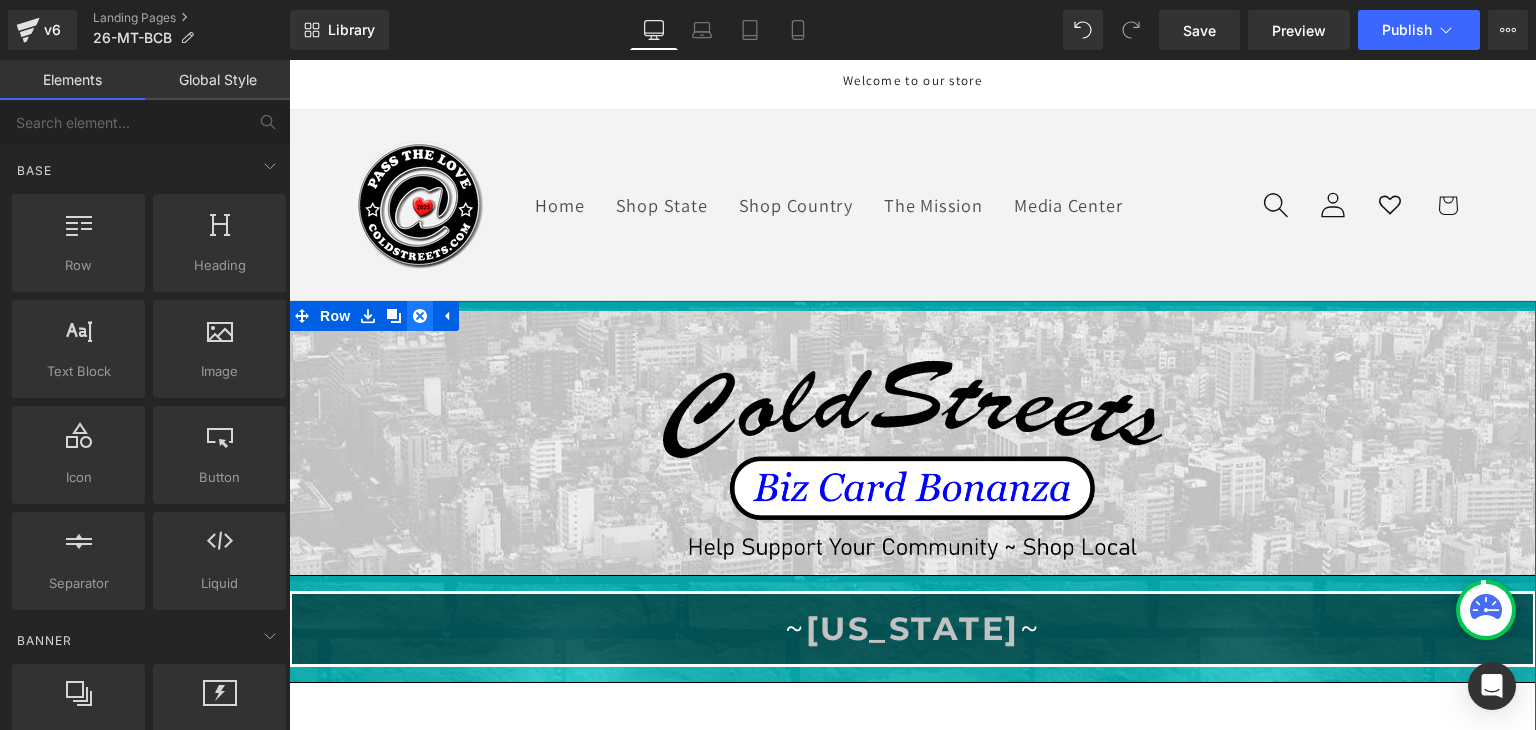 click 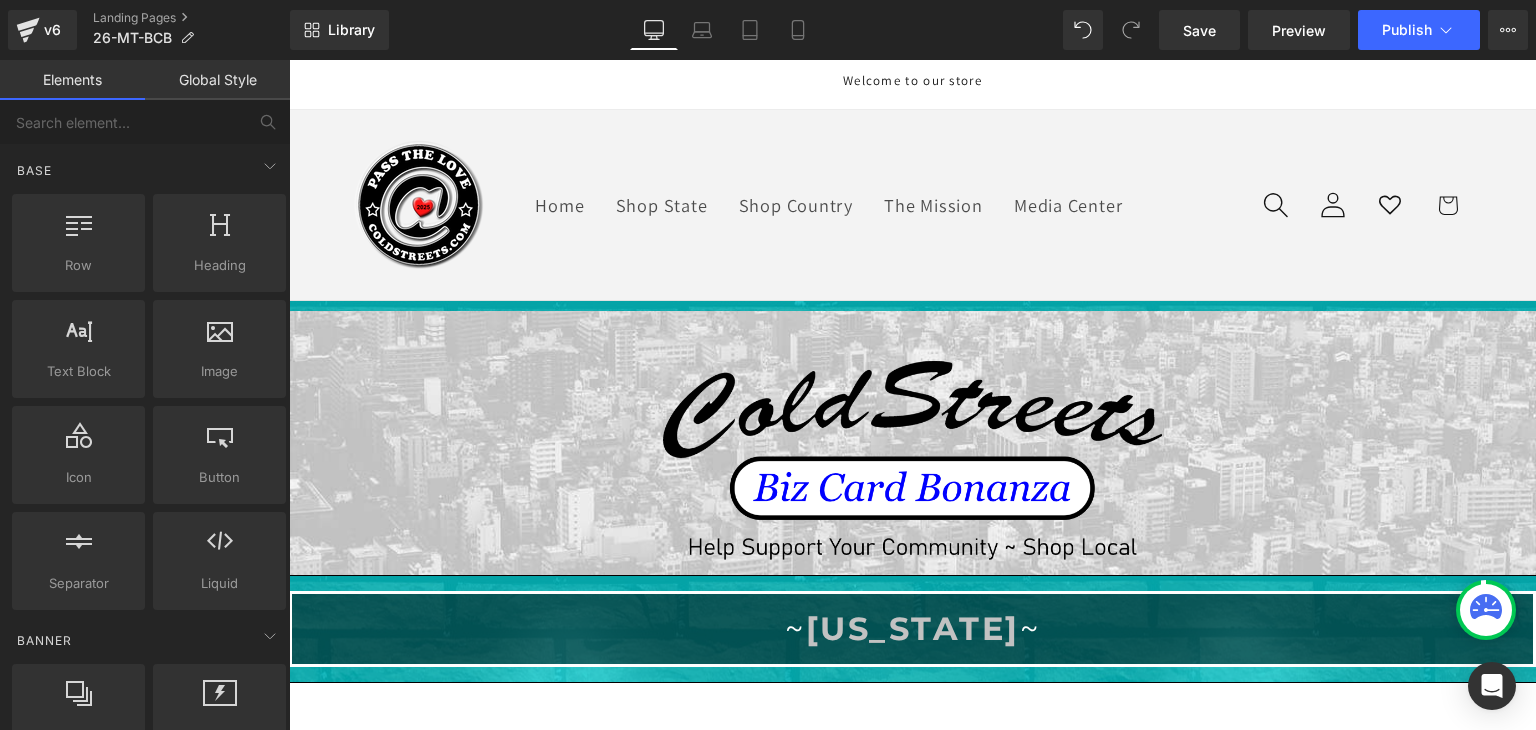 click 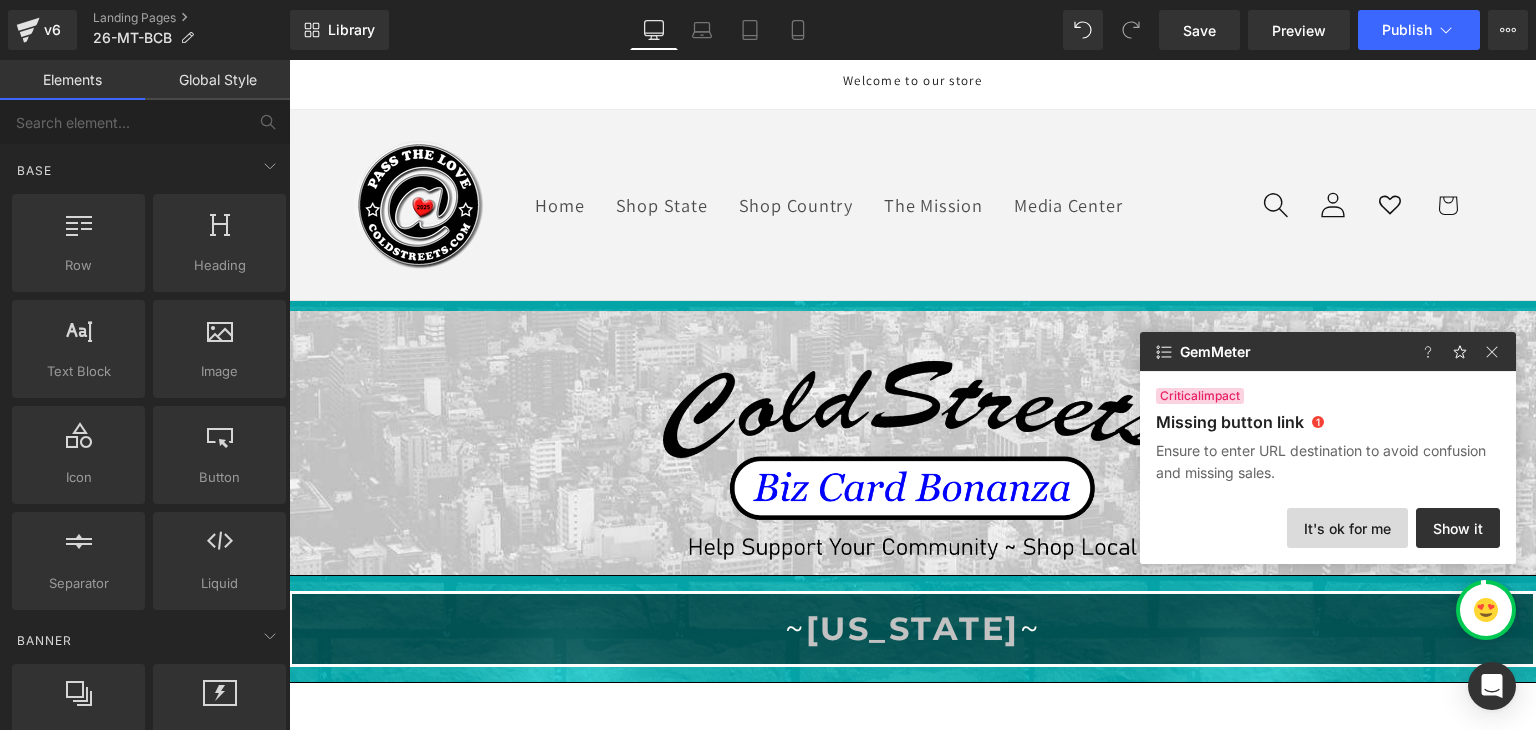 click on "It's ok for me" at bounding box center (1347, 528) 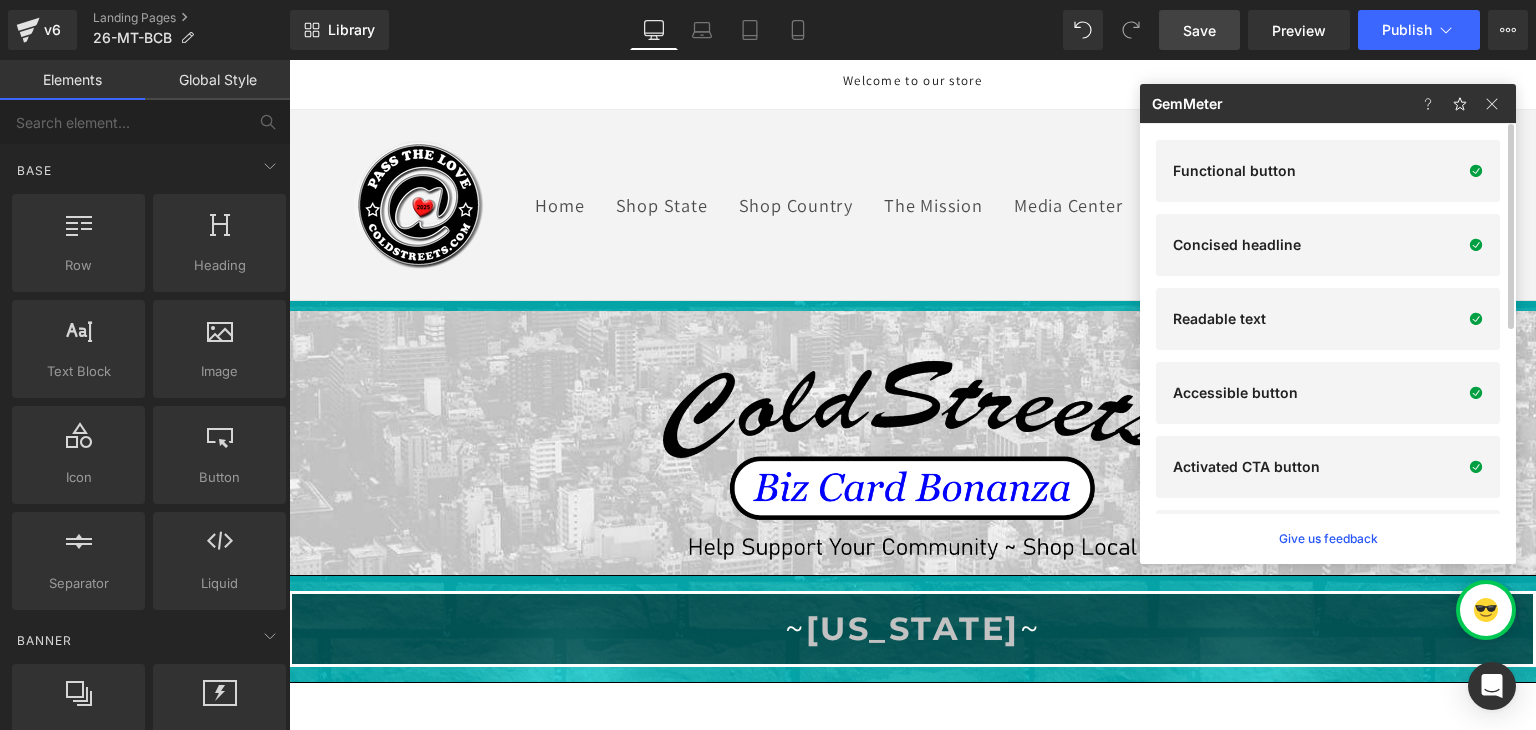 click on "Save" at bounding box center [1199, 30] 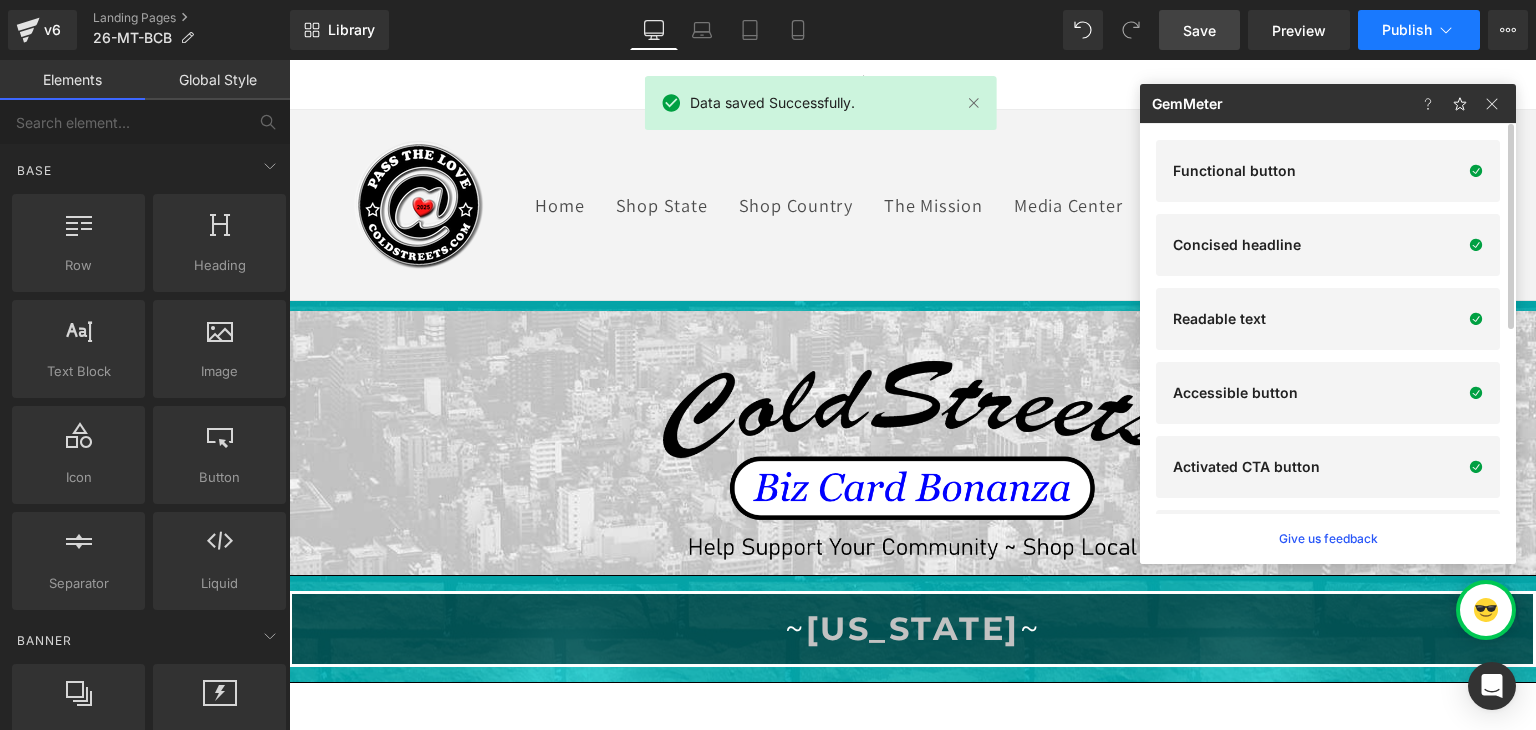 click on "Publish" at bounding box center (1407, 30) 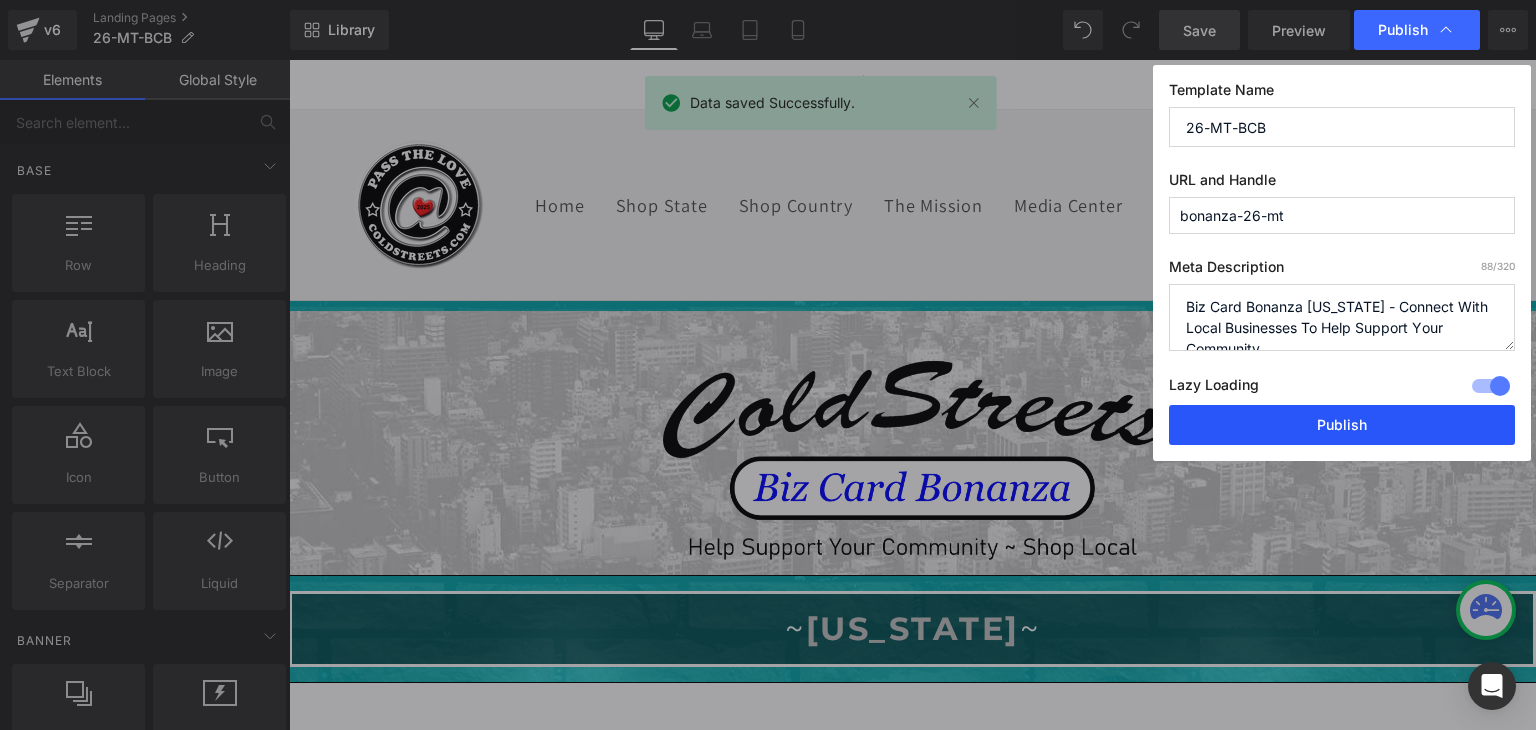 click on "Publish" at bounding box center [1342, 425] 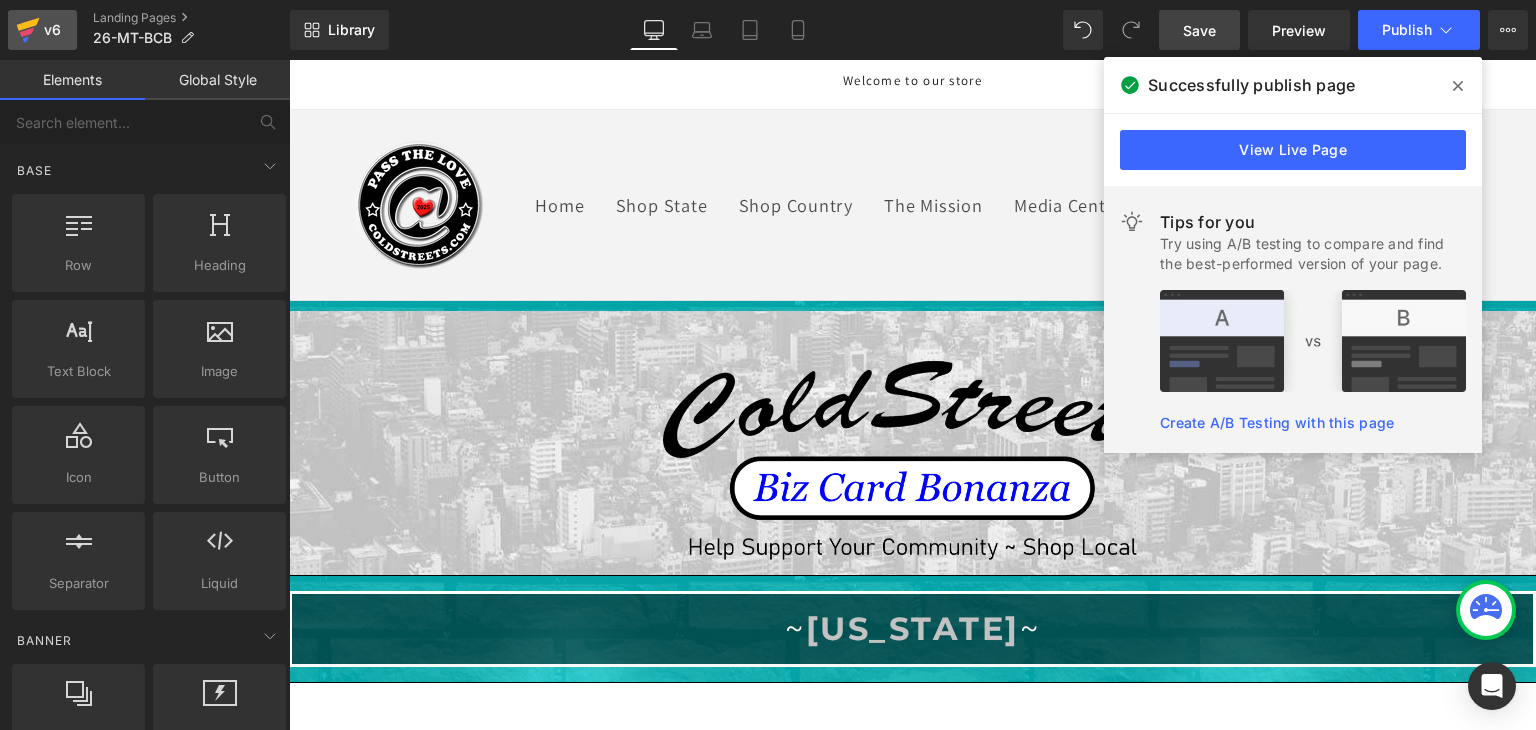 click 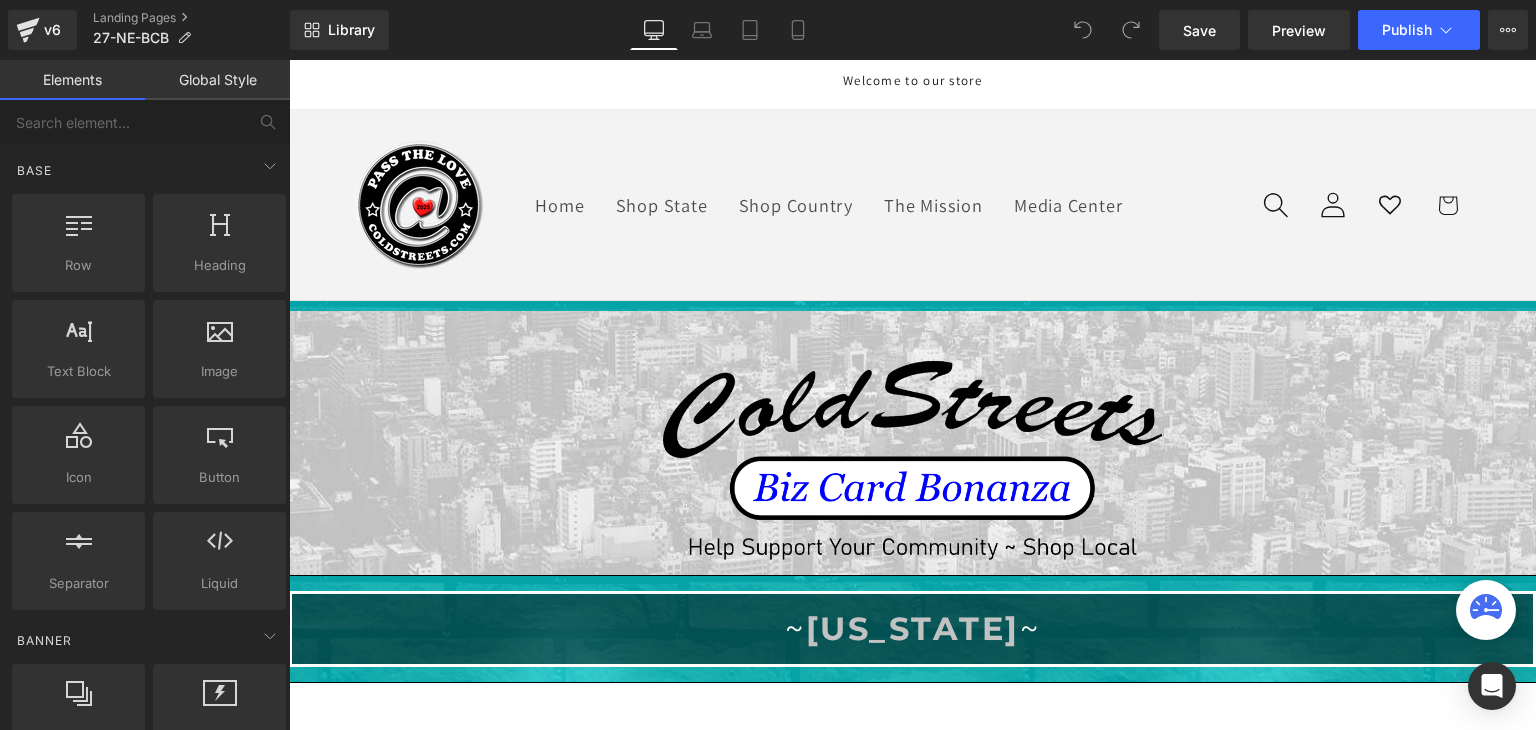 scroll, scrollTop: 0, scrollLeft: 0, axis: both 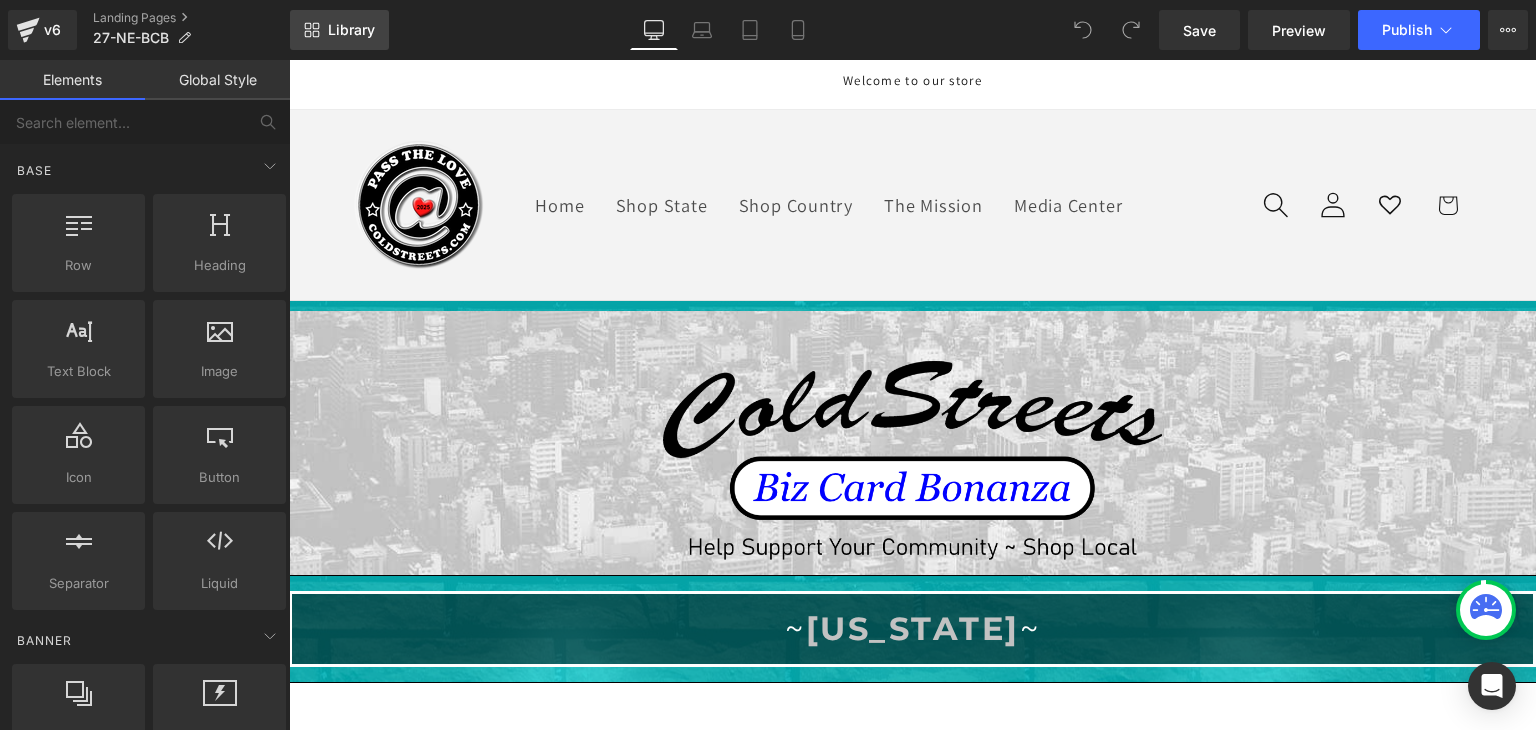 click on "Library" at bounding box center (339, 30) 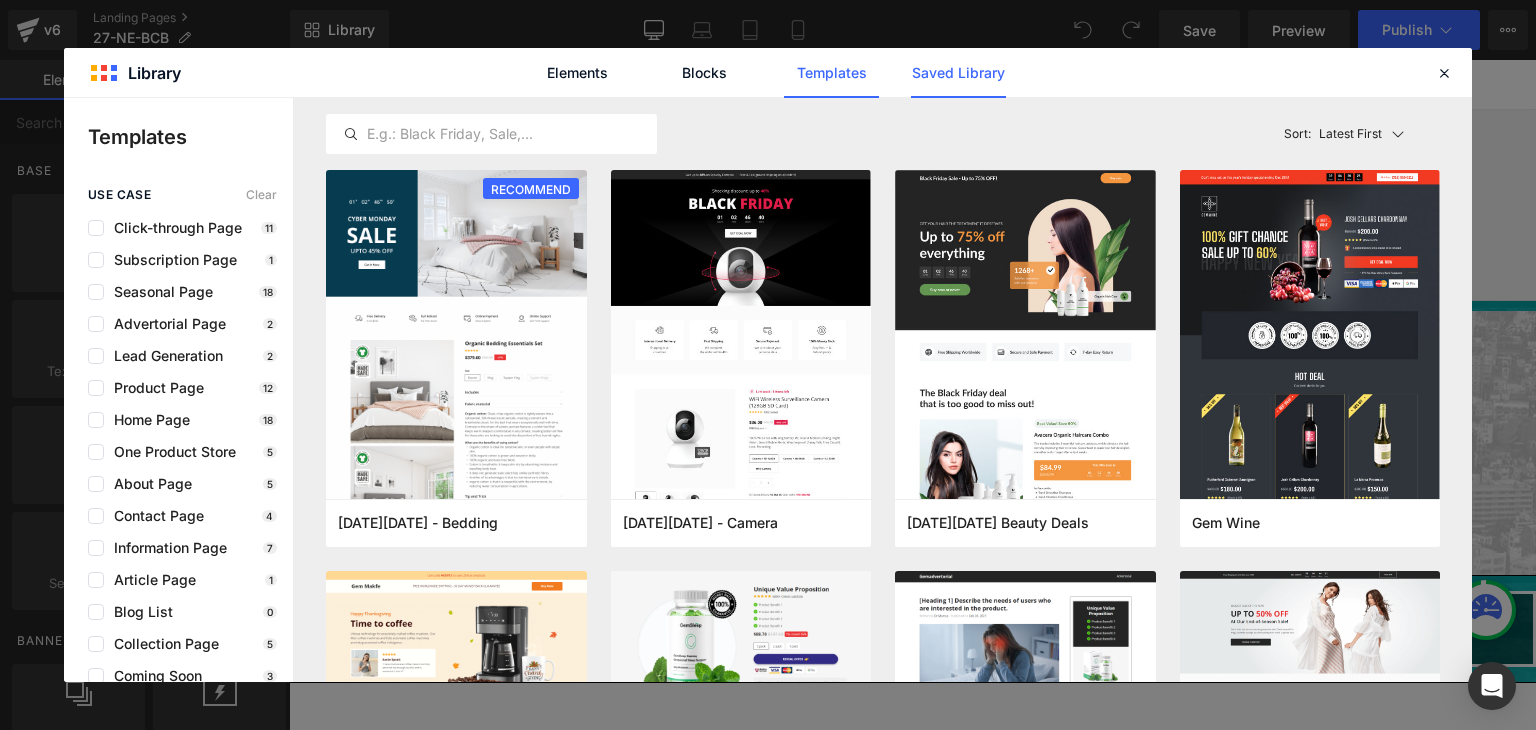 click on "Saved Library" 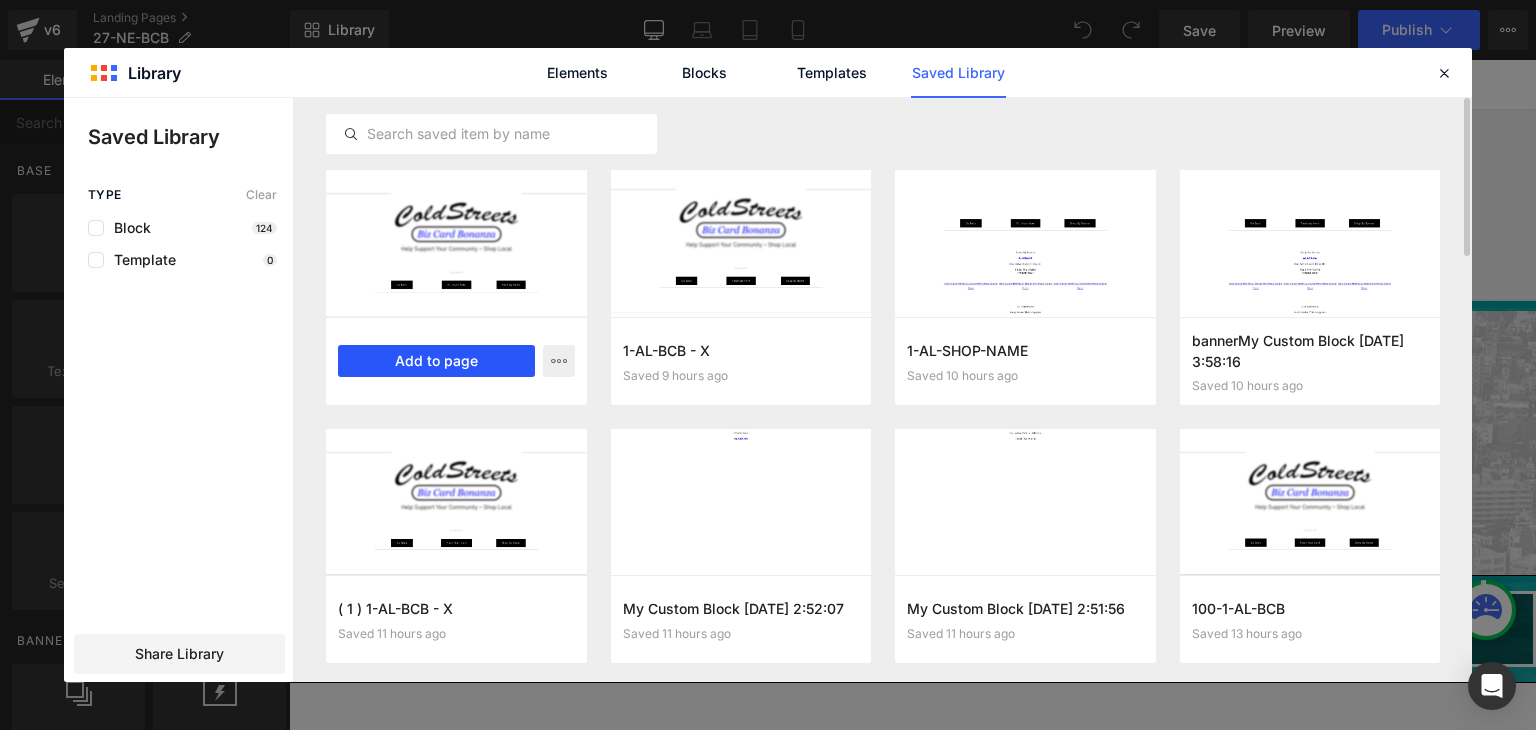 click on "Add to page" at bounding box center (436, 361) 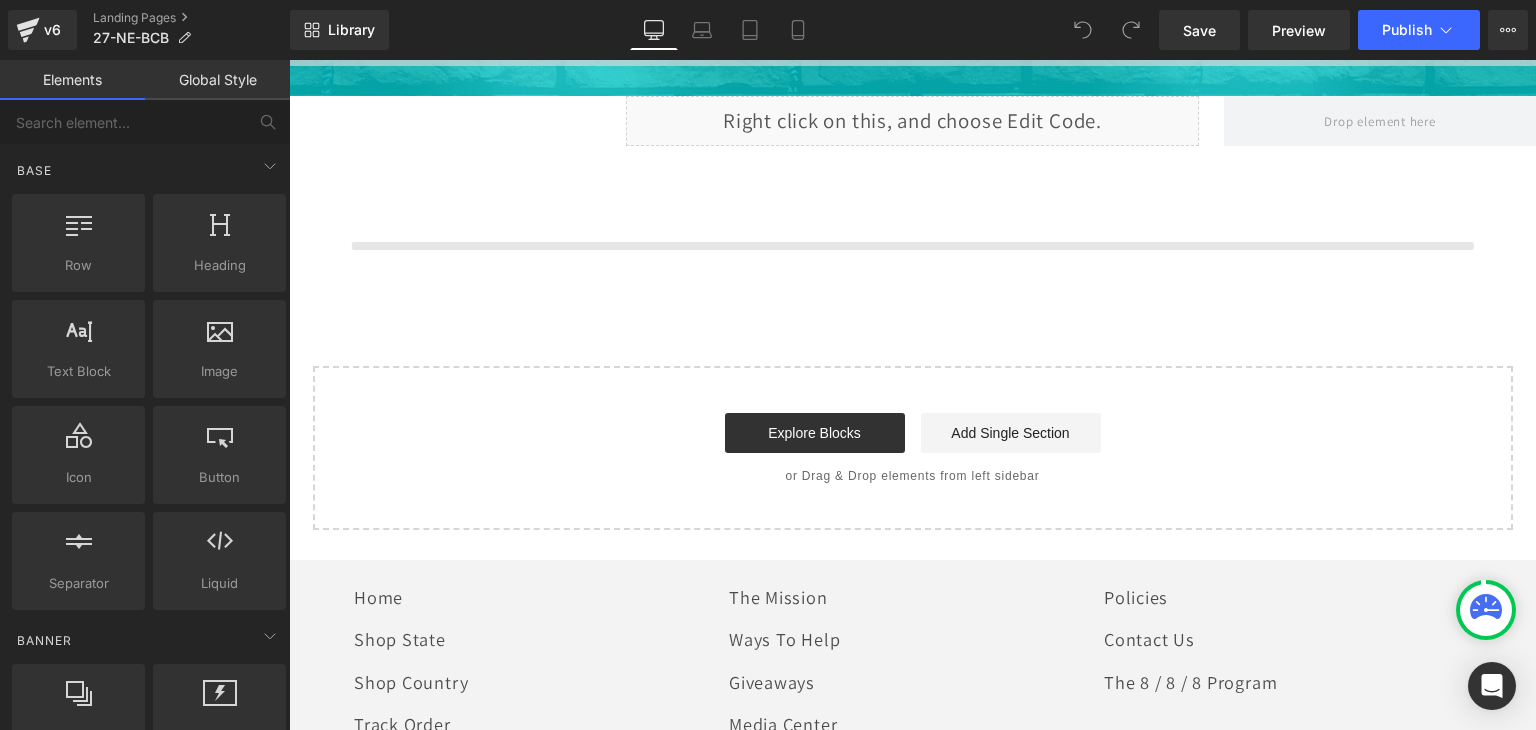 scroll, scrollTop: 1259, scrollLeft: 0, axis: vertical 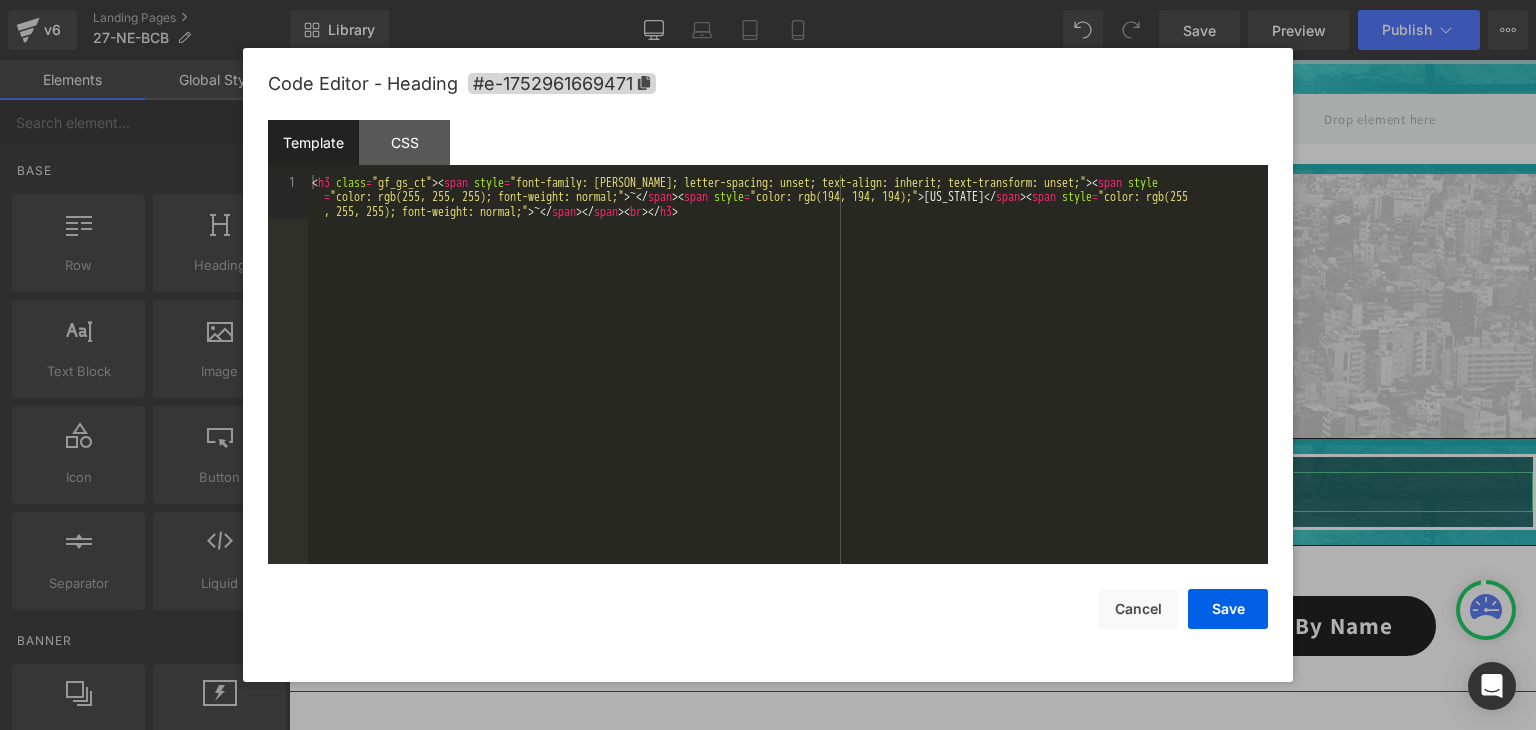 click on "You are previewing how the   will restyle your page. You can not edit Elements in Preset Preview Mode.  v6 Landing Pages 27-NE-BCB Library Desktop Desktop Laptop Tablet Mobile Save Preview Publish Scheduled View Live Page View with current Template Save Template to Library Schedule Publish  Optimize  Publish Settings Shortcuts  Your page can’t be published   You've reached the maximum number of published pages on your plan  (0/0).  You need to upgrade your plan or unpublish all your pages to get 1 publish slot.   Unpublish pages   Upgrade plan  Elements Global Style Base Row  rows, columns, layouts, div Heading  headings, titles, h1,h2,h3,h4,h5,h6 Text Block  texts, paragraphs, contents, blocks Image  images, photos, alts, uploads Icon  icons, symbols Button  button, call to action, cta Separator  separators, dividers, horizontal lines Liquid  liquid, custom code, html, javascript, css, reviews, apps, applications, embeded, iframe Banner Parallax  banner, slideshow, hero, image, cover, parallax, effect ok" at bounding box center [768, 0] 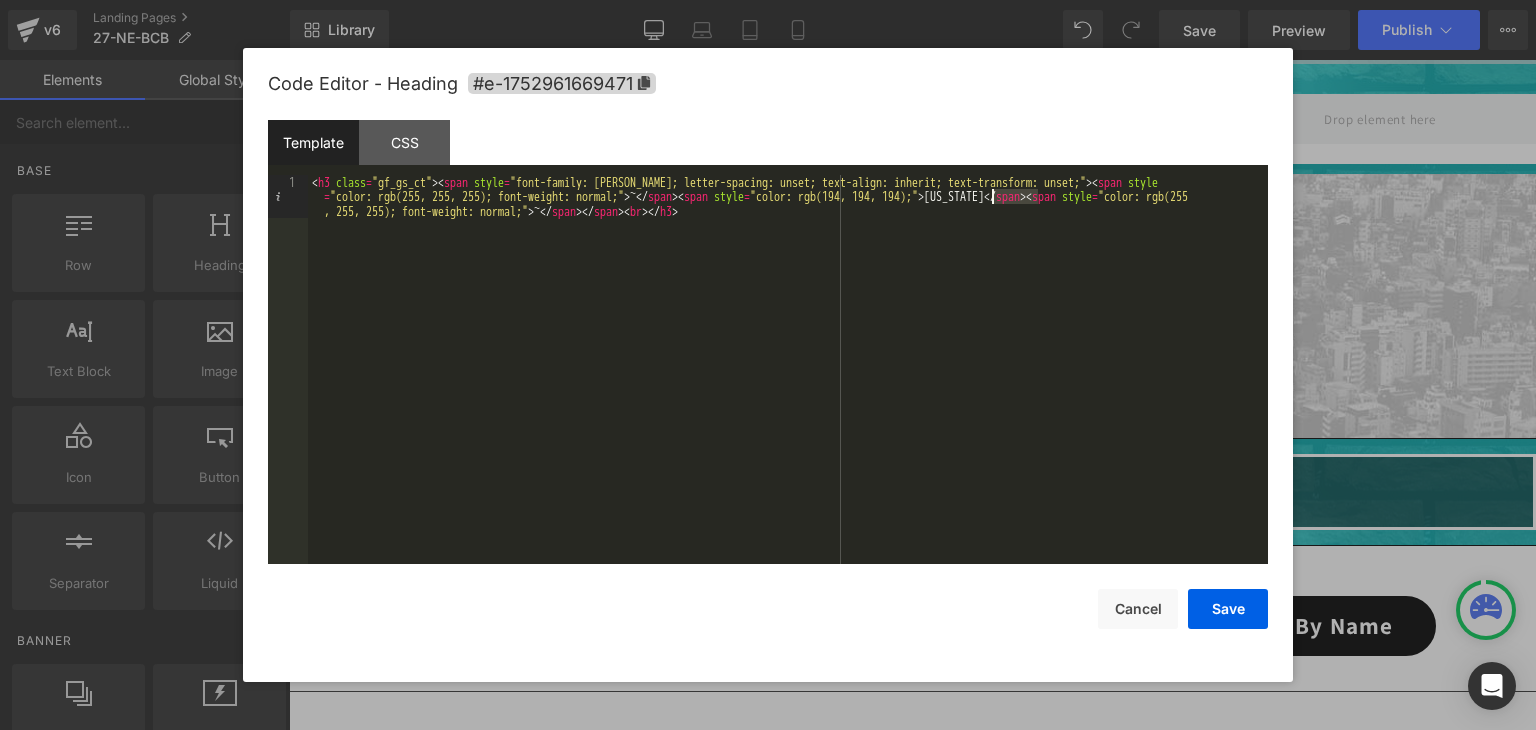 drag, startPoint x: 1036, startPoint y: 193, endPoint x: 994, endPoint y: 199, distance: 42.426407 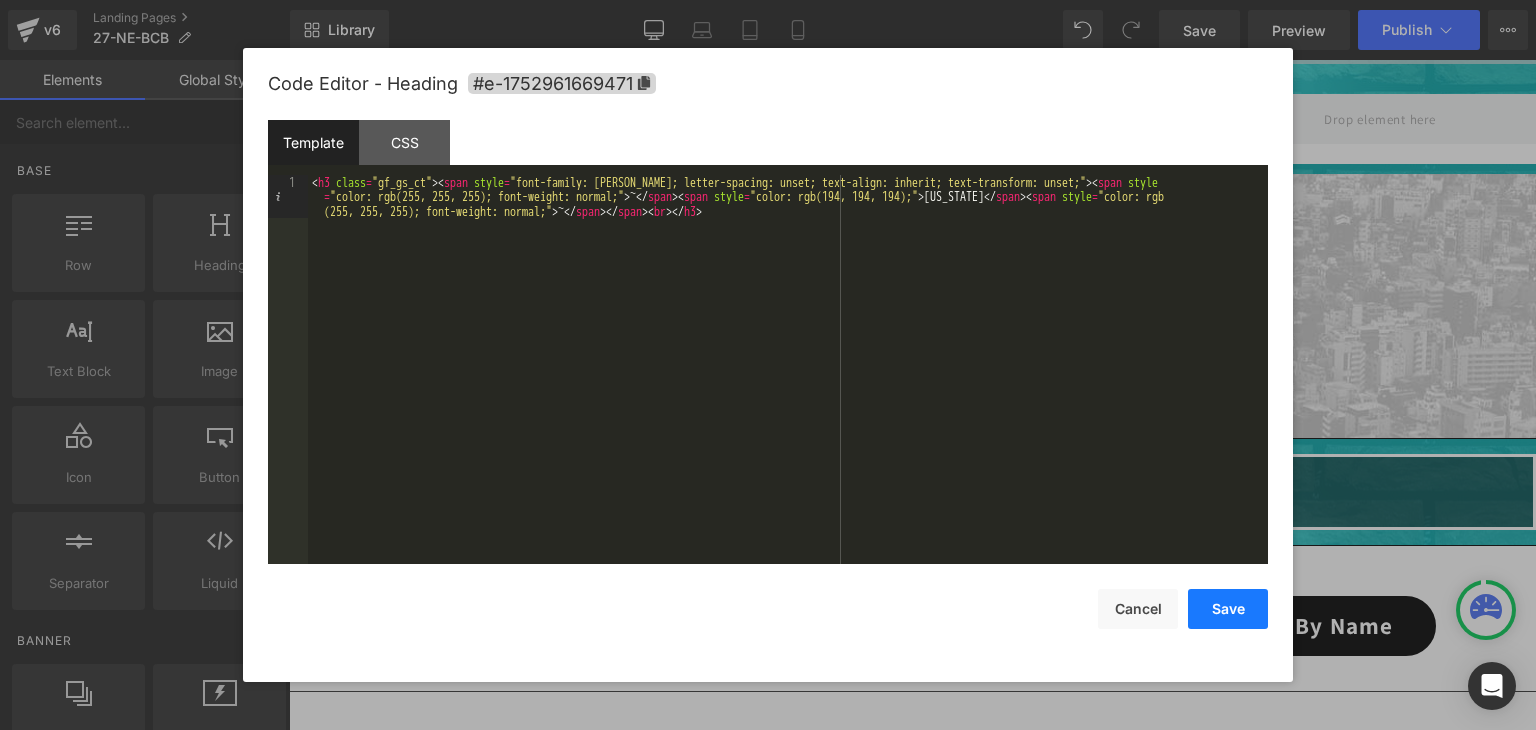 click on "Save" at bounding box center (1228, 609) 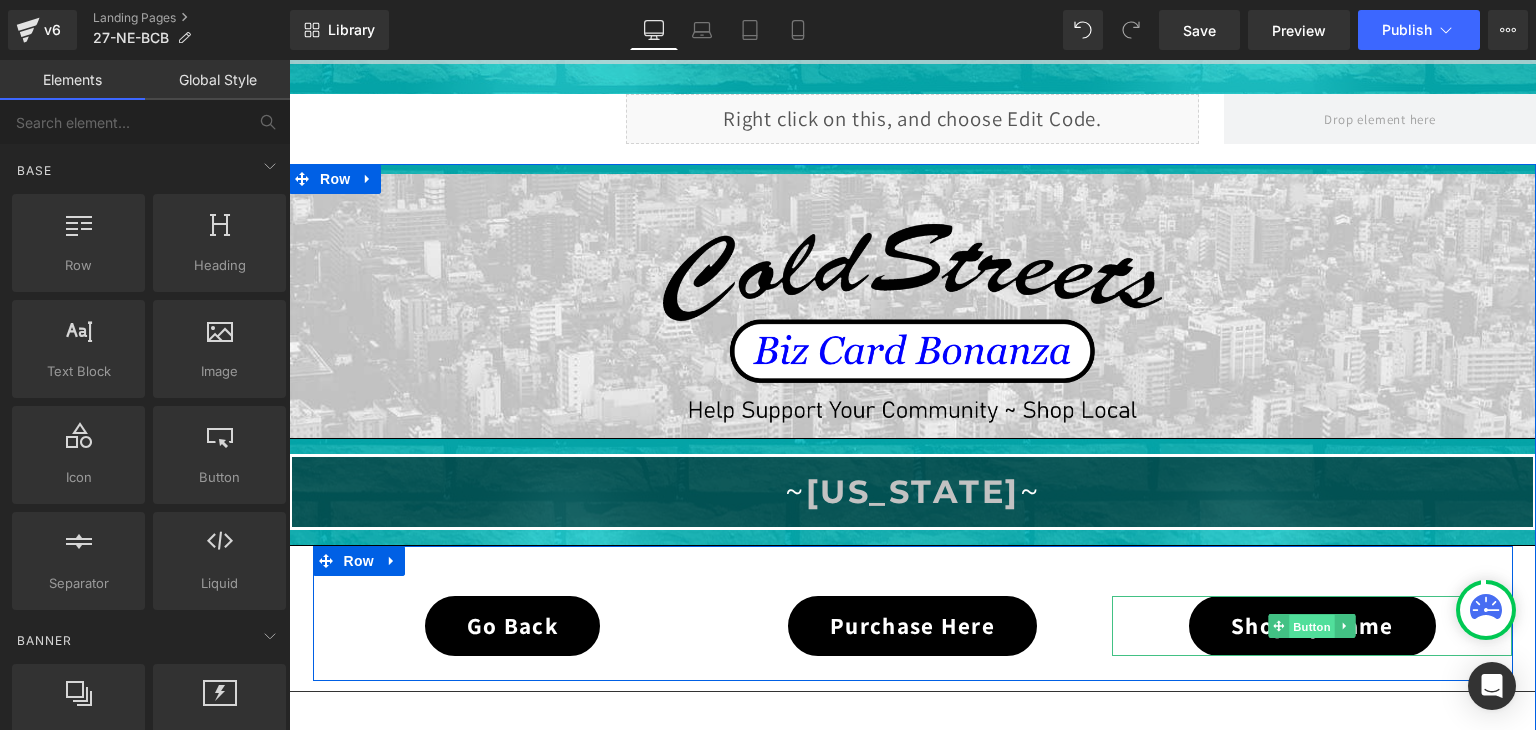 click on "Button" at bounding box center (1313, 627) 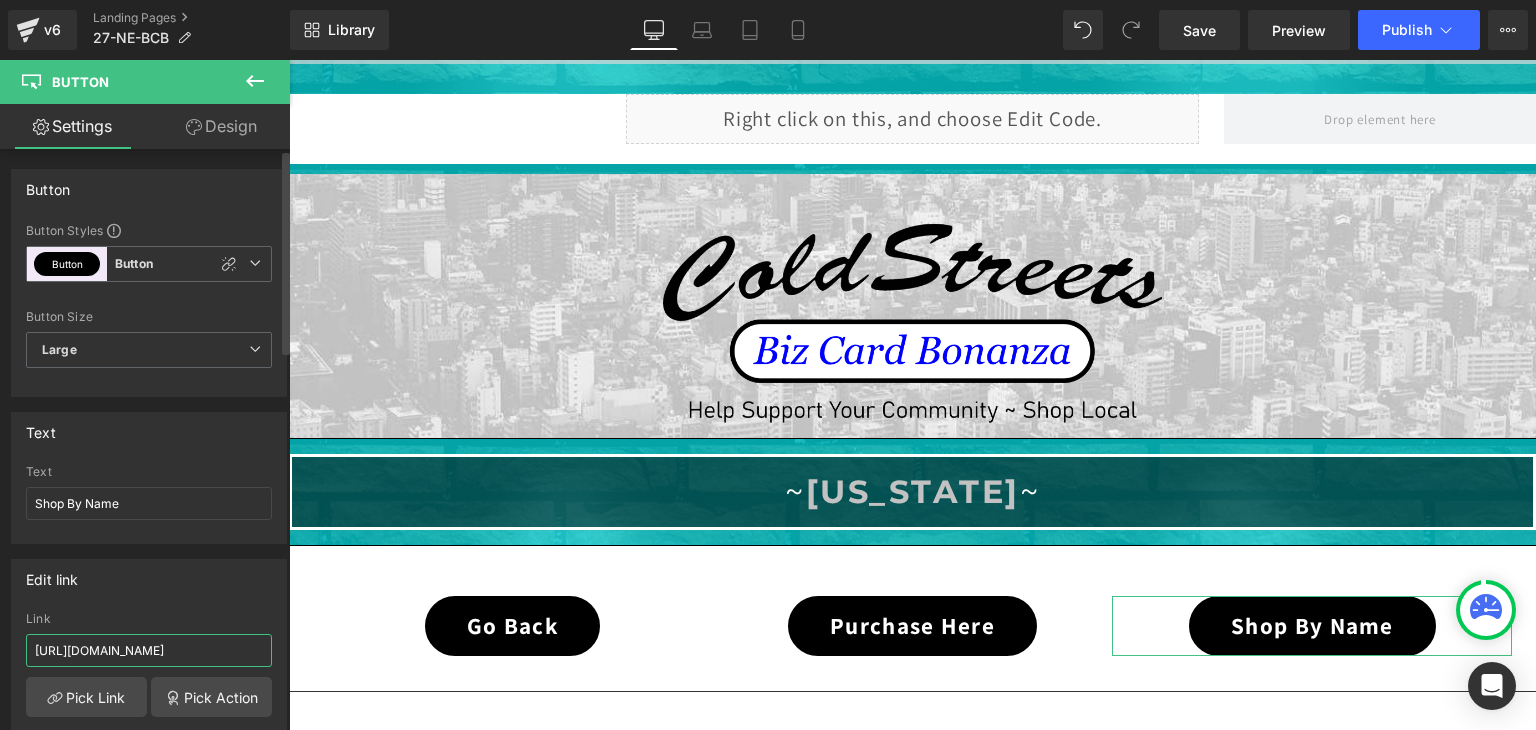 scroll, scrollTop: 0, scrollLeft: 44, axis: horizontal 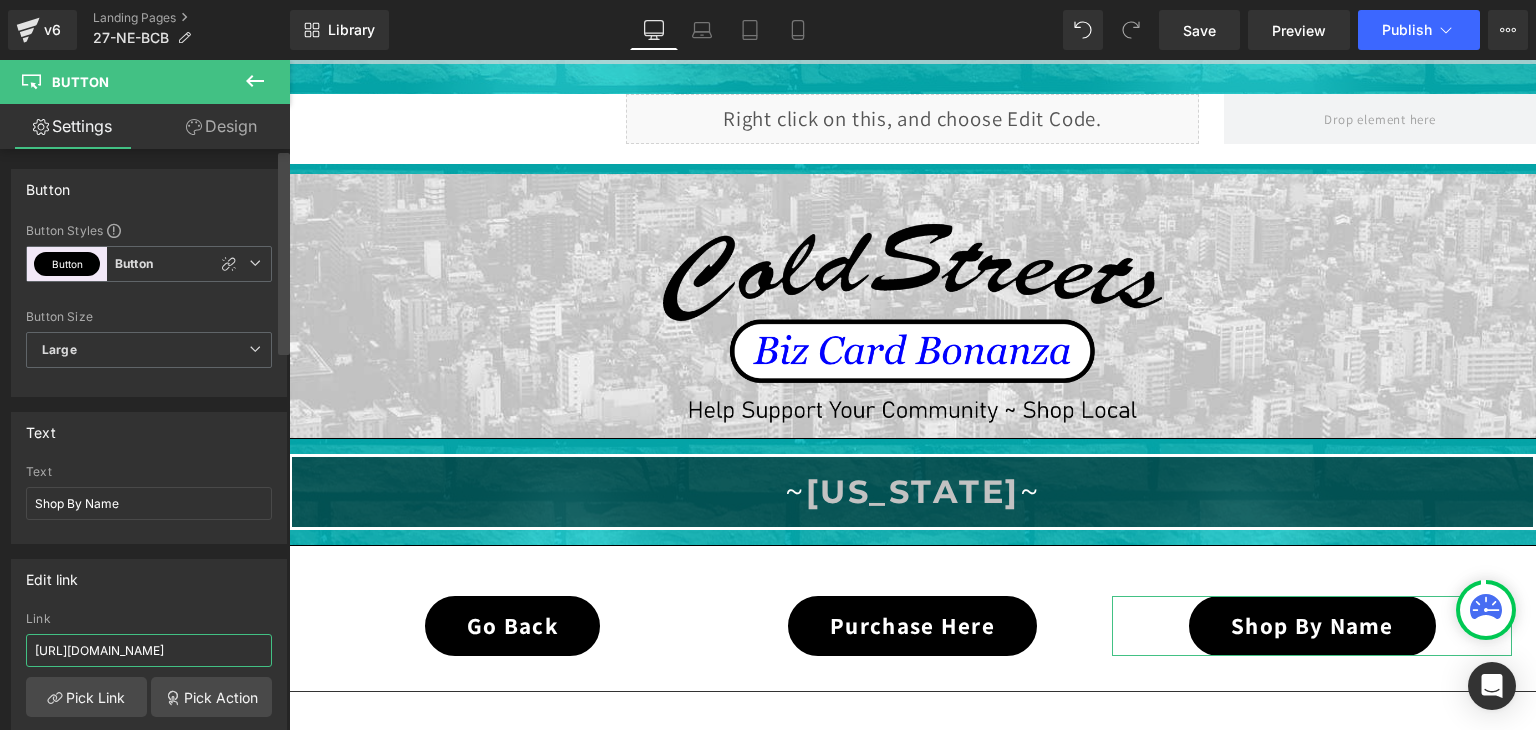 drag, startPoint x: 211, startPoint y: 646, endPoint x: 282, endPoint y: 646, distance: 71 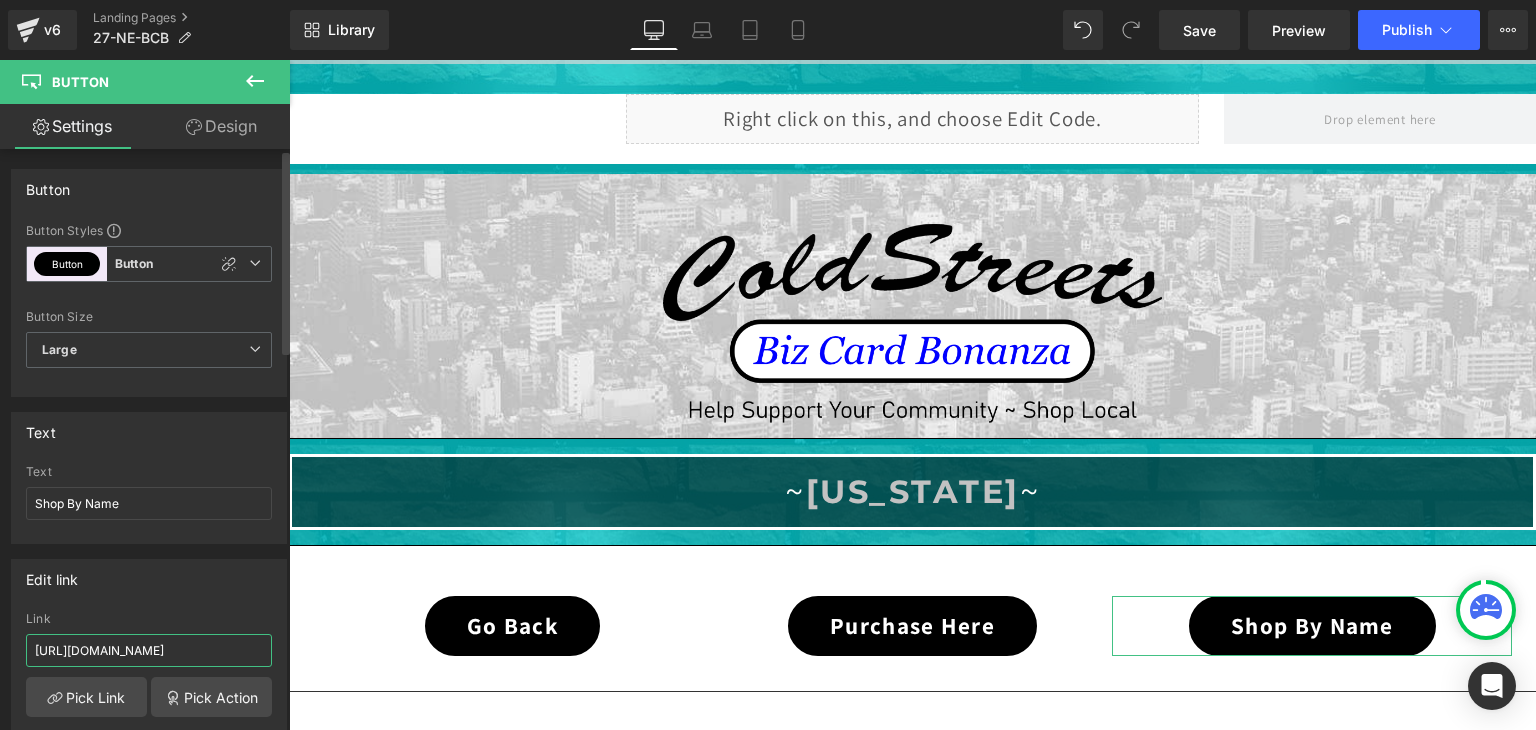 paste on "27-ne" 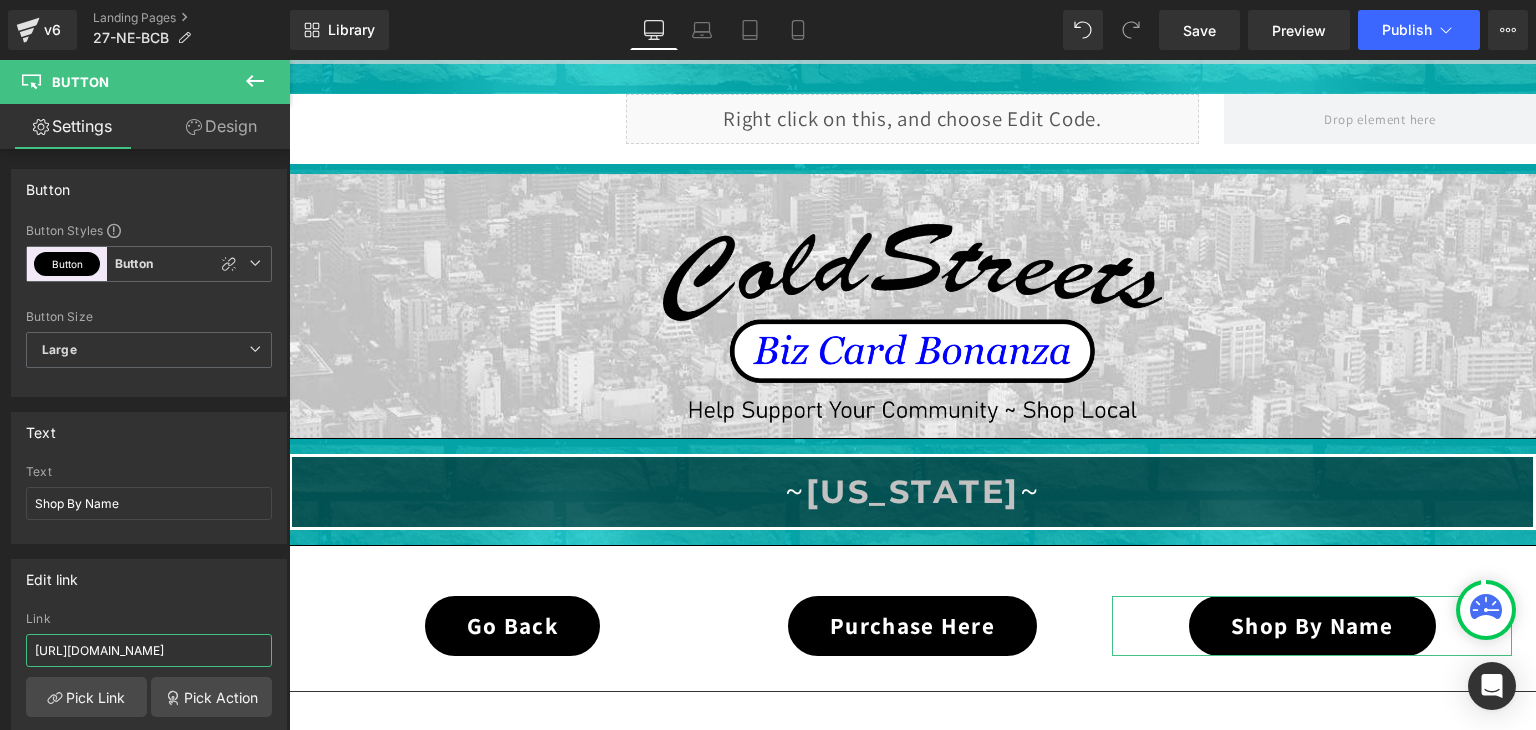 type on "https://coldstreets.com/pages/27-ne-shop-name" 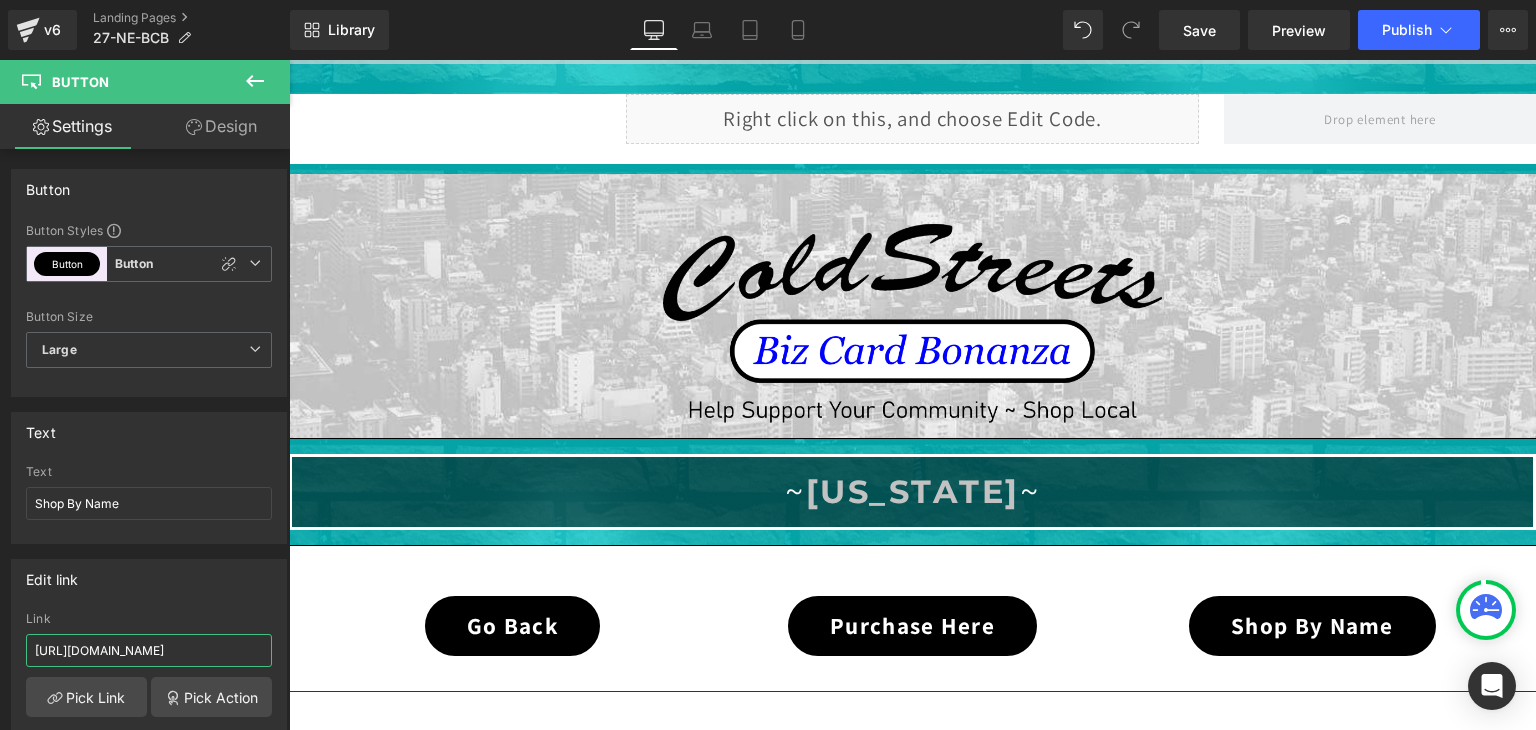 scroll, scrollTop: 0, scrollLeft: 58, axis: horizontal 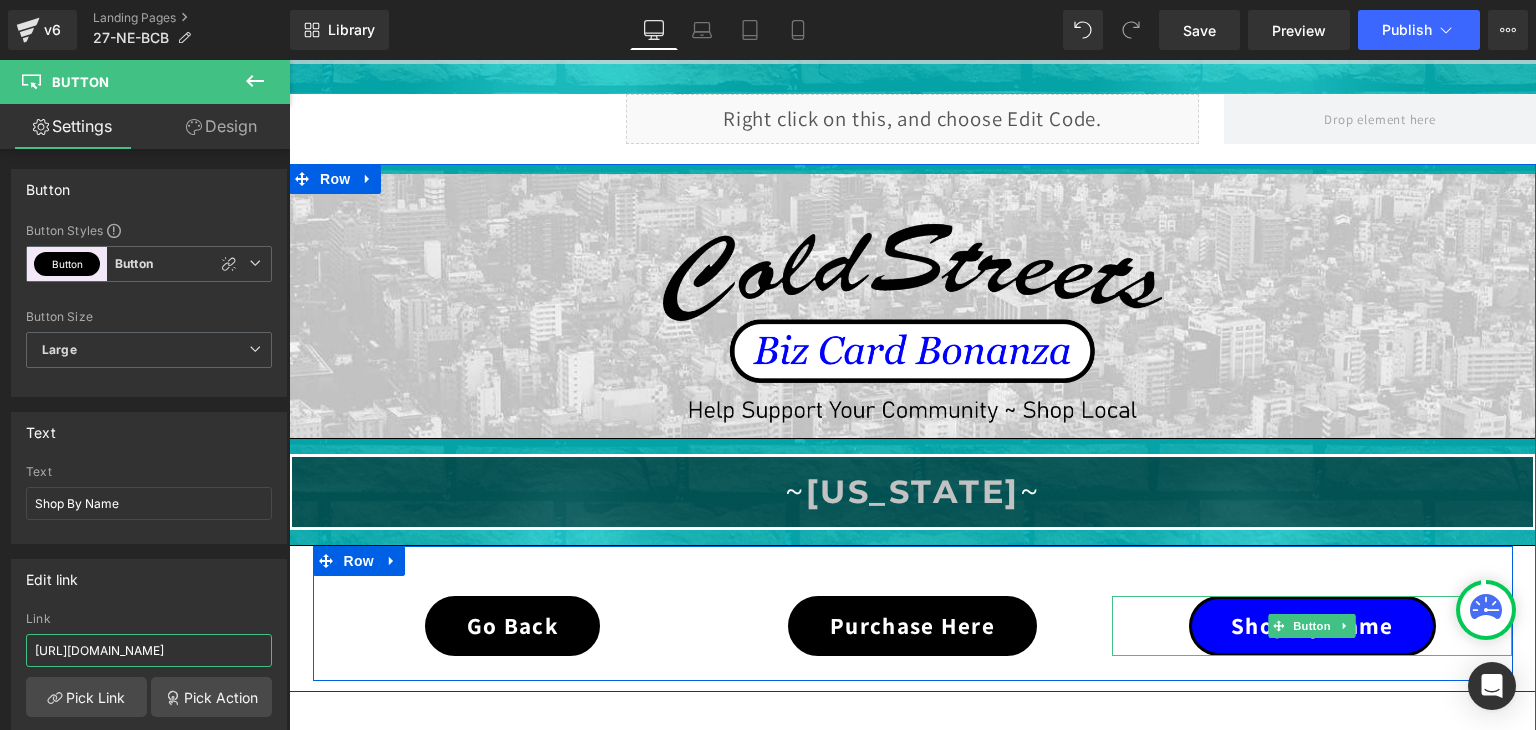 click on "Button" at bounding box center (1313, 626) 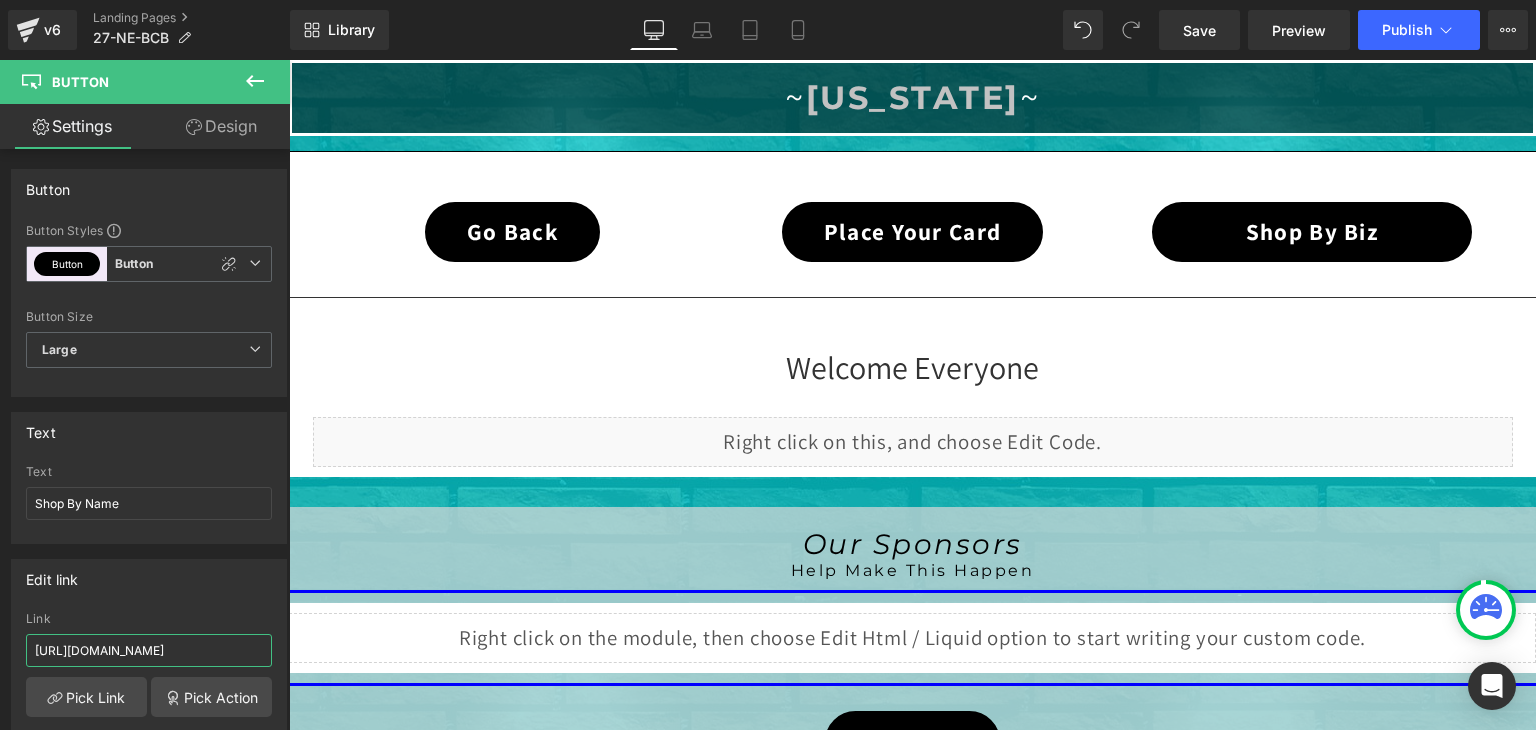 scroll, scrollTop: 459, scrollLeft: 0, axis: vertical 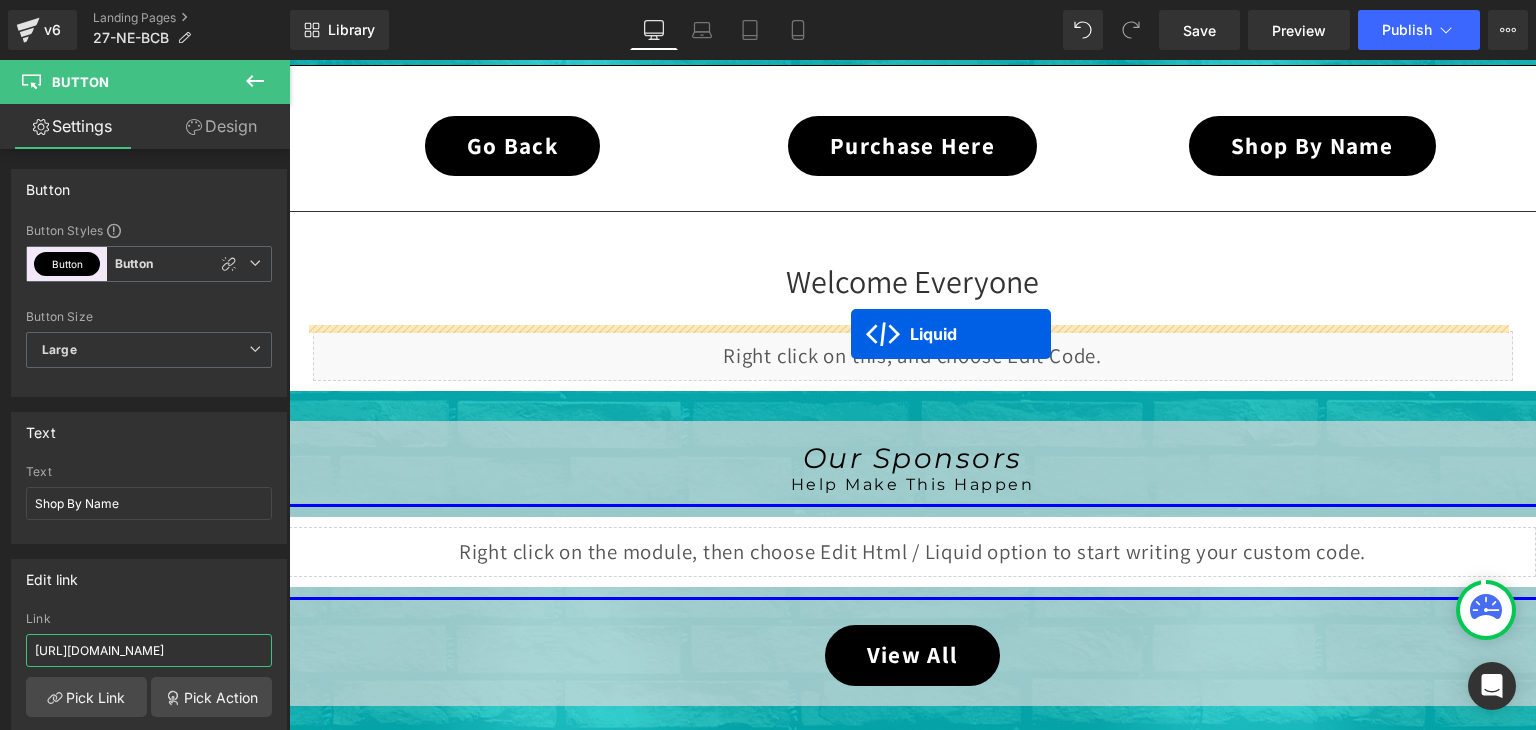 drag, startPoint x: 850, startPoint y: 501, endPoint x: 851, endPoint y: 334, distance: 167.00299 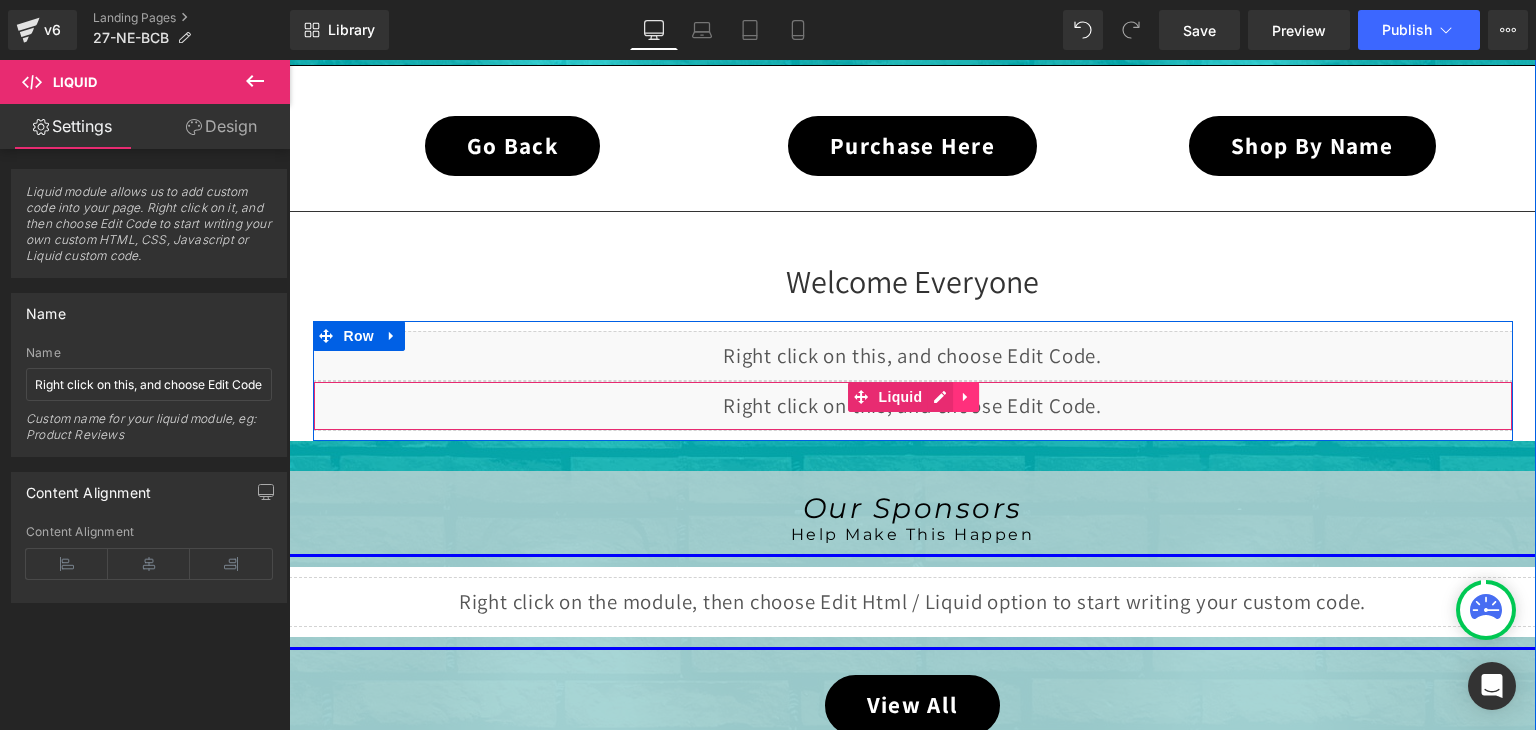 click 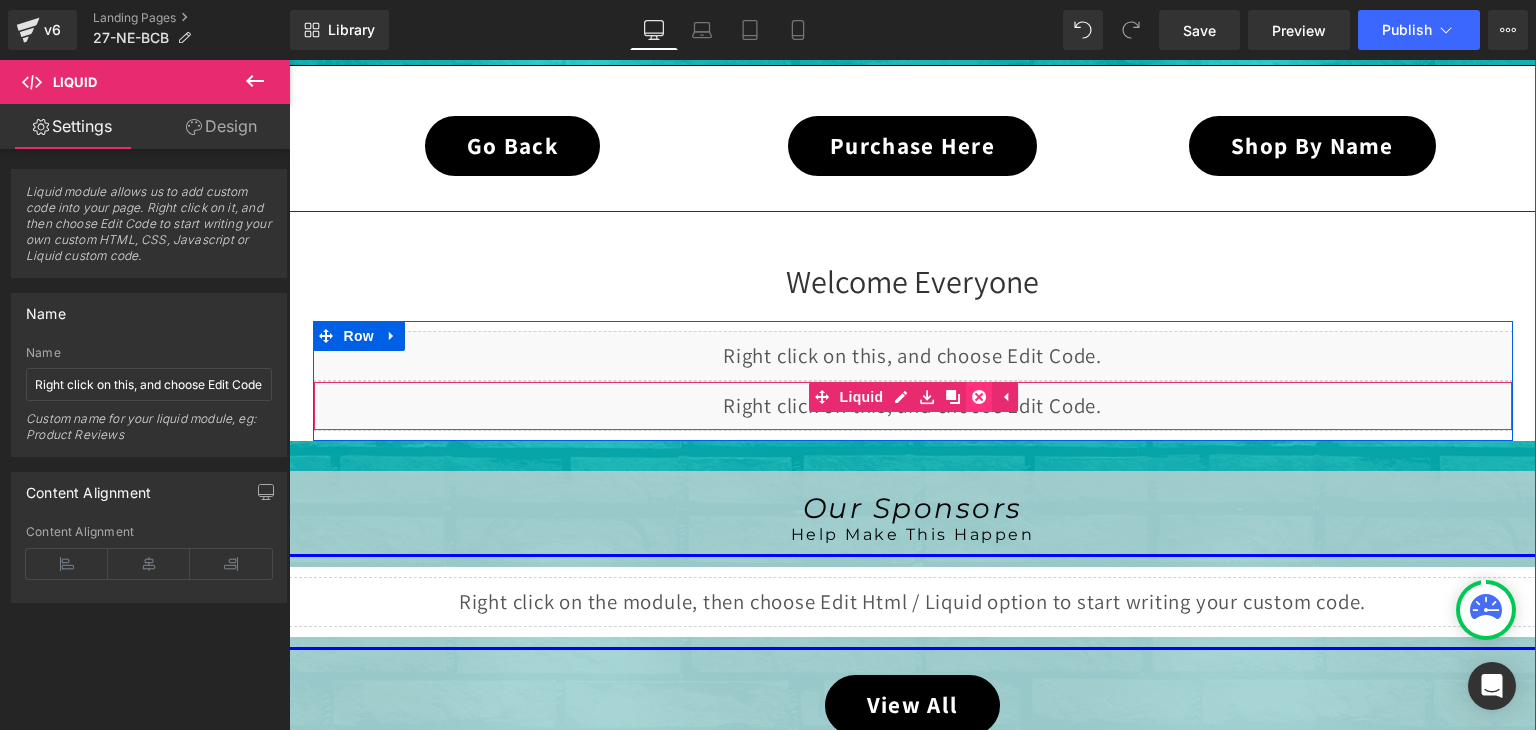 click 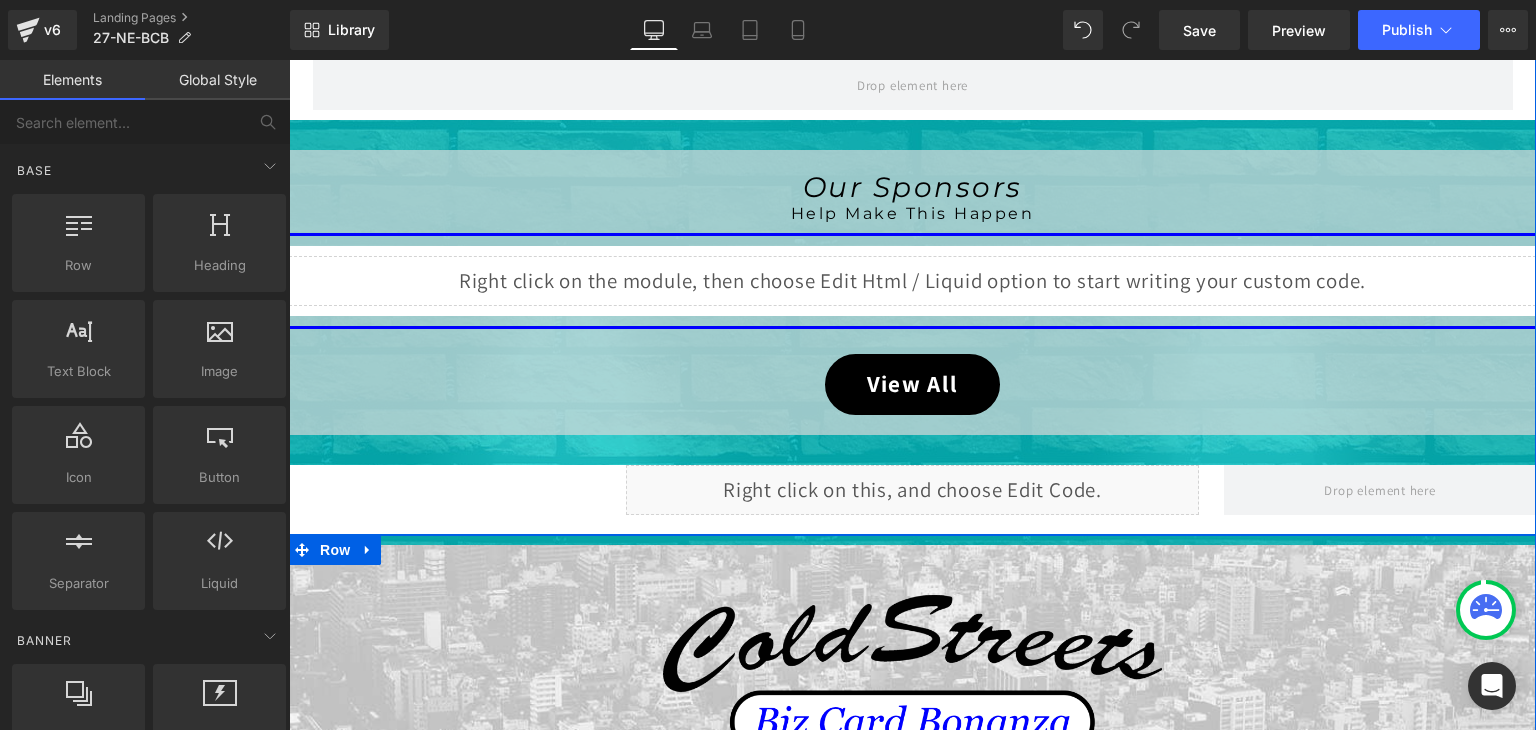 scroll, scrollTop: 839, scrollLeft: 0, axis: vertical 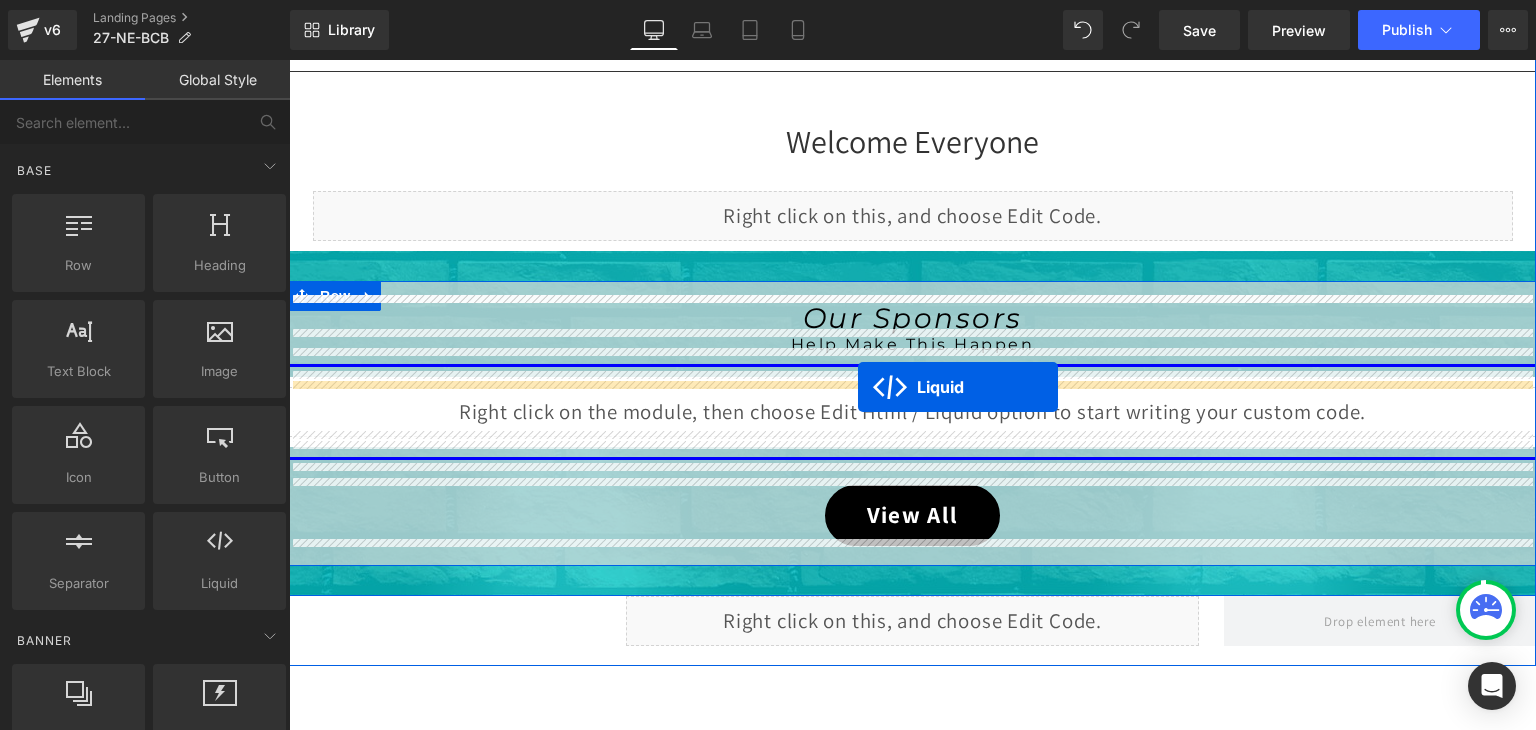 drag, startPoint x: 860, startPoint y: 317, endPoint x: 858, endPoint y: 387, distance: 70.028564 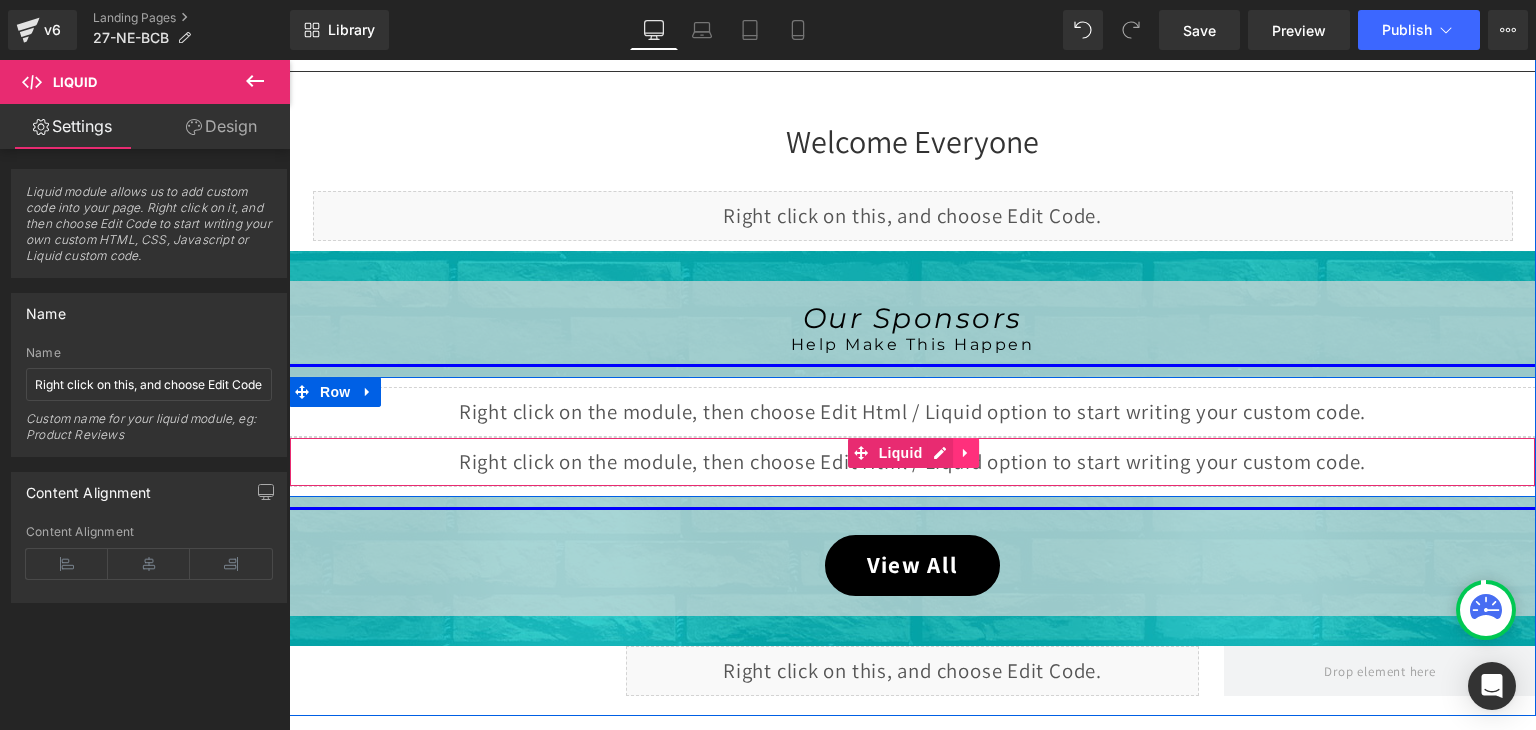 click at bounding box center [966, 453] 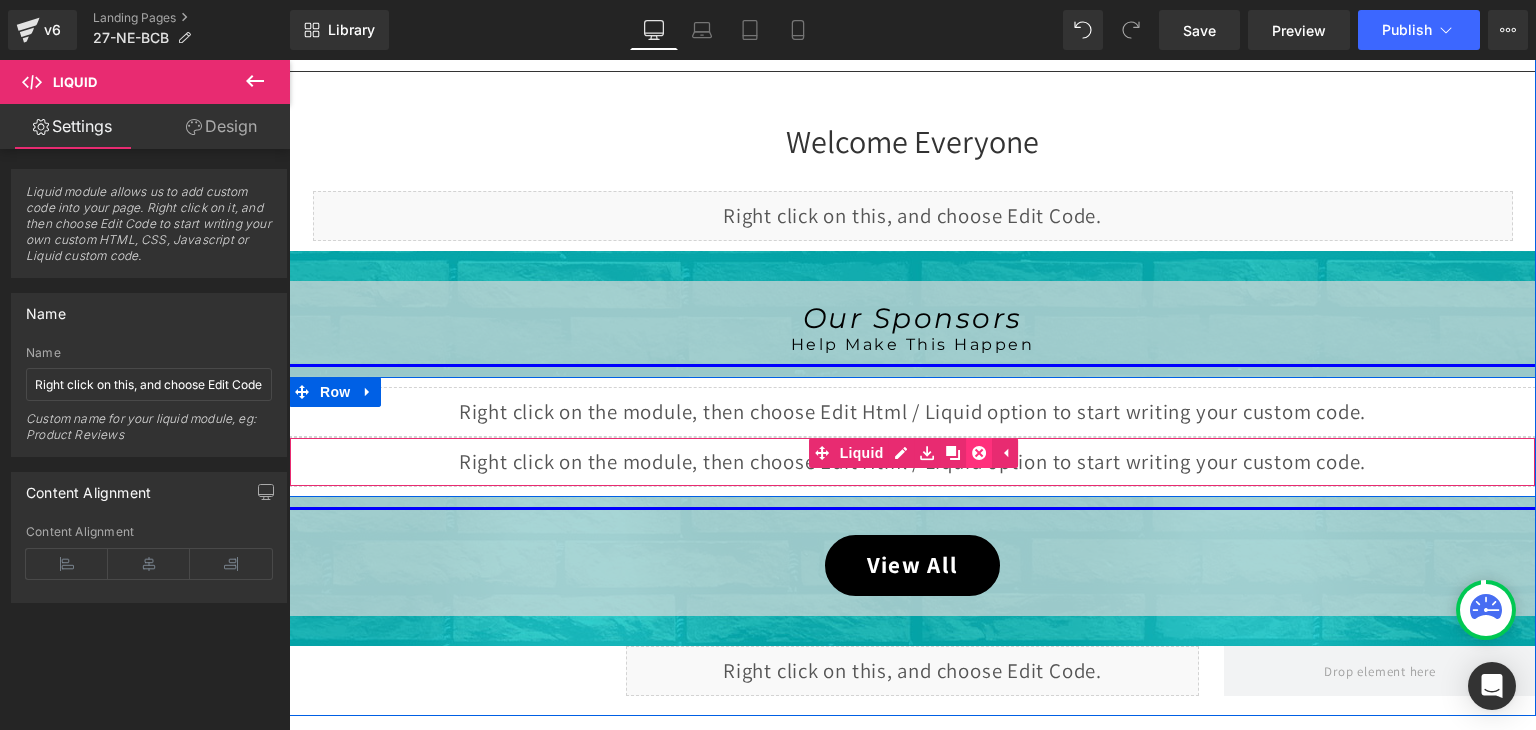 click 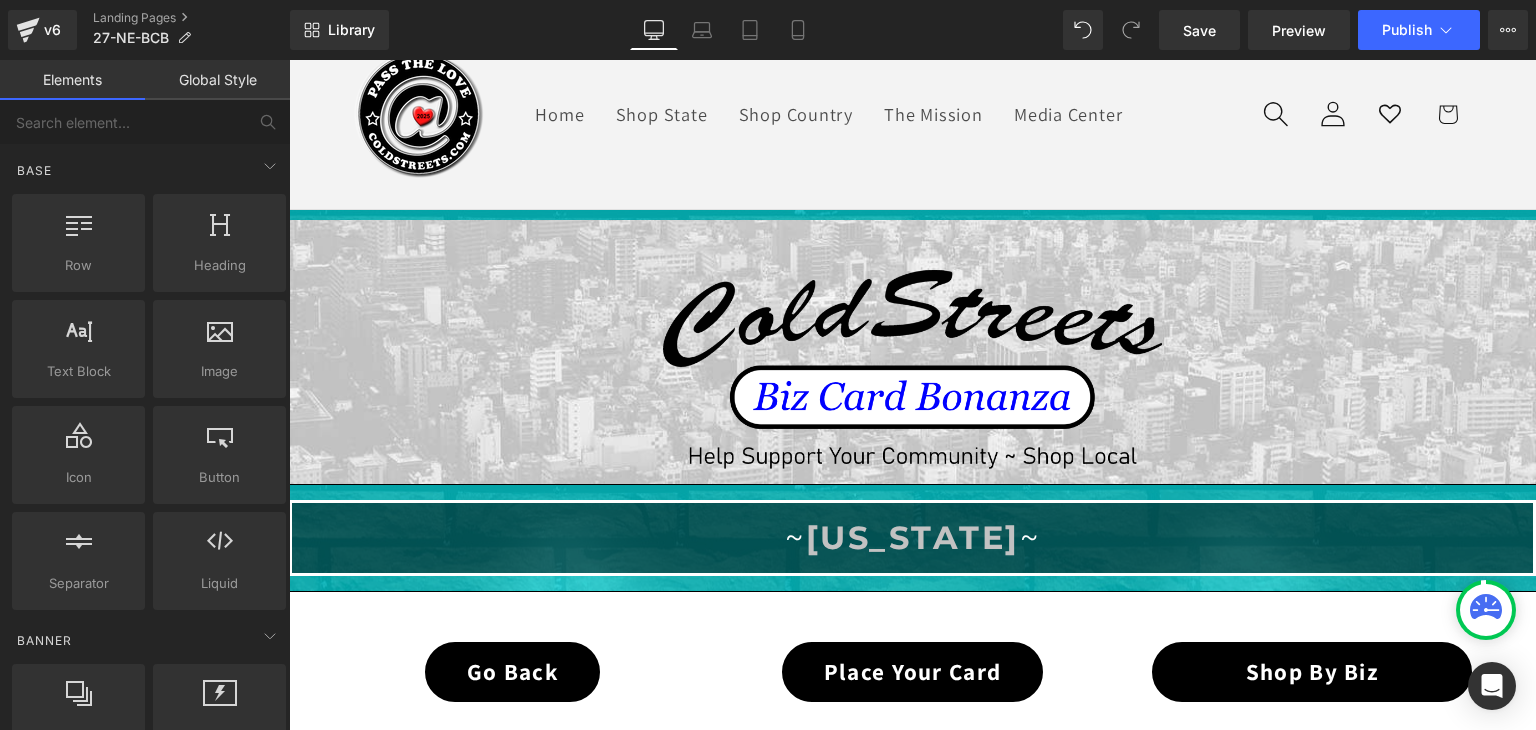 scroll, scrollTop: 79, scrollLeft: 0, axis: vertical 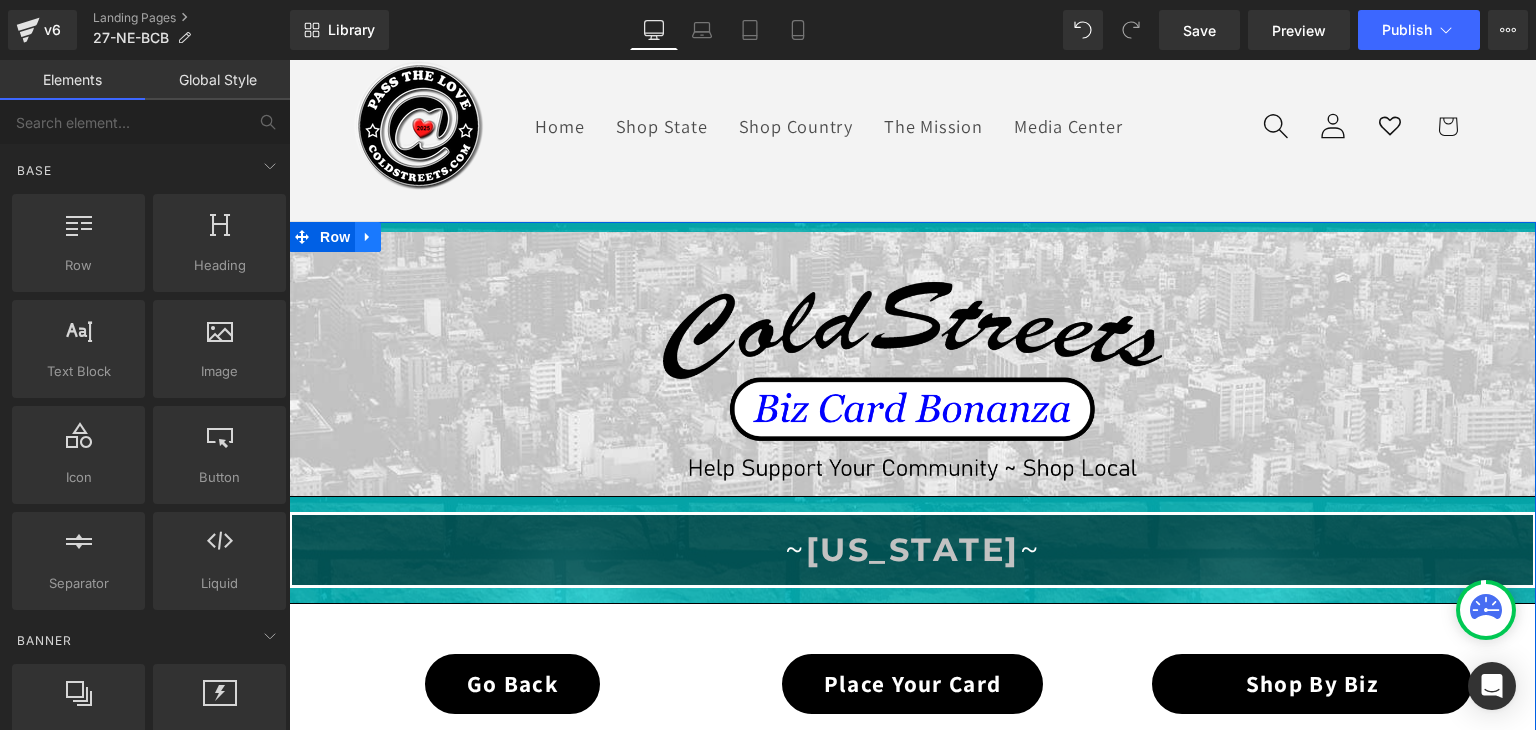 click at bounding box center (368, 237) 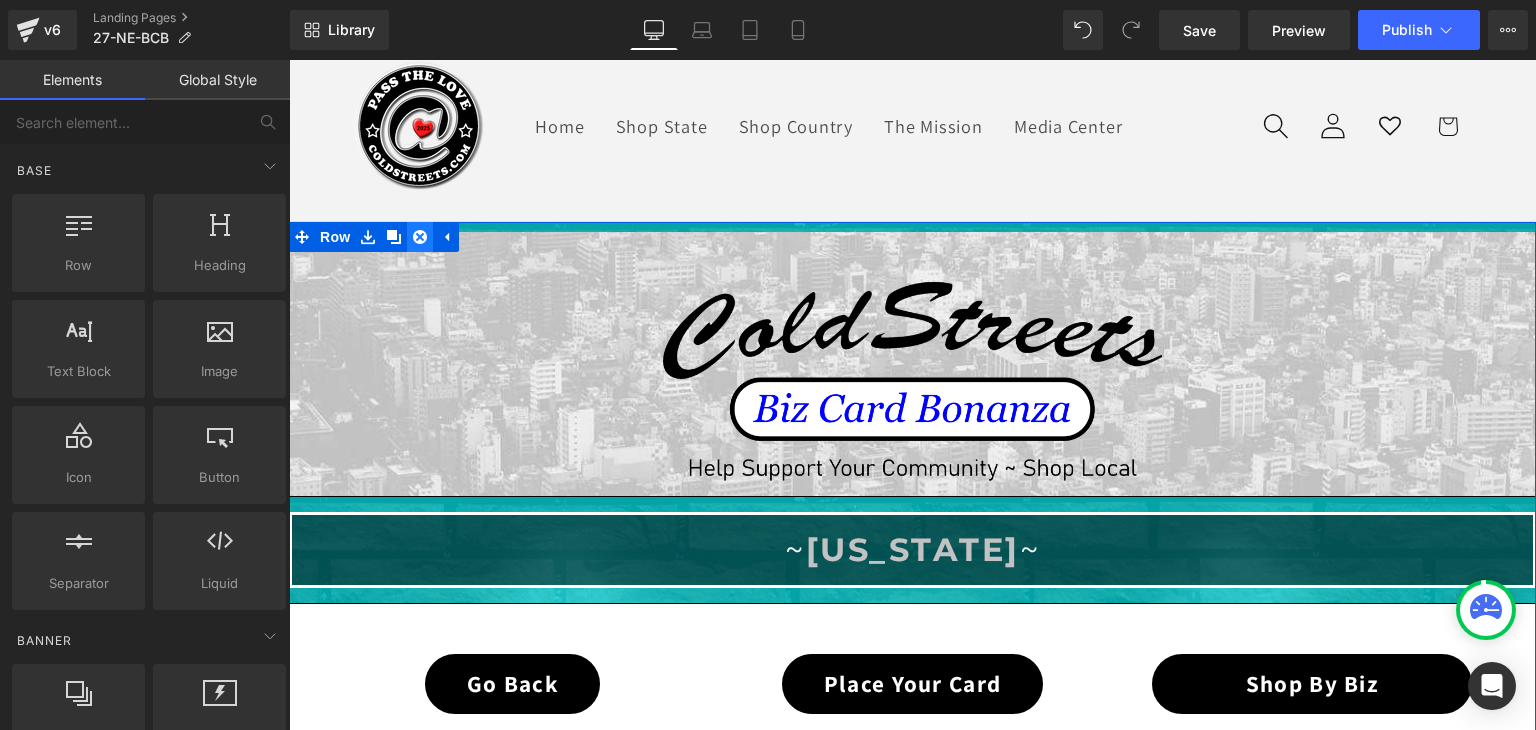 click 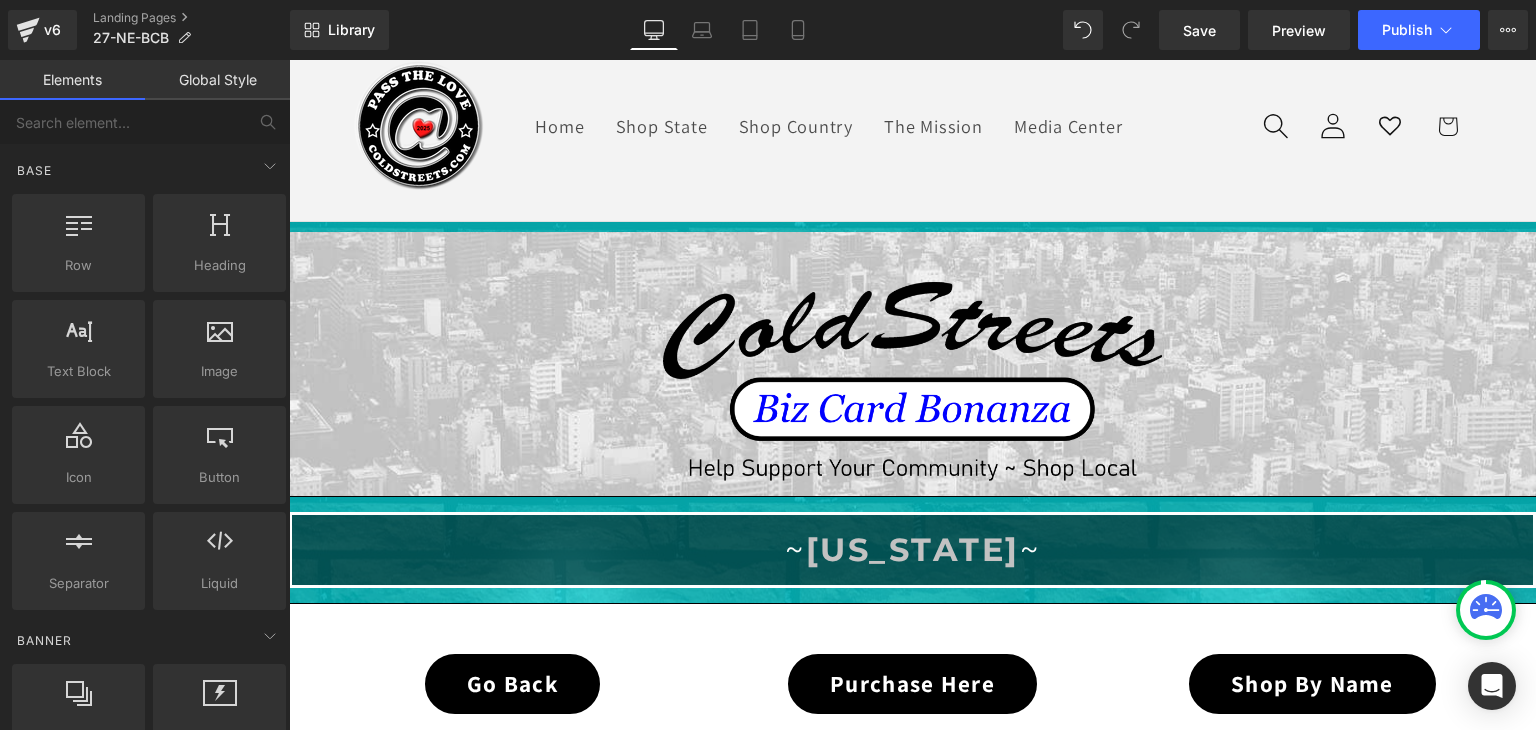 click at bounding box center [1486, 610] 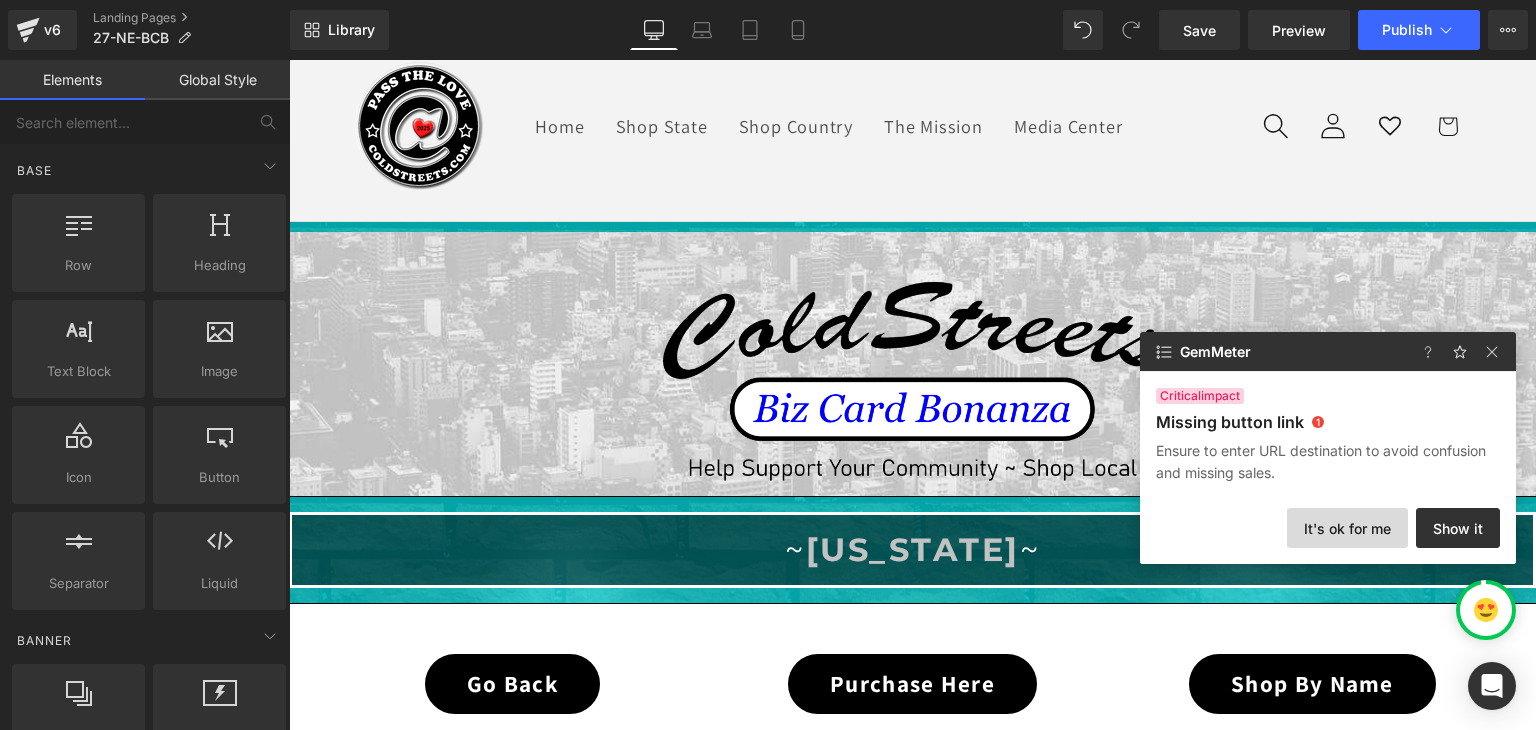 click on "It's ok for me" at bounding box center [1347, 528] 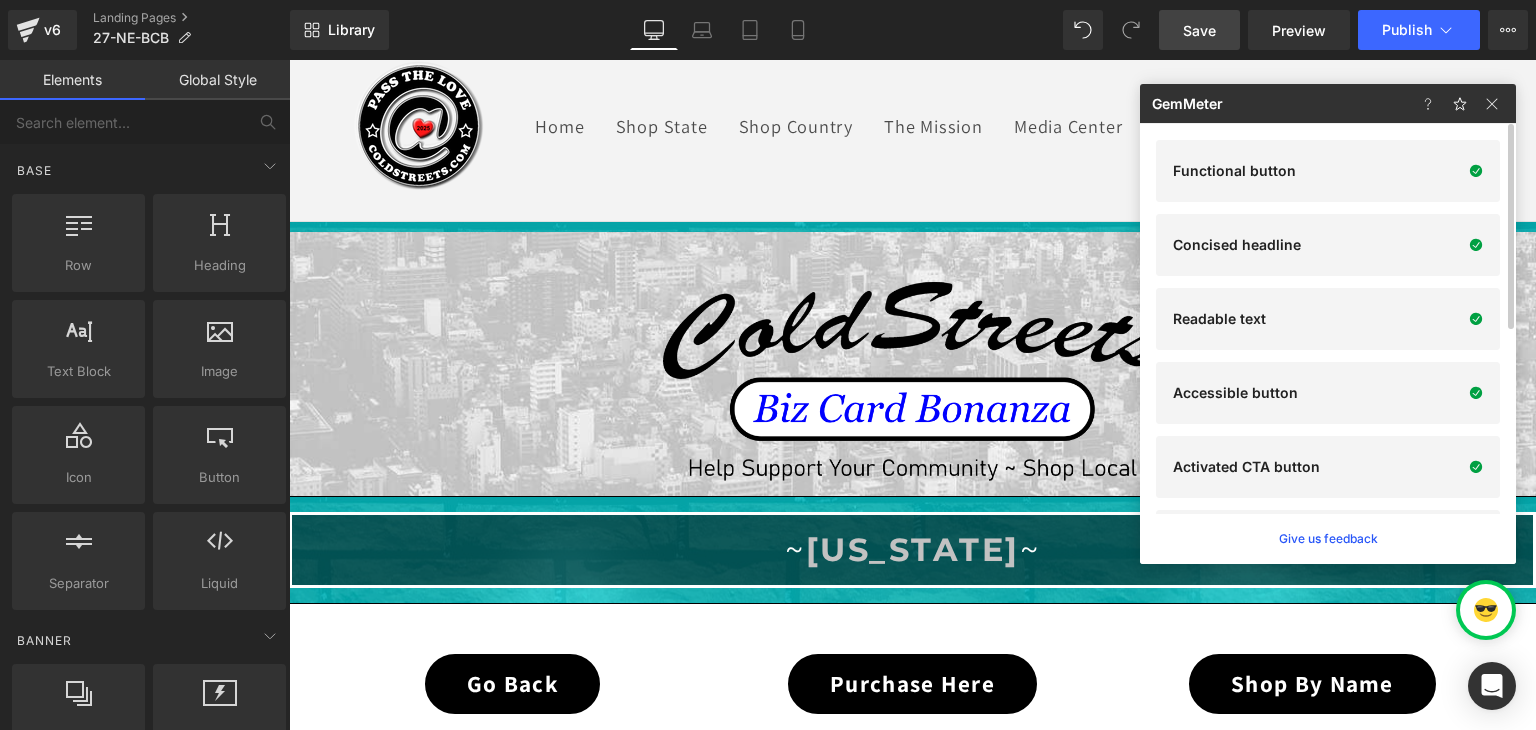 click on "Save" at bounding box center (1199, 30) 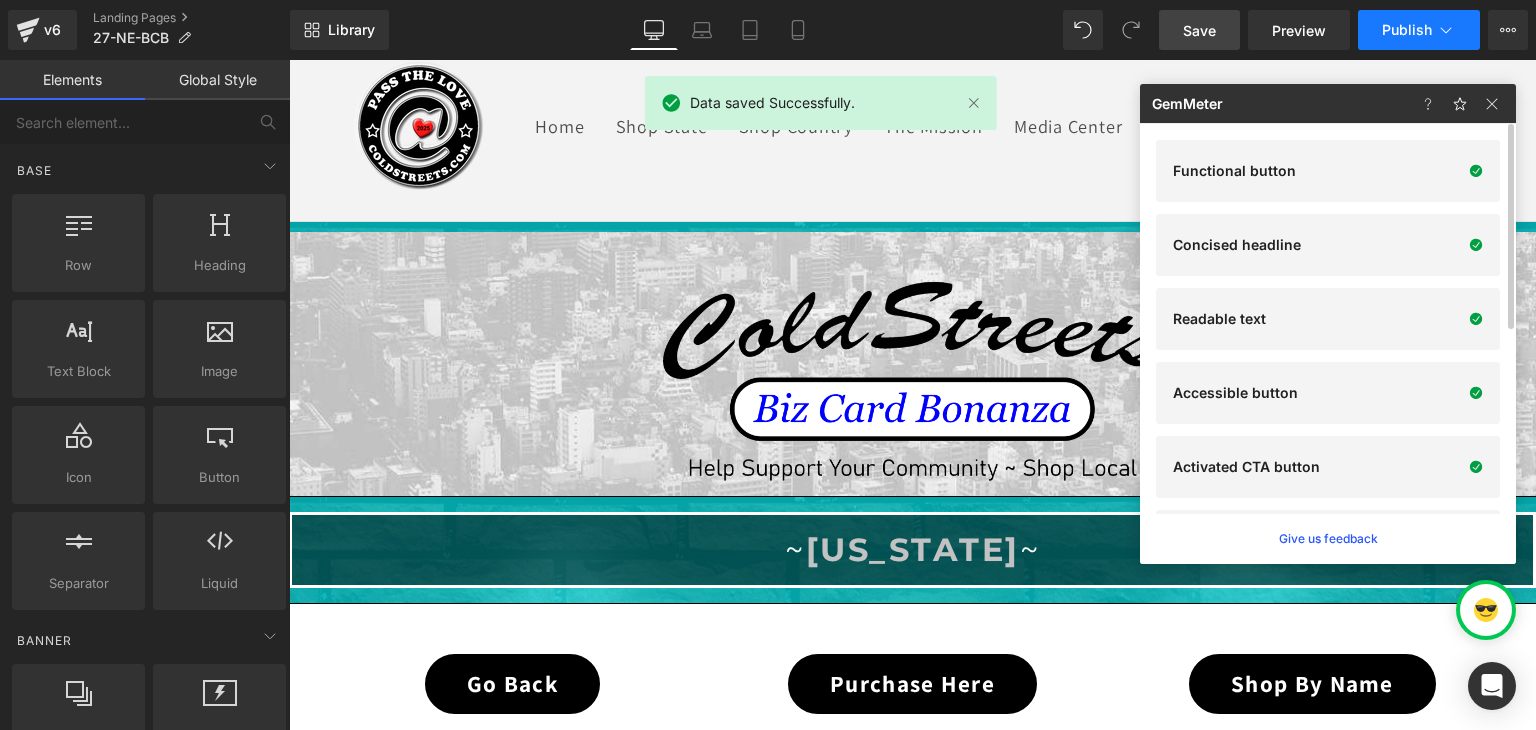 click 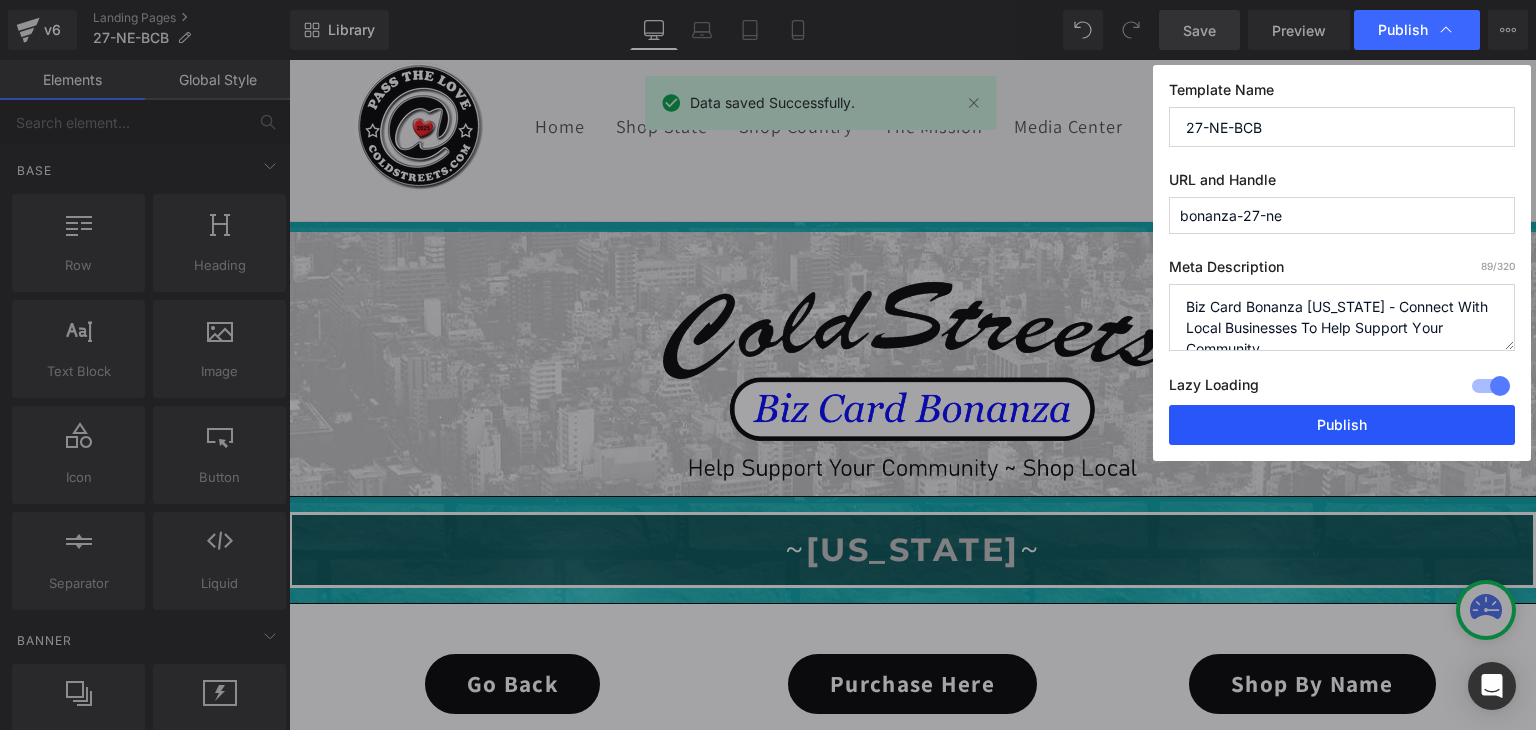 click on "Publish" at bounding box center [1342, 425] 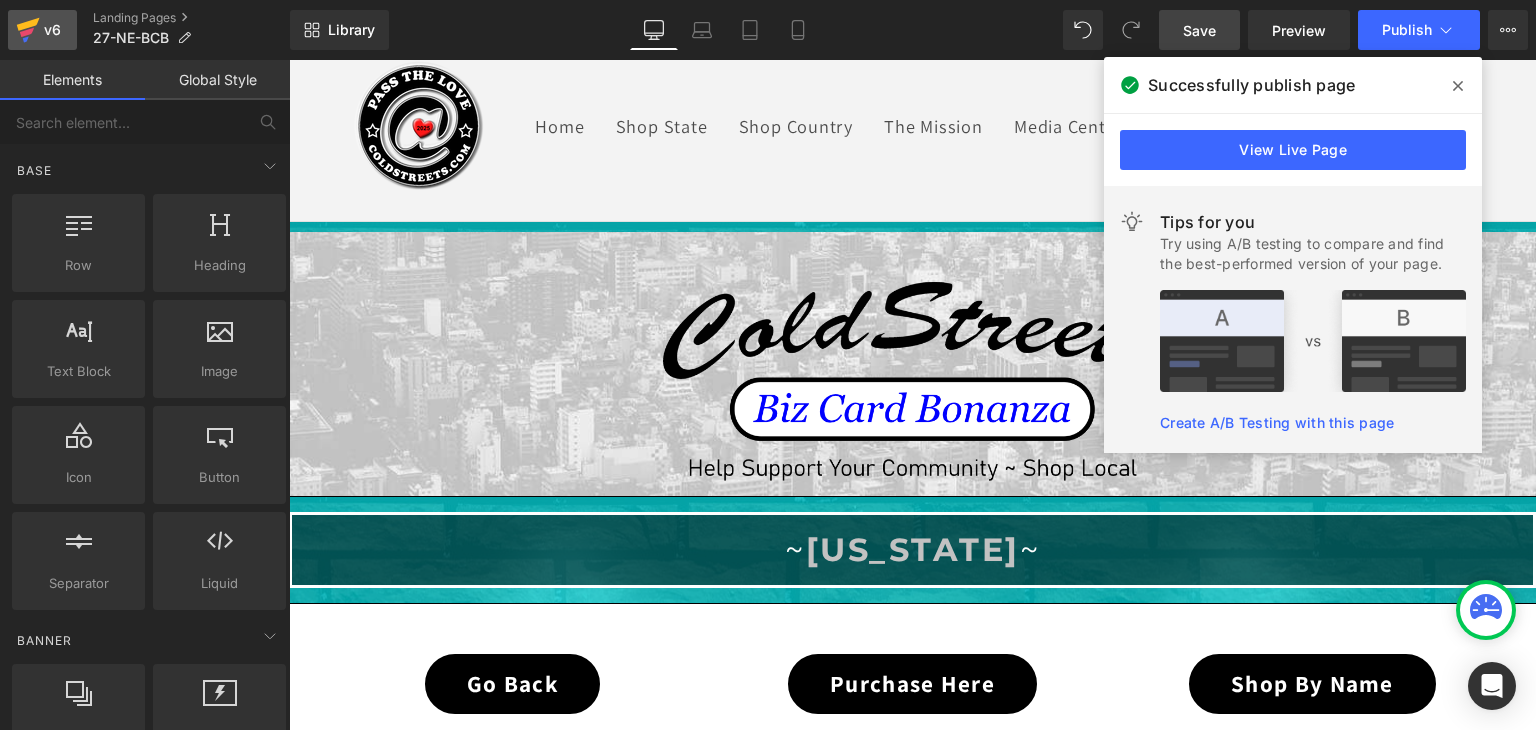 click 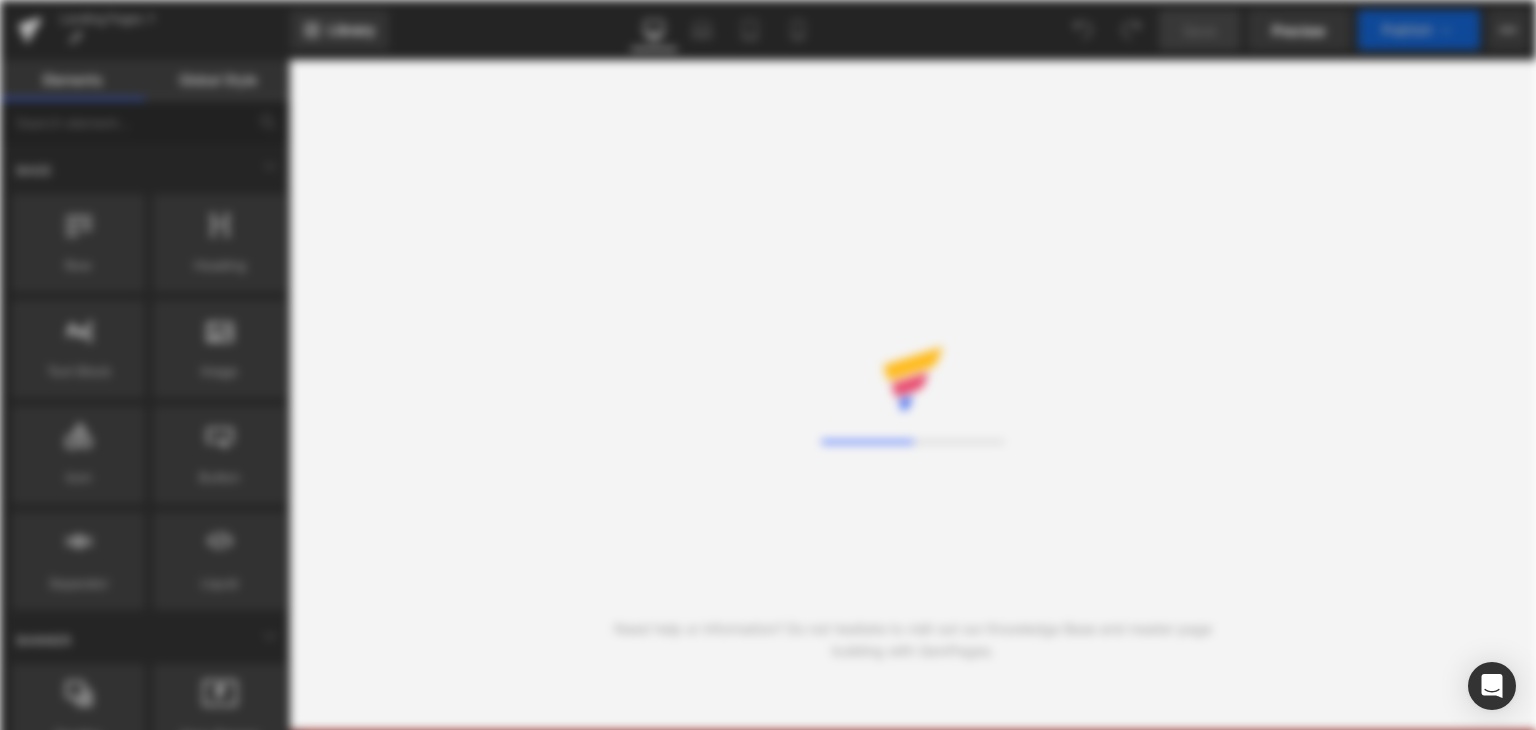 scroll, scrollTop: 0, scrollLeft: 0, axis: both 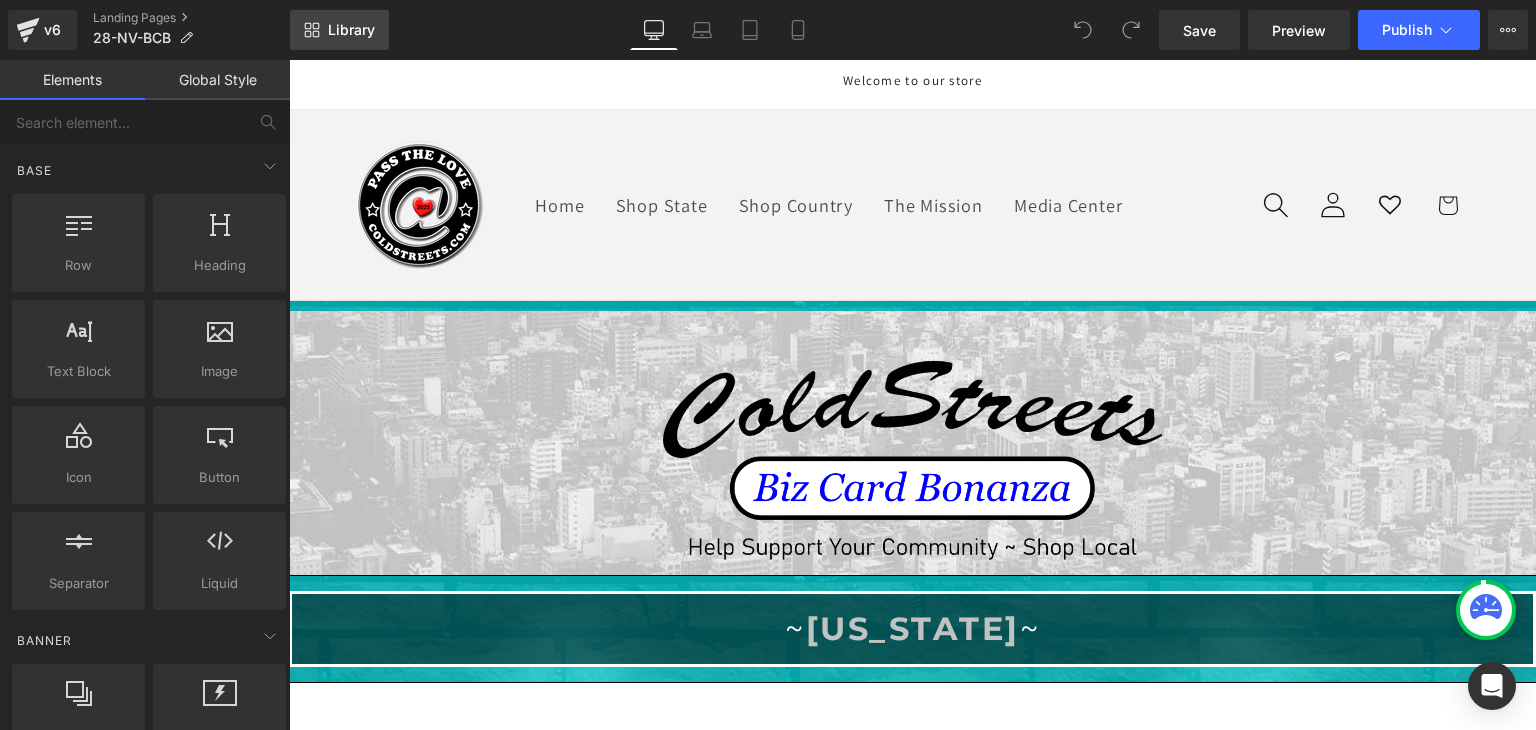 click on "Library" at bounding box center (351, 30) 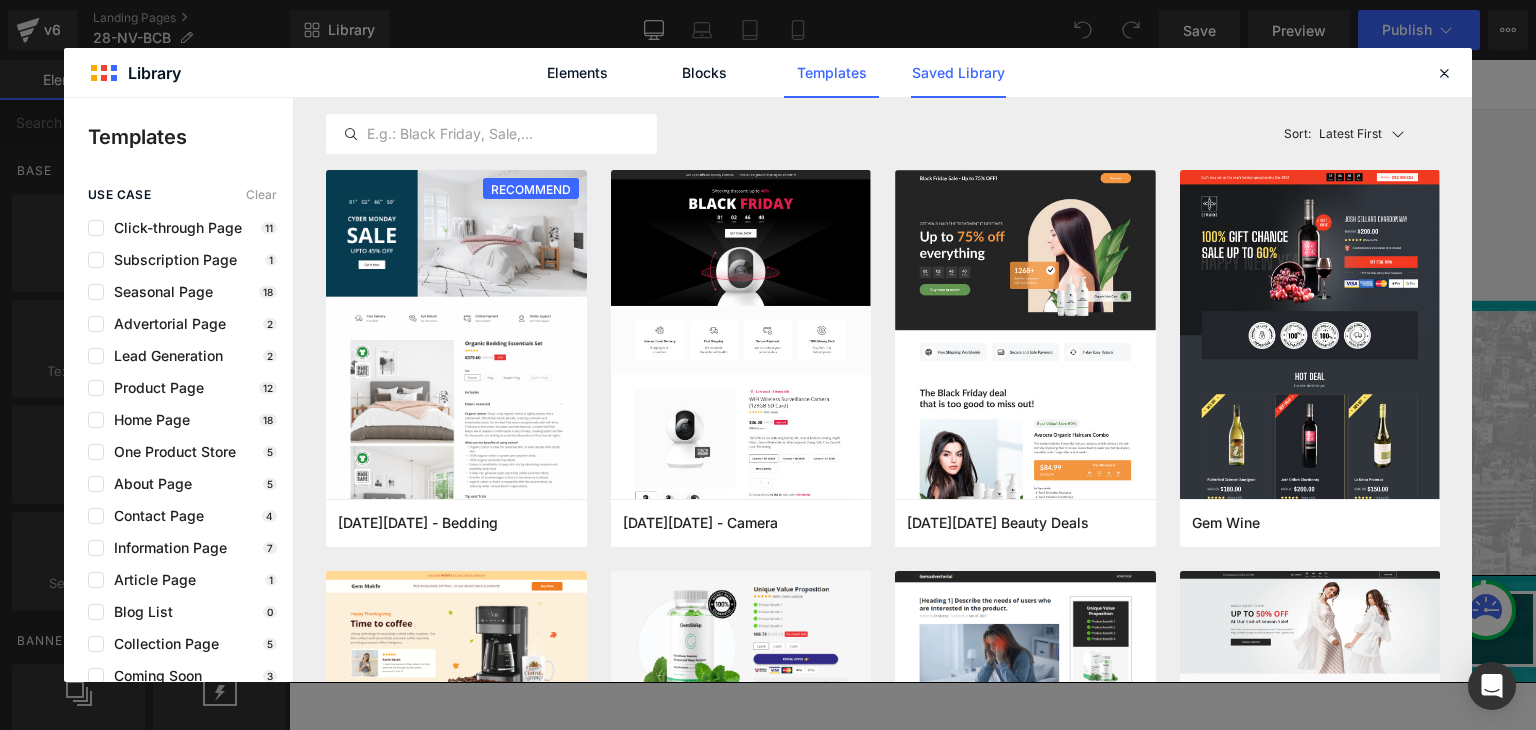 click on "Saved Library" 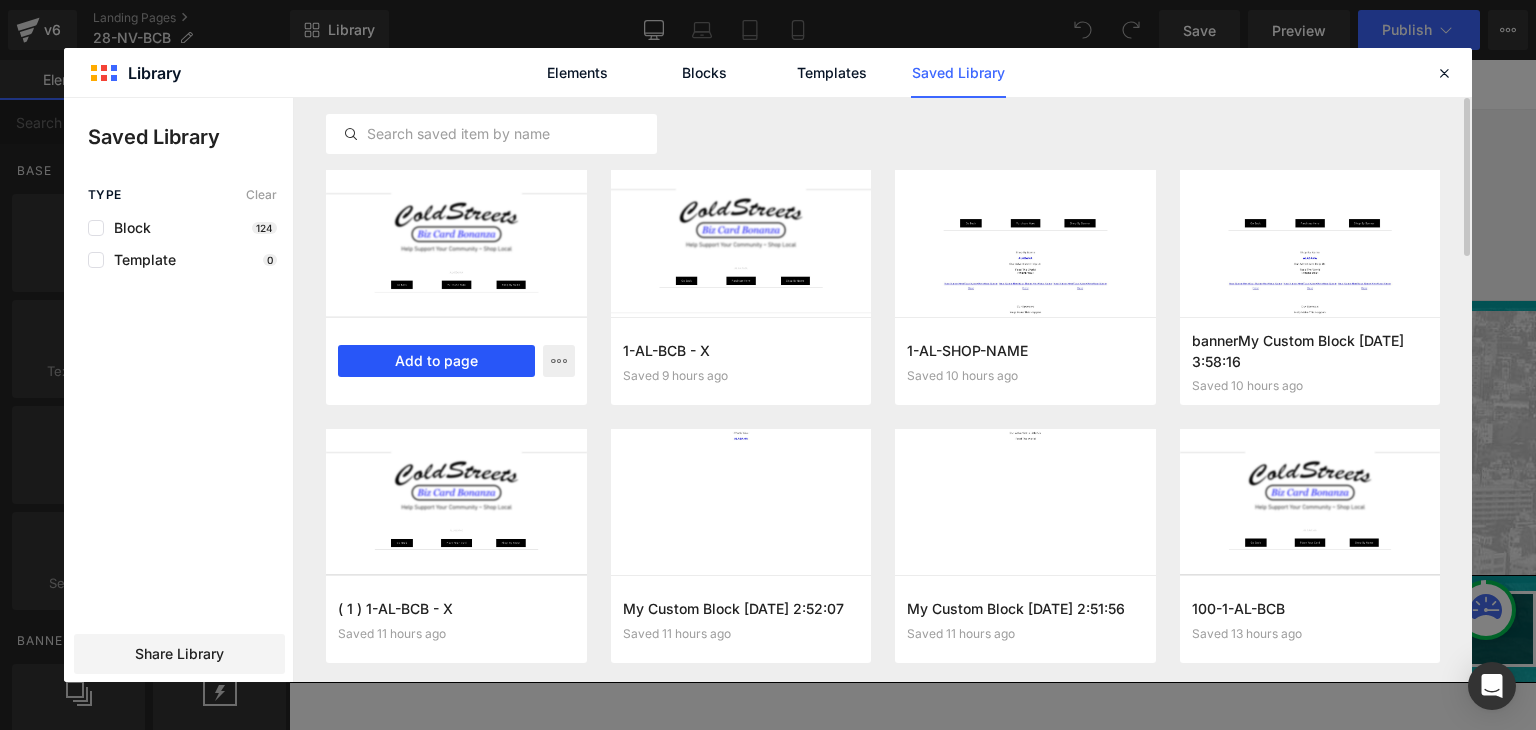 click on "Add to page" at bounding box center [436, 361] 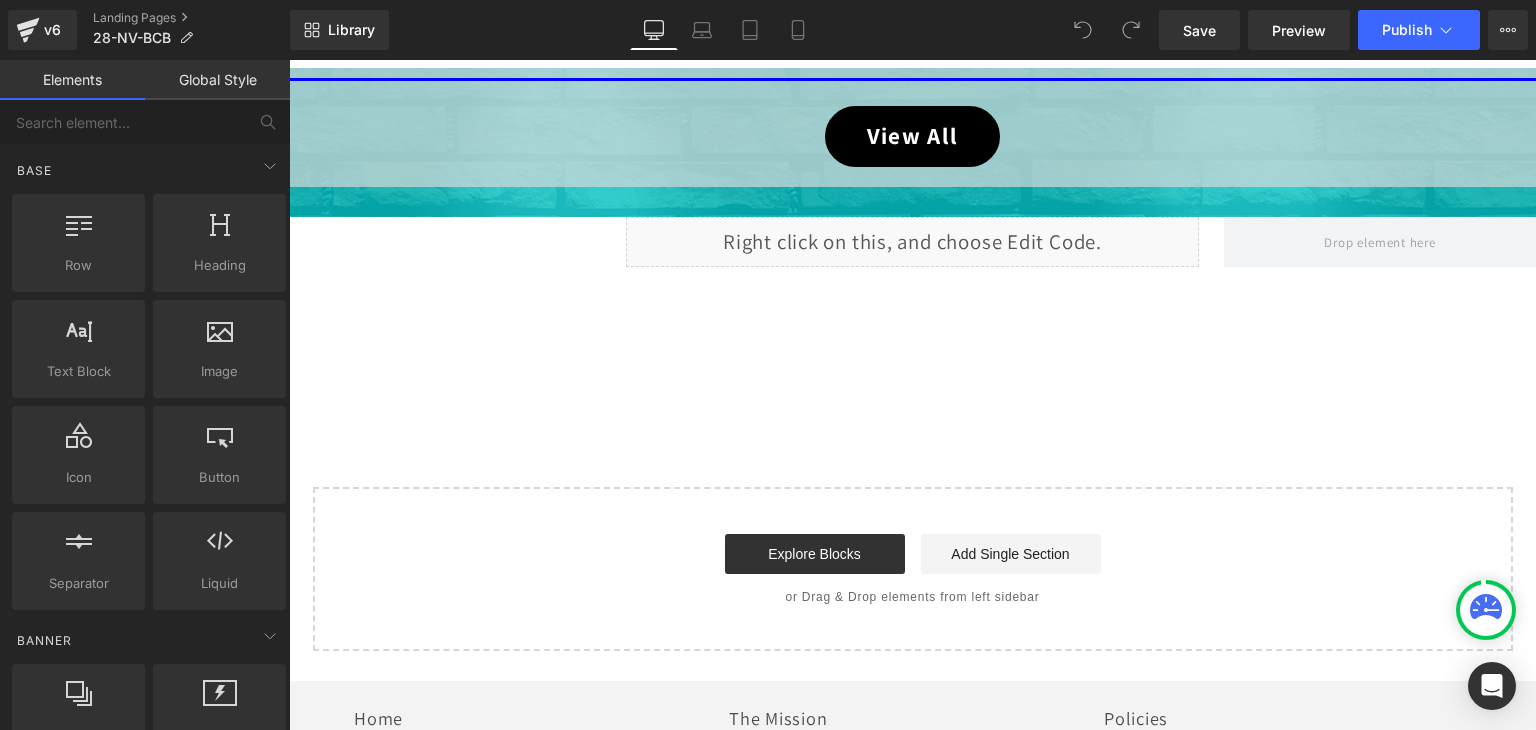 scroll, scrollTop: 1259, scrollLeft: 0, axis: vertical 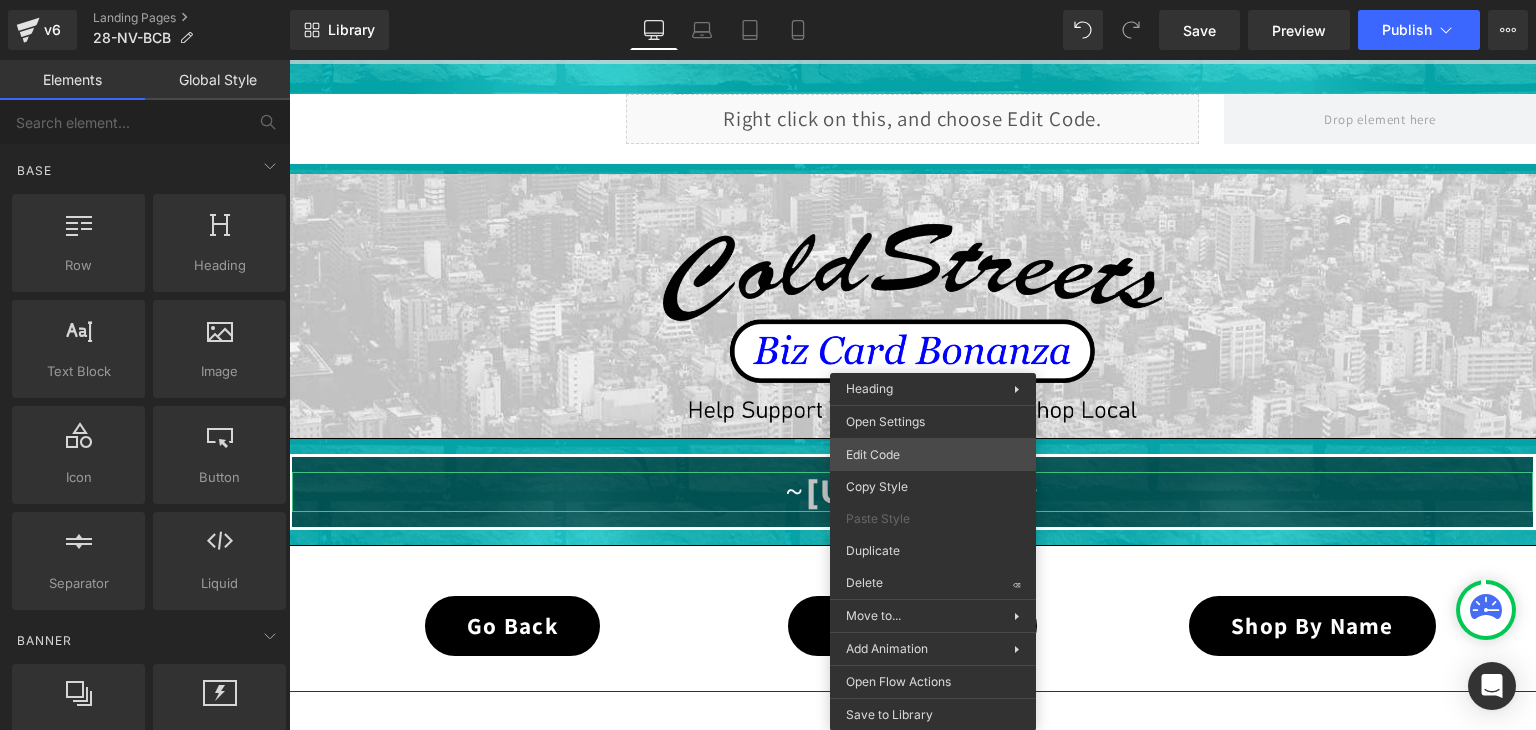 click on "You are previewing how the   will restyle your page. You can not edit Elements in Preset Preview Mode.  v6 Landing Pages 28-NV-BCB Library Desktop Desktop Laptop Tablet Mobile Save Preview Publish Scheduled View Live Page View with current Template Save Template to Library Schedule Publish  Optimize  Publish Settings Shortcuts  Your page can’t be published   You've reached the maximum number of published pages on your plan  (0/0).  You need to upgrade your plan or unpublish all your pages to get 1 publish slot.   Unpublish pages   Upgrade plan  Elements Global Style Base Row  rows, columns, layouts, div Heading  headings, titles, h1,h2,h3,h4,h5,h6 Text Block  texts, paragraphs, contents, blocks Image  images, photos, alts, uploads Icon  icons, symbols Button  button, call to action, cta Separator  separators, dividers, horizontal lines Liquid  liquid, custom code, html, javascript, css, reviews, apps, applications, embeded, iframe Banner Parallax  banner, slideshow, hero, image, cover, parallax, effect ok" at bounding box center [768, 0] 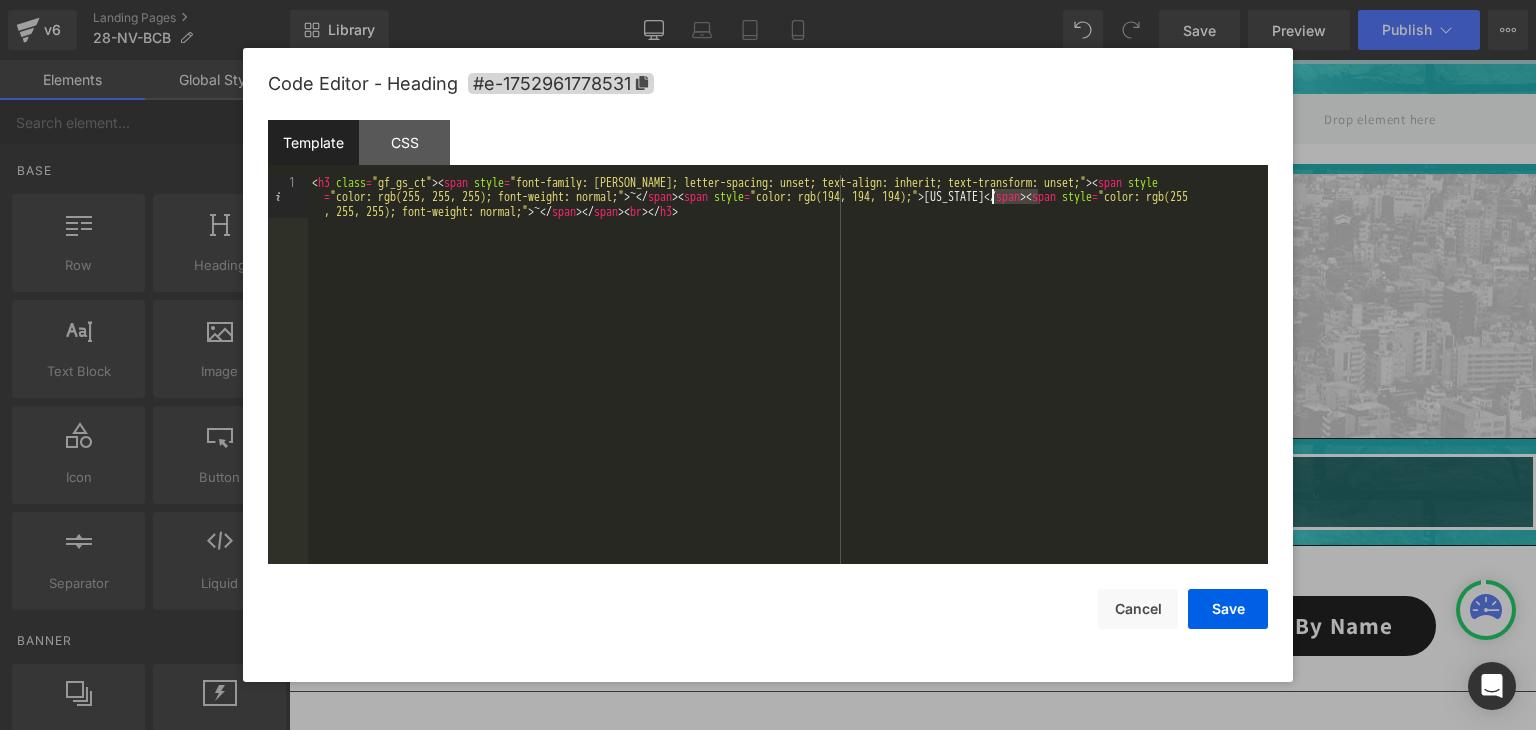 drag, startPoint x: 1036, startPoint y: 193, endPoint x: 991, endPoint y: 198, distance: 45.276924 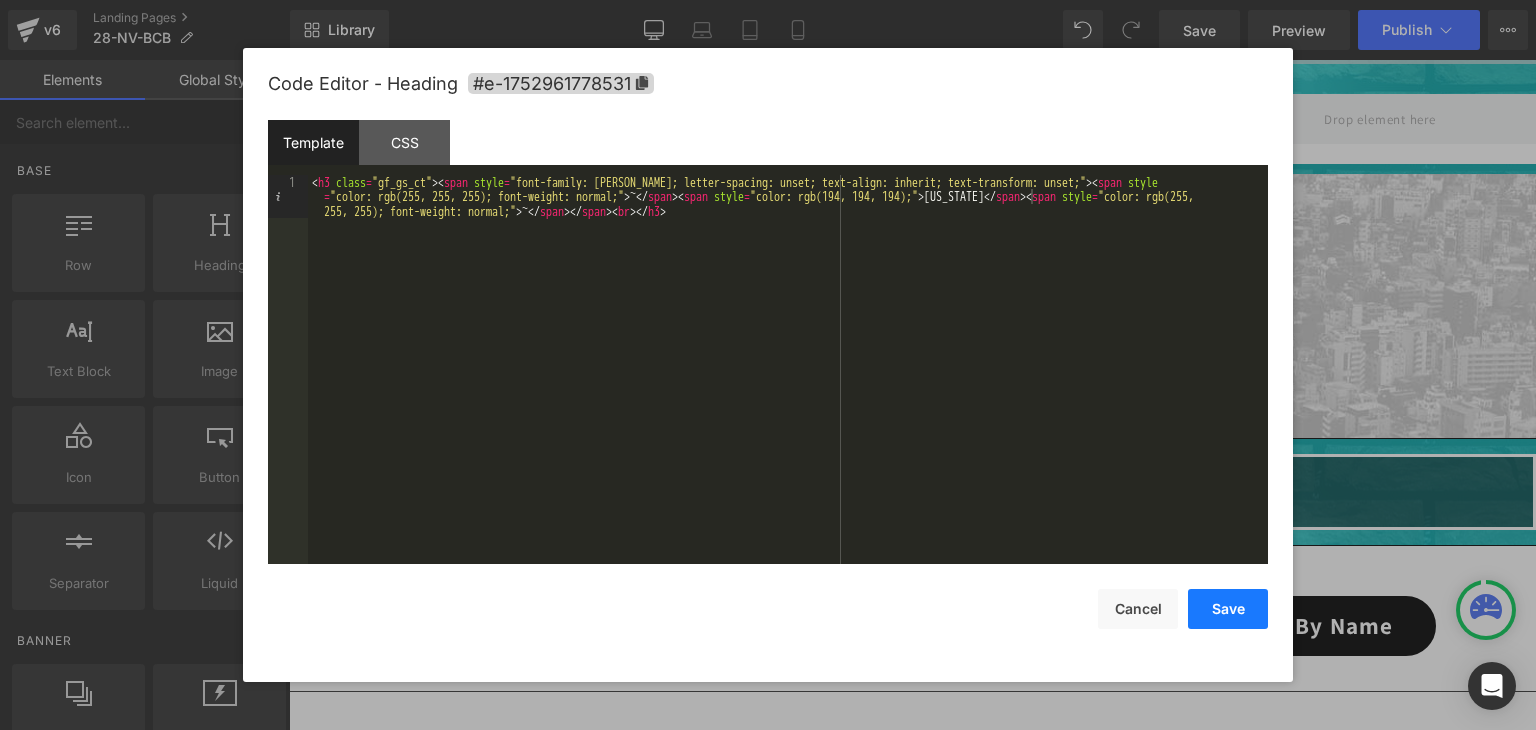 click on "Save" at bounding box center (1228, 609) 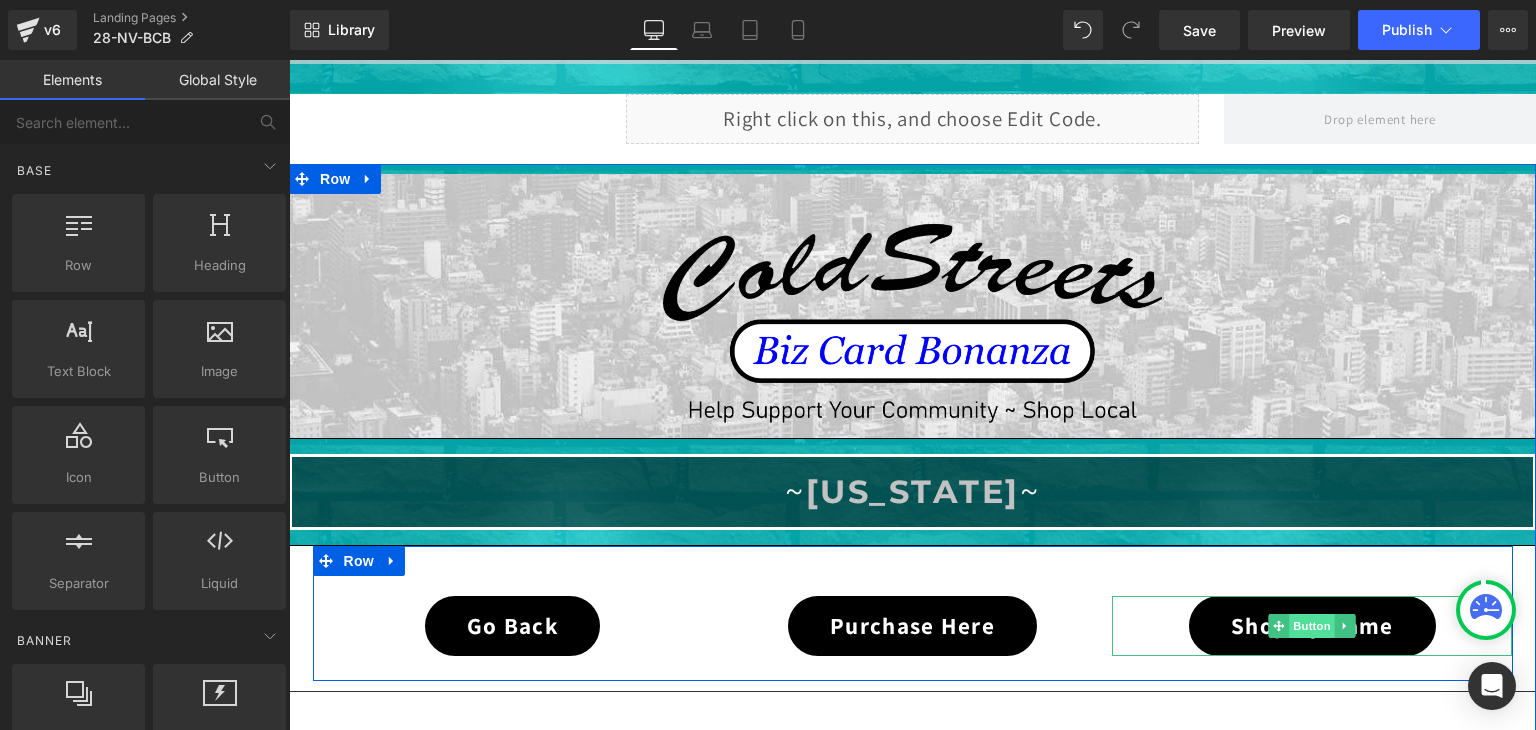 click on "Button" at bounding box center (1313, 626) 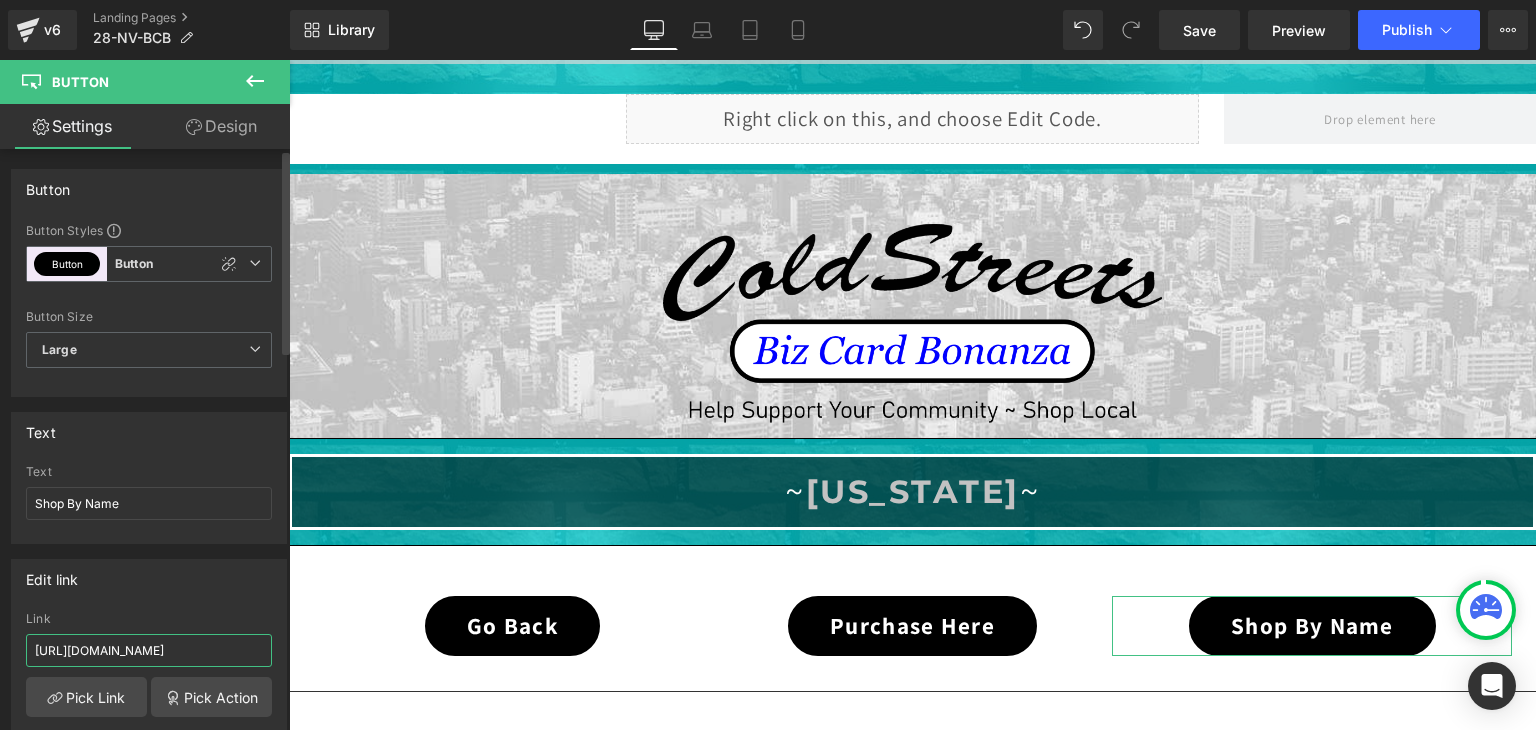 scroll, scrollTop: 0, scrollLeft: 44, axis: horizontal 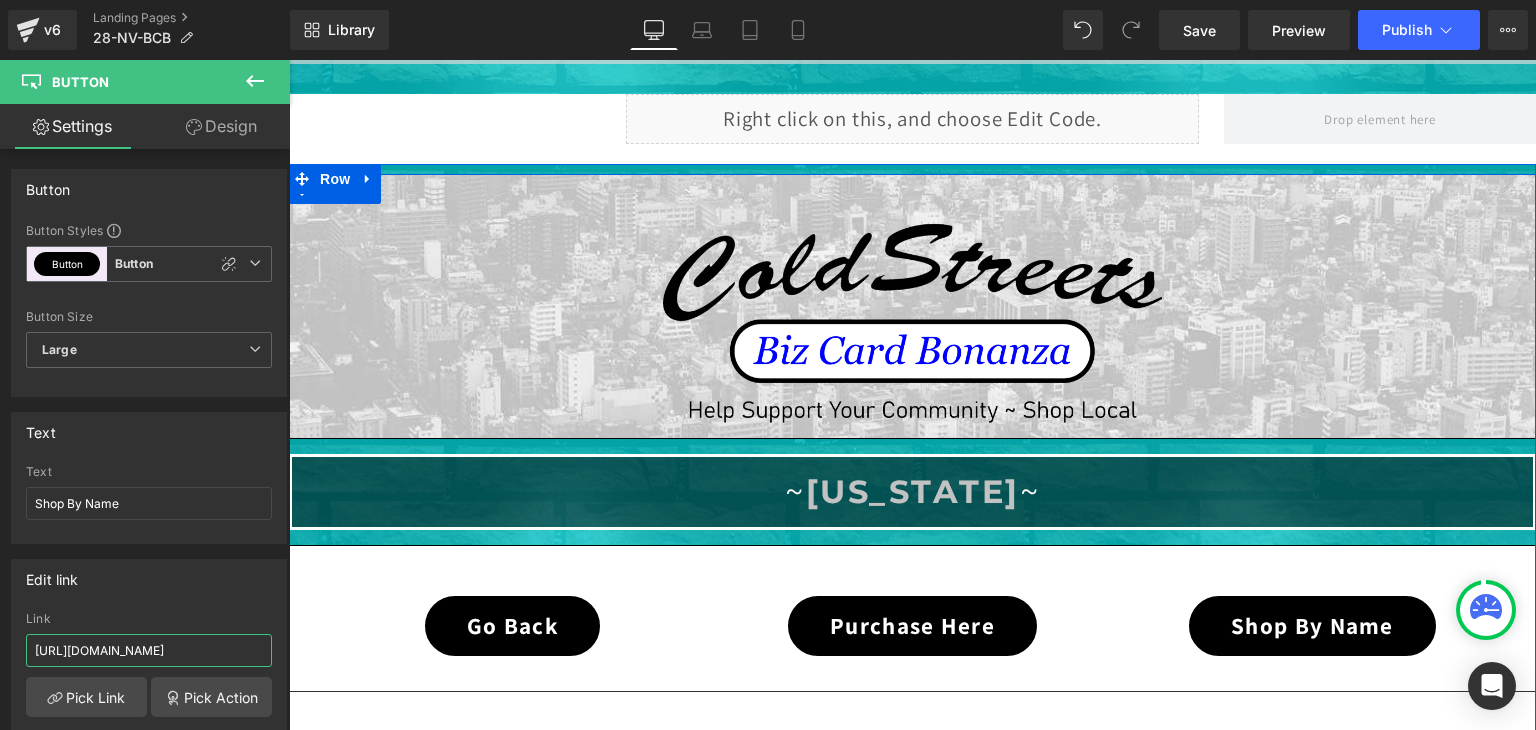 drag, startPoint x: 499, startPoint y: 705, endPoint x: 292, endPoint y: 647, distance: 214.97209 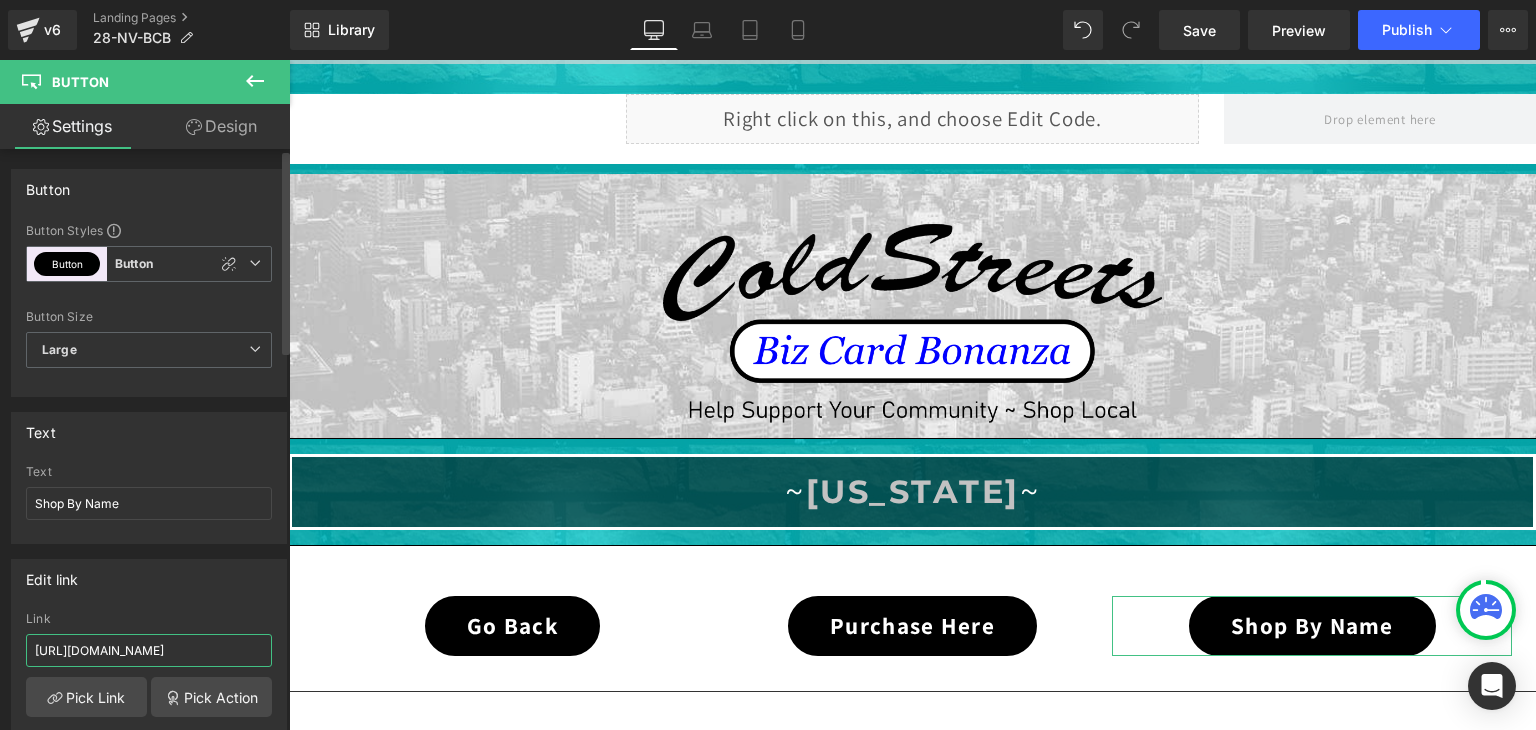 paste on "28-nv" 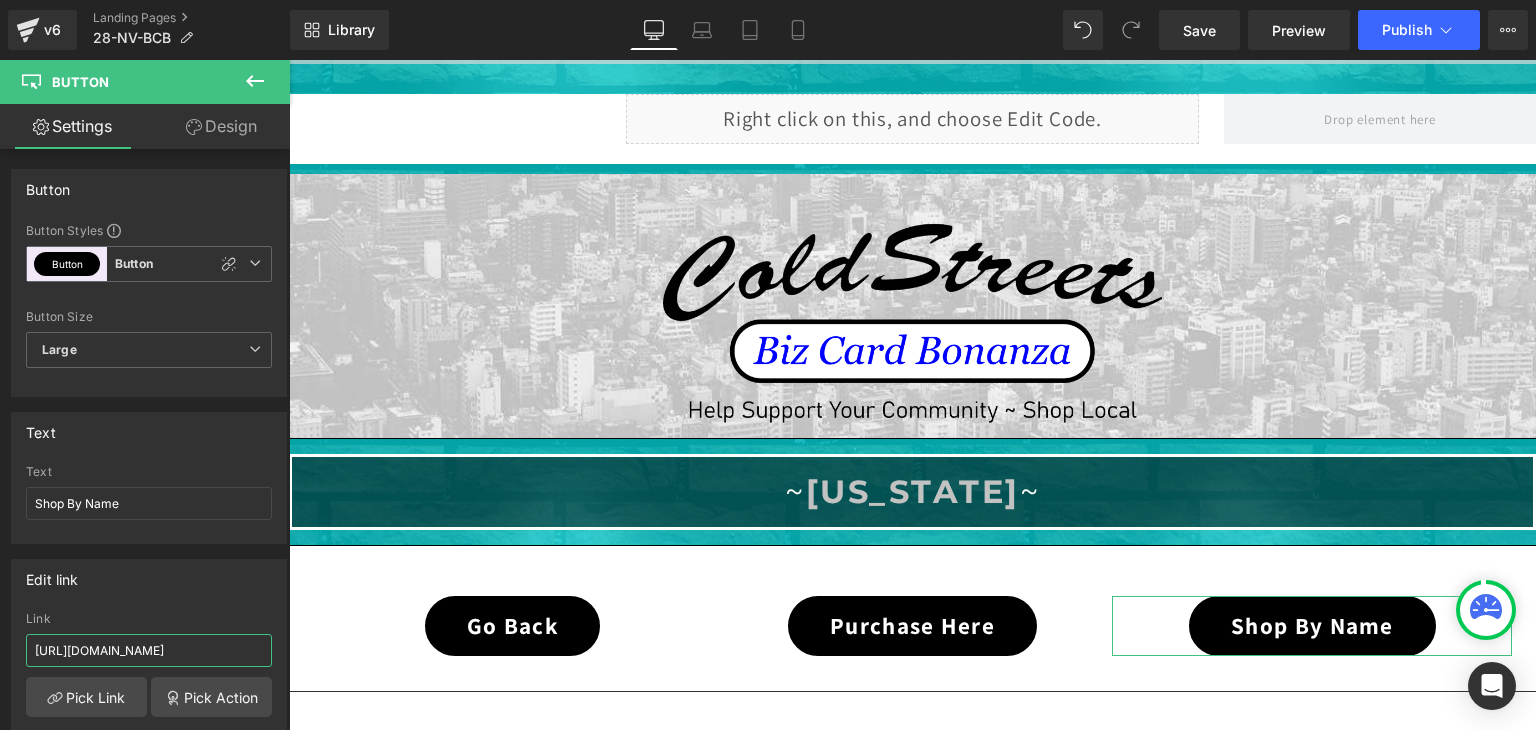 type on "[URL][DOMAIN_NAME]" 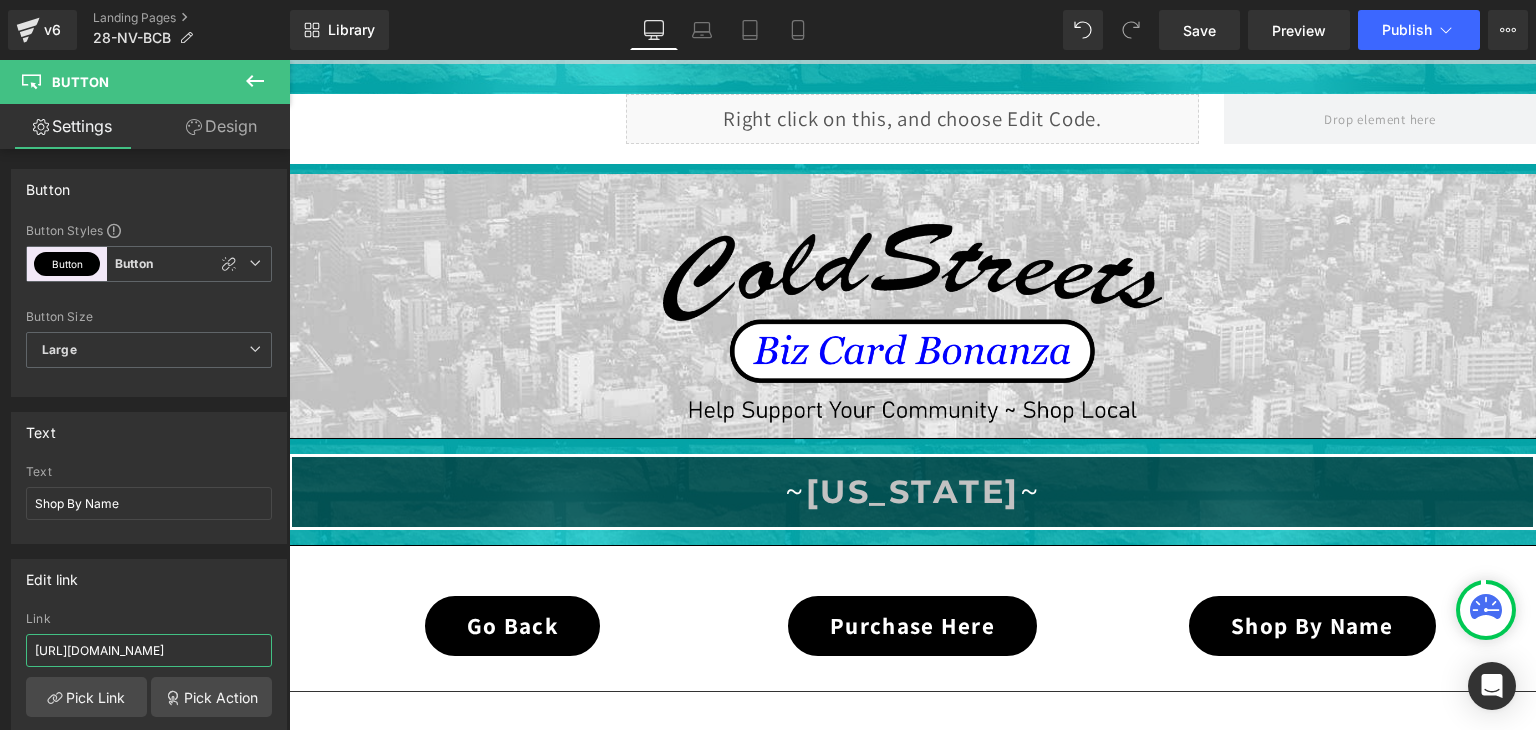 scroll, scrollTop: 0, scrollLeft: 58, axis: horizontal 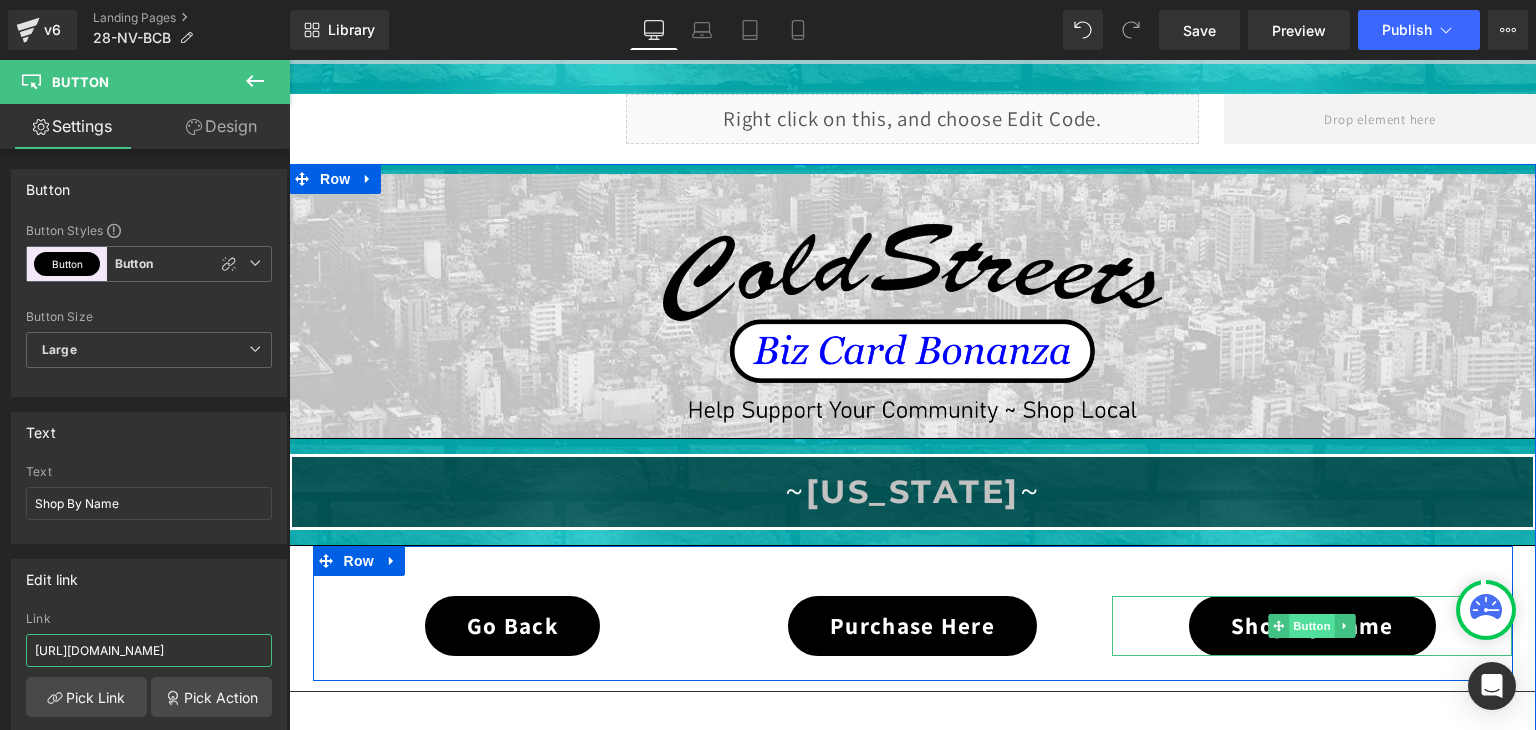 click on "Button" at bounding box center (1313, 626) 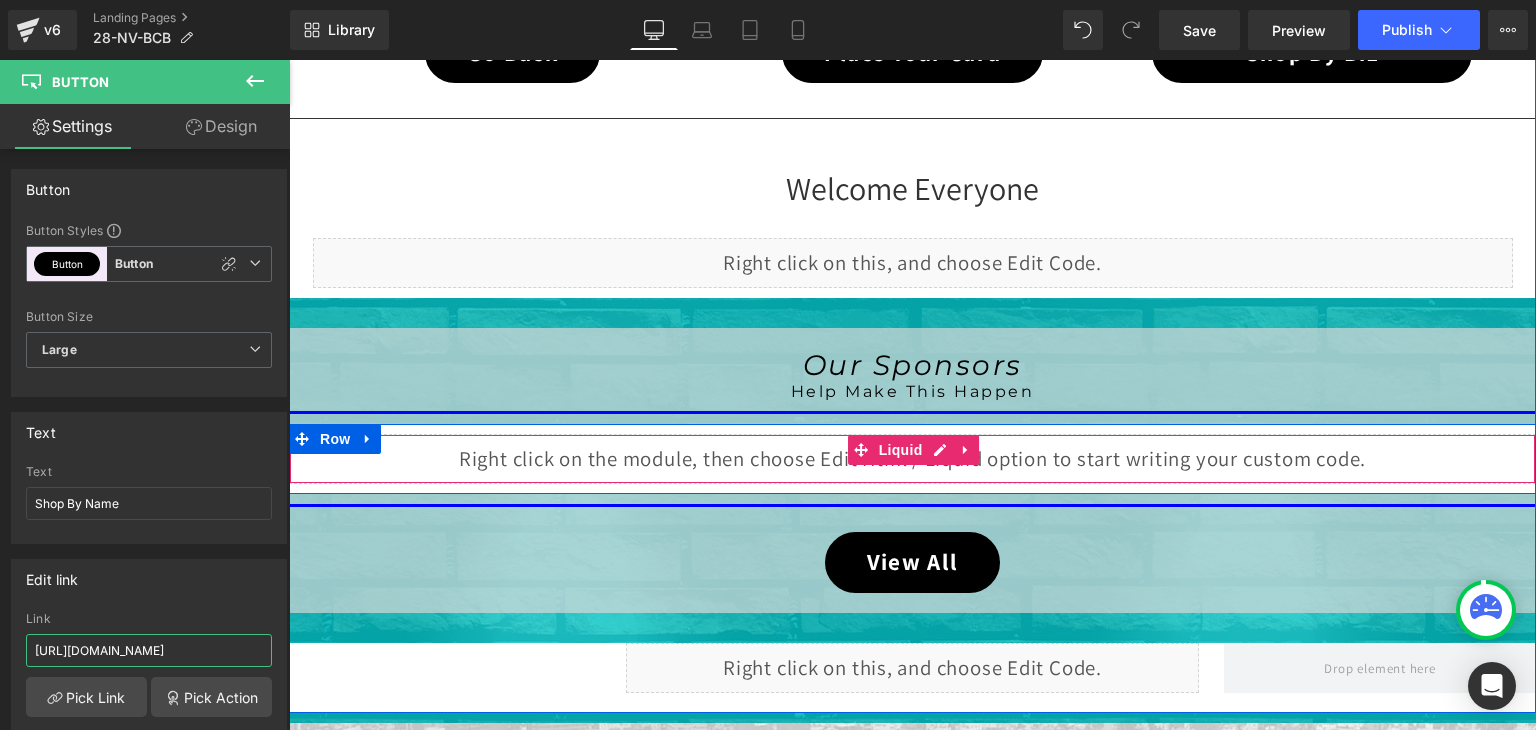 scroll, scrollTop: 659, scrollLeft: 0, axis: vertical 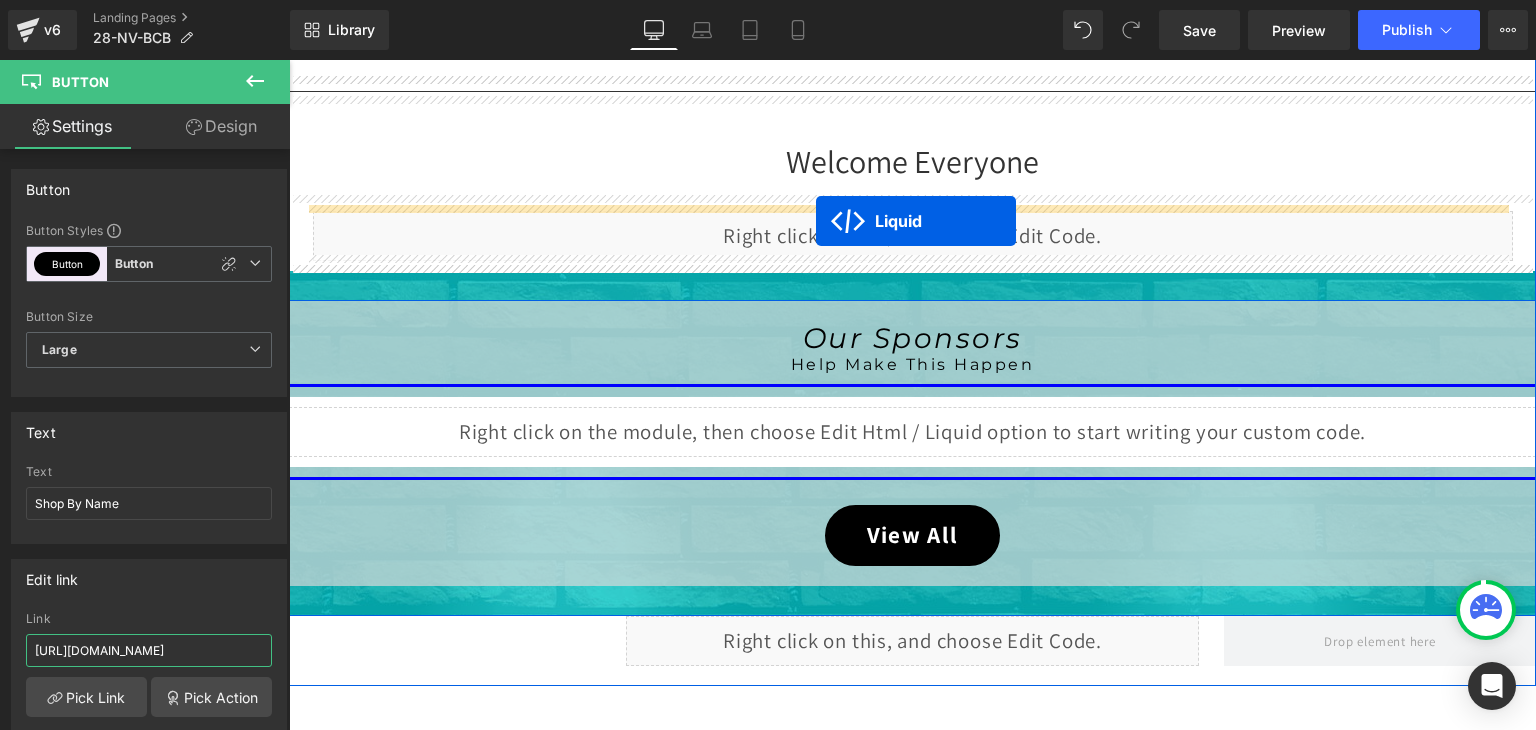 drag, startPoint x: 860, startPoint y: 298, endPoint x: 816, endPoint y: 221, distance: 88.68484 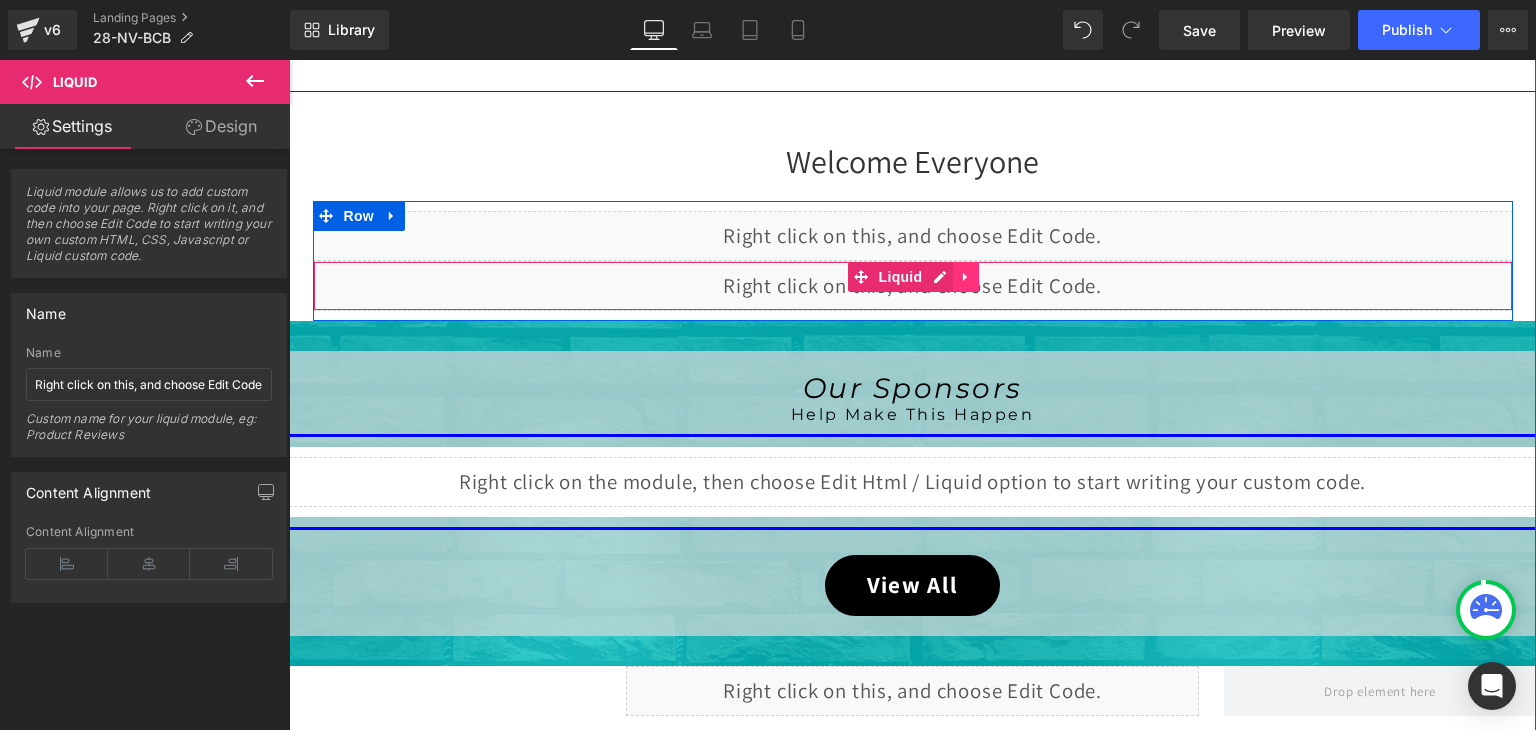 click at bounding box center [966, 277] 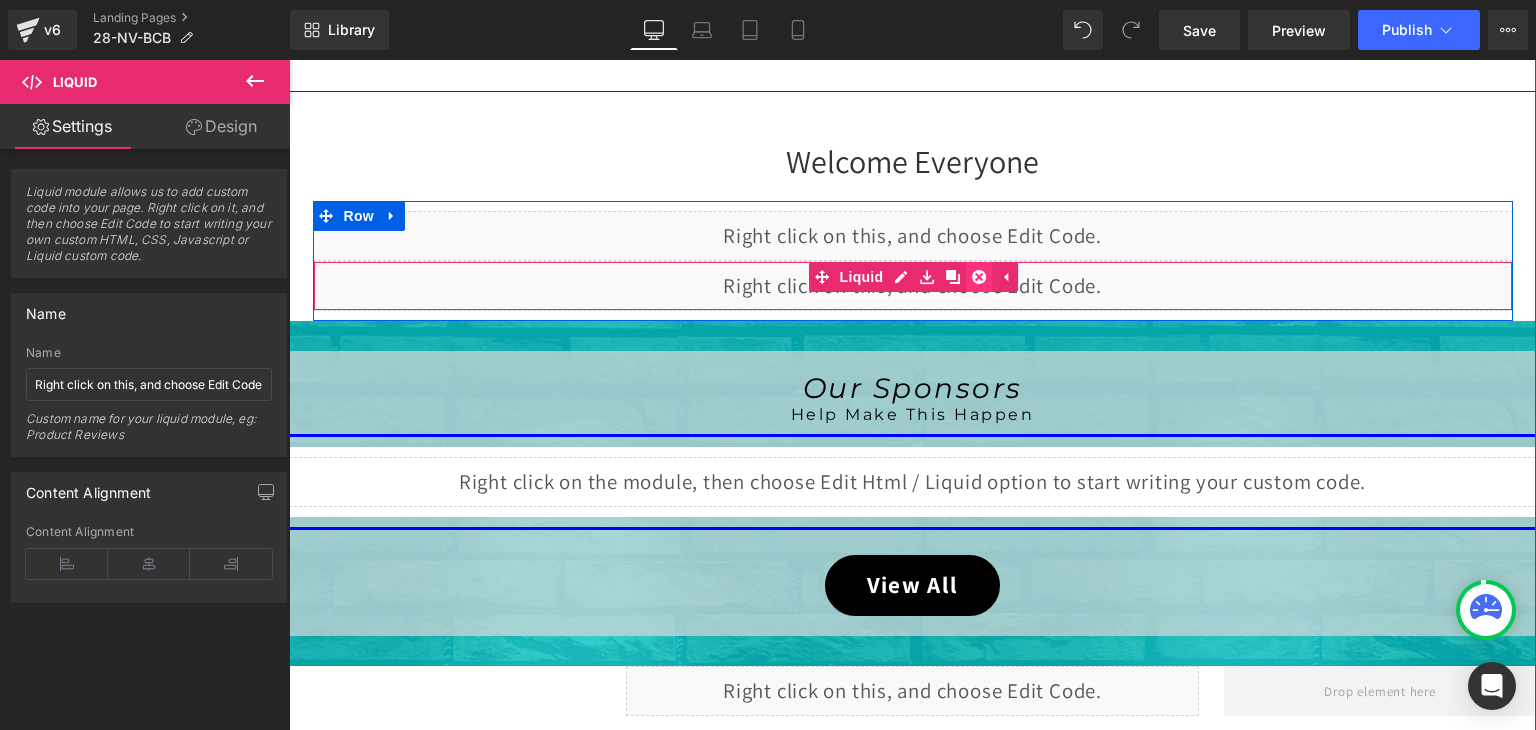 click 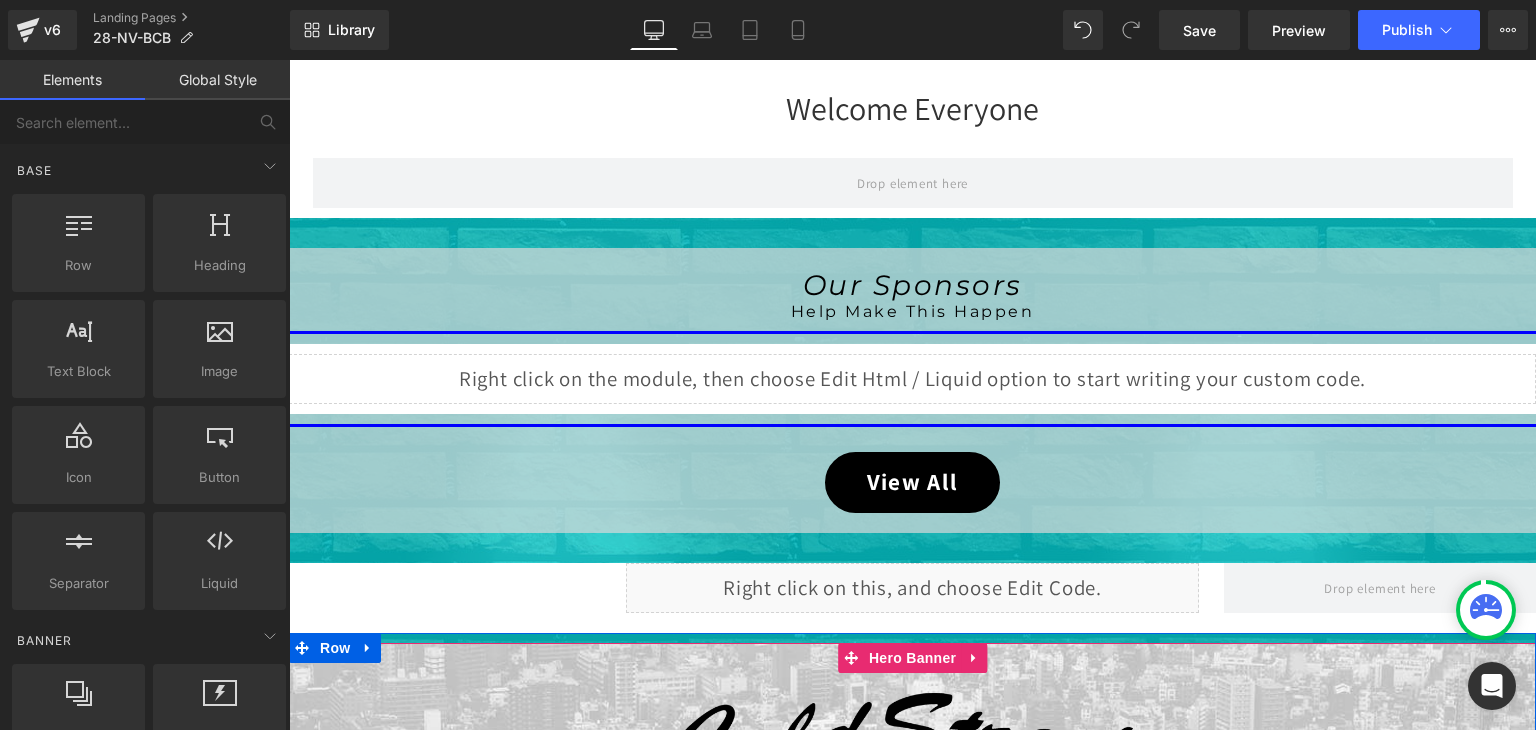 scroll, scrollTop: 759, scrollLeft: 0, axis: vertical 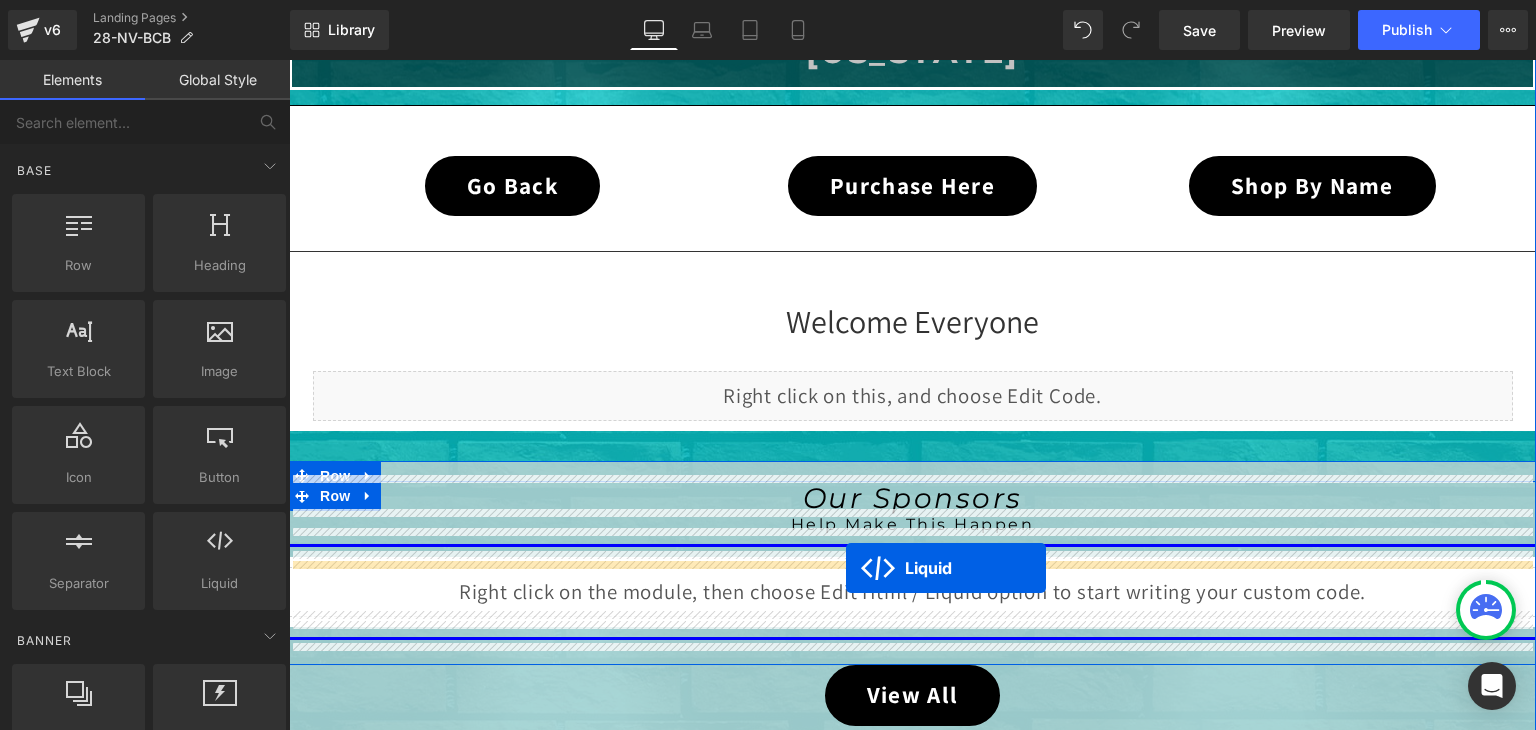 drag, startPoint x: 849, startPoint y: 396, endPoint x: 846, endPoint y: 568, distance: 172.02615 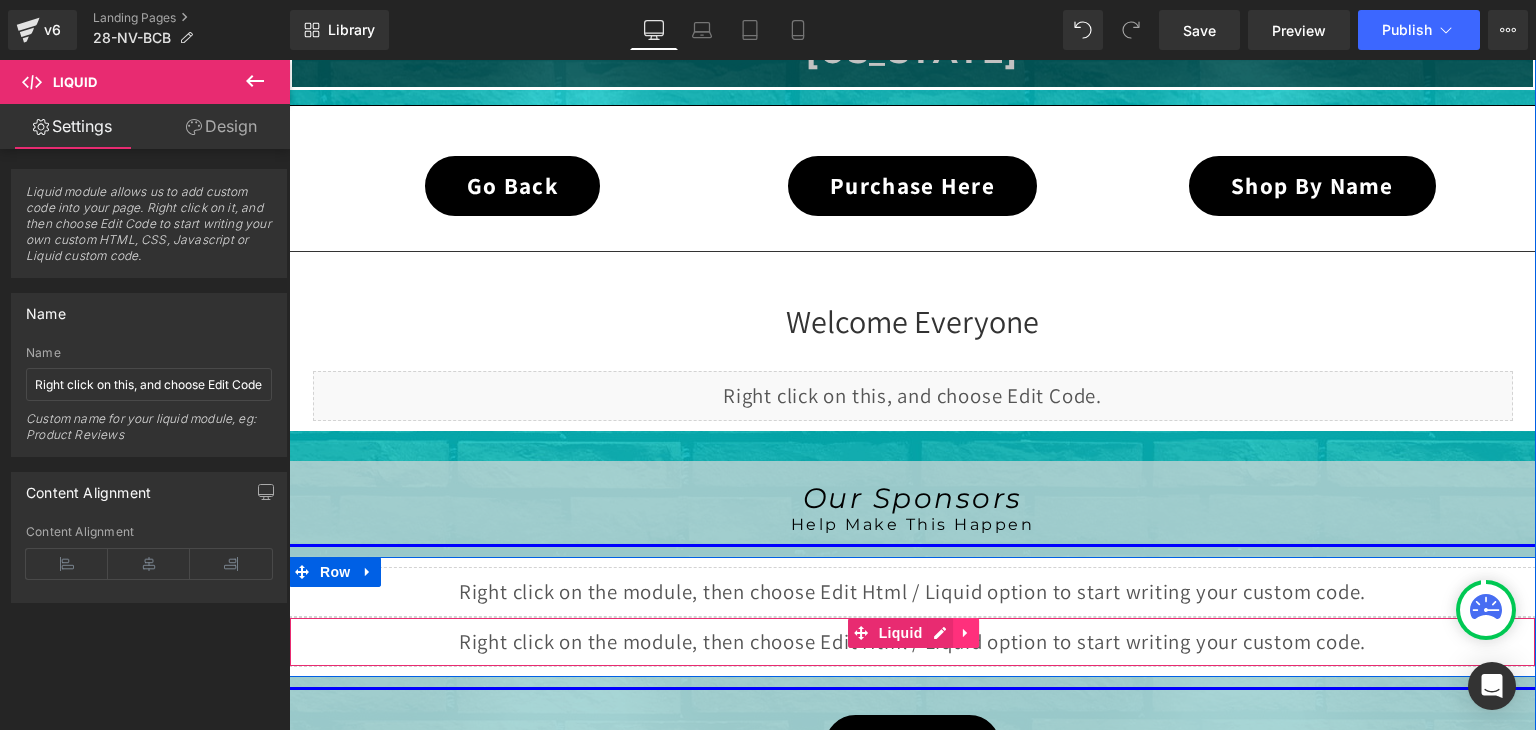 click at bounding box center (966, 633) 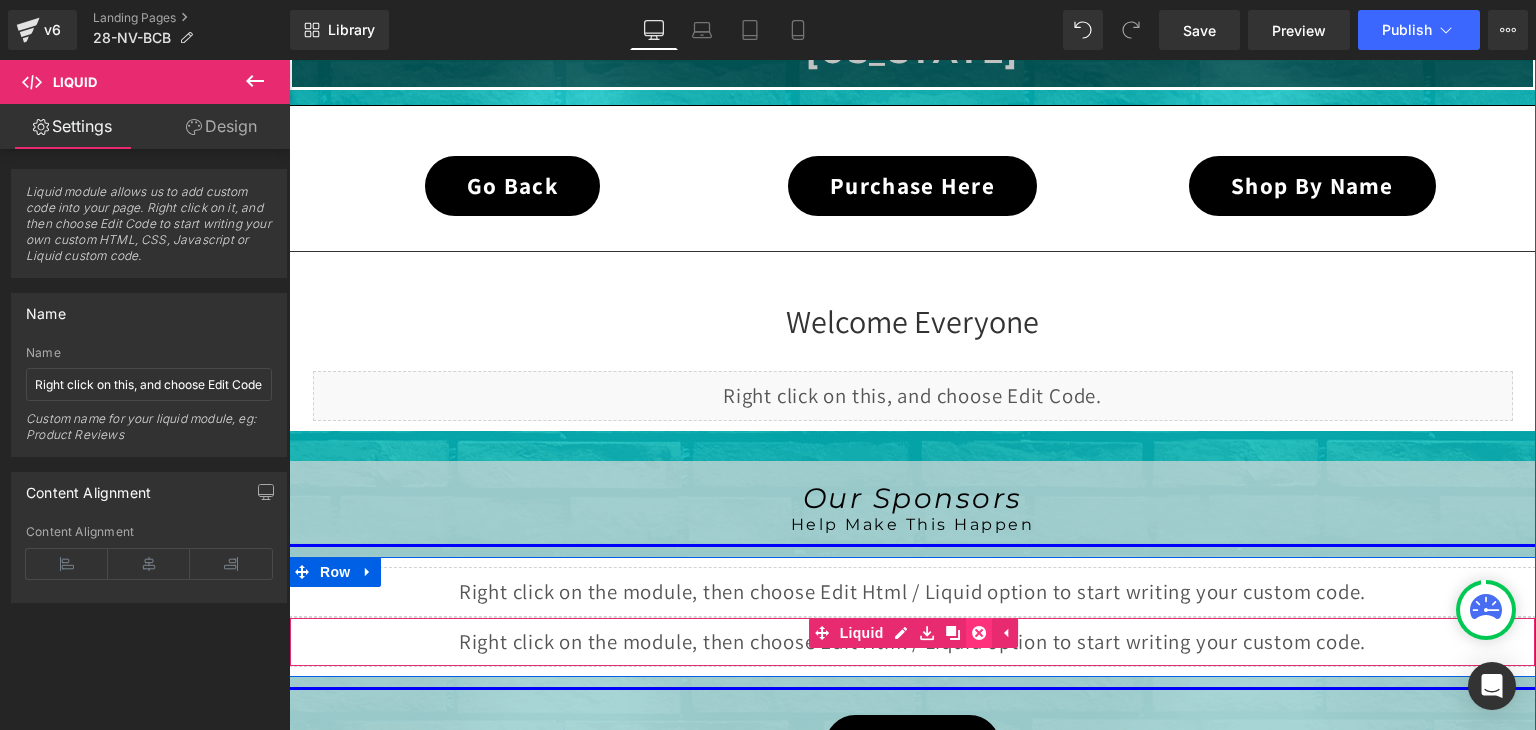 click at bounding box center [979, 633] 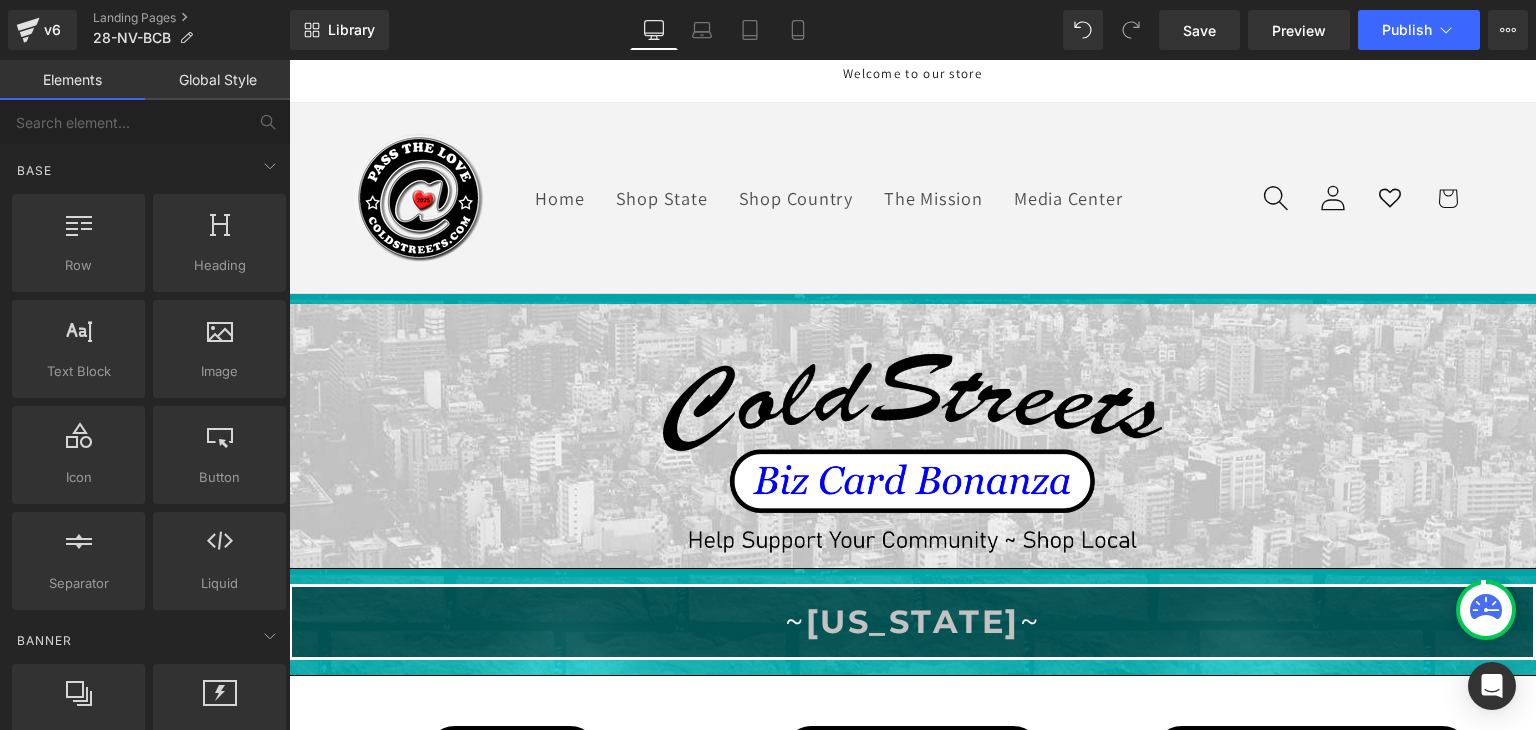 scroll, scrollTop: 0, scrollLeft: 0, axis: both 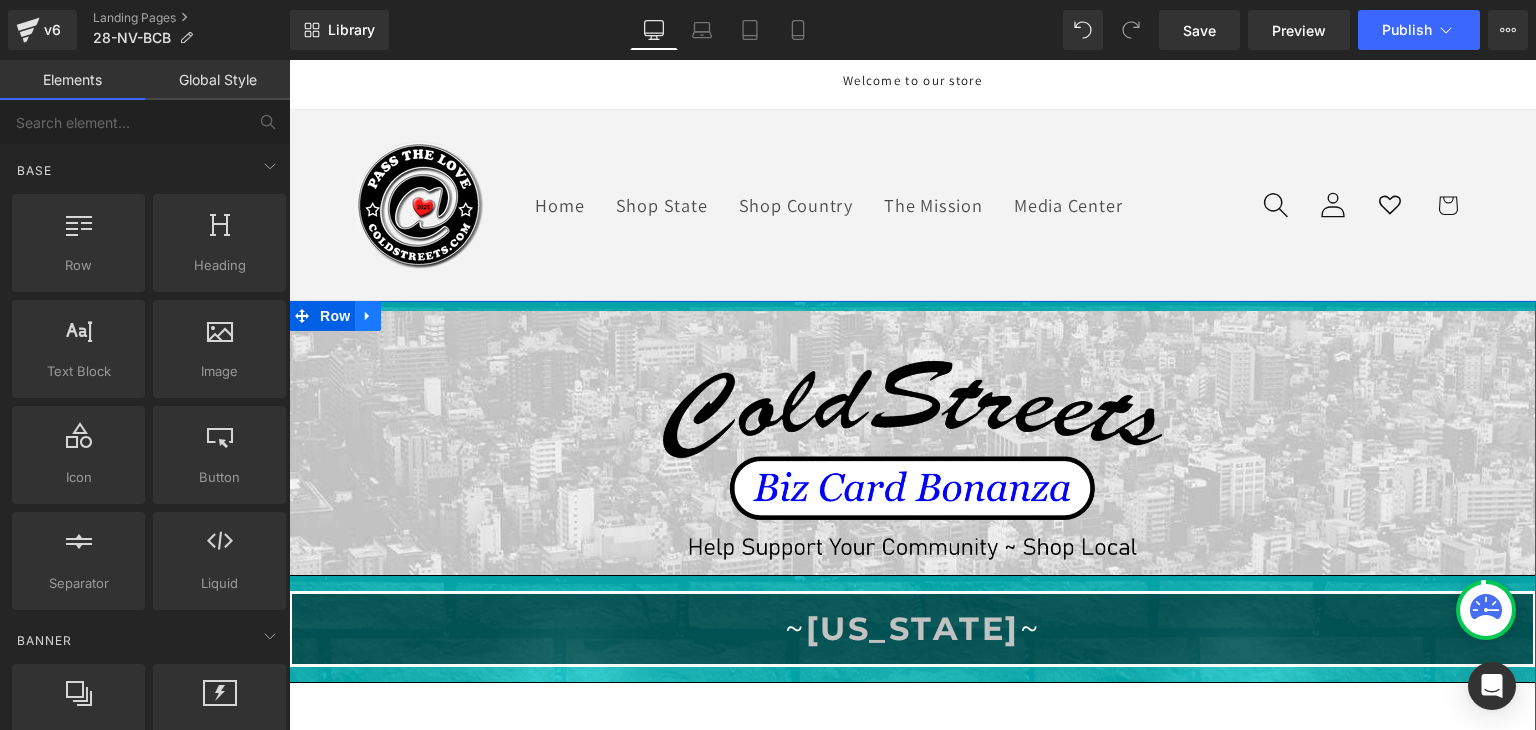 click 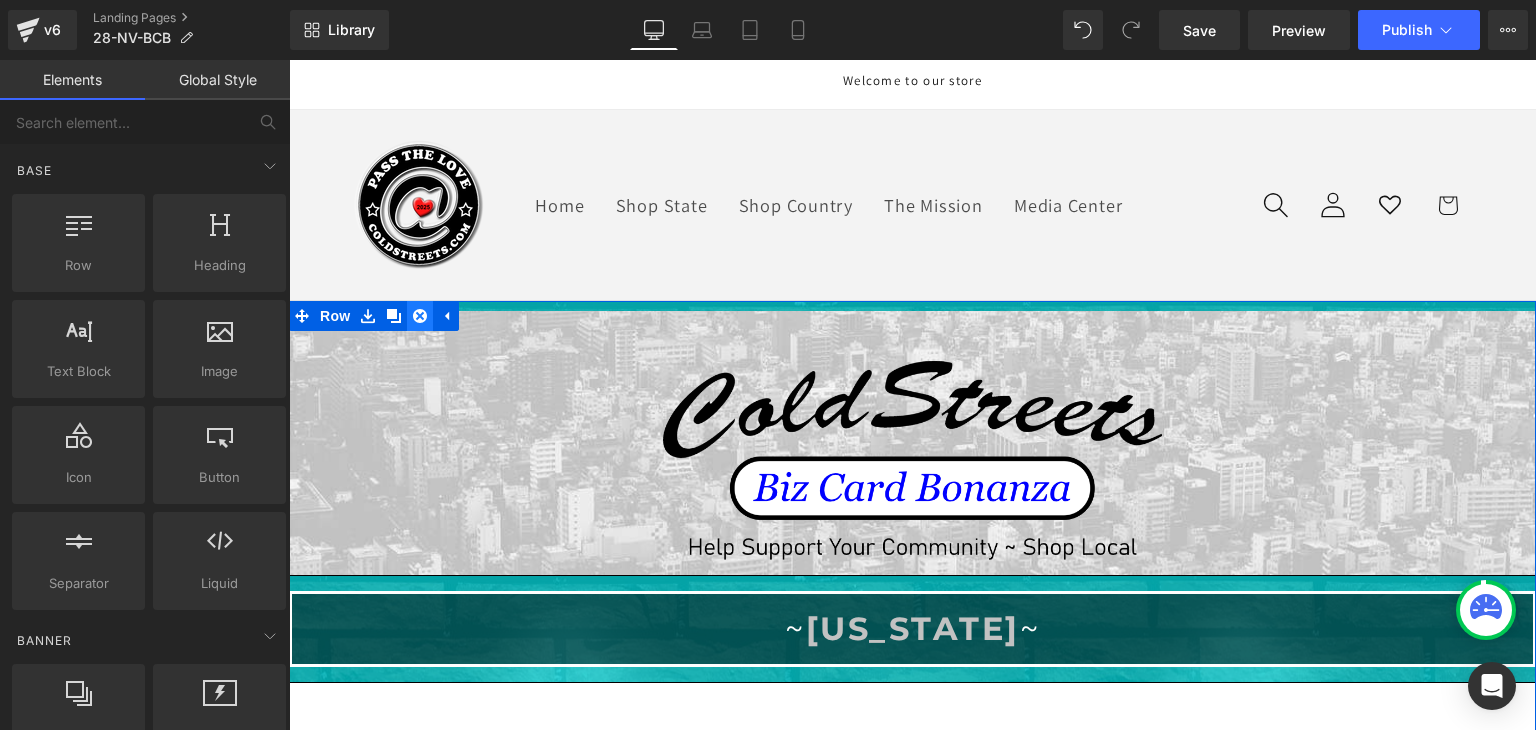 click 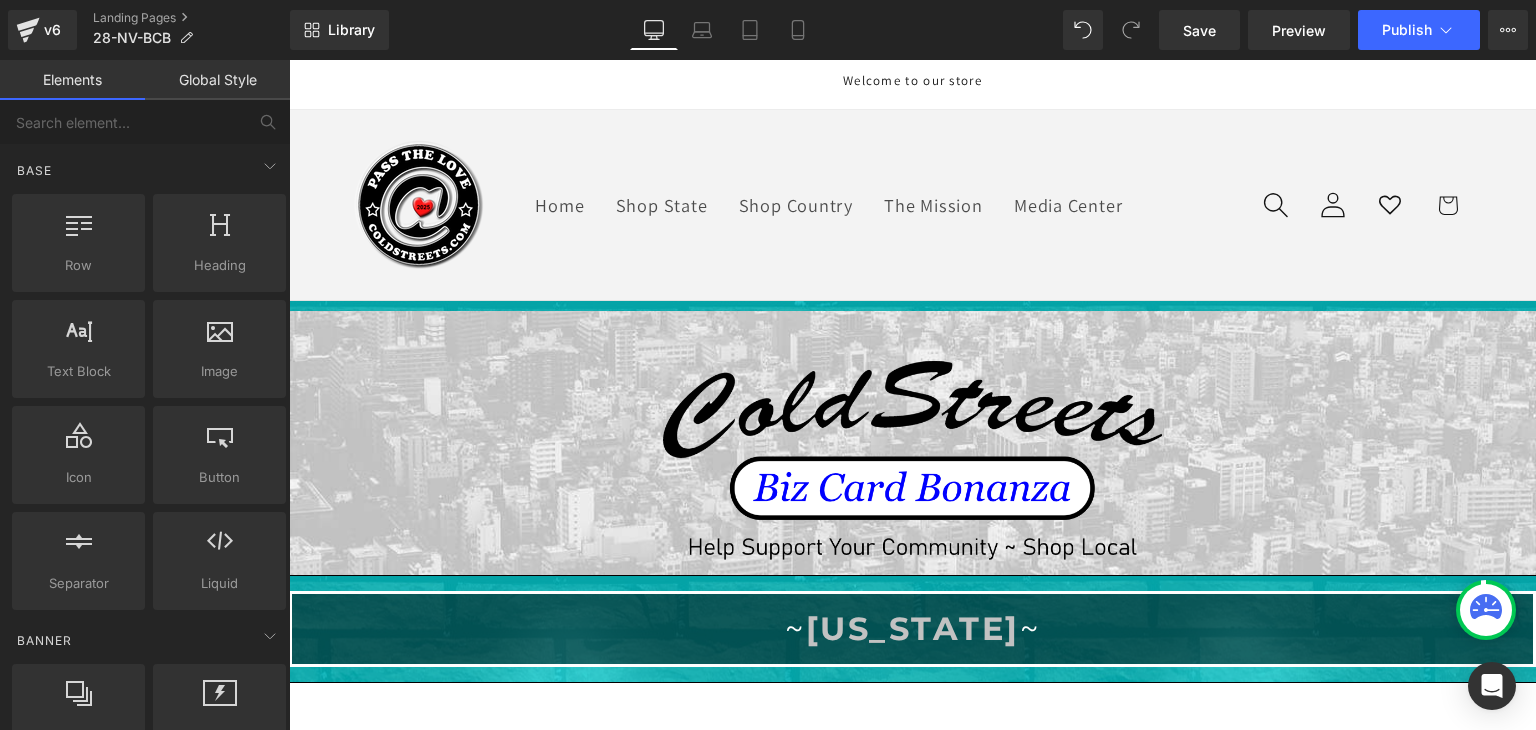 click 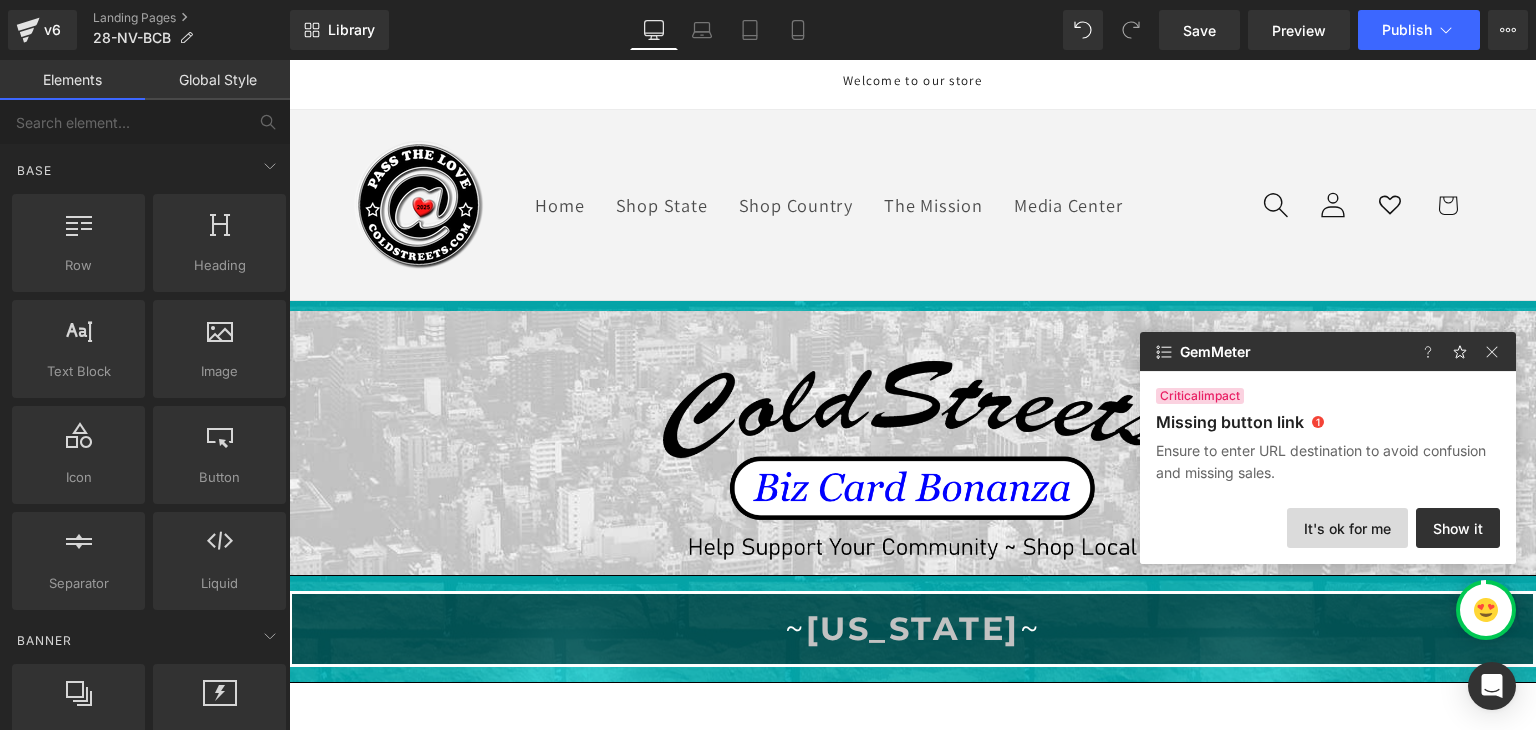 click on "It's ok for me" at bounding box center [1347, 528] 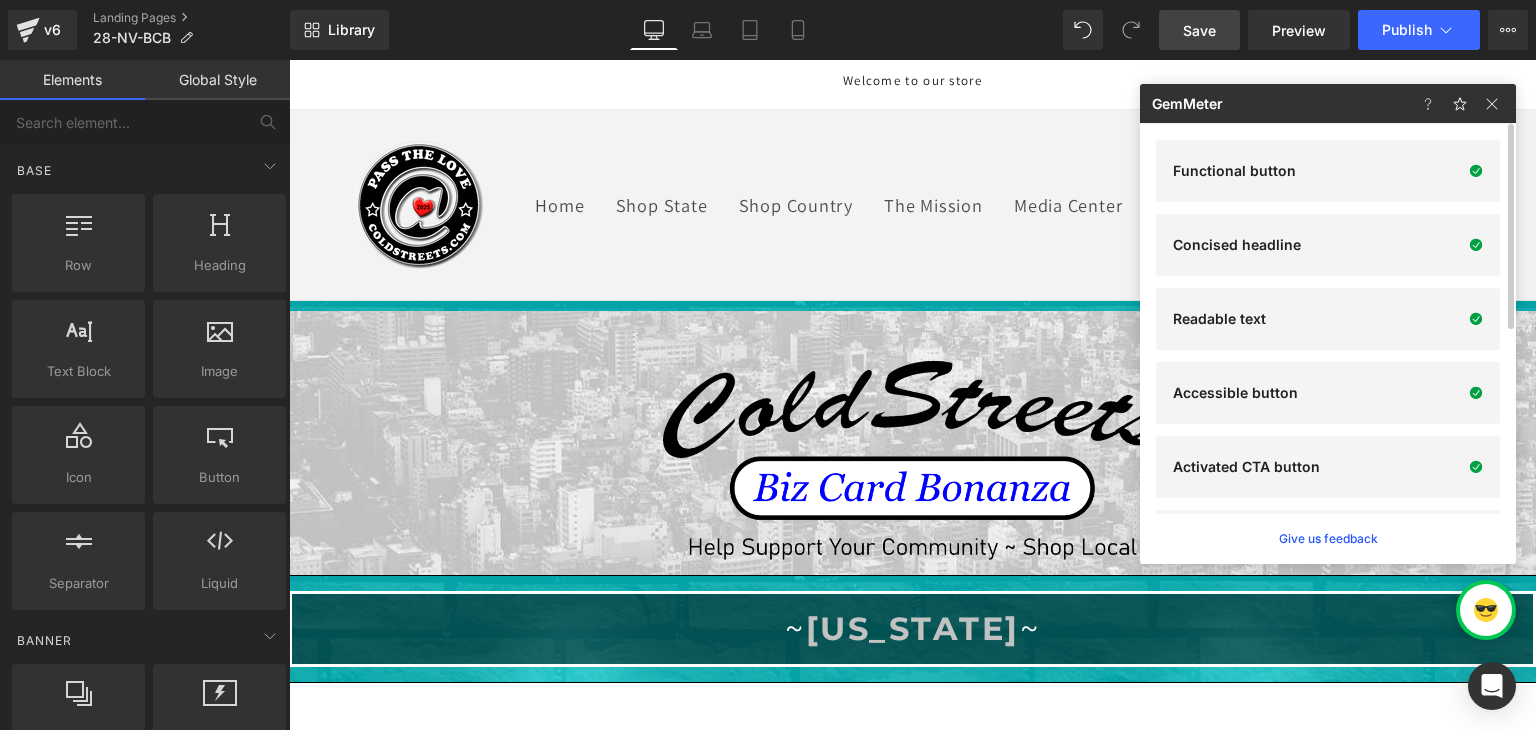 click on "Save" at bounding box center (1199, 30) 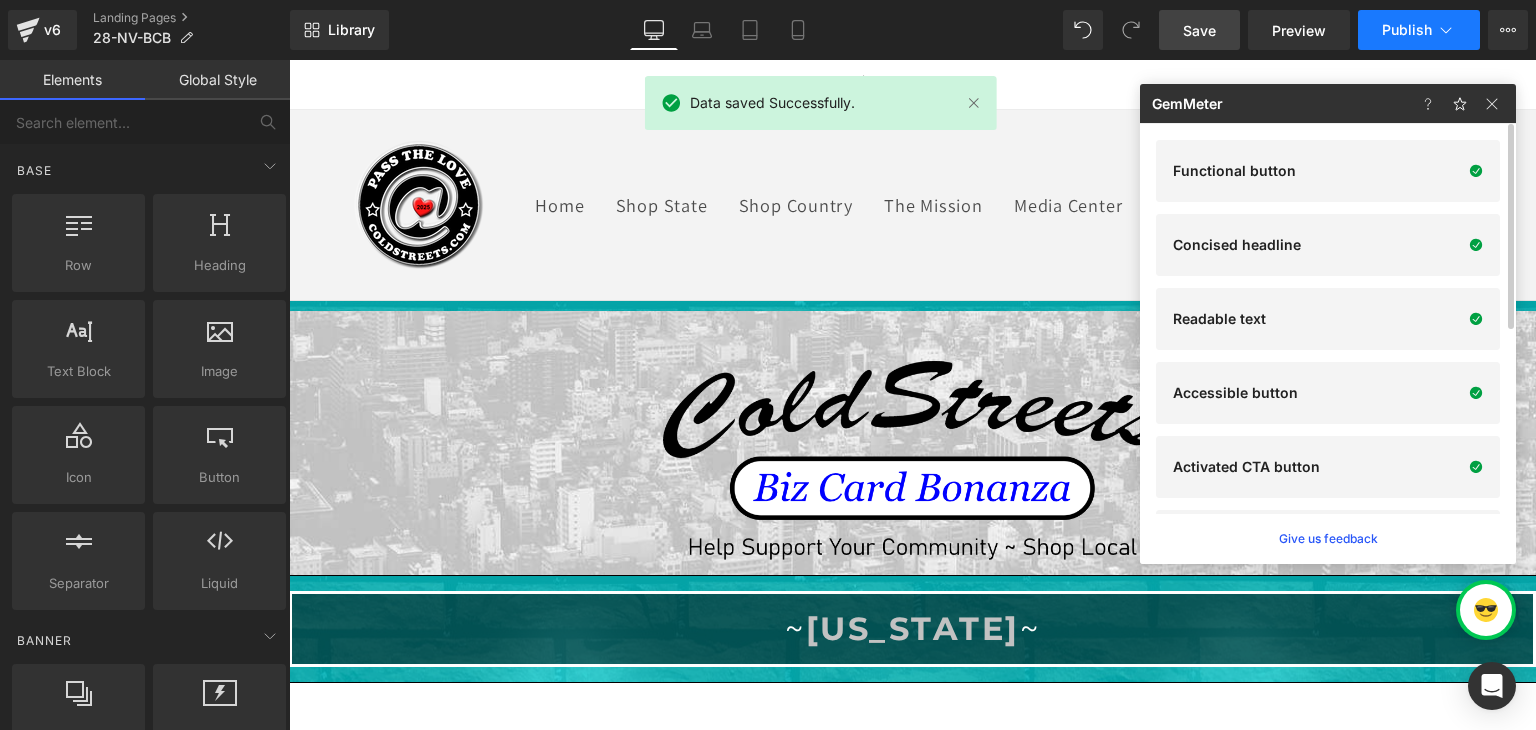 click on "Publish" at bounding box center [1407, 30] 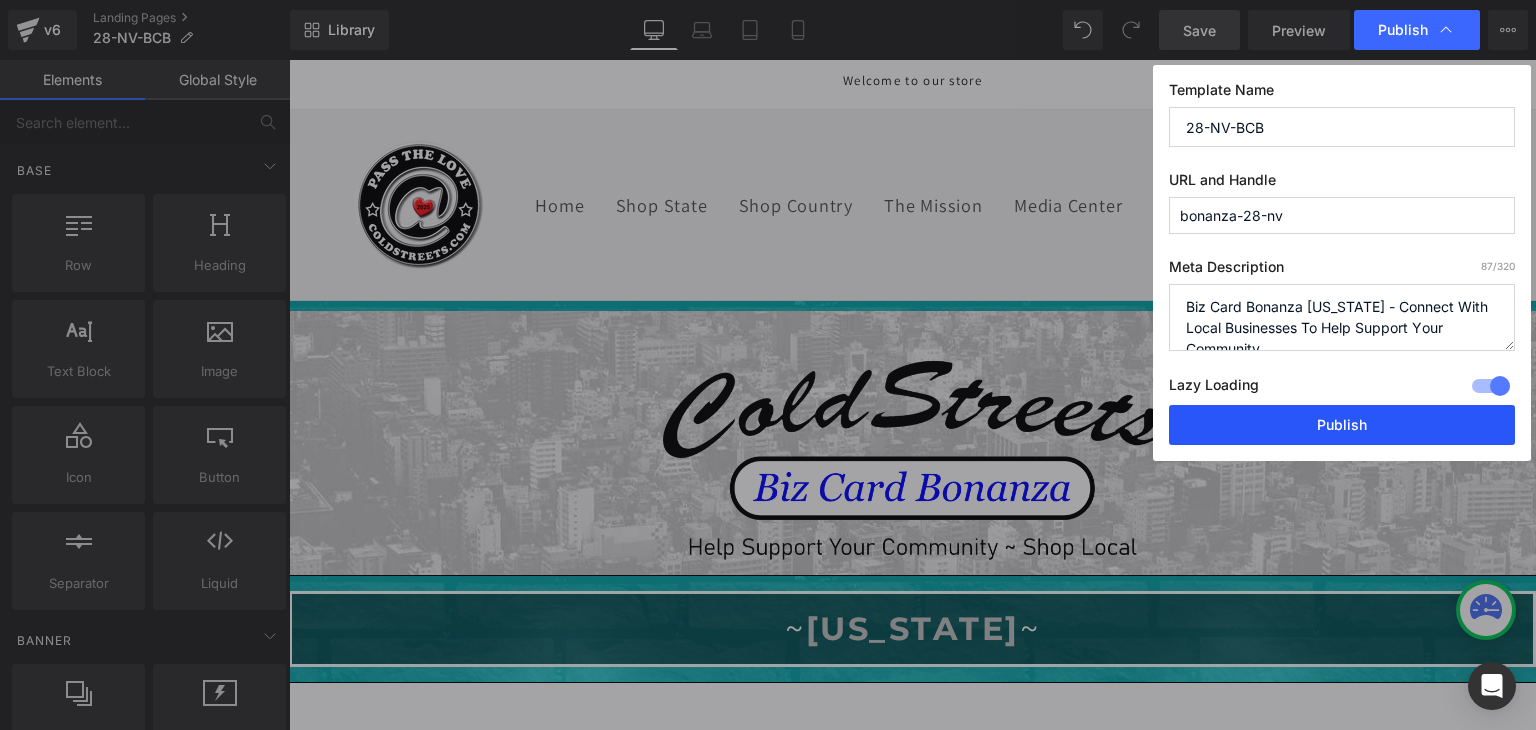 click on "Publish" at bounding box center (1342, 425) 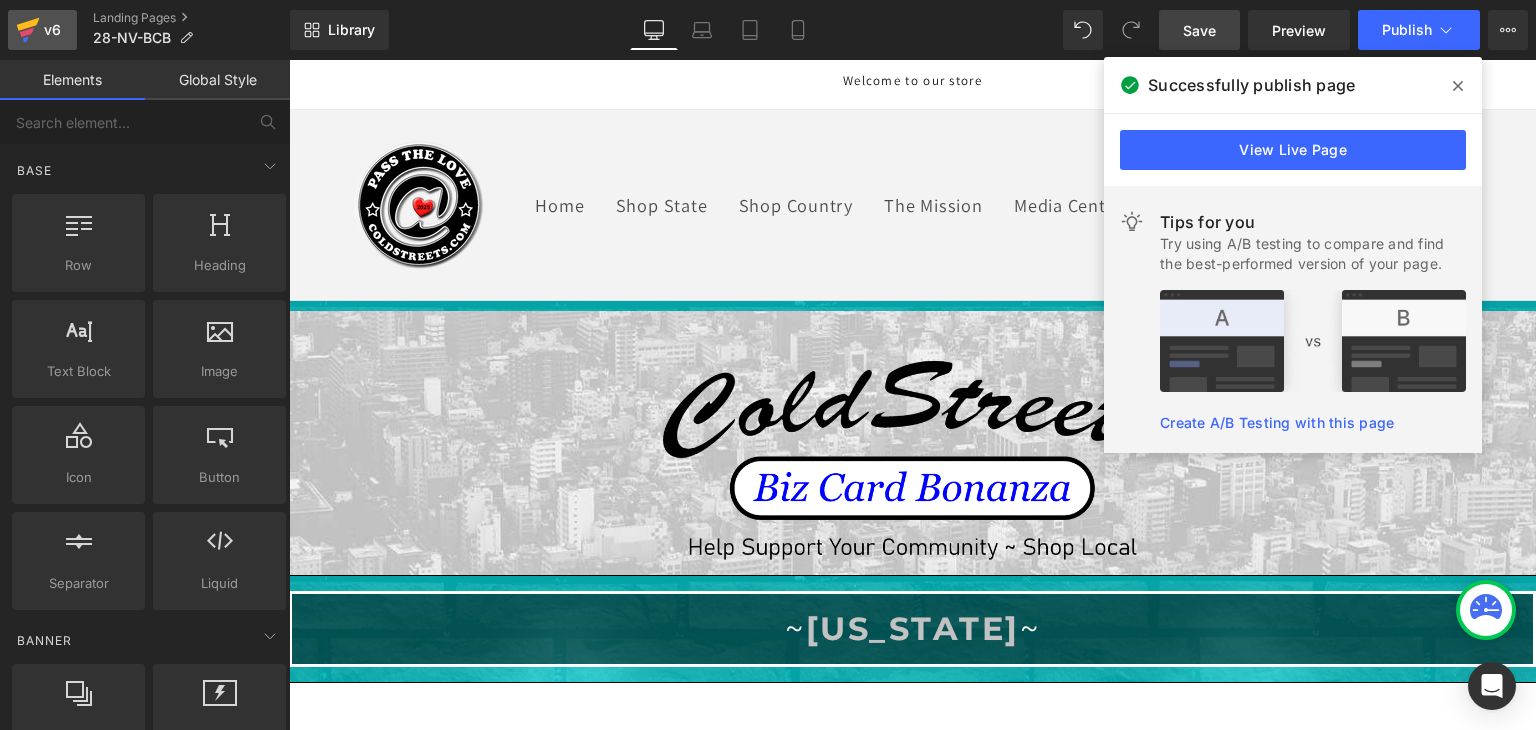 click 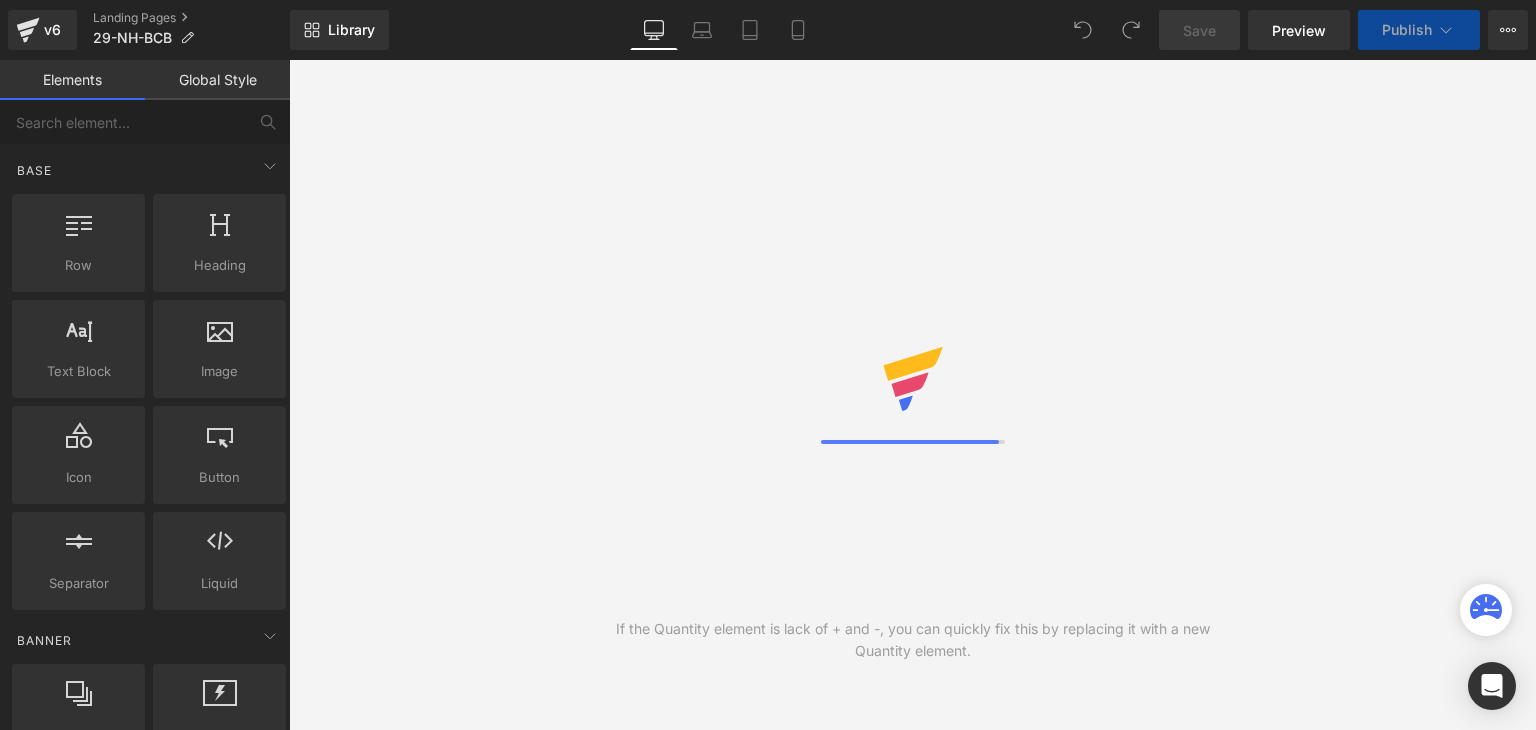 scroll, scrollTop: 0, scrollLeft: 0, axis: both 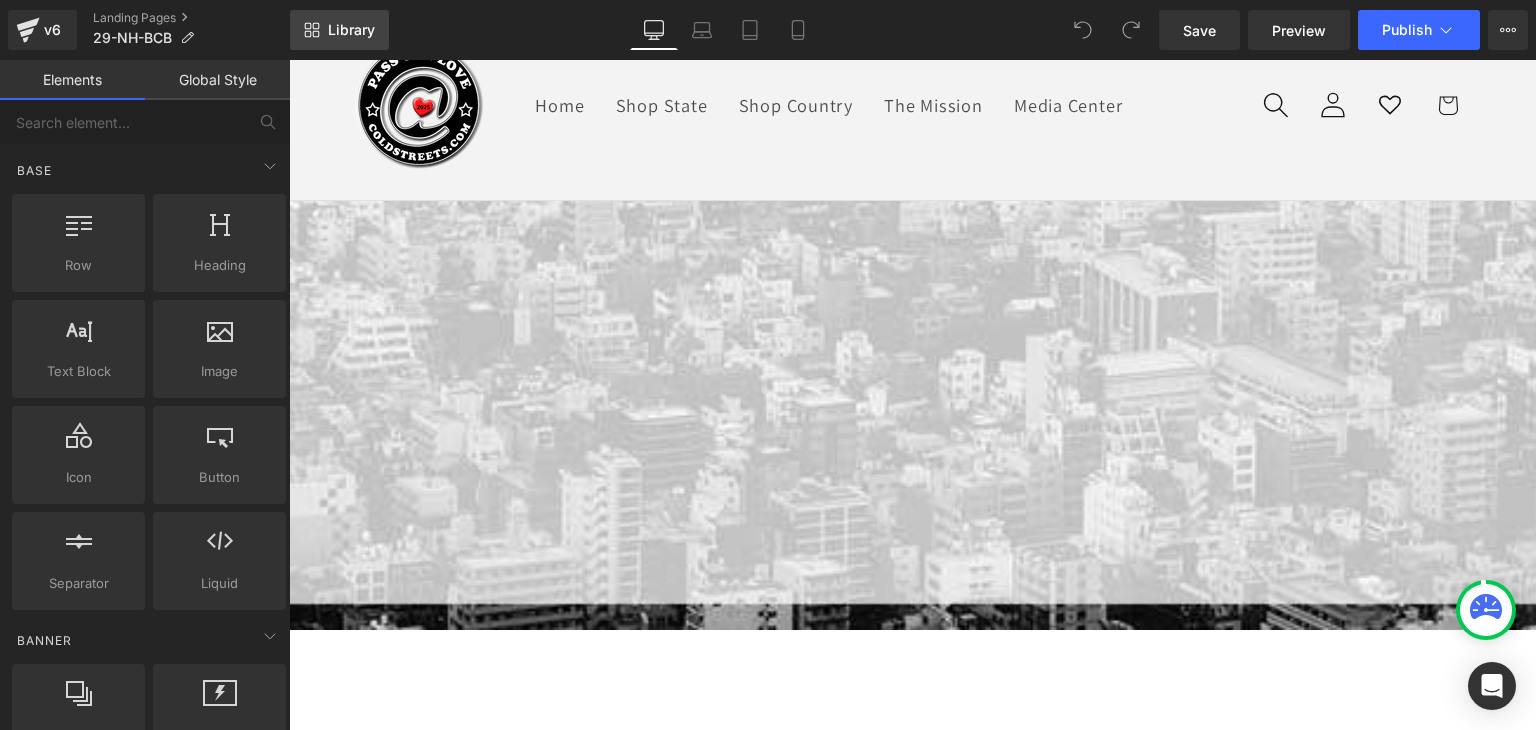 click on "Library" at bounding box center (351, 30) 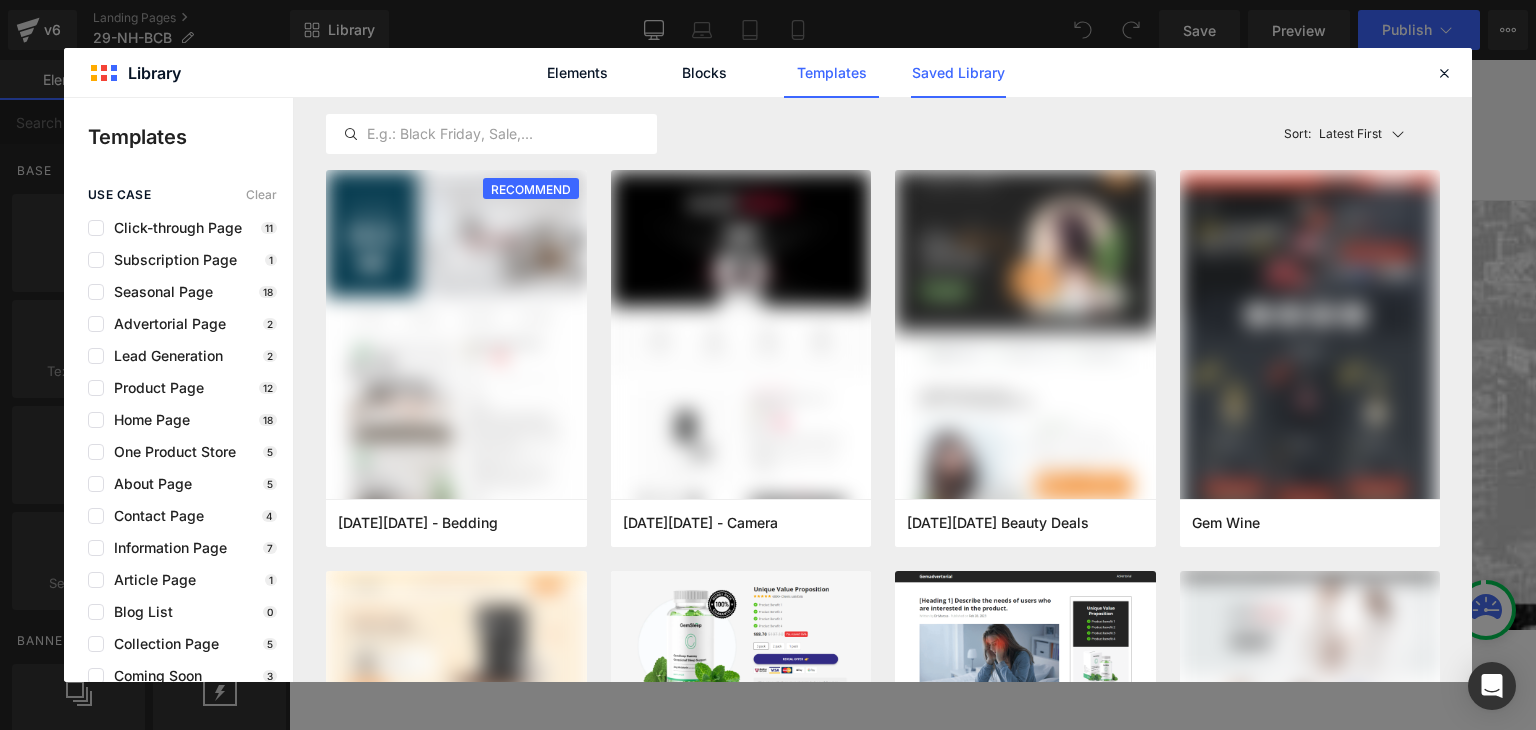 click on "Saved Library" 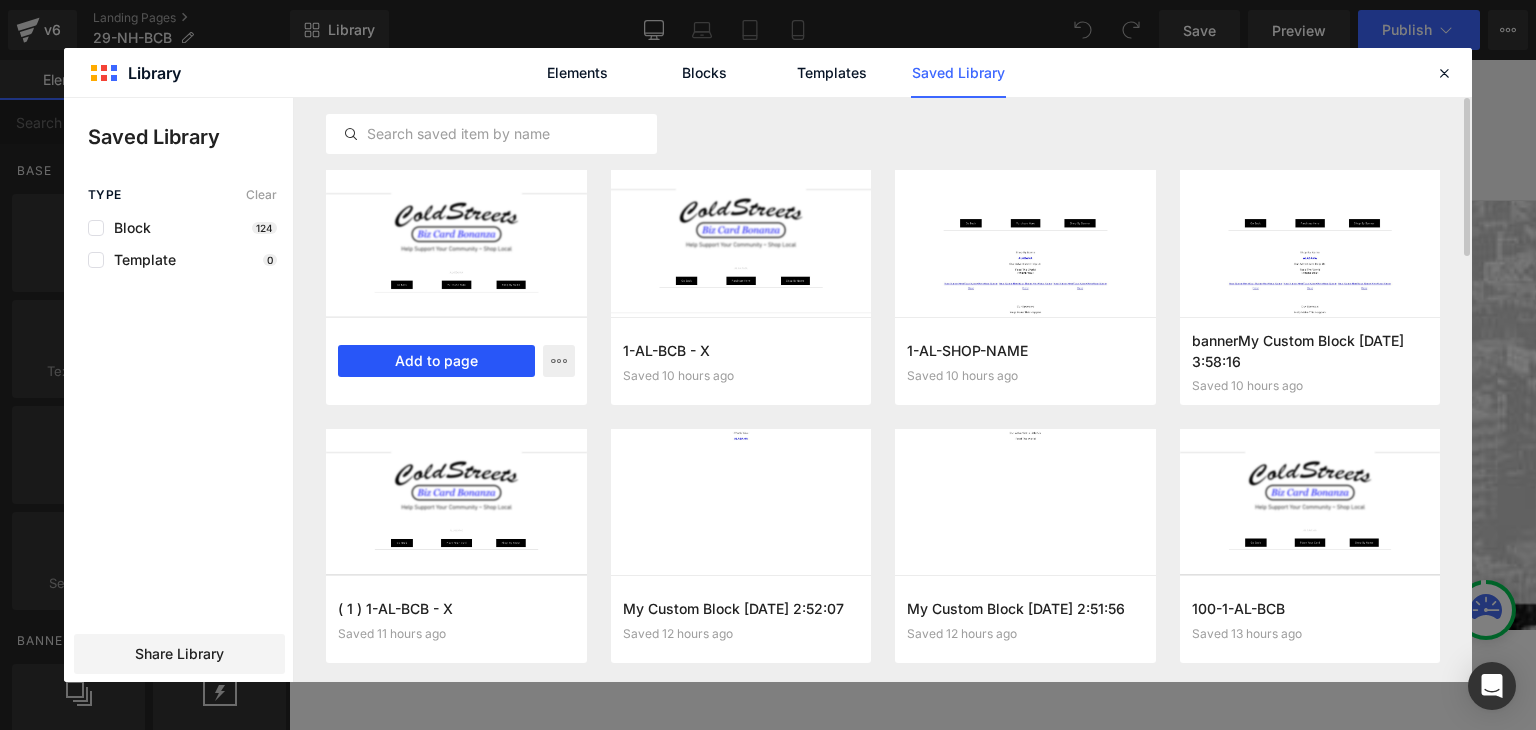 click on "Add to page" at bounding box center (436, 361) 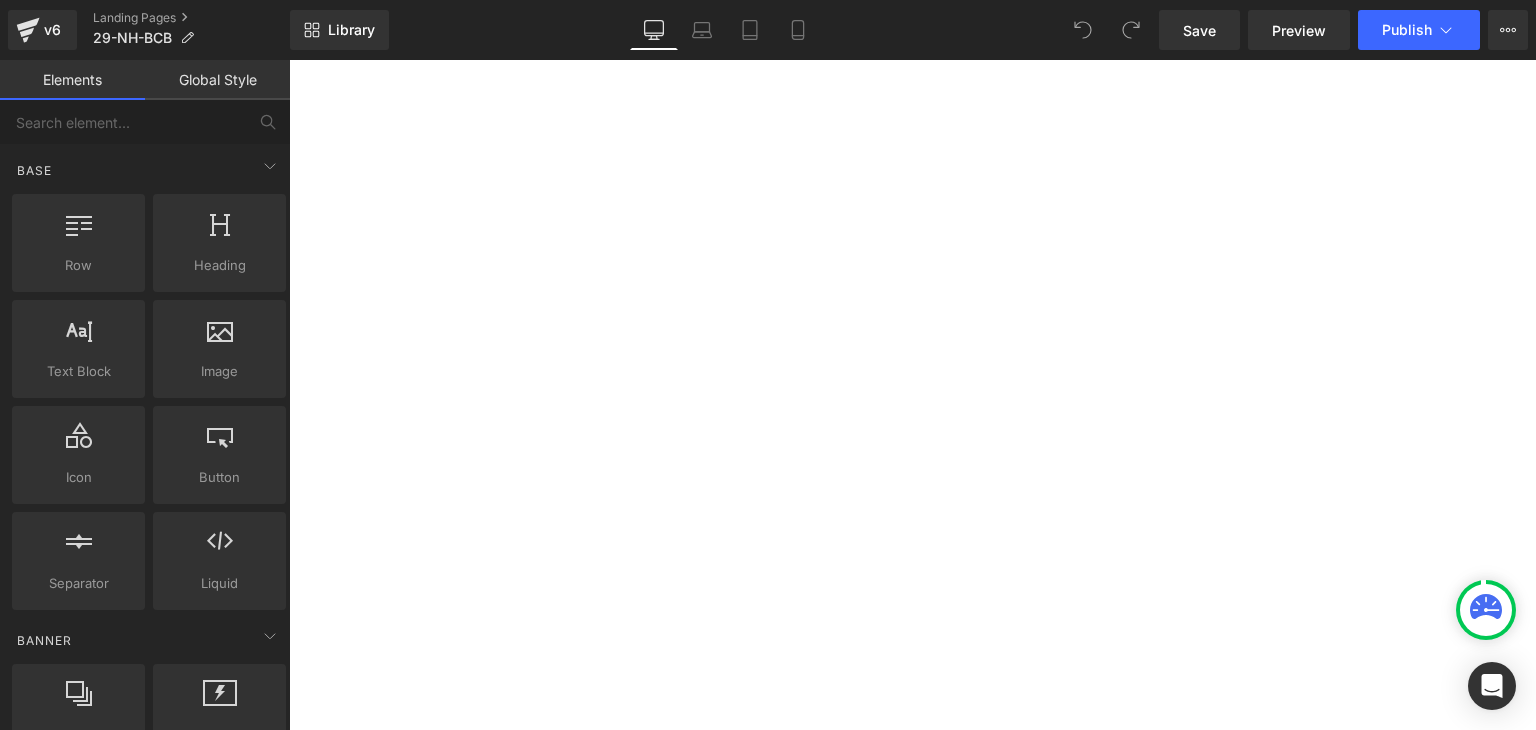 scroll, scrollTop: 1259, scrollLeft: 0, axis: vertical 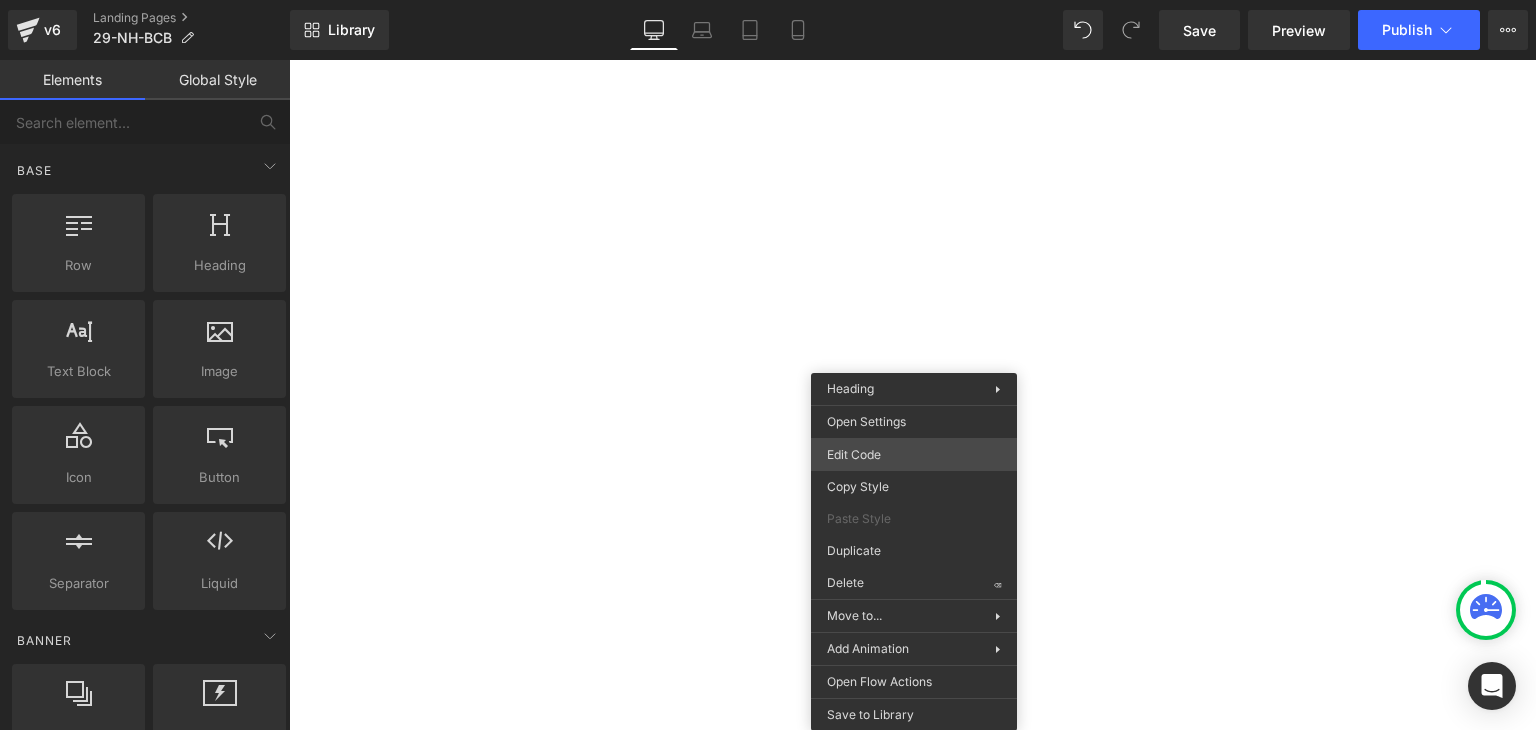 click on "You are previewing how the   will restyle your page. You can not edit Elements in Preset Preview Mode.  v6 Landing Pages 29-NH-BCB Library Desktop Desktop Laptop Tablet Mobile Save Preview Publish Scheduled View Live Page View with current Template Save Template to Library Schedule Publish  Optimize  Publish Settings Shortcuts  Your page can’t be published   You've reached the maximum number of published pages on your plan  (0/0).  You need to upgrade your plan or unpublish all your pages to get 1 publish slot.   Unpublish pages   Upgrade plan  Elements Global Style Base Row  rows, columns, layouts, div Heading  headings, titles, h1,h2,h3,h4,h5,h6 Text Block  texts, paragraphs, contents, blocks Image  images, photos, alts, uploads Icon  icons, symbols Button  button, call to action, cta Separator  separators, dividers, horizontal lines Liquid  liquid, custom code, html, javascript, css, reviews, apps, applications, embeded, iframe Banner Parallax  banner, slideshow, hero, image, cover, parallax, effect ok" at bounding box center [768, 0] 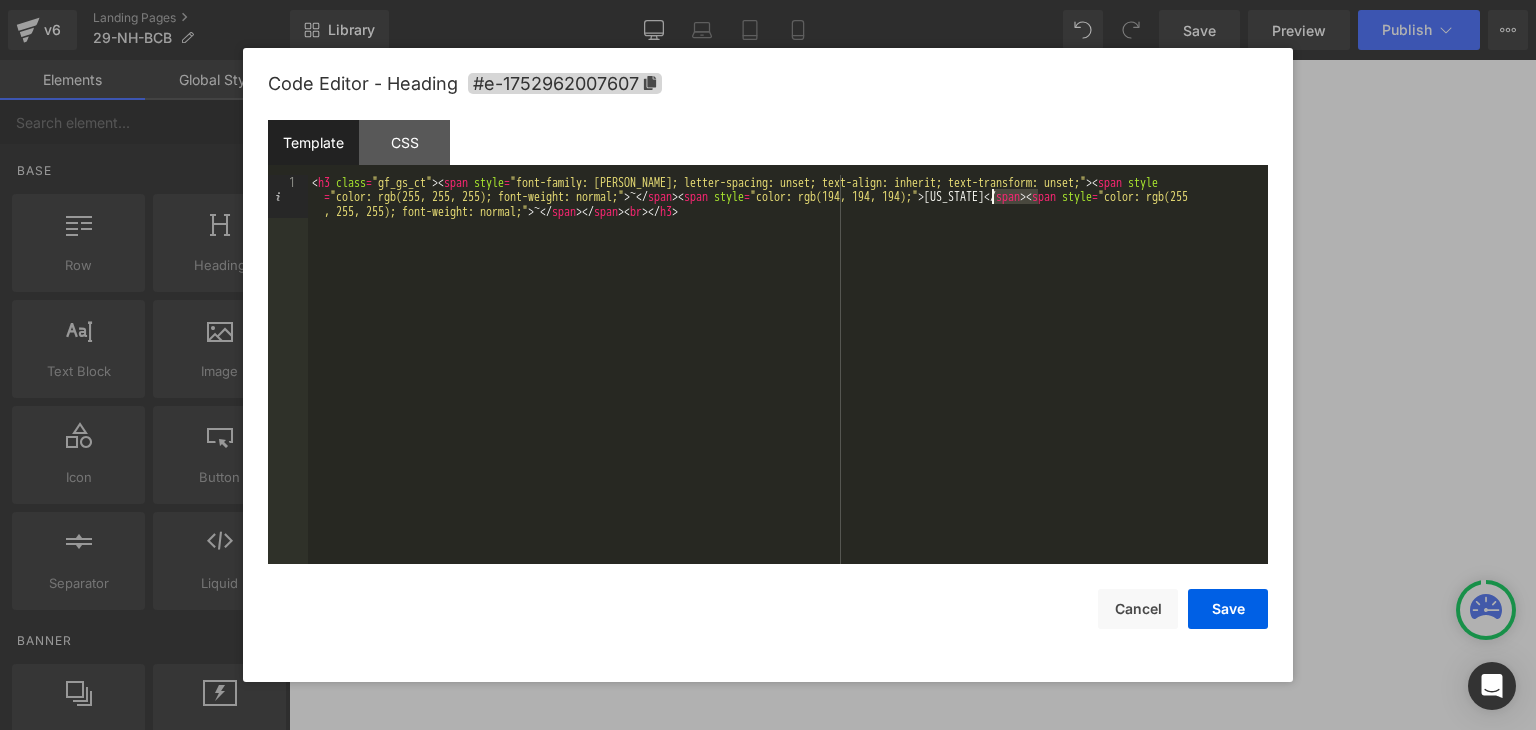 drag, startPoint x: 1039, startPoint y: 197, endPoint x: 991, endPoint y: 198, distance: 48.010414 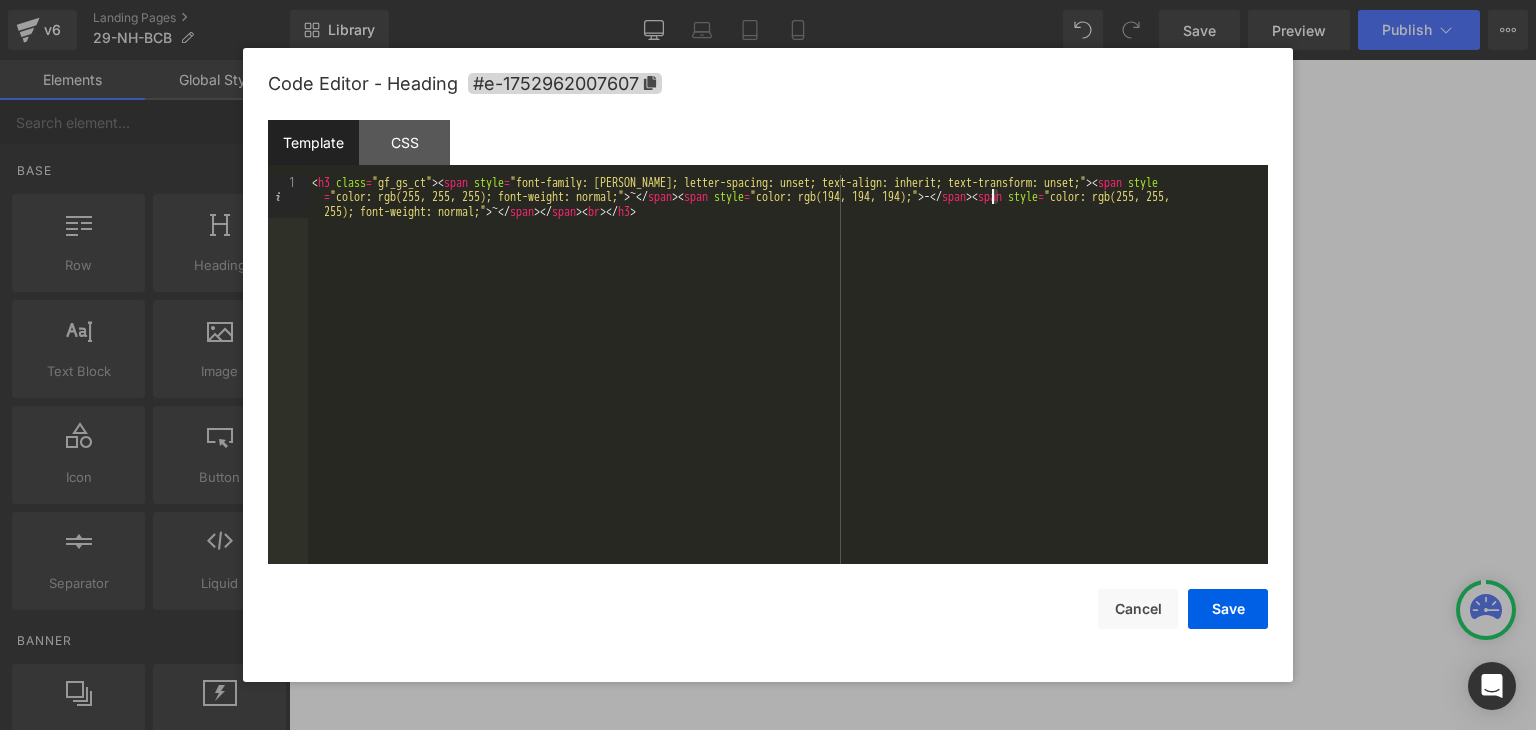 click on "< h3   class = "gf_gs_ct" > < span   style = "font-family: Montserrat; letter-spacing: unset; text-align: inherit; text-transform: unset;" > < span   style    = "color: rgb(255, 255, 255); font-weight: normal;" > ~  </ span > < span   style = "color: rgb(194, 194, 194);" > - </ span > < span   style = "color: rgb(255, 255,     255); font-weight: normal;" >  ~ </ span > </ span > < br > </ h3 >" at bounding box center [788, 412] 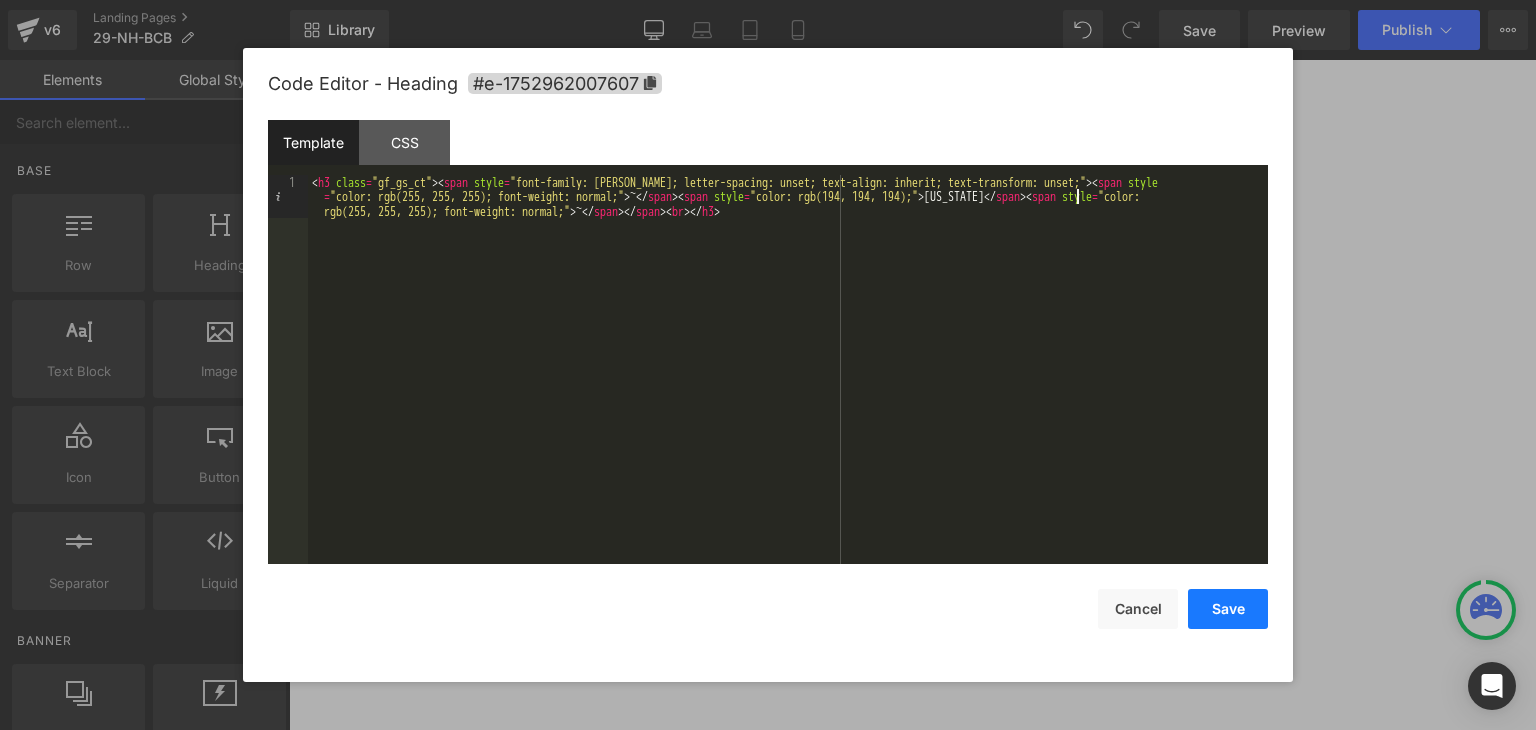 click on "Save" at bounding box center (1228, 609) 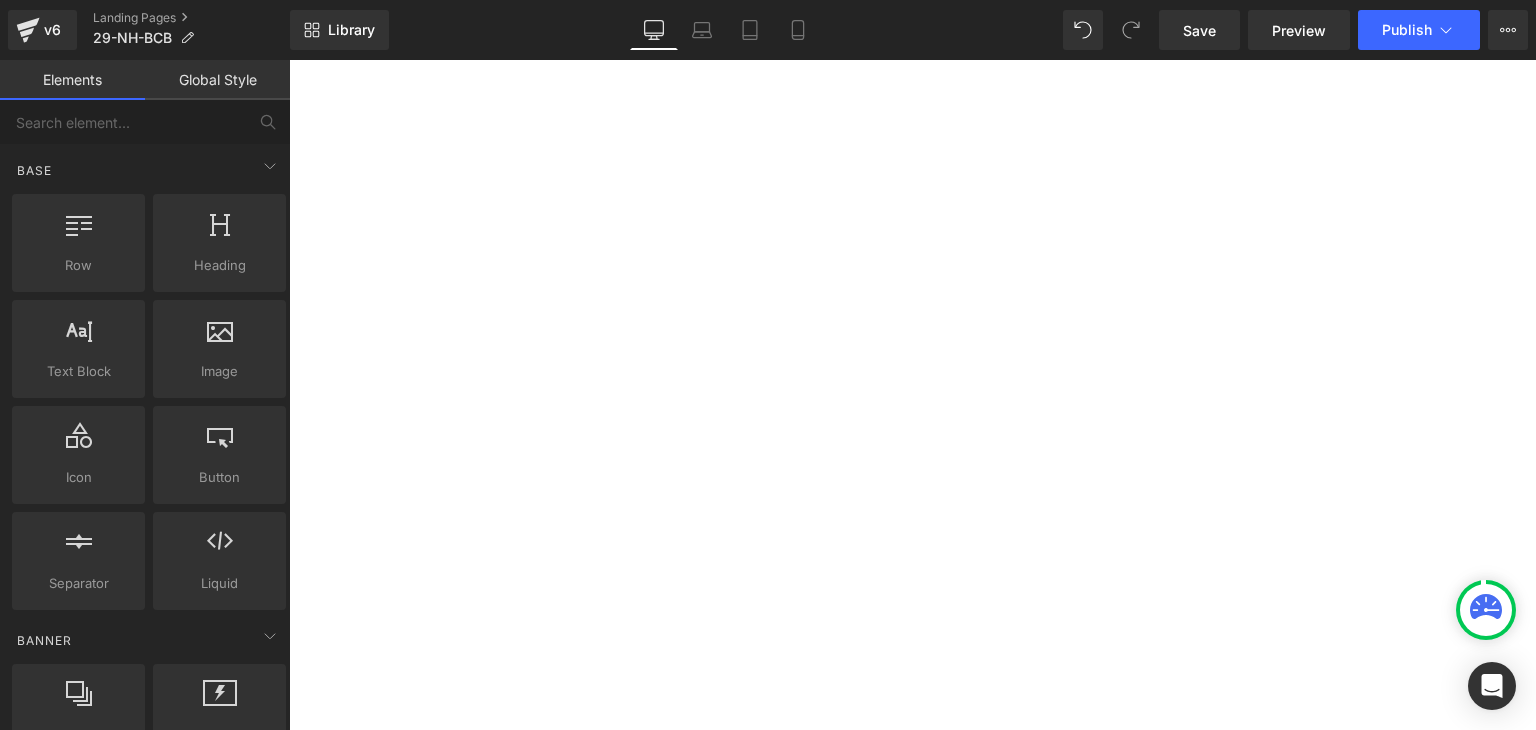 click on "Button" at bounding box center (289, 60) 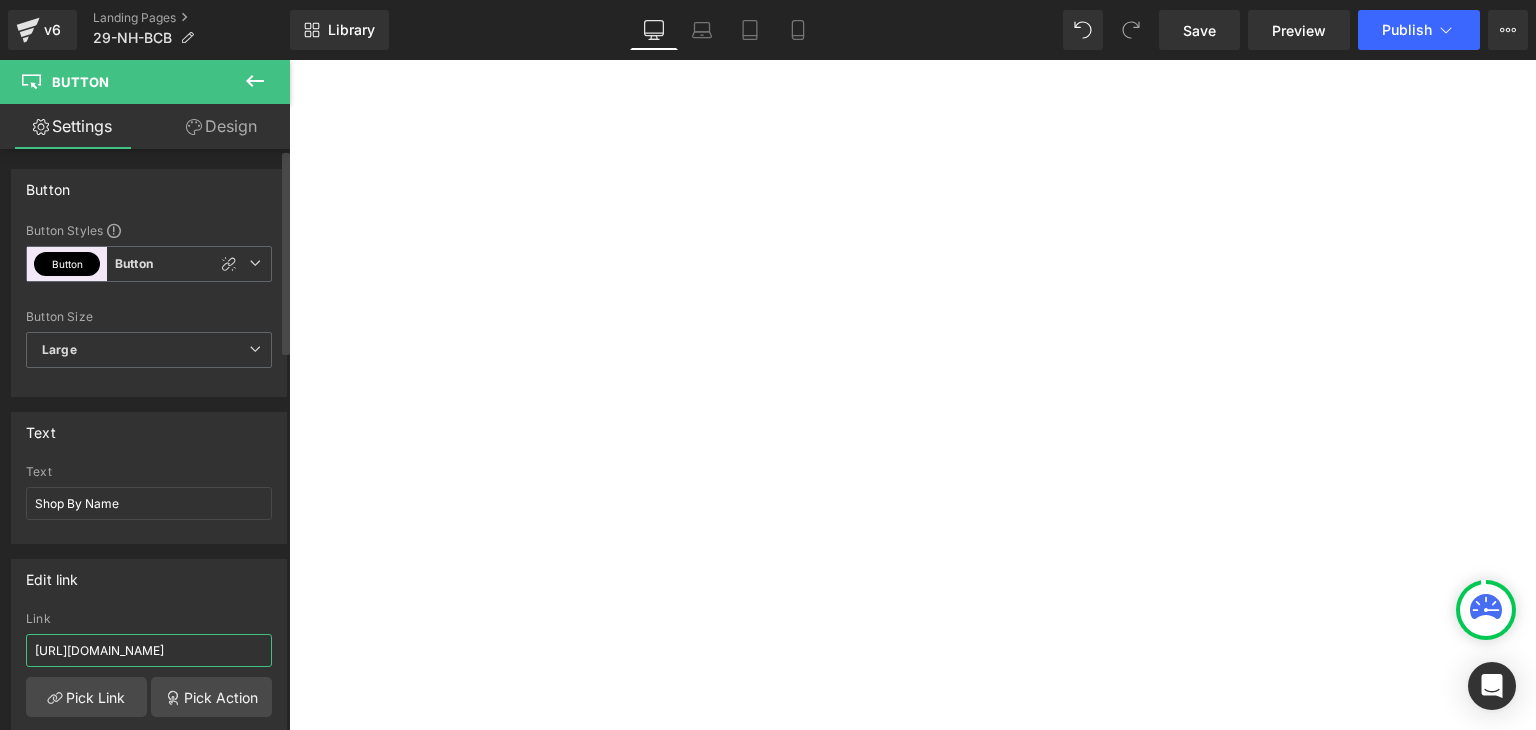 scroll, scrollTop: 0, scrollLeft: 44, axis: horizontal 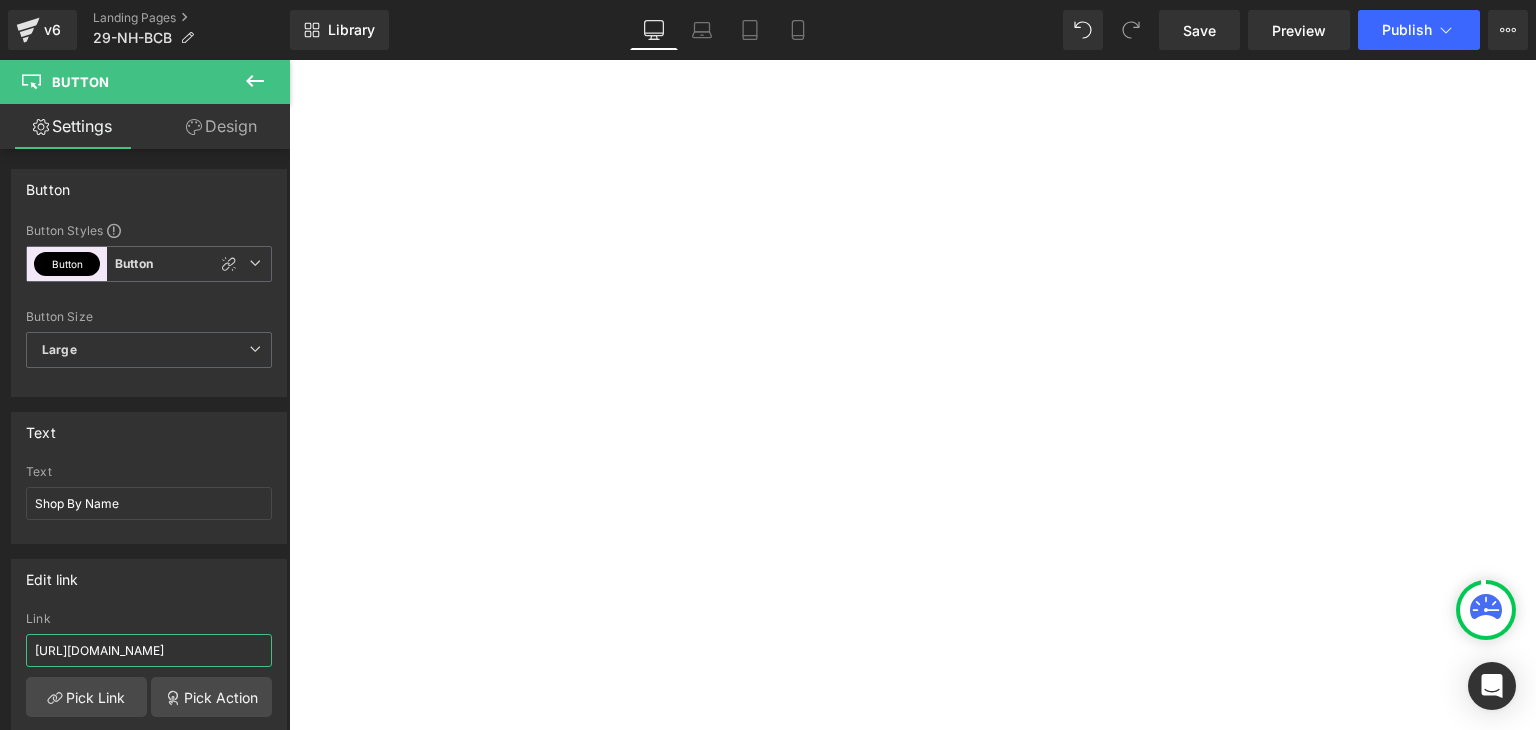 click on "Button" at bounding box center (289, 60) 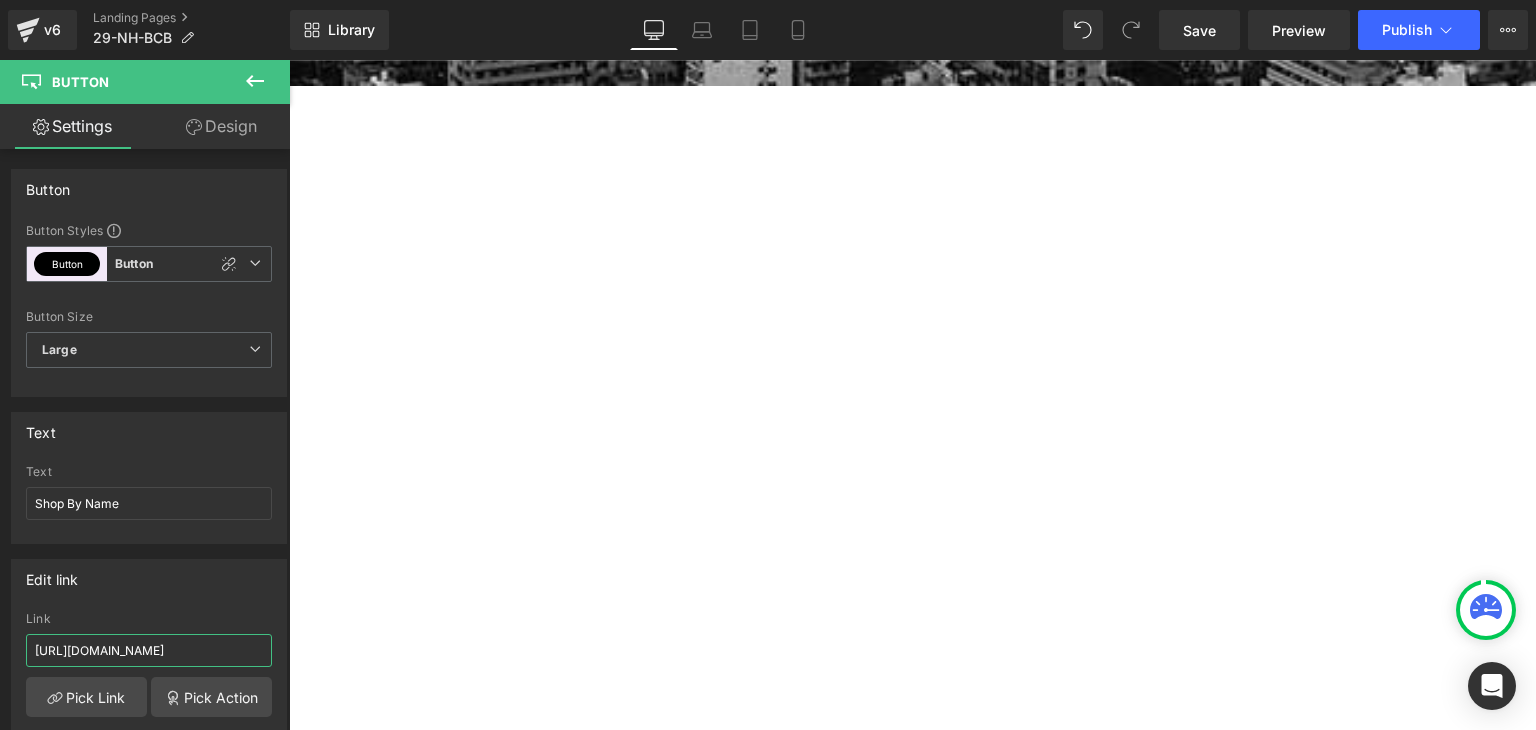 scroll, scrollTop: 559, scrollLeft: 0, axis: vertical 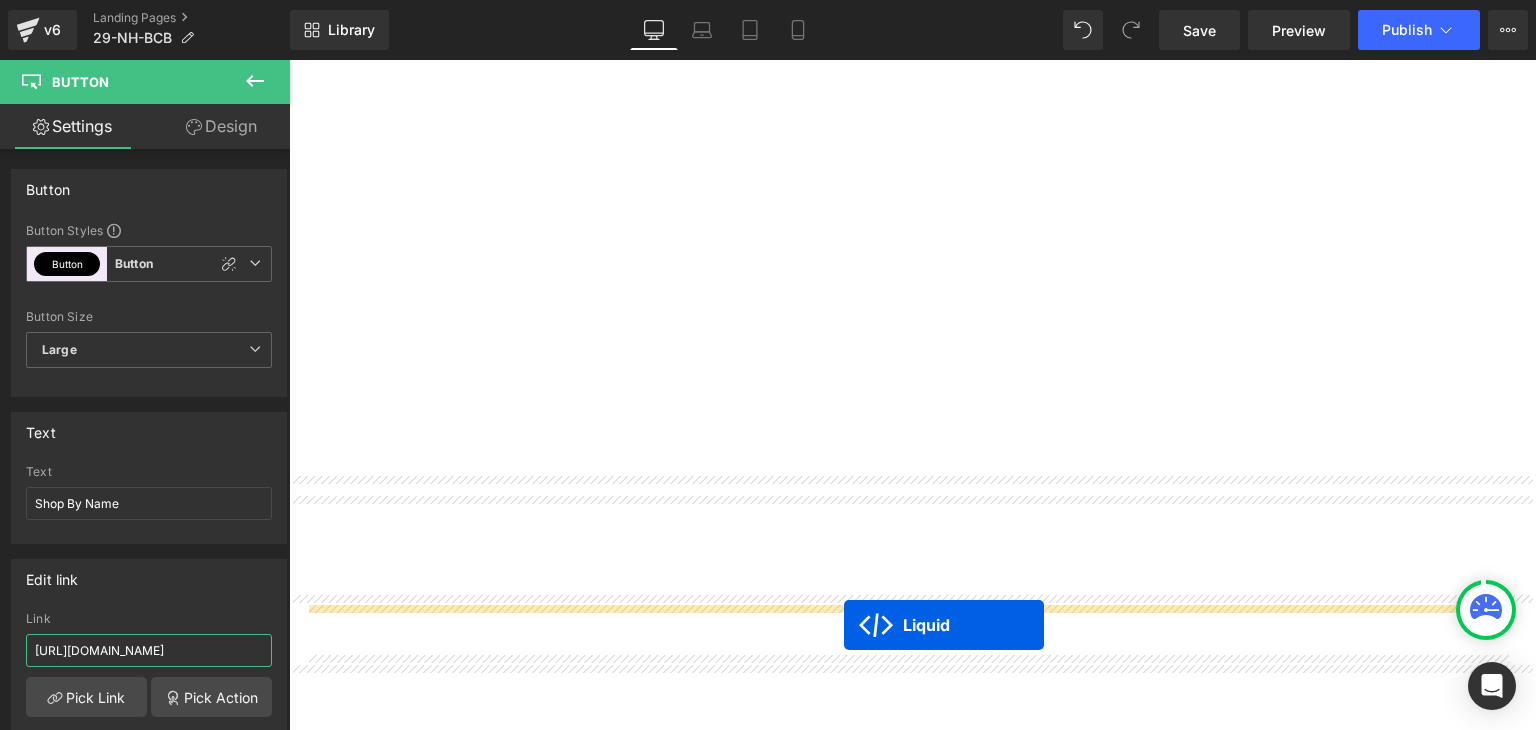 drag, startPoint x: 852, startPoint y: 398, endPoint x: 844, endPoint y: 625, distance: 227.14093 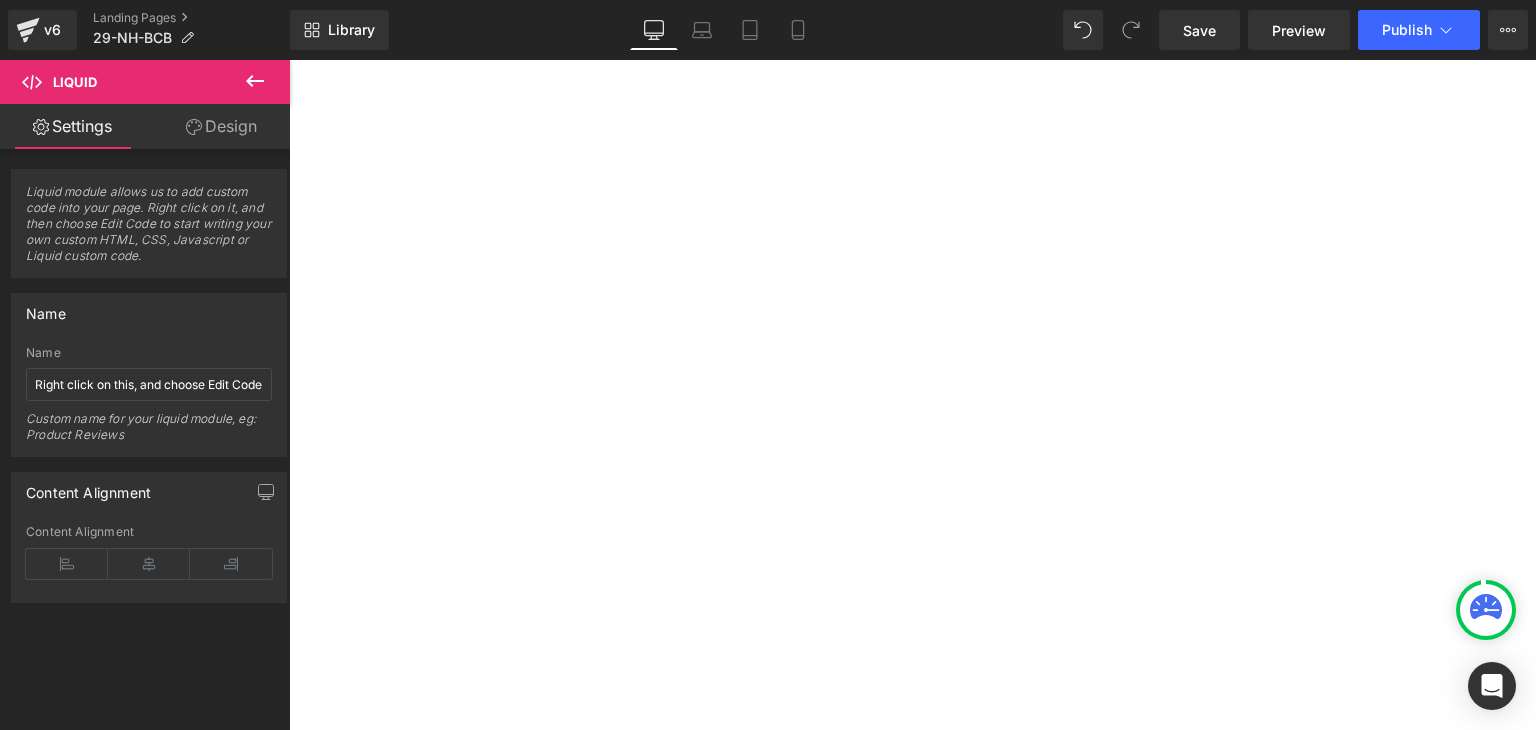 click 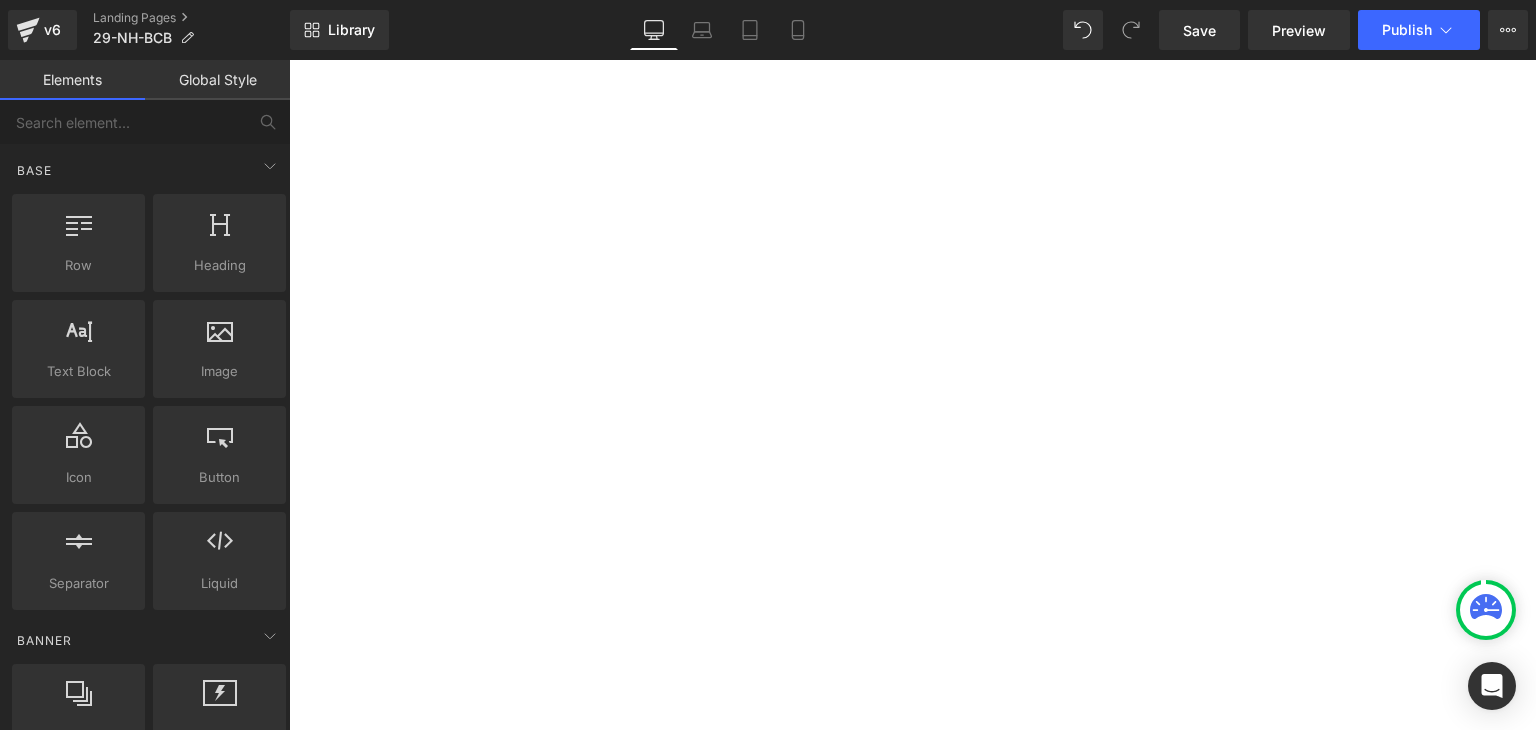scroll, scrollTop: 759, scrollLeft: 0, axis: vertical 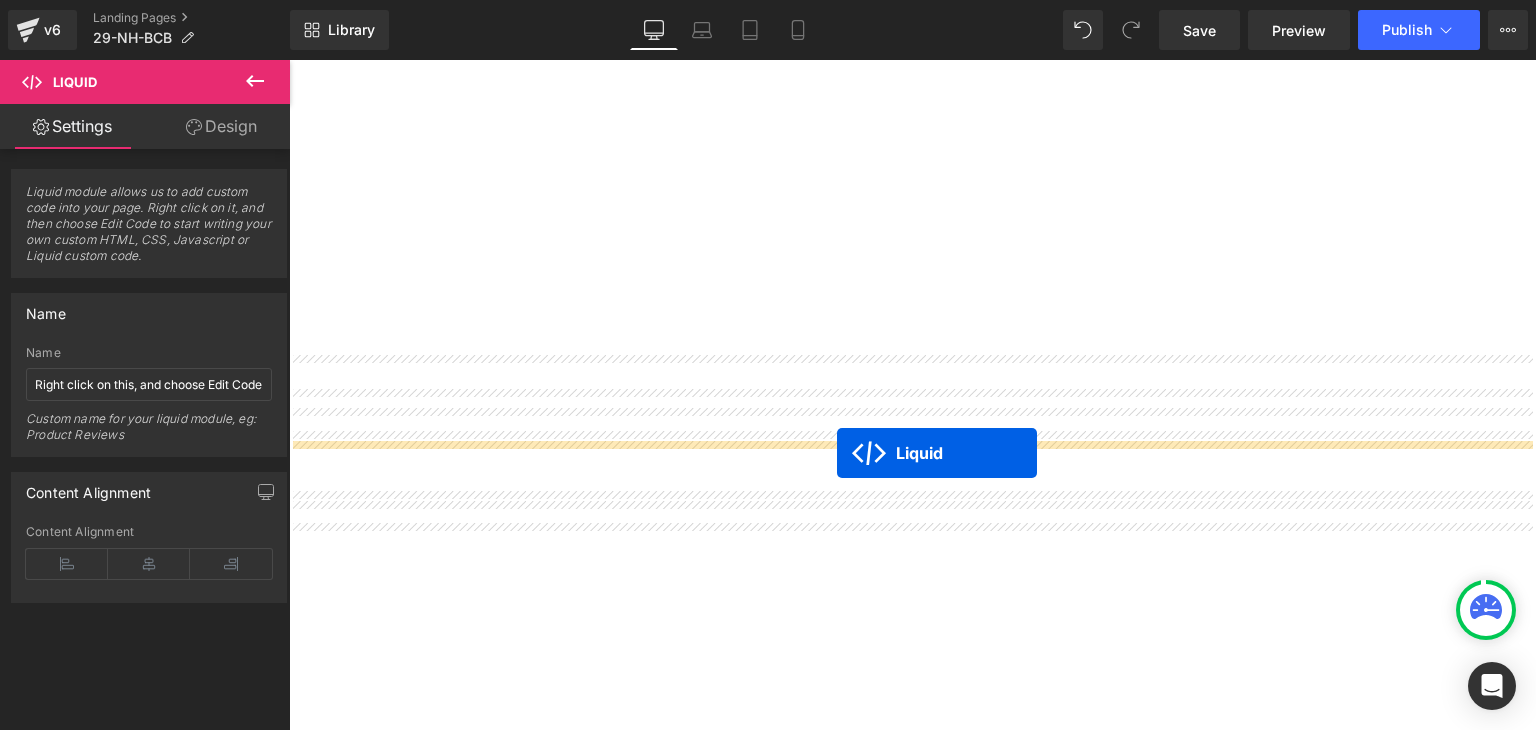 drag, startPoint x: 855, startPoint y: 397, endPoint x: 837, endPoint y: 453, distance: 58.821766 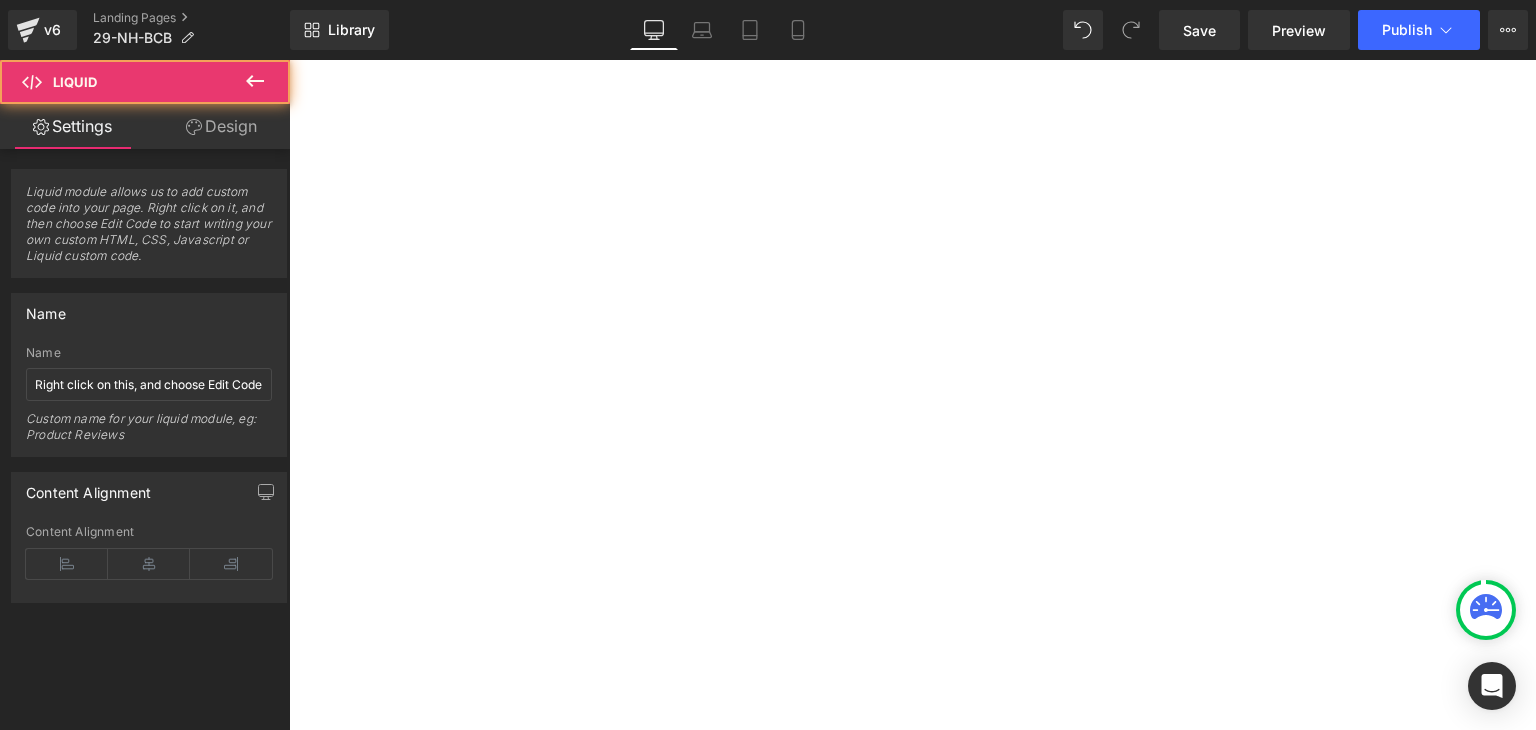 click 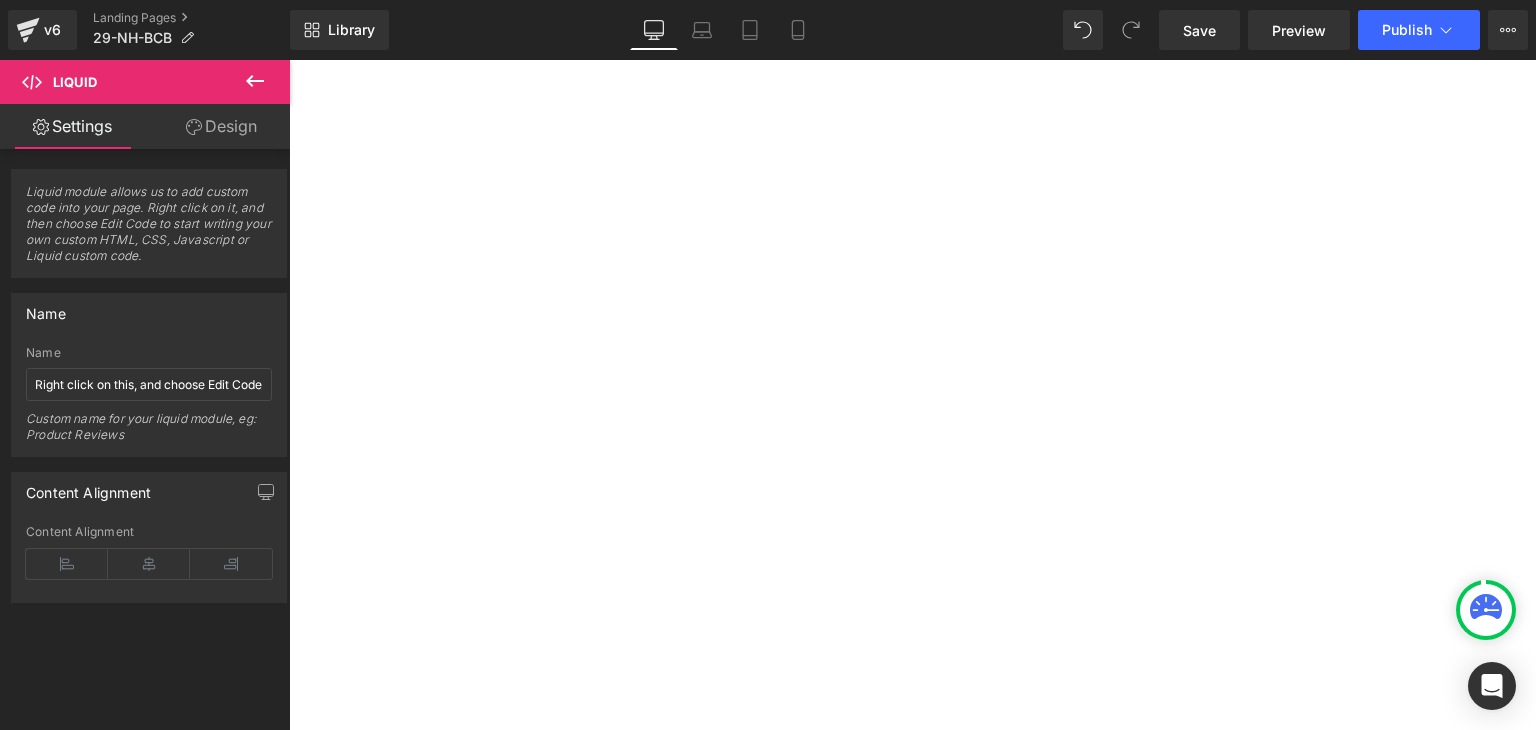 click 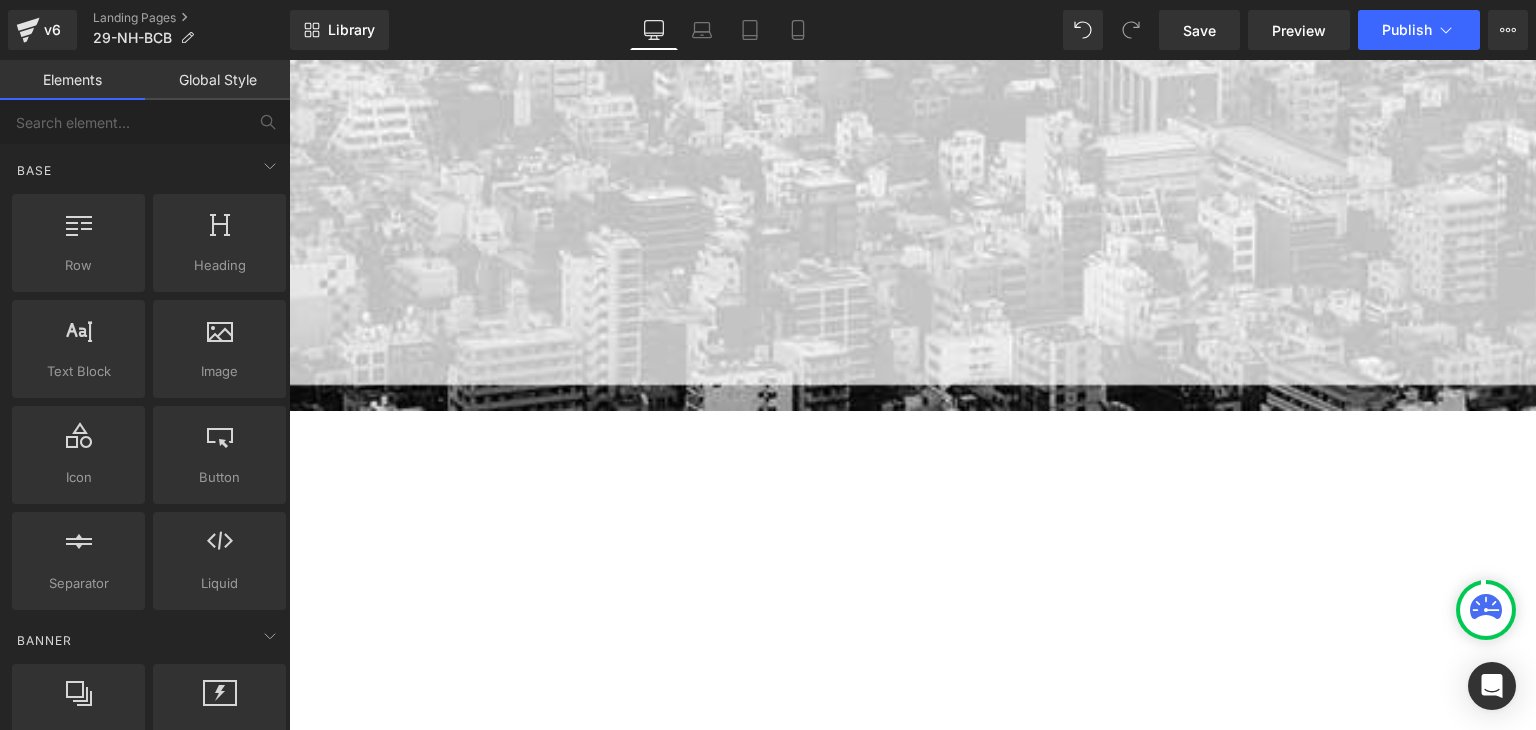 scroll, scrollTop: 0, scrollLeft: 0, axis: both 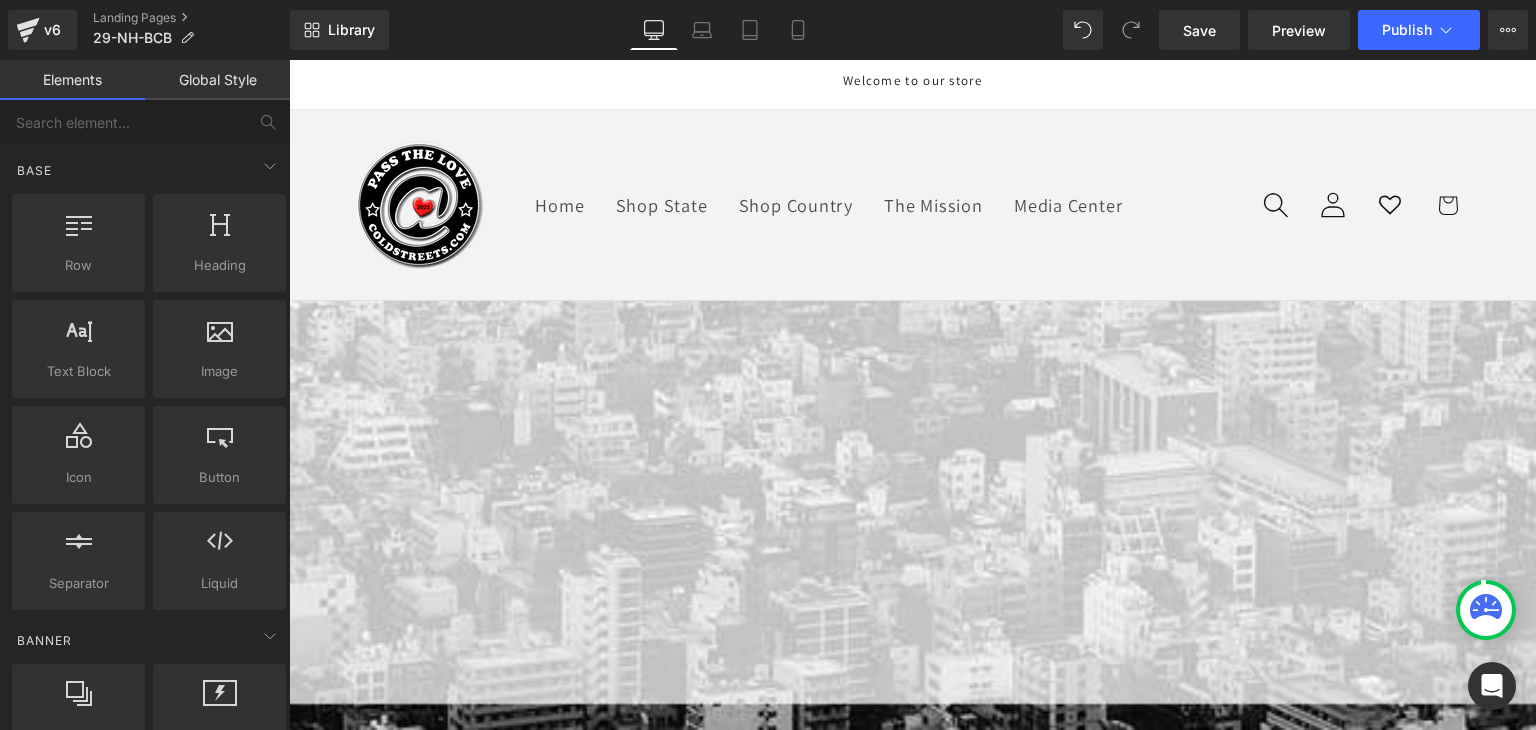 click 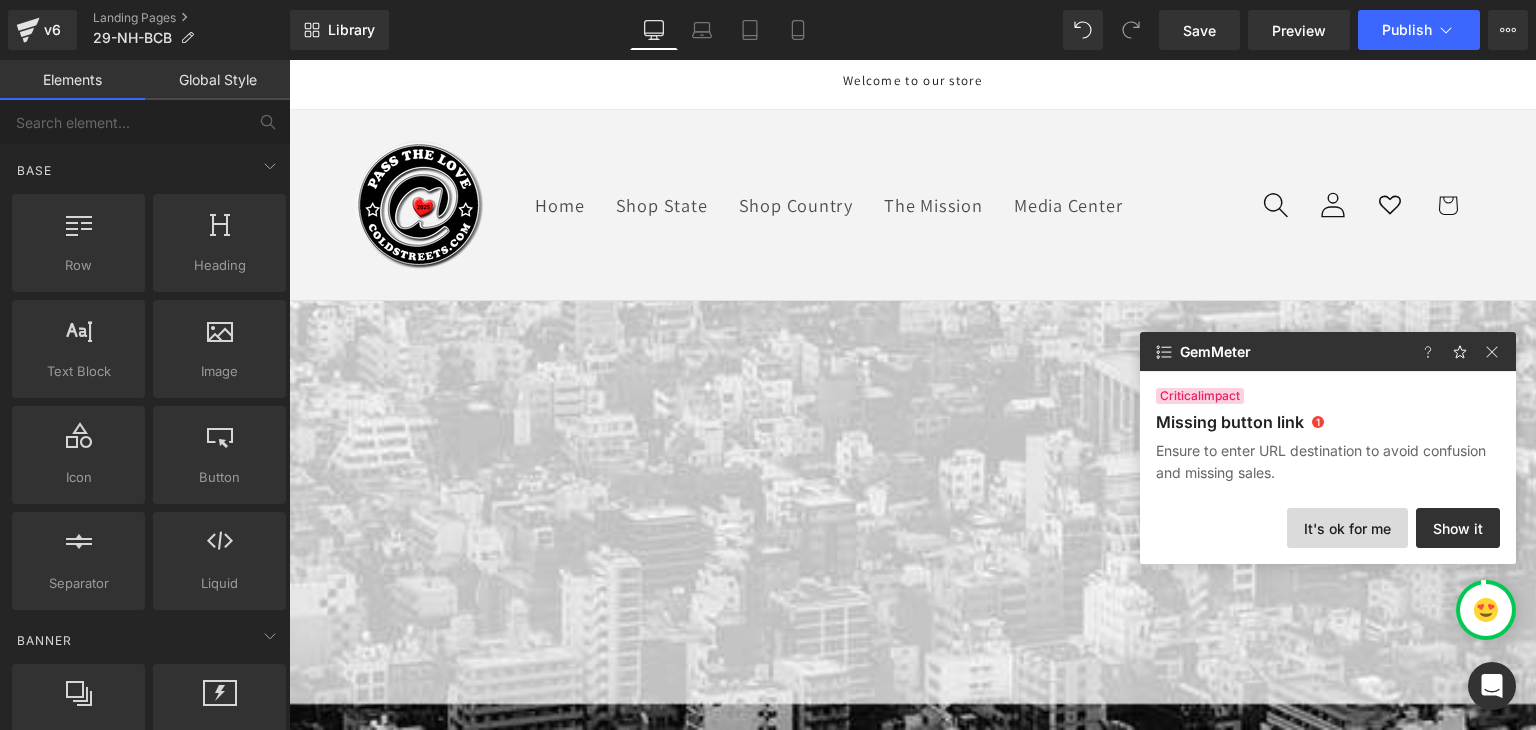 click on "It's ok for me" at bounding box center (1347, 528) 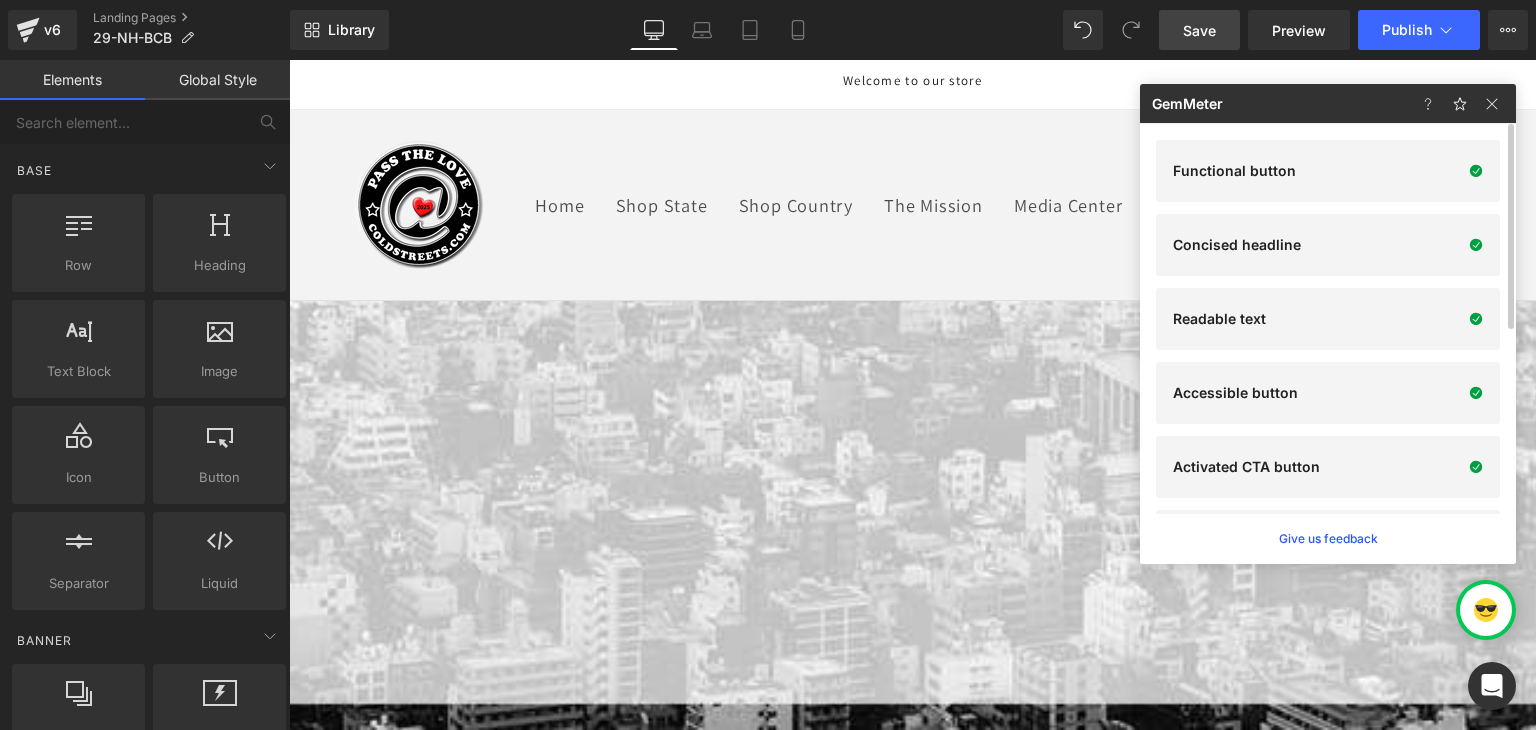 click on "Save" at bounding box center (1199, 30) 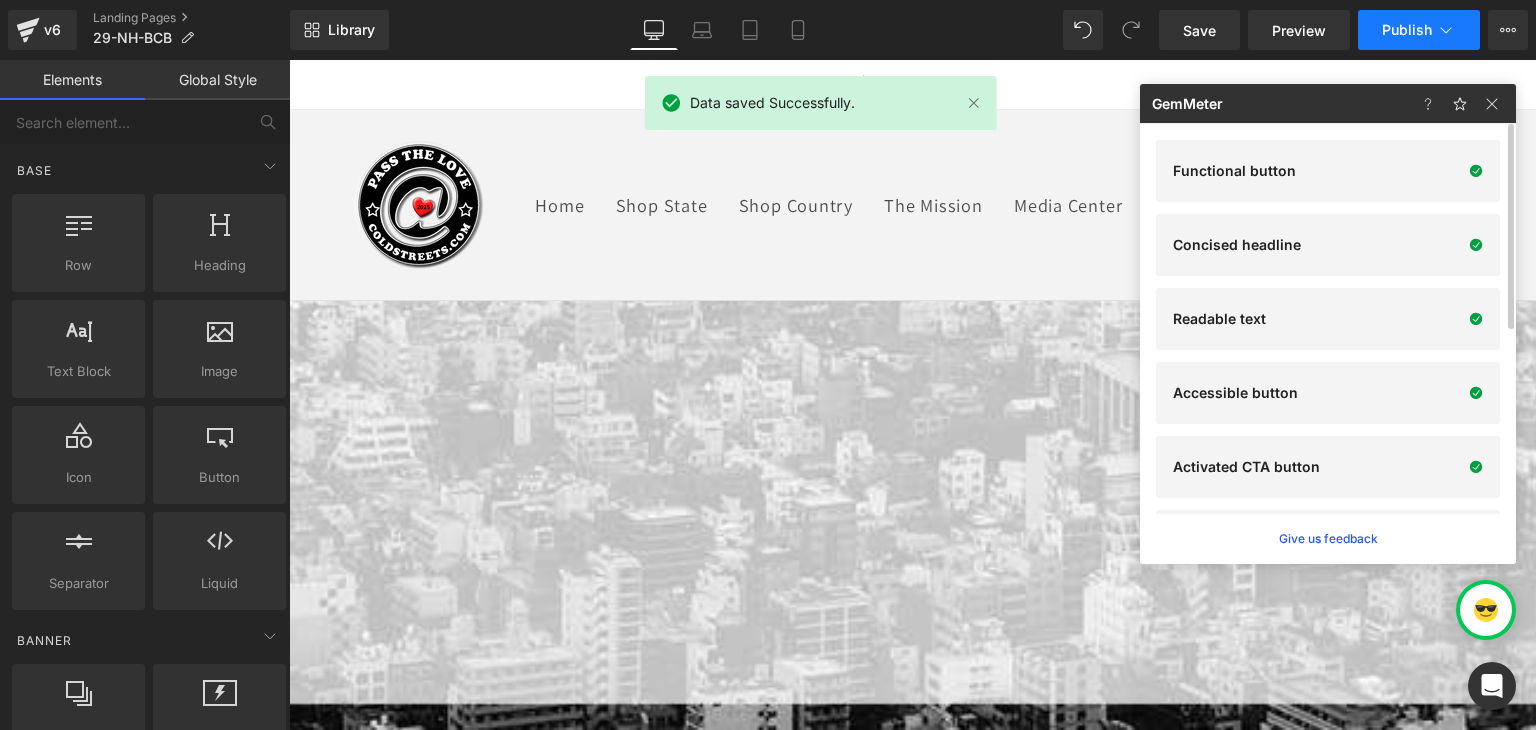 click on "Publish" at bounding box center [1419, 30] 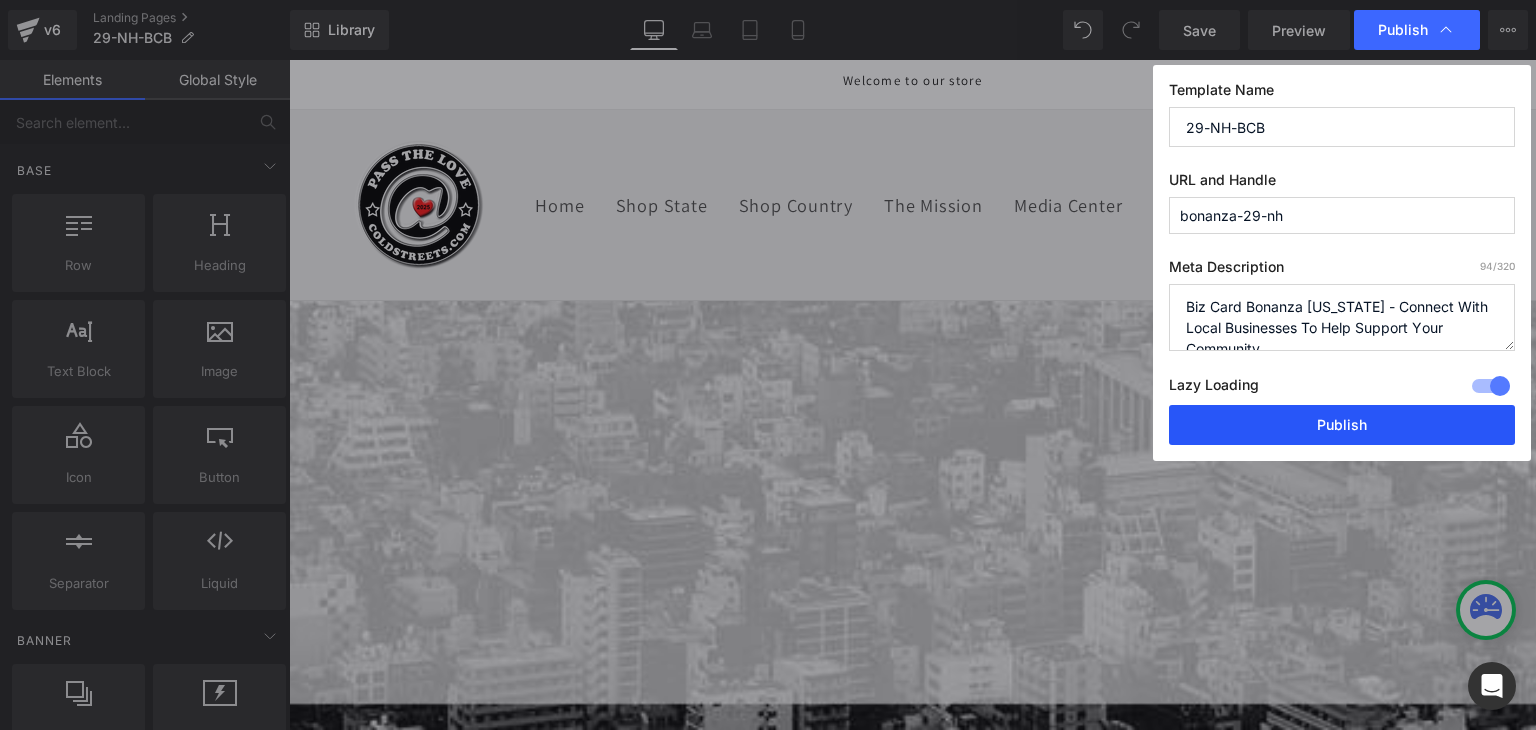 click on "Publish" at bounding box center (1342, 425) 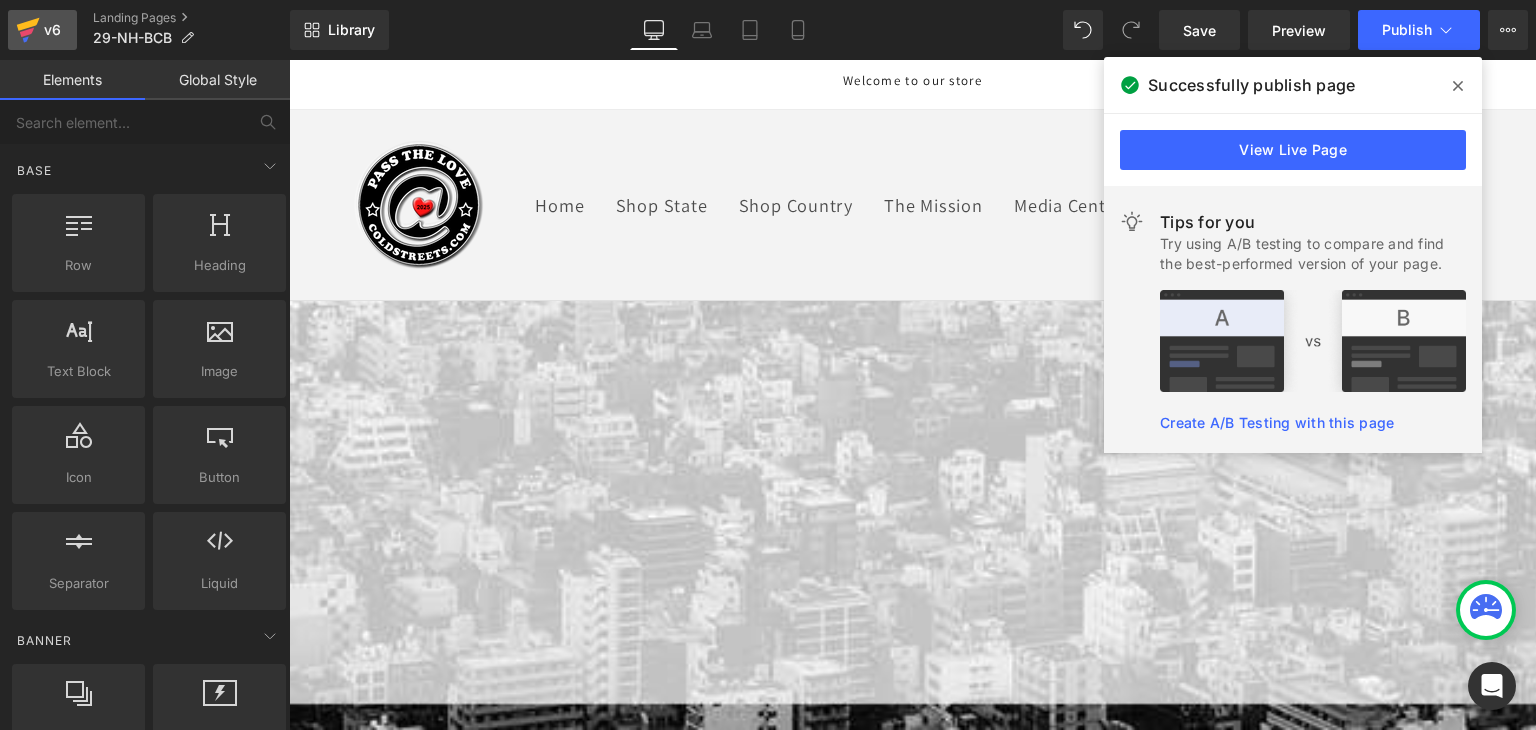 click 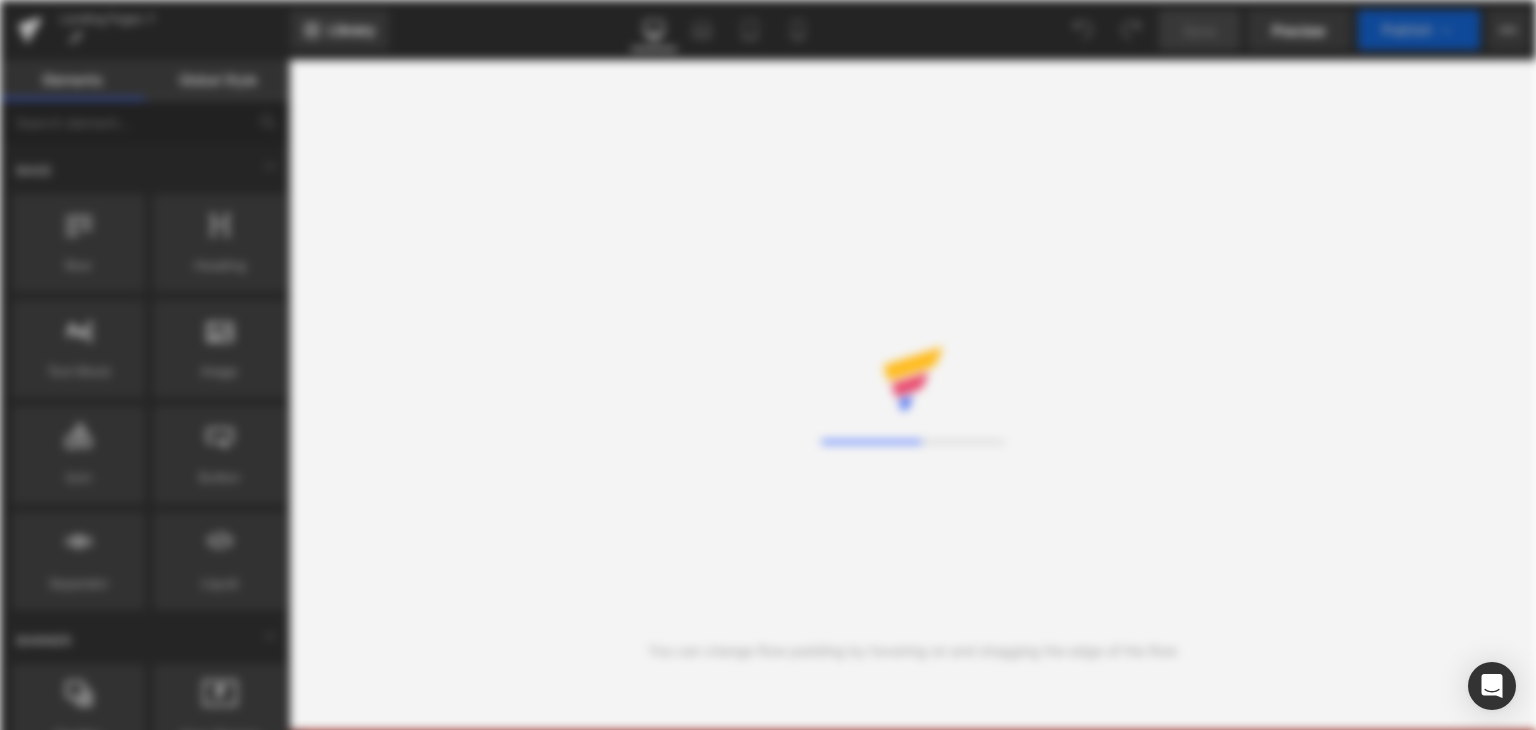 scroll, scrollTop: 0, scrollLeft: 0, axis: both 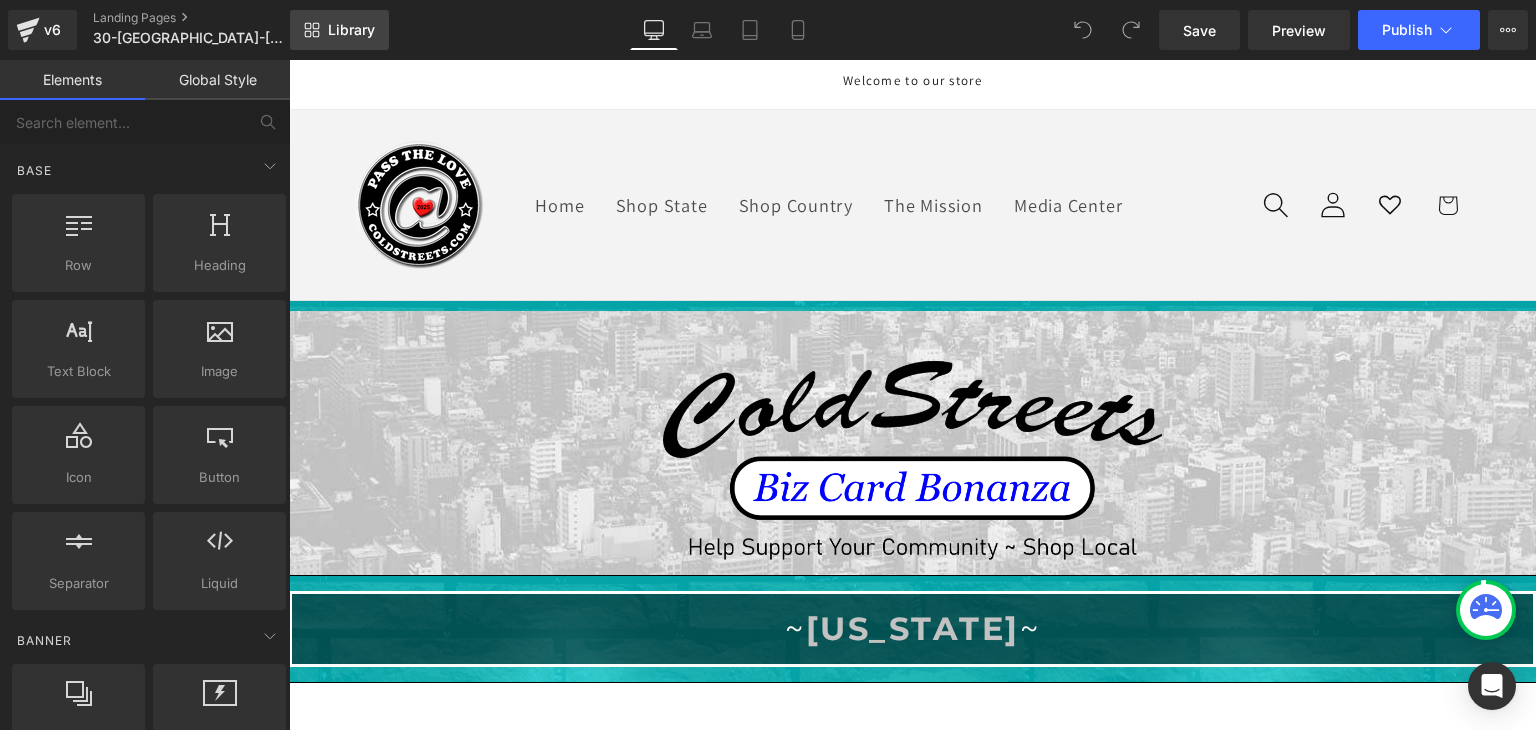 click on "Library" at bounding box center [339, 30] 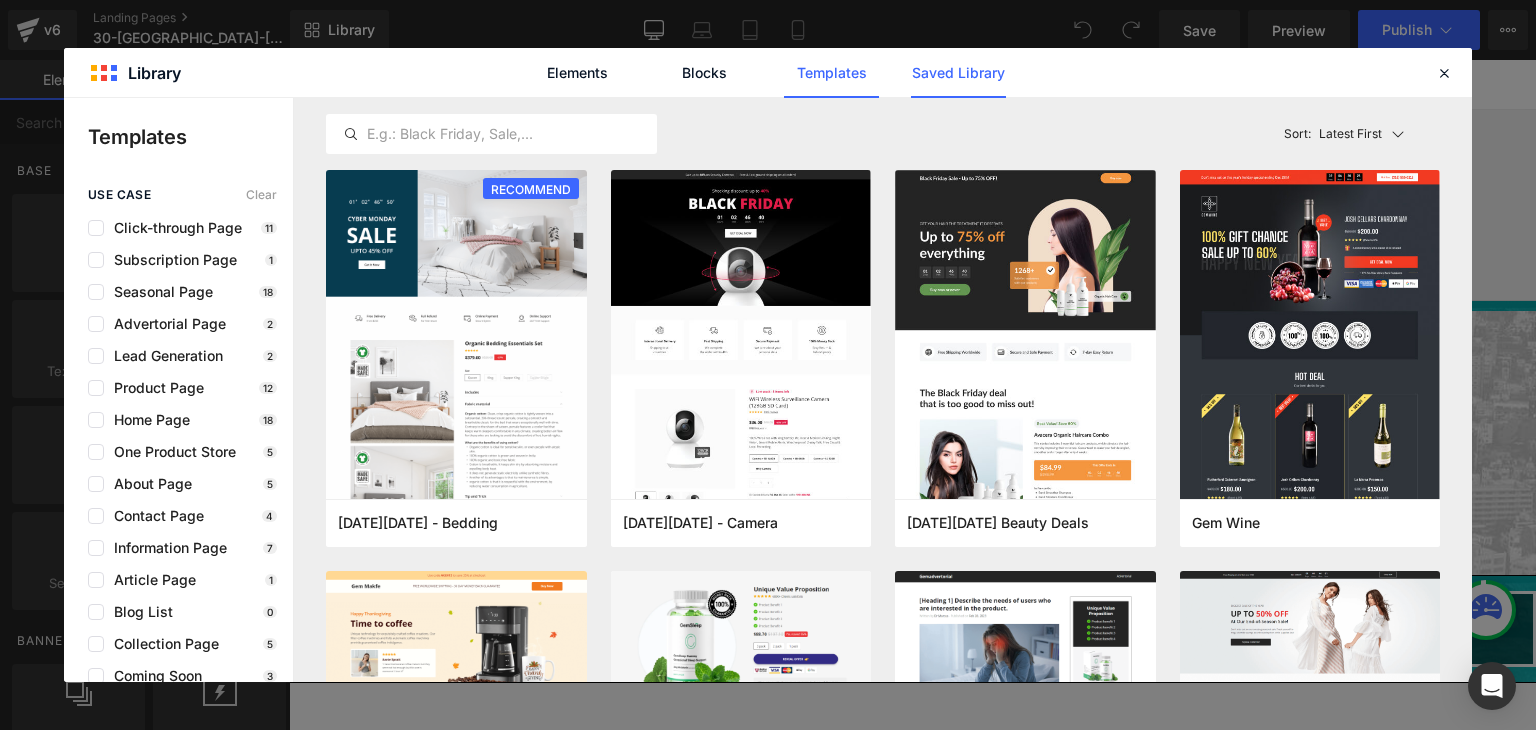 click on "Saved Library" 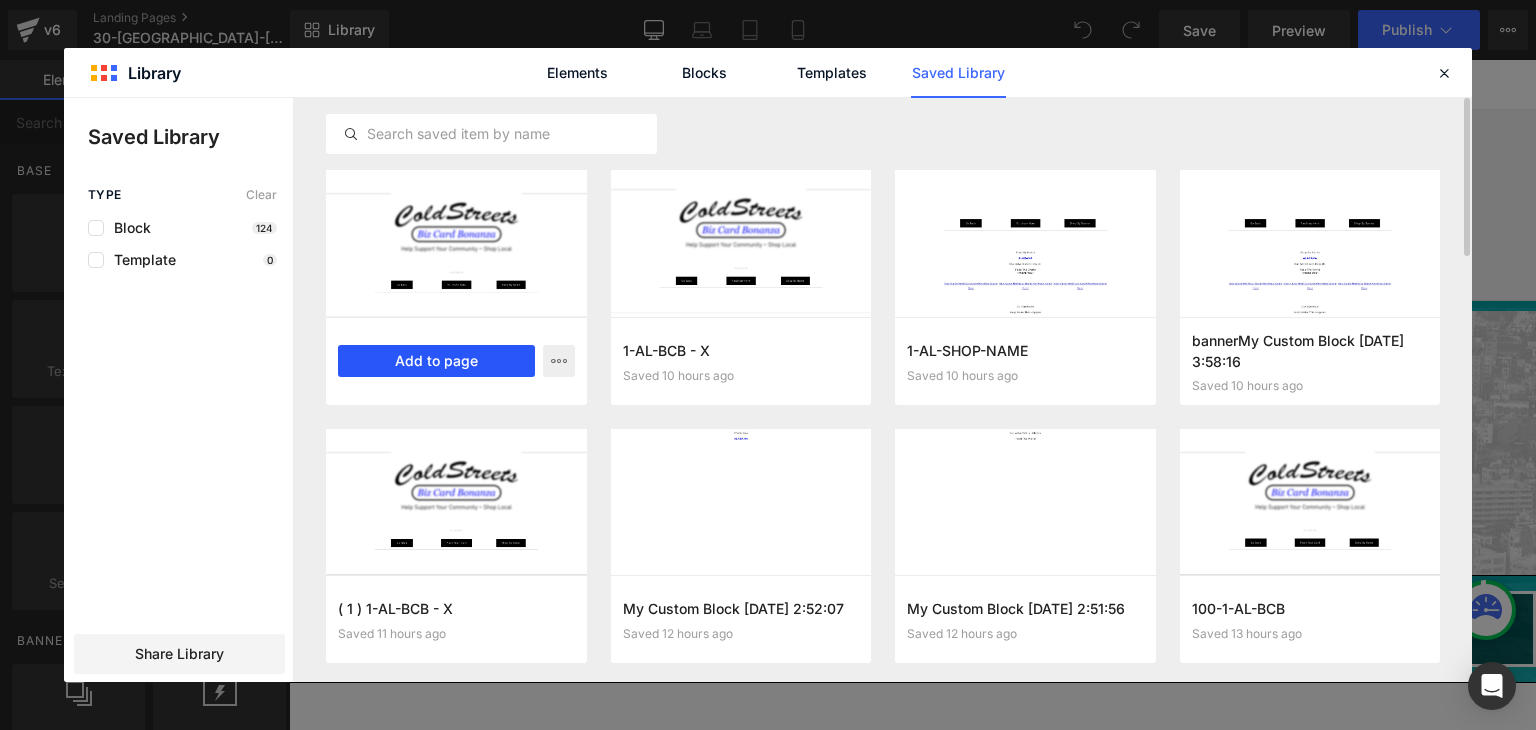 click on "Add to page" at bounding box center [436, 361] 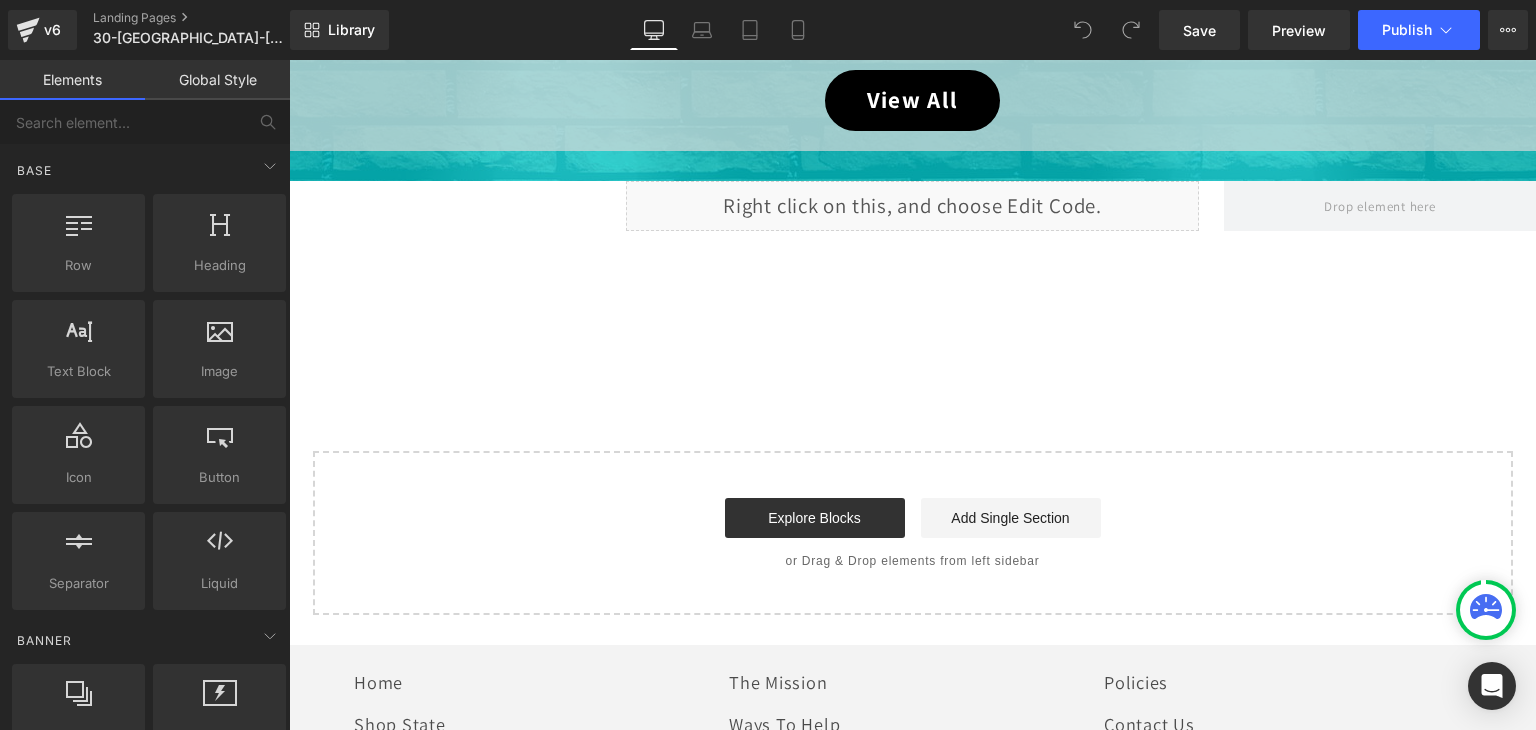 scroll, scrollTop: 1259, scrollLeft: 0, axis: vertical 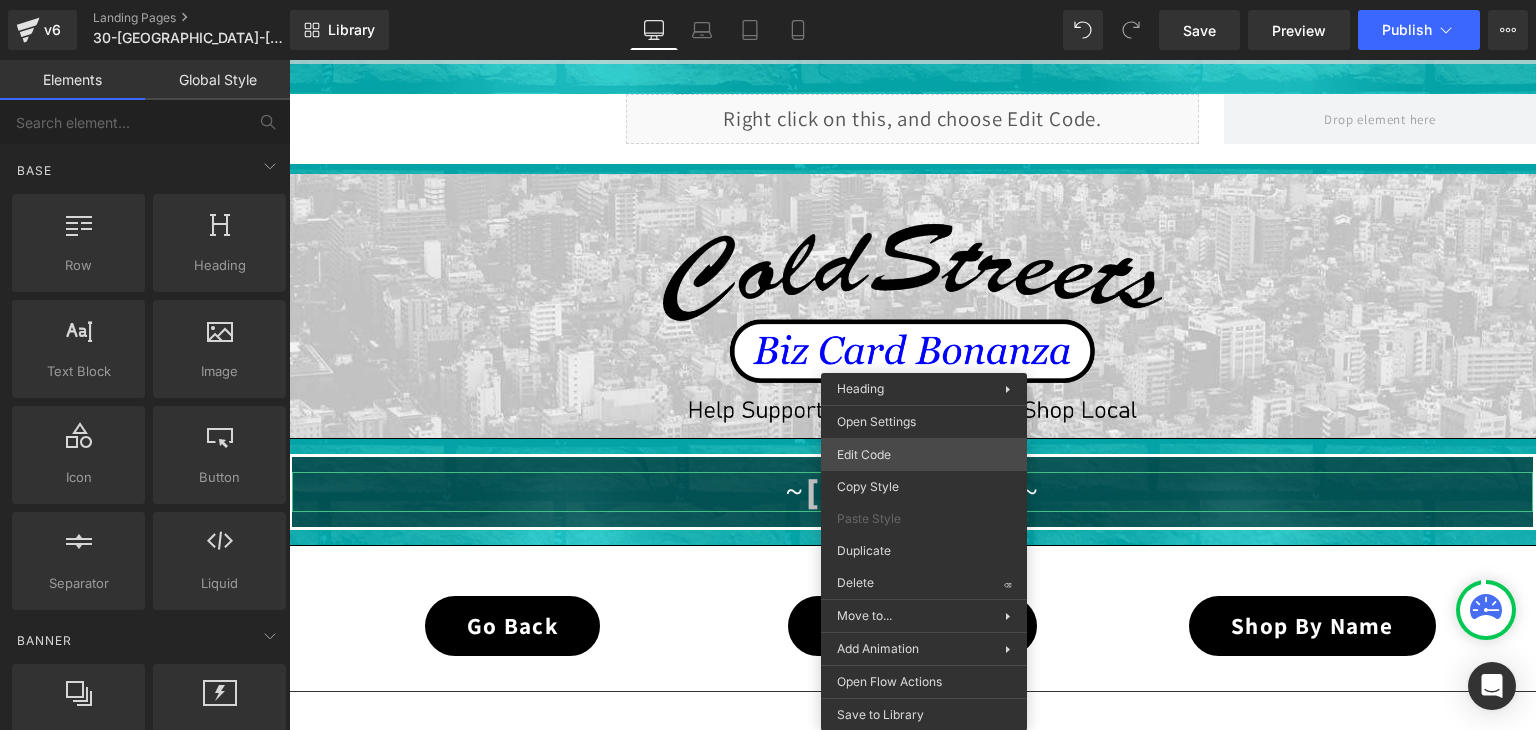 click on "You are previewing how the   will restyle your page. You can not edit Elements in Preset Preview Mode.  v6 Landing Pages 30-NJ-BCB Library Desktop Desktop Laptop Tablet Mobile Save Preview Publish Scheduled View Live Page View with current Template Save Template to Library Schedule Publish  Optimize  Publish Settings Shortcuts  Your page can’t be published   You've reached the maximum number of published pages on your plan  (0/0).  You need to upgrade your plan or unpublish all your pages to get 1 publish slot.   Unpublish pages   Upgrade plan  Elements Global Style Base Row  rows, columns, layouts, div Heading  headings, titles, h1,h2,h3,h4,h5,h6 Text Block  texts, paragraphs, contents, blocks Image  images, photos, alts, uploads Icon  icons, symbols Button  button, call to action, cta Separator  separators, dividers, horizontal lines Liquid  liquid, custom code, html, javascript, css, reviews, apps, applications, embeded, iframe Banner Parallax  banner, slideshow, hero, image, cover, parallax, effect ok" at bounding box center (768, 0) 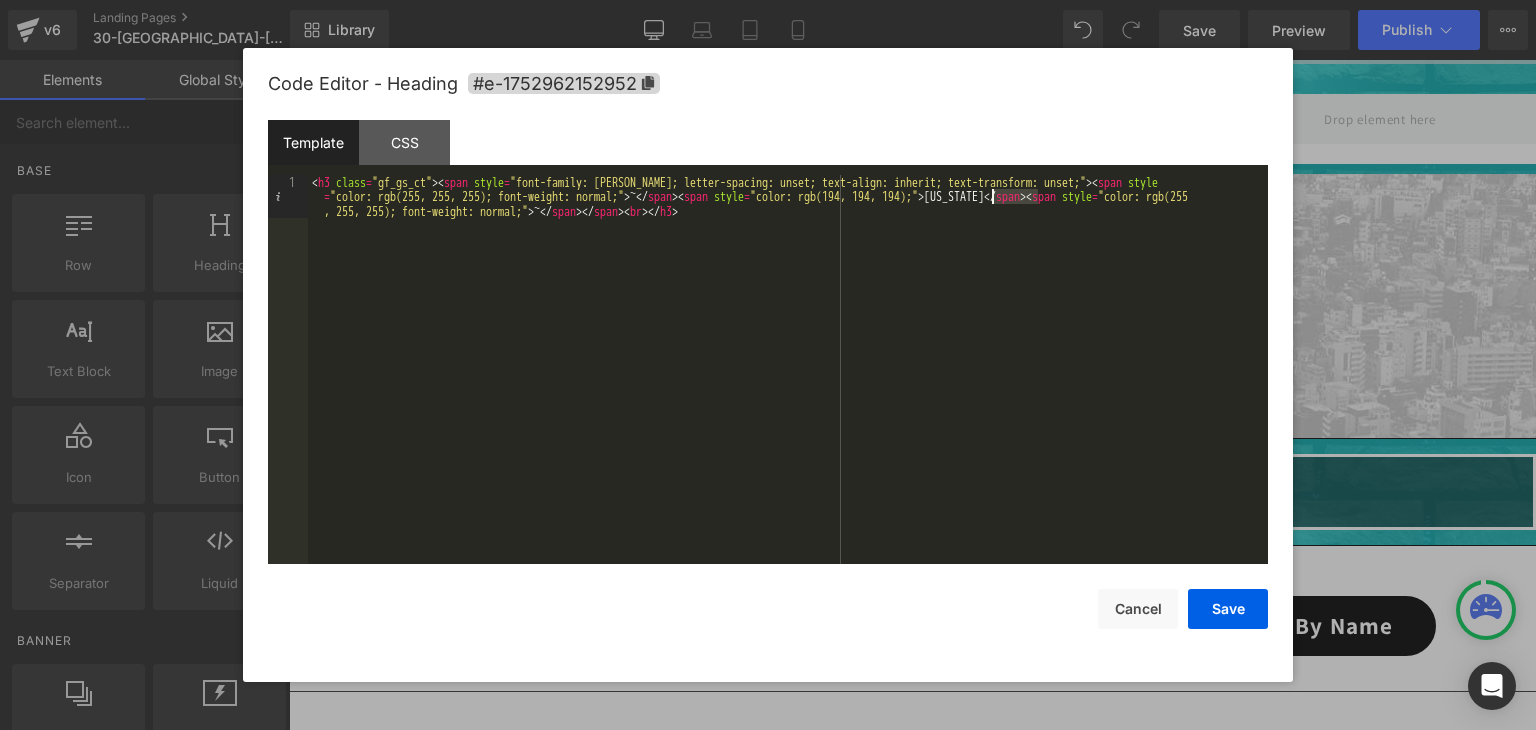 drag, startPoint x: 1037, startPoint y: 196, endPoint x: 990, endPoint y: 201, distance: 47.26521 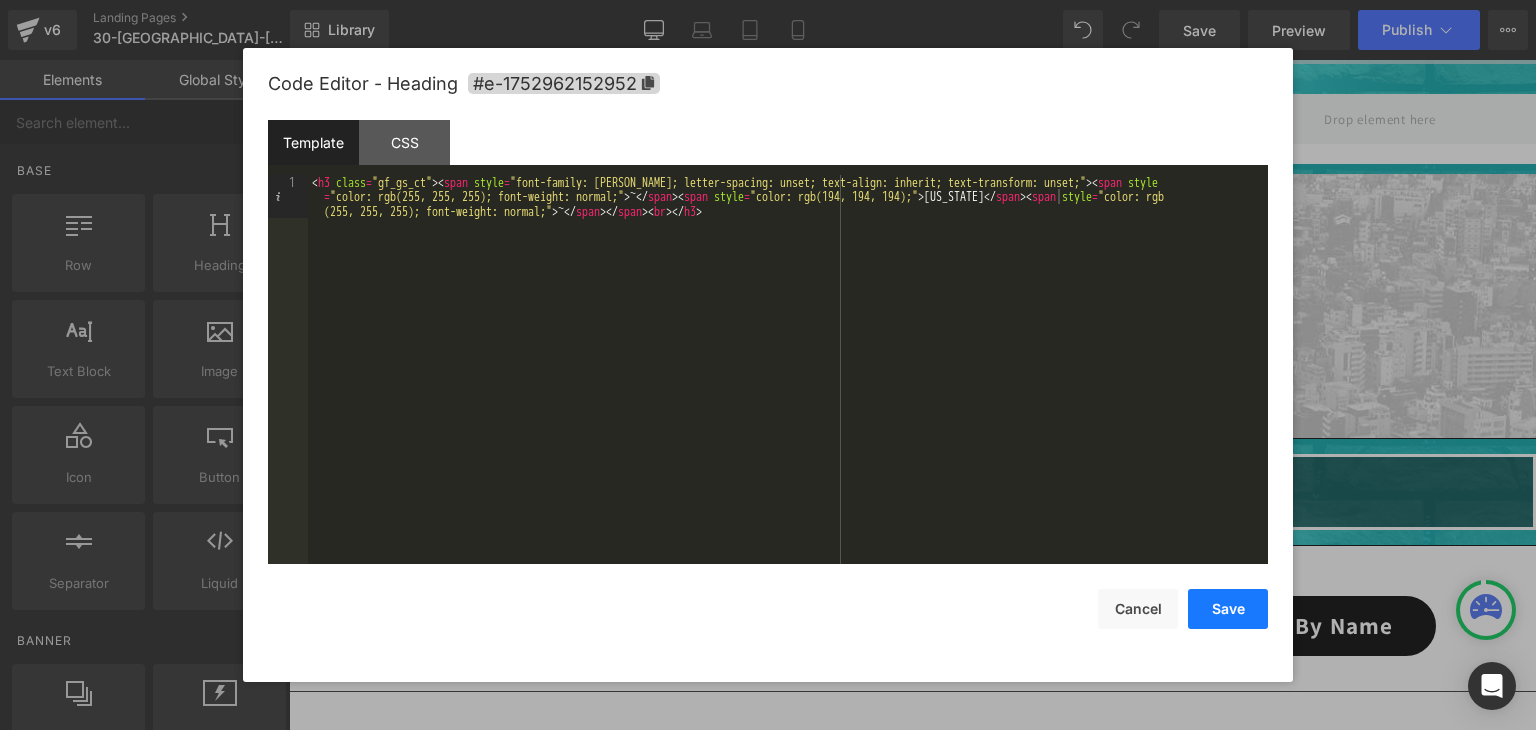 click on "Save" at bounding box center [1228, 609] 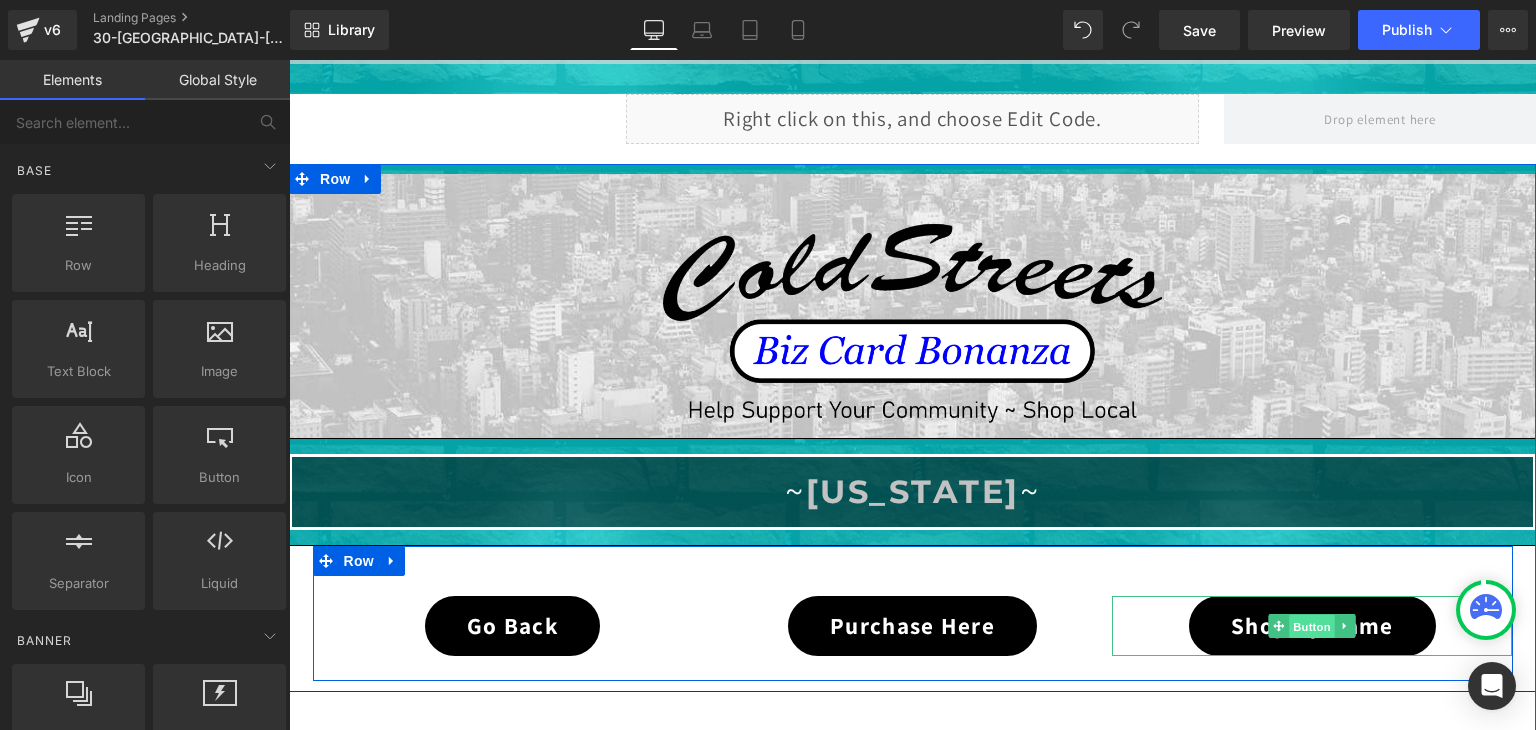 click on "Button" at bounding box center (1313, 627) 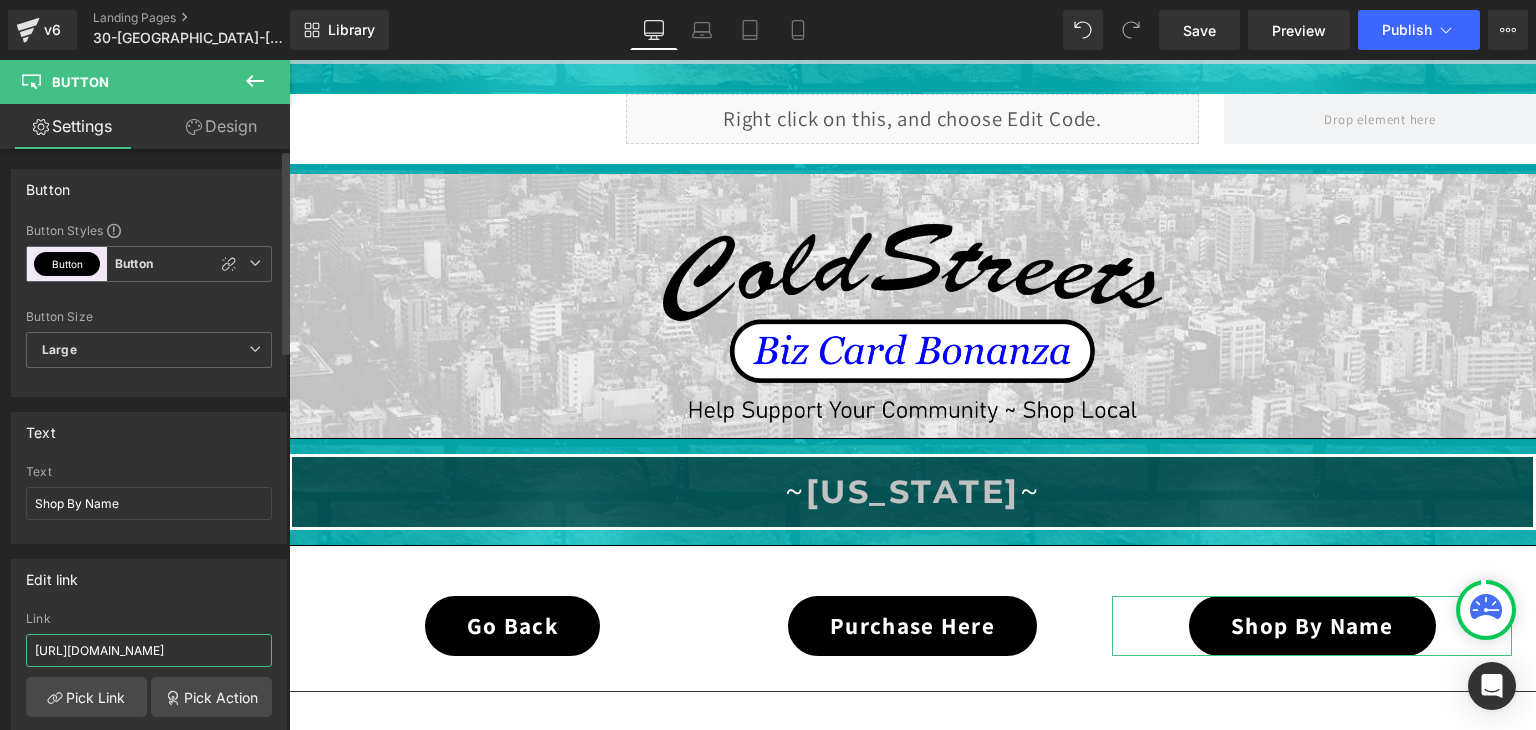 scroll, scrollTop: 0, scrollLeft: 44, axis: horizontal 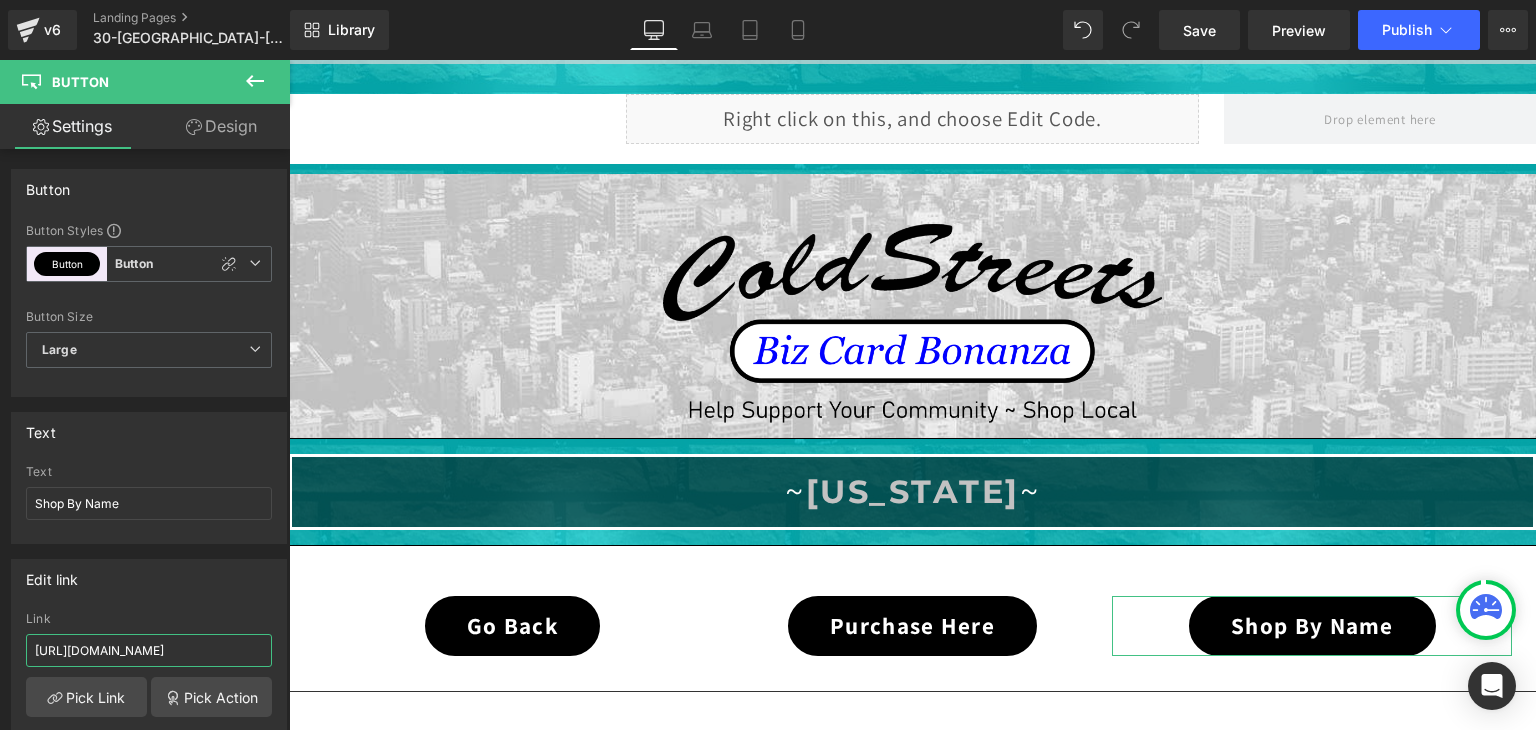 type on "https://coldstreets.com/pages/30-nj-shop-name" 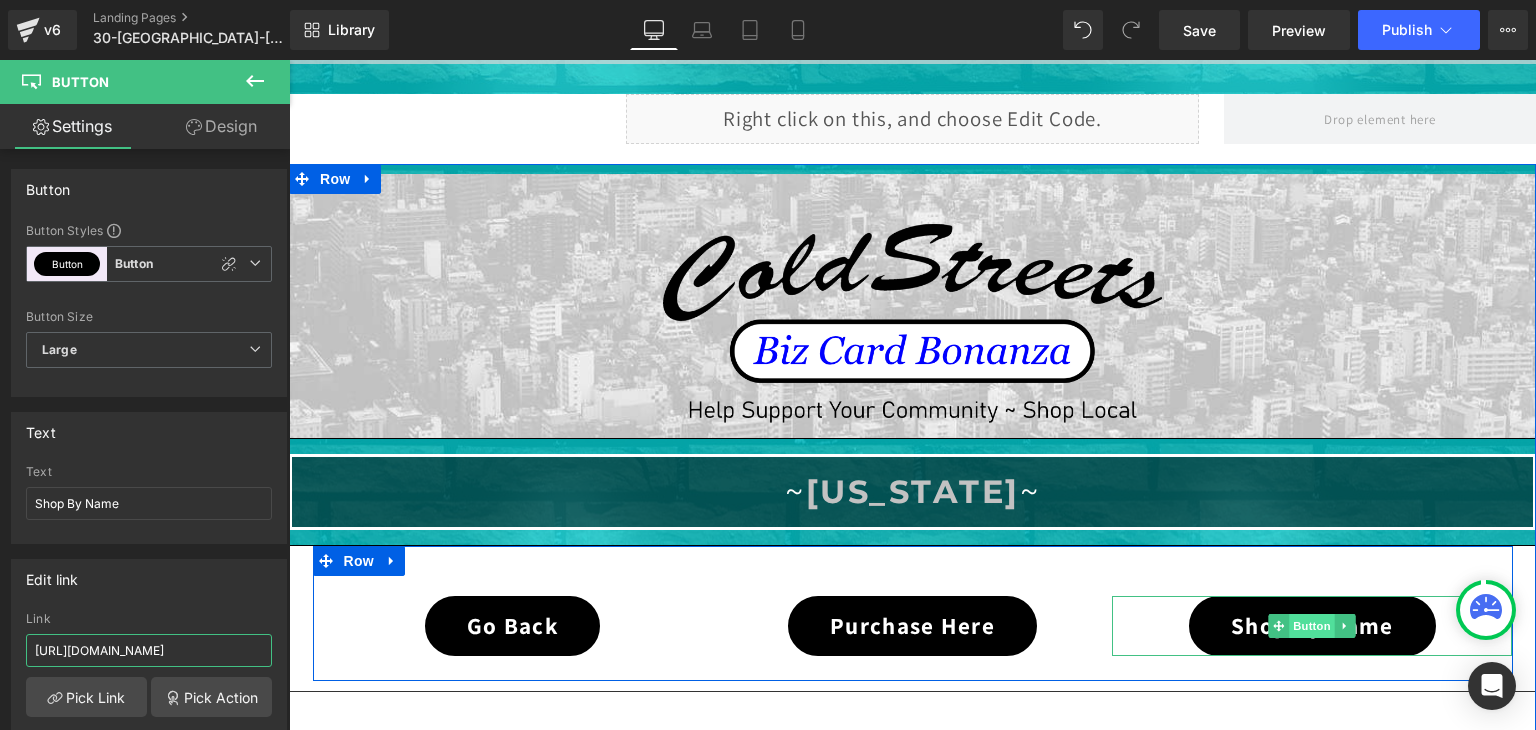 click on "Button" at bounding box center [1313, 626] 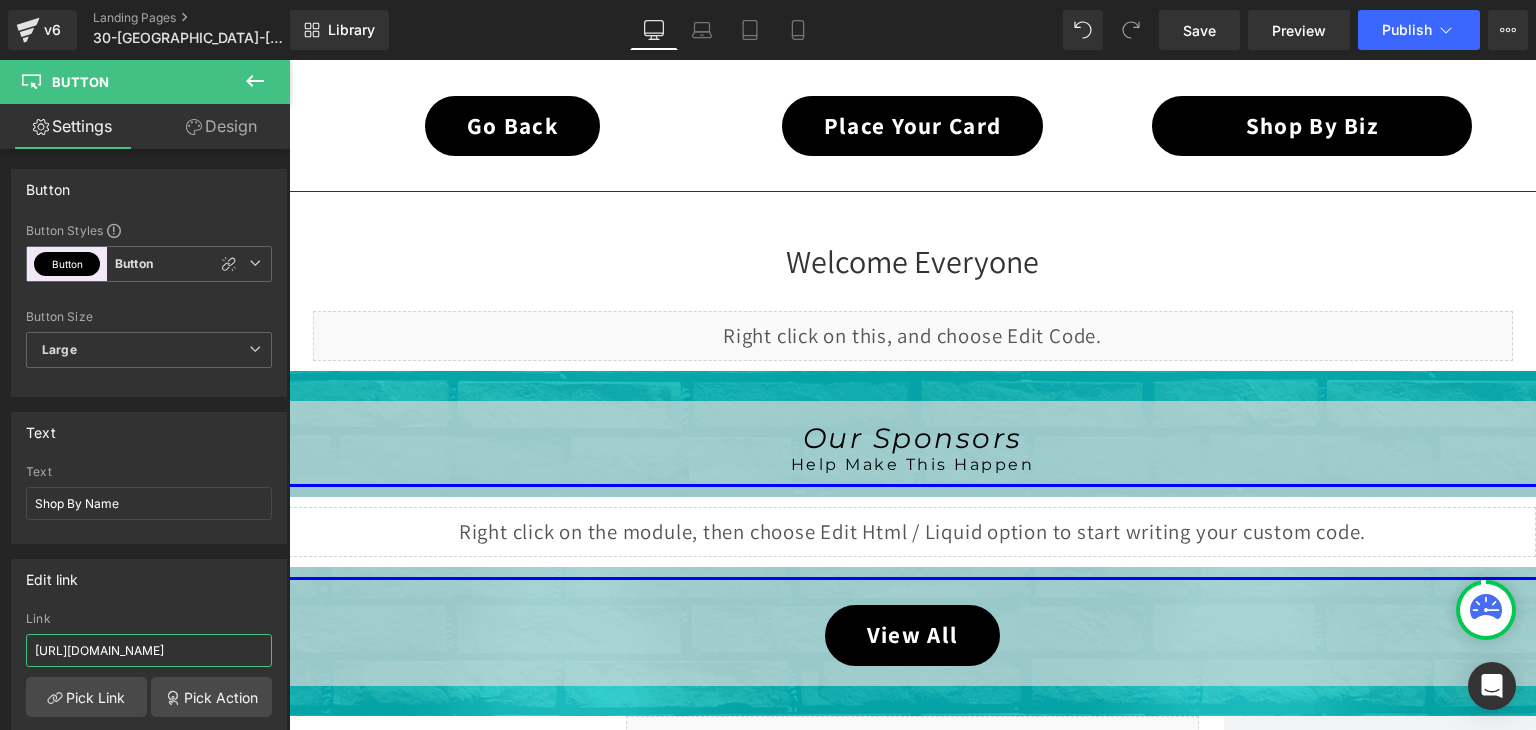 scroll, scrollTop: 559, scrollLeft: 0, axis: vertical 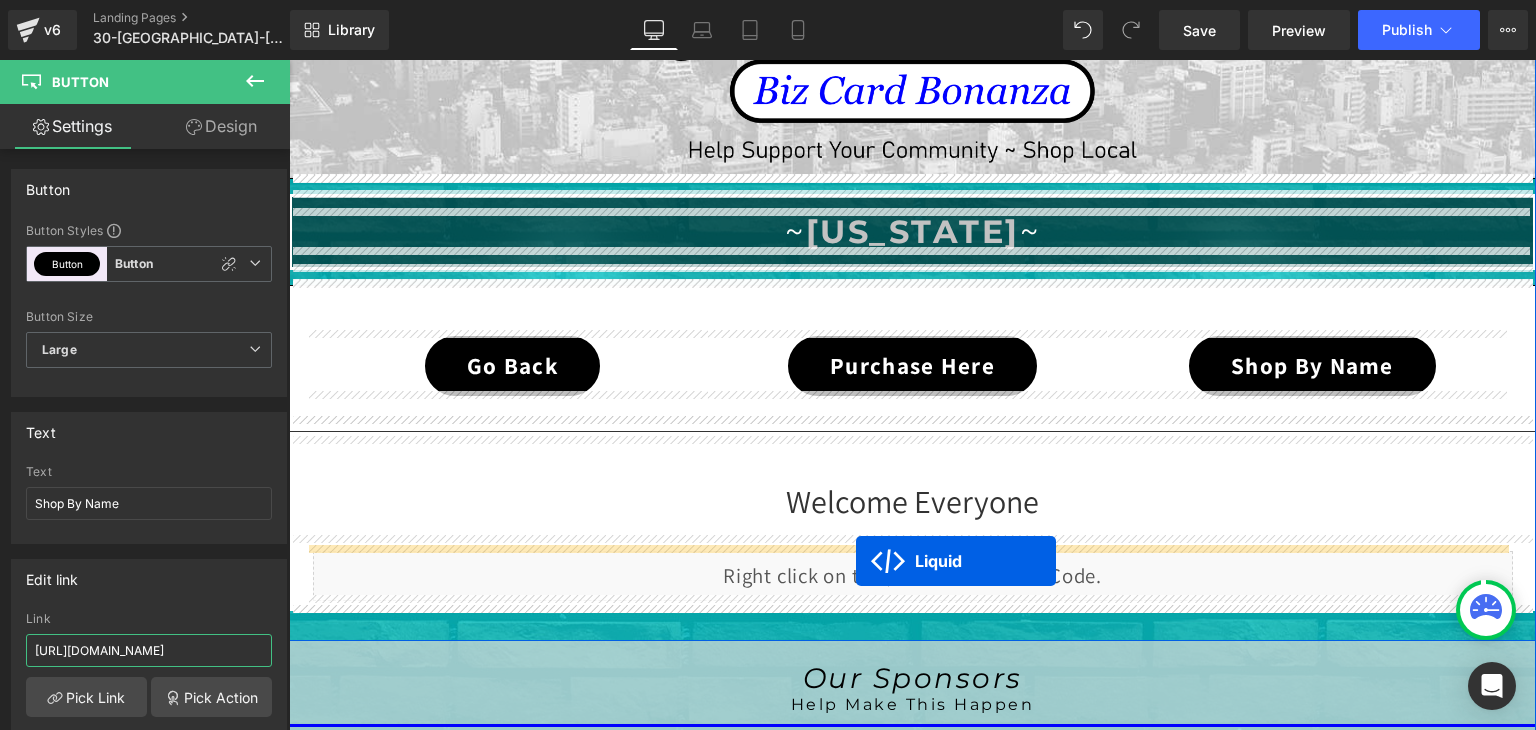 drag, startPoint x: 849, startPoint y: 400, endPoint x: 856, endPoint y: 561, distance: 161.1521 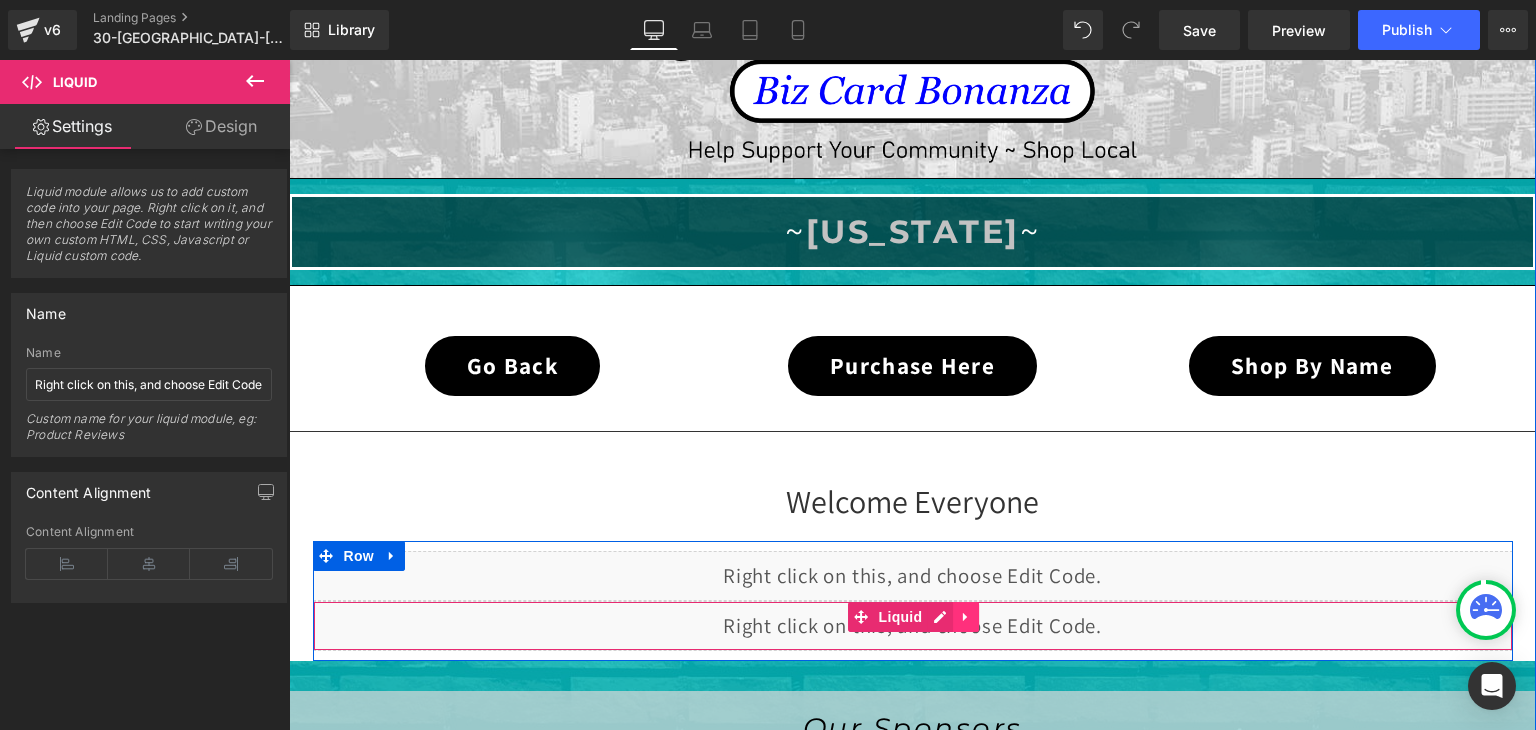 click 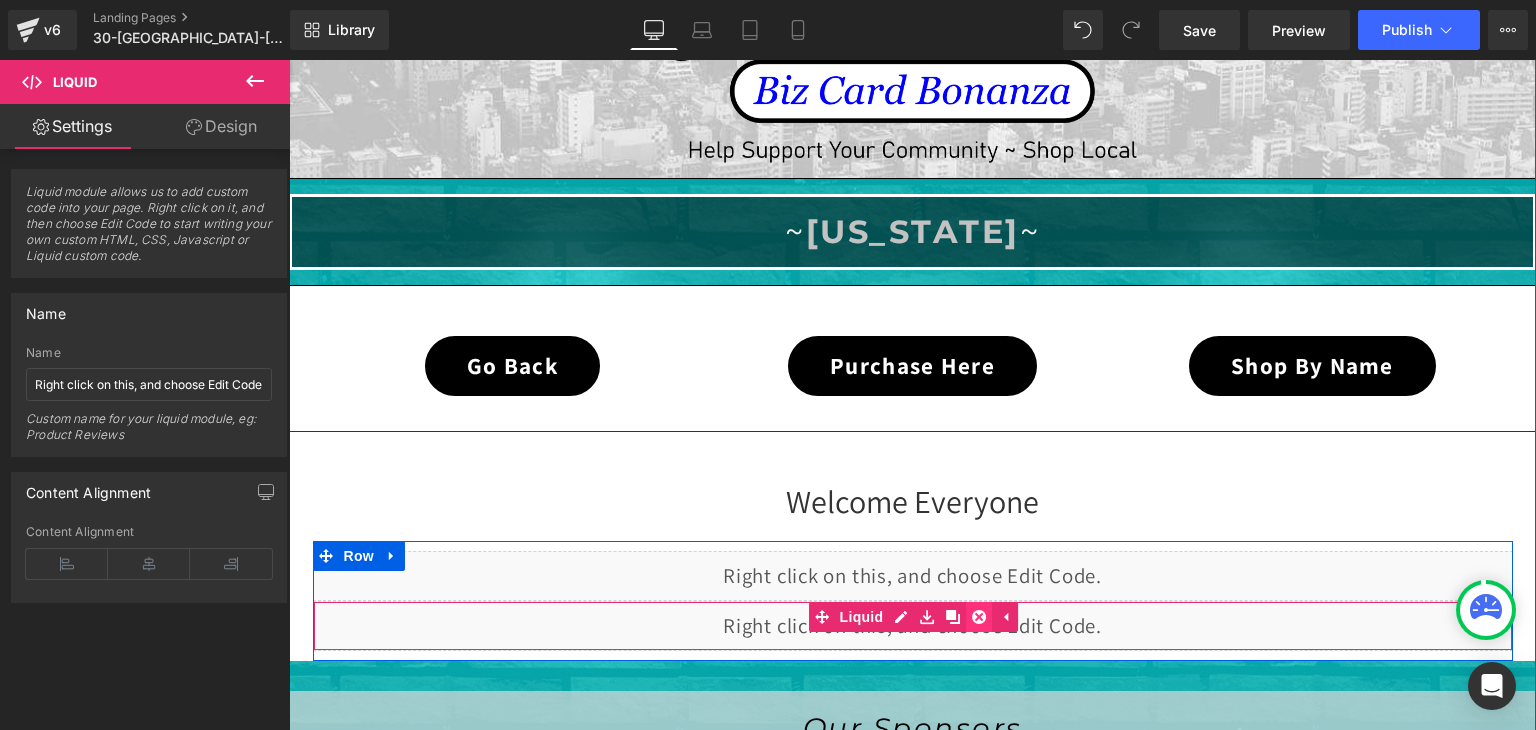 click 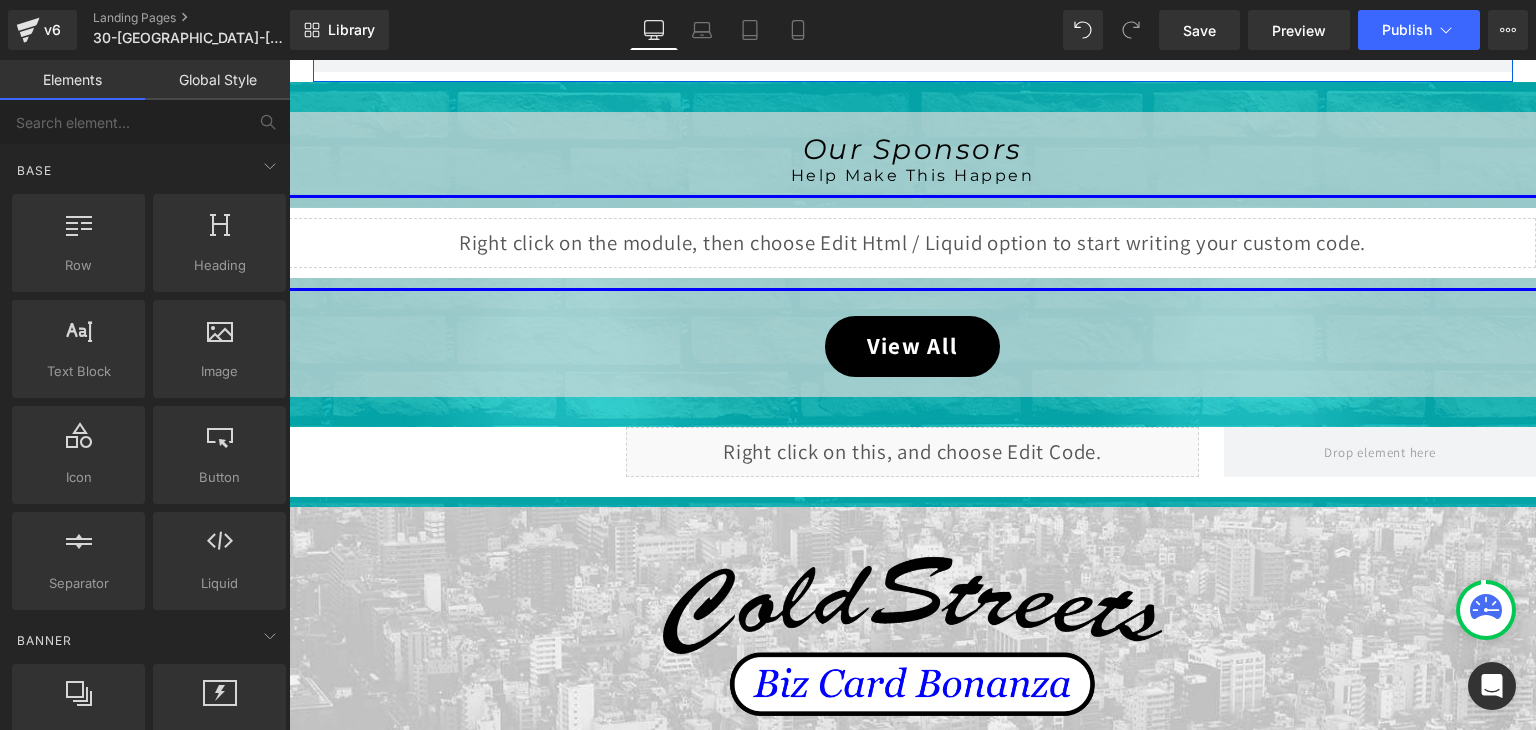 scroll, scrollTop: 919, scrollLeft: 0, axis: vertical 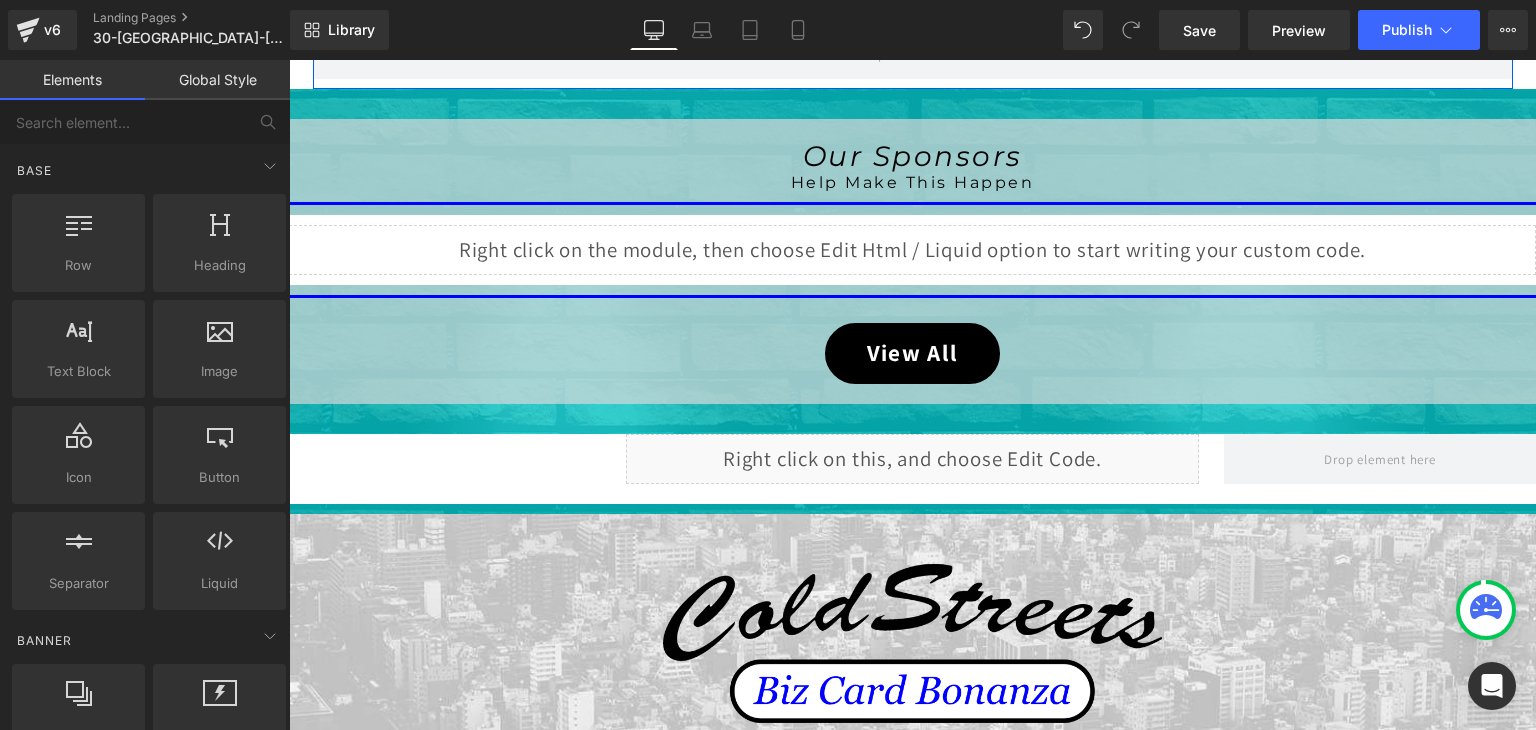 click on "Liquid" at bounding box center [912, 250] 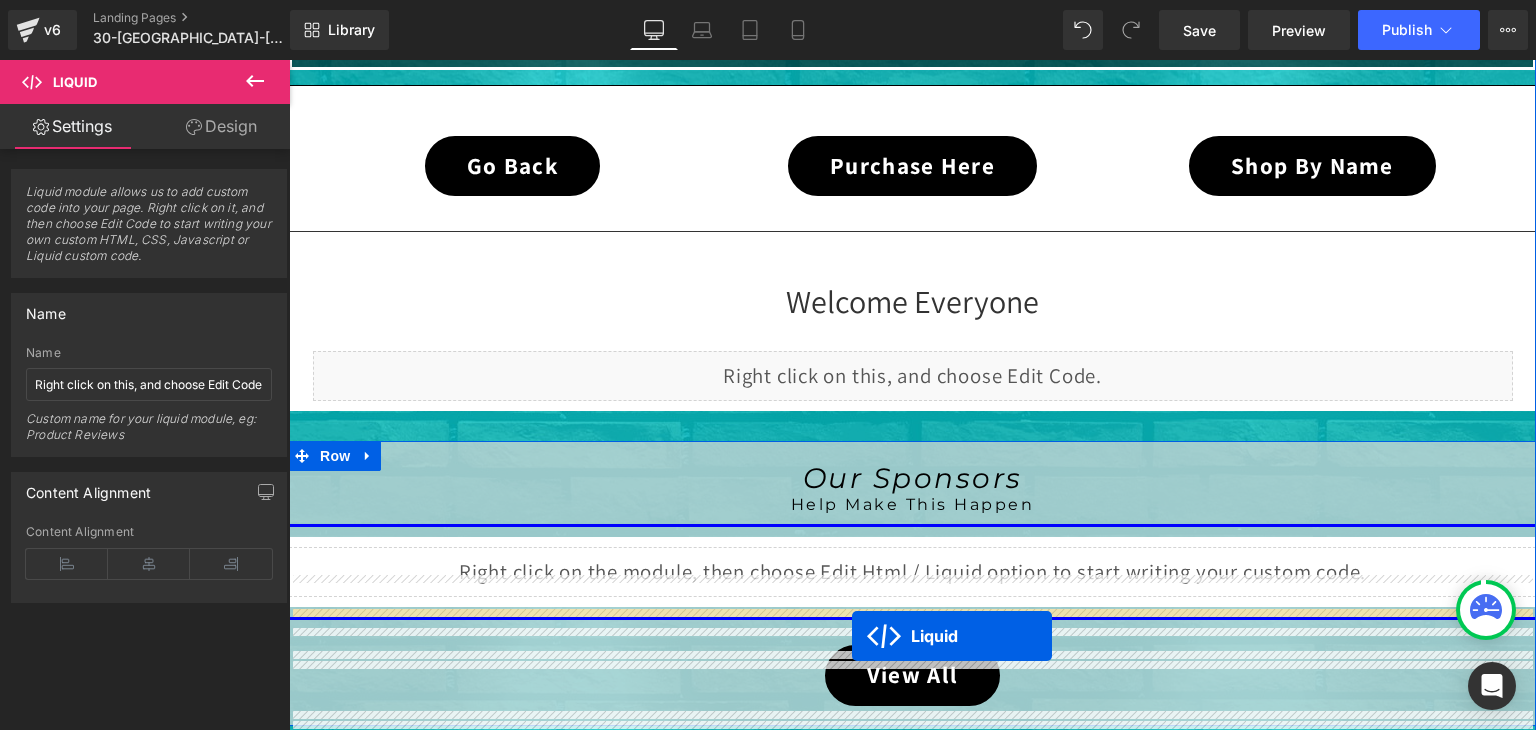 scroll, scrollTop: 1899, scrollLeft: 0, axis: vertical 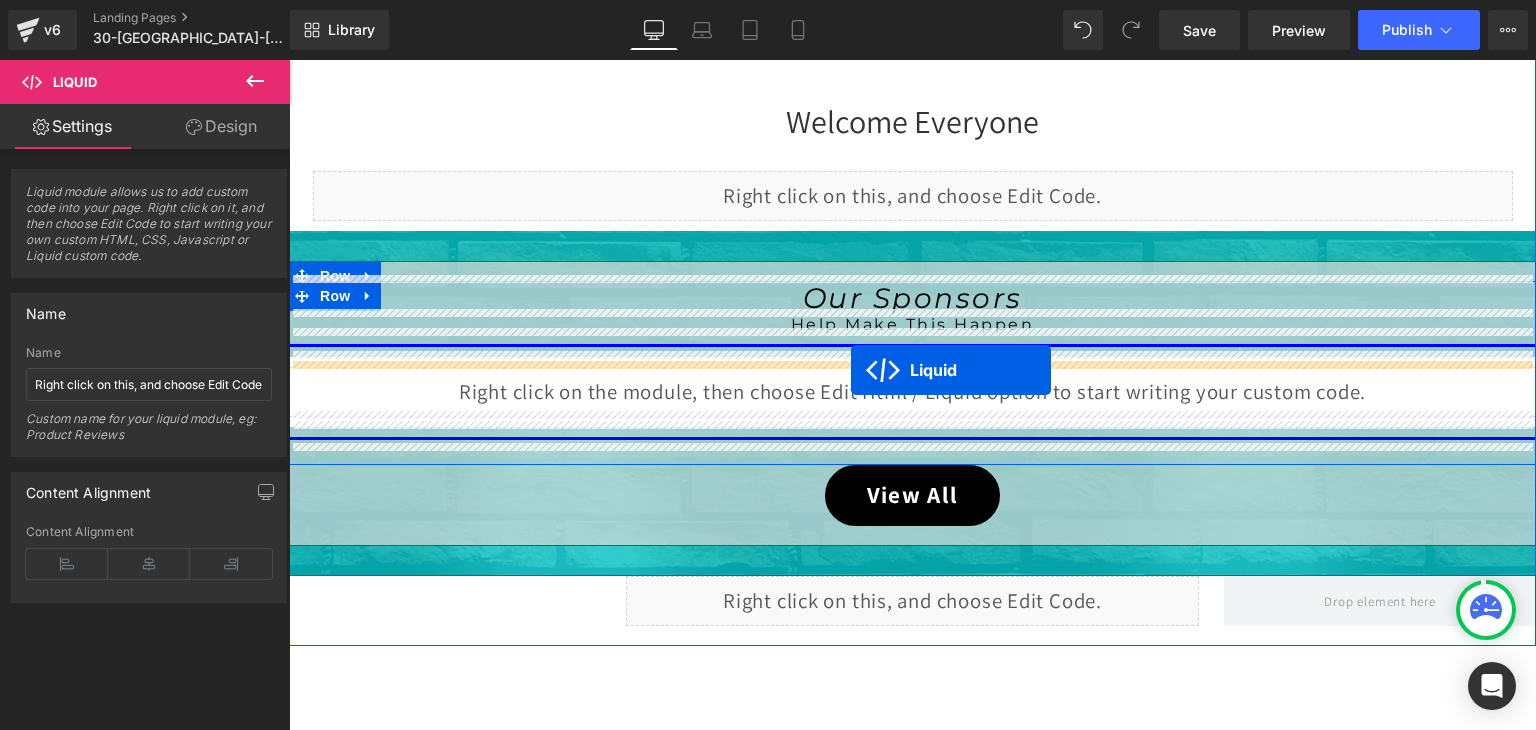 drag, startPoint x: 856, startPoint y: 234, endPoint x: 851, endPoint y: 370, distance: 136.09187 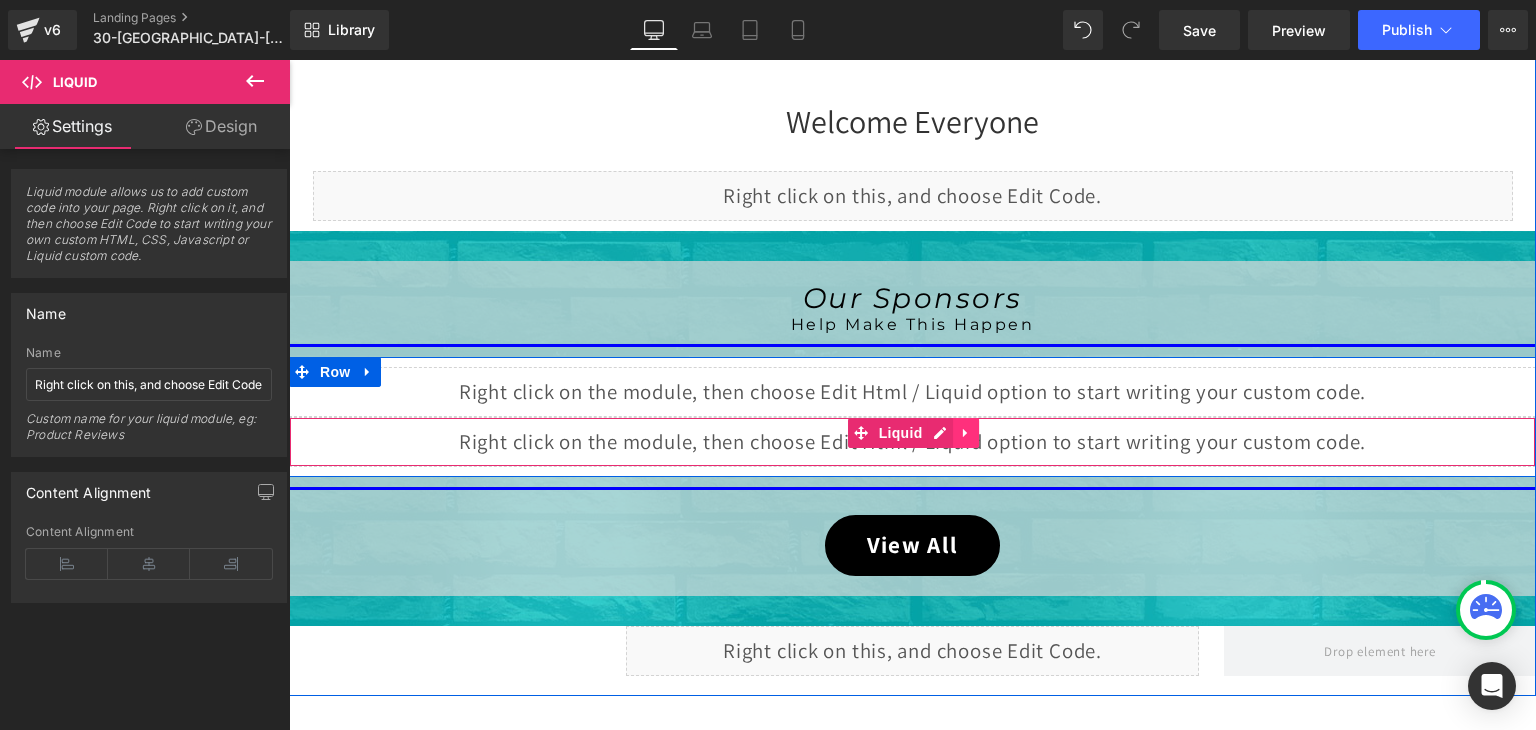 click 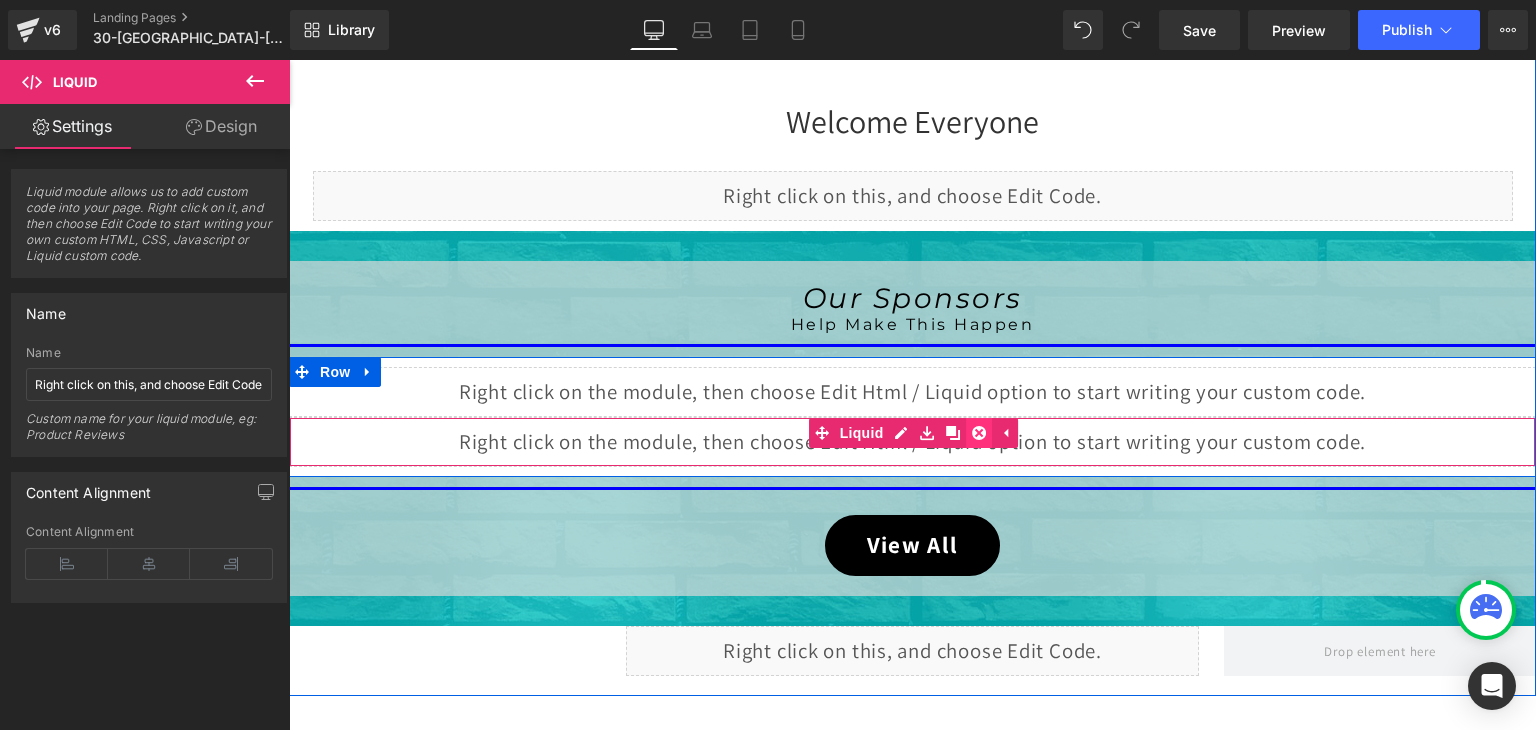 click 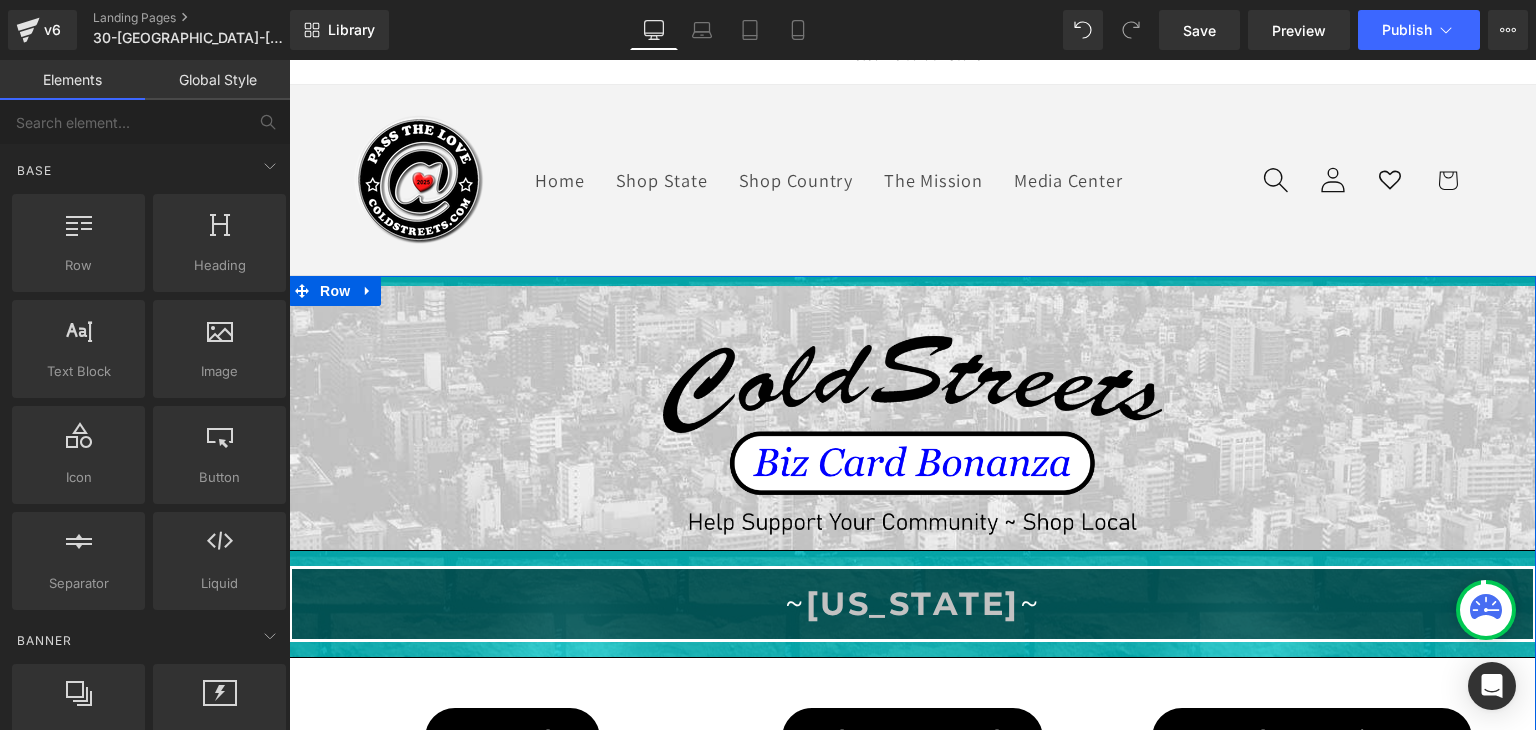 scroll, scrollTop: 0, scrollLeft: 0, axis: both 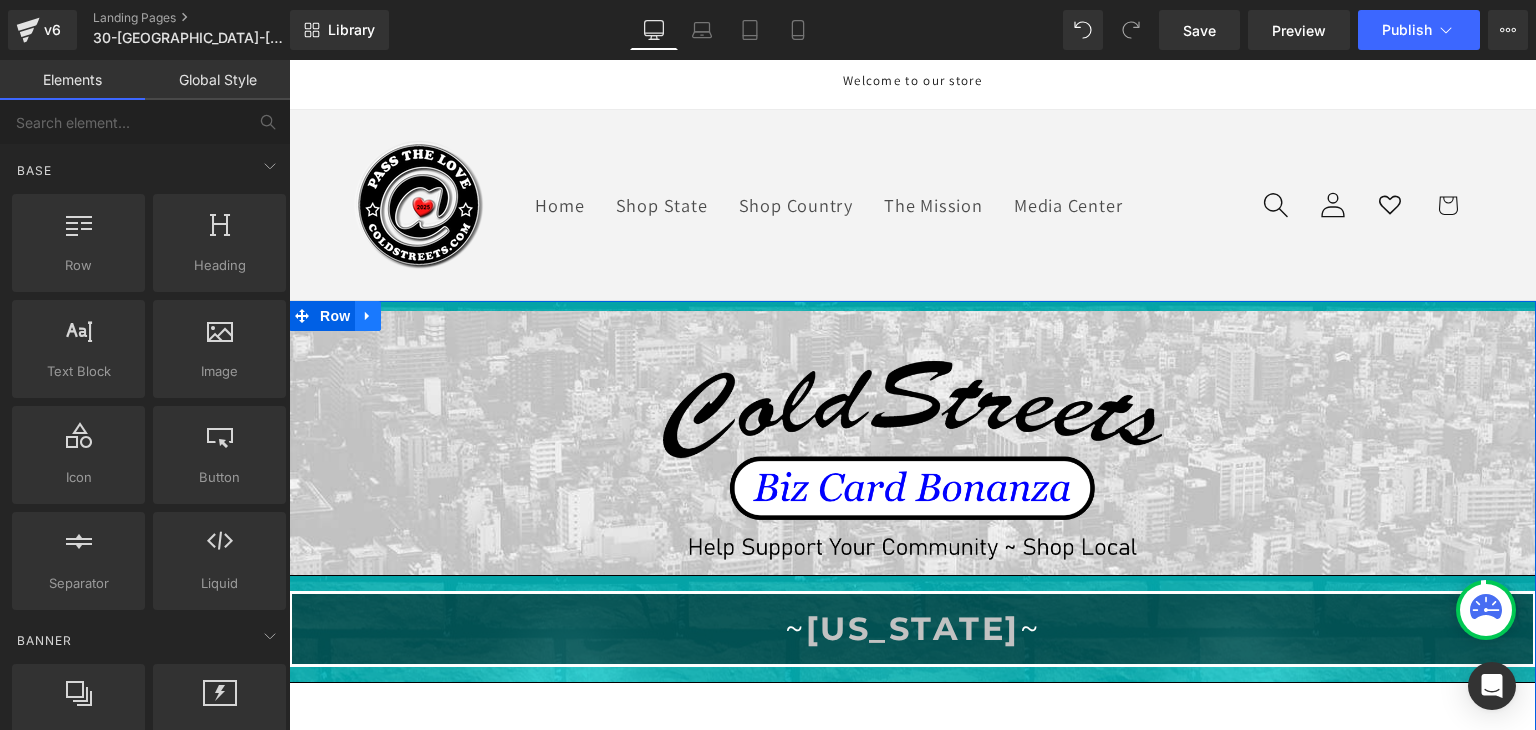 click 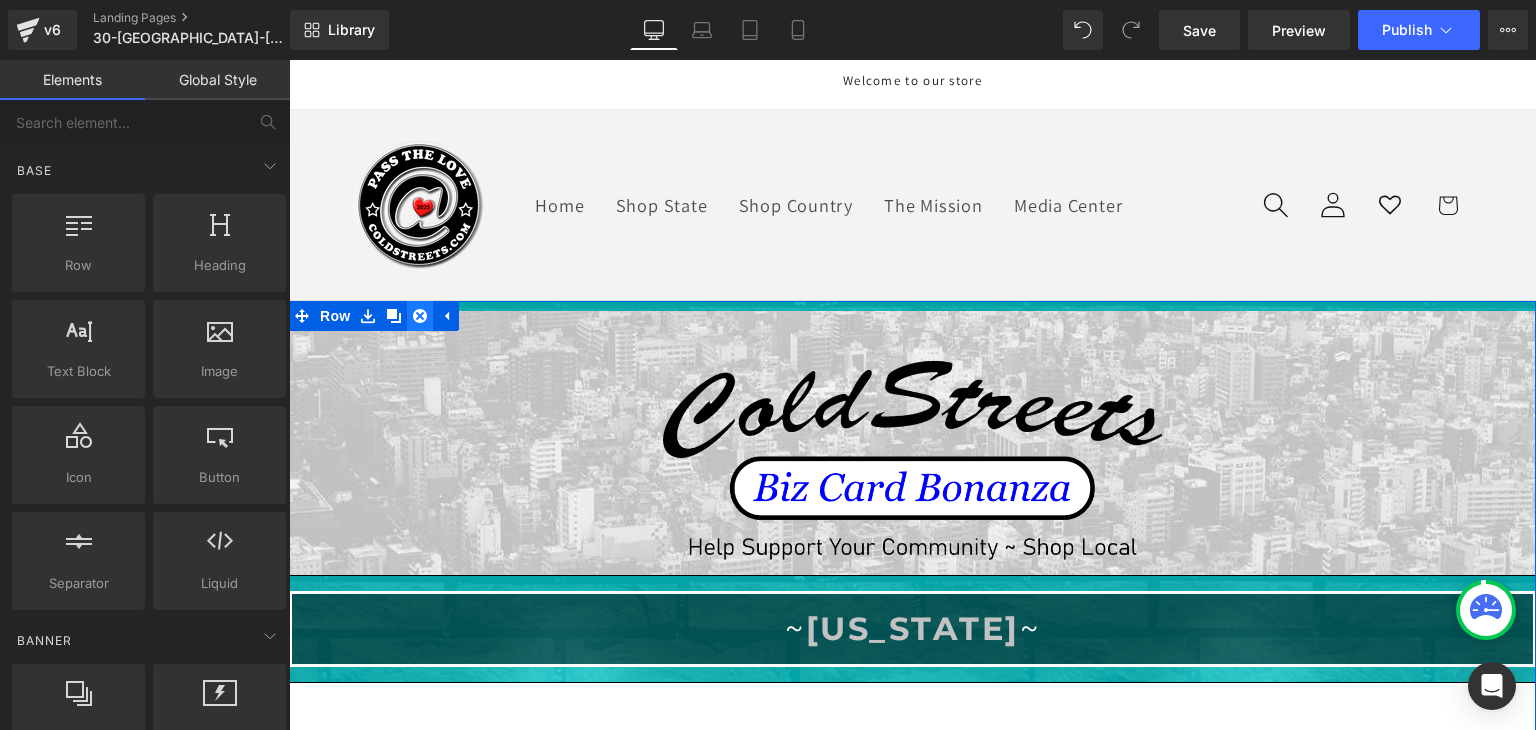 click 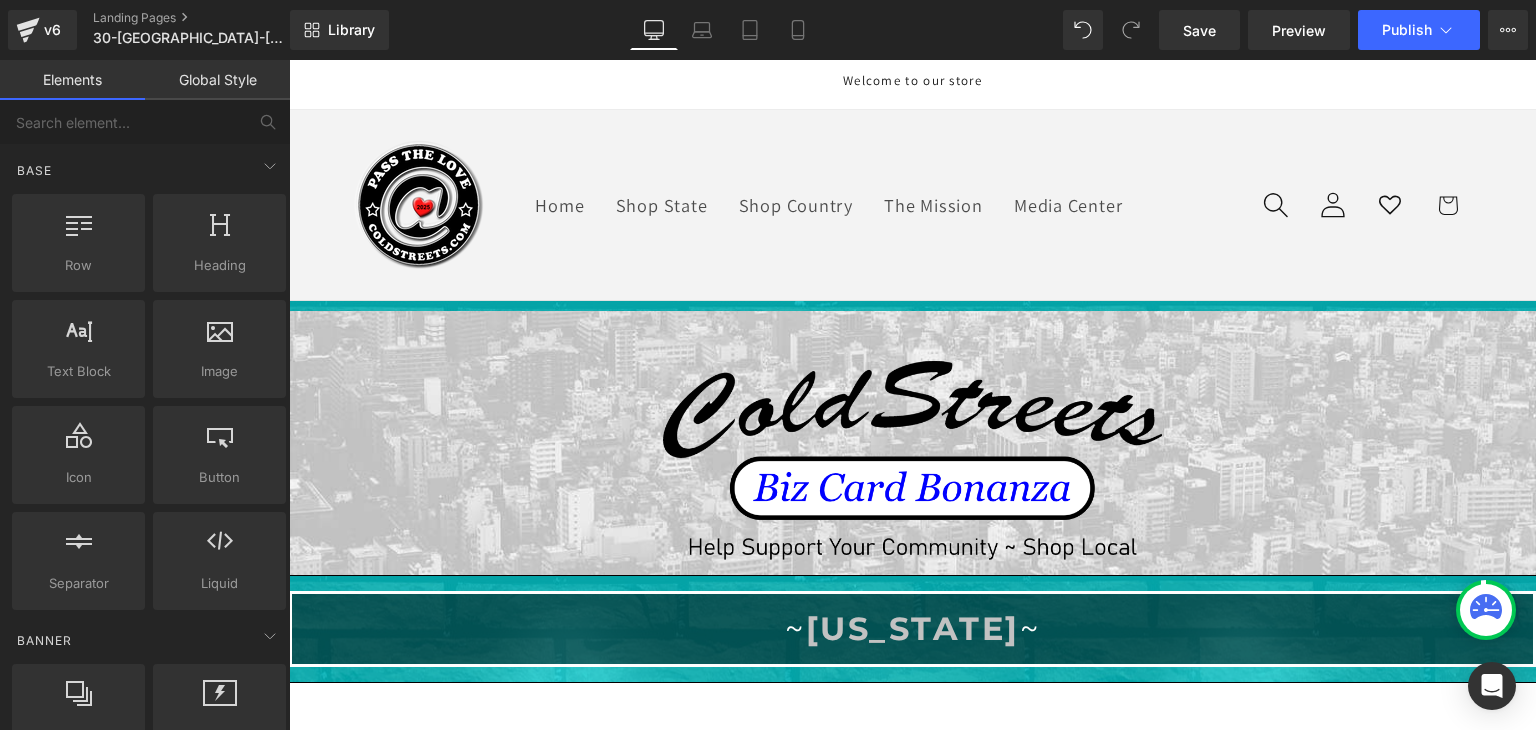 click 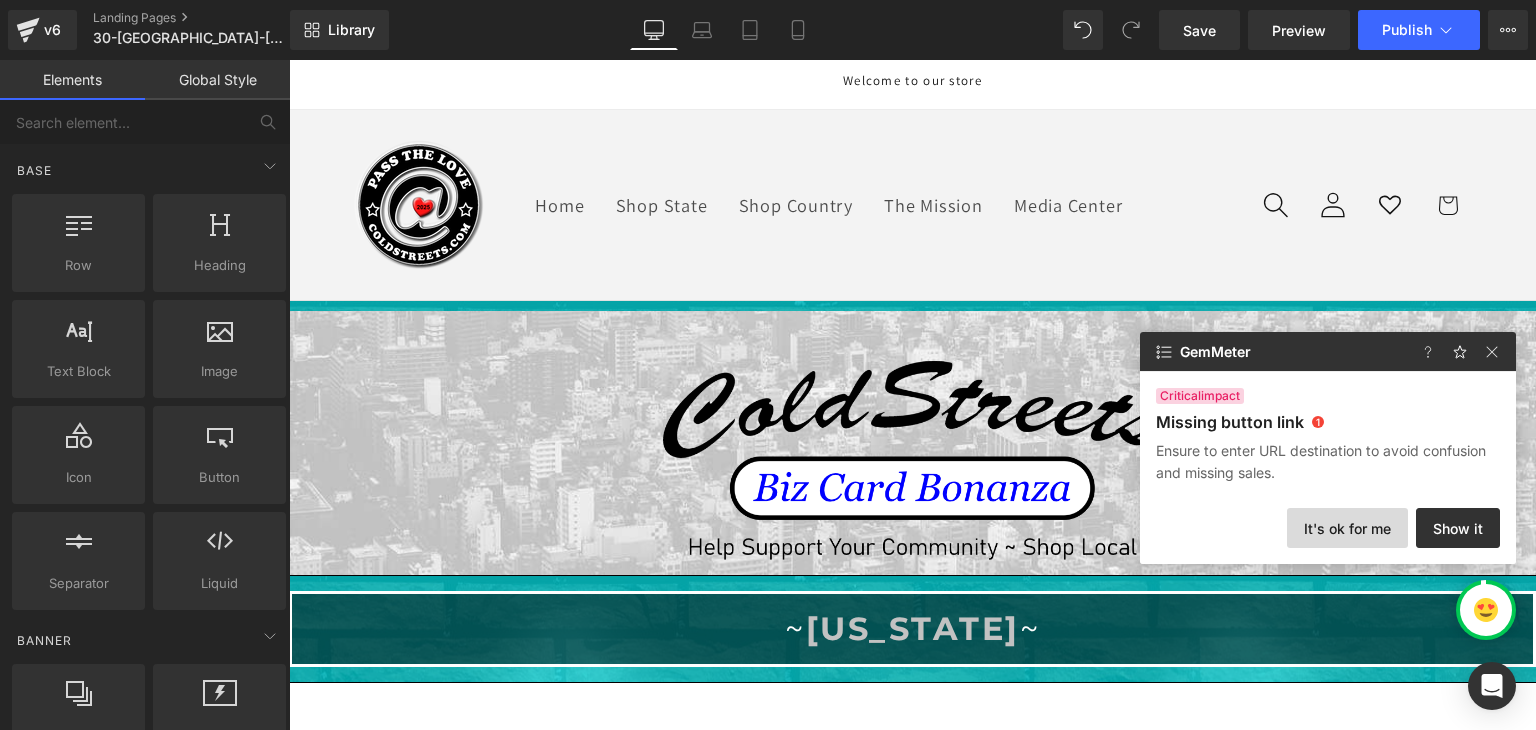 click on "It's ok for me" at bounding box center (1347, 528) 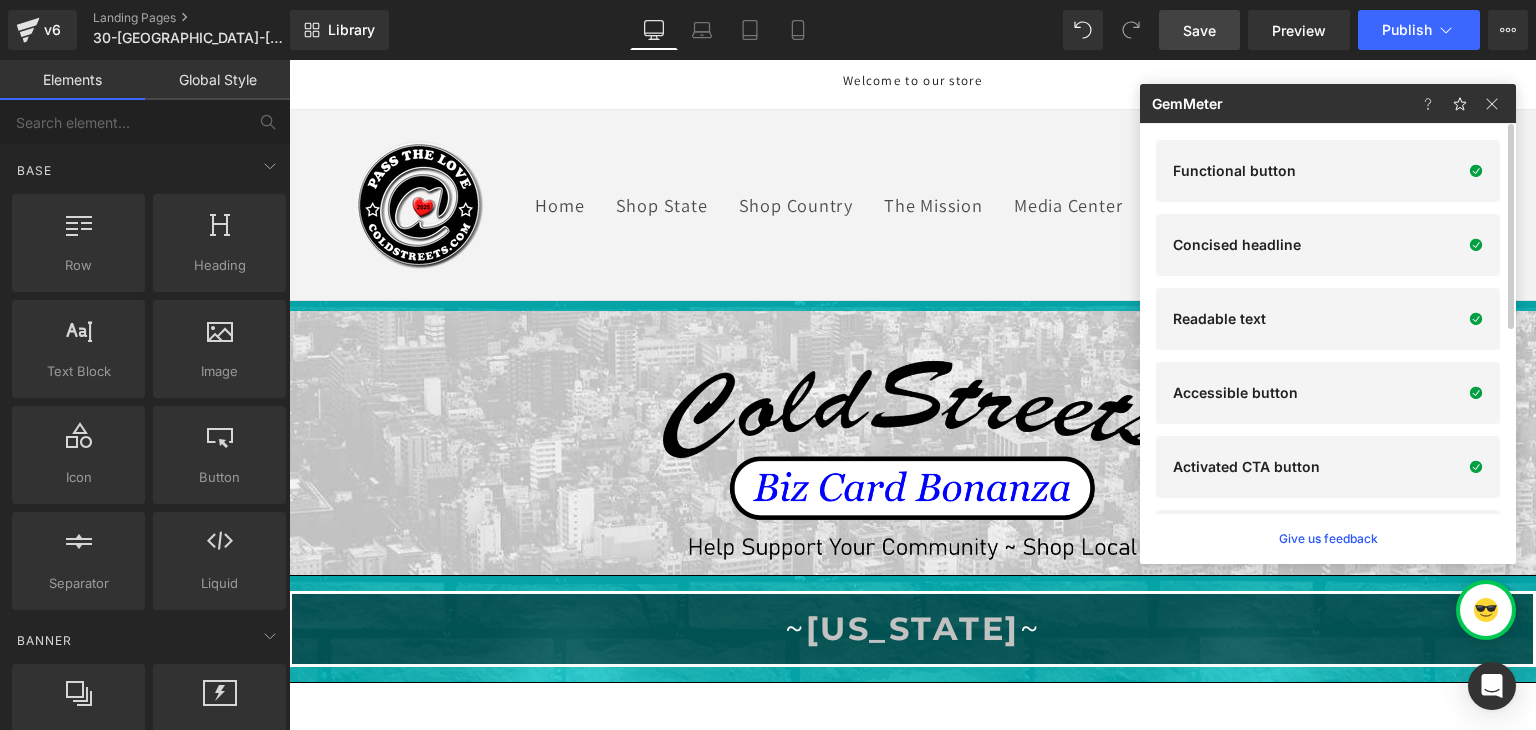 click on "Save" at bounding box center (1199, 30) 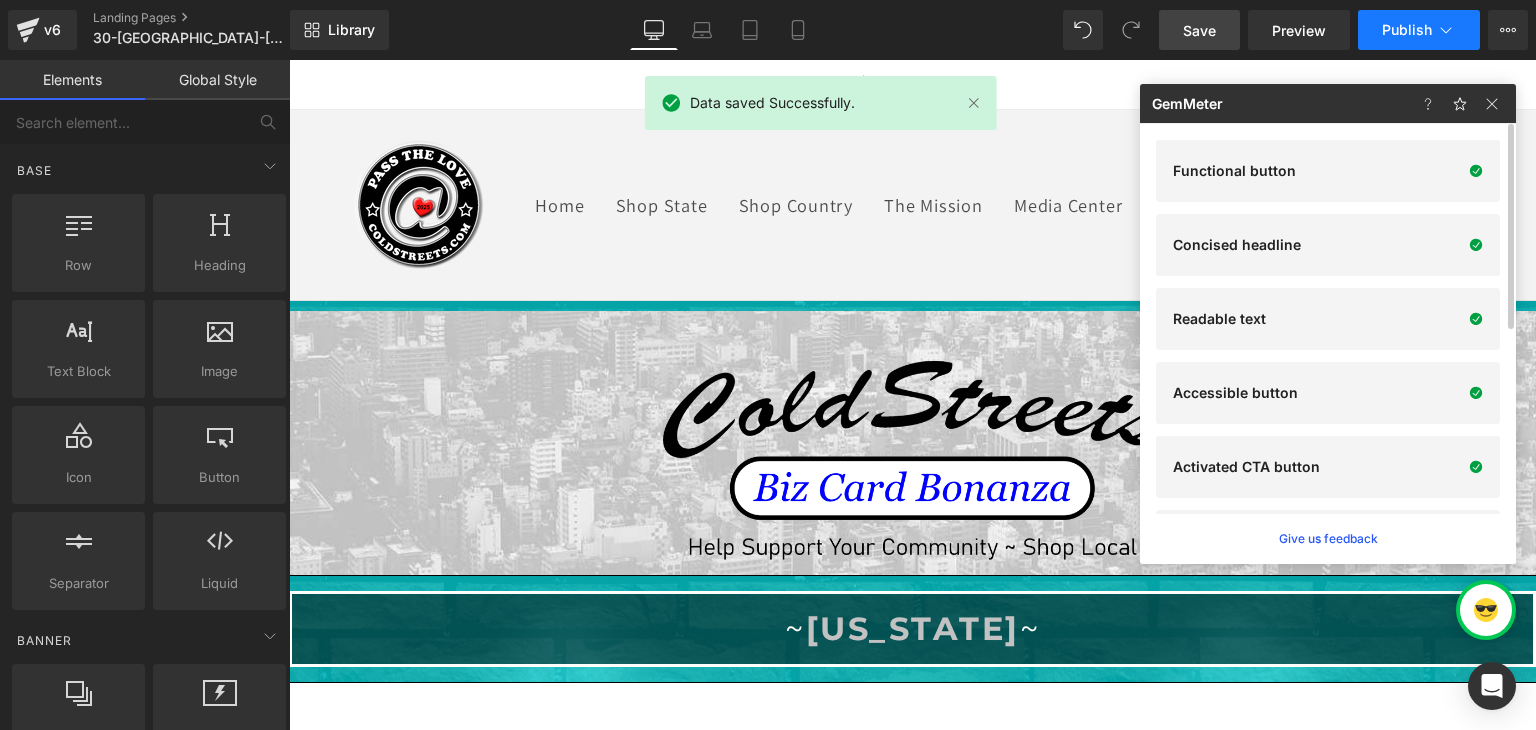 click on "Publish" at bounding box center [1419, 30] 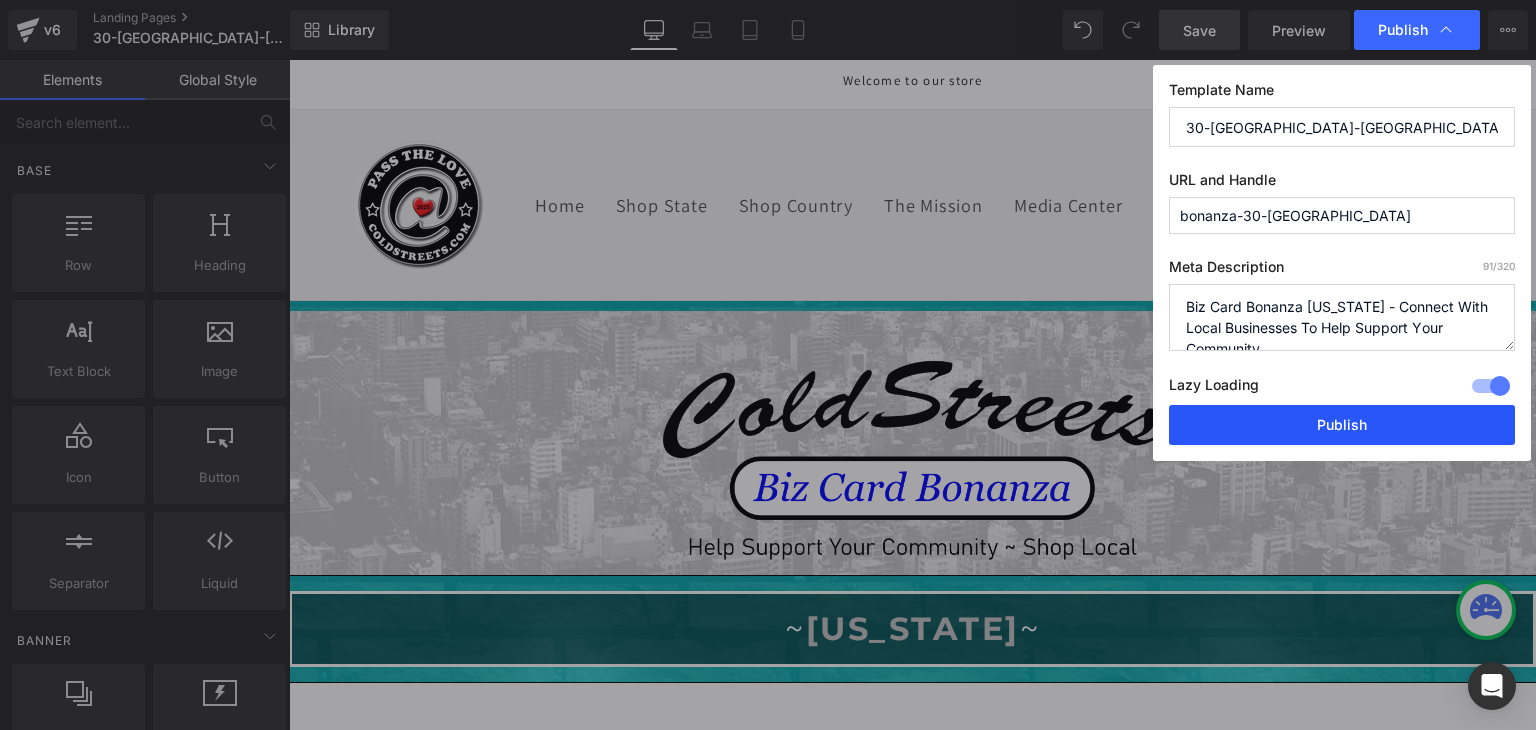 click on "Publish" at bounding box center [1342, 425] 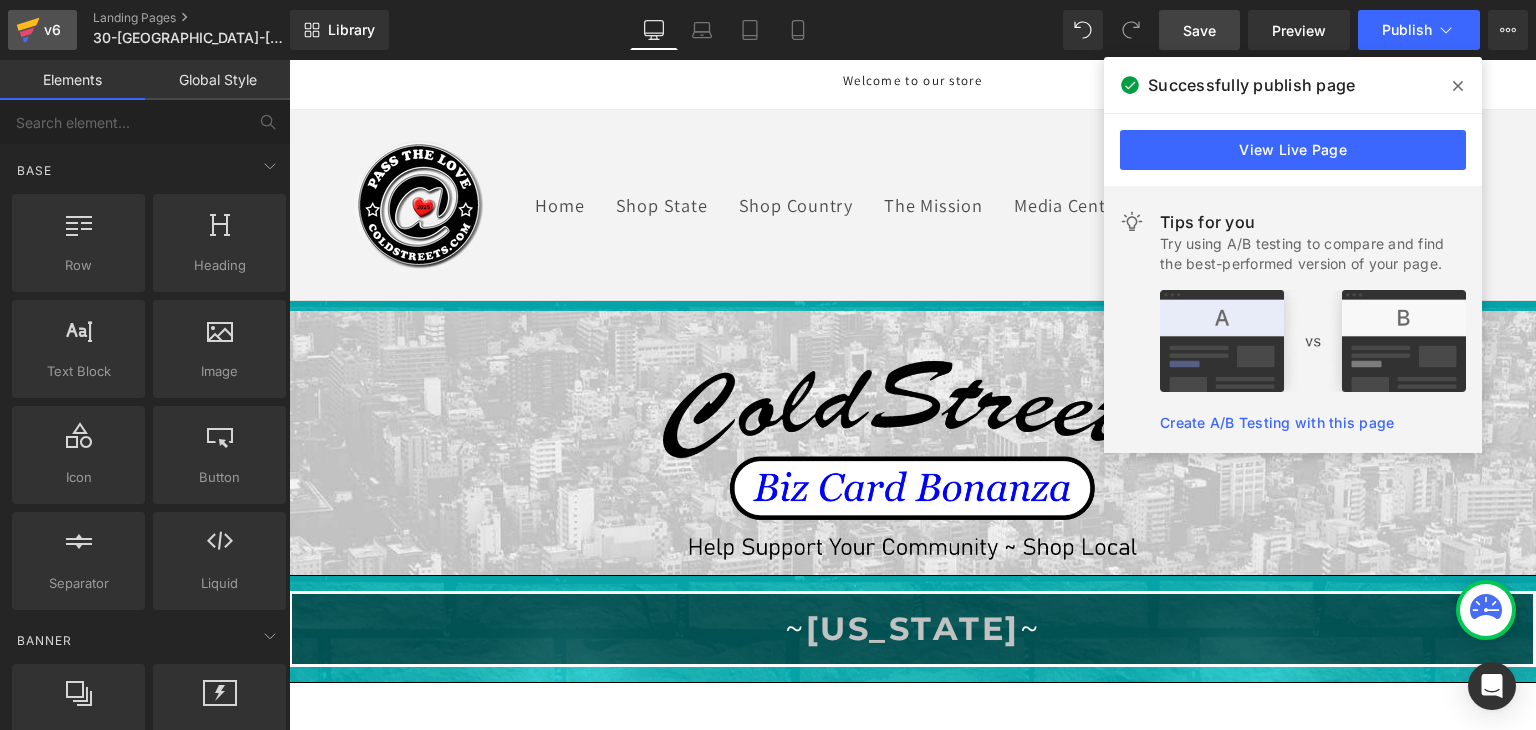 click 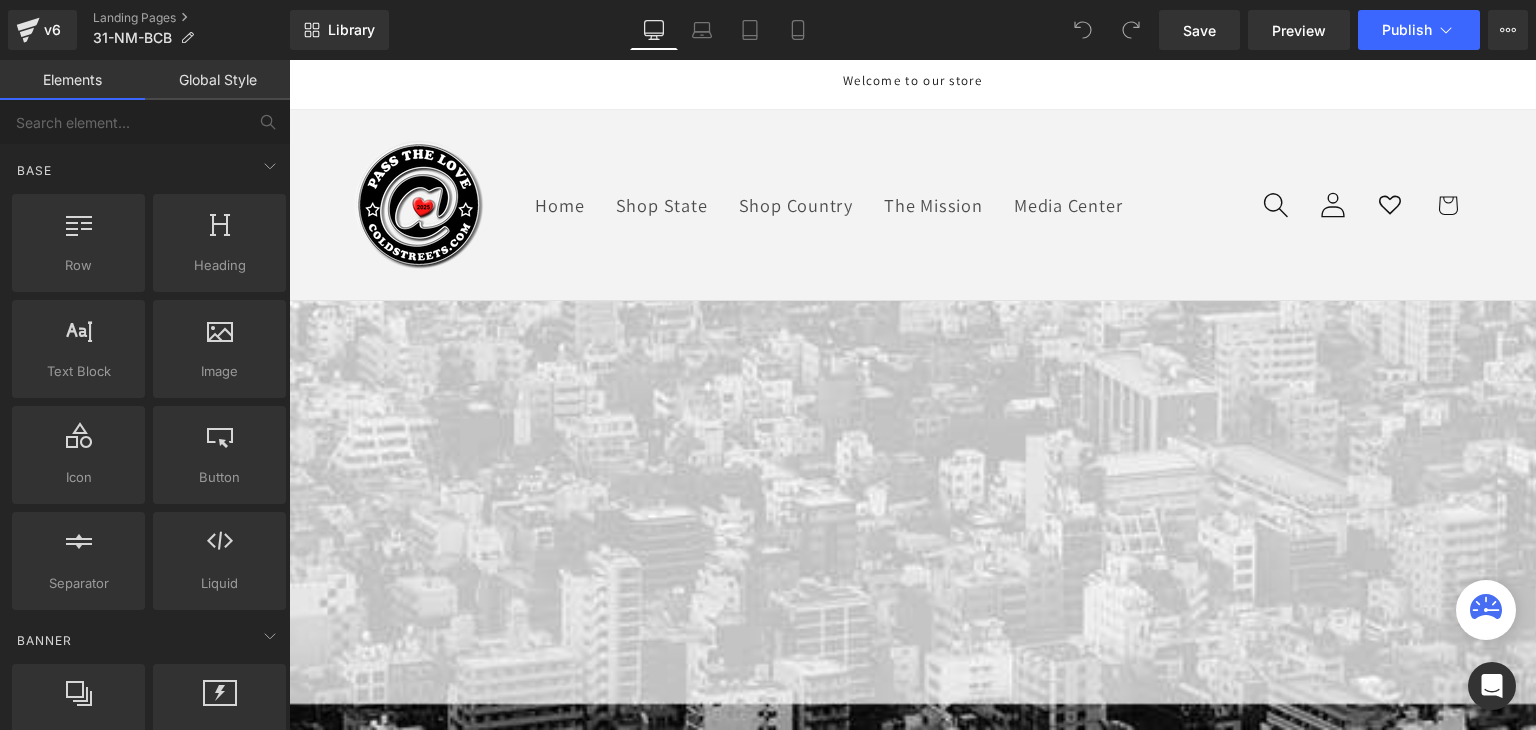 scroll, scrollTop: 0, scrollLeft: 0, axis: both 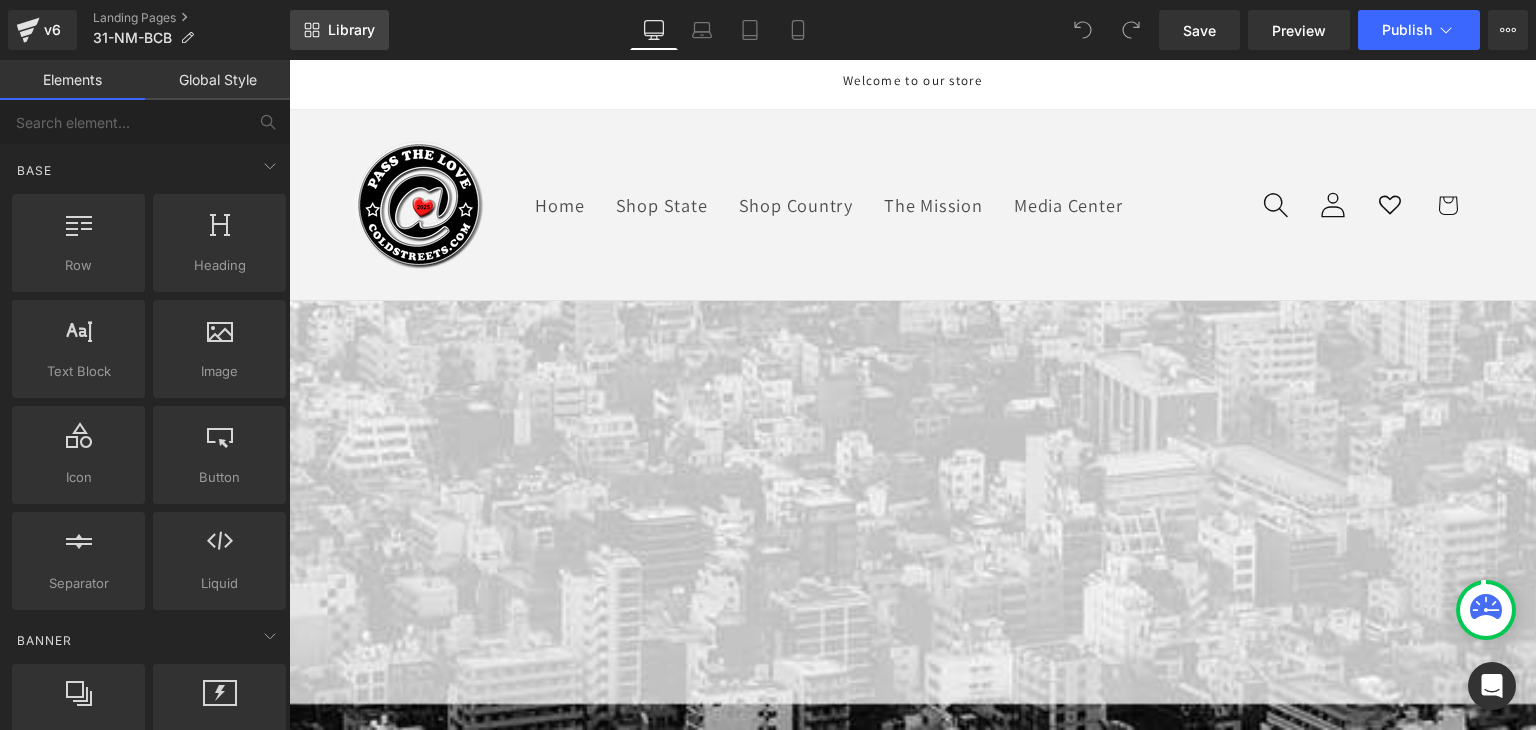 click on "Library" at bounding box center (351, 30) 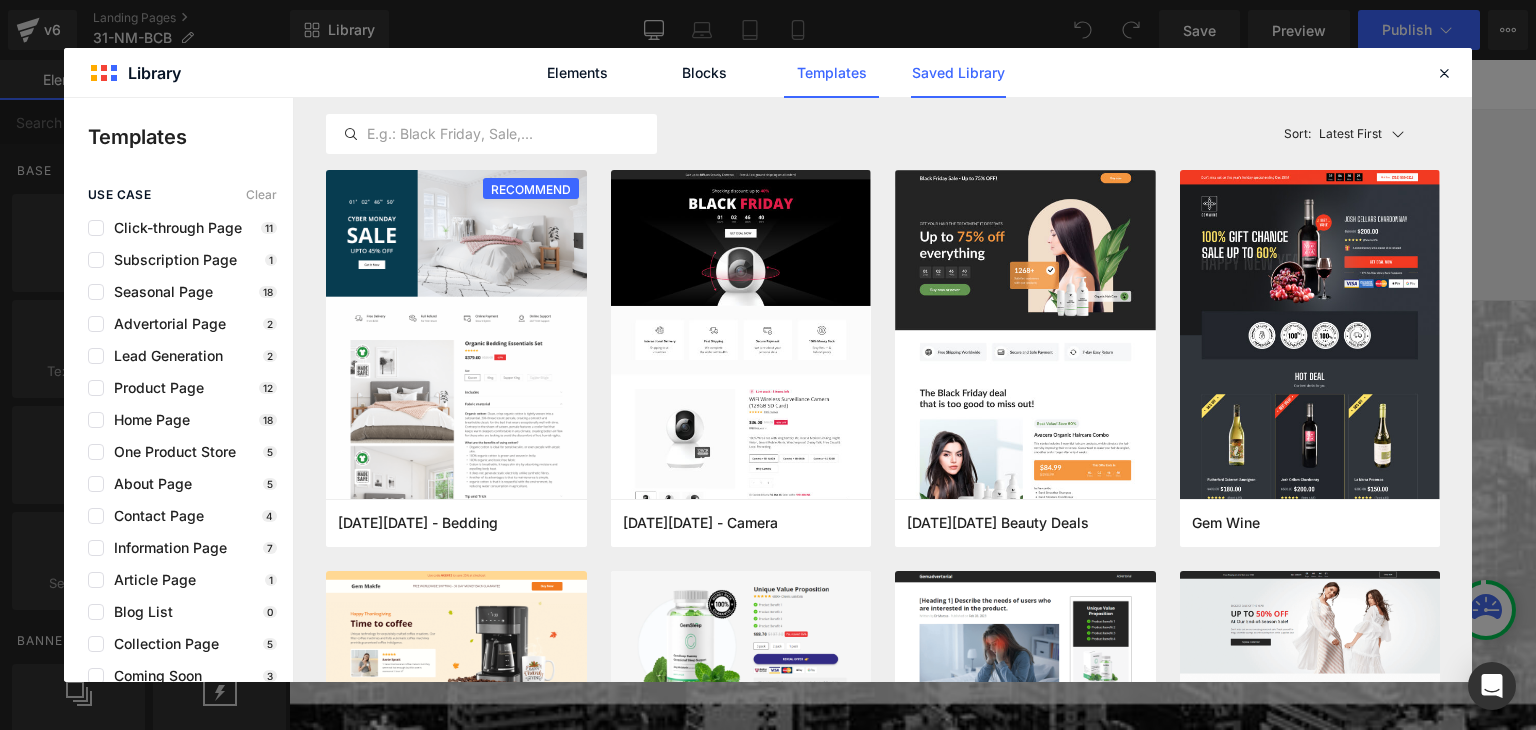 click on "Saved Library" 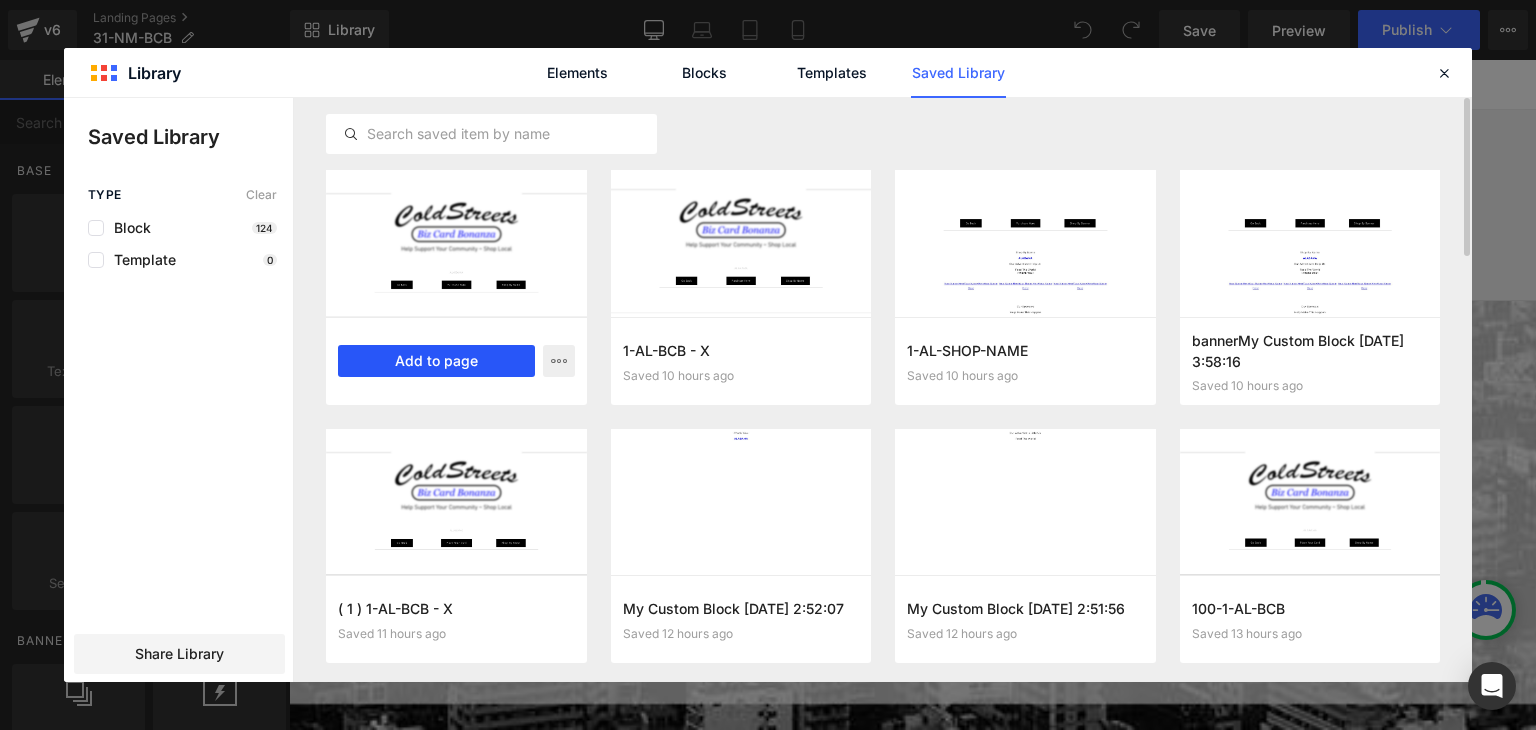 click on "Add to page" at bounding box center (436, 361) 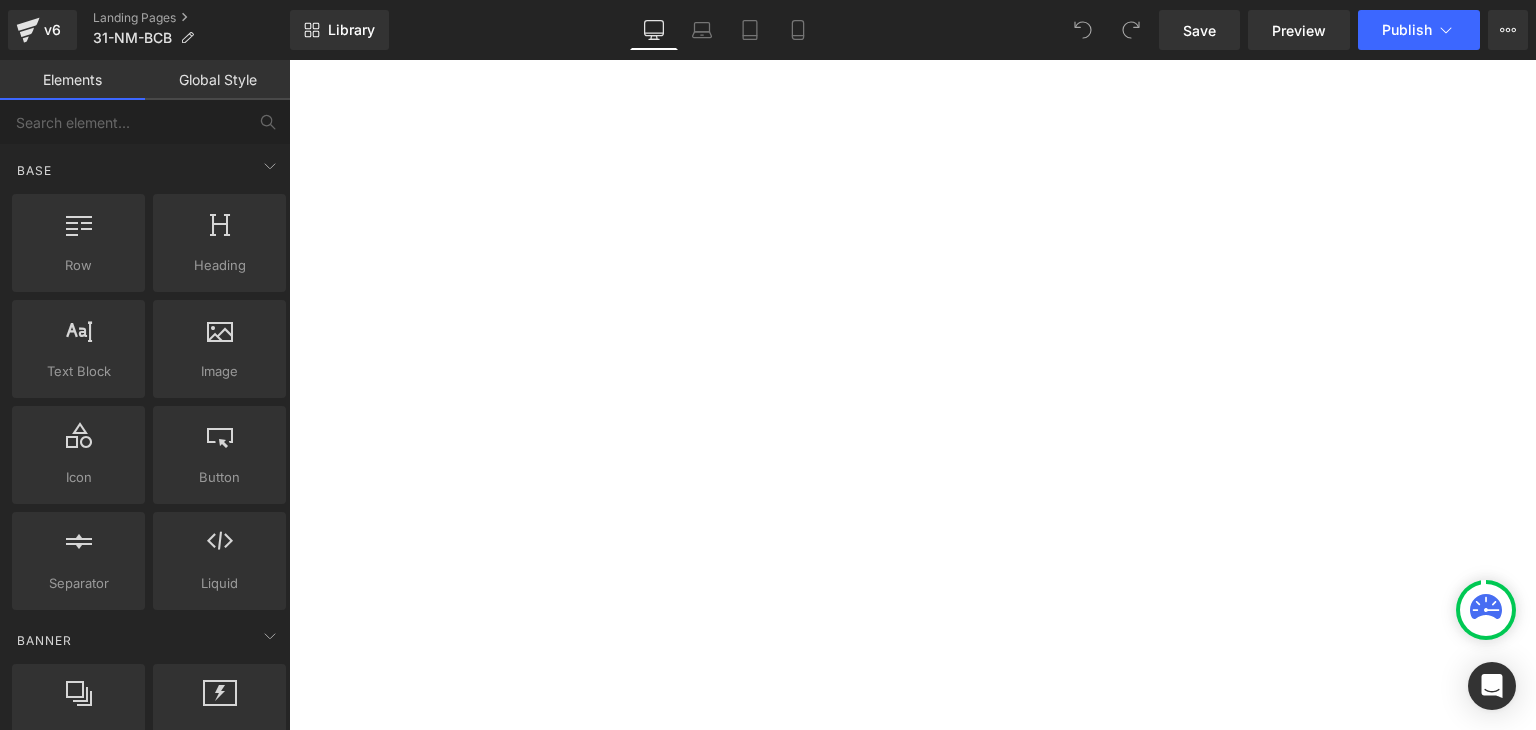 scroll, scrollTop: 1259, scrollLeft: 0, axis: vertical 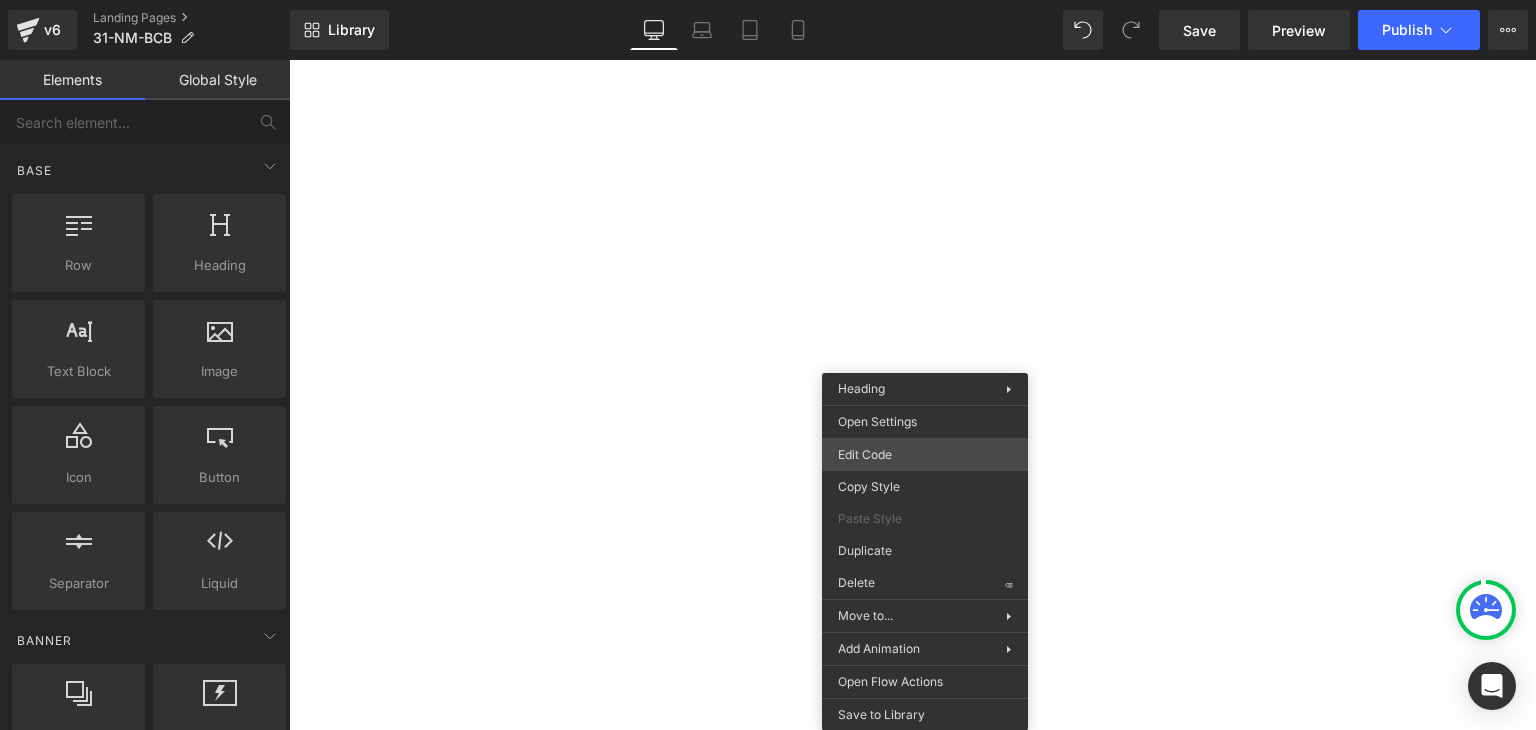 click on "You are previewing how the   will restyle your page. You can not edit Elements in Preset Preview Mode.  v6 Landing Pages 31-NM-BCB Library Desktop Desktop Laptop Tablet Mobile Save Preview Publish Scheduled View Live Page View with current Template Save Template to Library Schedule Publish  Optimize  Publish Settings Shortcuts  Your page can’t be published   You've reached the maximum number of published pages on your plan  (0/0).  You need to upgrade your plan or unpublish all your pages to get 1 publish slot.   Unpublish pages   Upgrade plan  Elements Global Style Base Row  rows, columns, layouts, div Heading  headings, titles, h1,h2,h3,h4,h5,h6 Text Block  texts, paragraphs, contents, blocks Image  images, photos, alts, uploads Icon  icons, symbols Button  button, call to action, cta Separator  separators, dividers, horizontal lines Liquid  liquid, custom code, html, javascript, css, reviews, apps, applications, embeded, iframe Banner Parallax  banner, slideshow, hero, image, cover, parallax, effect ok" at bounding box center [768, 0] 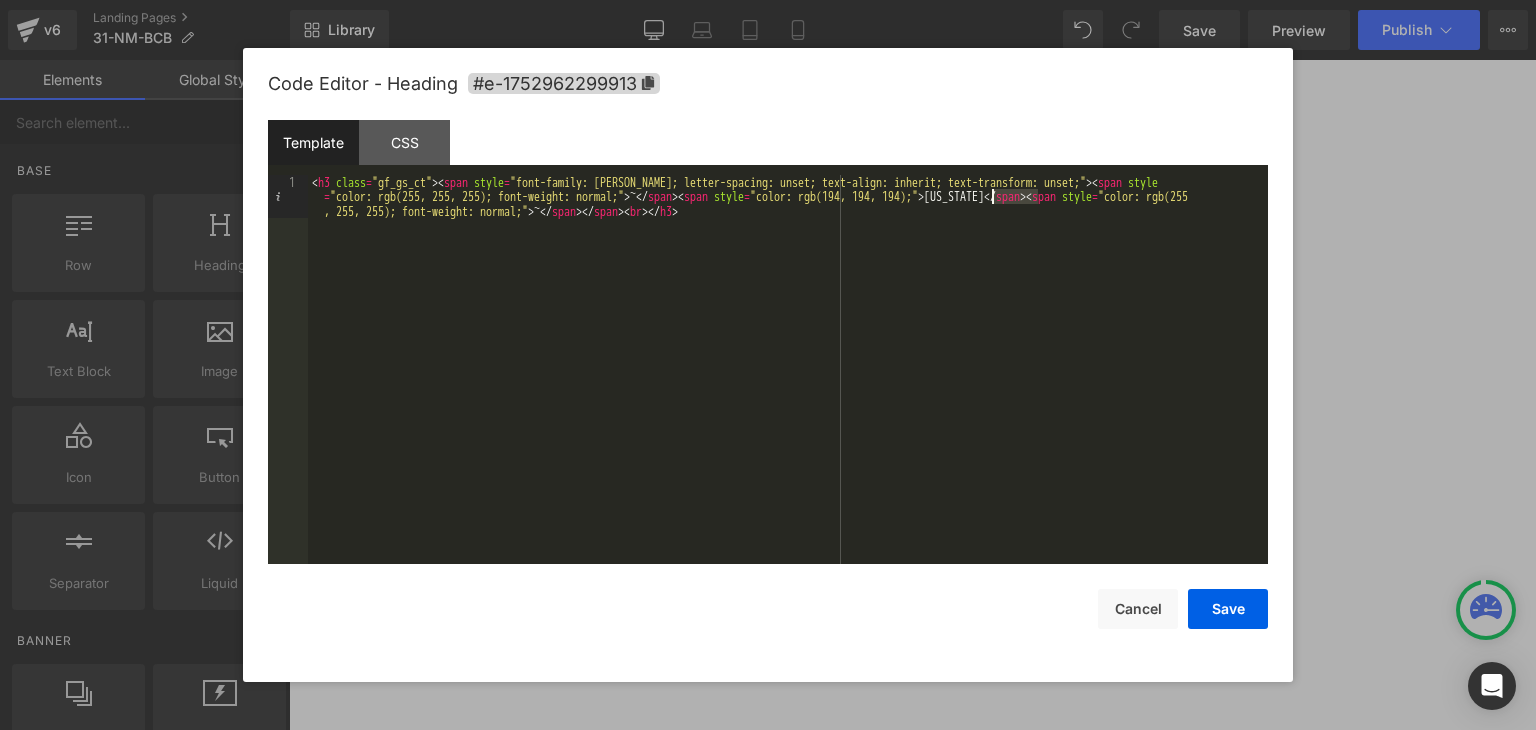 drag, startPoint x: 1040, startPoint y: 197, endPoint x: 993, endPoint y: 196, distance: 47.010635 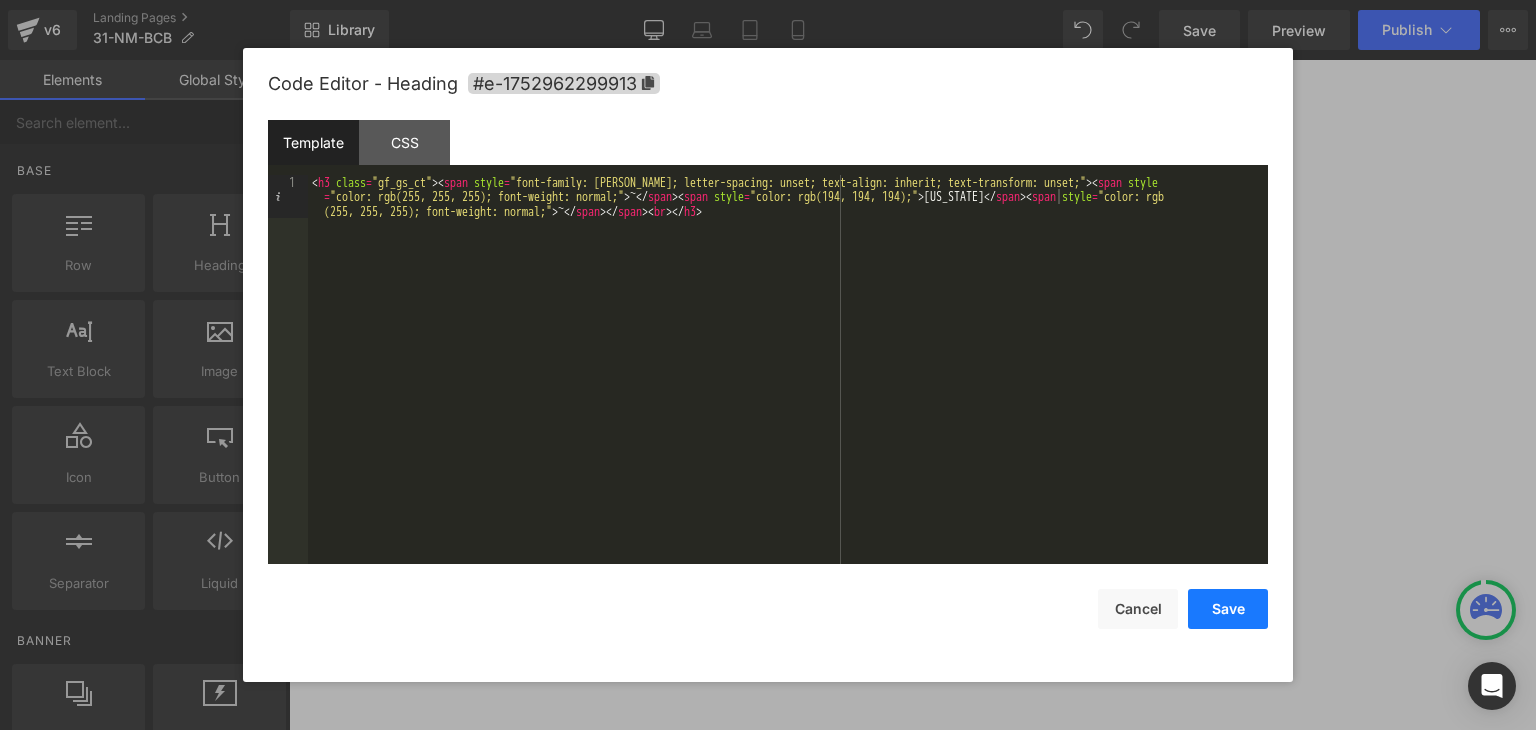 click on "Save" at bounding box center (1228, 609) 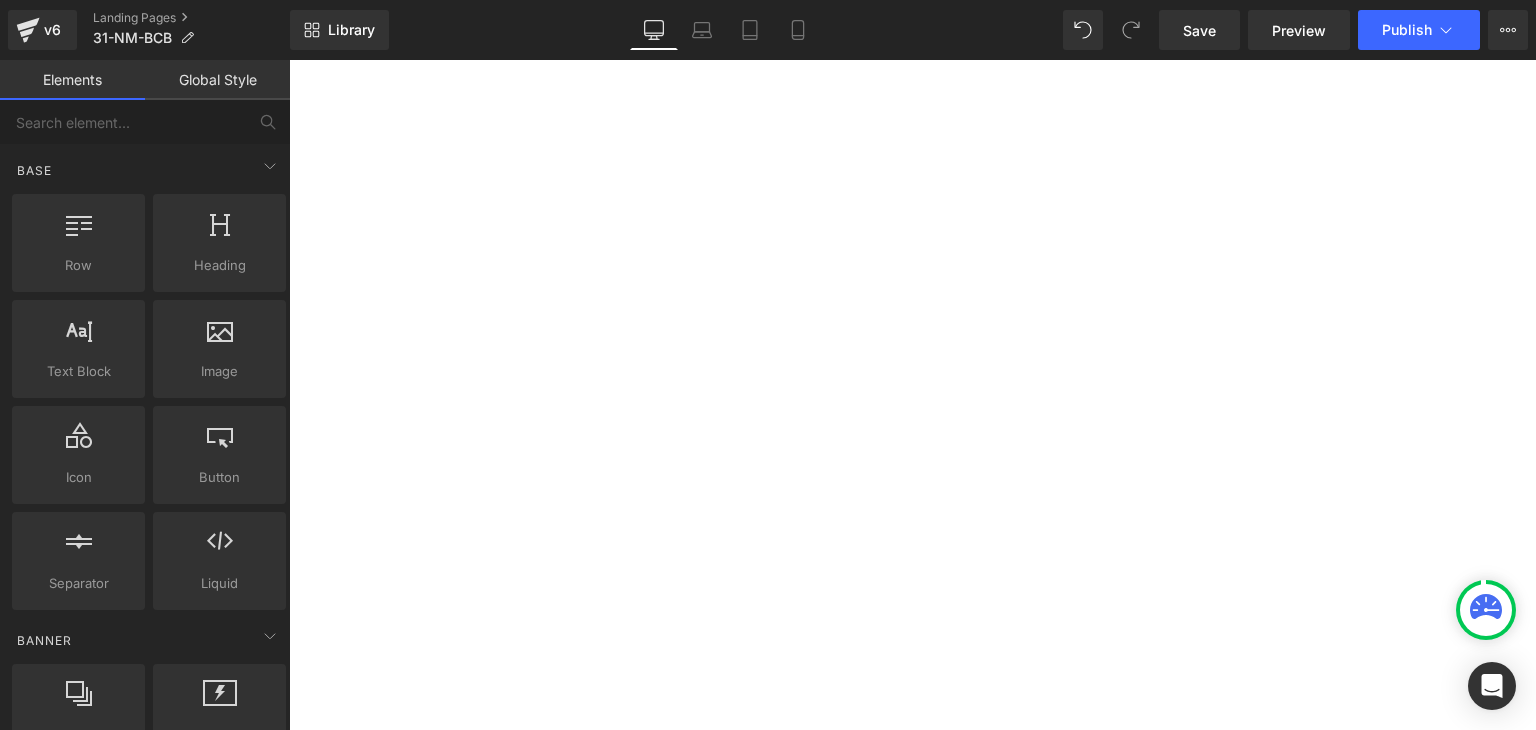 click on "Button" at bounding box center (289, 60) 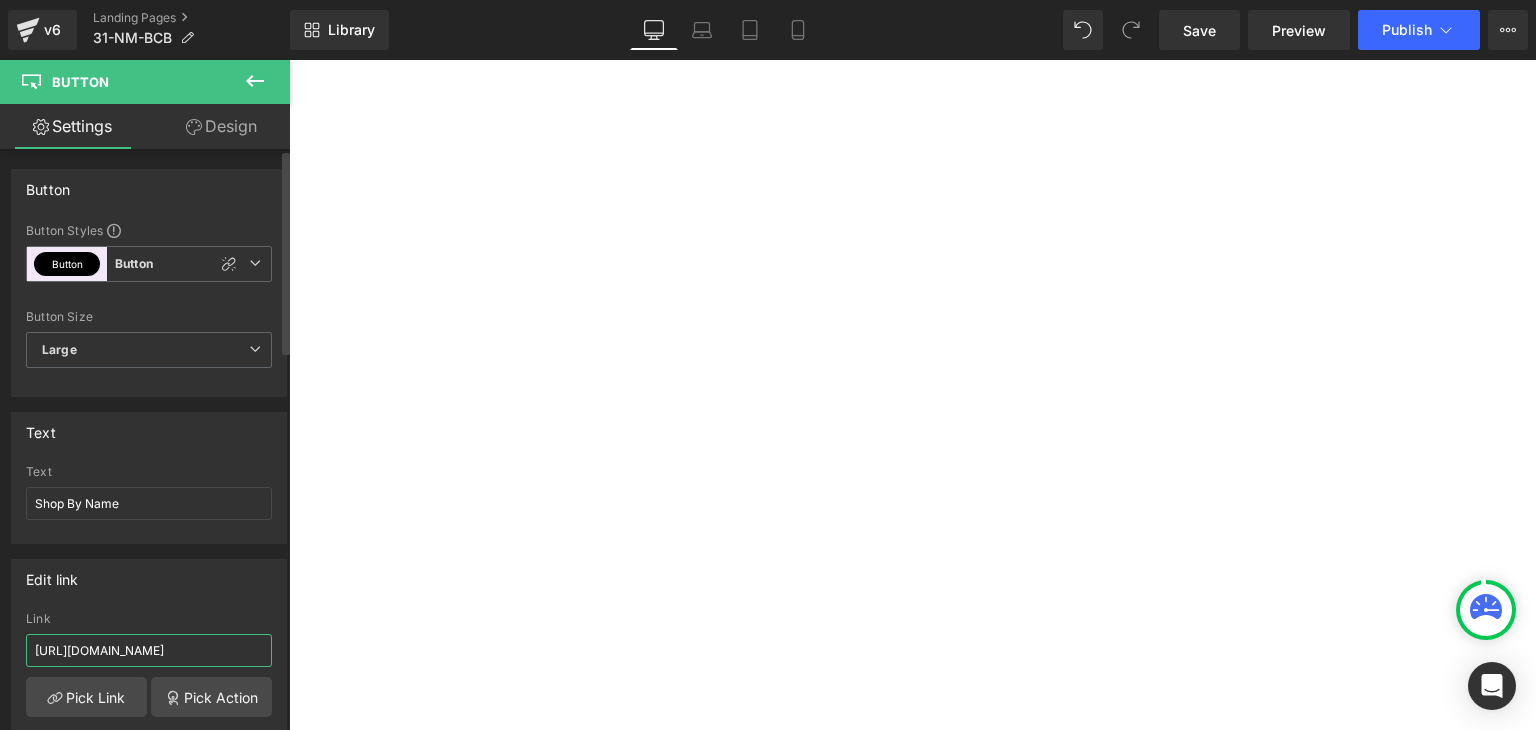 scroll, scrollTop: 0, scrollLeft: 44, axis: horizontal 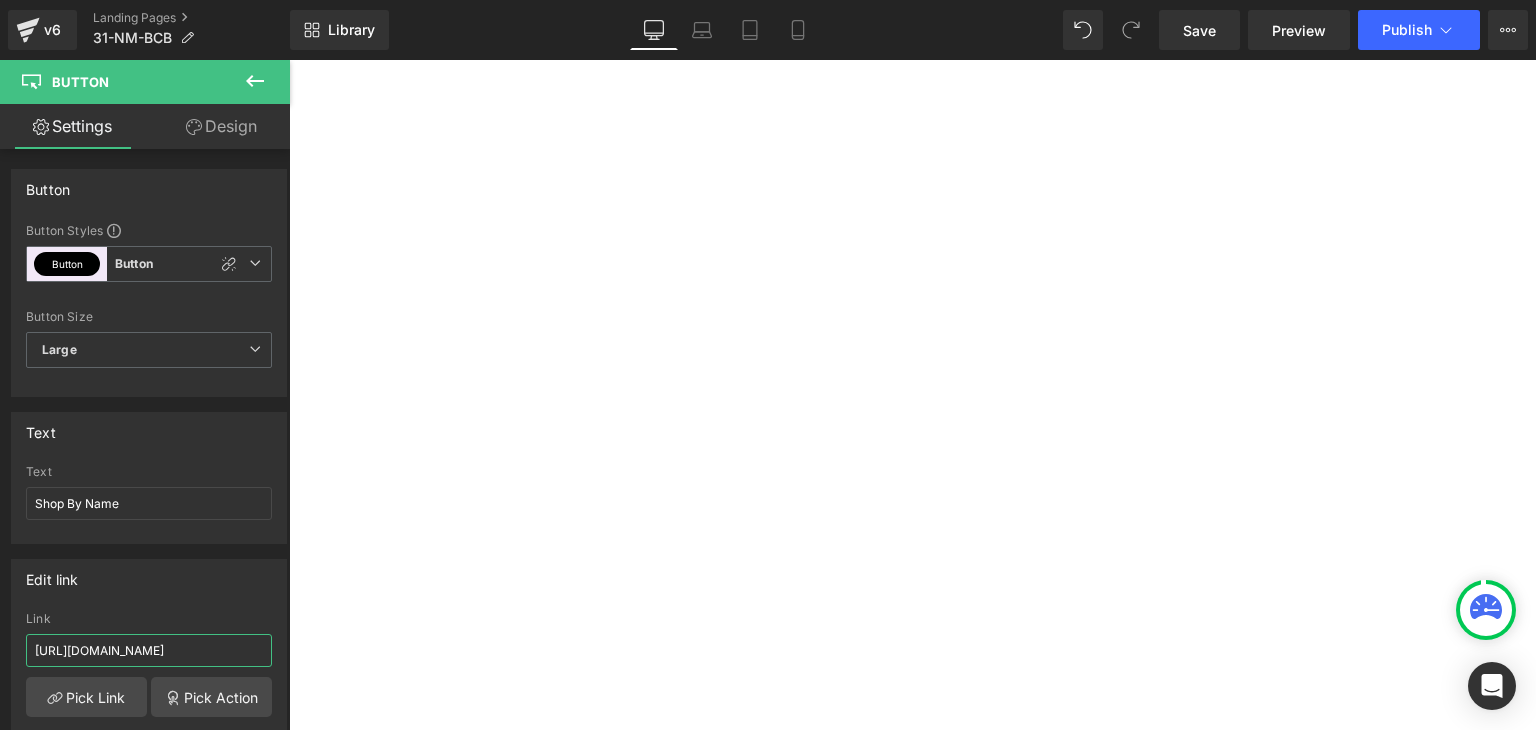 drag, startPoint x: 498, startPoint y: 714, endPoint x: 296, endPoint y: 658, distance: 209.6187 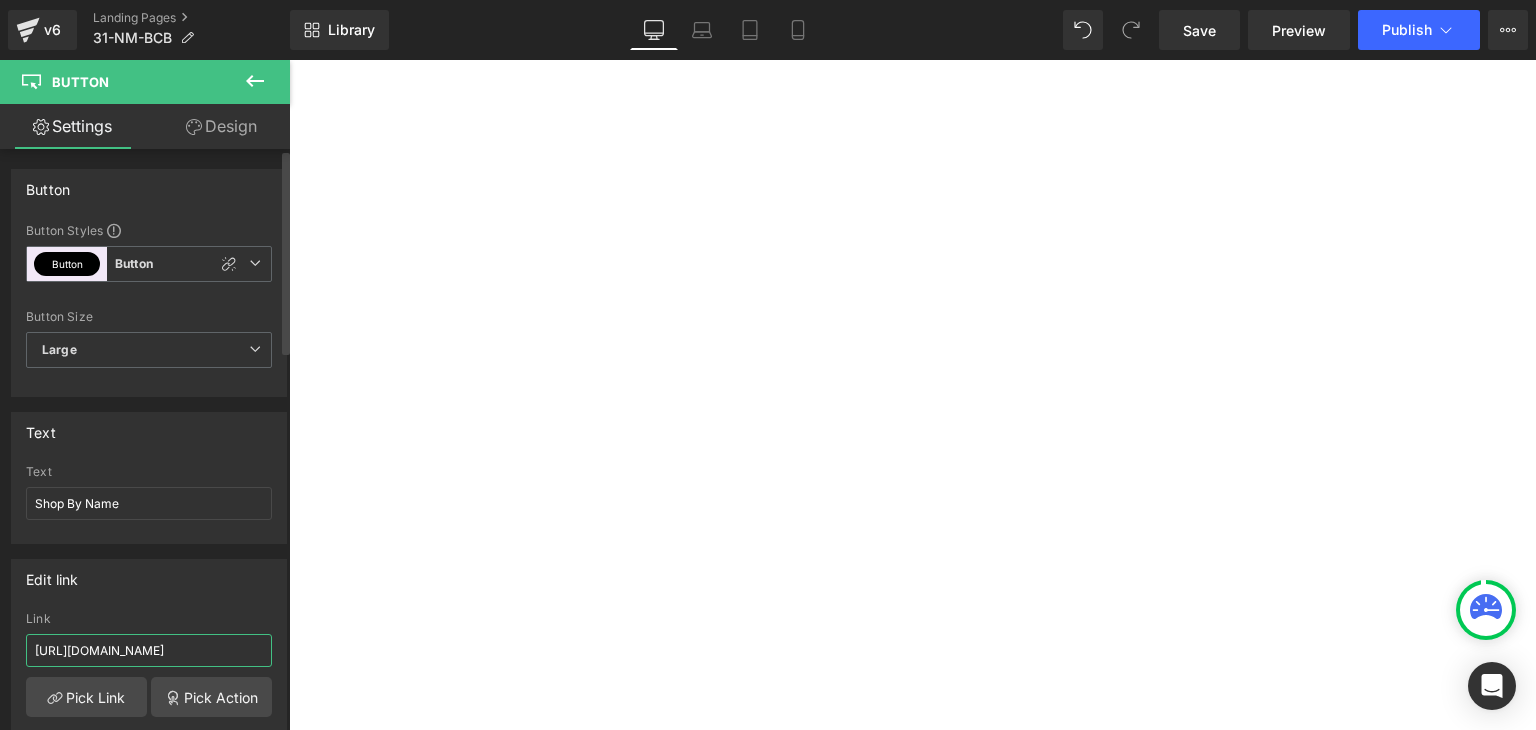 paste on "31-nm" 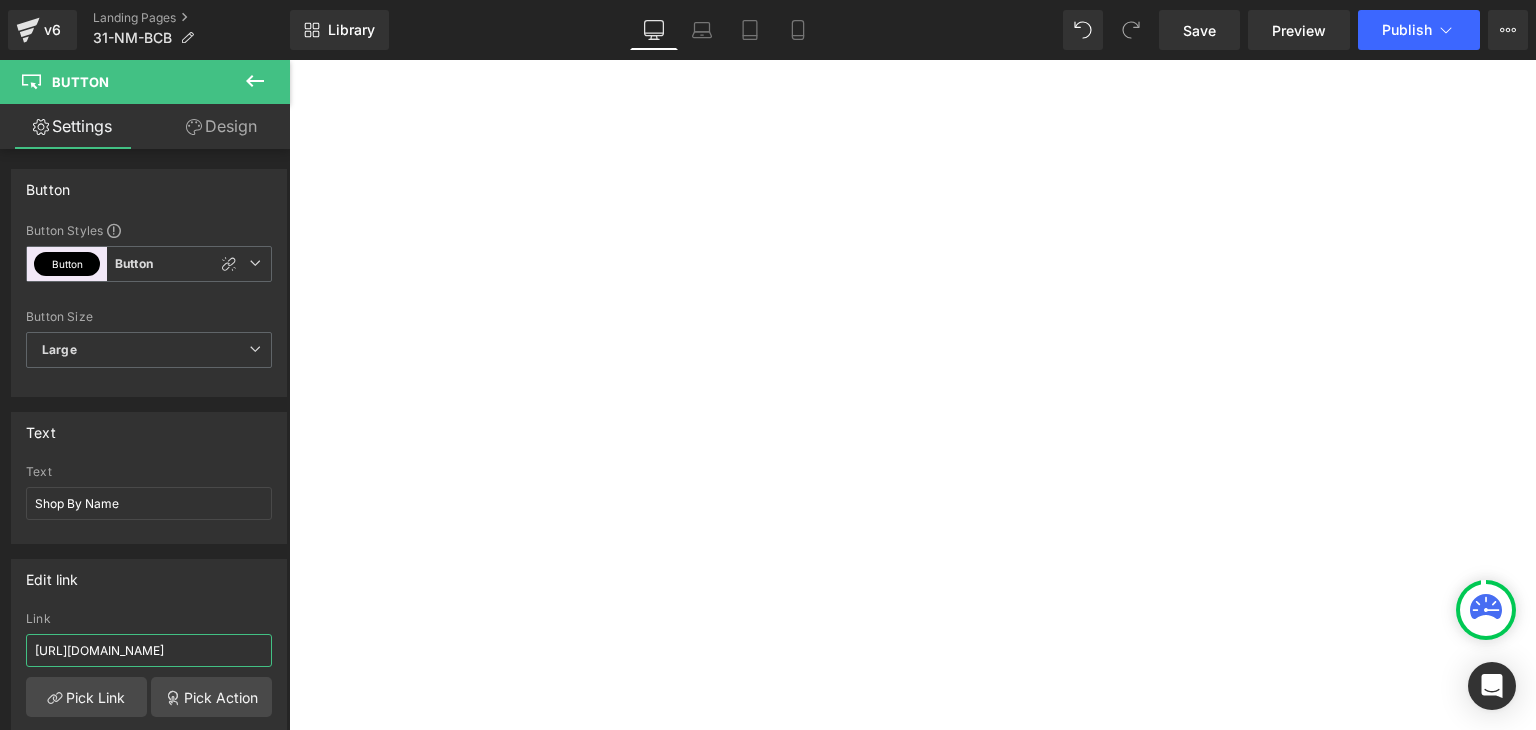 type on "https://coldstreets.com/pages/31-nm-shop-name" 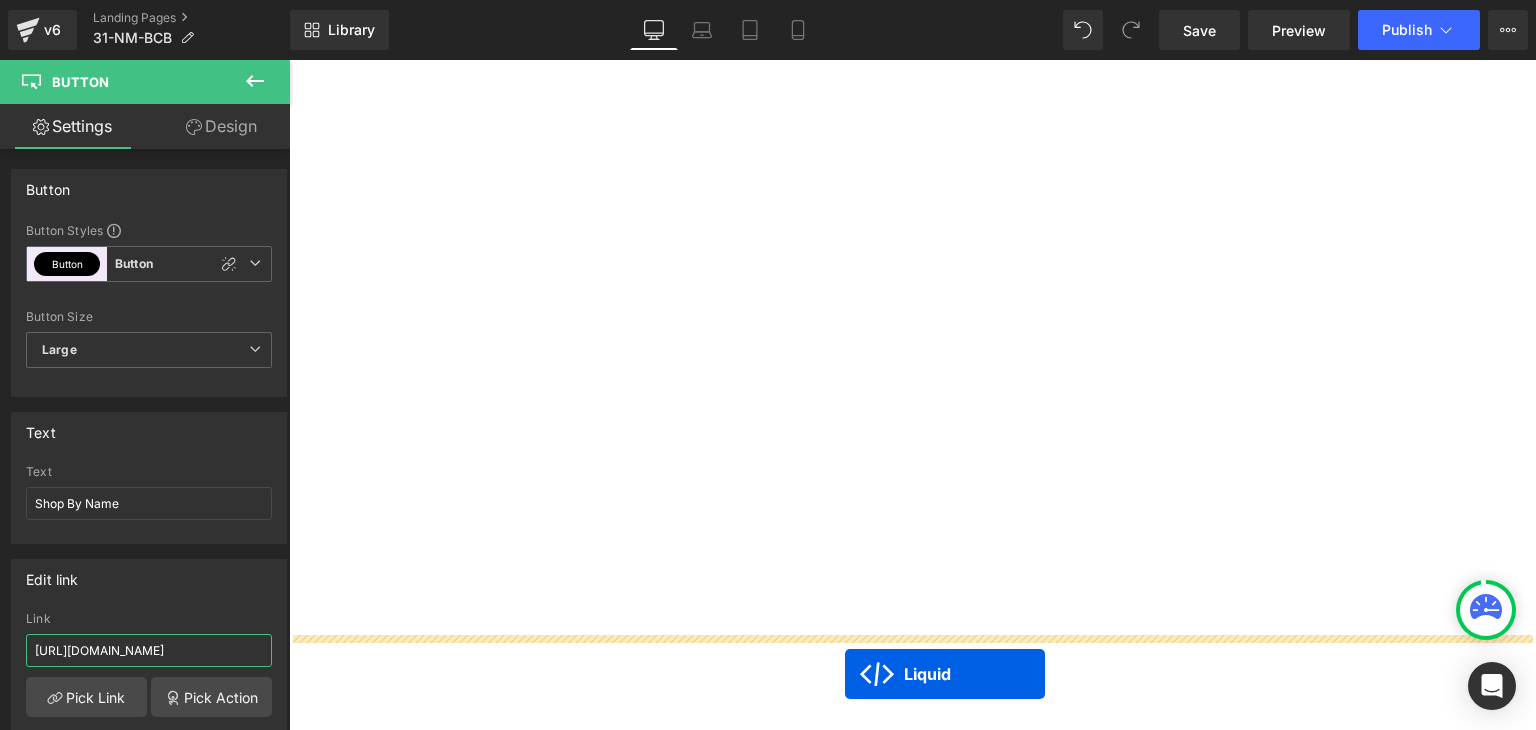 scroll, scrollTop: 1639, scrollLeft: 0, axis: vertical 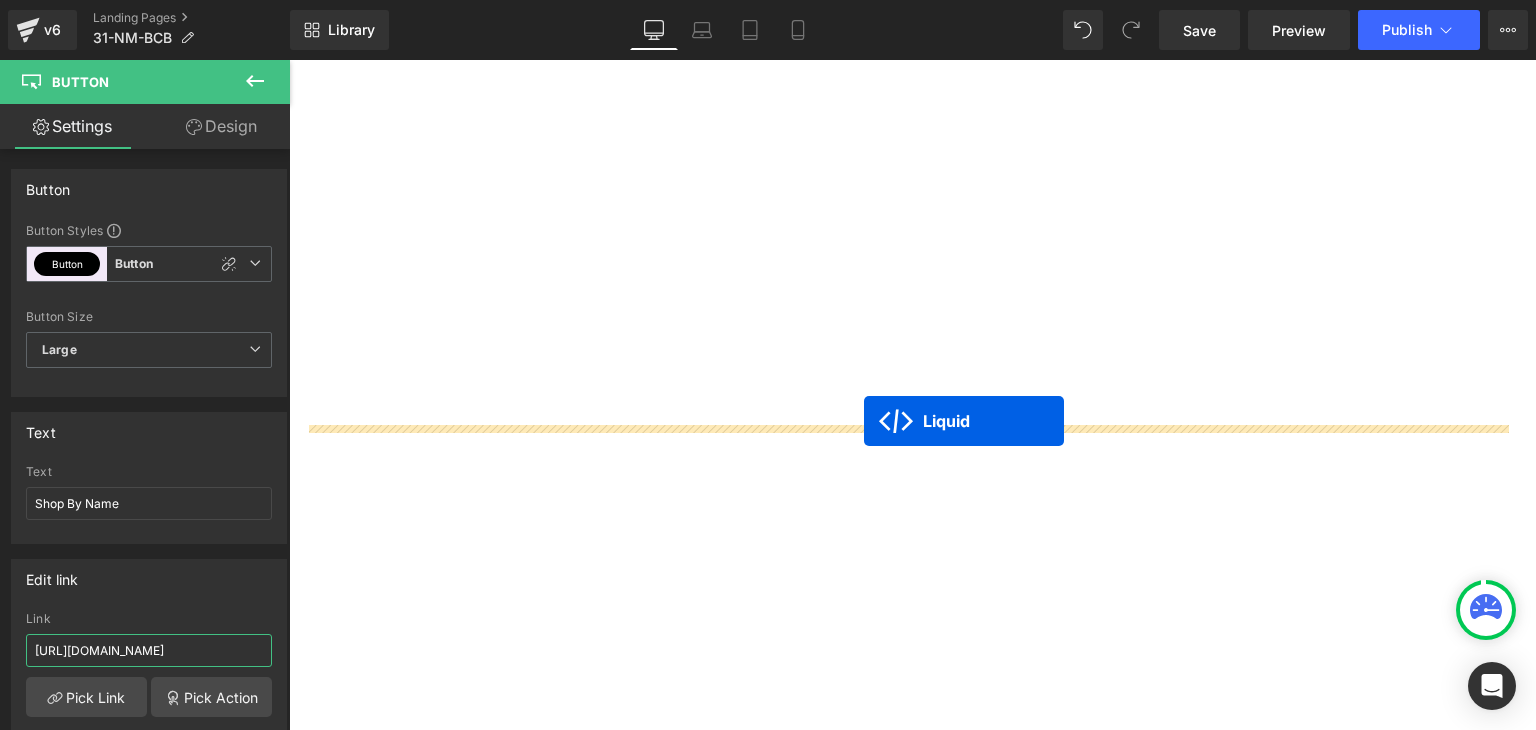 drag, startPoint x: 846, startPoint y: 203, endPoint x: 864, endPoint y: 421, distance: 218.74185 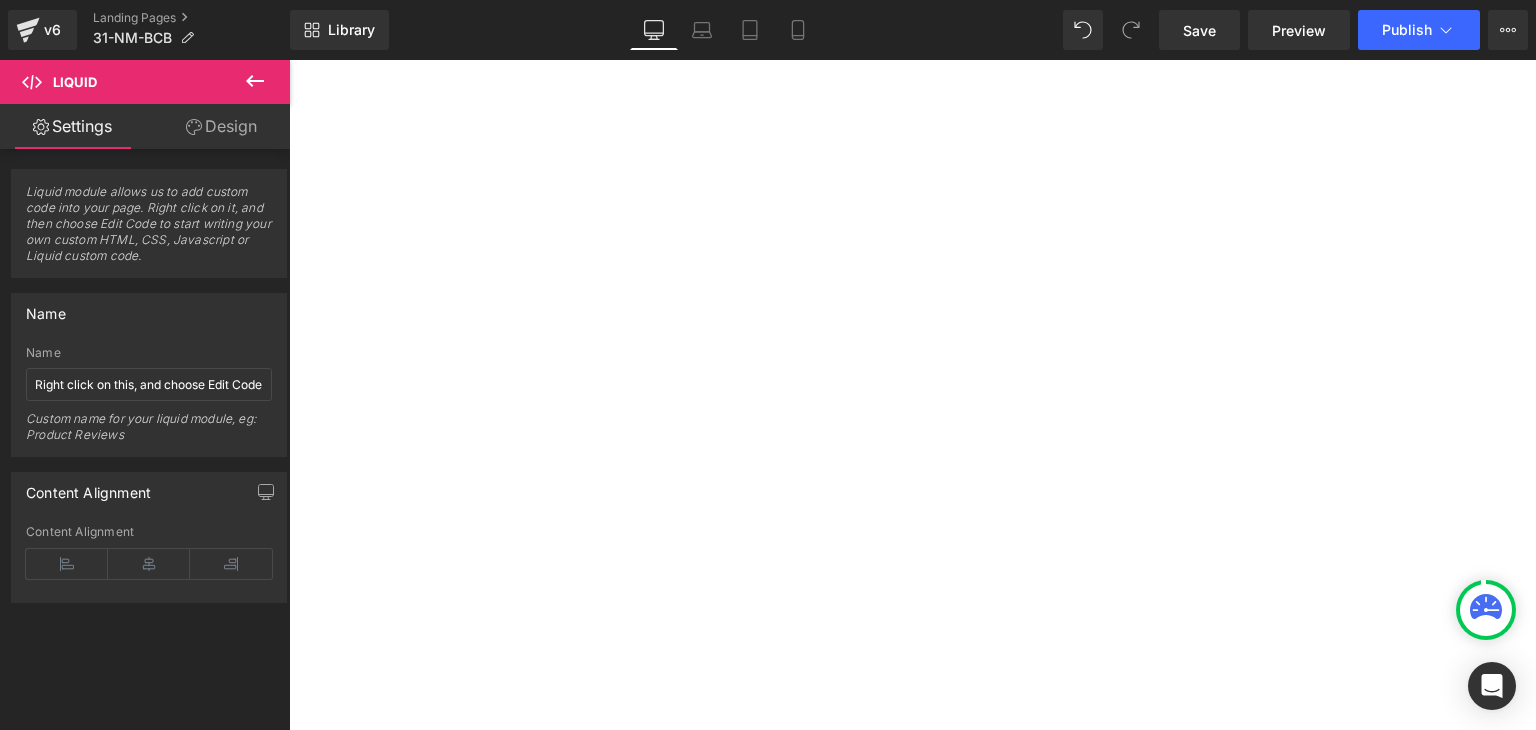 click 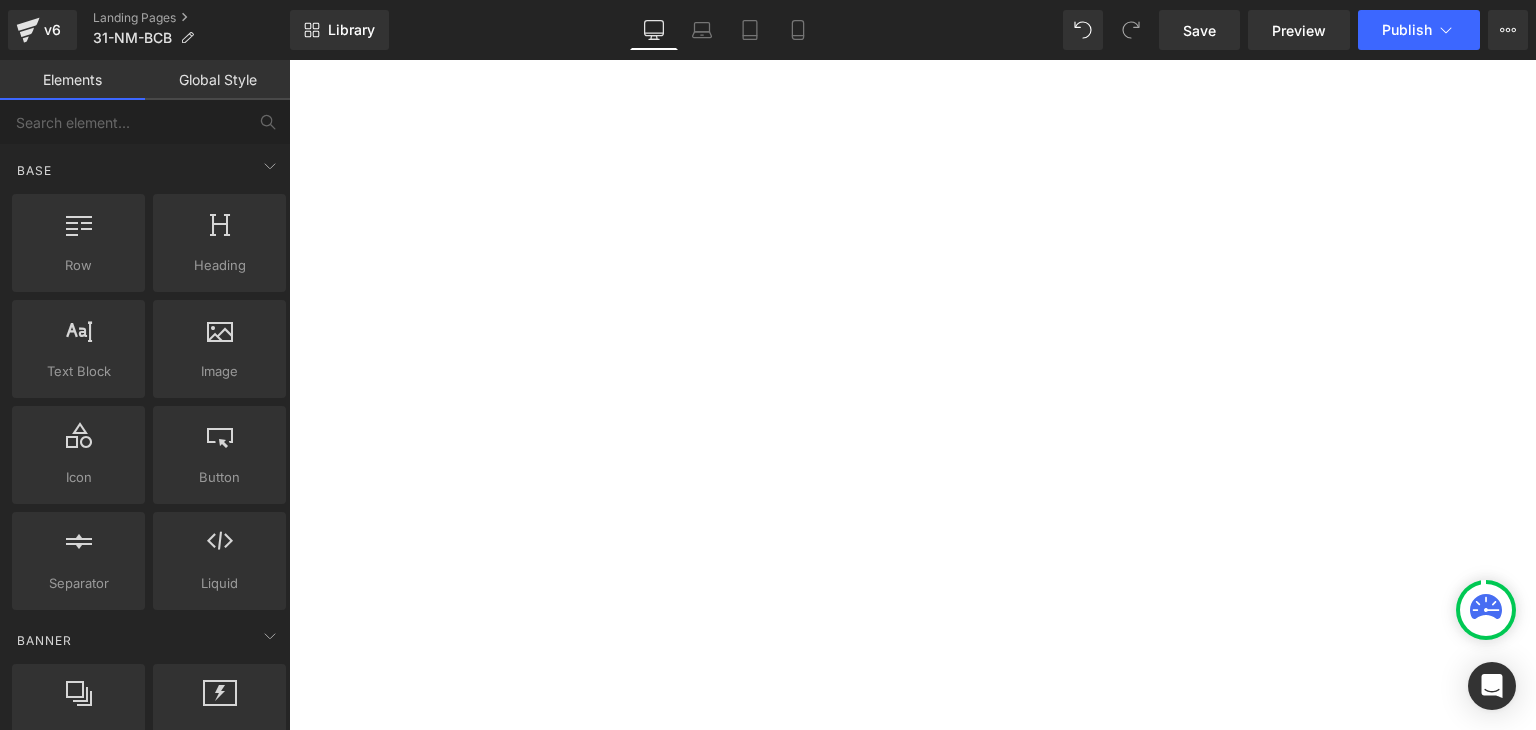 scroll, scrollTop: 939, scrollLeft: 0, axis: vertical 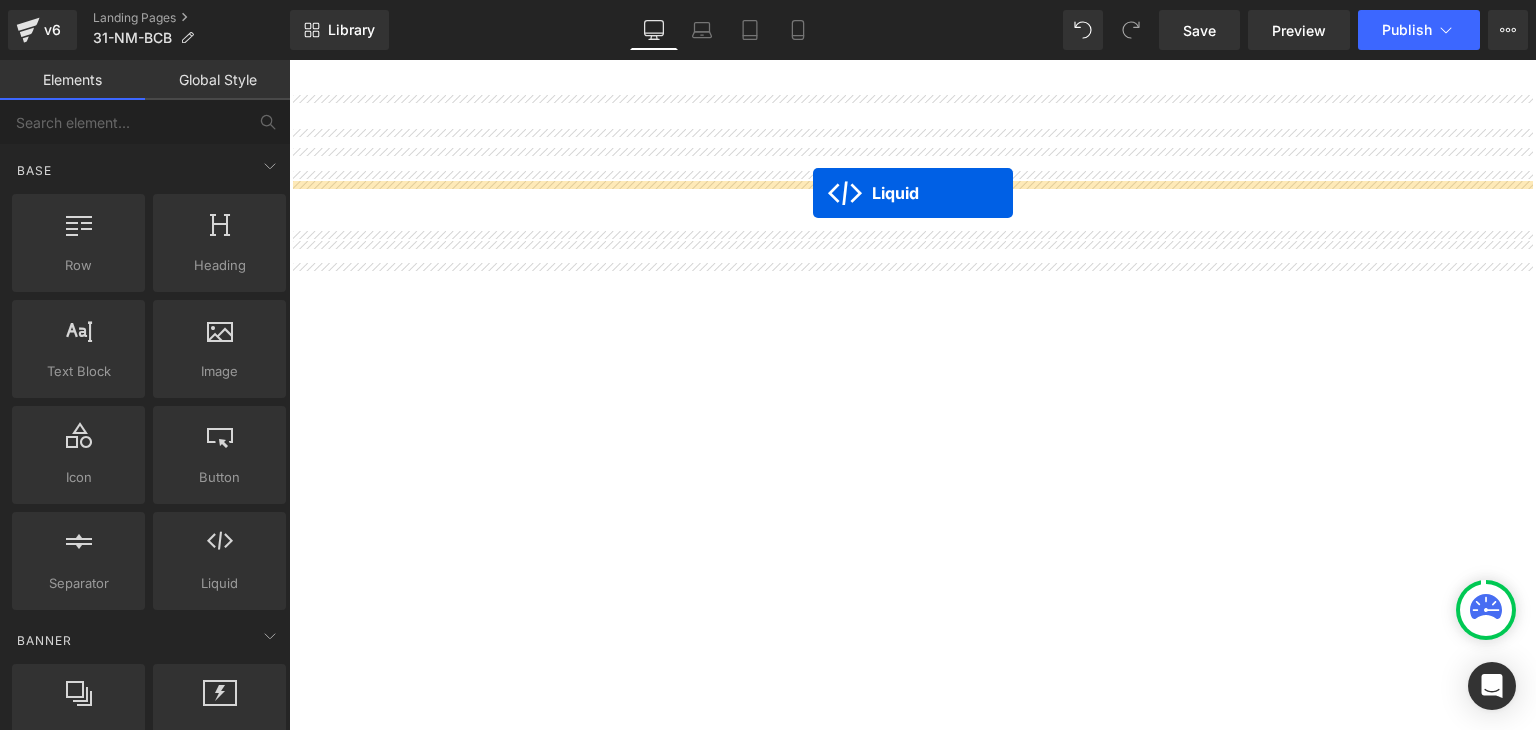 drag, startPoint x: 855, startPoint y: 214, endPoint x: 813, endPoint y: 193, distance: 46.957428 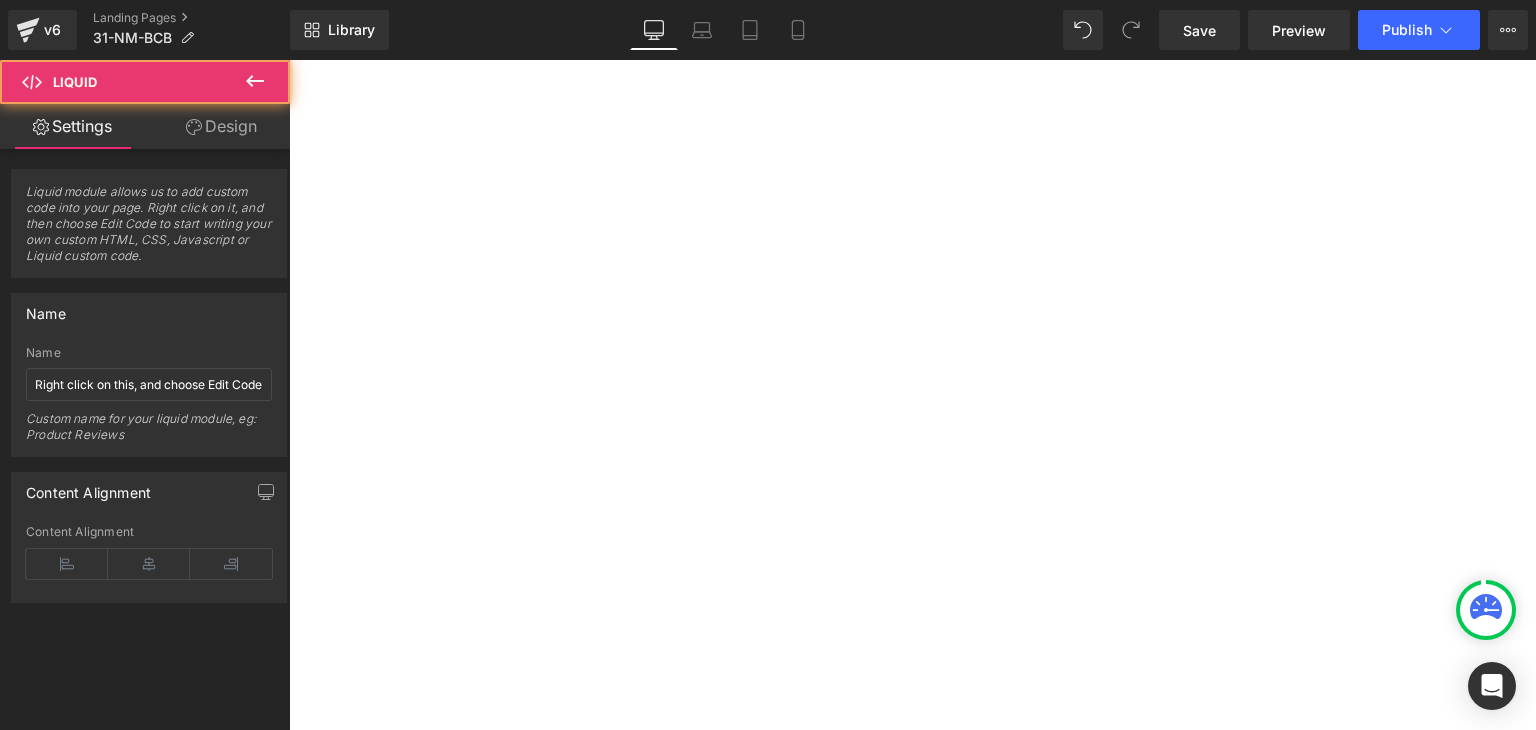 click 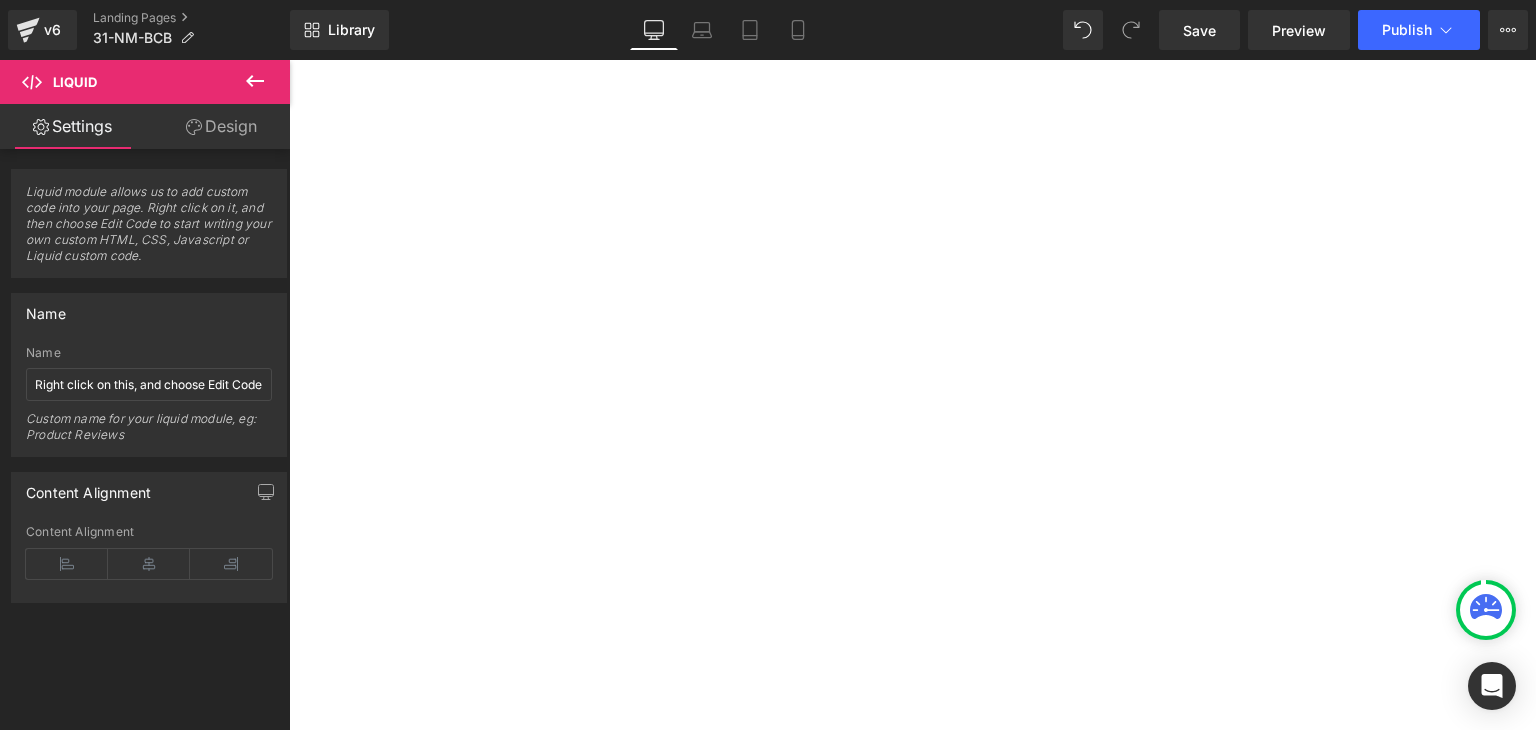 click at bounding box center (289, 60) 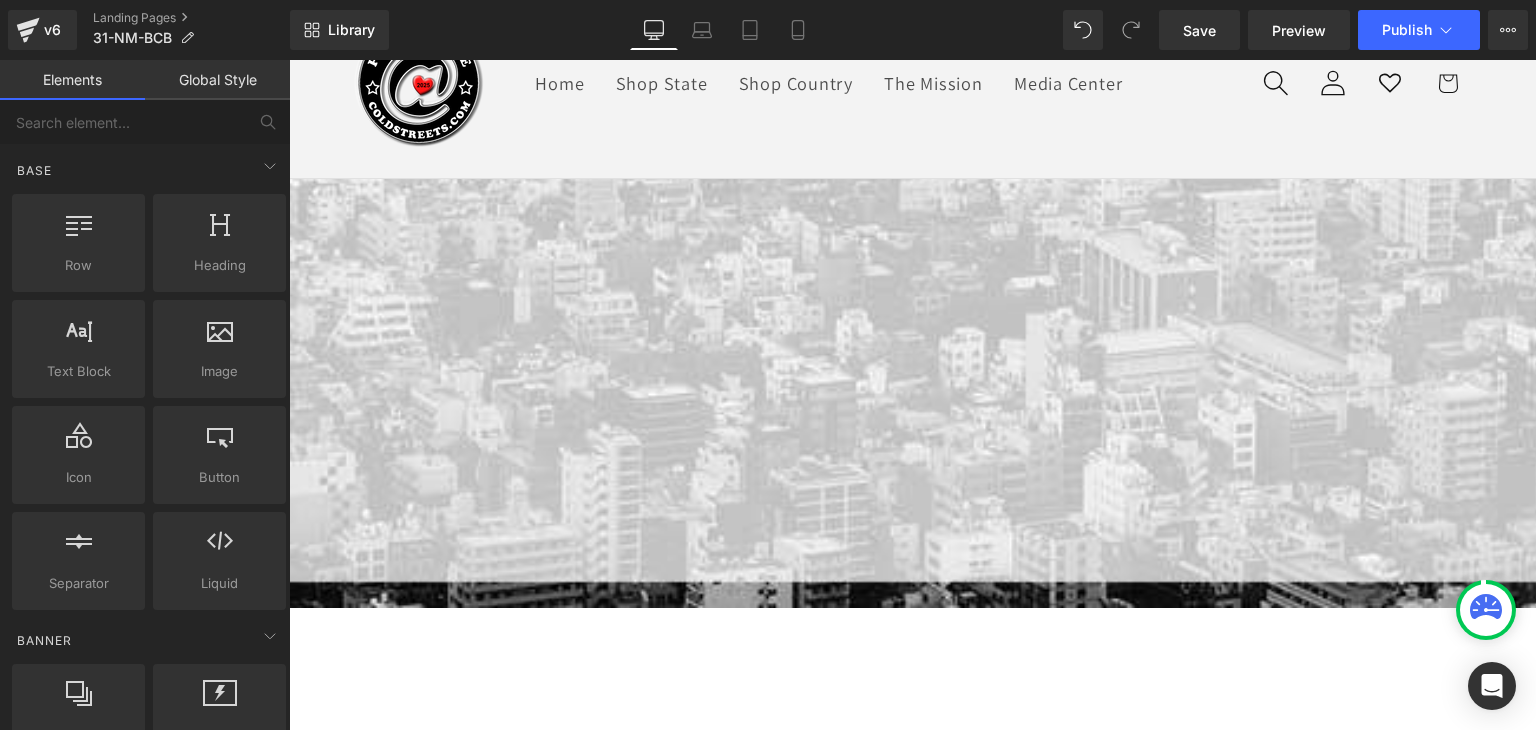 scroll, scrollTop: 79, scrollLeft: 0, axis: vertical 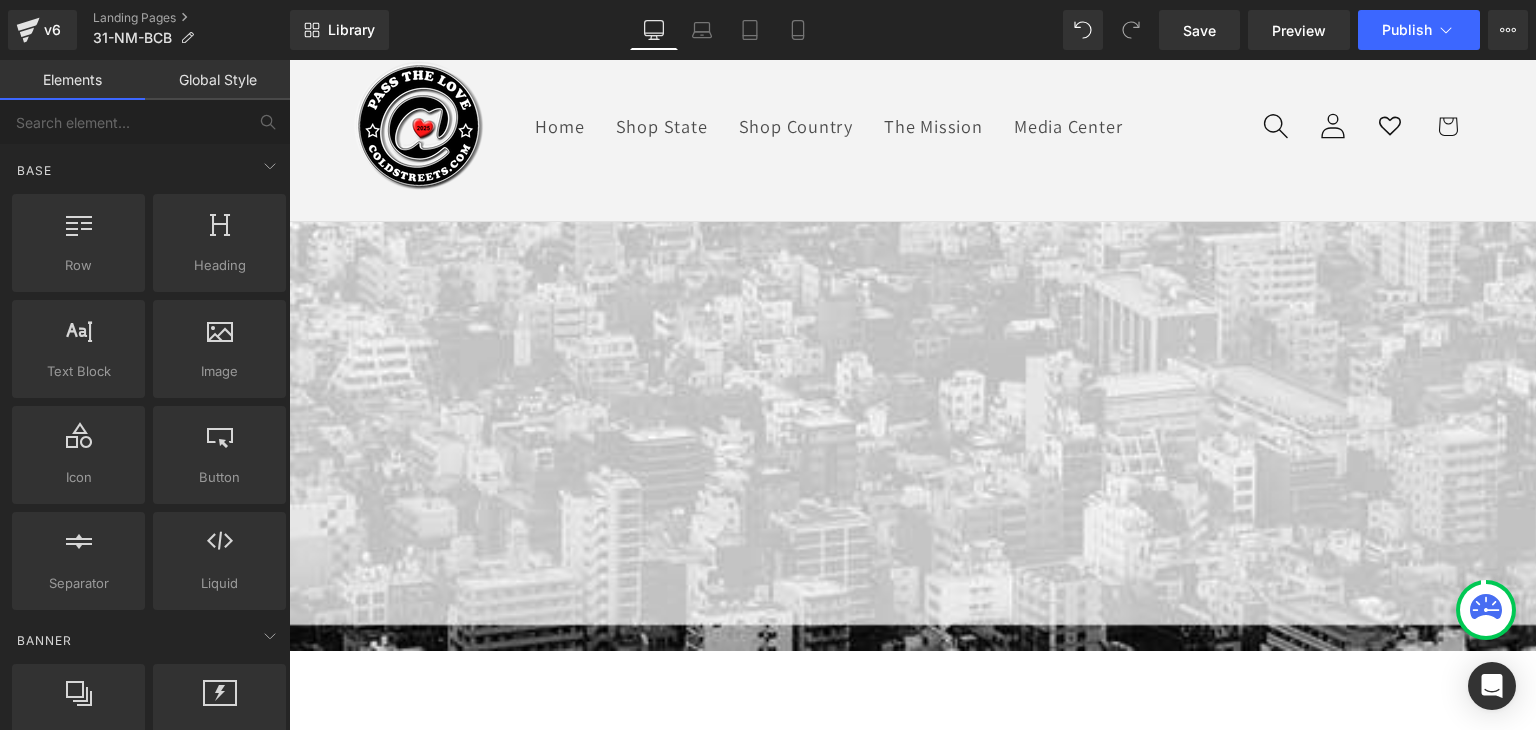 click 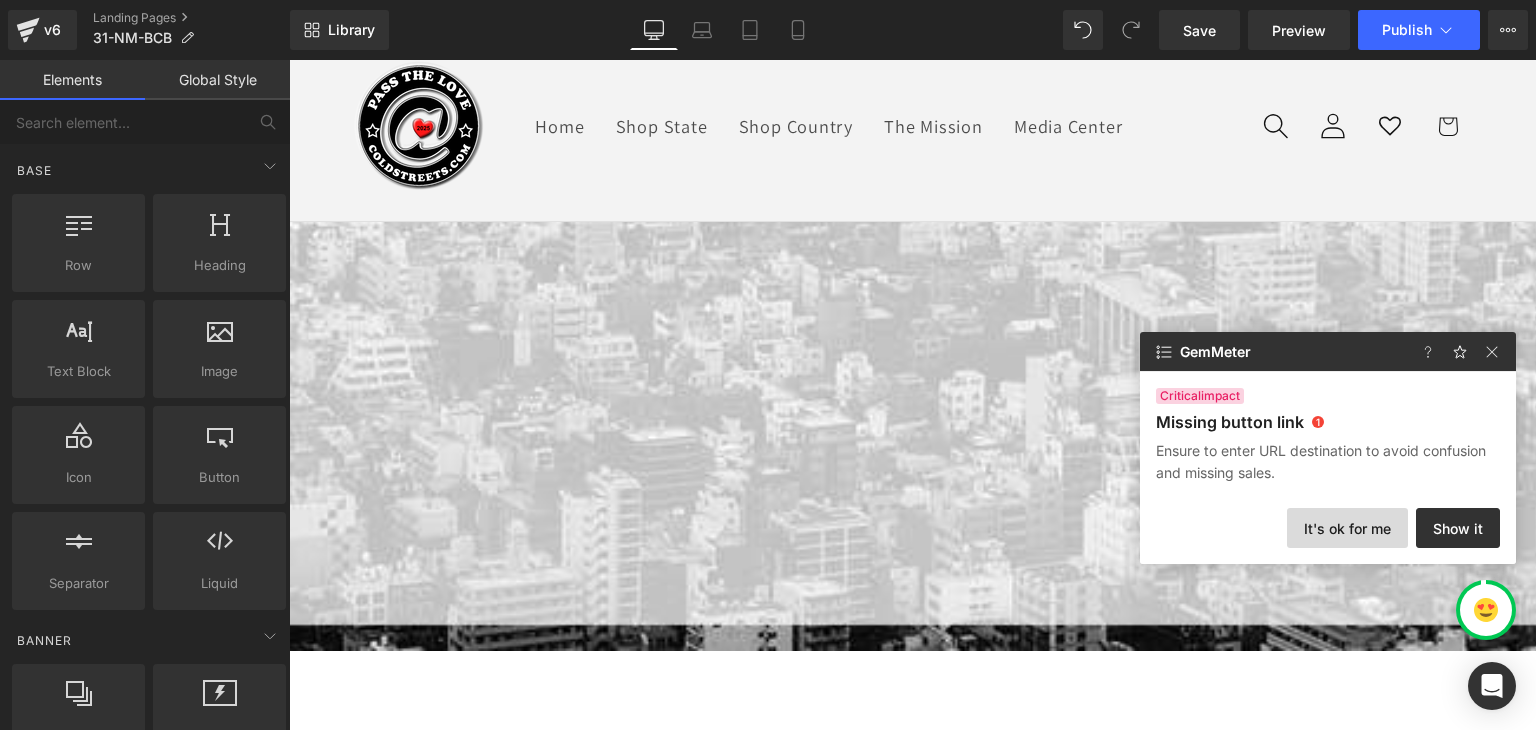 click on "It's ok for me" at bounding box center (1347, 528) 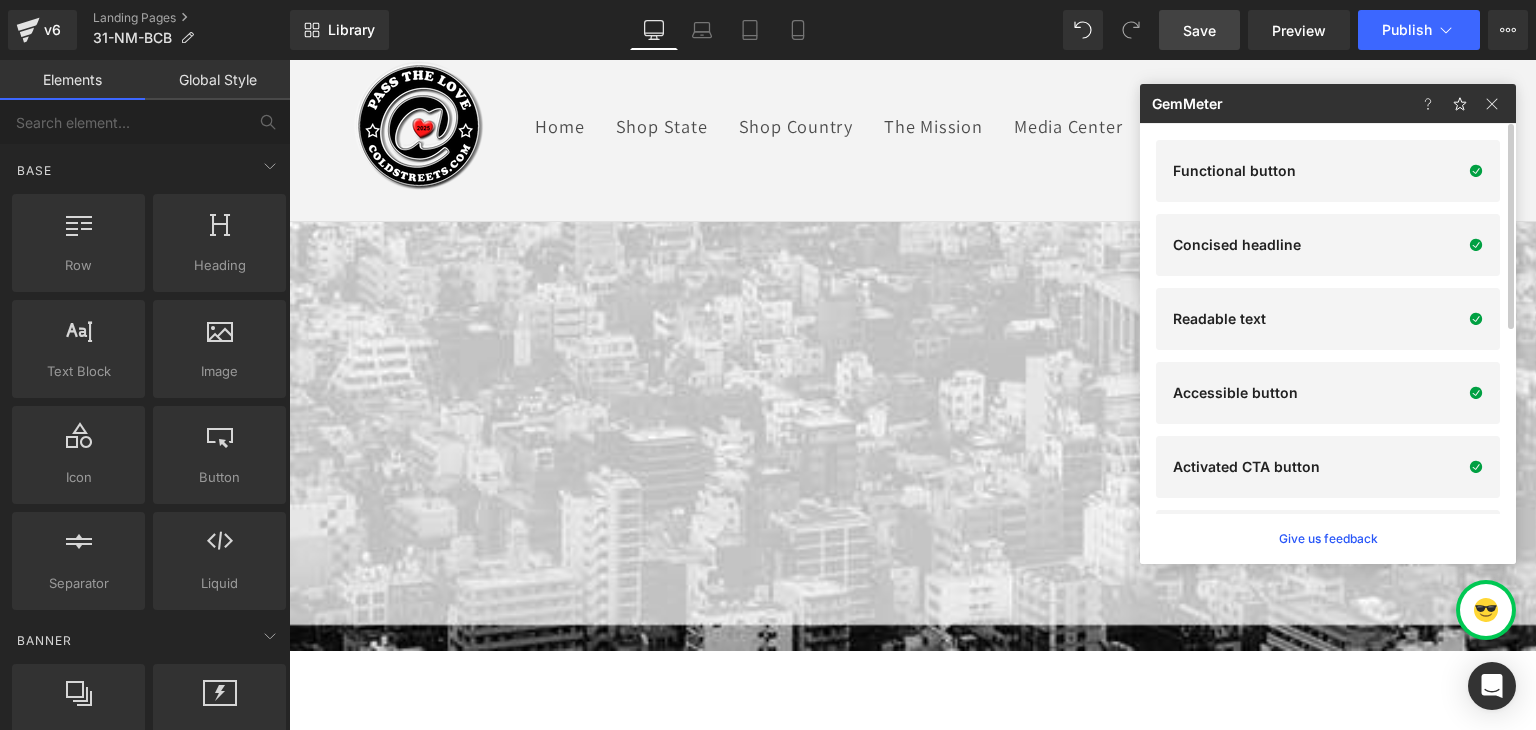 click on "Save" at bounding box center (1199, 30) 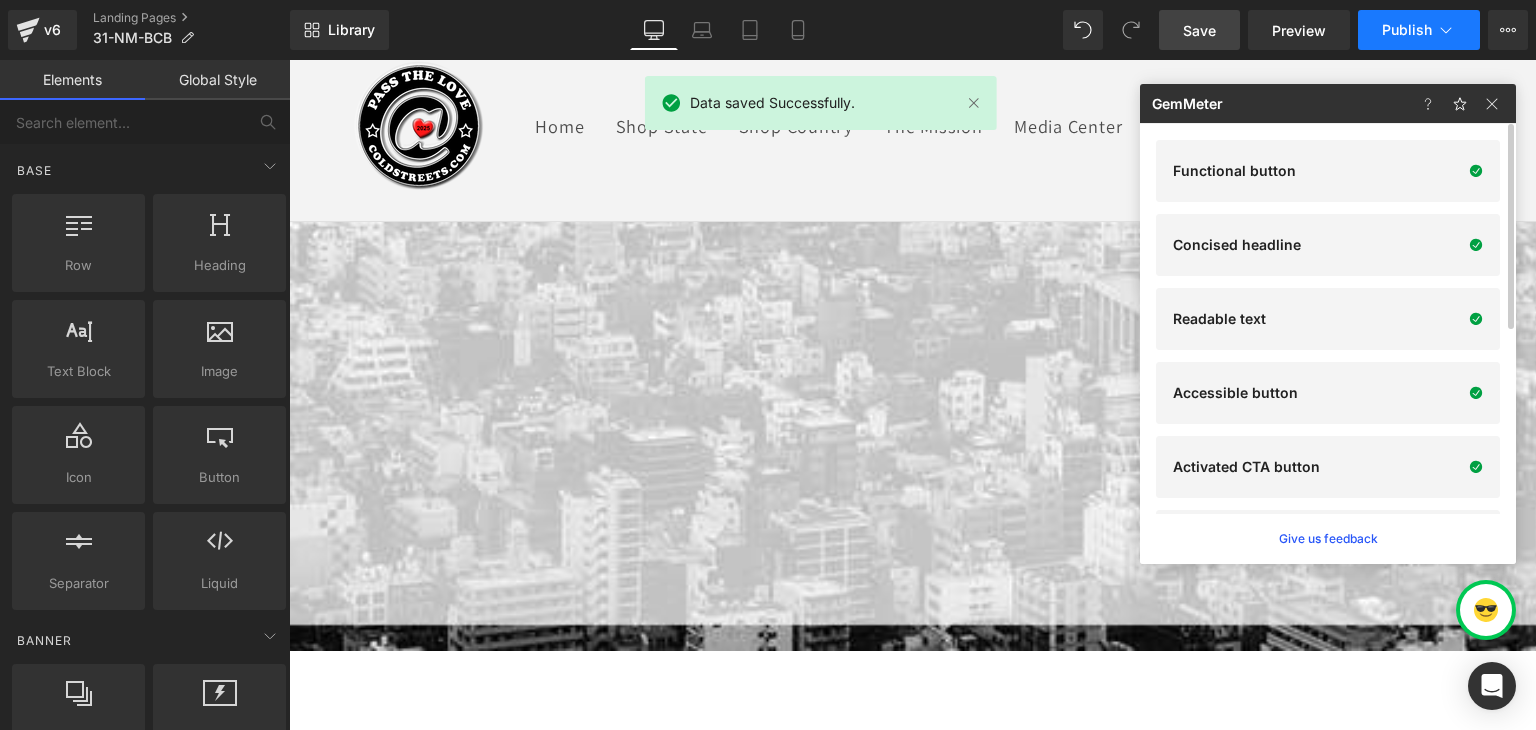 click 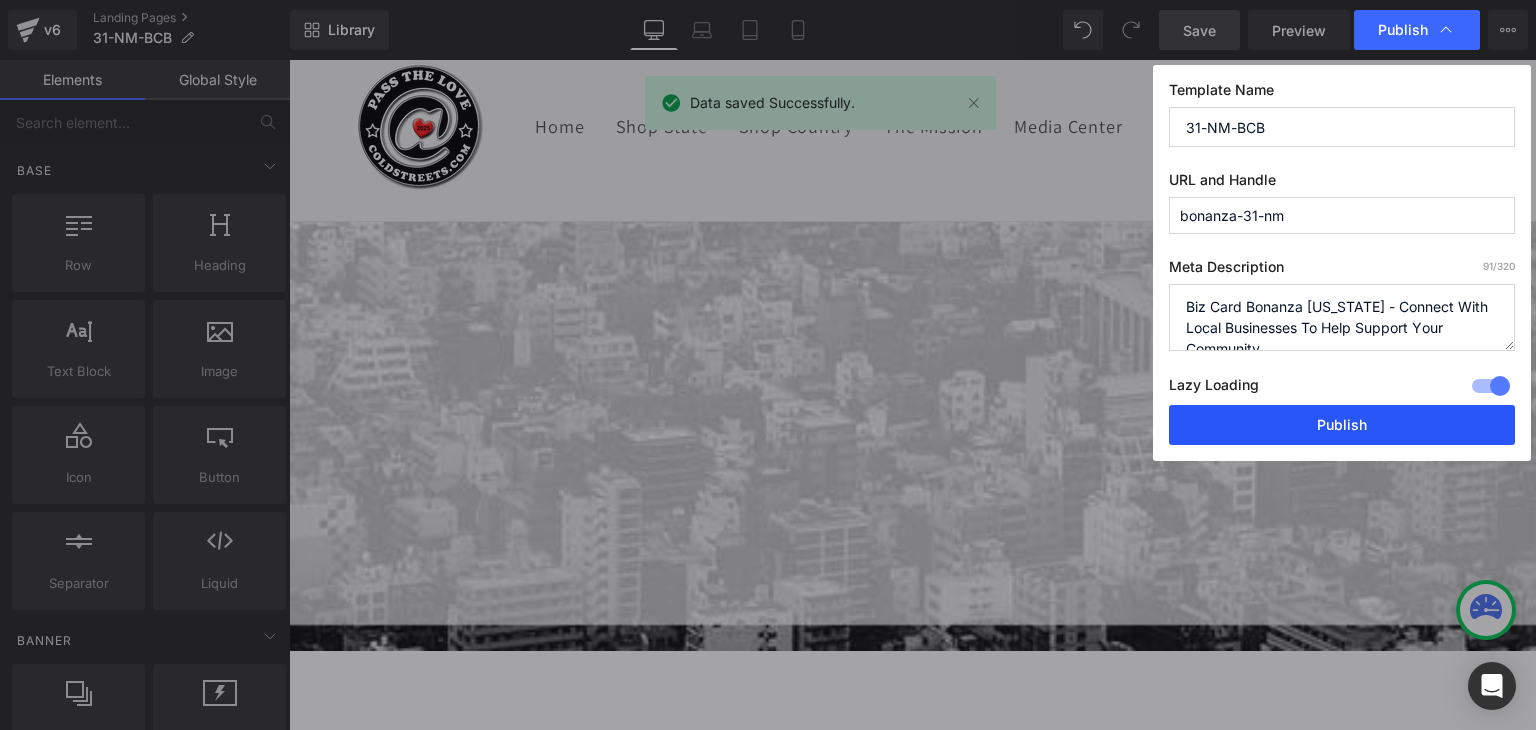 click on "Publish" at bounding box center (1342, 425) 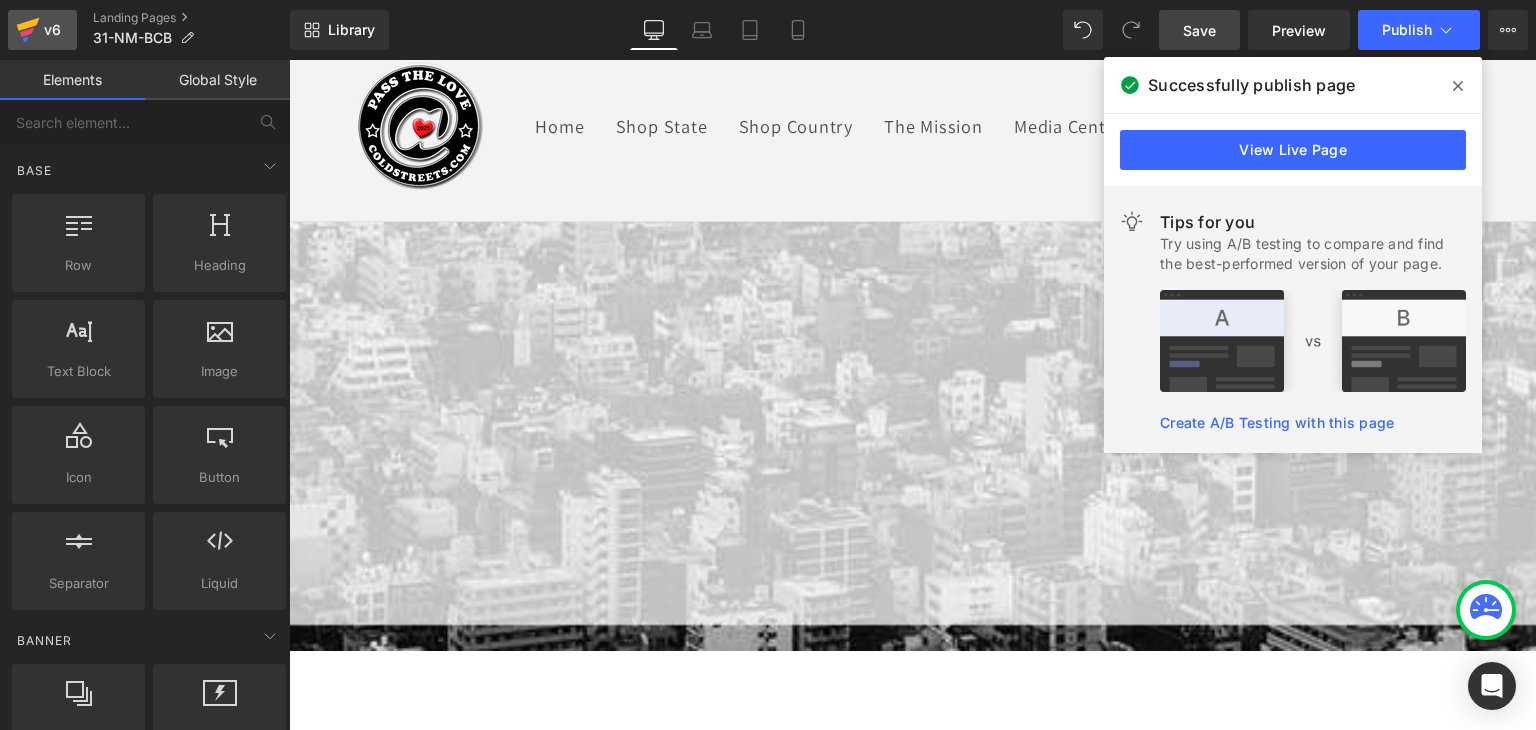 click 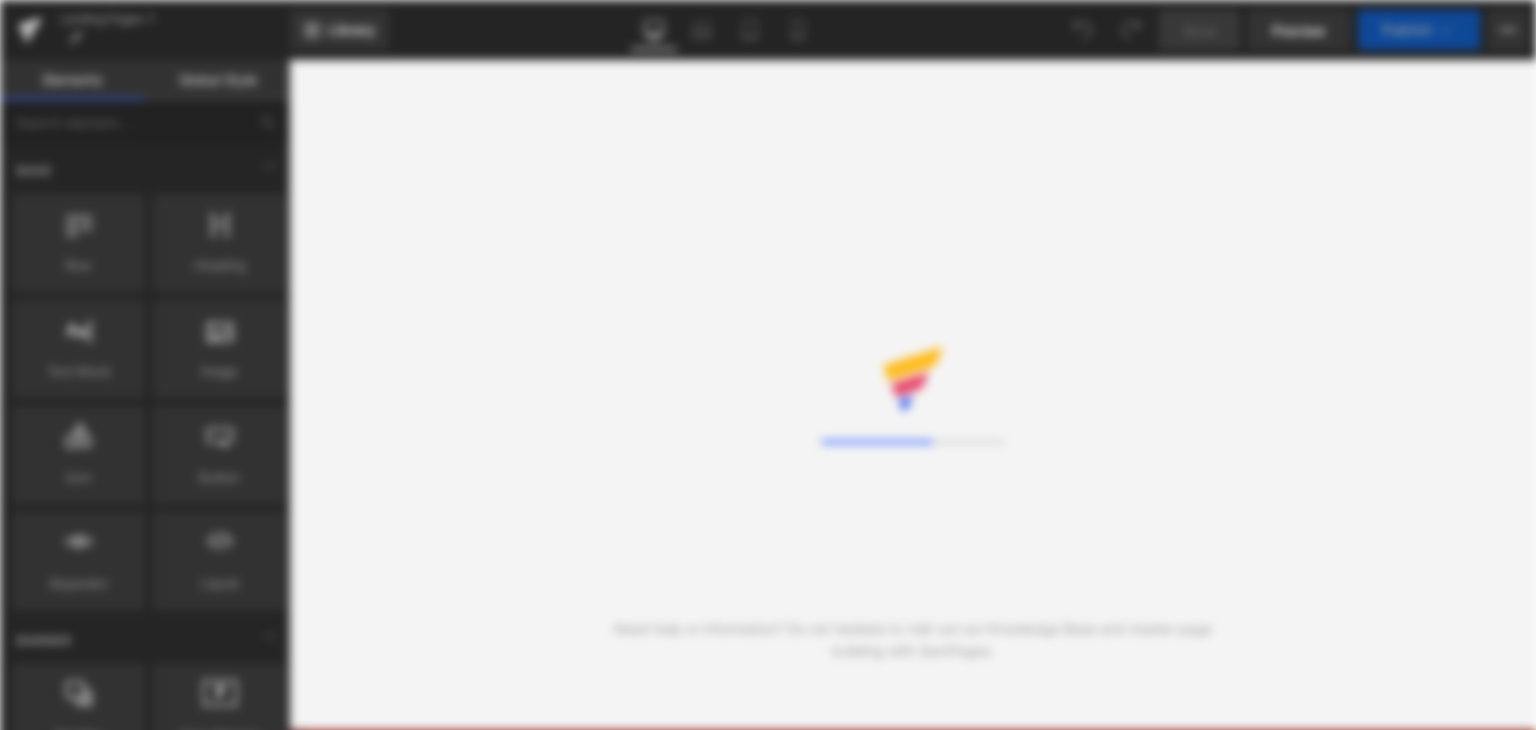 scroll, scrollTop: 0, scrollLeft: 0, axis: both 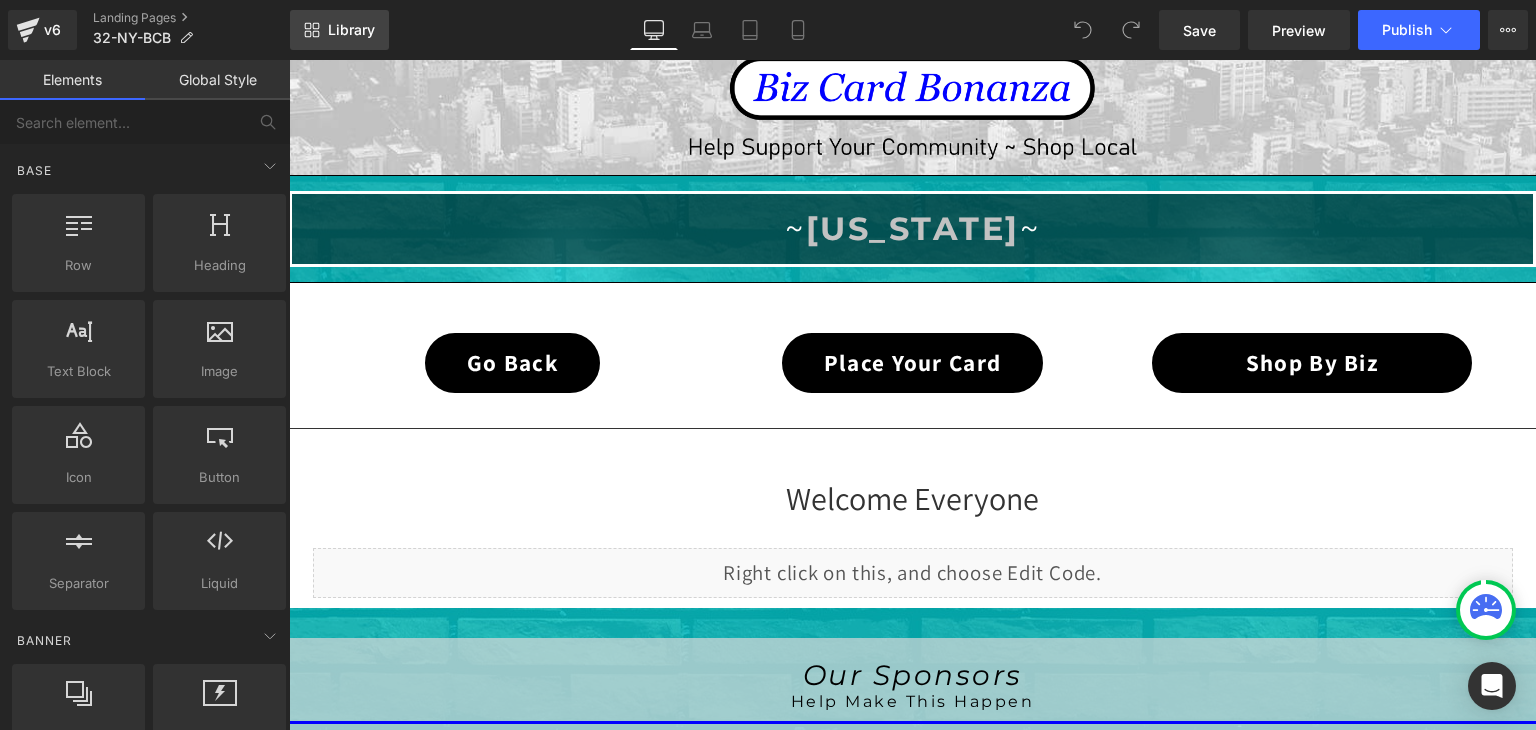 click 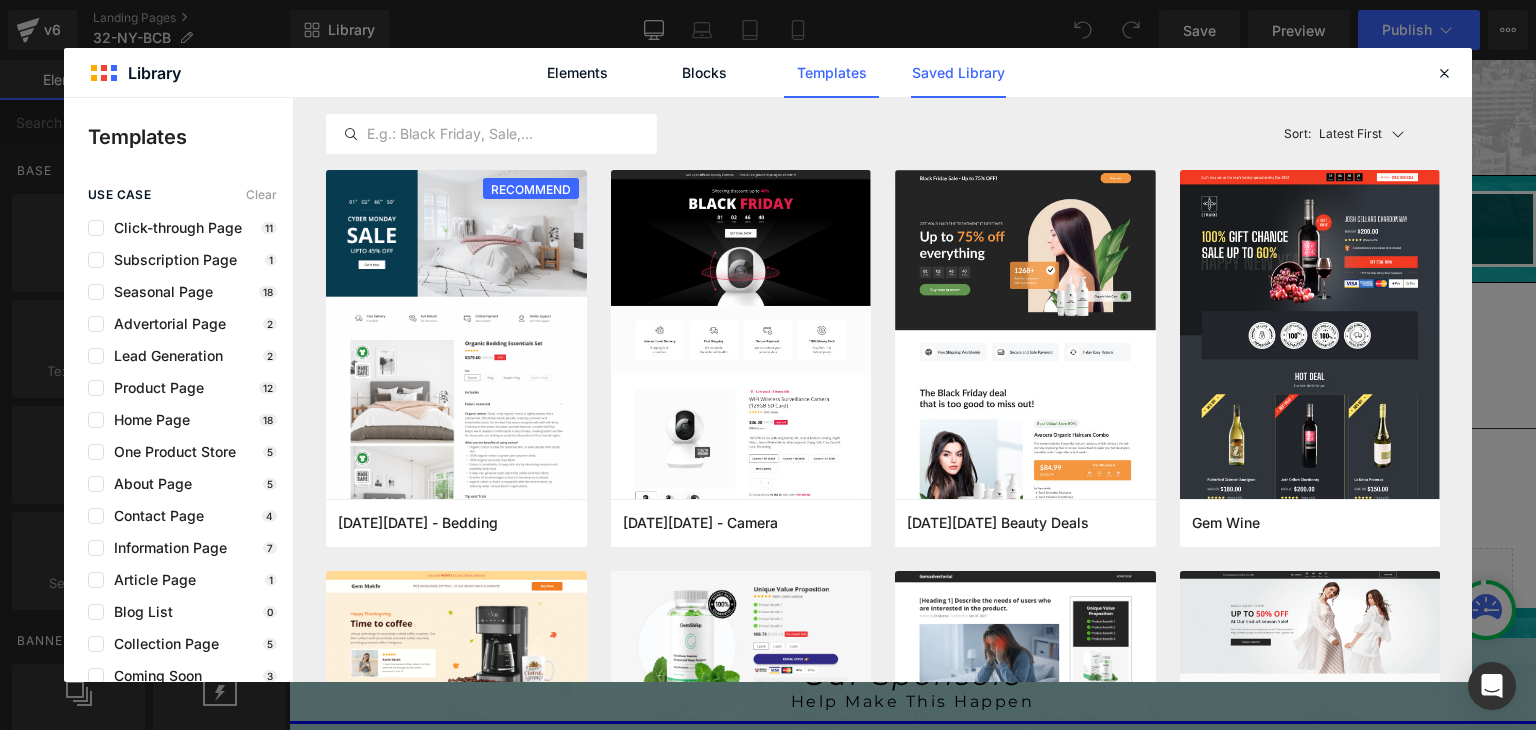 click on "Saved Library" 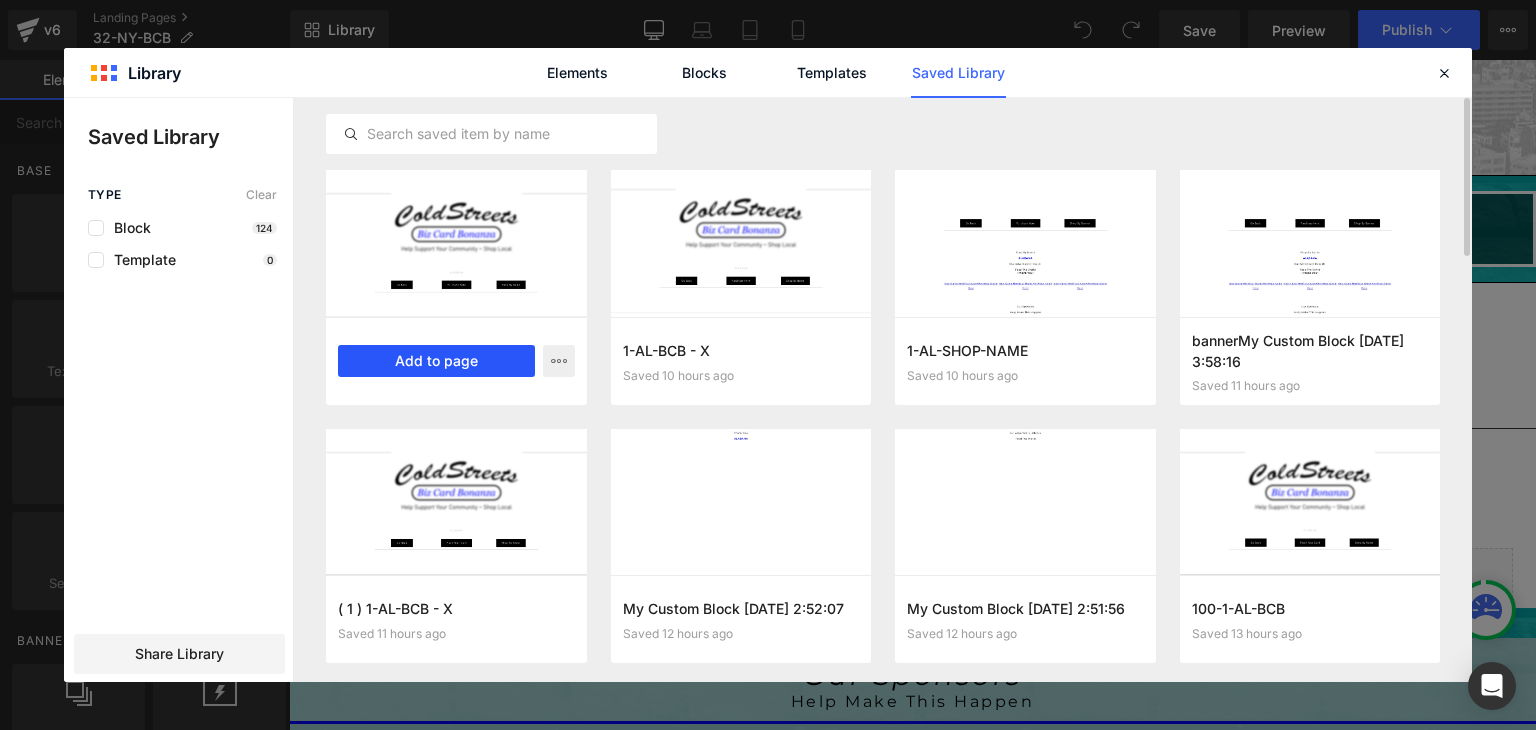 click on "Add to page" at bounding box center [436, 361] 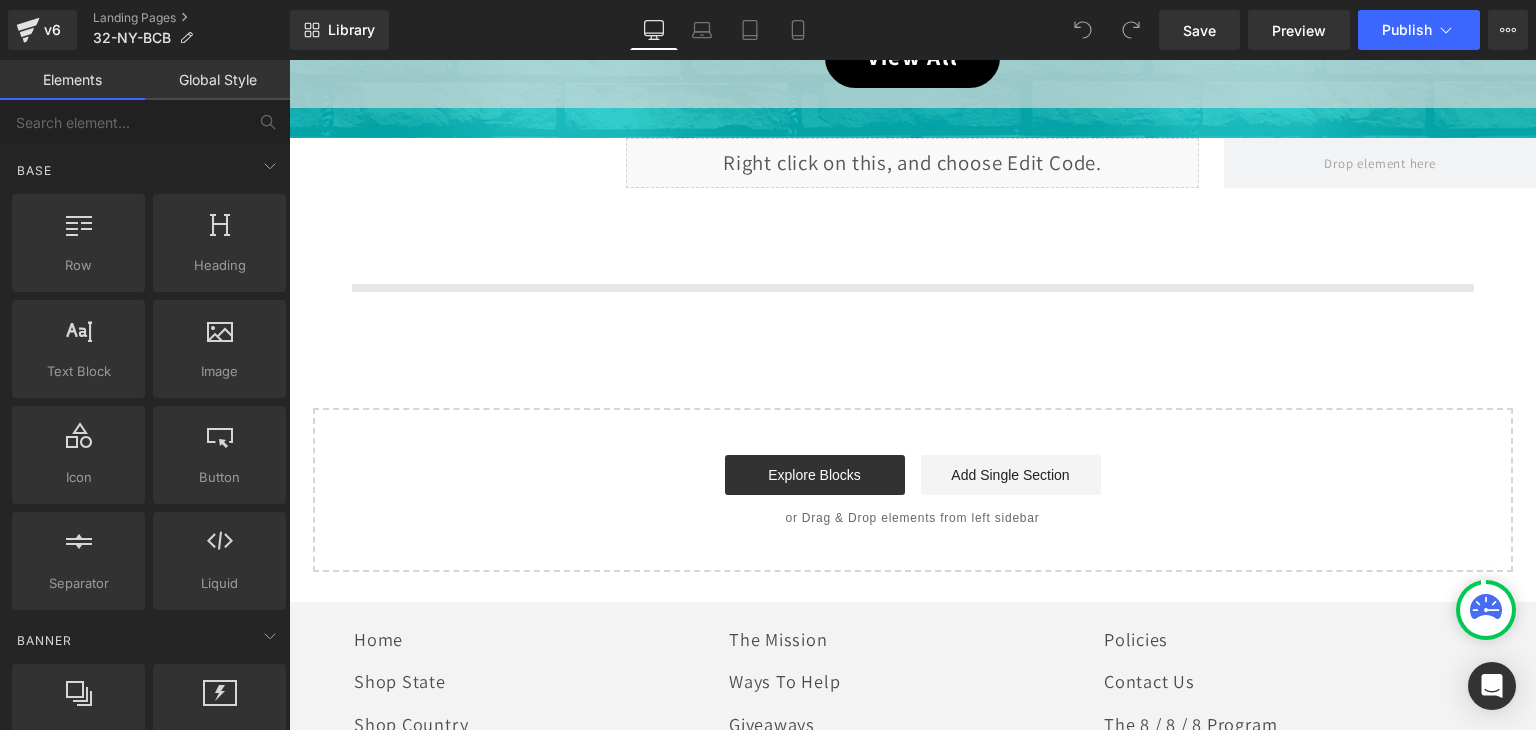 scroll, scrollTop: 1259, scrollLeft: 0, axis: vertical 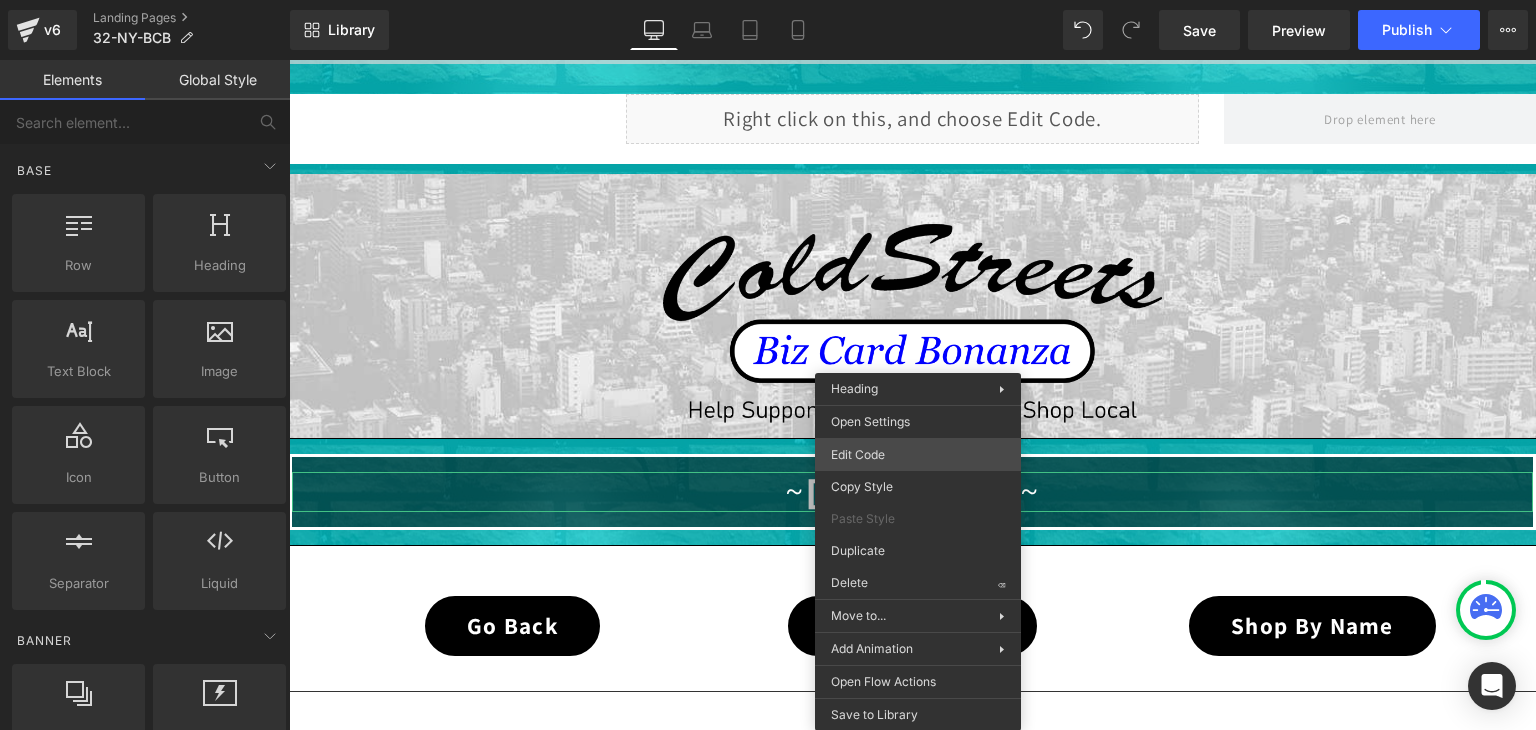 click on "You are previewing how the   will restyle your page. You can not edit Elements in Preset Preview Mode.  v6 Landing Pages 32-NY-BCB Library Desktop Desktop Laptop Tablet Mobile Save Preview Publish Scheduled View Live Page View with current Template Save Template to Library Schedule Publish  Optimize  Publish Settings Shortcuts  Your page can’t be published   You've reached the maximum number of published pages on your plan  (0/0).  You need to upgrade your plan or unpublish all your pages to get 1 publish slot.   Unpublish pages   Upgrade plan  Elements Global Style Base Row  rows, columns, layouts, div Heading  headings, titles, h1,h2,h3,h4,h5,h6 Text Block  texts, paragraphs, contents, blocks Image  images, photos, alts, uploads Icon  icons, symbols Button  button, call to action, cta Separator  separators, dividers, horizontal lines Liquid  liquid, custom code, html, javascript, css, reviews, apps, applications, embeded, iframe Banner Parallax  banner, slideshow, hero, image, cover, parallax, effect ok" at bounding box center [768, 0] 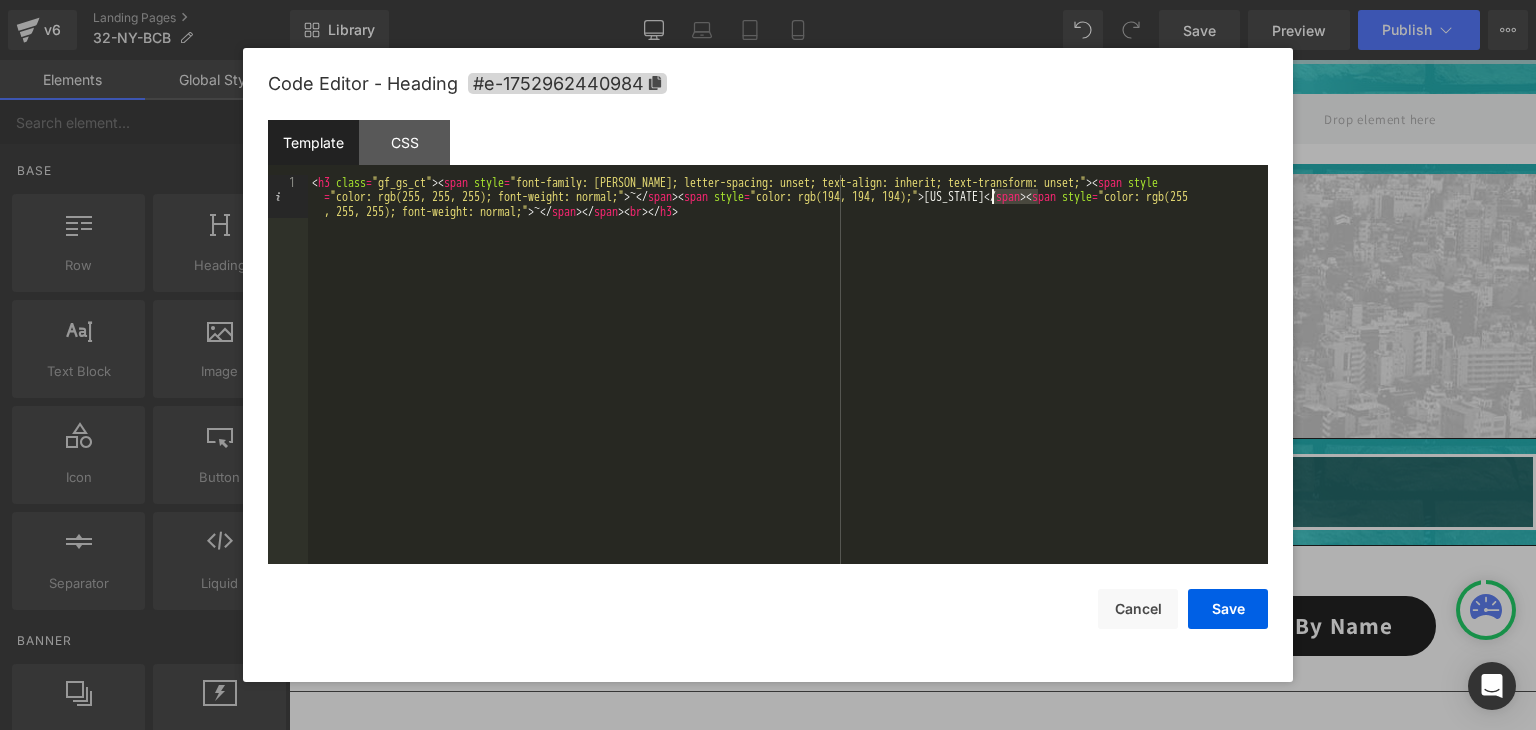 drag, startPoint x: 1038, startPoint y: 197, endPoint x: 992, endPoint y: 197, distance: 46 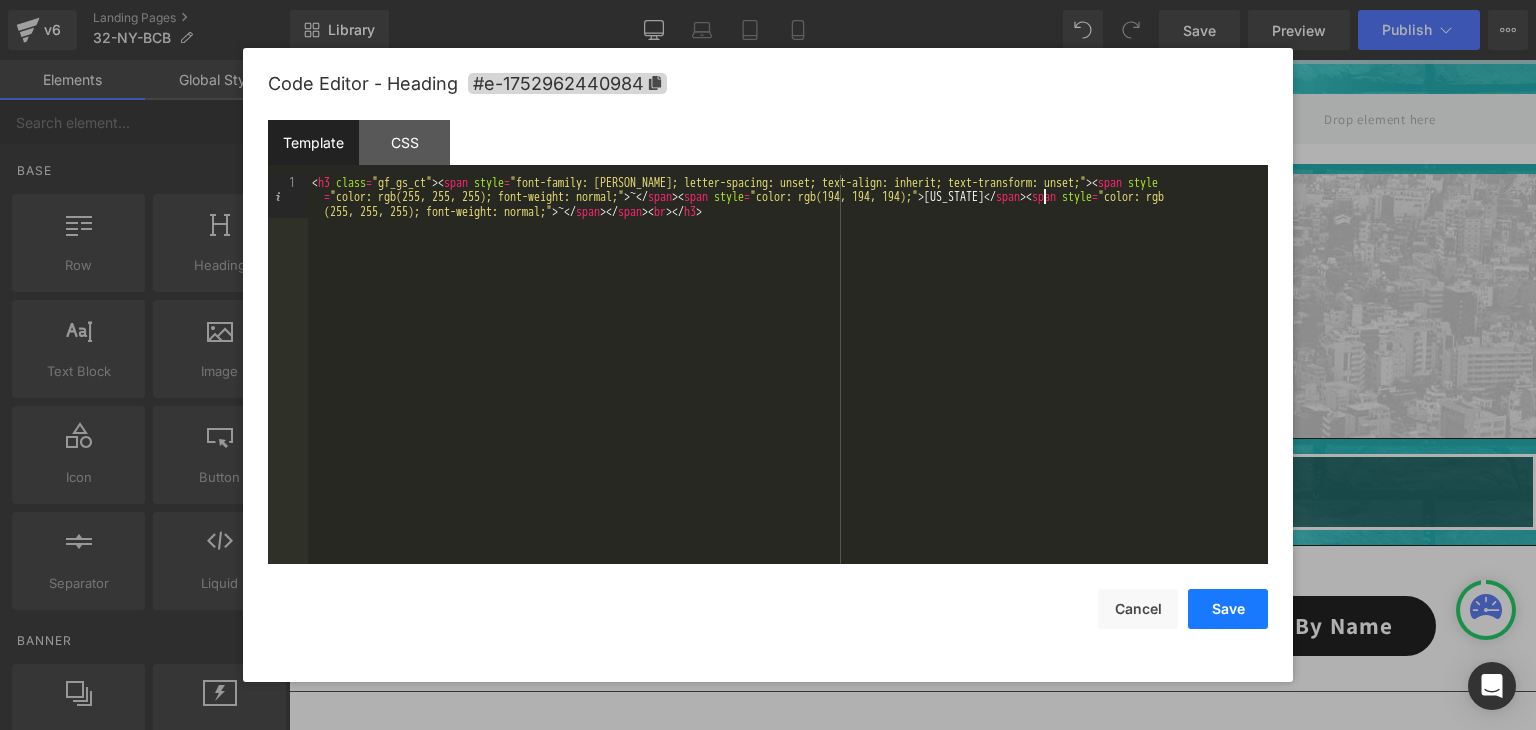 click on "Save" at bounding box center [1228, 609] 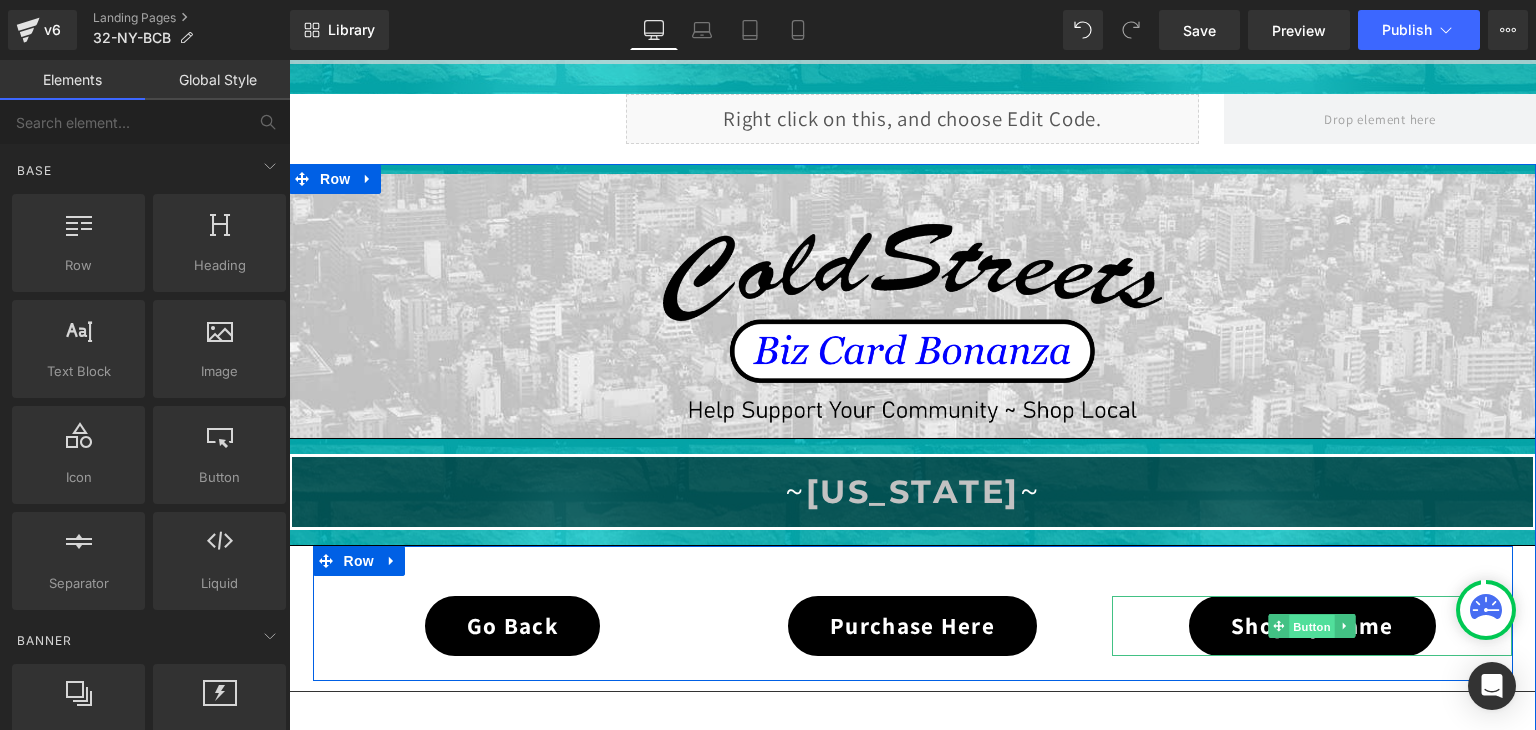 click on "Button" at bounding box center [1313, 627] 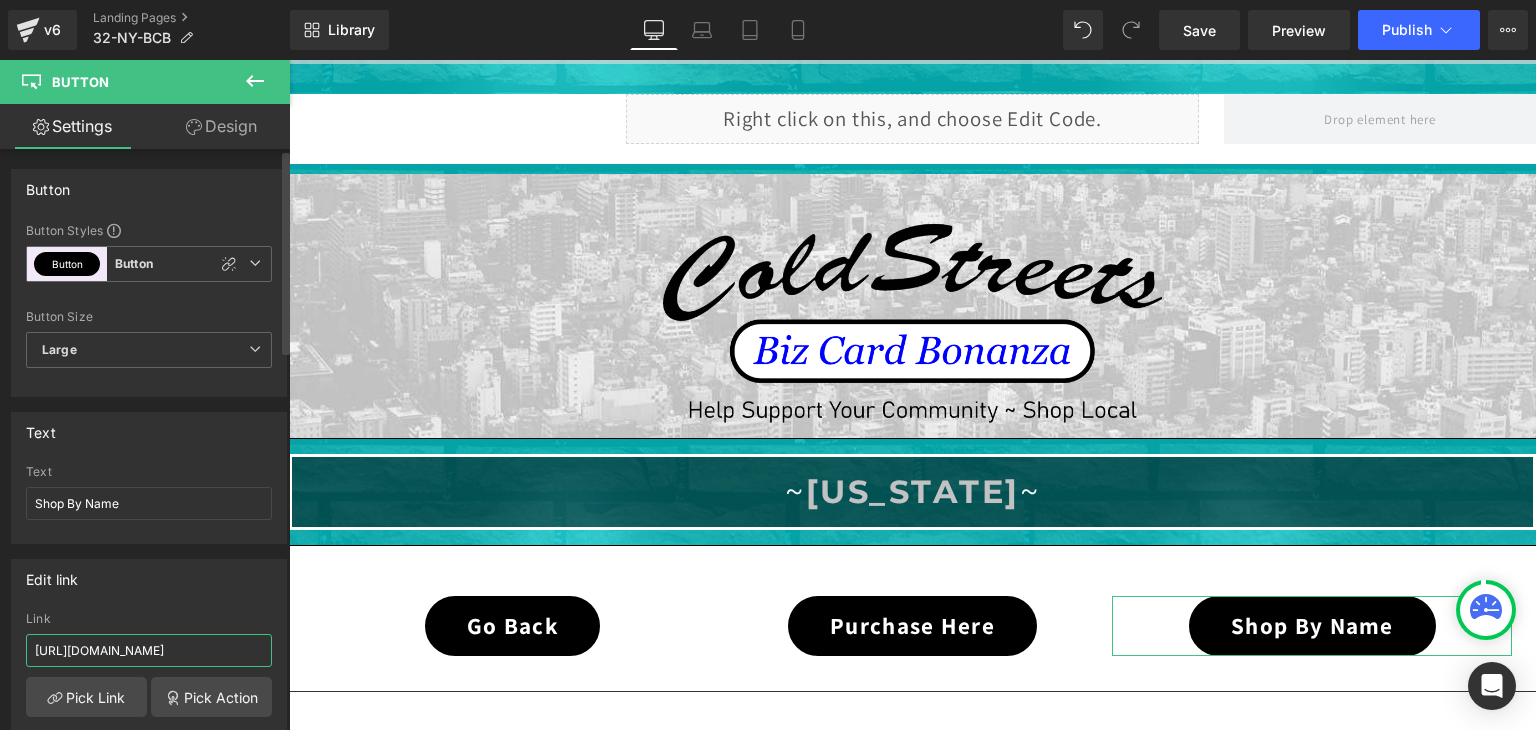 scroll, scrollTop: 0, scrollLeft: 44, axis: horizontal 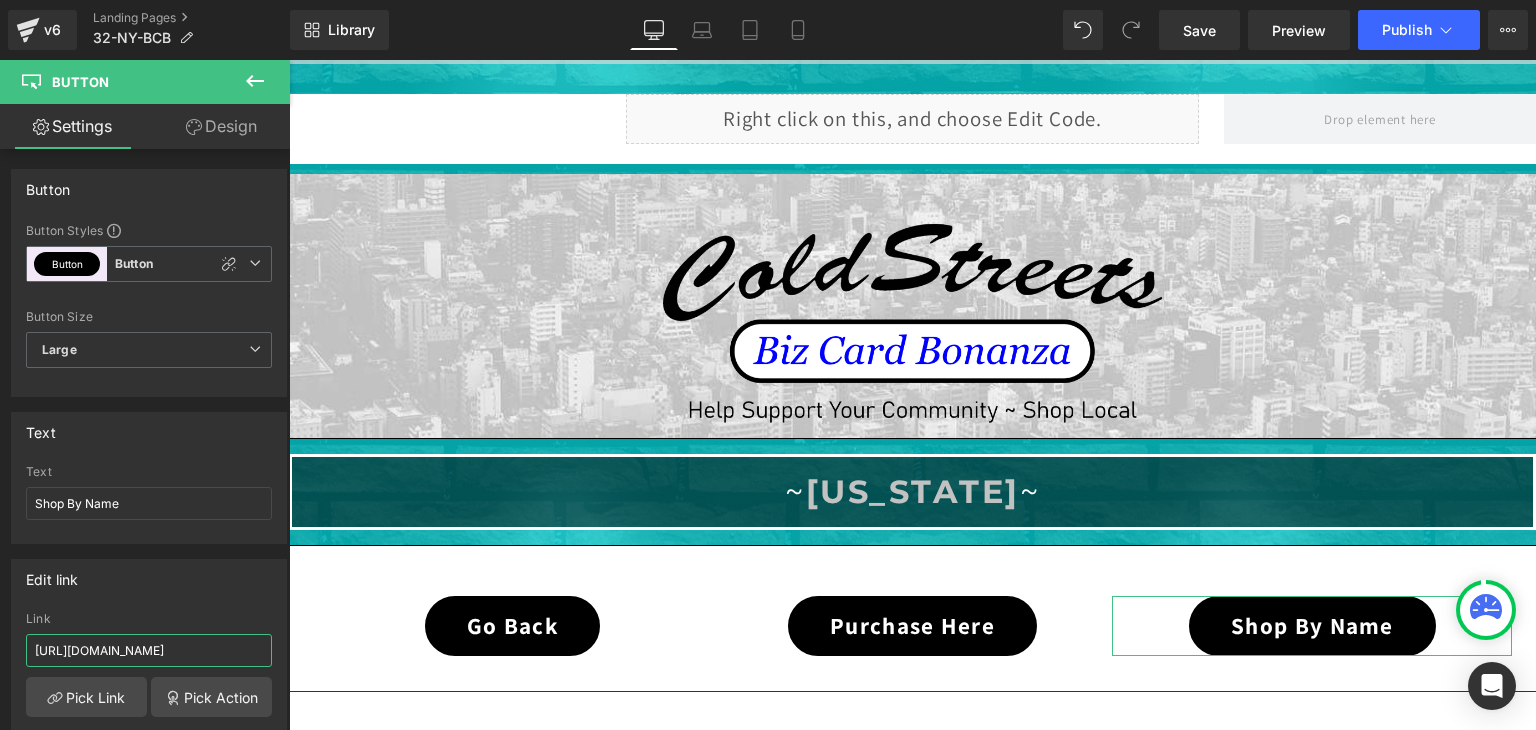 type on "[URL][DOMAIN_NAME]" 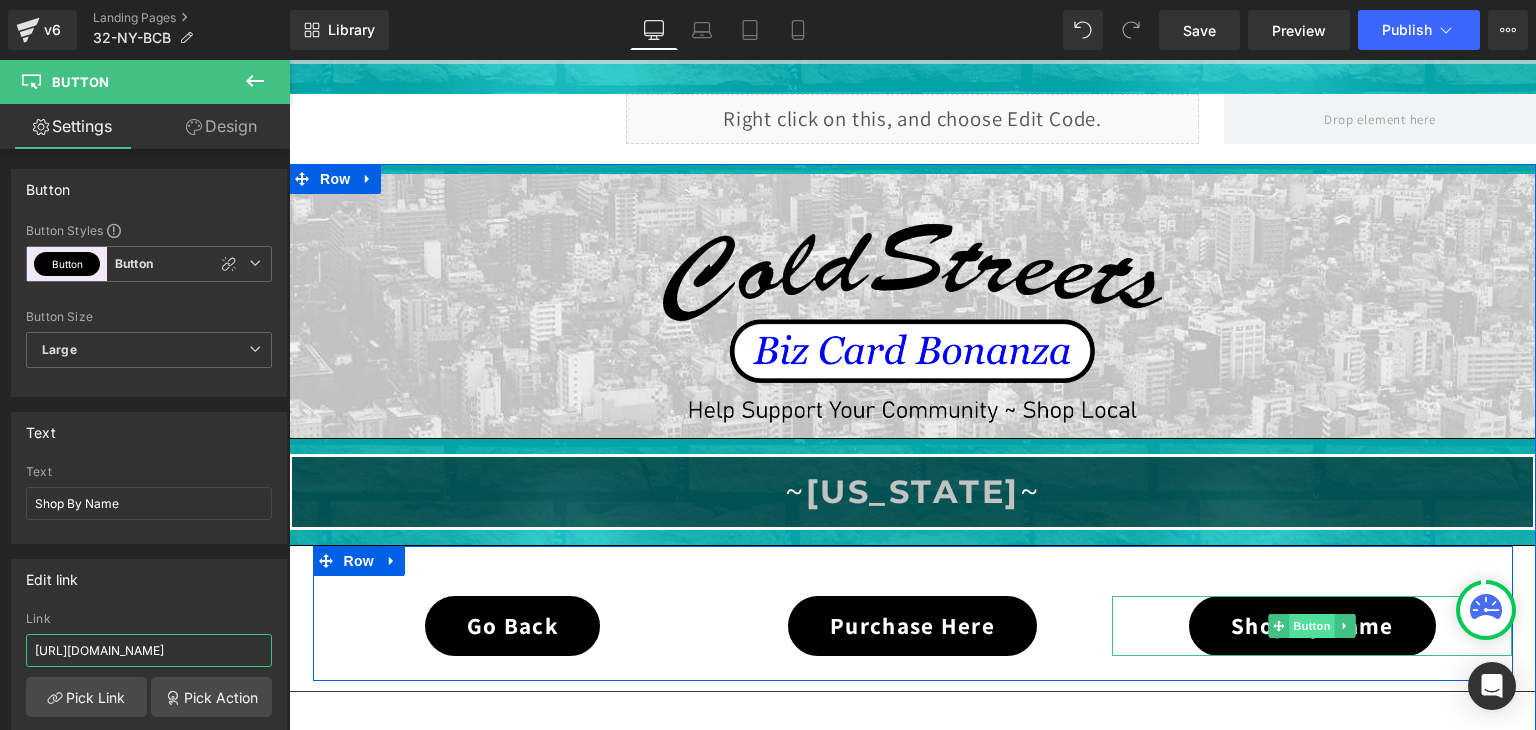 click on "Button" at bounding box center [1313, 626] 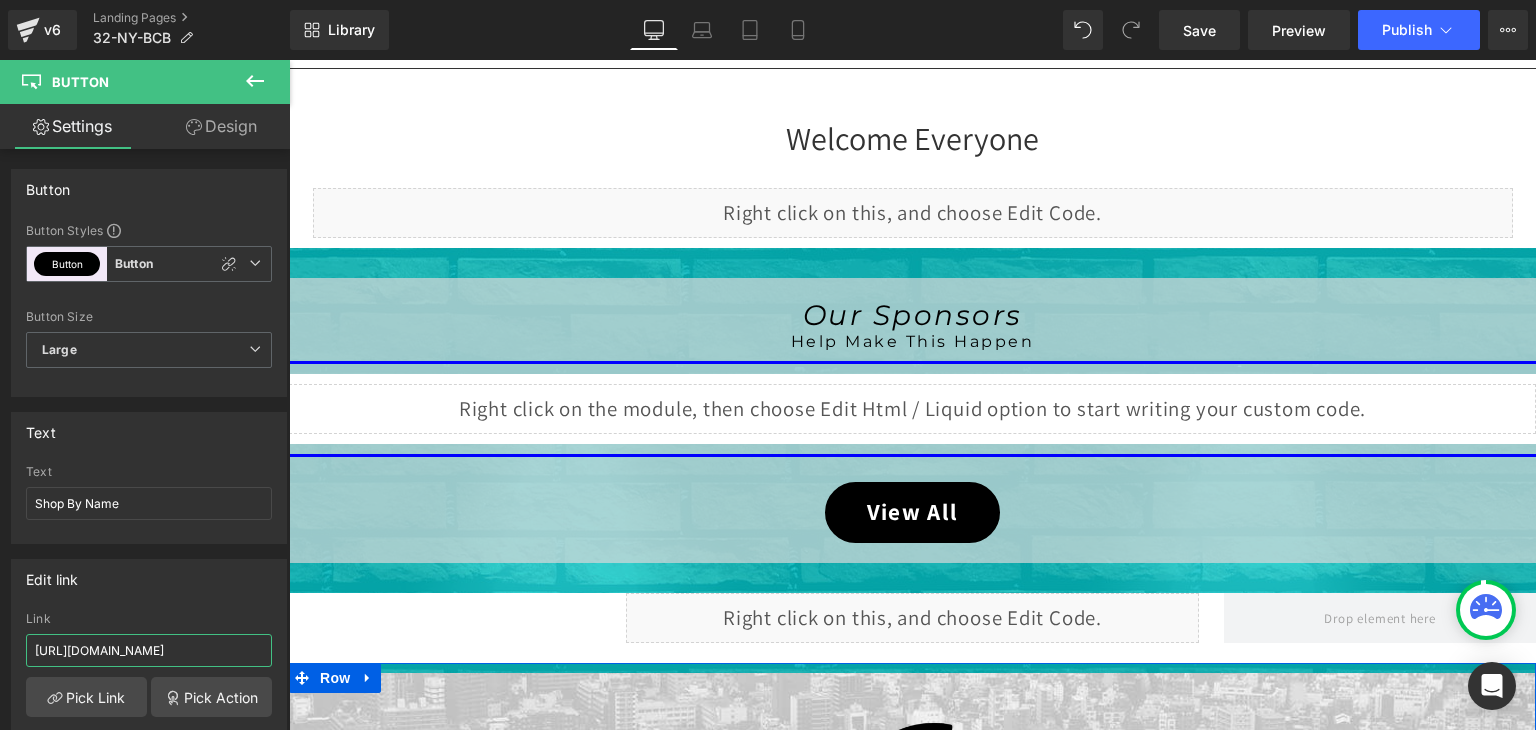 scroll, scrollTop: 659, scrollLeft: 0, axis: vertical 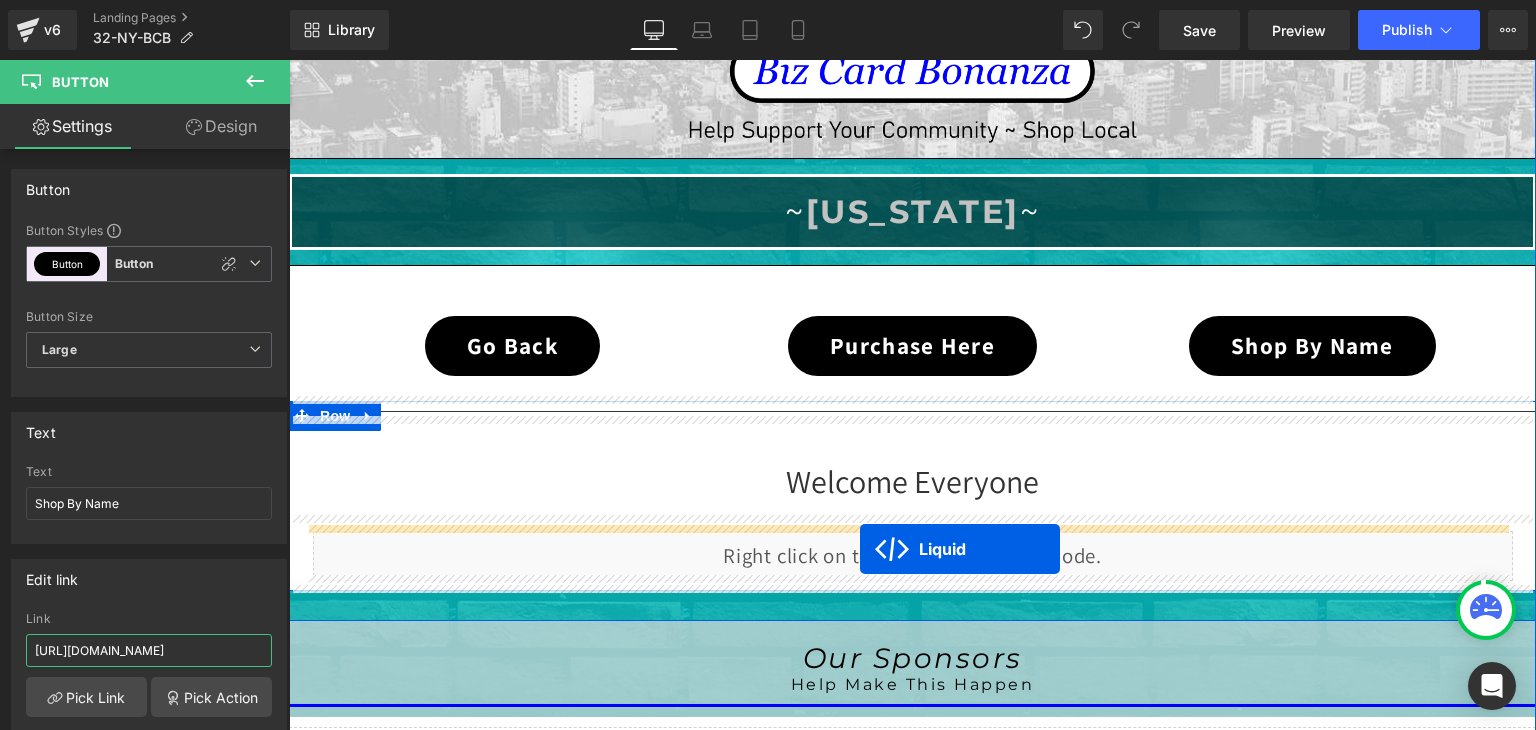 drag, startPoint x: 850, startPoint y: 295, endPoint x: 860, endPoint y: 549, distance: 254.19678 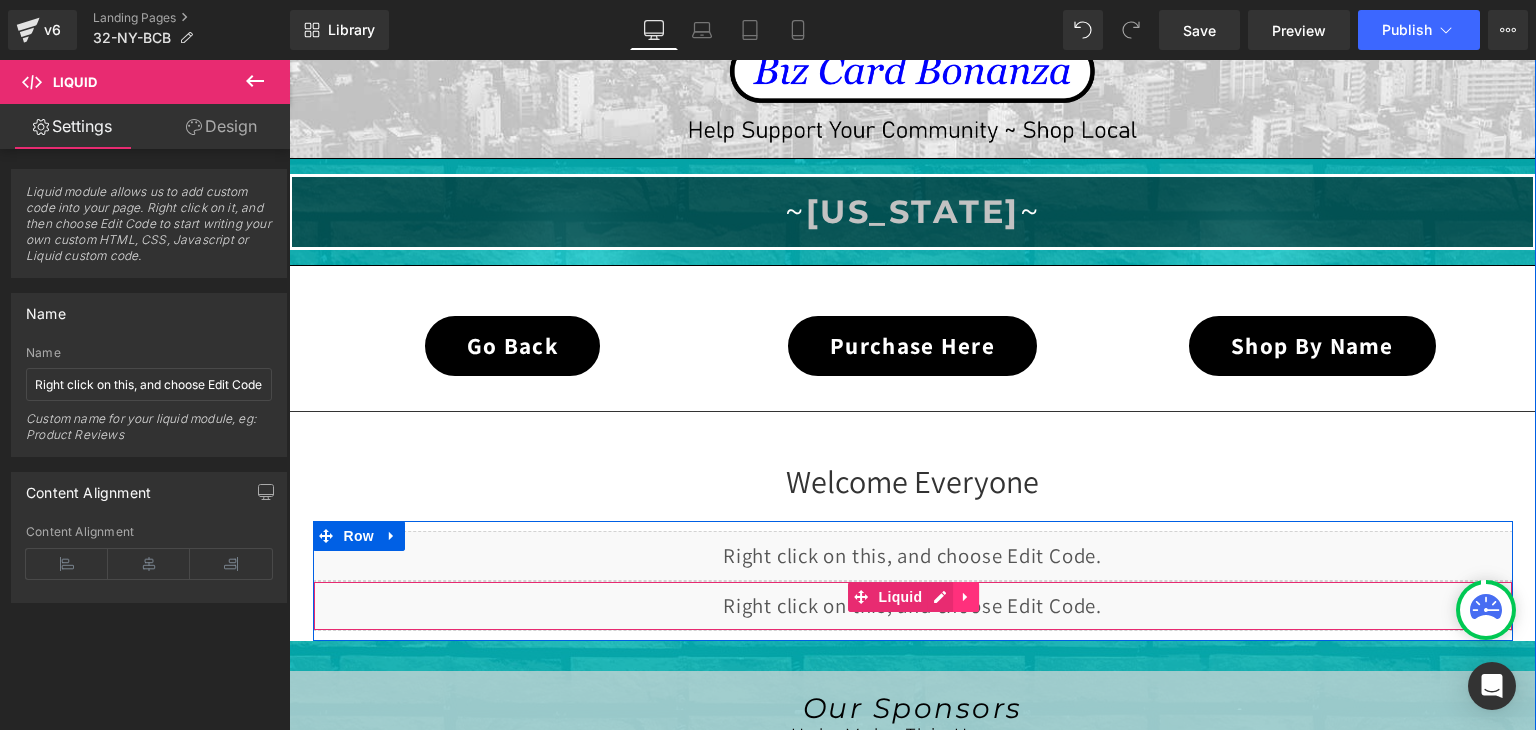 click 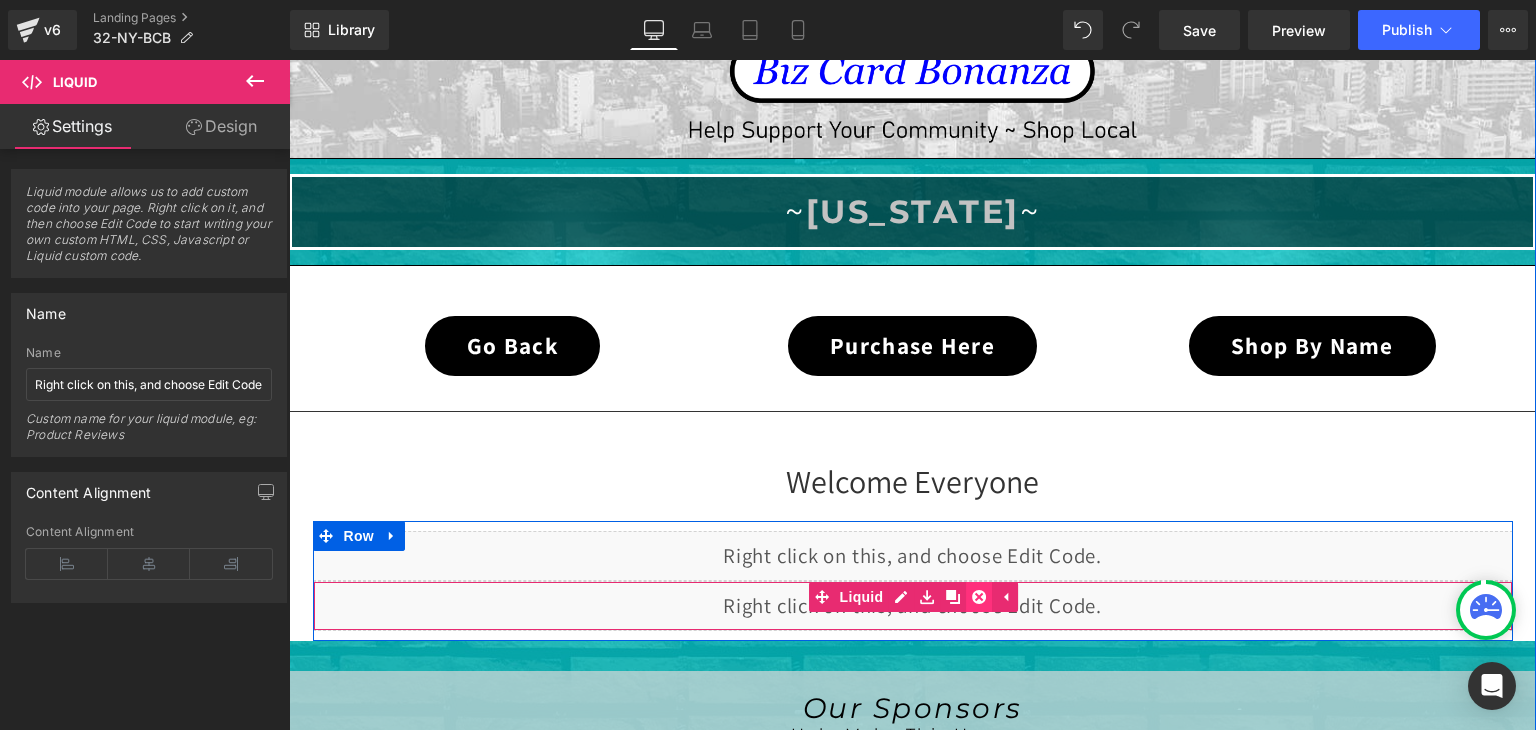 click 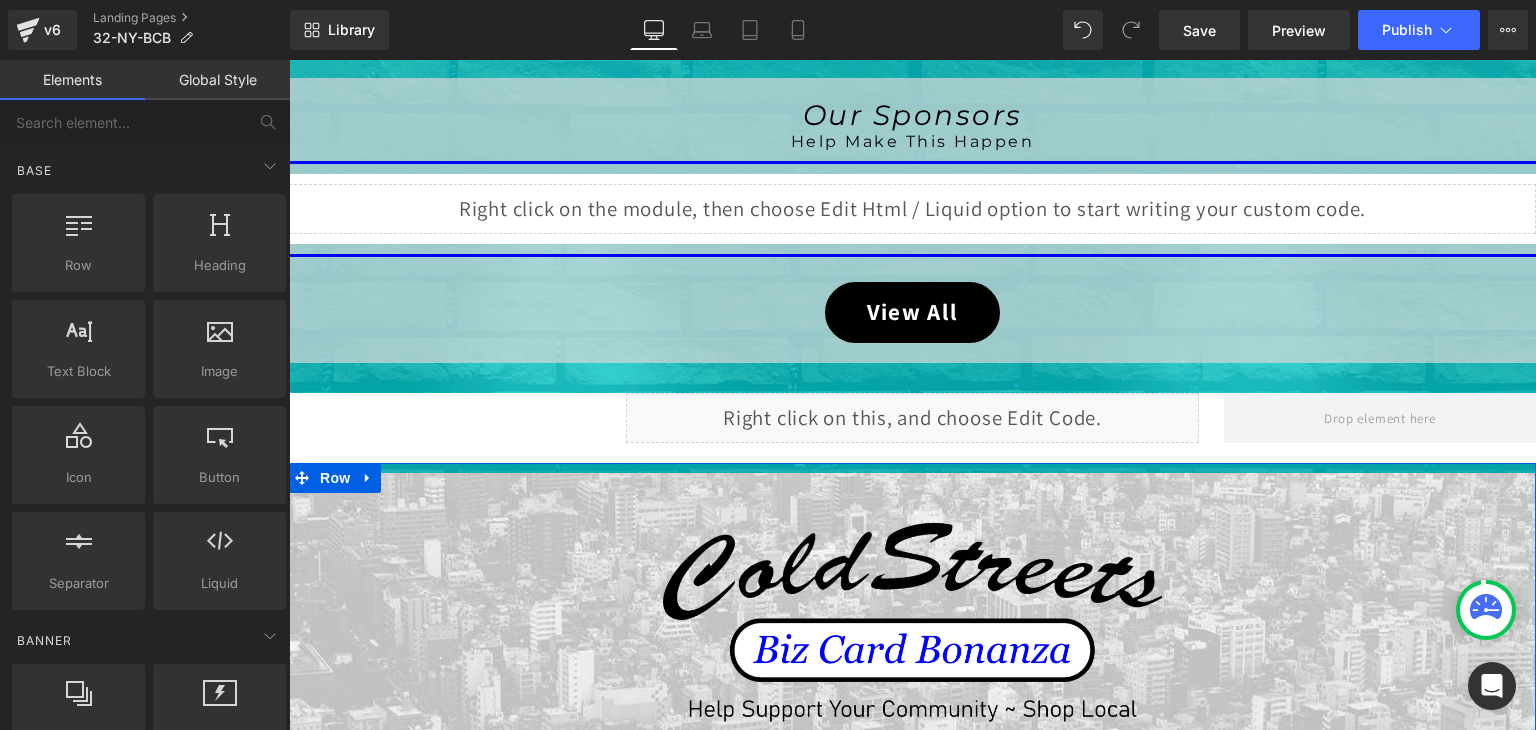 scroll, scrollTop: 939, scrollLeft: 0, axis: vertical 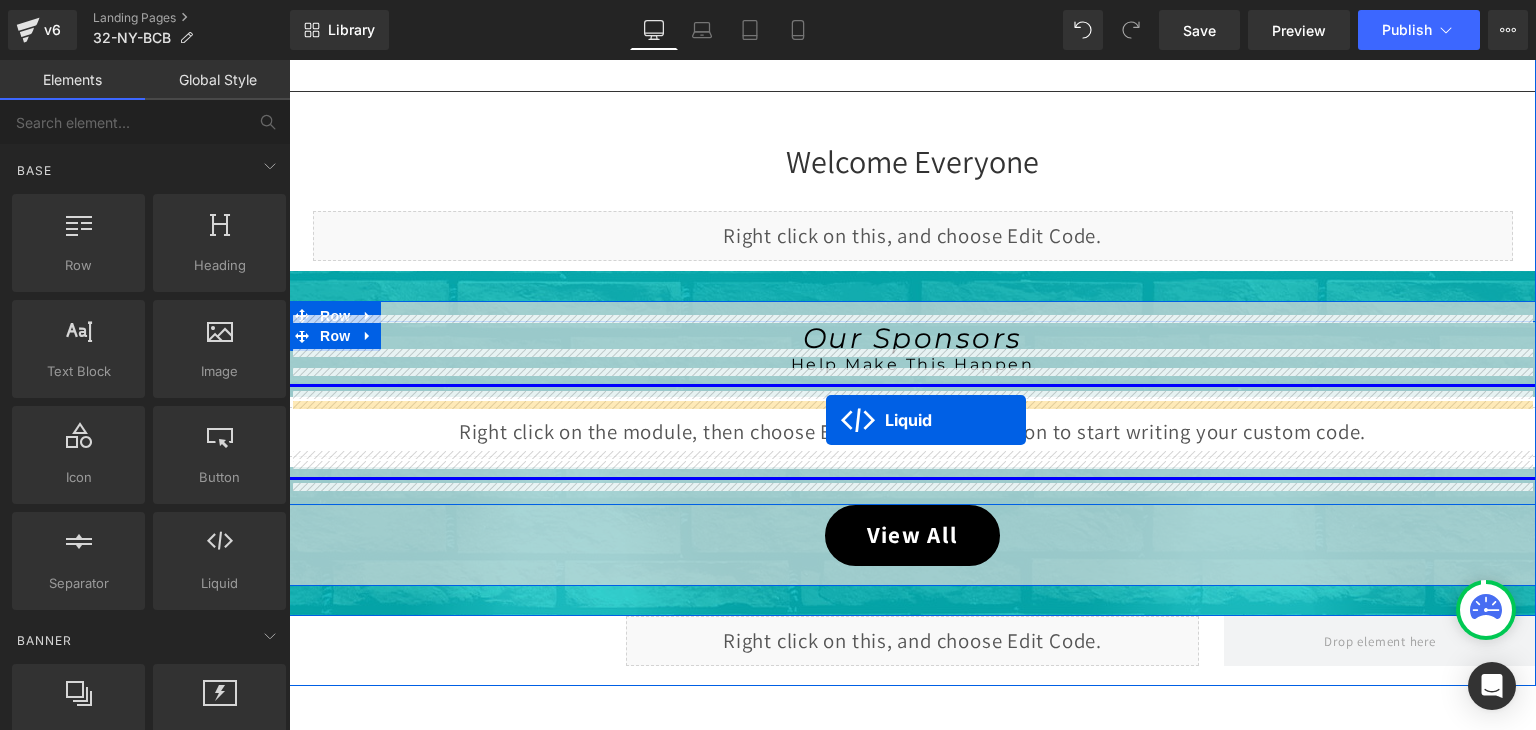 drag, startPoint x: 848, startPoint y: 216, endPoint x: 826, endPoint y: 420, distance: 205.18285 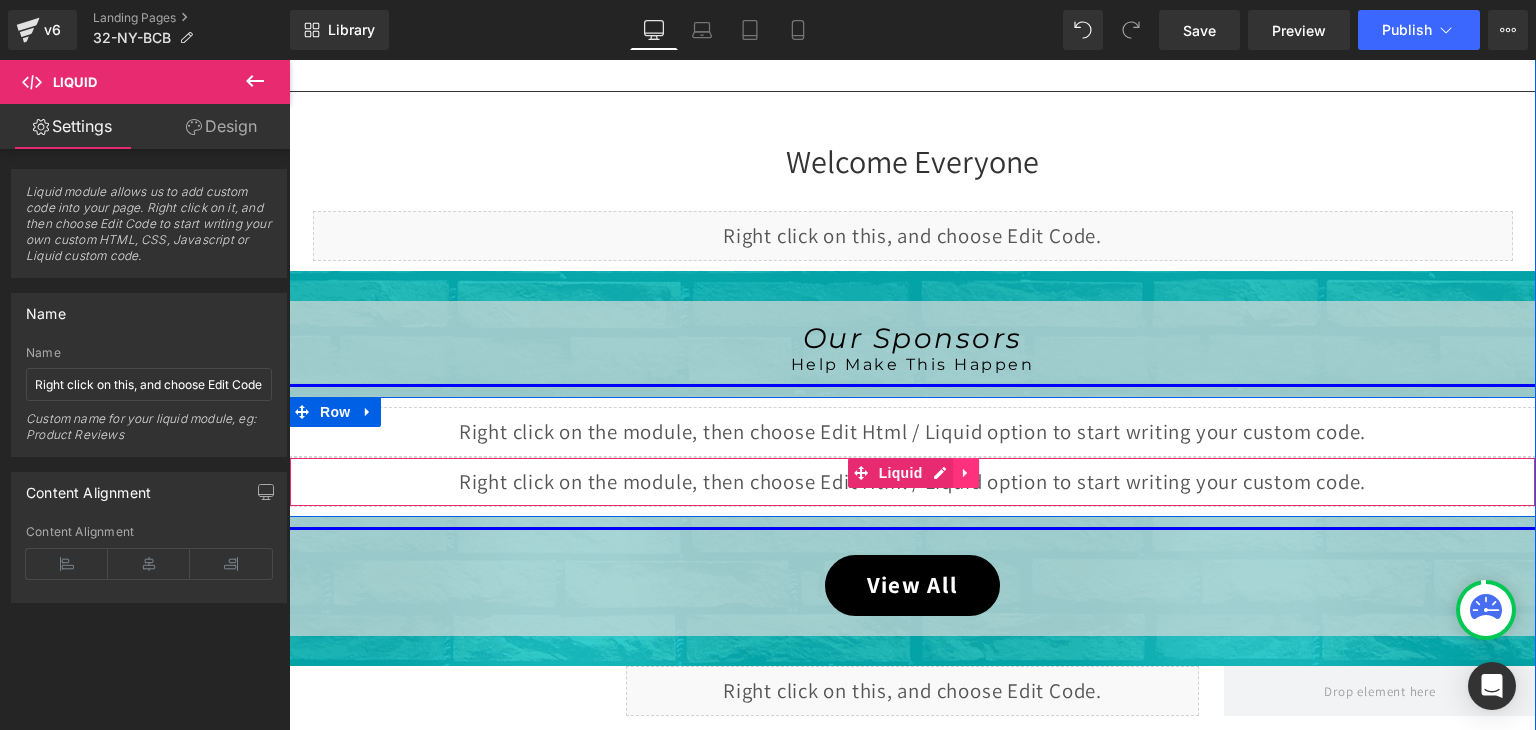 click 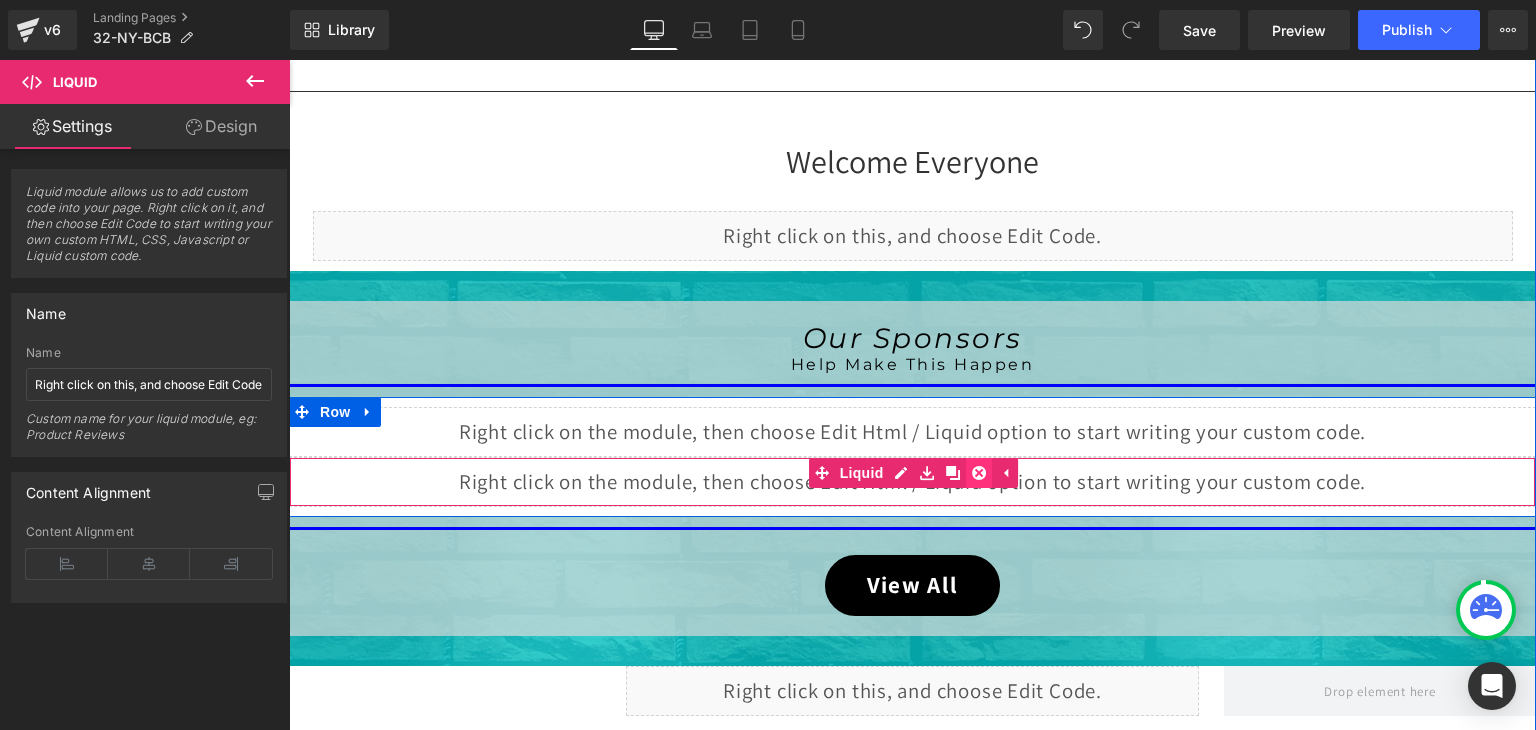 click 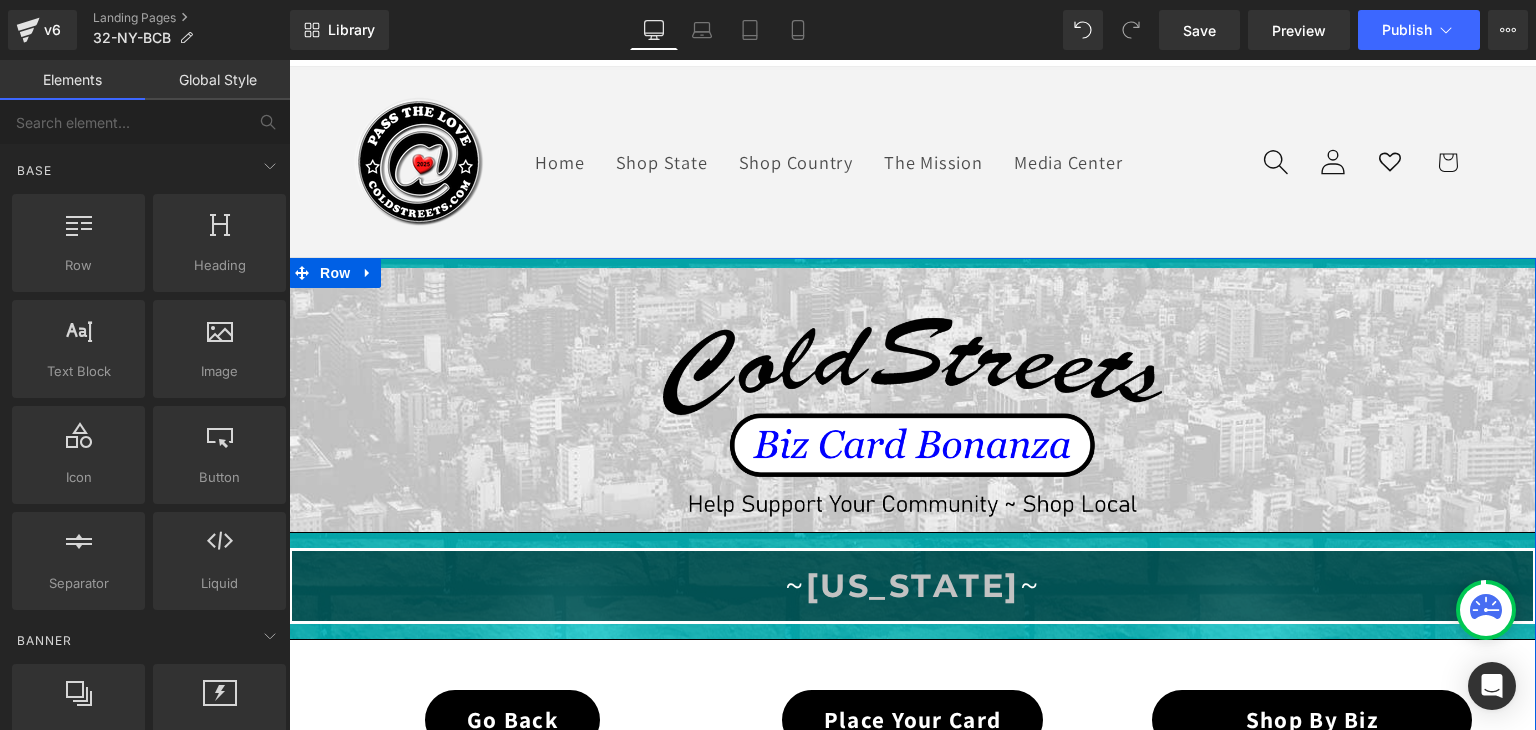 scroll, scrollTop: 0, scrollLeft: 0, axis: both 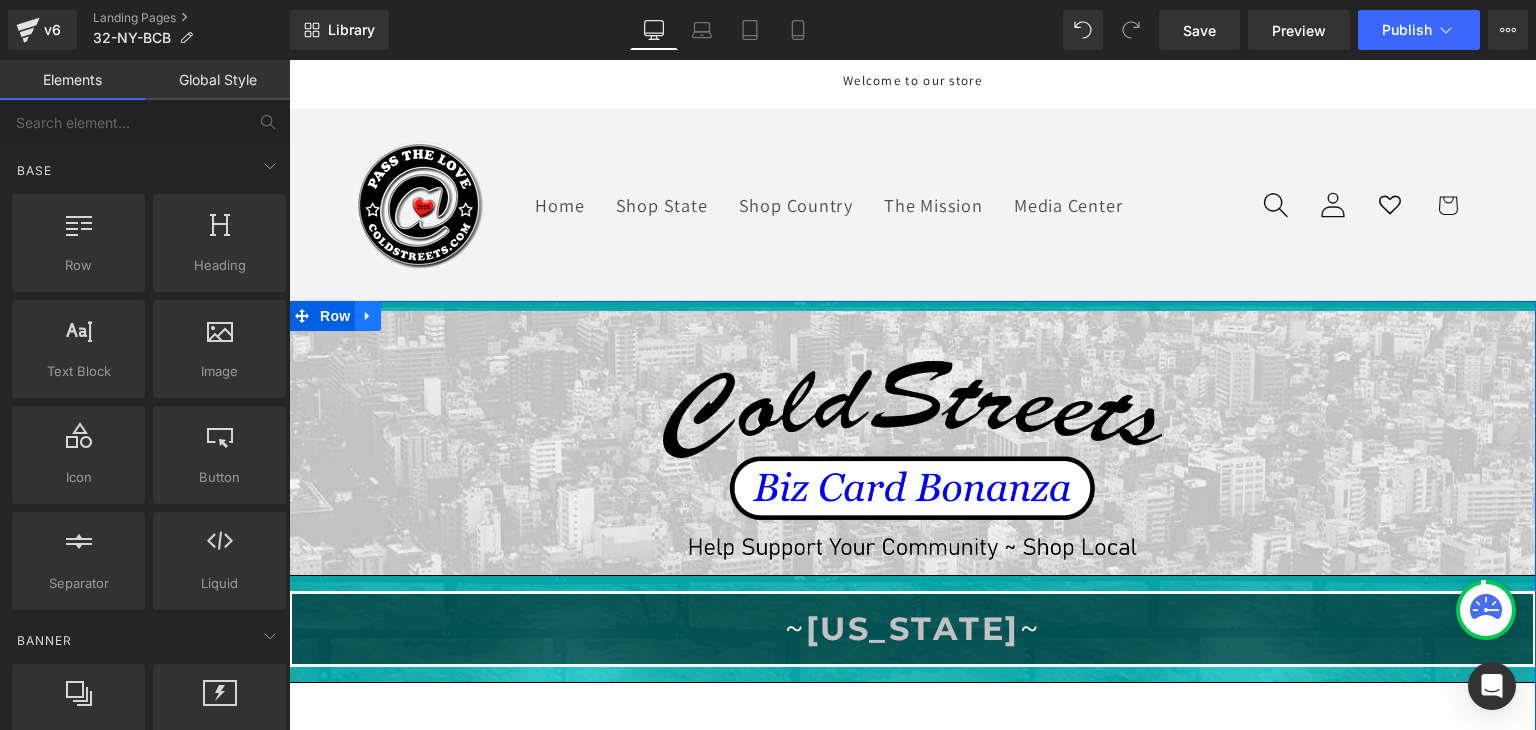 click 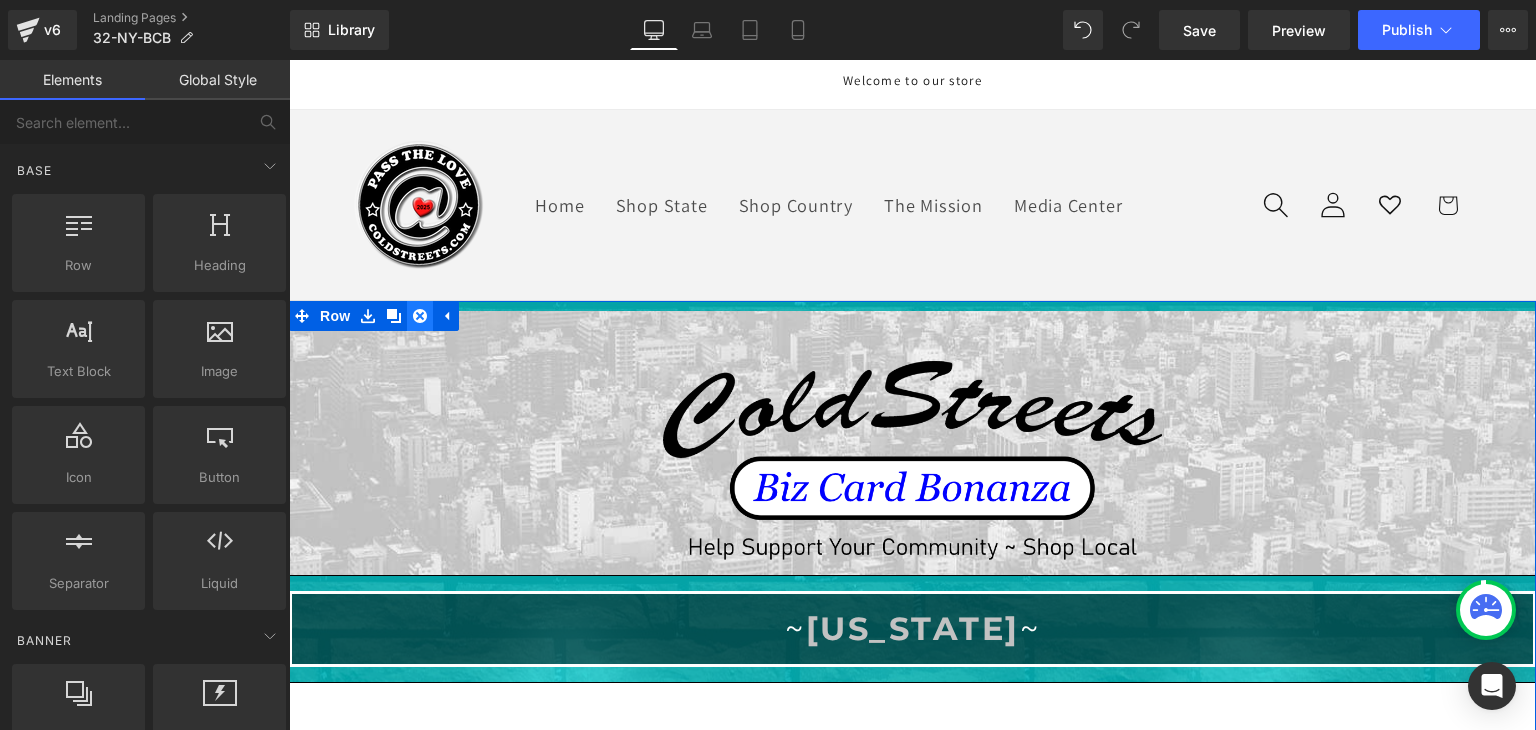 click 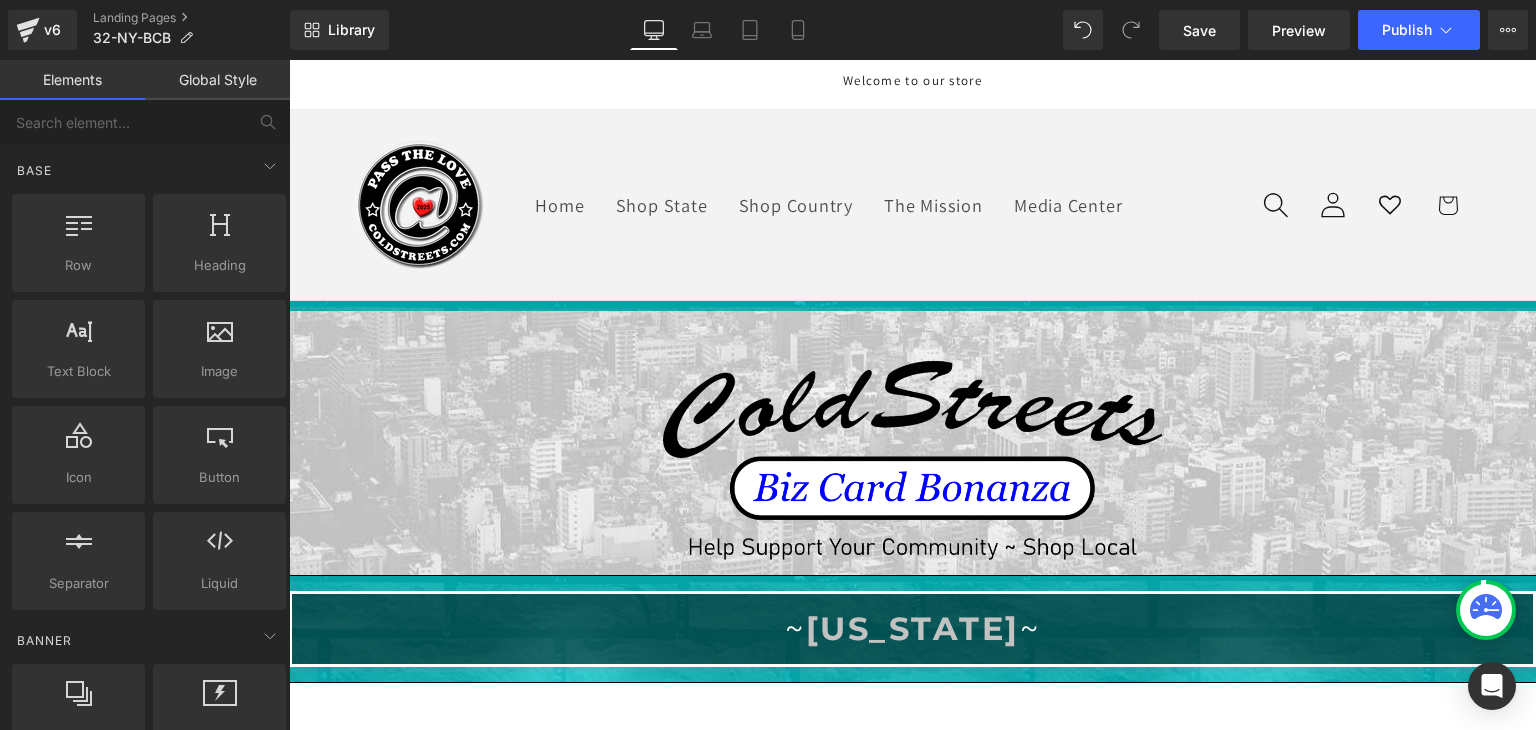 click 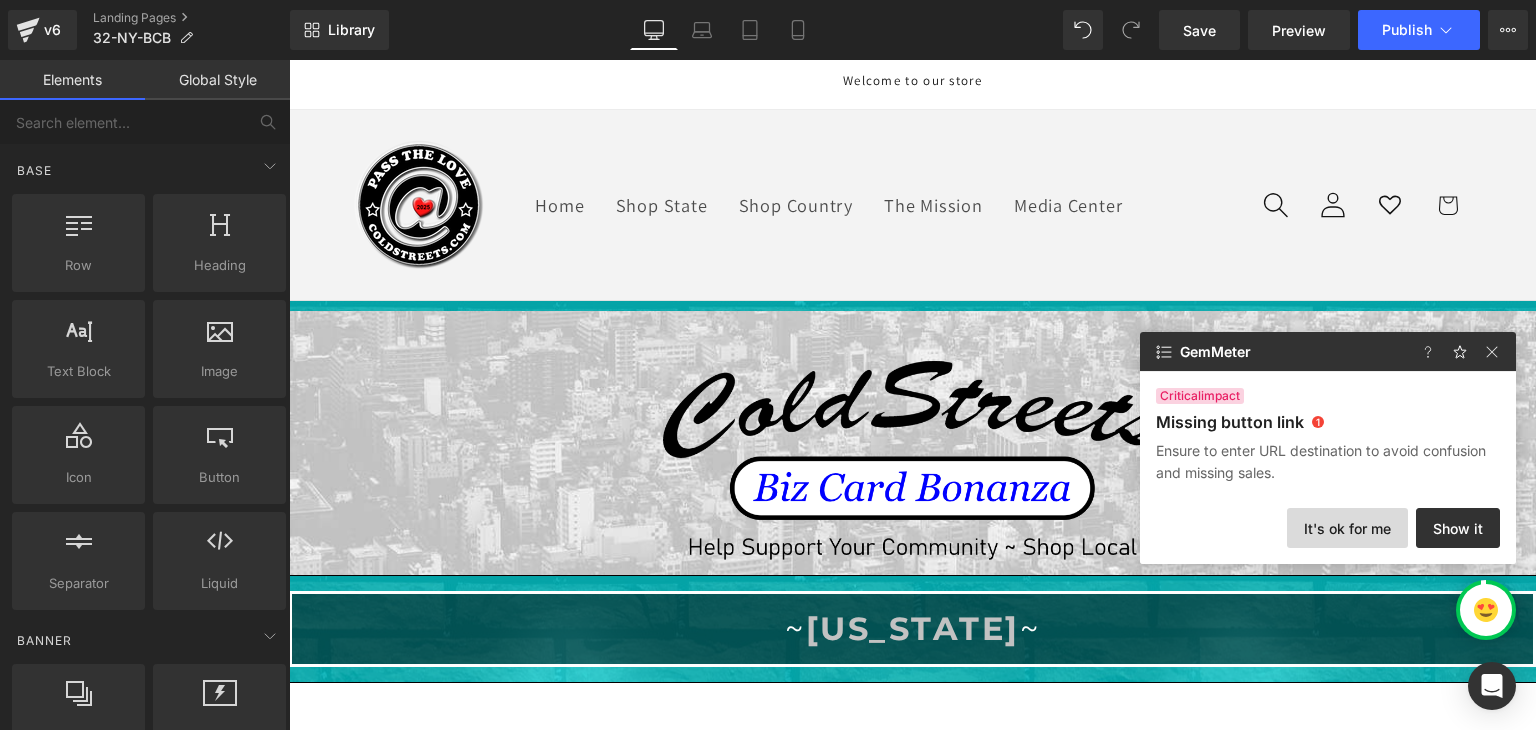 click on "It's ok for me" at bounding box center [1347, 528] 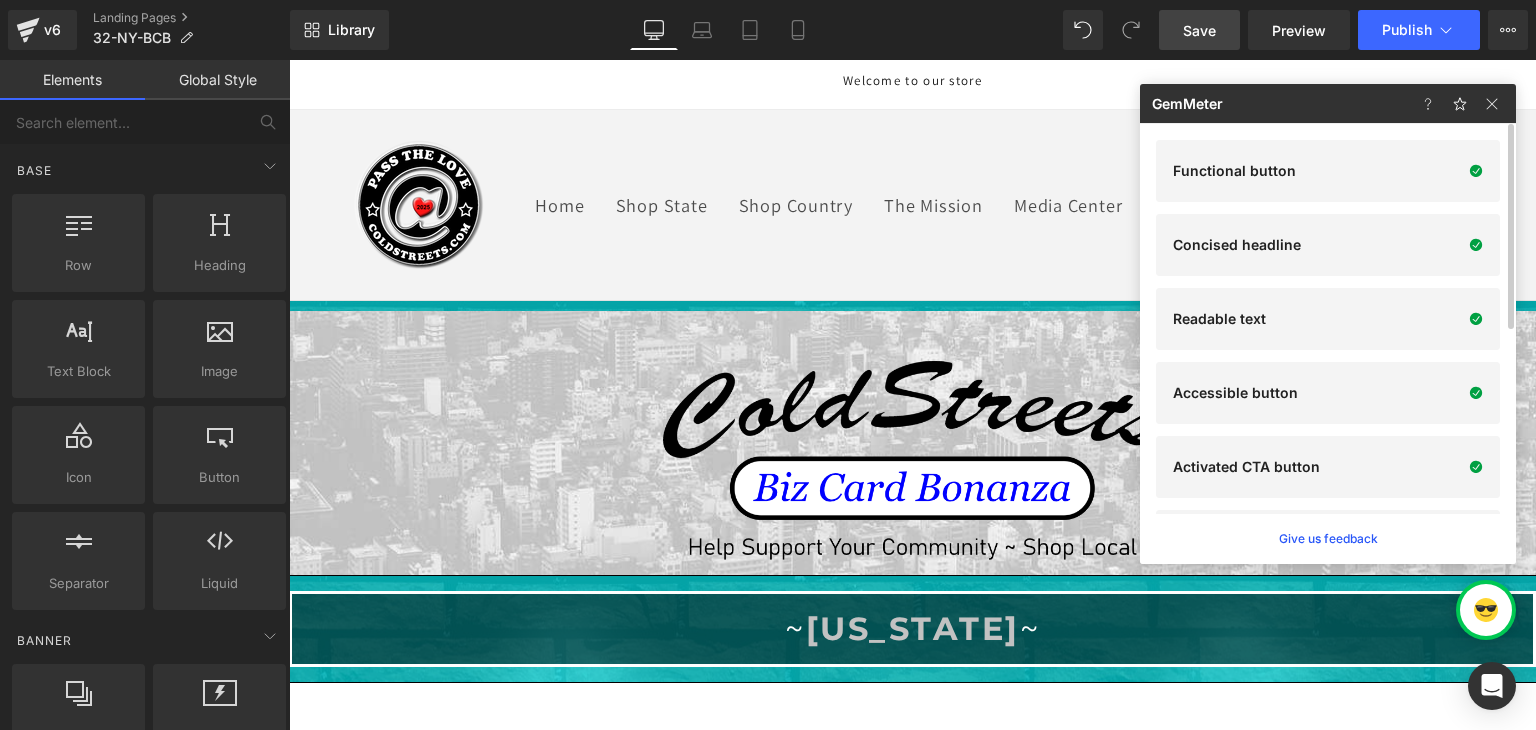 click on "Save" at bounding box center [1199, 30] 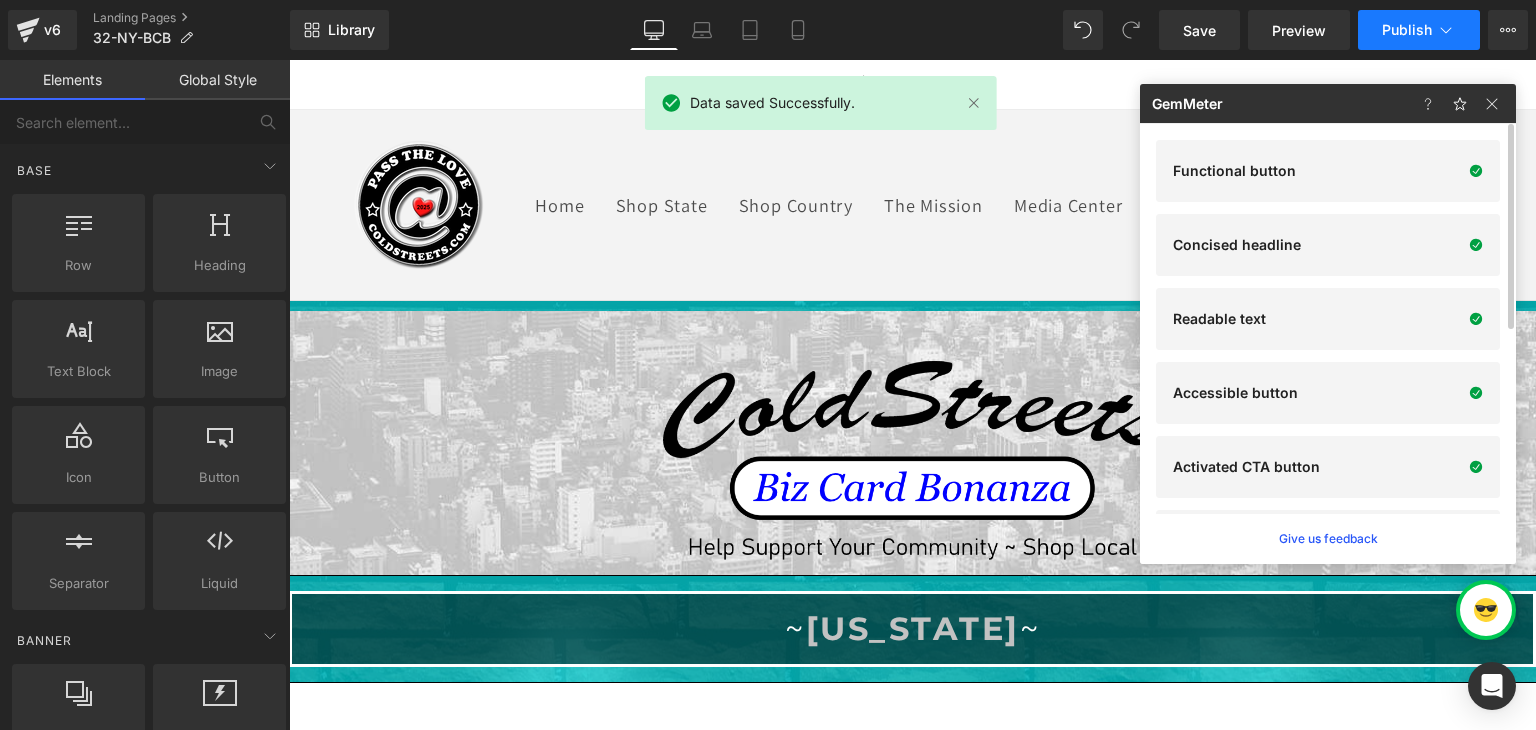 click 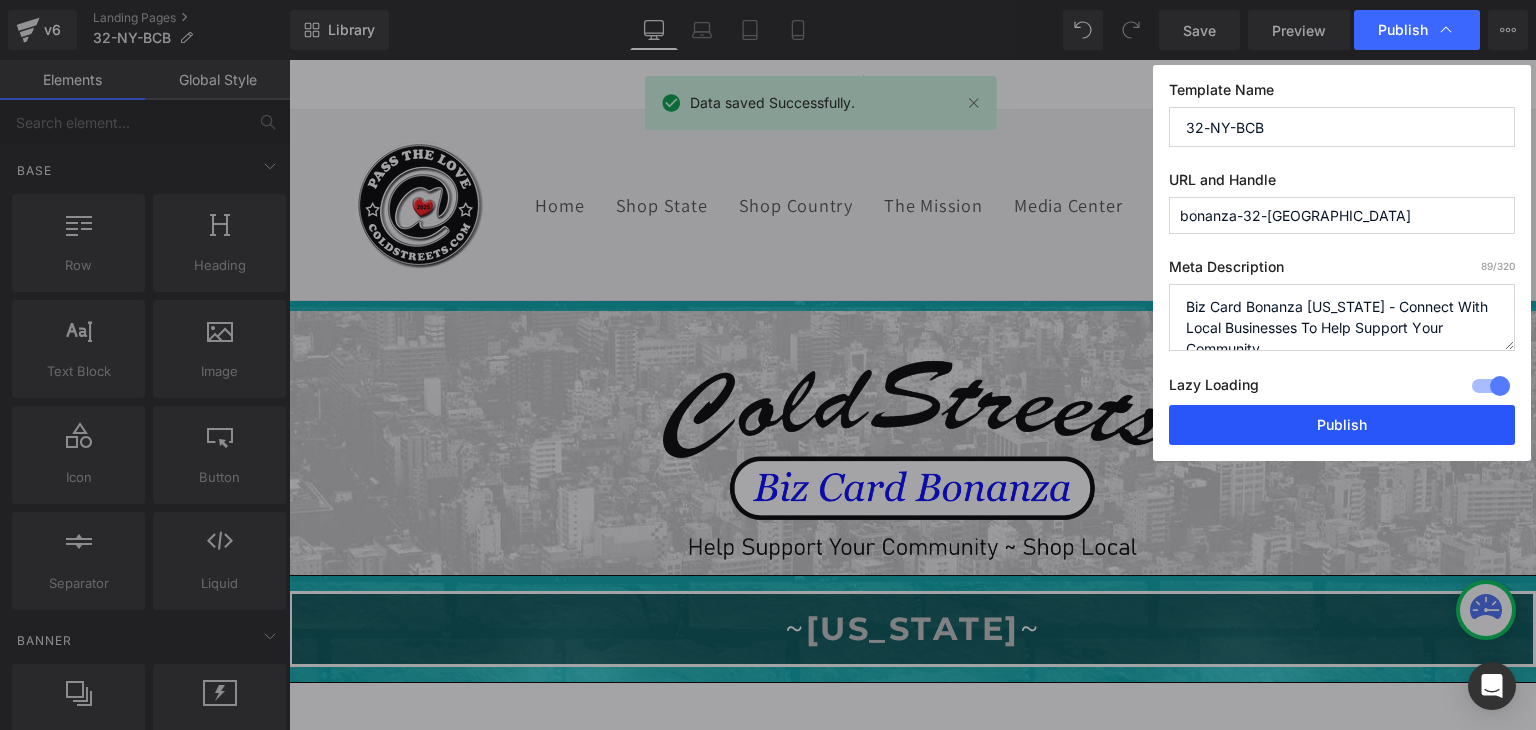 click on "Publish" at bounding box center [1342, 425] 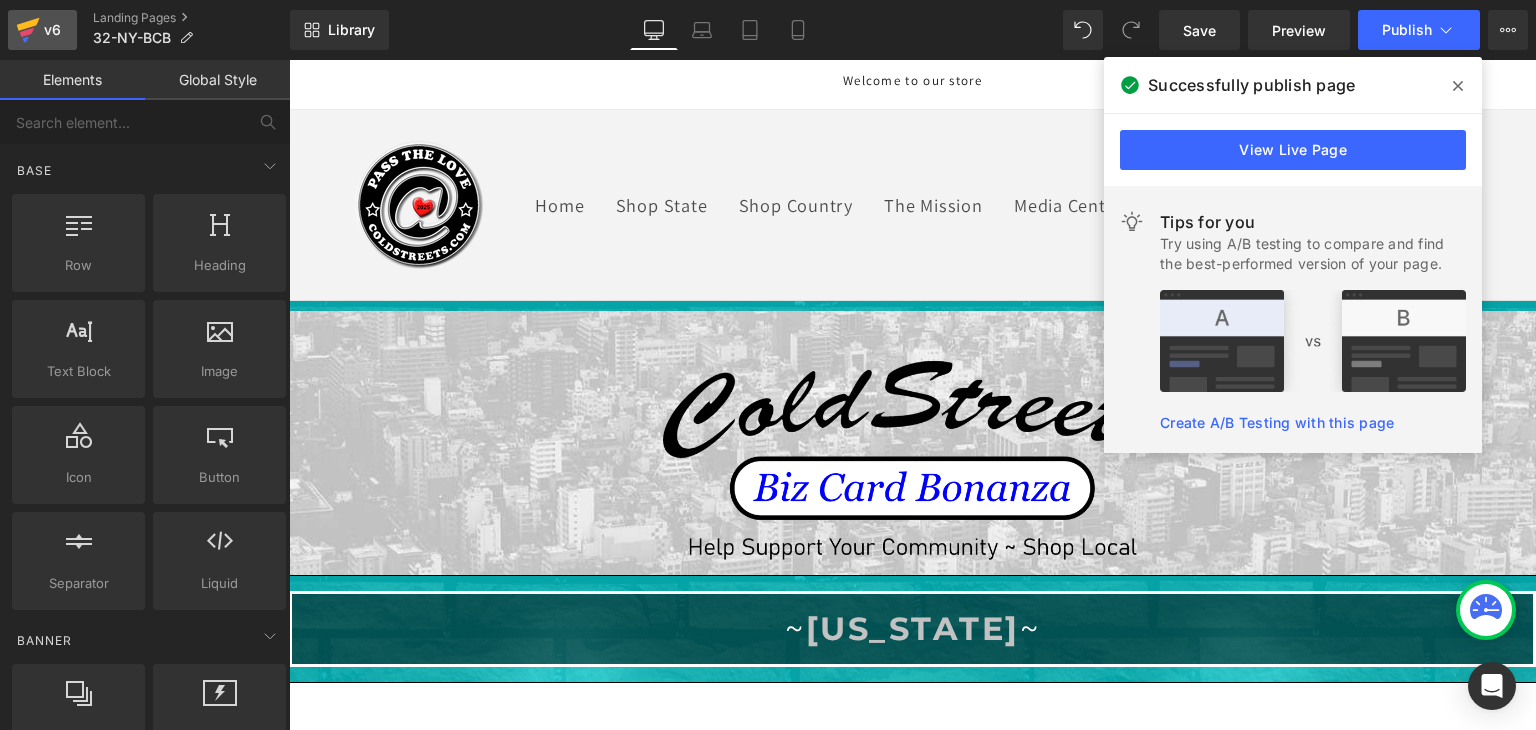 click 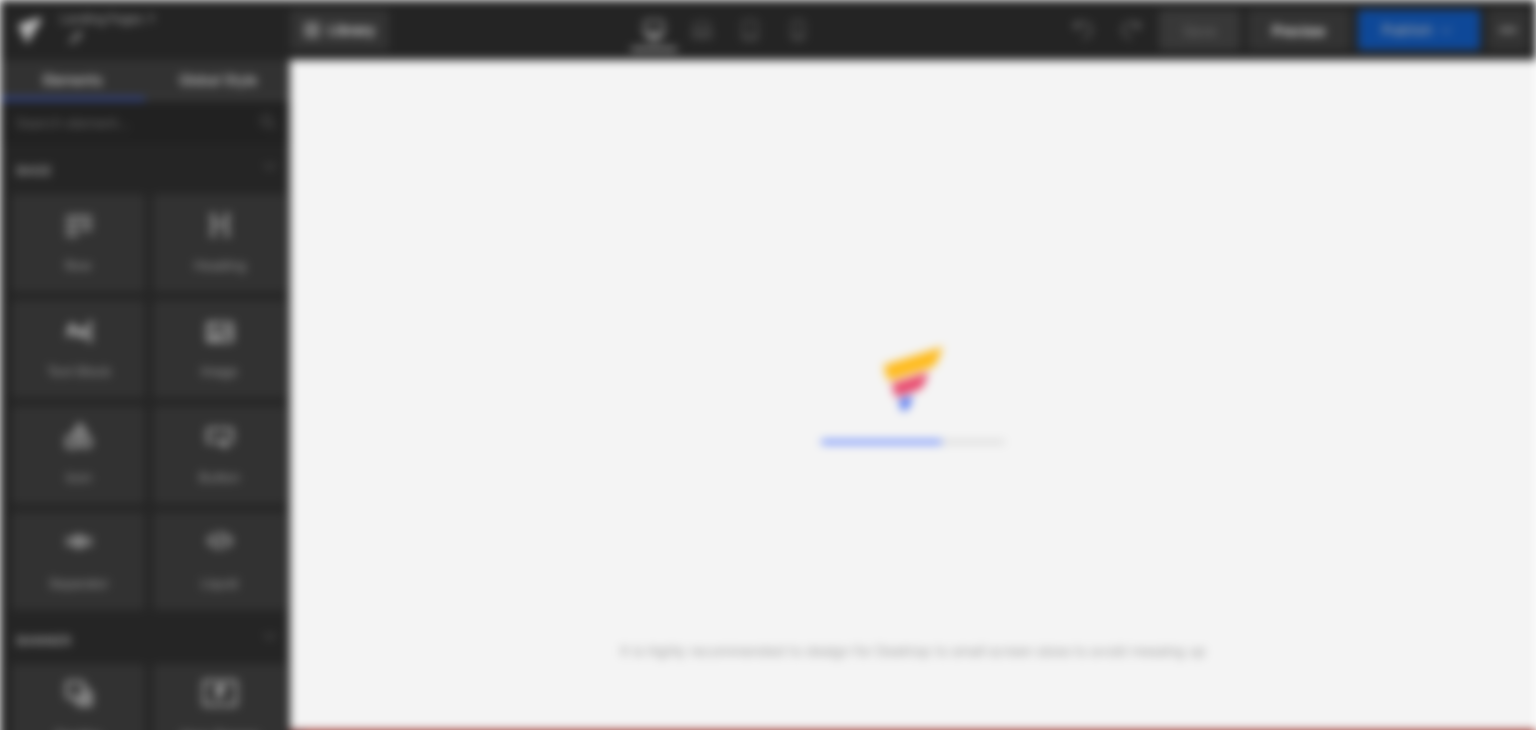 scroll, scrollTop: 0, scrollLeft: 0, axis: both 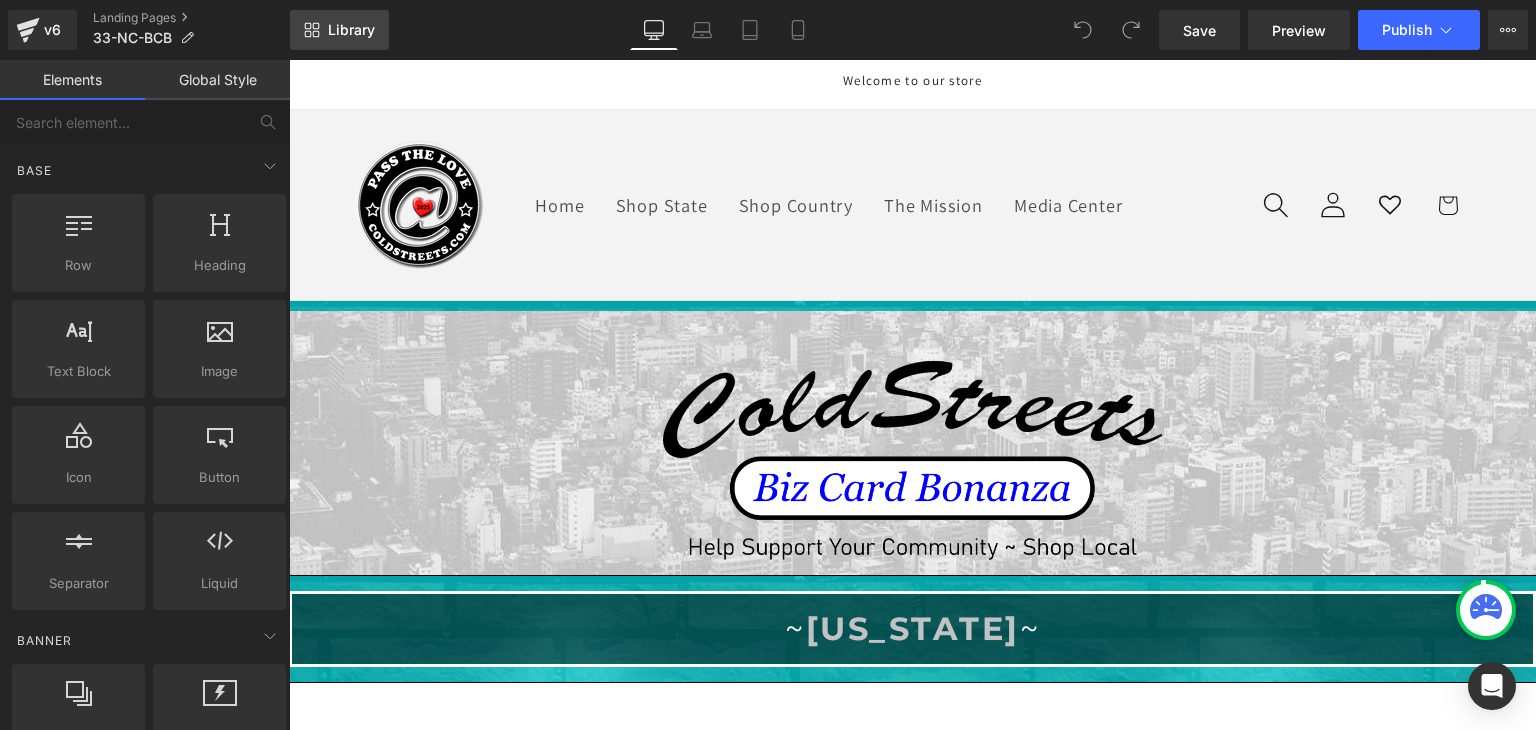 click on "Library" at bounding box center [351, 30] 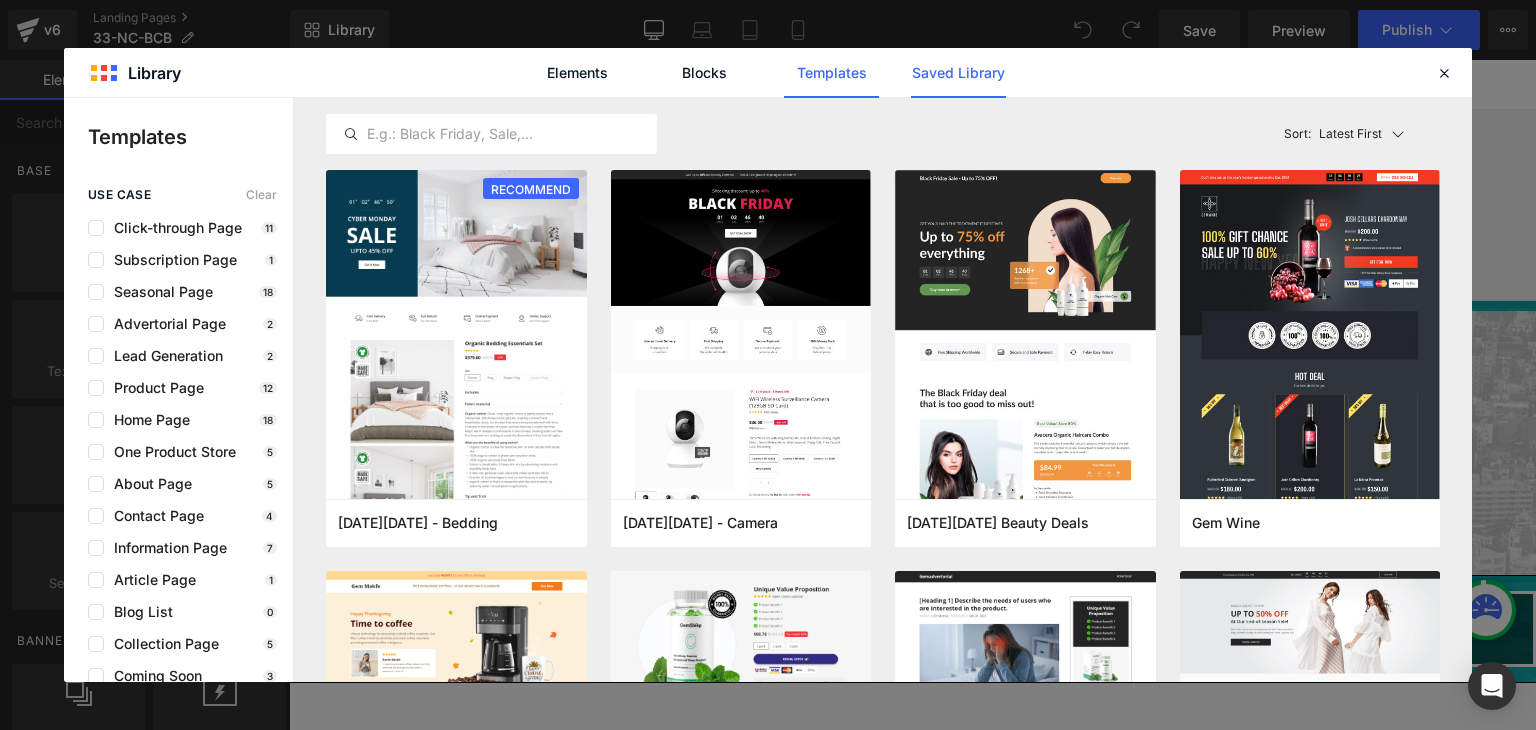 click on "Saved Library" 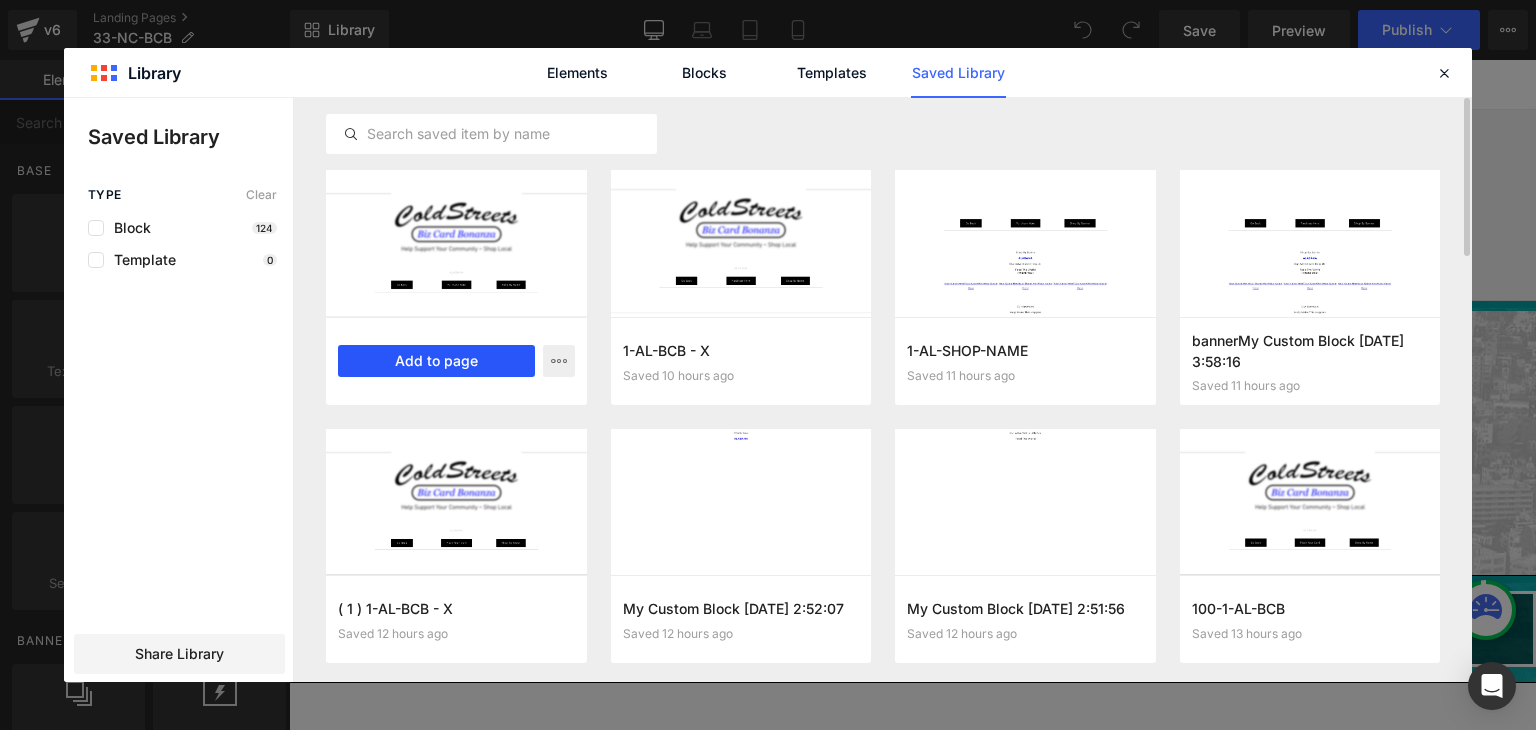 click on "Add to page" at bounding box center [436, 361] 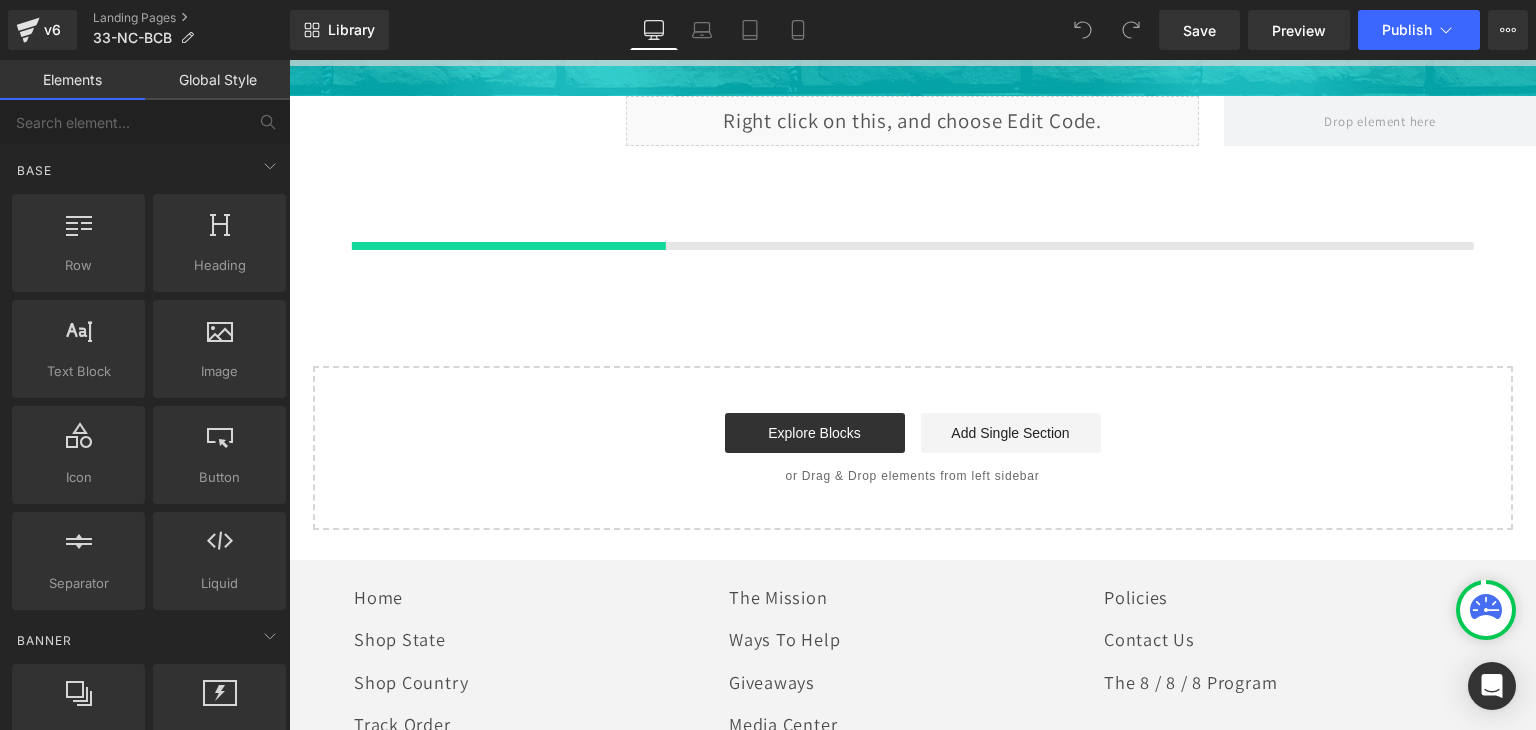 scroll, scrollTop: 1259, scrollLeft: 0, axis: vertical 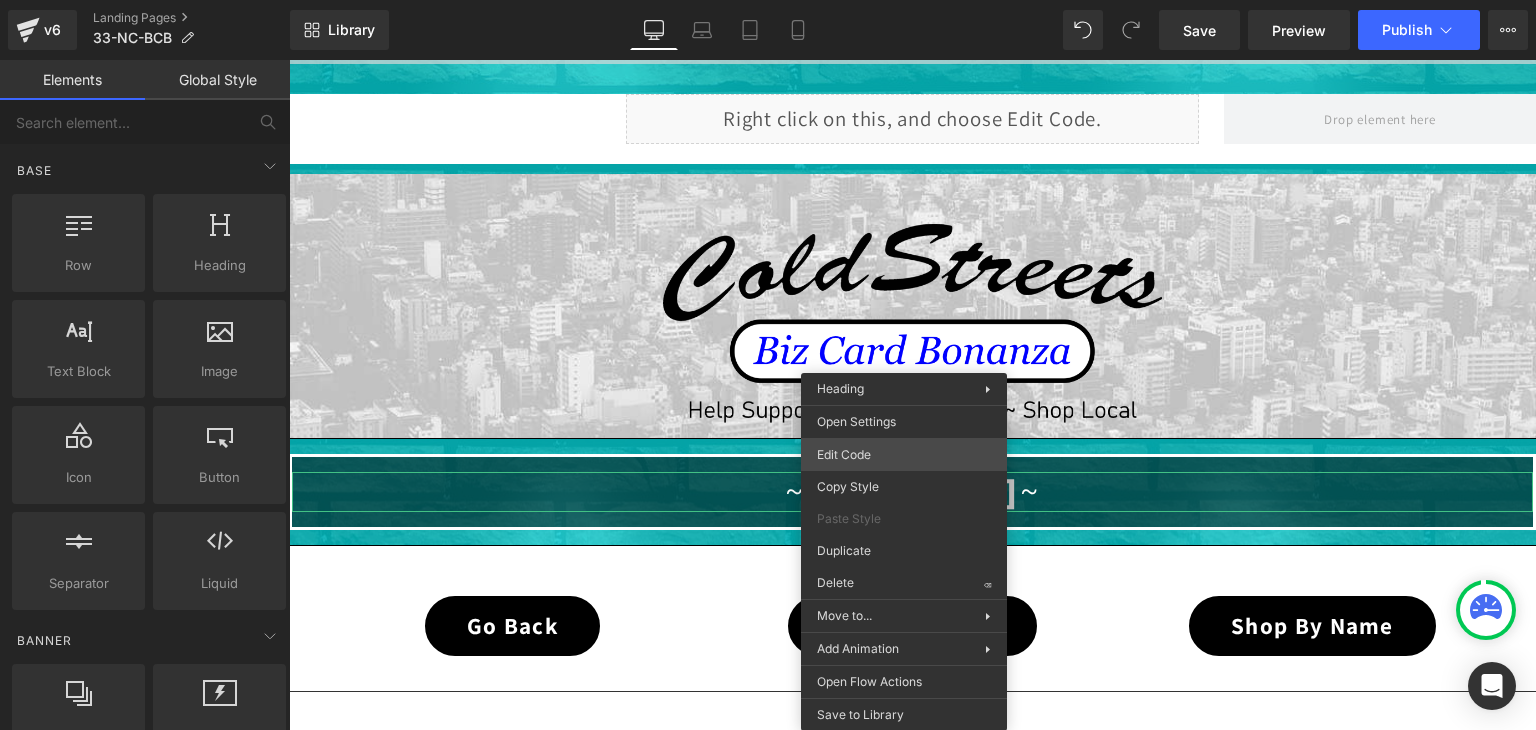 click on "You are previewing how the   will restyle your page. You can not edit Elements in Preset Preview Mode.  v6 Landing Pages 33-NC-BCB Library Desktop Desktop Laptop Tablet Mobile Save Preview Publish Scheduled View Live Page View with current Template Save Template to Library Schedule Publish  Optimize  Publish Settings Shortcuts  Your page can’t be published   You've reached the maximum number of published pages on your plan  (0/0).  You need to upgrade your plan or unpublish all your pages to get 1 publish slot.   Unpublish pages   Upgrade plan  Elements Global Style Base Row  rows, columns, layouts, div Heading  headings, titles, h1,h2,h3,h4,h5,h6 Text Block  texts, paragraphs, contents, blocks Image  images, photos, alts, uploads Icon  icons, symbols Button  button, call to action, cta Separator  separators, dividers, horizontal lines Liquid  liquid, custom code, html, javascript, css, reviews, apps, applications, embeded, iframe Banner Parallax  banner, slideshow, hero, image, cover, parallax, effect ok" at bounding box center (768, 0) 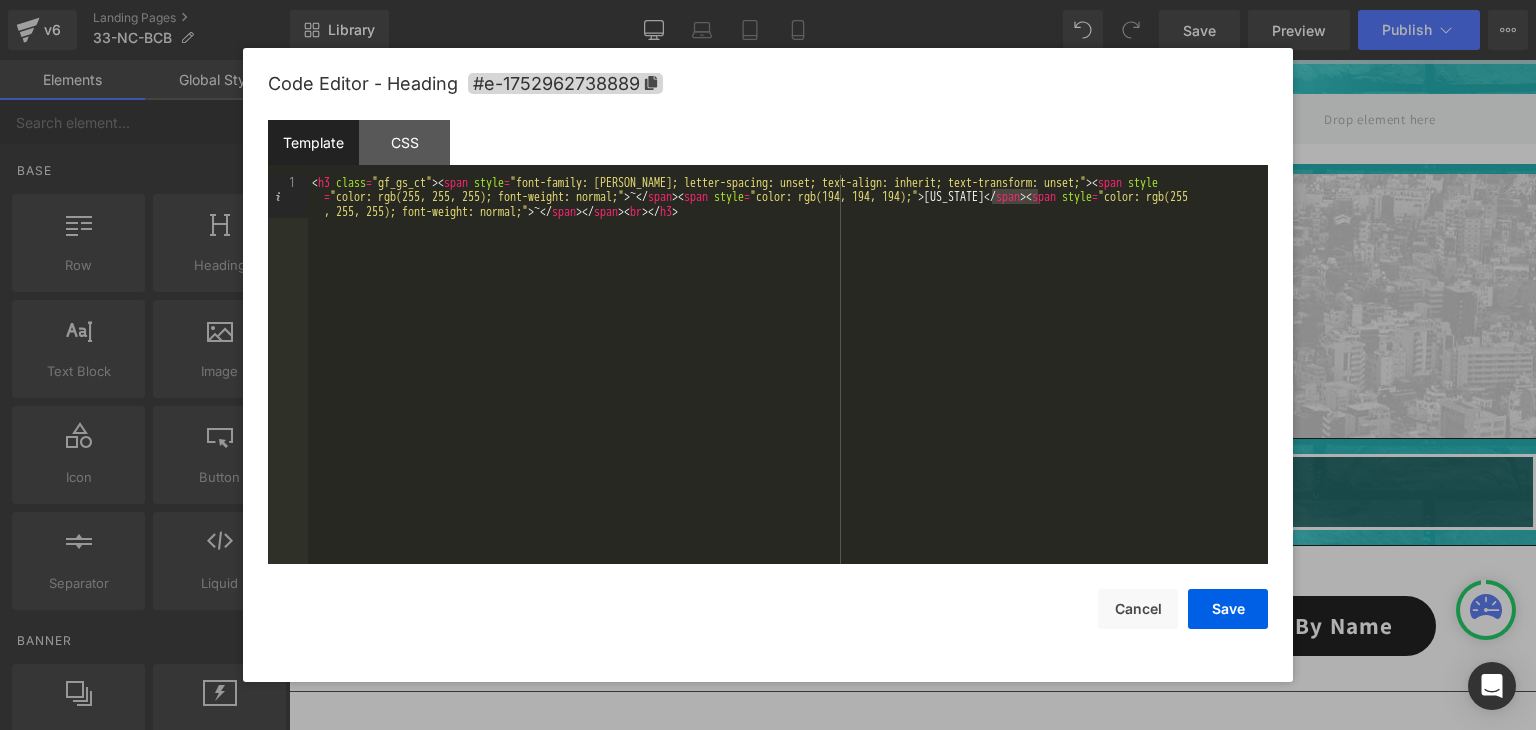 drag, startPoint x: 1040, startPoint y: 195, endPoint x: 990, endPoint y: 198, distance: 50.08992 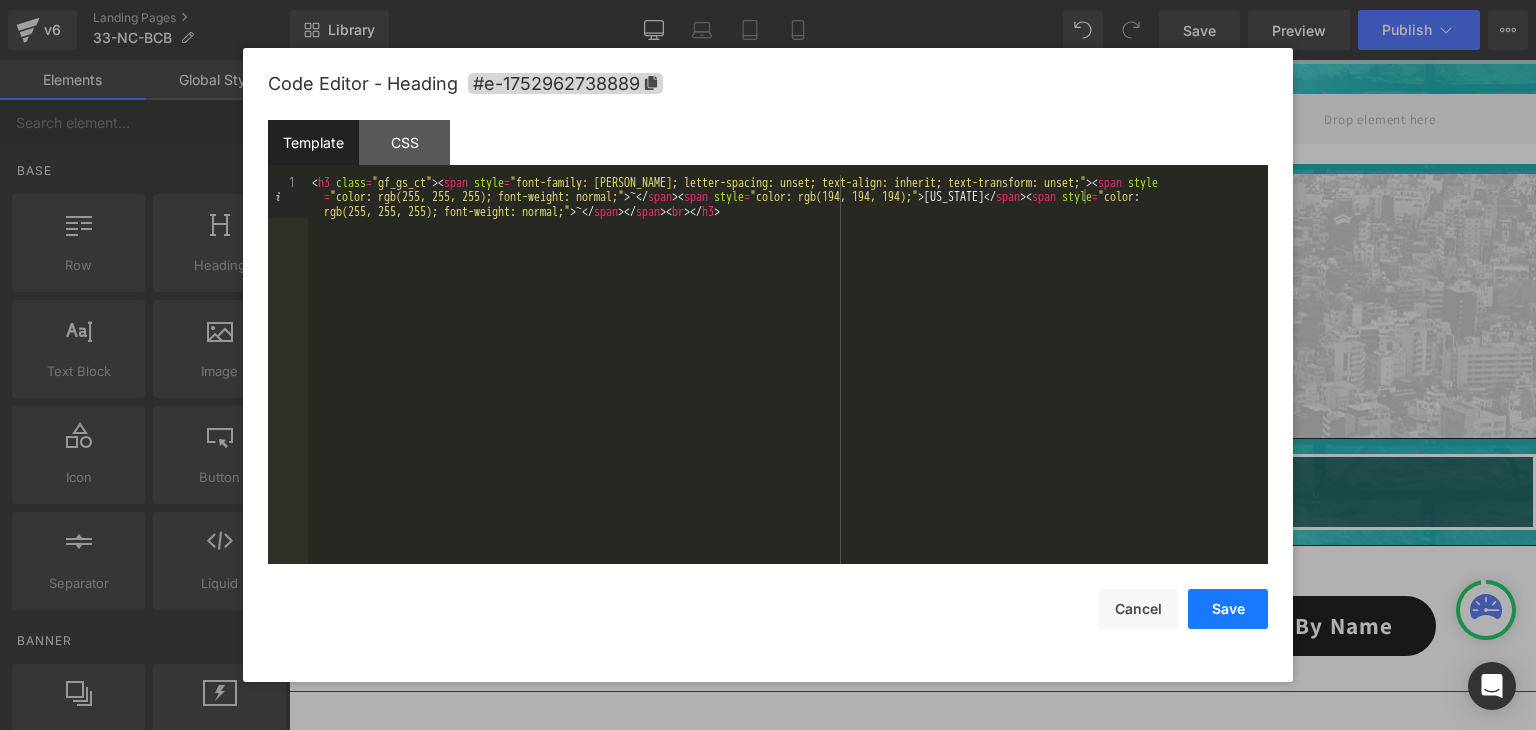 click on "Save" at bounding box center [1228, 609] 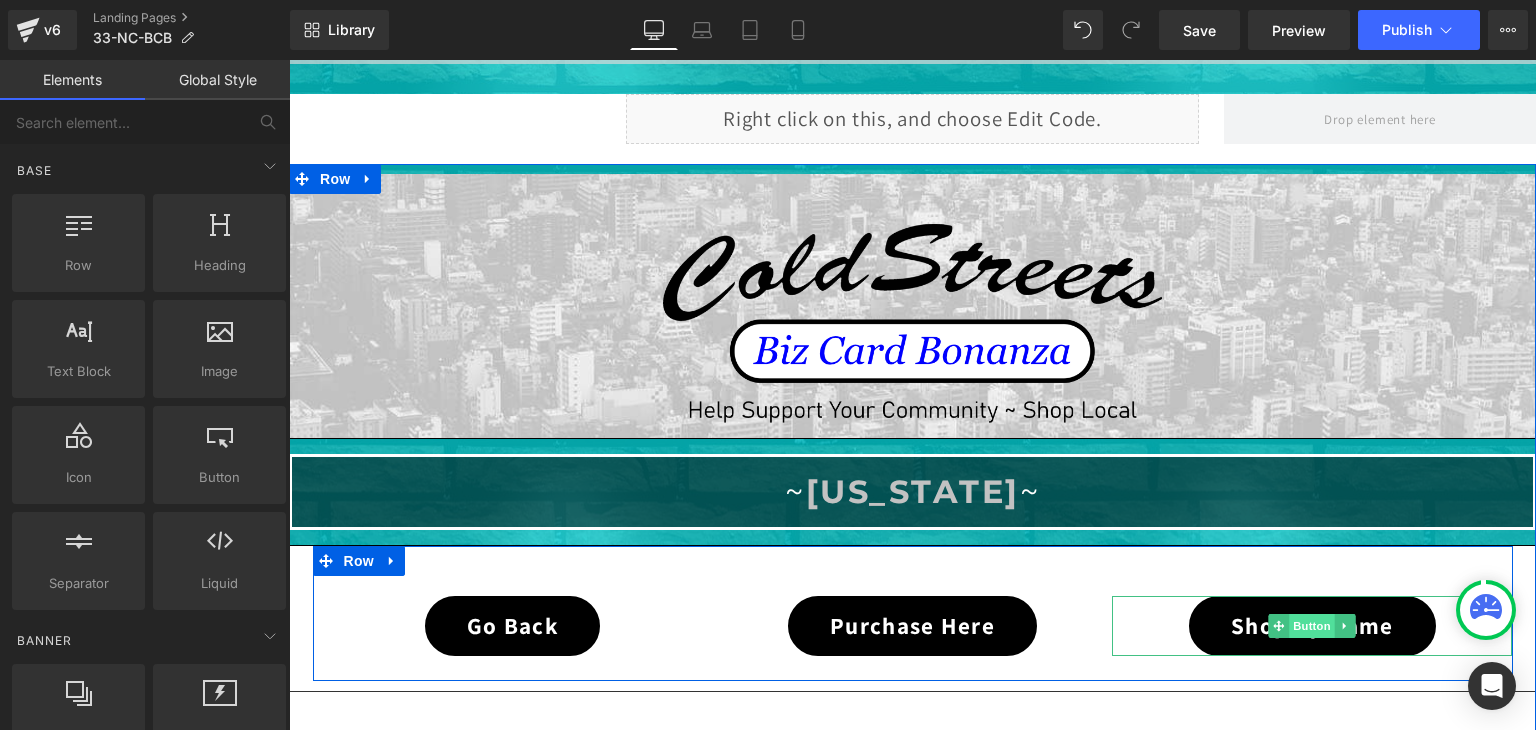 click on "Button" at bounding box center (1313, 626) 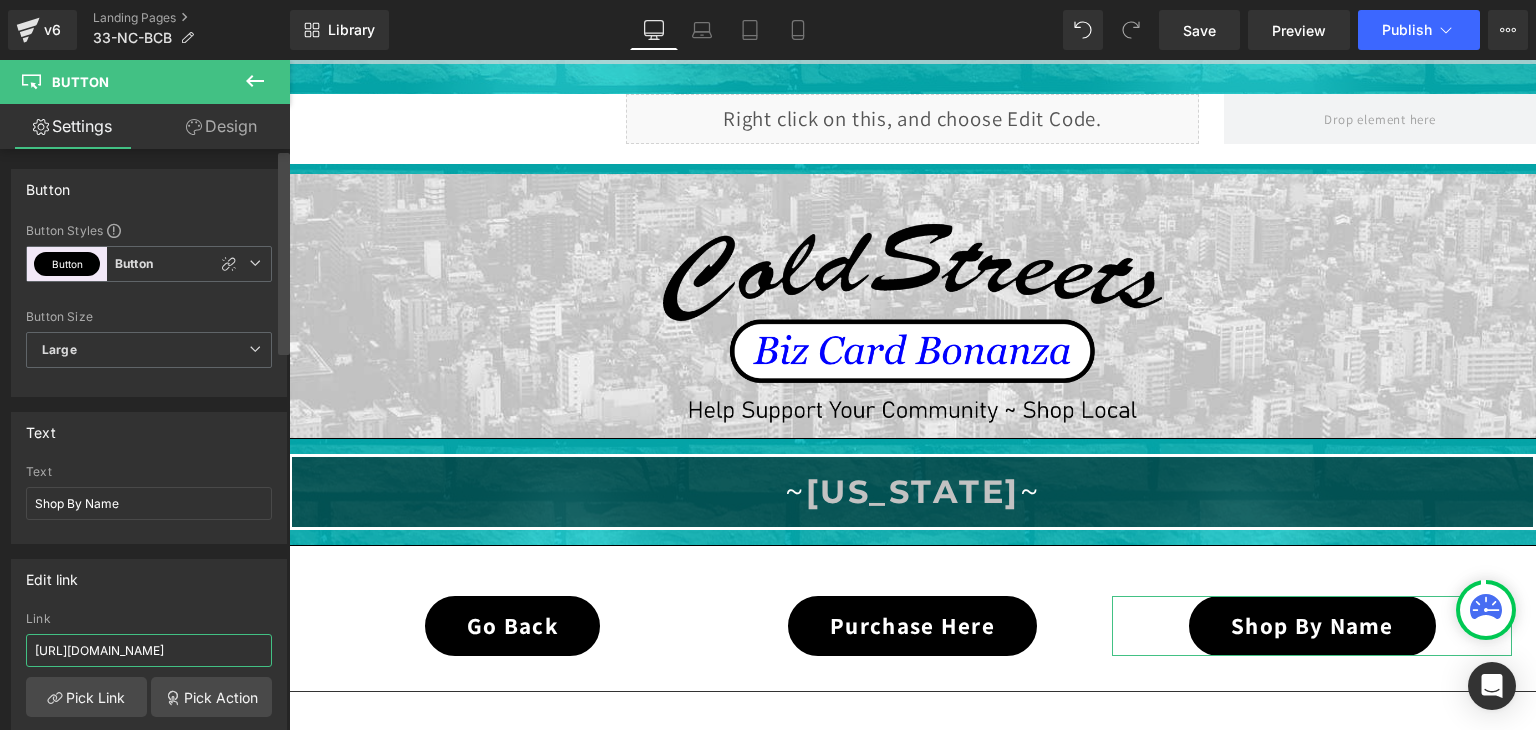 scroll, scrollTop: 0, scrollLeft: 44, axis: horizontal 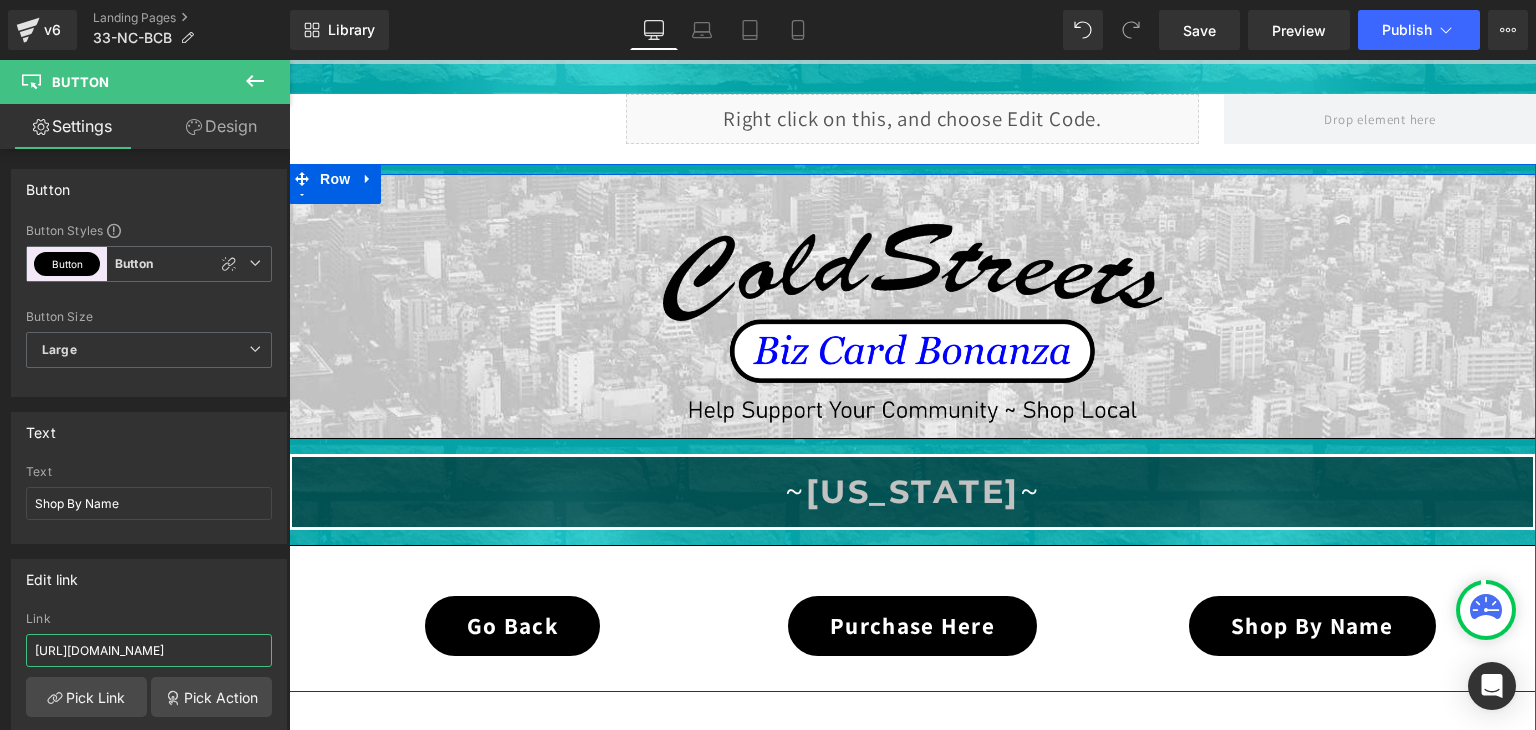 drag, startPoint x: 499, startPoint y: 704, endPoint x: 292, endPoint y: 647, distance: 214.70445 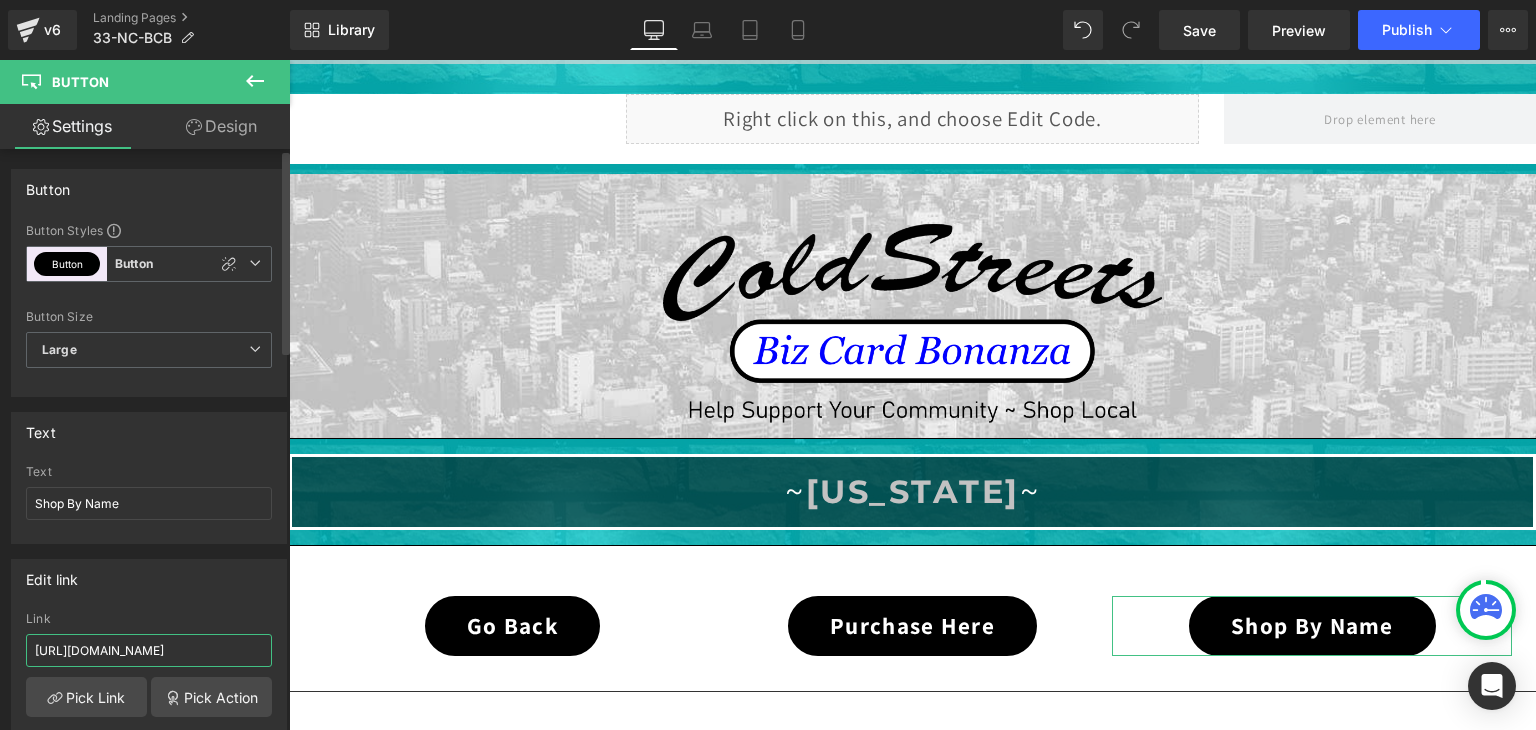 paste on "33-nc" 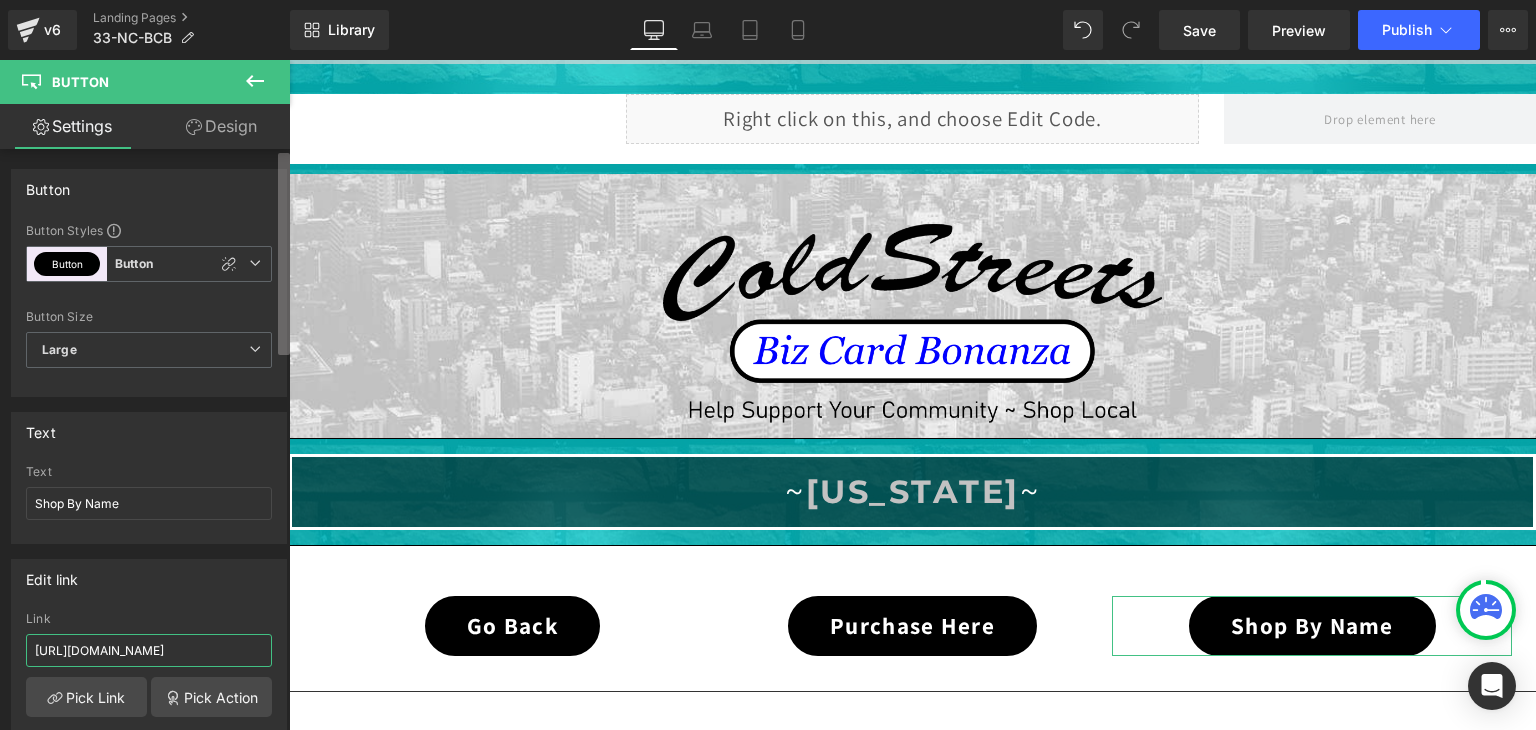 scroll, scrollTop: 0, scrollLeft: 59, axis: horizontal 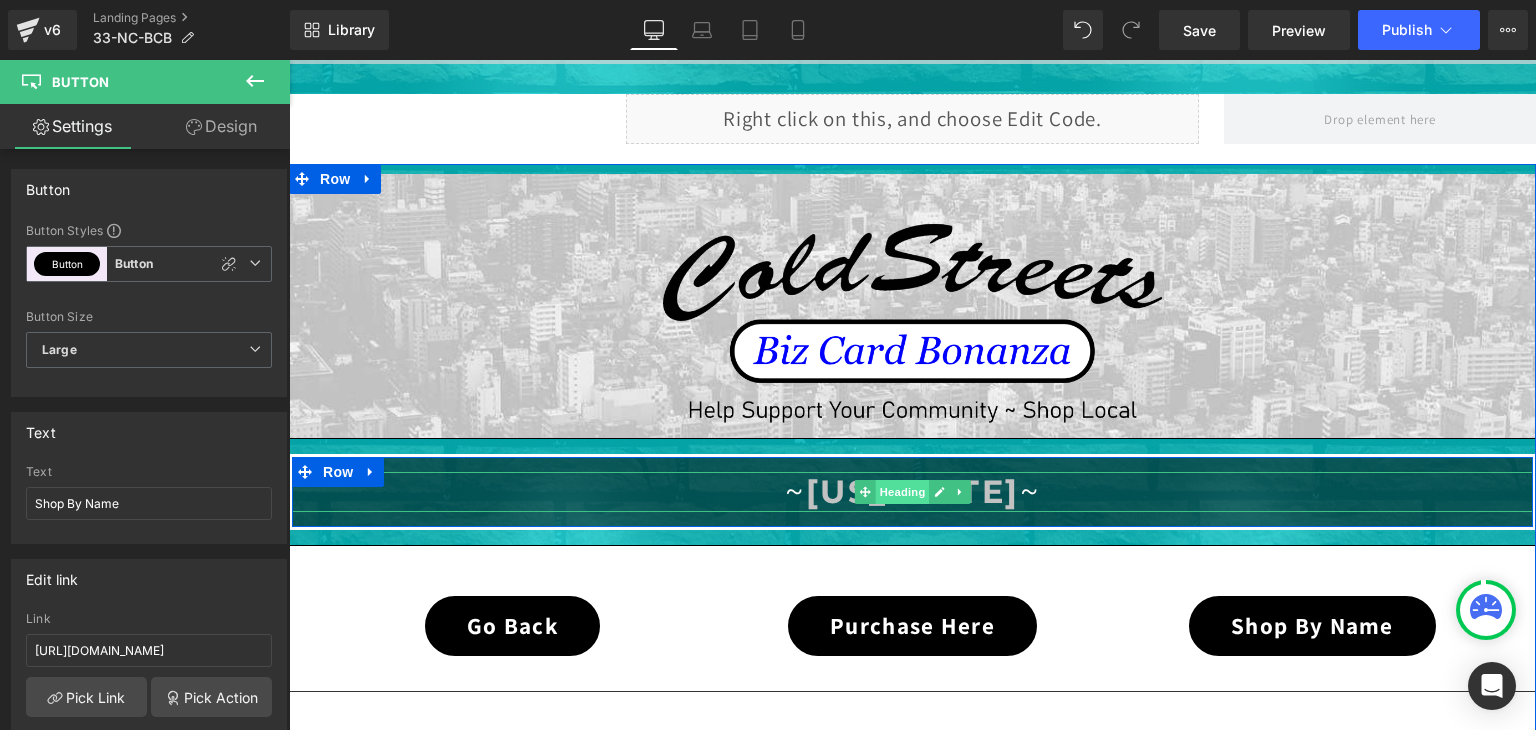 click on "Heading" at bounding box center [903, 492] 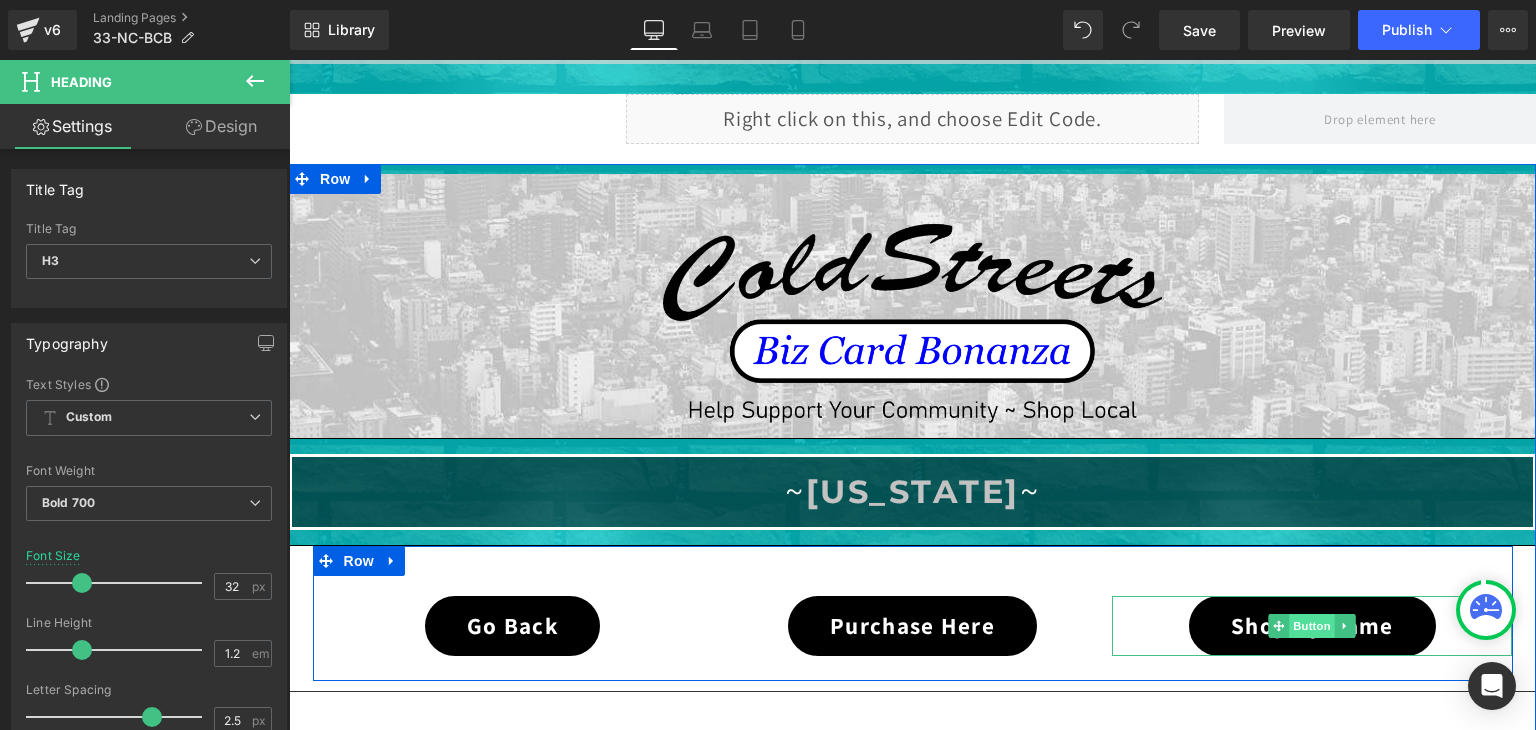 click on "Button" at bounding box center (1313, 626) 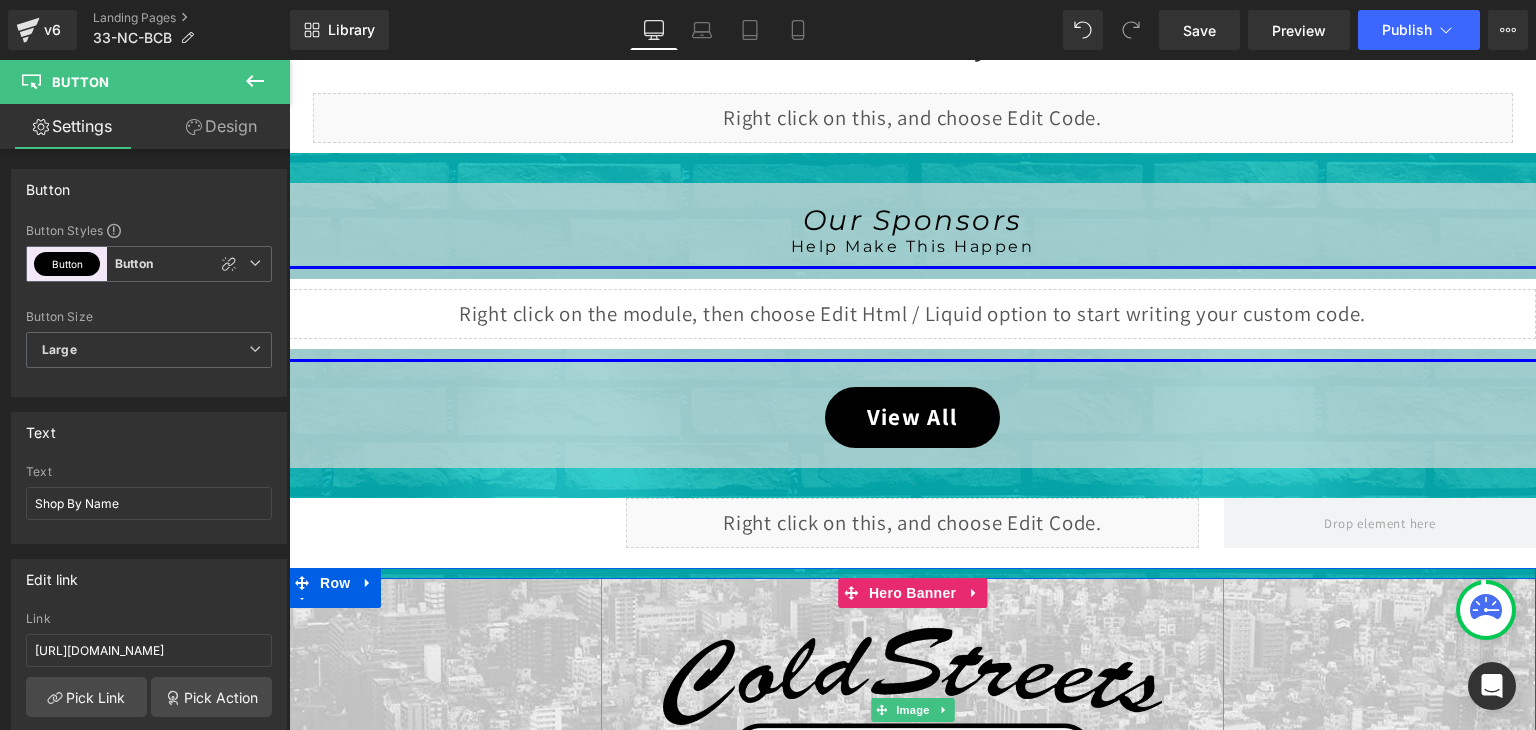 scroll, scrollTop: 759, scrollLeft: 0, axis: vertical 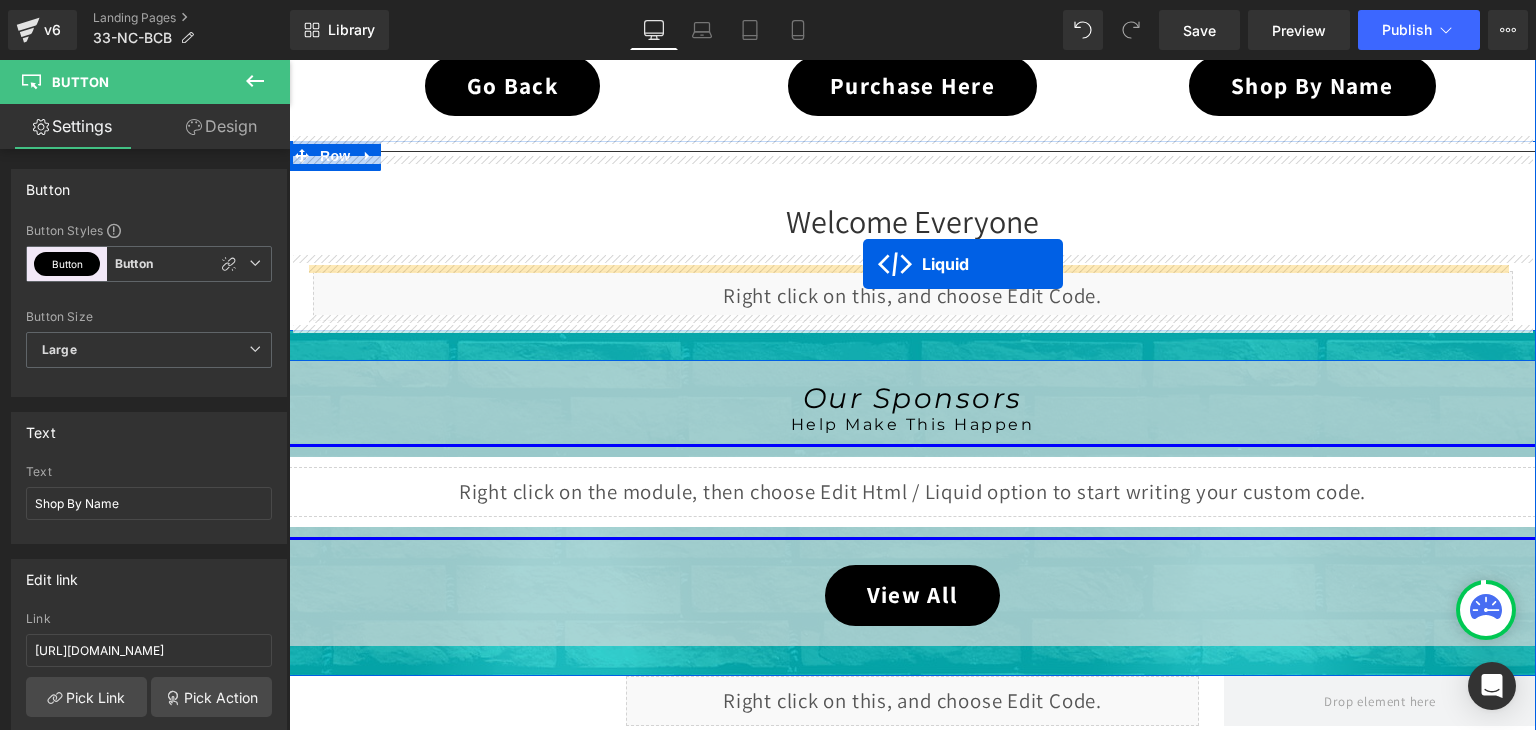 drag, startPoint x: 858, startPoint y: 200, endPoint x: 863, endPoint y: 264, distance: 64.195015 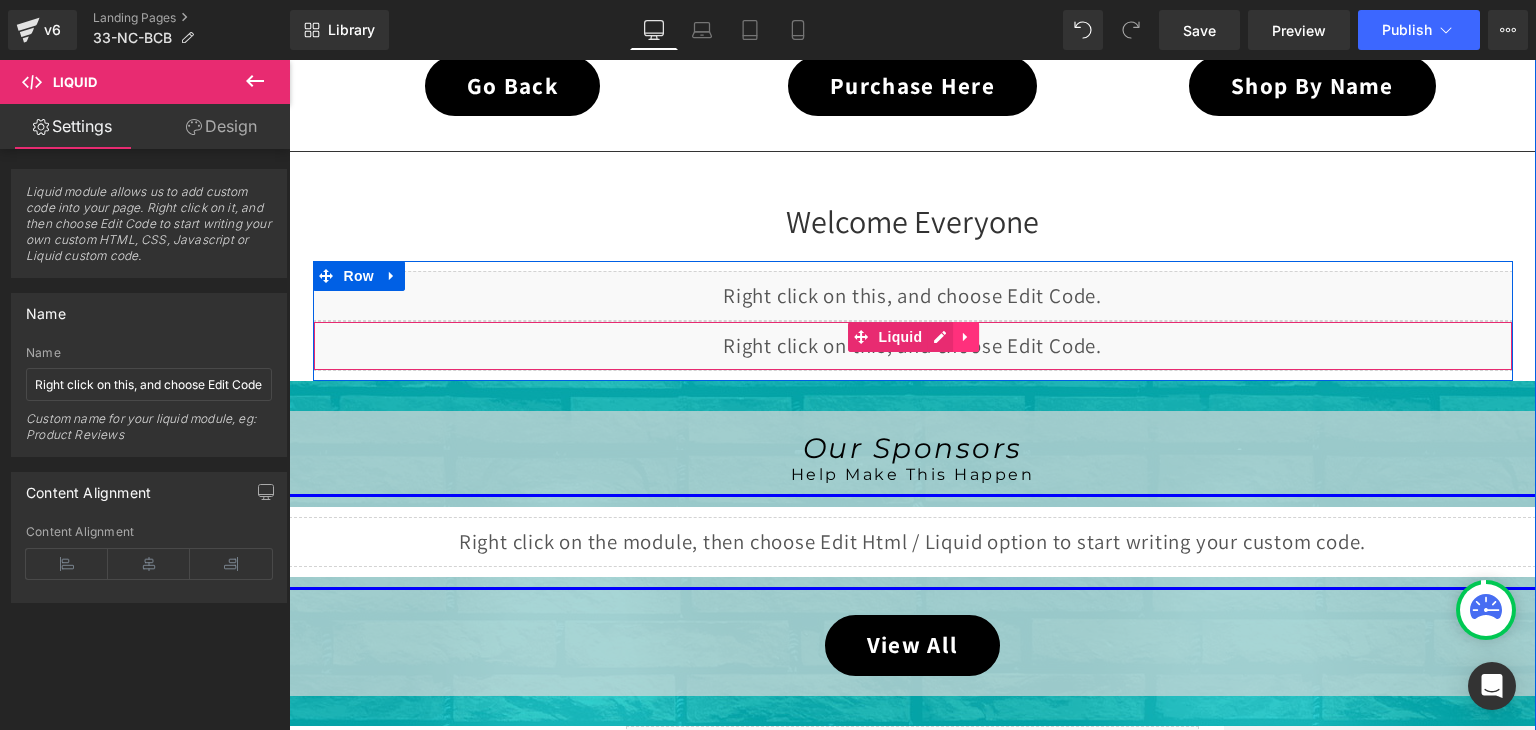 click 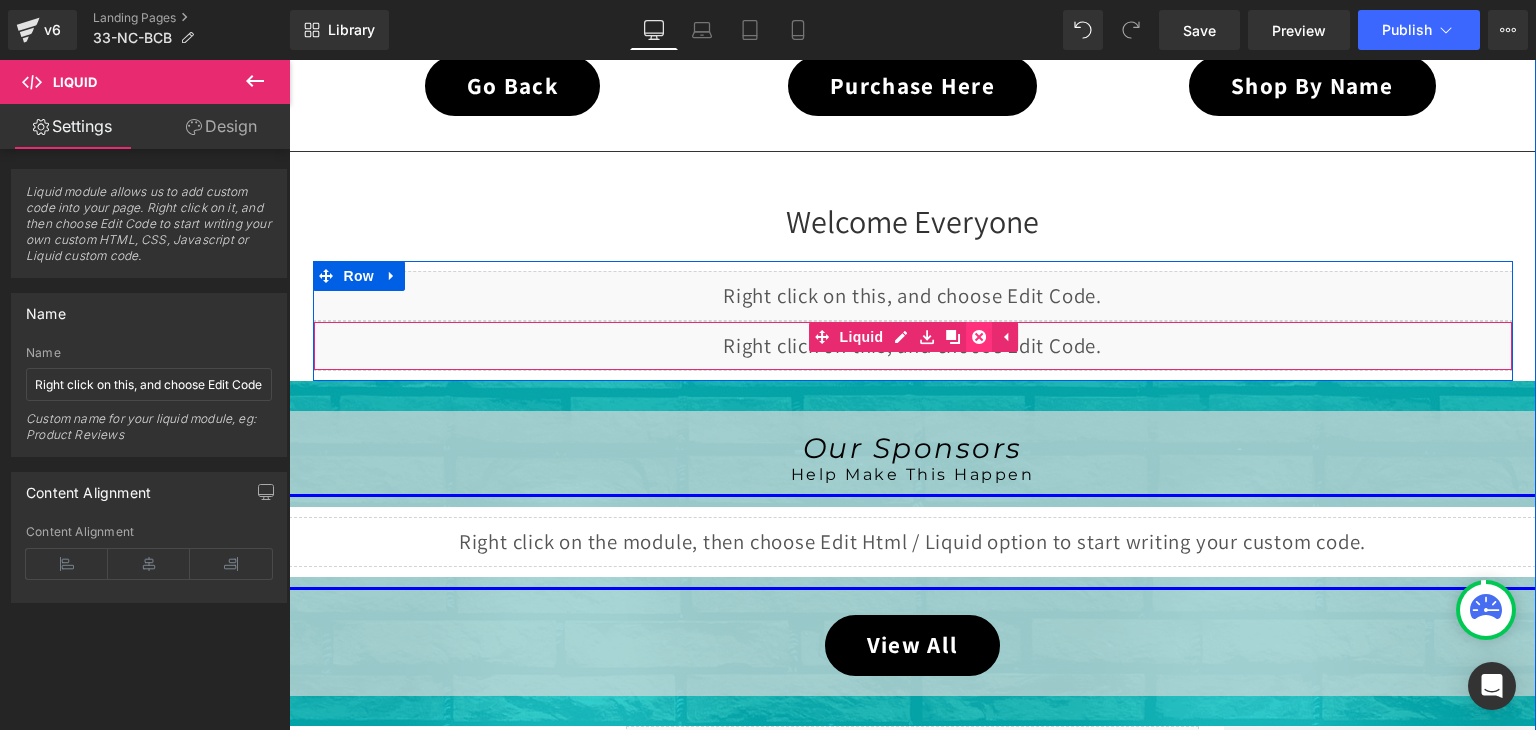 click at bounding box center [979, 337] 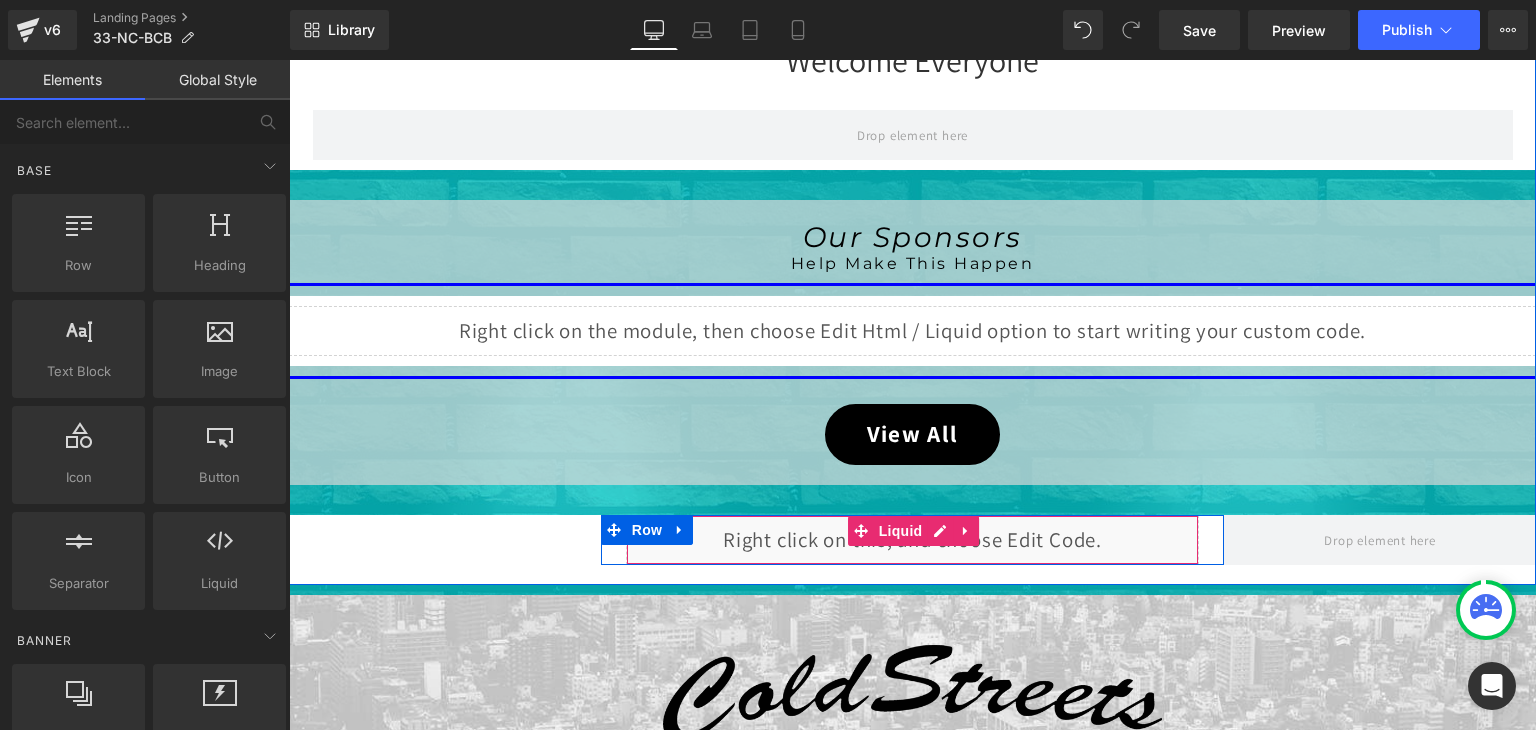 scroll, scrollTop: 799, scrollLeft: 0, axis: vertical 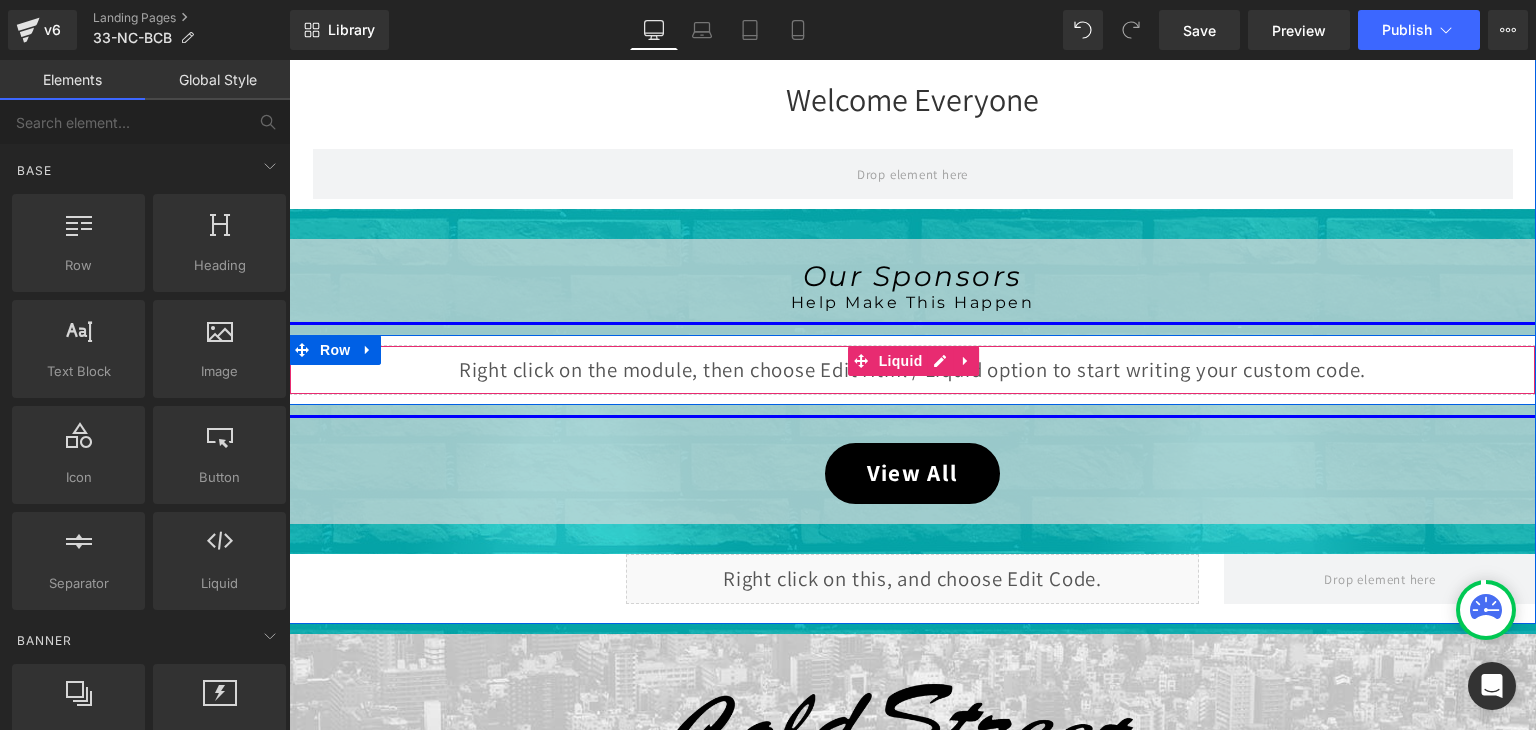 click on "Liquid" at bounding box center (912, 370) 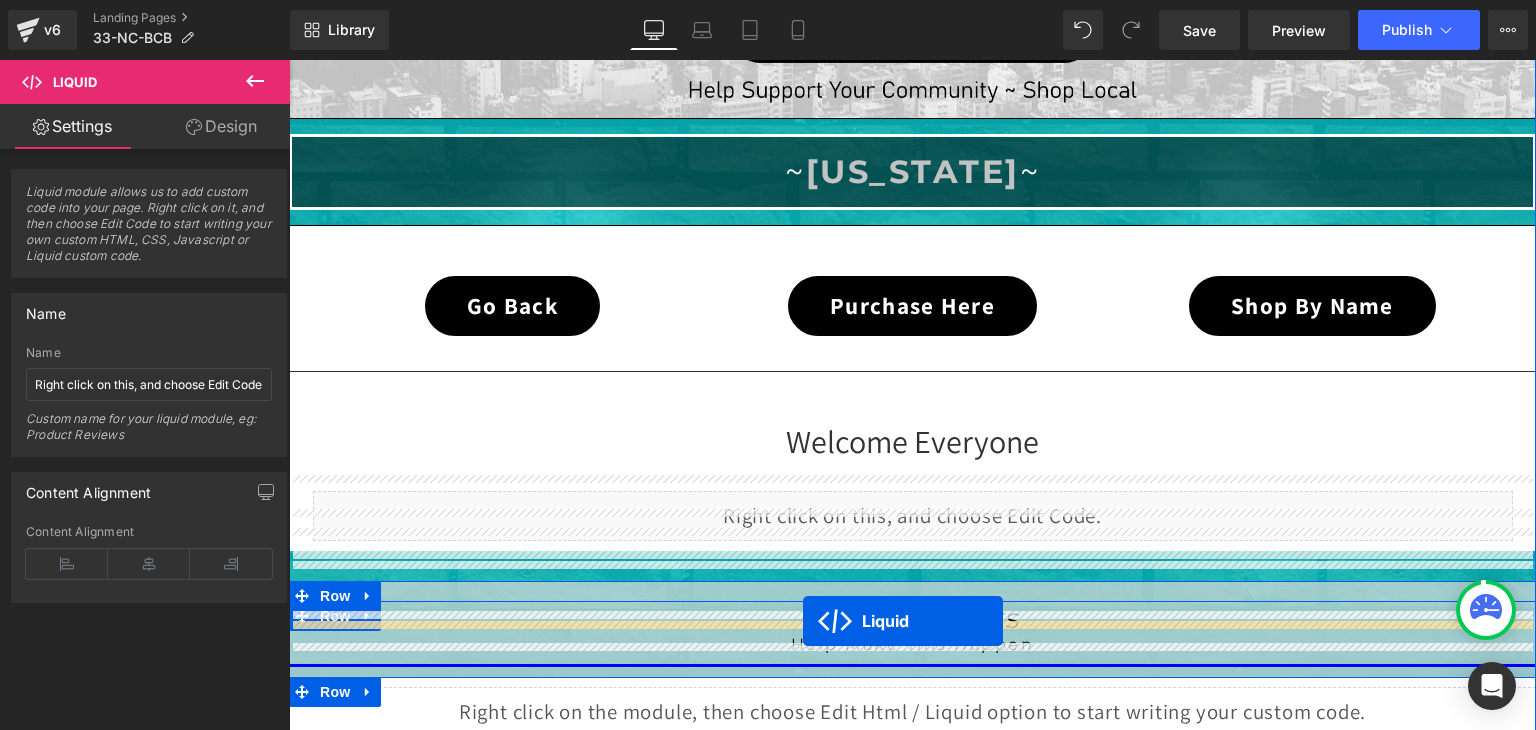 scroll, scrollTop: 1699, scrollLeft: 0, axis: vertical 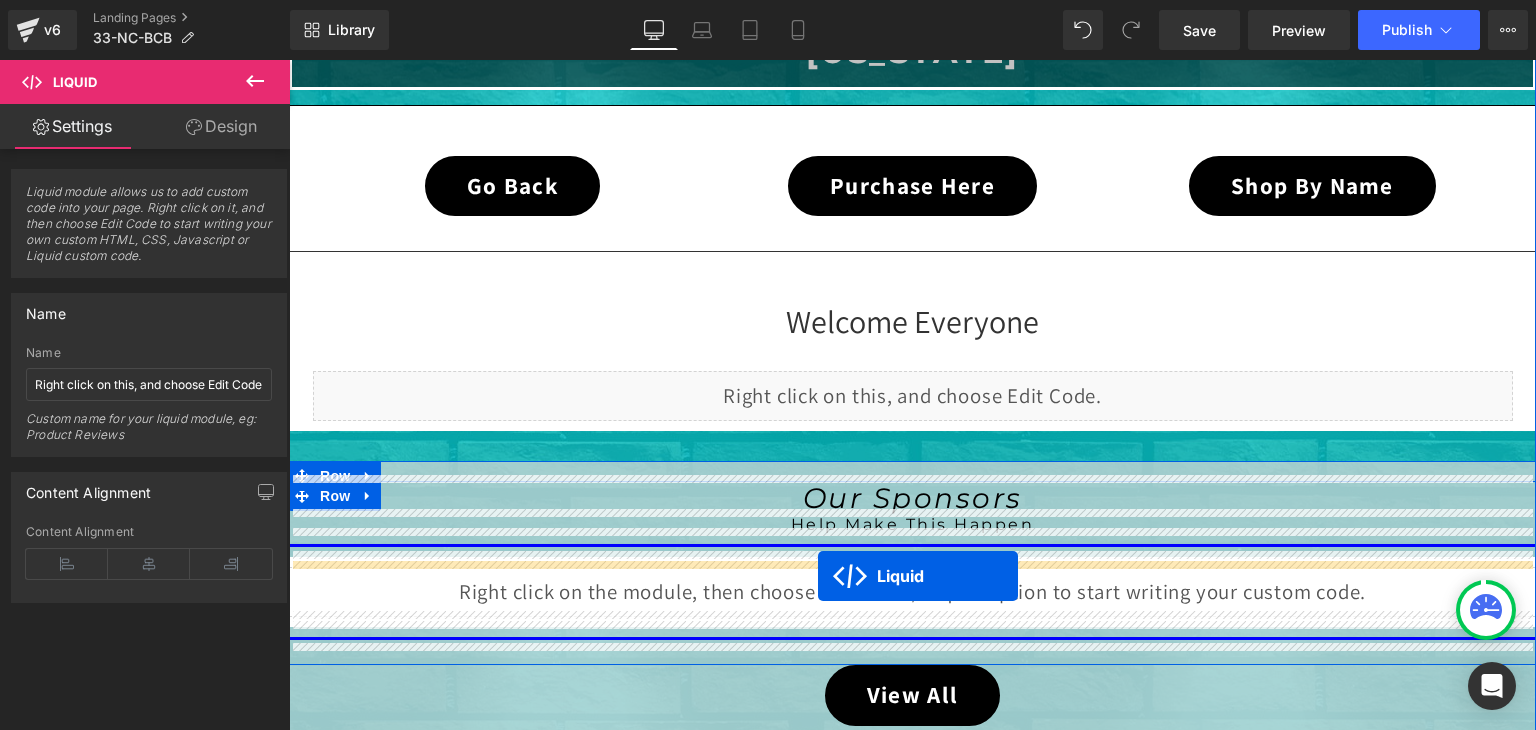 drag, startPoint x: 849, startPoint y: 356, endPoint x: 818, endPoint y: 576, distance: 222.17336 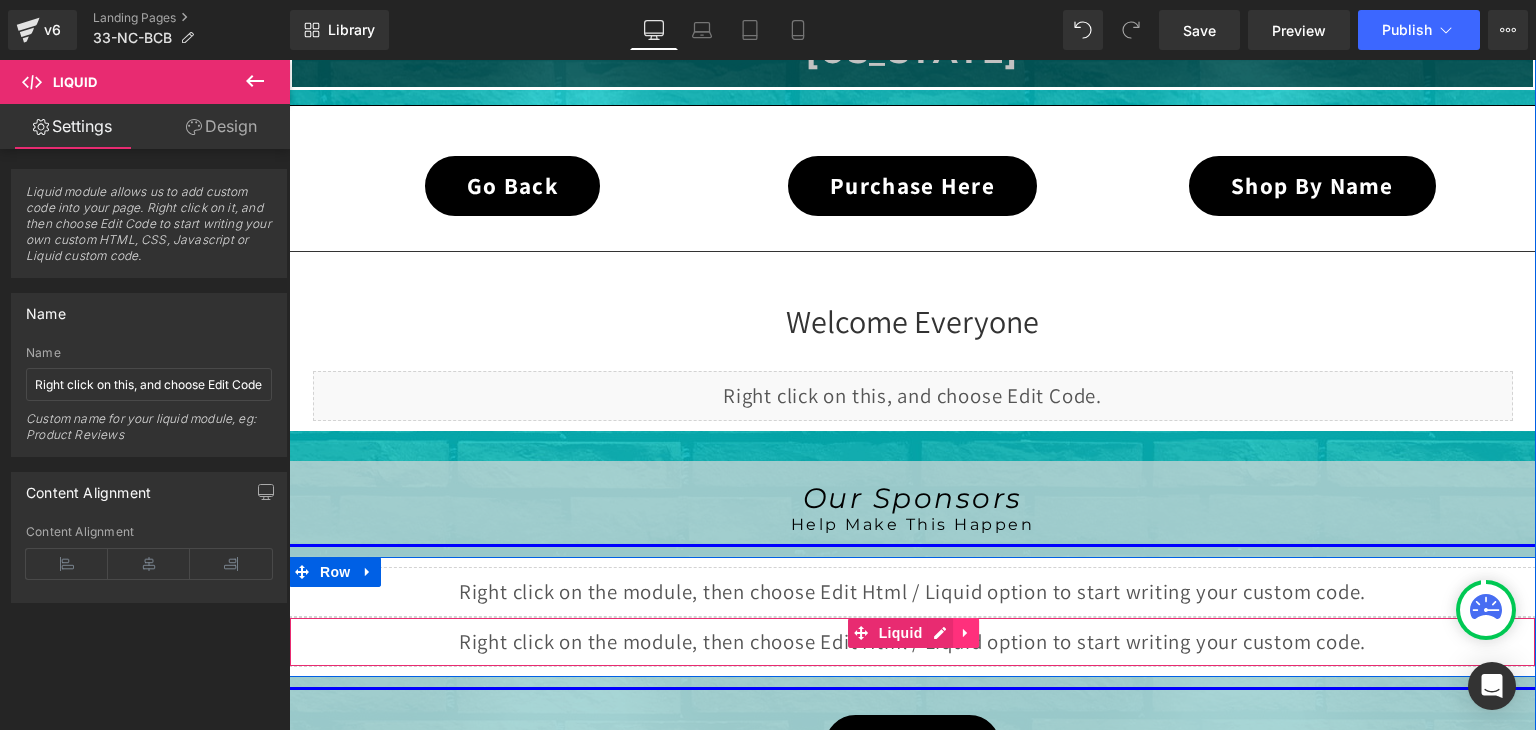 click 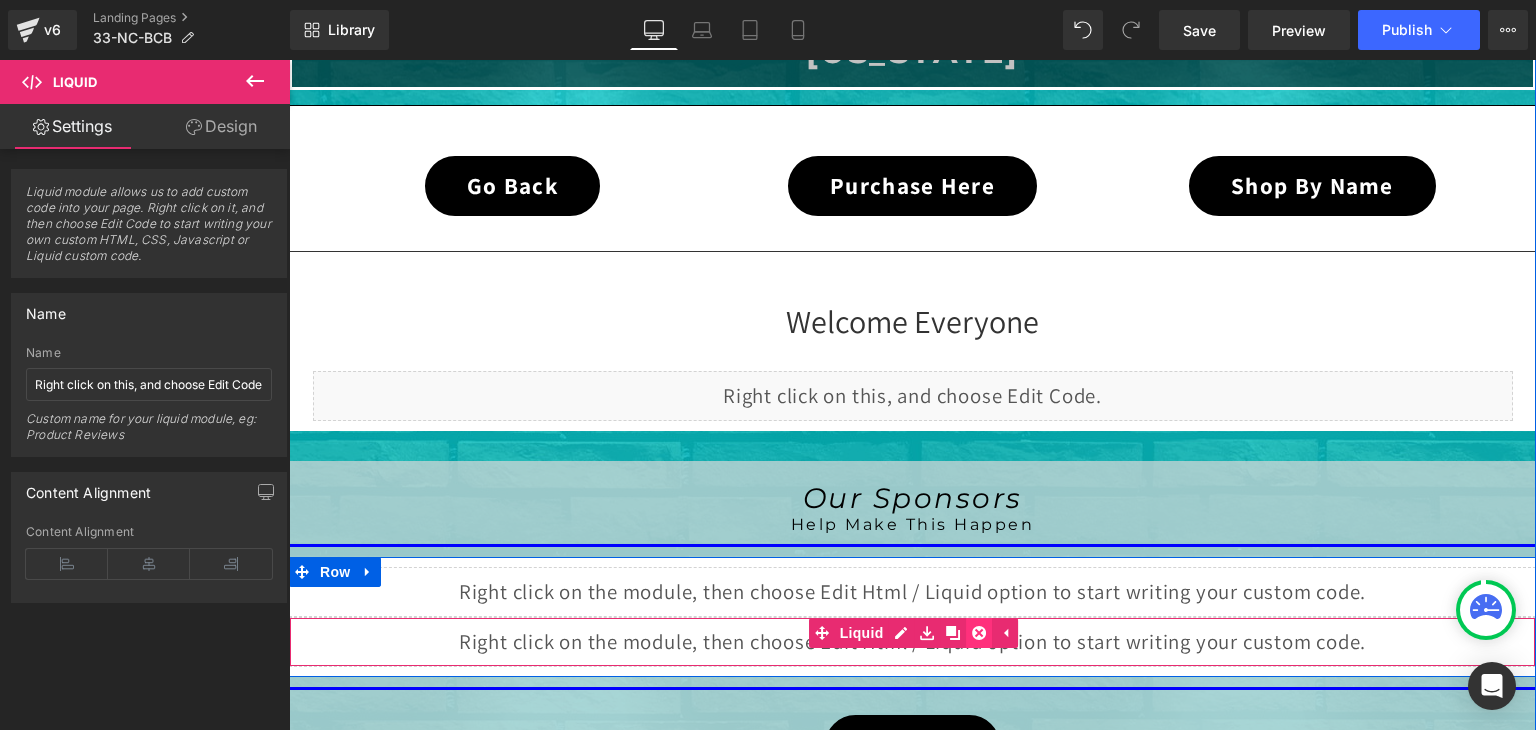 click 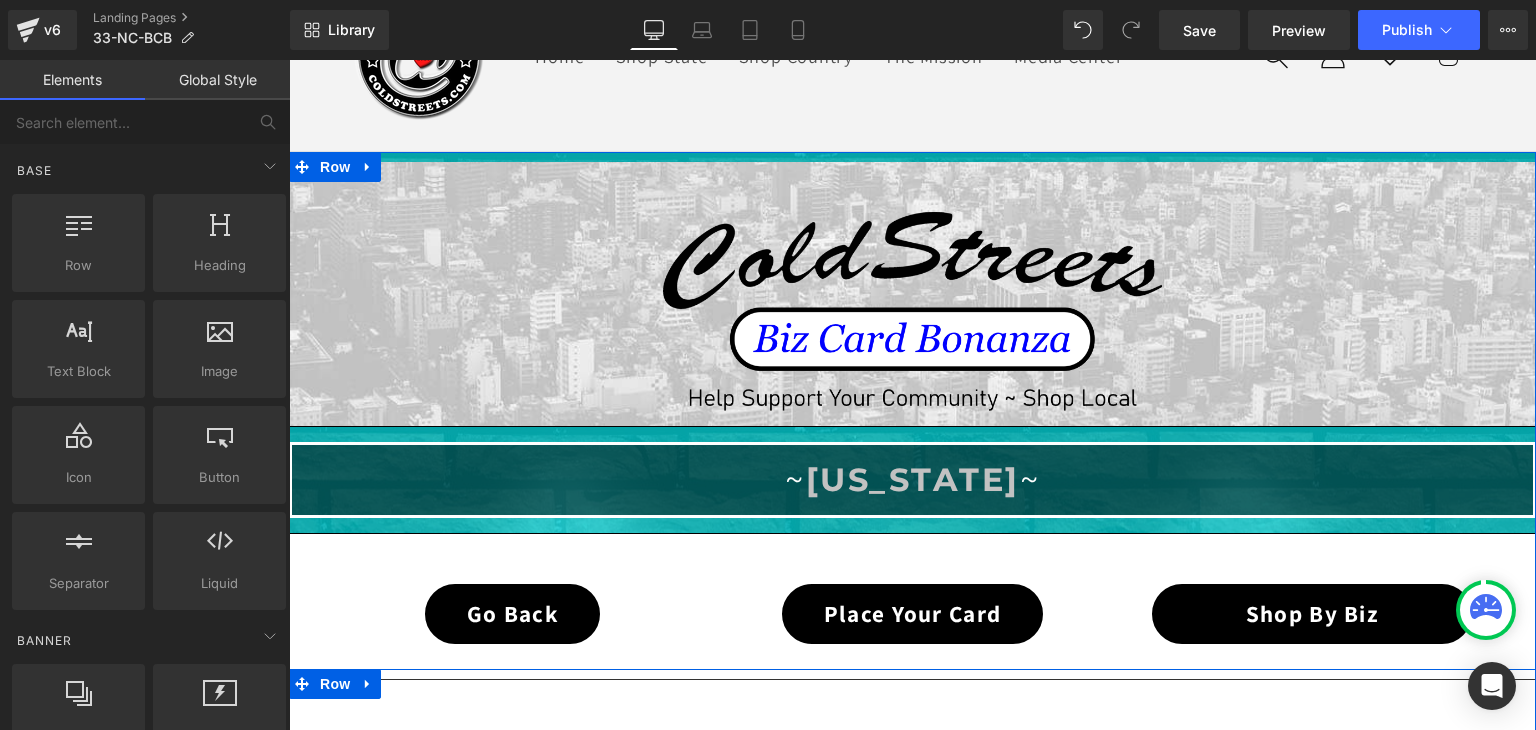 scroll, scrollTop: 99, scrollLeft: 0, axis: vertical 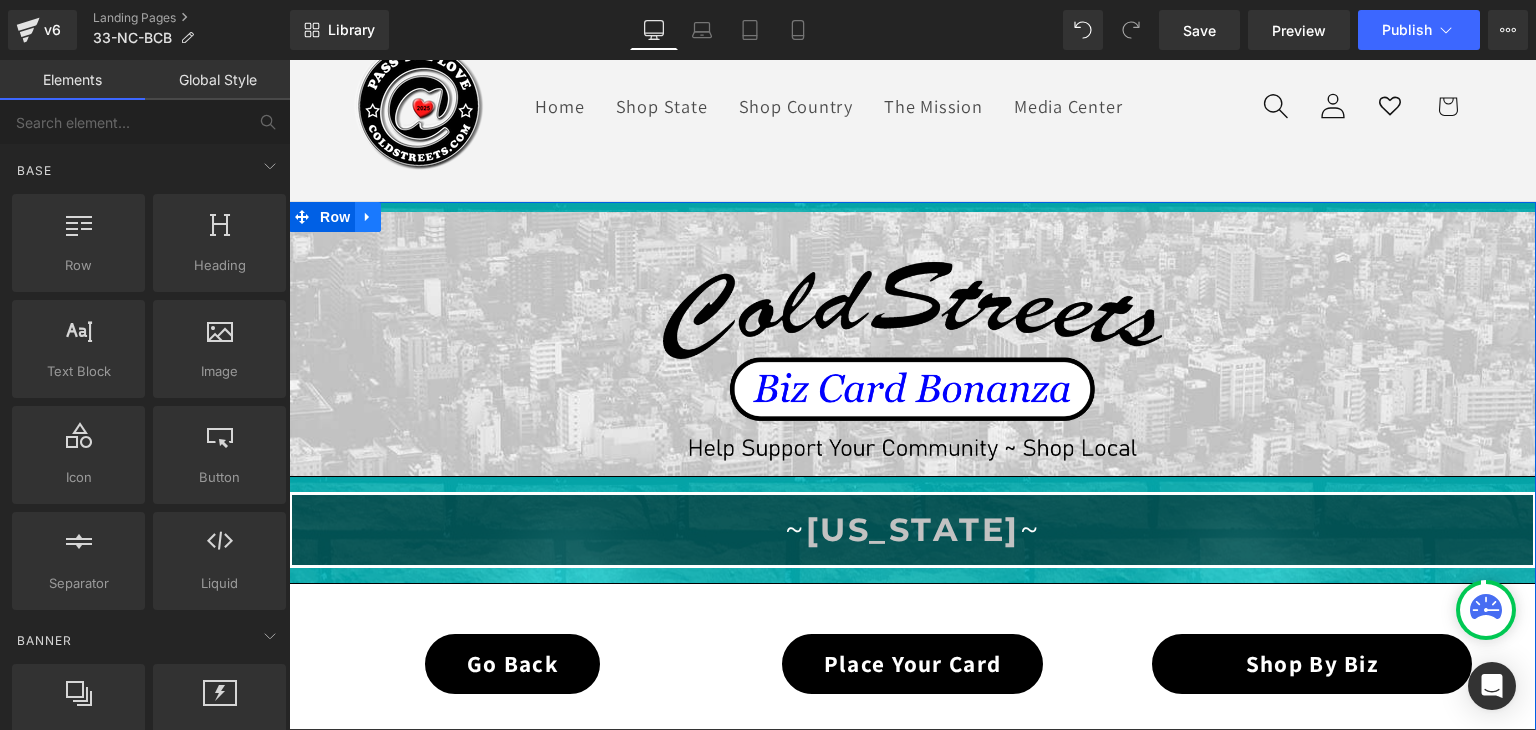 click 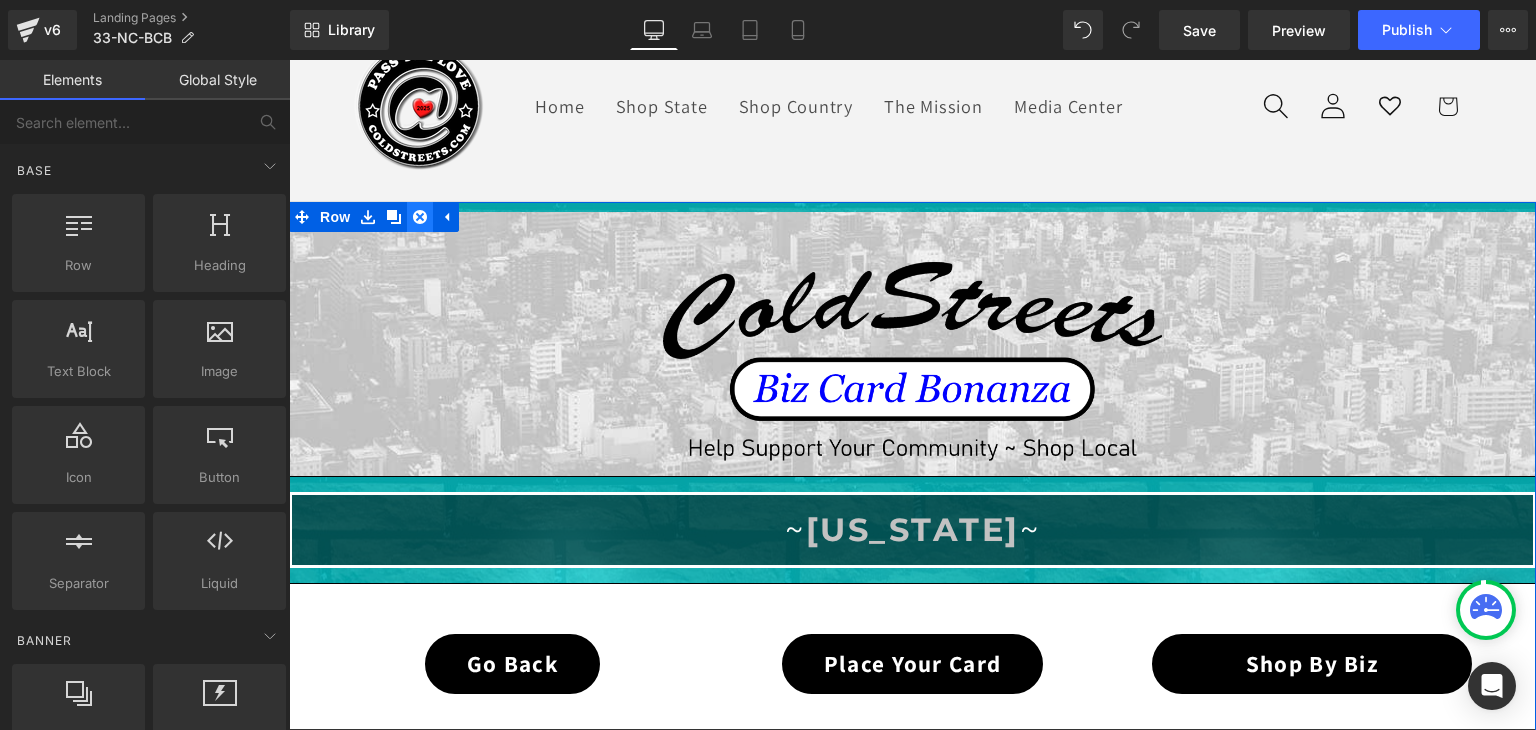 click 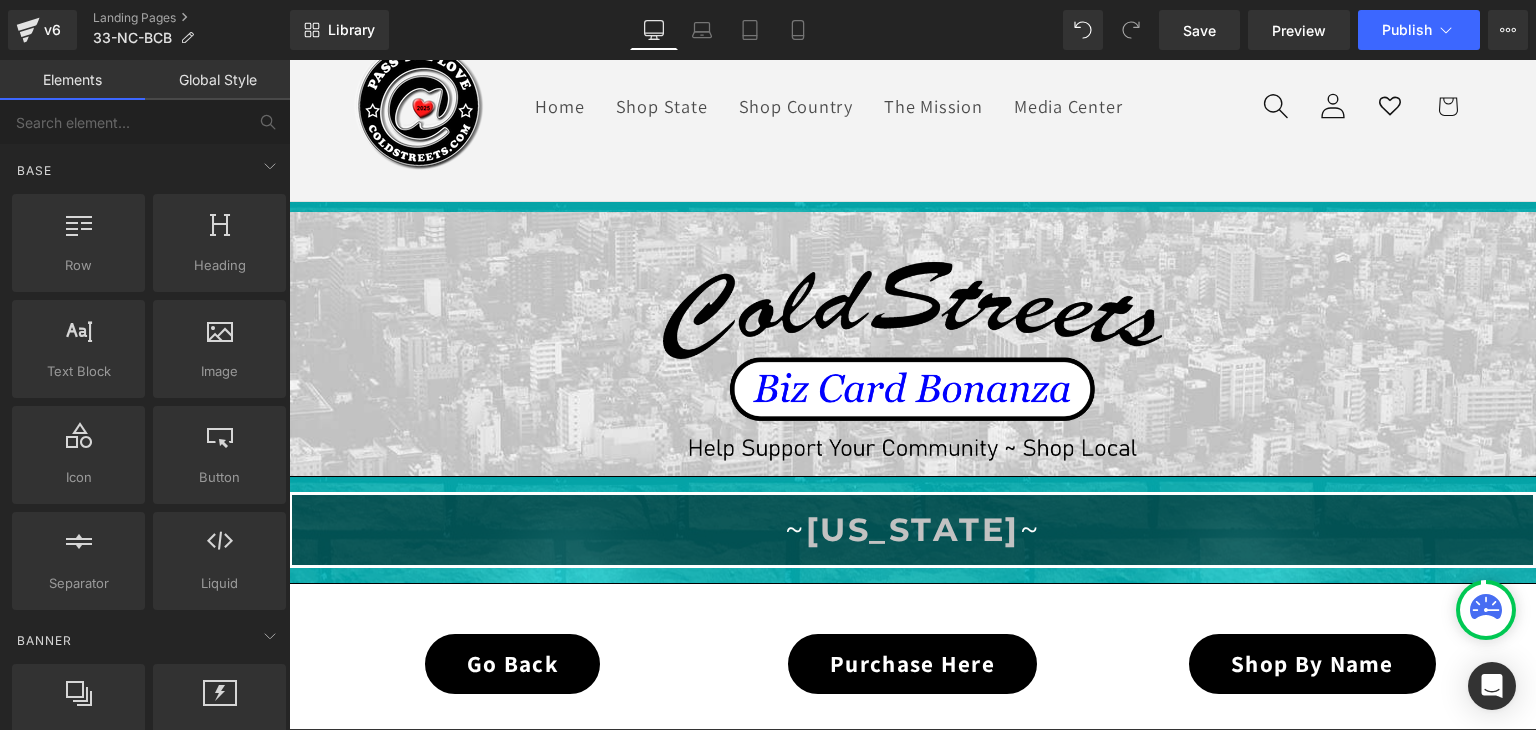 click 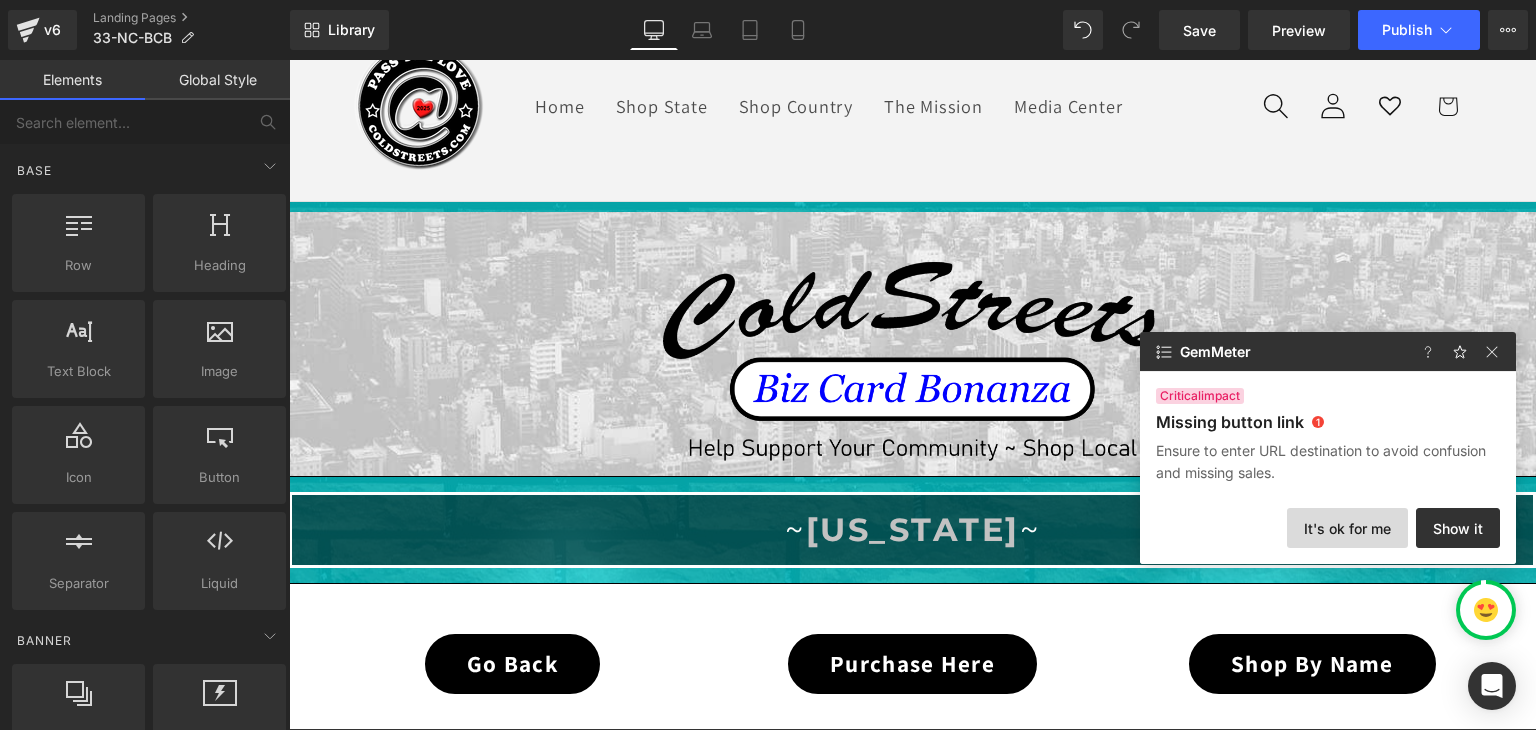 click on "It's ok for me" at bounding box center [1347, 528] 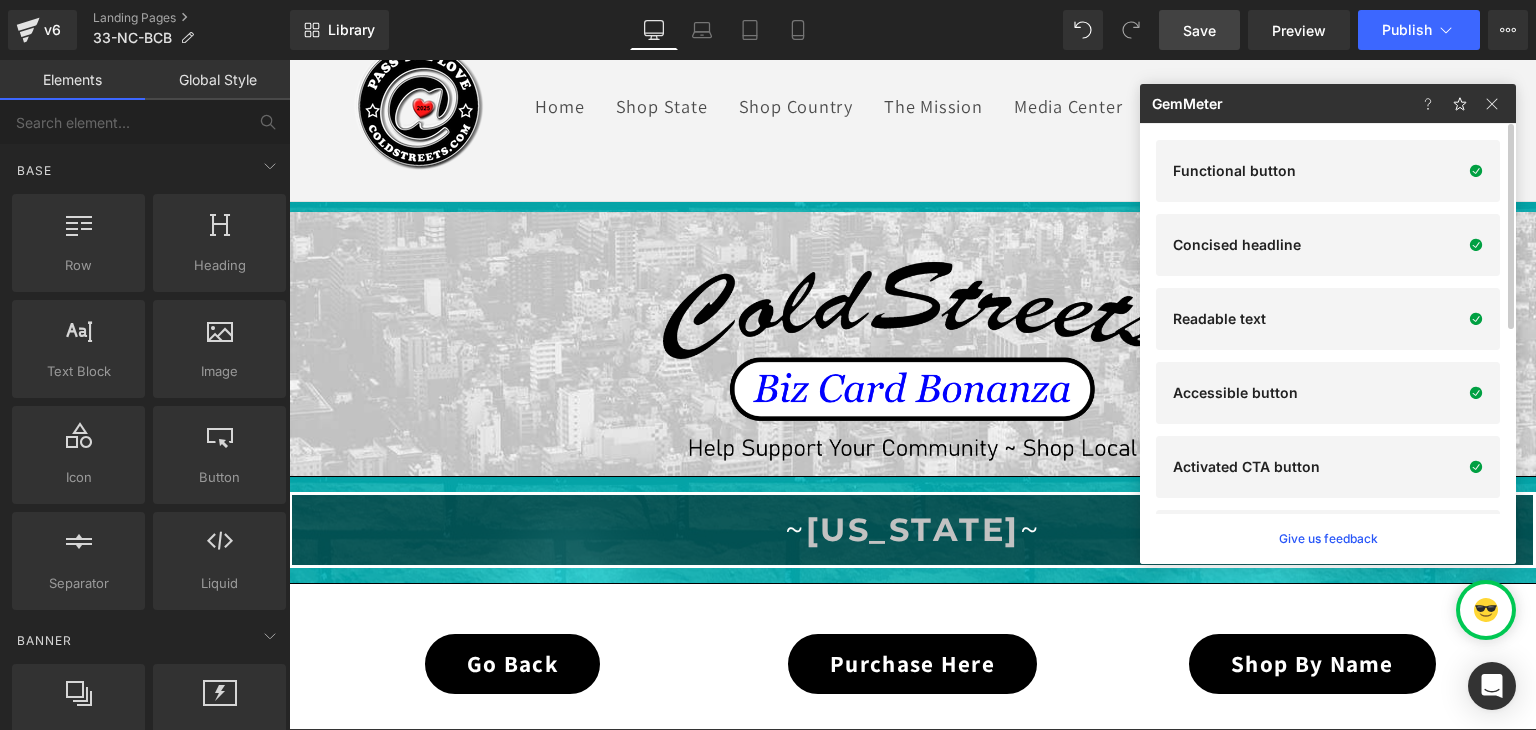 click on "Save" at bounding box center [1199, 30] 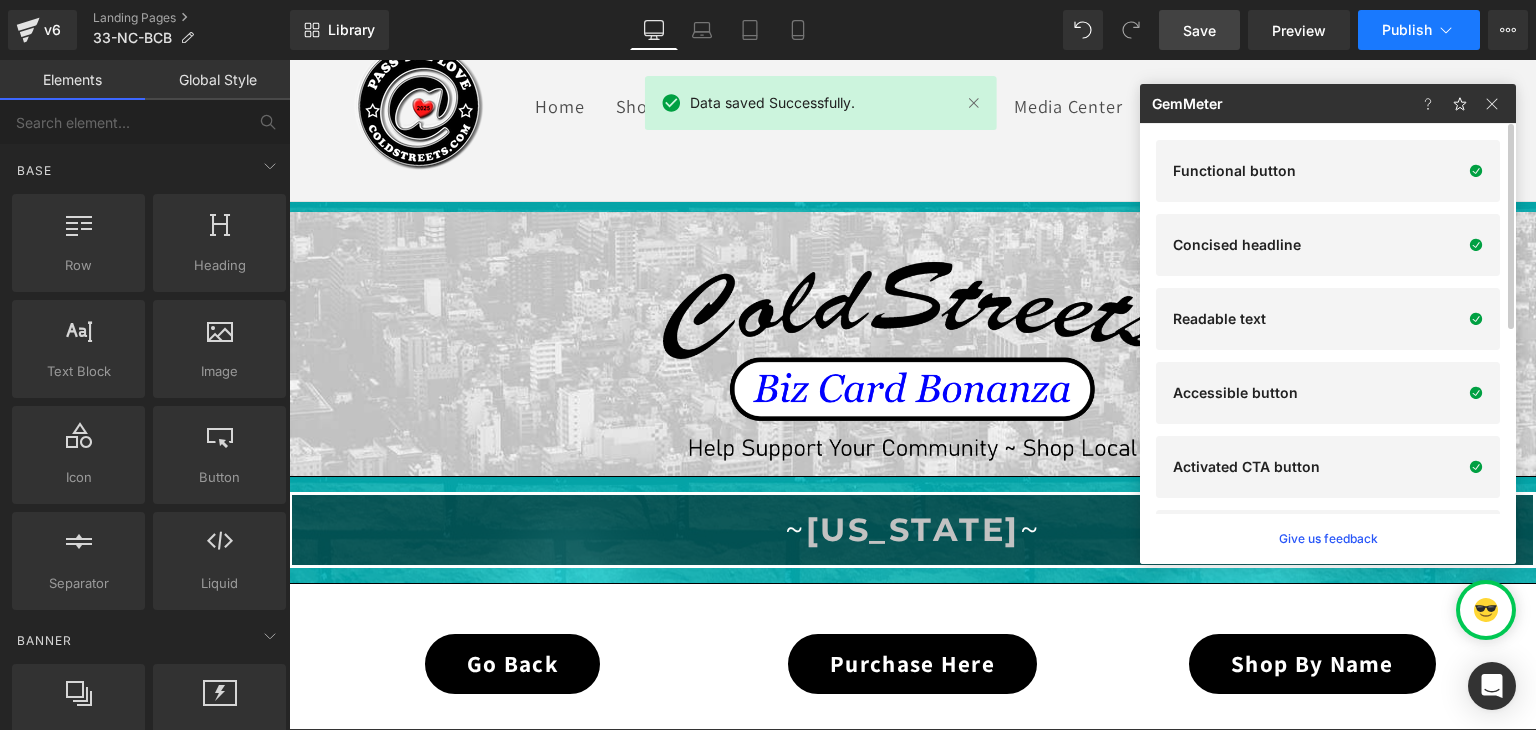 click on "Publish" at bounding box center (1419, 30) 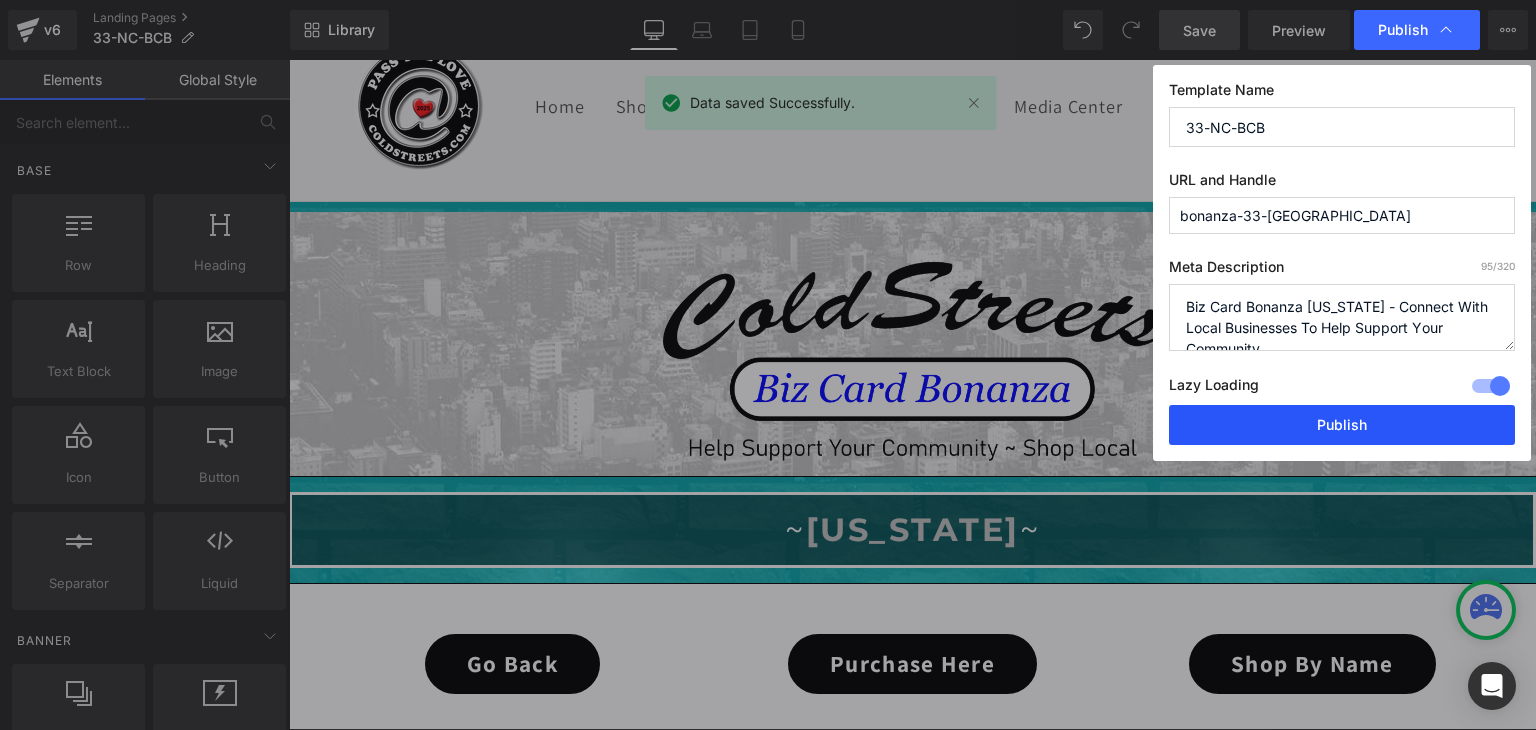 click on "Publish" at bounding box center [1342, 425] 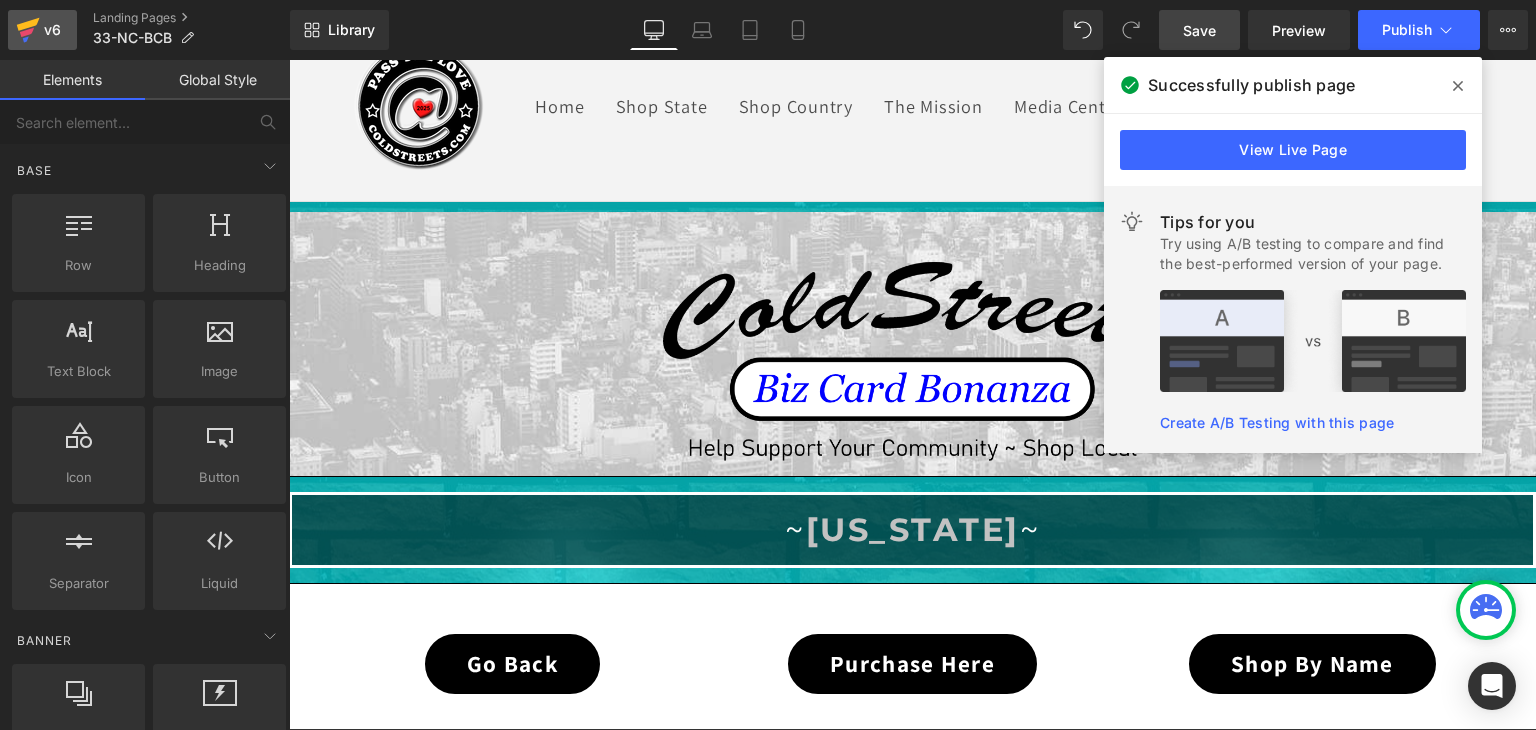 click 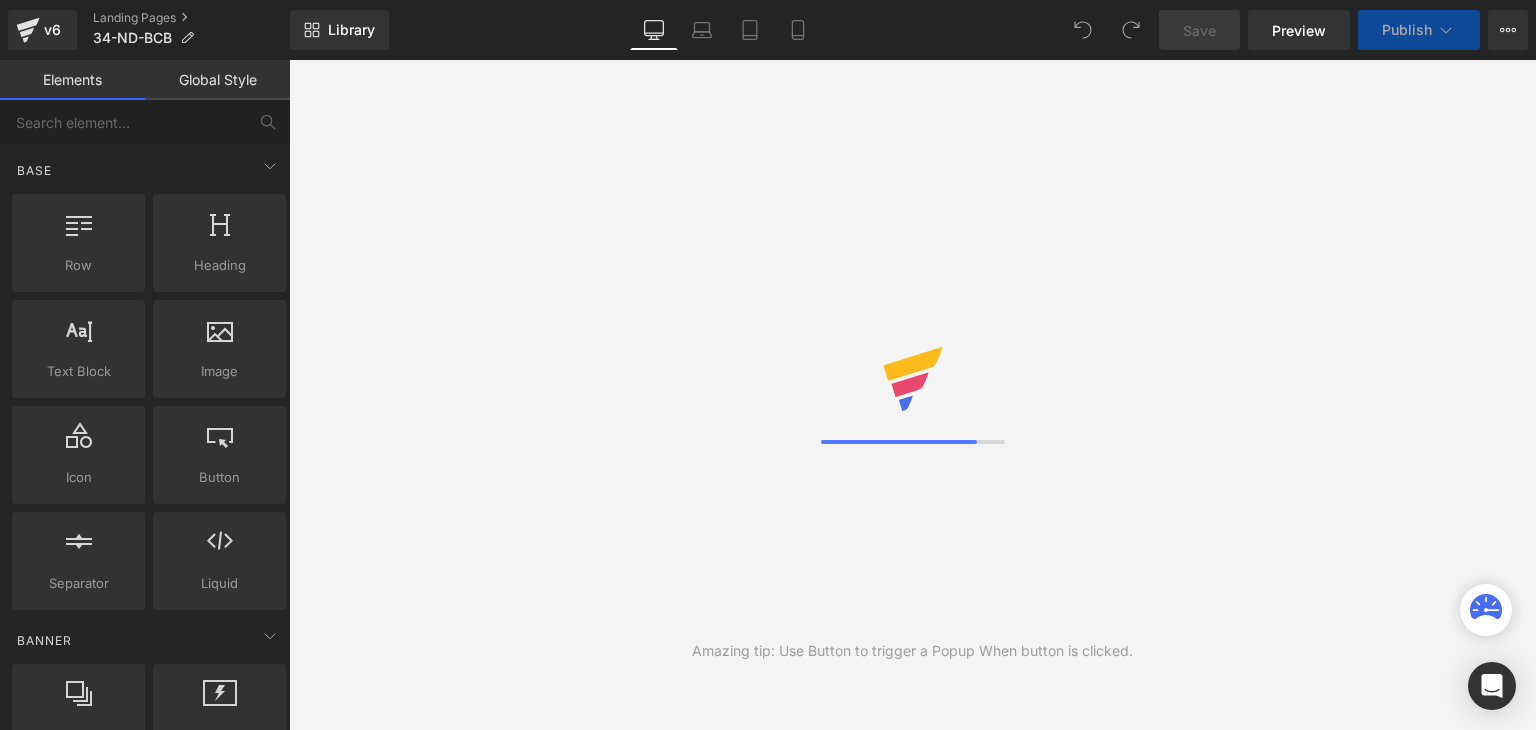 scroll, scrollTop: 0, scrollLeft: 0, axis: both 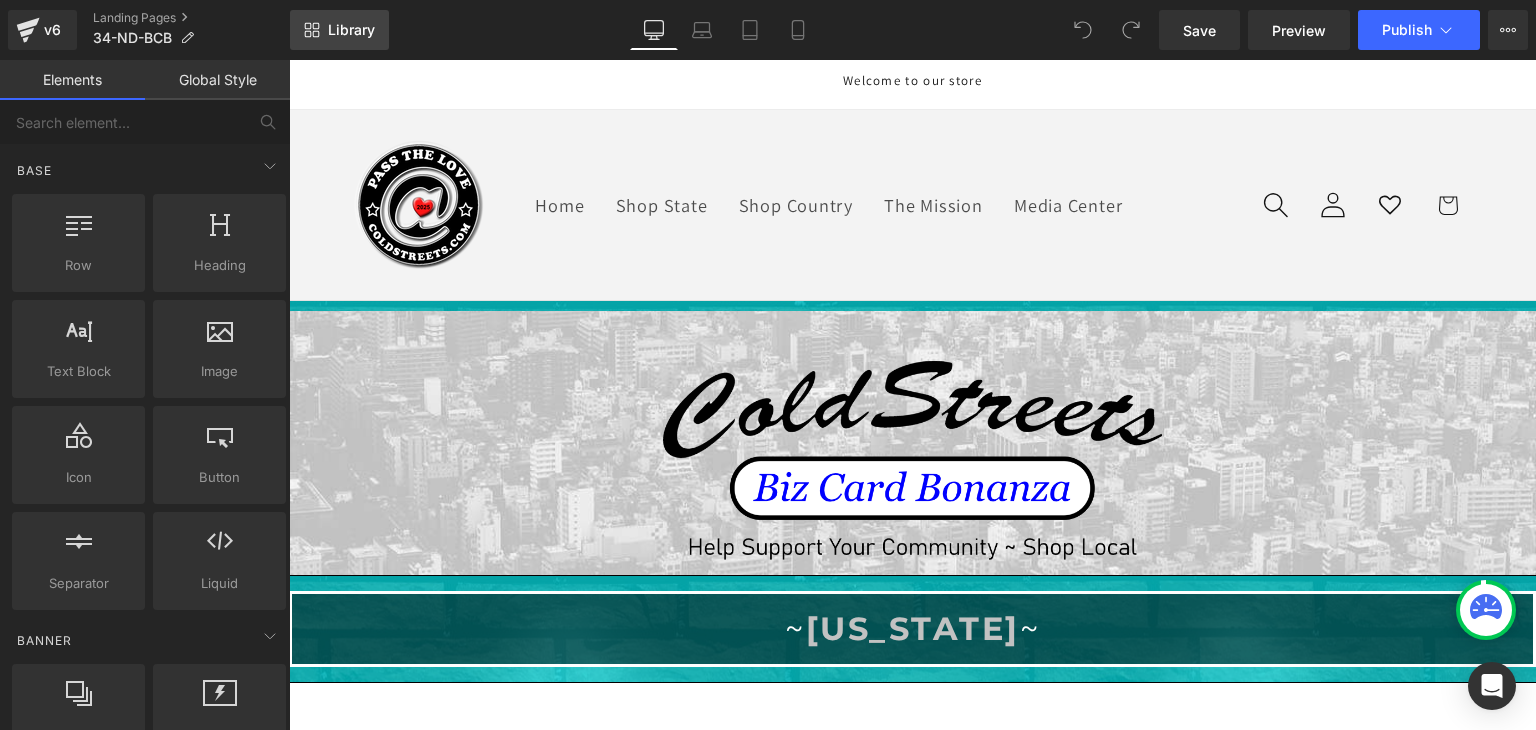 click on "Library" at bounding box center [351, 30] 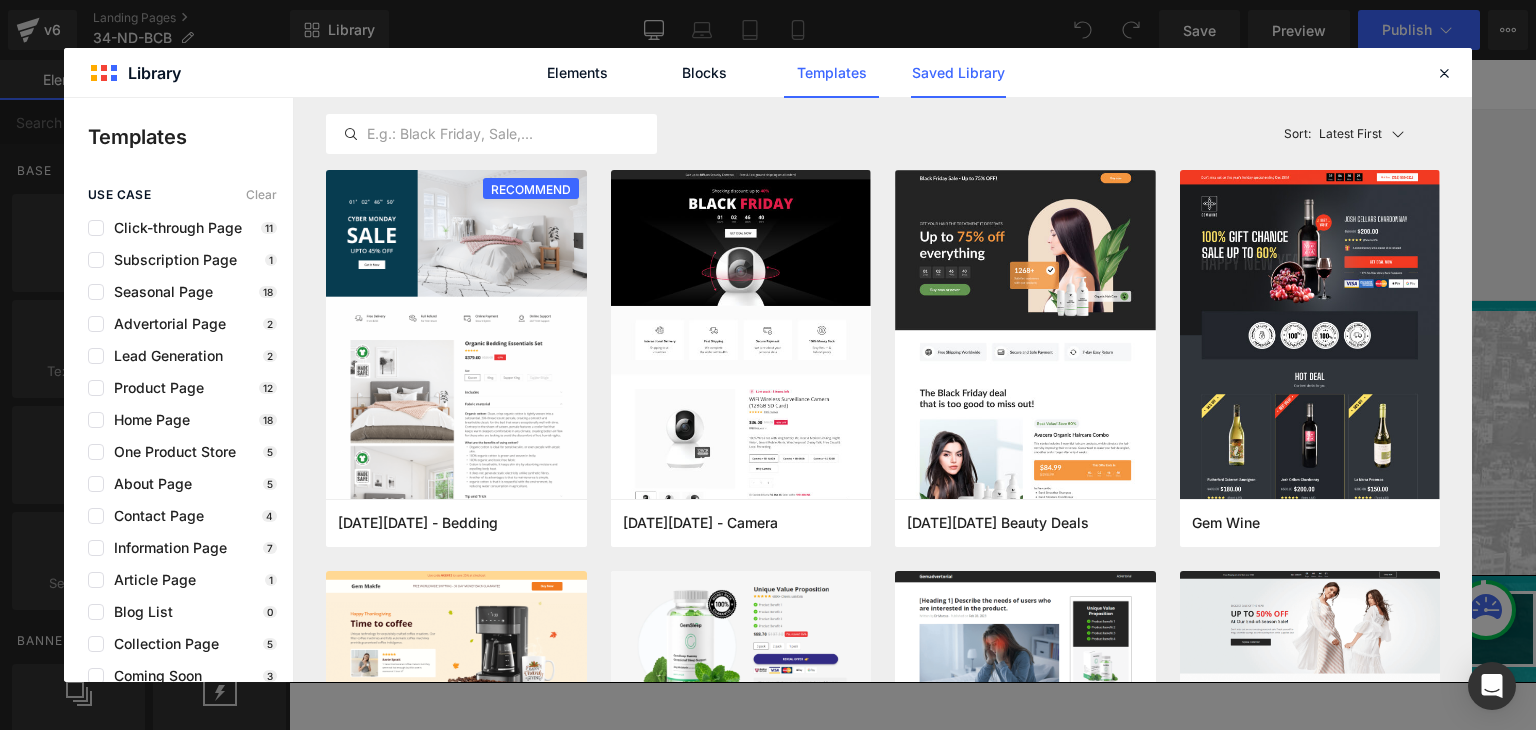 click on "Saved Library" 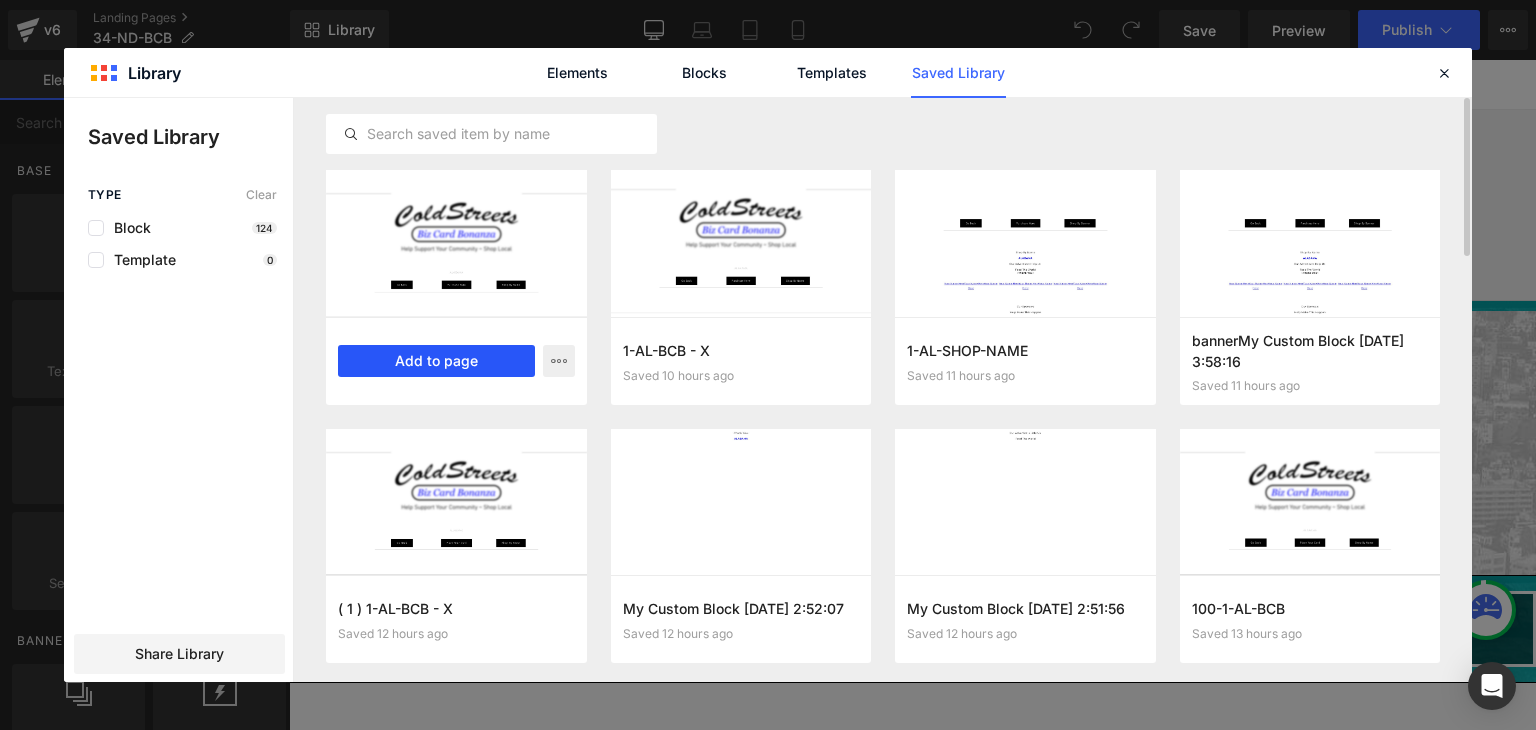 click on "Add to page" at bounding box center [436, 361] 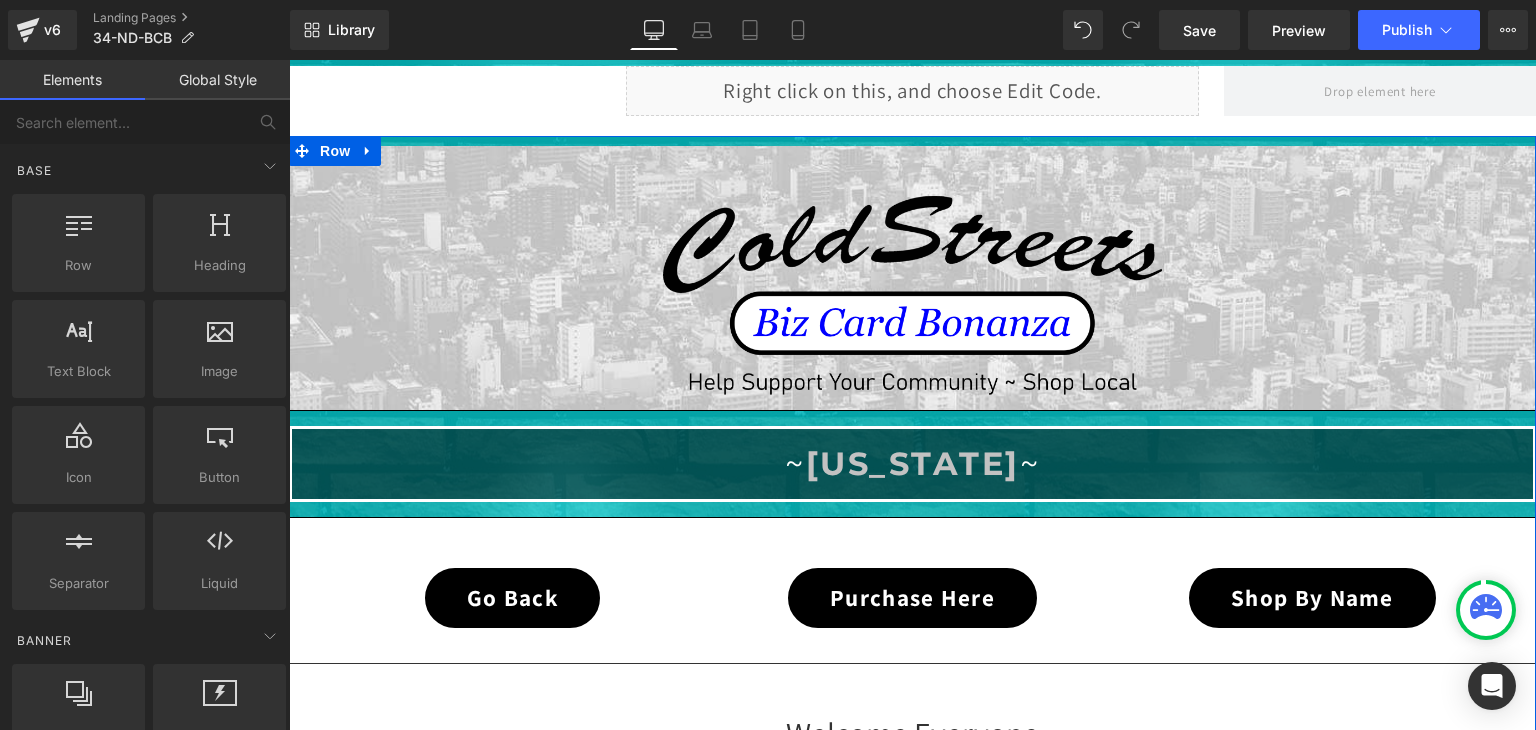 scroll, scrollTop: 1259, scrollLeft: 0, axis: vertical 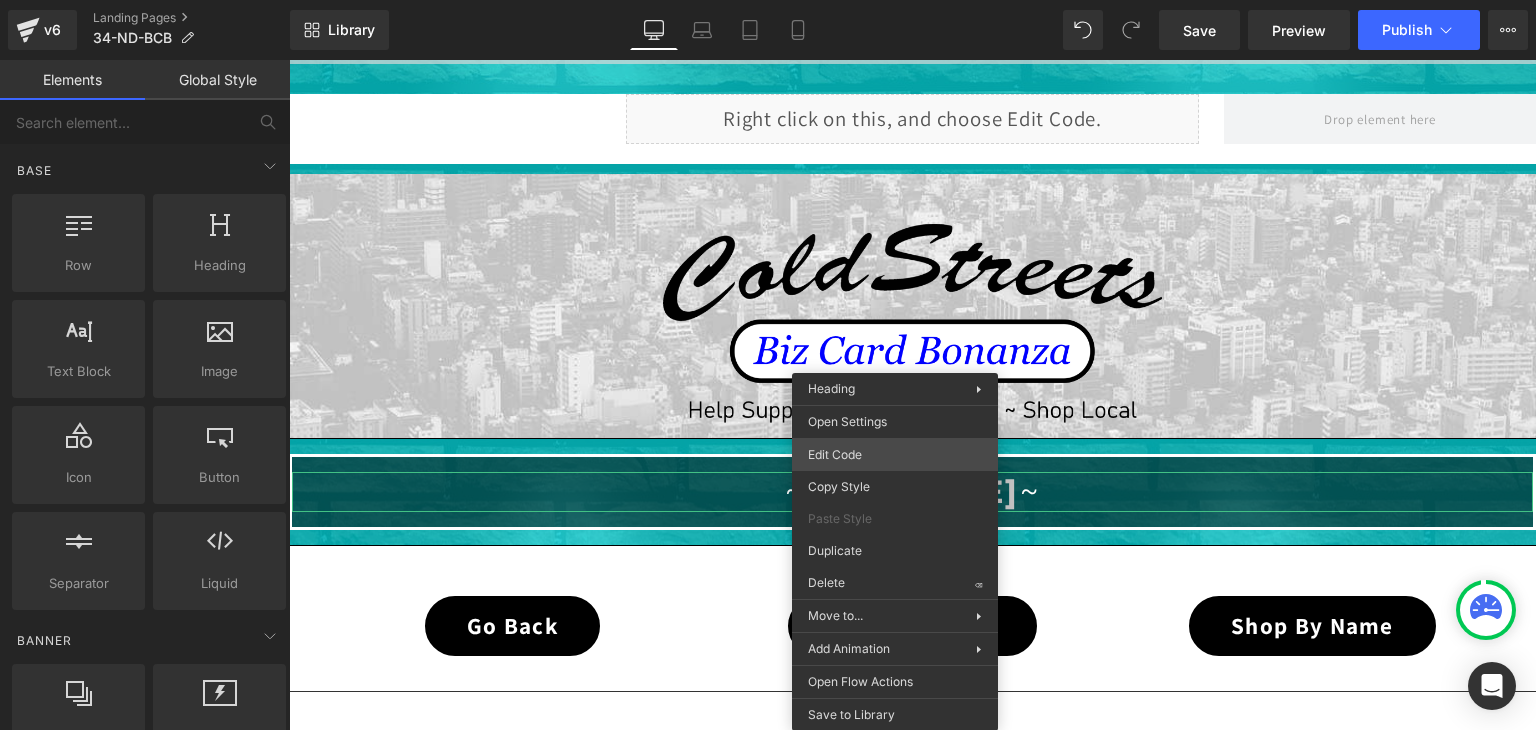 click on "You are previewing how the   will restyle your page. You can not edit Elements in Preset Preview Mode.  v6 Landing Pages 34-ND-BCB Library Desktop Desktop Laptop Tablet Mobile Save Preview Publish Scheduled View Live Page View with current Template Save Template to Library Schedule Publish  Optimize  Publish Settings Shortcuts  Your page can’t be published   You've reached the maximum number of published pages on your plan  (0/0).  You need to upgrade your plan or unpublish all your pages to get 1 publish slot.   Unpublish pages   Upgrade plan  Elements Global Style Base Row  rows, columns, layouts, div Heading  headings, titles, h1,h2,h3,h4,h5,h6 Text Block  texts, paragraphs, contents, blocks Image  images, photos, alts, uploads Icon  icons, symbols Button  button, call to action, cta Separator  separators, dividers, horizontal lines Liquid  liquid, custom code, html, javascript, css, reviews, apps, applications, embeded, iframe Banner Parallax  banner, slideshow, hero, image, cover, parallax, effect ok" at bounding box center [768, 0] 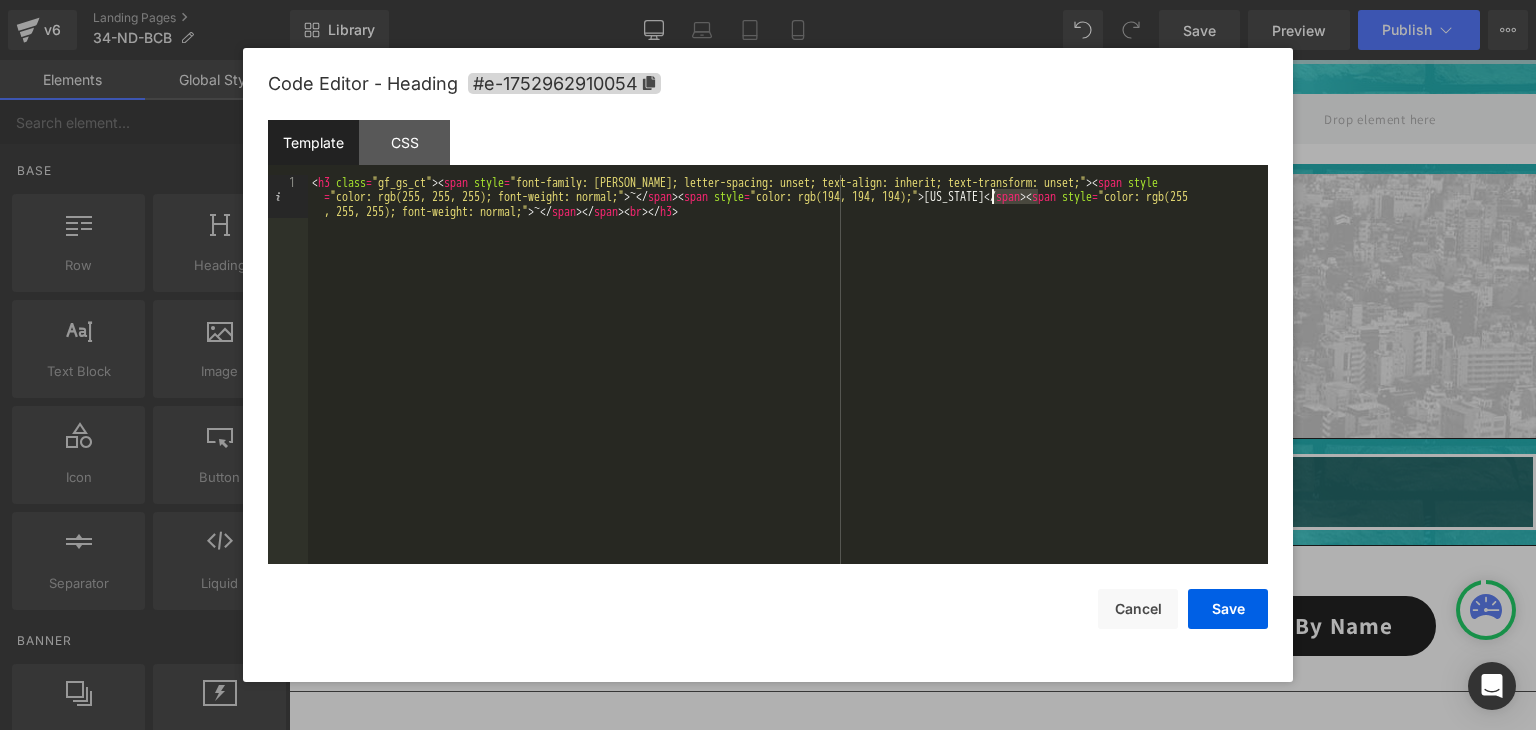 drag, startPoint x: 1036, startPoint y: 201, endPoint x: 992, endPoint y: 195, distance: 44.407207 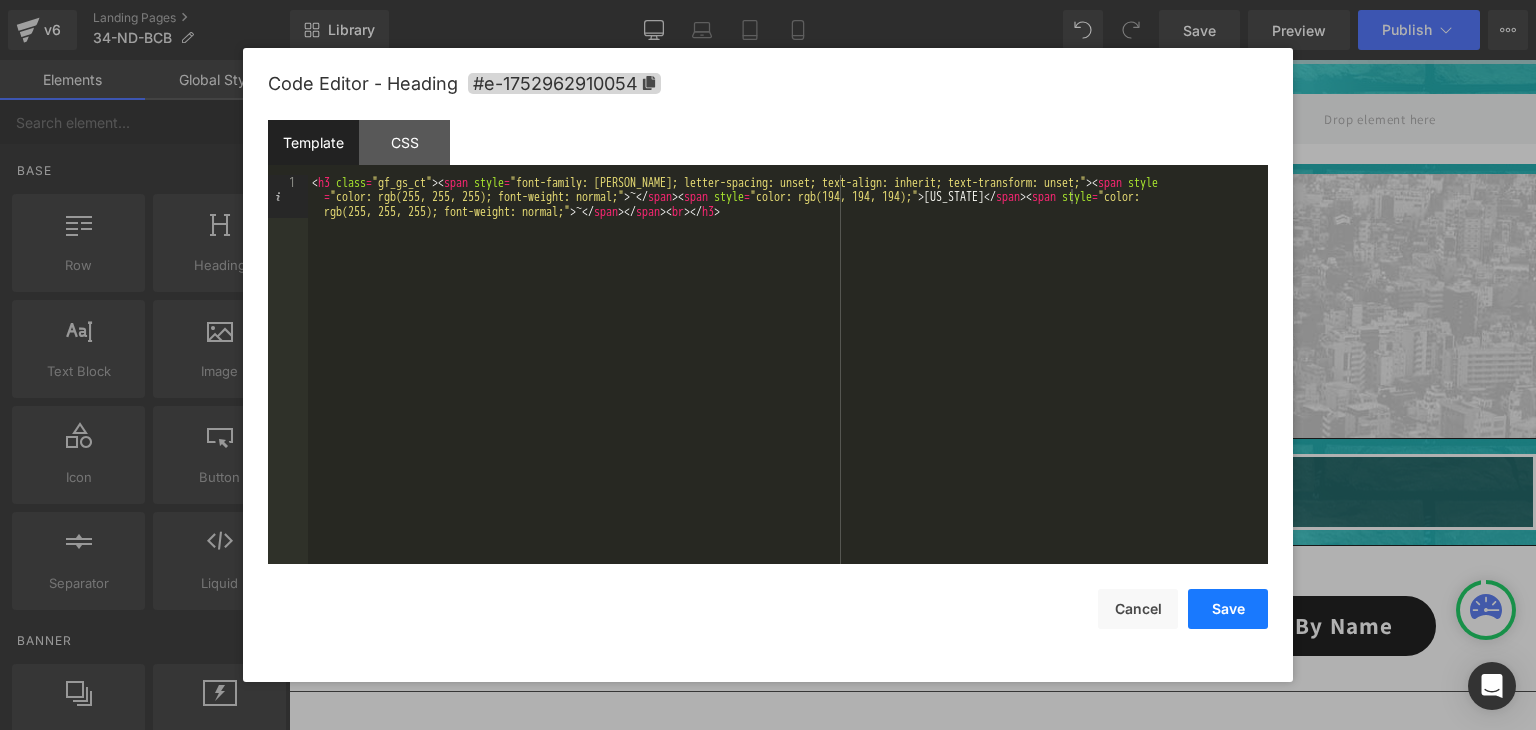 click on "Save" at bounding box center (1228, 609) 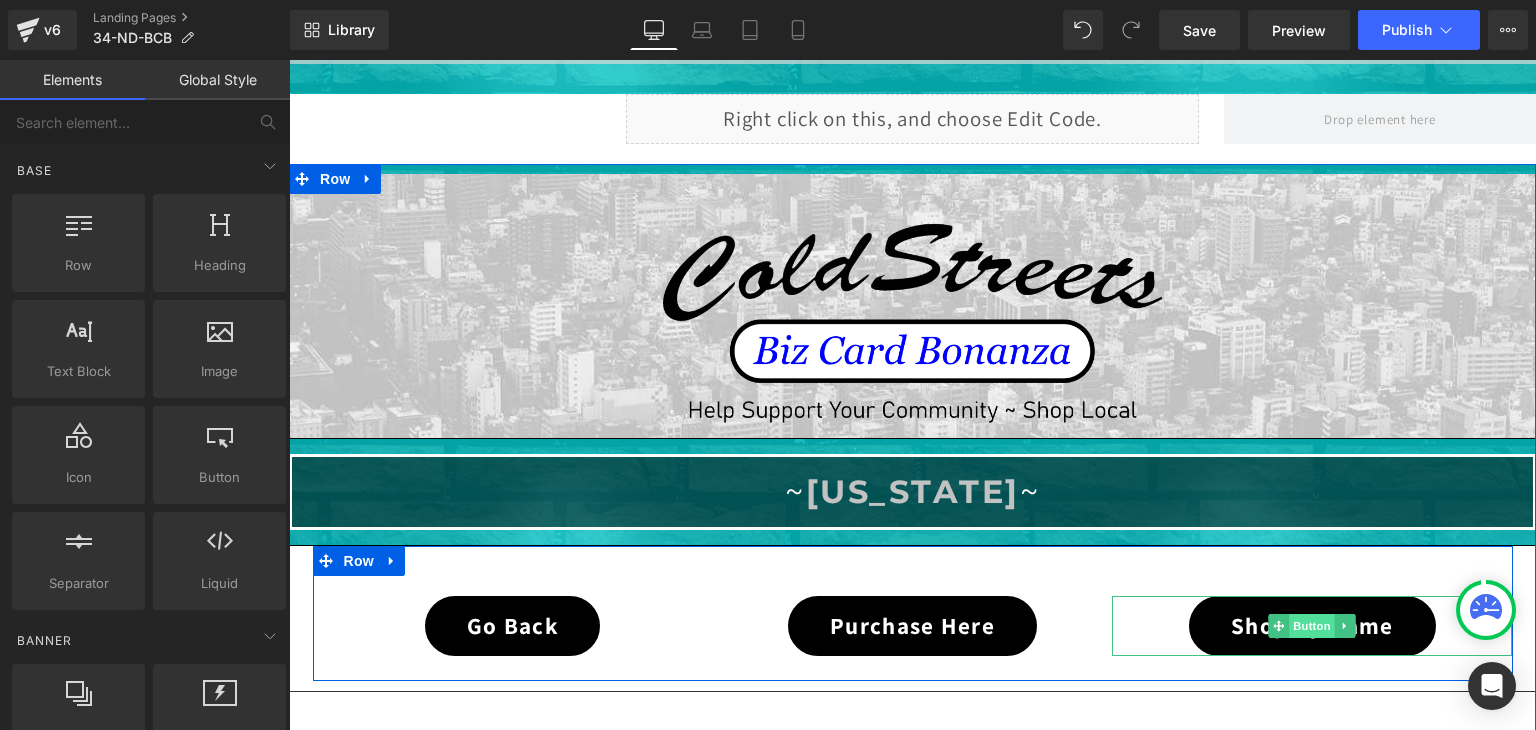 click on "Button" at bounding box center [1313, 626] 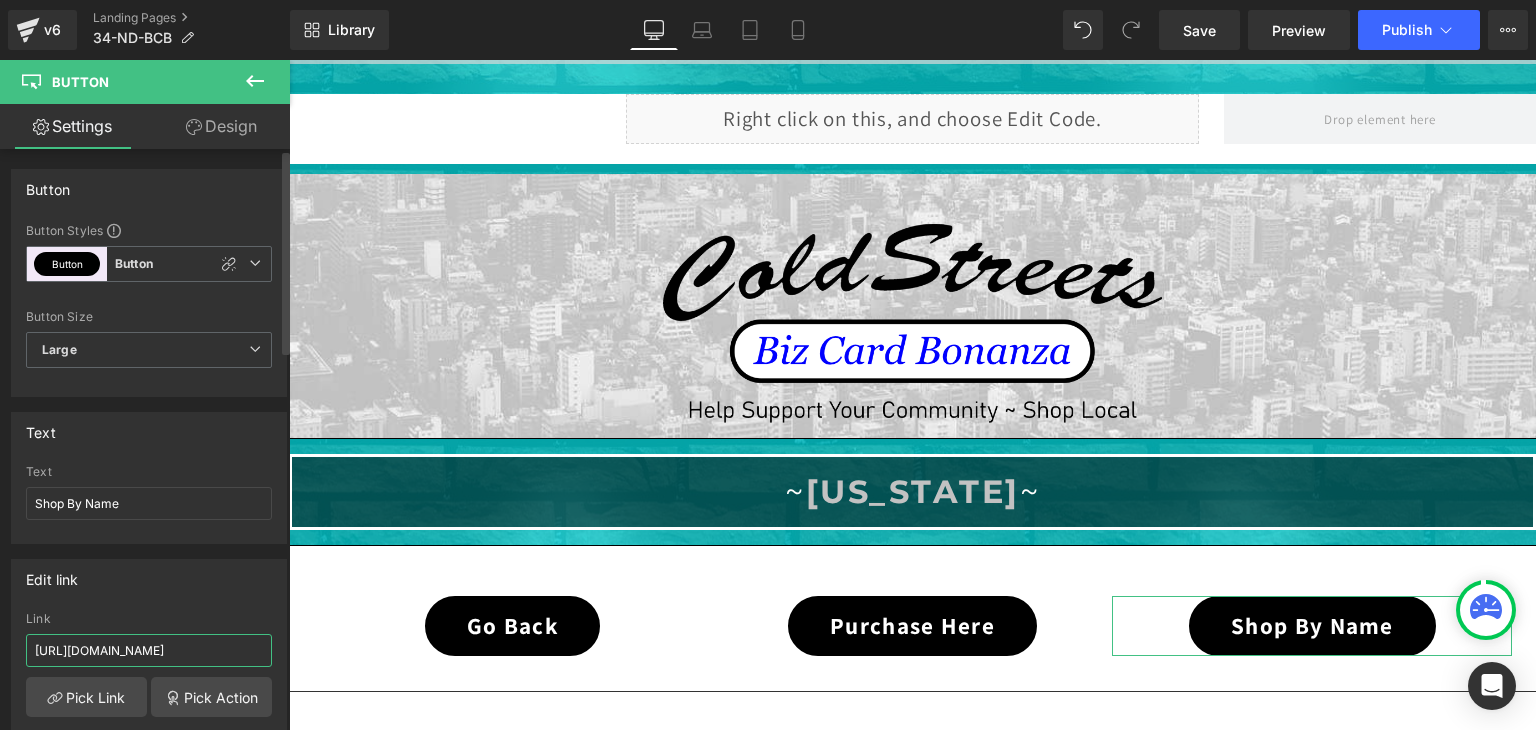 click on "[URL][DOMAIN_NAME]" at bounding box center [149, 650] 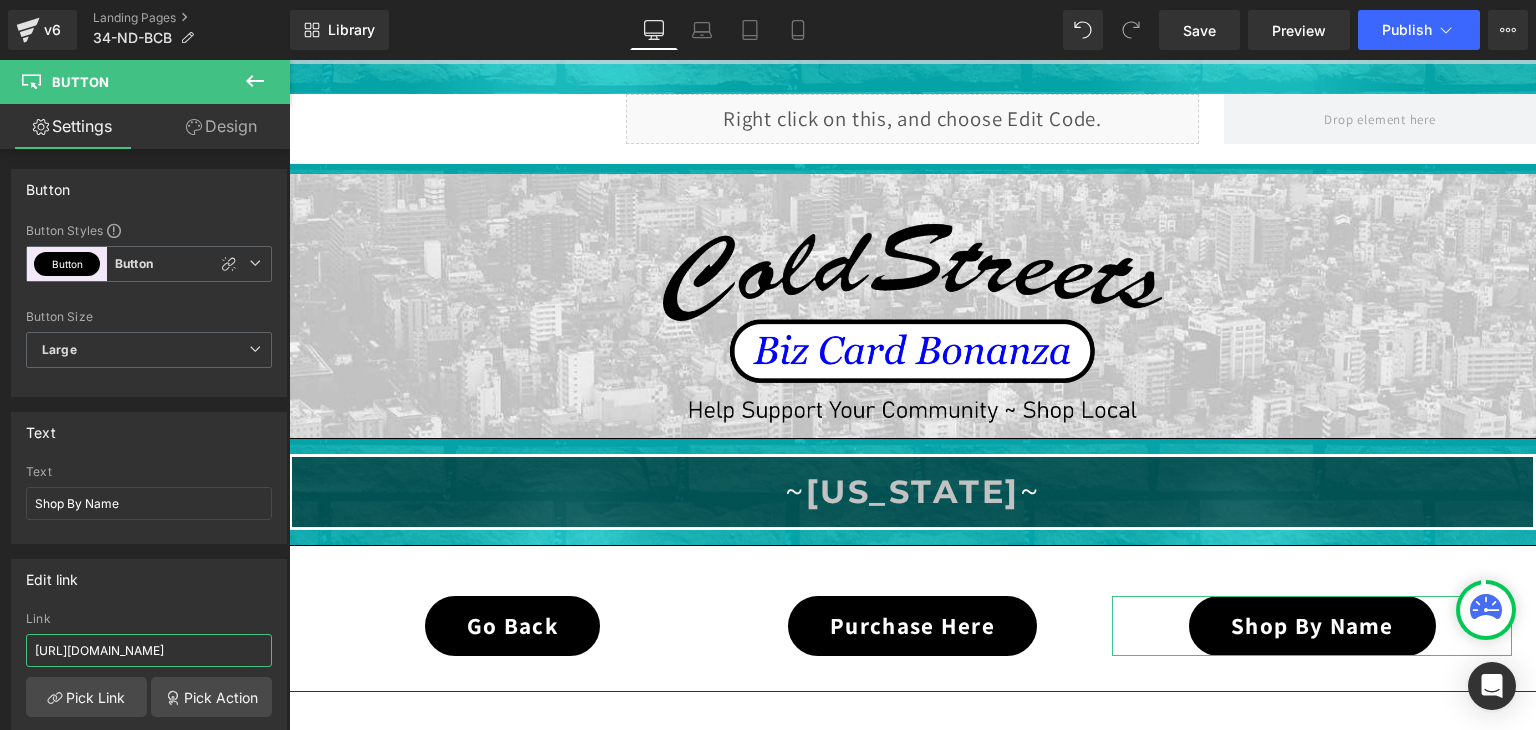 type on "https://coldstreets.com/pages/34-nd-shop-name" 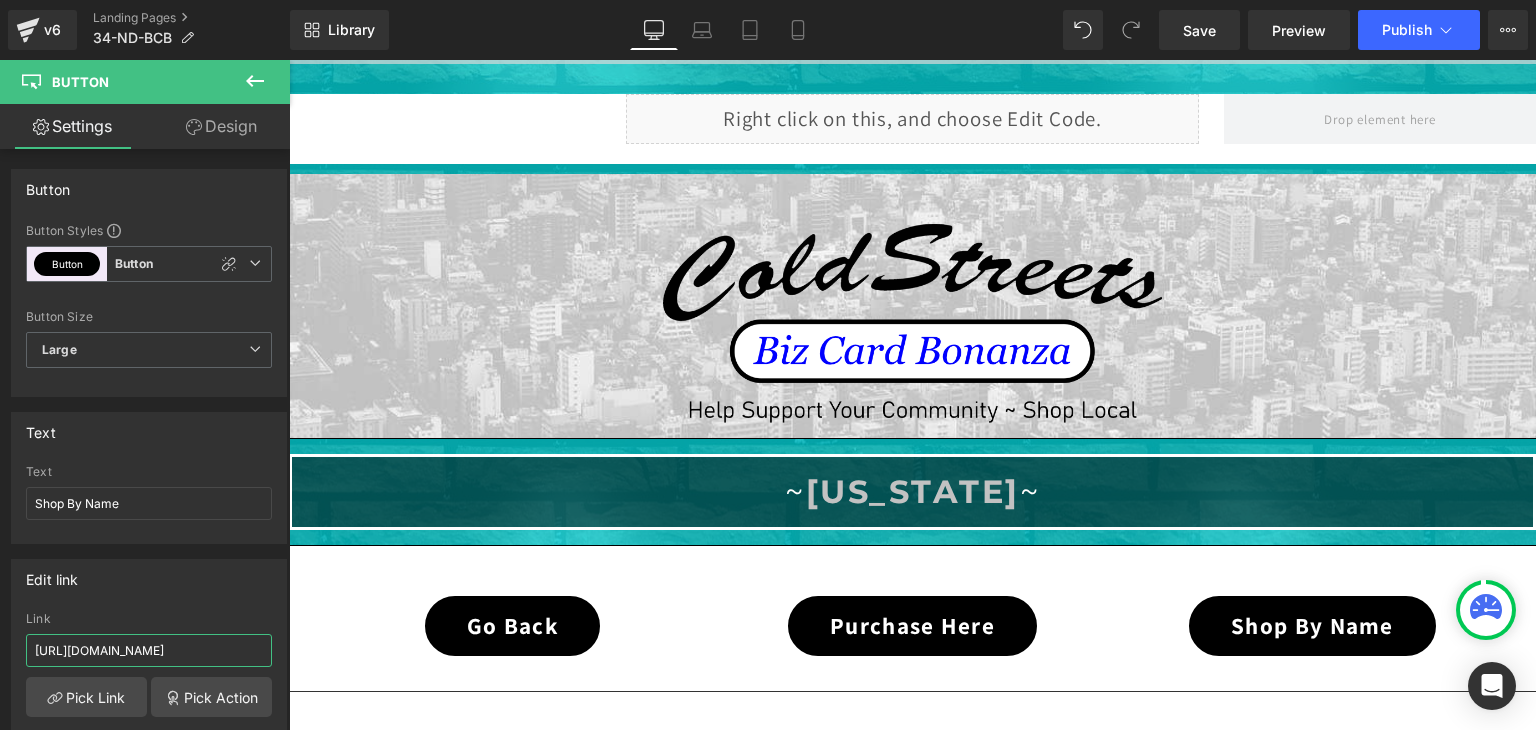 scroll, scrollTop: 0, scrollLeft: 60, axis: horizontal 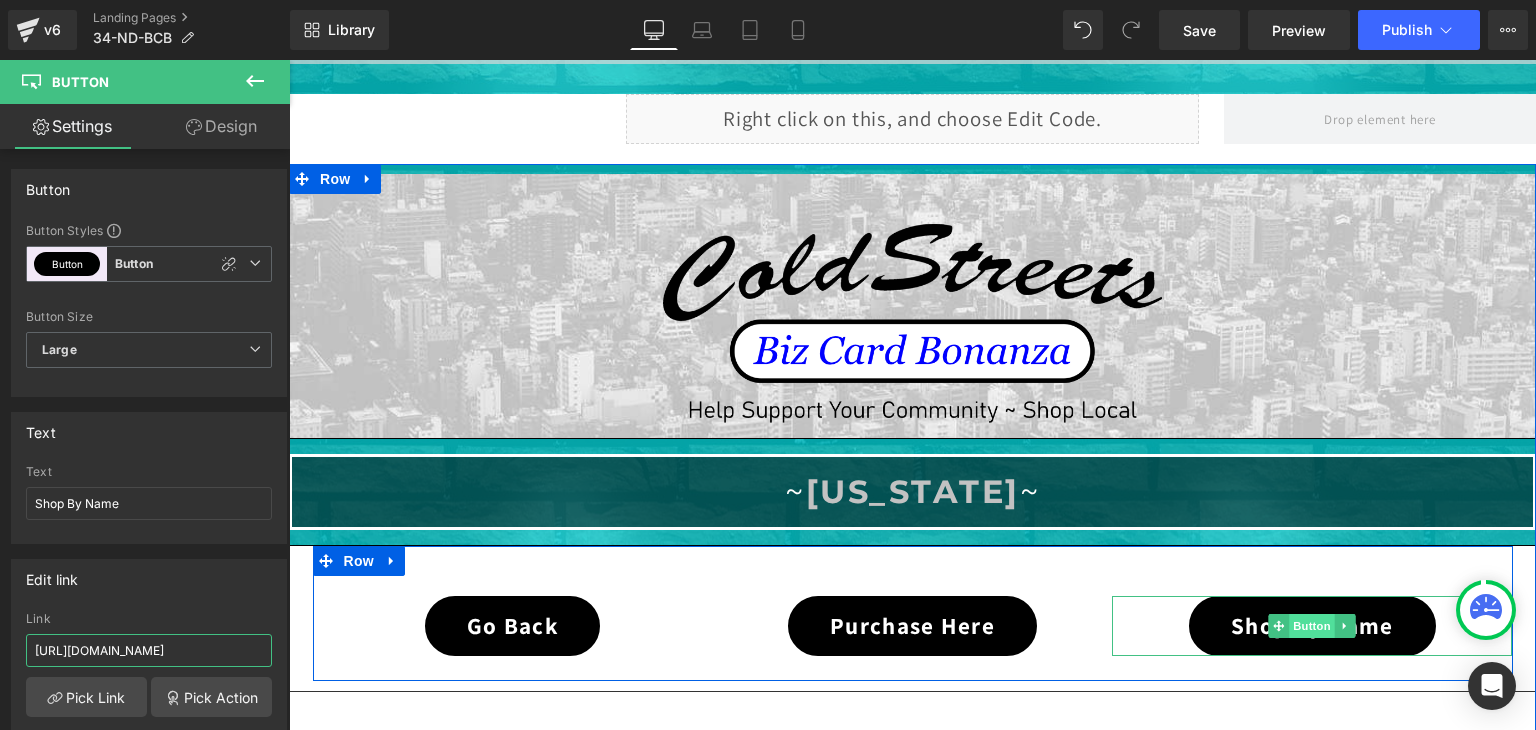 click on "Button" at bounding box center (1313, 626) 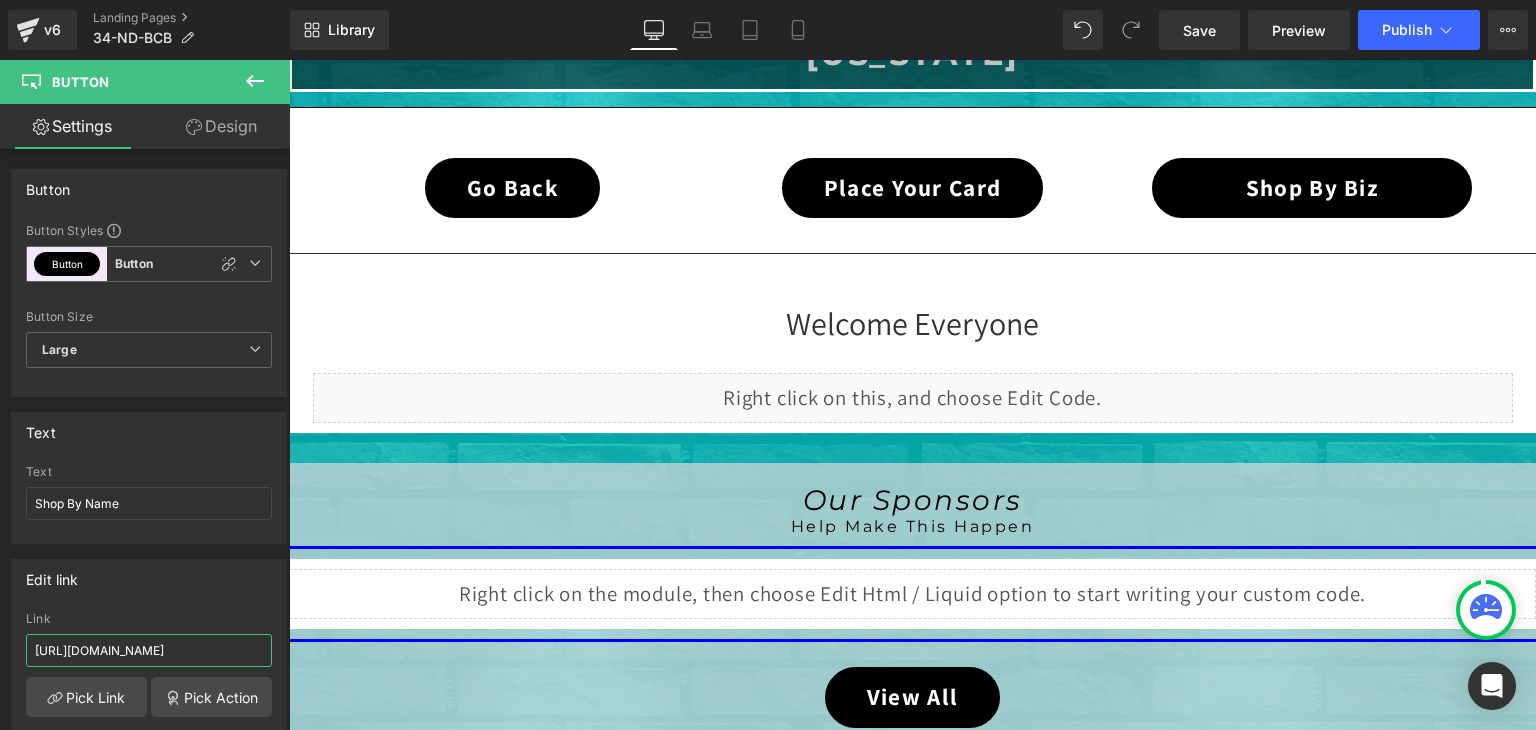 scroll, scrollTop: 559, scrollLeft: 0, axis: vertical 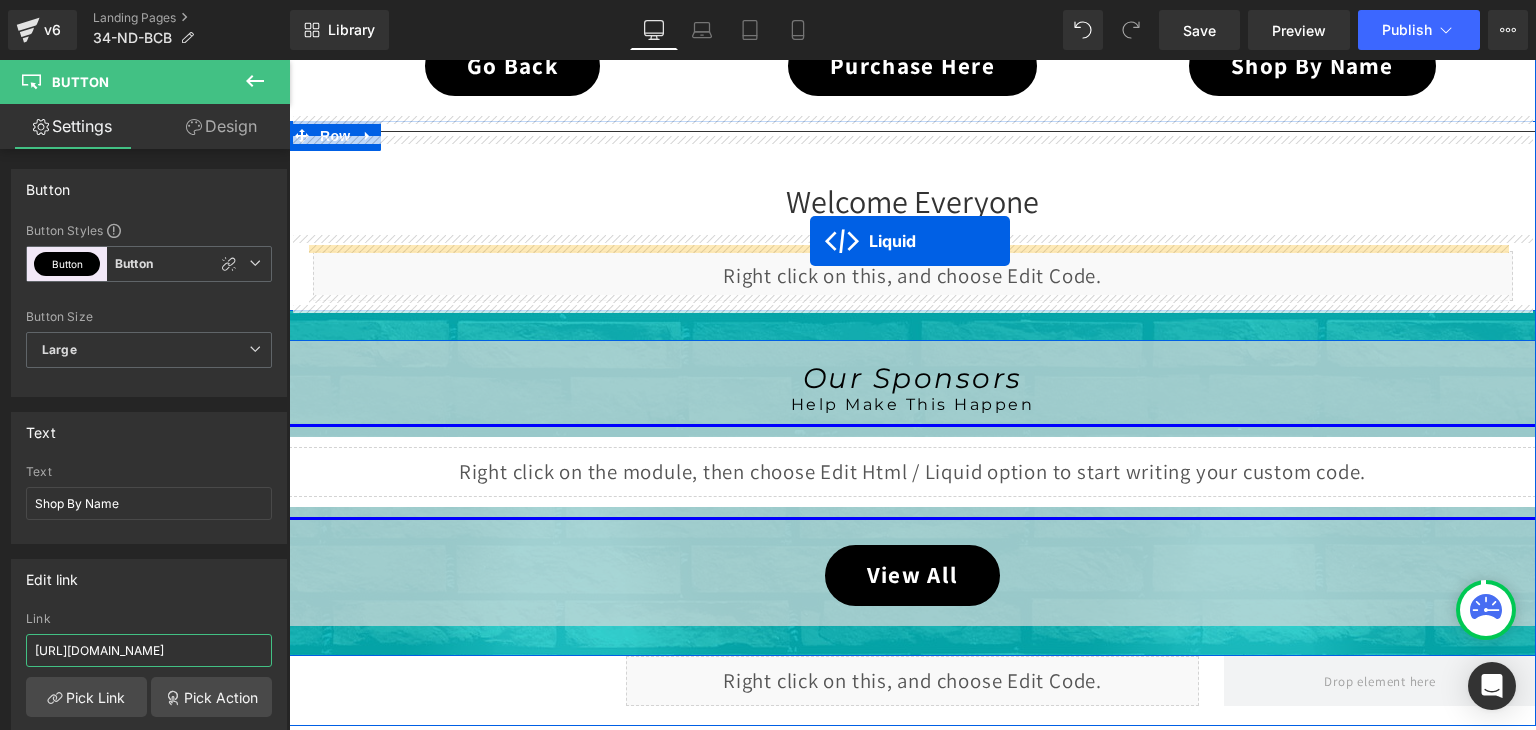 drag, startPoint x: 857, startPoint y: 400, endPoint x: 810, endPoint y: 241, distance: 165.80109 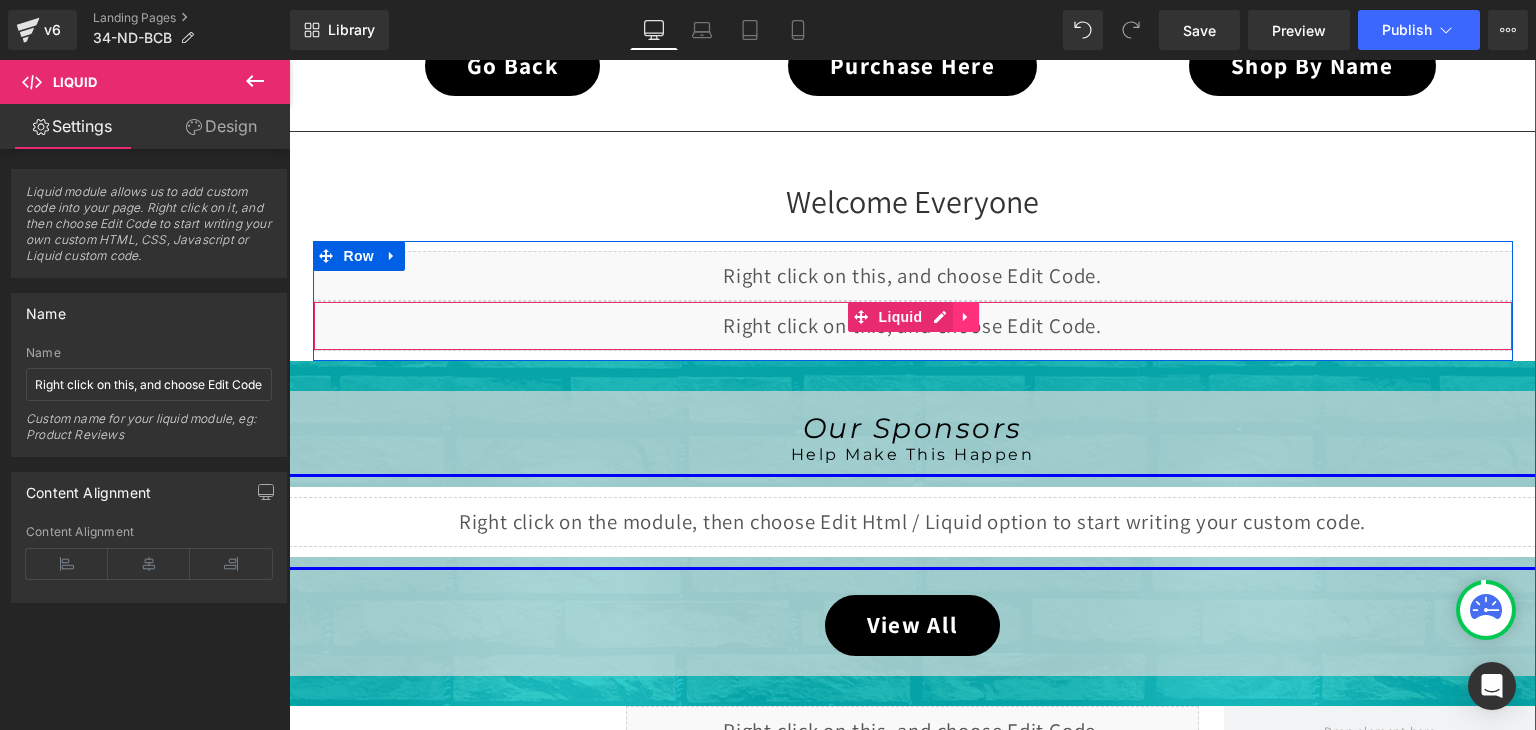 click 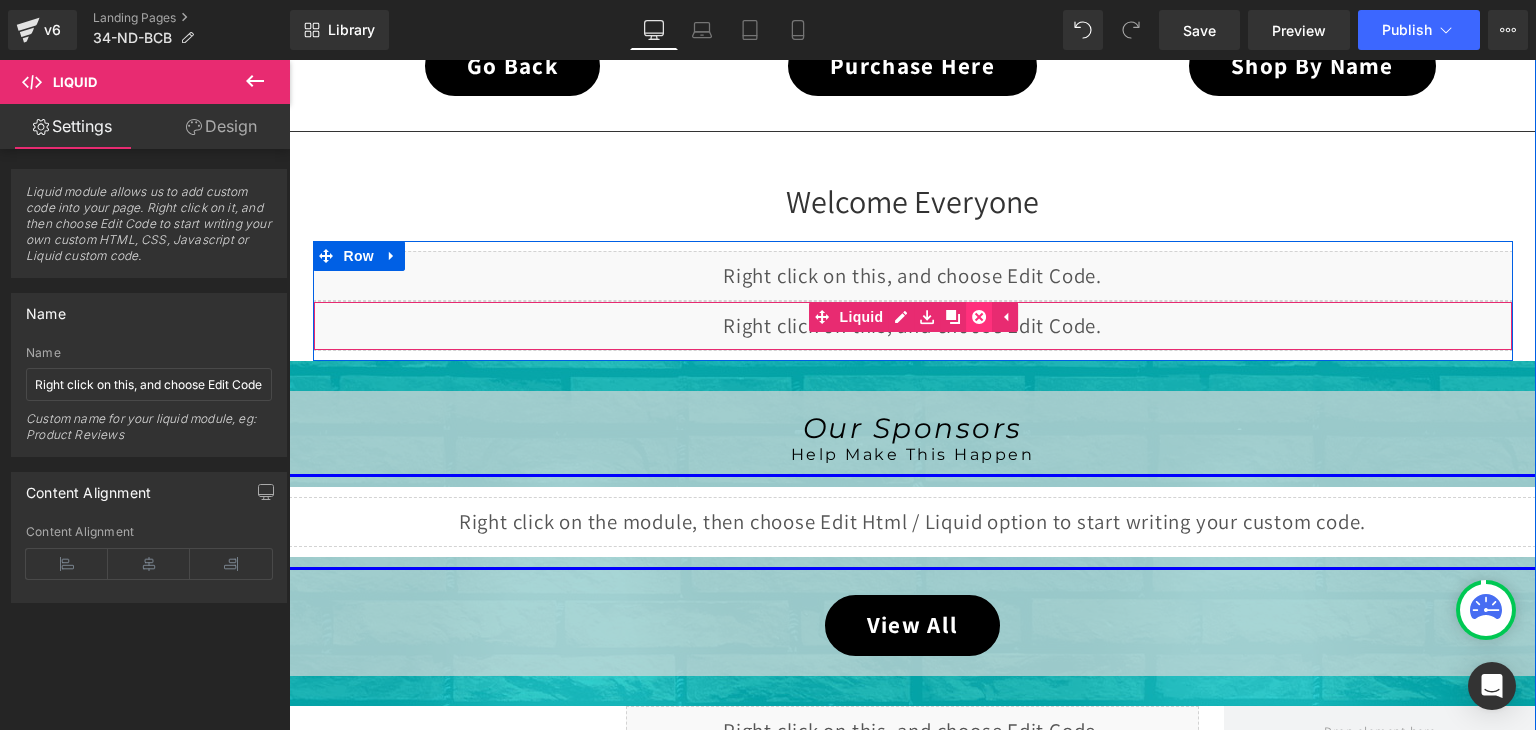 click 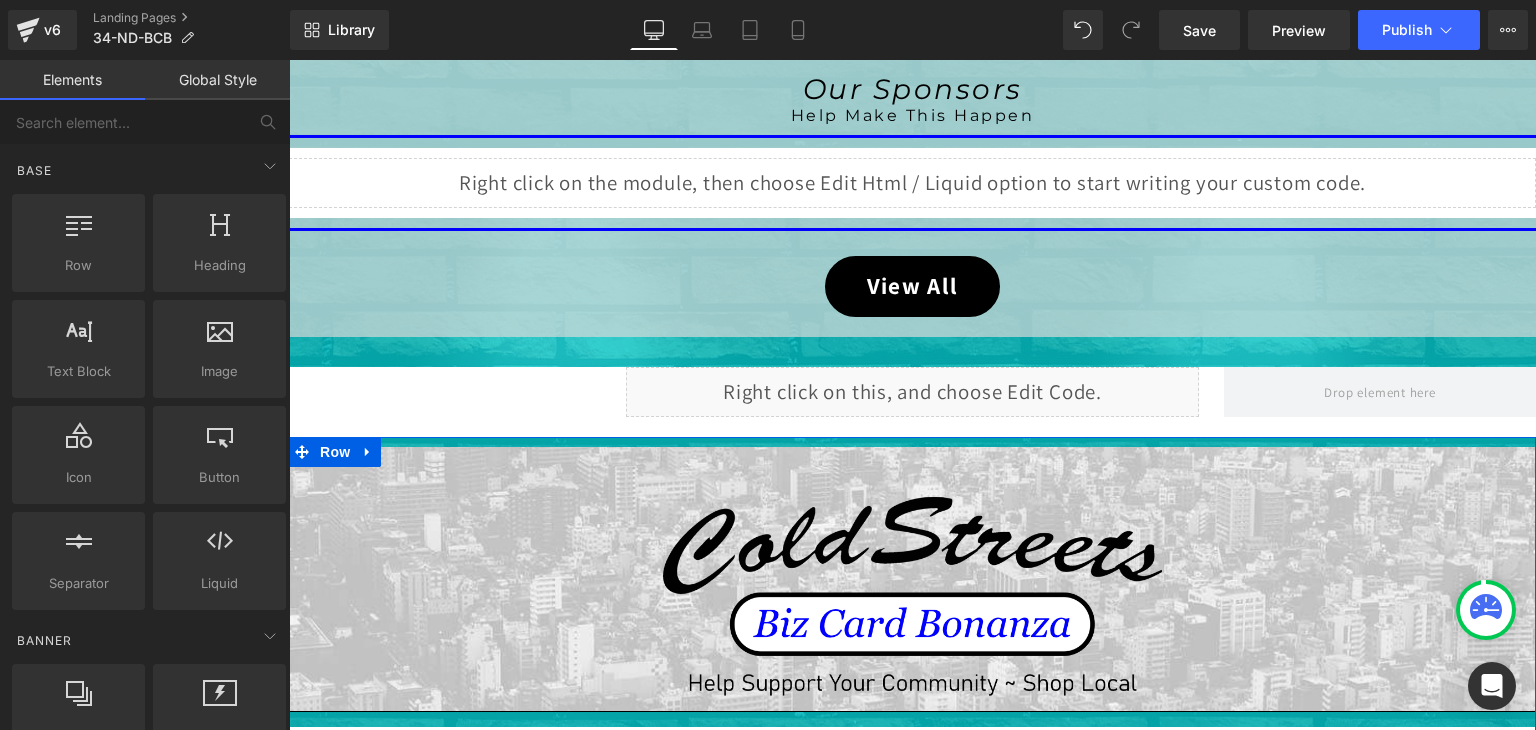 scroll, scrollTop: 919, scrollLeft: 0, axis: vertical 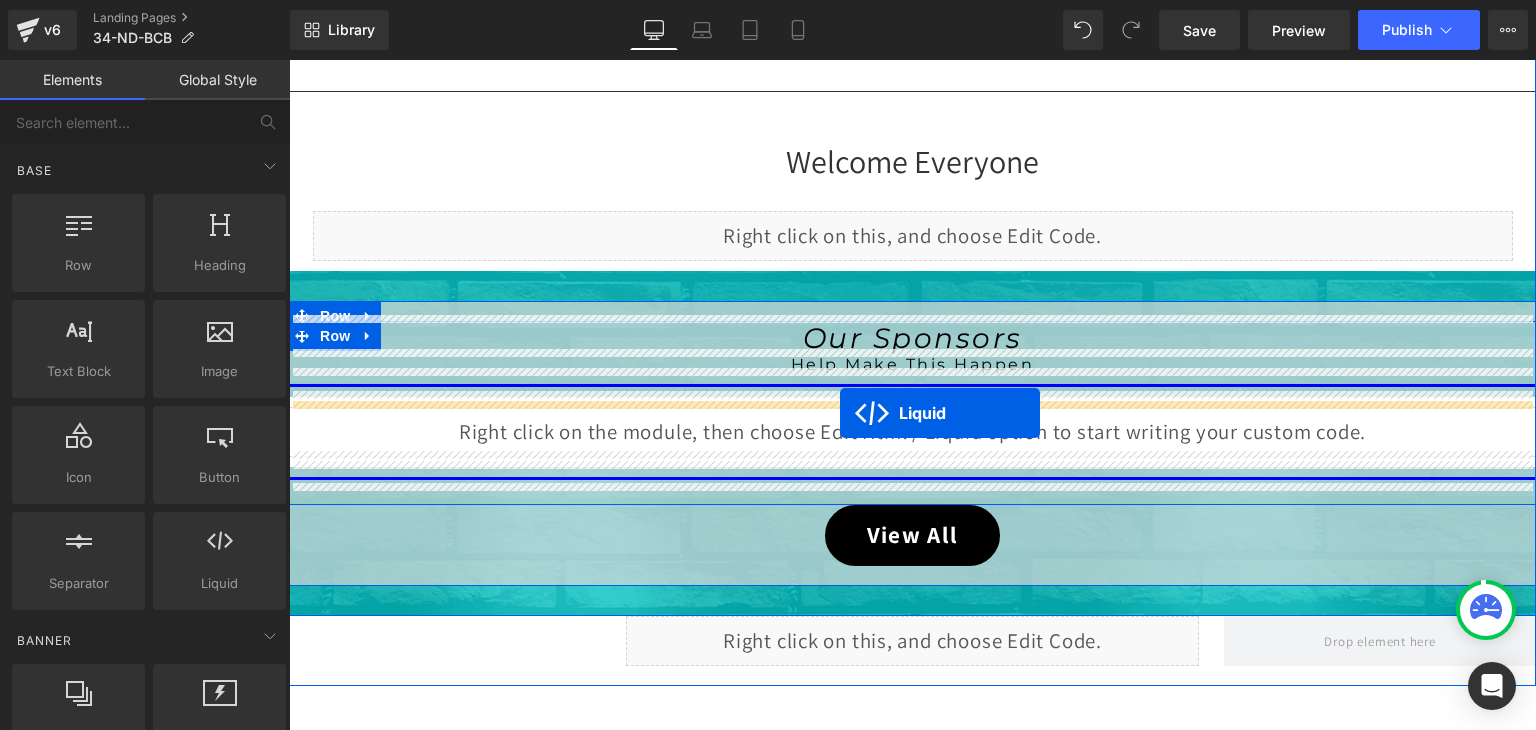 drag, startPoint x: 850, startPoint y: 242, endPoint x: 840, endPoint y: 413, distance: 171.29214 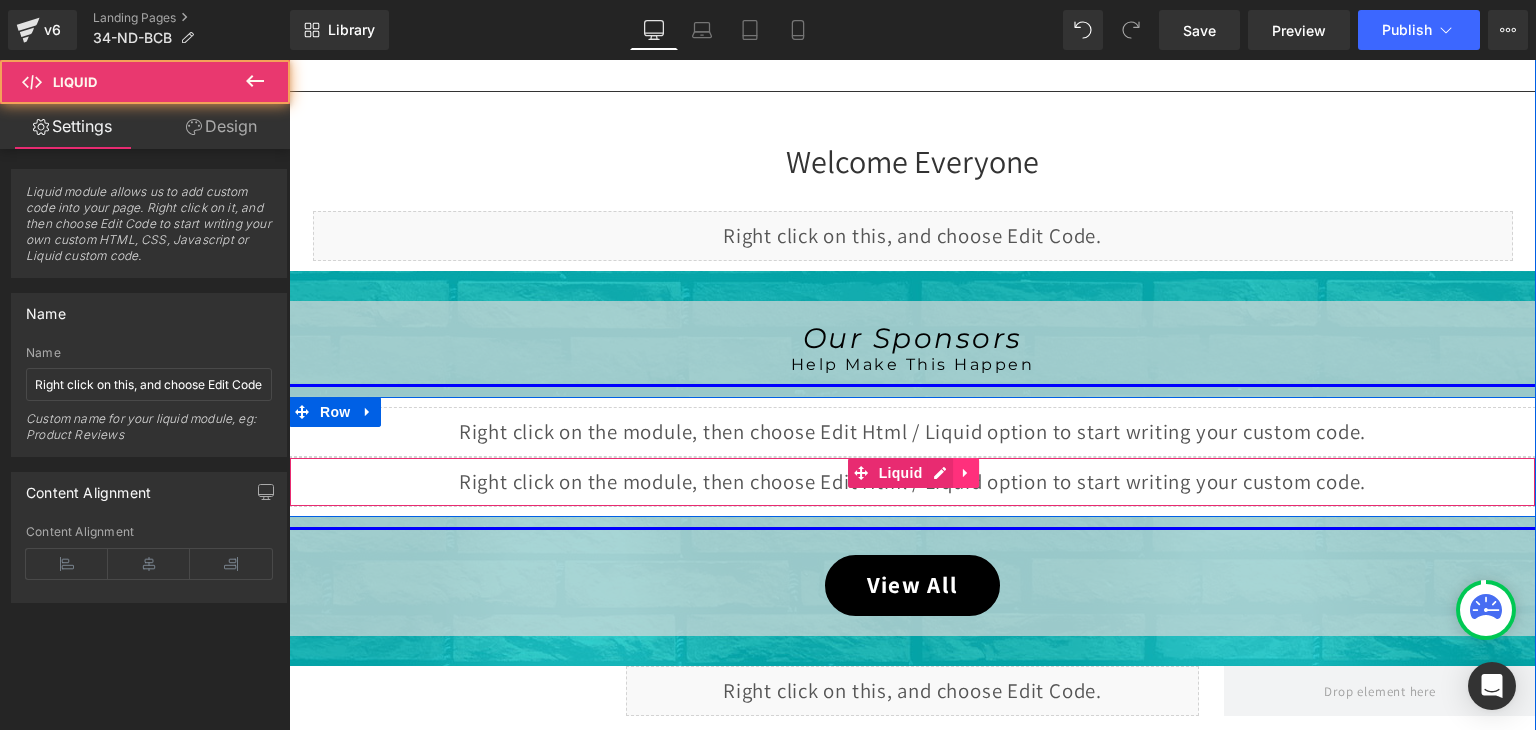 click 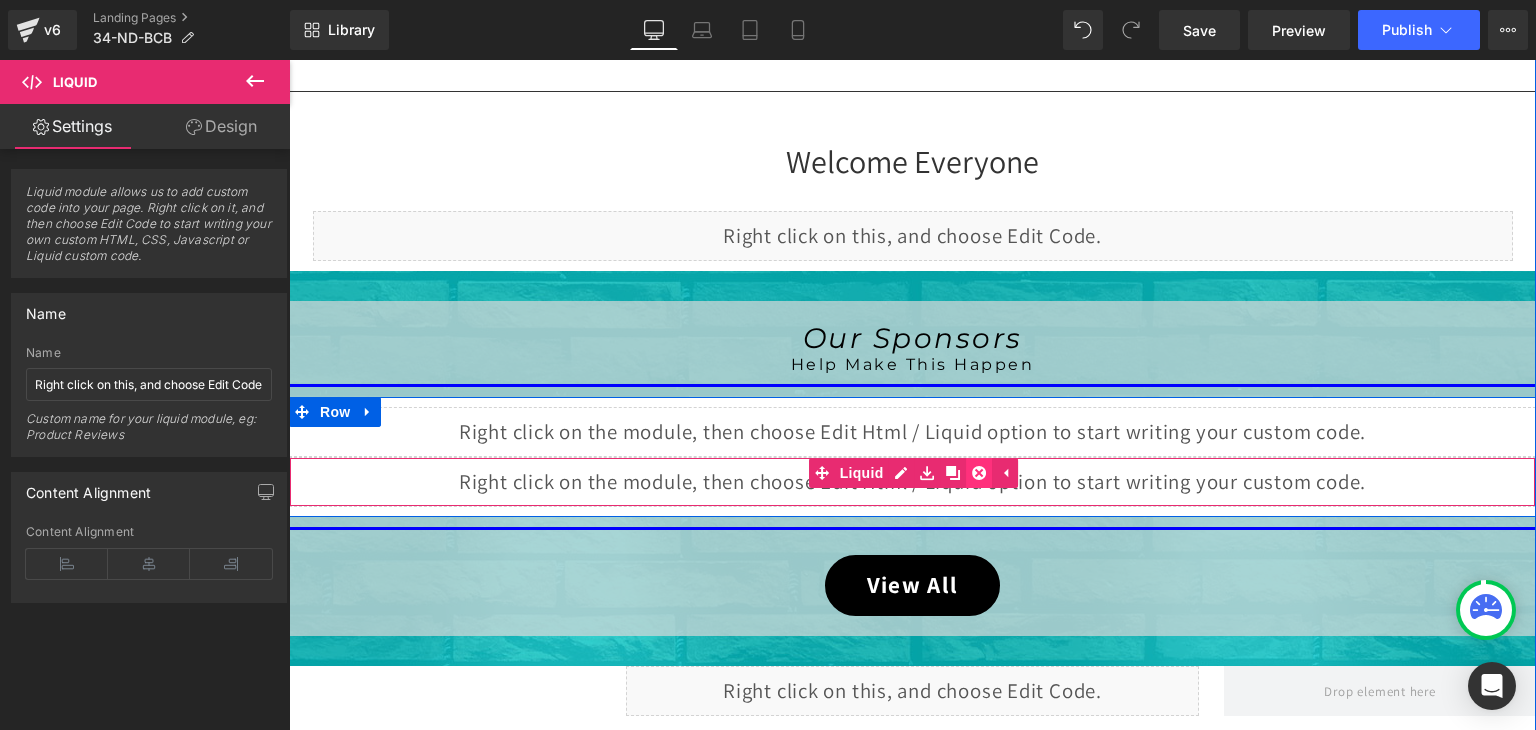 click 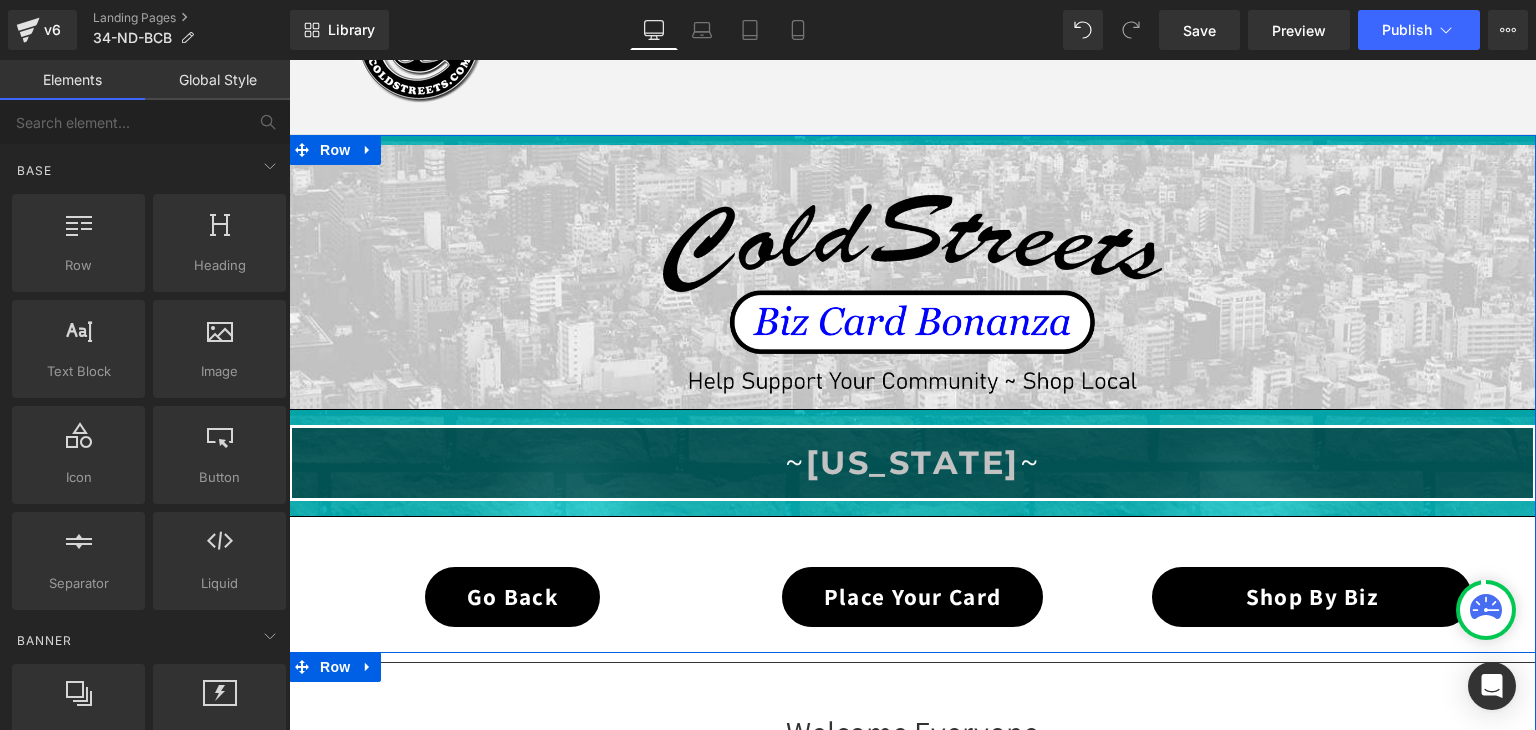 scroll, scrollTop: 159, scrollLeft: 0, axis: vertical 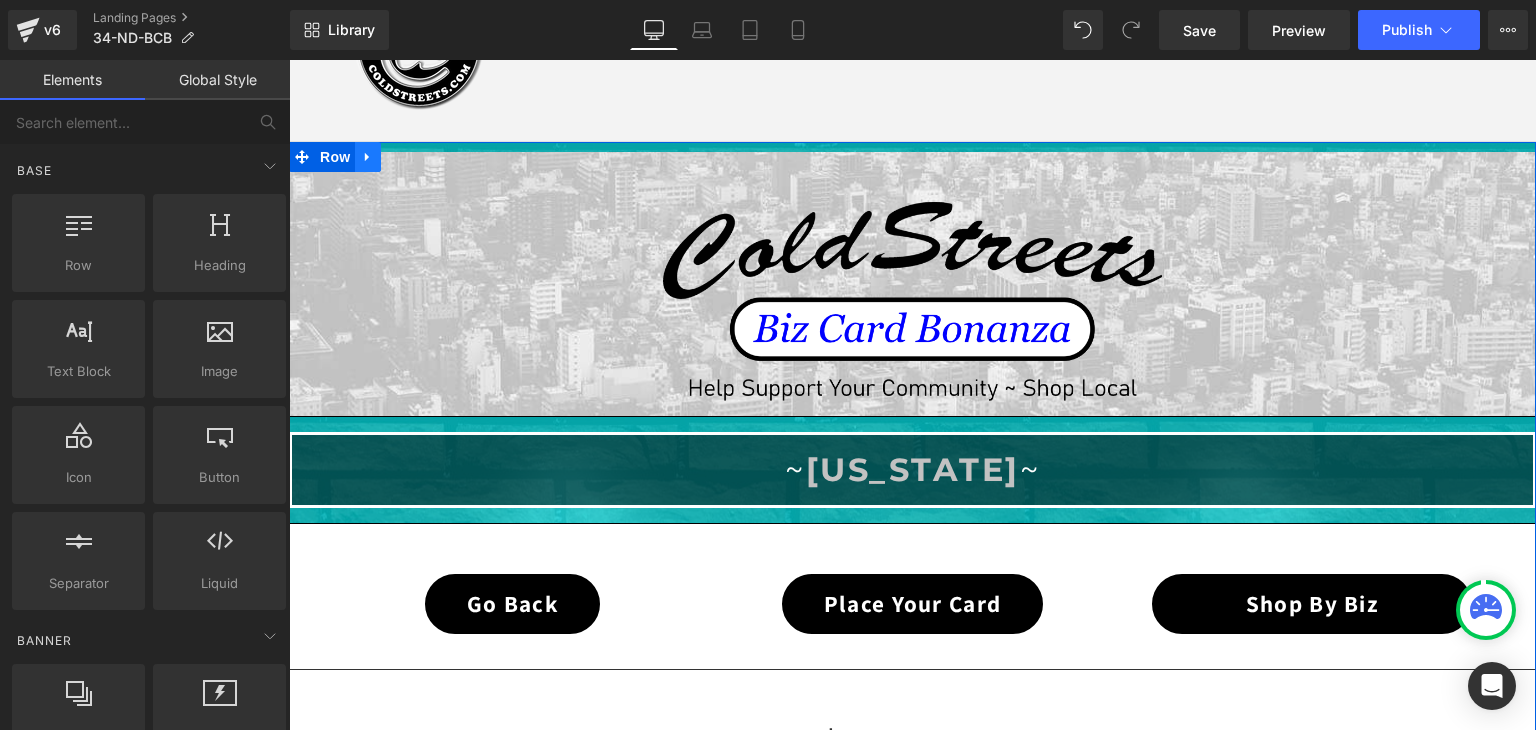 click 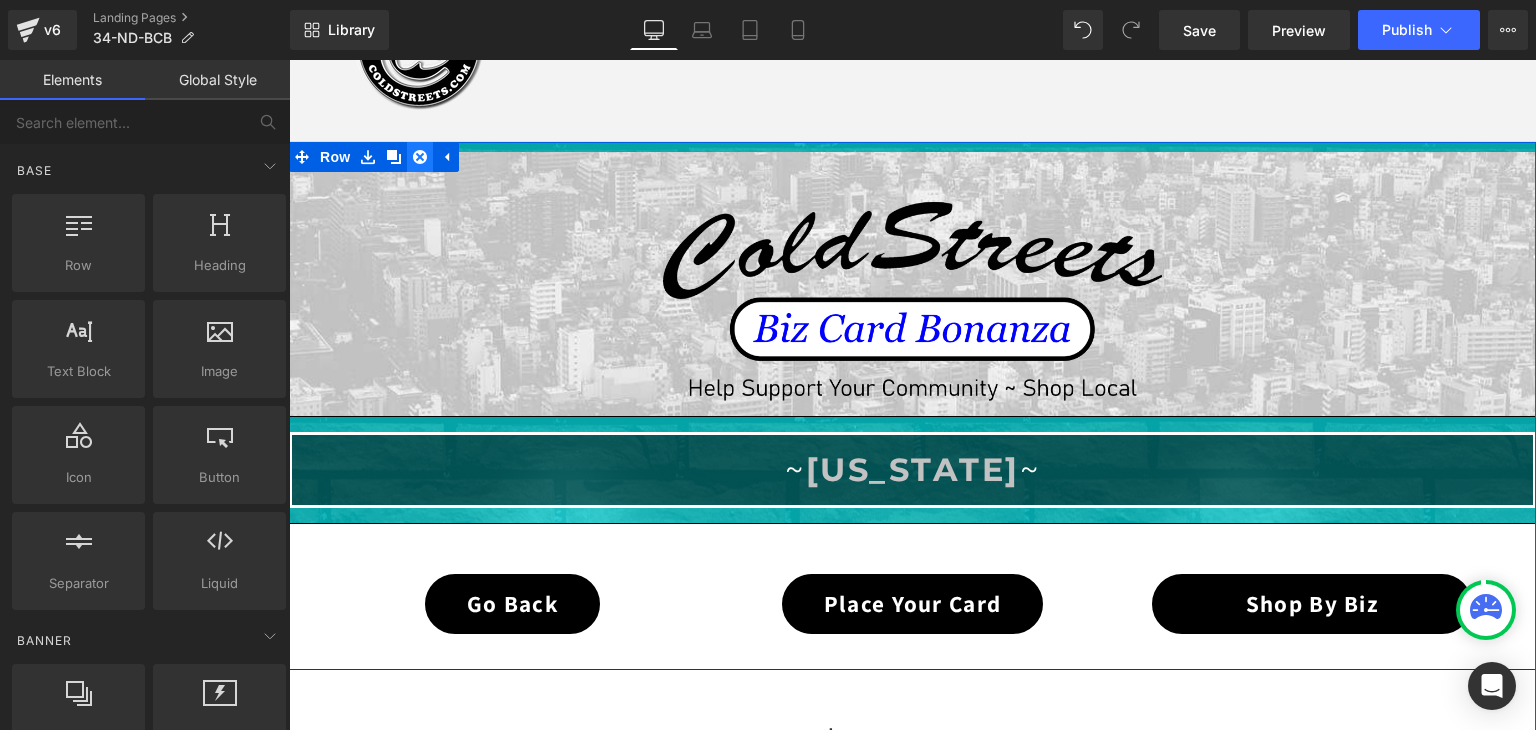 click 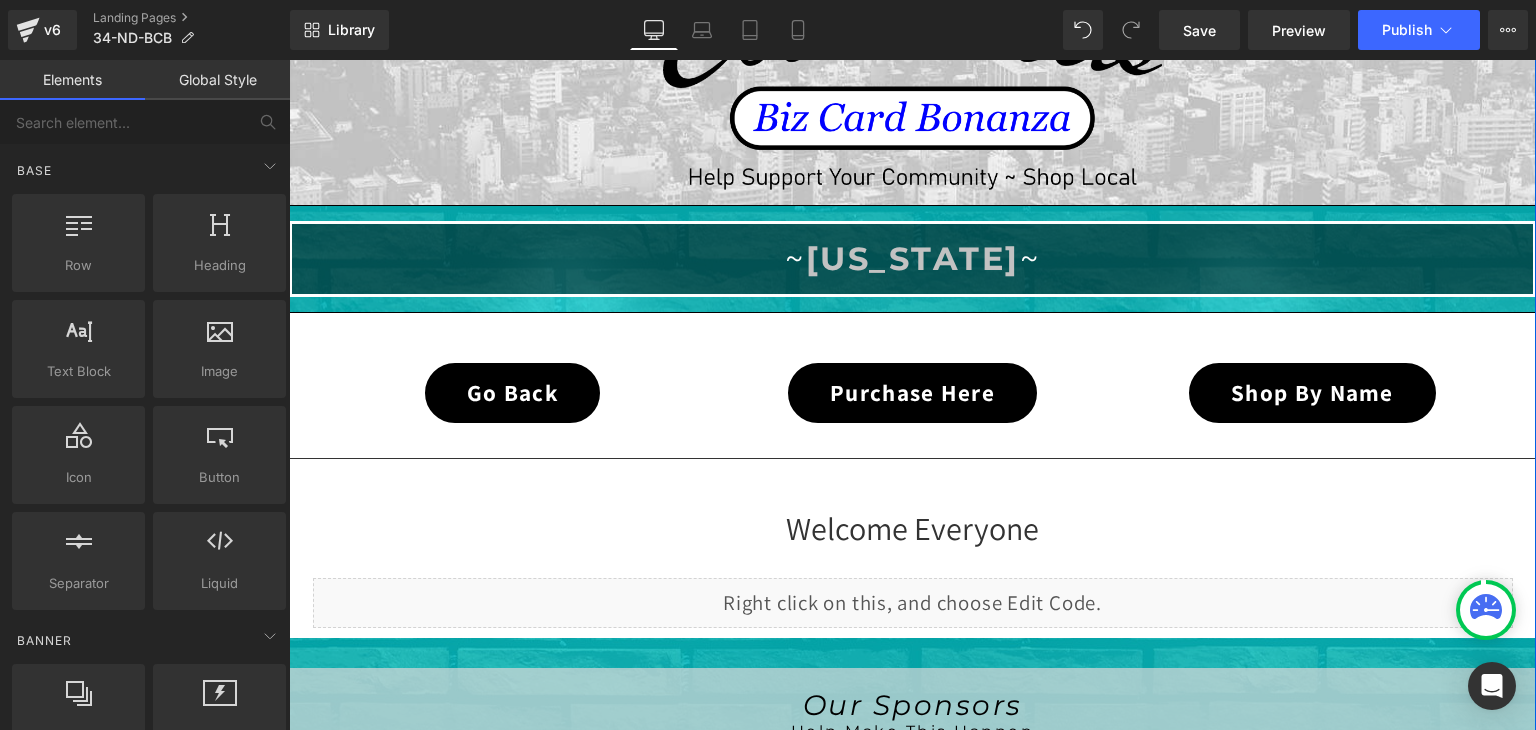 scroll, scrollTop: 359, scrollLeft: 0, axis: vertical 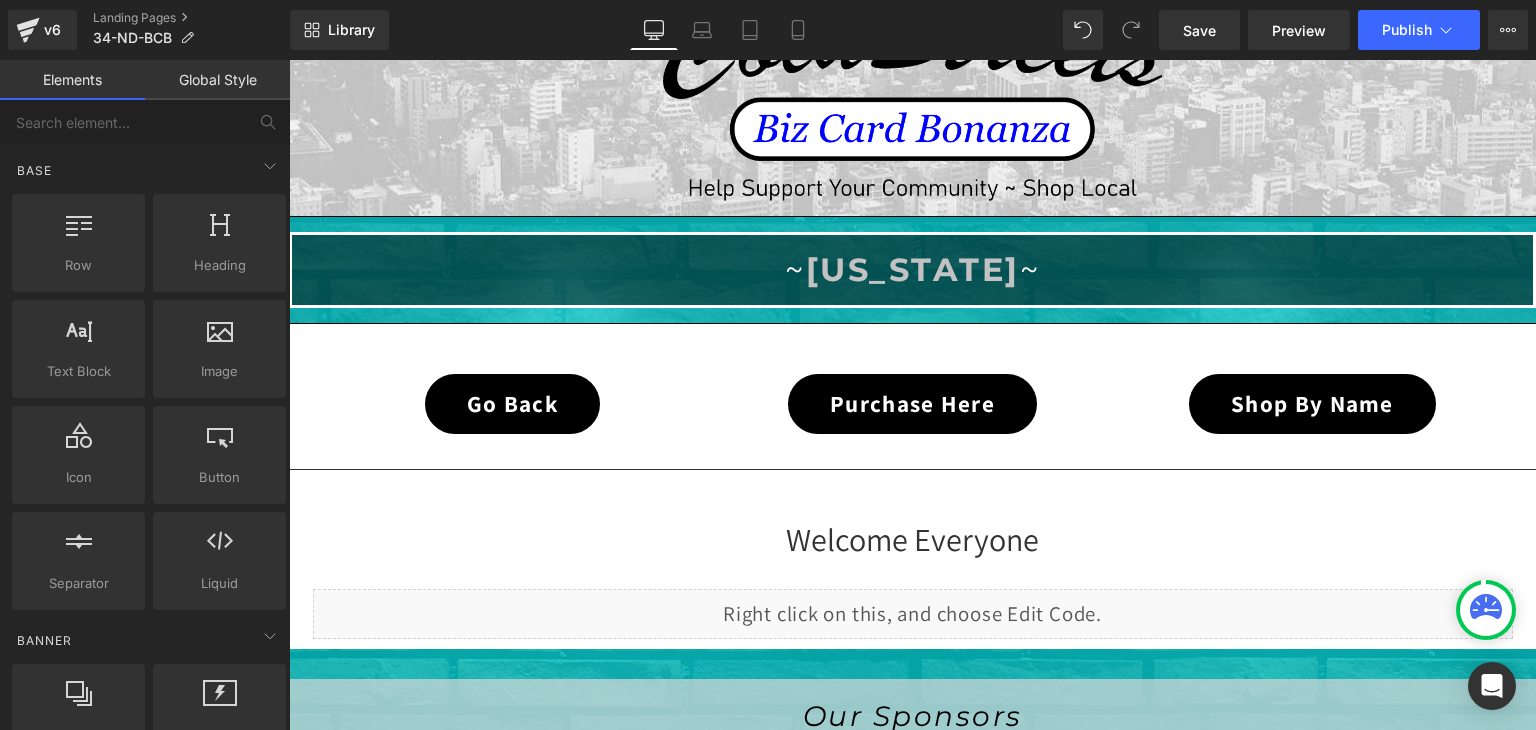 click 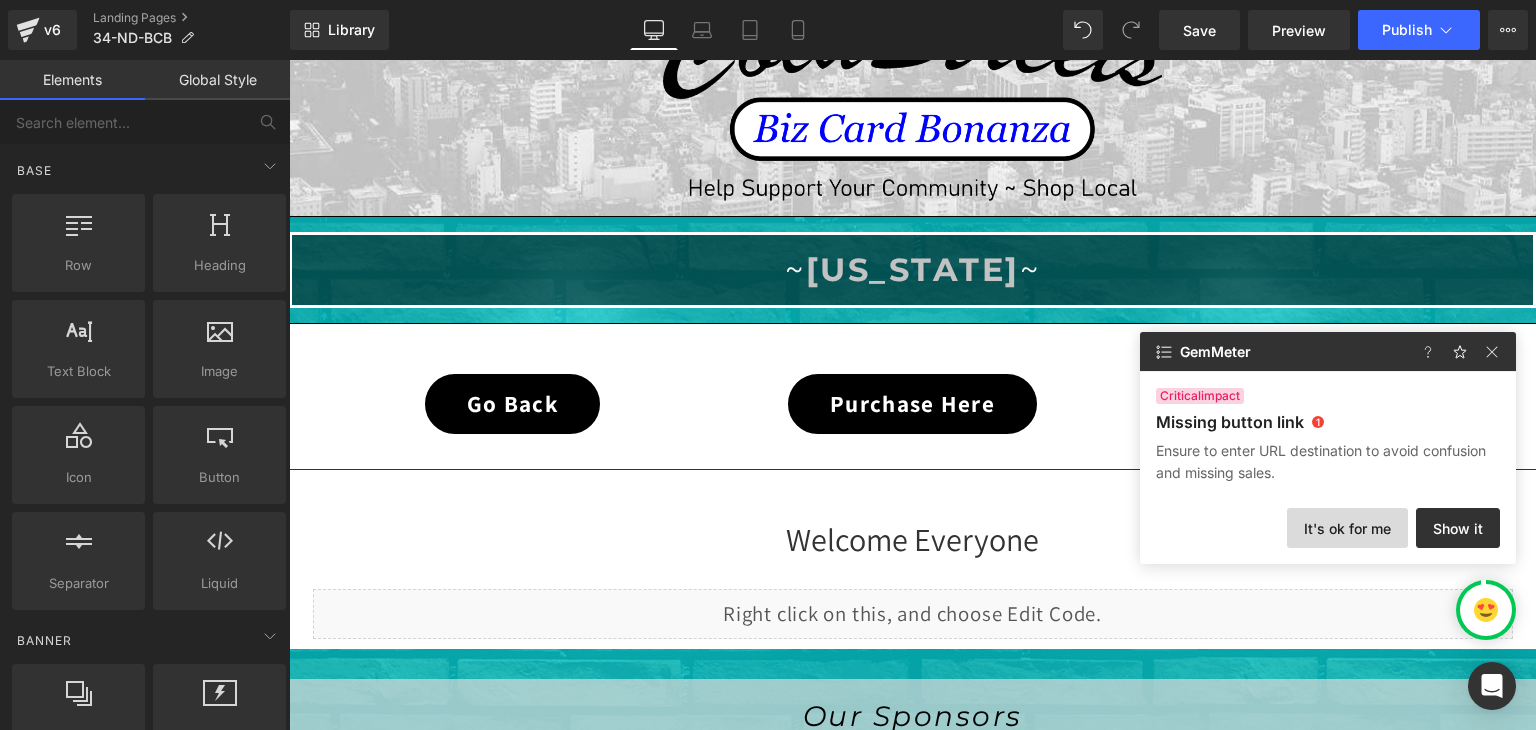 click on "It's ok for me" at bounding box center (1347, 528) 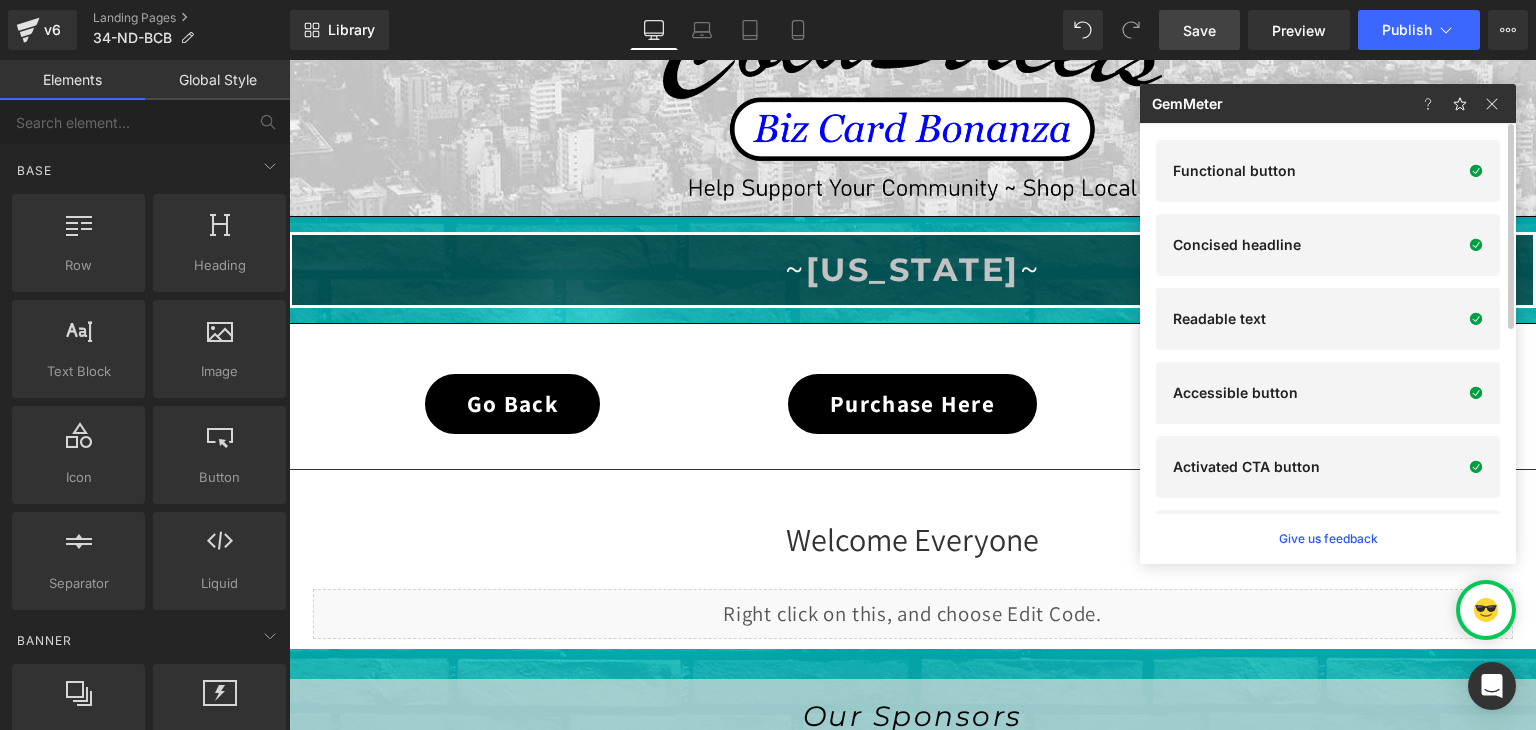 click on "Save" at bounding box center [1199, 30] 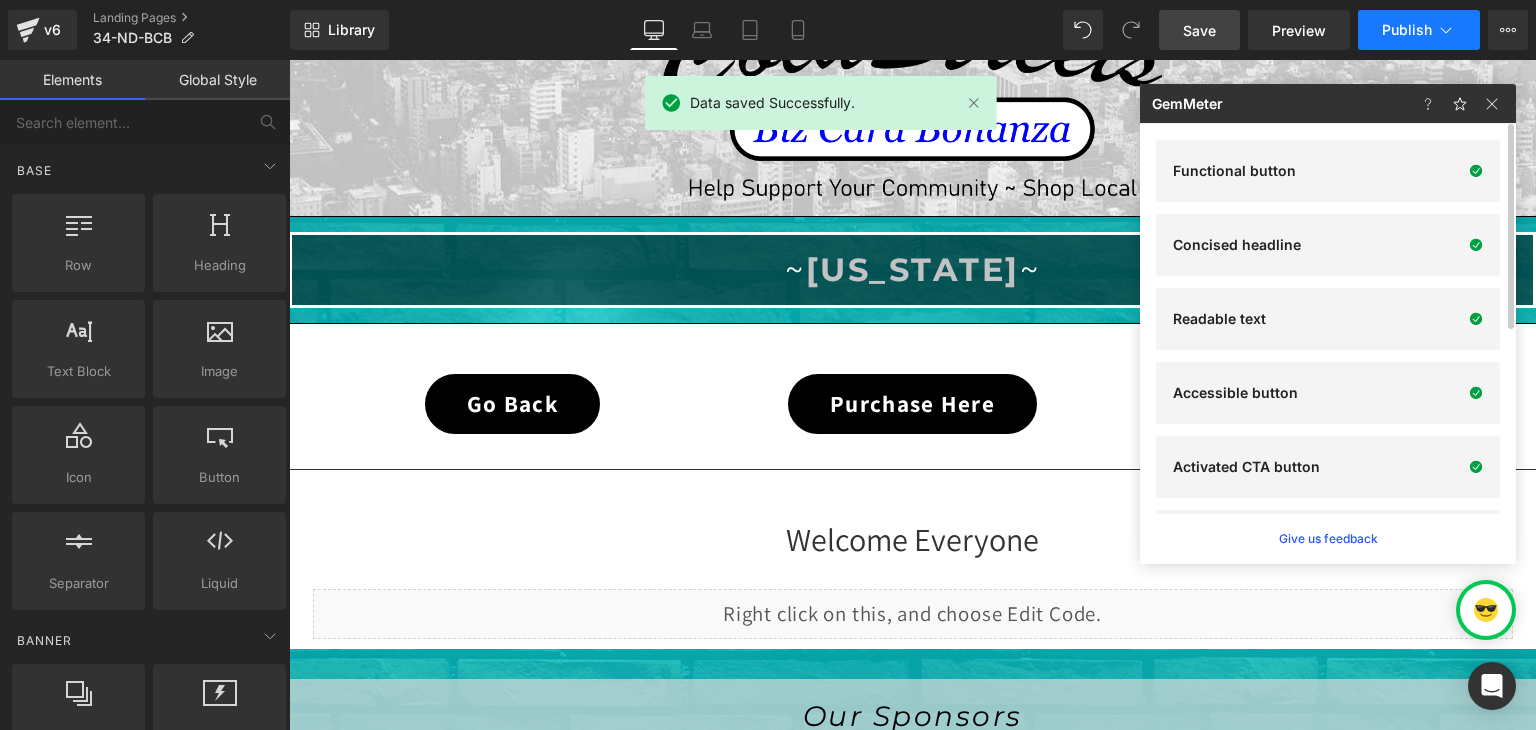 click 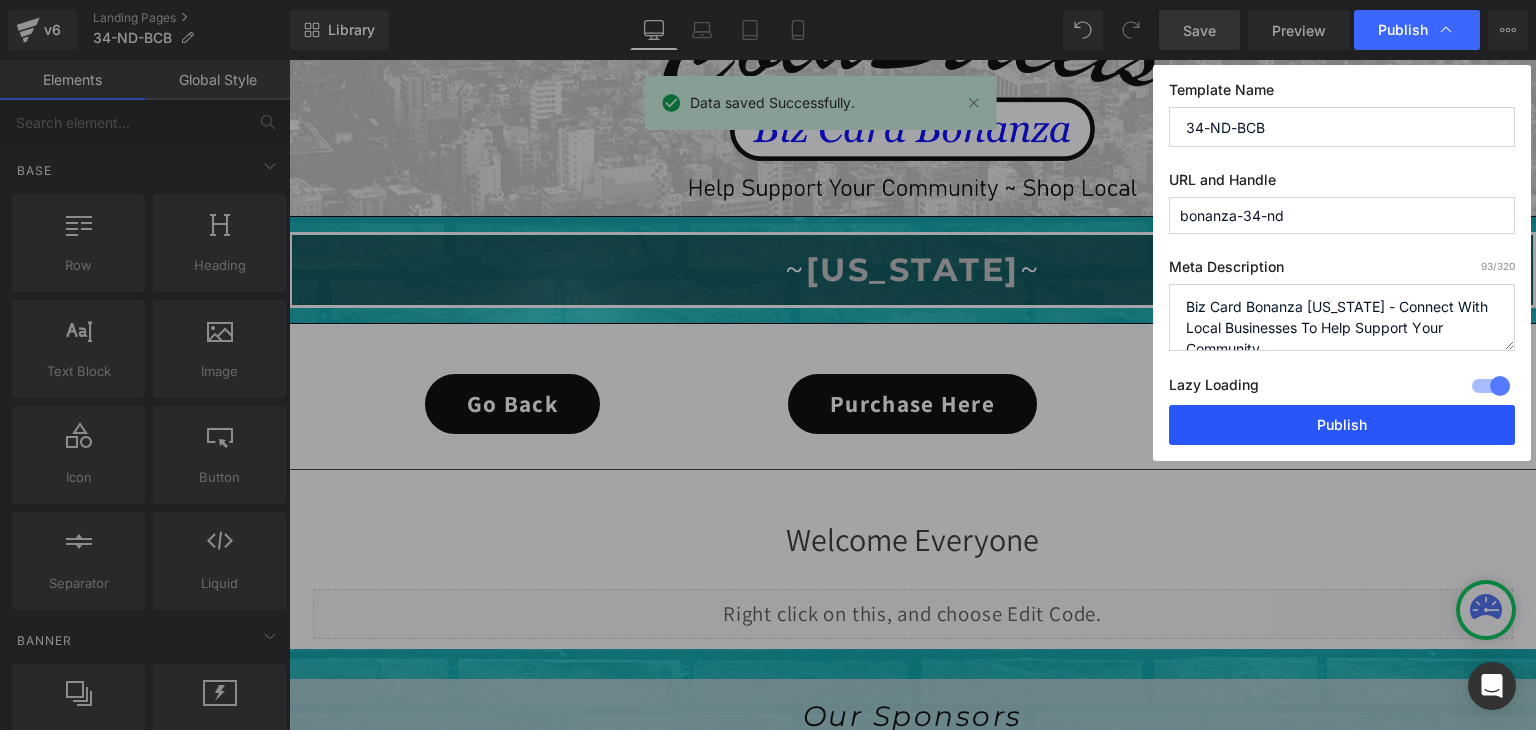 click on "Publish" at bounding box center (1342, 425) 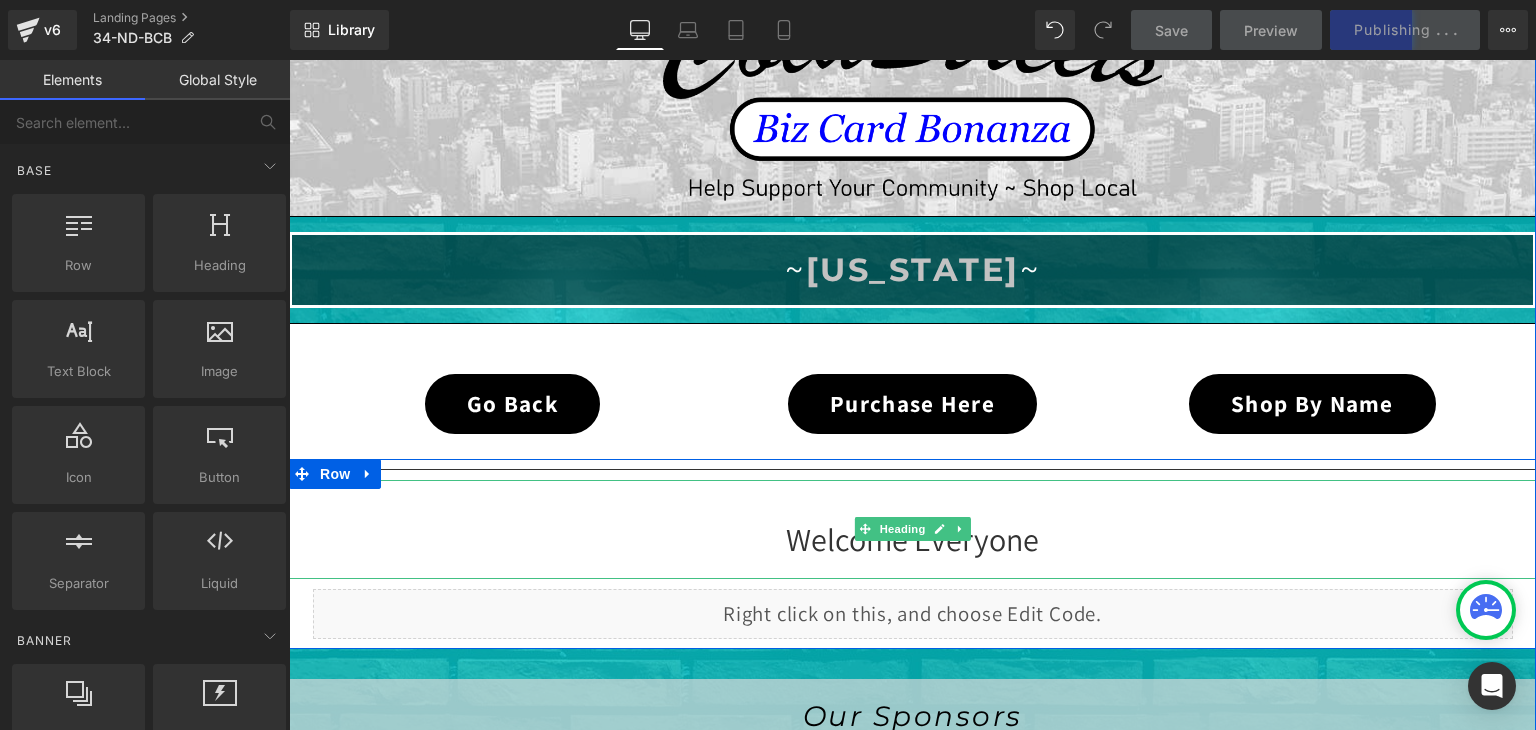 scroll, scrollTop: 759, scrollLeft: 0, axis: vertical 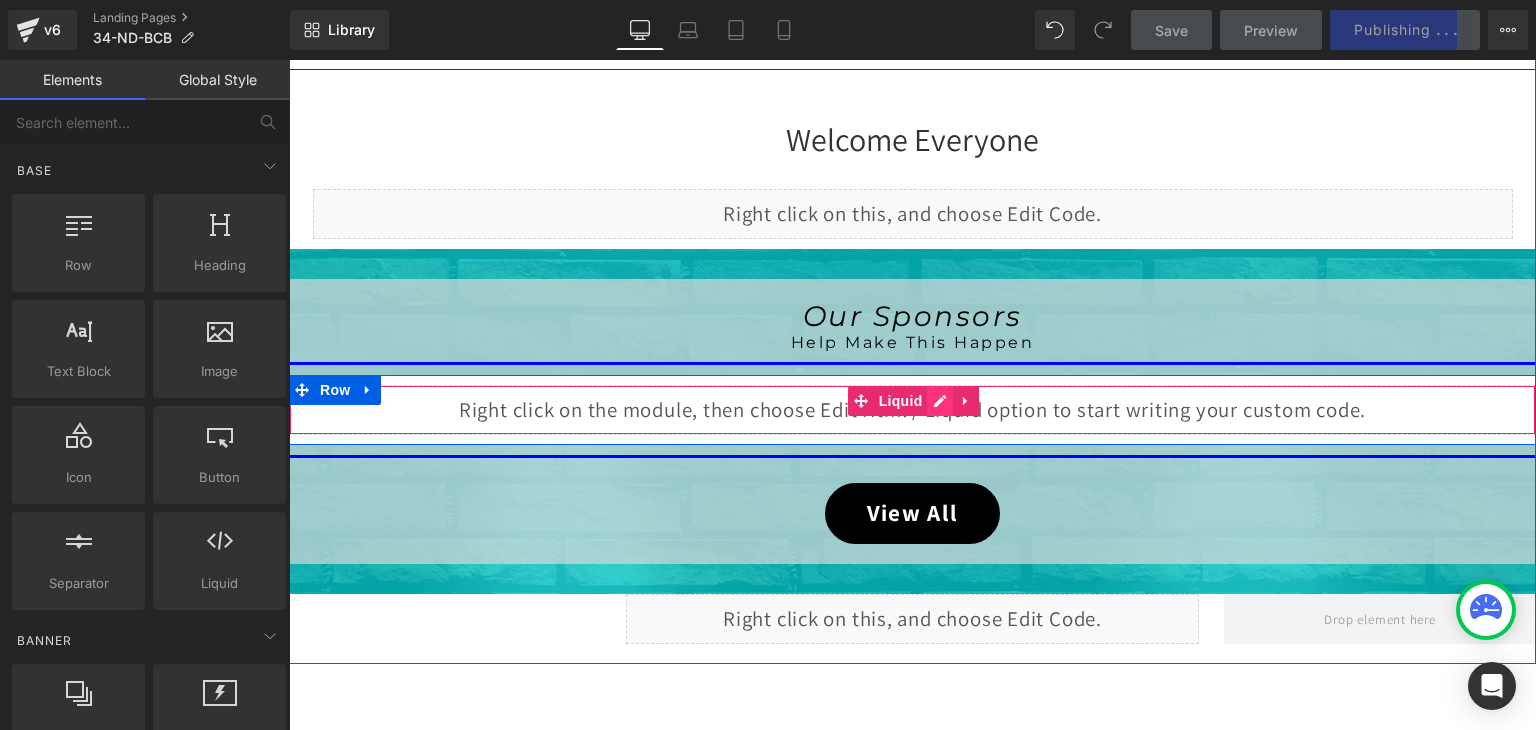click on "Liquid" at bounding box center (912, 410) 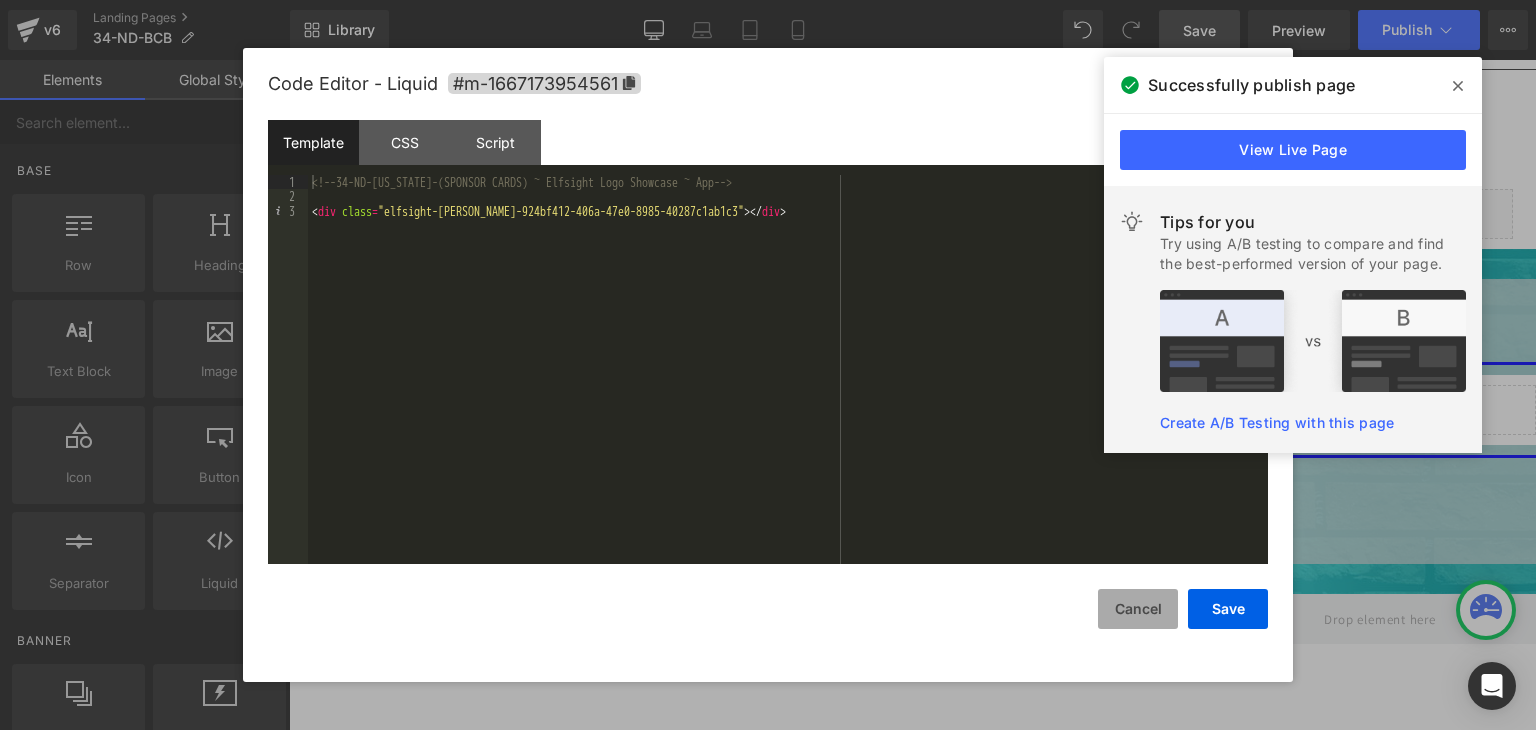 click on "Cancel" at bounding box center (1138, 609) 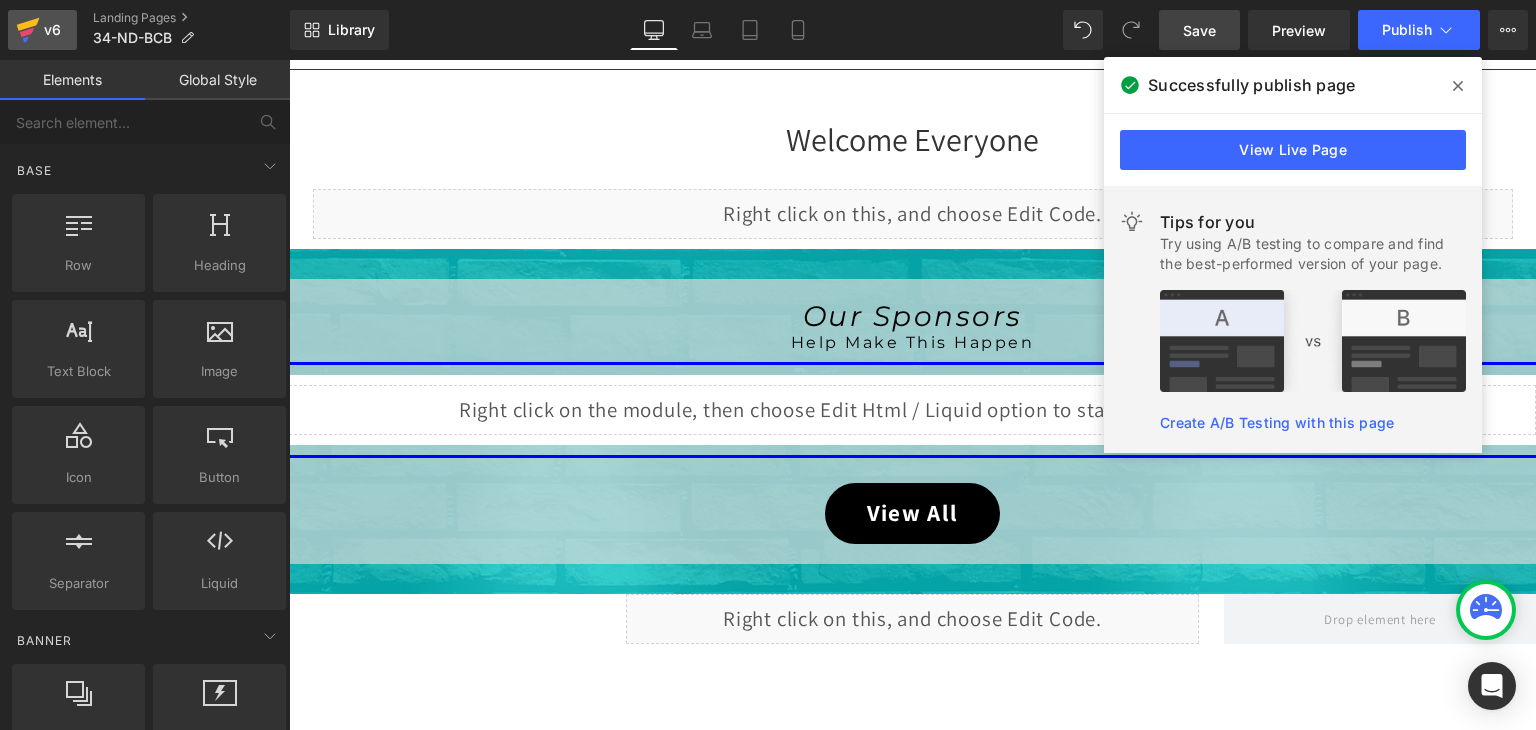 click 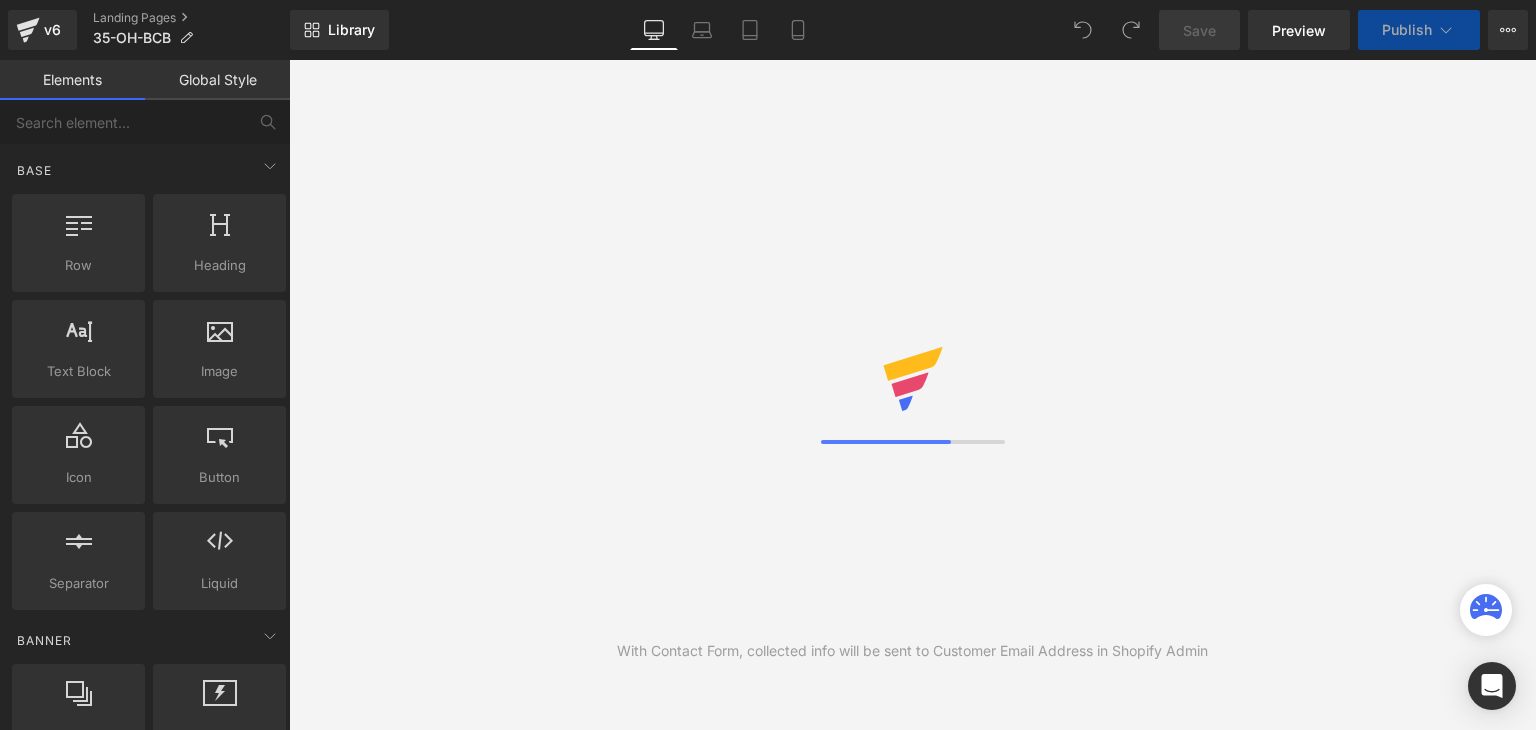 scroll, scrollTop: 0, scrollLeft: 0, axis: both 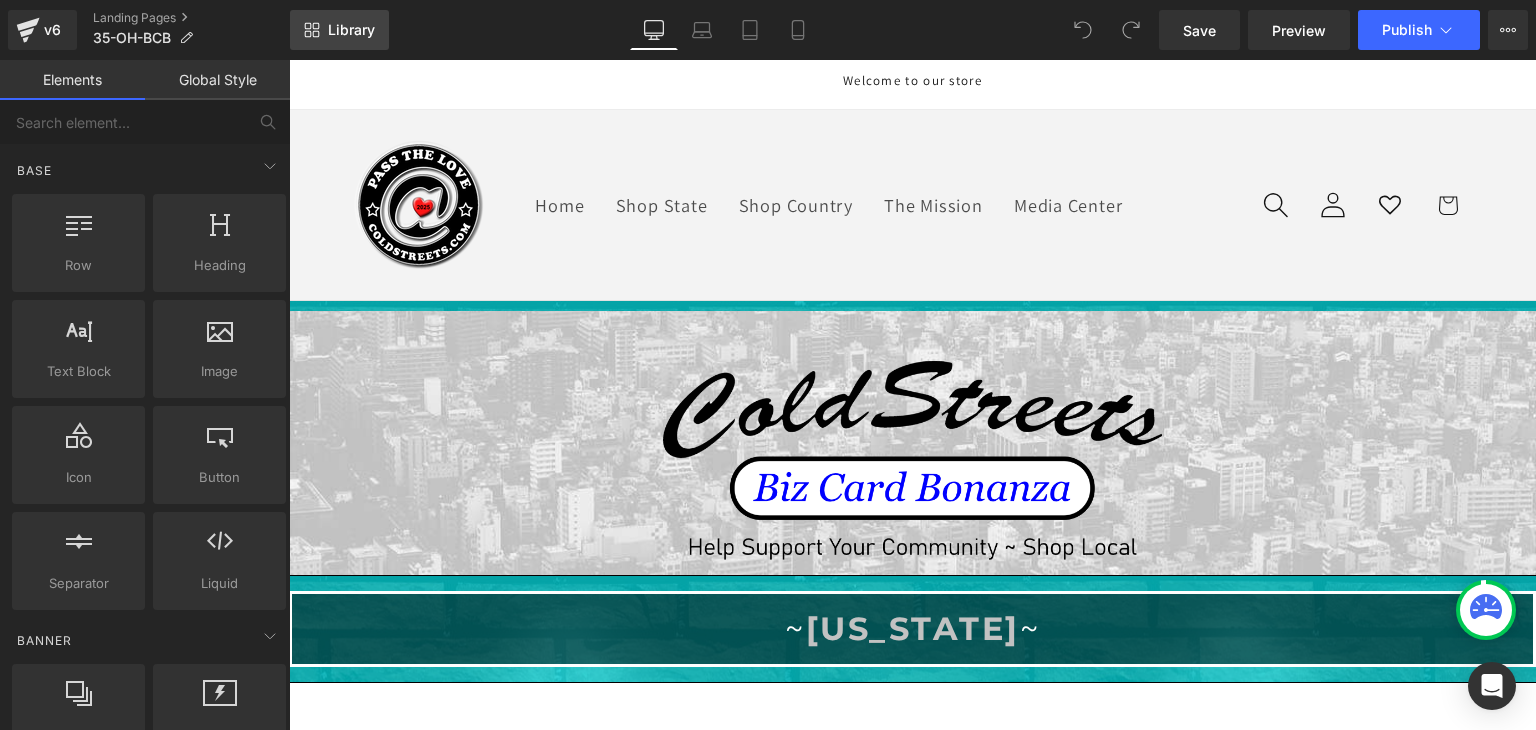 click on "Library" at bounding box center (339, 30) 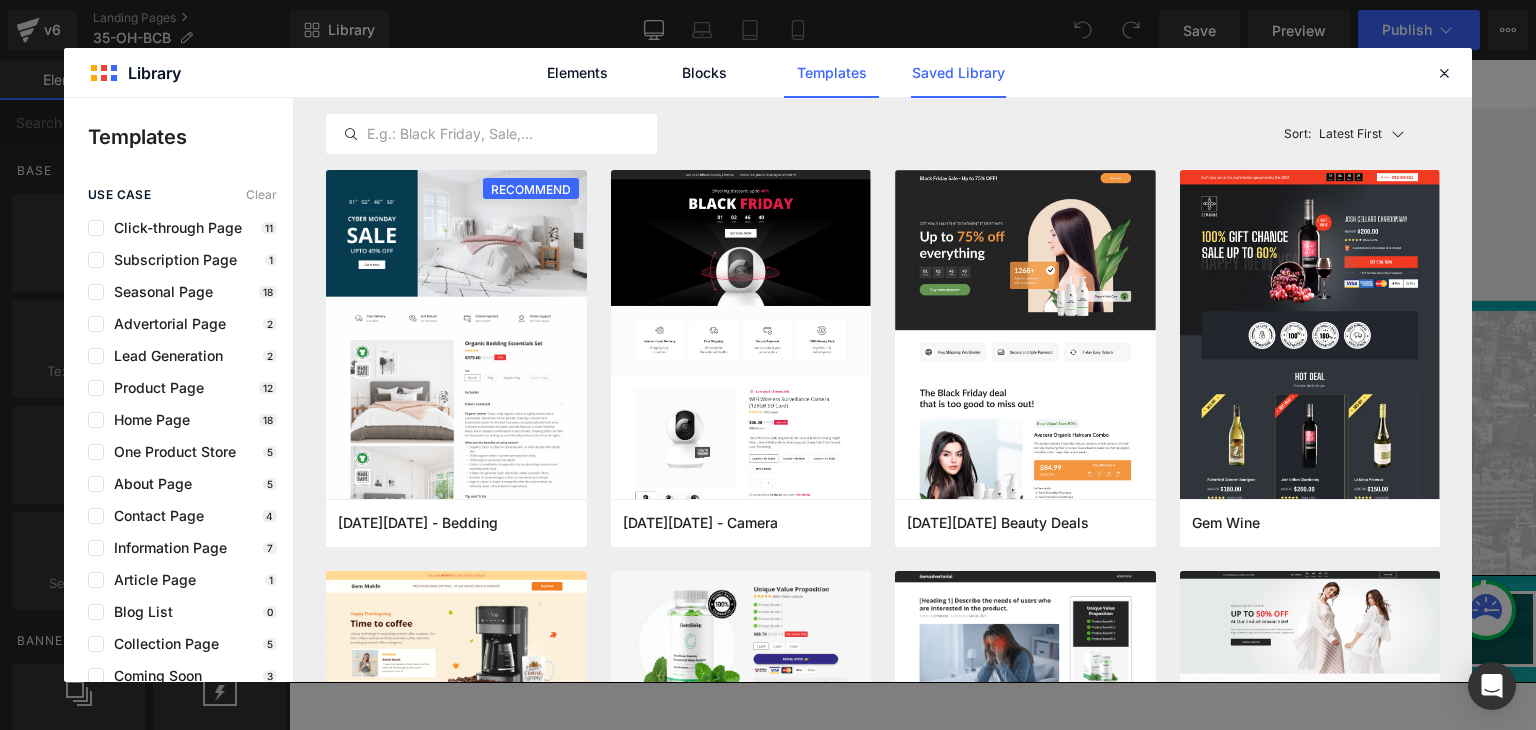 click on "Saved Library" 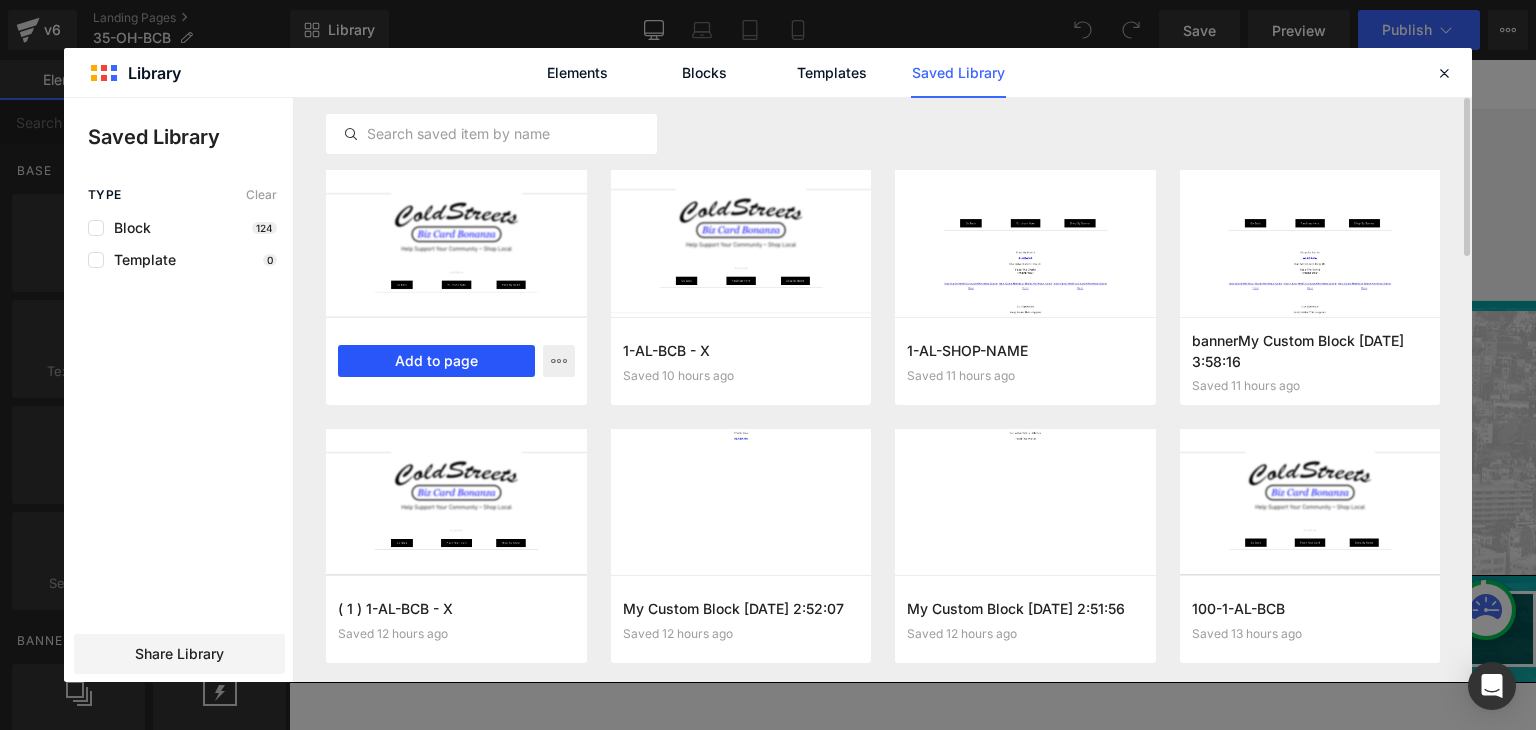 click on "Add to page" at bounding box center [436, 361] 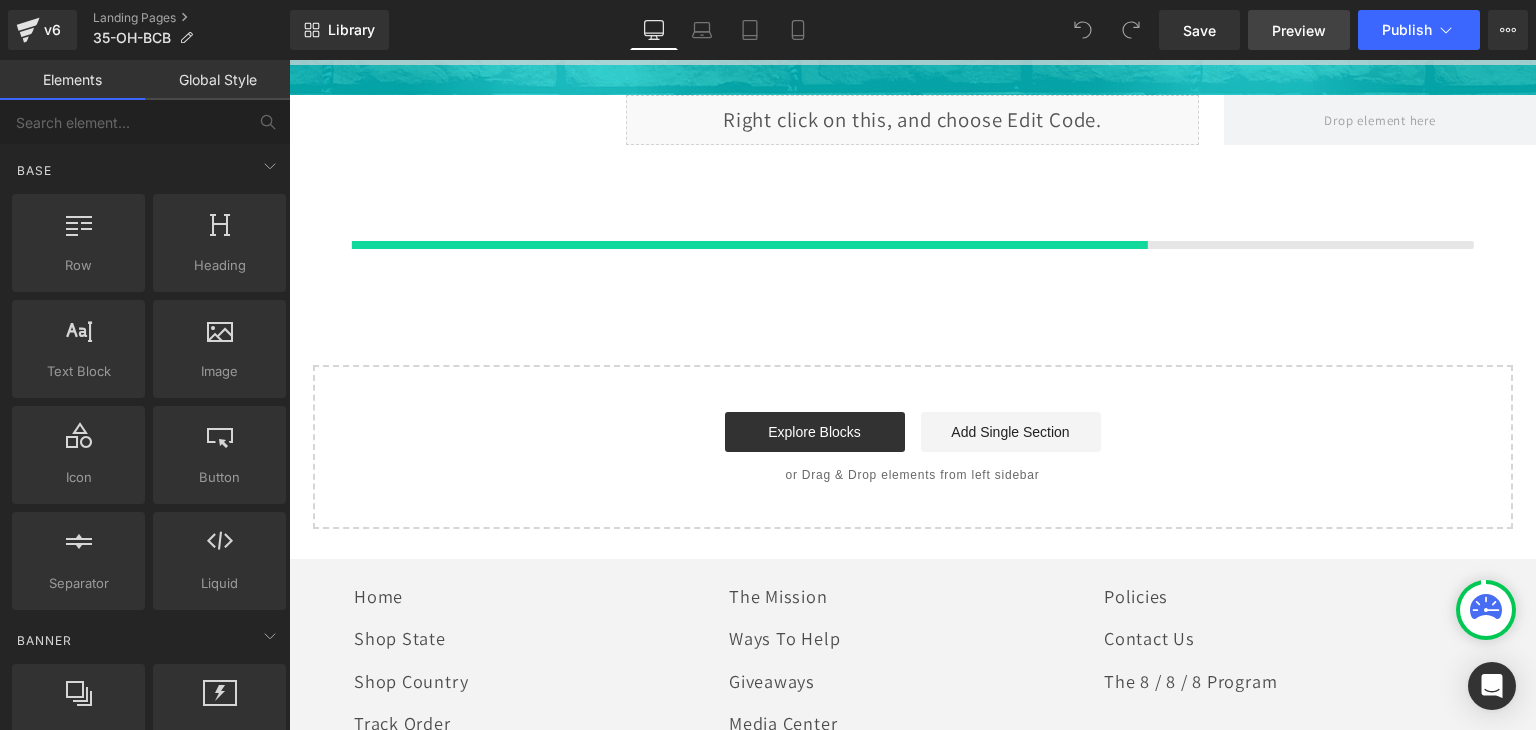 scroll, scrollTop: 1259, scrollLeft: 0, axis: vertical 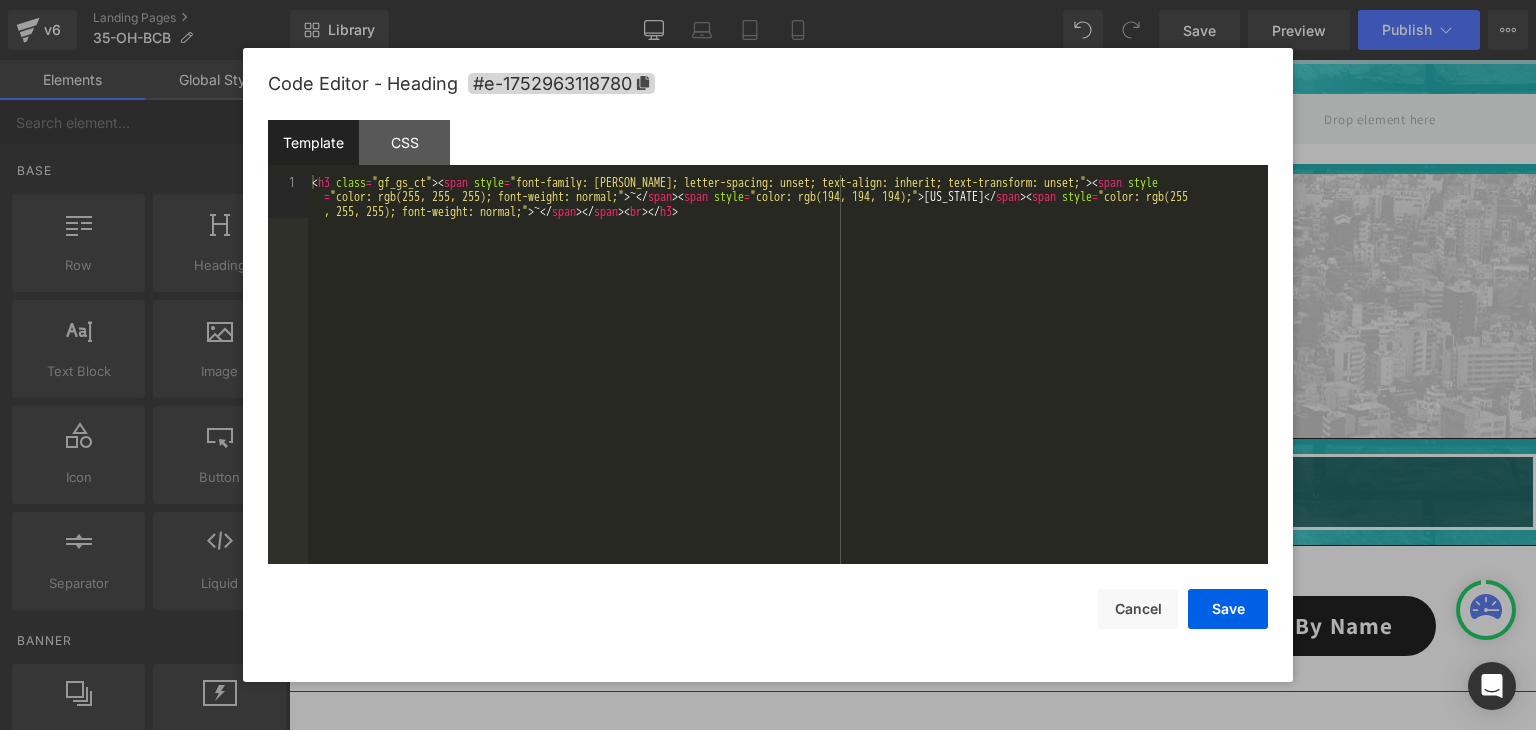 click on "You are previewing how the   will restyle your page. You can not edit Elements in Preset Preview Mode.  v6 Landing Pages 35-OH-BCB Library Desktop Desktop Laptop Tablet Mobile Save Preview Publish Scheduled View Live Page View with current Template Save Template to Library Schedule Publish  Optimize  Publish Settings Shortcuts  Your page can’t be published   You've reached the maximum number of published pages on your plan  (0/0).  You need to upgrade your plan or unpublish all your pages to get 1 publish slot.   Unpublish pages   Upgrade plan  Elements Global Style Base Row  rows, columns, layouts, div Heading  headings, titles, h1,h2,h3,h4,h5,h6 Text Block  texts, paragraphs, contents, blocks Image  images, photos, alts, uploads Icon  icons, symbols Button  button, call to action, cta Separator  separators, dividers, horizontal lines Liquid  liquid, custom code, html, javascript, css, reviews, apps, applications, embeded, iframe Banner Parallax  banner, slideshow, hero, image, cover, parallax, effect ok" at bounding box center (768, 0) 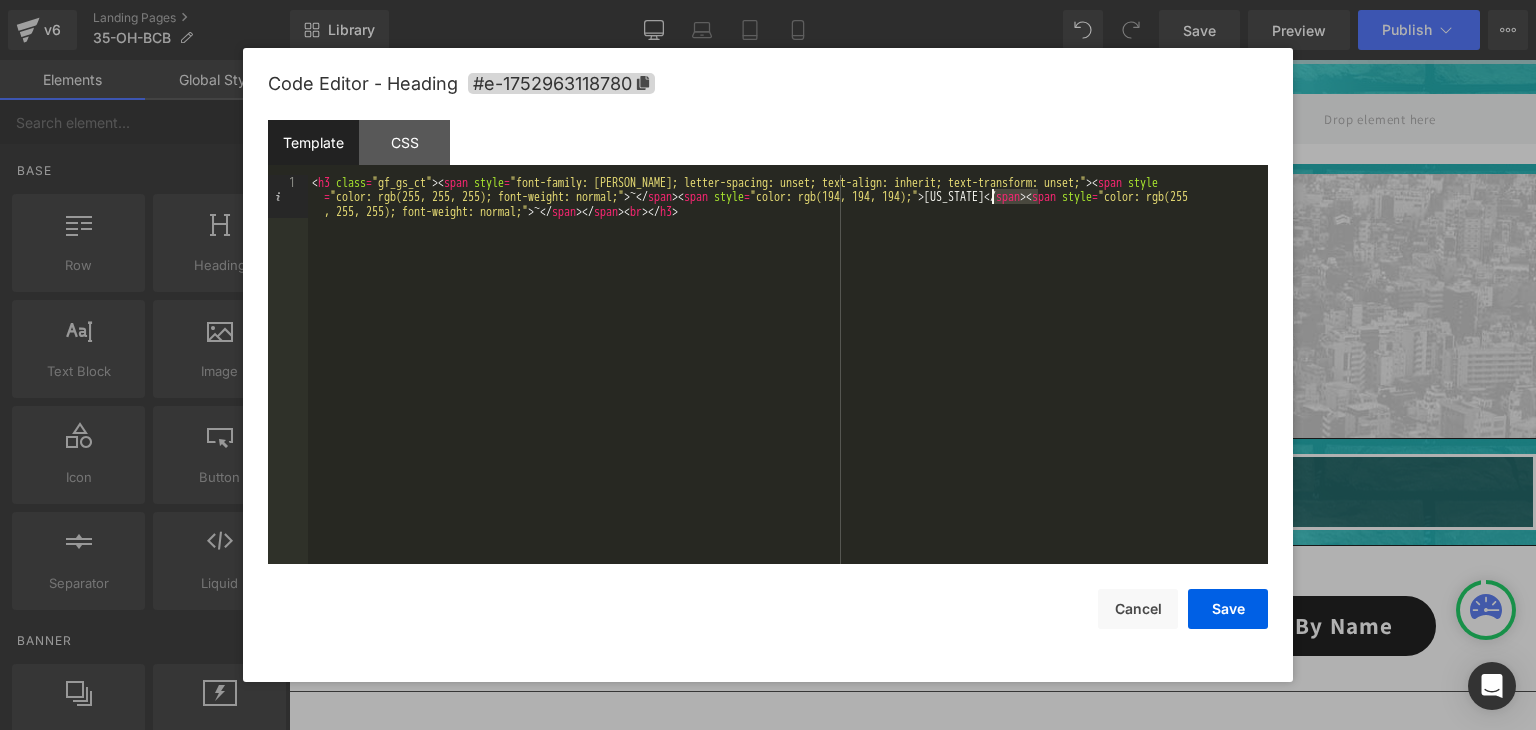 drag, startPoint x: 1038, startPoint y: 197, endPoint x: 994, endPoint y: 194, distance: 44.102154 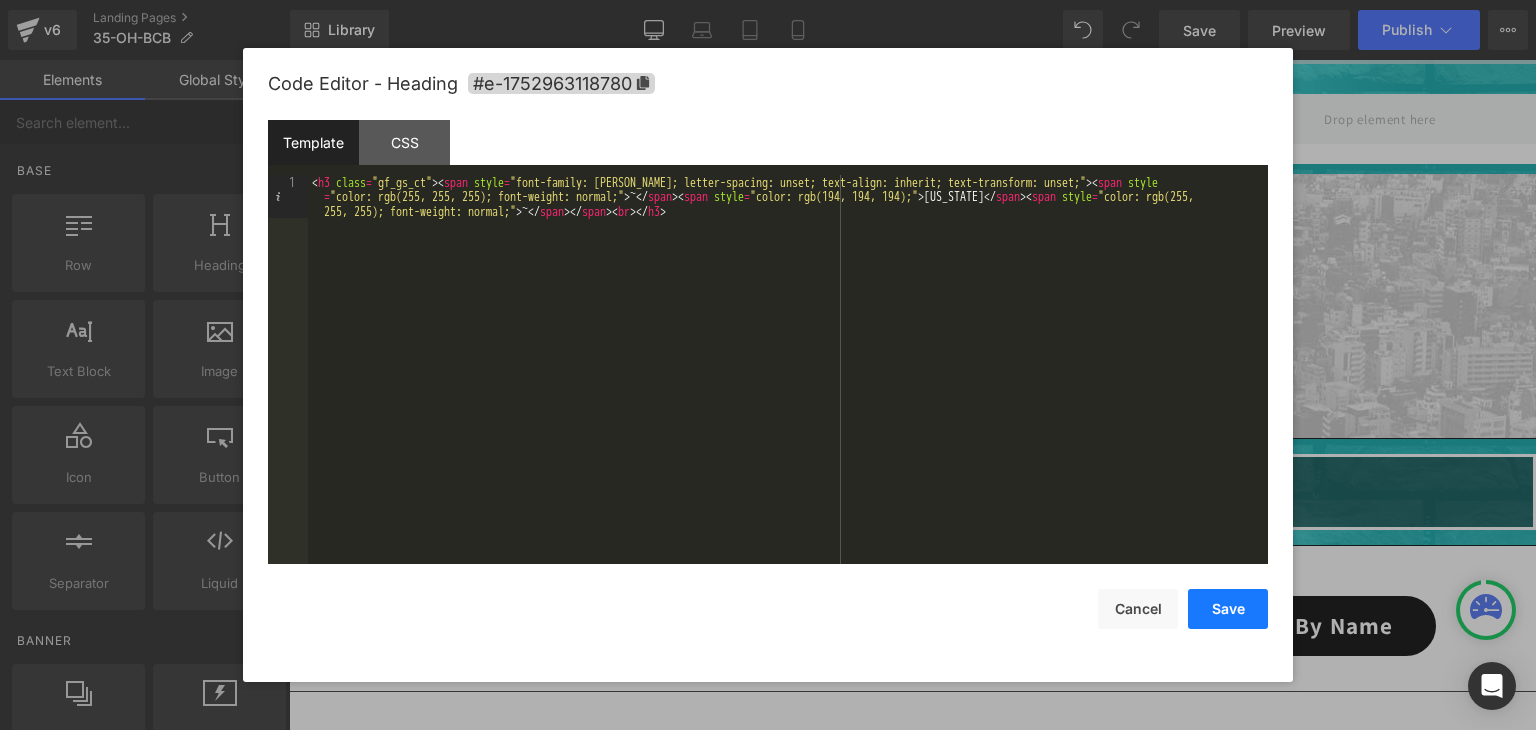 click on "Save" at bounding box center (1228, 609) 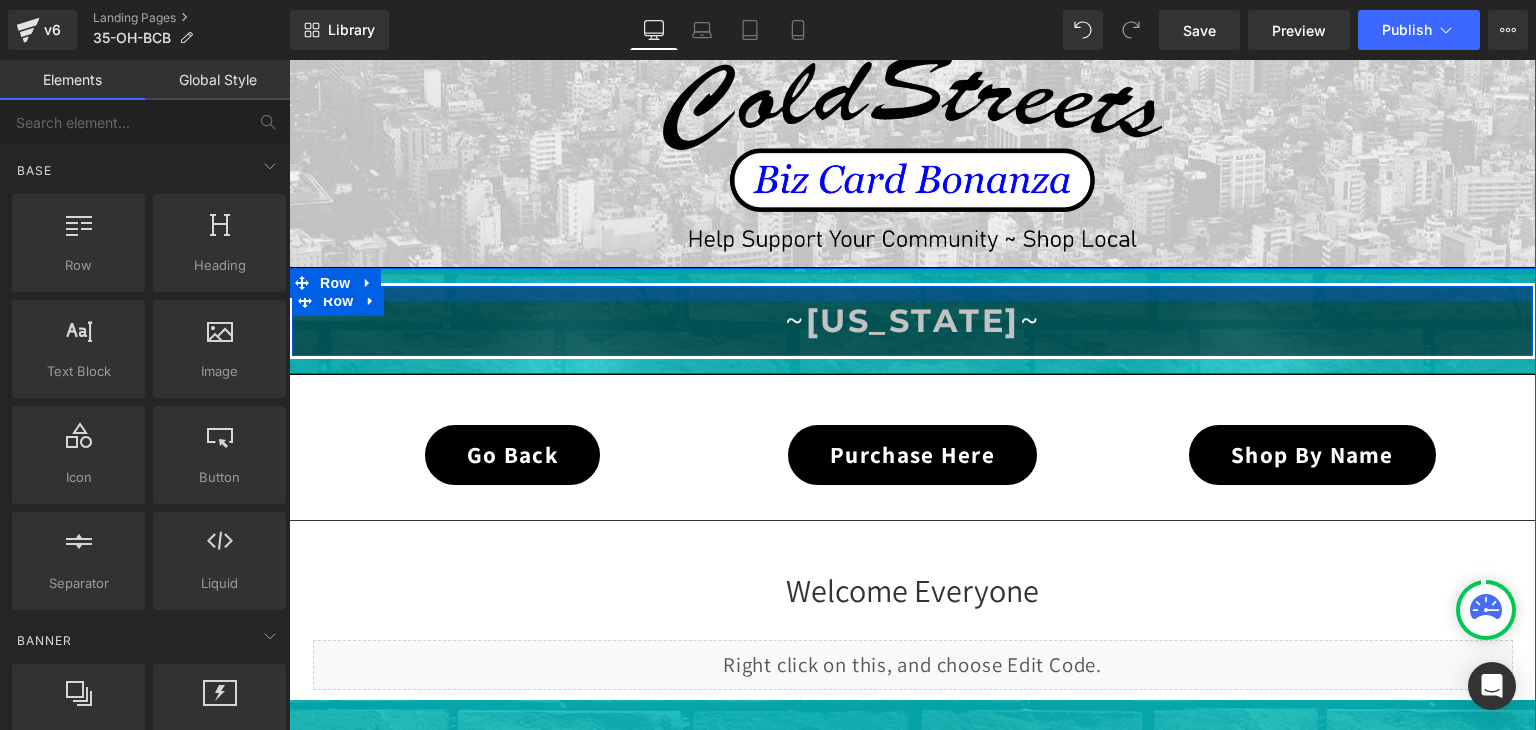 scroll, scrollTop: 1459, scrollLeft: 0, axis: vertical 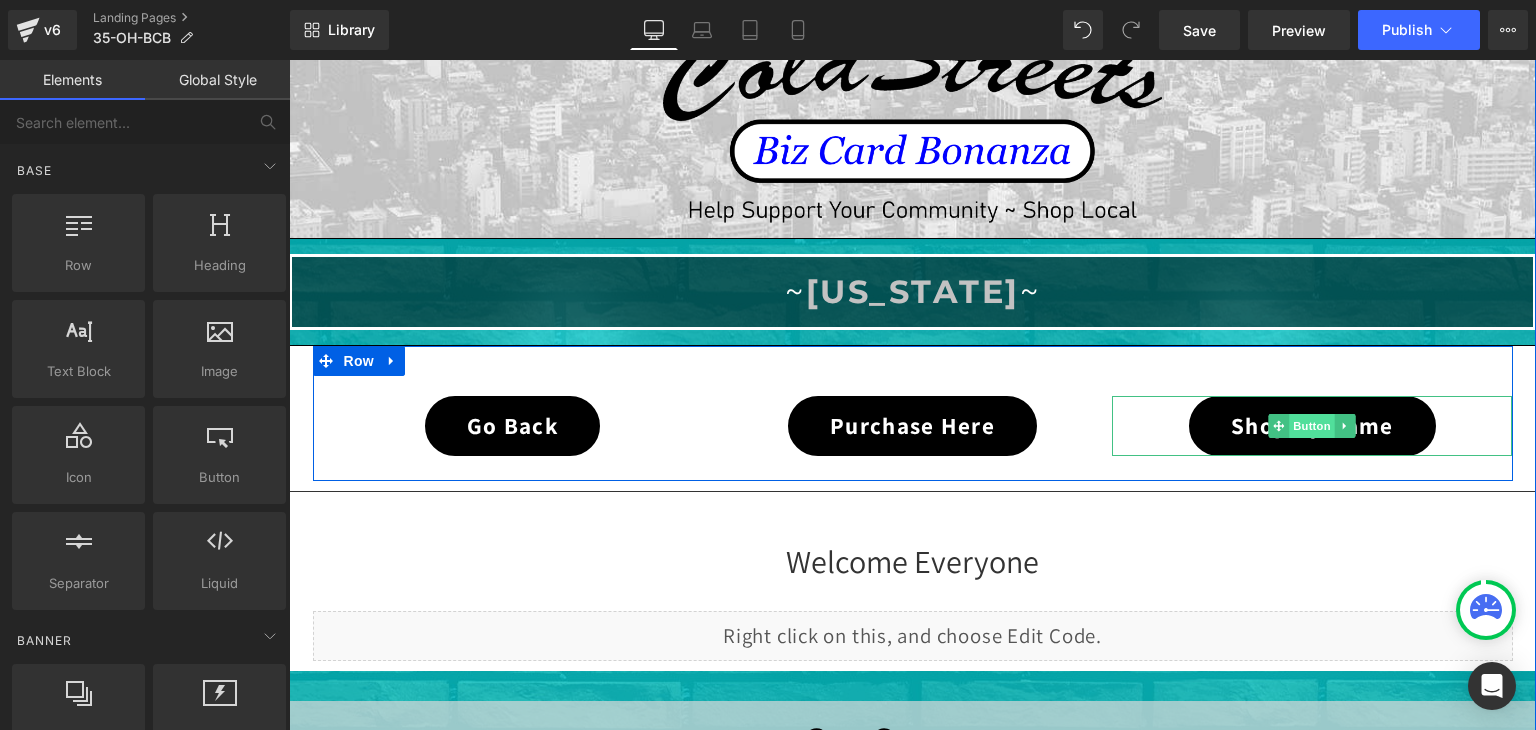 click on "Button" at bounding box center [1313, 426] 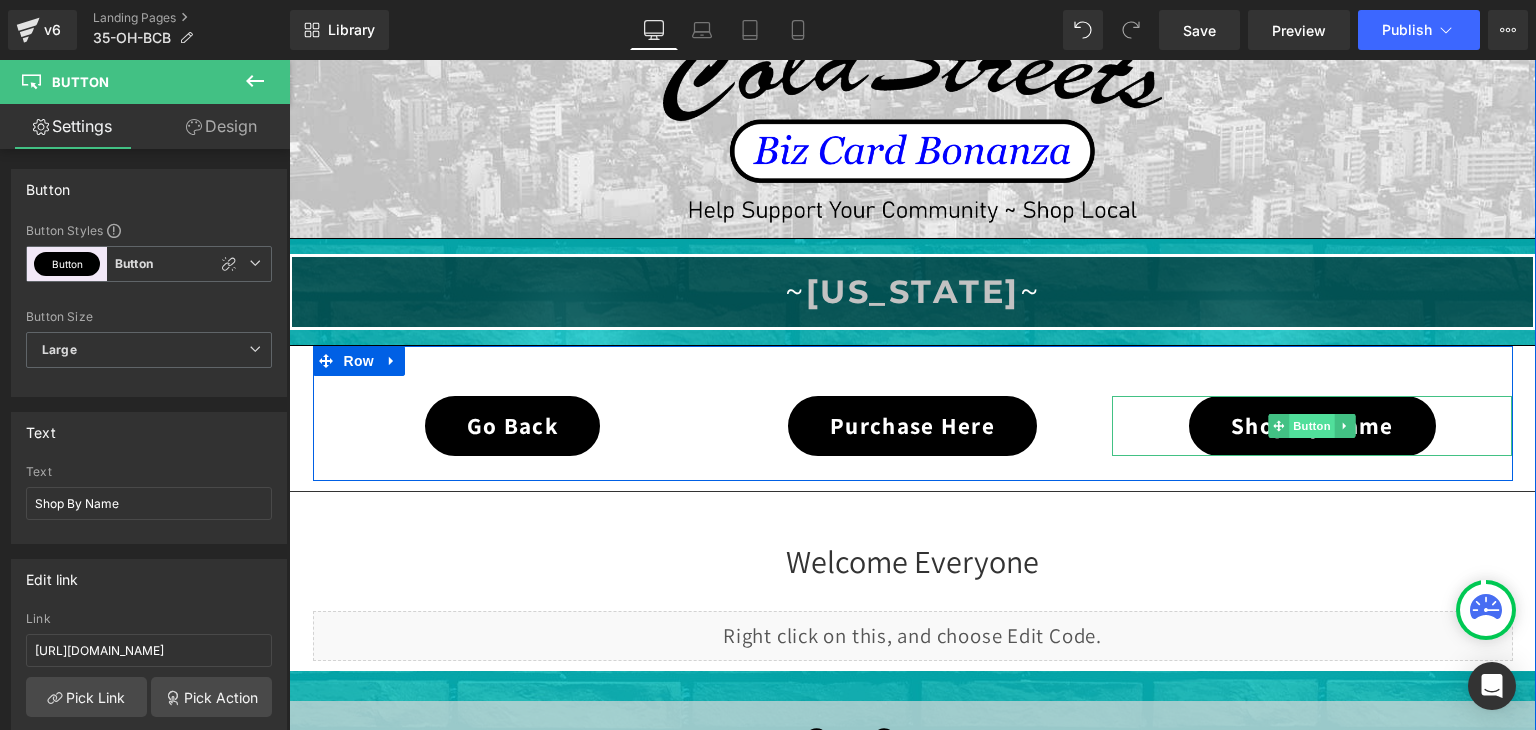 click on "Button" at bounding box center [1313, 426] 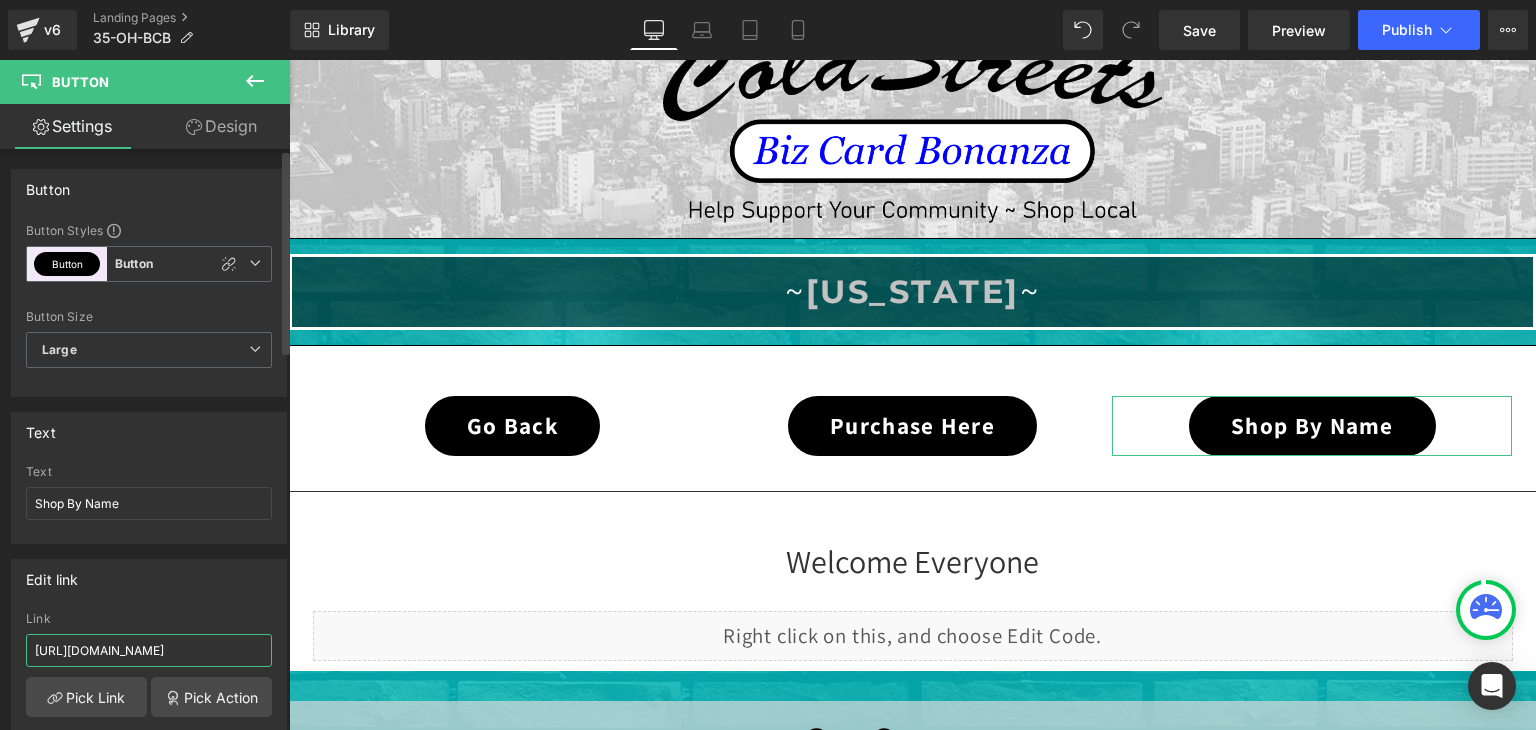 scroll, scrollTop: 0, scrollLeft: 44, axis: horizontal 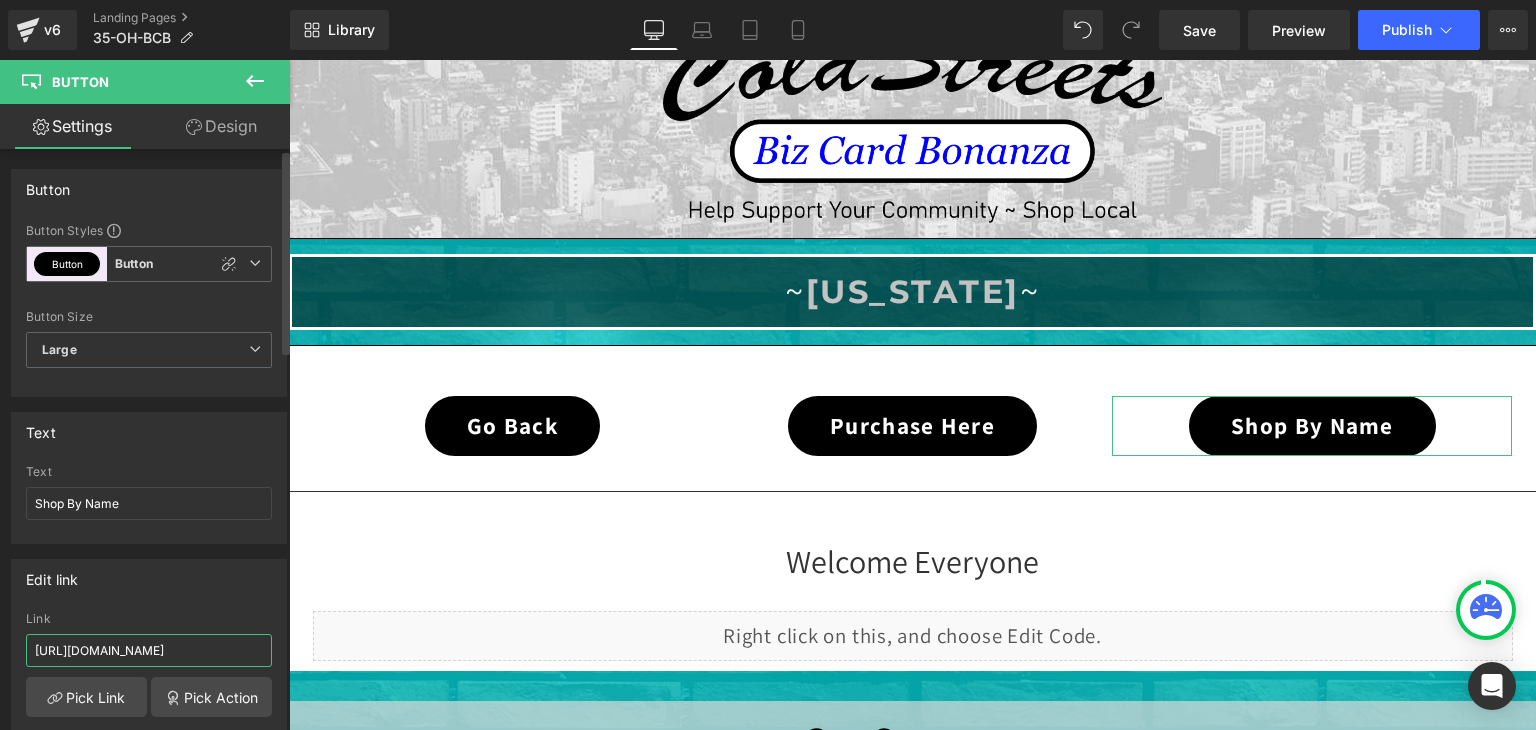 drag, startPoint x: 209, startPoint y: 643, endPoint x: 261, endPoint y: 648, distance: 52.23983 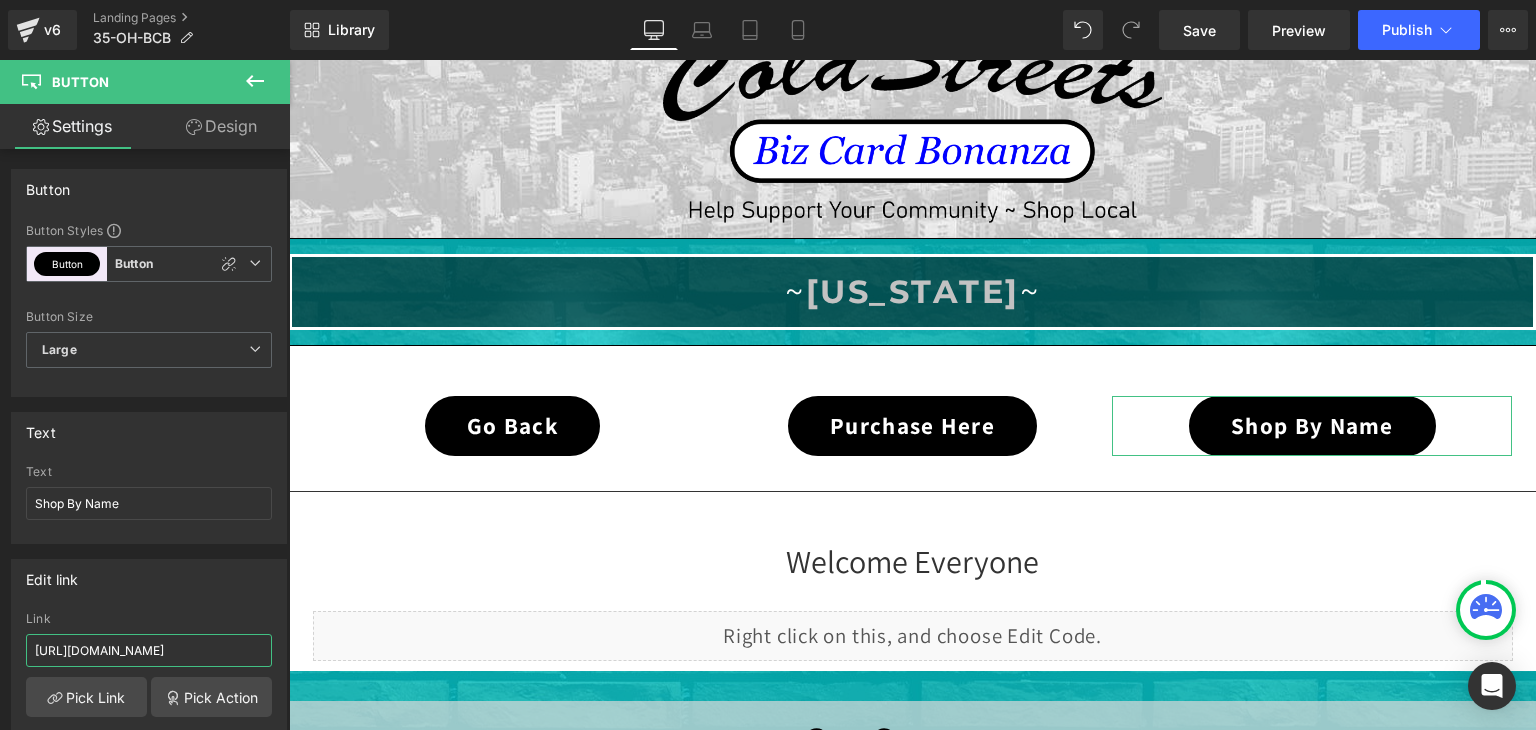 type on "https://coldstreets.com/pages/35-oh-shop-name" 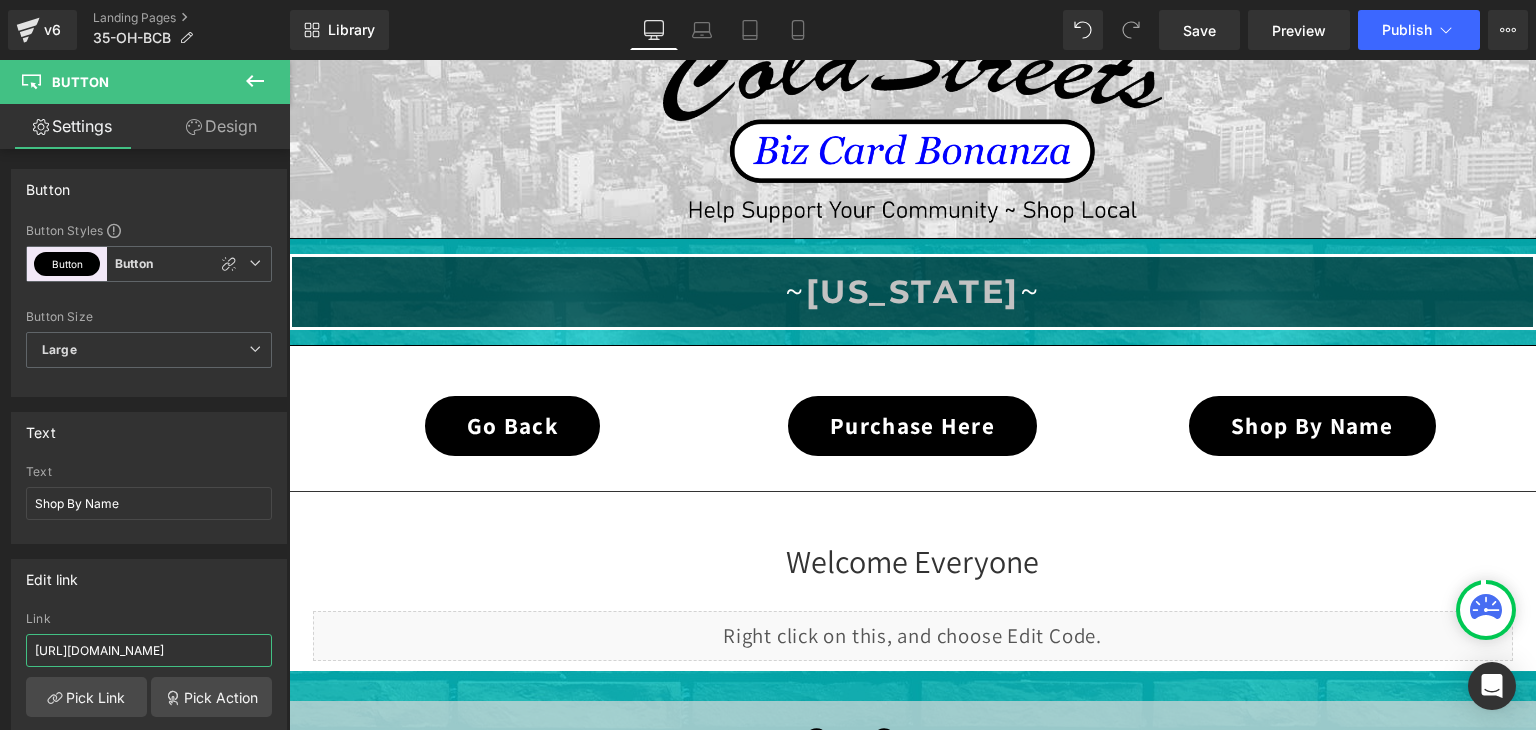 scroll, scrollTop: 0, scrollLeft: 59, axis: horizontal 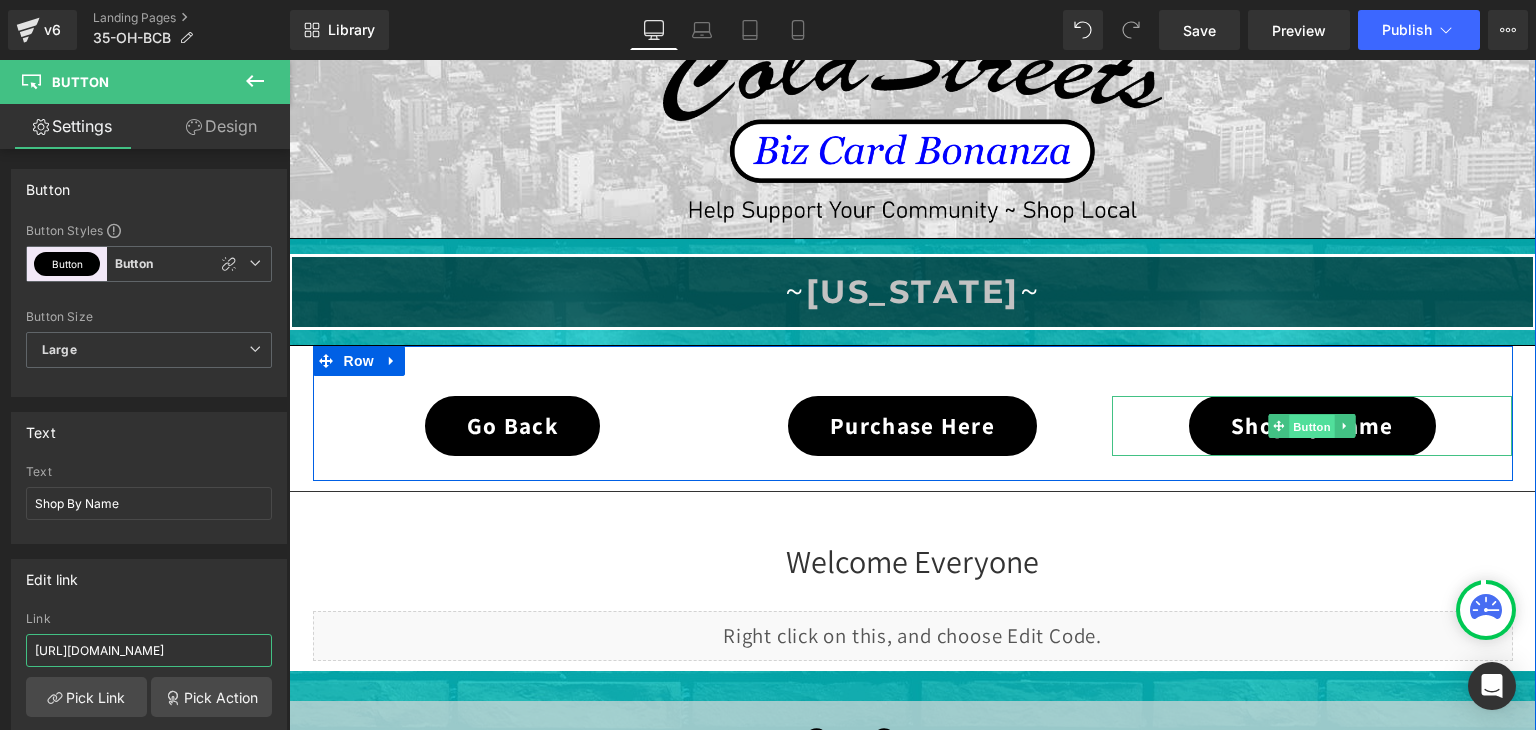 click on "Button" at bounding box center [1313, 427] 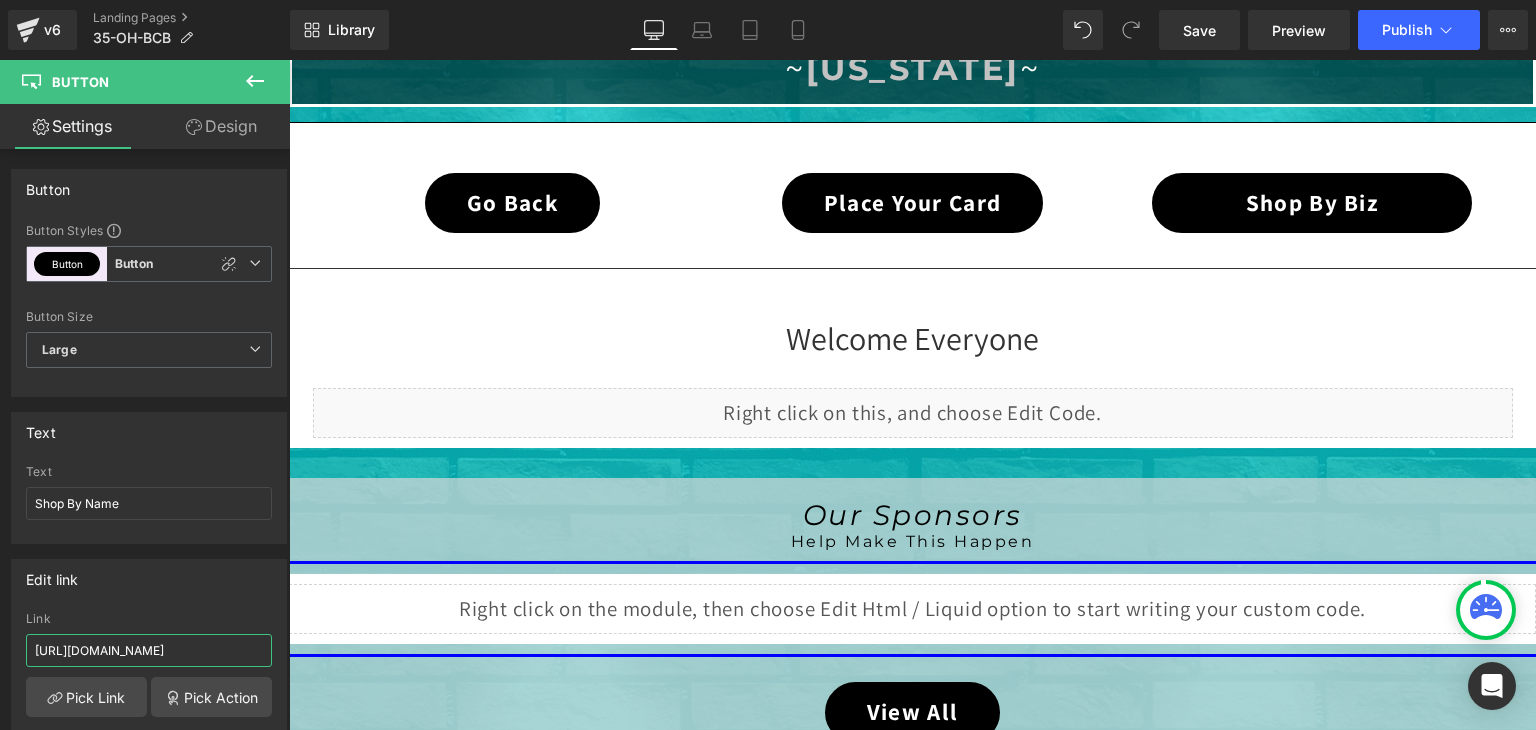 scroll, scrollTop: 559, scrollLeft: 0, axis: vertical 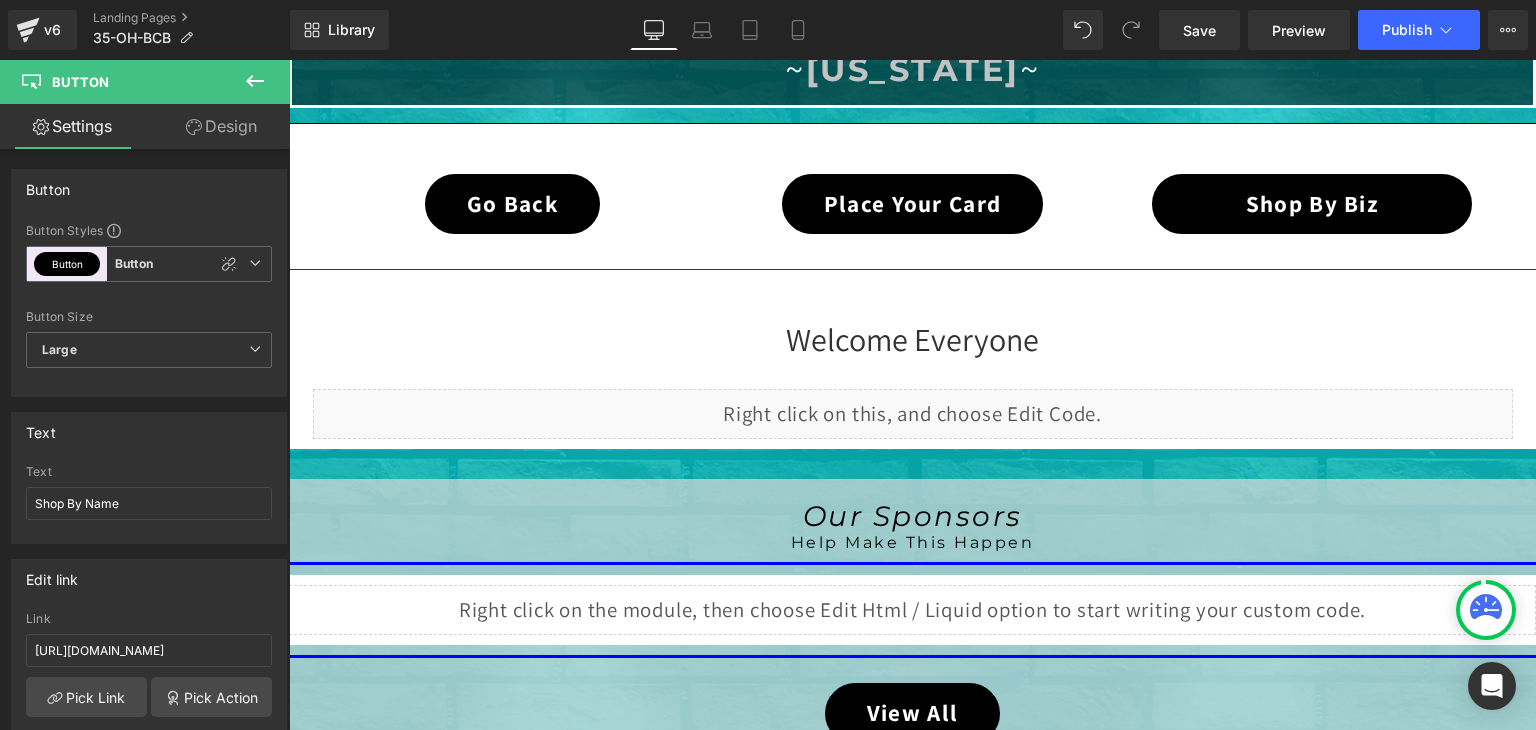 click on "Liquid" at bounding box center (913, 414) 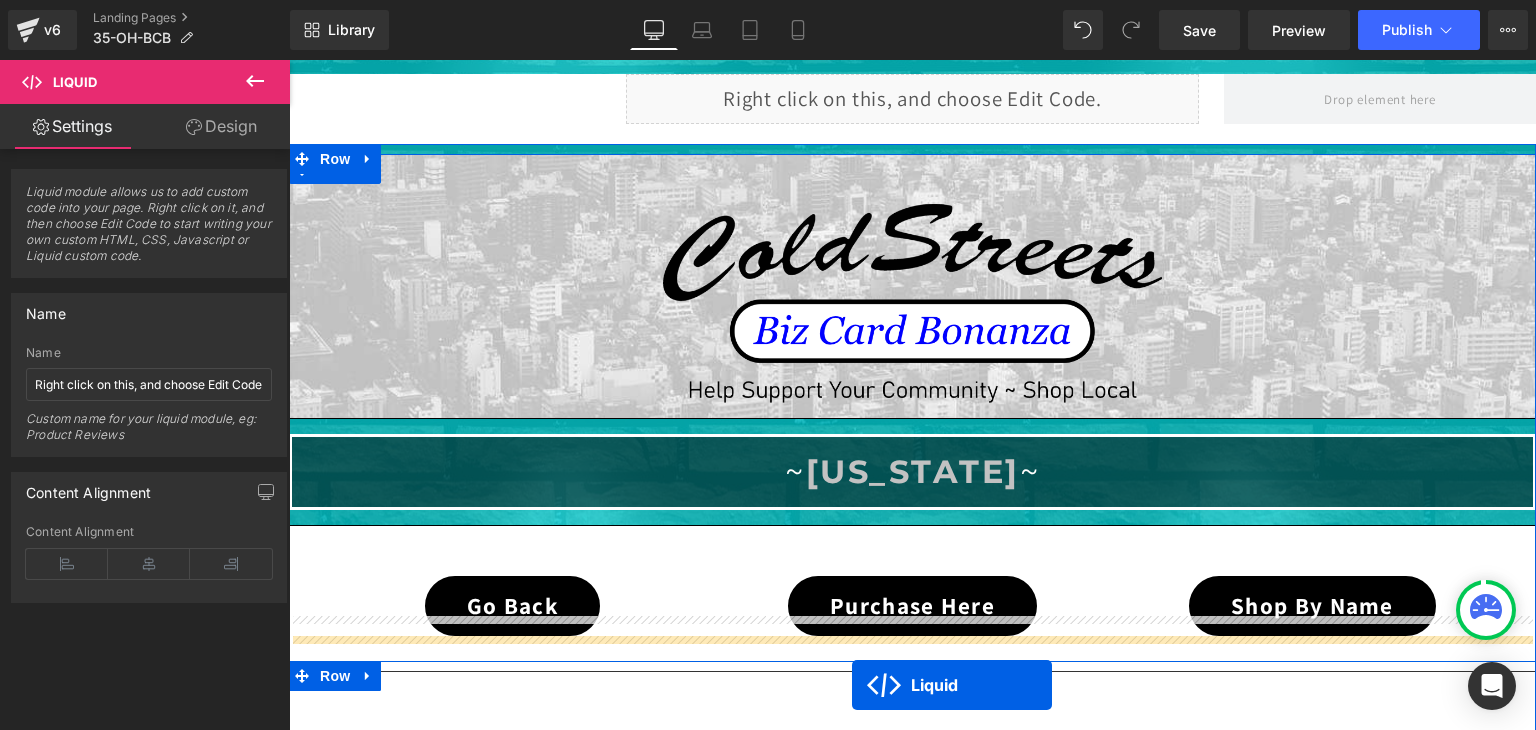 scroll, scrollTop: 1519, scrollLeft: 0, axis: vertical 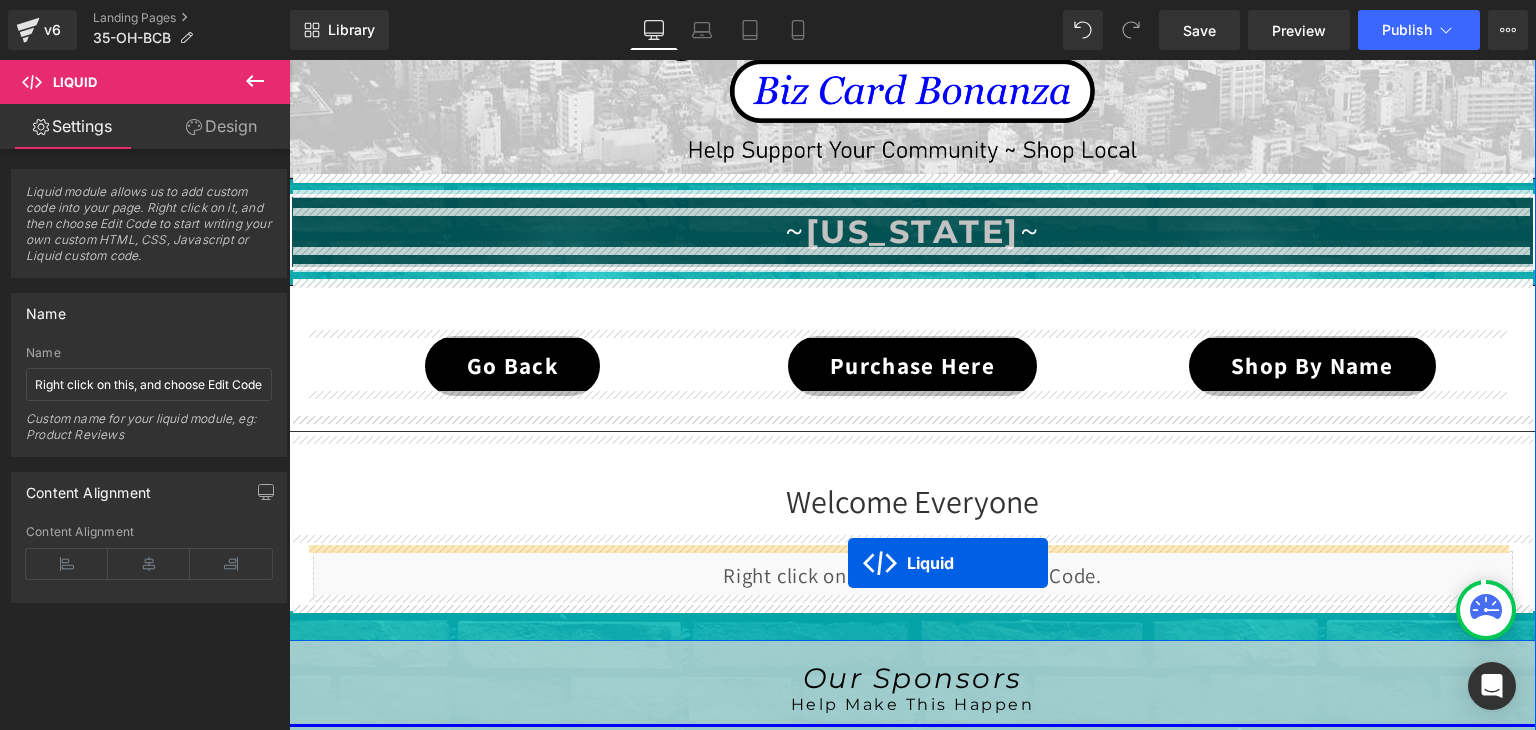 drag, startPoint x: 853, startPoint y: 405, endPoint x: 848, endPoint y: 563, distance: 158.0791 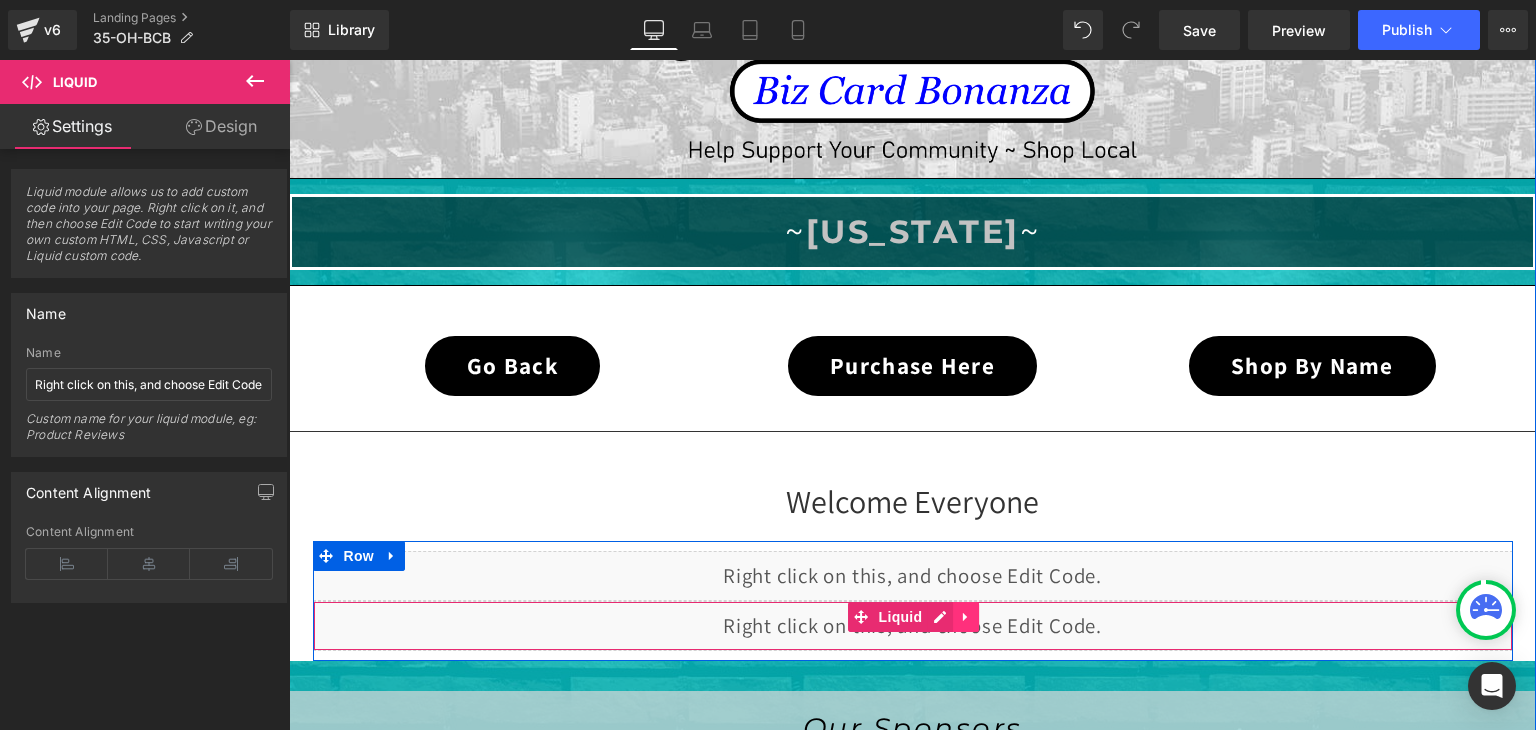 click 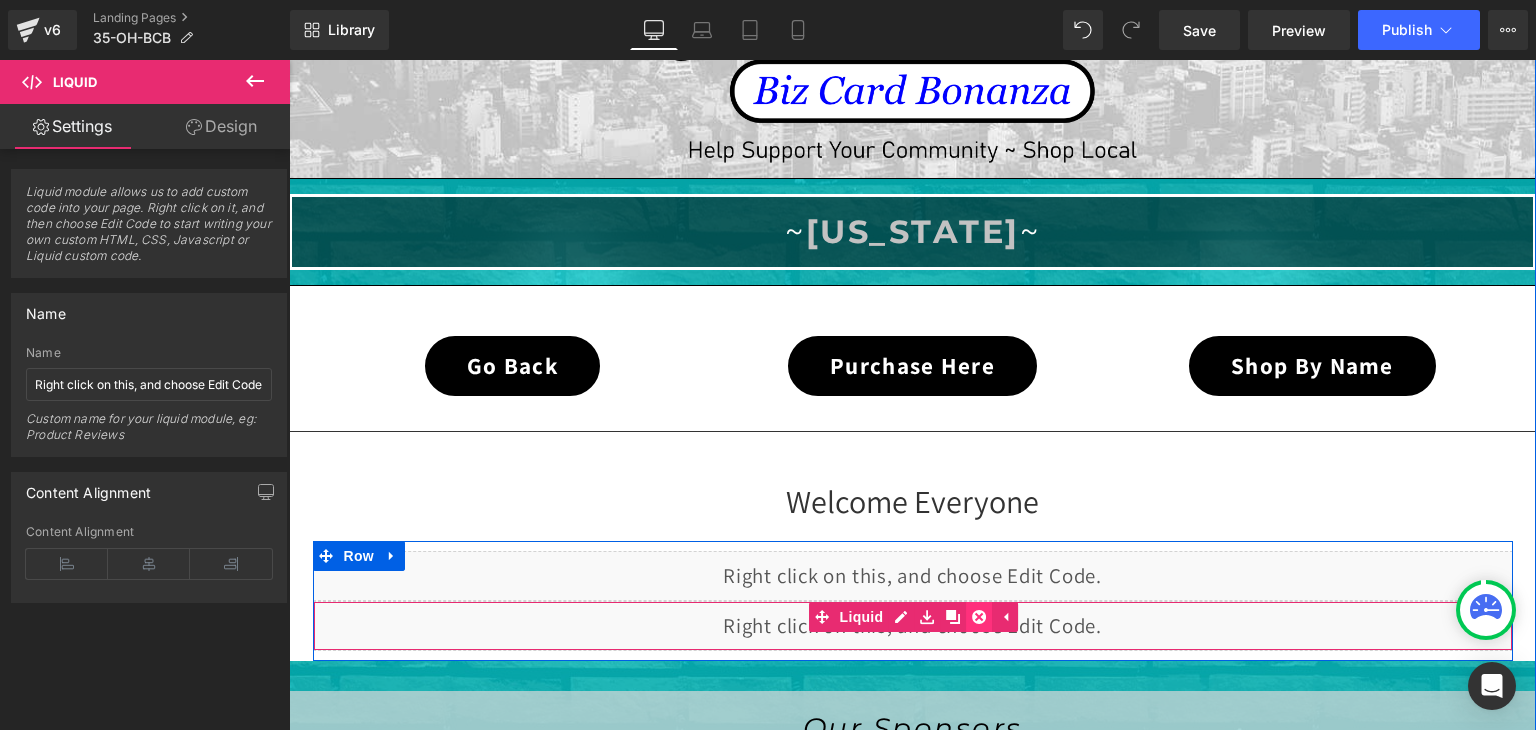 click 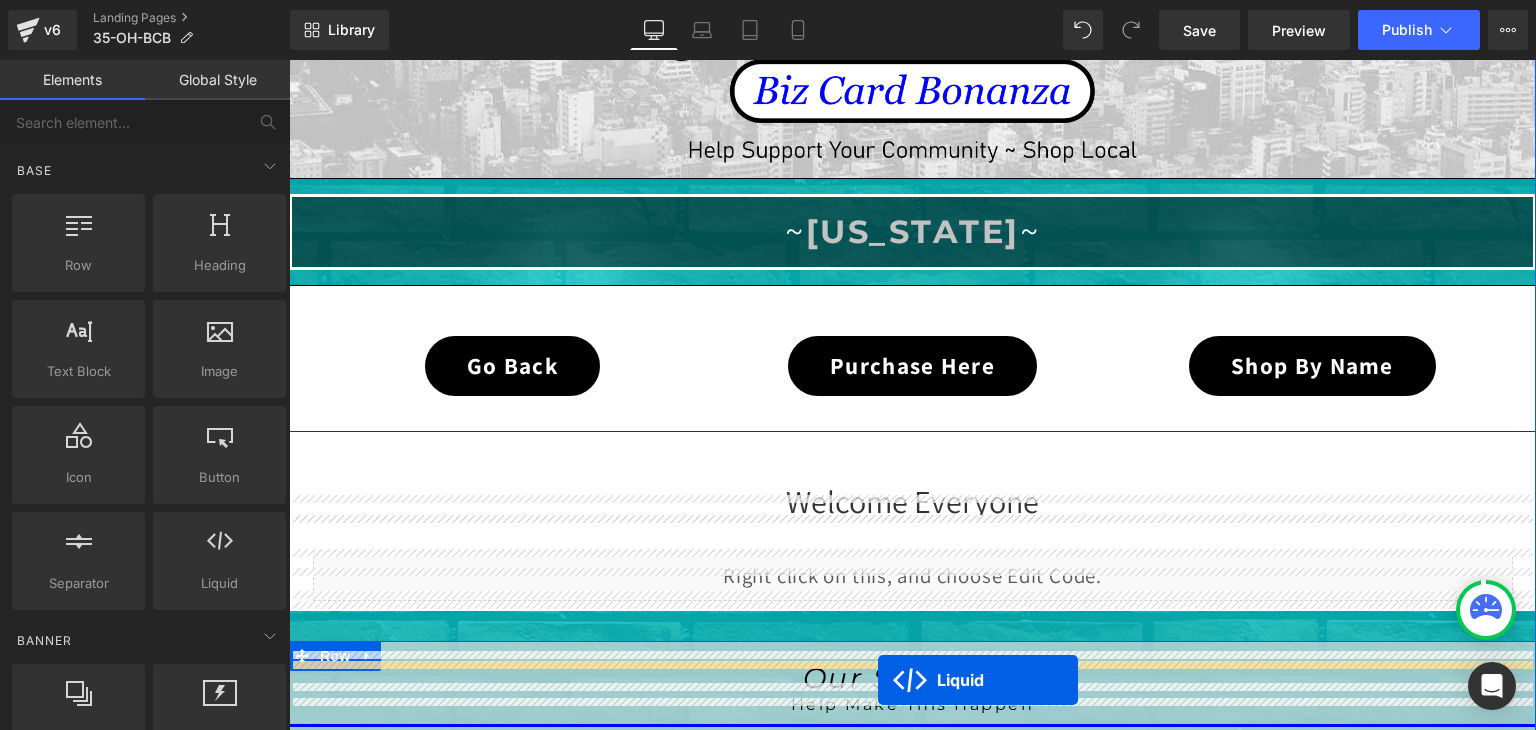 scroll, scrollTop: 1779, scrollLeft: 0, axis: vertical 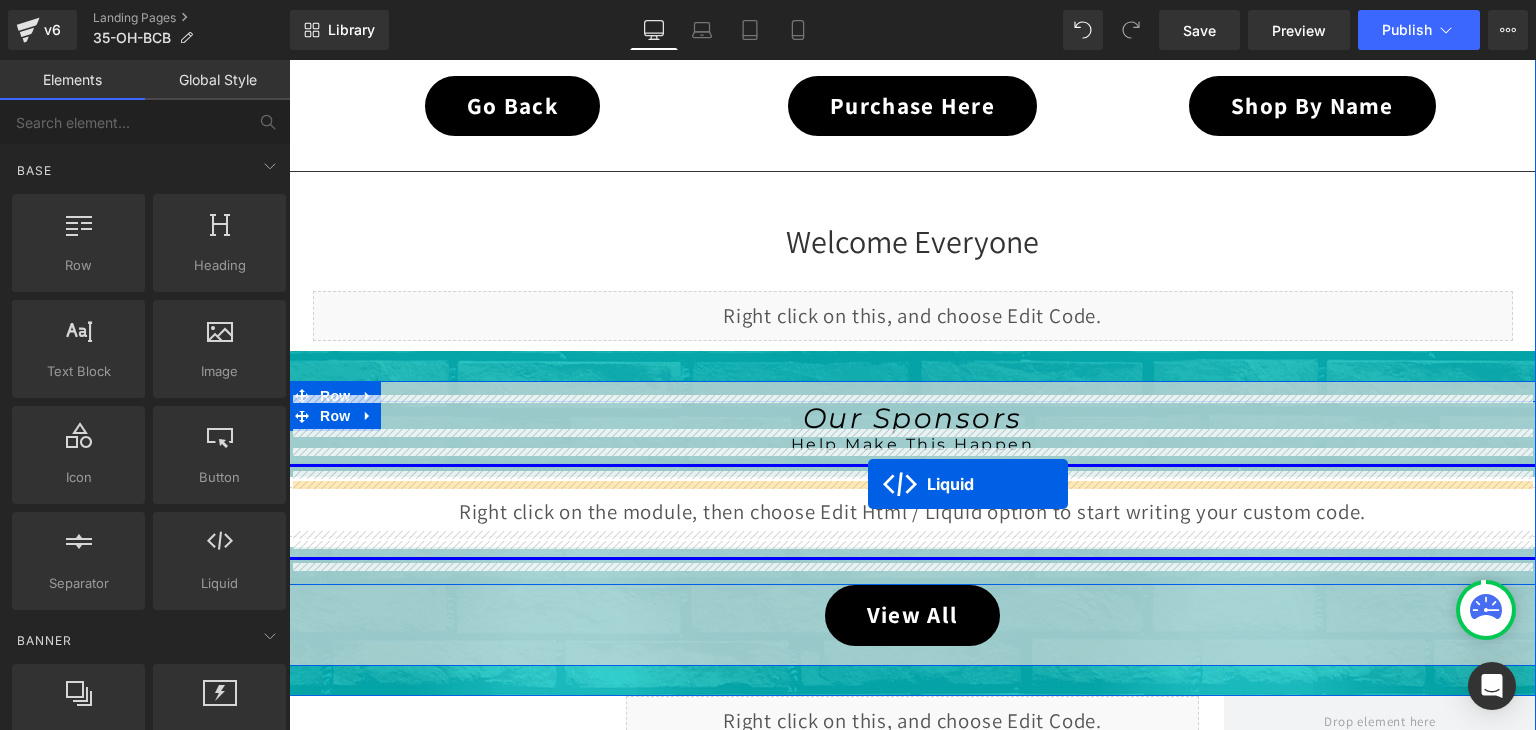 drag, startPoint x: 852, startPoint y: 231, endPoint x: 868, endPoint y: 484, distance: 253.50542 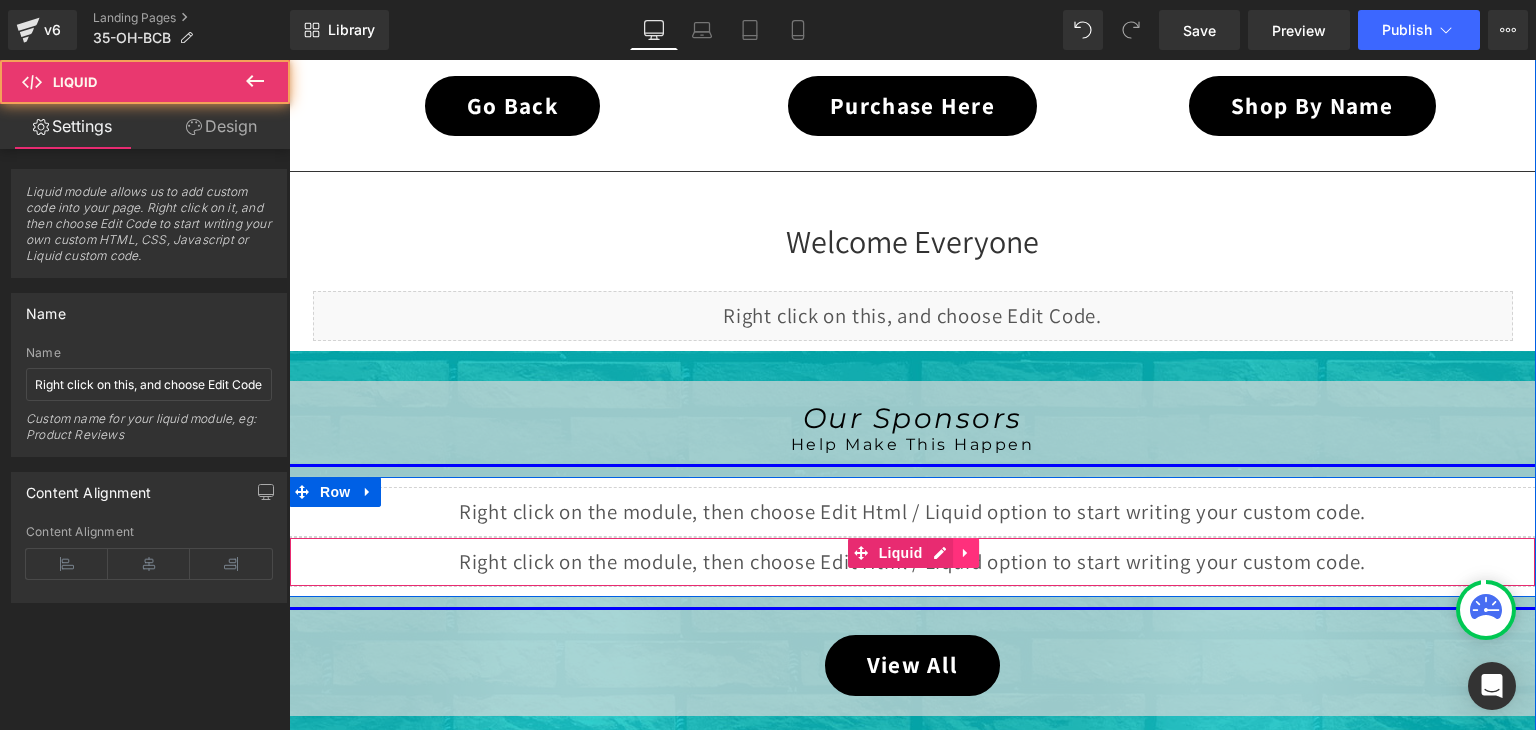 click 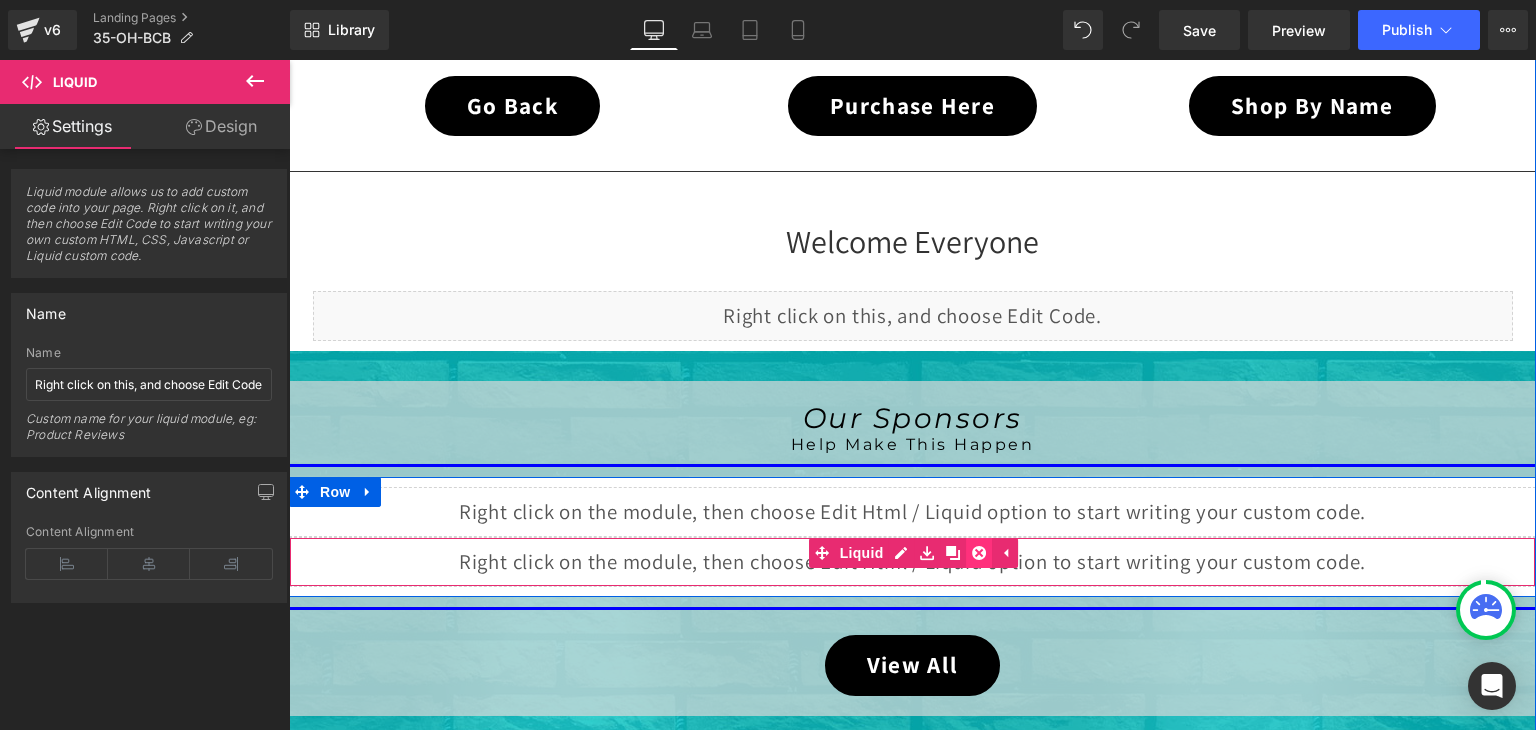 click 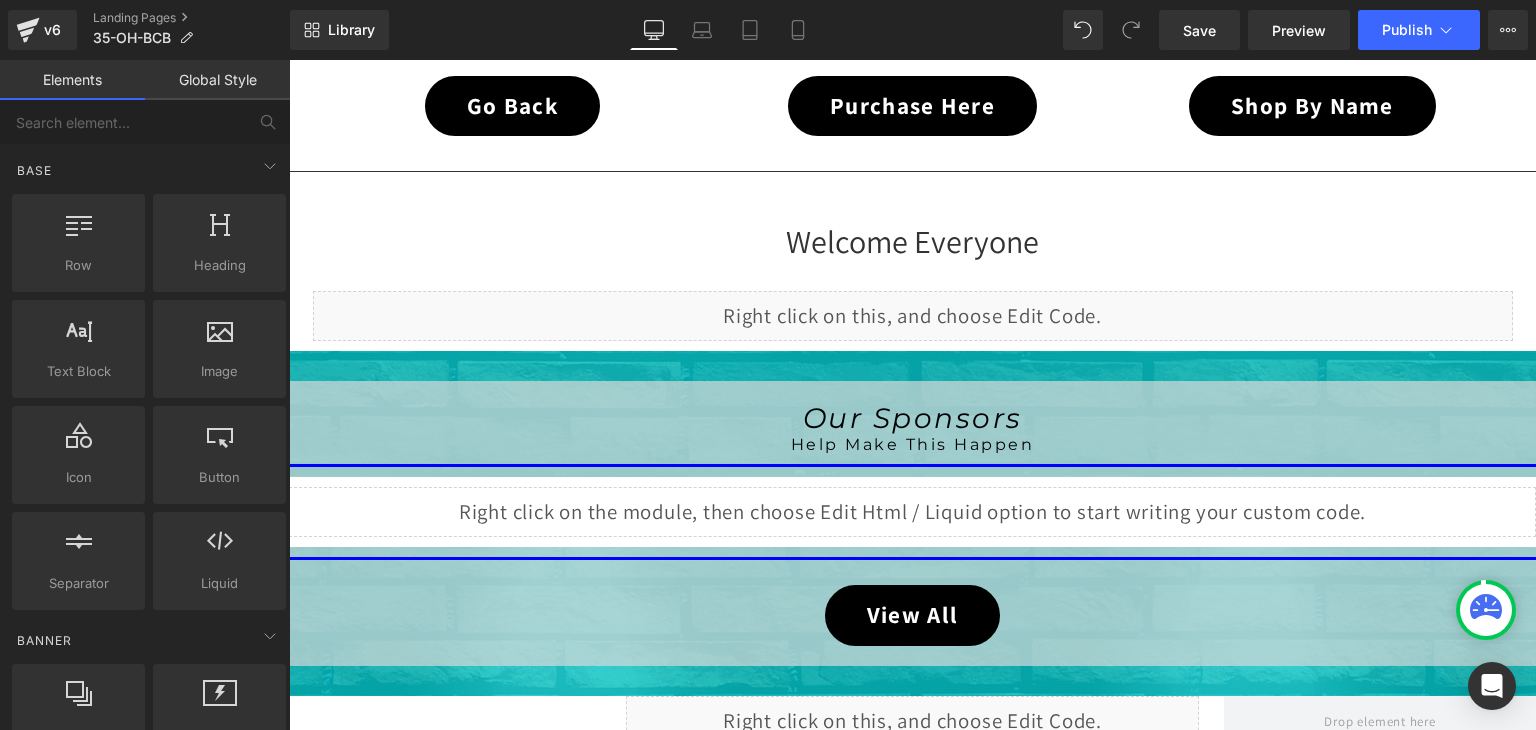 click 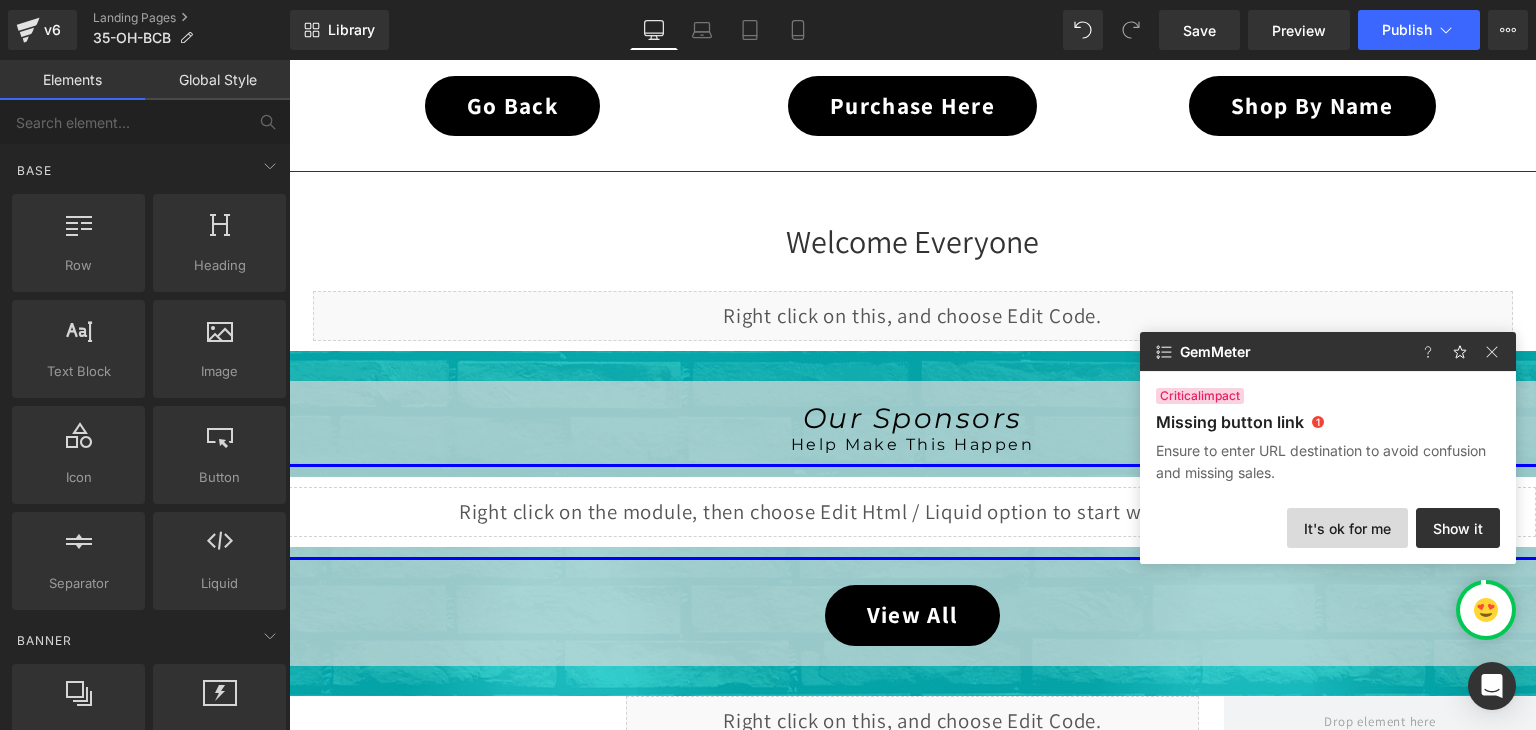 click on "It's ok for me" at bounding box center [1347, 528] 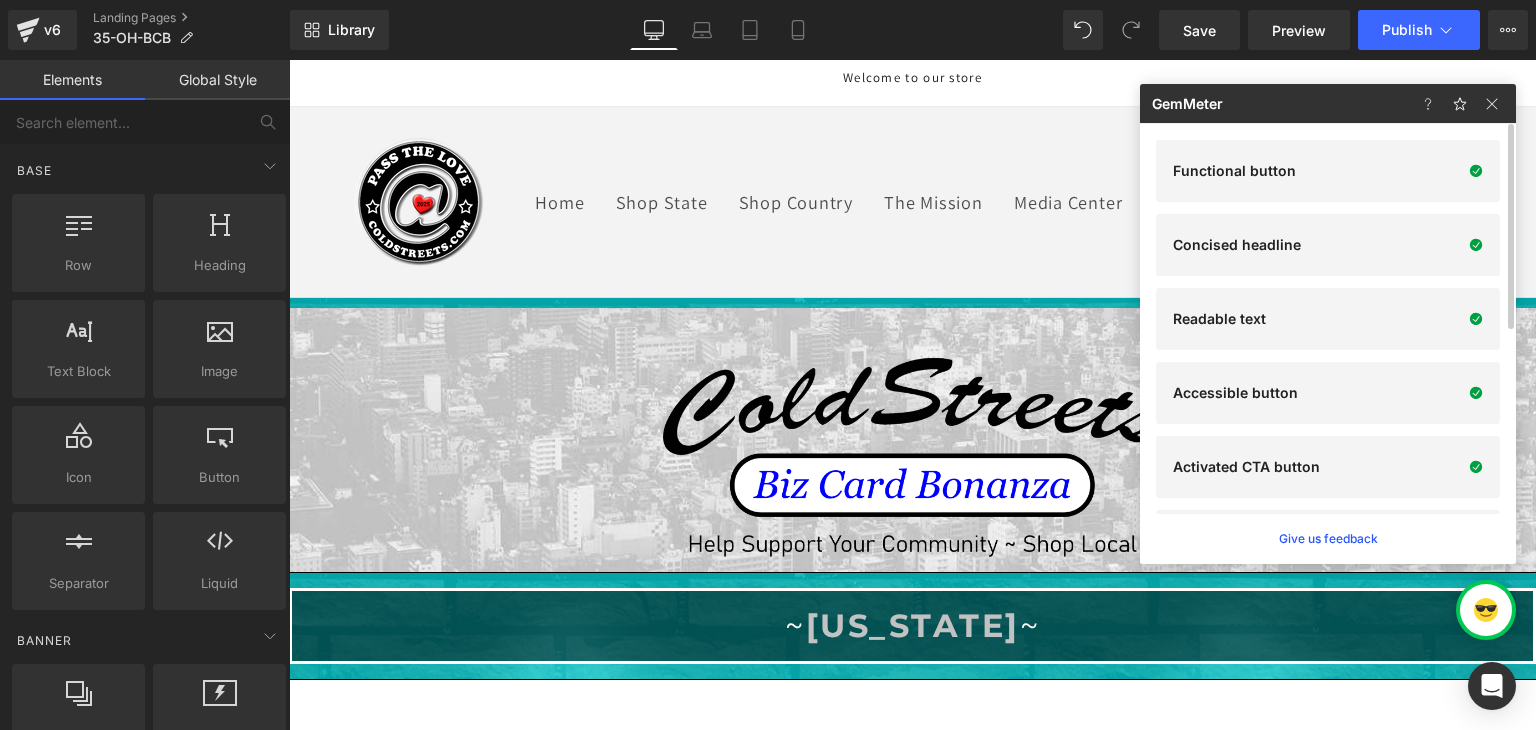 scroll, scrollTop: 0, scrollLeft: 0, axis: both 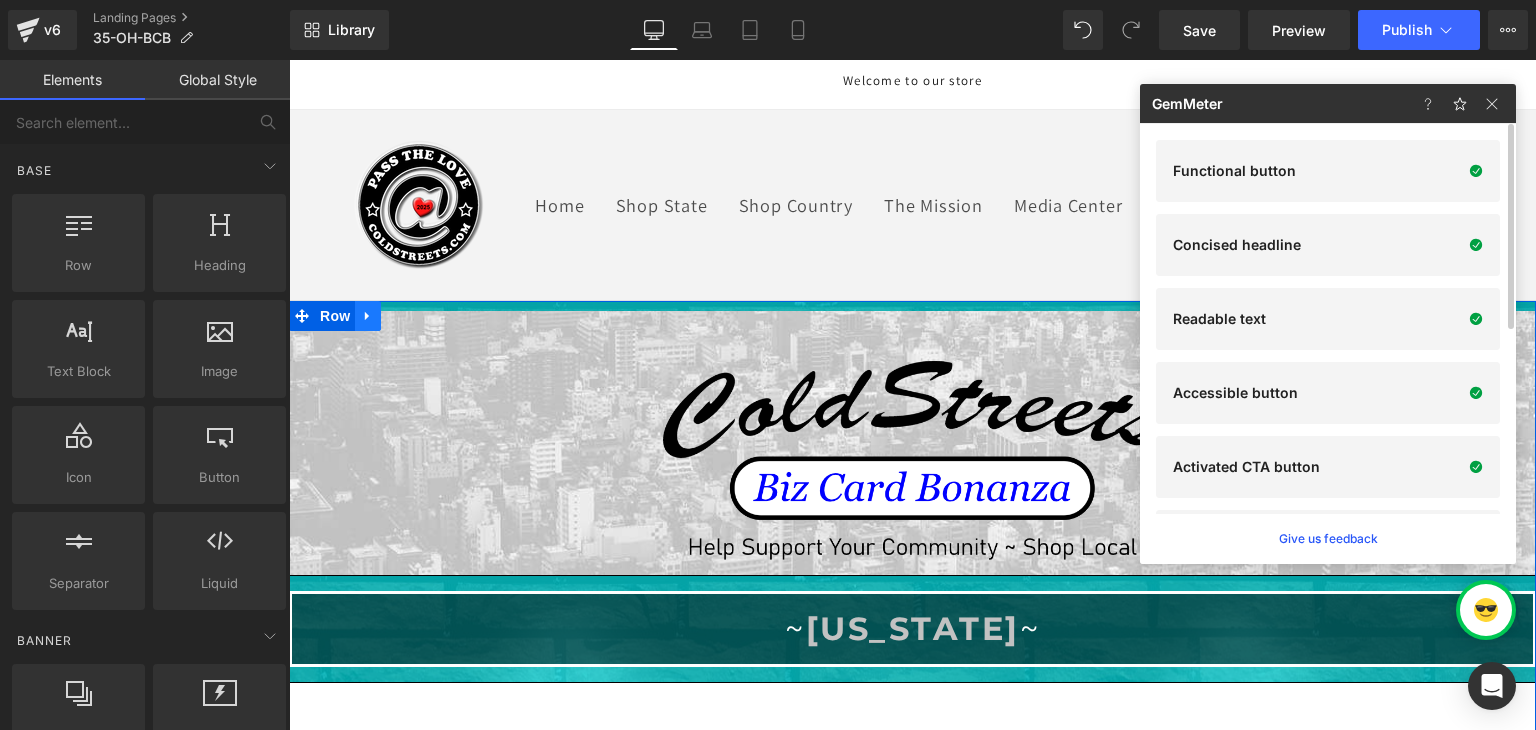 click 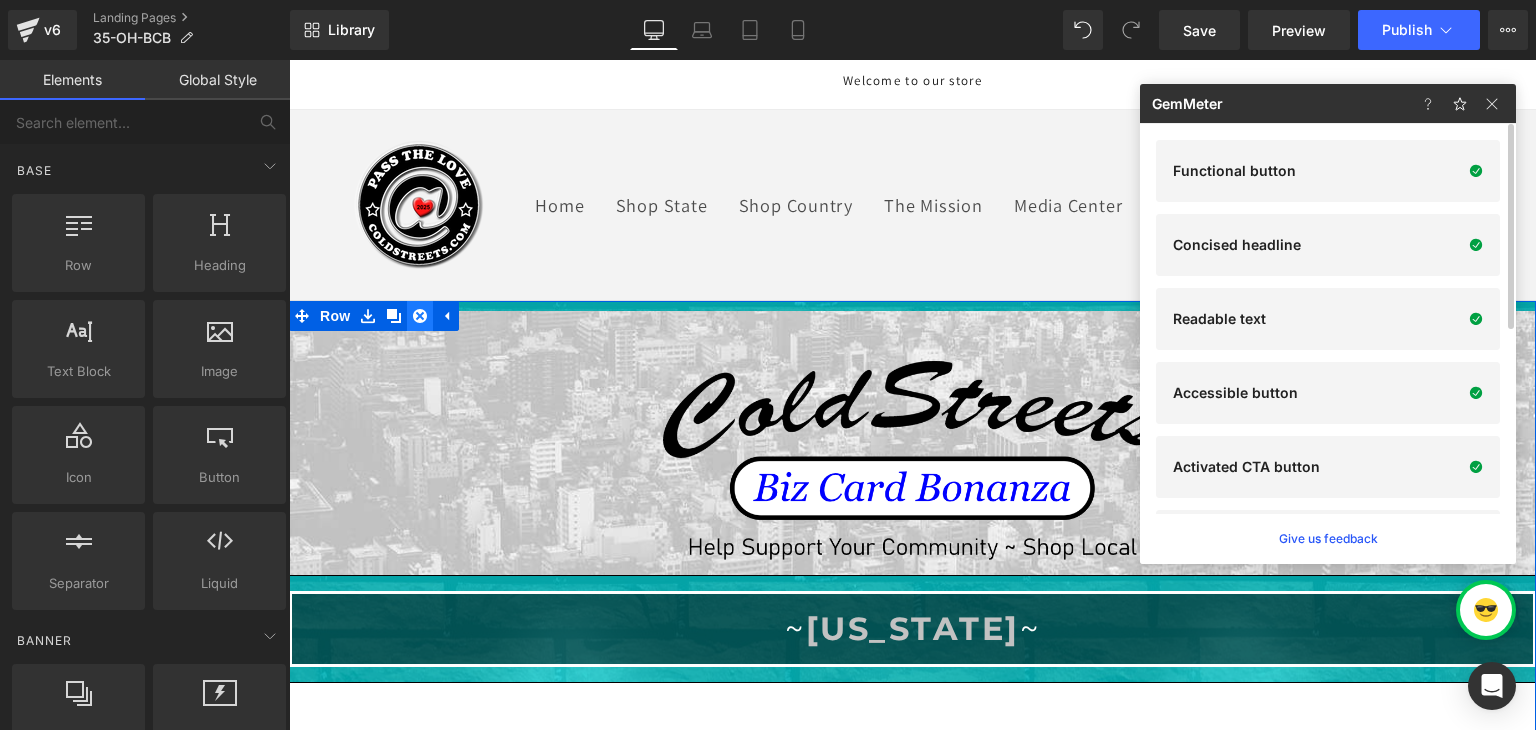 click 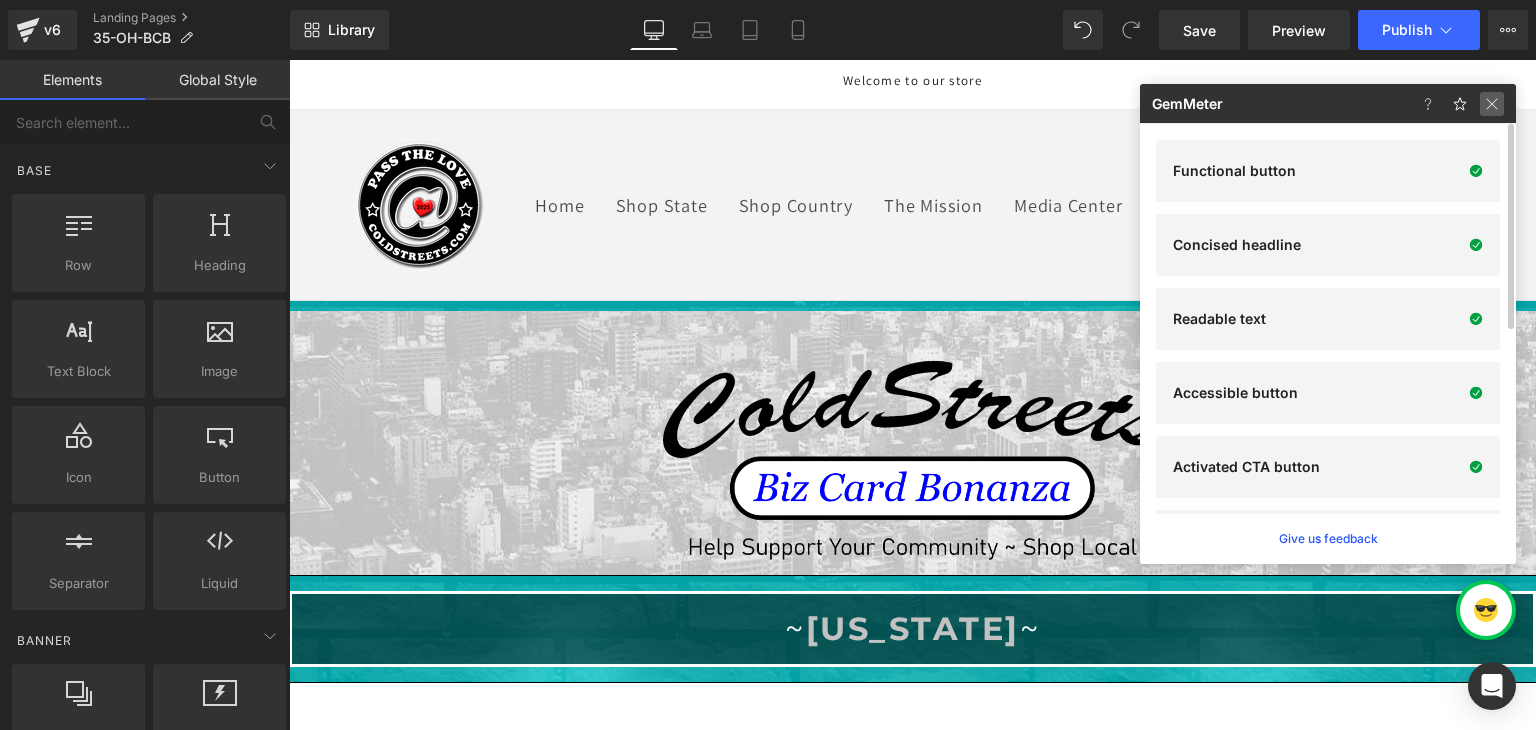 click 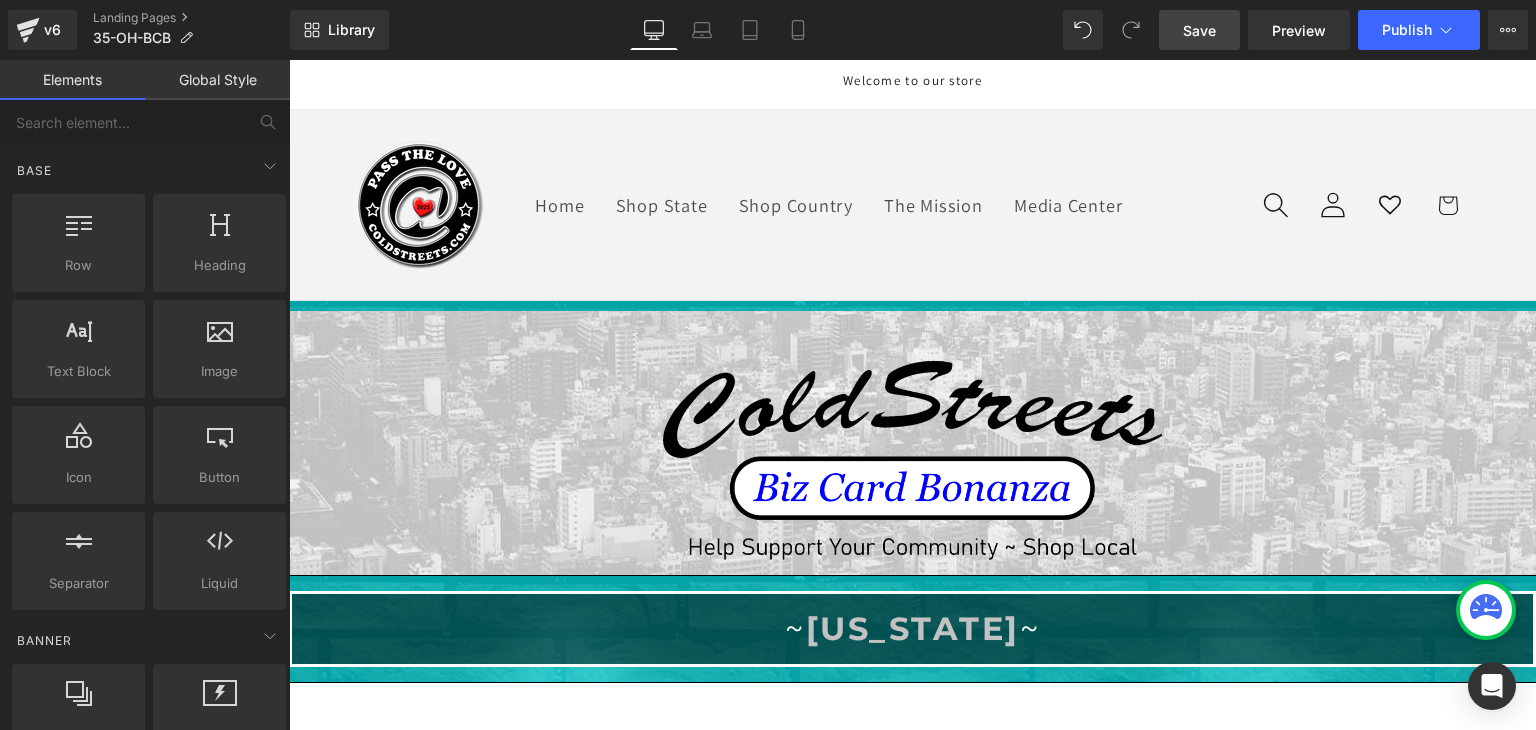 click on "Save" at bounding box center [1199, 30] 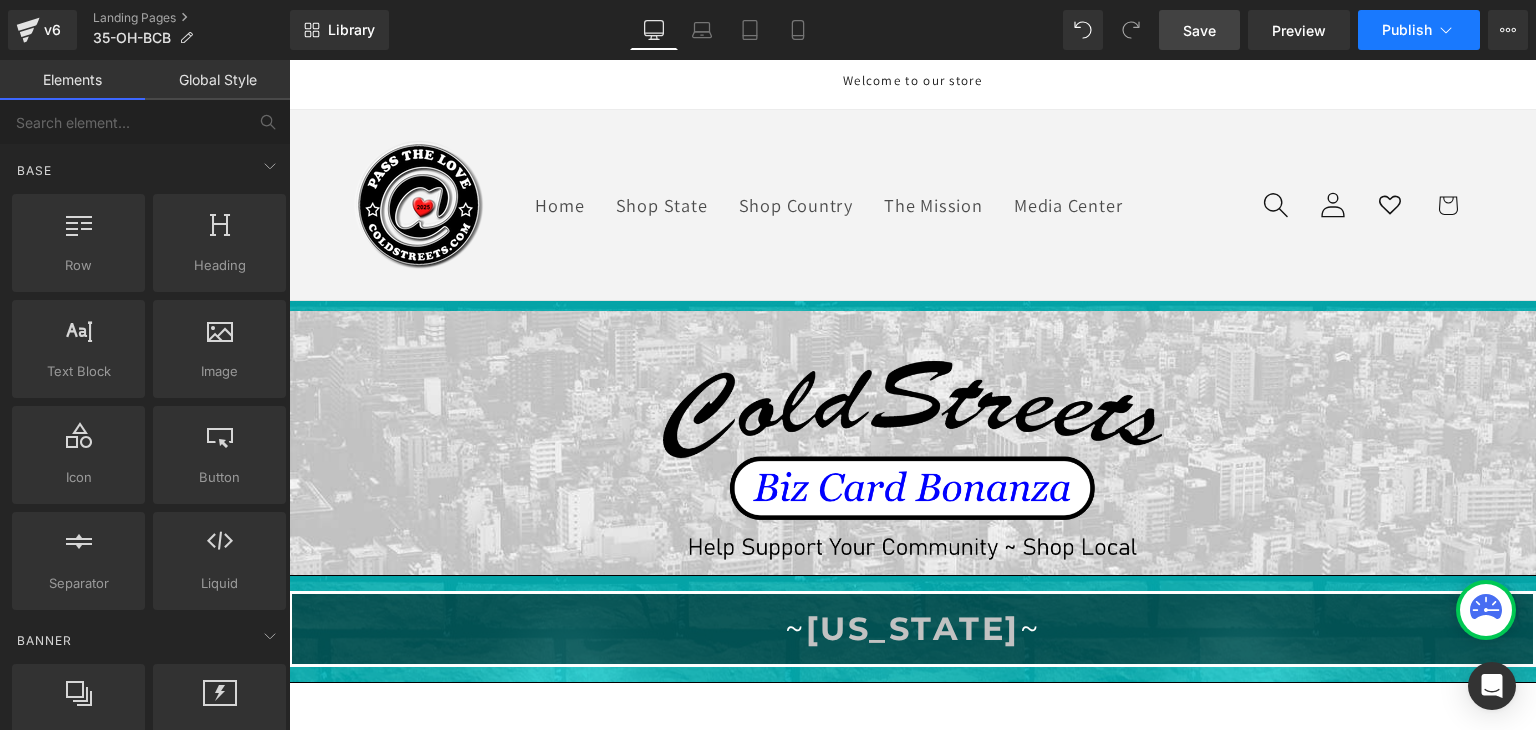 click 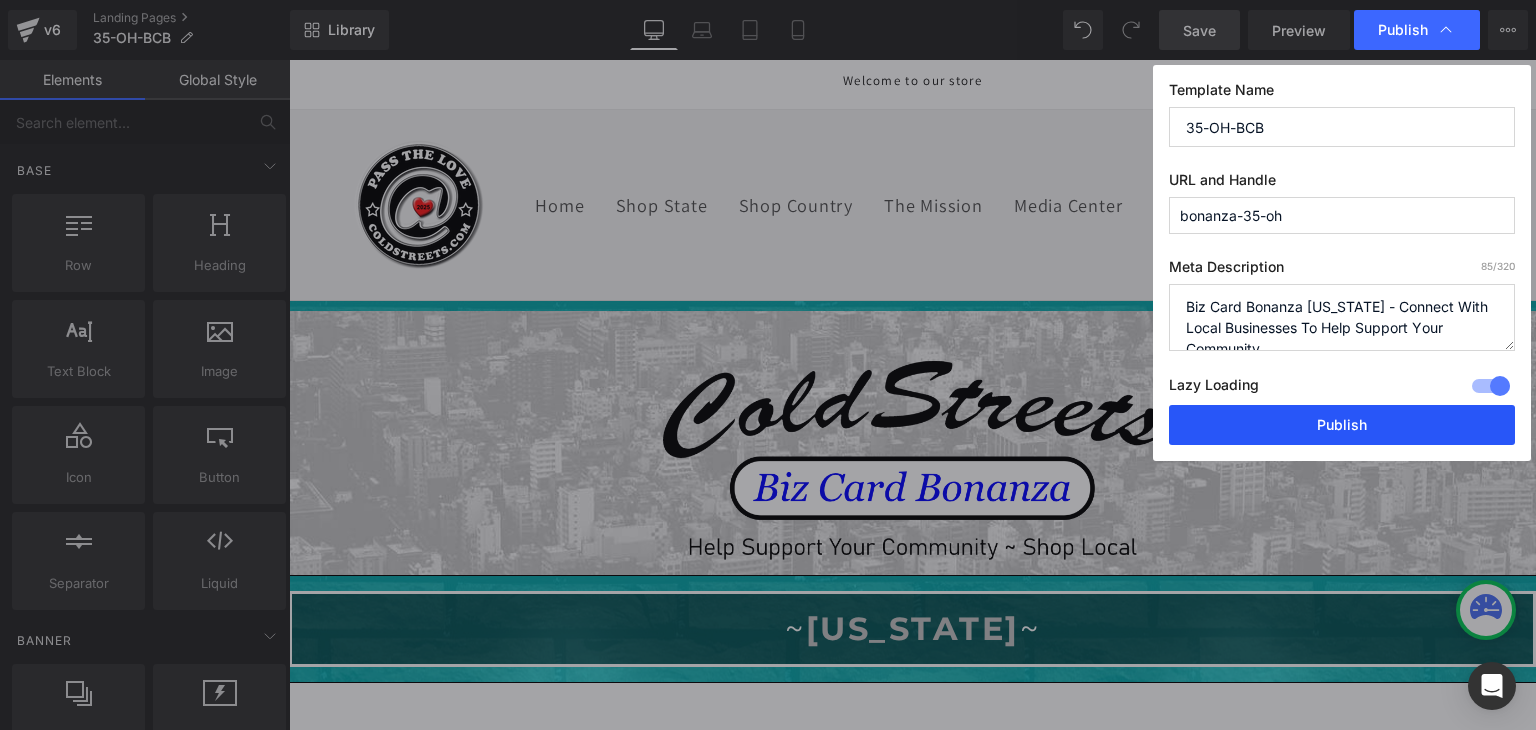 click on "Publish" at bounding box center [1342, 425] 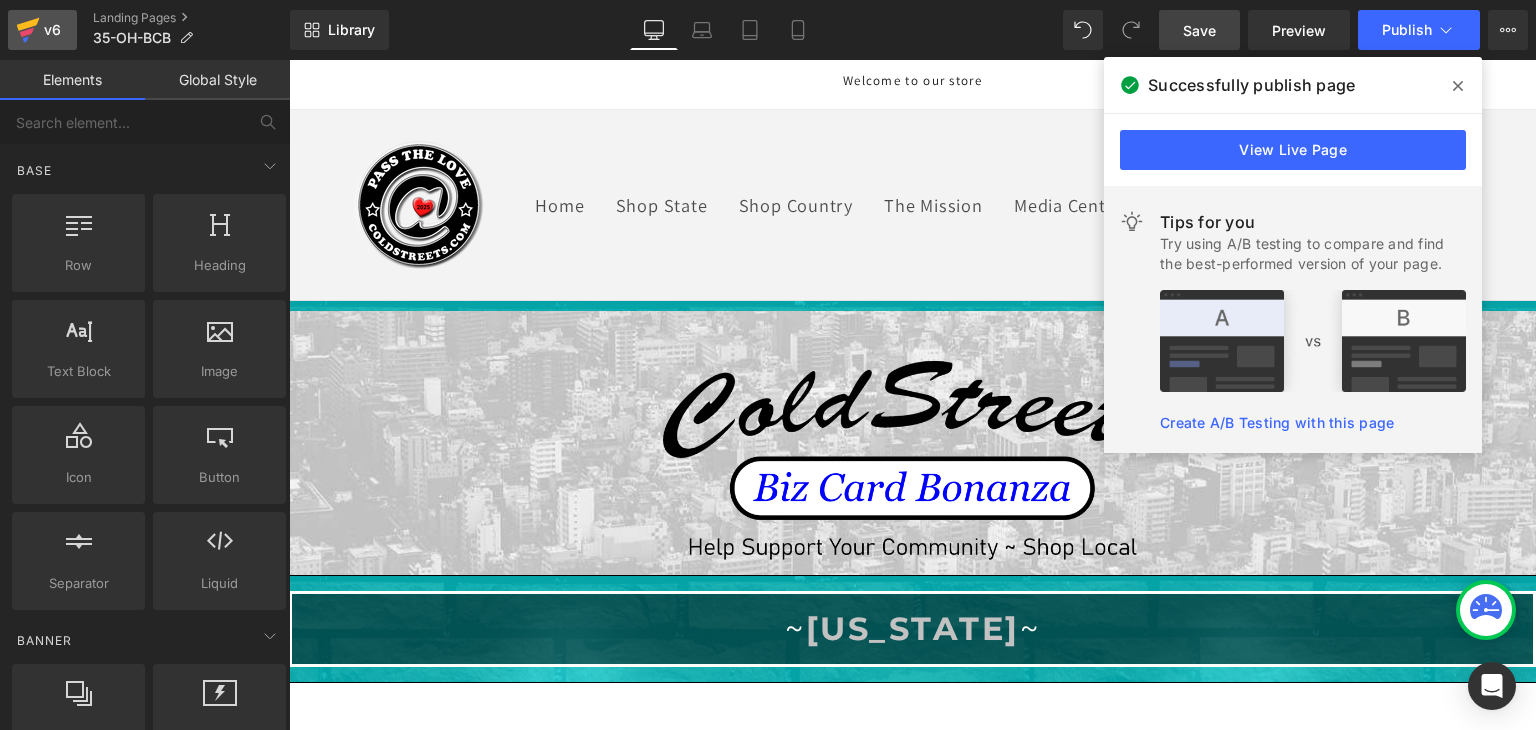 click 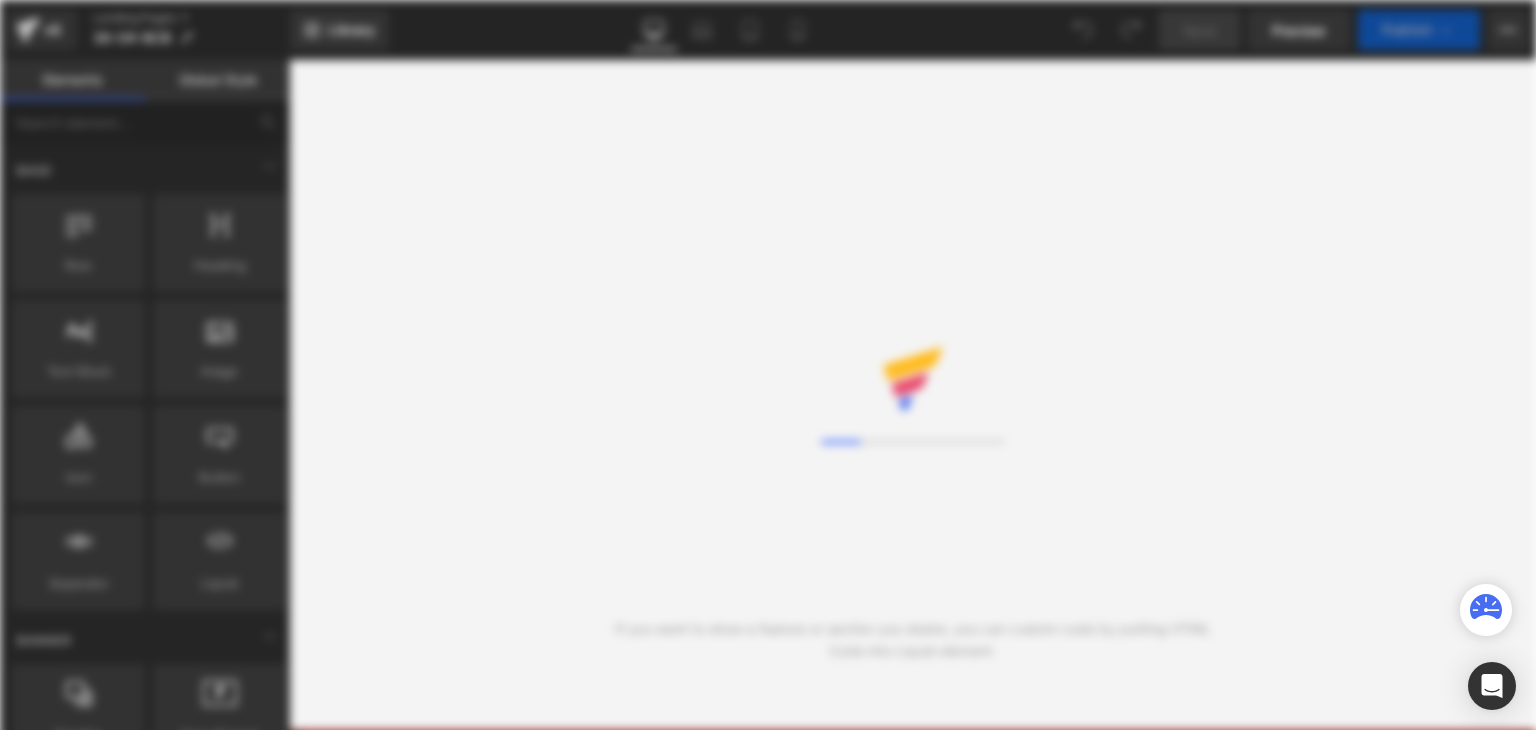 scroll, scrollTop: 0, scrollLeft: 0, axis: both 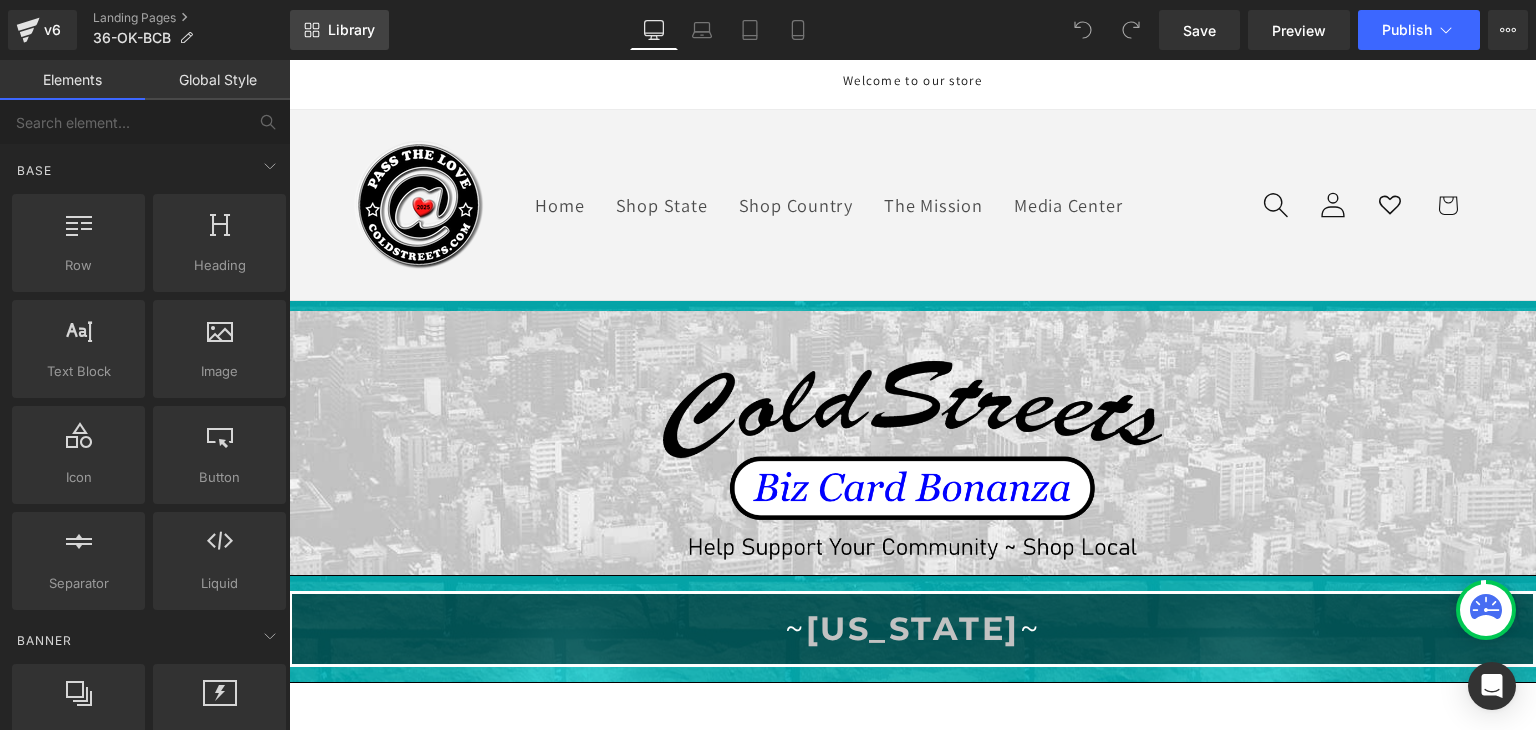 click on "Library" at bounding box center (351, 30) 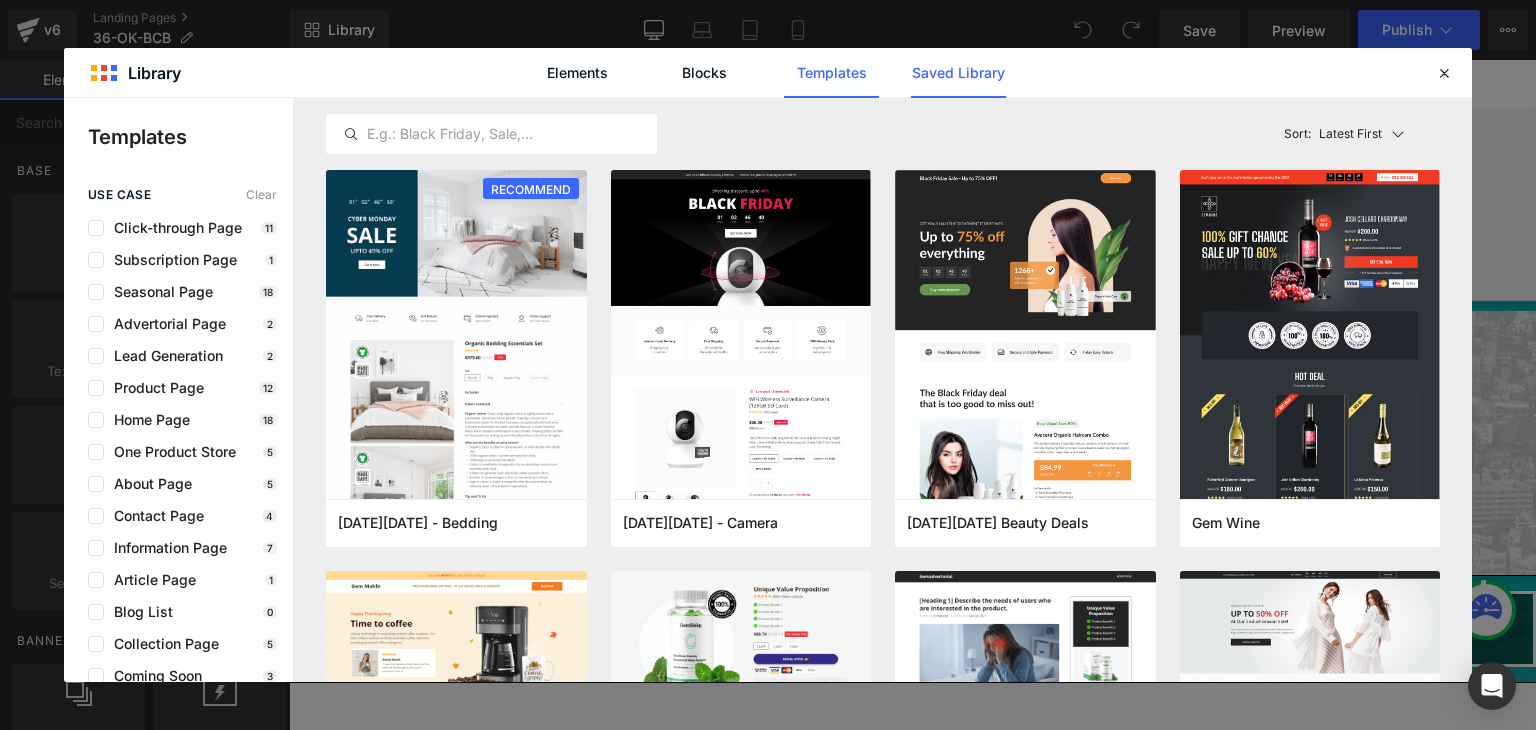 click on "Saved Library" 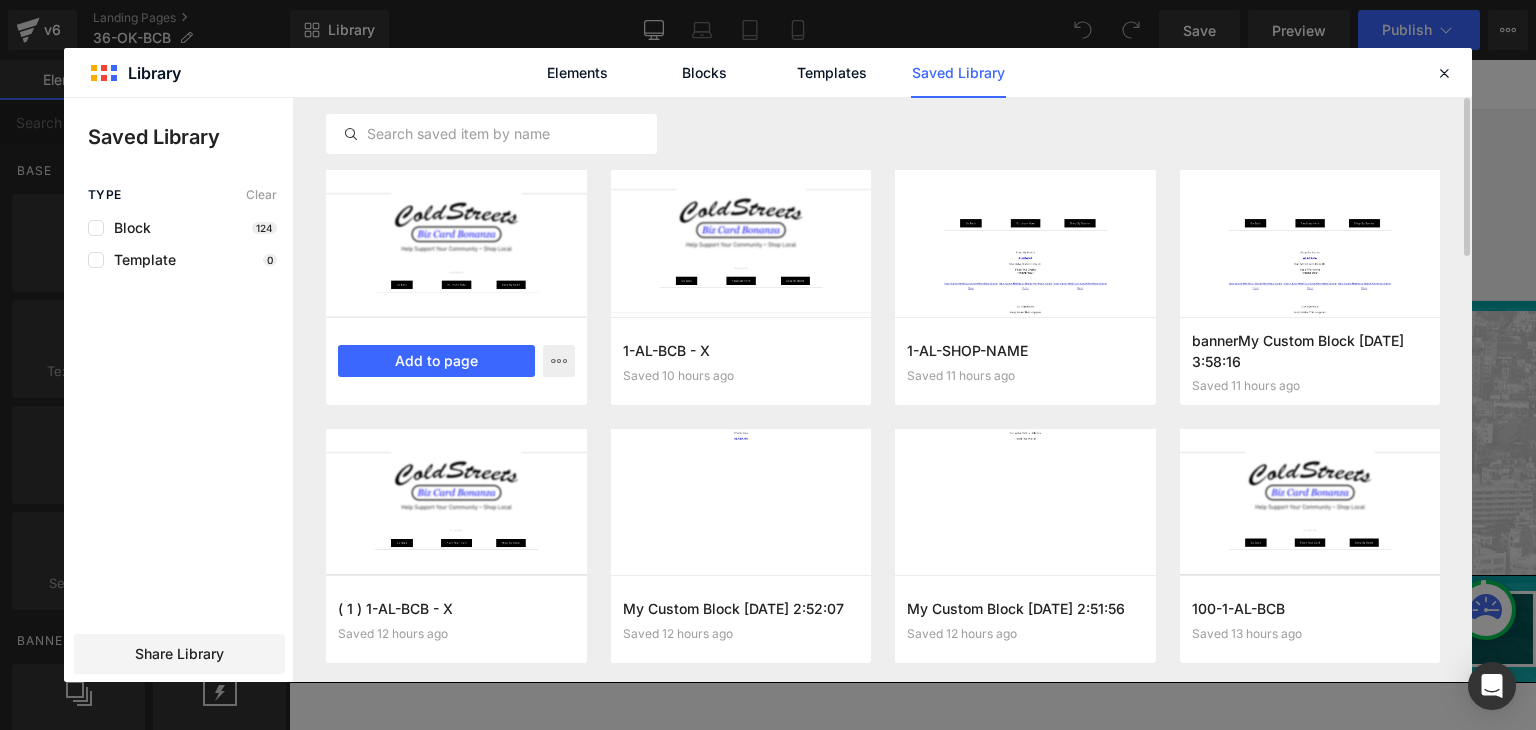 click on "1-AL-BCB - TEMPLATE Saved 10 hours ago Add to page" at bounding box center (456, 361) 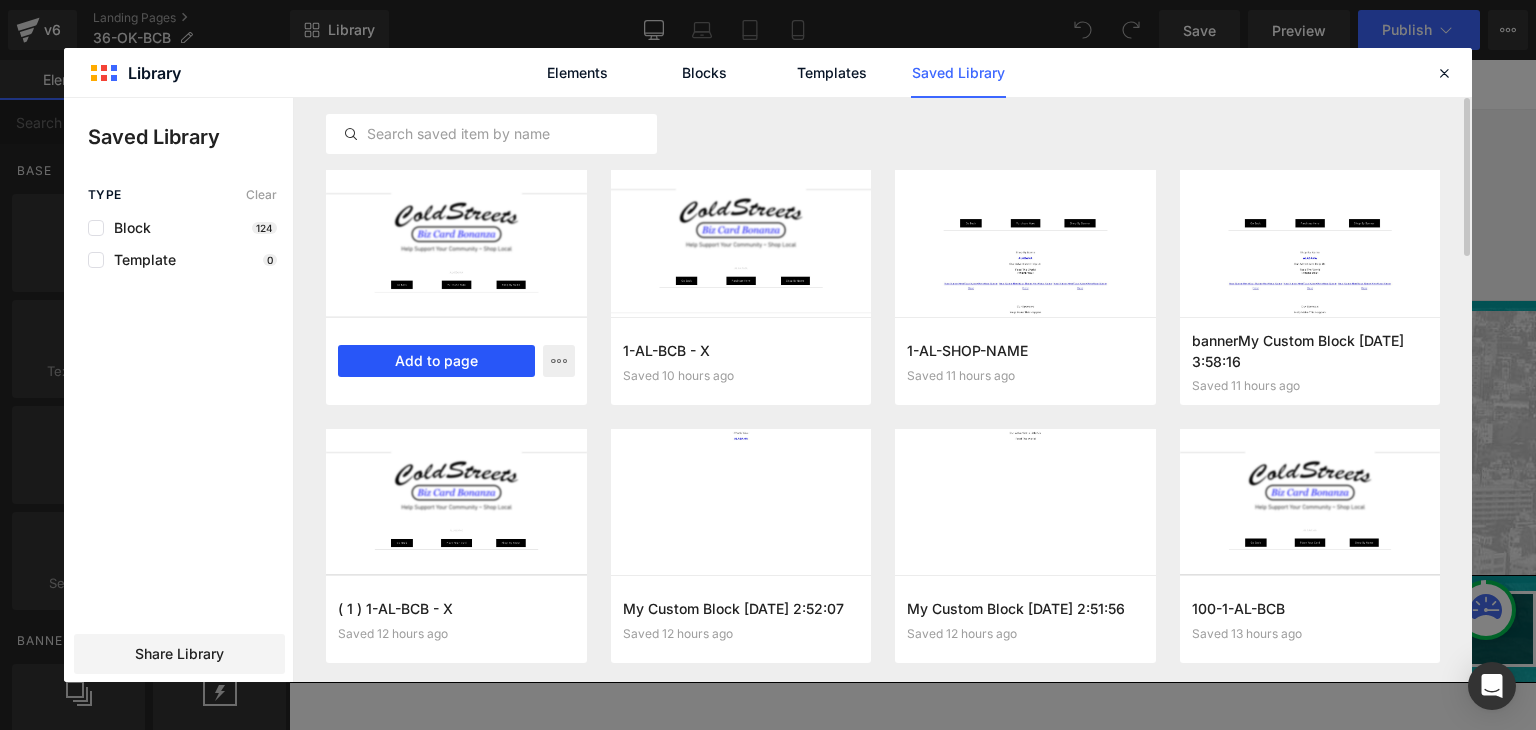 click on "Add to page" at bounding box center (436, 361) 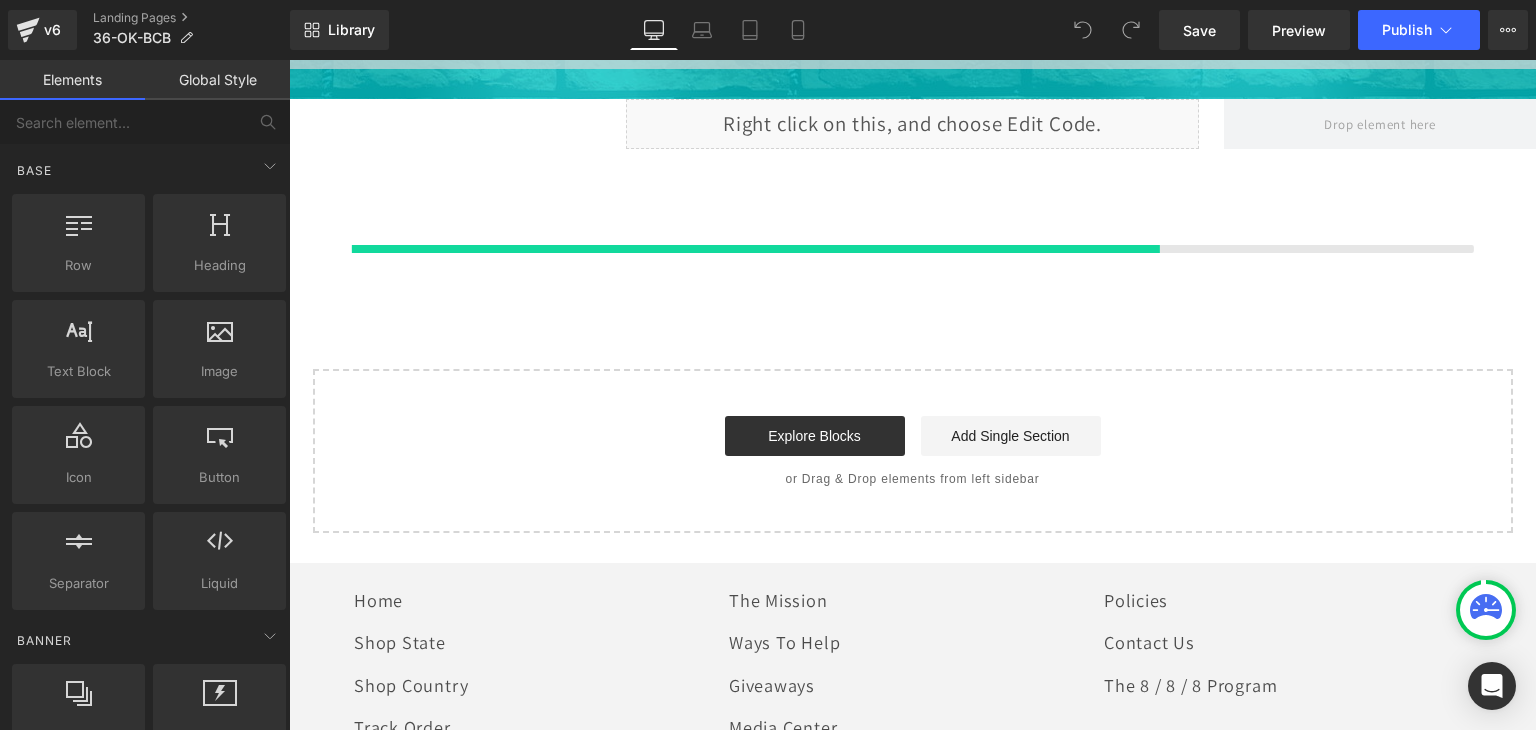 scroll, scrollTop: 1259, scrollLeft: 0, axis: vertical 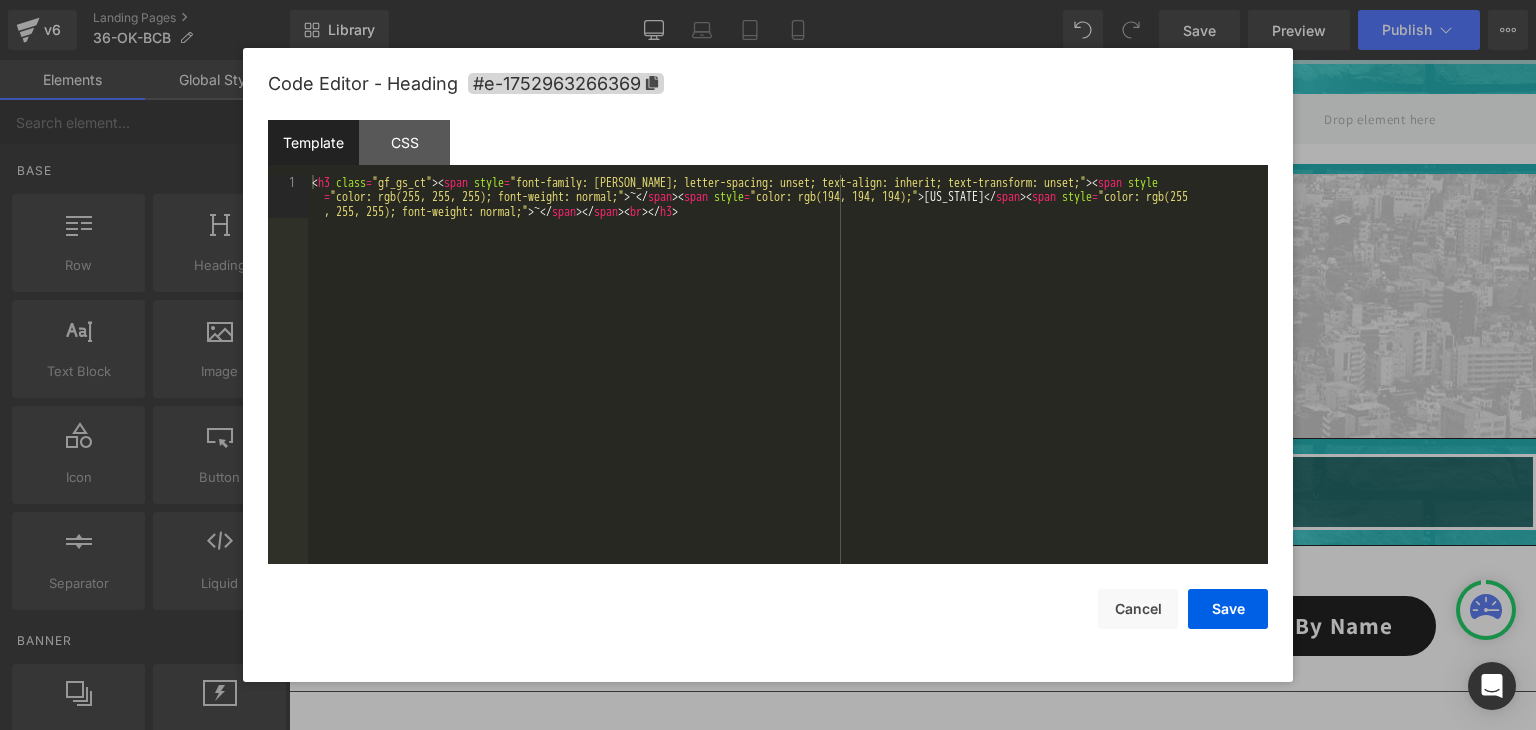 click on "You are previewing how the   will restyle your page. You can not edit Elements in Preset Preview Mode.  v6 Landing Pages 36-OK-BCB Library Desktop Desktop Laptop Tablet Mobile Save Preview Publish Scheduled View Live Page View with current Template Save Template to Library Schedule Publish  Optimize  Publish Settings Shortcuts  Your page can’t be published   You've reached the maximum number of published pages on your plan  (0/0).  You need to upgrade your plan or unpublish all your pages to get 1 publish slot.   Unpublish pages   Upgrade plan  Elements Global Style Base Row  rows, columns, layouts, div Heading  headings, titles, h1,h2,h3,h4,h5,h6 Text Block  texts, paragraphs, contents, blocks Image  images, photos, alts, uploads Icon  icons, symbols Button  button, call to action, cta Separator  separators, dividers, horizontal lines Liquid  liquid, custom code, html, javascript, css, reviews, apps, applications, embeded, iframe Banner Parallax  banner, slideshow, hero, image, cover, parallax, effect ok" at bounding box center (768, 0) 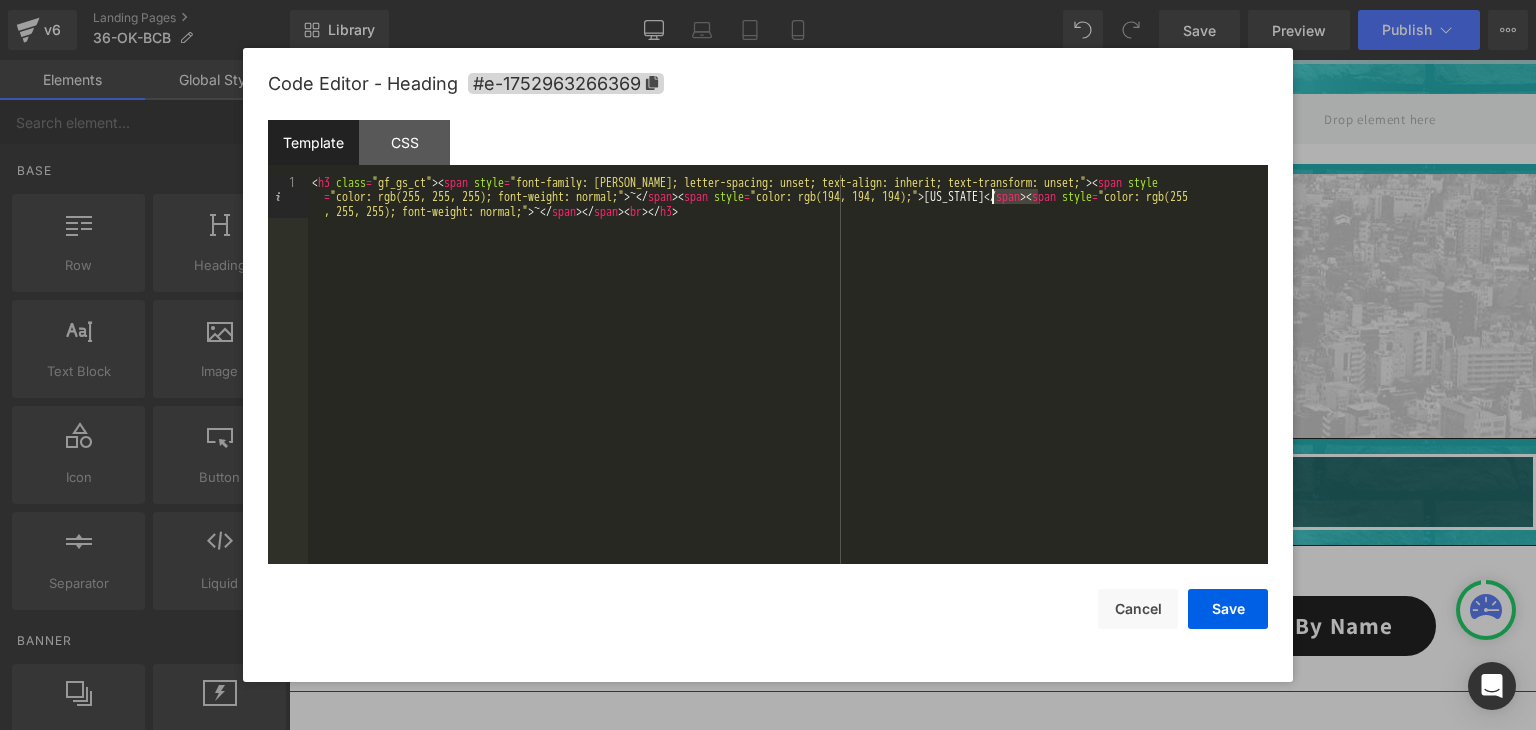 drag, startPoint x: 1036, startPoint y: 200, endPoint x: 990, endPoint y: 198, distance: 46.043457 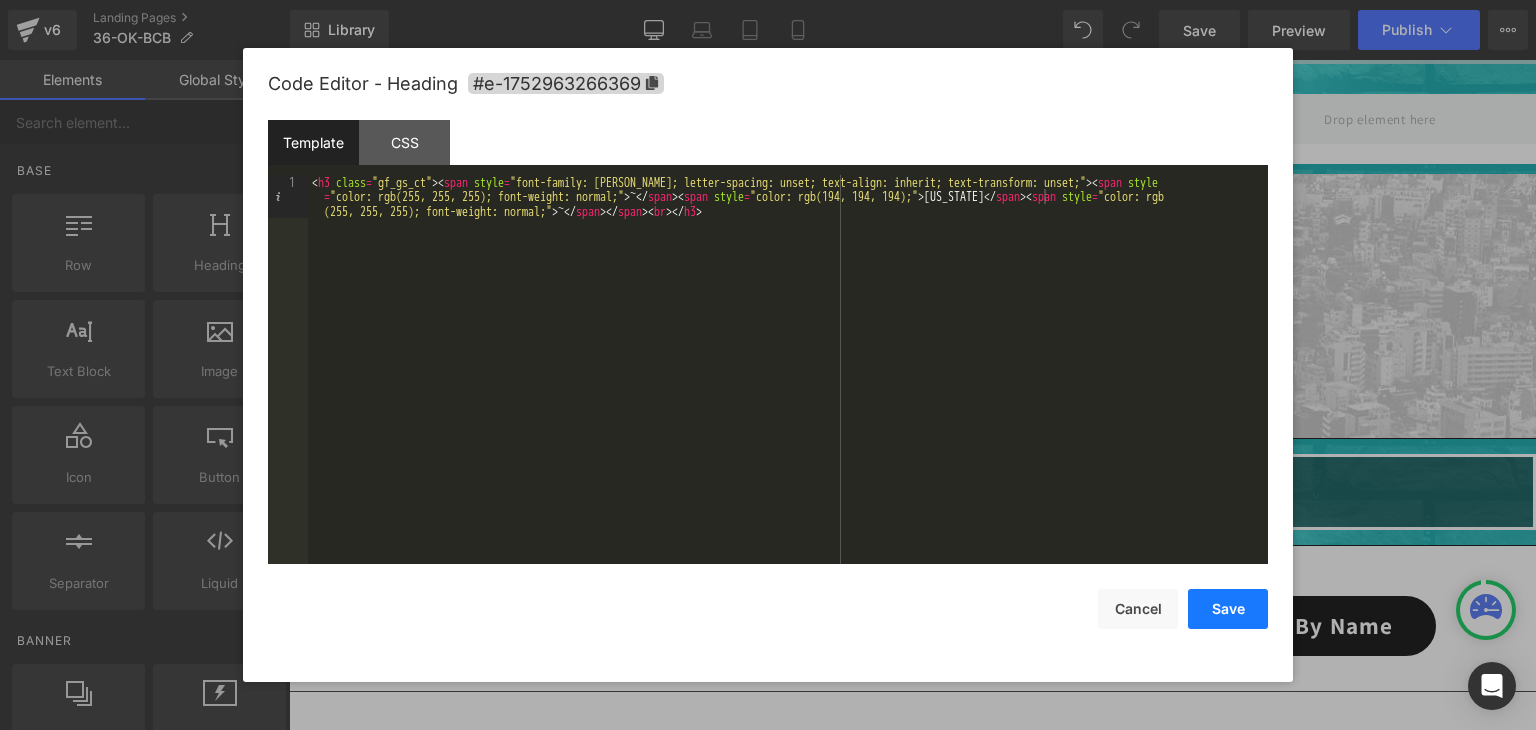 click on "Save" at bounding box center (1228, 609) 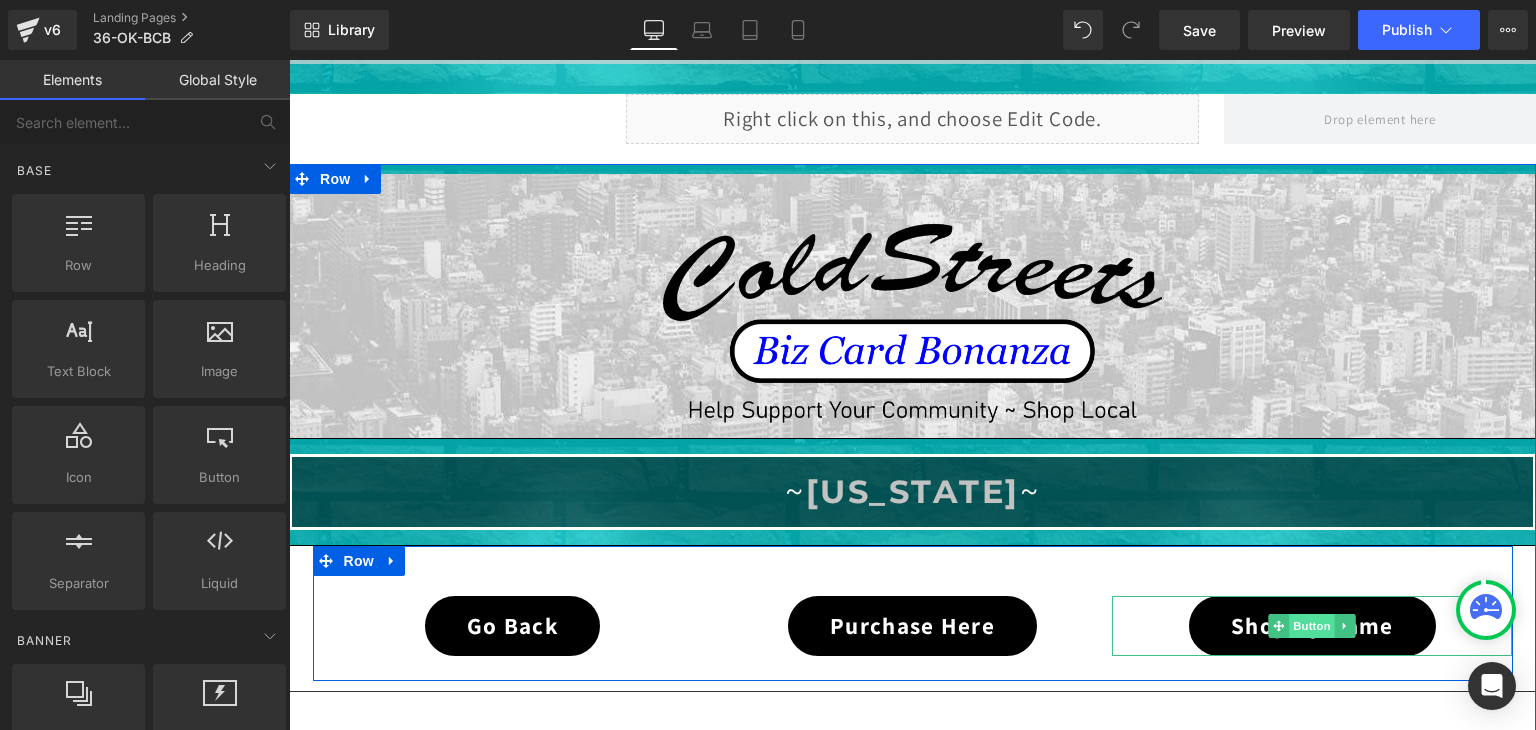 click on "Button" at bounding box center (1313, 626) 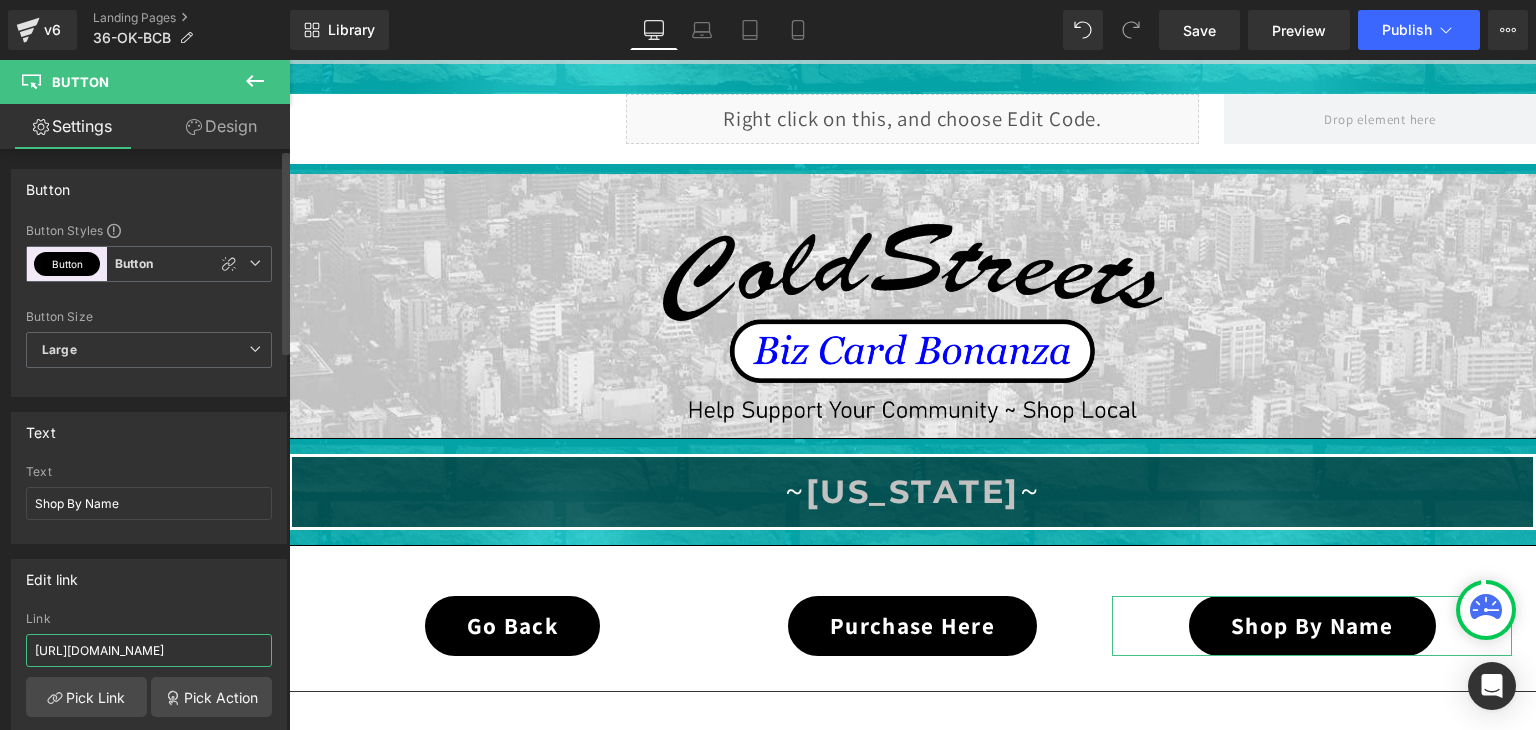 scroll, scrollTop: 0, scrollLeft: 44, axis: horizontal 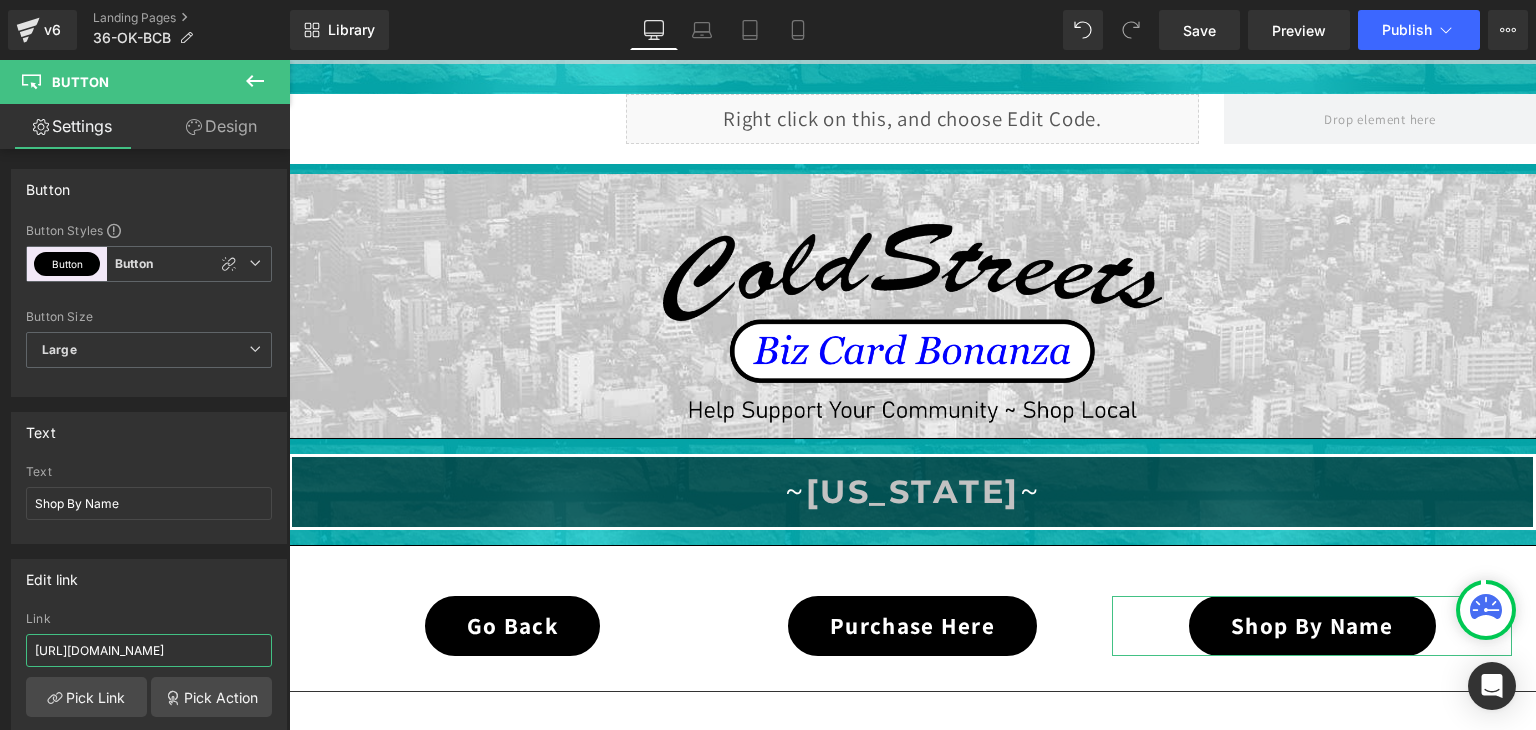 type on "[URL][DOMAIN_NAME]" 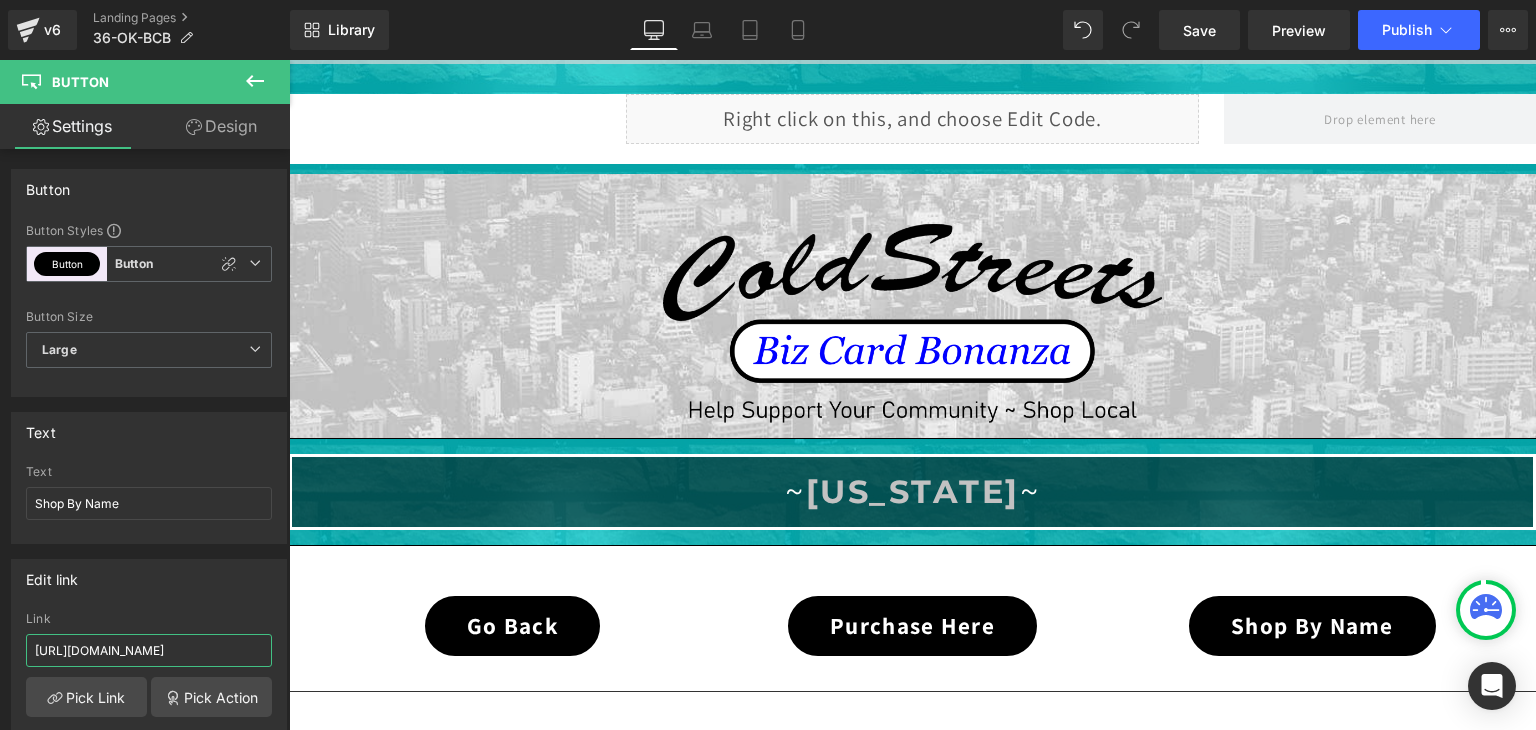 scroll, scrollTop: 0, scrollLeft: 59, axis: horizontal 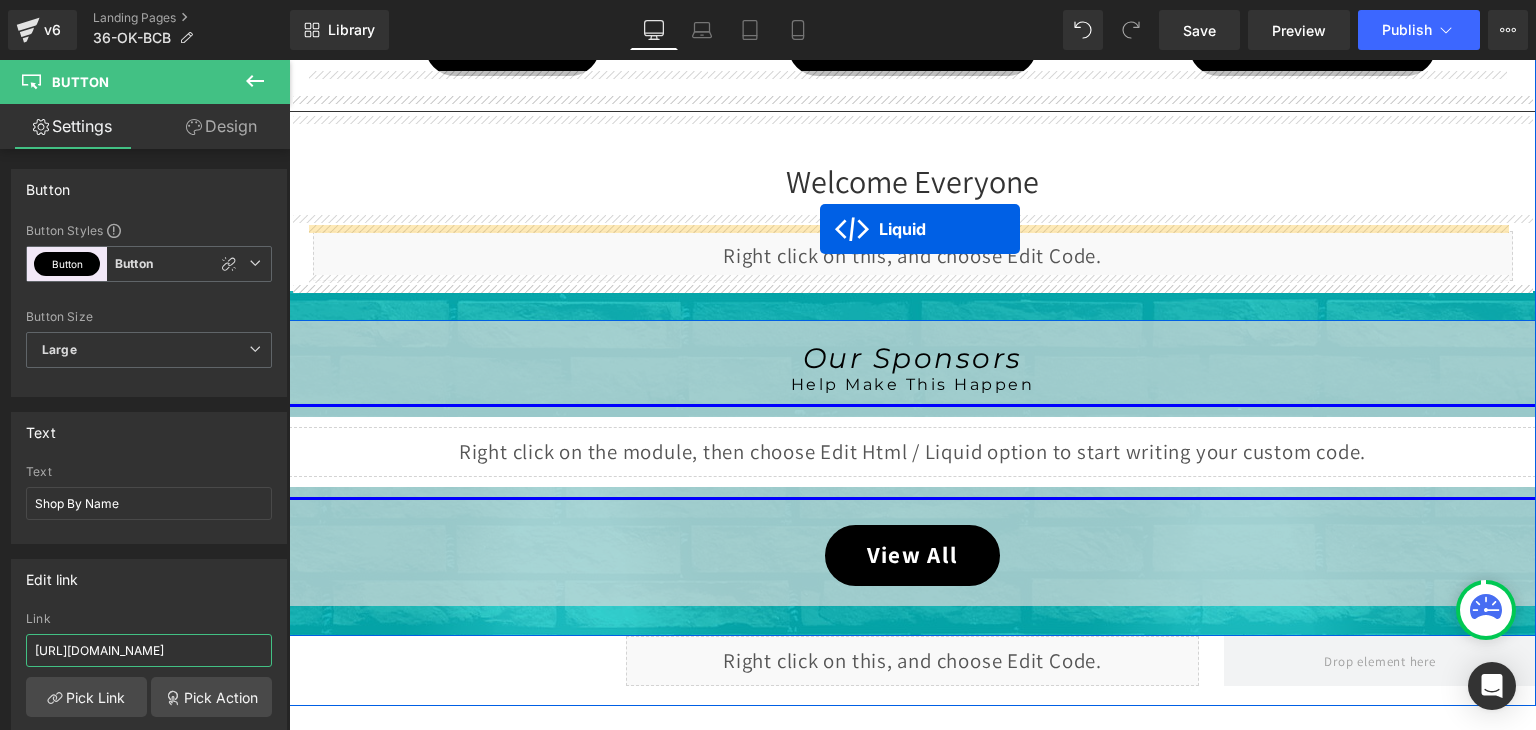 drag, startPoint x: 858, startPoint y: 297, endPoint x: 820, endPoint y: 229, distance: 77.89737 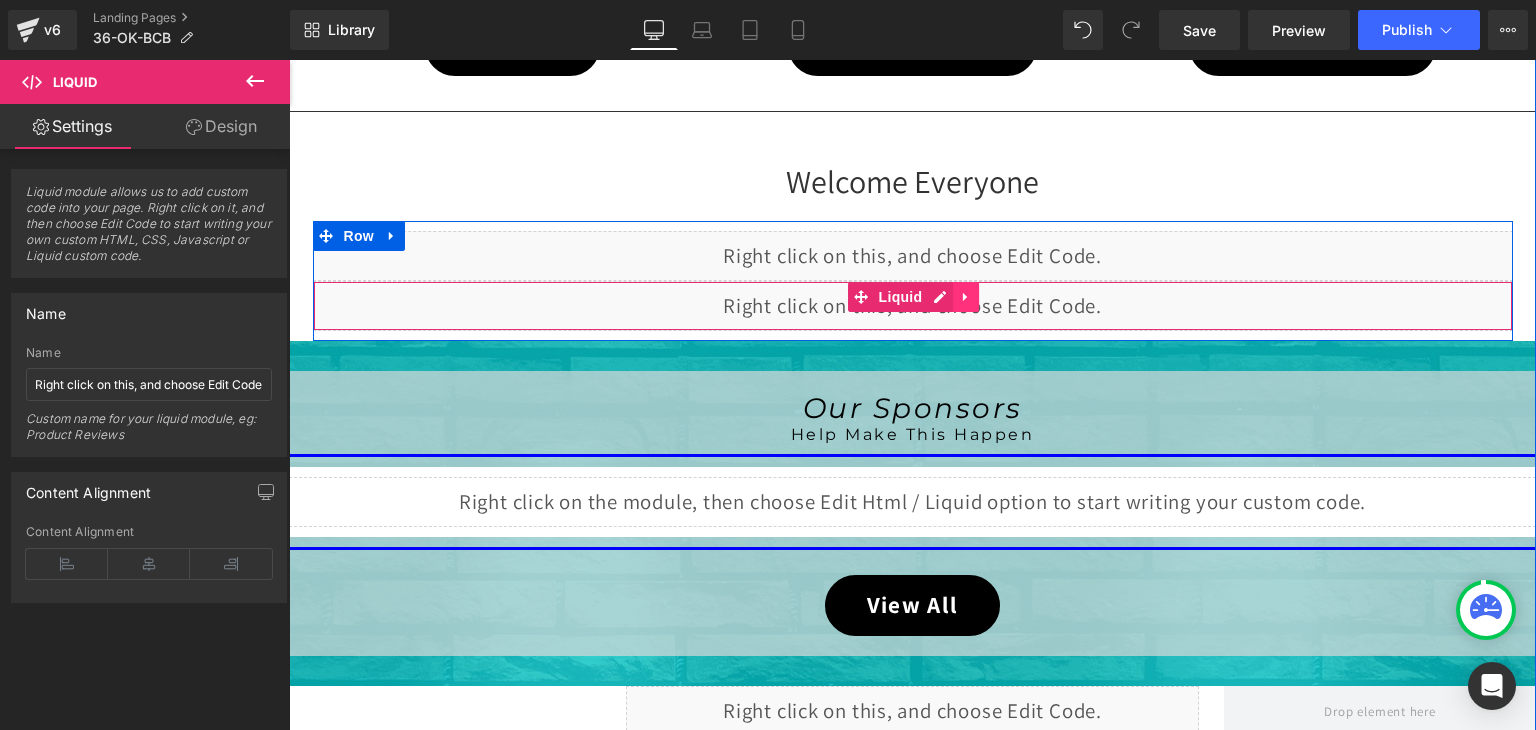 click 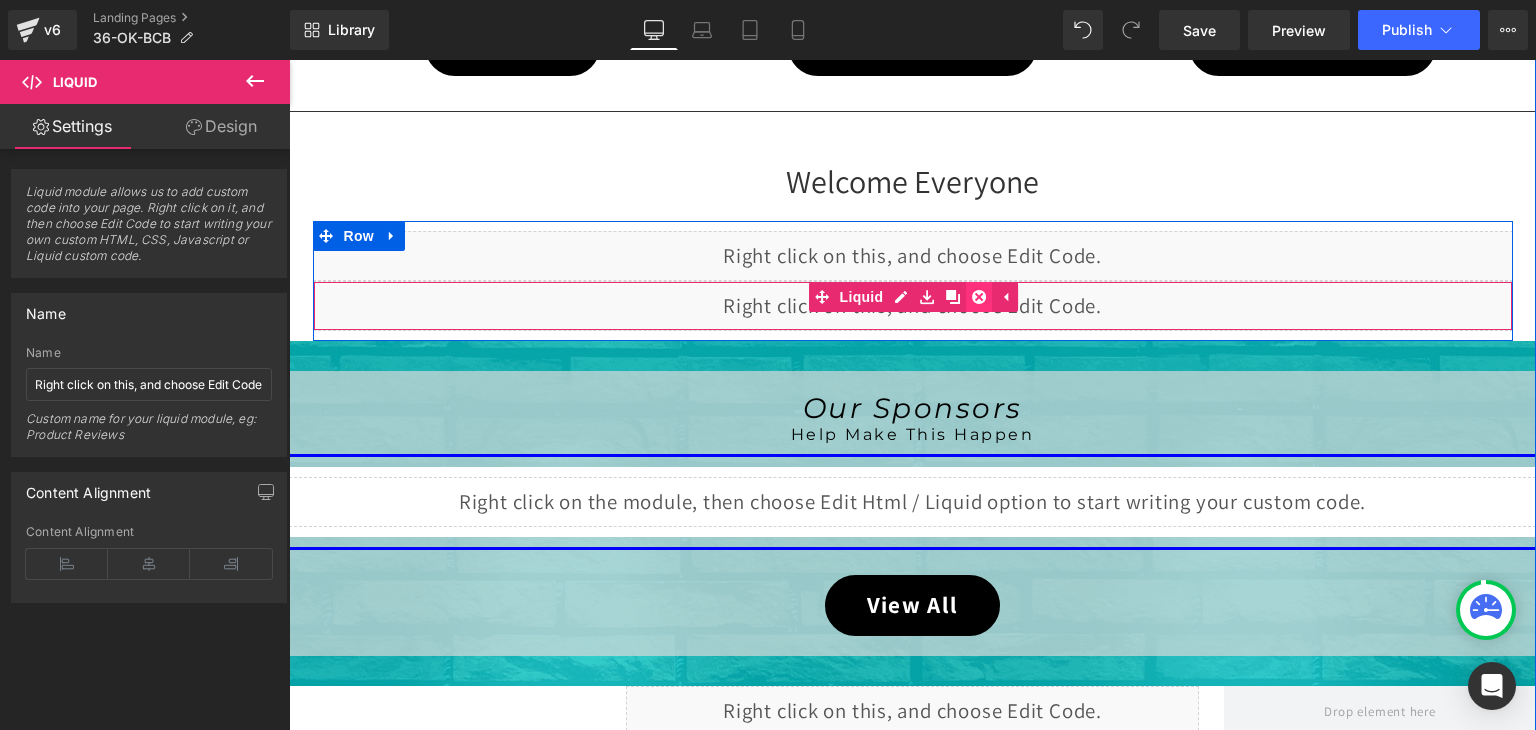 click 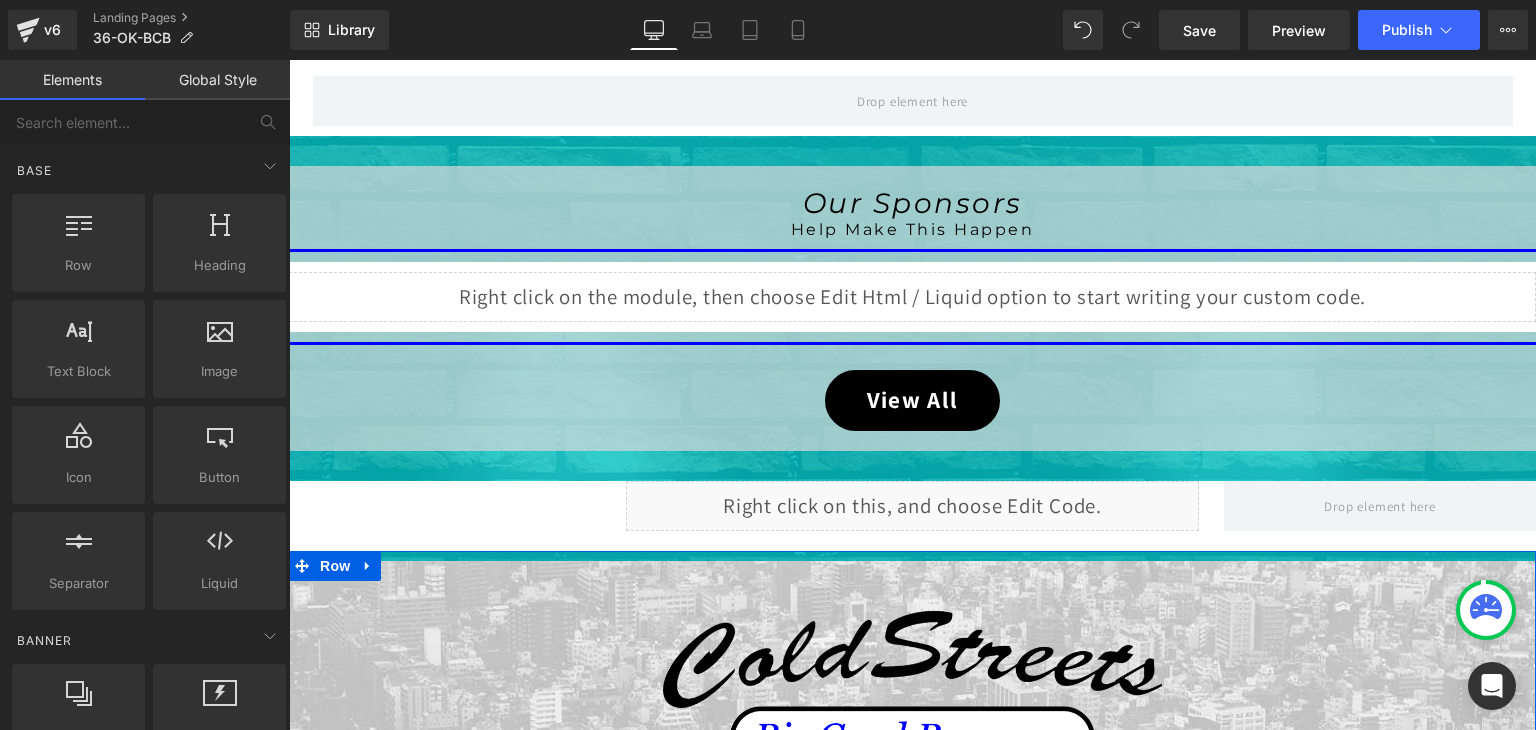 scroll, scrollTop: 839, scrollLeft: 0, axis: vertical 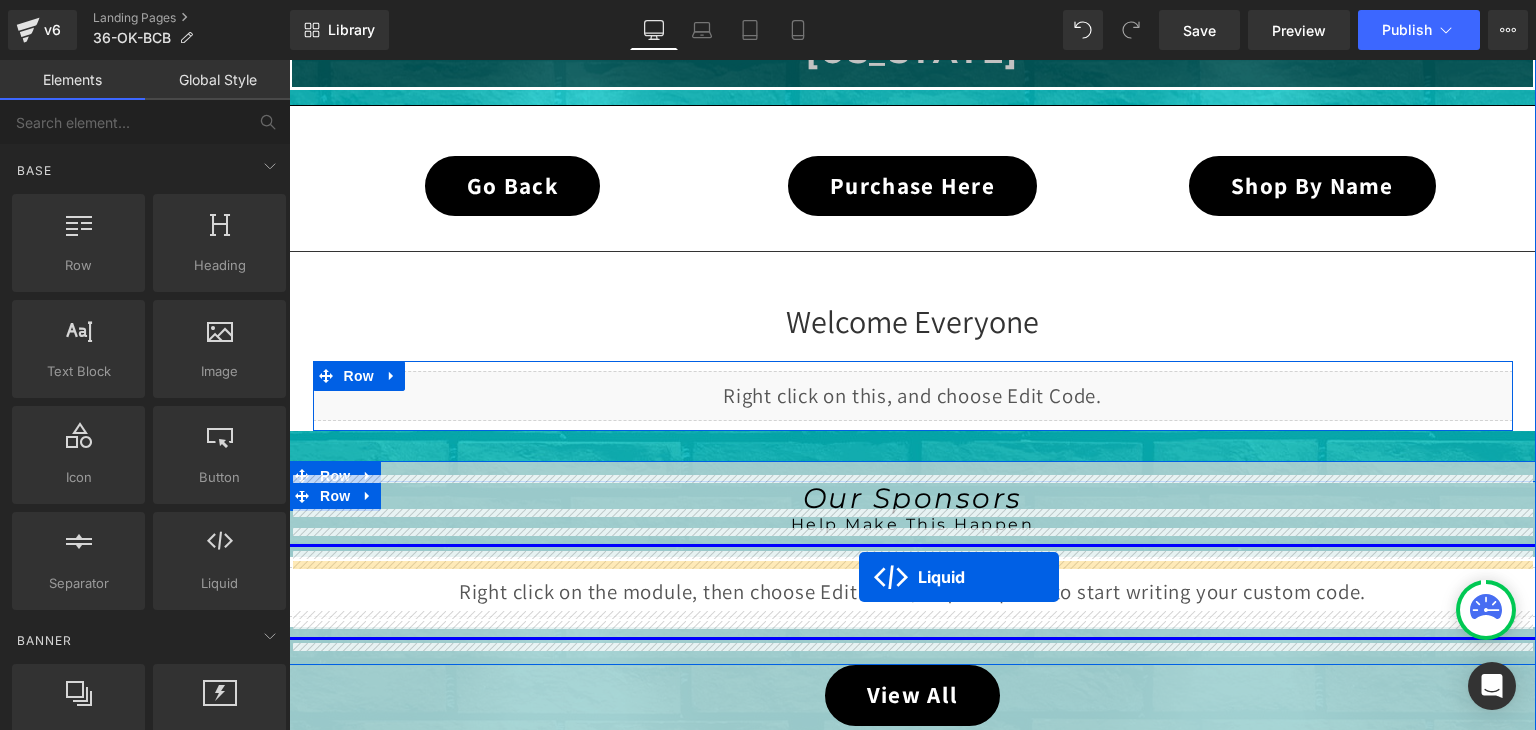 drag, startPoint x: 847, startPoint y: 317, endPoint x: 859, endPoint y: 577, distance: 260.27676 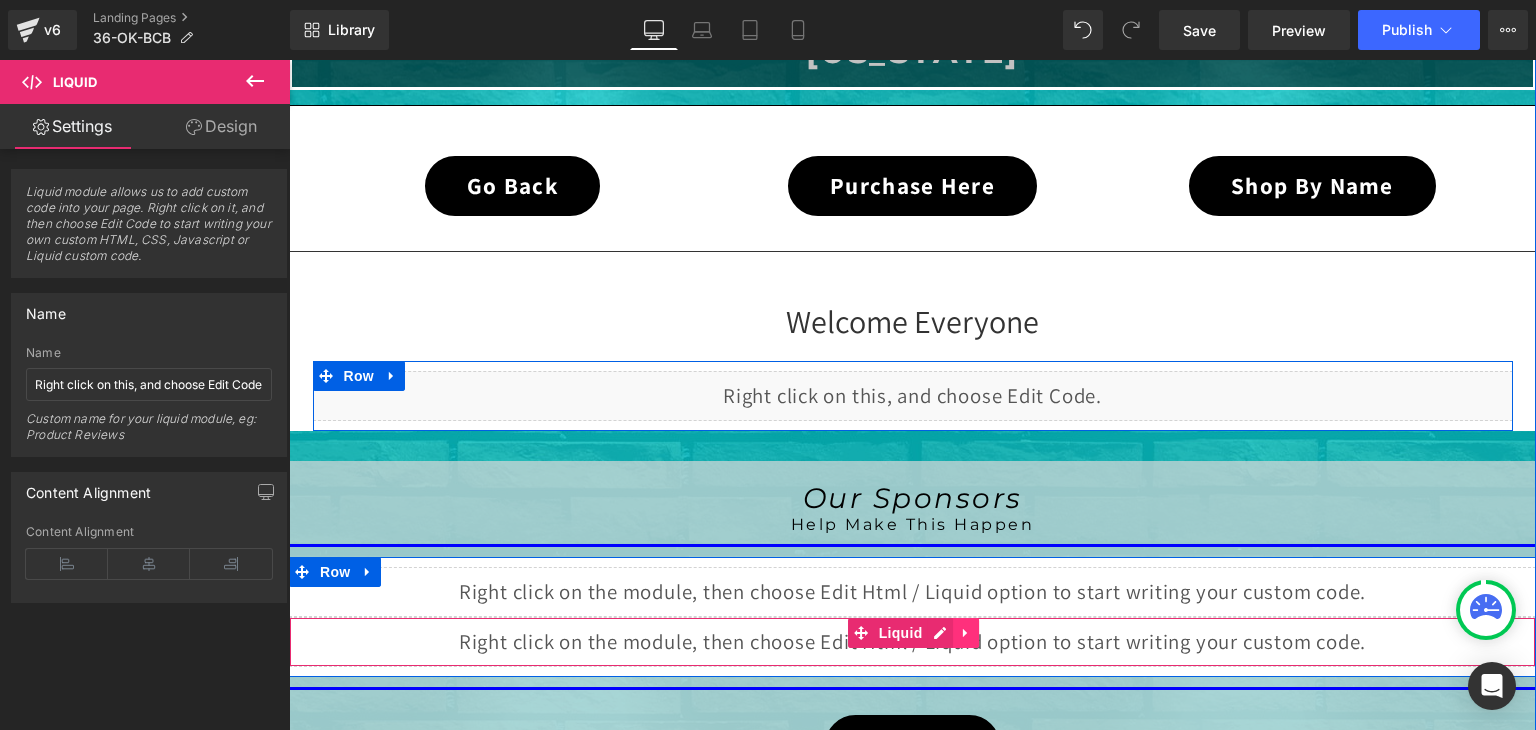click 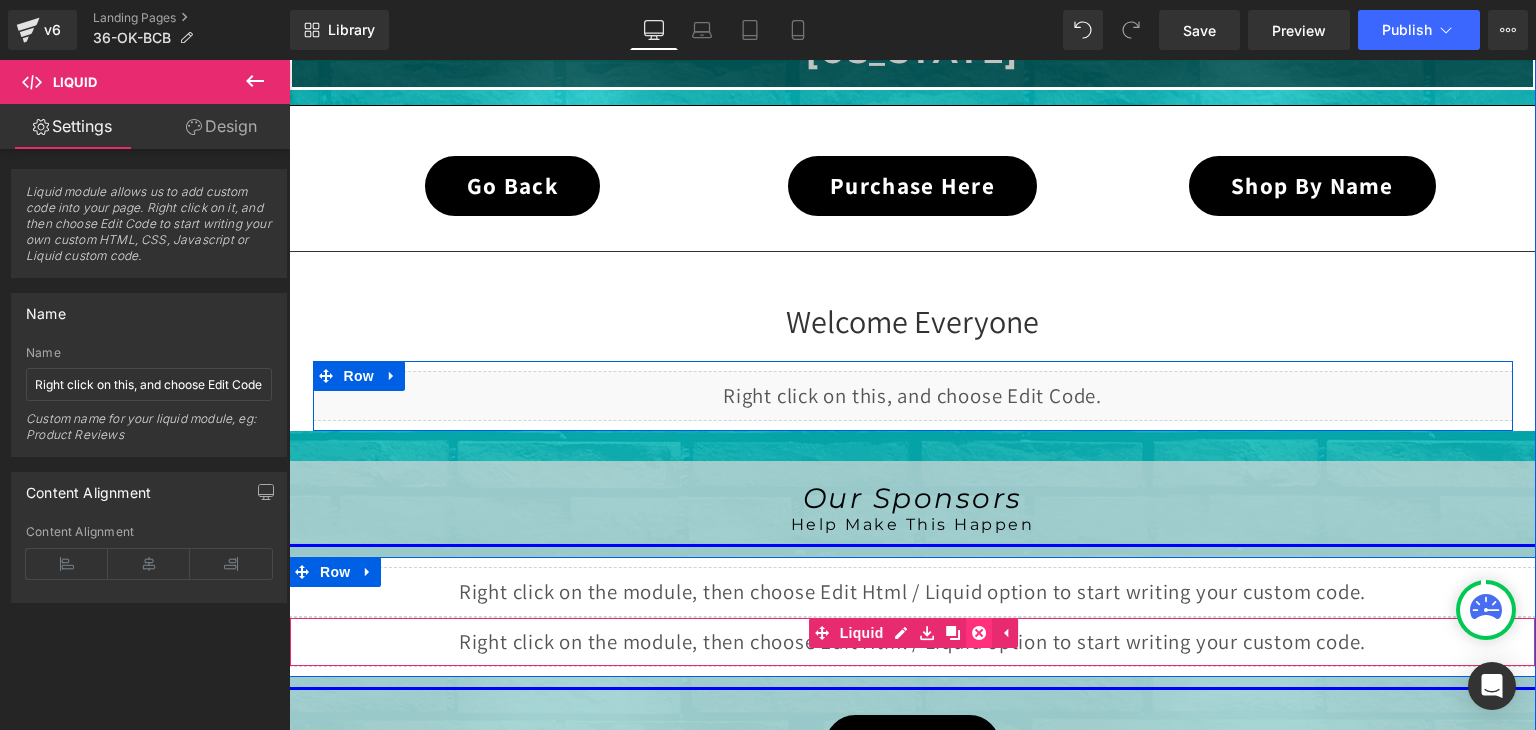 click 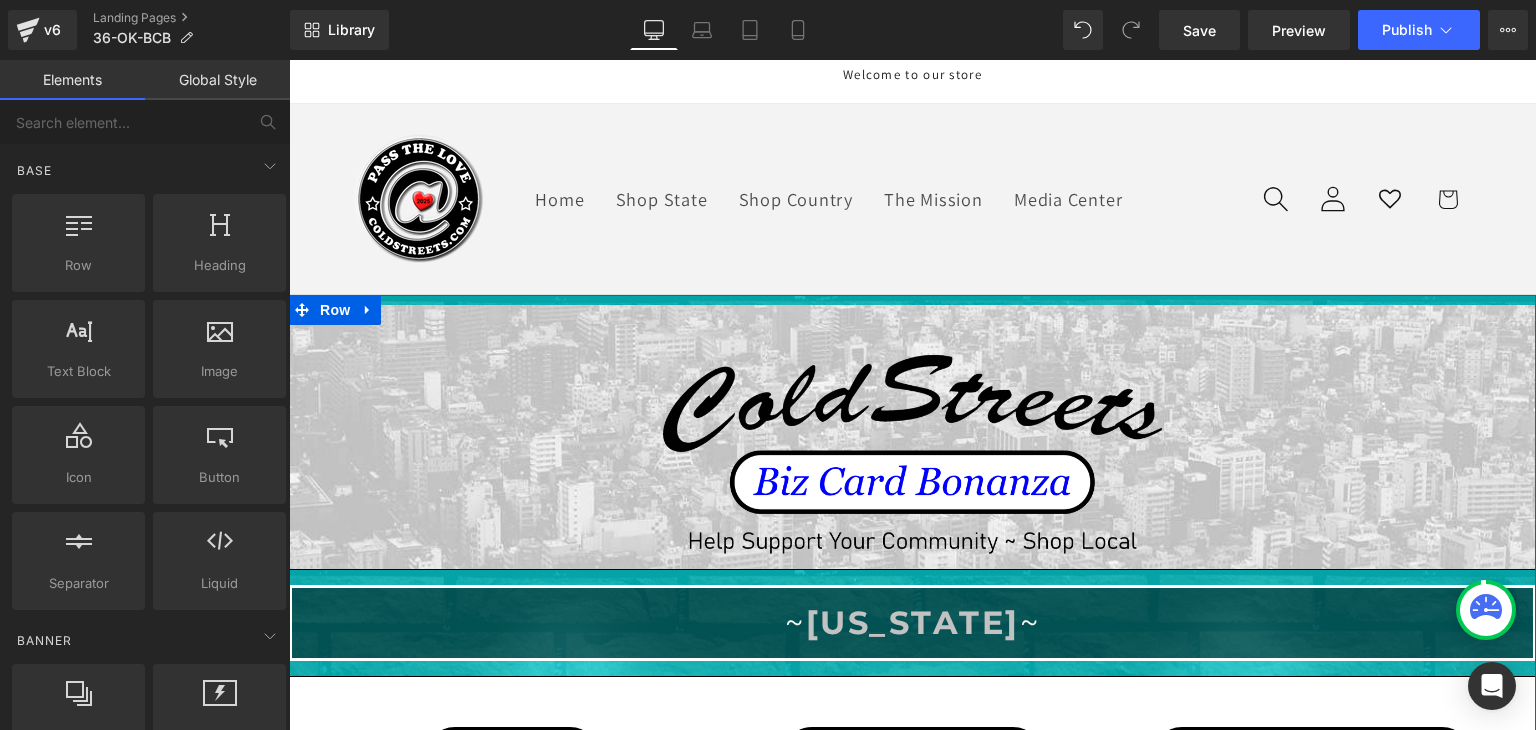 scroll, scrollTop: 0, scrollLeft: 0, axis: both 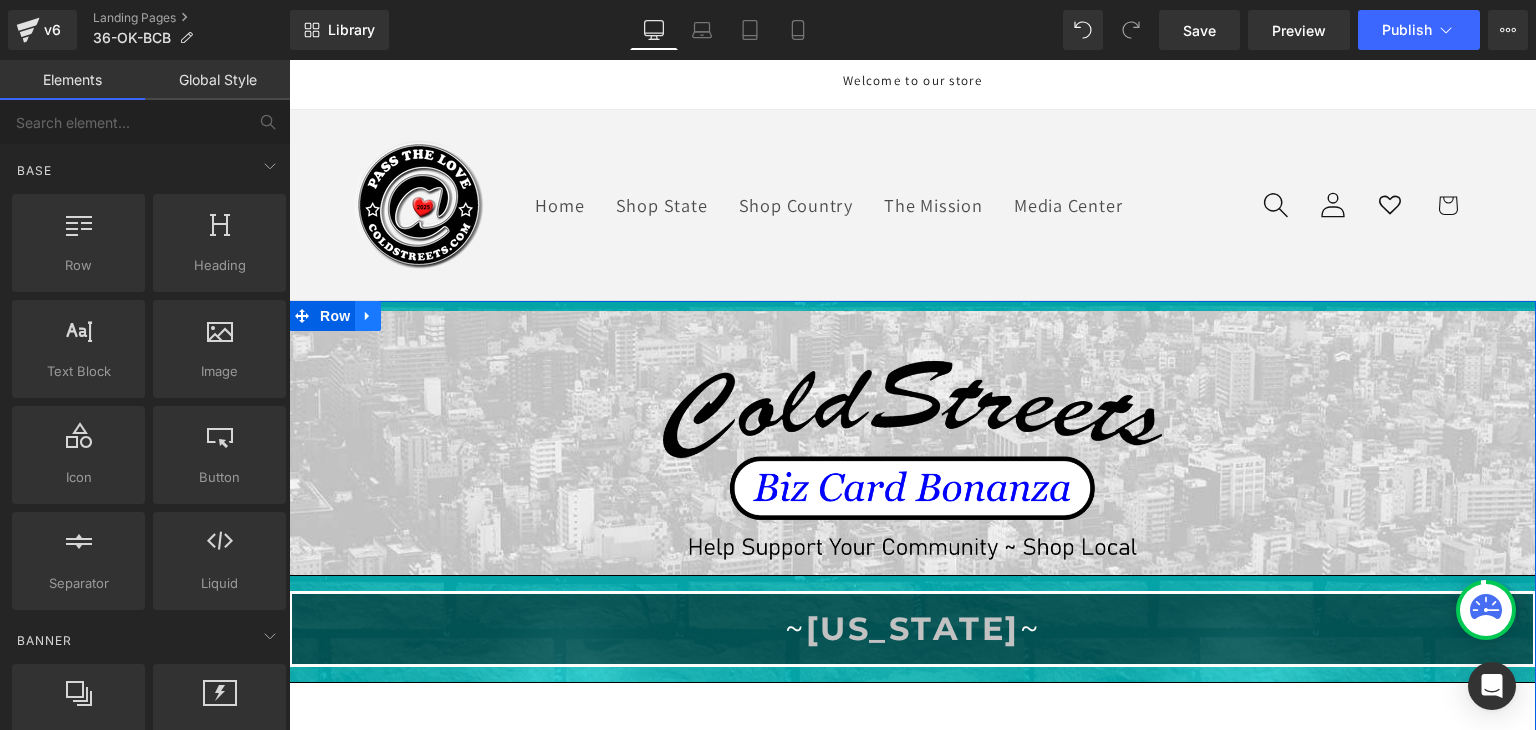 click at bounding box center (368, 316) 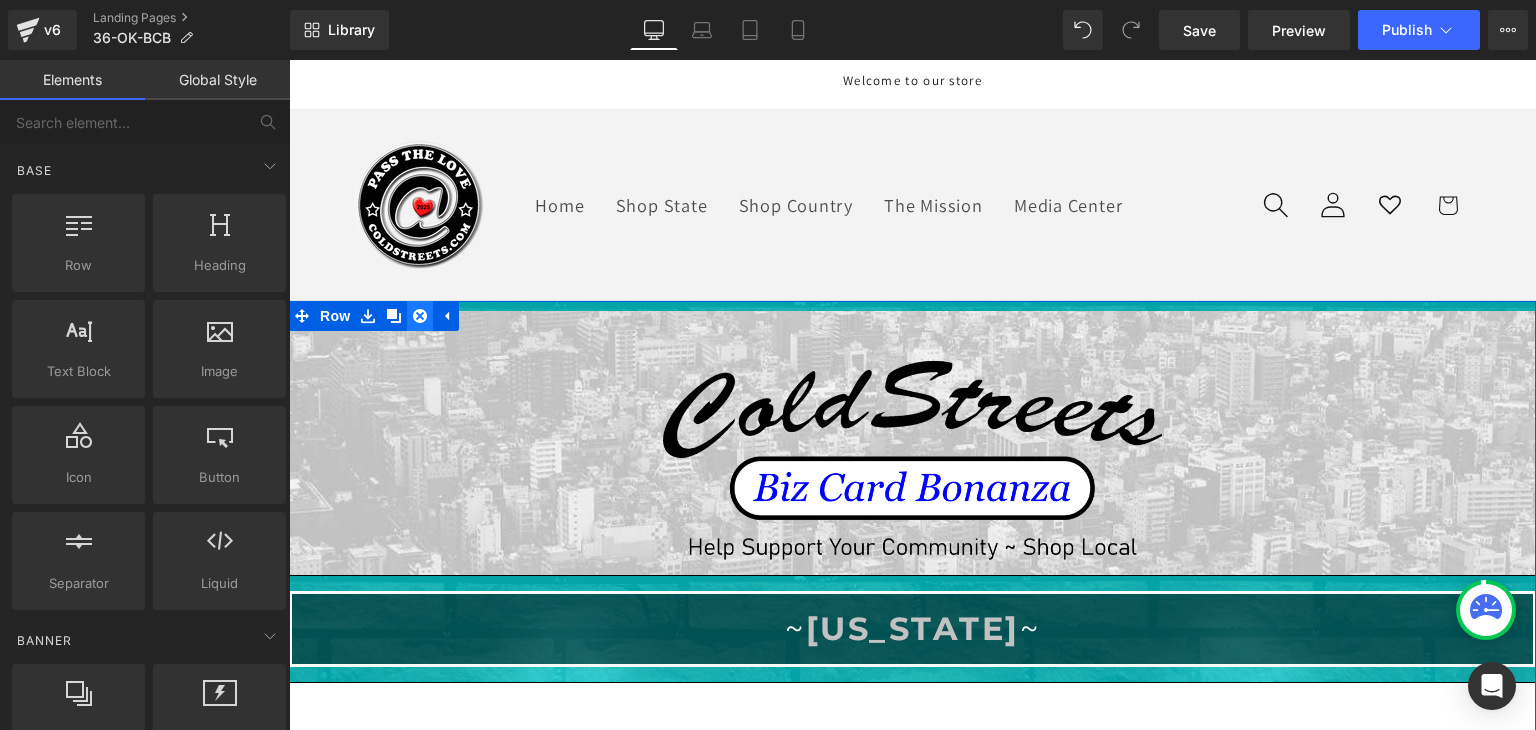 click at bounding box center (420, 316) 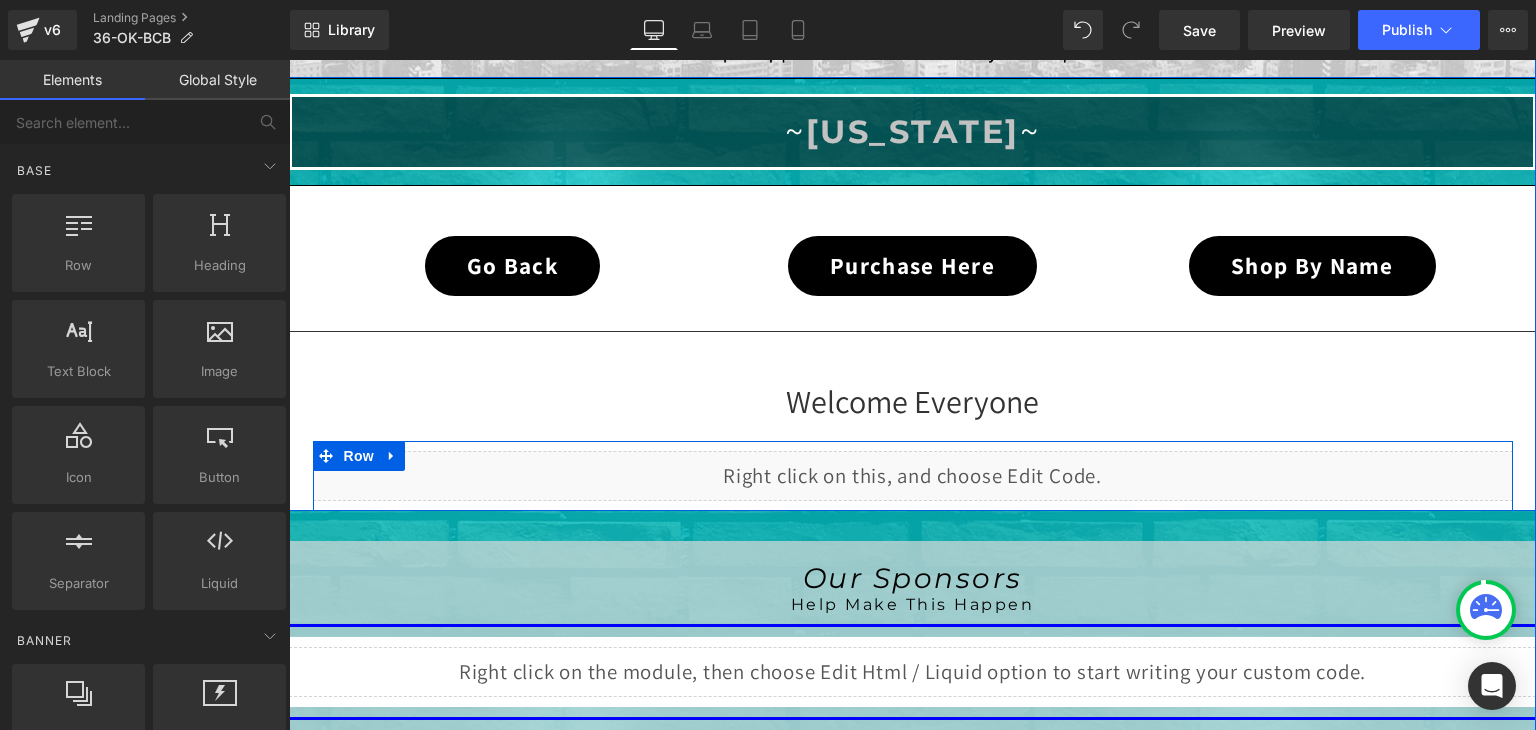 scroll, scrollTop: 500, scrollLeft: 0, axis: vertical 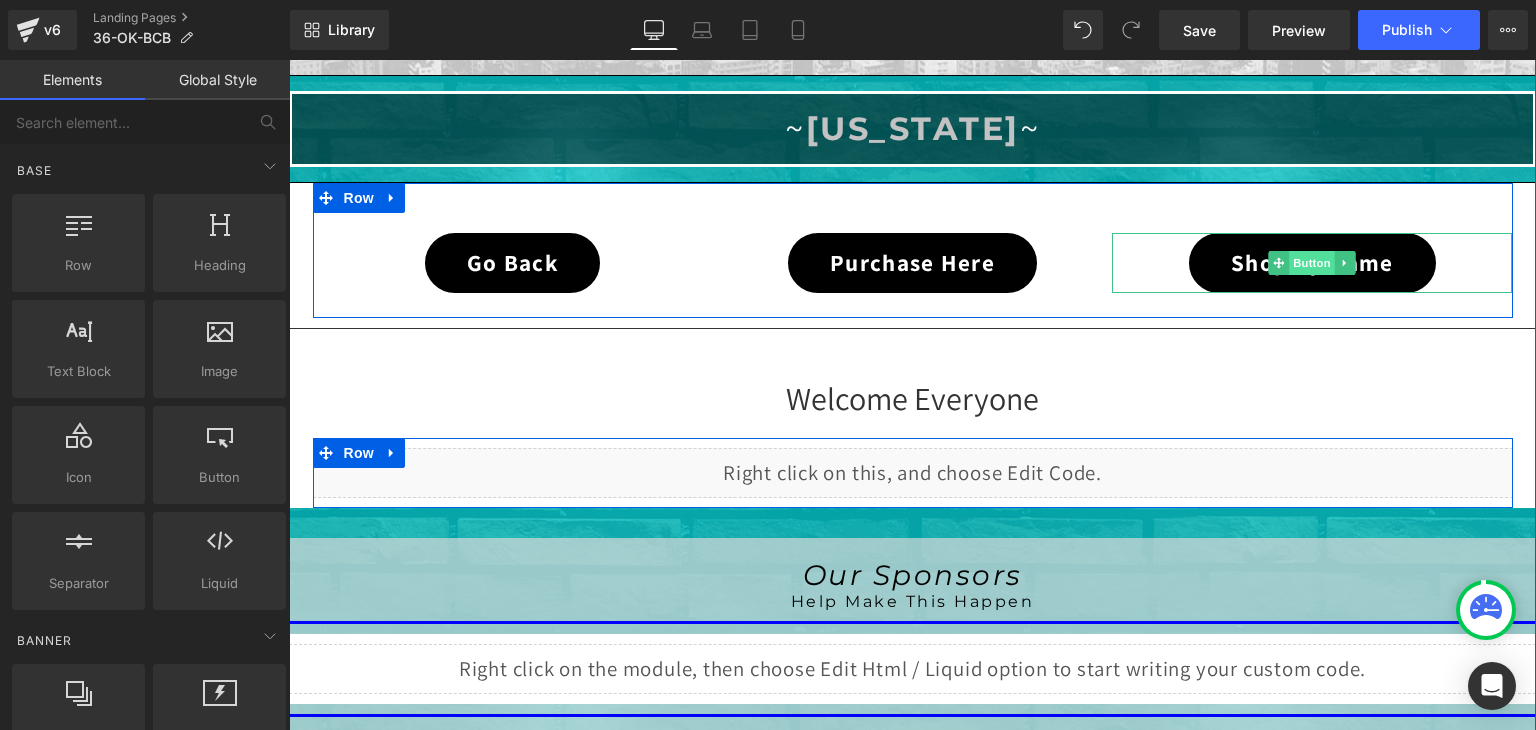 click on "Button" at bounding box center [1313, 263] 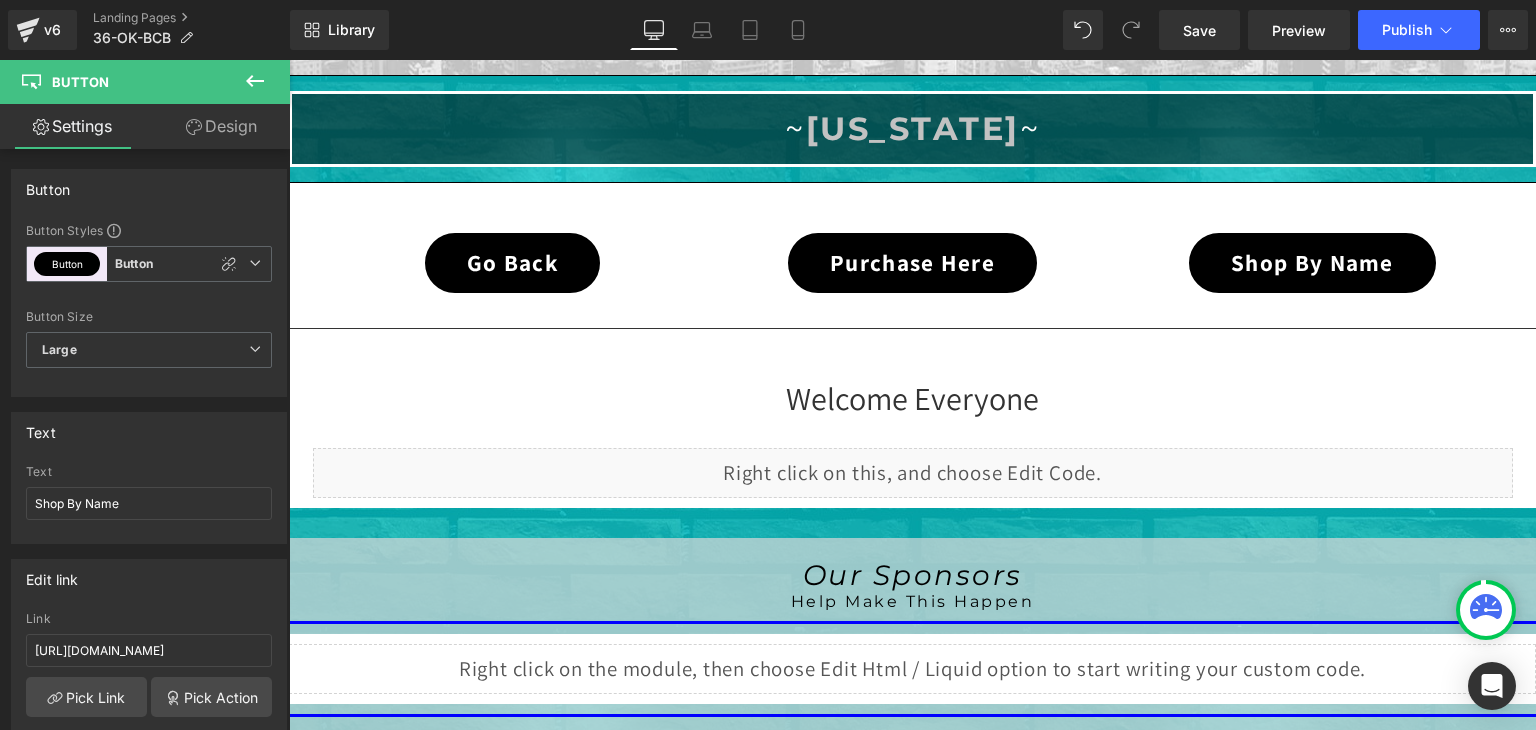 click 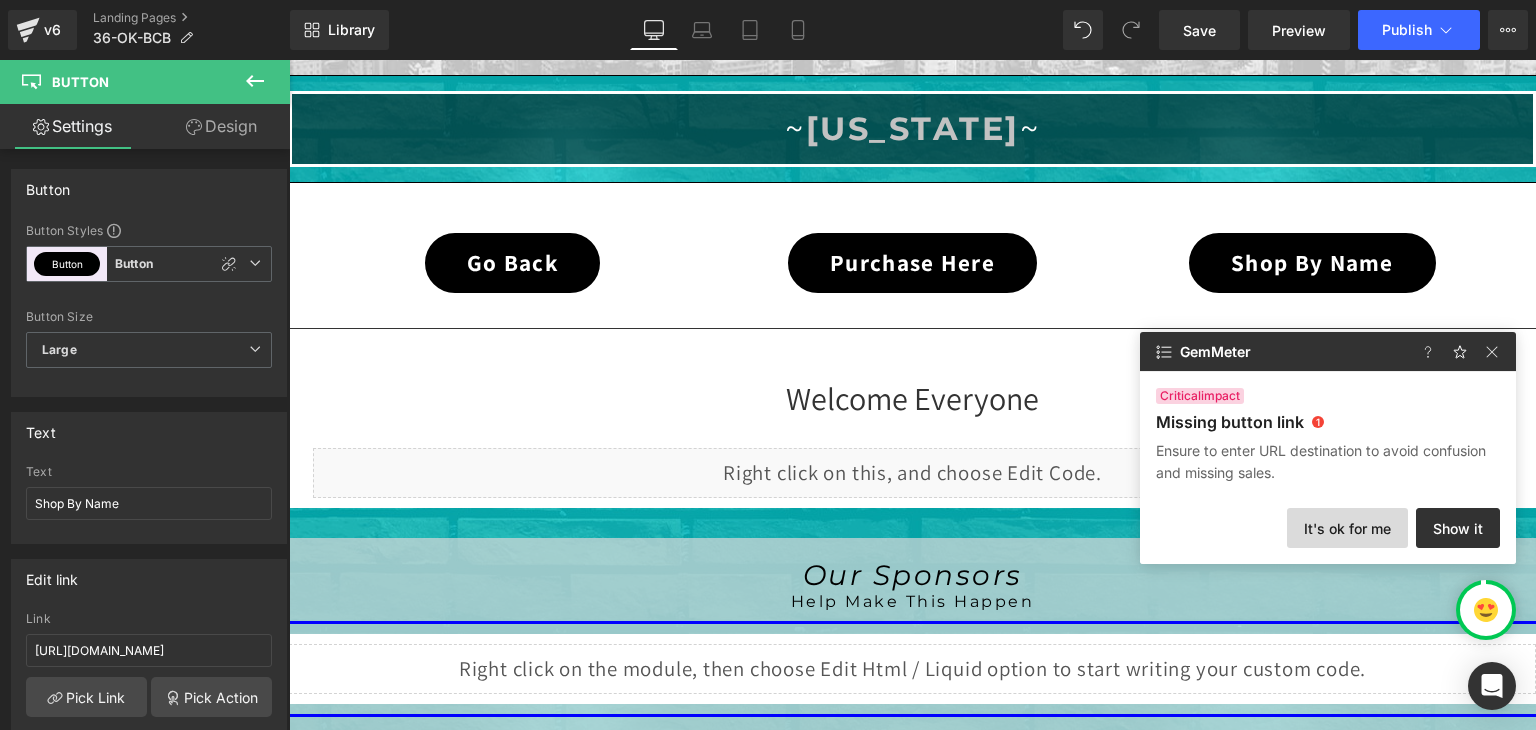 click on "It's ok for me" at bounding box center (1347, 528) 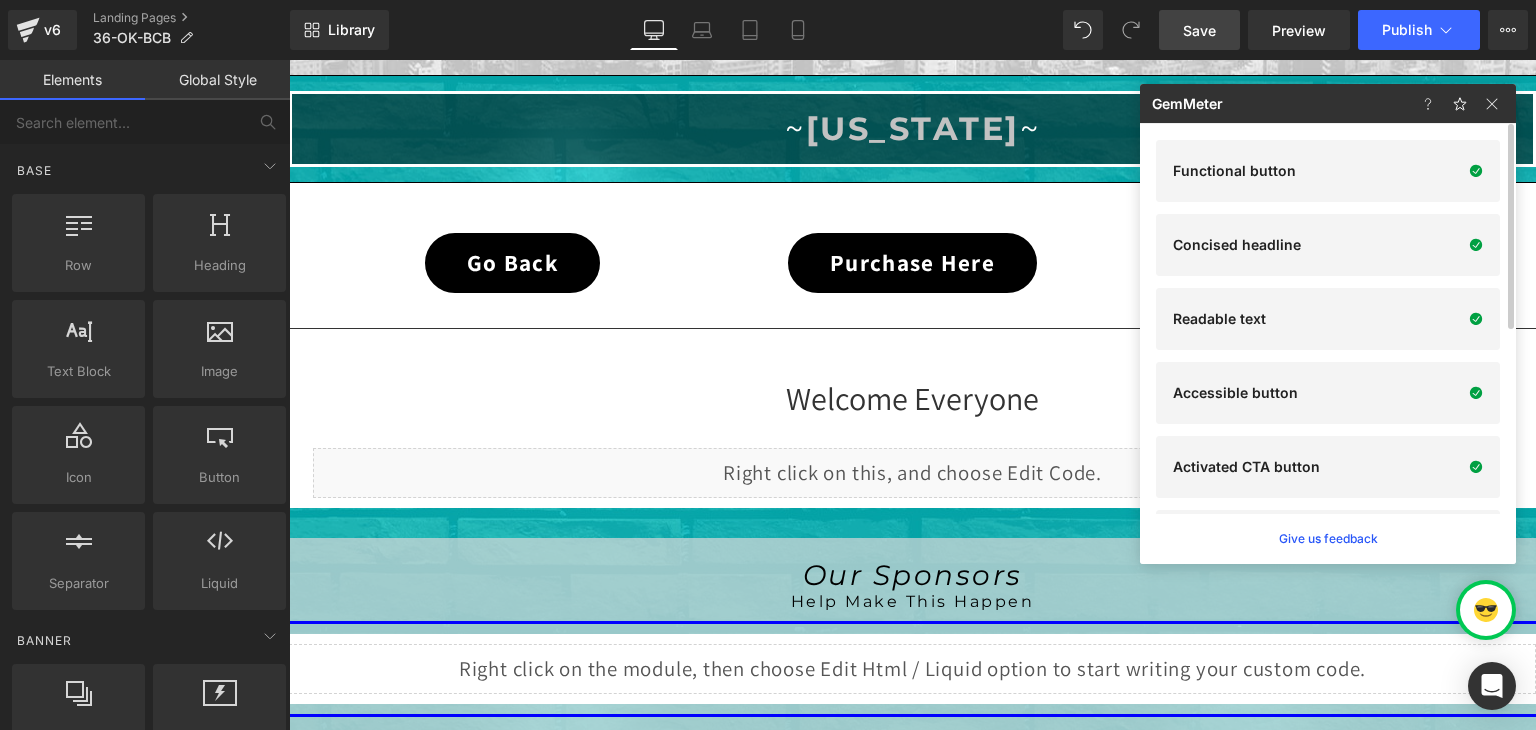 click on "Save" at bounding box center [1199, 30] 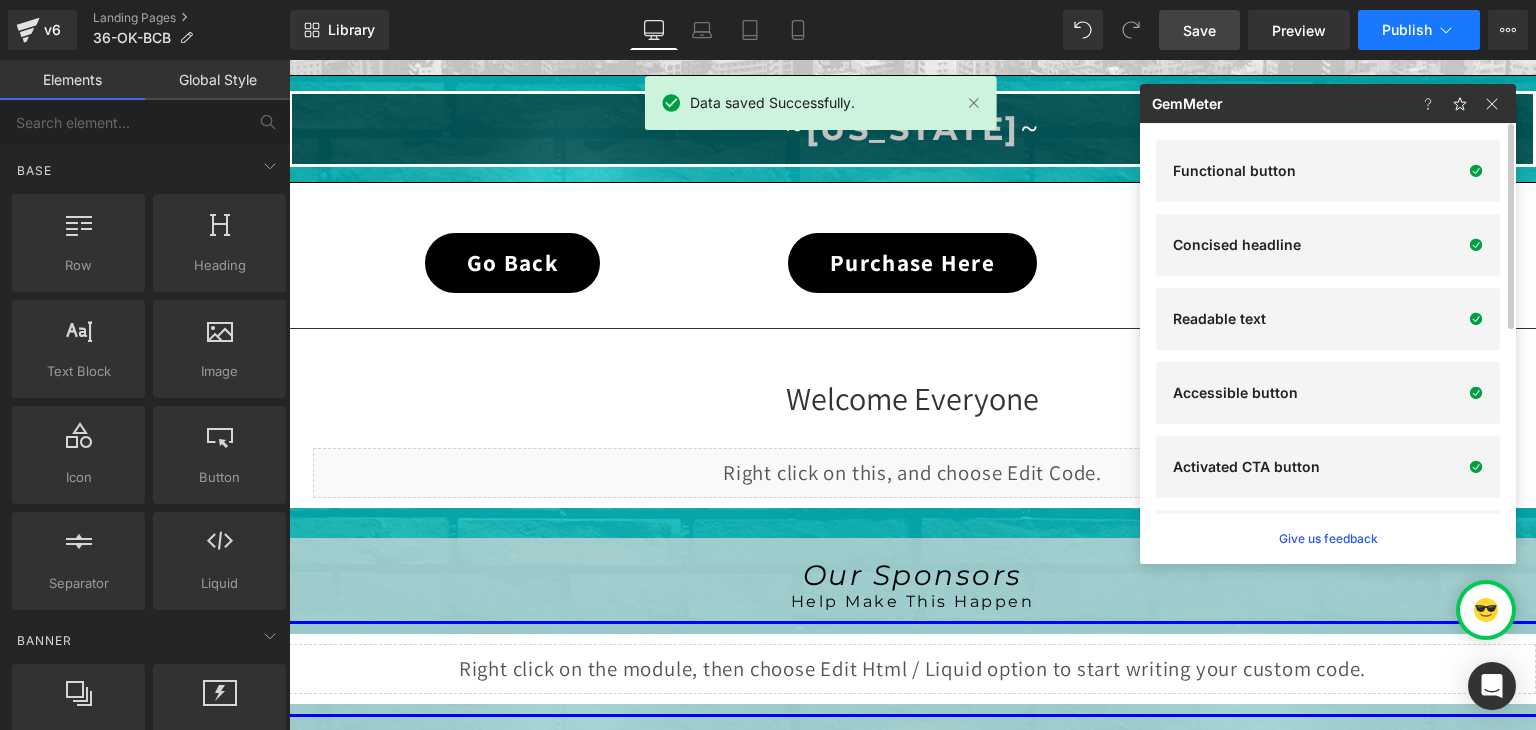 click 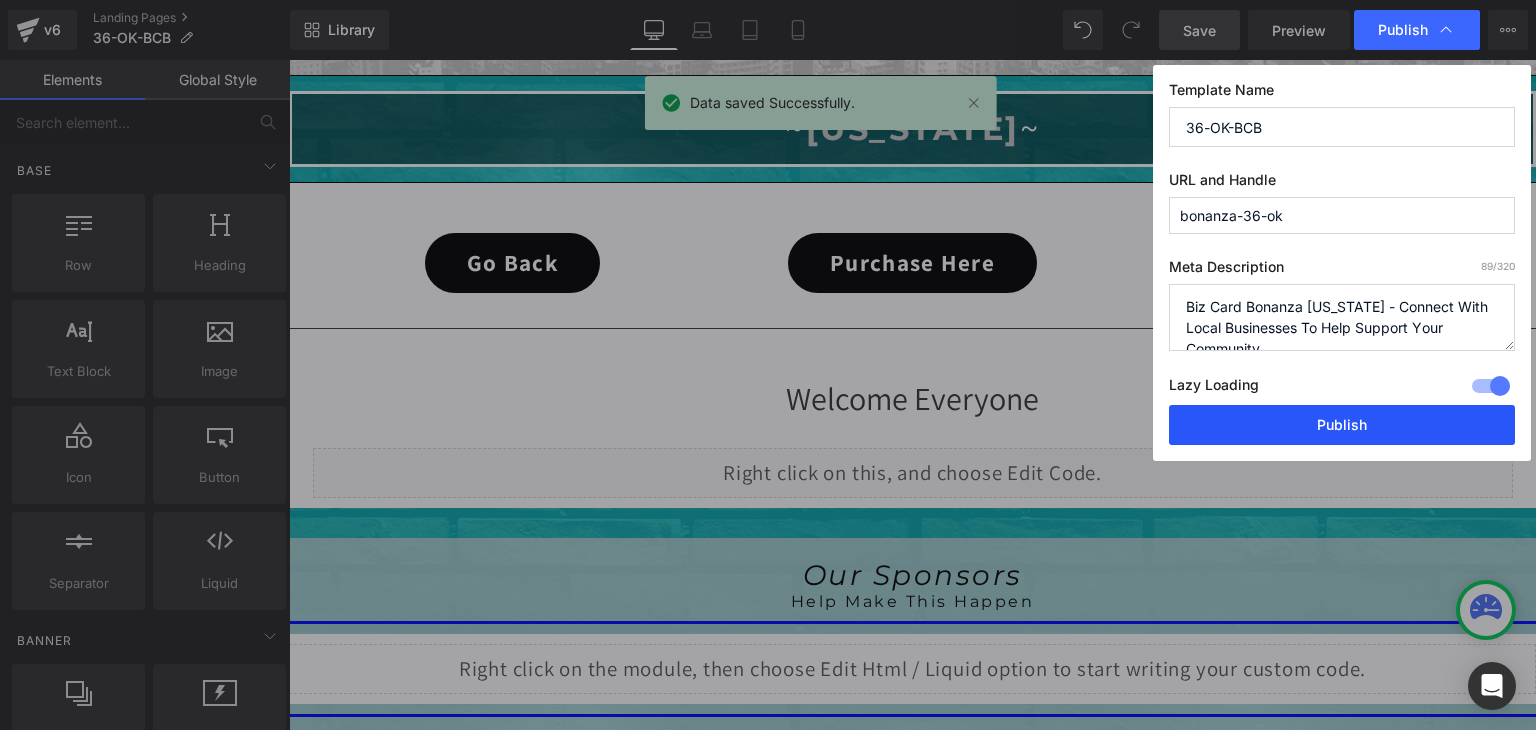 click on "Publish" at bounding box center (1342, 425) 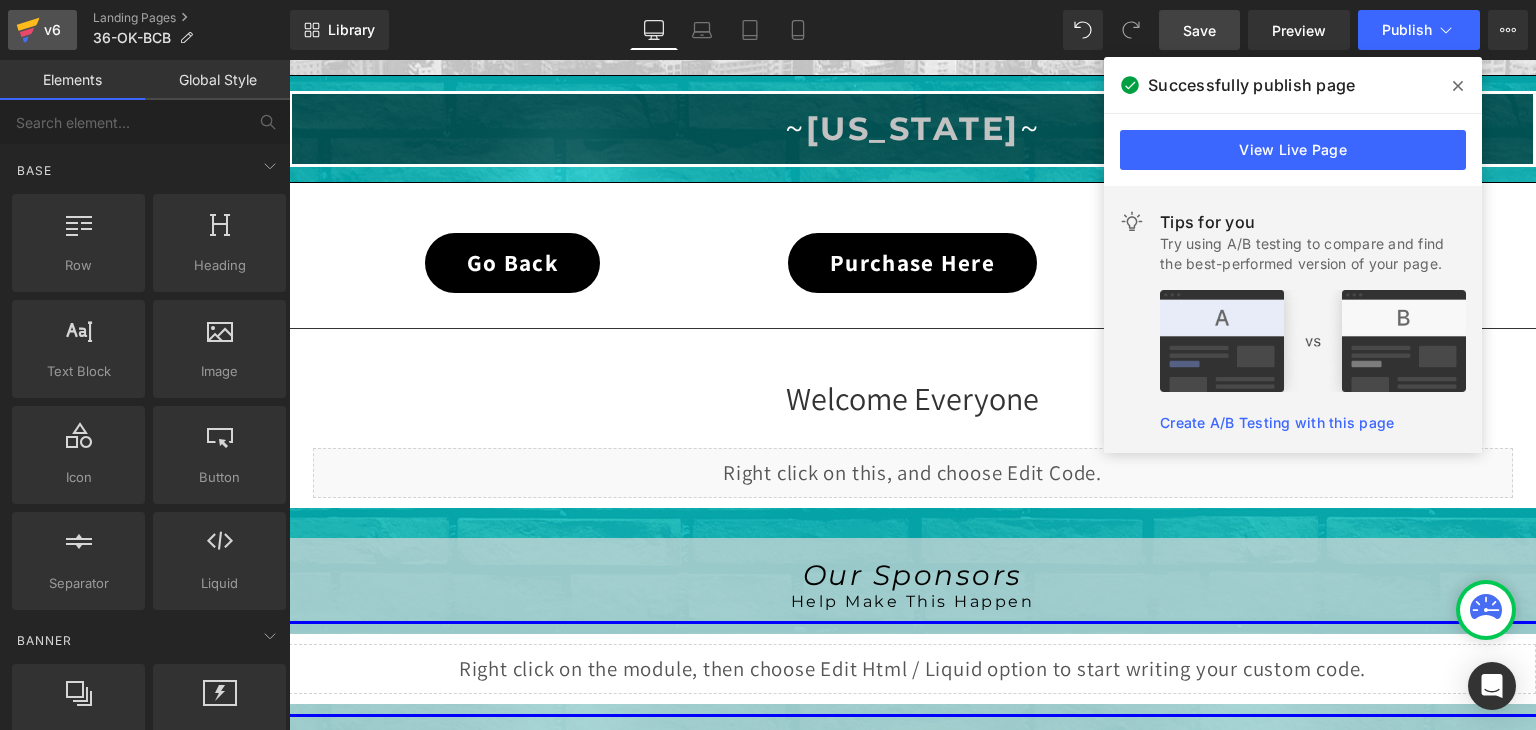 click 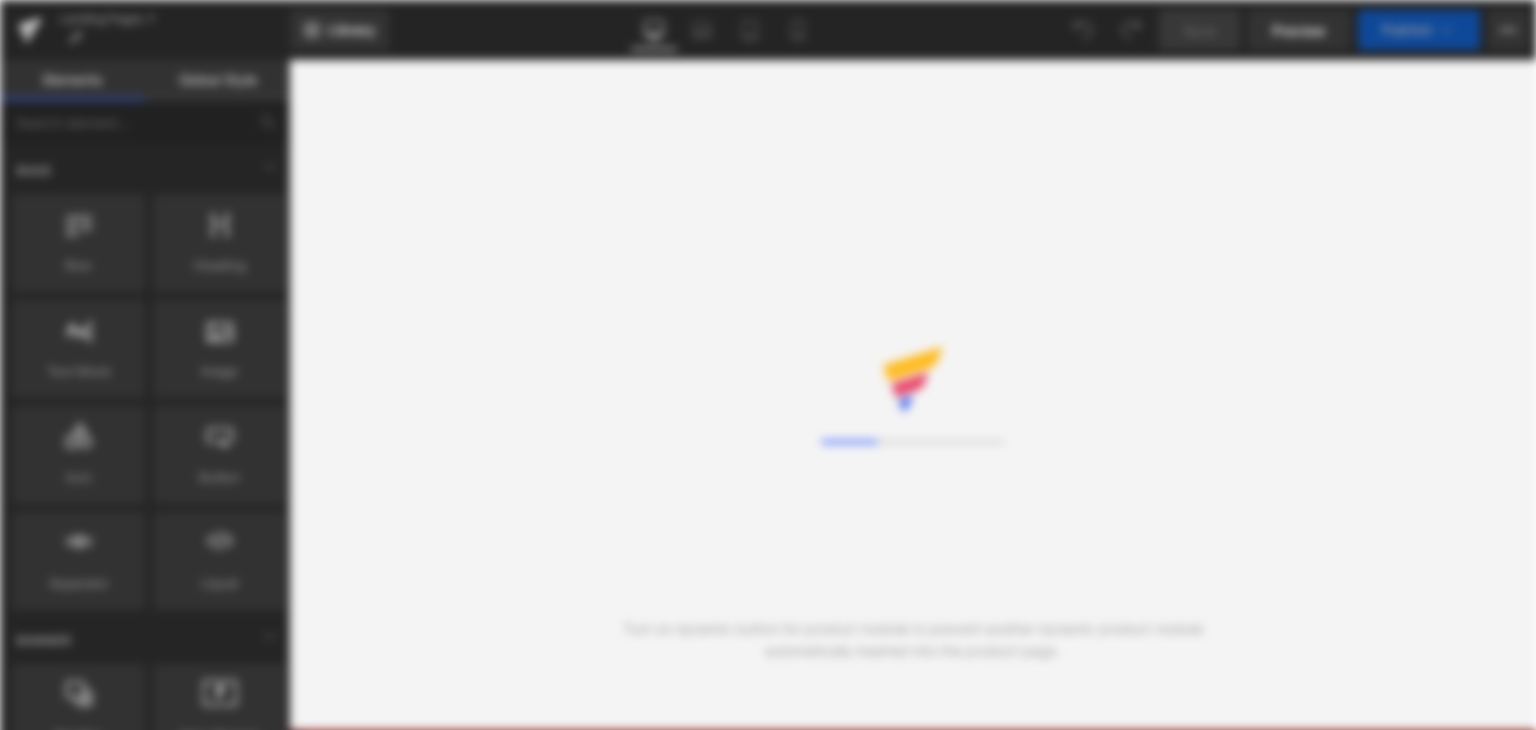 scroll, scrollTop: 0, scrollLeft: 0, axis: both 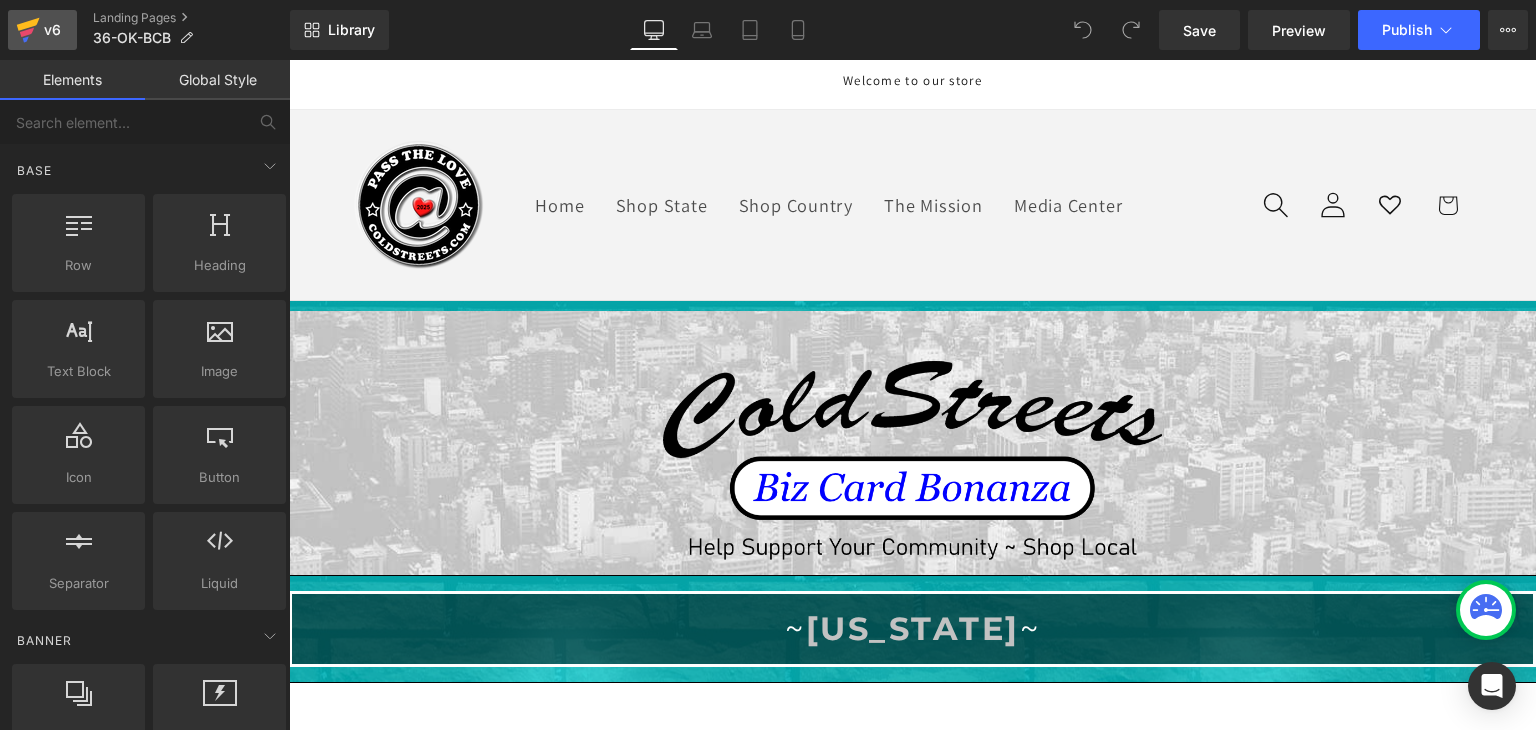 click 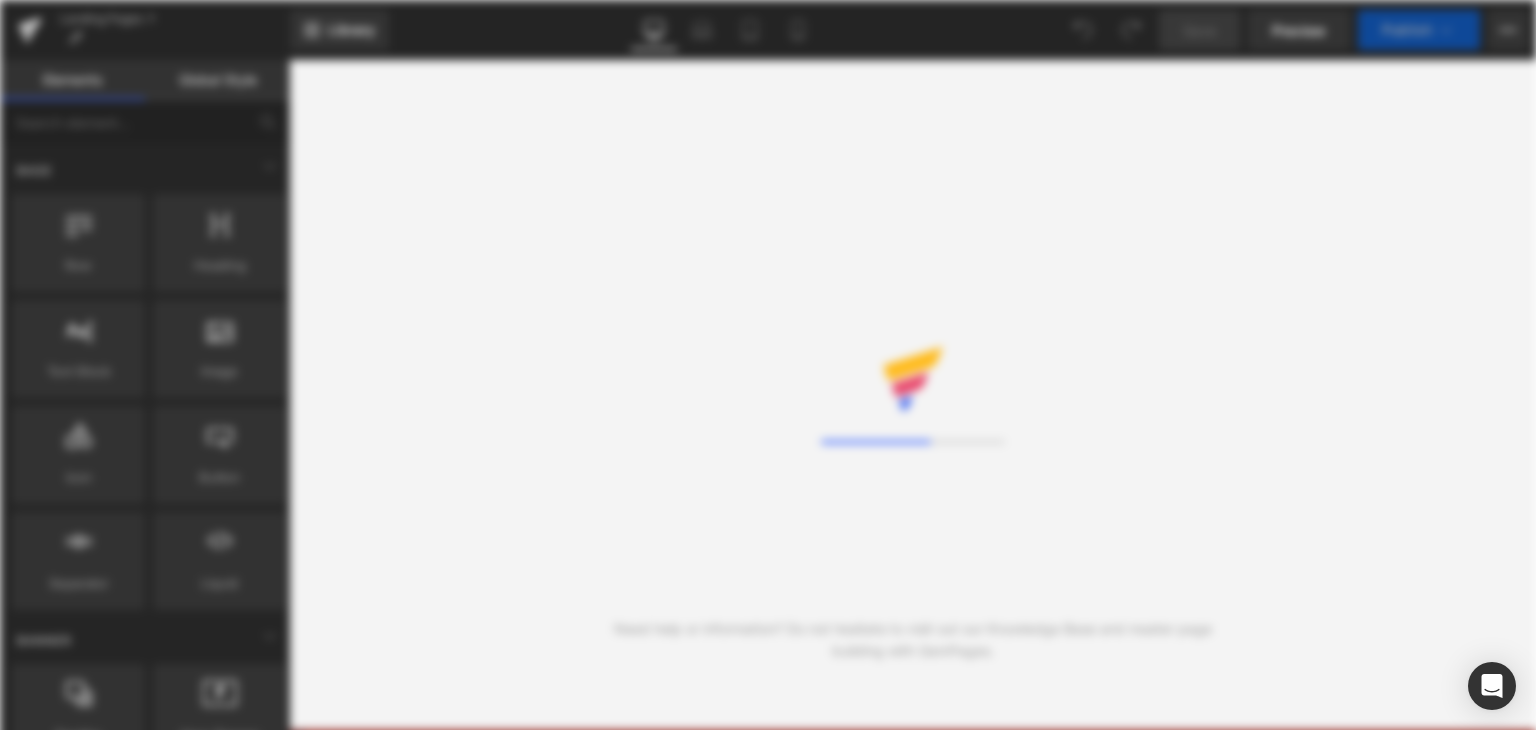 scroll, scrollTop: 0, scrollLeft: 0, axis: both 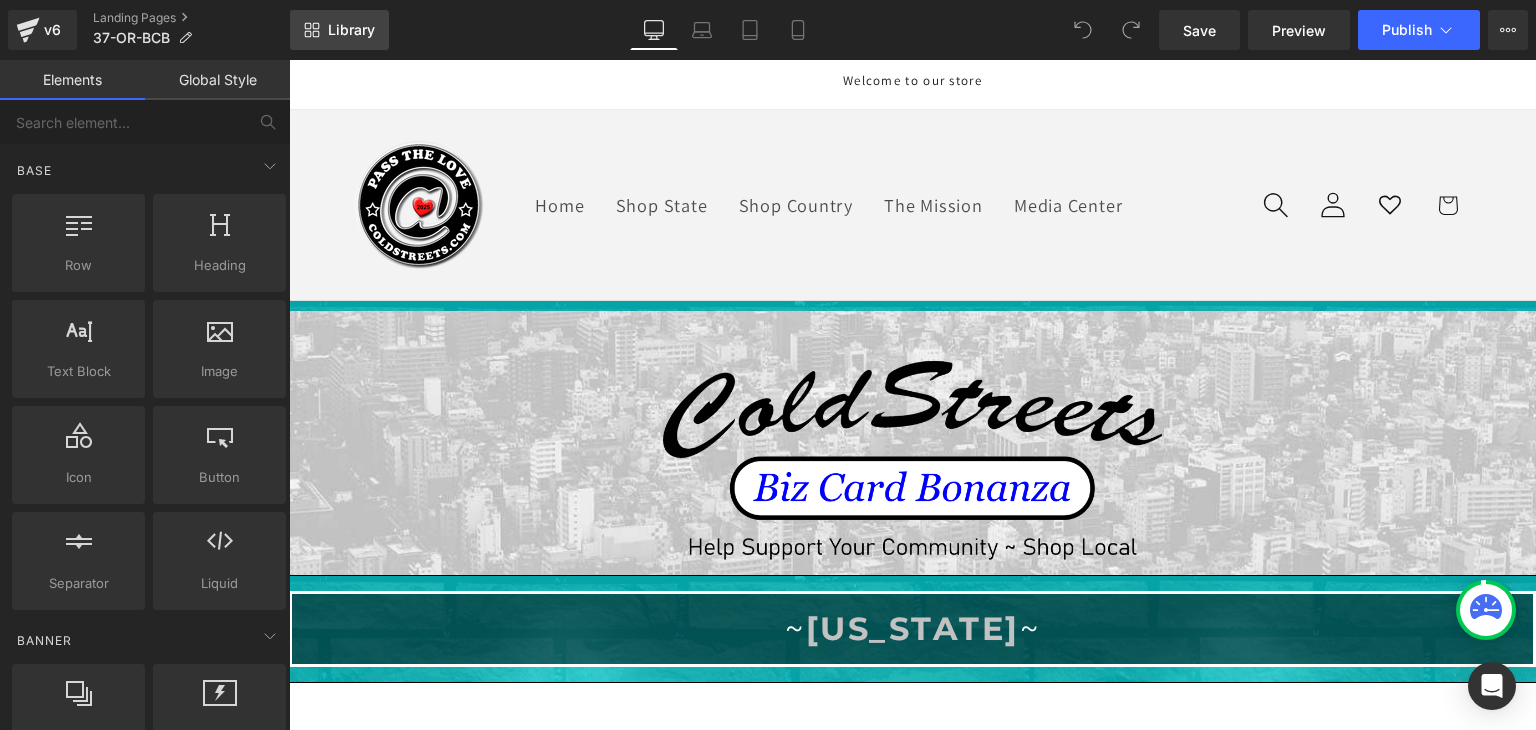 click on "Library" at bounding box center (339, 30) 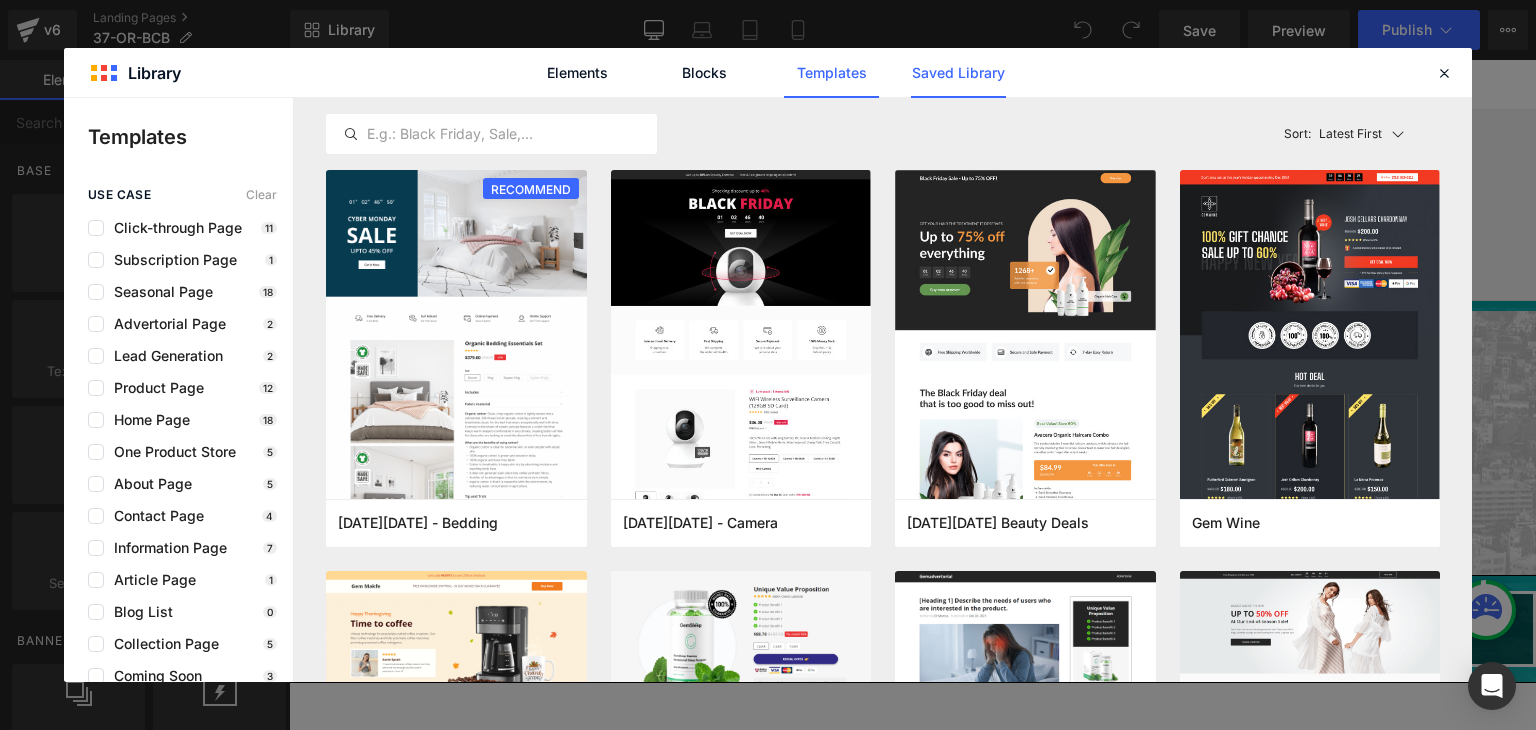 click on "Saved Library" 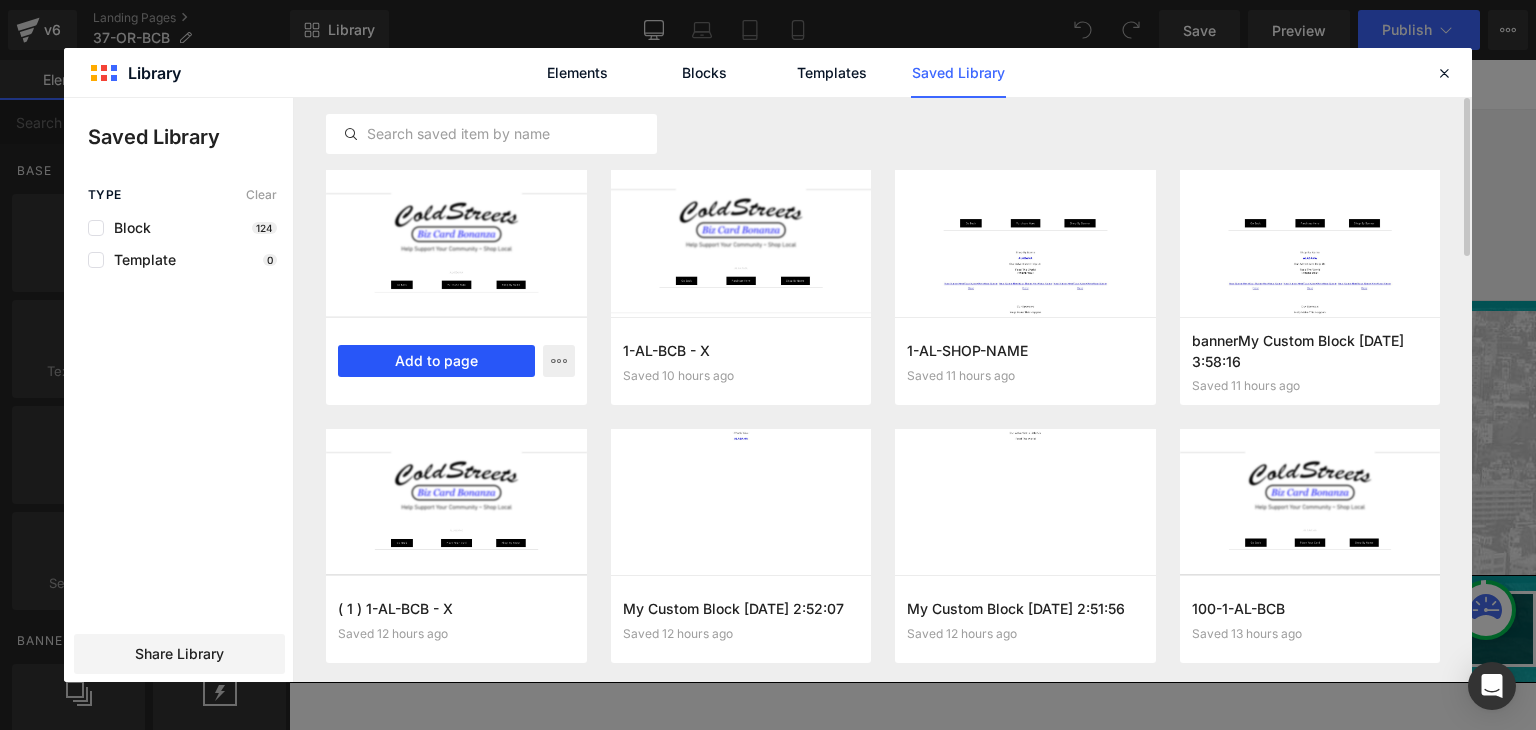 click on "Add to page" at bounding box center [436, 361] 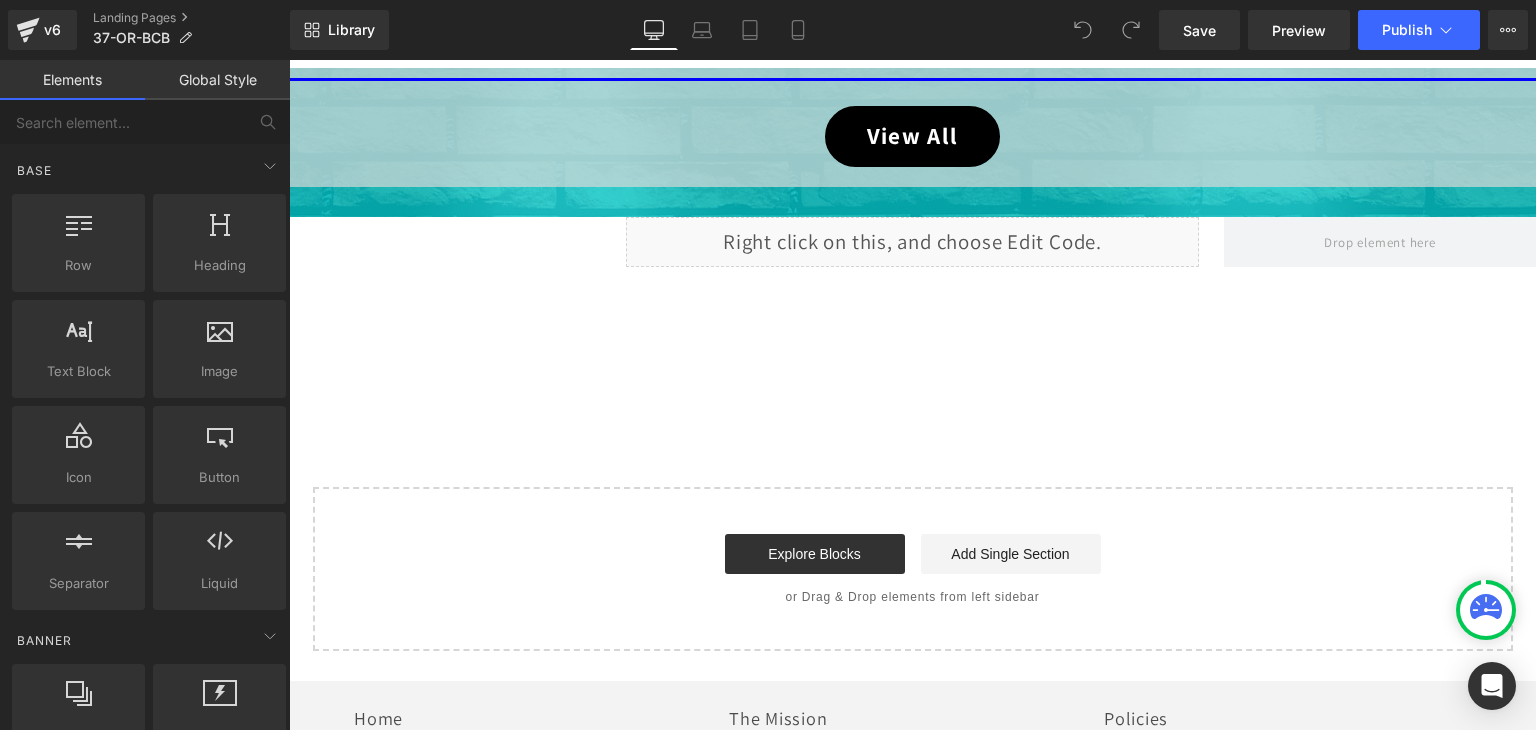 scroll, scrollTop: 1259, scrollLeft: 0, axis: vertical 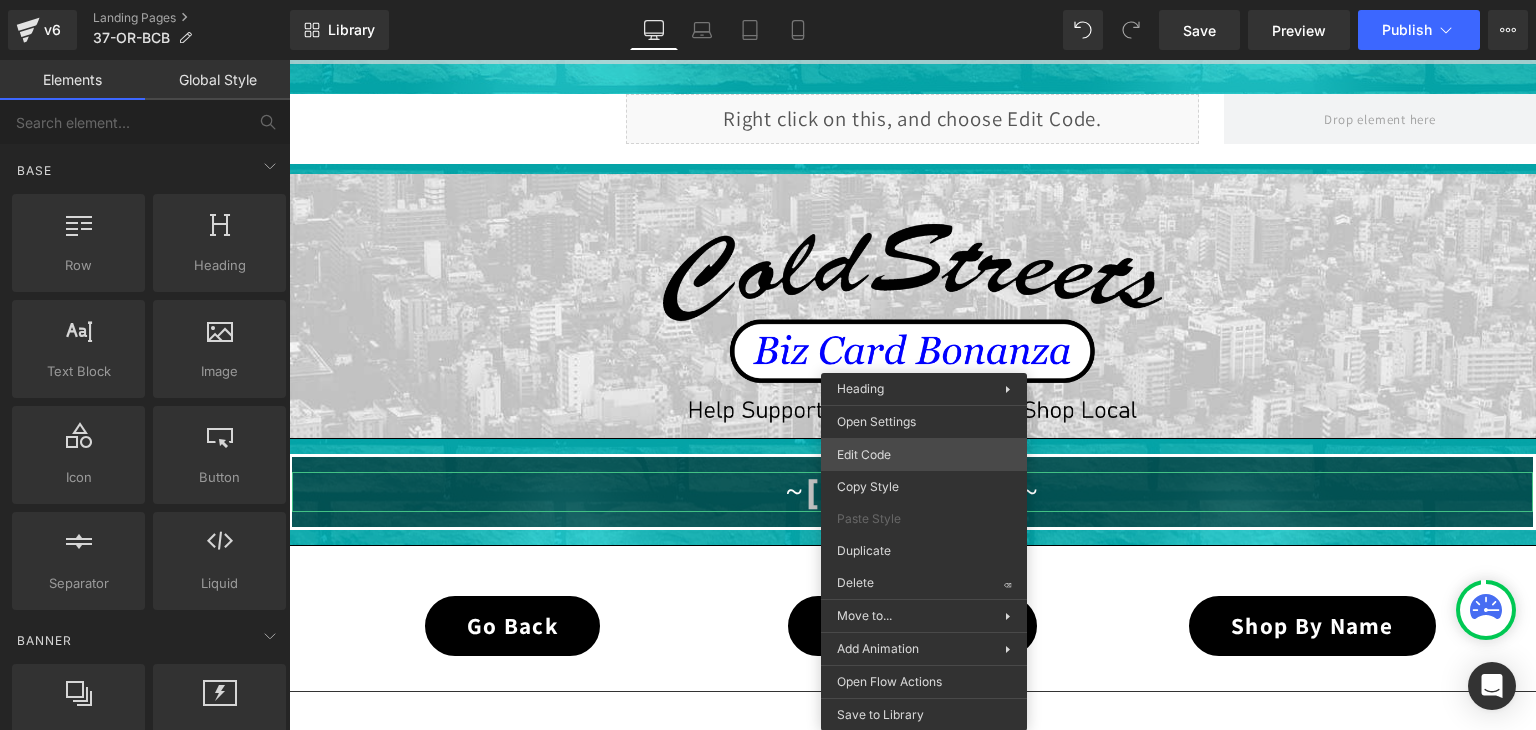 click on "You are previewing how the   will restyle your page. You can not edit Elements in Preset Preview Mode.  v6 Landing Pages 37-OR-BCB Library Desktop Desktop Laptop Tablet Mobile Save Preview Publish Scheduled View Live Page View with current Template Save Template to Library Schedule Publish  Optimize  Publish Settings Shortcuts  Your page can’t be published   You've reached the maximum number of published pages on your plan  (0/0).  You need to upgrade your plan or unpublish all your pages to get 1 publish slot.   Unpublish pages   Upgrade plan  Elements Global Style Base Row  rows, columns, layouts, div Heading  headings, titles, h1,h2,h3,h4,h5,h6 Text Block  texts, paragraphs, contents, blocks Image  images, photos, alts, uploads Icon  icons, symbols Button  button, call to action, cta Separator  separators, dividers, horizontal lines Liquid  liquid, custom code, html, javascript, css, reviews, apps, applications, embeded, iframe Banner Parallax  banner, slideshow, hero, image, cover, parallax, effect ok" at bounding box center (768, 0) 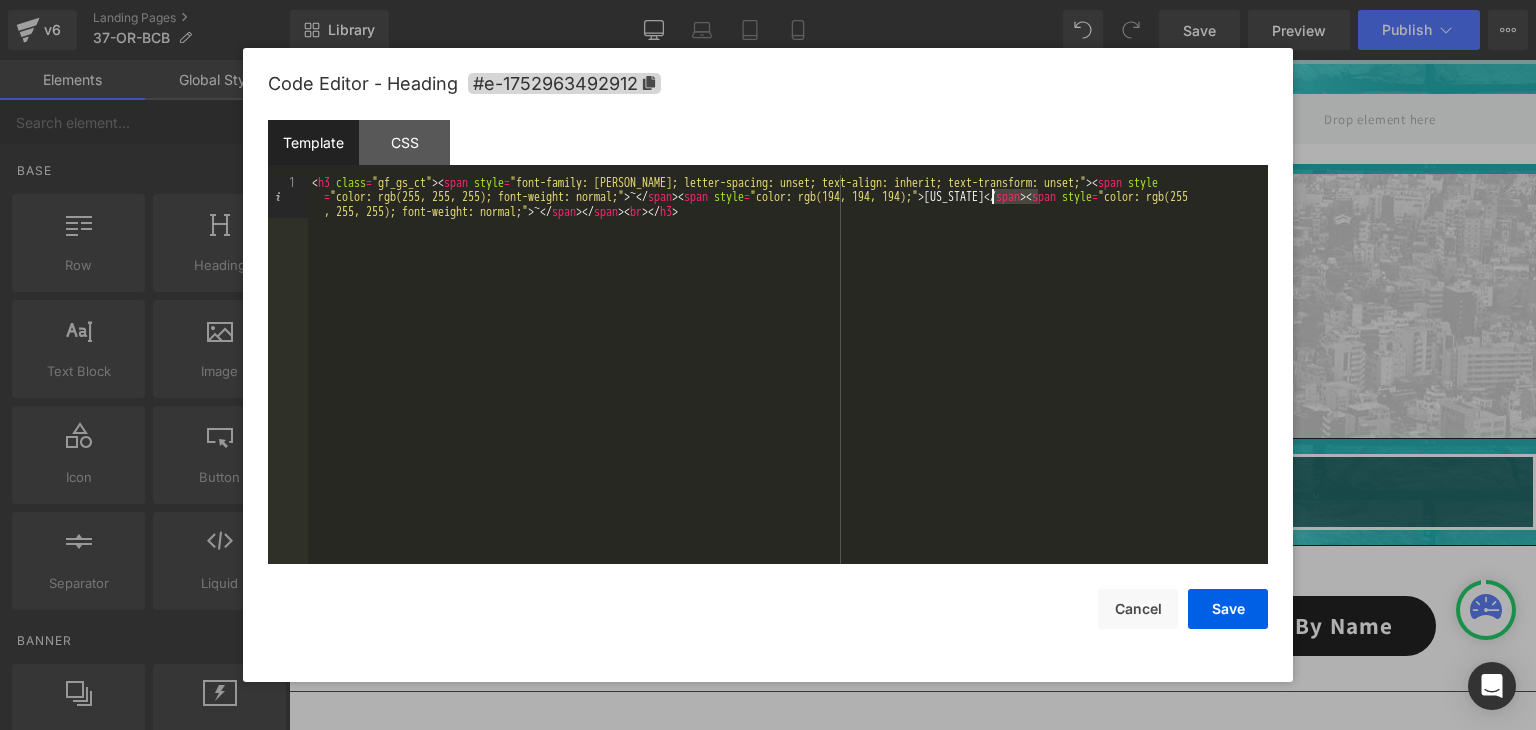 drag, startPoint x: 1036, startPoint y: 194, endPoint x: 993, endPoint y: 197, distance: 43.104523 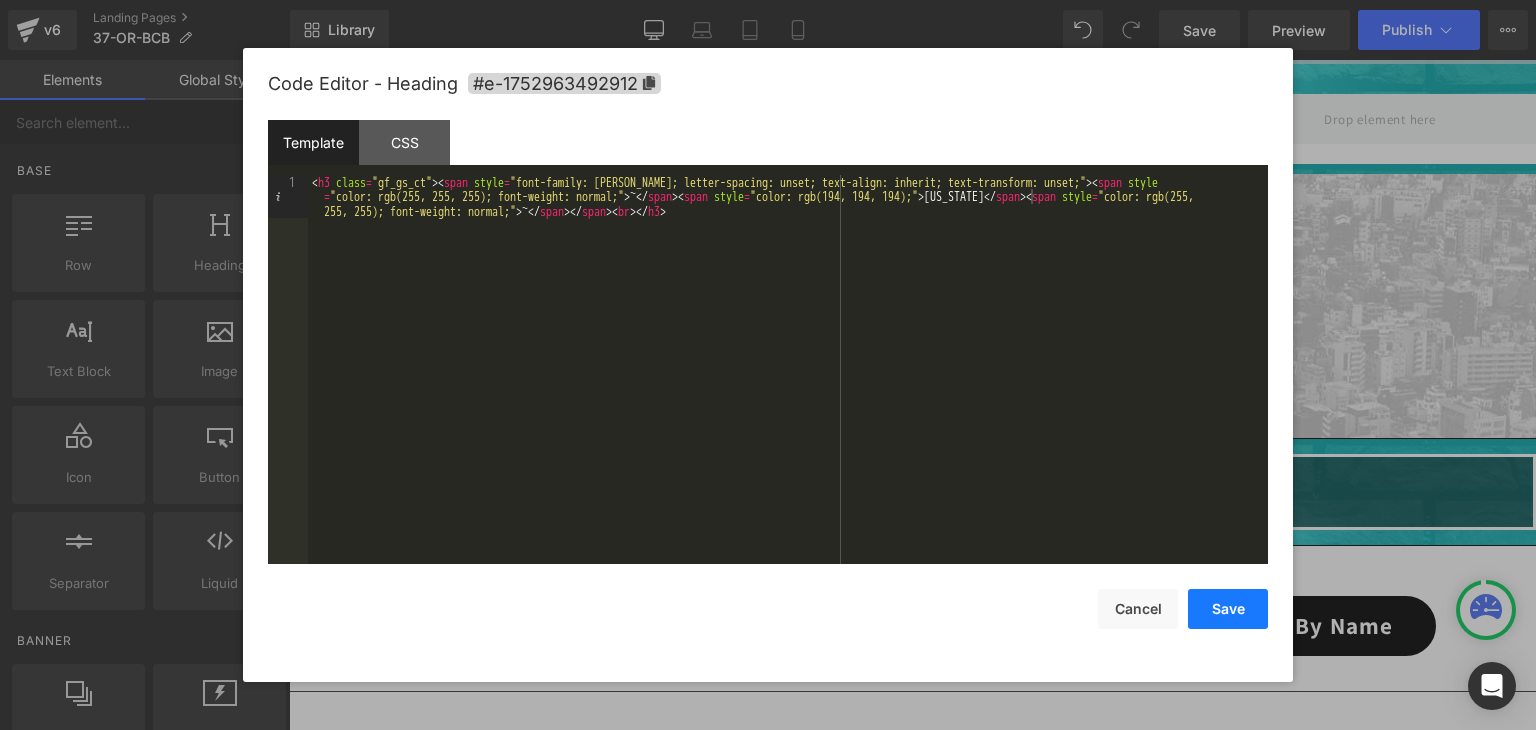 click on "Save" at bounding box center [1228, 609] 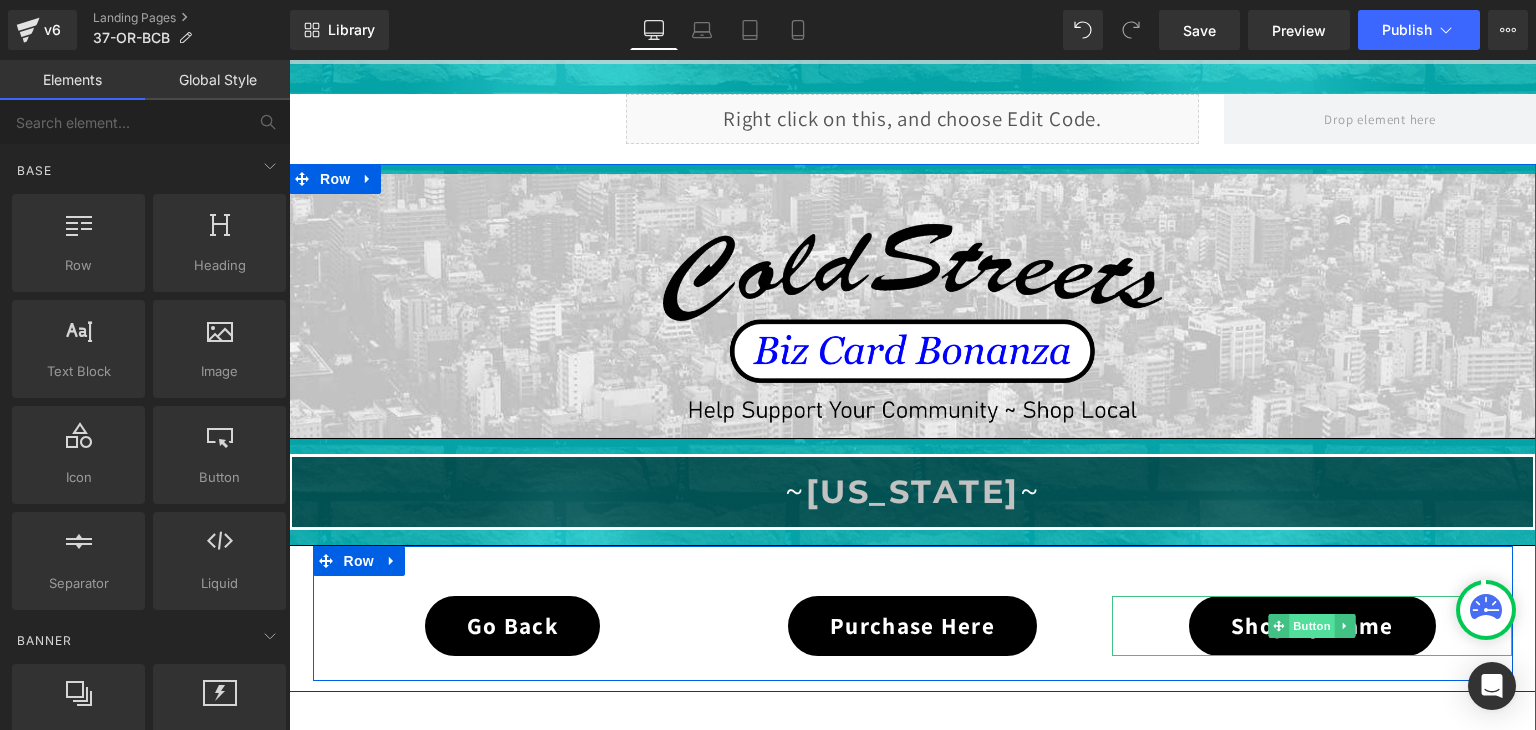 click on "Button" at bounding box center (1313, 626) 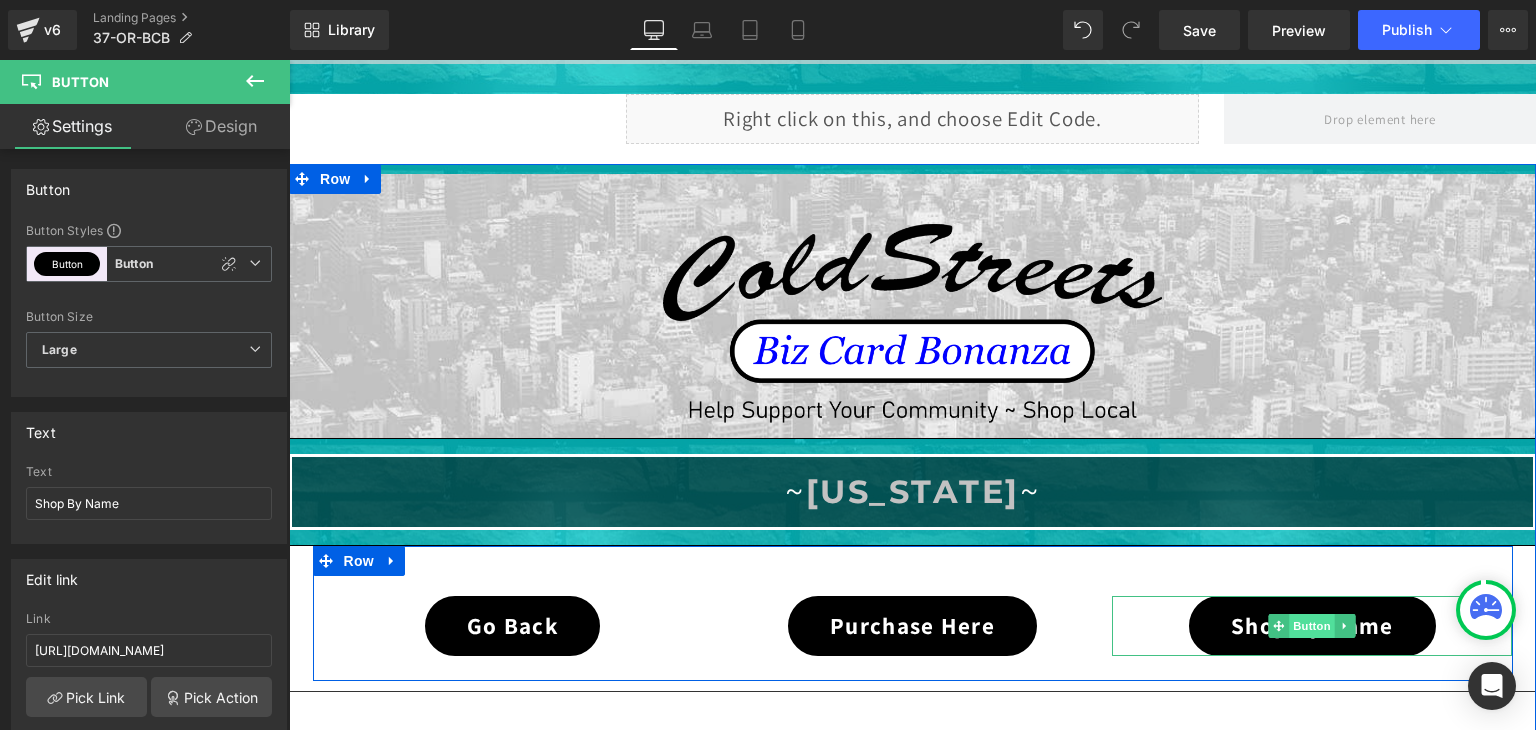 click on "Button" at bounding box center [1313, 626] 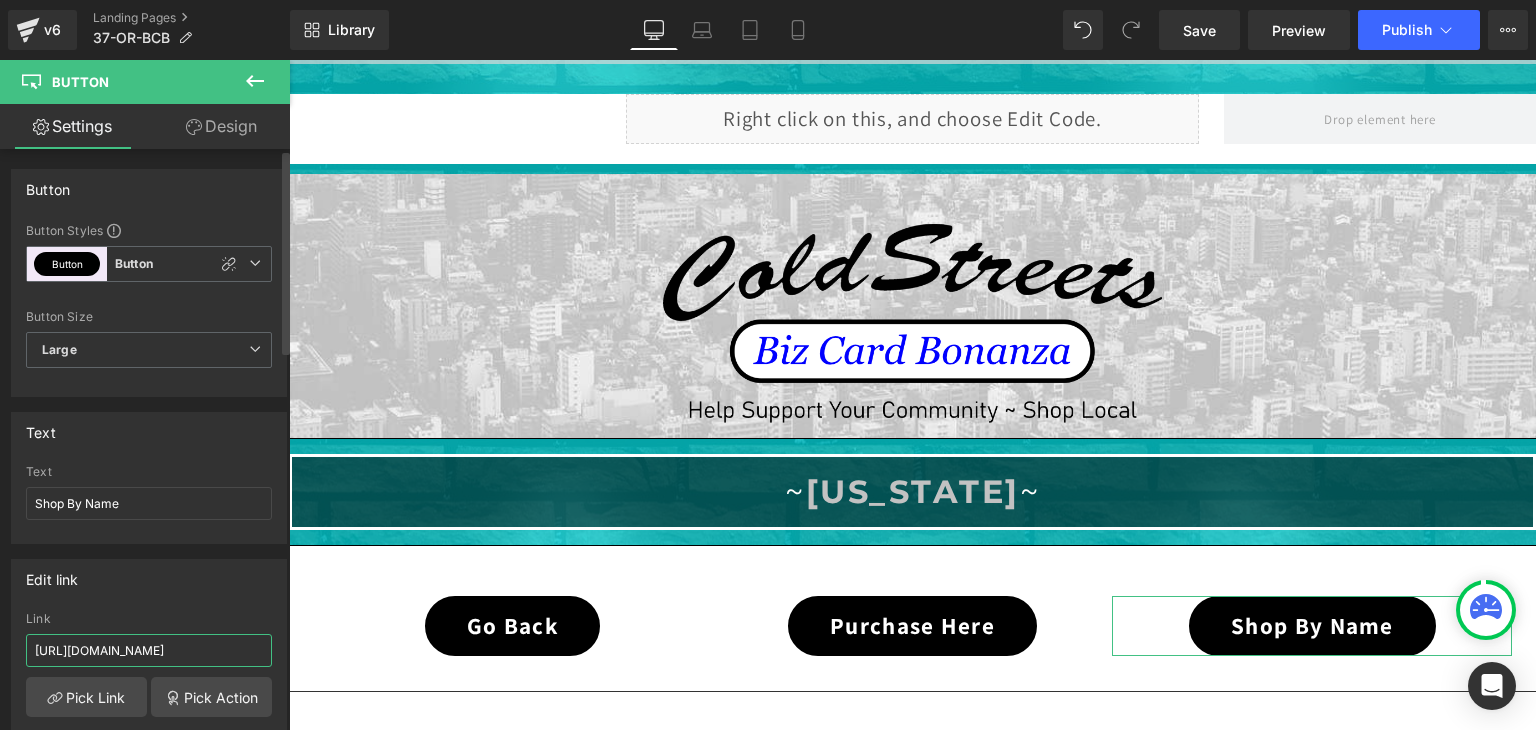 scroll, scrollTop: 0, scrollLeft: 44, axis: horizontal 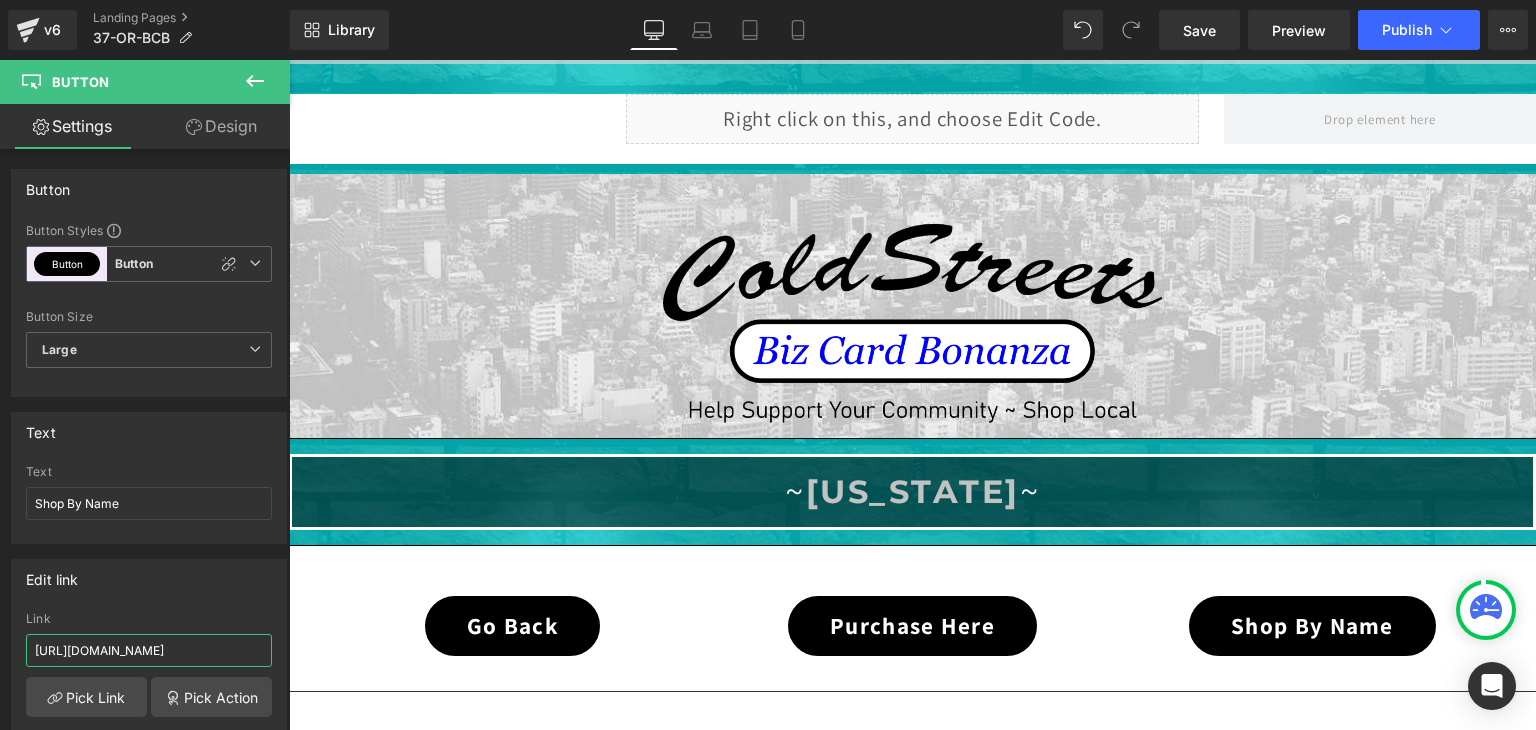 type on "https://coldstreets.com/pages/37-or-shop-name" 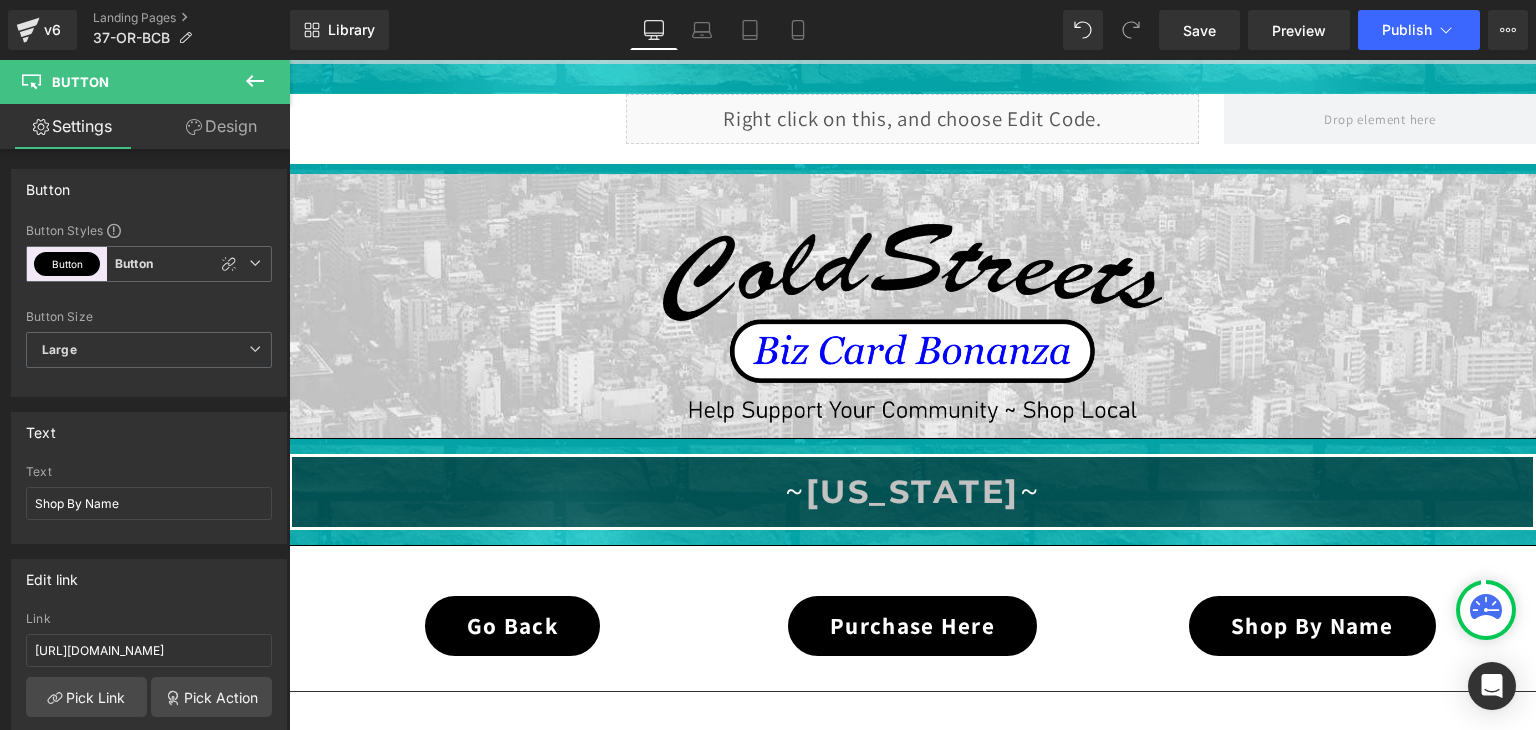 click 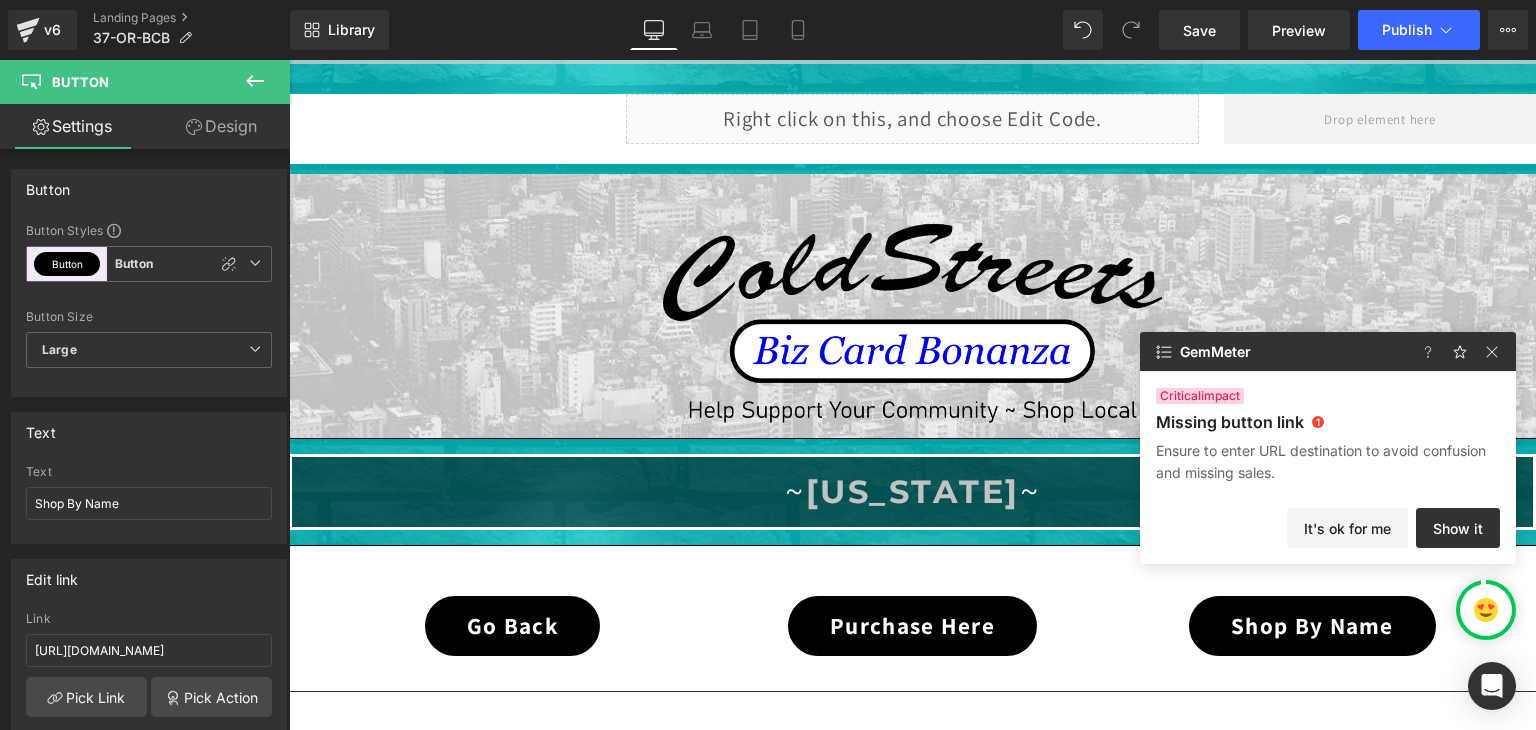 scroll, scrollTop: 0, scrollLeft: 0, axis: both 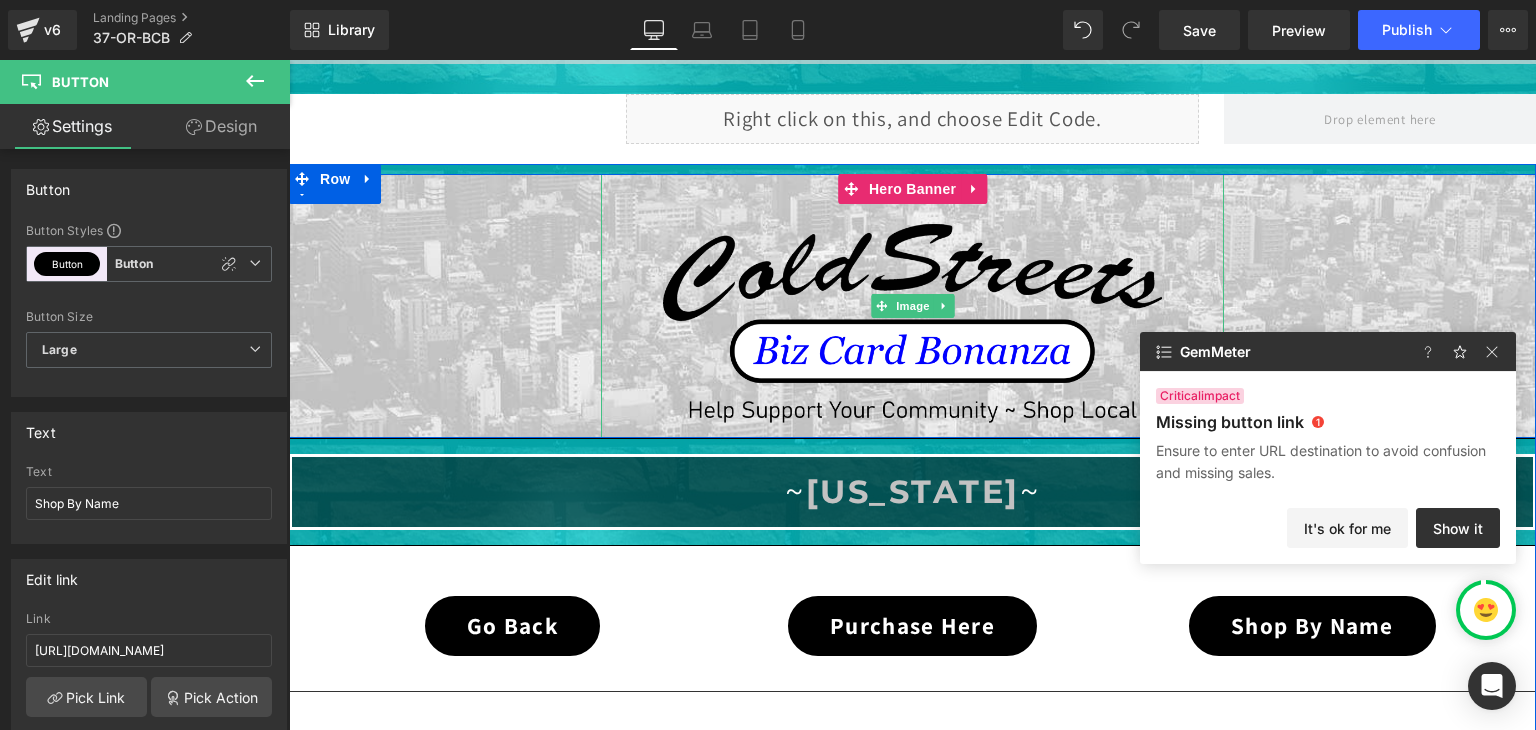 click at bounding box center (913, 306) 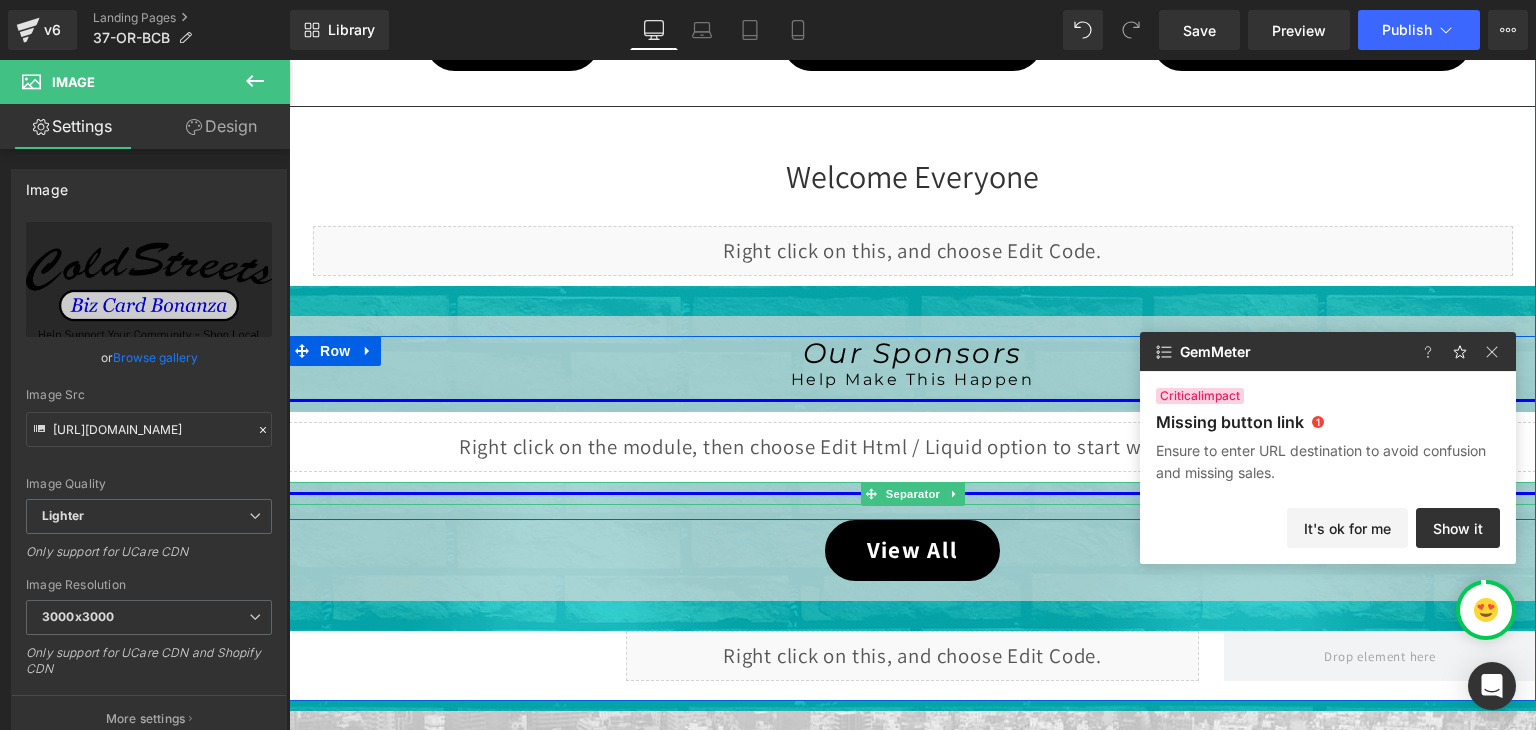 scroll, scrollTop: 659, scrollLeft: 0, axis: vertical 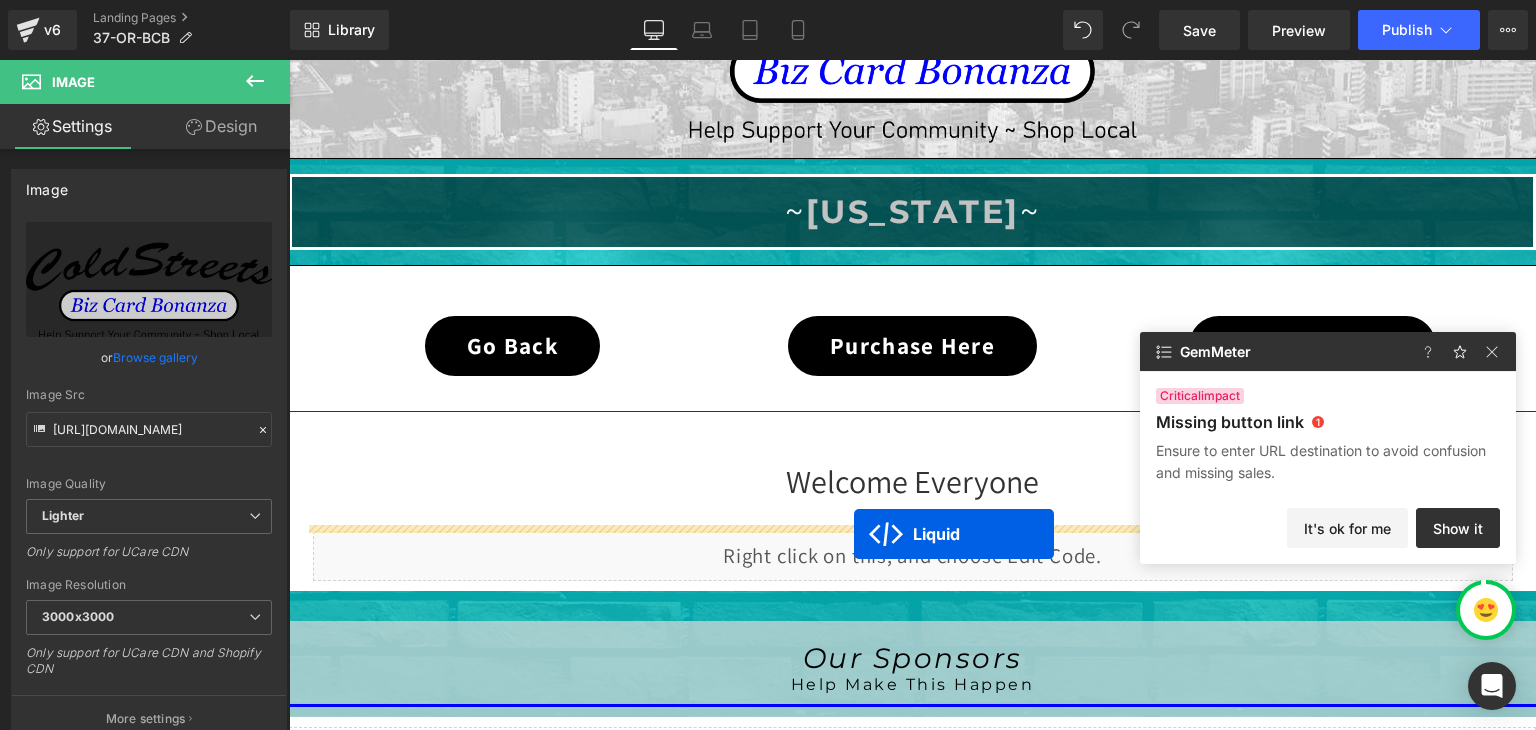 drag, startPoint x: 852, startPoint y: 296, endPoint x: 854, endPoint y: 534, distance: 238.0084 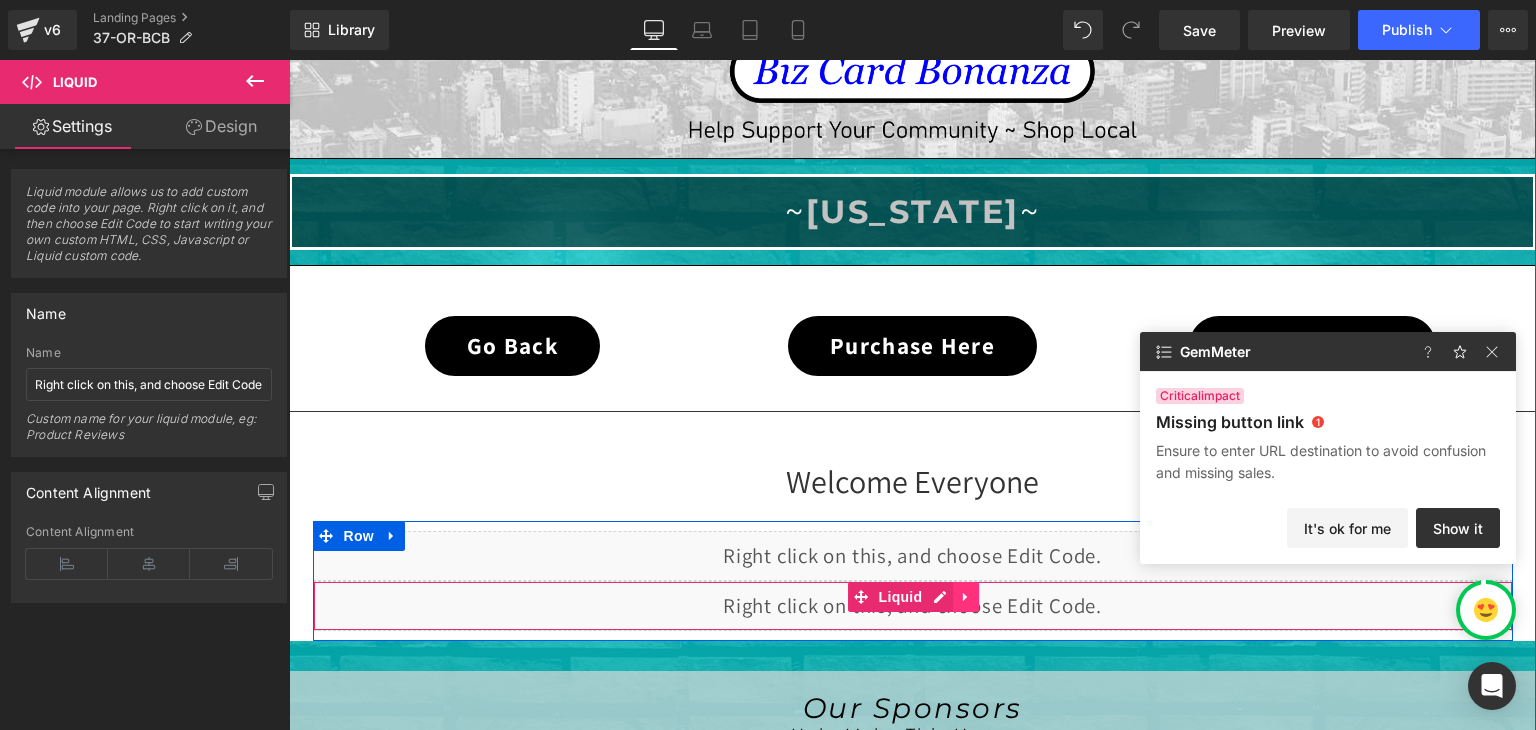 click at bounding box center (966, 597) 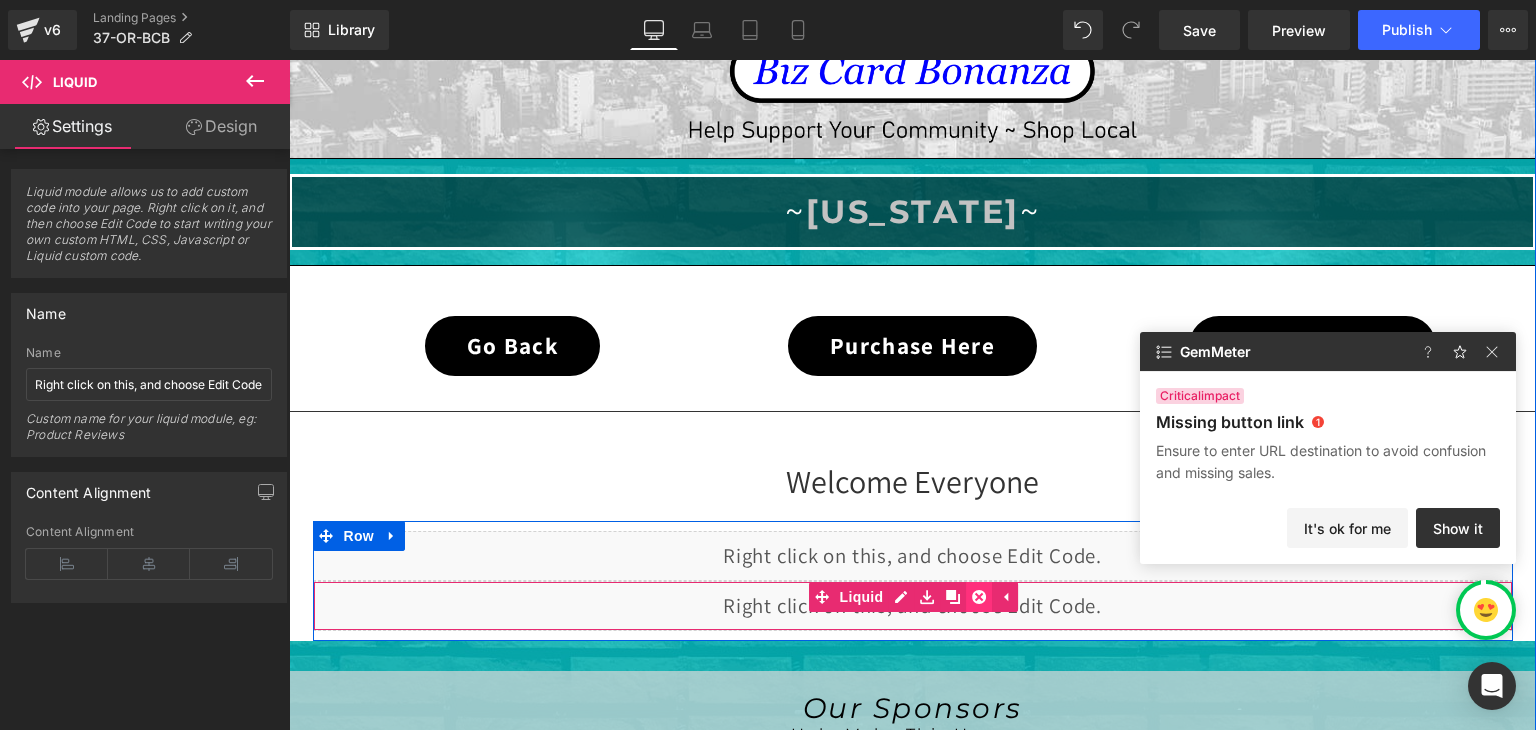 click 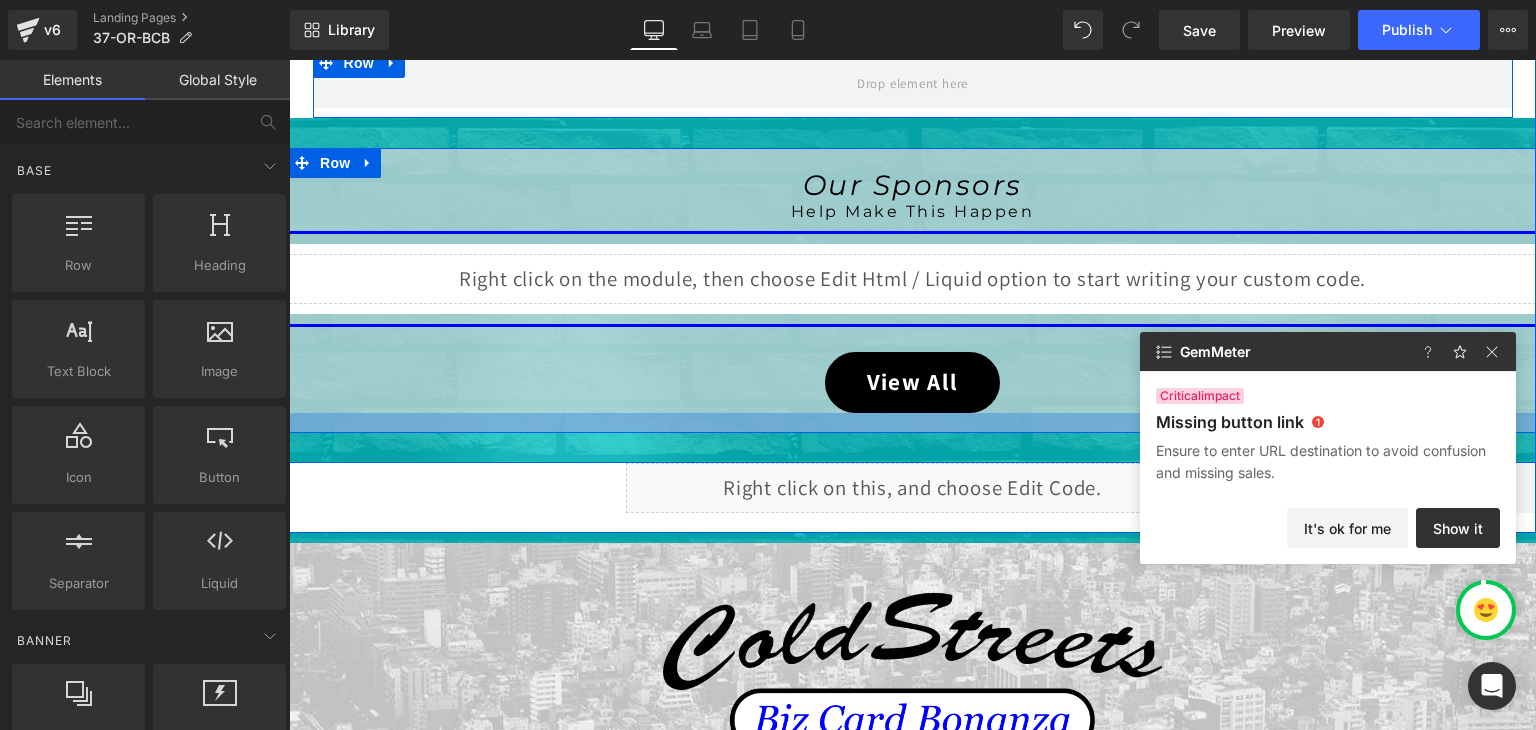 scroll, scrollTop: 839, scrollLeft: 0, axis: vertical 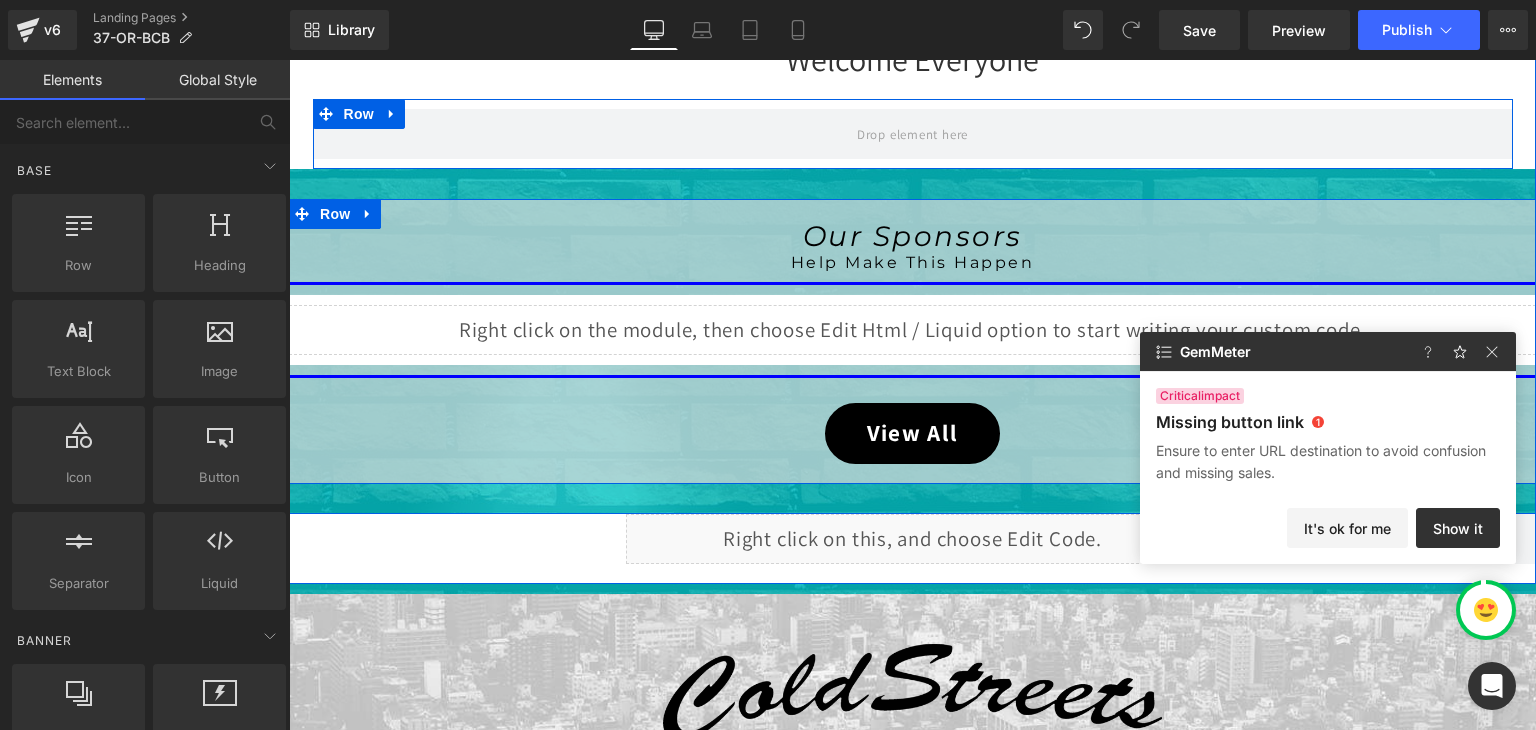 click on "Liquid" at bounding box center [912, 330] 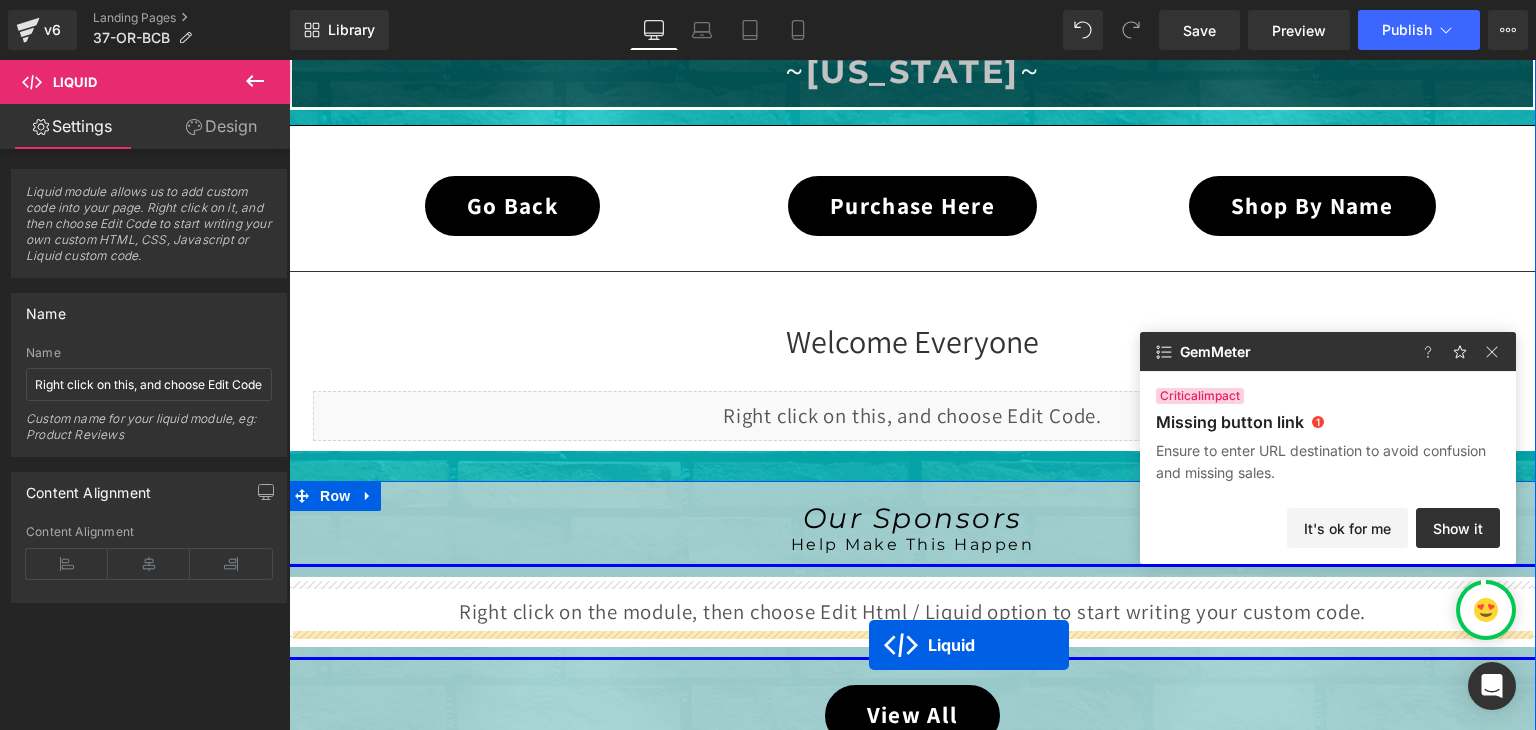 scroll, scrollTop: 1879, scrollLeft: 0, axis: vertical 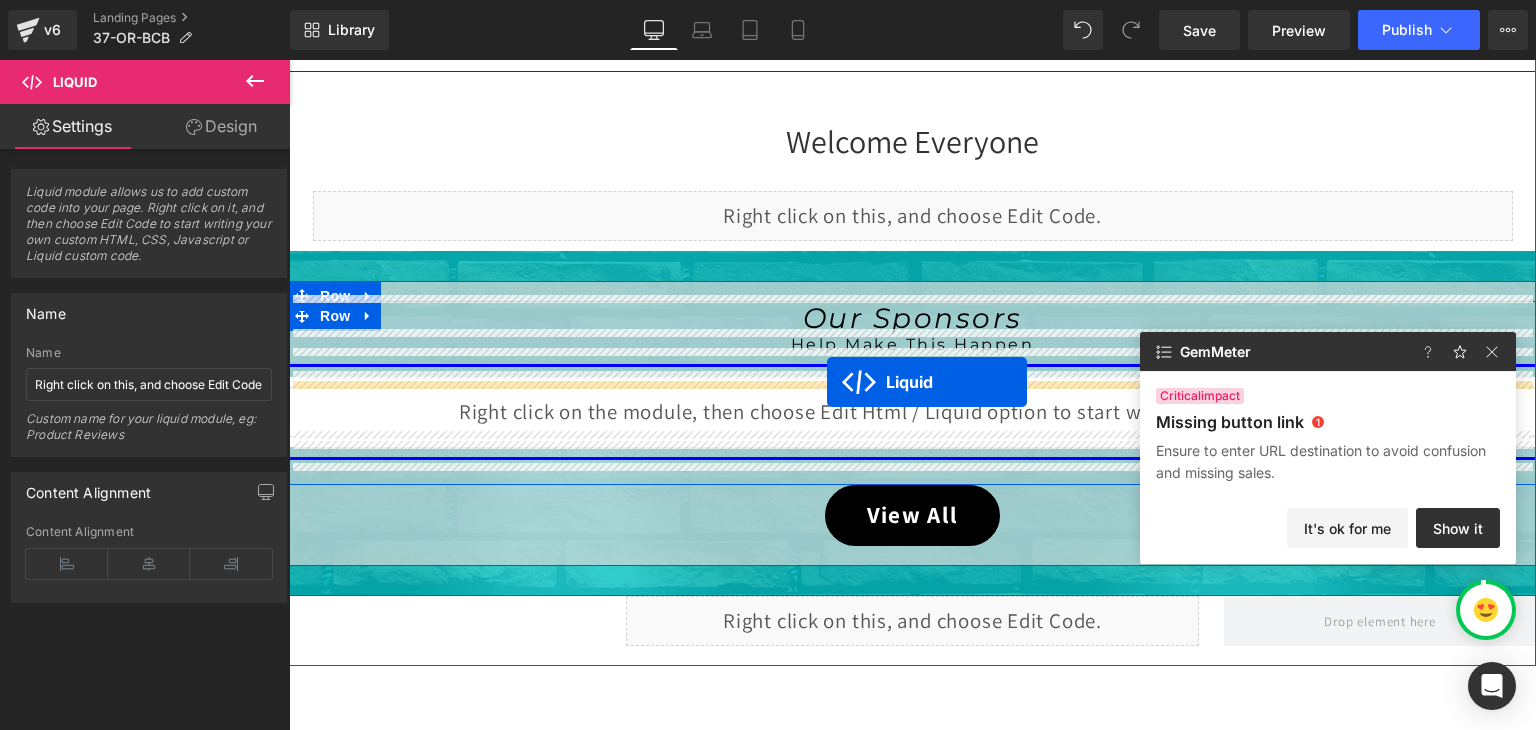 drag, startPoint x: 856, startPoint y: 318, endPoint x: 827, endPoint y: 382, distance: 70.26379 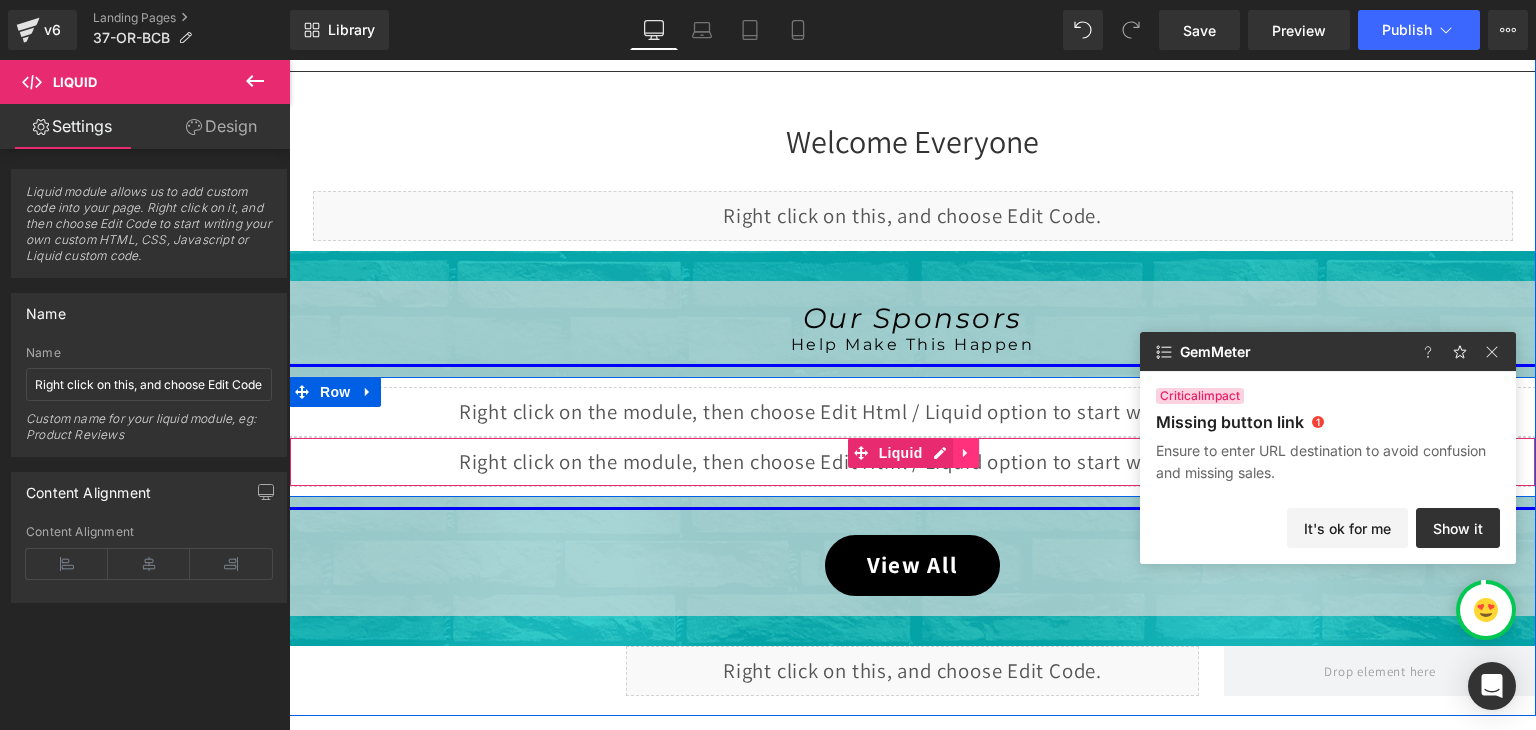 click at bounding box center [966, 453] 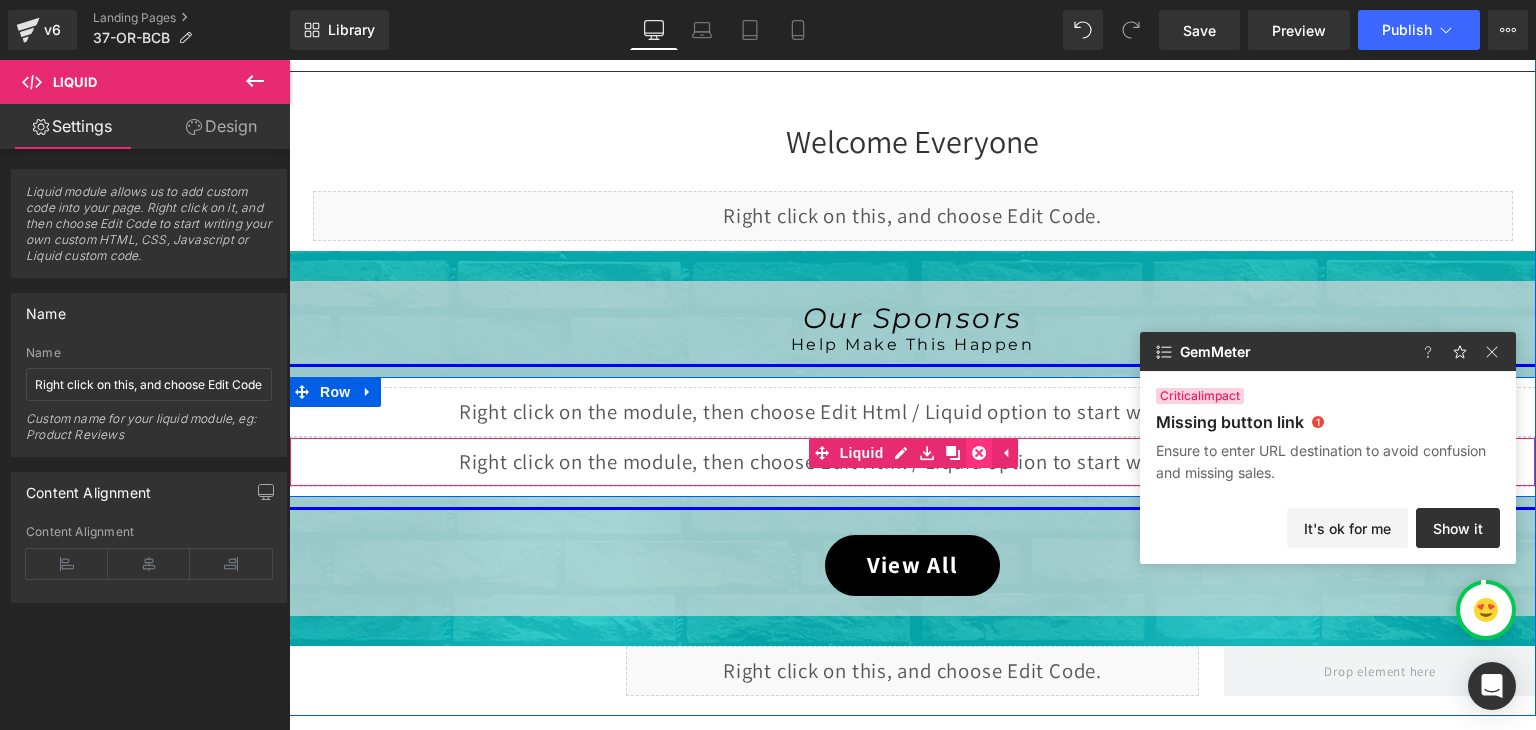 click 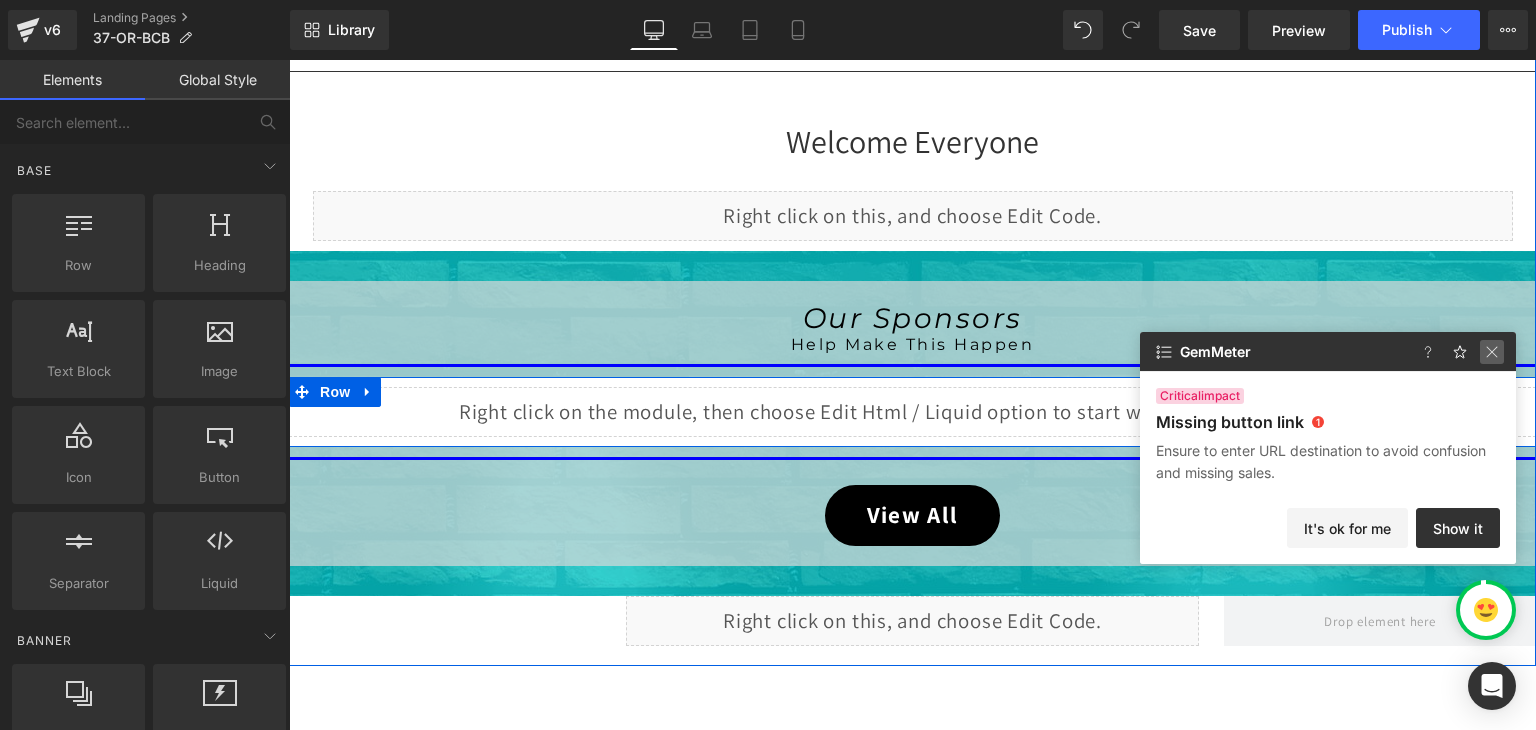 click 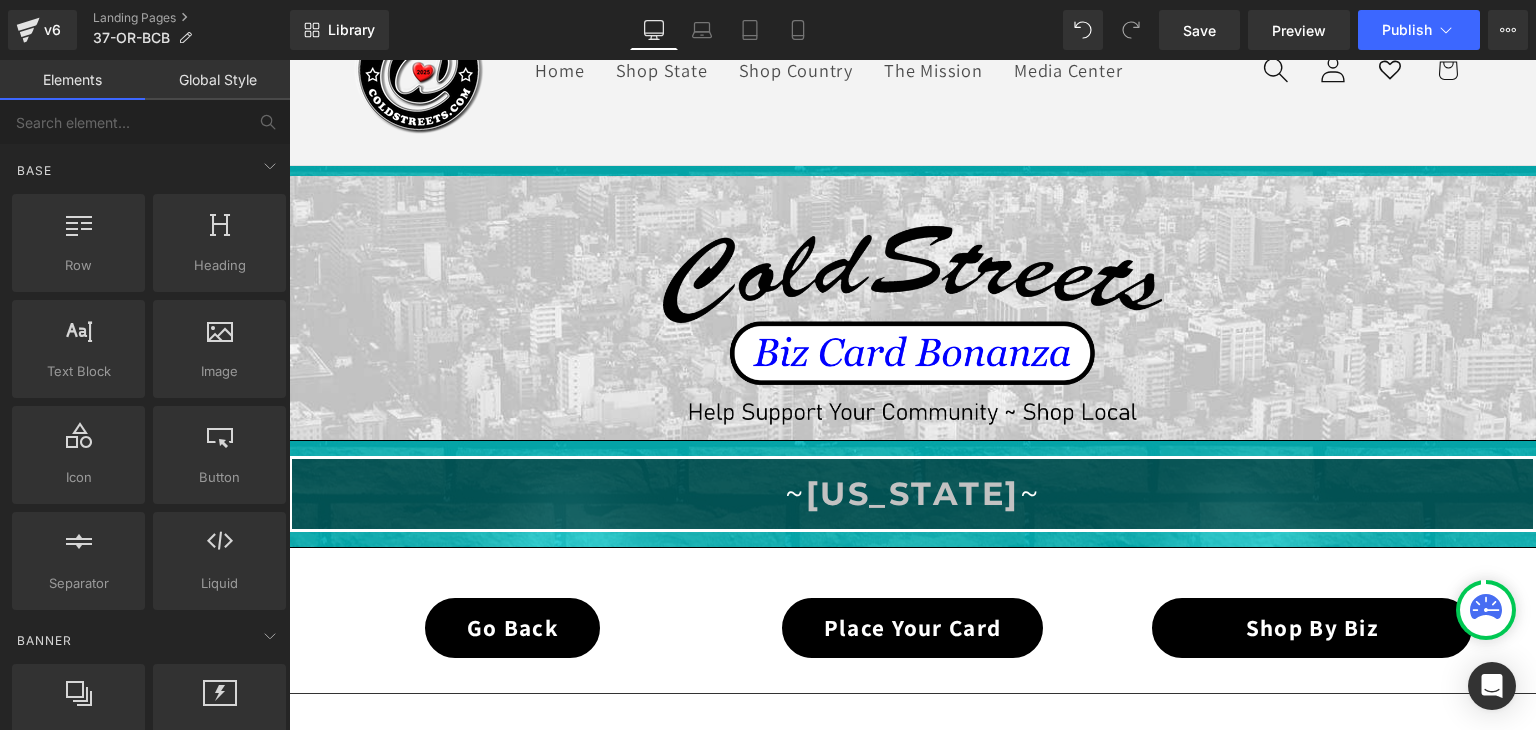 scroll, scrollTop: 60, scrollLeft: 0, axis: vertical 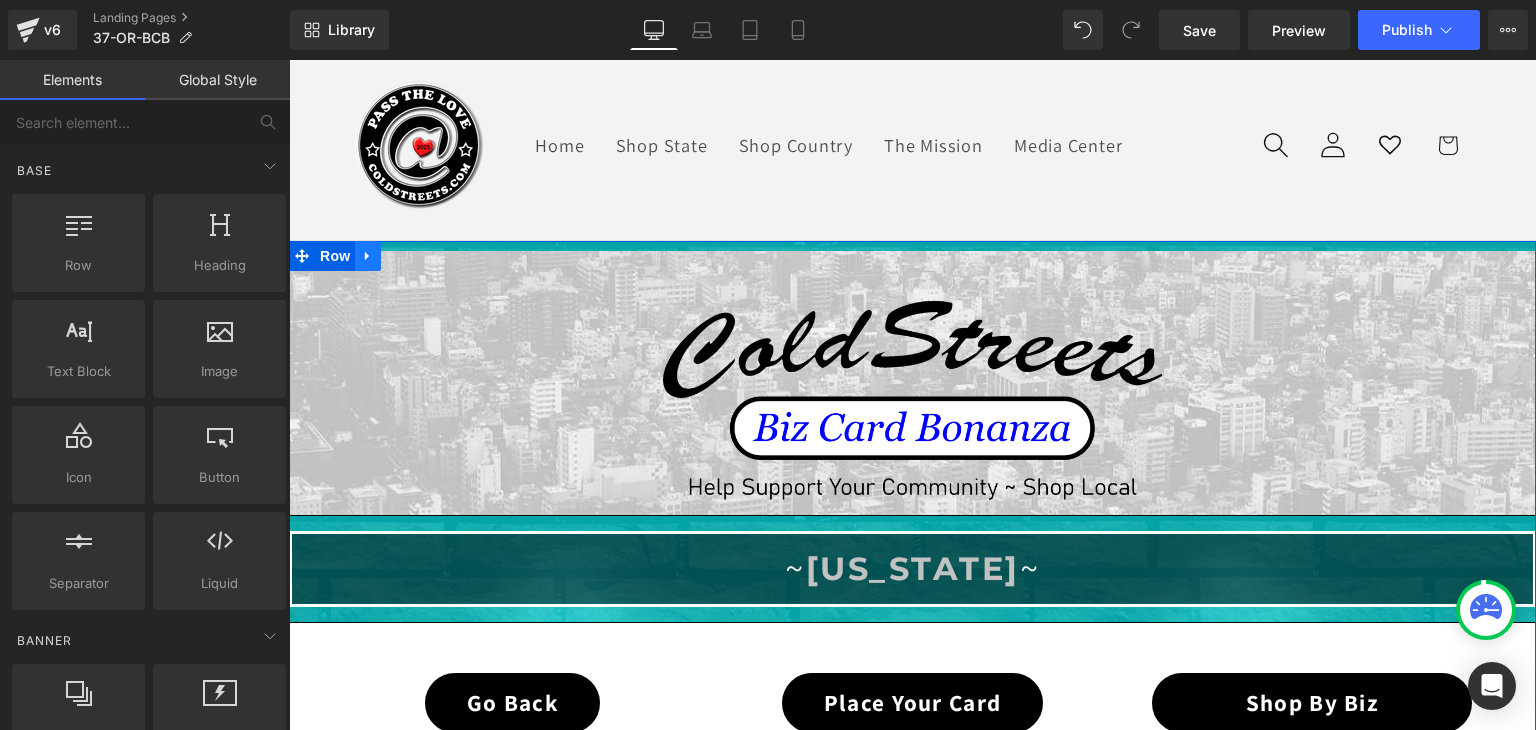 click 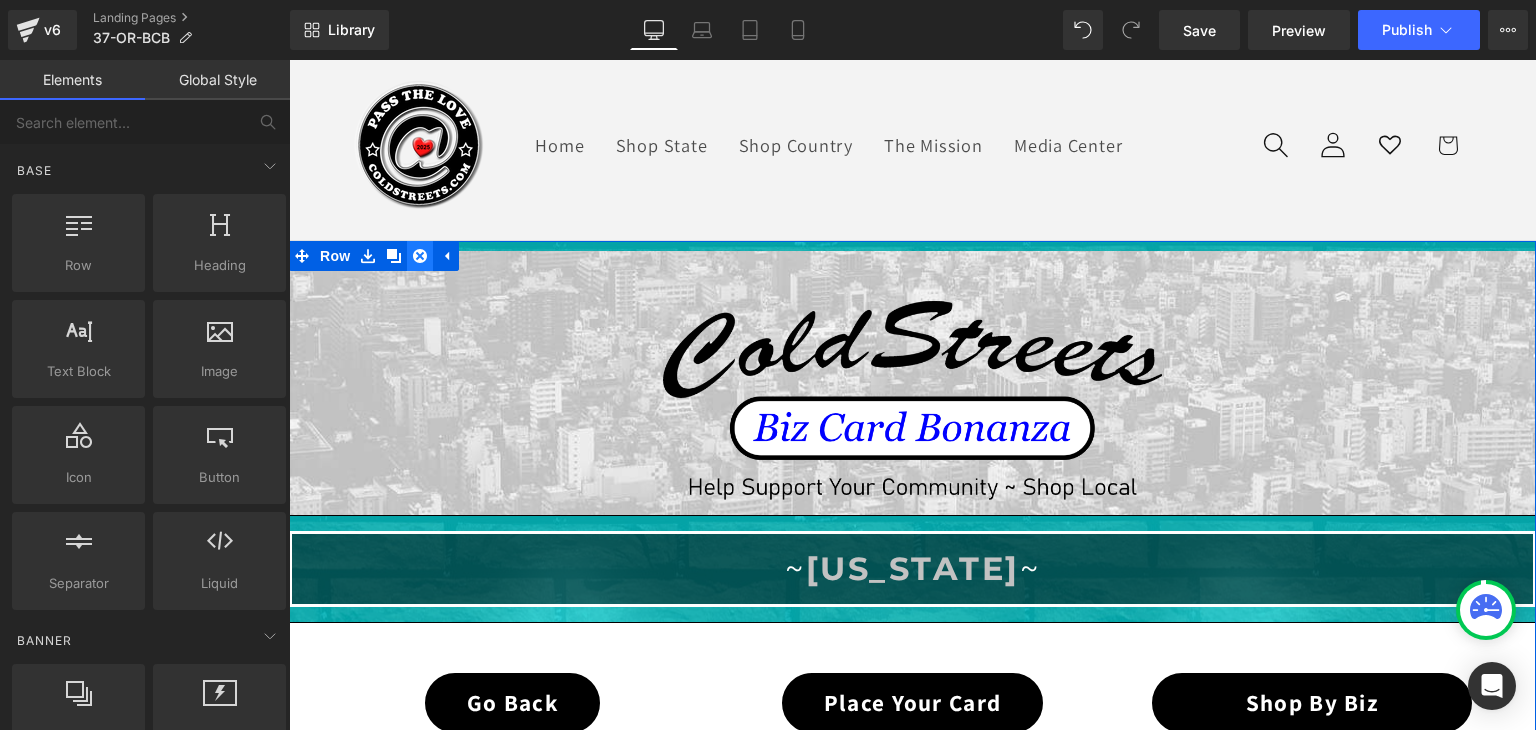 click 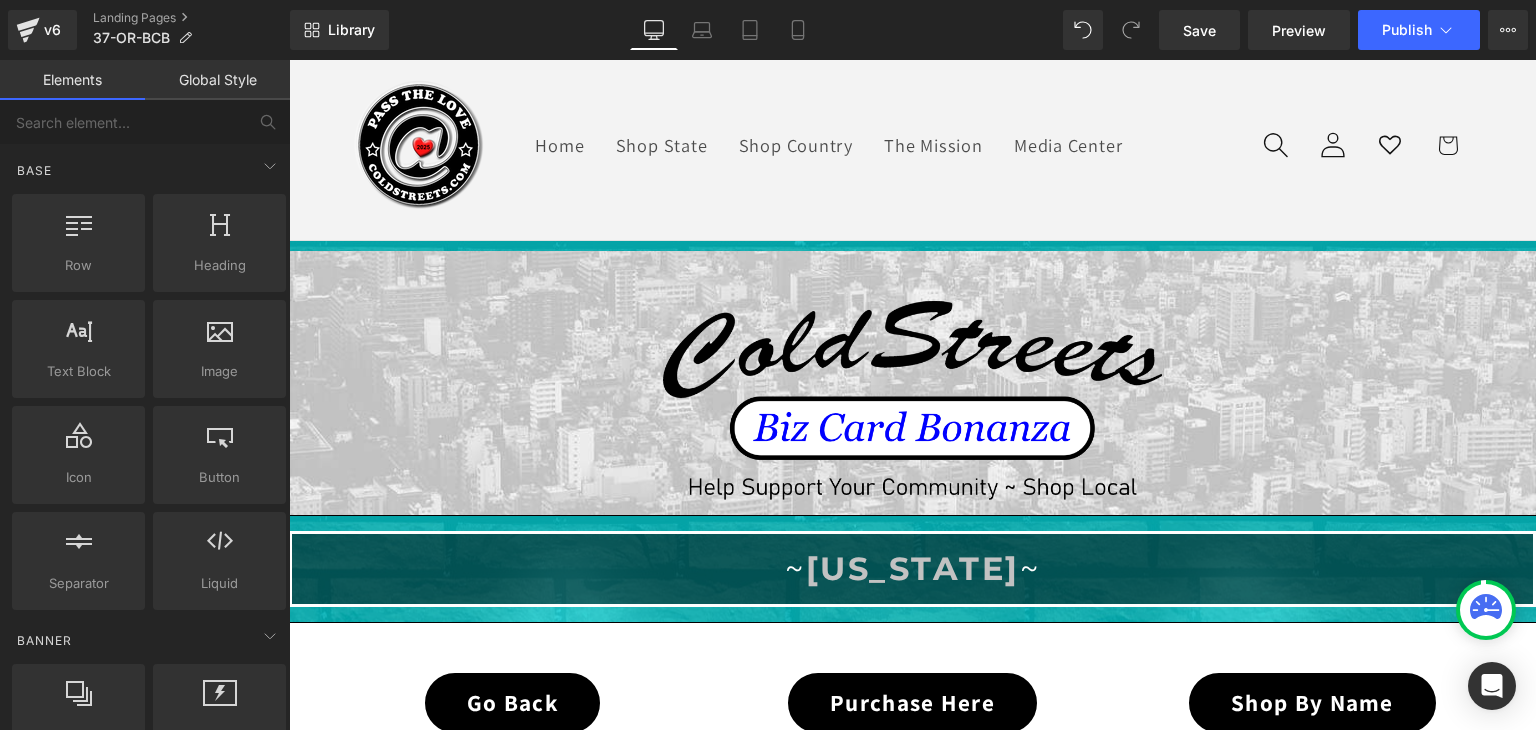 click 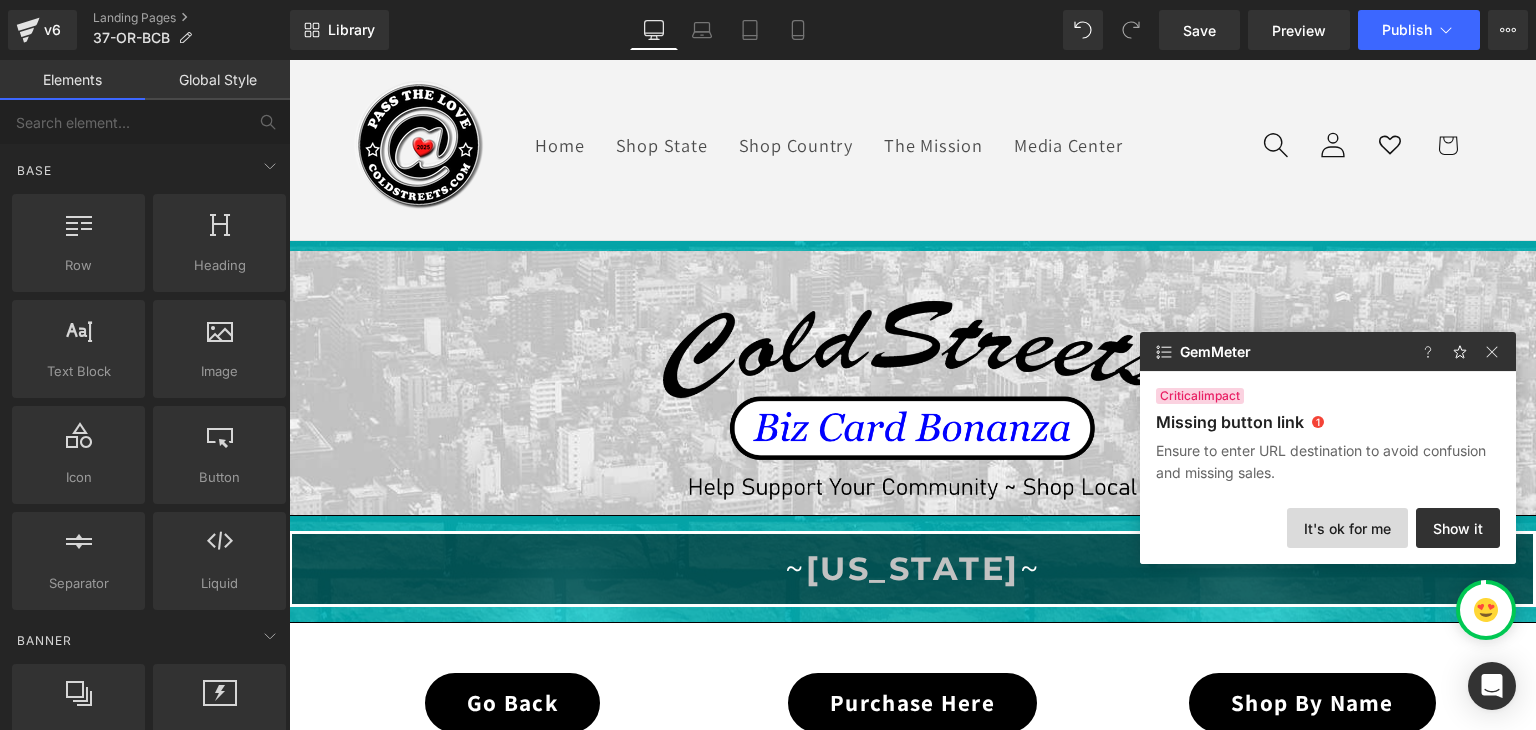 click on "It's ok for me" at bounding box center (1347, 528) 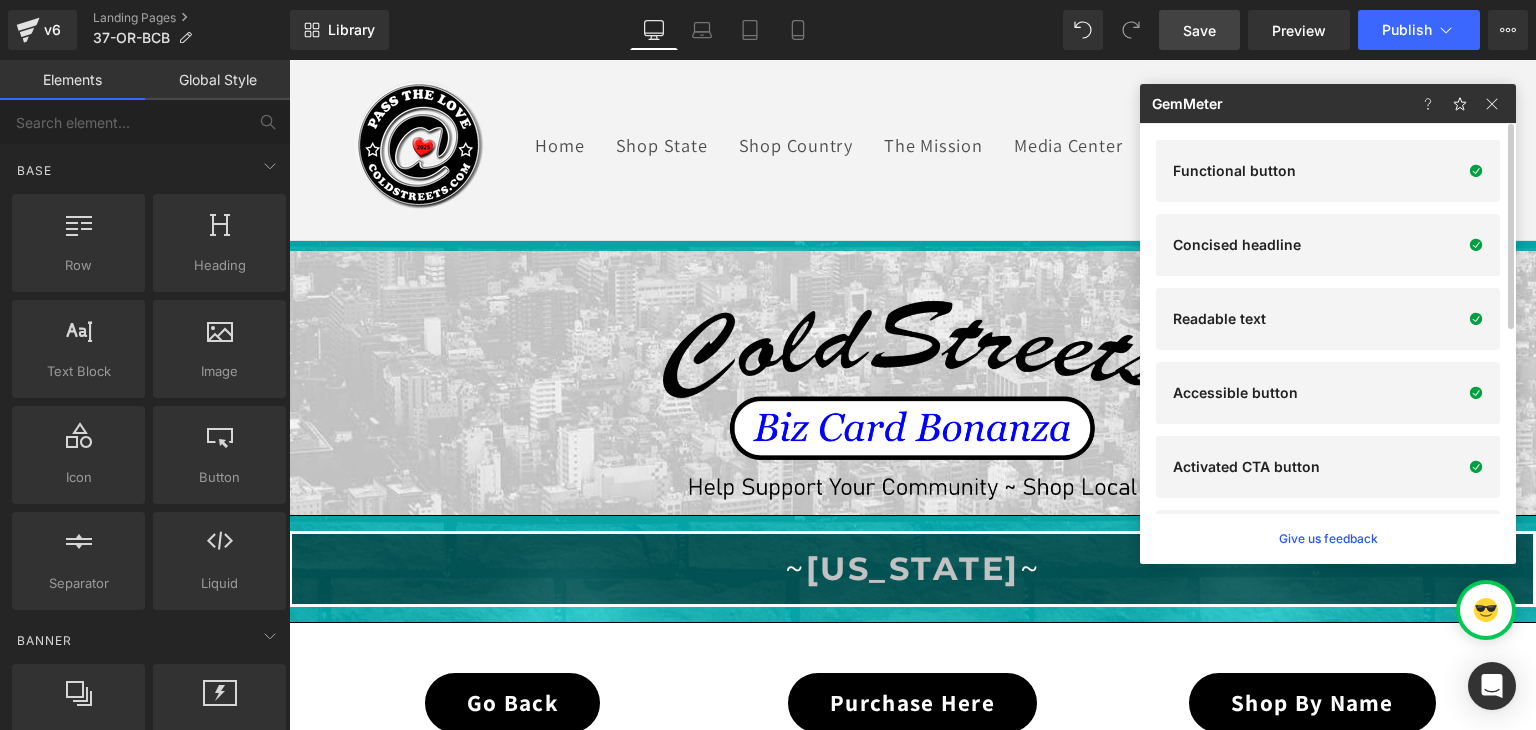 click on "Save" at bounding box center [1199, 30] 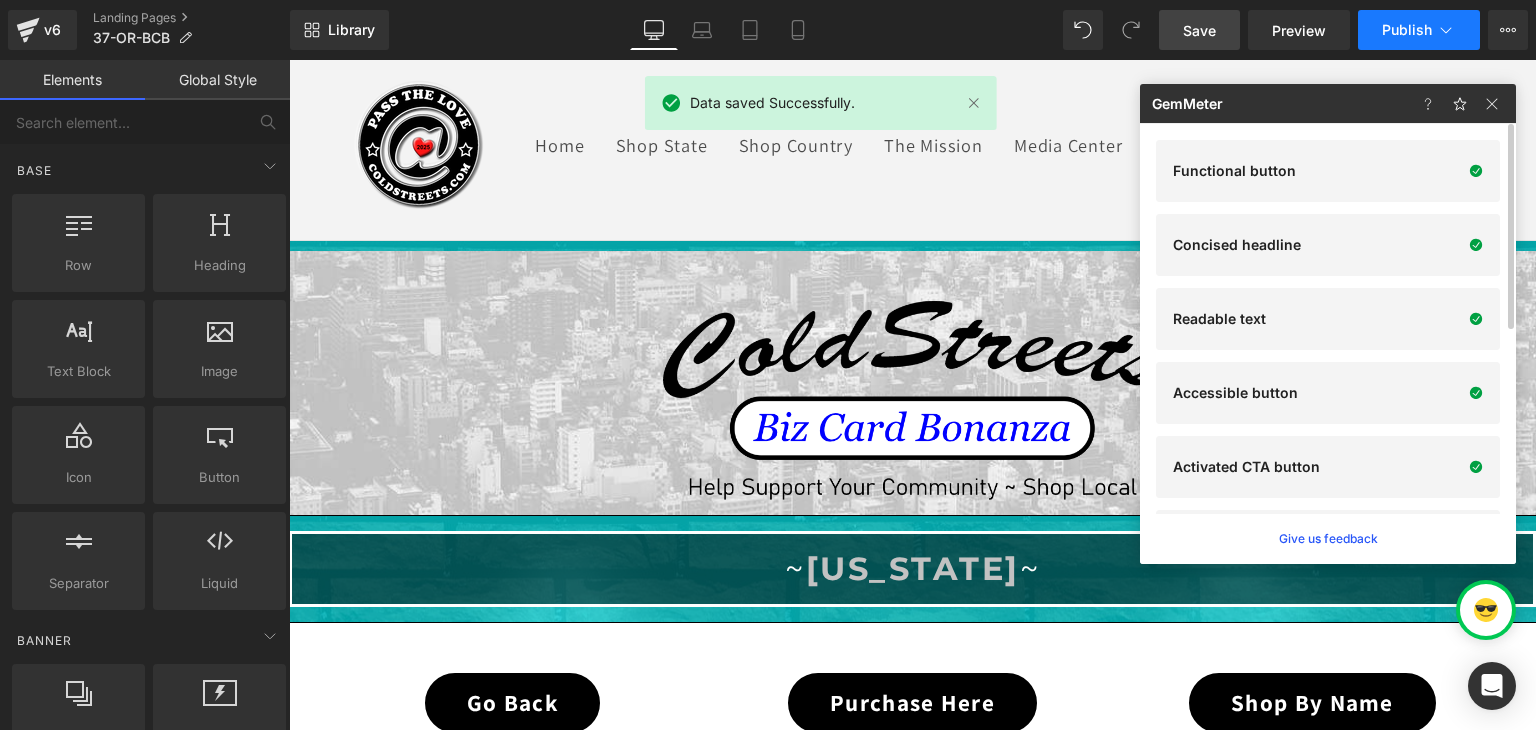 click 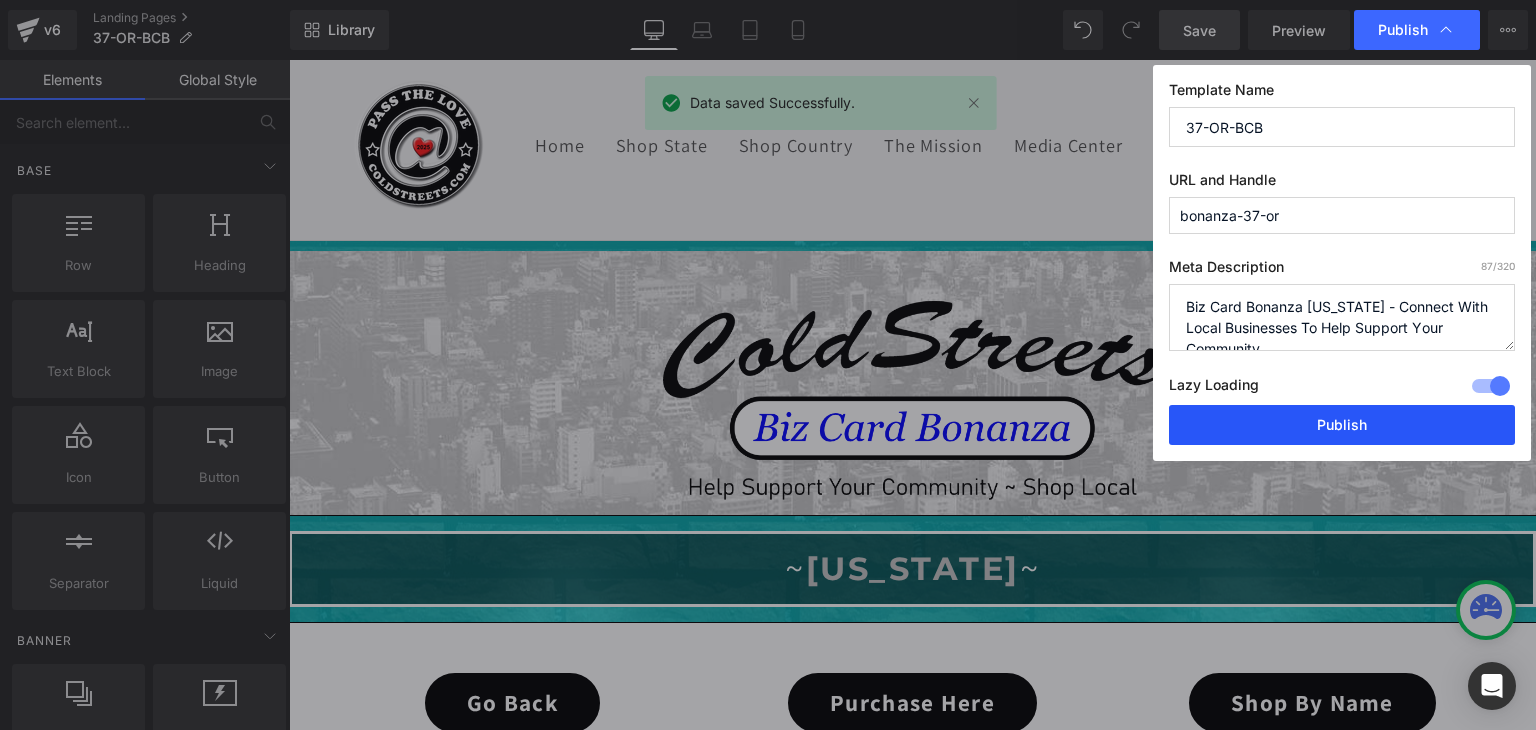 click on "Publish" at bounding box center (1342, 425) 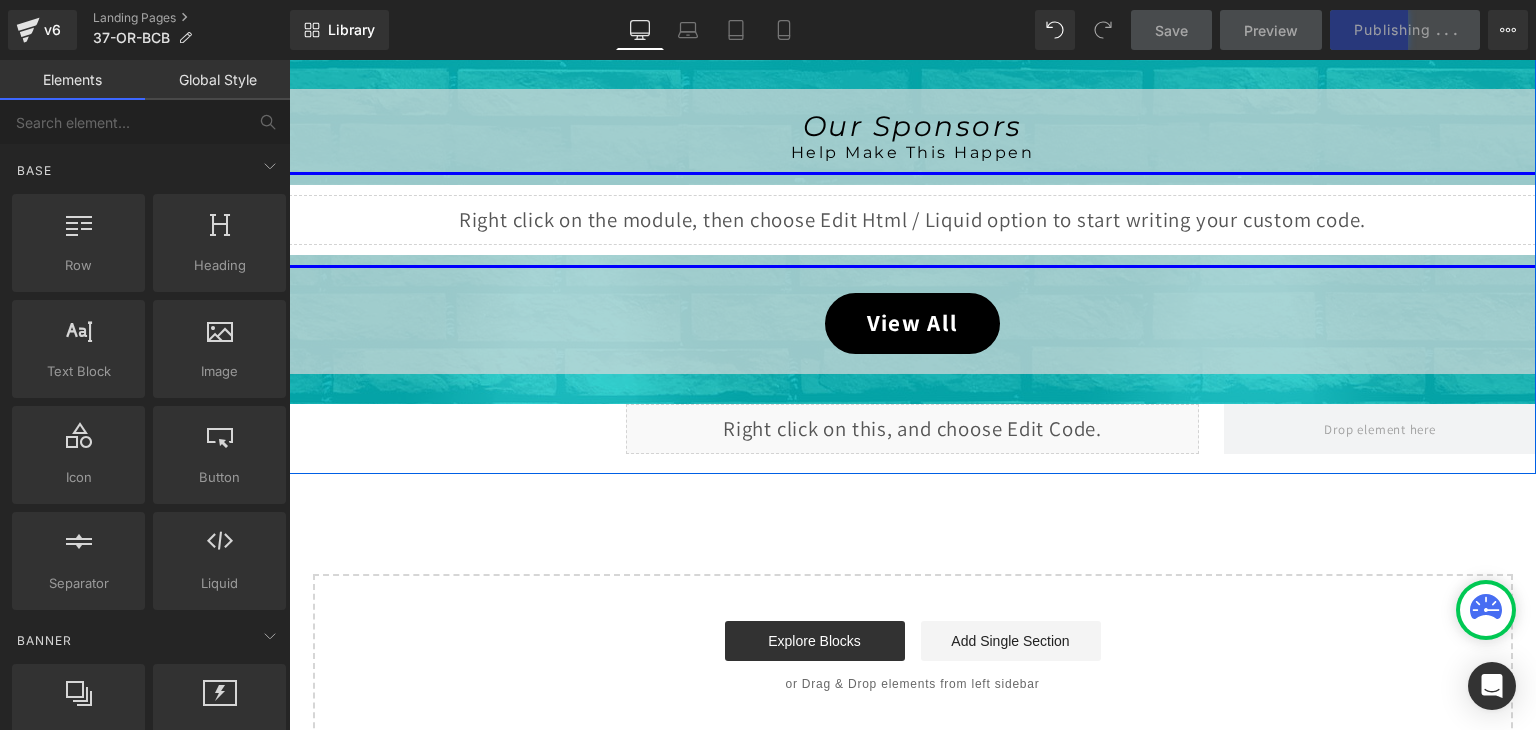 scroll, scrollTop: 960, scrollLeft: 0, axis: vertical 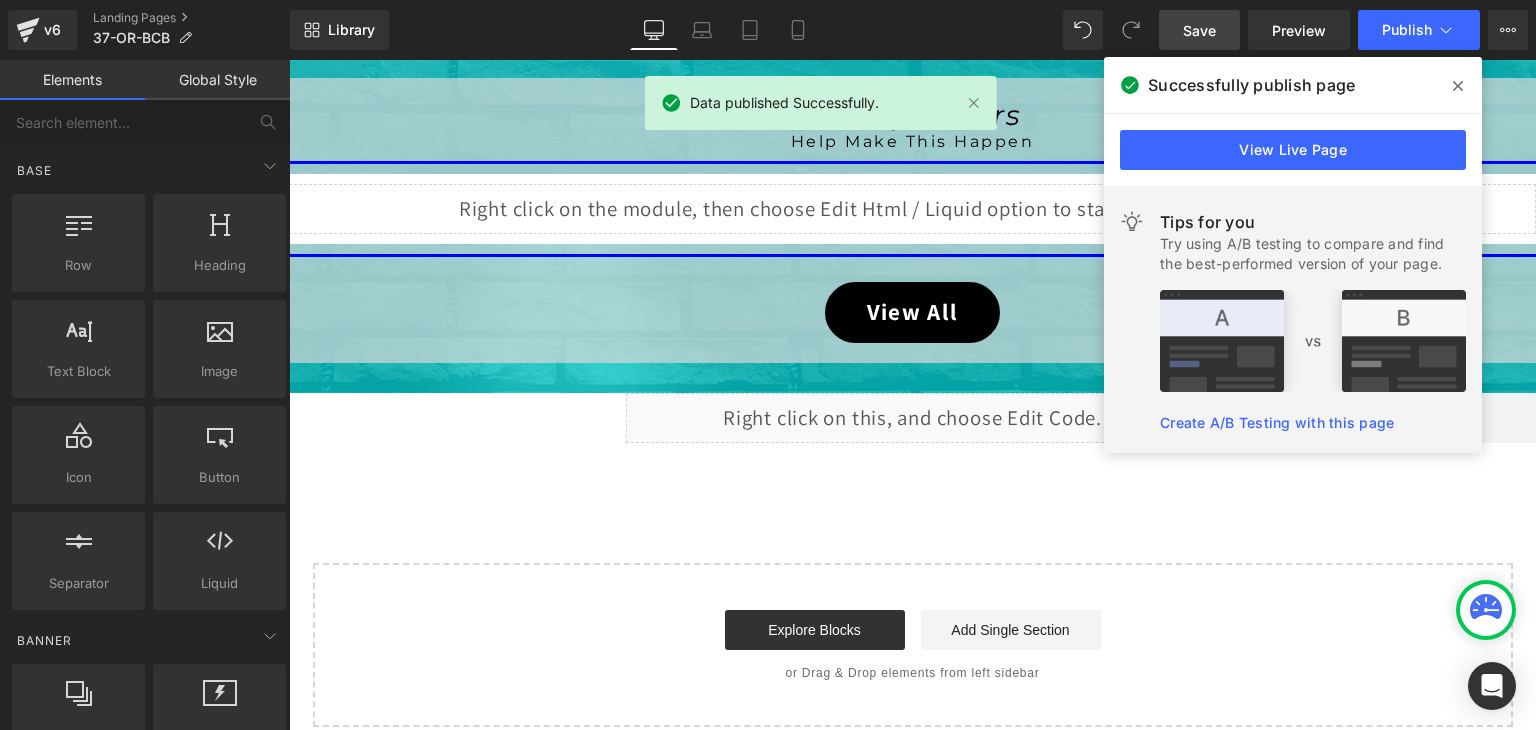 click at bounding box center (1458, 86) 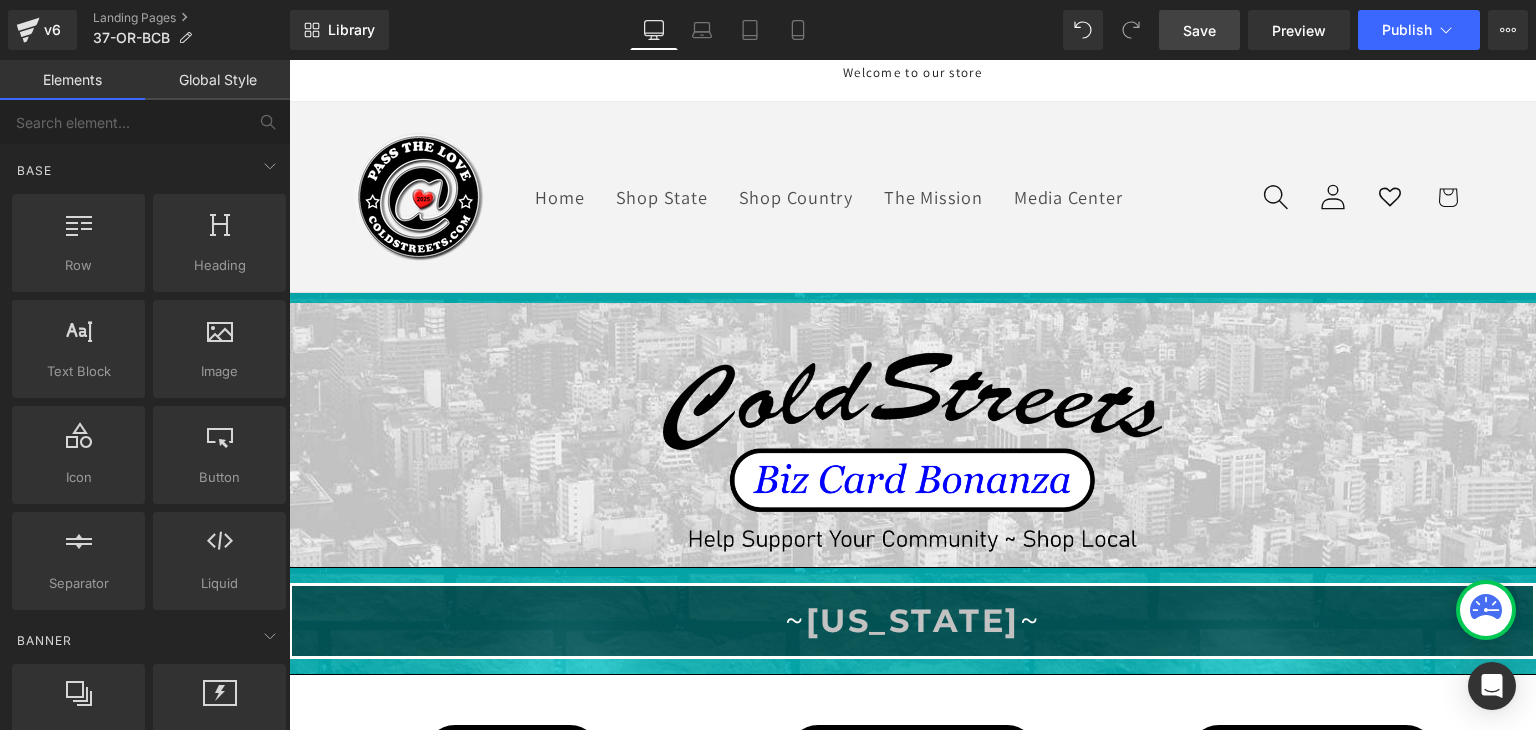 scroll, scrollTop: 0, scrollLeft: 0, axis: both 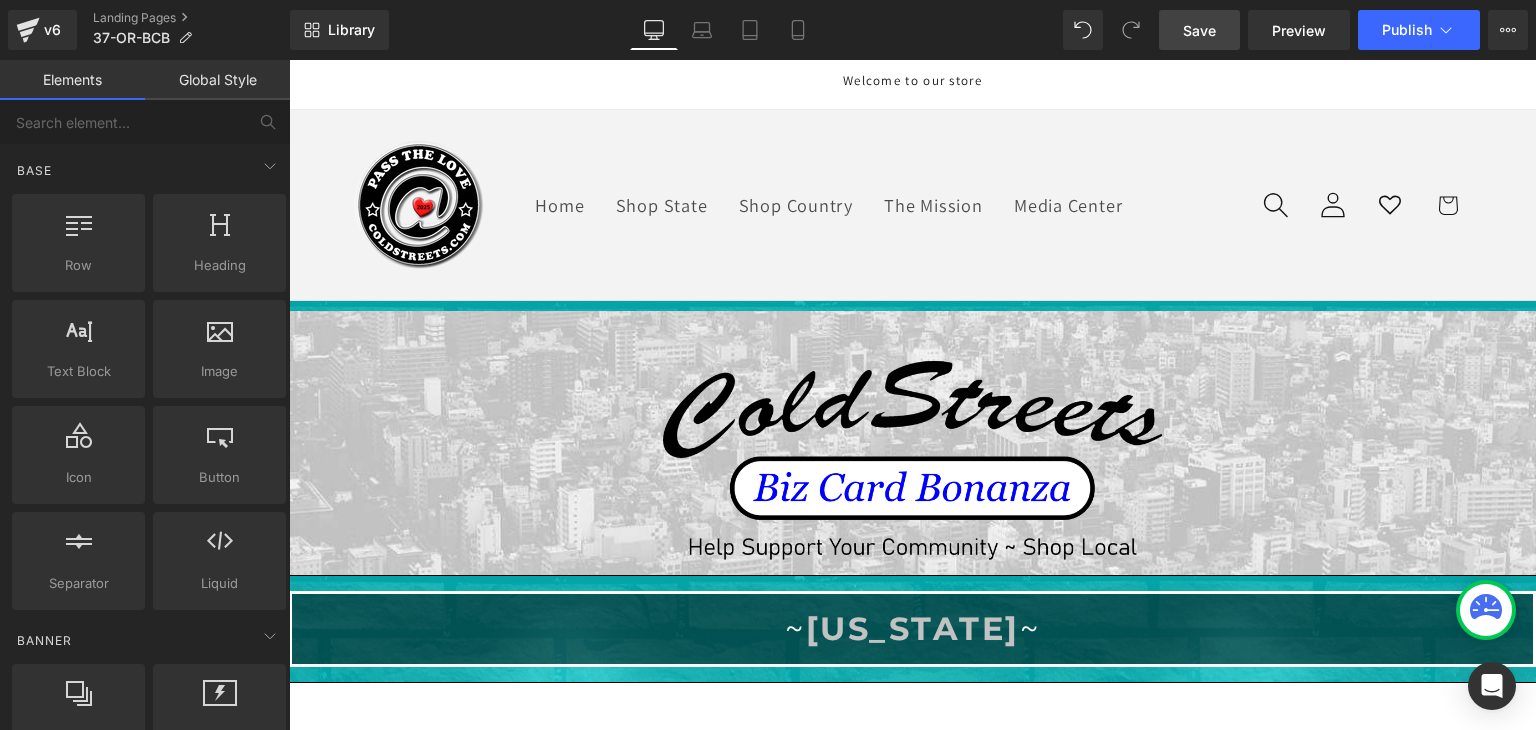 drag, startPoint x: 1531, startPoint y: 375, endPoint x: 1813, endPoint y: 115, distance: 383.56747 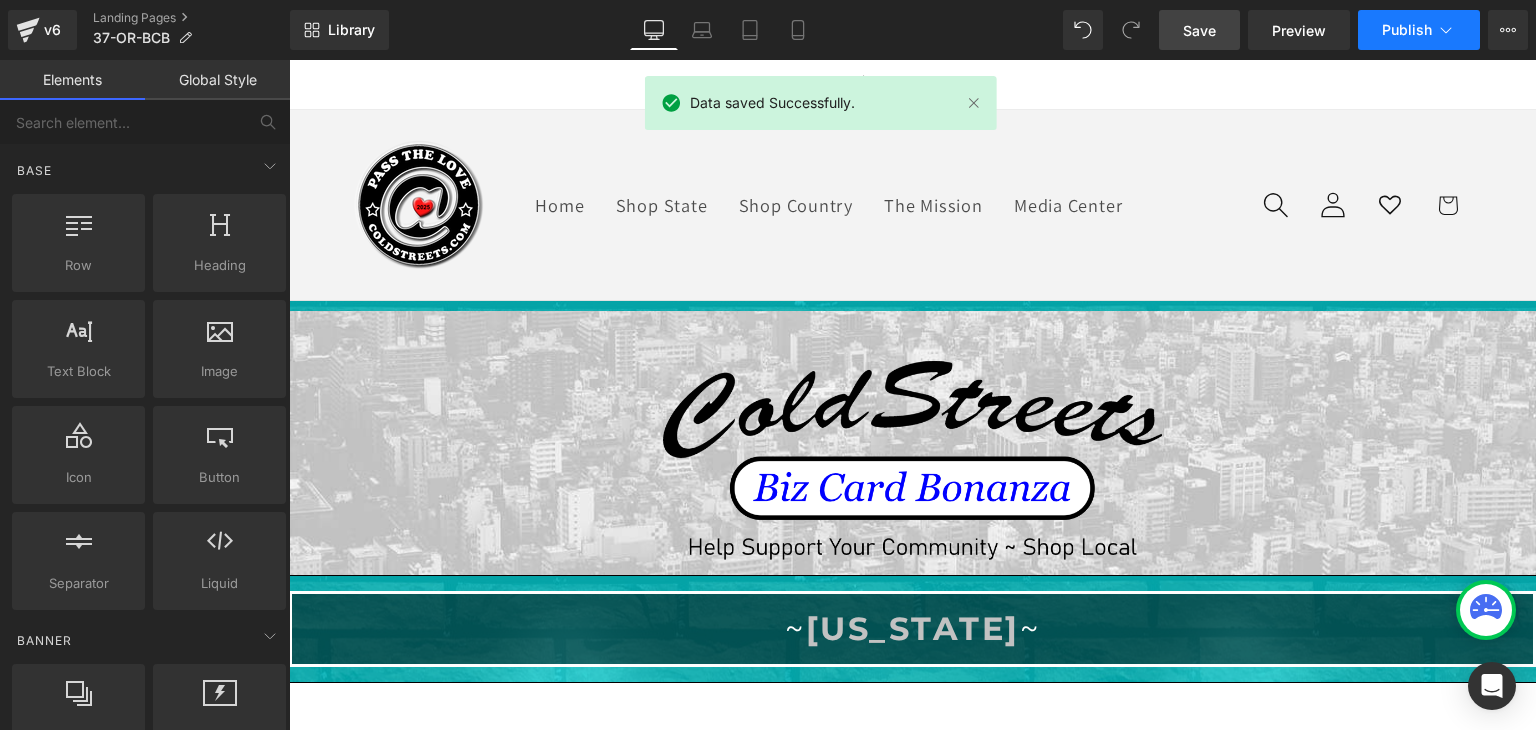 click 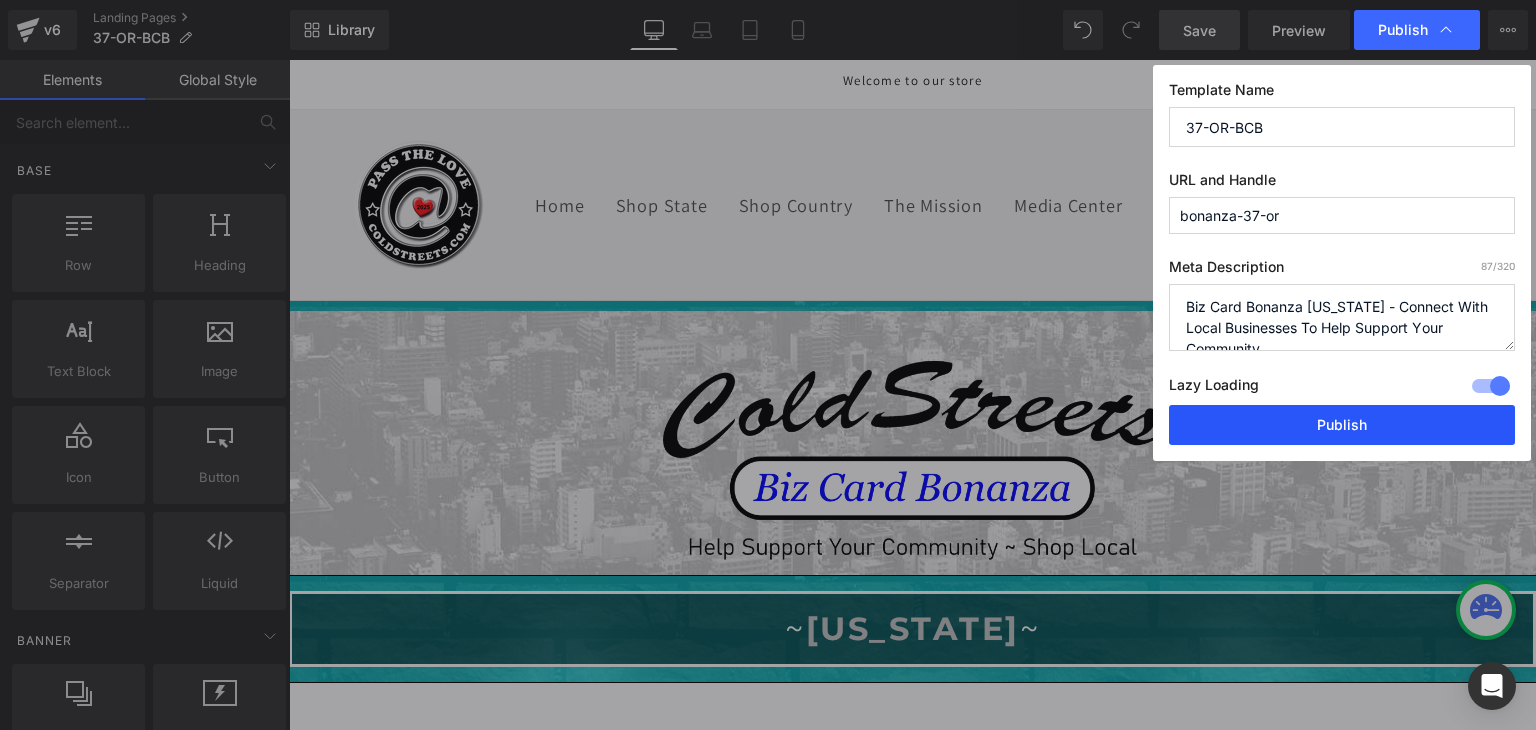 click on "Publish" at bounding box center (1342, 425) 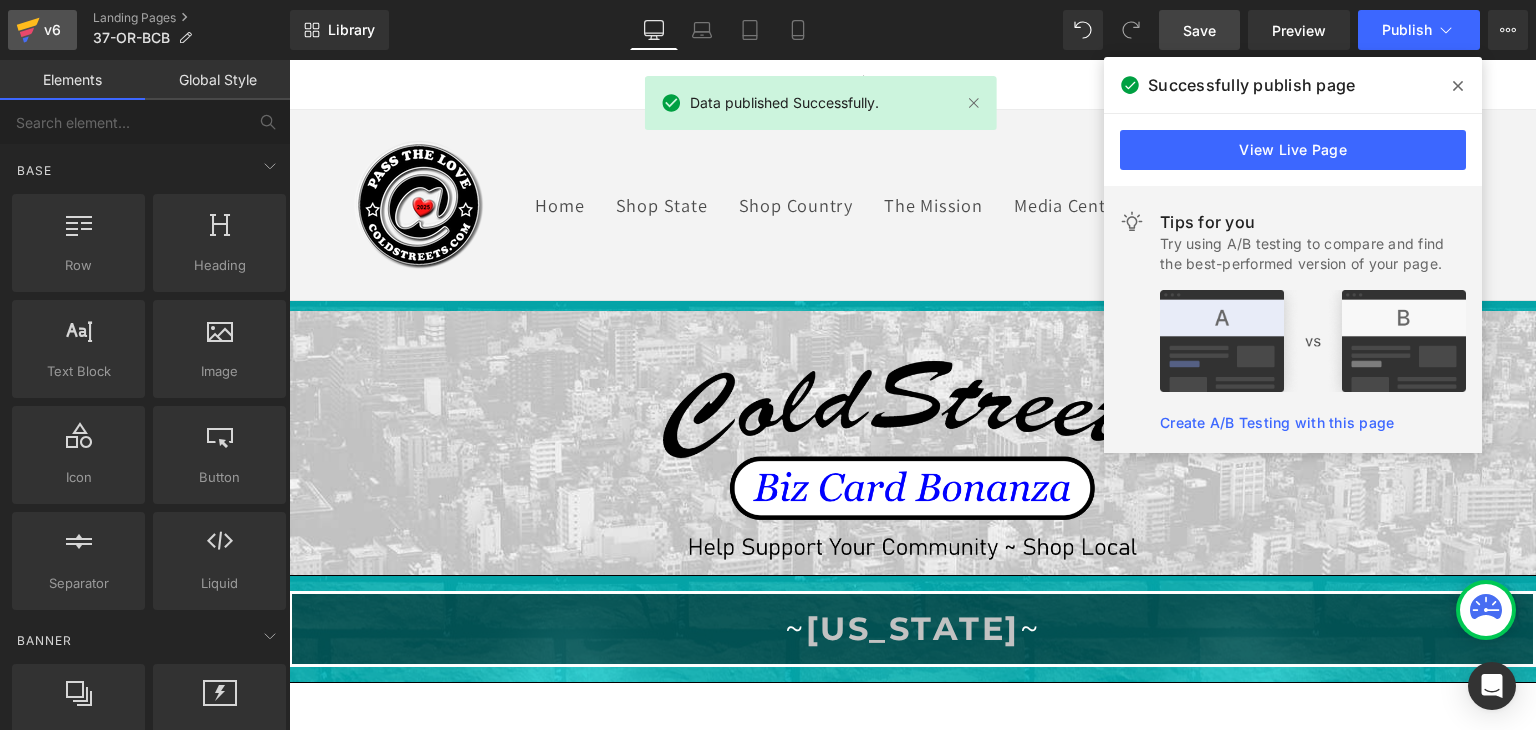 click 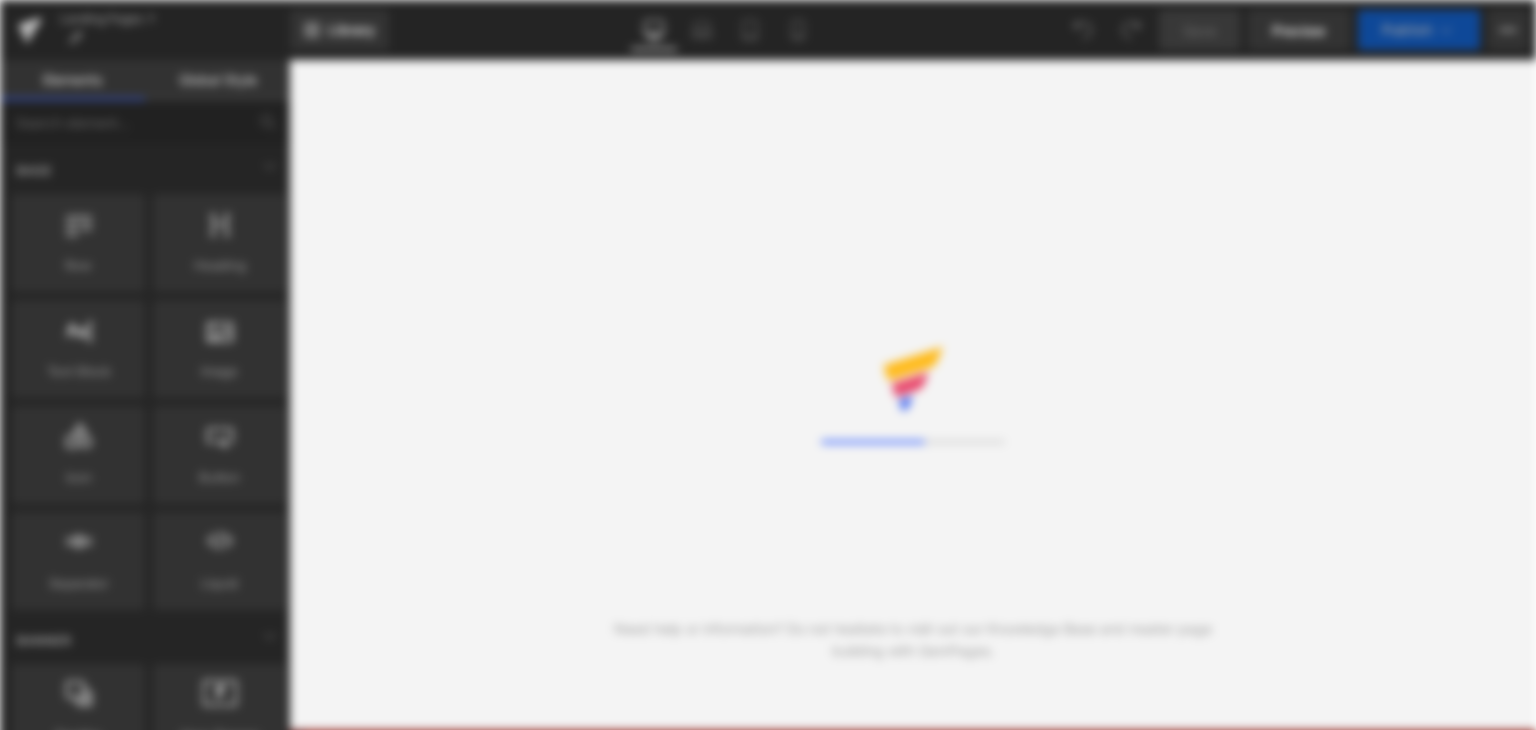 scroll, scrollTop: 0, scrollLeft: 0, axis: both 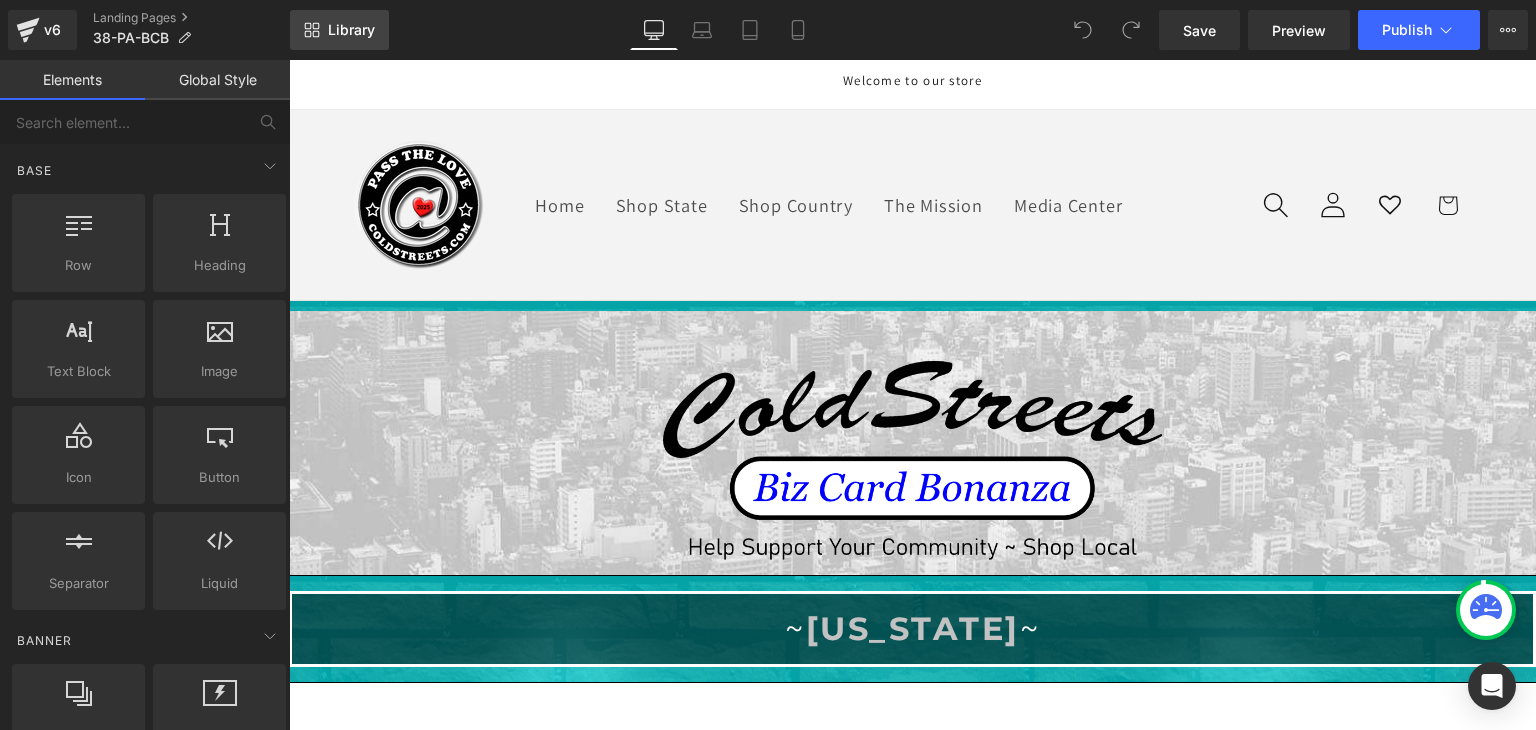 click on "Library" at bounding box center (351, 30) 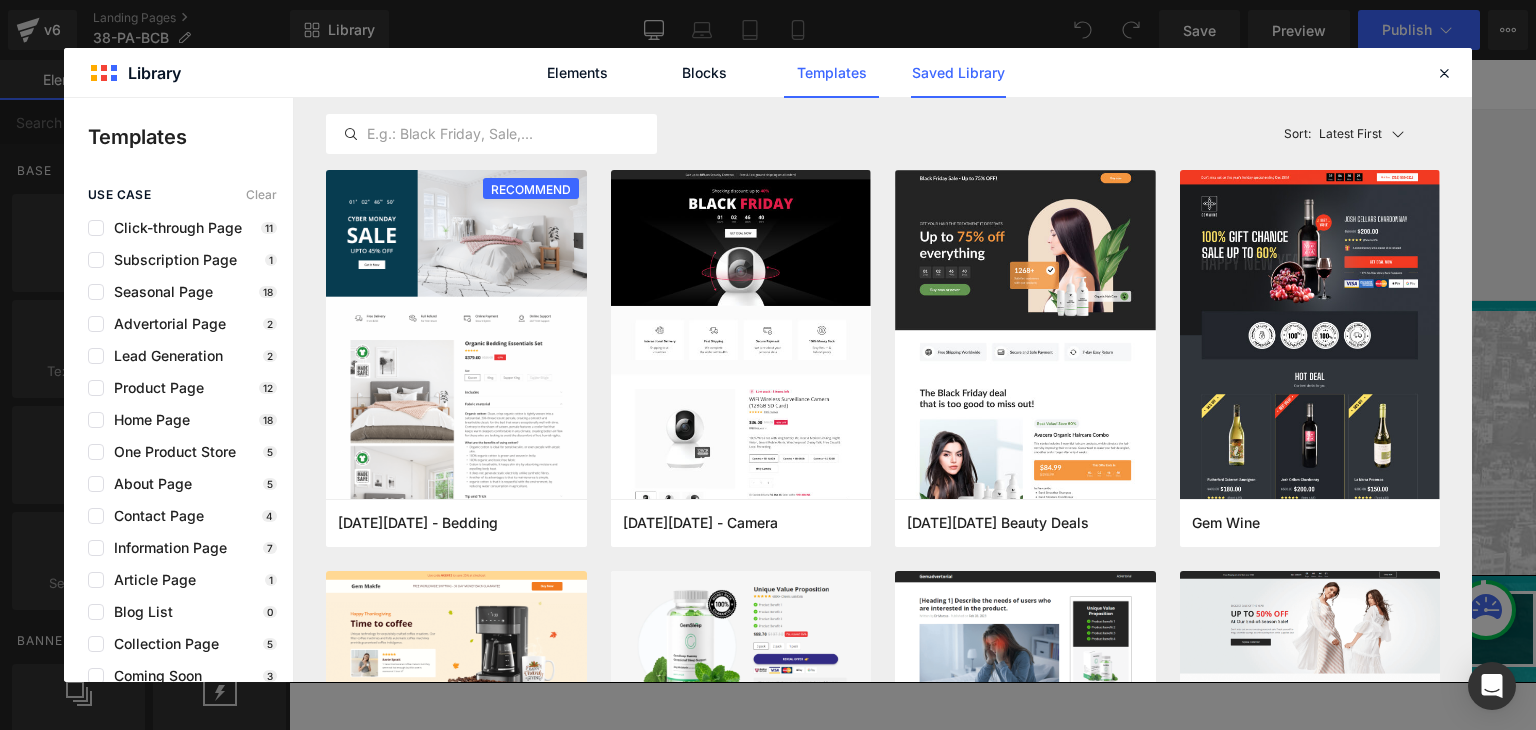 click on "Saved Library" 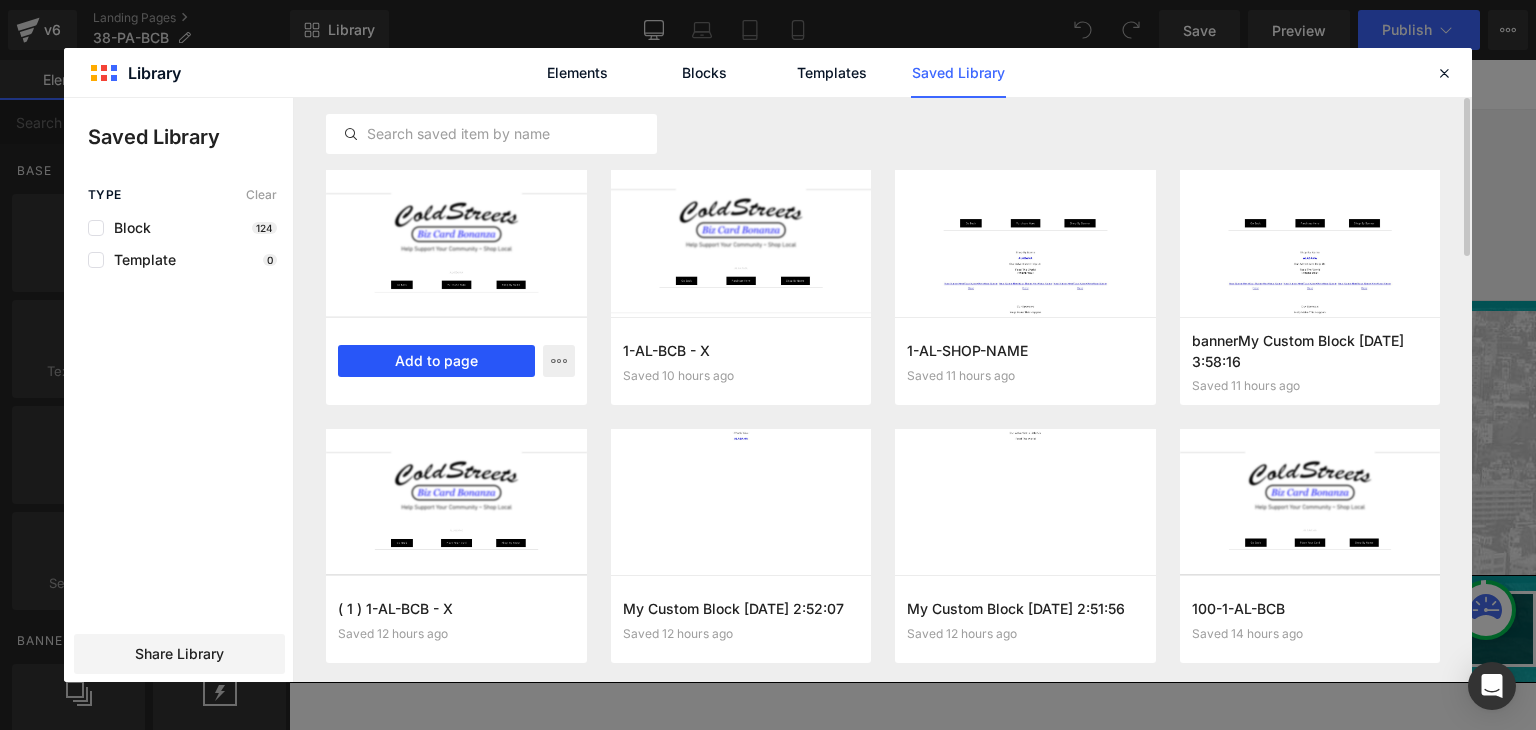 click on "Add to page" at bounding box center [436, 361] 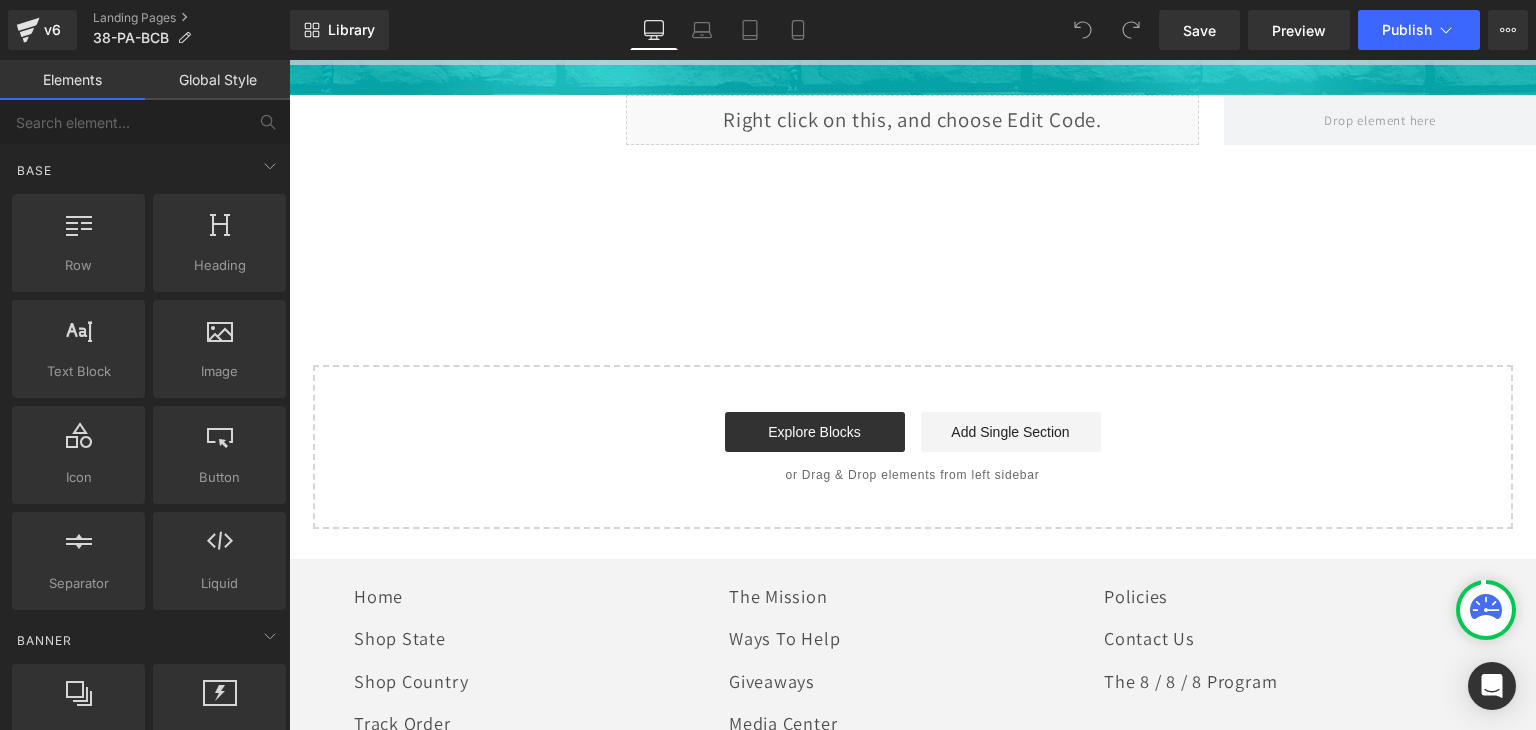 scroll, scrollTop: 1259, scrollLeft: 0, axis: vertical 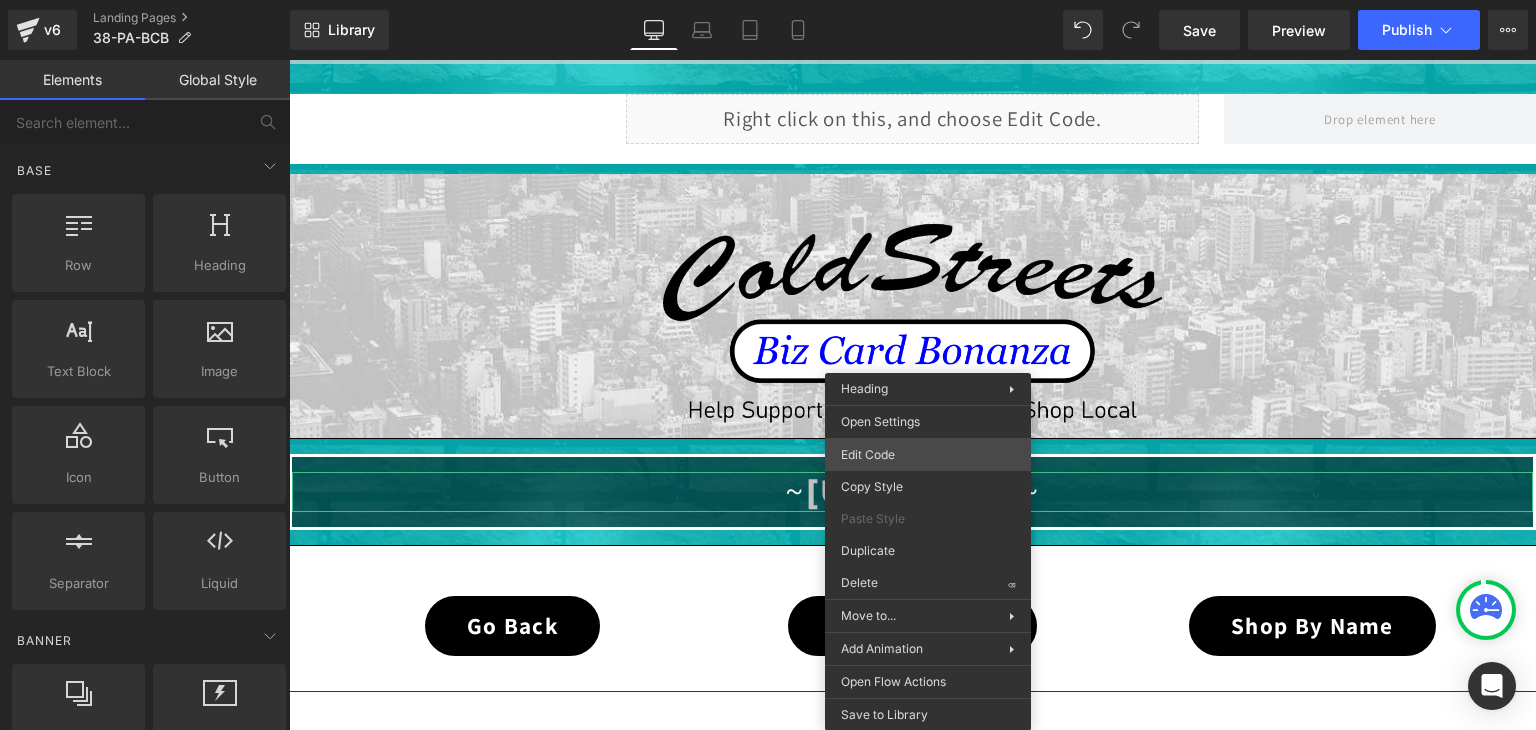 click on "You are previewing how the   will restyle your page. You can not edit Elements in Preset Preview Mode.  v6 Landing Pages 38-PA-BCB Library Desktop Desktop Laptop Tablet Mobile Save Preview Publish Scheduled View Live Page View with current Template Save Template to Library Schedule Publish  Optimize  Publish Settings Shortcuts  Your page can’t be published   You've reached the maximum number of published pages on your plan  (0/0).  You need to upgrade your plan or unpublish all your pages to get 1 publish slot.   Unpublish pages   Upgrade plan  Elements Global Style Base Row  rows, columns, layouts, div Heading  headings, titles, h1,h2,h3,h4,h5,h6 Text Block  texts, paragraphs, contents, blocks Image  images, photos, alts, uploads Icon  icons, symbols Button  button, call to action, cta Separator  separators, dividers, horizontal lines Liquid  liquid, custom code, html, javascript, css, reviews, apps, applications, embeded, iframe Banner Parallax  banner, slideshow, hero, image, cover, parallax, effect ok" at bounding box center [768, 0] 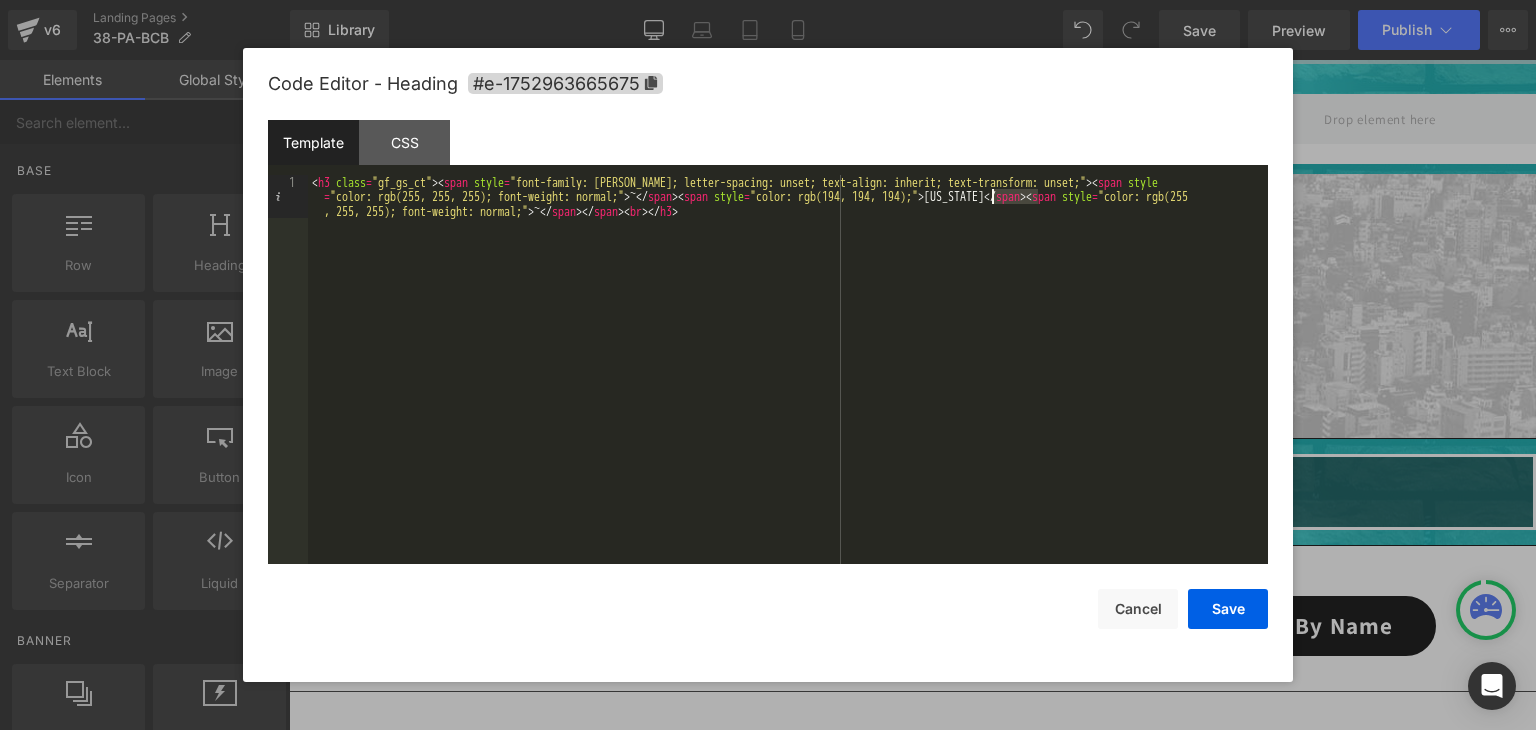 drag, startPoint x: 1038, startPoint y: 198, endPoint x: 991, endPoint y: 197, distance: 47.010635 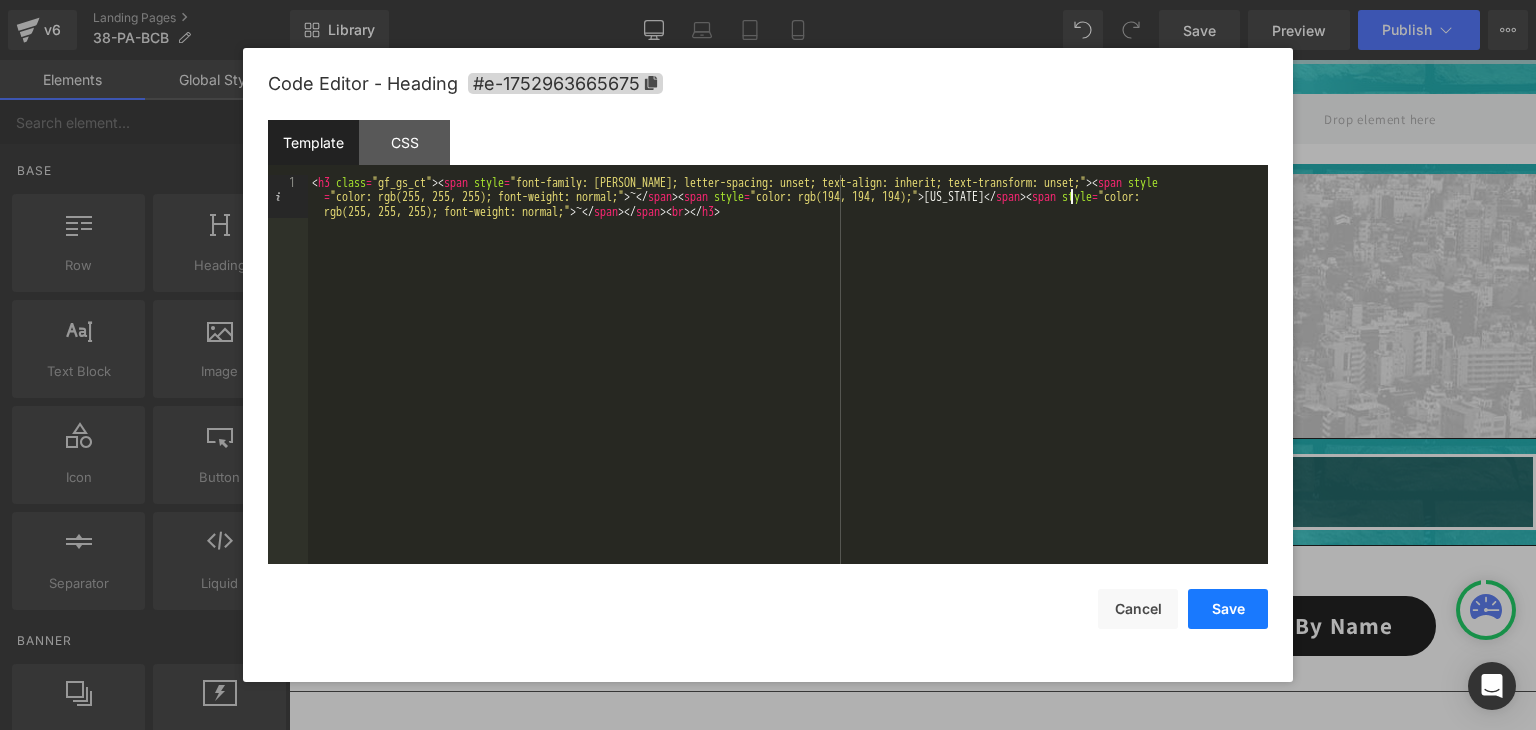 click on "Save" at bounding box center (1228, 609) 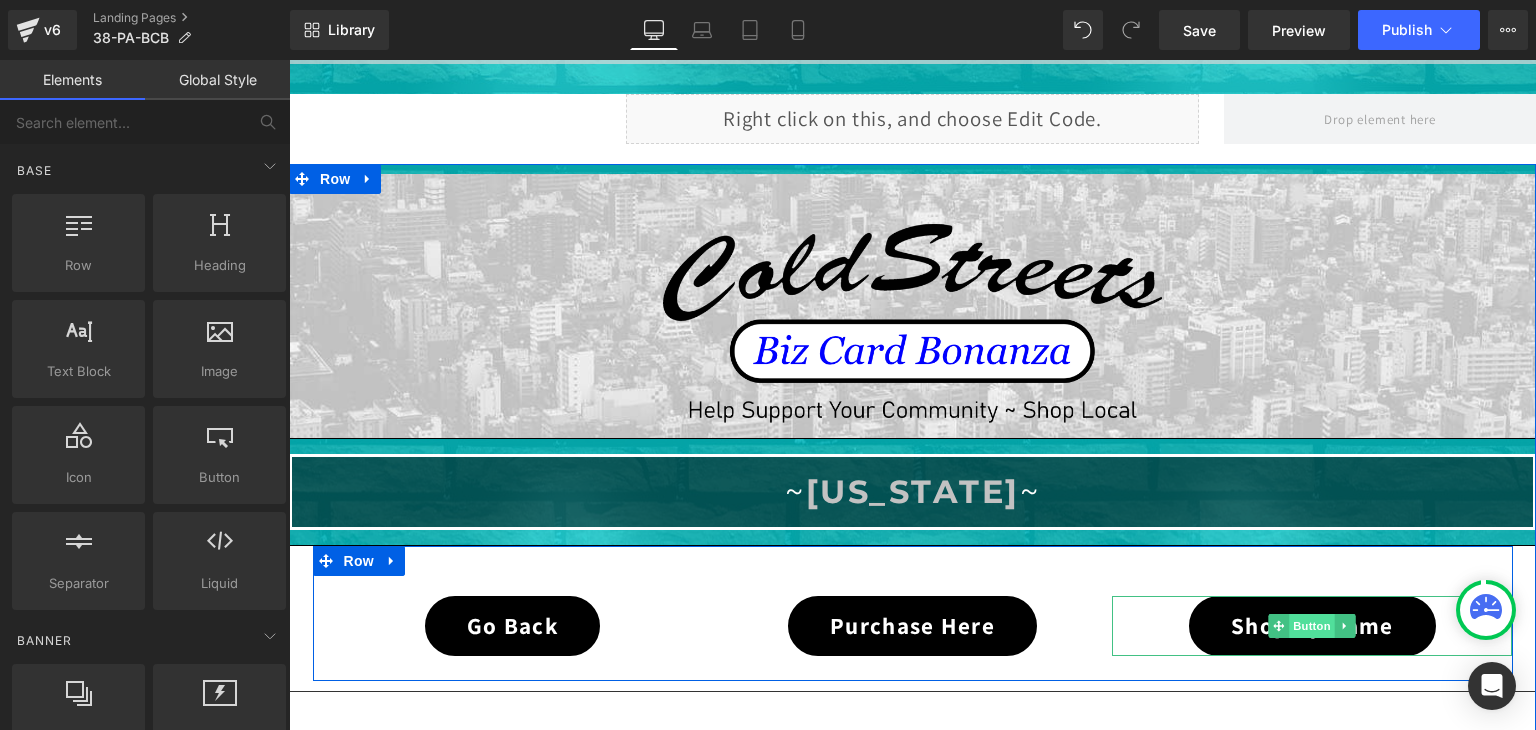 click on "Button" at bounding box center [1313, 626] 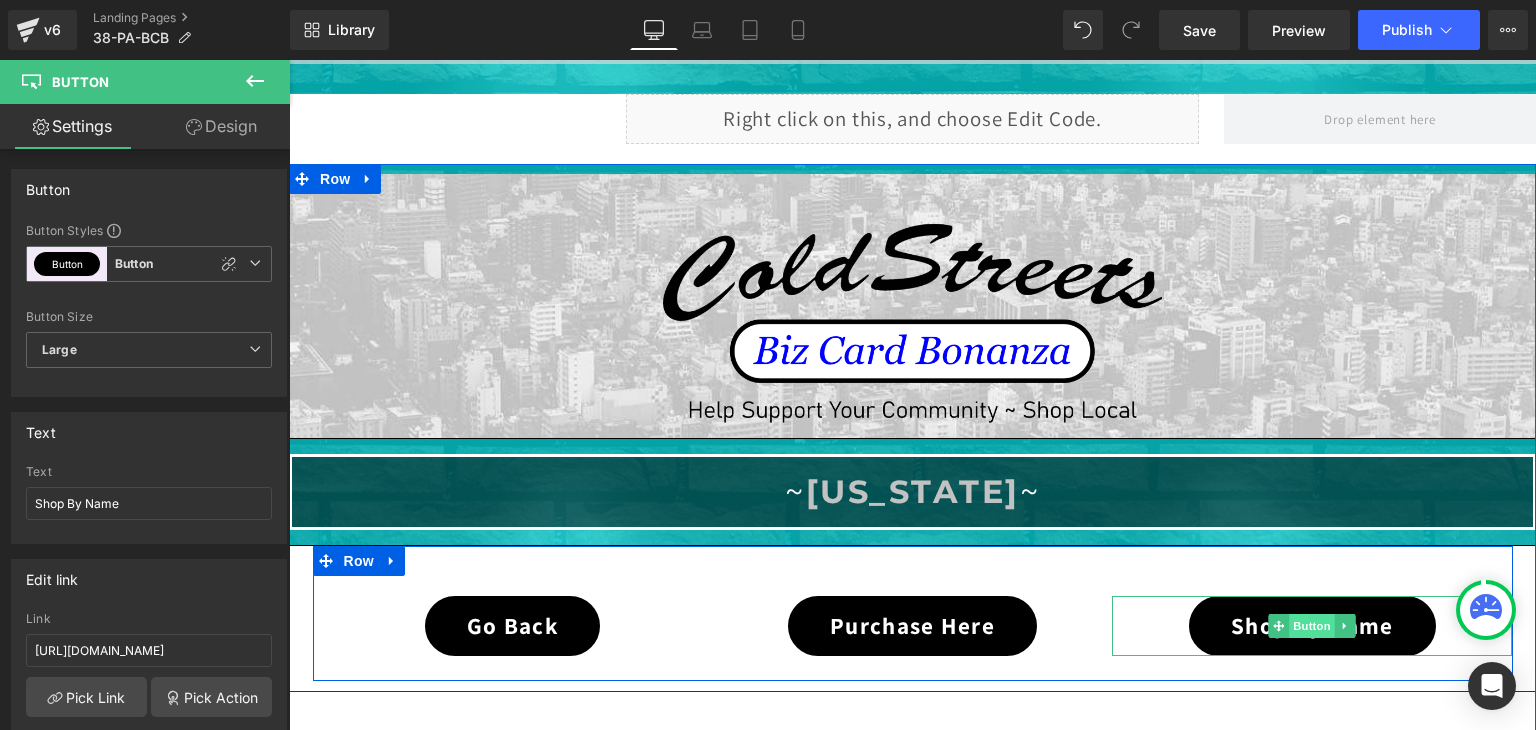 click on "Button" at bounding box center (1313, 626) 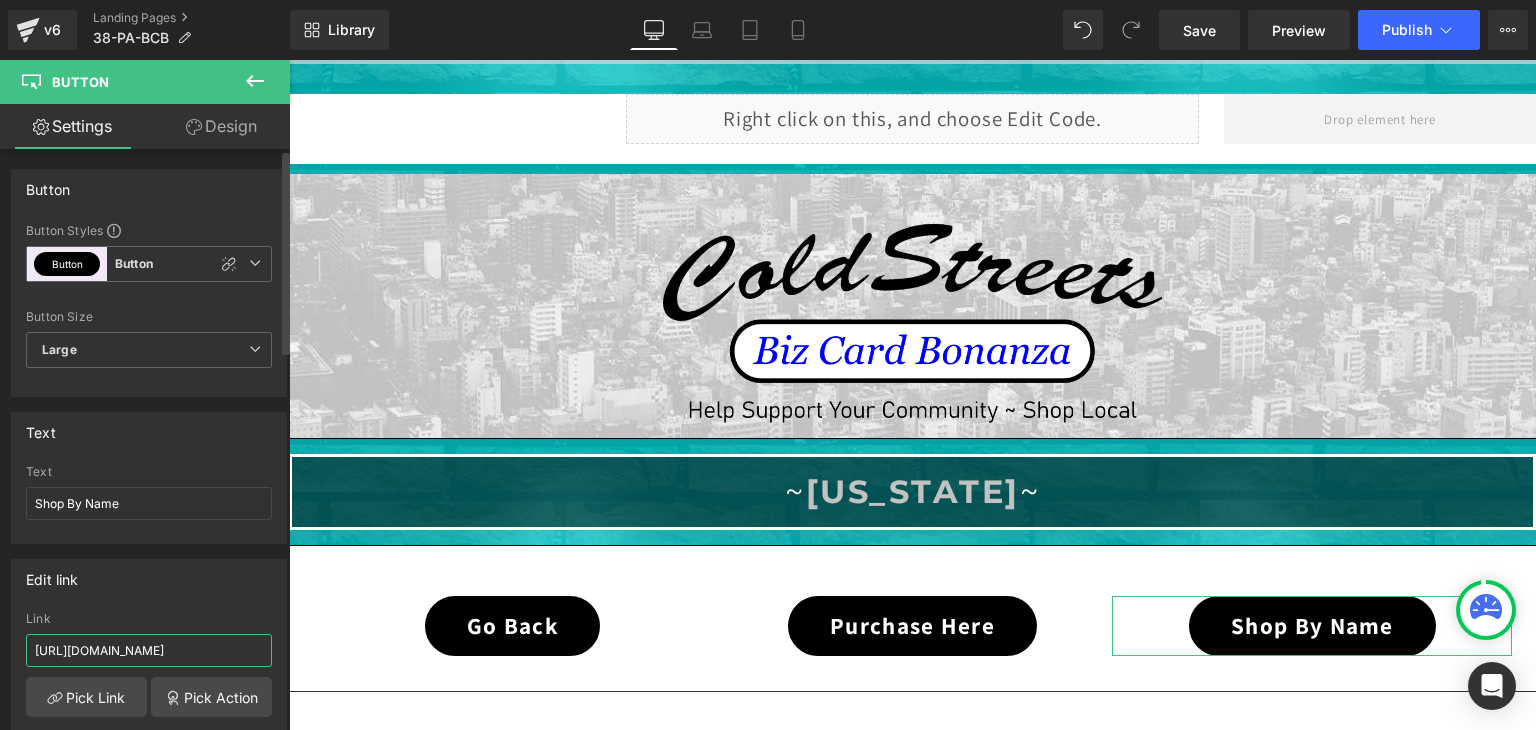 scroll, scrollTop: 0, scrollLeft: 44, axis: horizontal 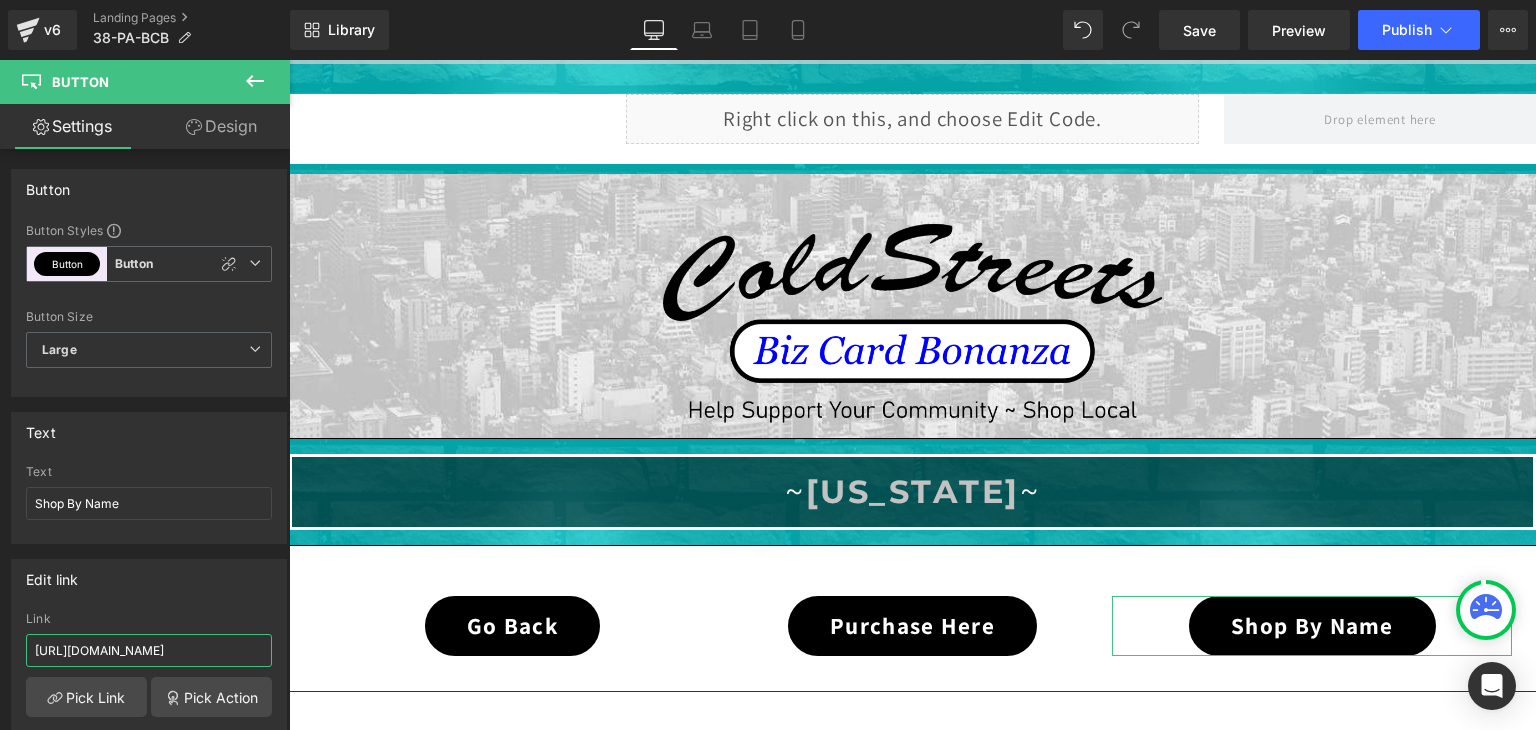 type on "https://coldstreets.com/pages/38-pa-shop-name" 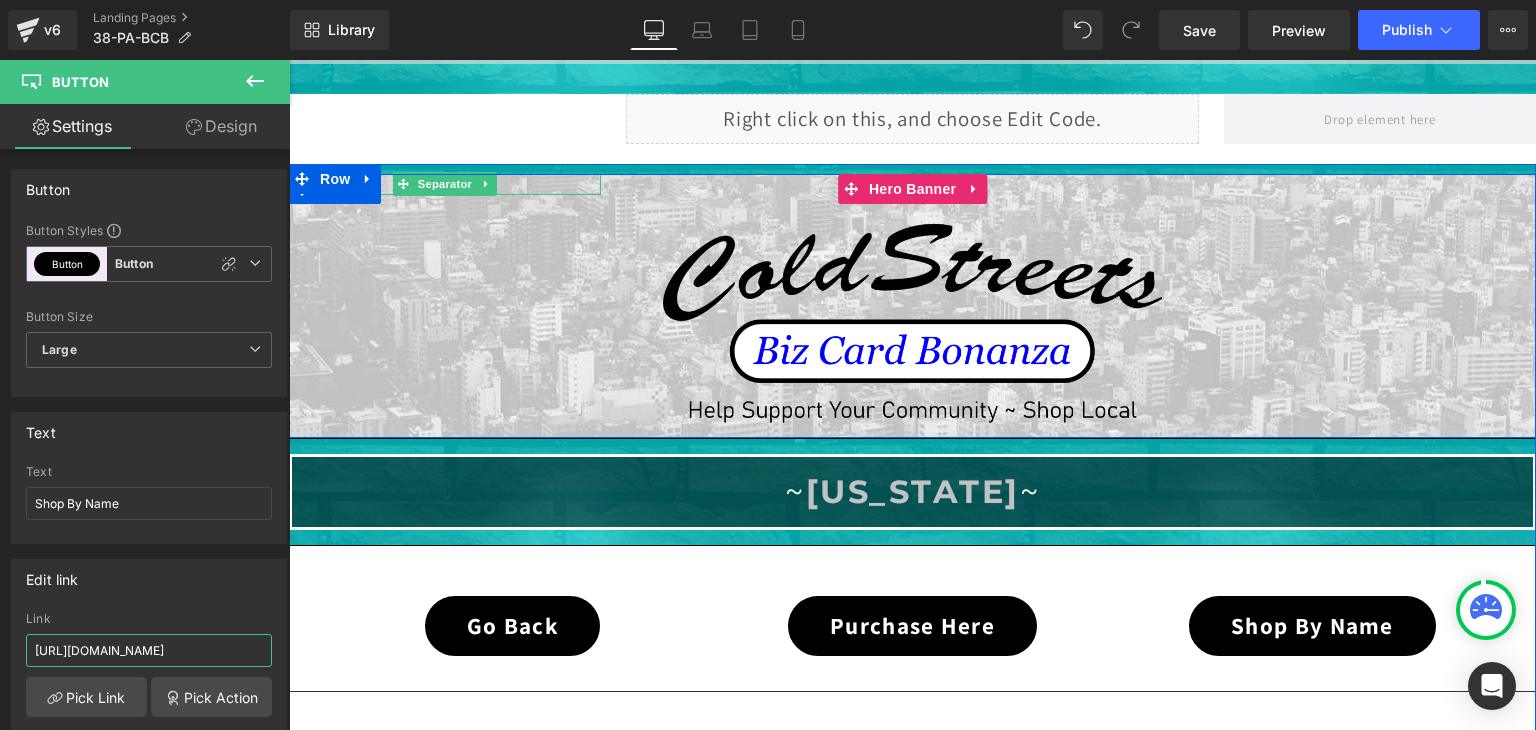 scroll, scrollTop: 0, scrollLeft: 59, axis: horizontal 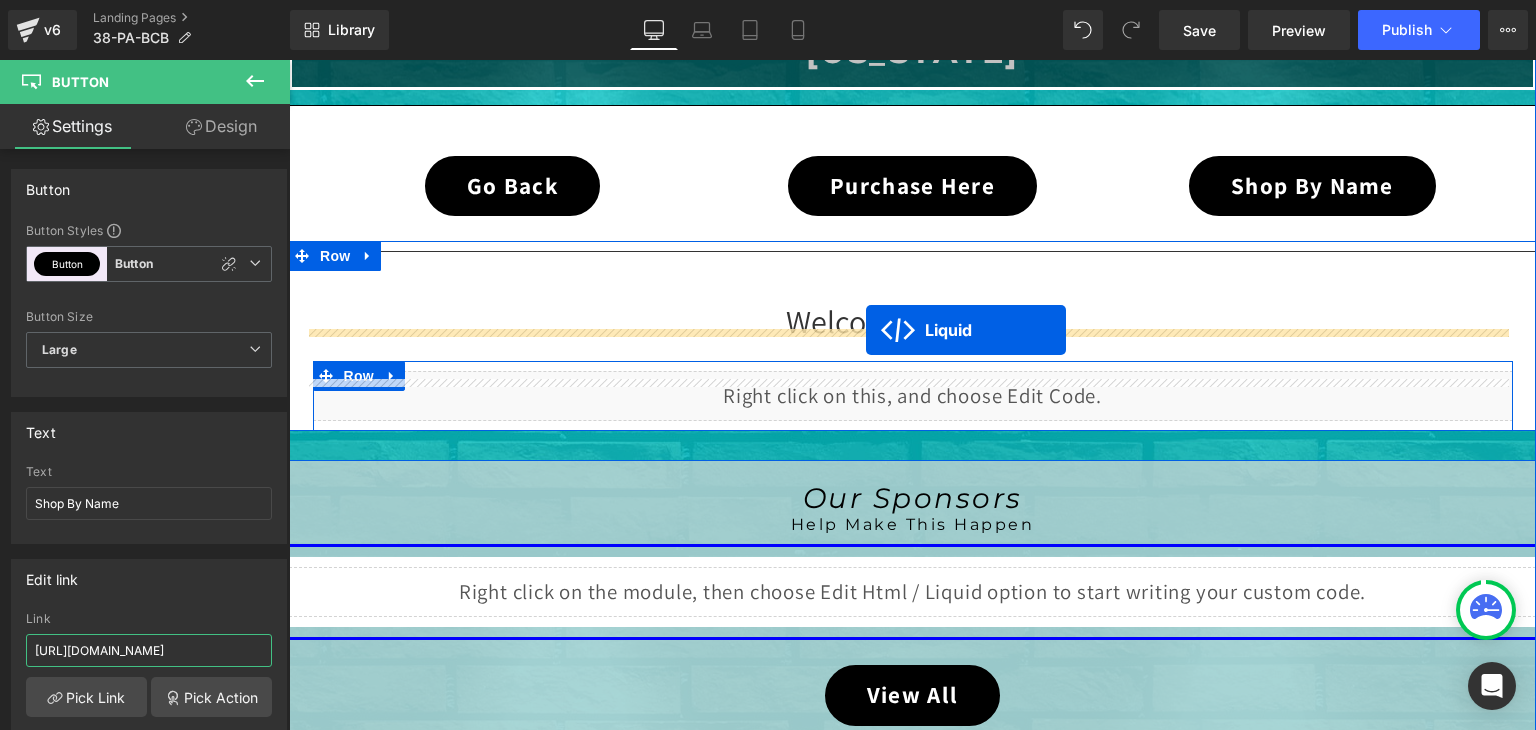 drag, startPoint x: 846, startPoint y: 197, endPoint x: 866, endPoint y: 266, distance: 71.8401 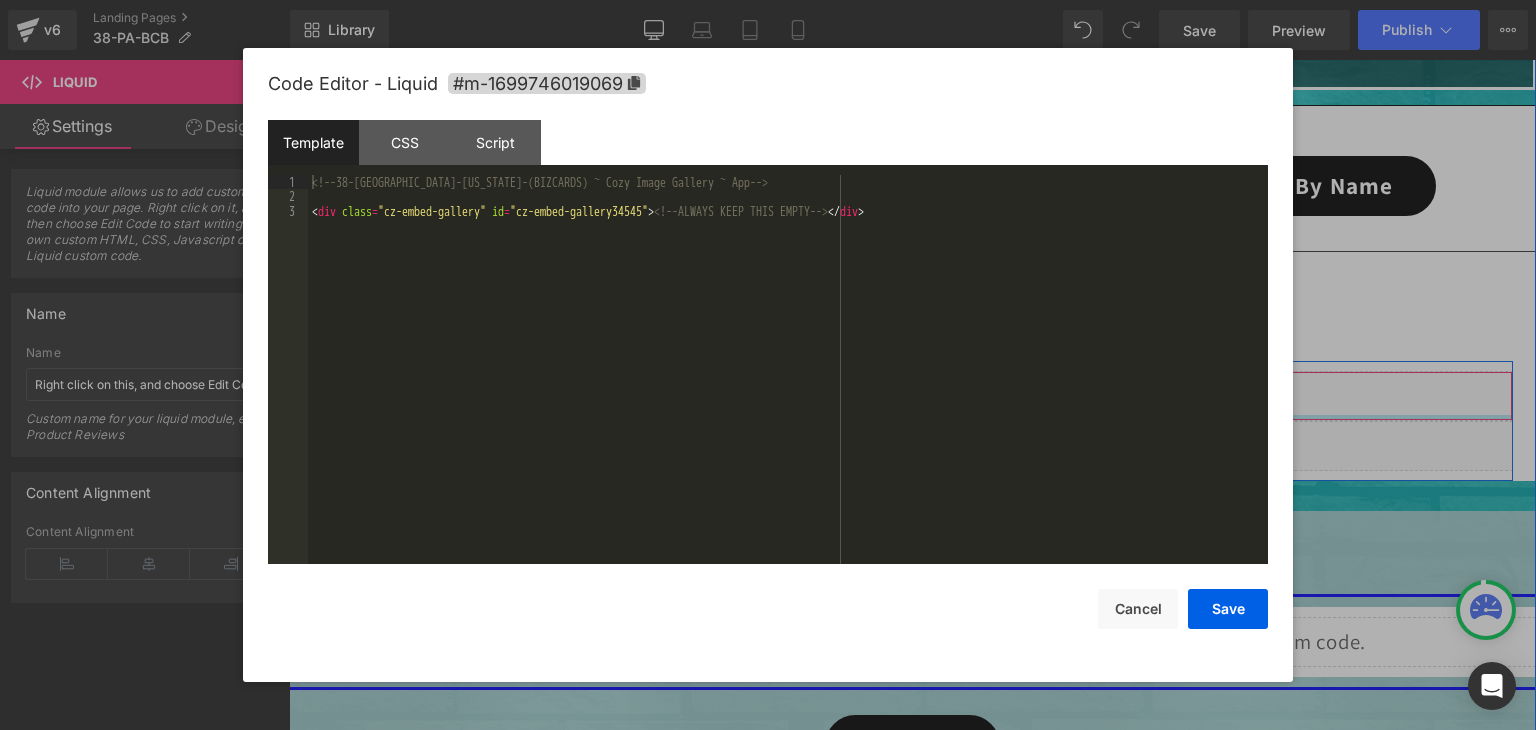 click on "Liquid" at bounding box center [913, 396] 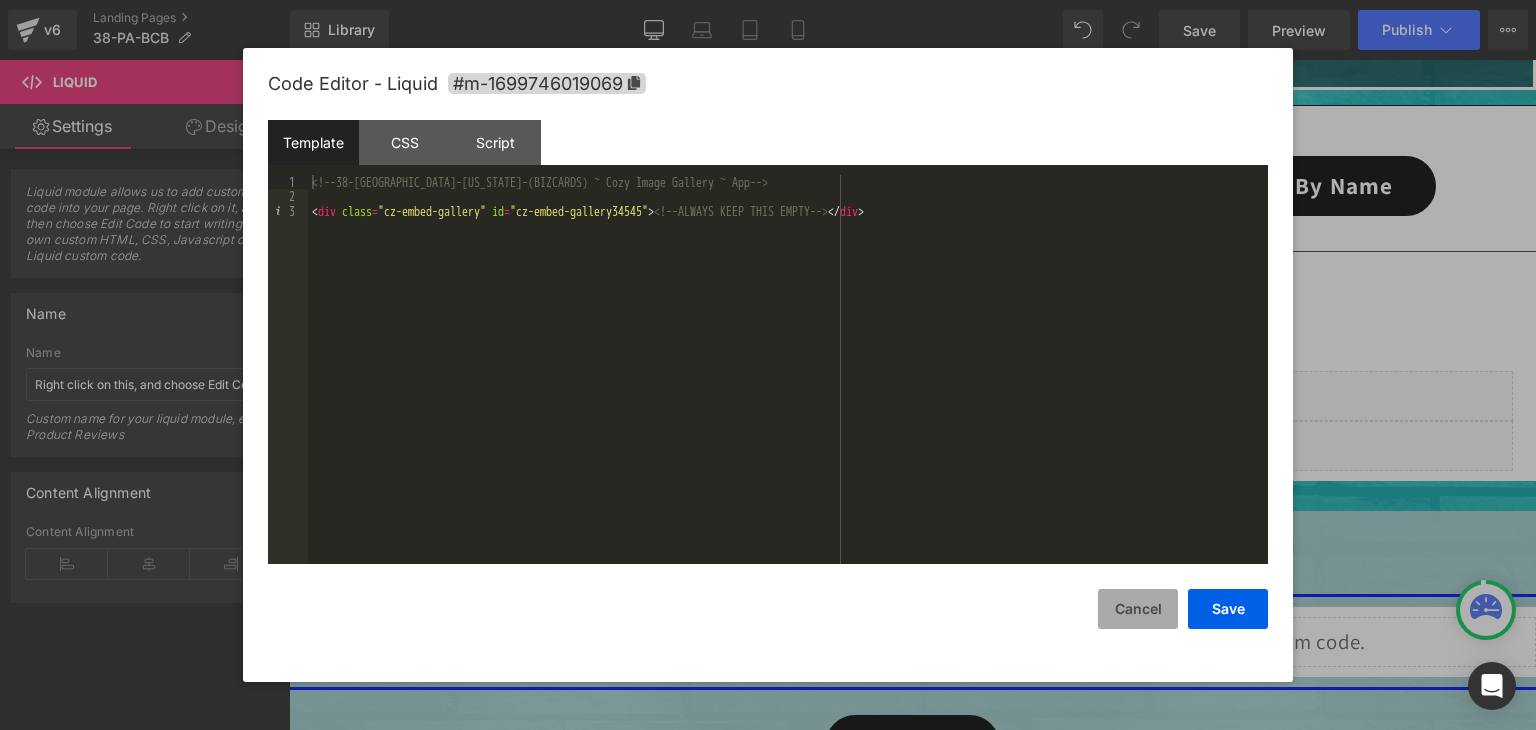 click on "Cancel" at bounding box center [1138, 609] 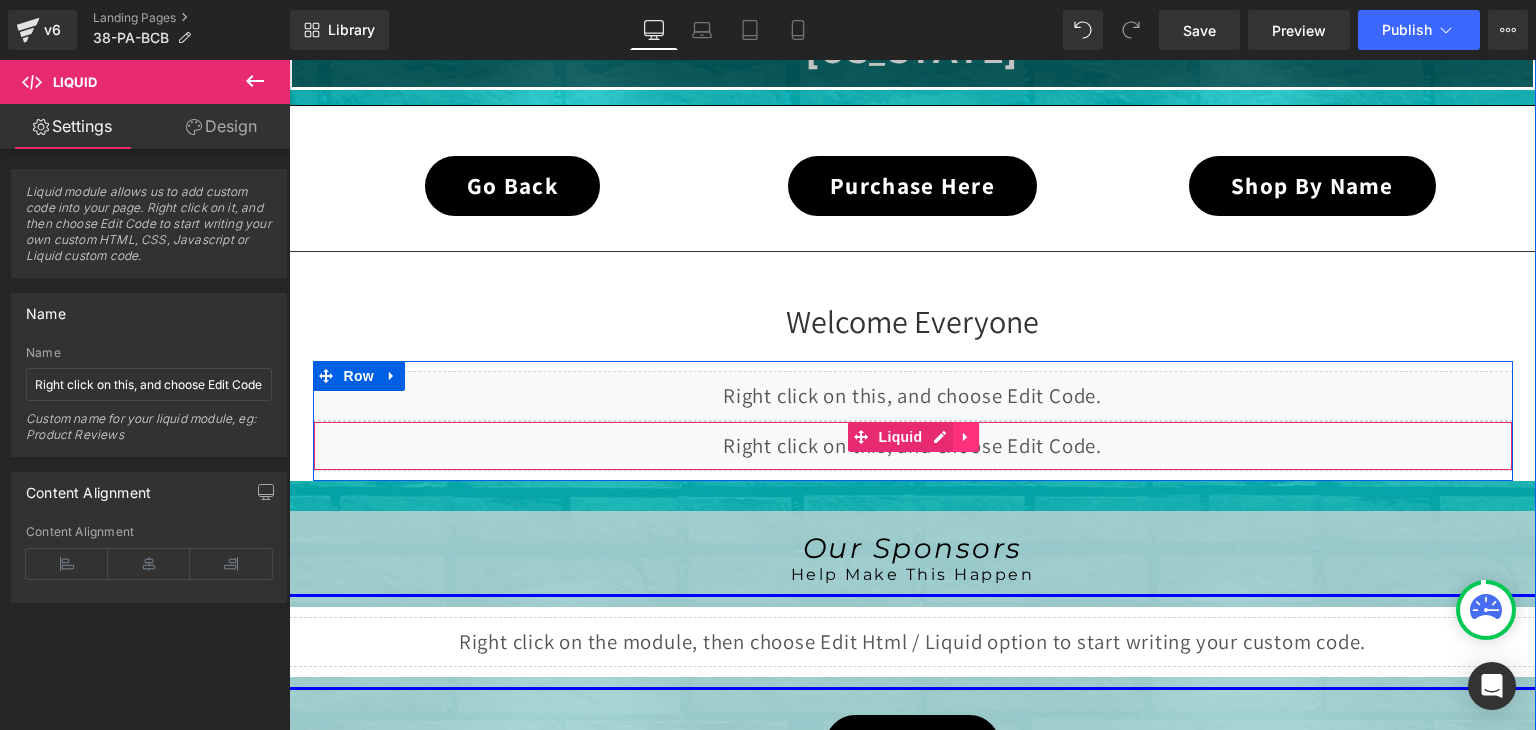 click 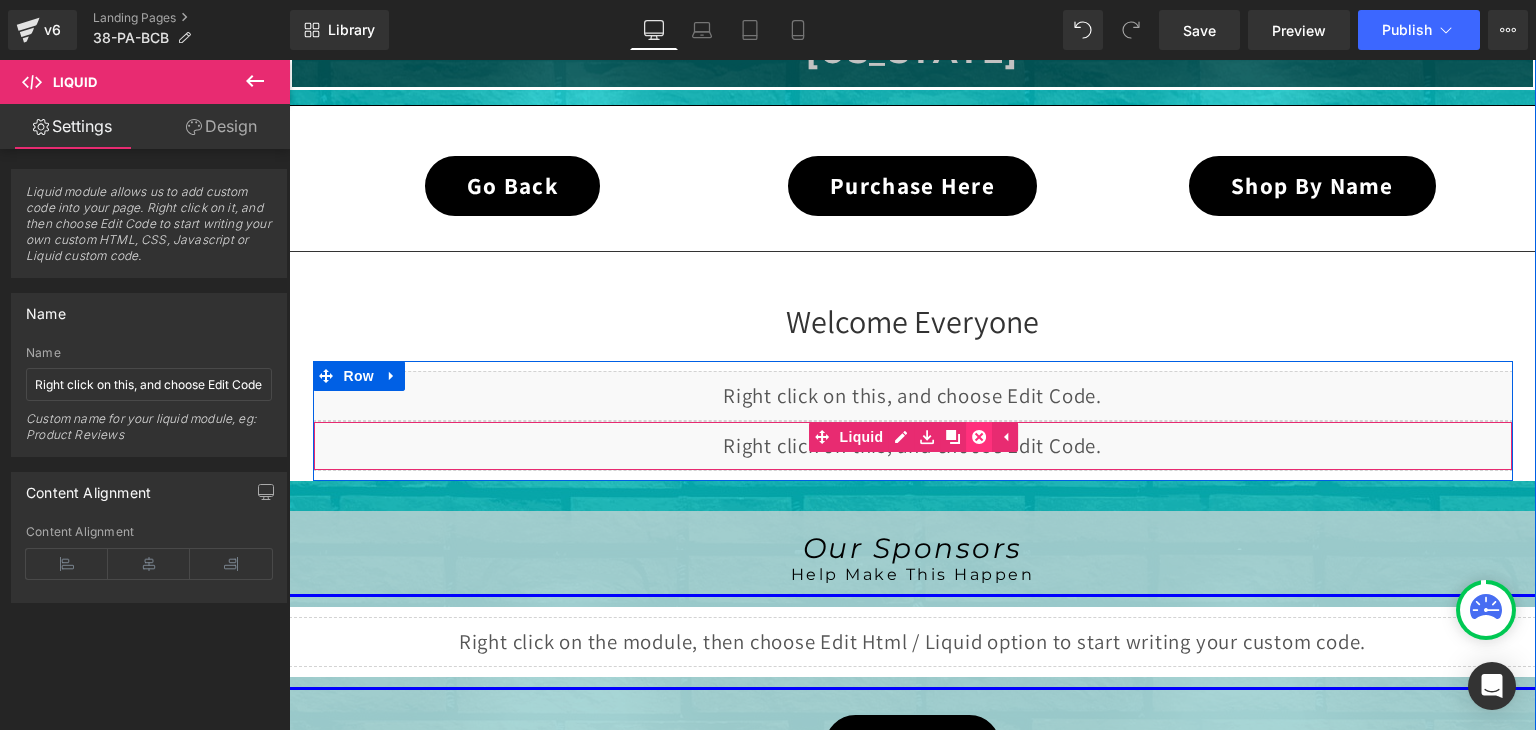 click 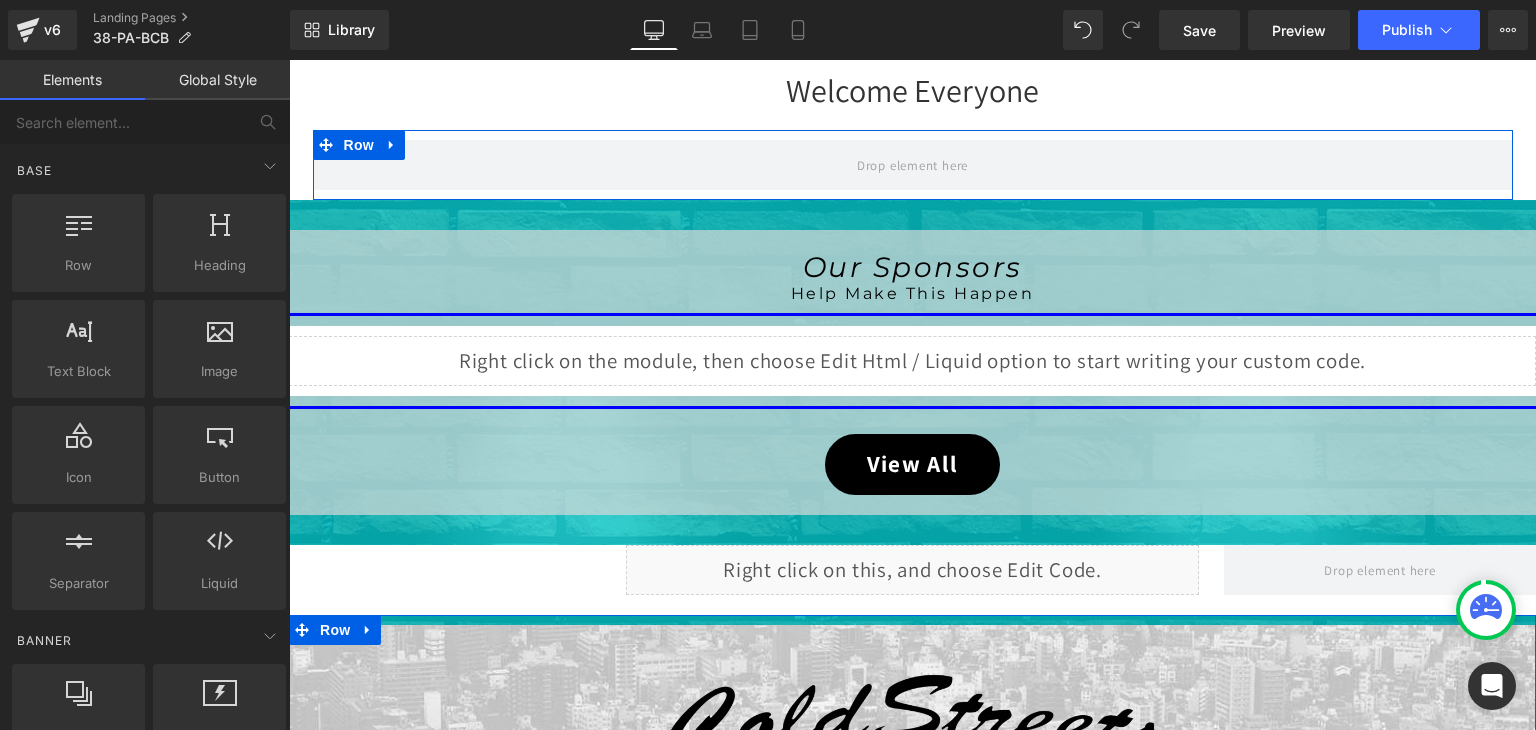 scroll, scrollTop: 799, scrollLeft: 0, axis: vertical 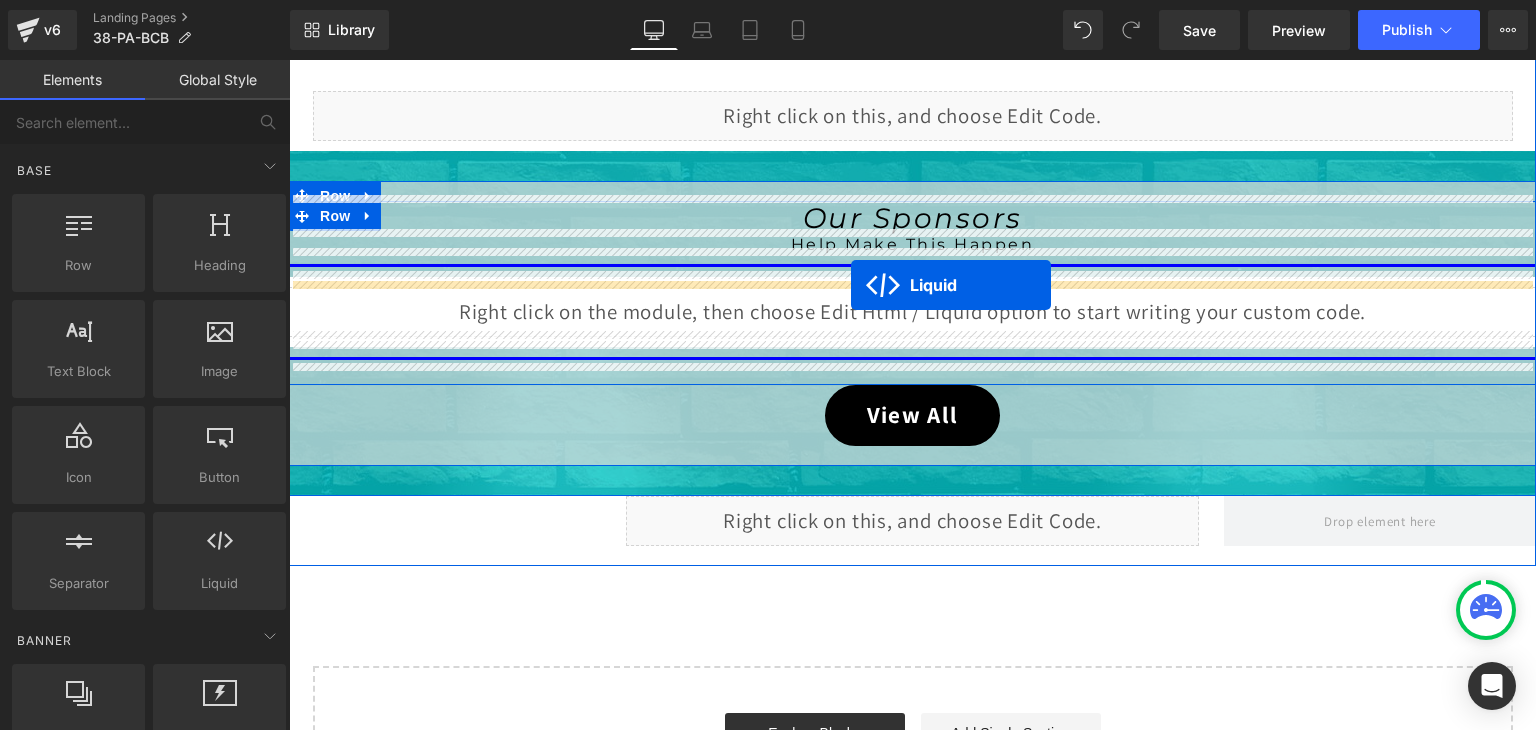 drag, startPoint x: 853, startPoint y: 356, endPoint x: 851, endPoint y: 285, distance: 71.02816 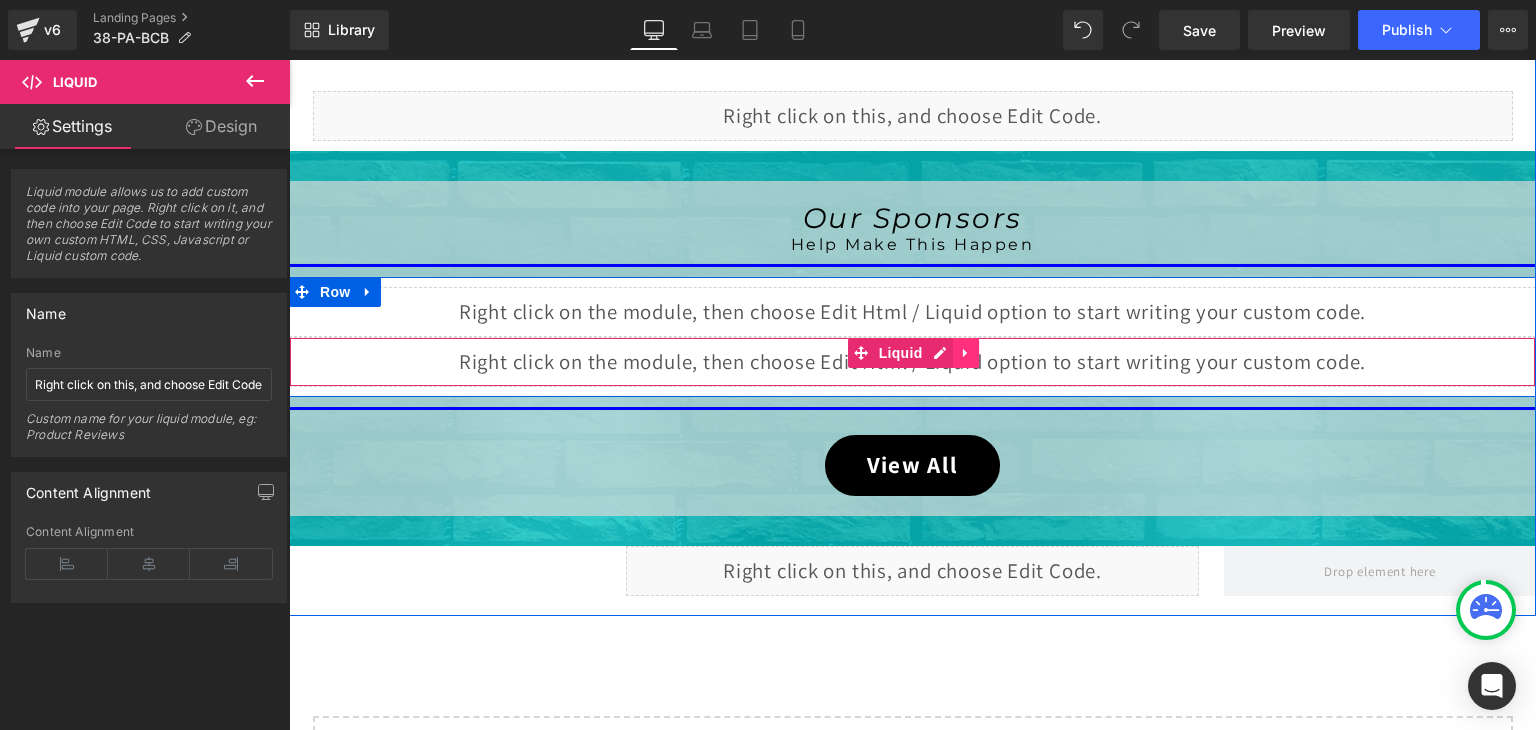 click 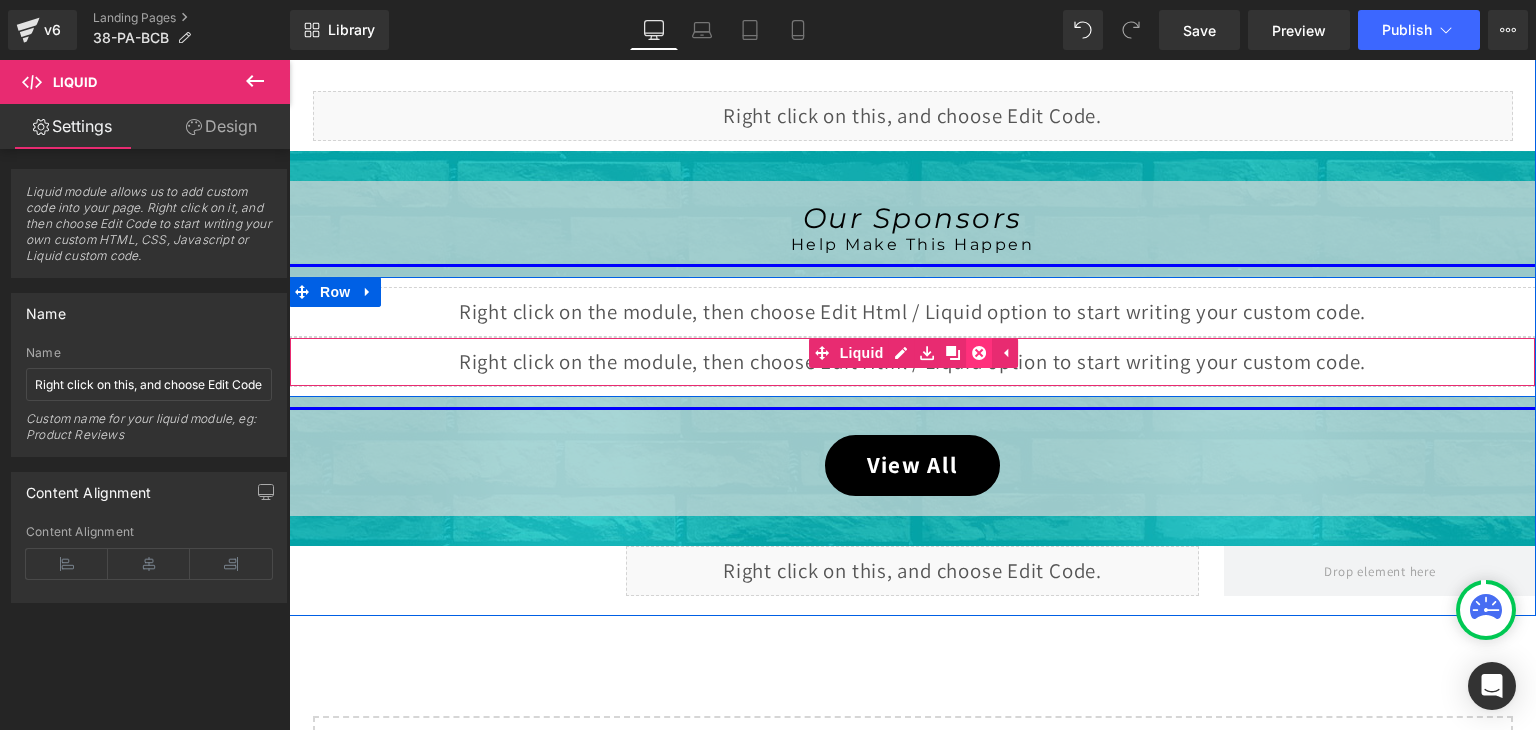 click 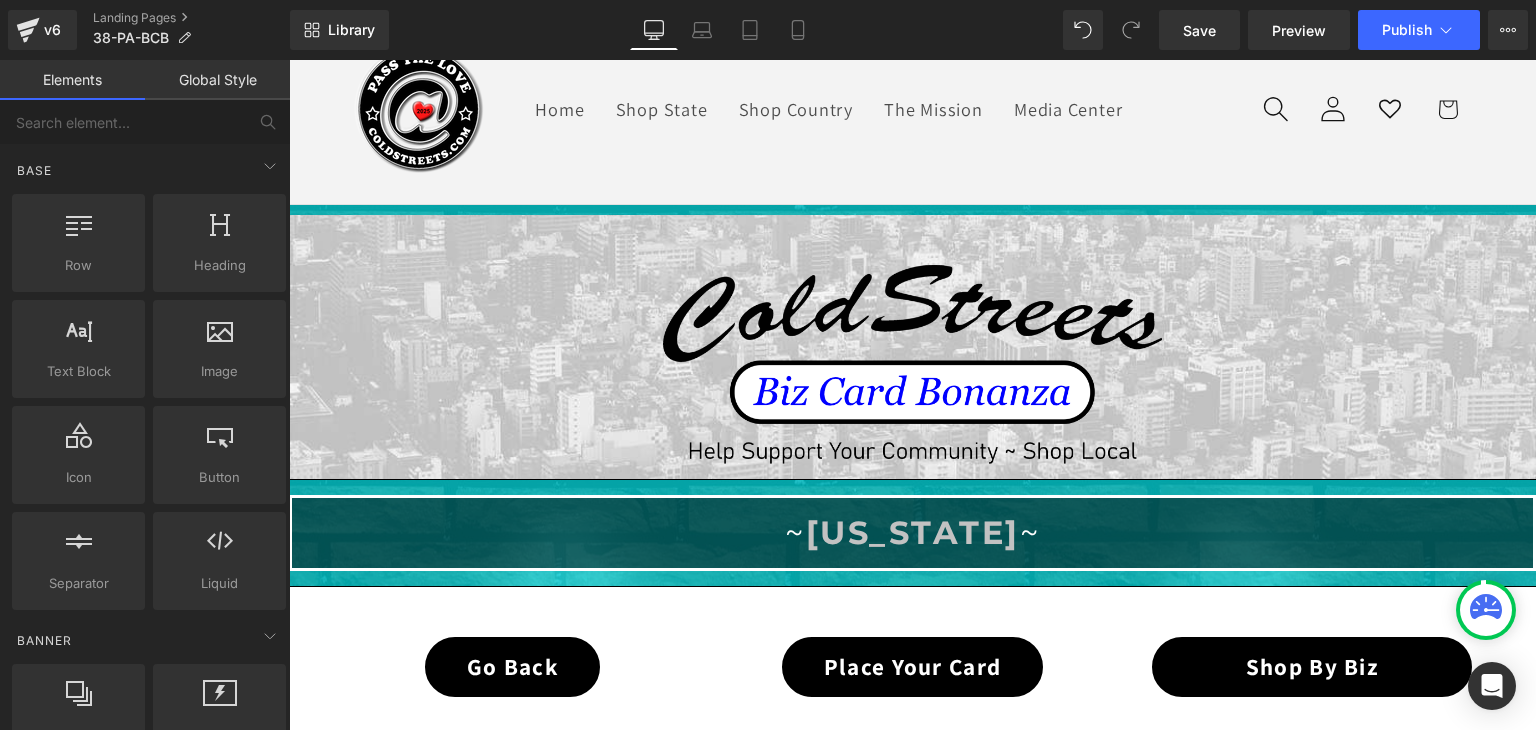 scroll, scrollTop: 67, scrollLeft: 0, axis: vertical 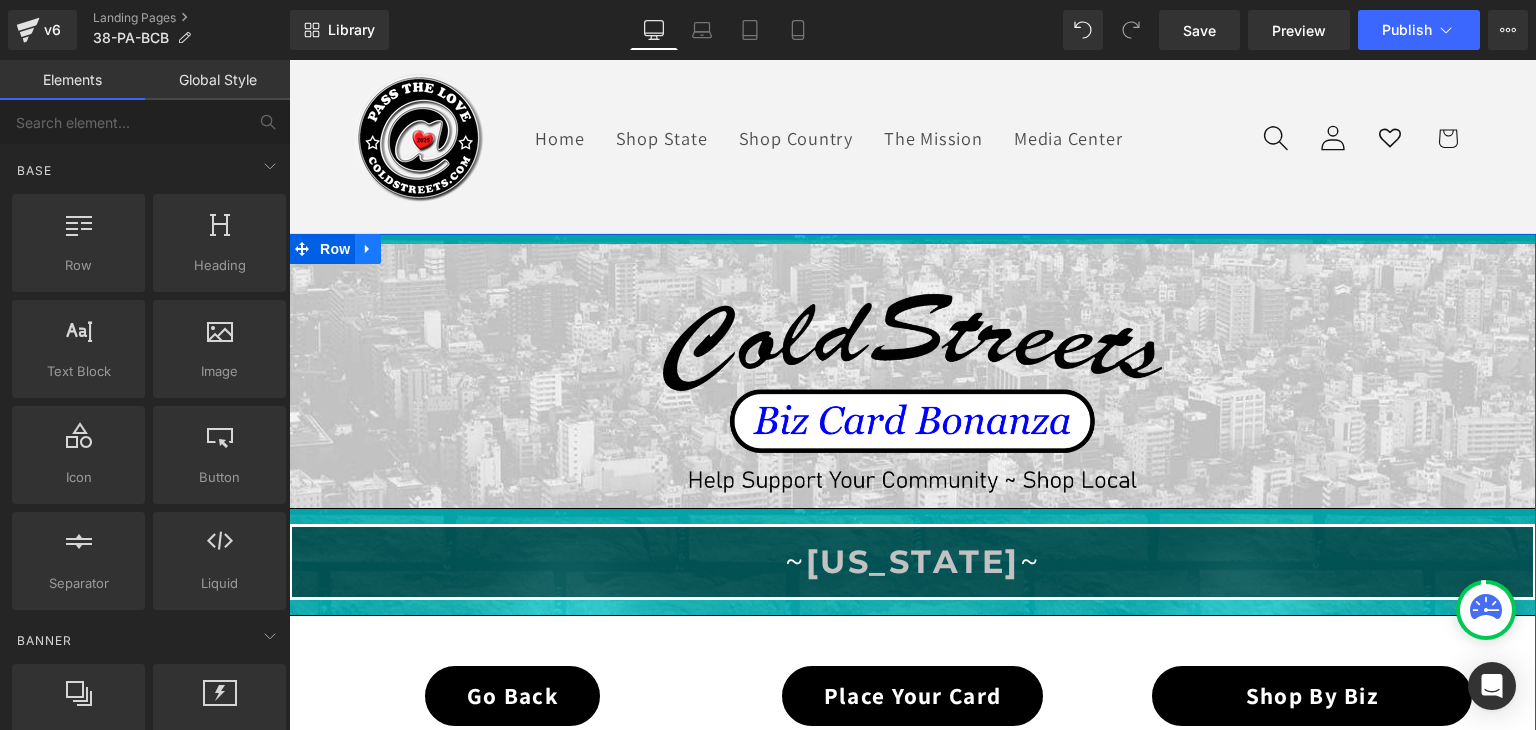 click 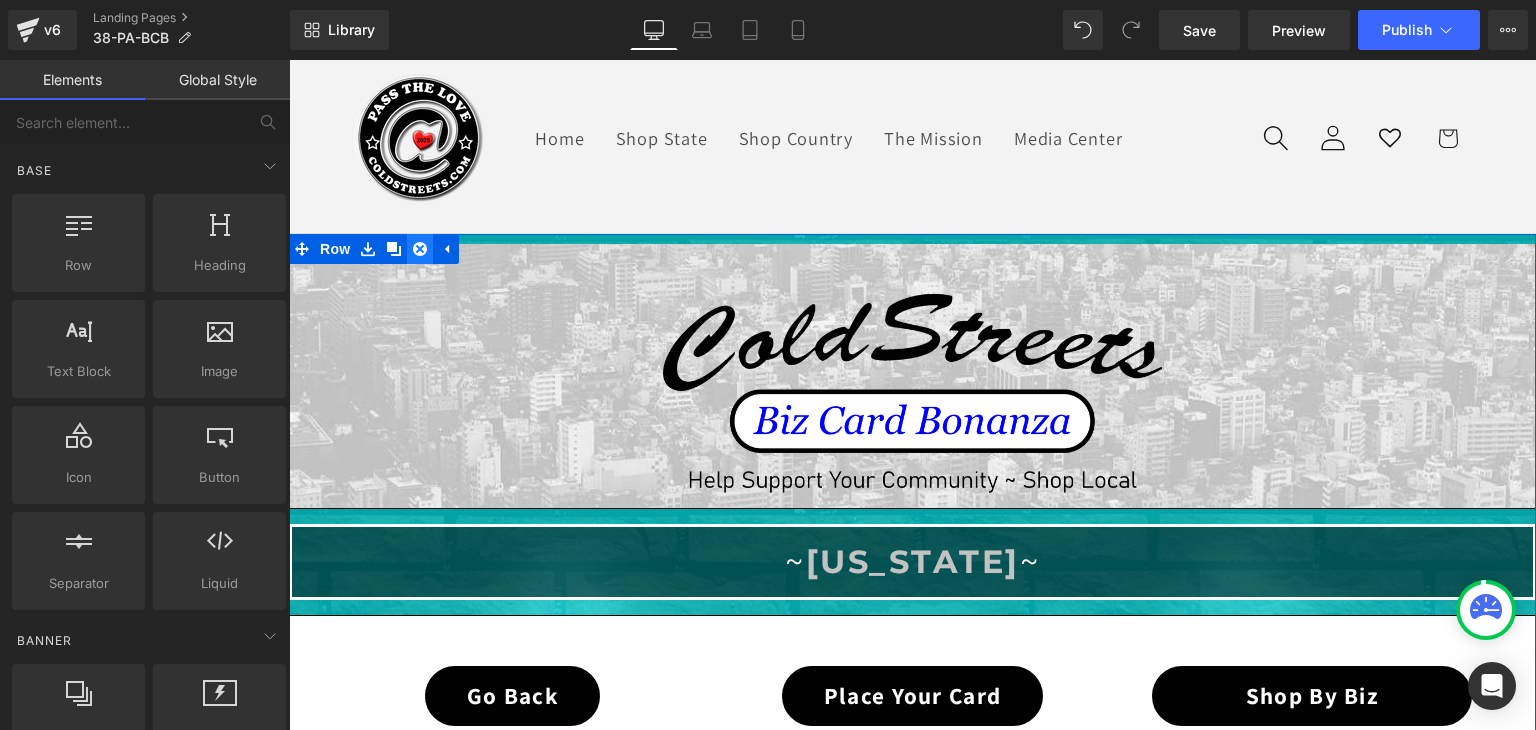 click at bounding box center (420, 249) 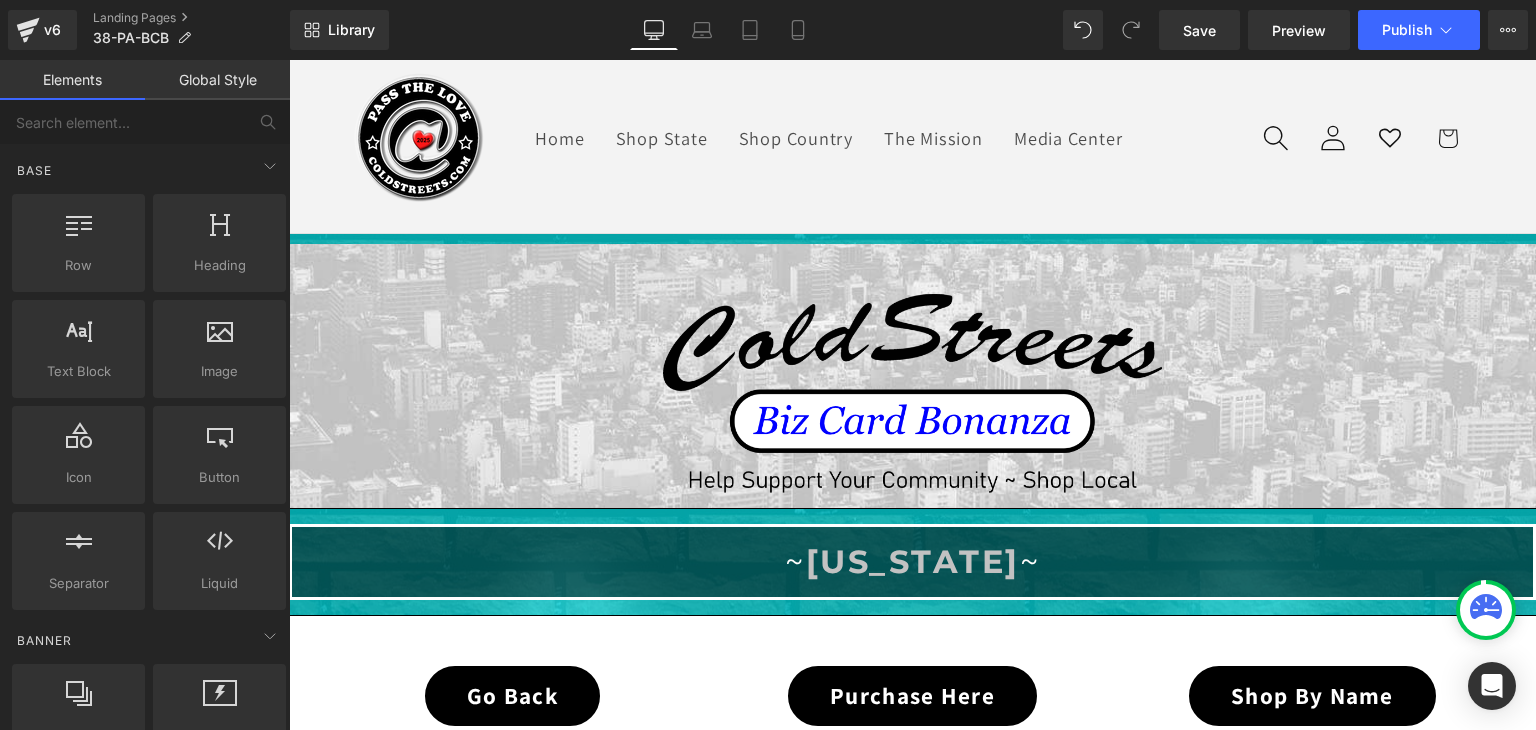 click 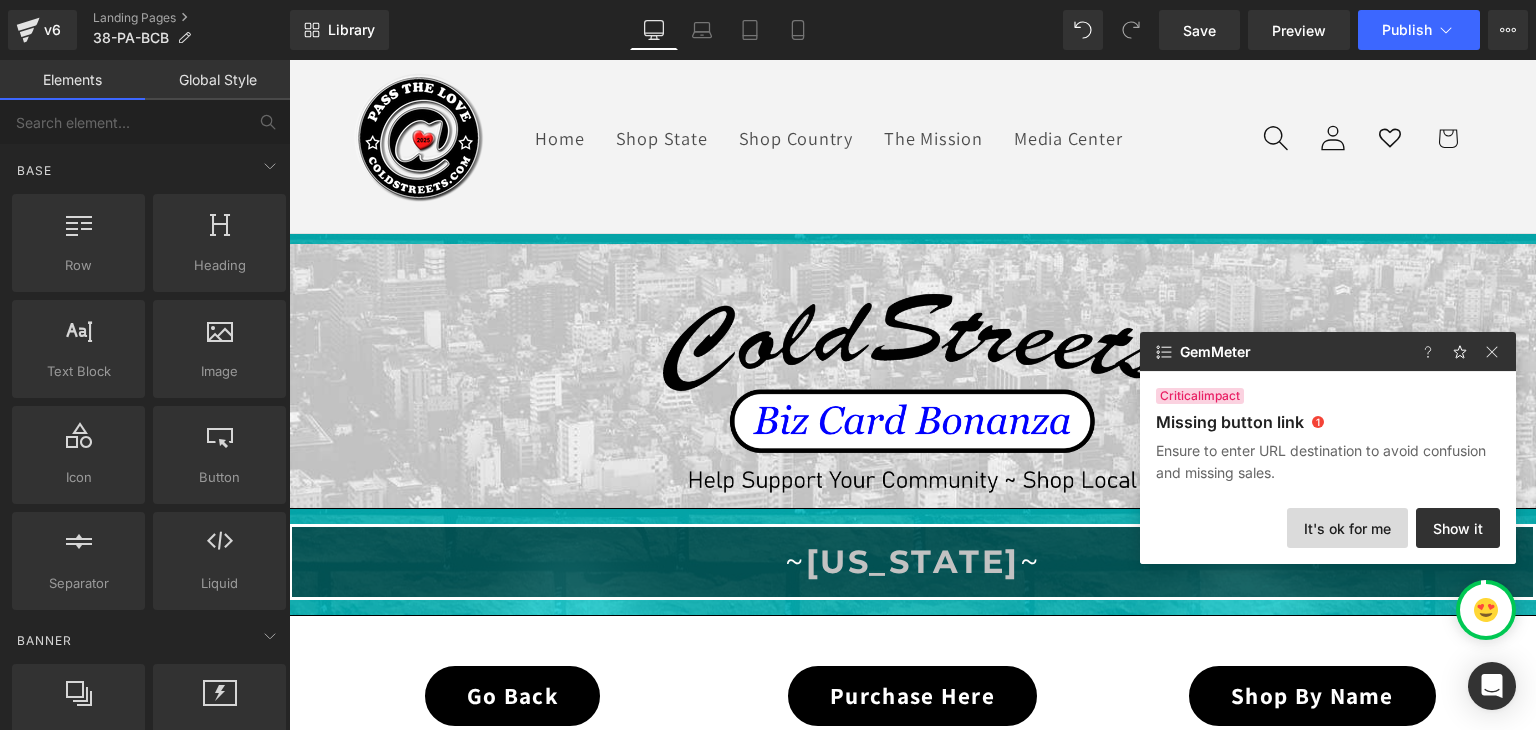 click on "It's ok for me" at bounding box center [1347, 528] 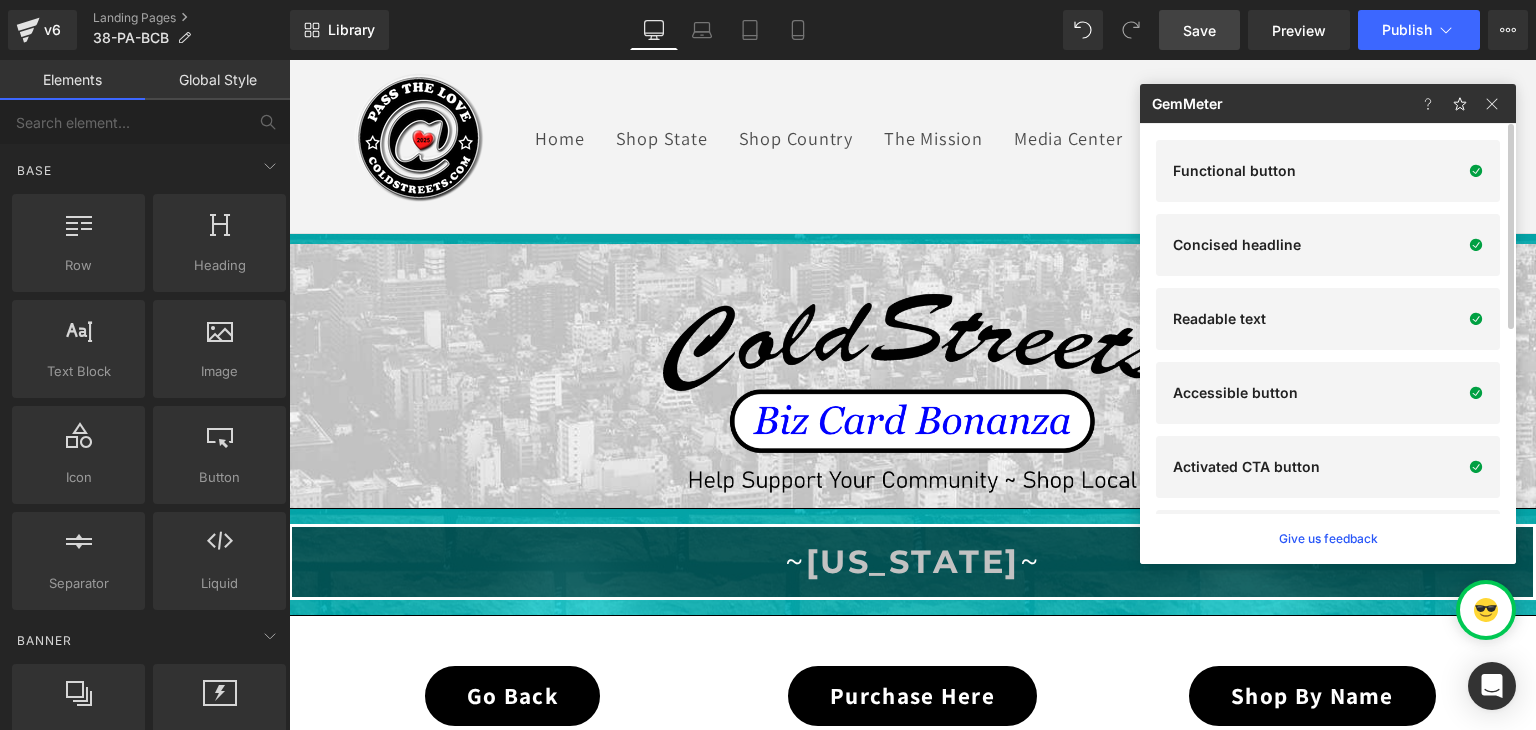 click on "Save" at bounding box center [1199, 30] 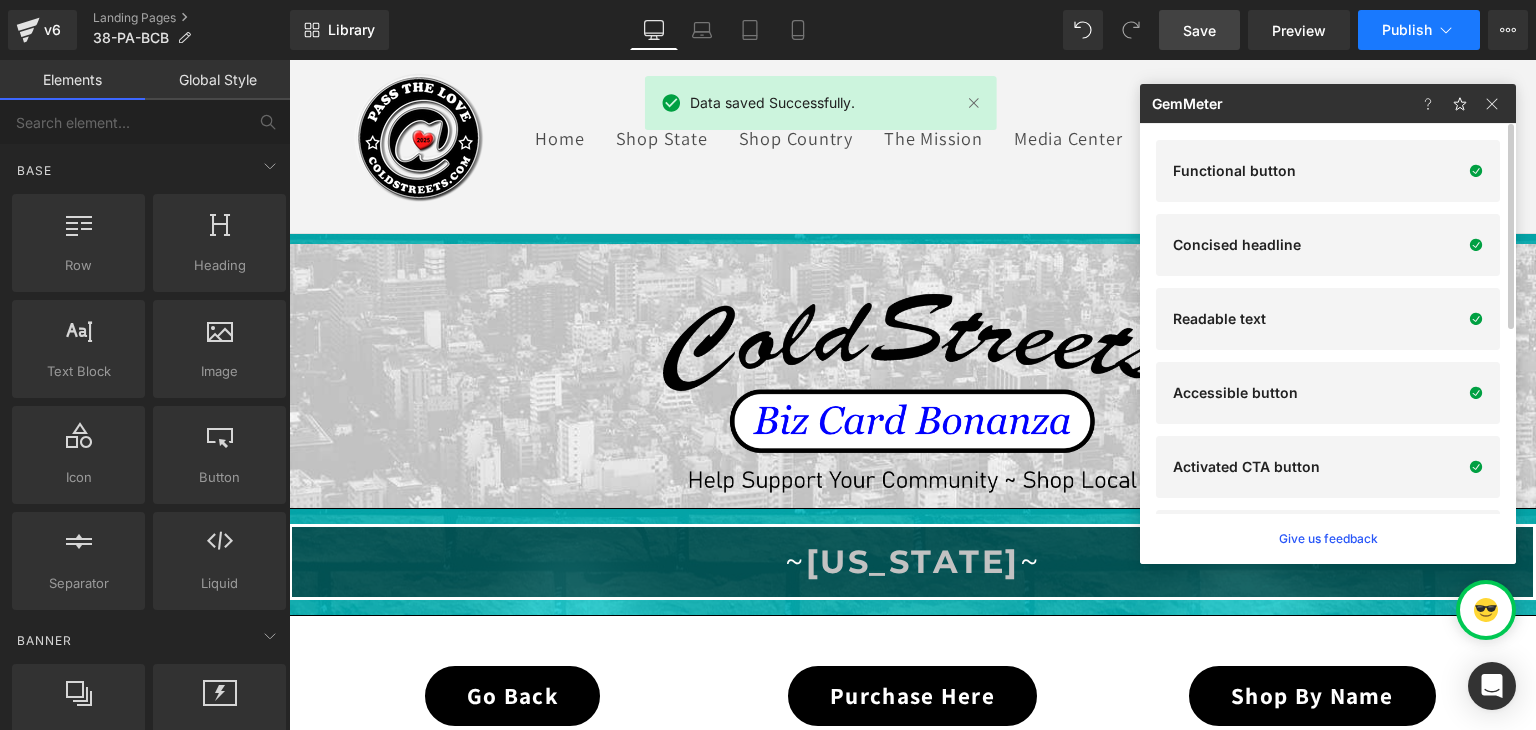 click 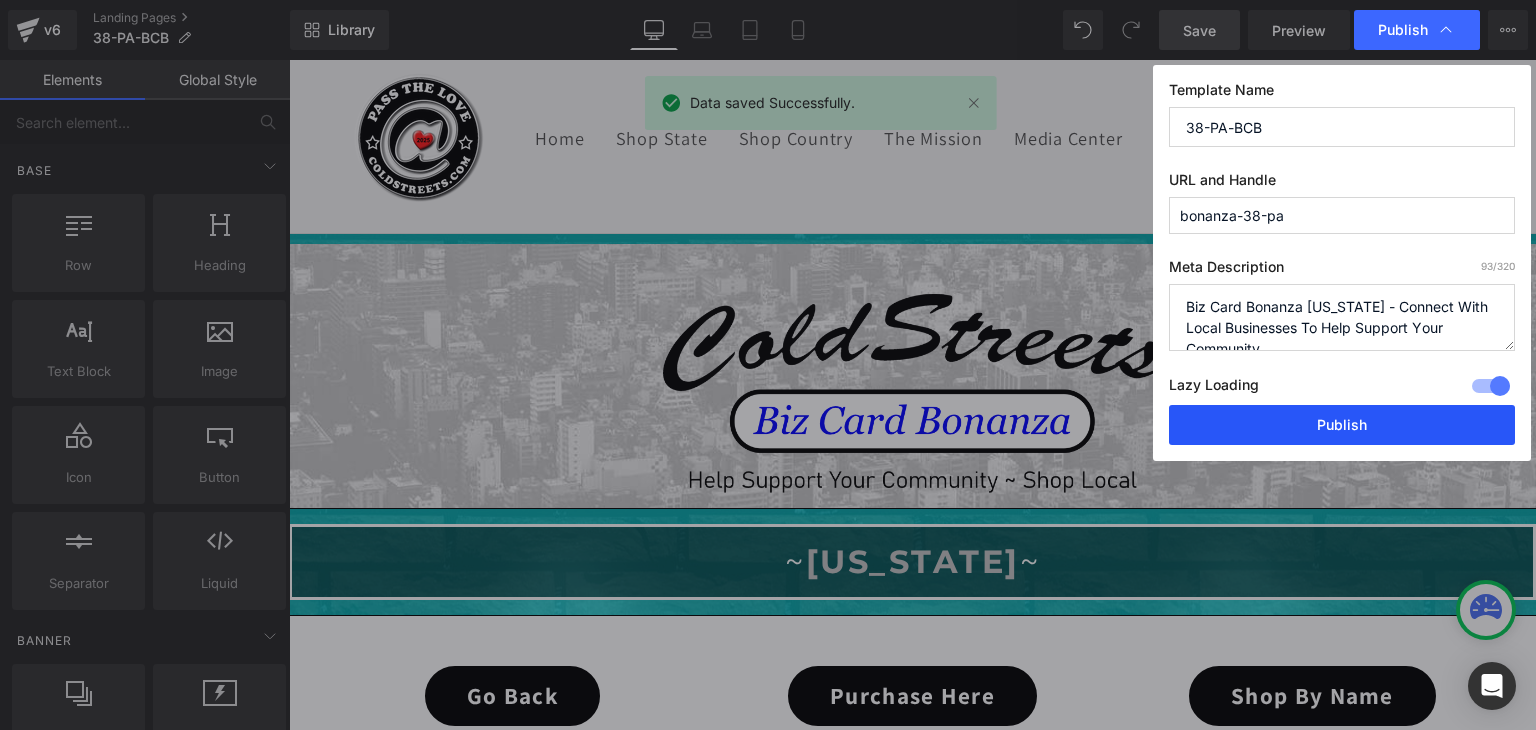 click on "Publish" at bounding box center [1342, 425] 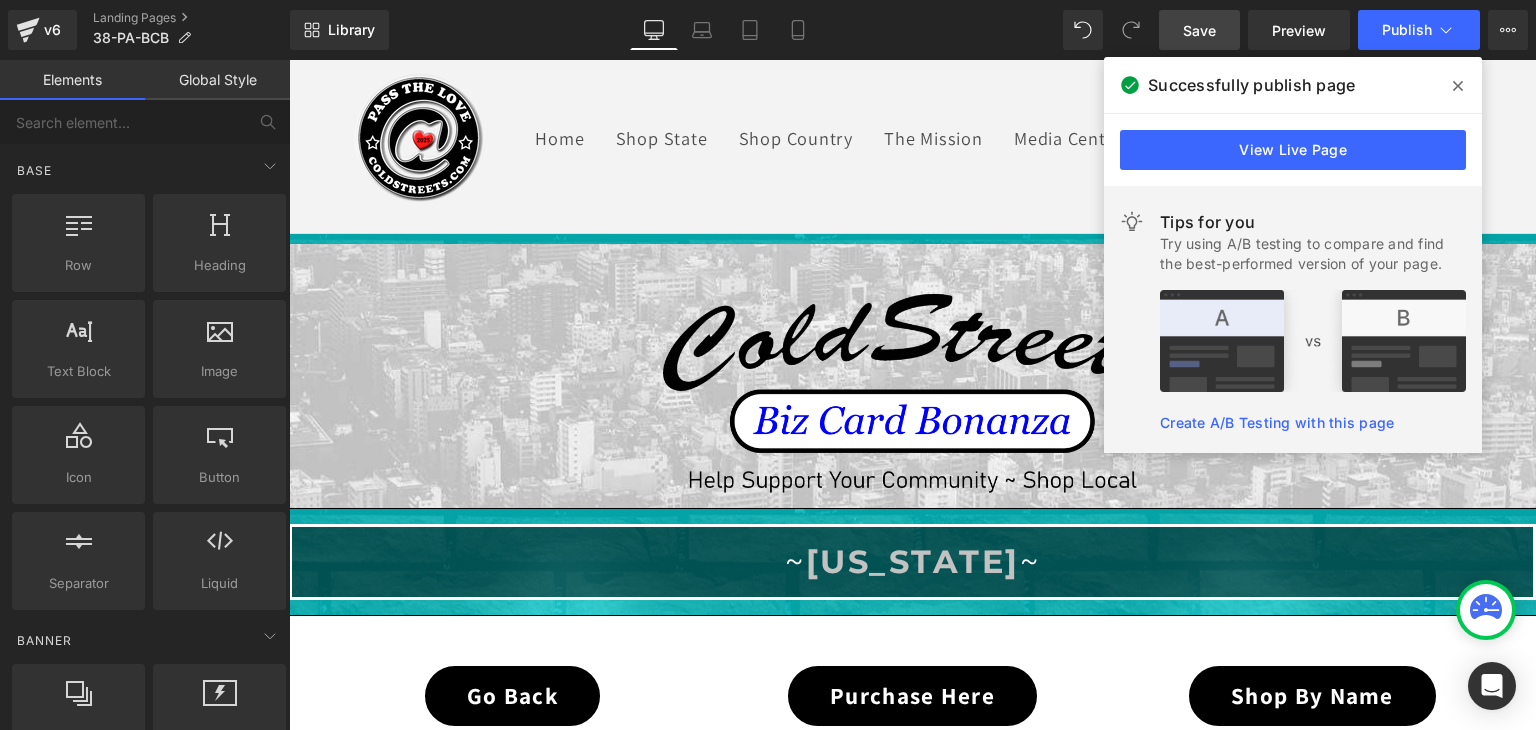 click 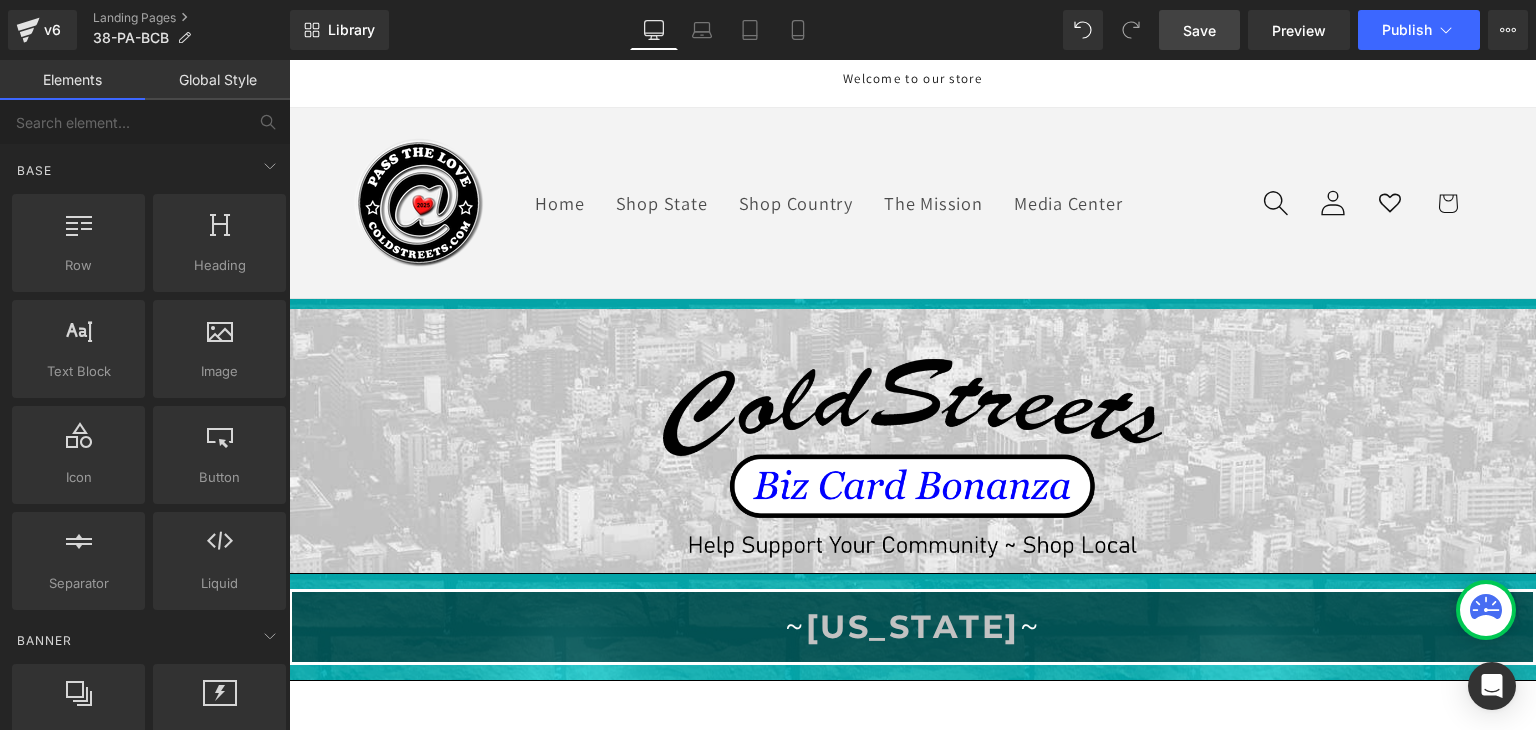 scroll, scrollTop: 0, scrollLeft: 0, axis: both 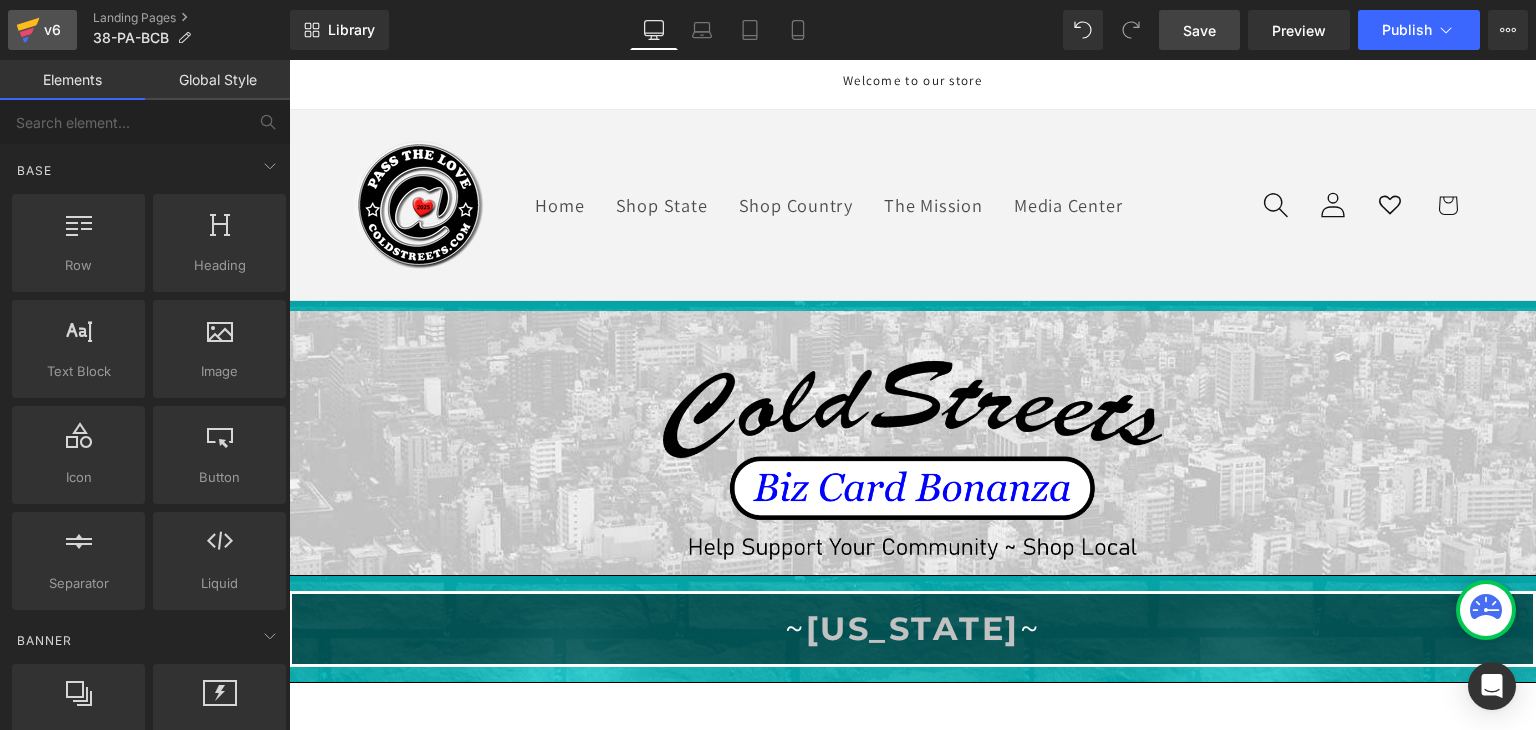 click 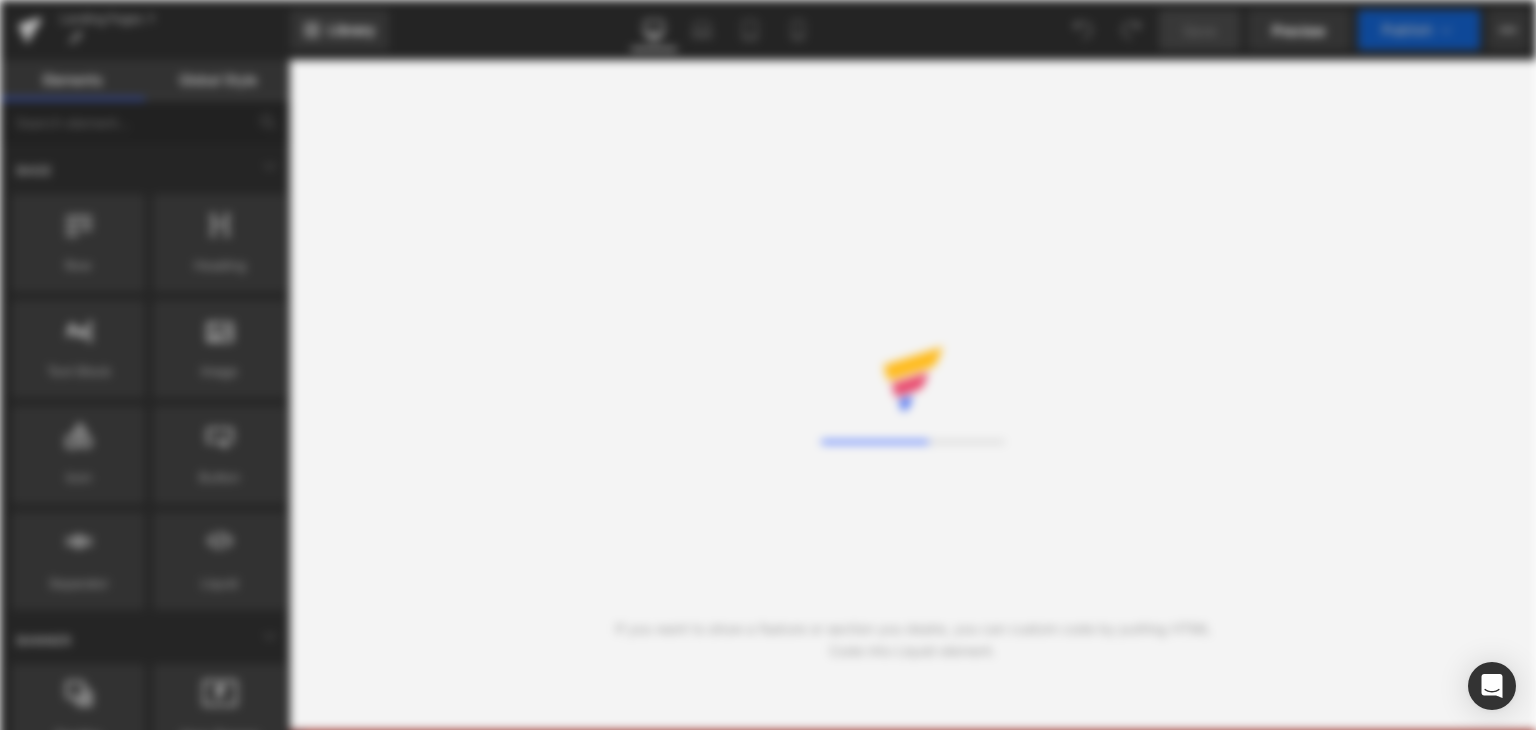scroll, scrollTop: 0, scrollLeft: 0, axis: both 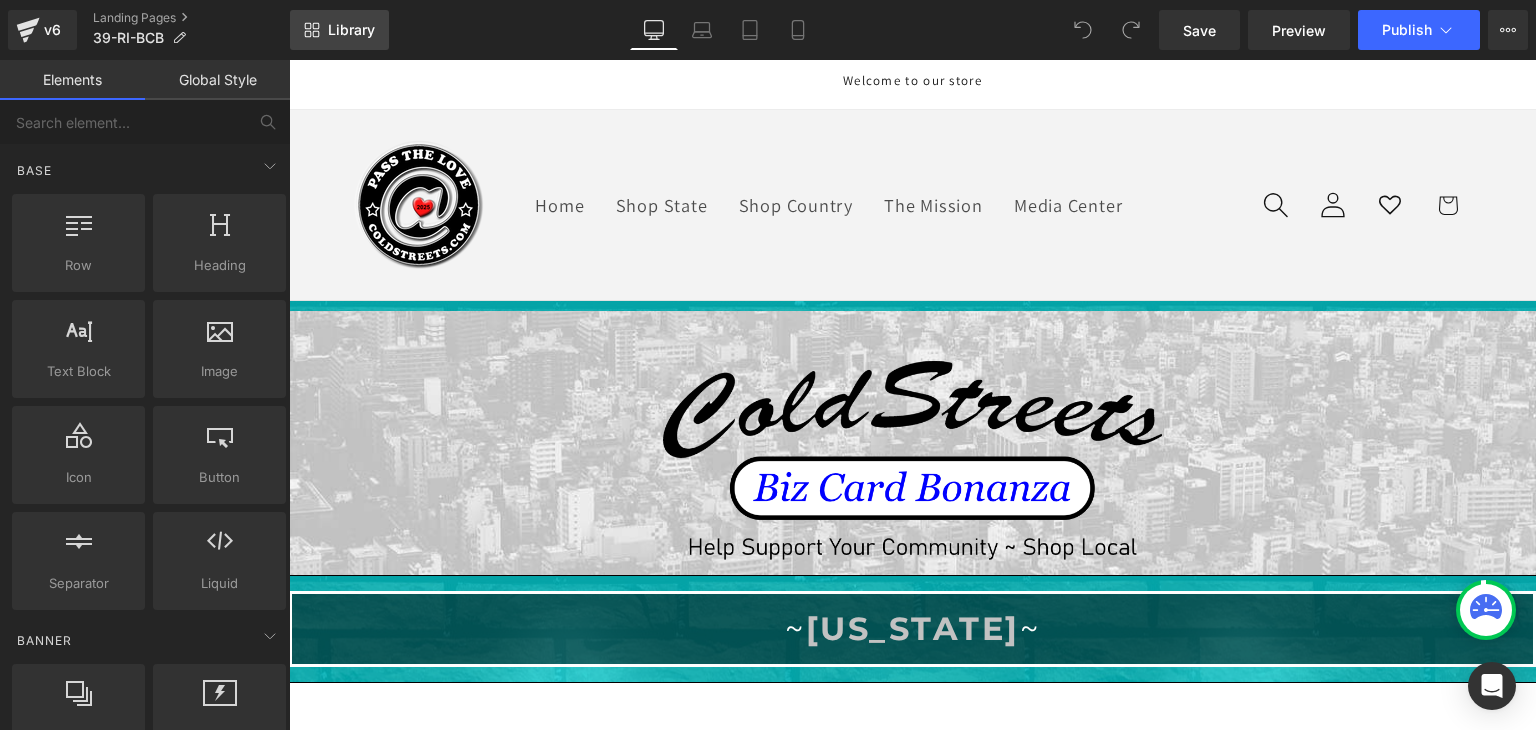 click on "Library" at bounding box center [351, 30] 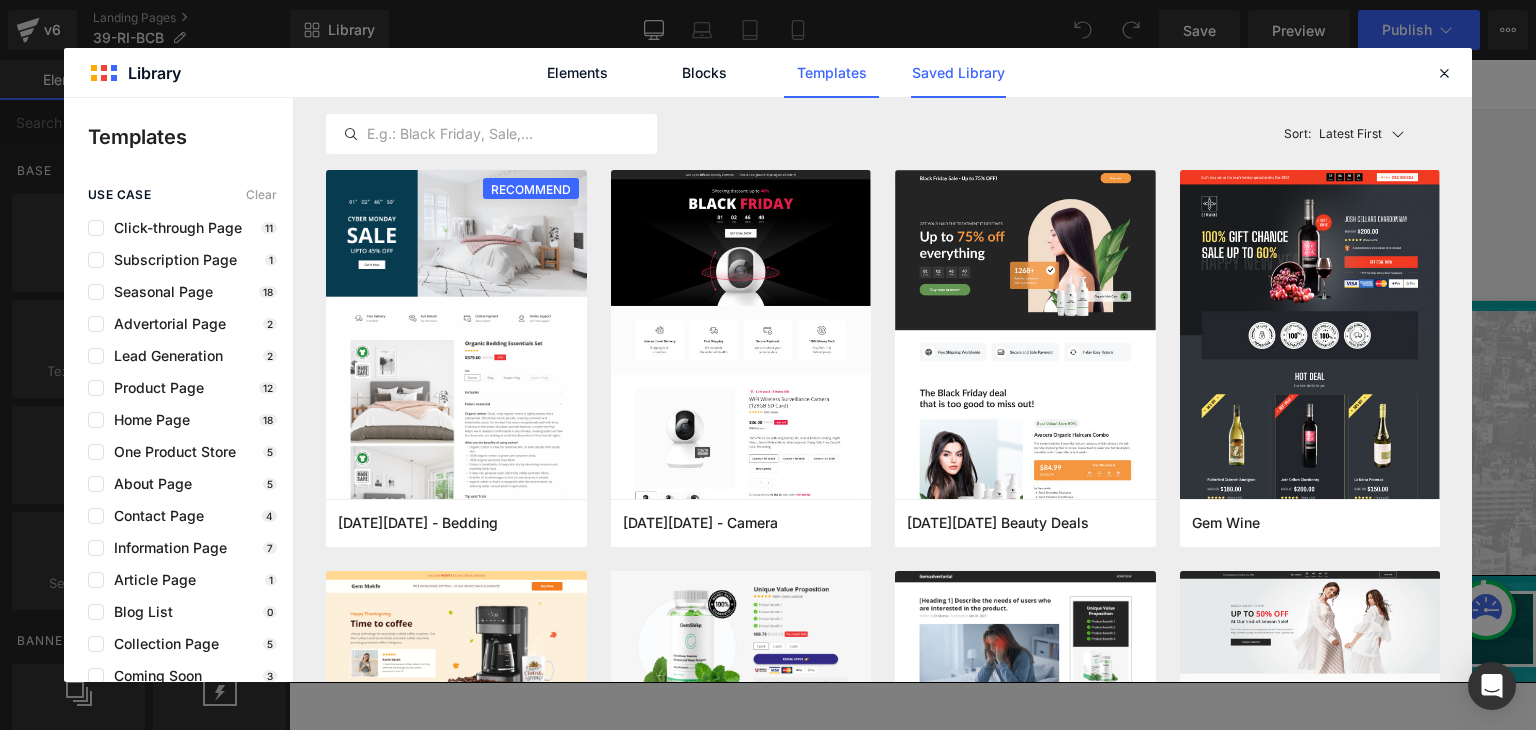 click on "Saved Library" 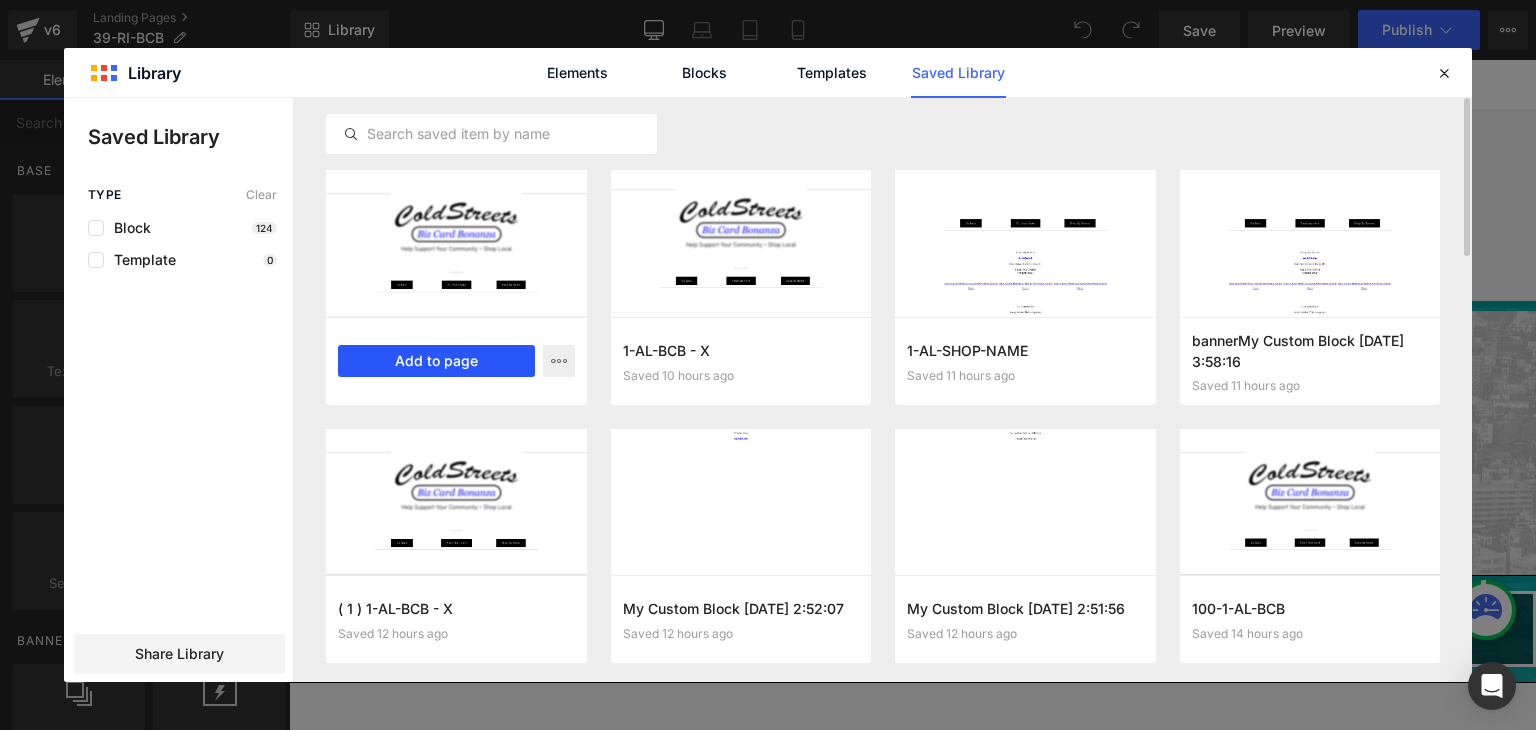 drag, startPoint x: 459, startPoint y: 357, endPoint x: 186, endPoint y: 297, distance: 279.51566 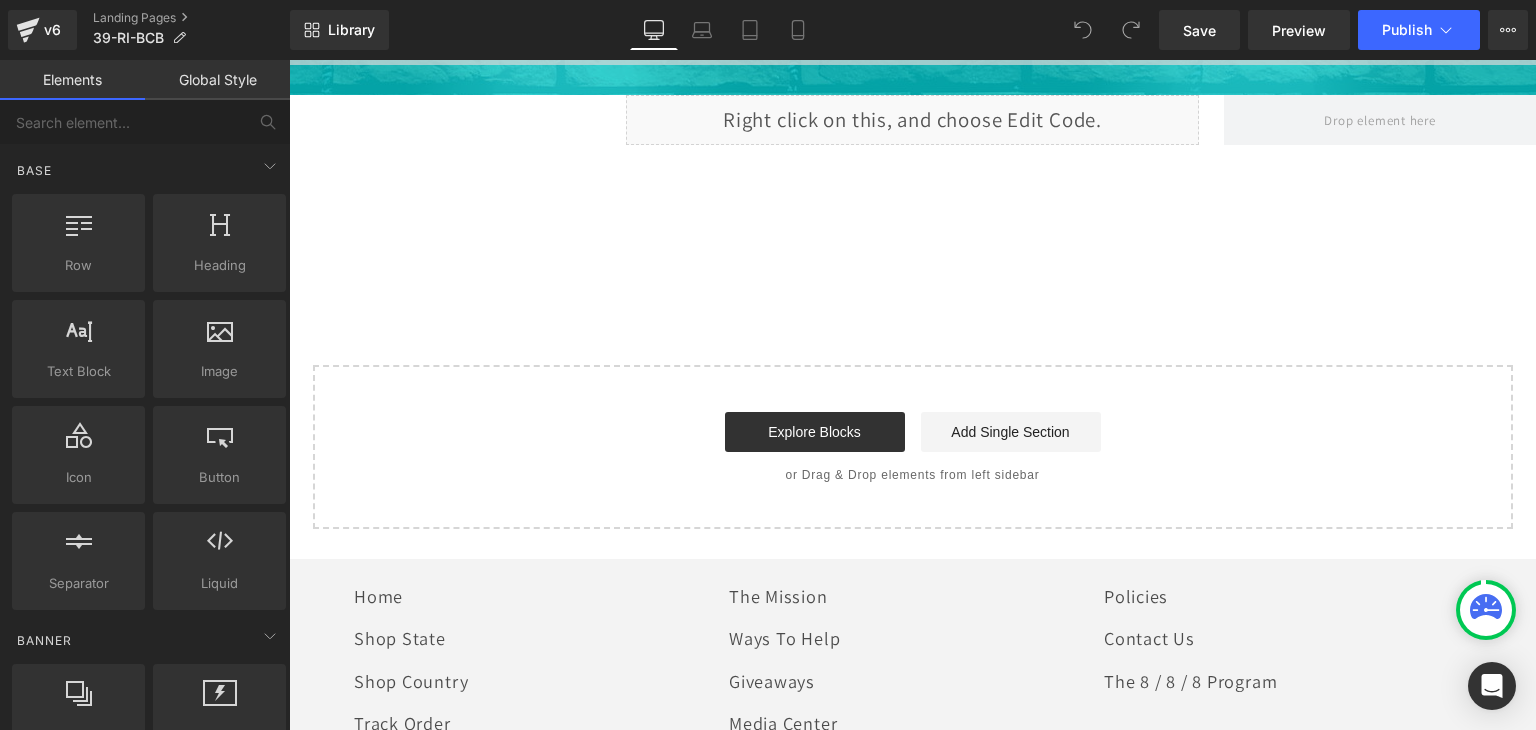 scroll, scrollTop: 1259, scrollLeft: 0, axis: vertical 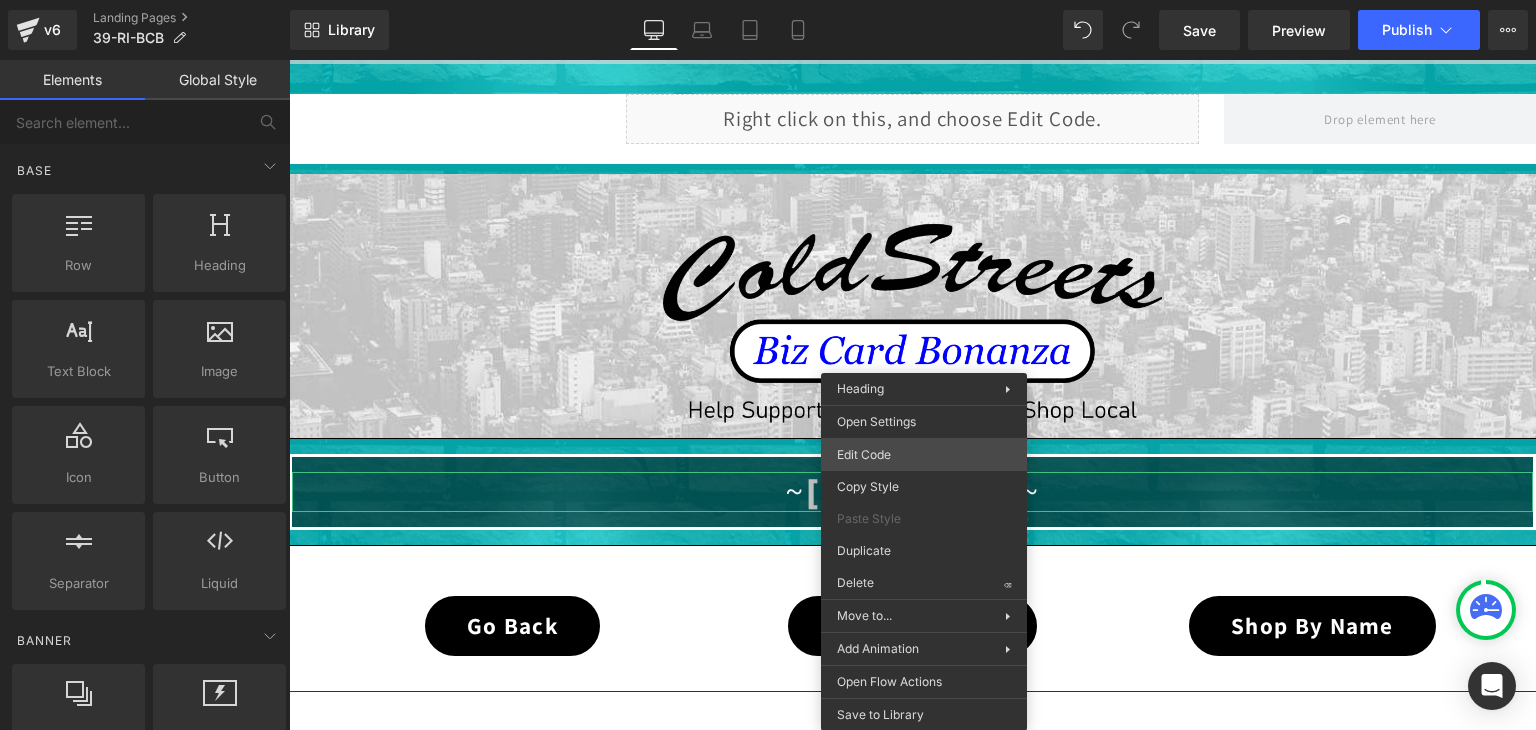 click on "You are previewing how the   will restyle your page. You can not edit Elements in Preset Preview Mode.  v6 Landing Pages 39-RI-BCB Library Desktop Desktop Laptop Tablet Mobile Save Preview Publish Scheduled View Live Page View with current Template Save Template to Library Schedule Publish  Optimize  Publish Settings Shortcuts  Your page can’t be published   You've reached the maximum number of published pages on your plan  (0/0).  You need to upgrade your plan or unpublish all your pages to get 1 publish slot.   Unpublish pages   Upgrade plan  Elements Global Style Base Row  rows, columns, layouts, div Heading  headings, titles, h1,h2,h3,h4,h5,h6 Text Block  texts, paragraphs, contents, blocks Image  images, photos, alts, uploads Icon  icons, symbols Button  button, call to action, cta Separator  separators, dividers, horizontal lines Liquid  liquid, custom code, html, javascript, css, reviews, apps, applications, embeded, iframe Banner Parallax  banner, slideshow, hero, image, cover, parallax, effect ok" at bounding box center (768, 0) 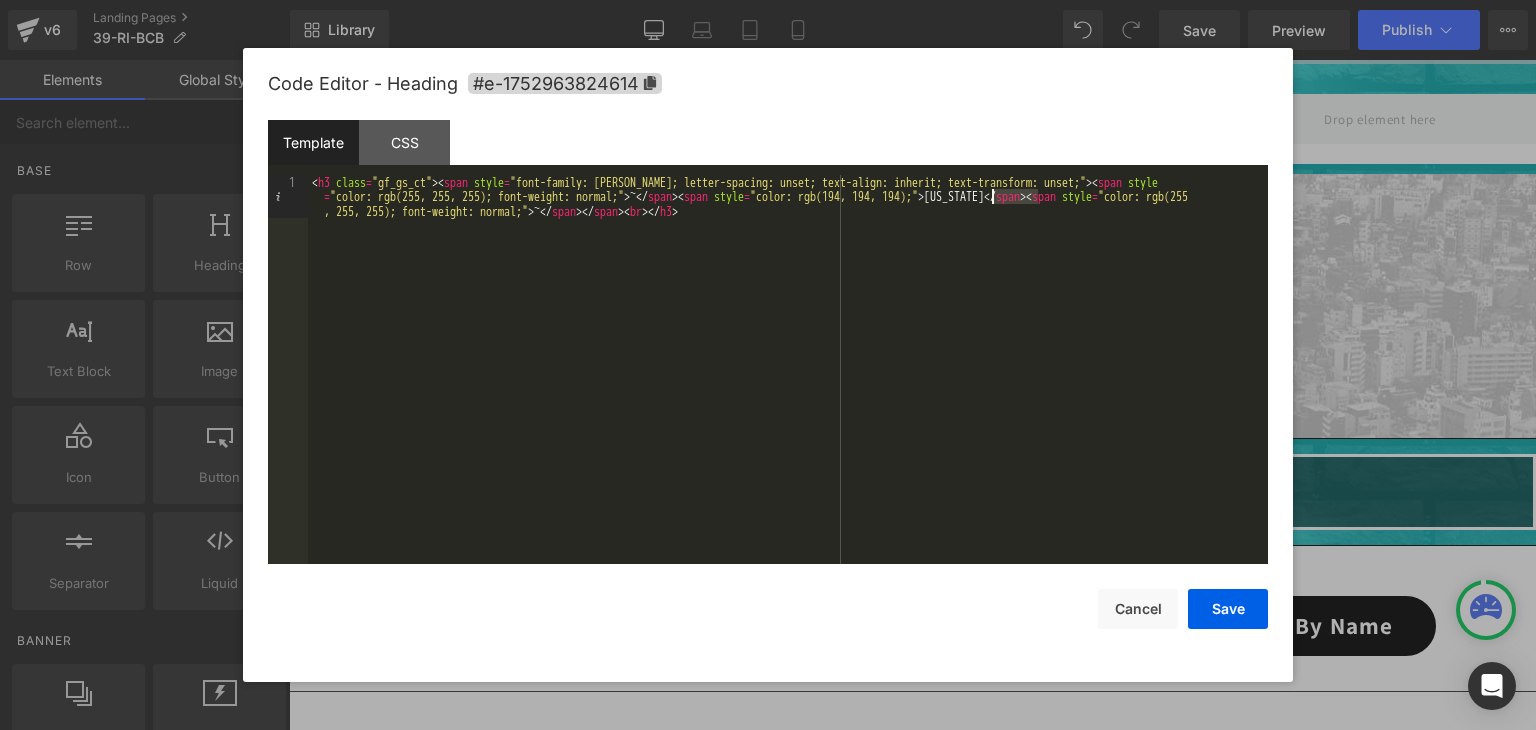 drag, startPoint x: 1040, startPoint y: 197, endPoint x: 993, endPoint y: 197, distance: 47 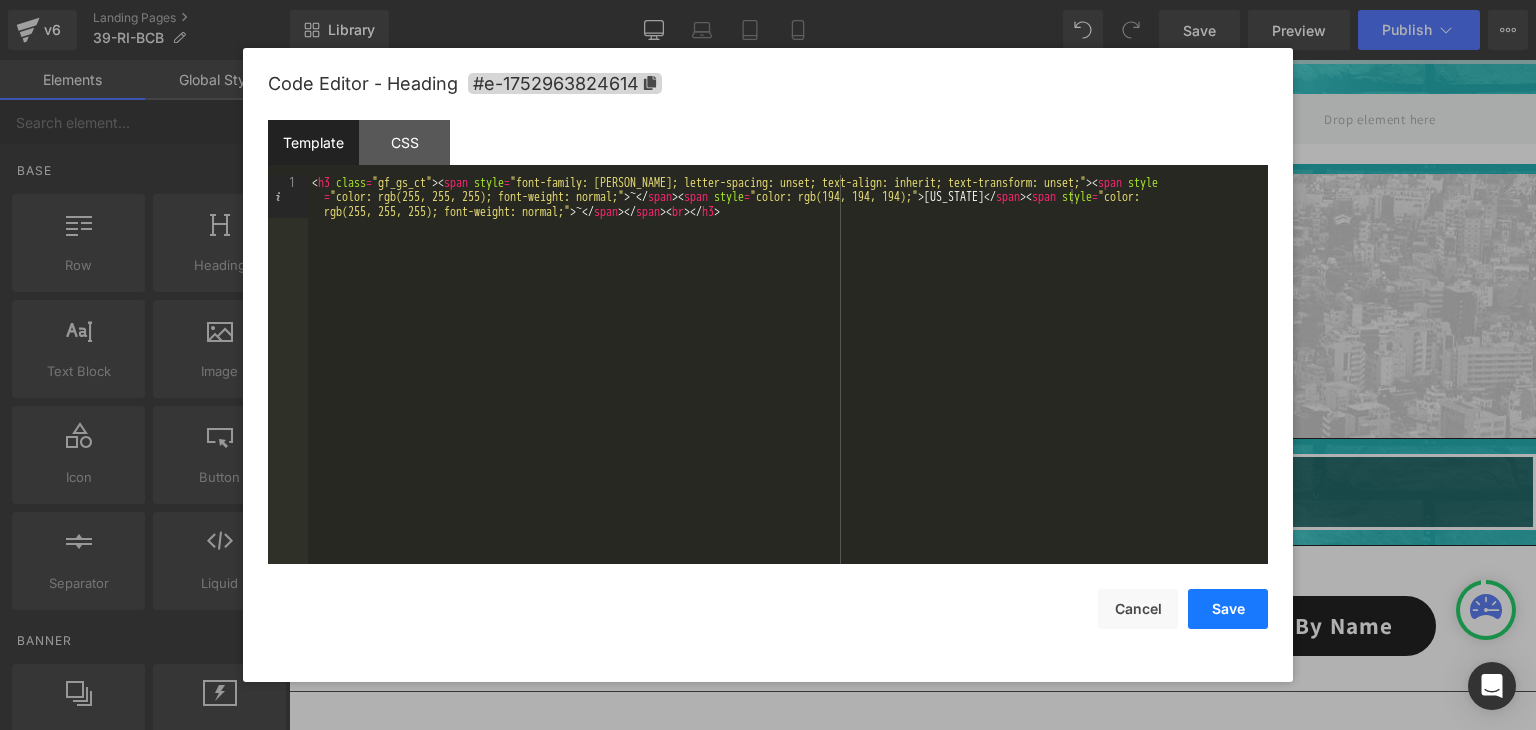 click on "Save" at bounding box center [1228, 609] 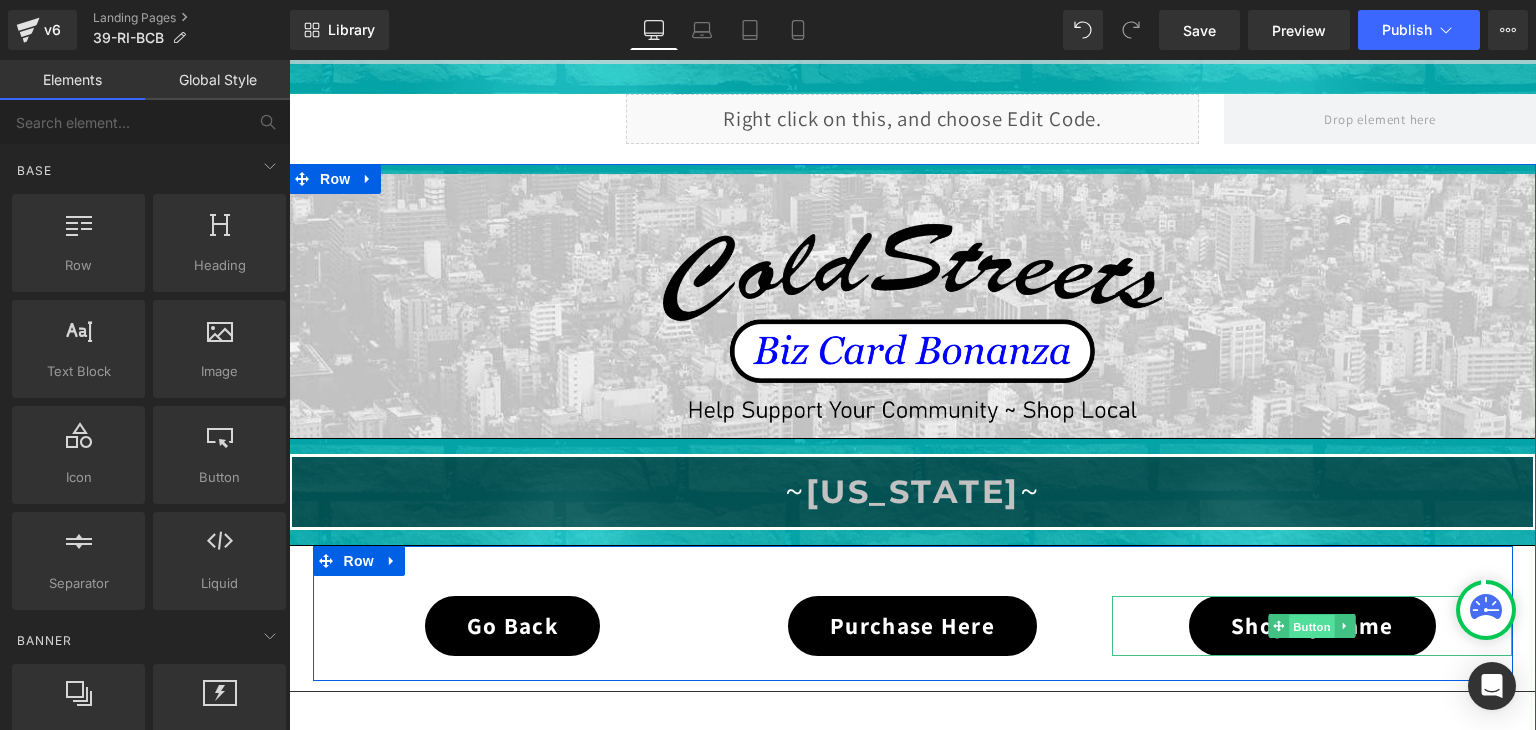 click on "Button" at bounding box center [1313, 627] 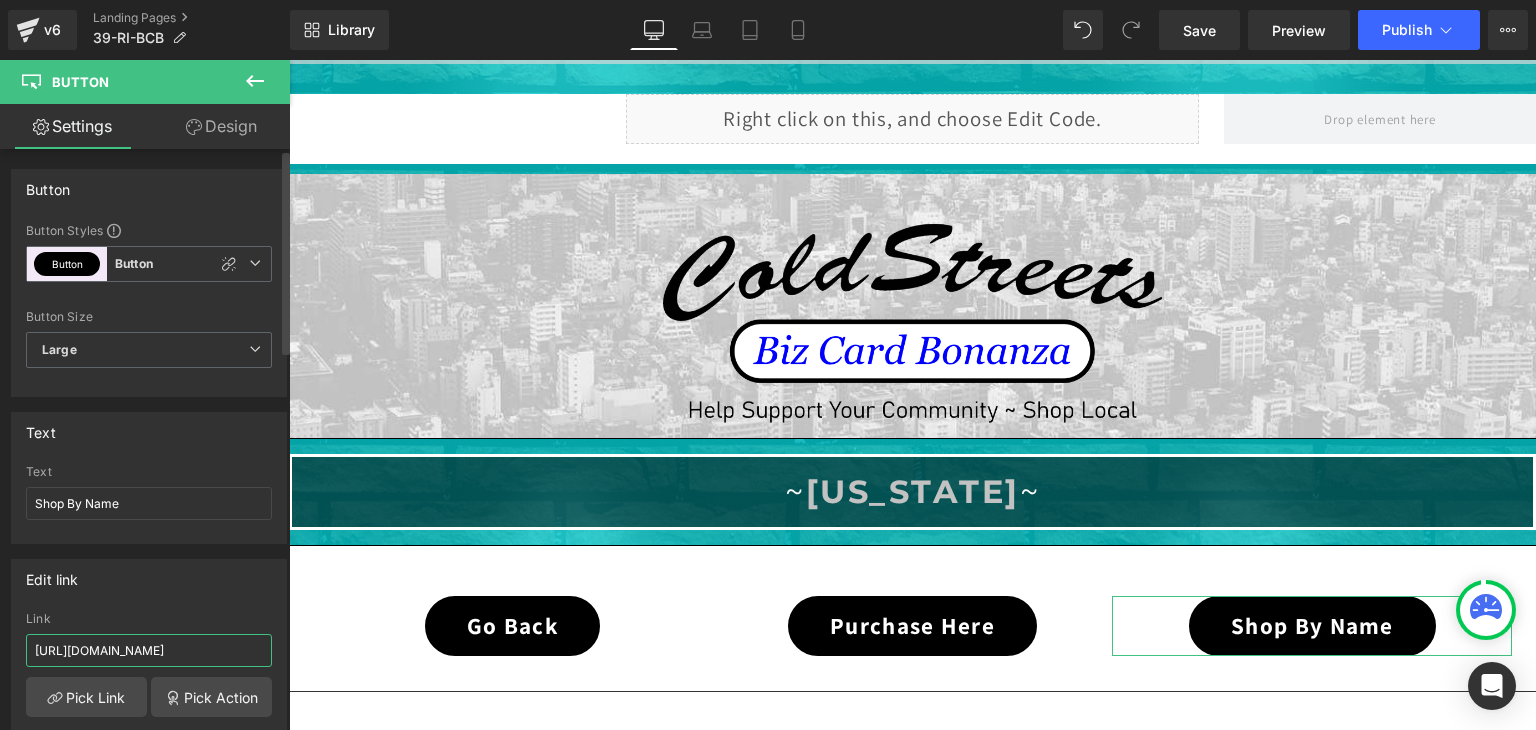 scroll, scrollTop: 0, scrollLeft: 44, axis: horizontal 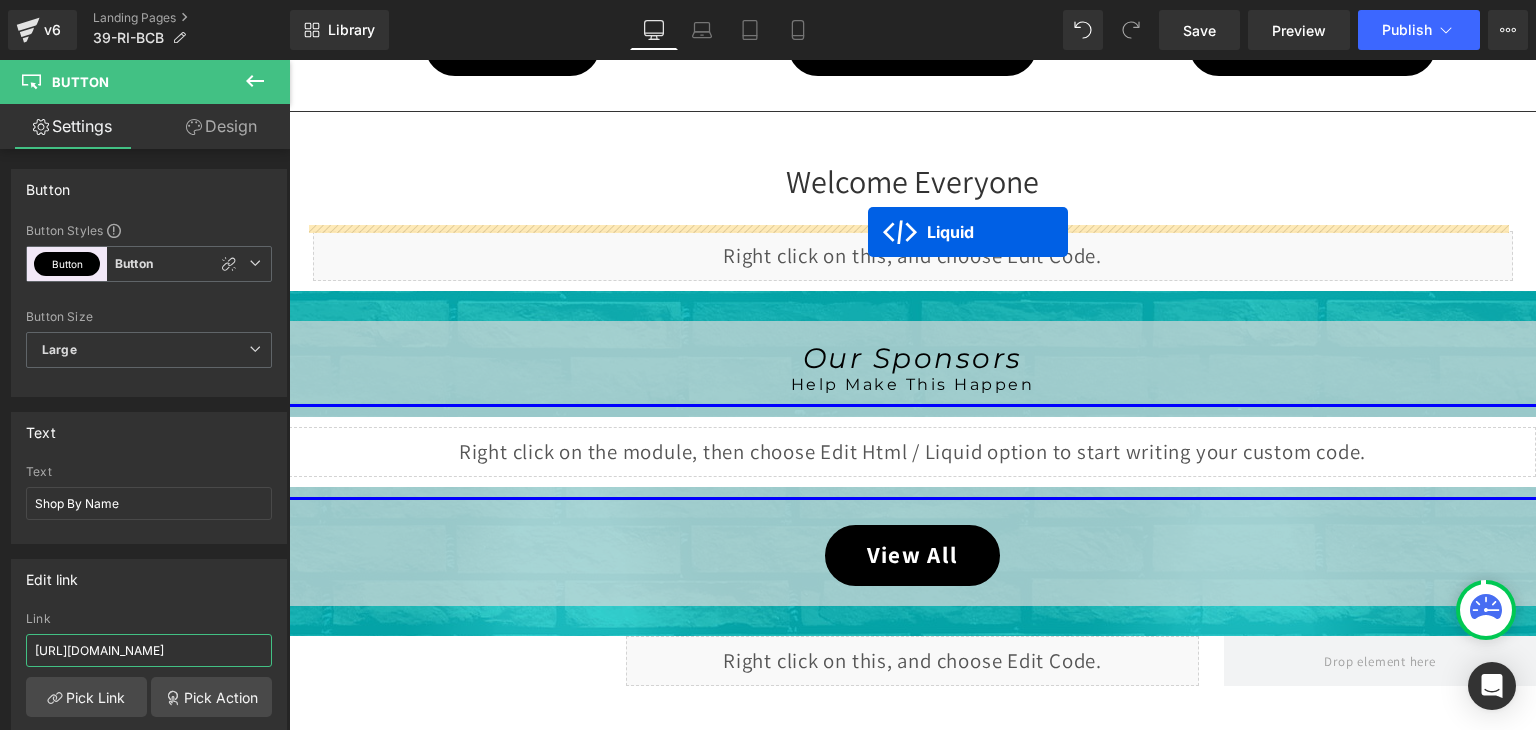 drag, startPoint x: 859, startPoint y: 401, endPoint x: 868, endPoint y: 232, distance: 169.23947 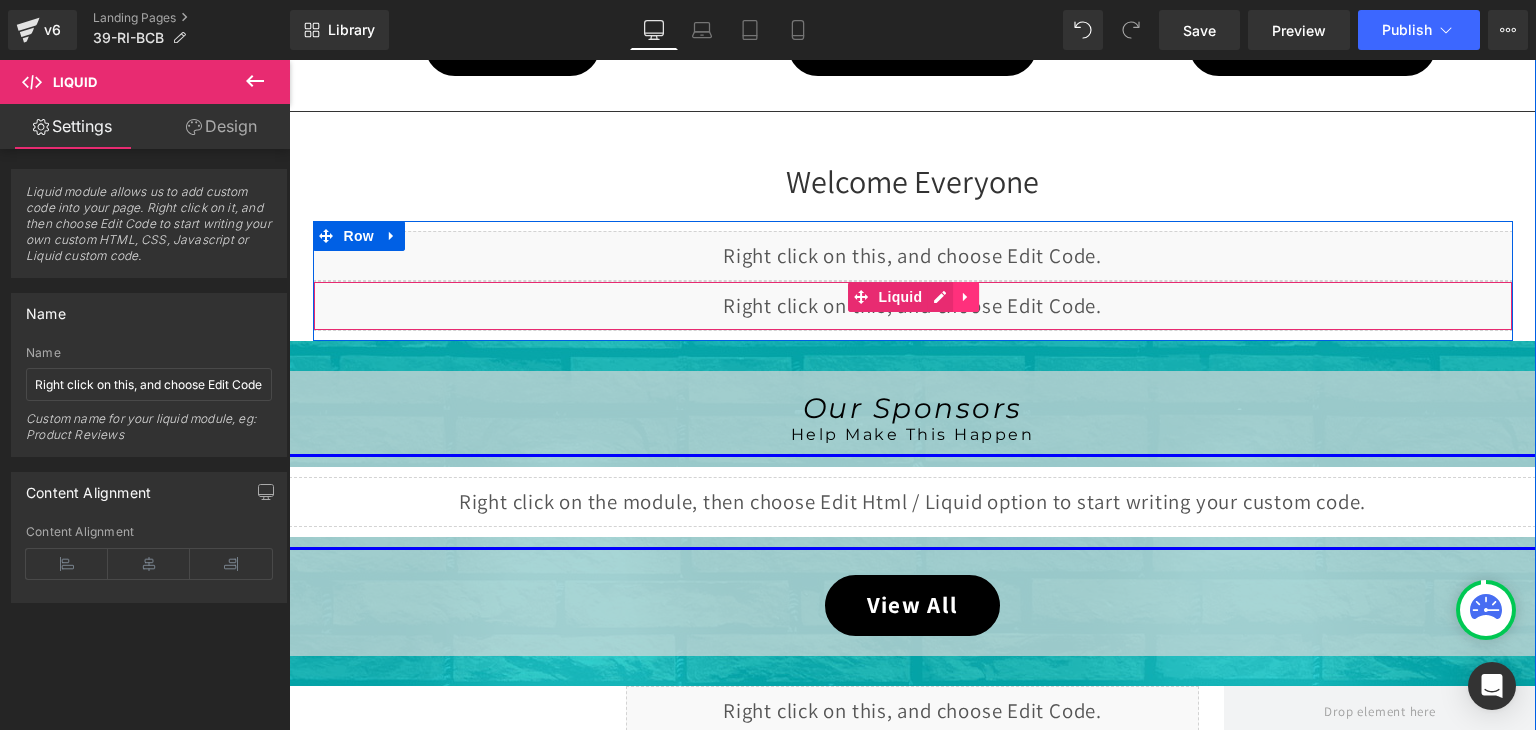click 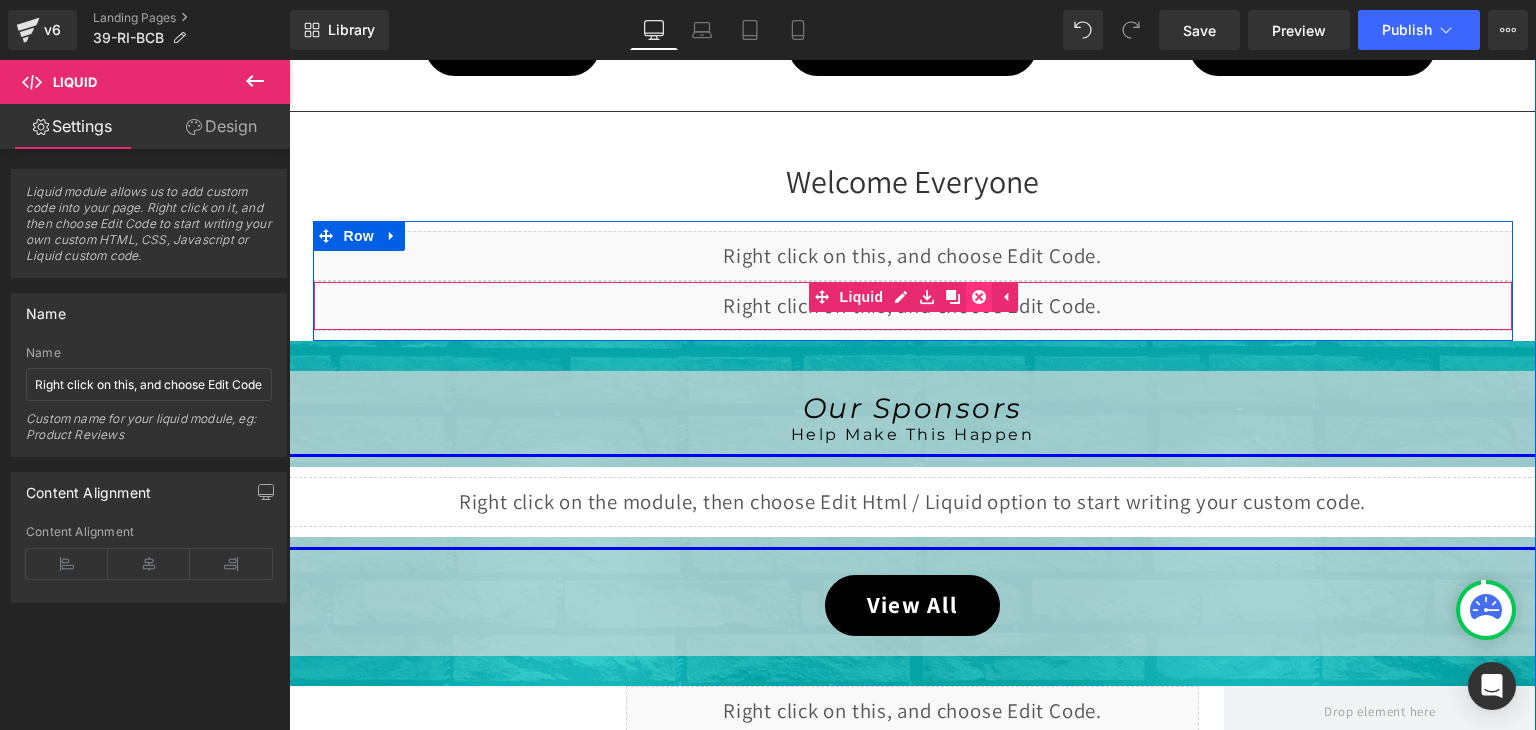 click 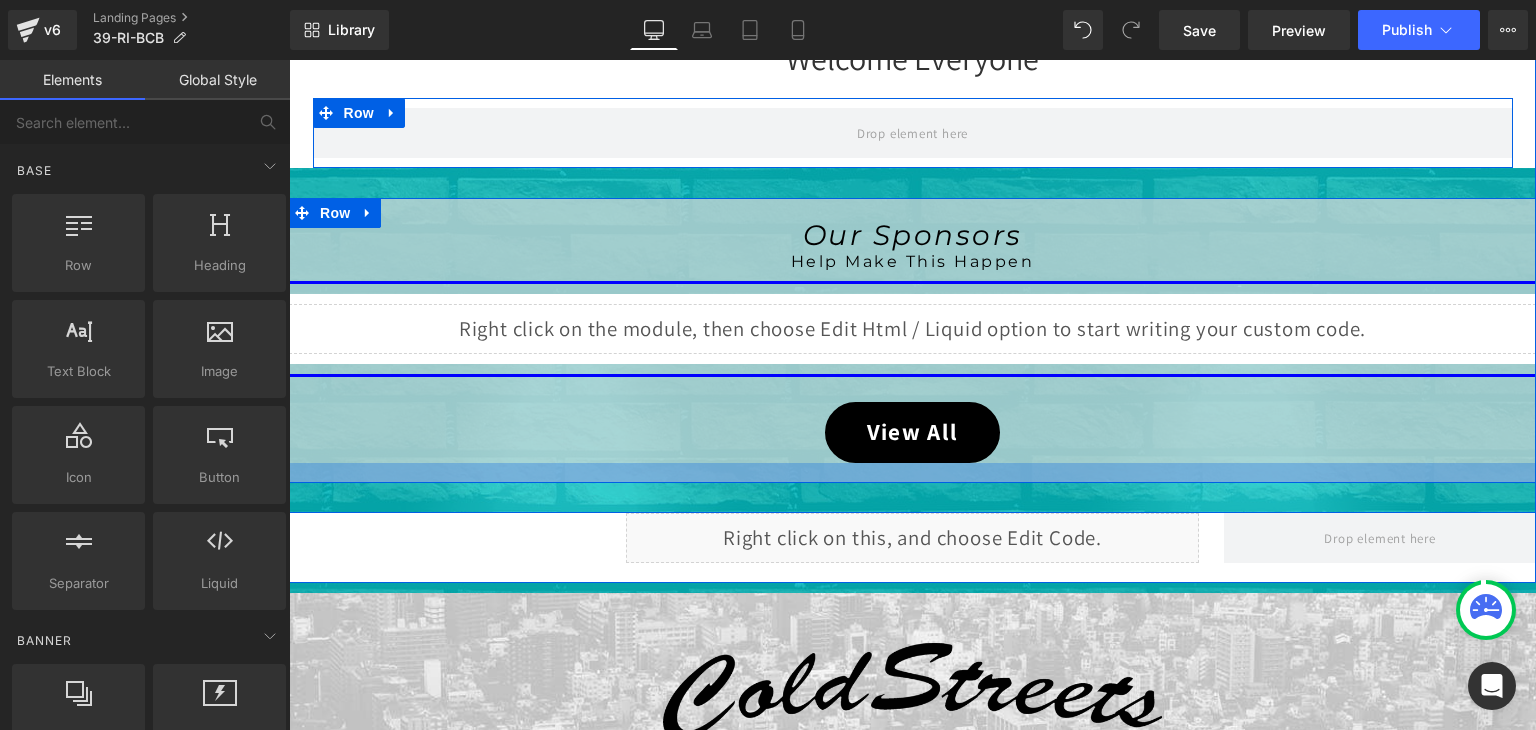 scroll, scrollTop: 839, scrollLeft: 0, axis: vertical 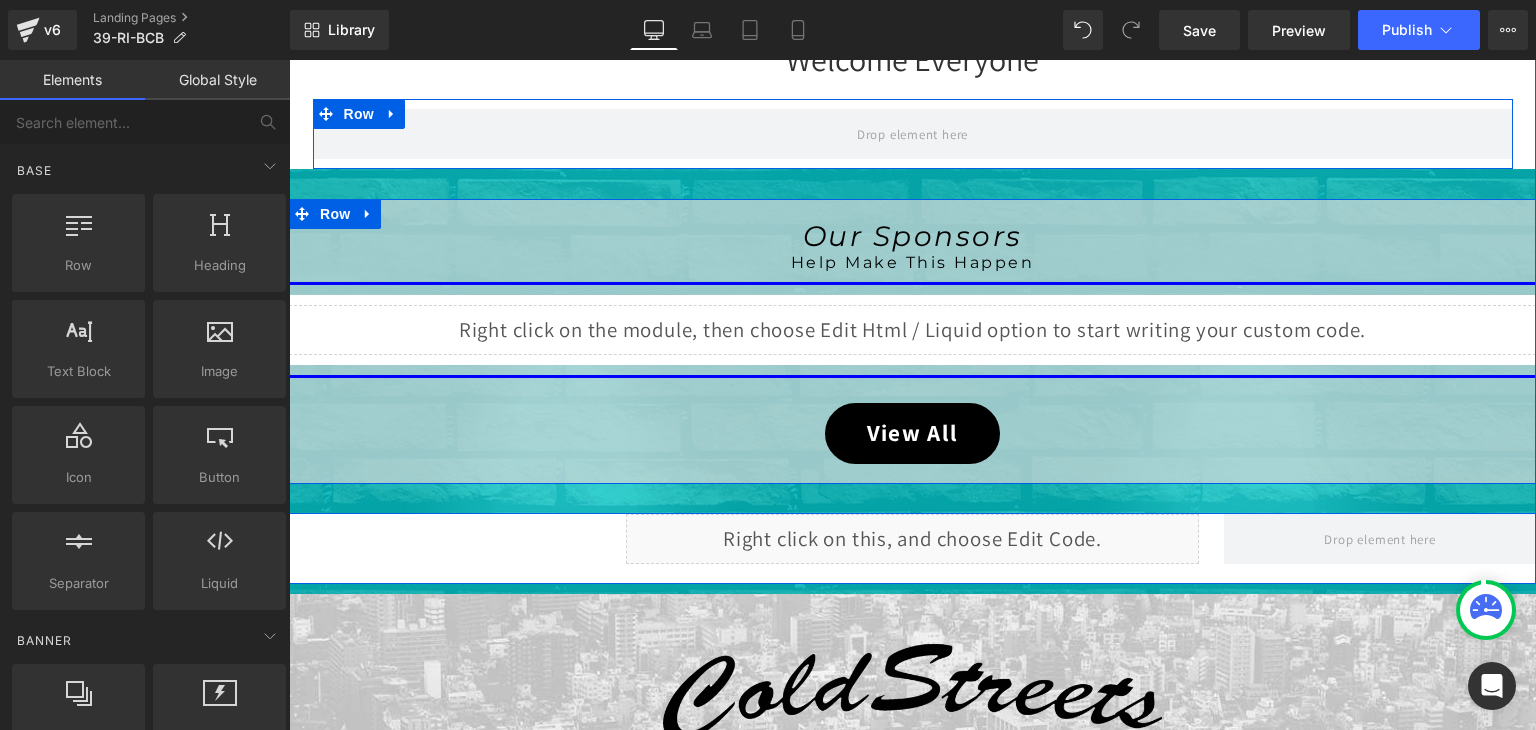 click on "Liquid" at bounding box center [912, 330] 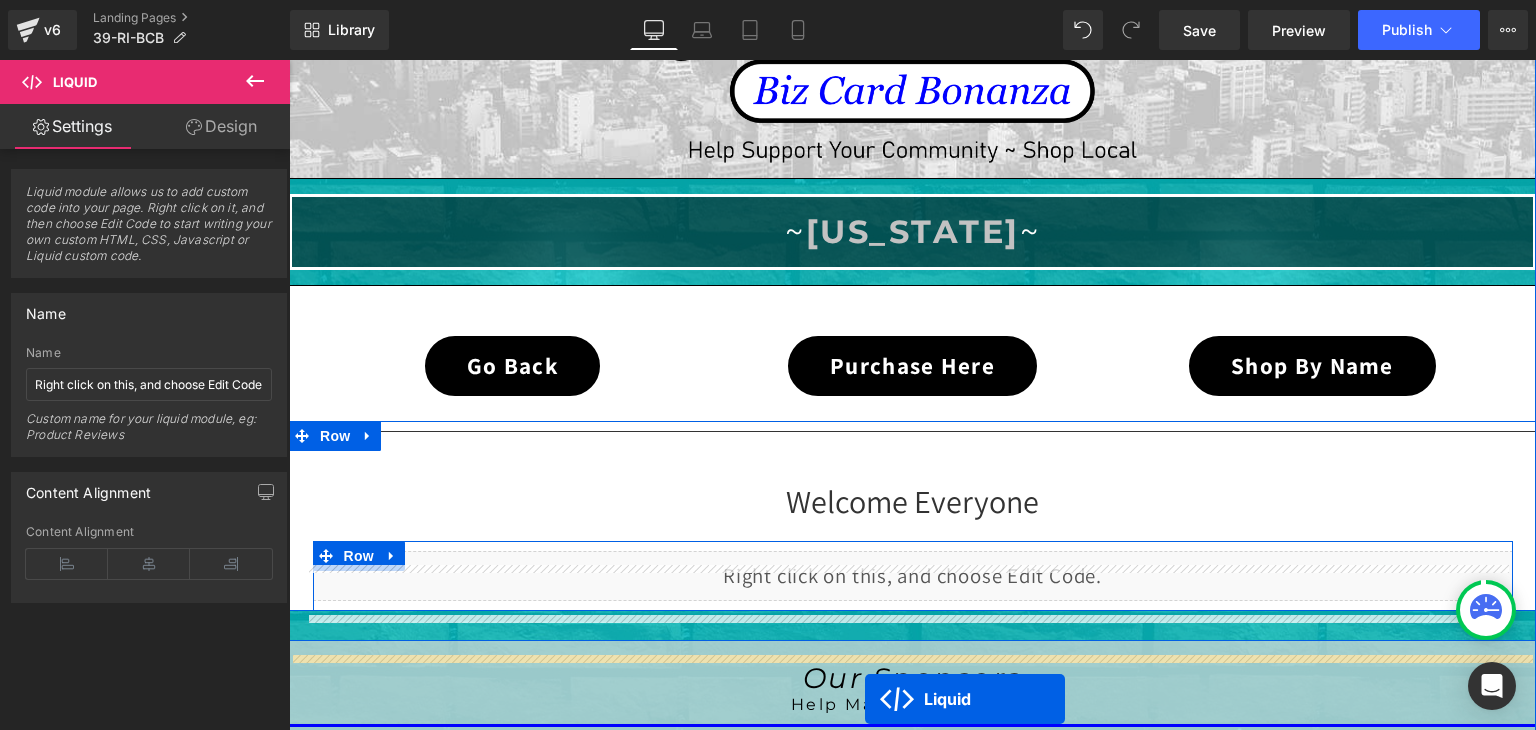 scroll, scrollTop: 1659, scrollLeft: 0, axis: vertical 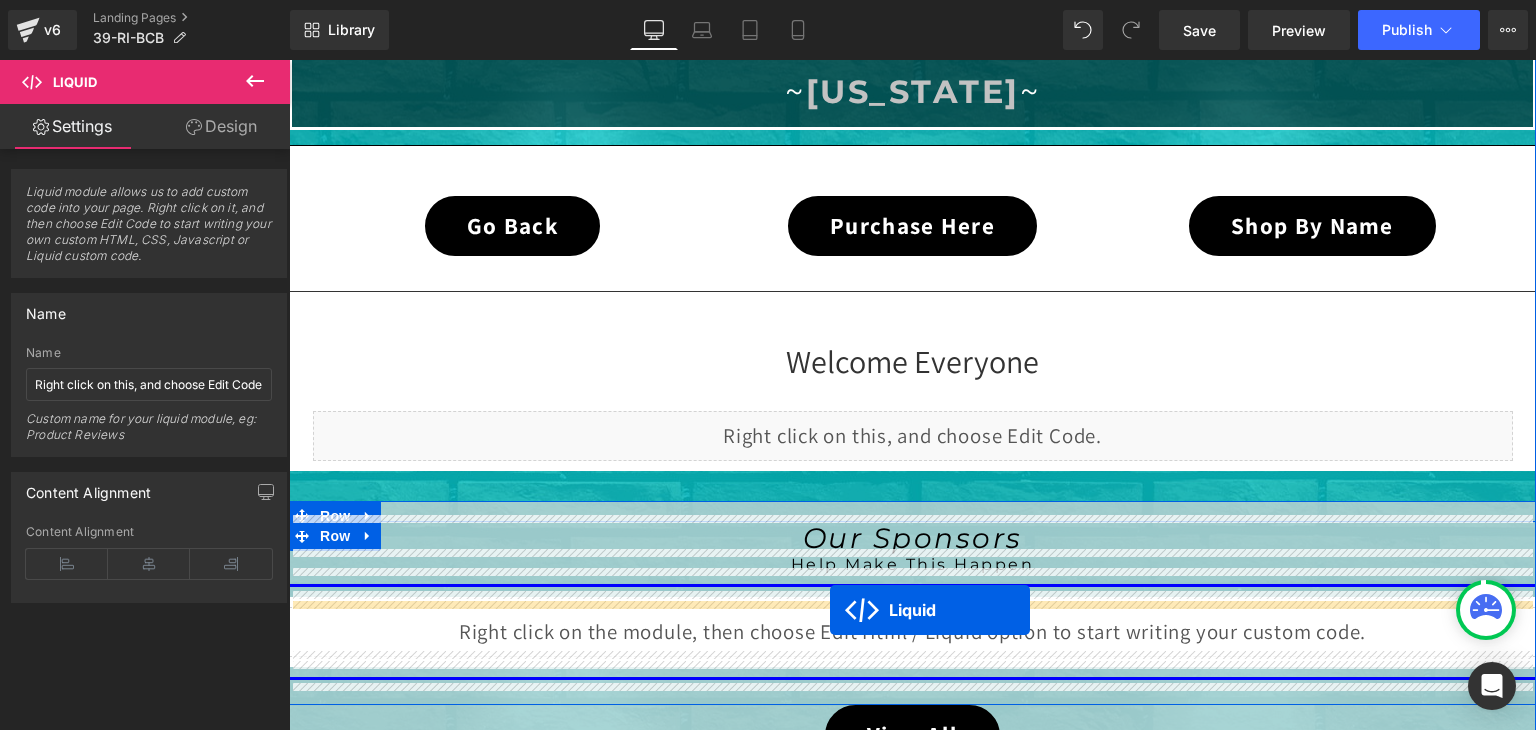 drag, startPoint x: 854, startPoint y: 321, endPoint x: 830, endPoint y: 610, distance: 289.99484 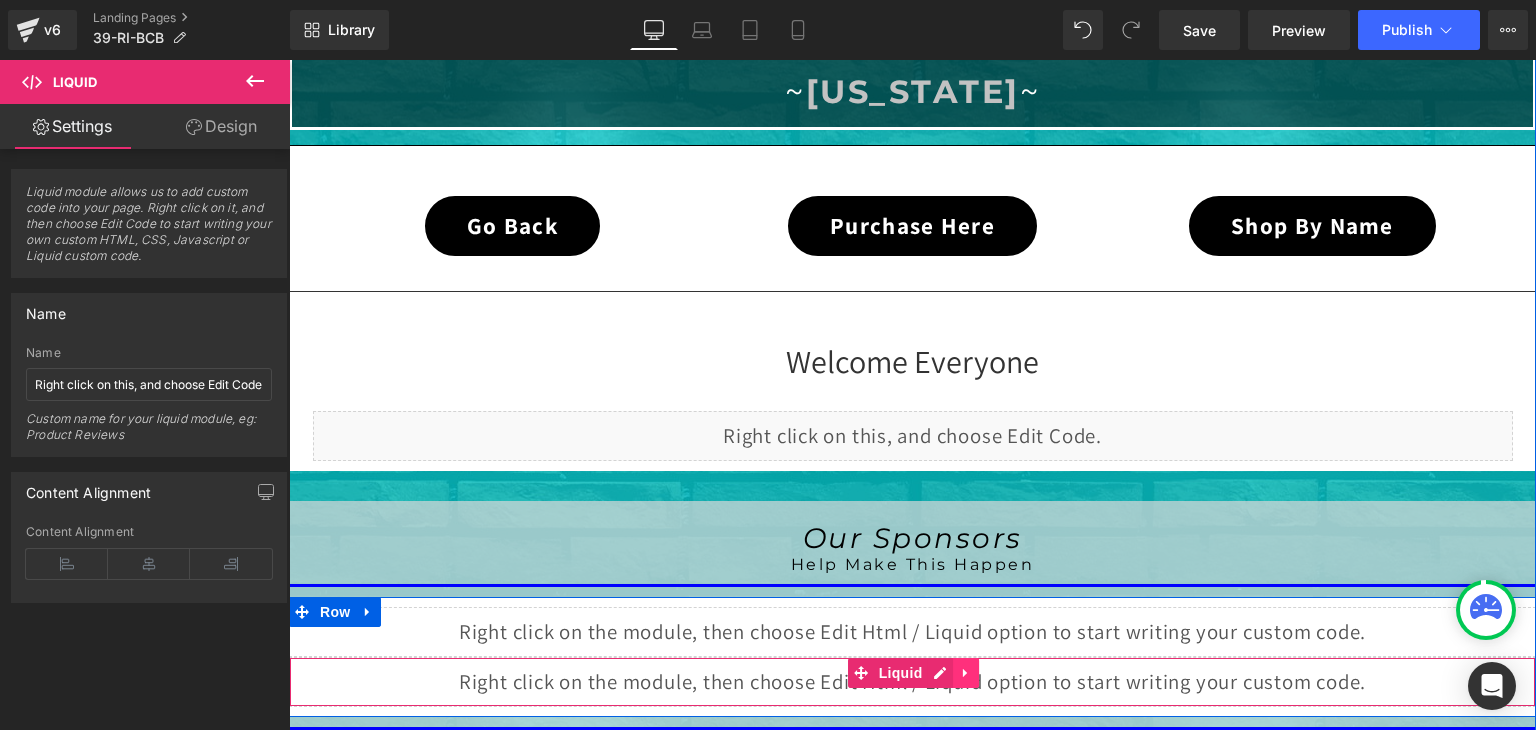 click 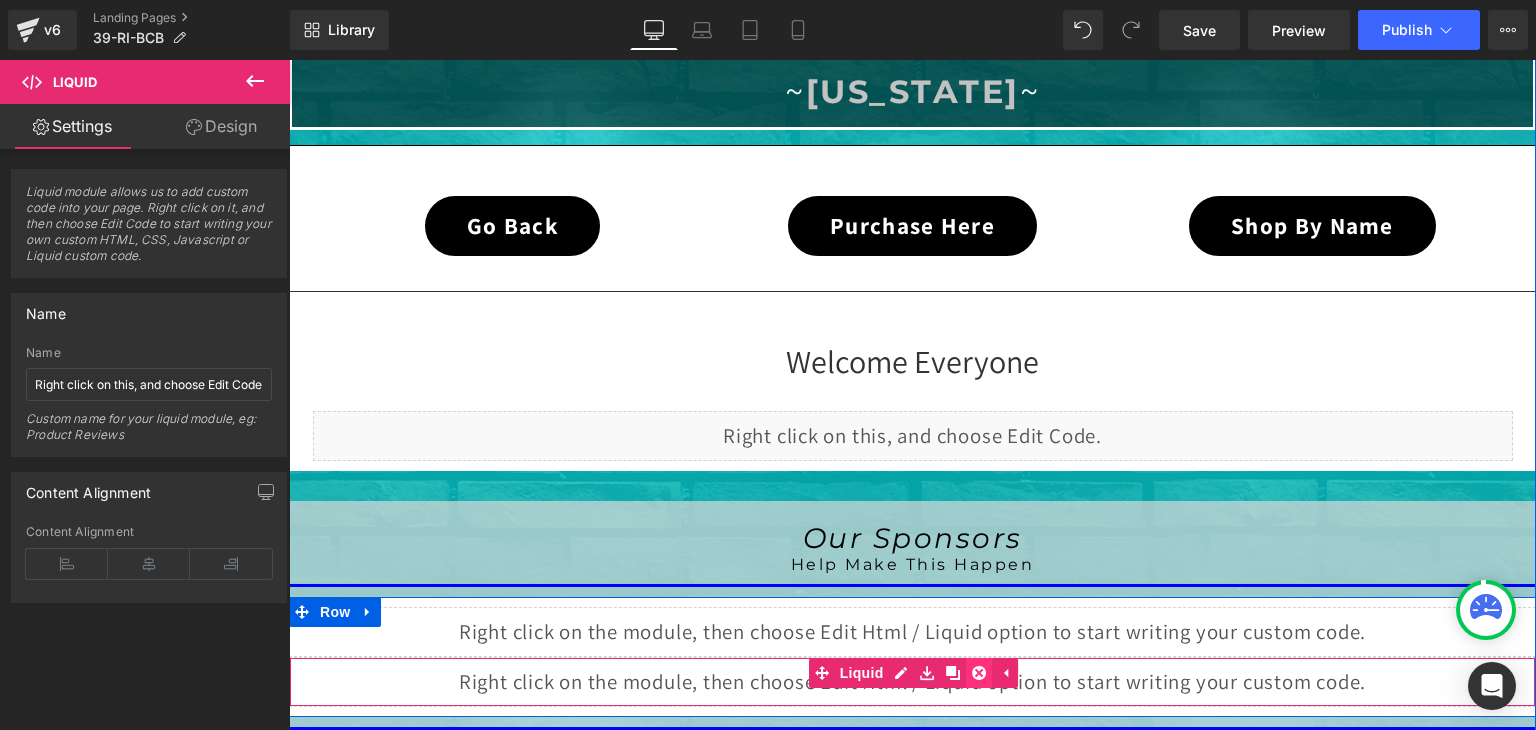 click at bounding box center (979, 673) 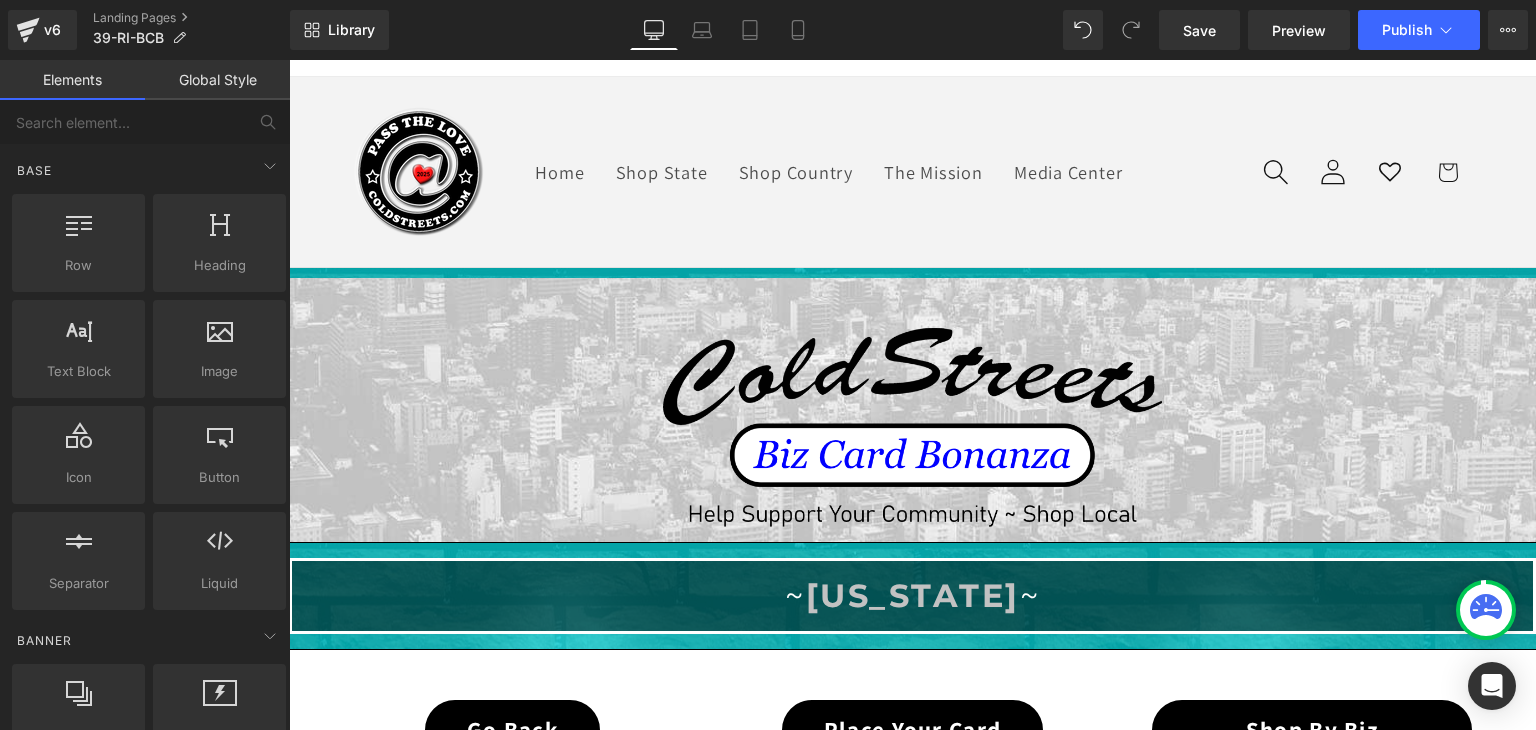 scroll, scrollTop: 0, scrollLeft: 0, axis: both 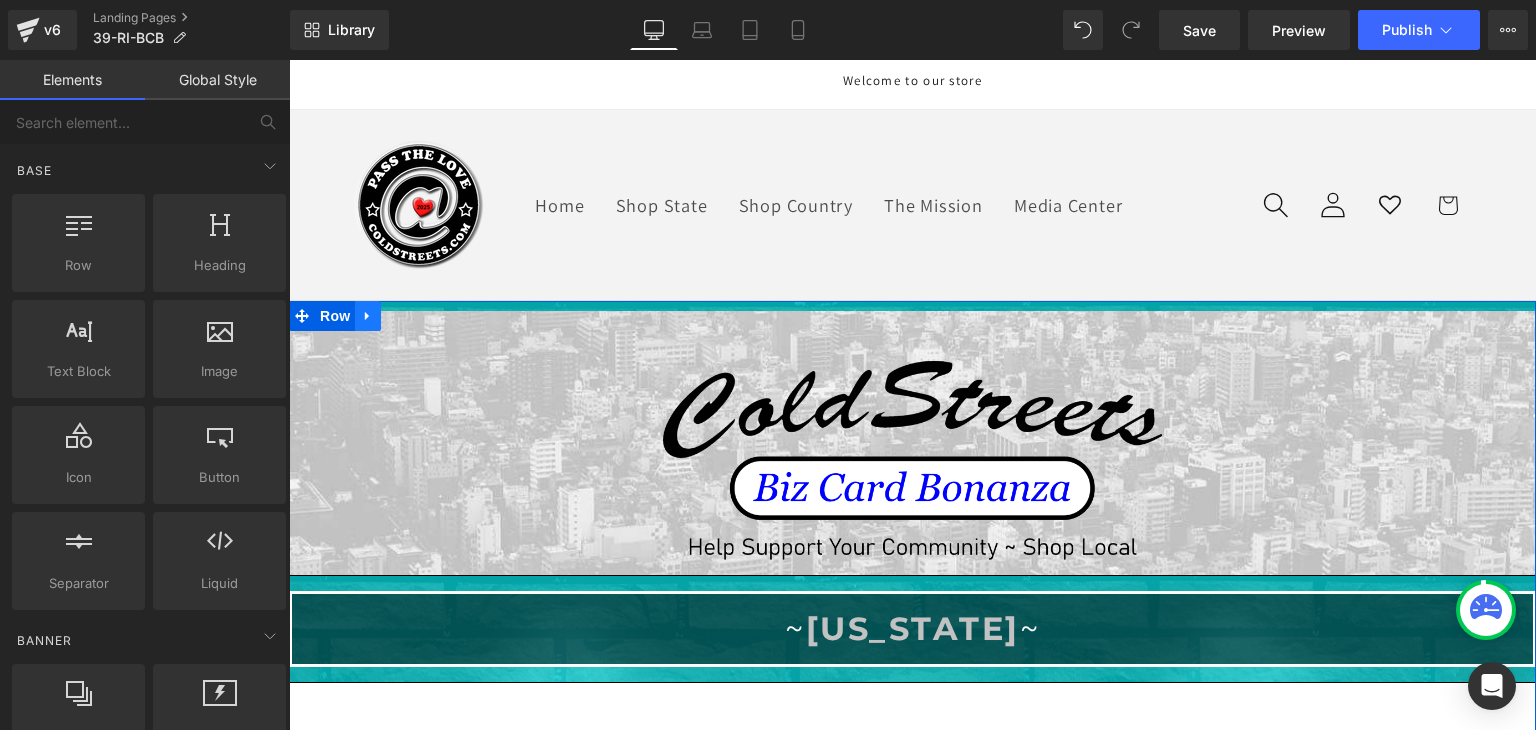click 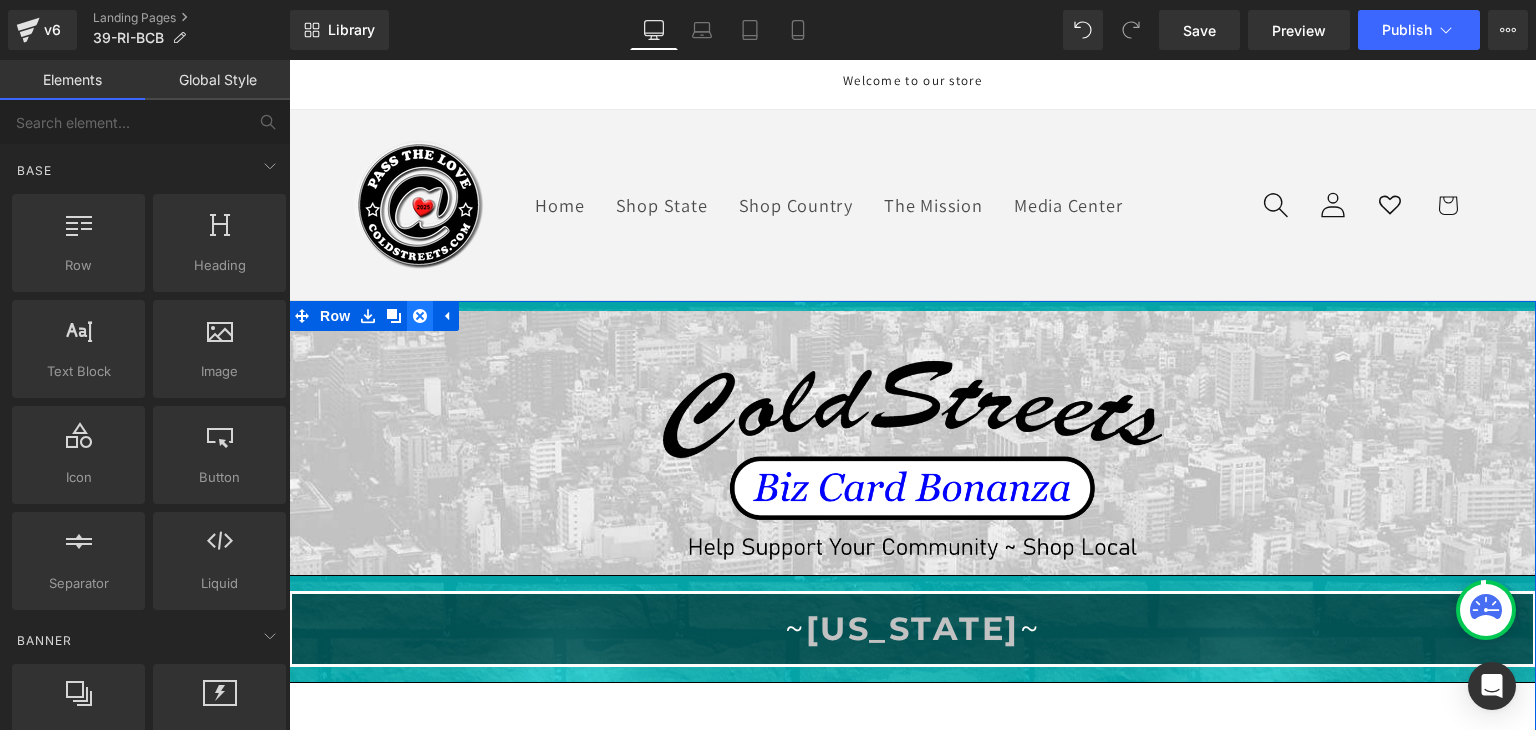 click 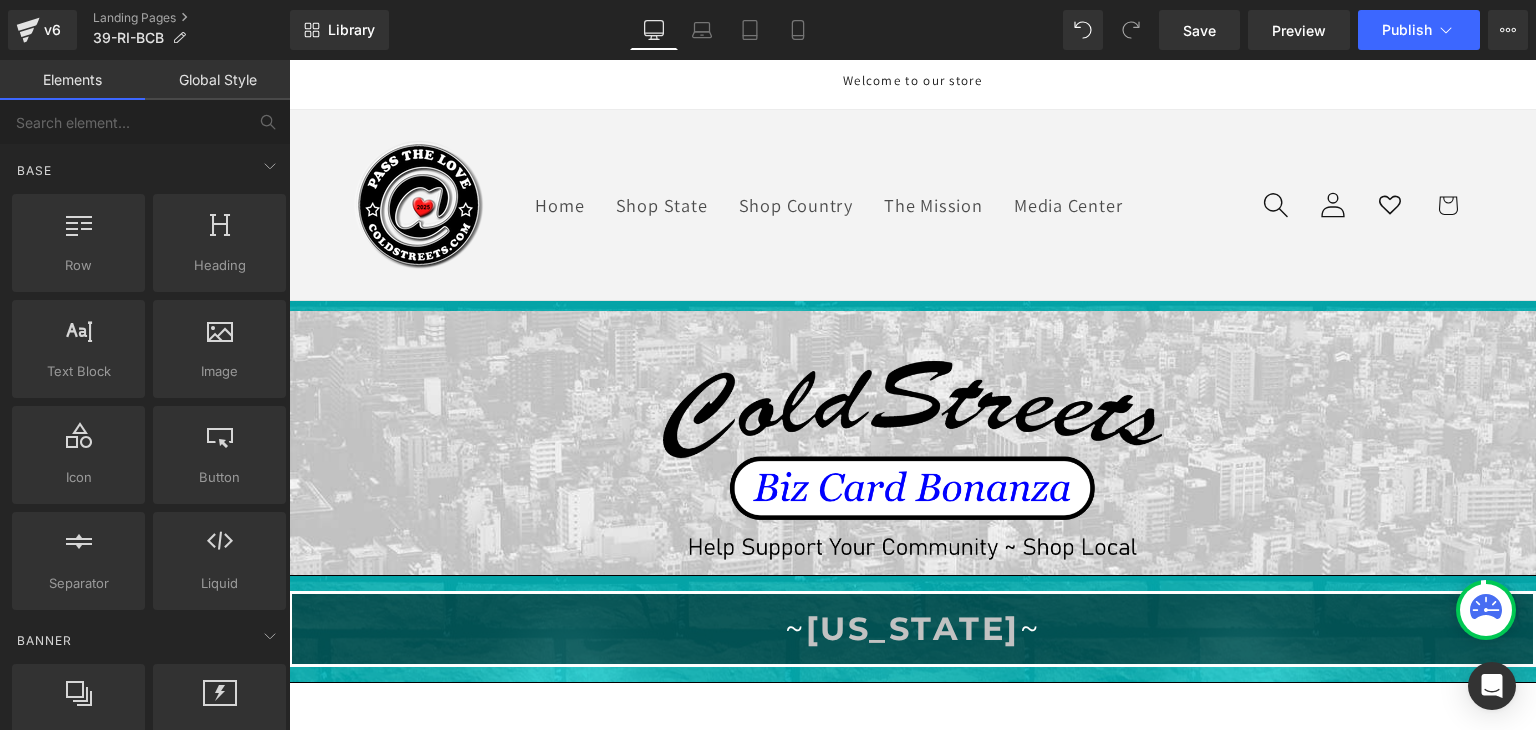 click 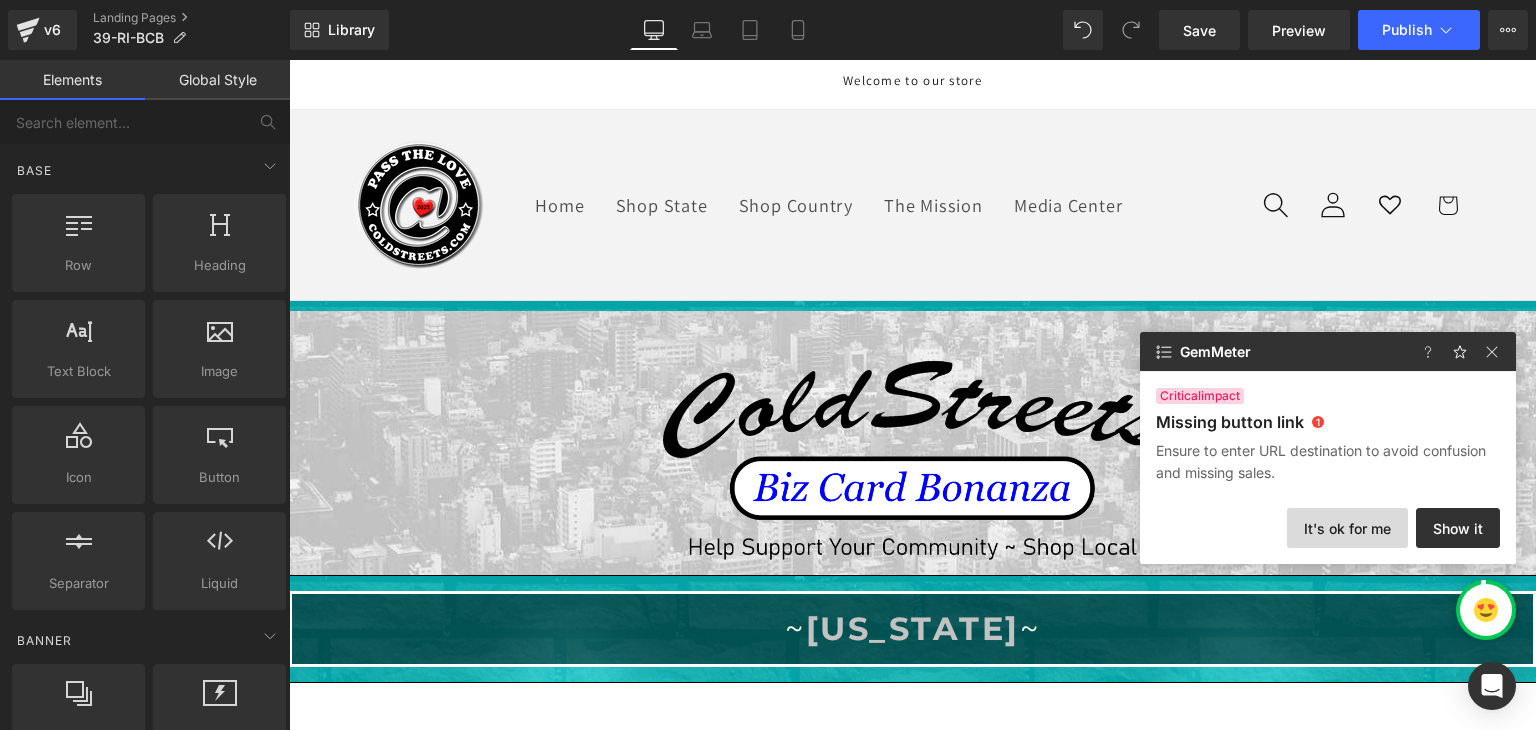 click on "It's ok for me" at bounding box center (1347, 528) 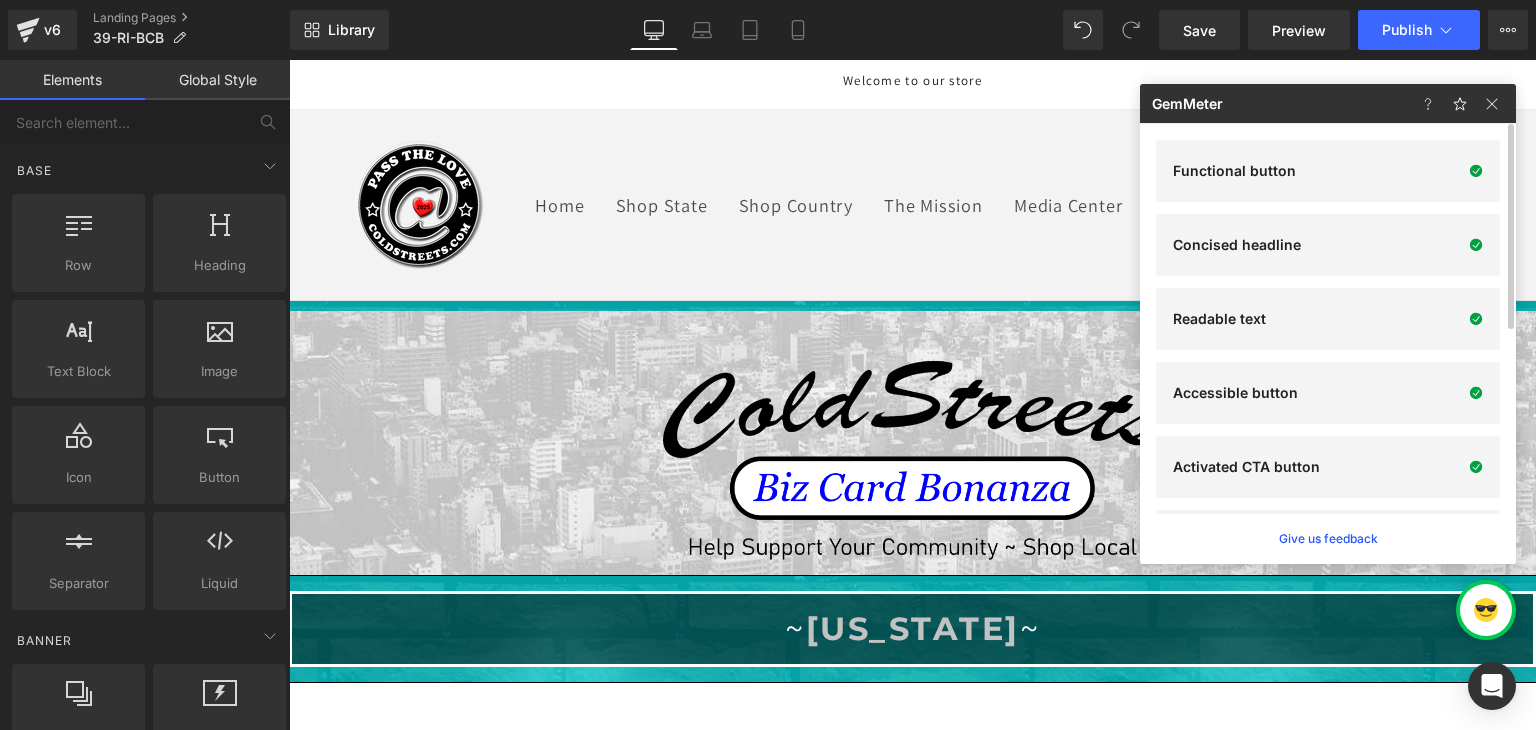 click on "Home
Shop State
Shop Country
The Mission
Media Center
Log in
Country/region
United States |
USD
$
Search
Afghanistan
USD
$
Åland Islands
USD
$" at bounding box center [912, 205] 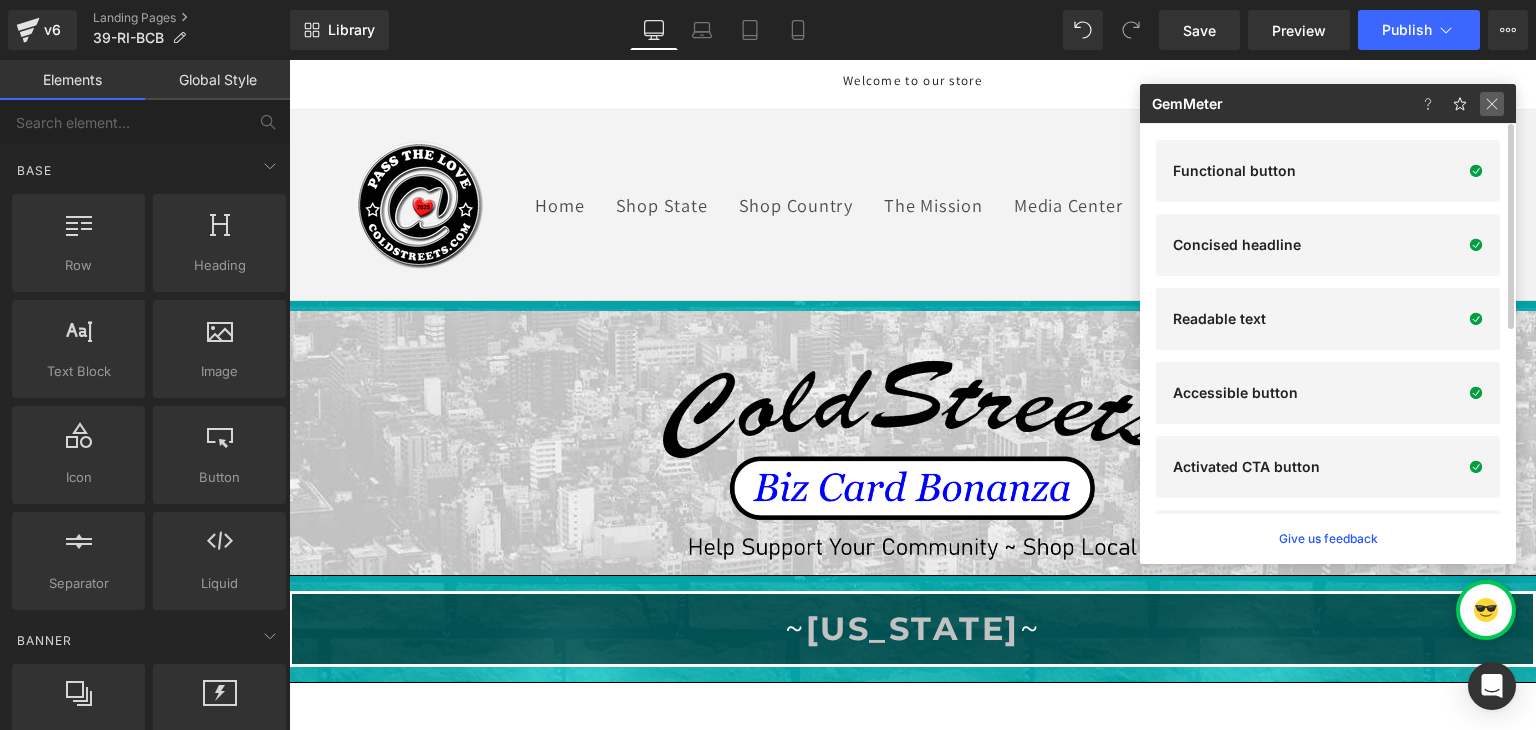 click 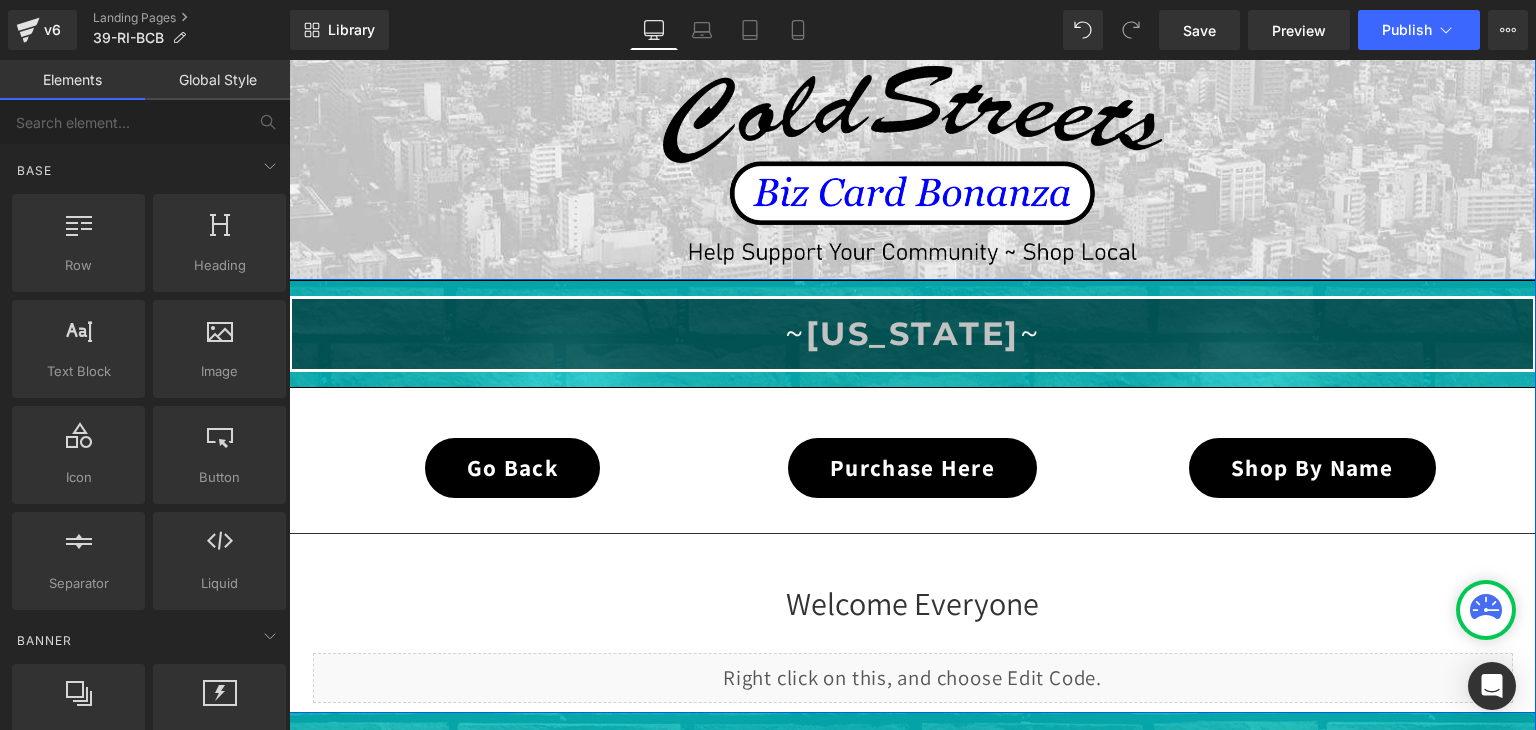 scroll, scrollTop: 300, scrollLeft: 0, axis: vertical 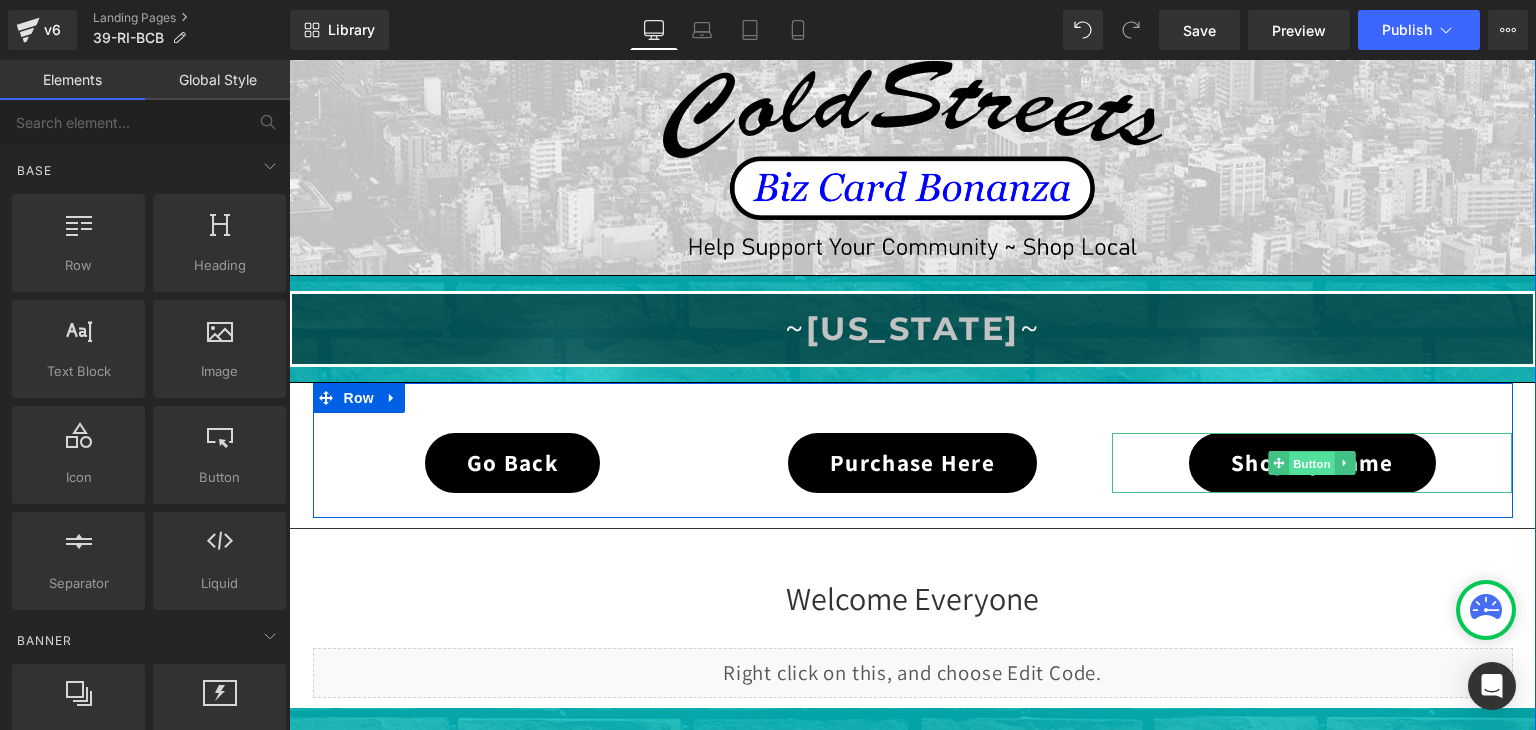 click on "Button" at bounding box center [1313, 464] 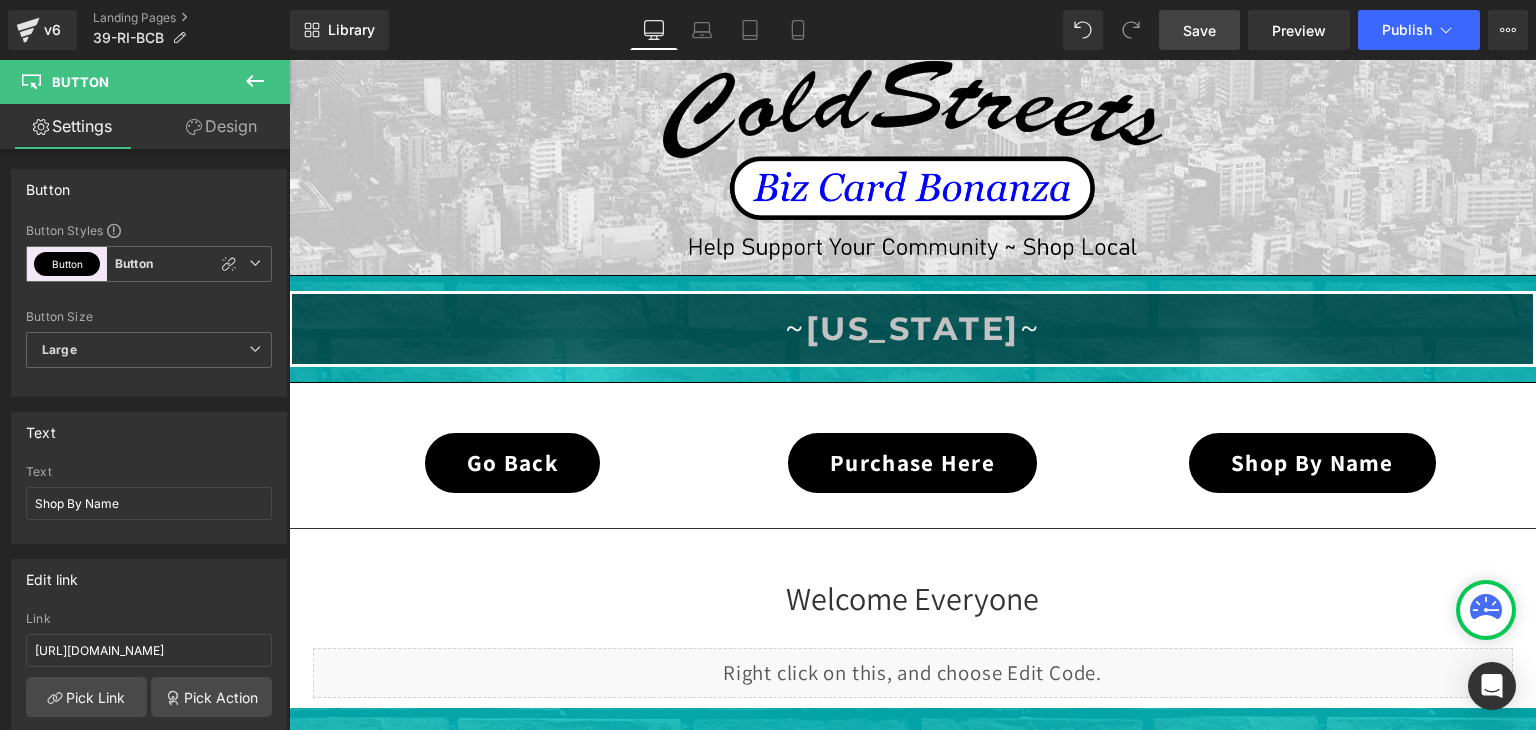 click on "Save" at bounding box center [1199, 30] 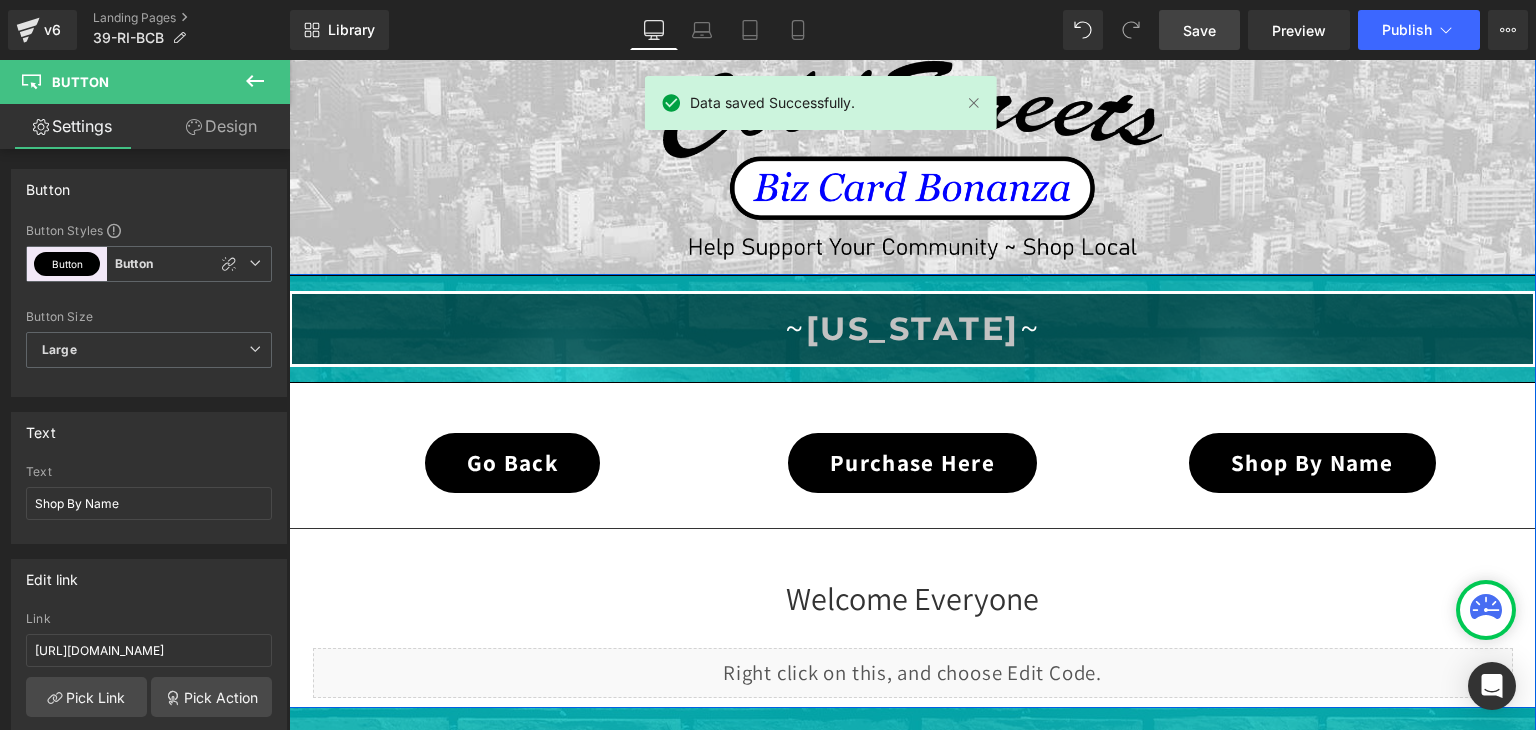 scroll, scrollTop: 700, scrollLeft: 0, axis: vertical 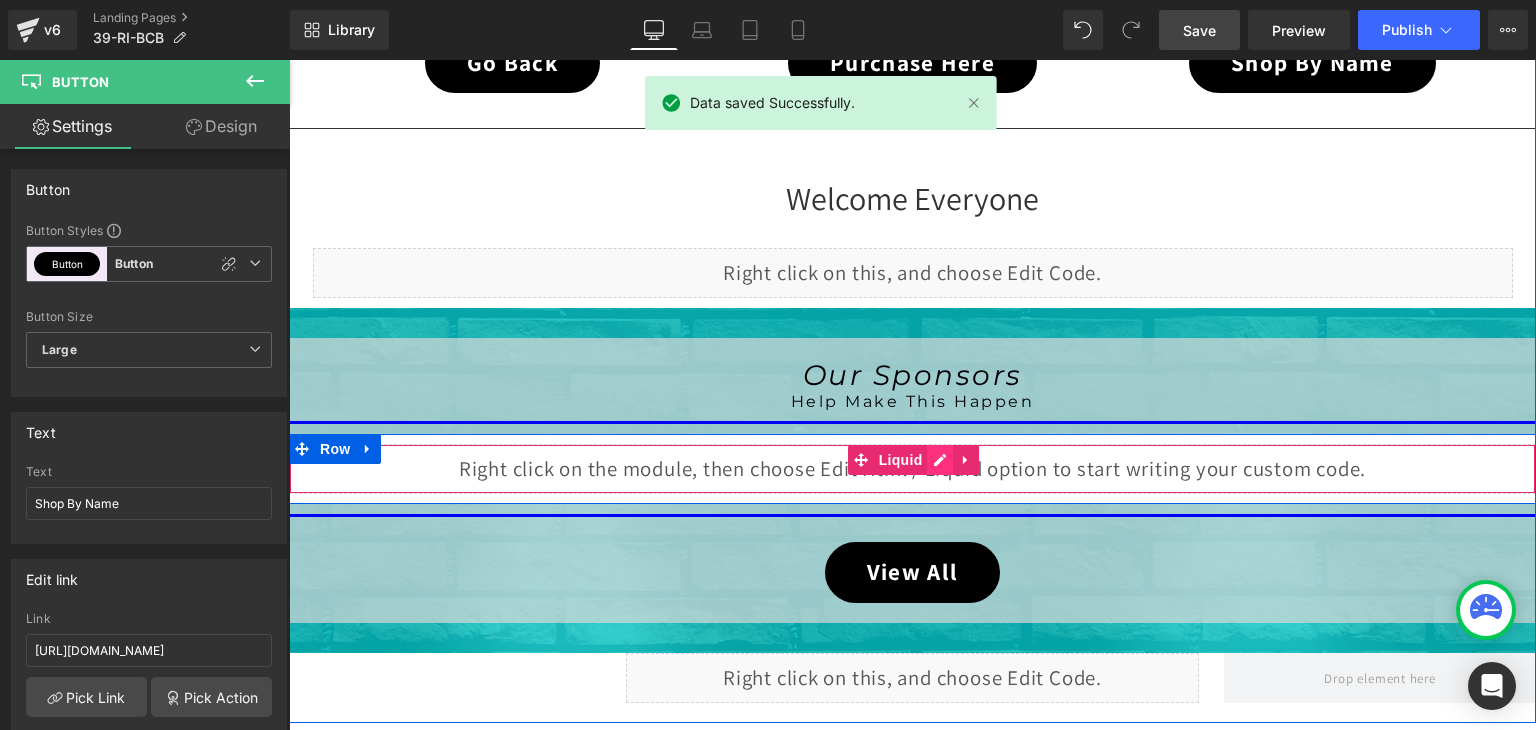 click on "Liquid" at bounding box center (912, 469) 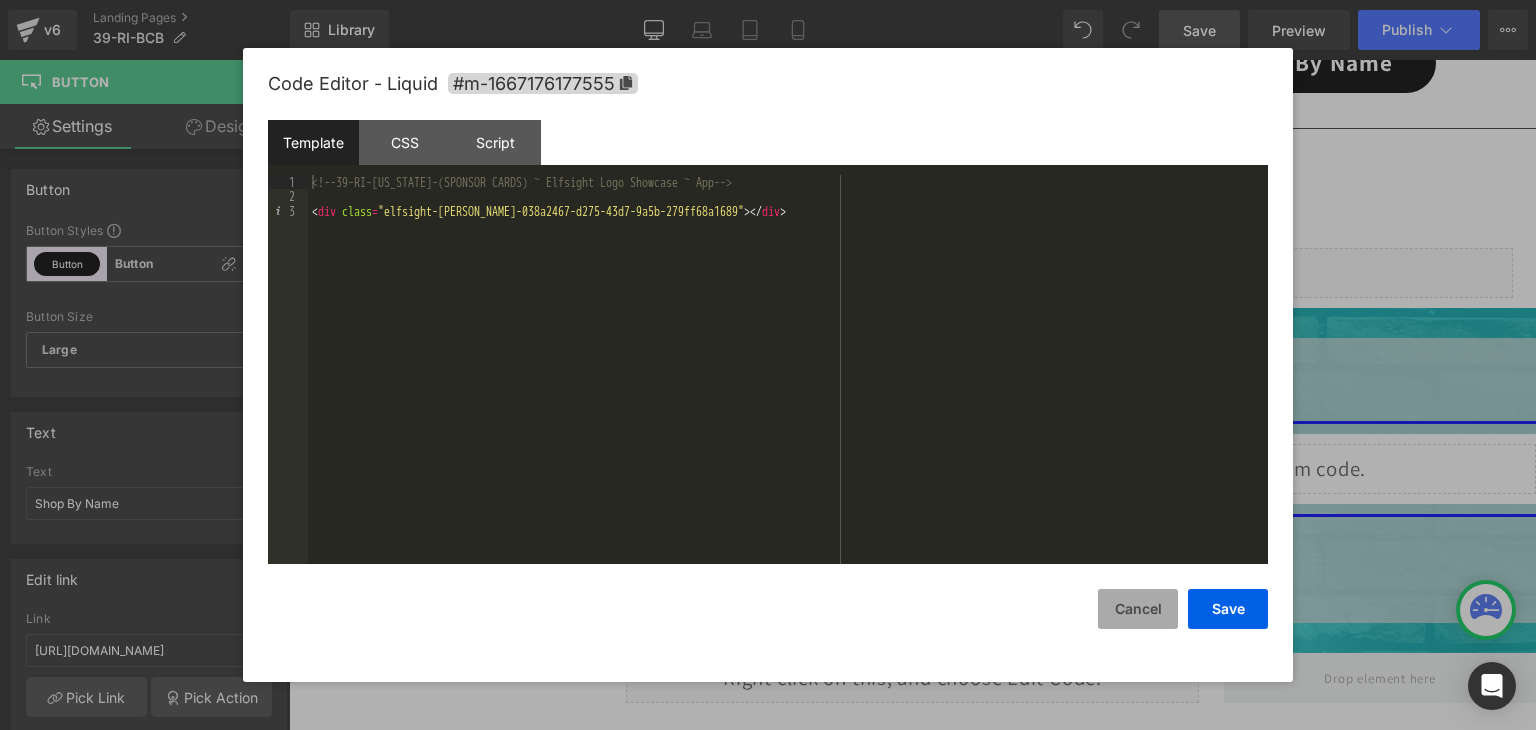 click on "Cancel" at bounding box center (1138, 609) 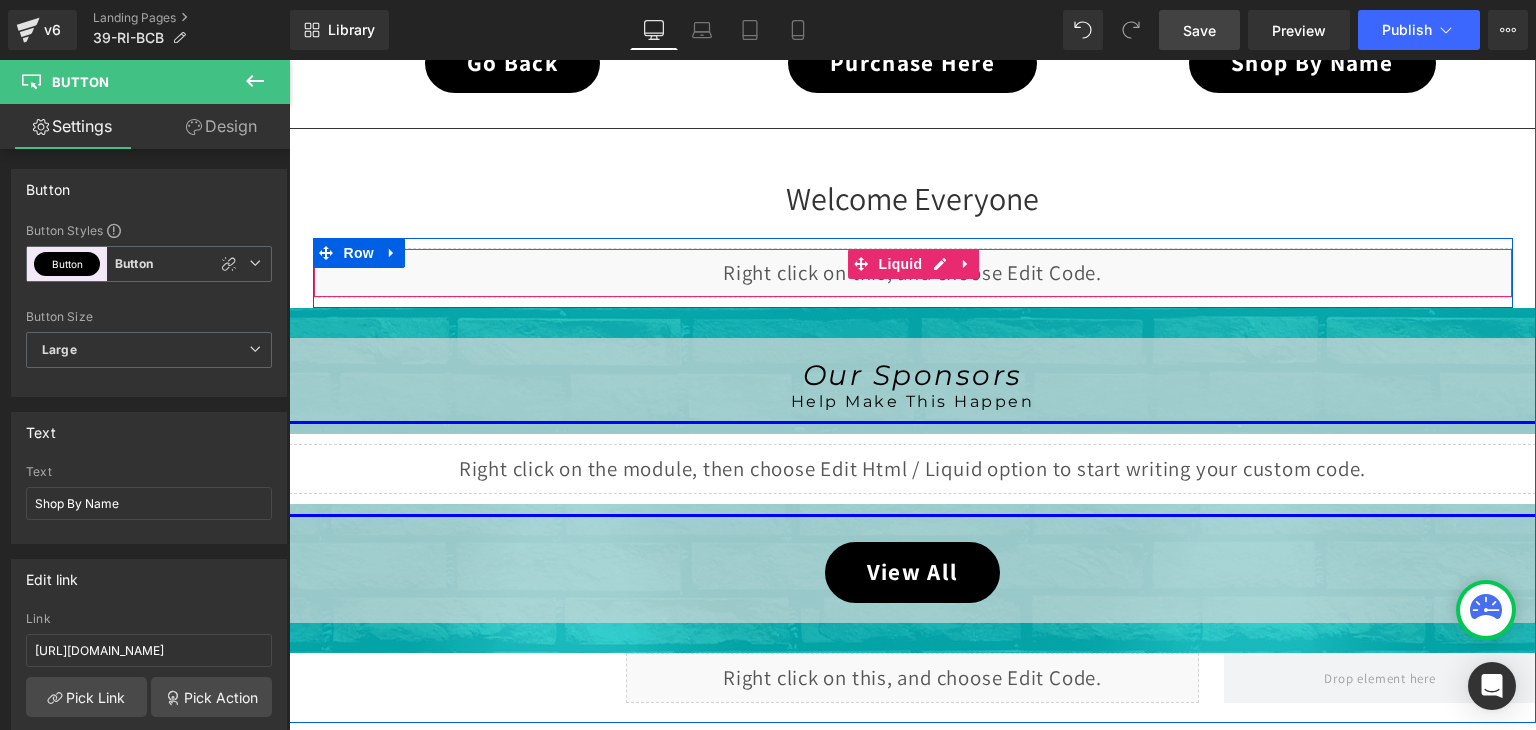 click on "Liquid" at bounding box center [913, 273] 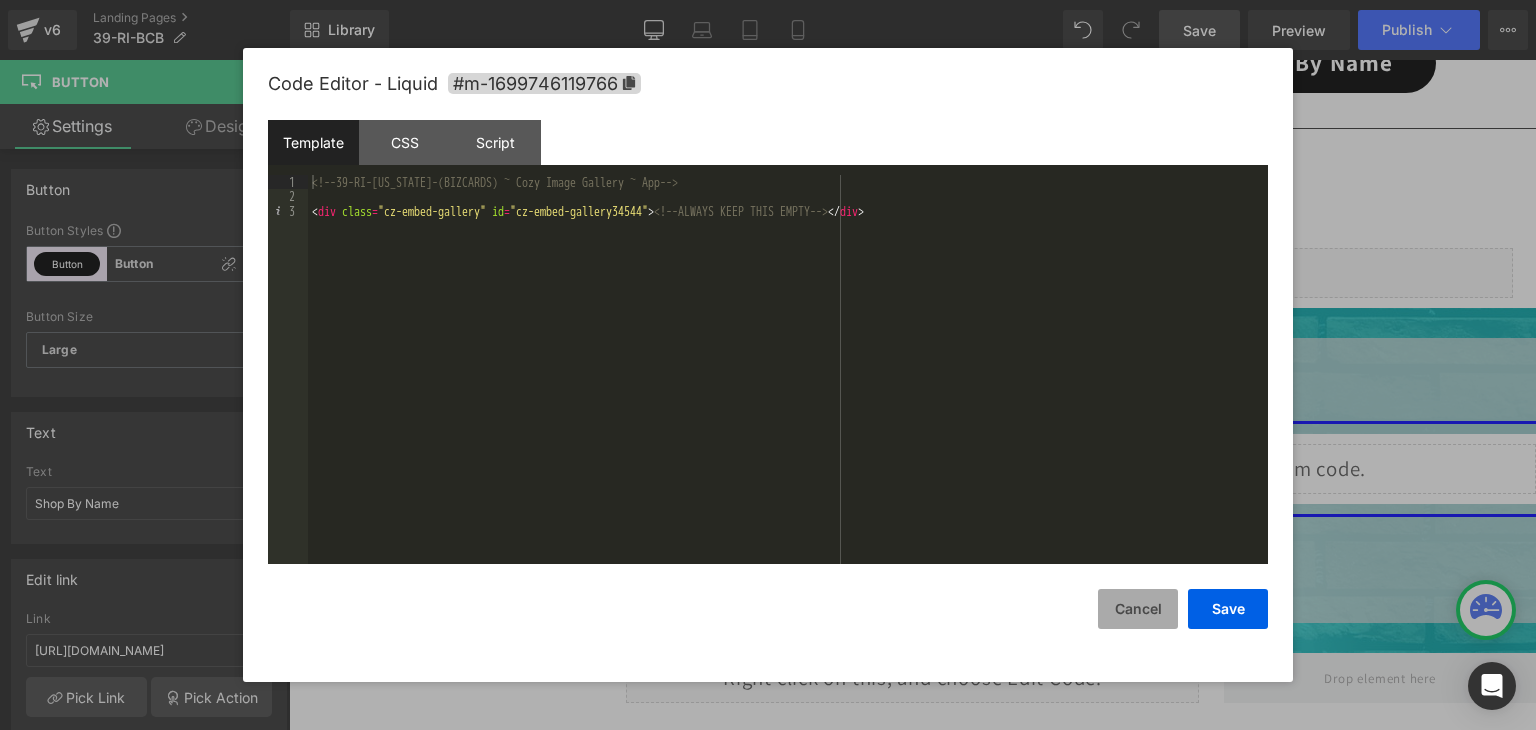 click on "Cancel" at bounding box center [1138, 609] 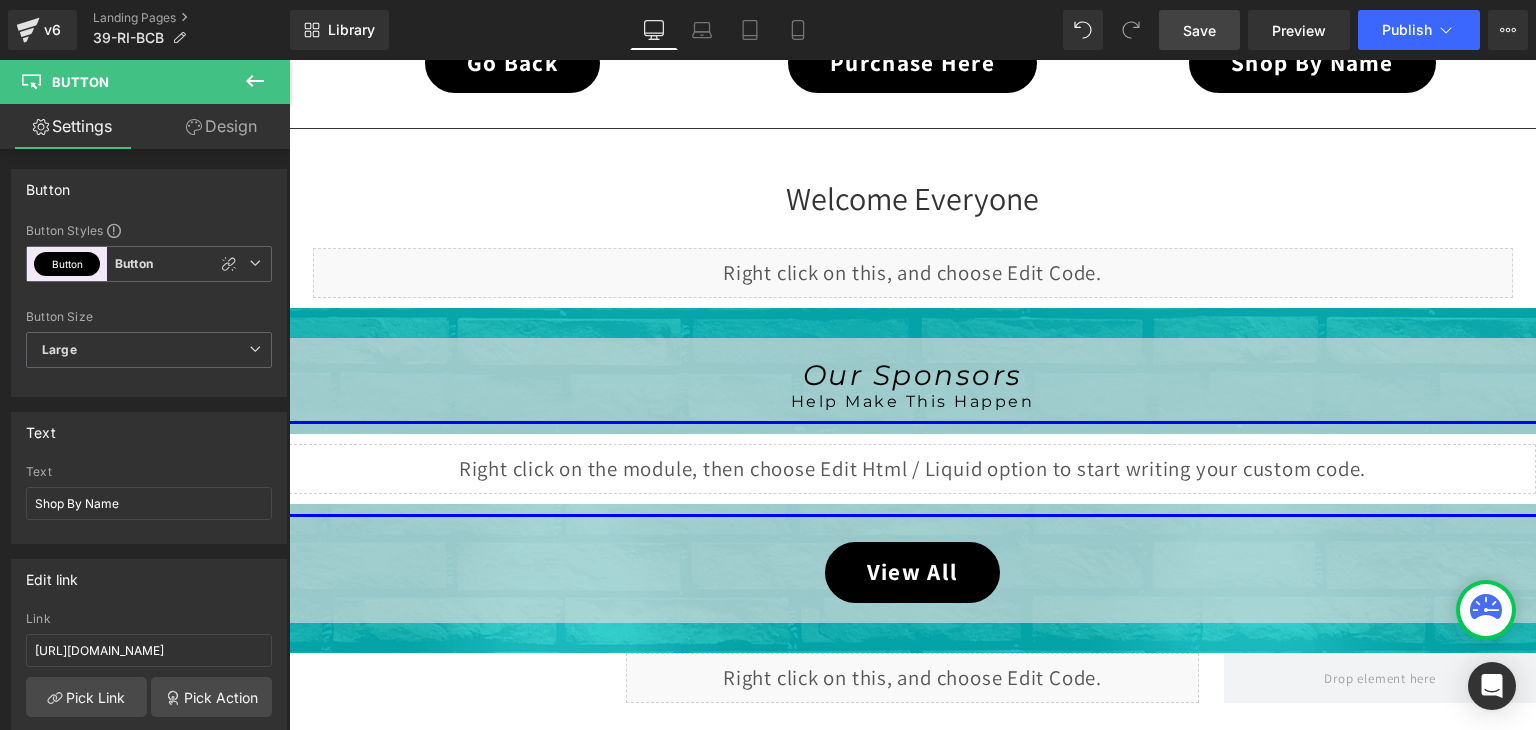 click on "Save" at bounding box center [1199, 30] 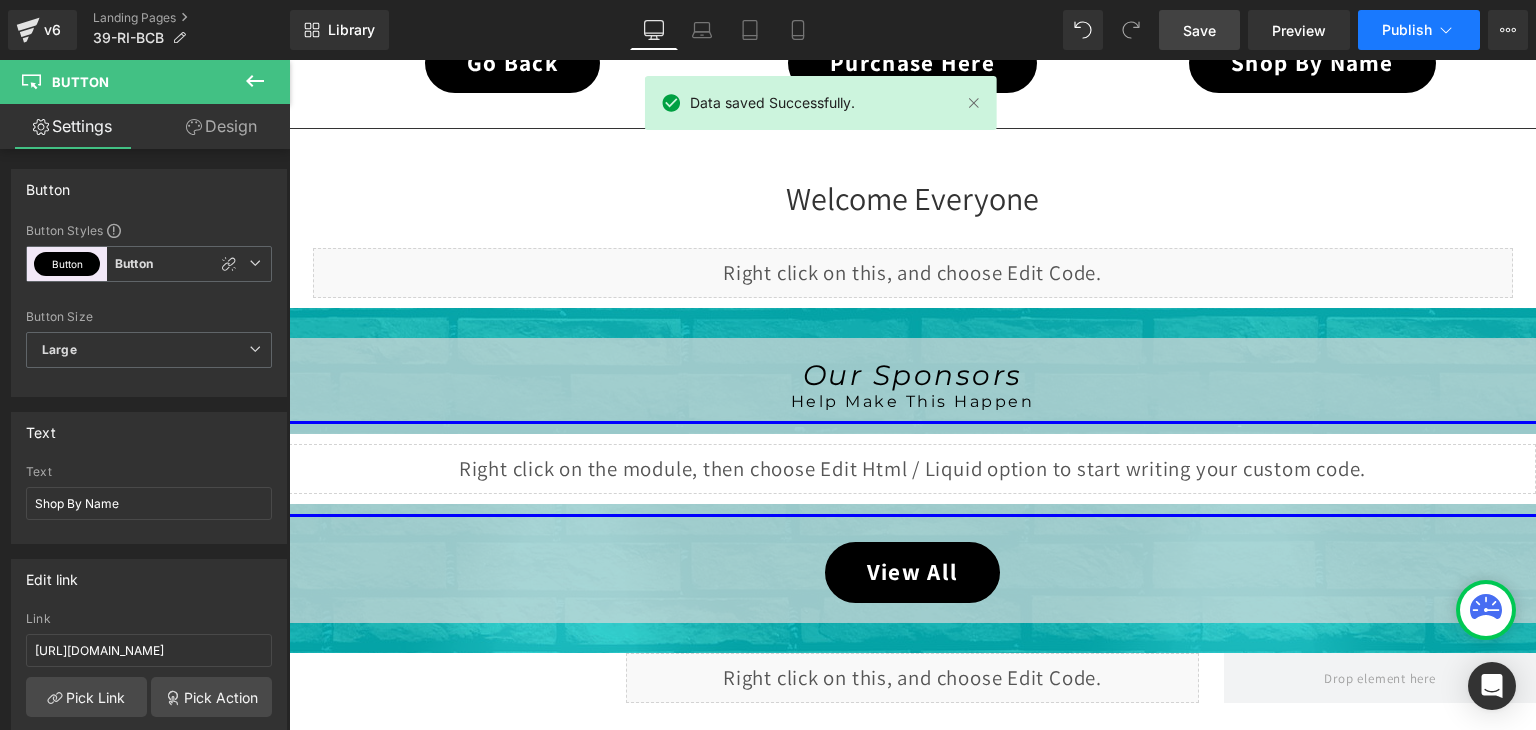 click 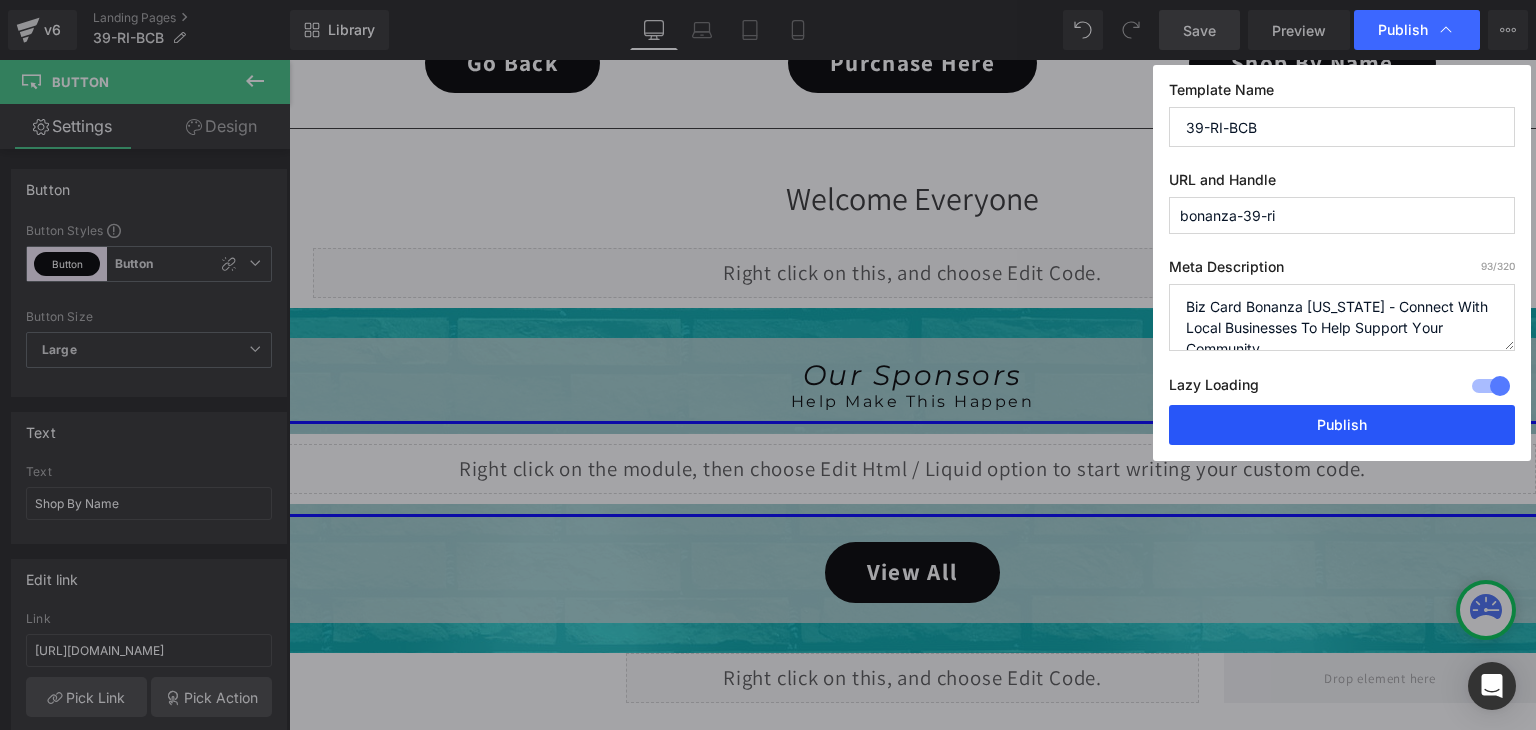 click on "Publish" at bounding box center [1342, 425] 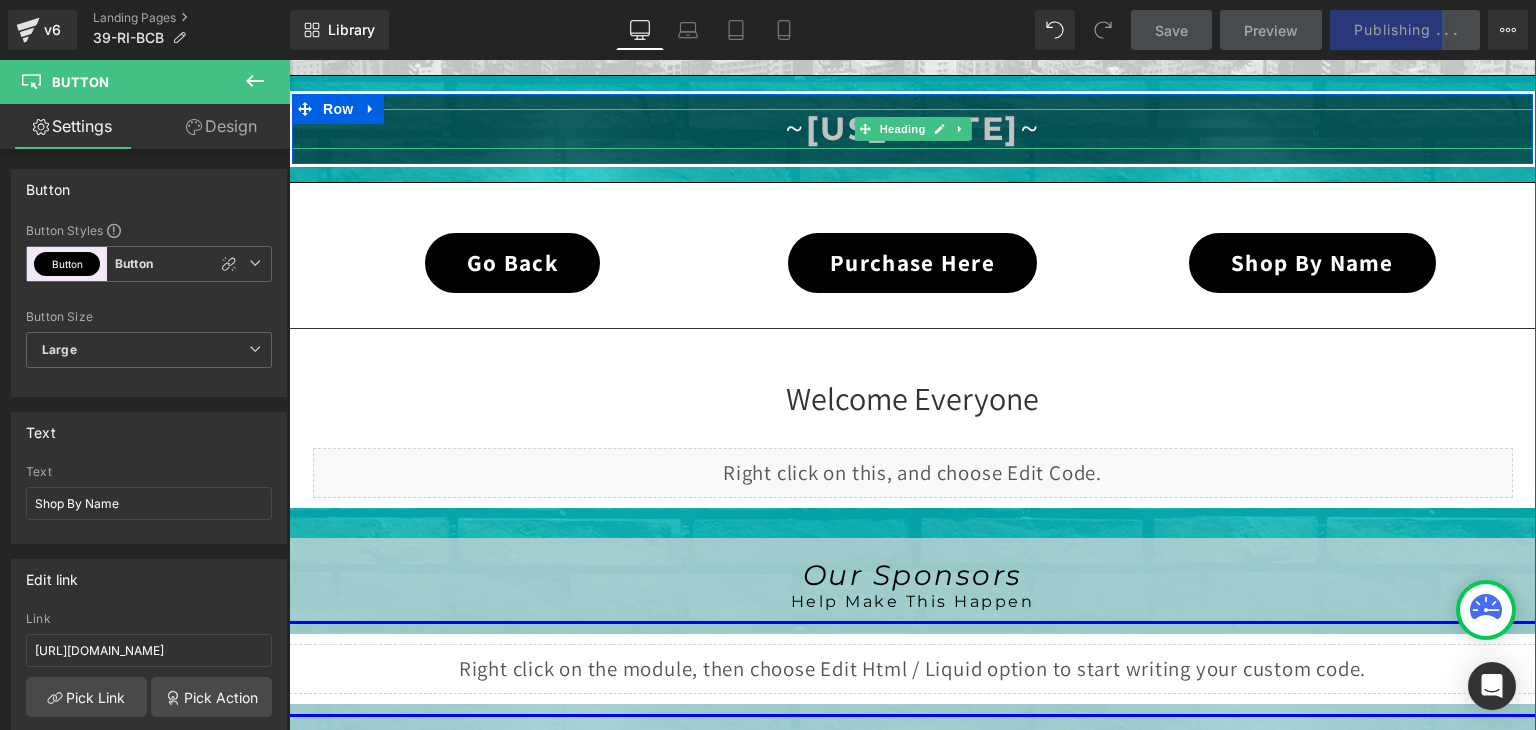 scroll, scrollTop: 100, scrollLeft: 0, axis: vertical 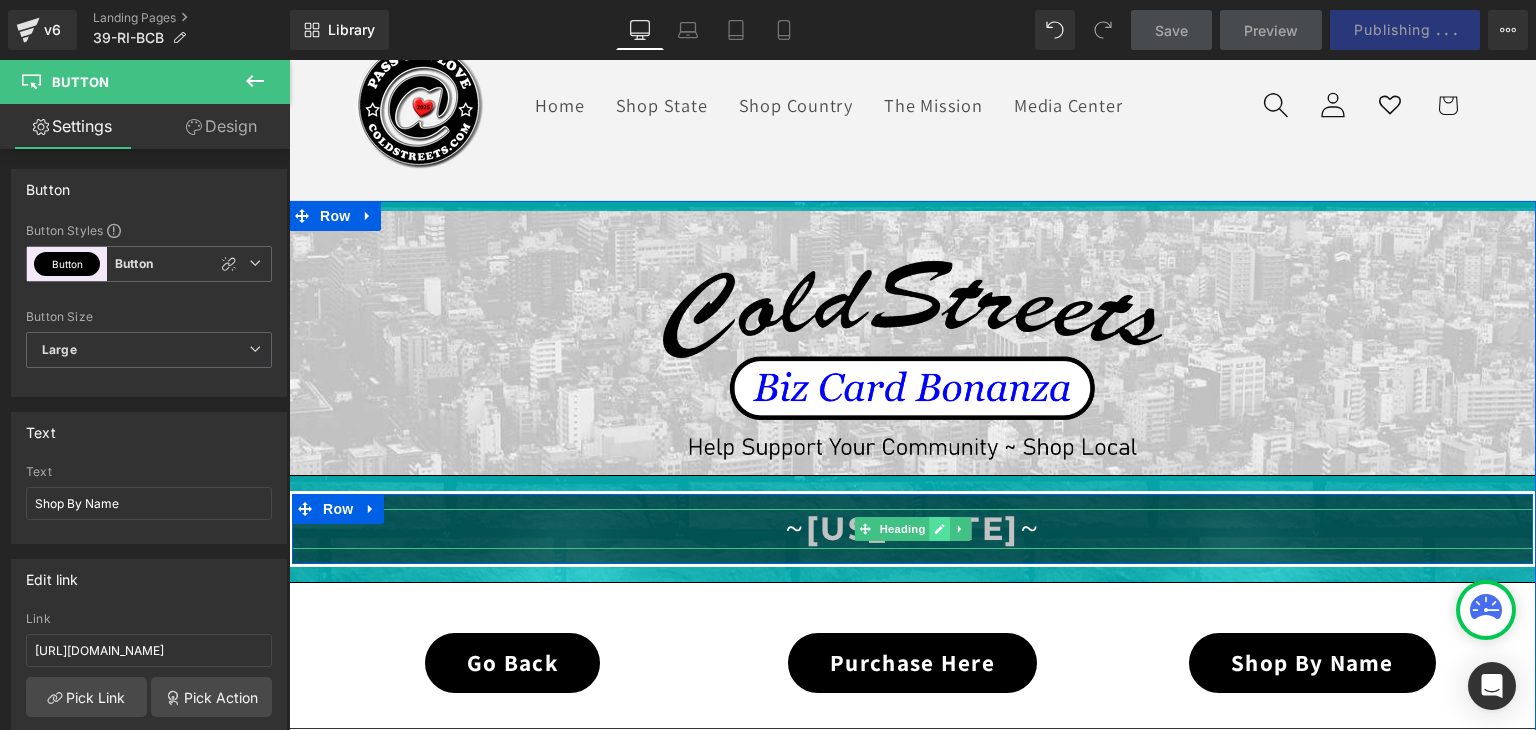 click 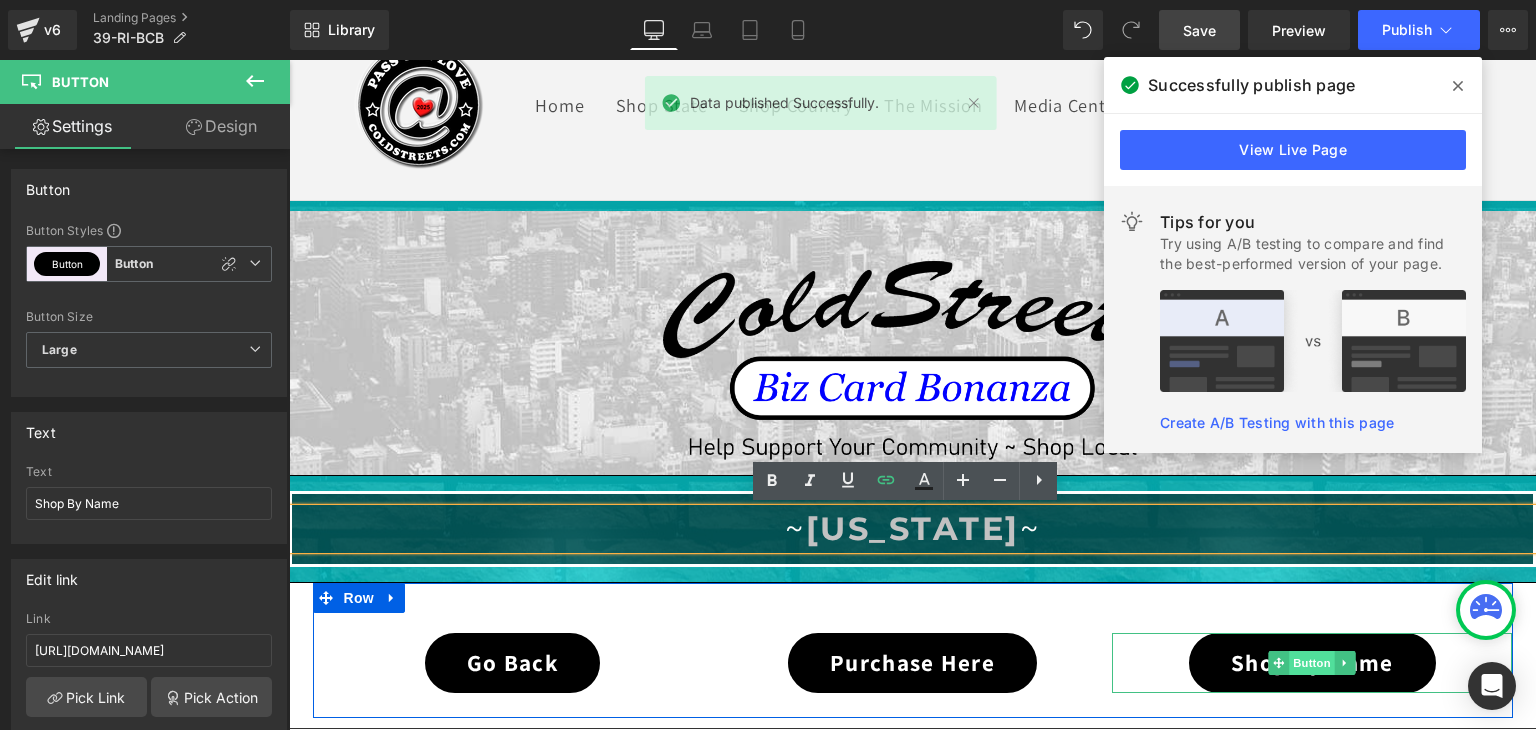 click on "Button" at bounding box center (1313, 663) 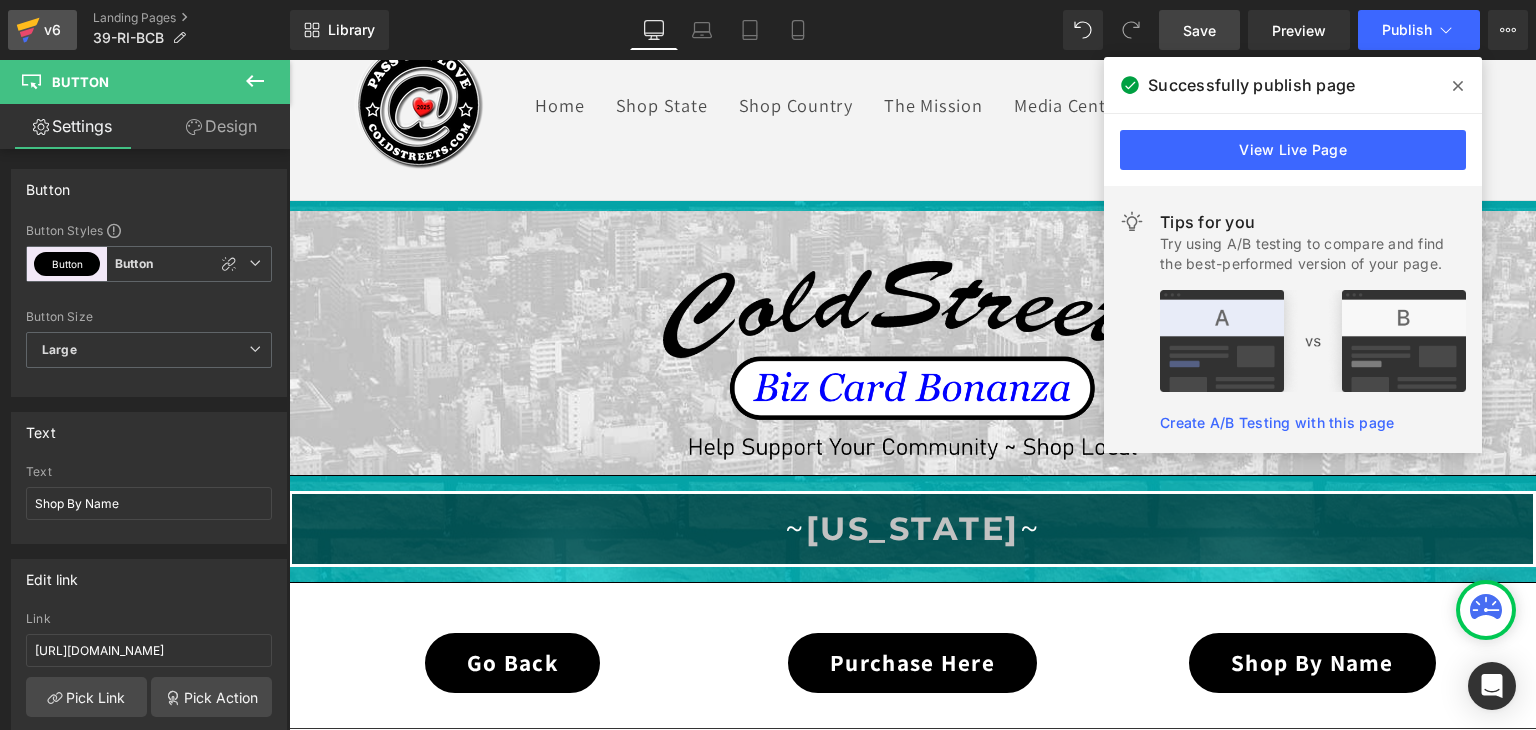 click 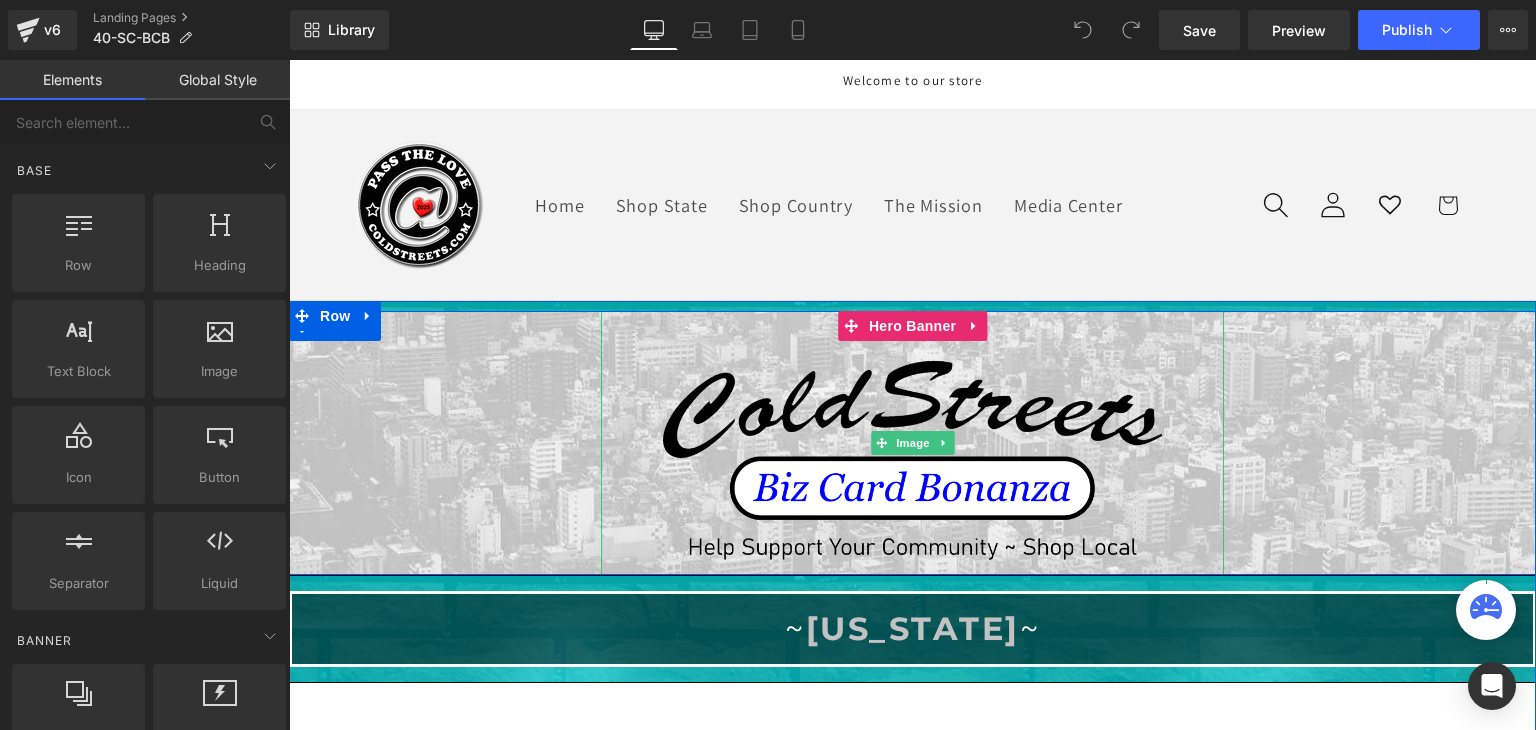 scroll, scrollTop: 0, scrollLeft: 0, axis: both 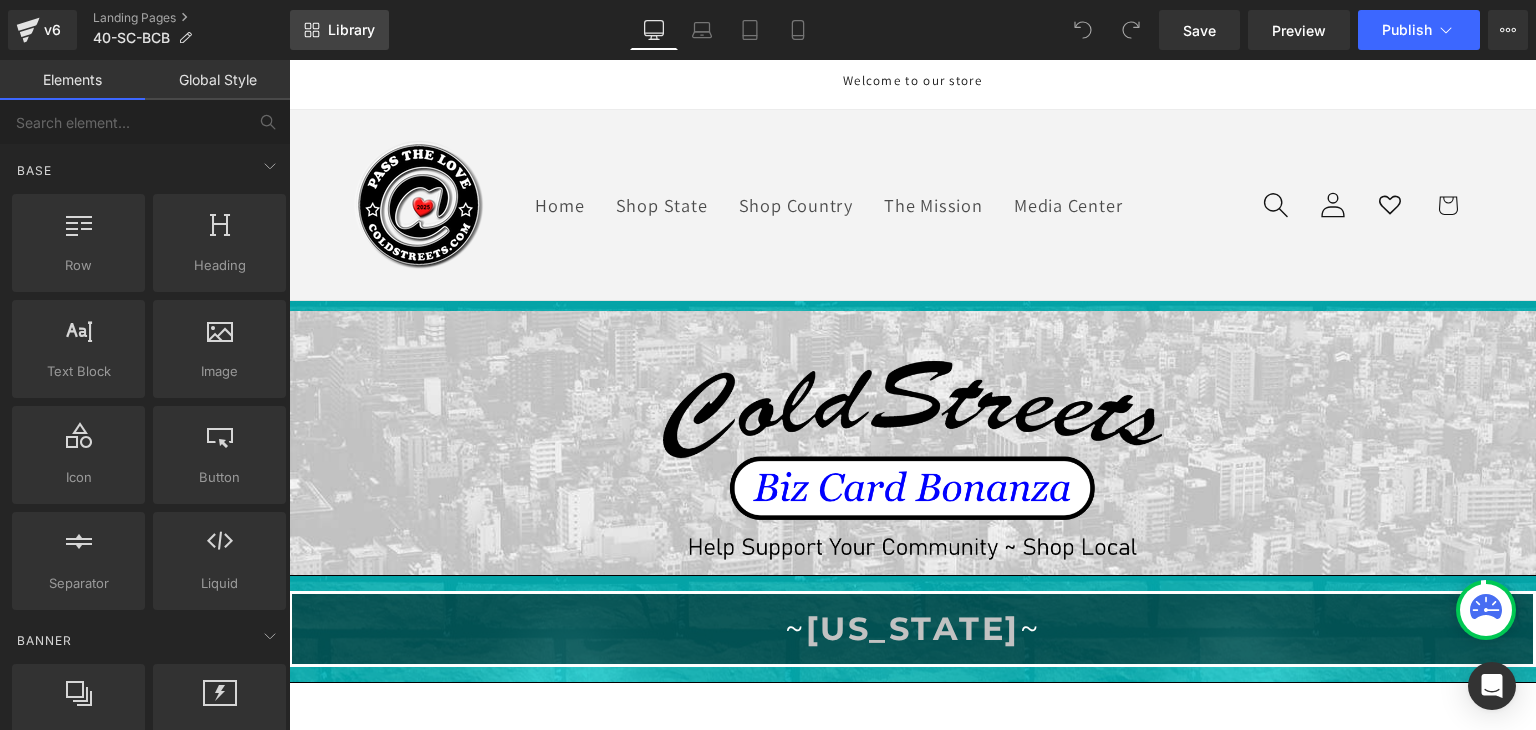 click on "Library" at bounding box center (351, 30) 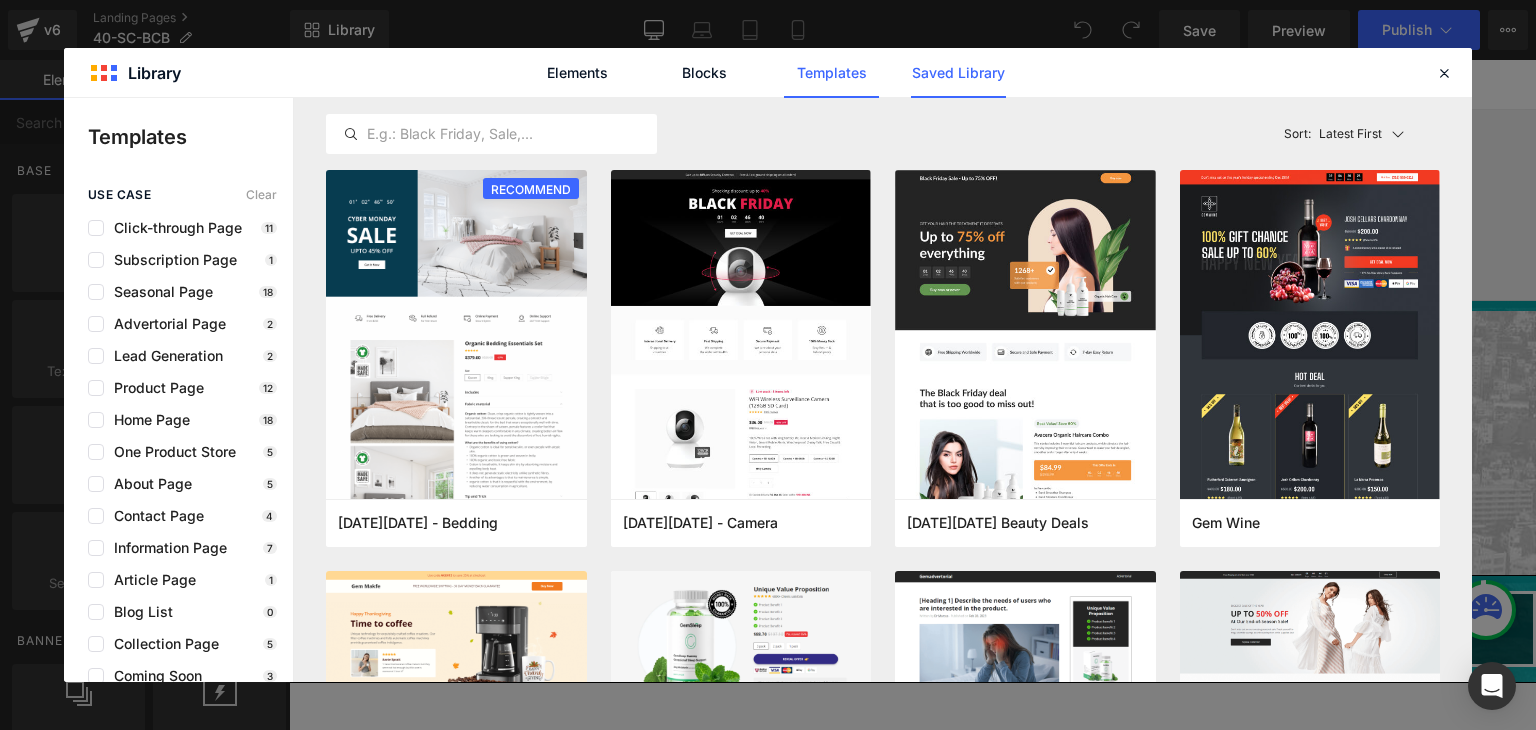 click on "Saved Library" 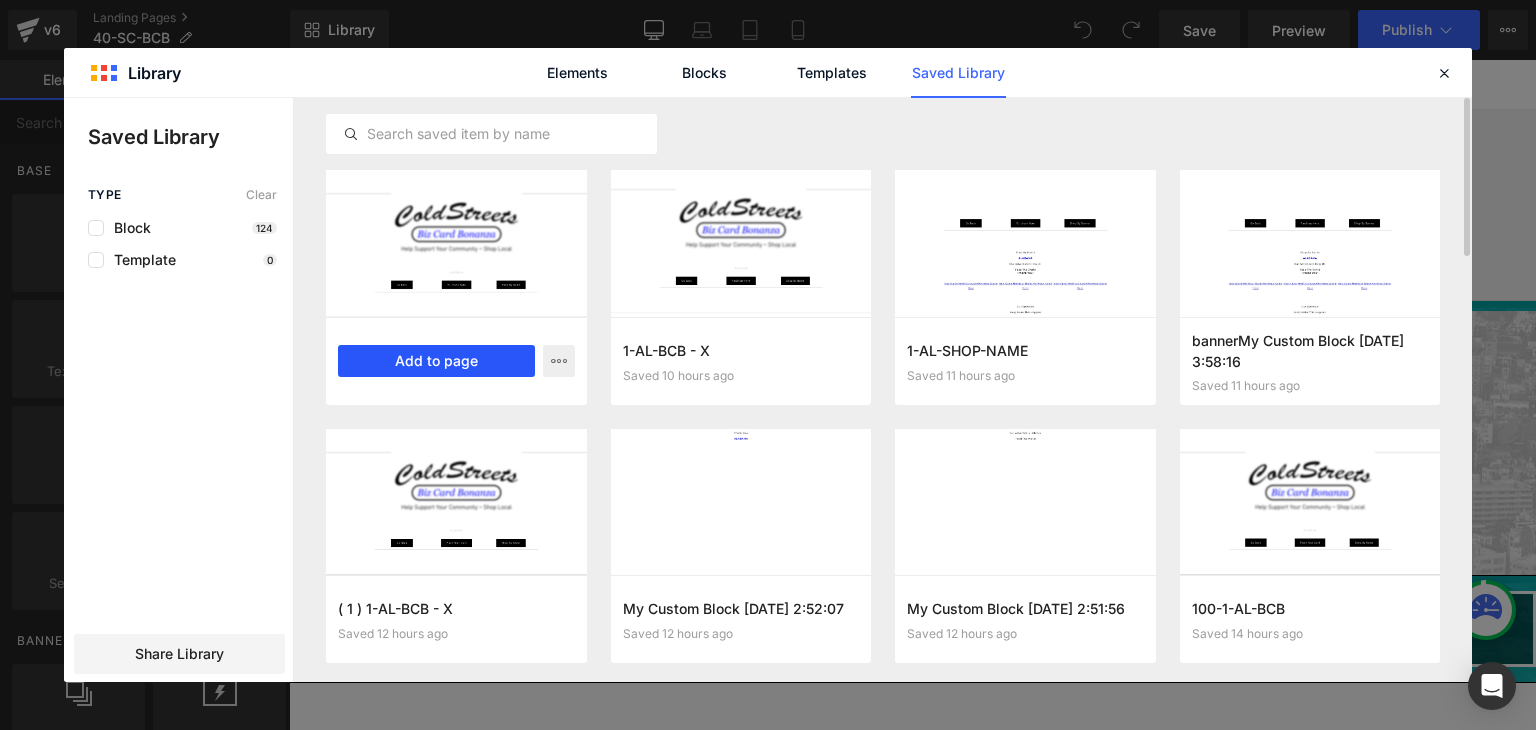 click on "Add to page" at bounding box center (436, 361) 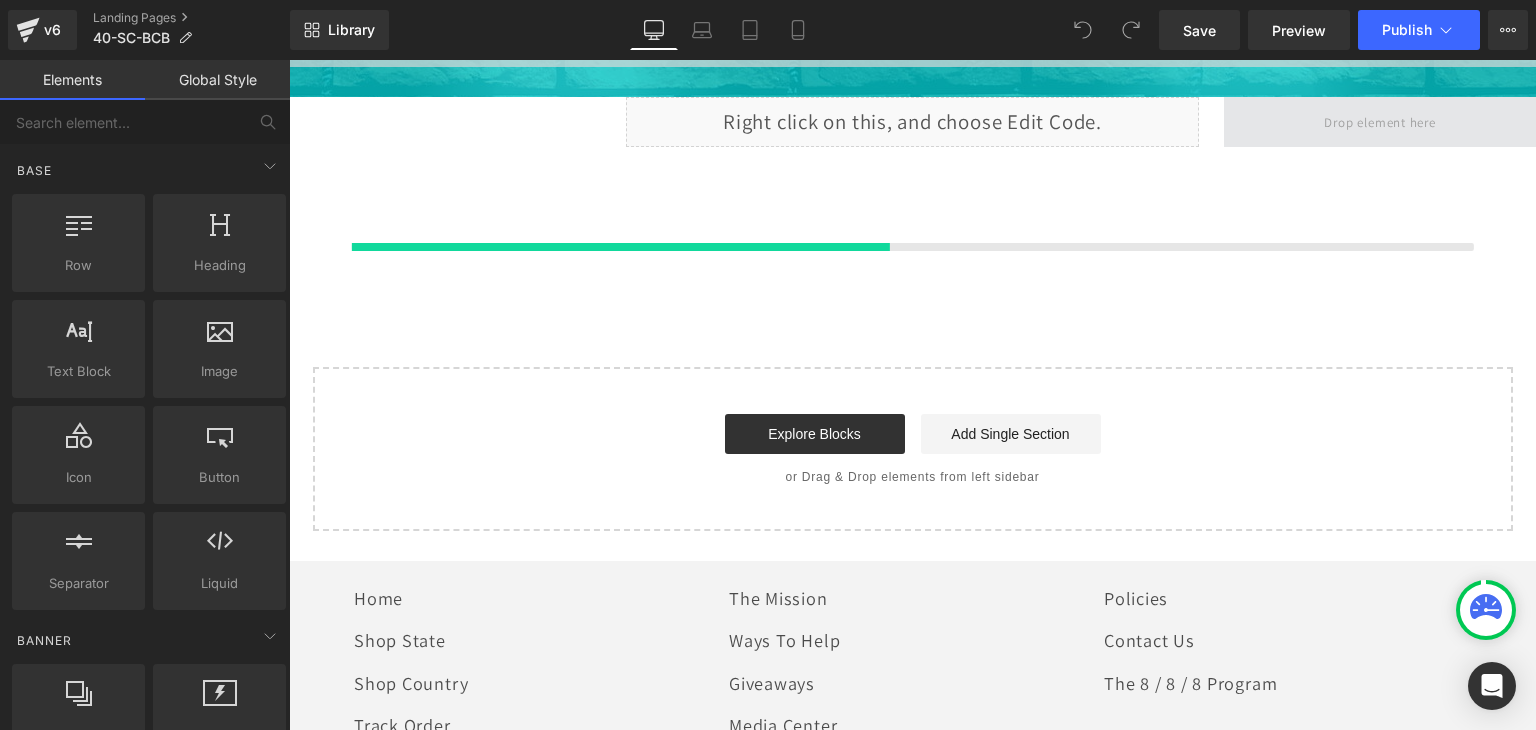 scroll, scrollTop: 1259, scrollLeft: 0, axis: vertical 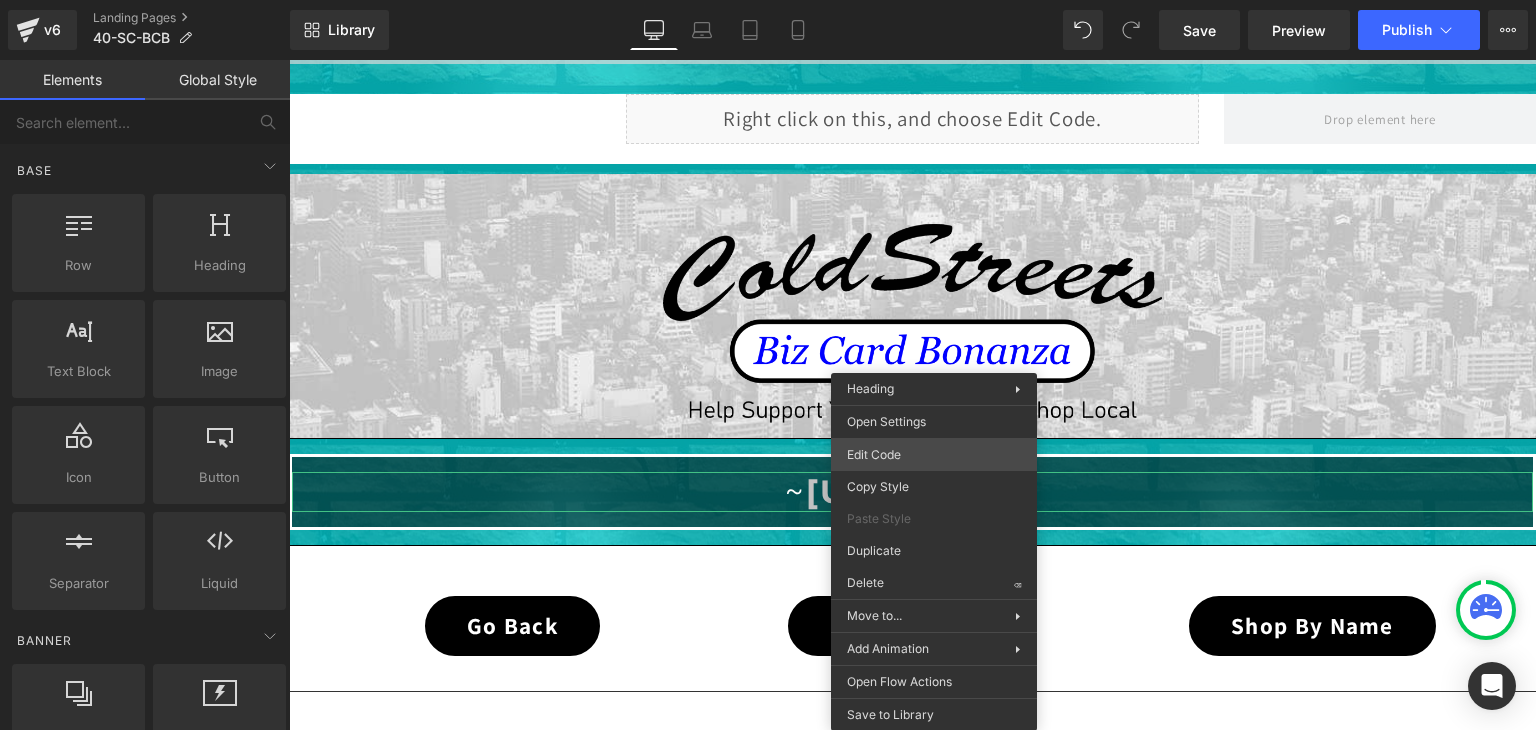 click on "You are previewing how the   will restyle your page. You can not edit Elements in Preset Preview Mode.  v6 Landing Pages 40-SC-BCB Library Desktop Desktop Laptop Tablet Mobile Save Preview Publish Scheduled View Live Page View with current Template Save Template to Library Schedule Publish  Optimize  Publish Settings Shortcuts  Your page can’t be published   You've reached the maximum number of published pages on your plan  (0/0).  You need to upgrade your plan or unpublish all your pages to get 1 publish slot.   Unpublish pages   Upgrade plan  Elements Global Style Base Row  rows, columns, layouts, div Heading  headings, titles, h1,h2,h3,h4,h5,h6 Text Block  texts, paragraphs, contents, blocks Image  images, photos, alts, uploads Icon  icons, symbols Button  button, call to action, cta Separator  separators, dividers, horizontal lines Liquid  liquid, custom code, html, javascript, css, reviews, apps, applications, embeded, iframe Banner Parallax  banner, slideshow, hero, image, cover, parallax, effect ok" at bounding box center [768, 0] 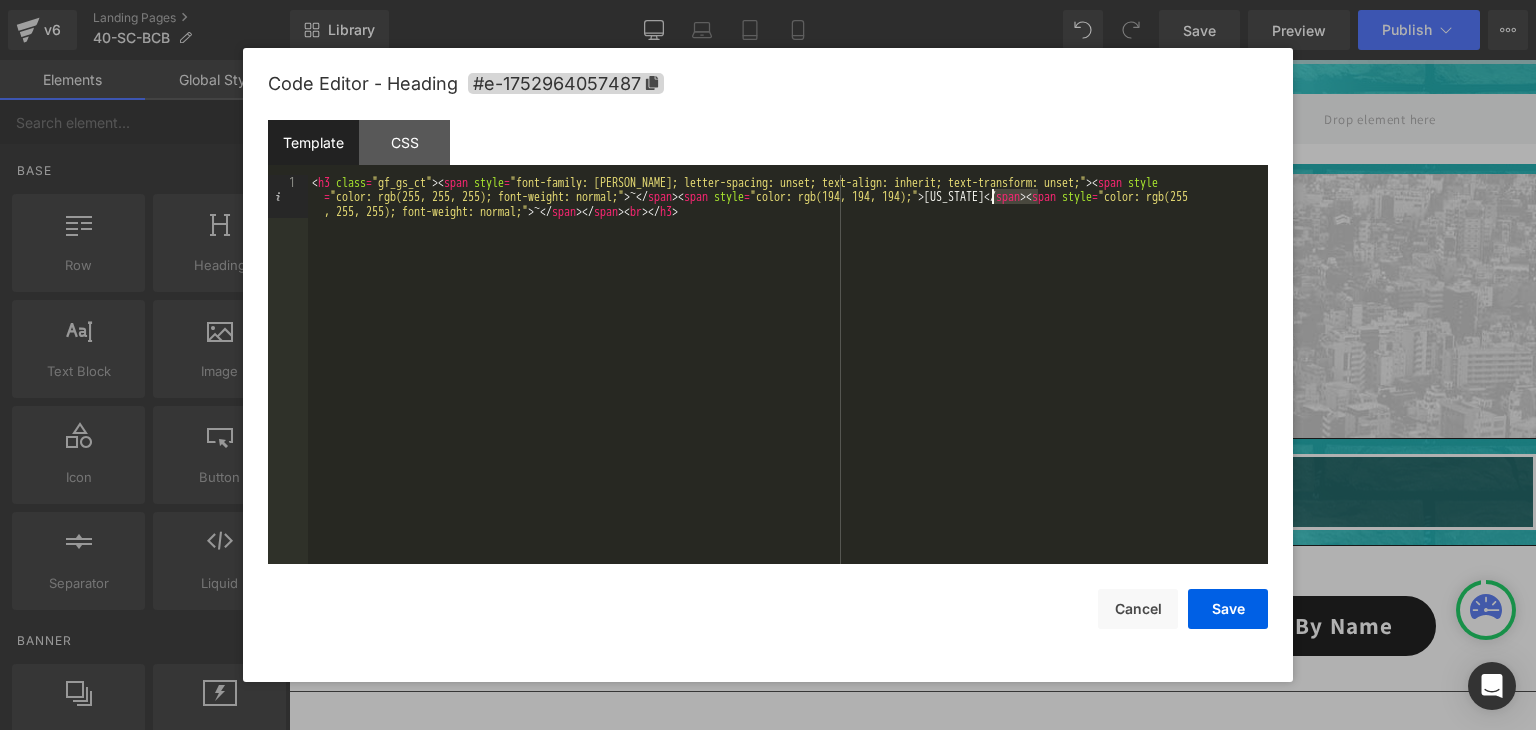drag, startPoint x: 1040, startPoint y: 196, endPoint x: 991, endPoint y: 195, distance: 49.010204 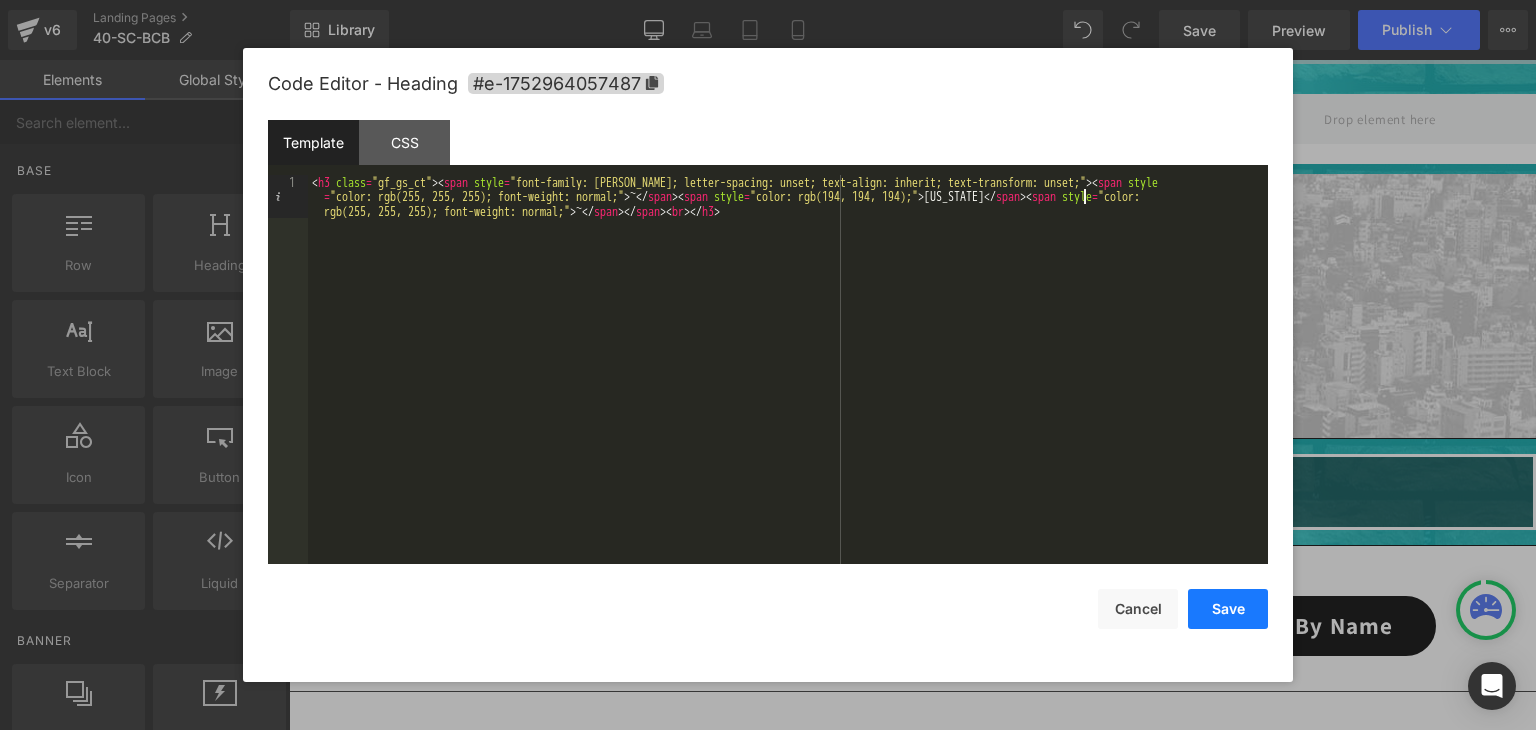 click on "Save" at bounding box center (1228, 609) 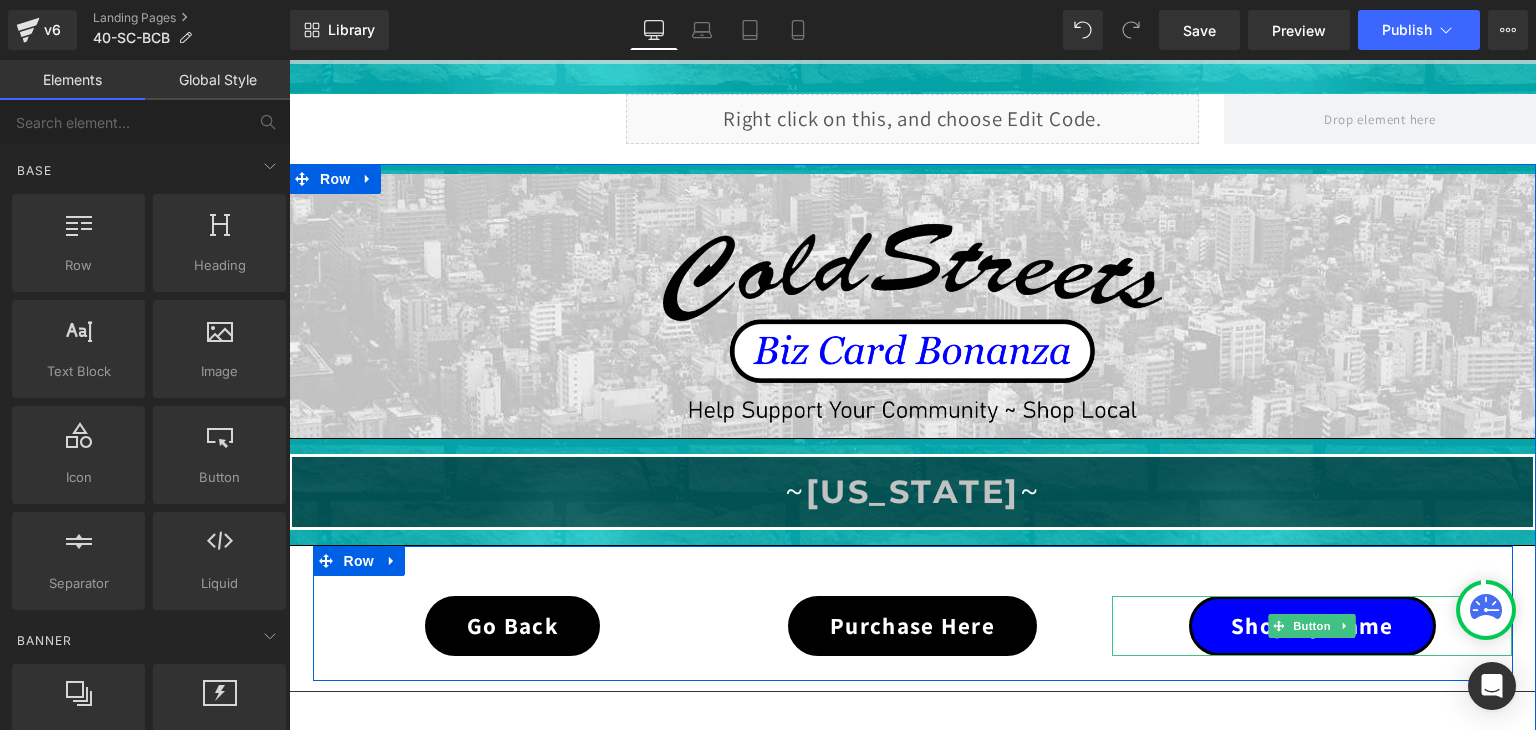 click on "Button" at bounding box center [1313, 626] 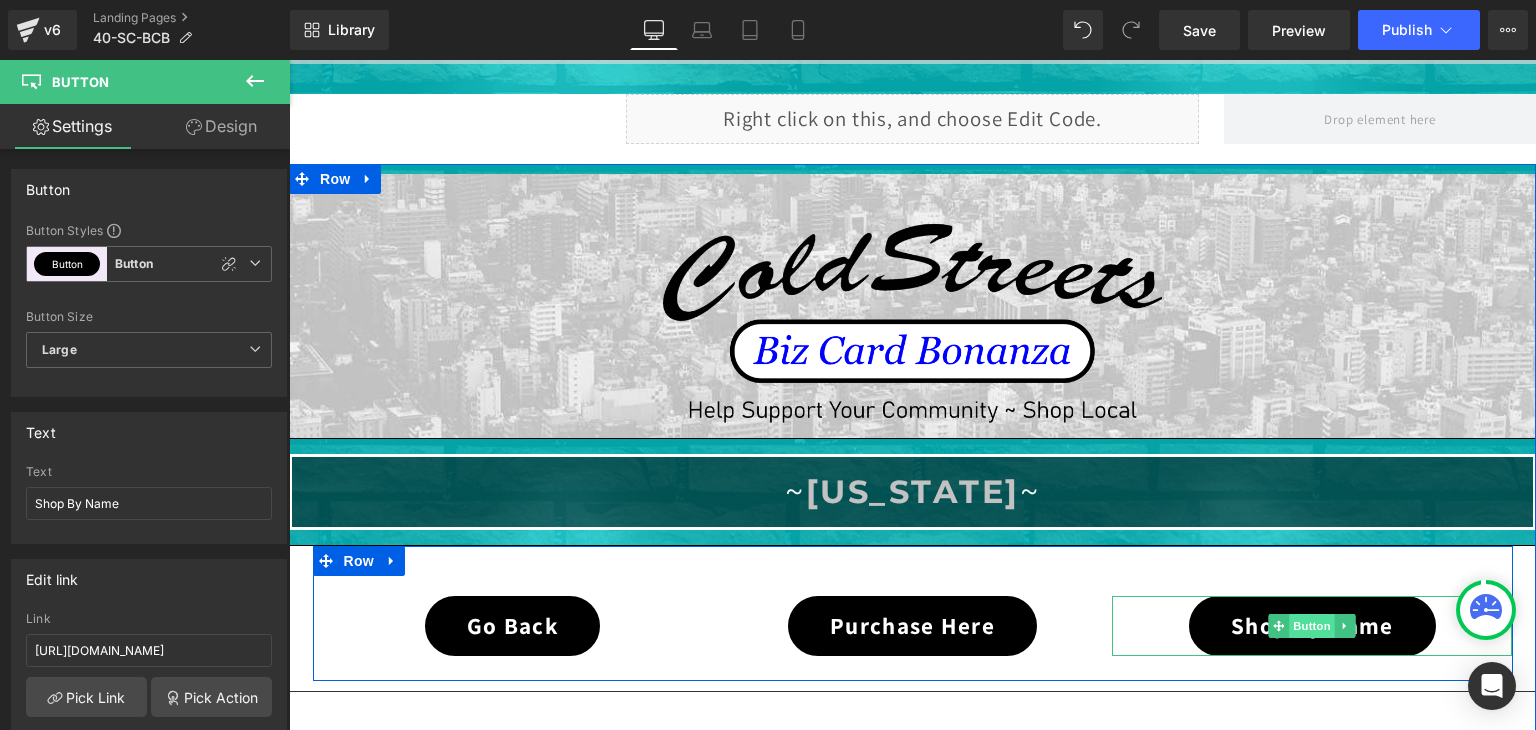 click on "Button" at bounding box center [1313, 626] 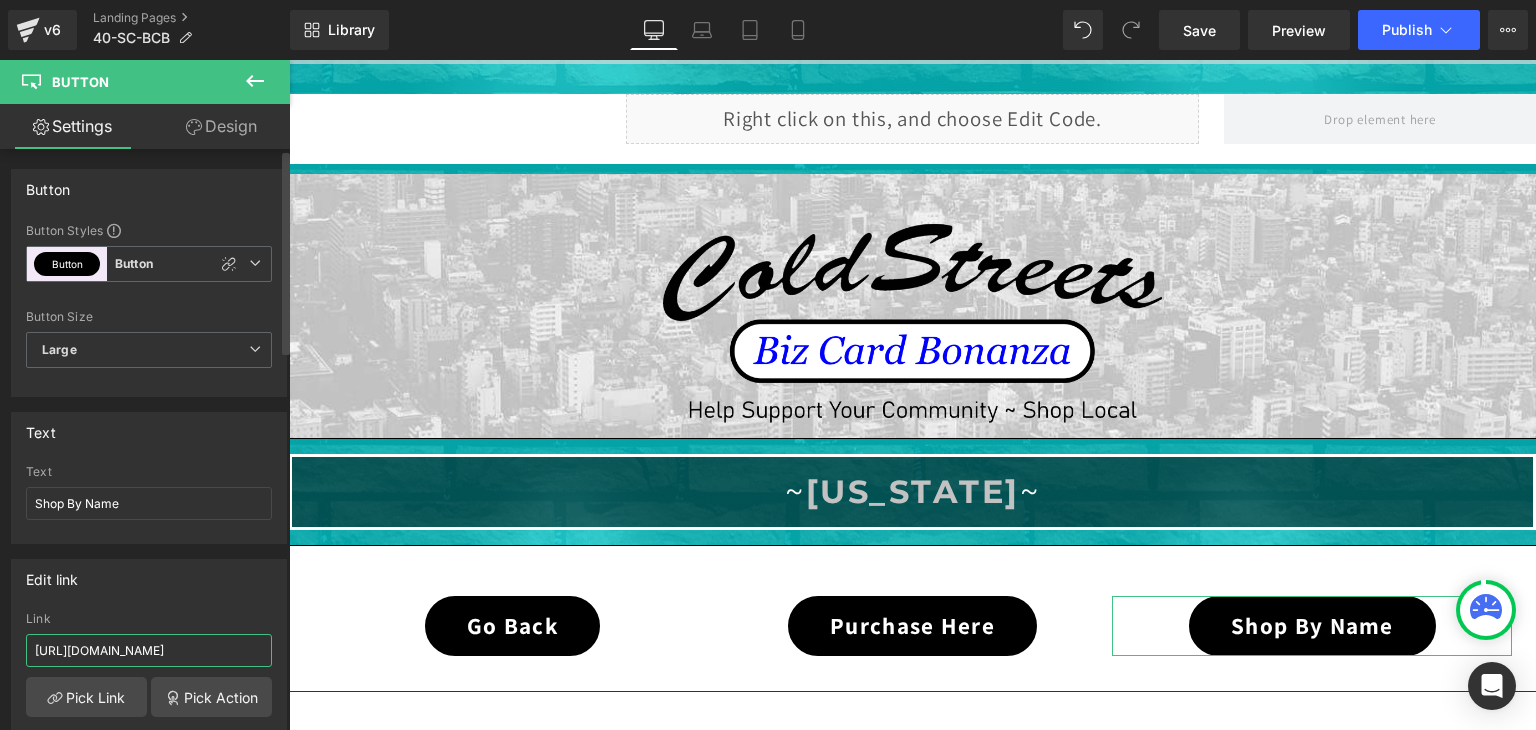 scroll, scrollTop: 0, scrollLeft: 44, axis: horizontal 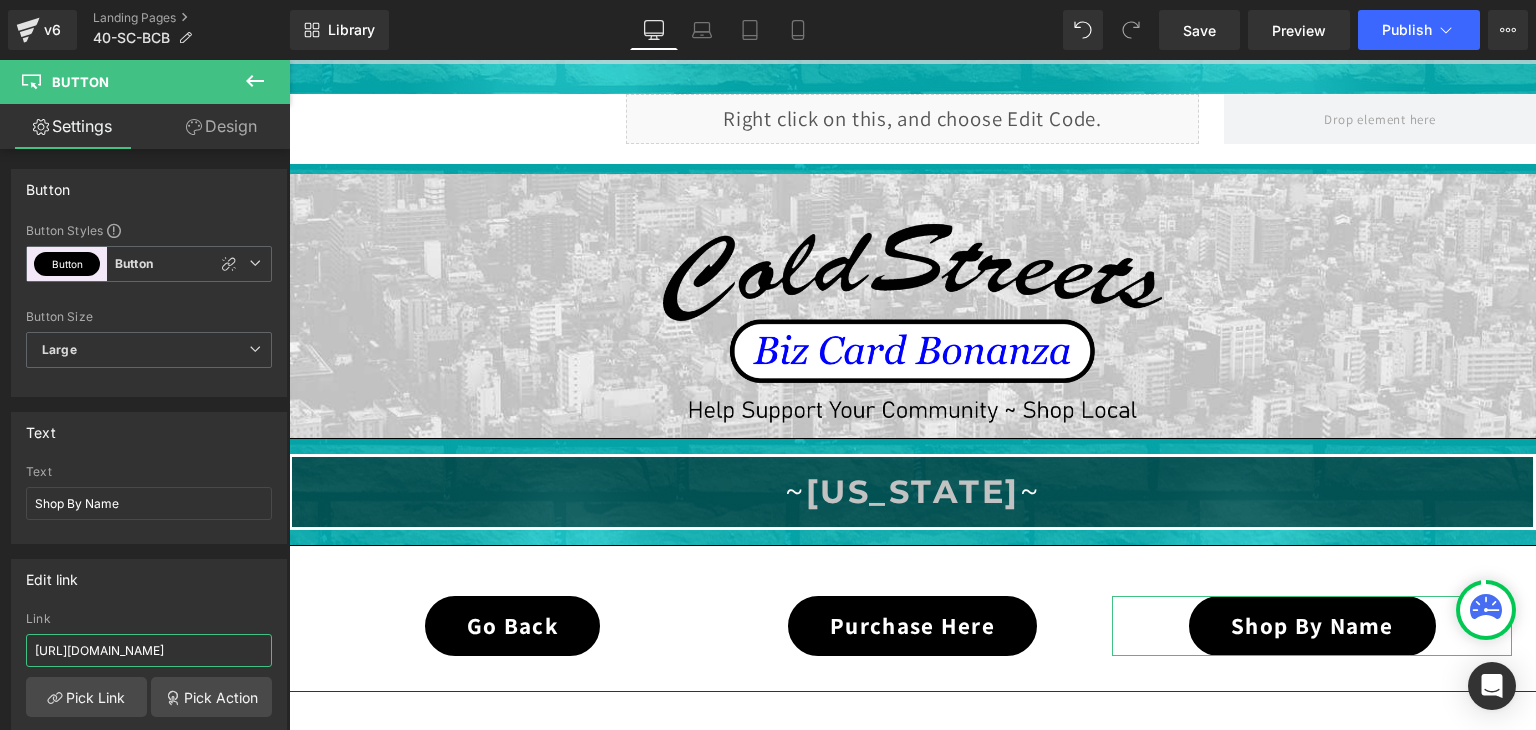 type on "[URL][DOMAIN_NAME]" 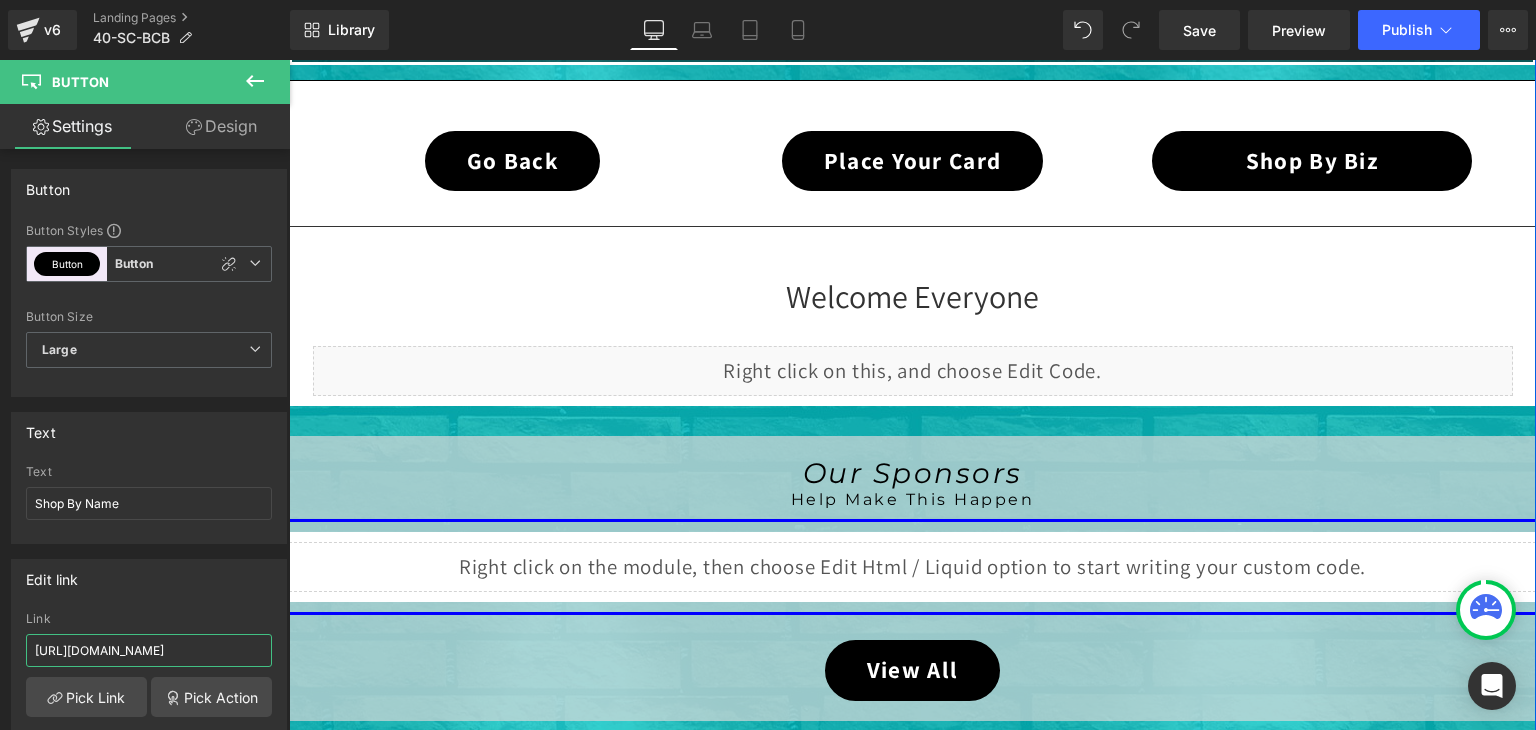 scroll, scrollTop: 559, scrollLeft: 0, axis: vertical 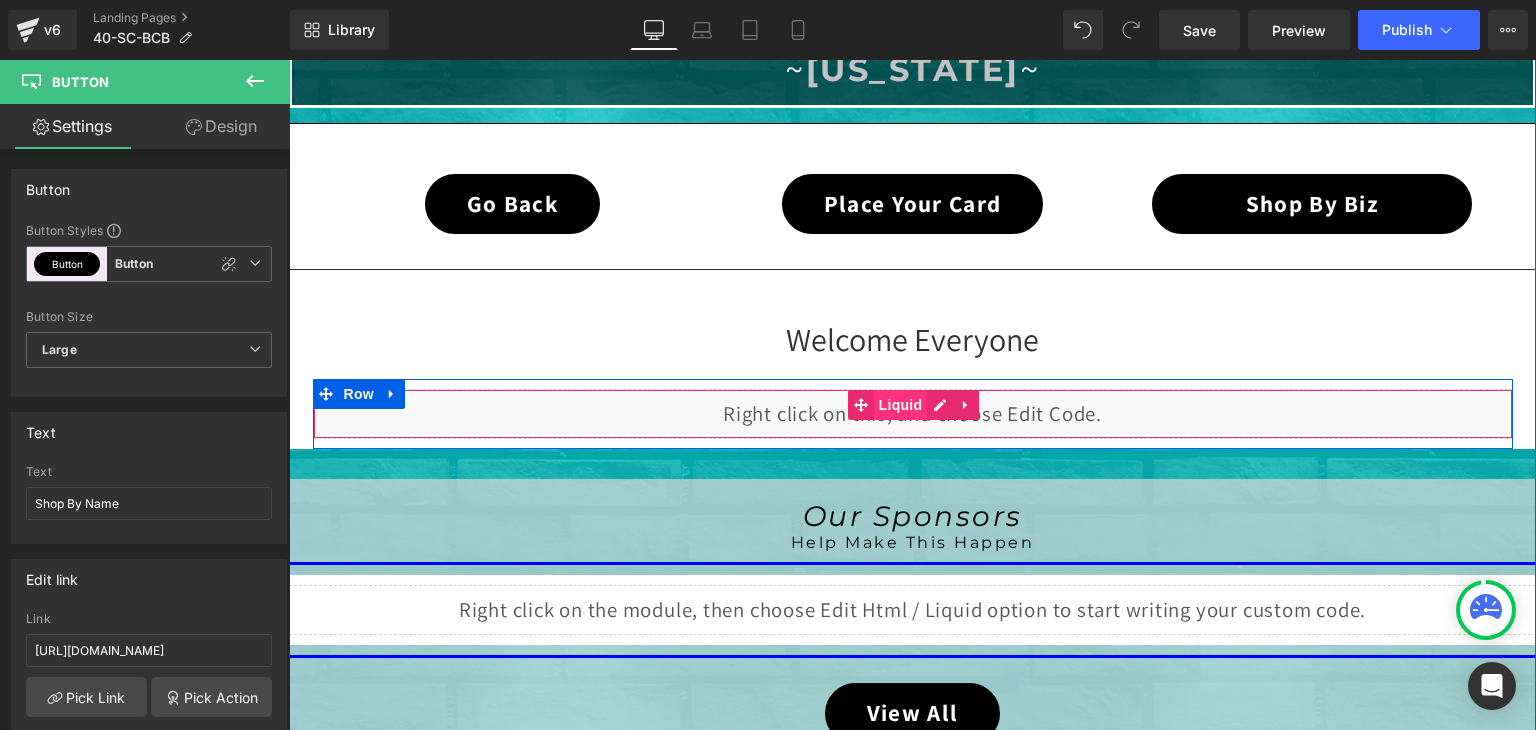 click on "Liquid" at bounding box center (901, 405) 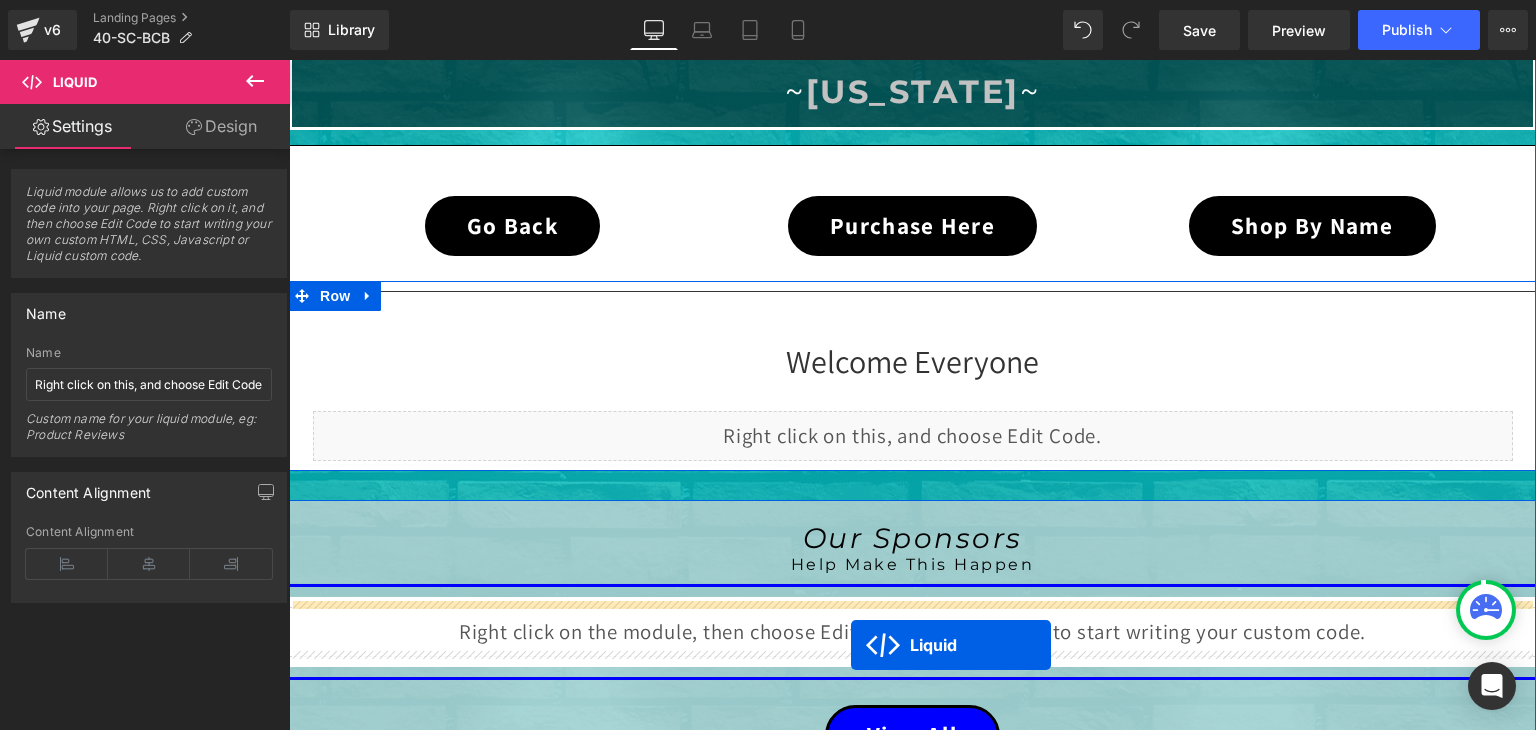 scroll, scrollTop: 1779, scrollLeft: 0, axis: vertical 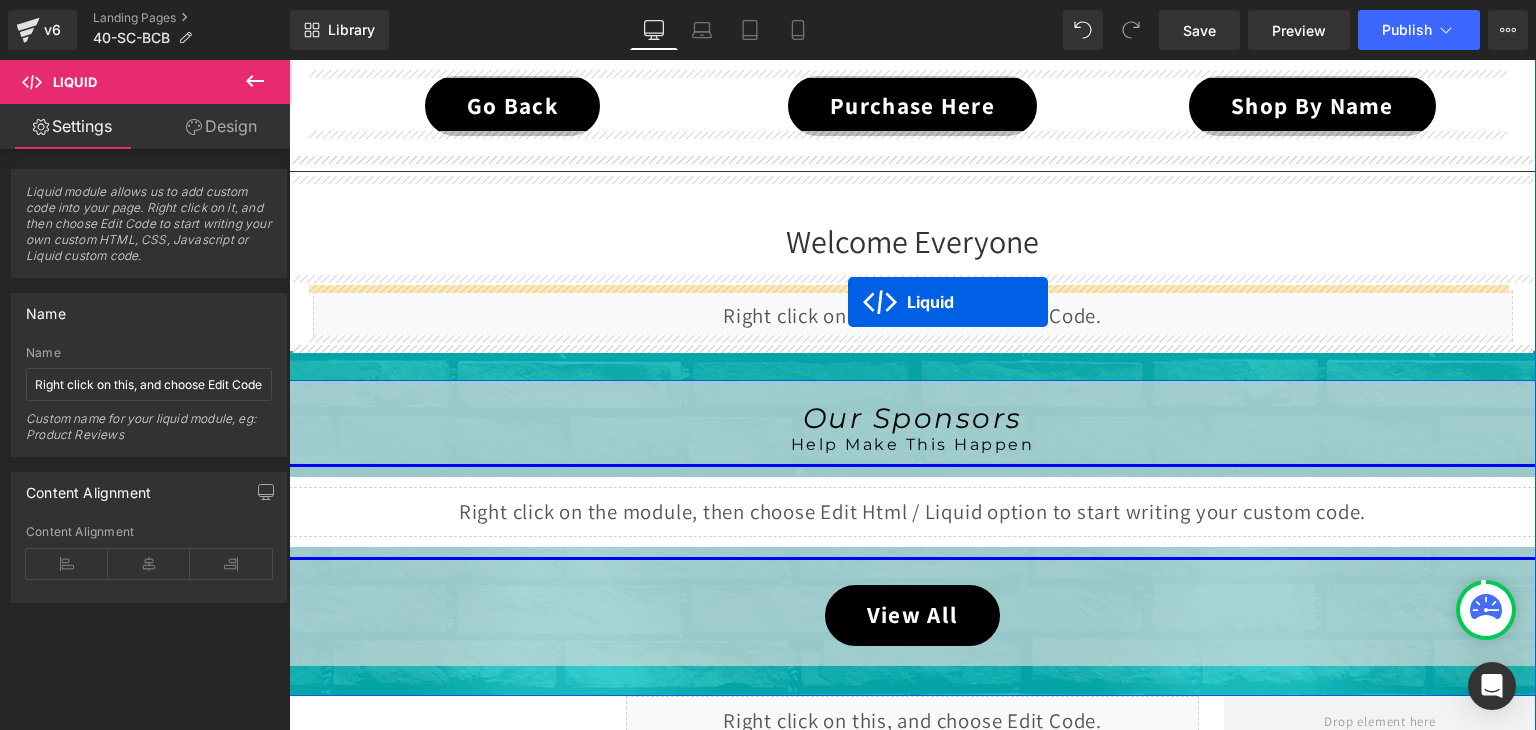 drag, startPoint x: 852, startPoint y: 399, endPoint x: 848, endPoint y: 302, distance: 97.082436 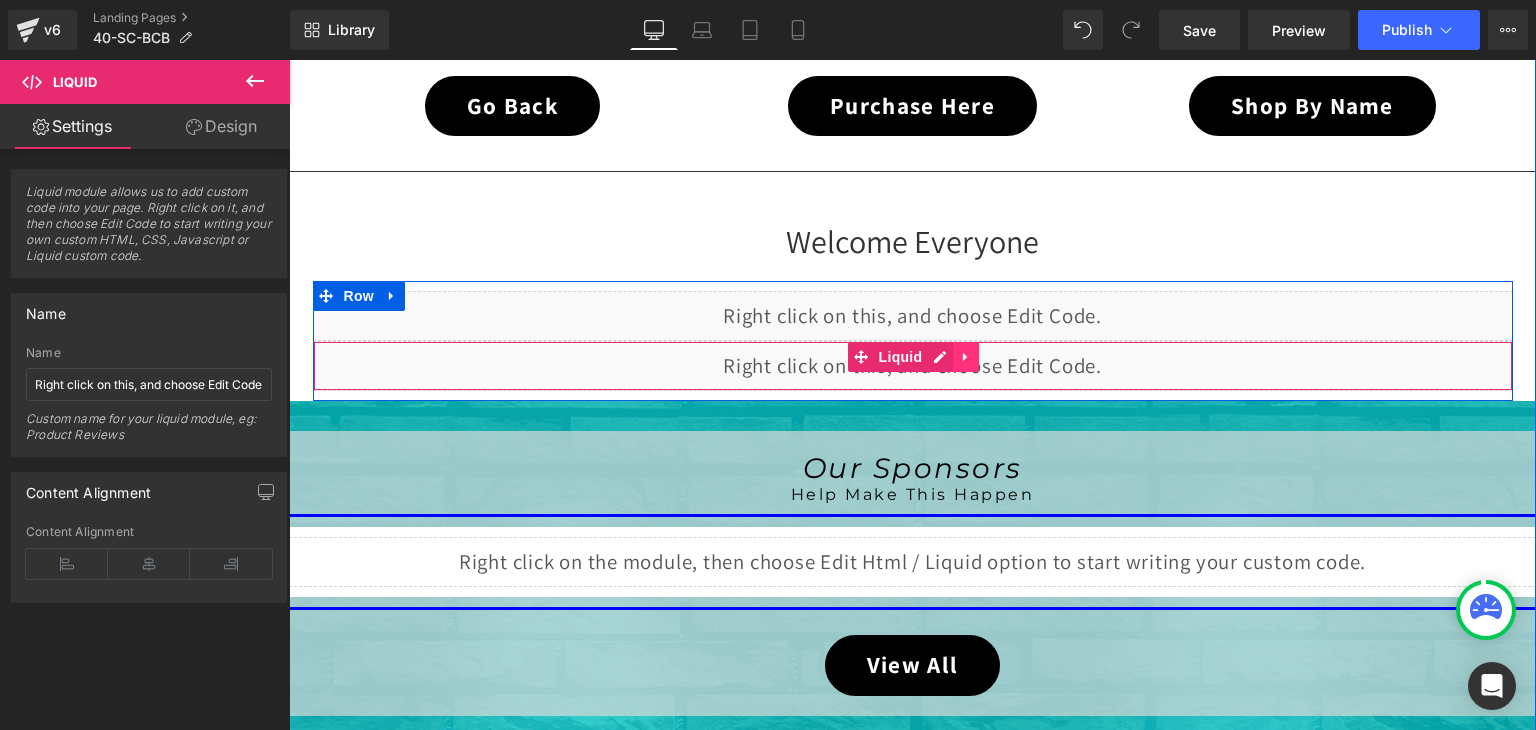 click 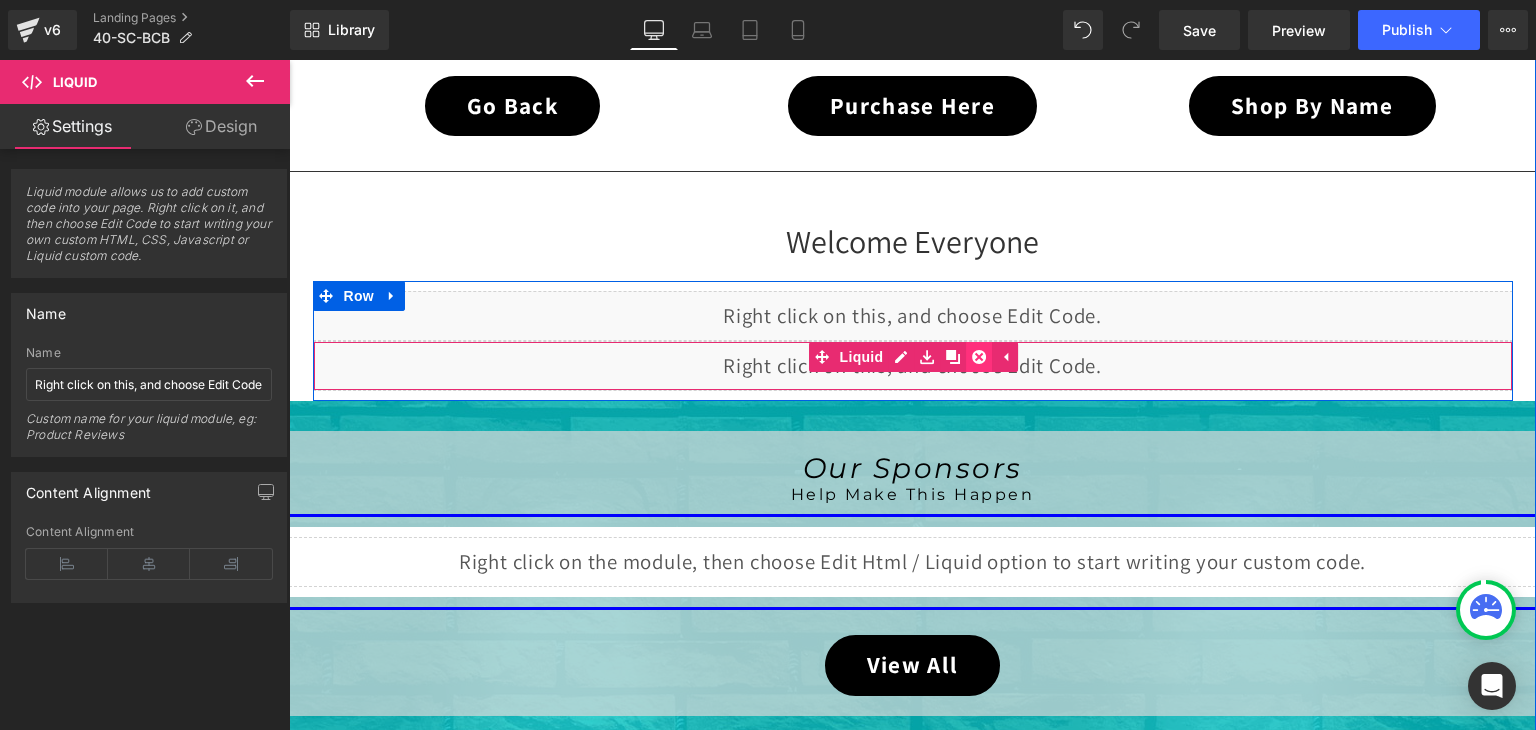 click 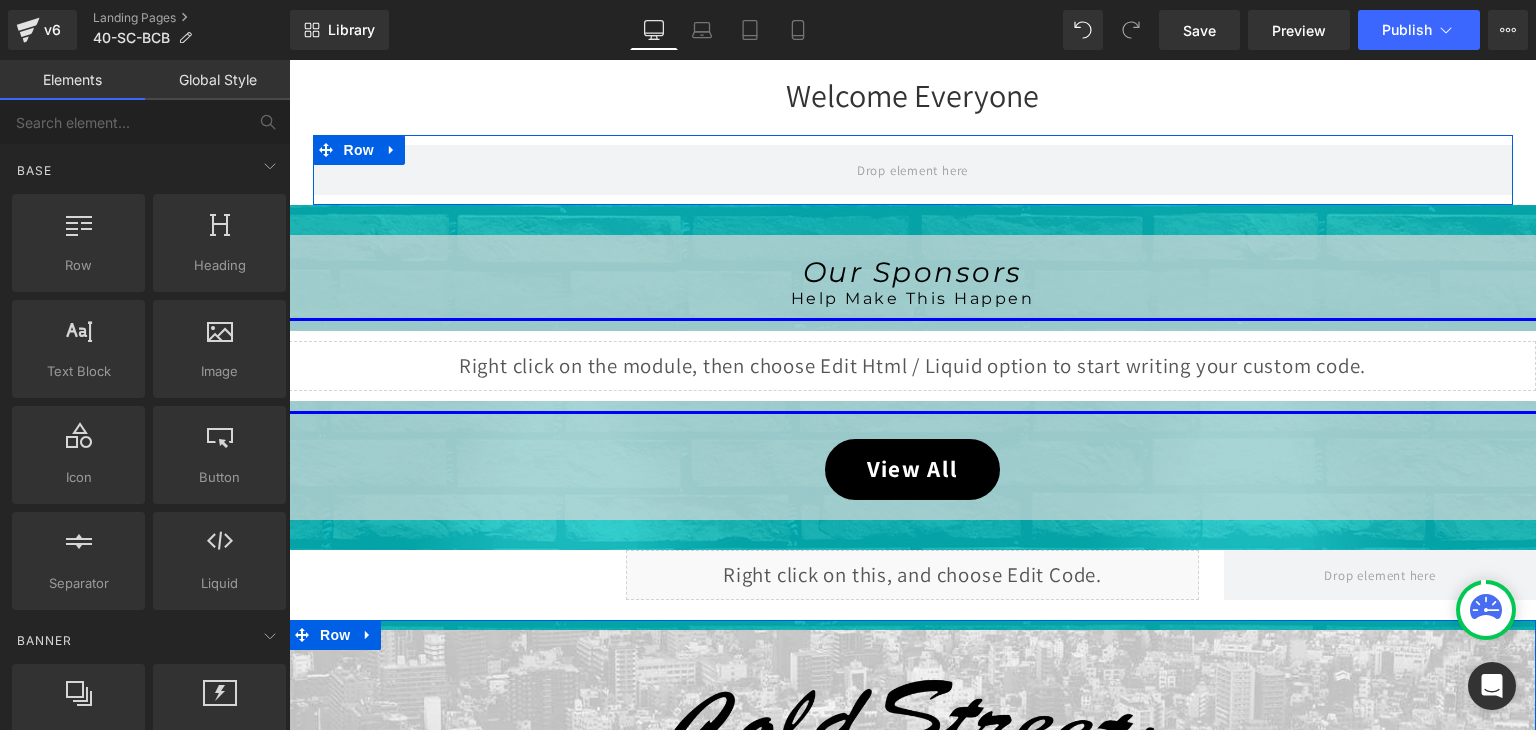 scroll, scrollTop: 779, scrollLeft: 0, axis: vertical 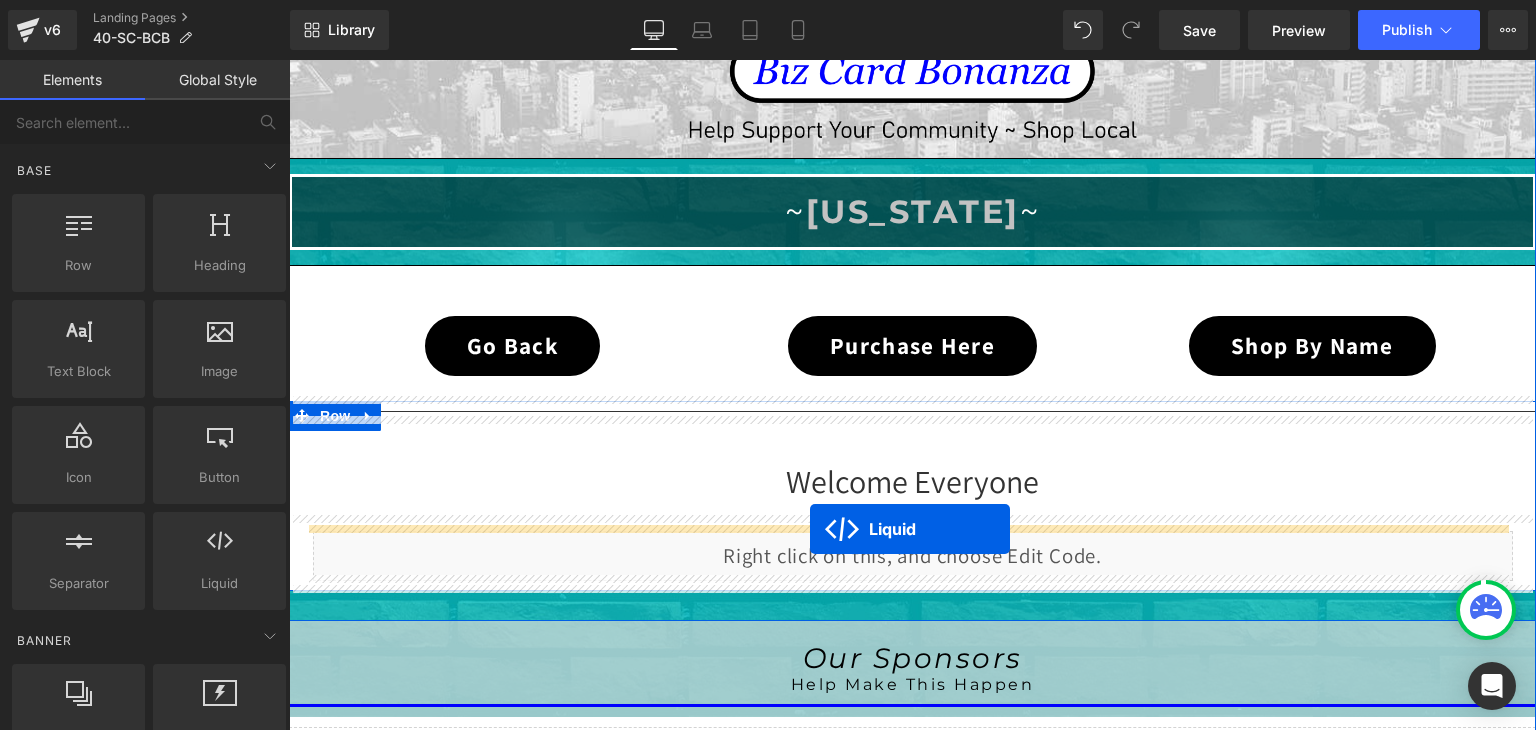 drag, startPoint x: 852, startPoint y: 377, endPoint x: 810, endPoint y: 529, distance: 157.6959 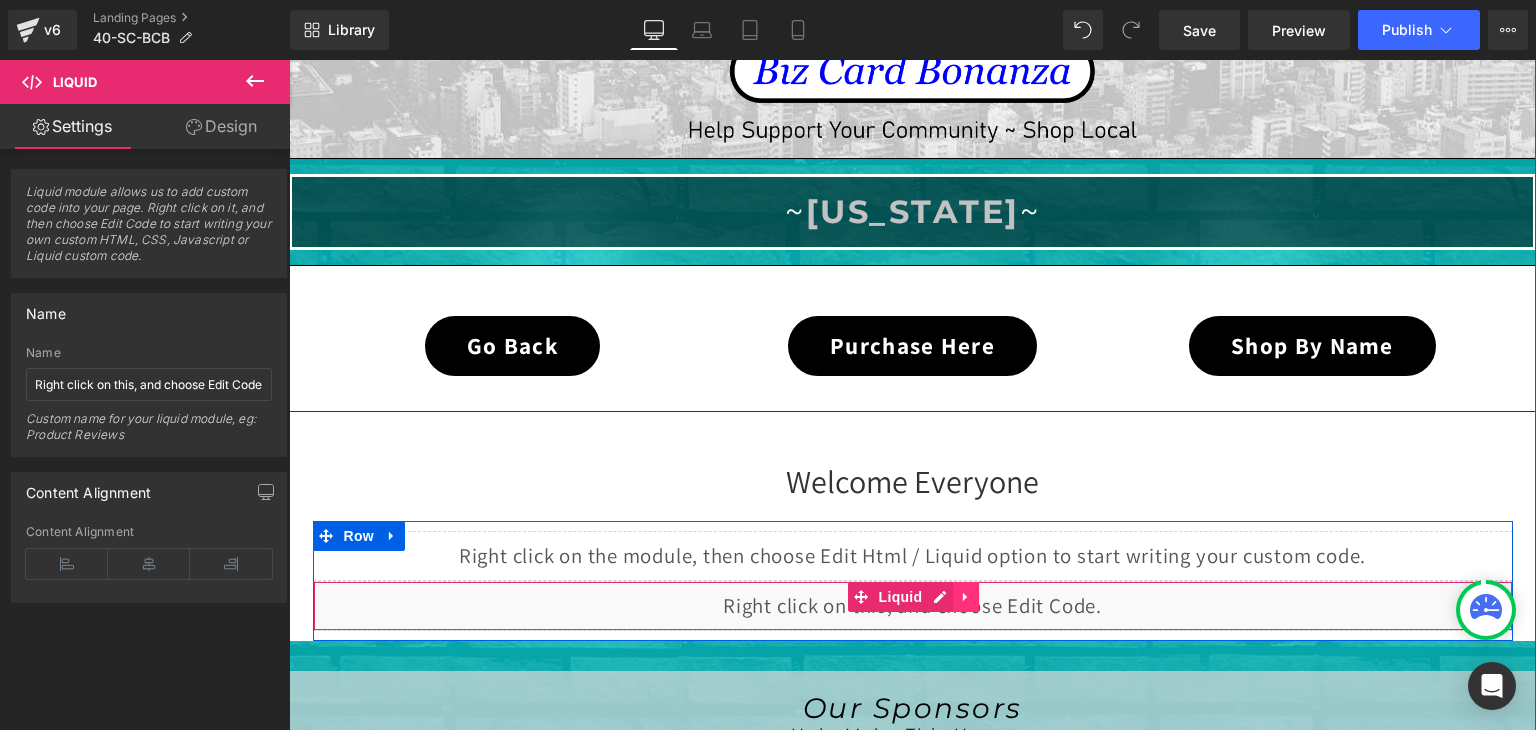 click 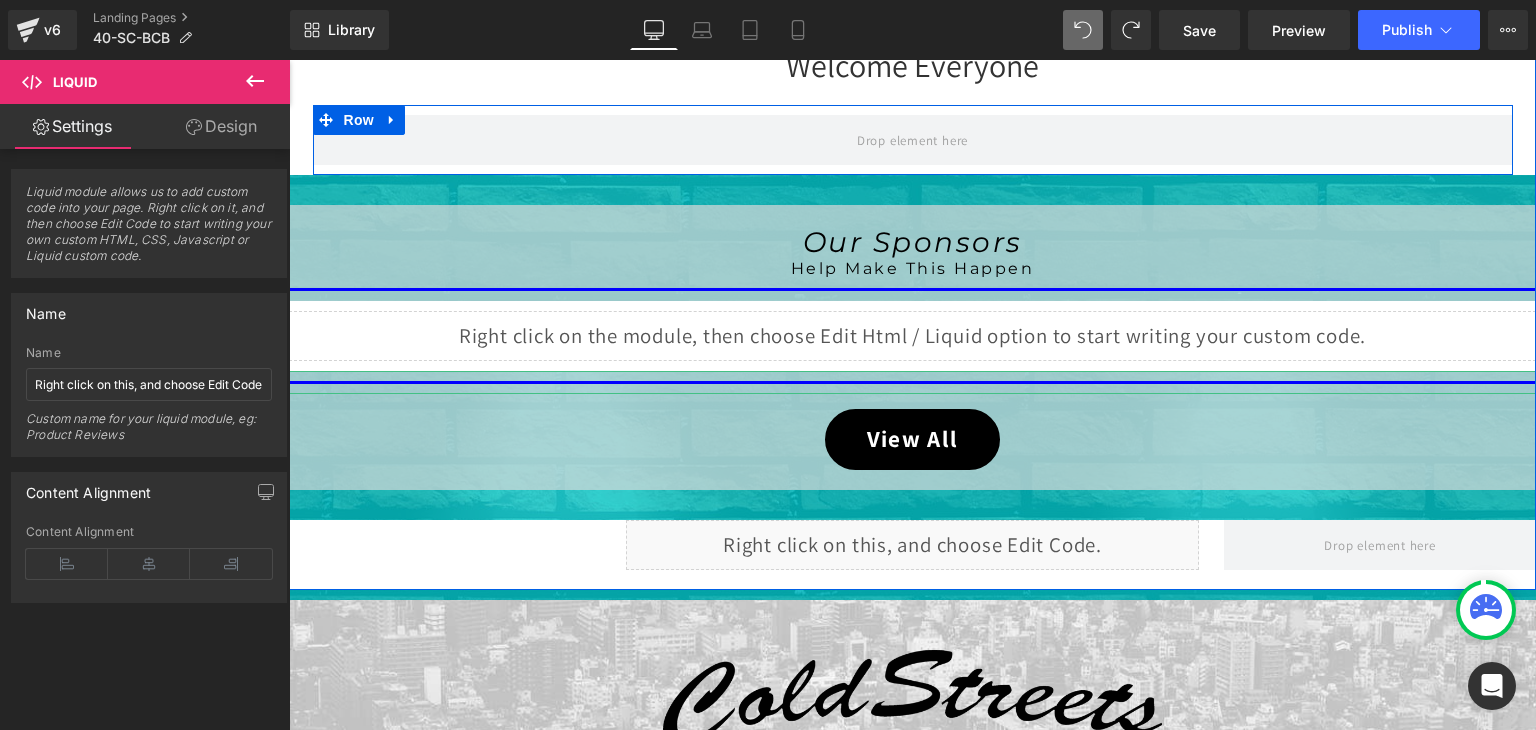scroll, scrollTop: 854, scrollLeft: 0, axis: vertical 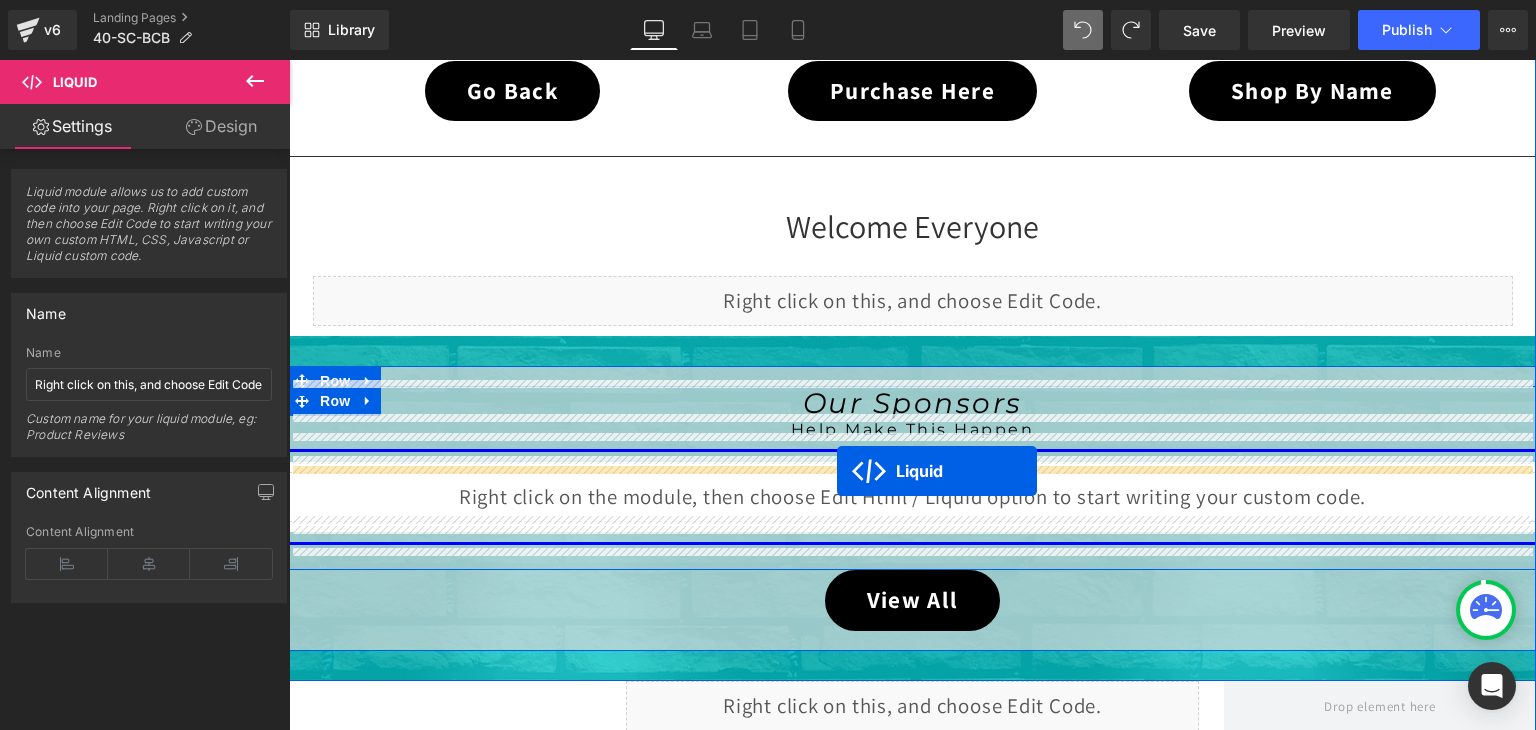 drag, startPoint x: 854, startPoint y: 298, endPoint x: 837, endPoint y: 471, distance: 173.83325 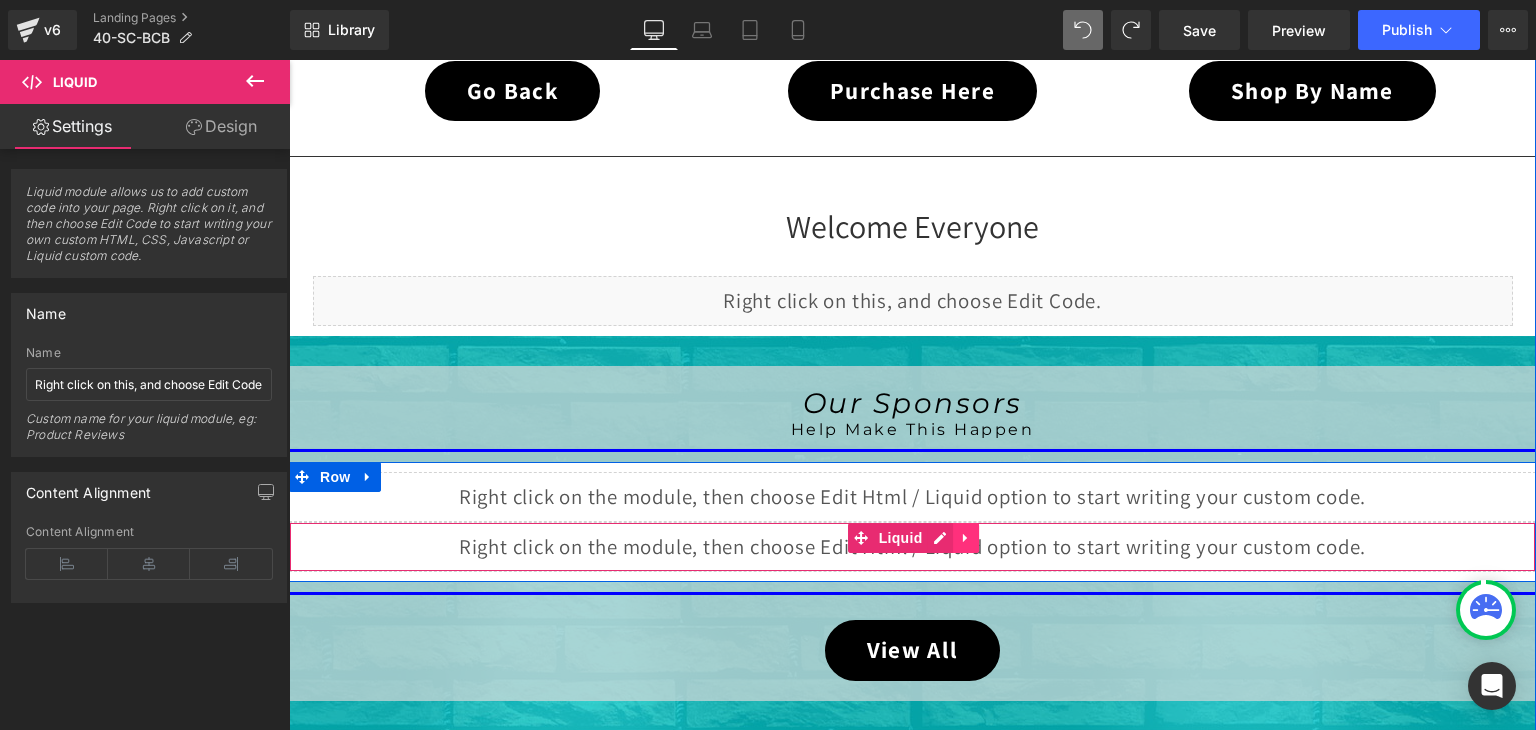 click at bounding box center (966, 538) 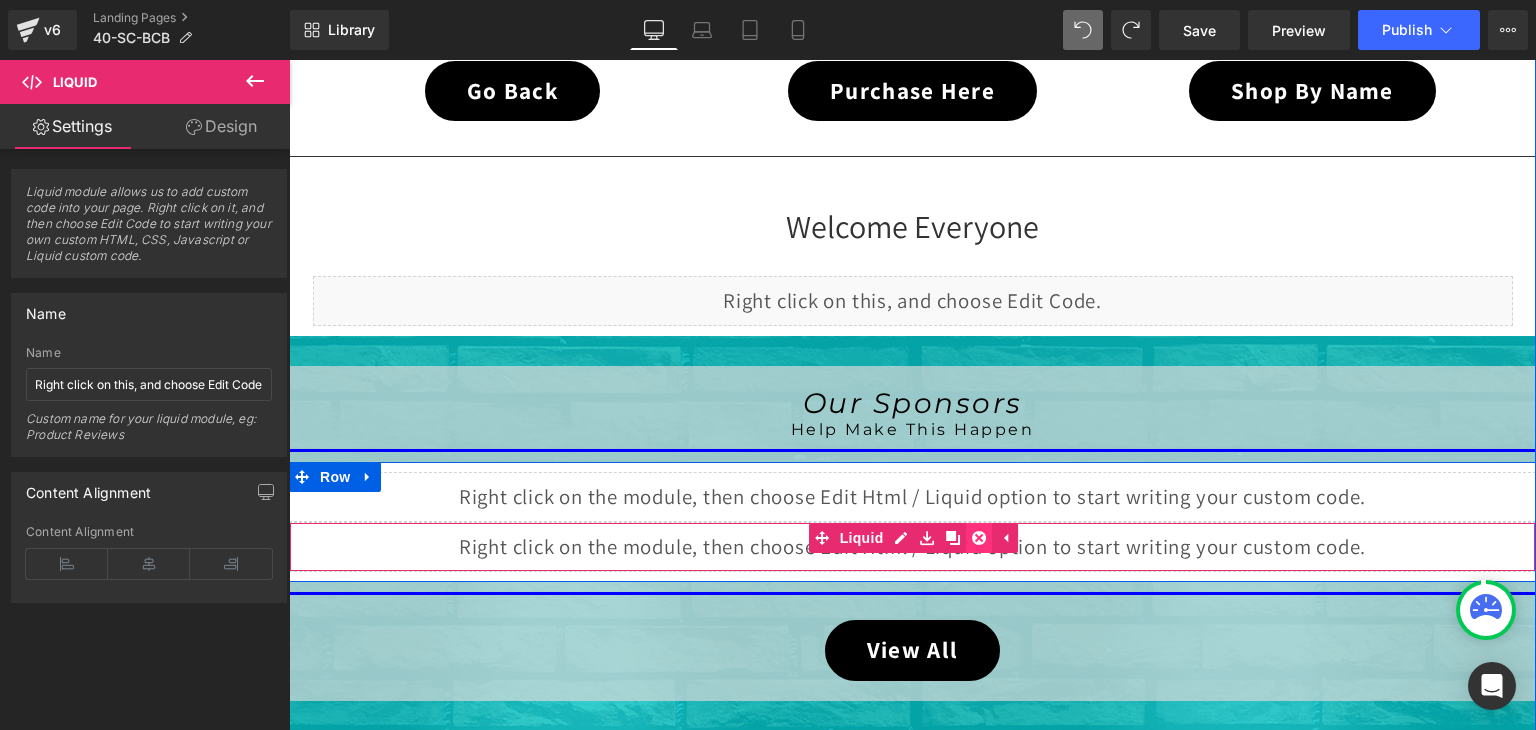 click at bounding box center [979, 538] 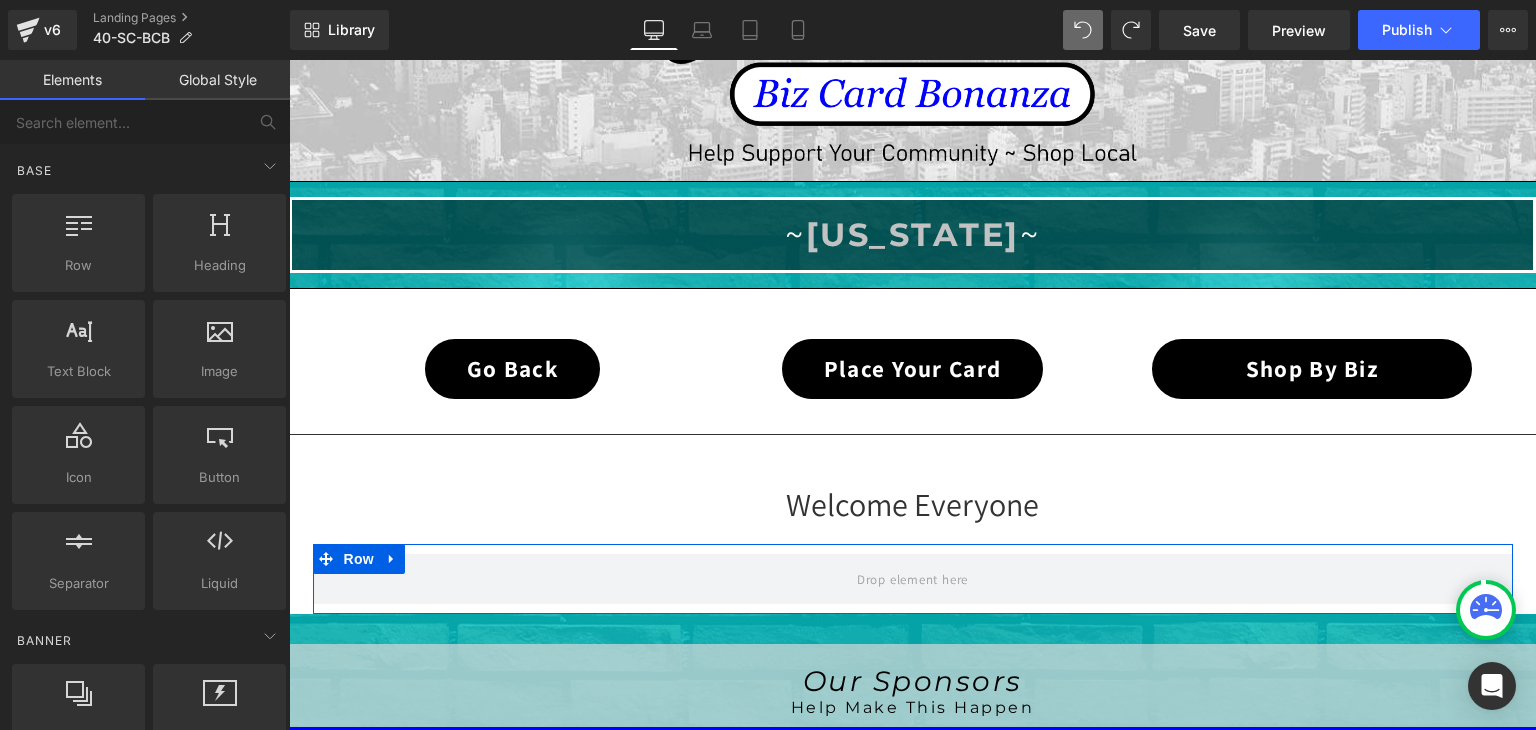 scroll, scrollTop: 0, scrollLeft: 0, axis: both 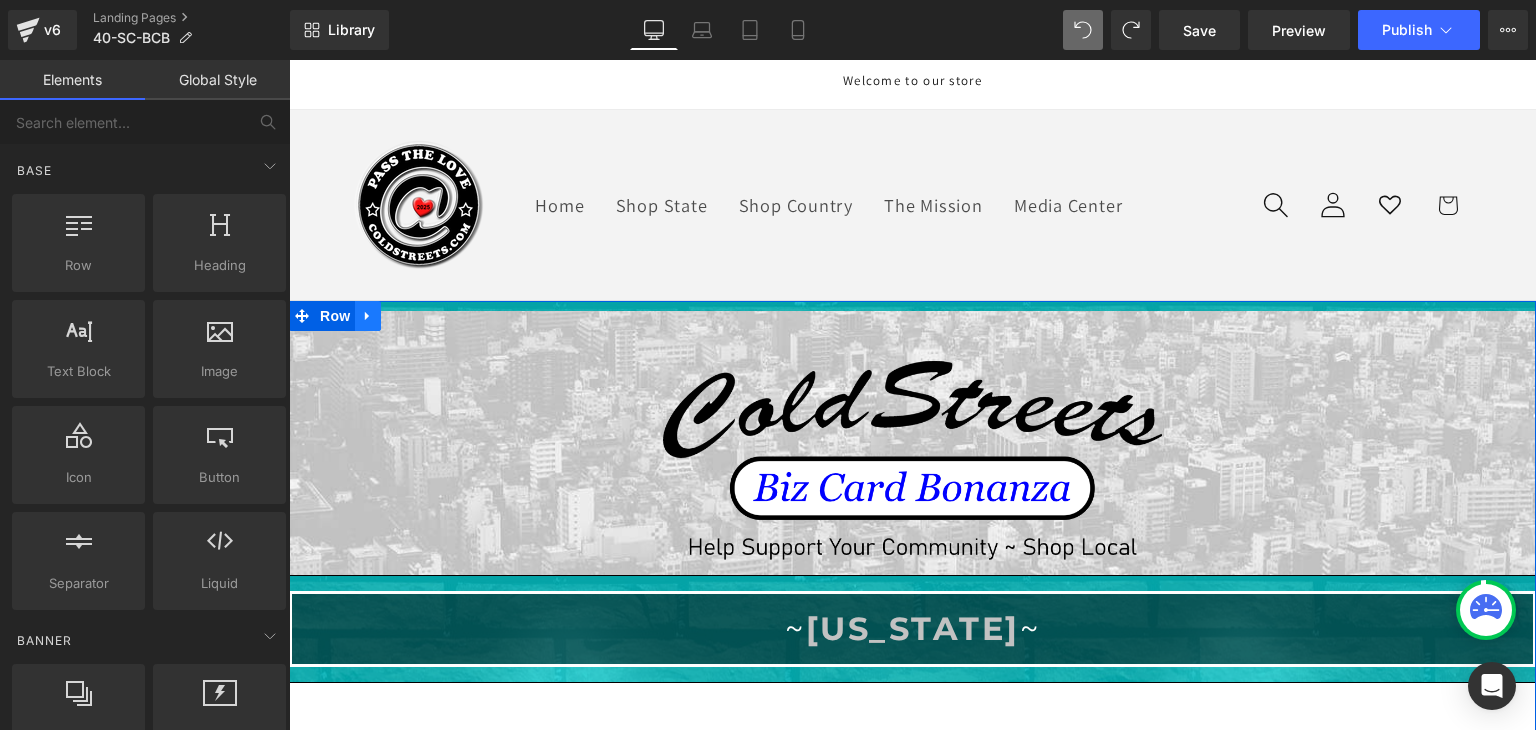 click 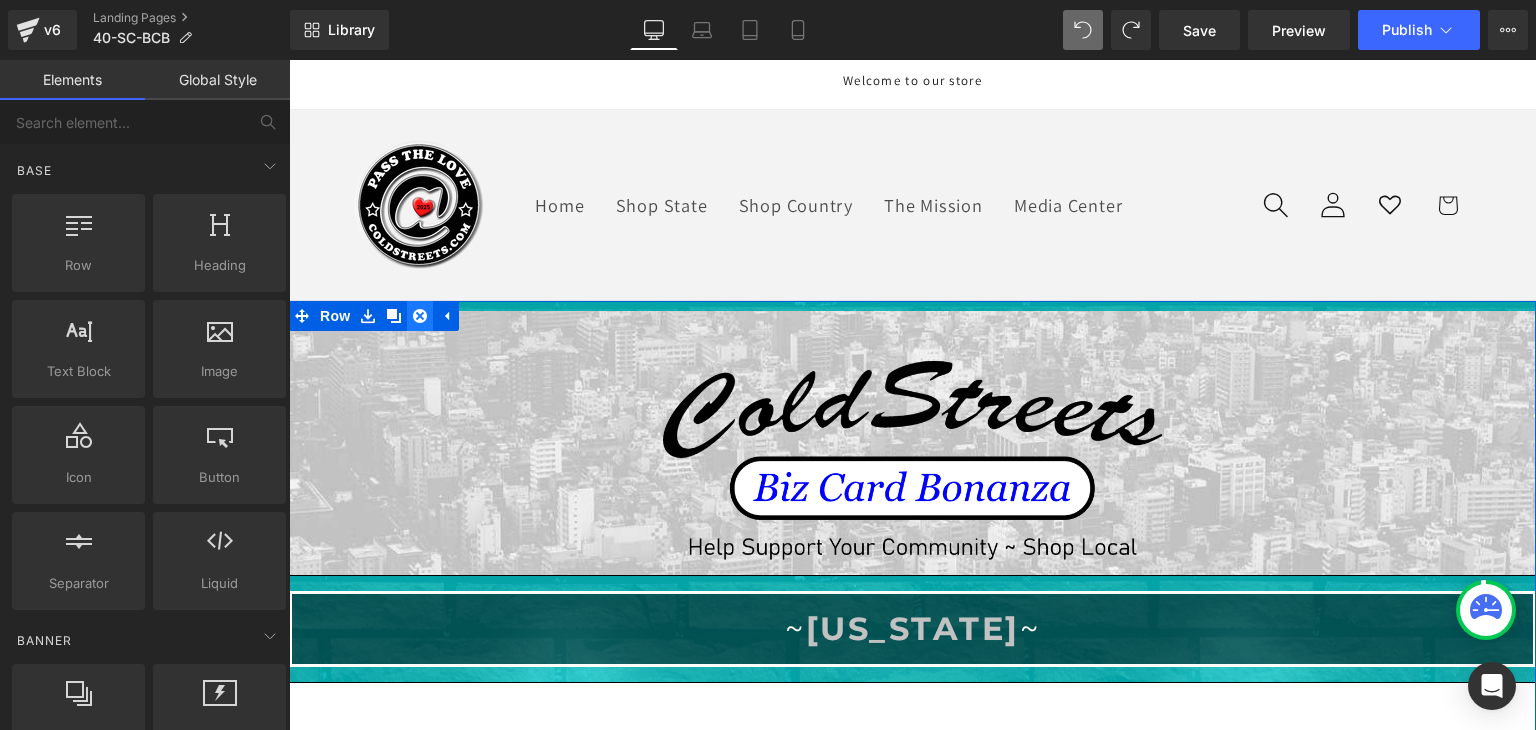 click at bounding box center (420, 316) 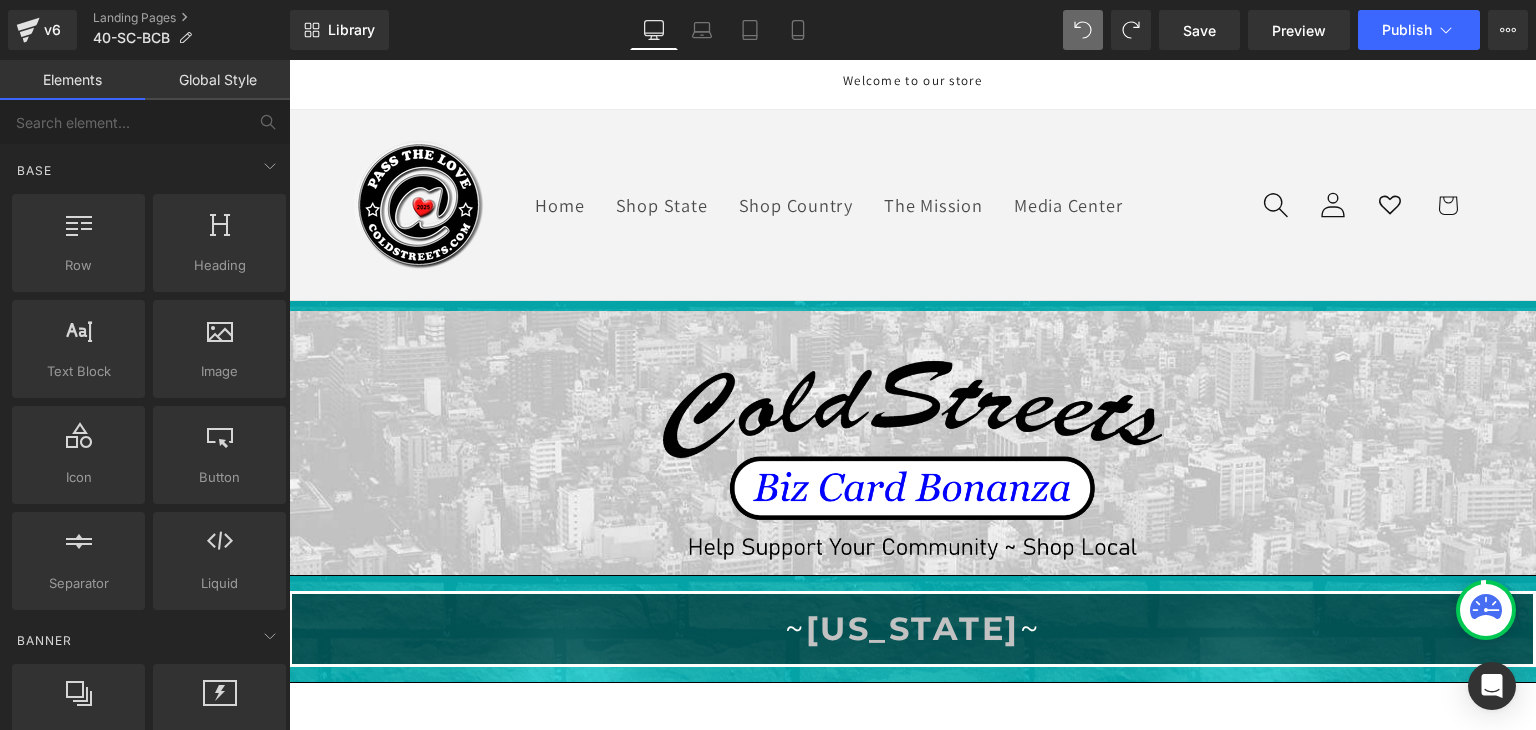 click 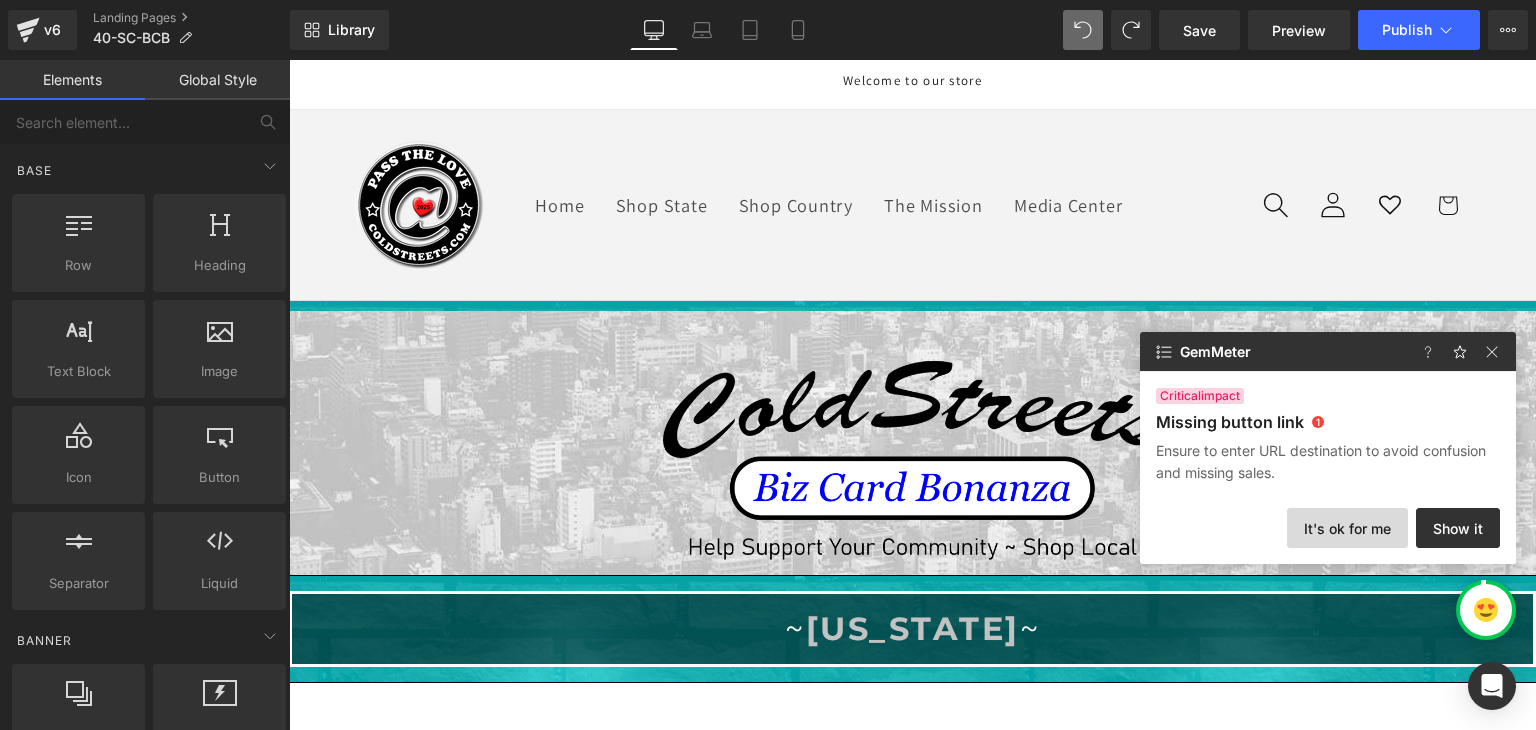 click on "It's ok for me" at bounding box center (1347, 528) 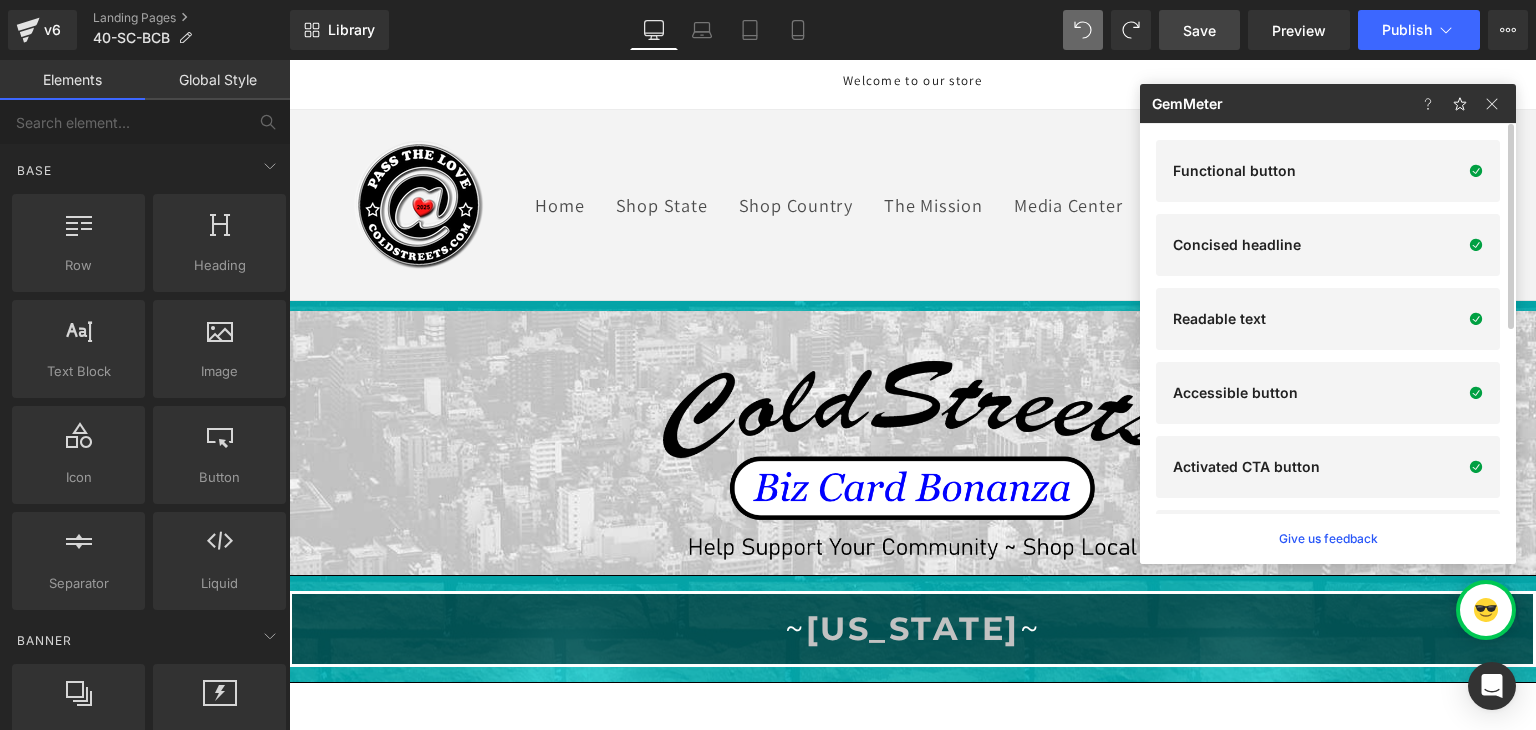 click on "Save" at bounding box center (1199, 30) 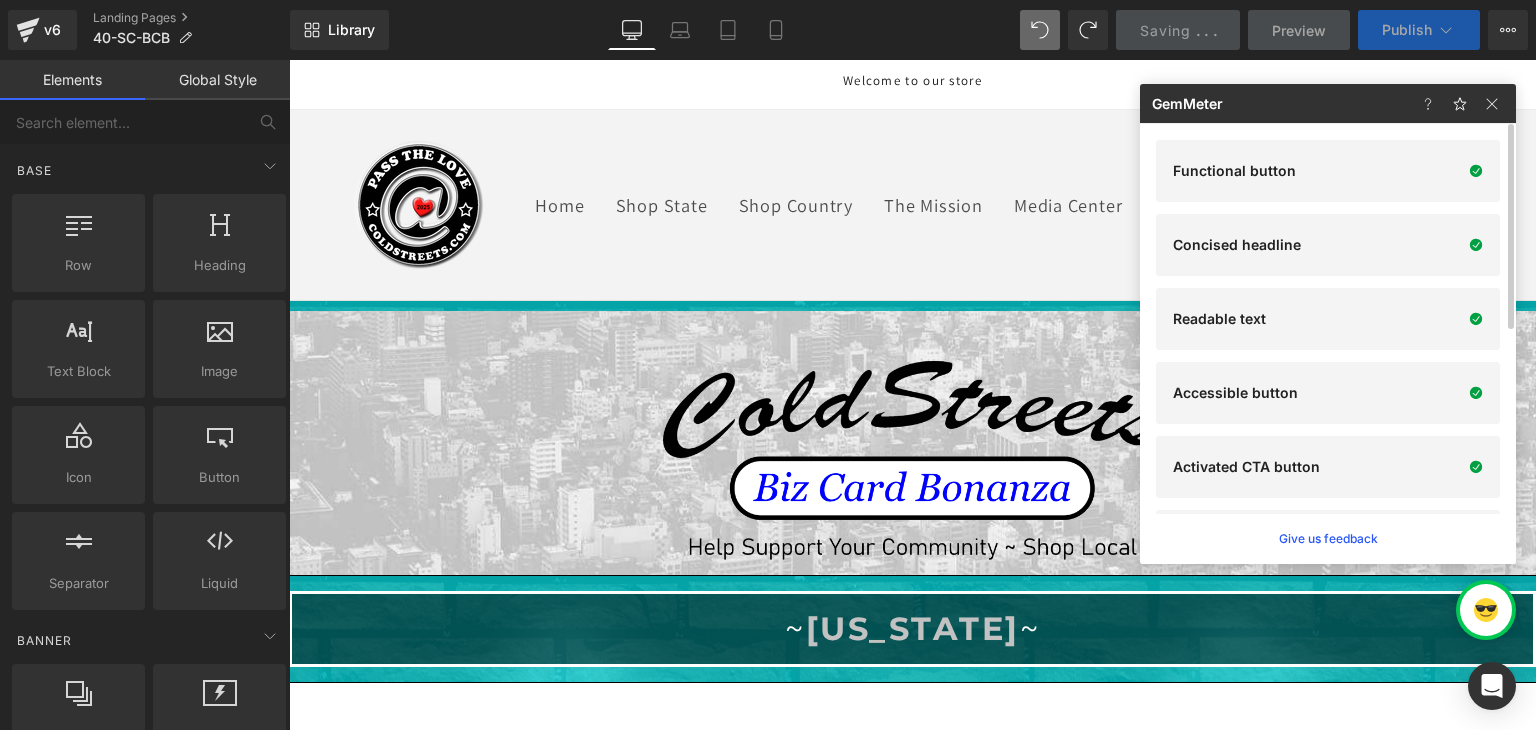 click 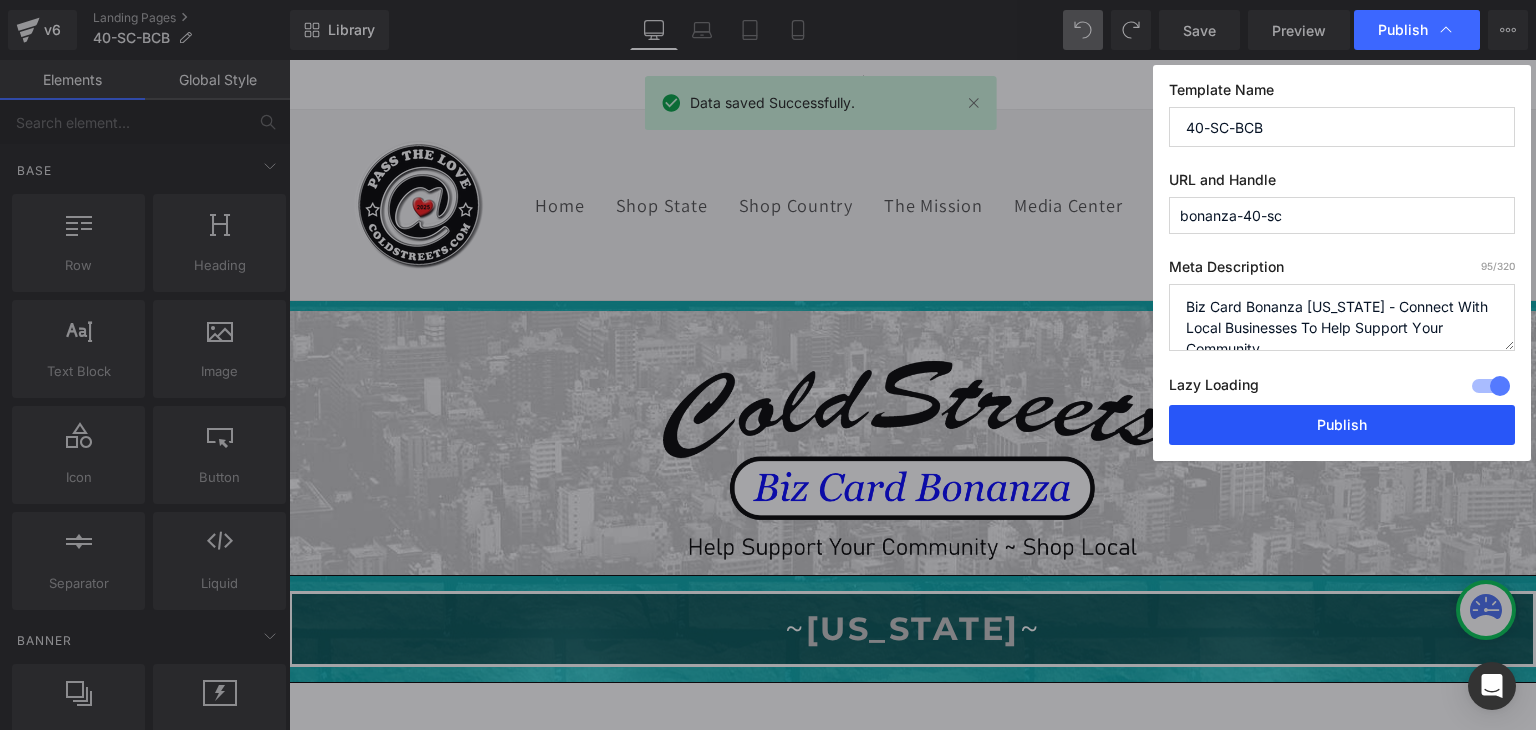 click on "Publish" at bounding box center [1342, 425] 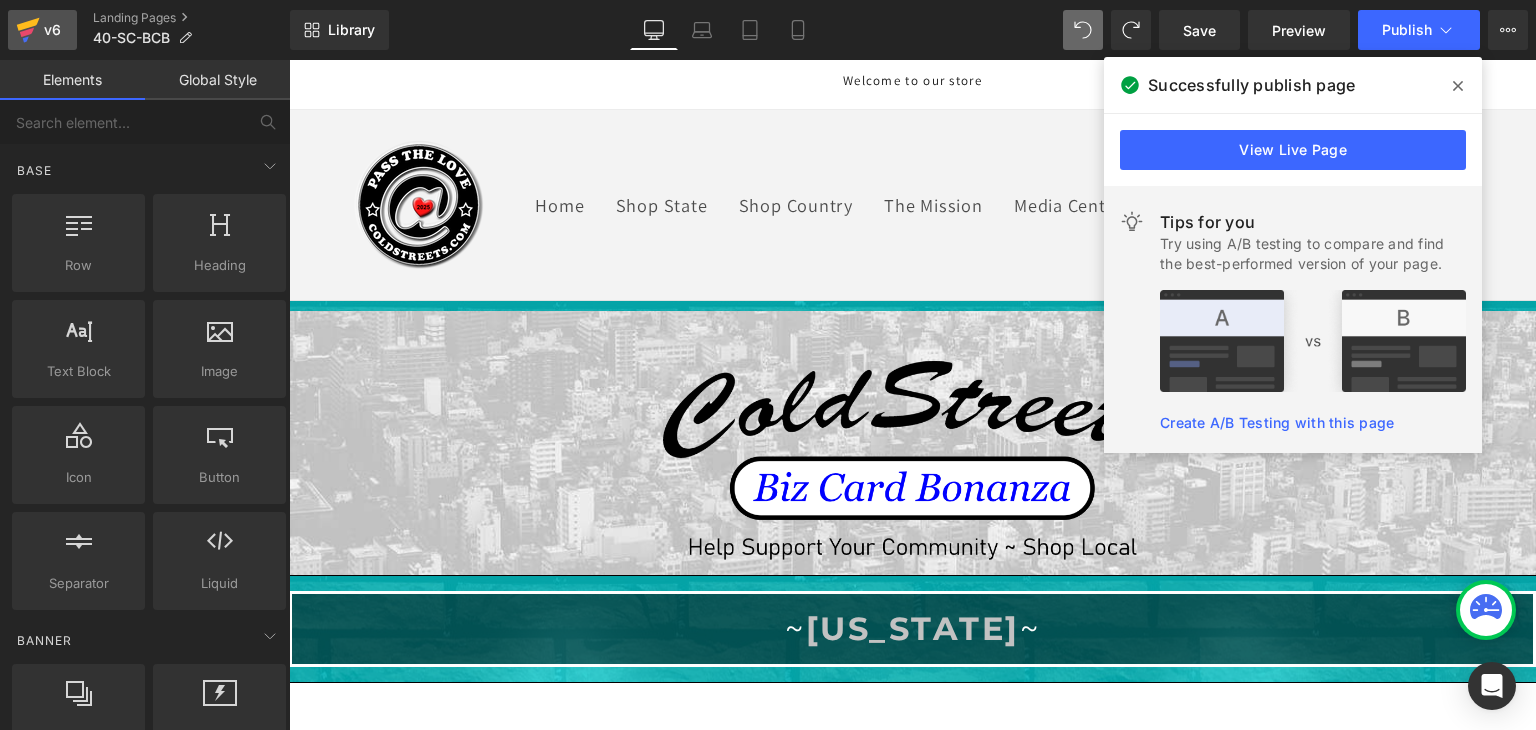 click on "v6" at bounding box center (52, 30) 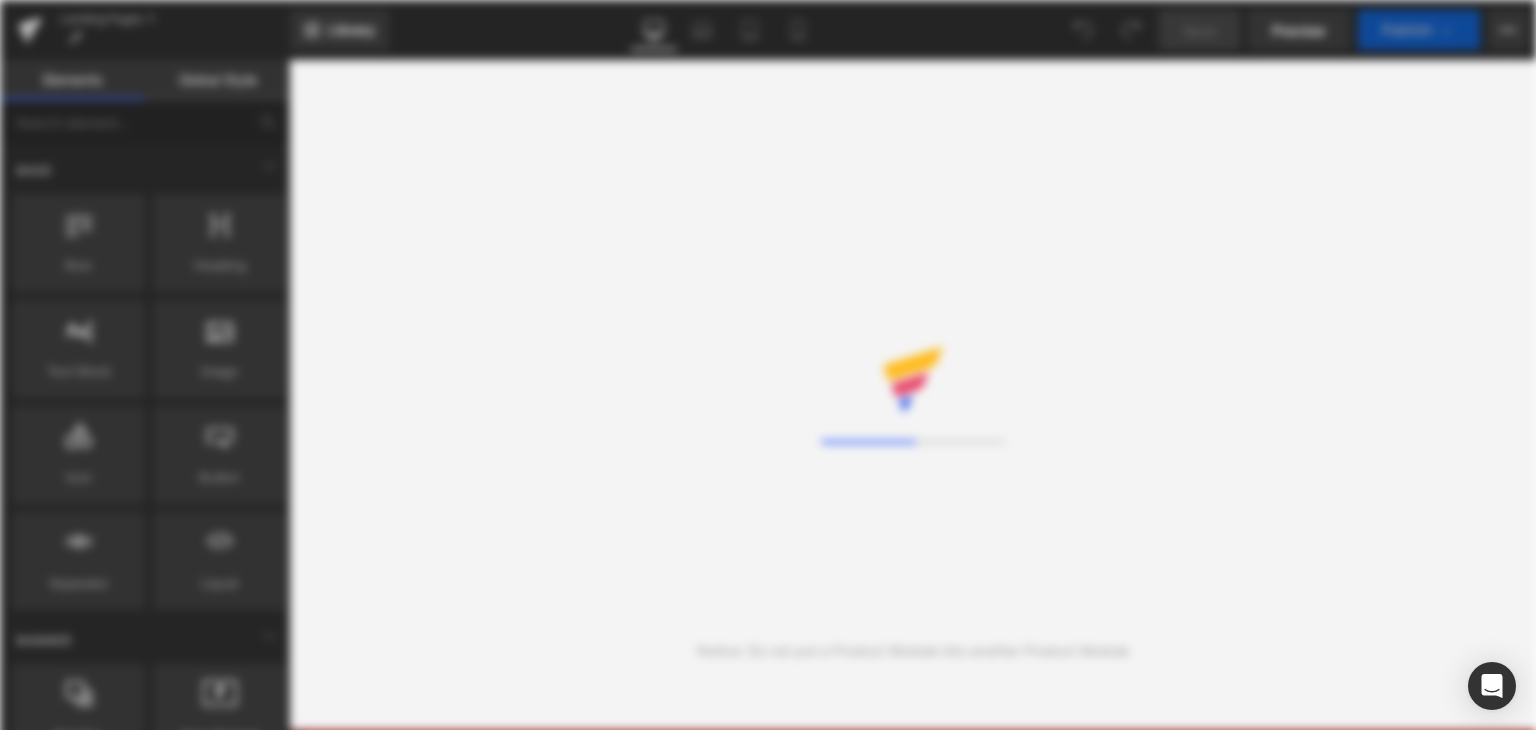 scroll, scrollTop: 0, scrollLeft: 0, axis: both 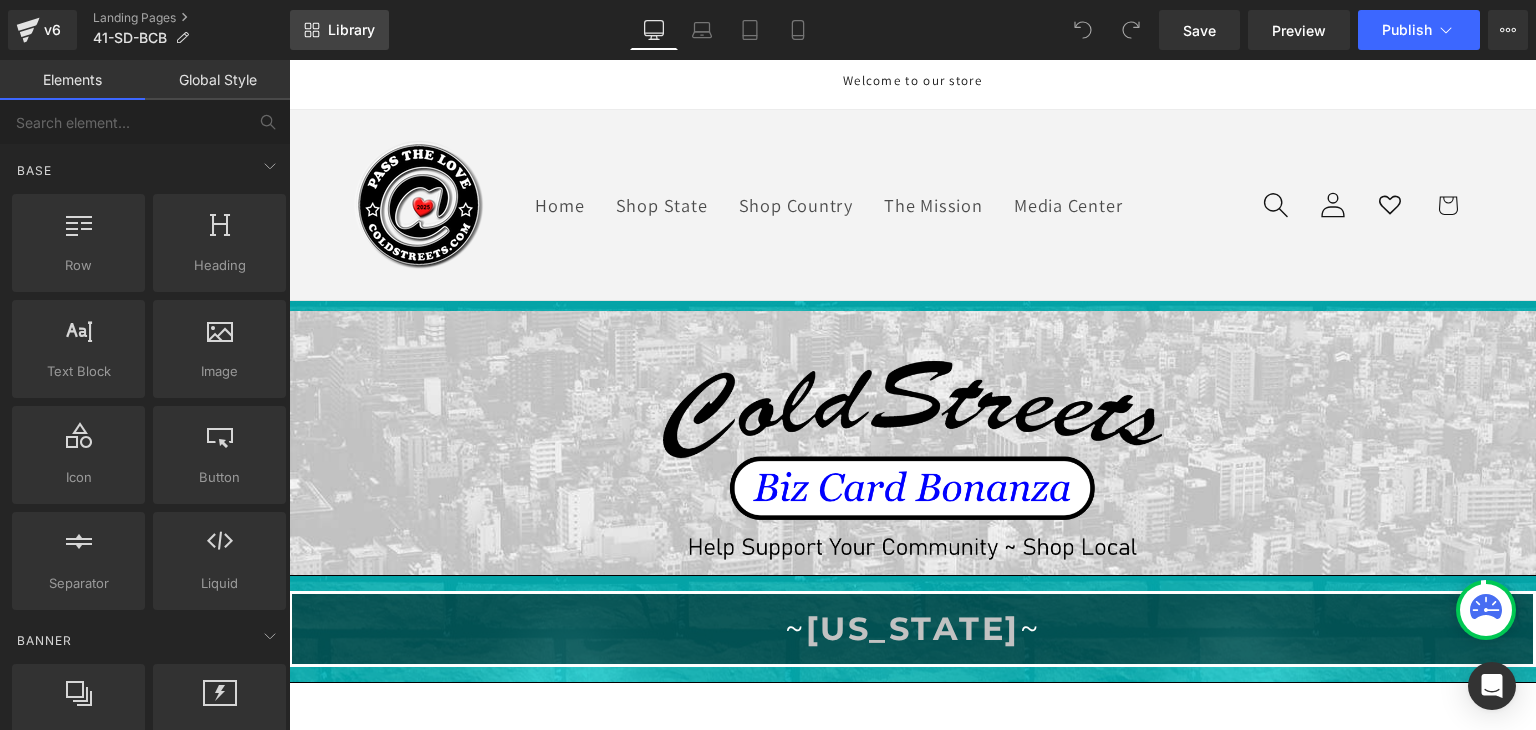 click on "Library" at bounding box center [351, 30] 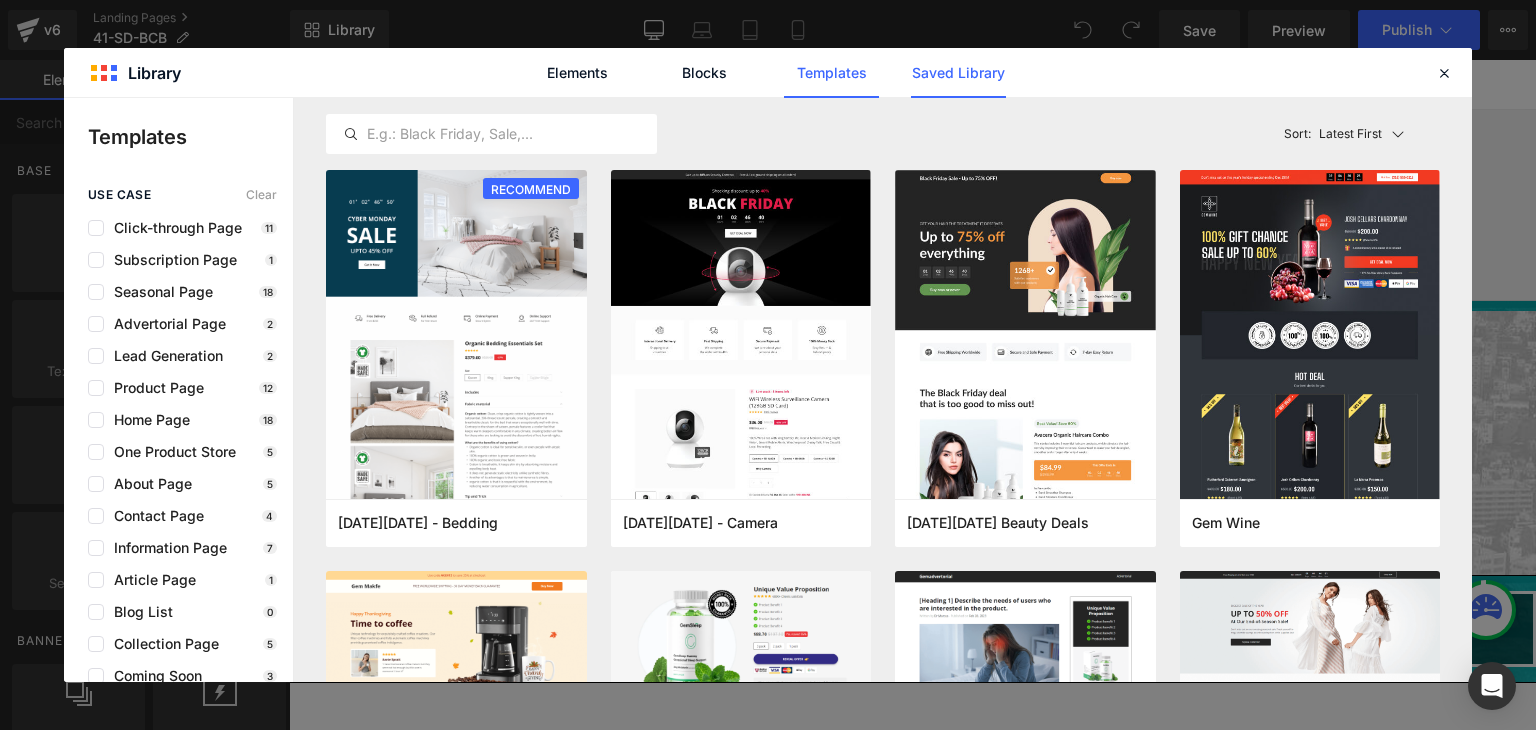click on "Saved Library" 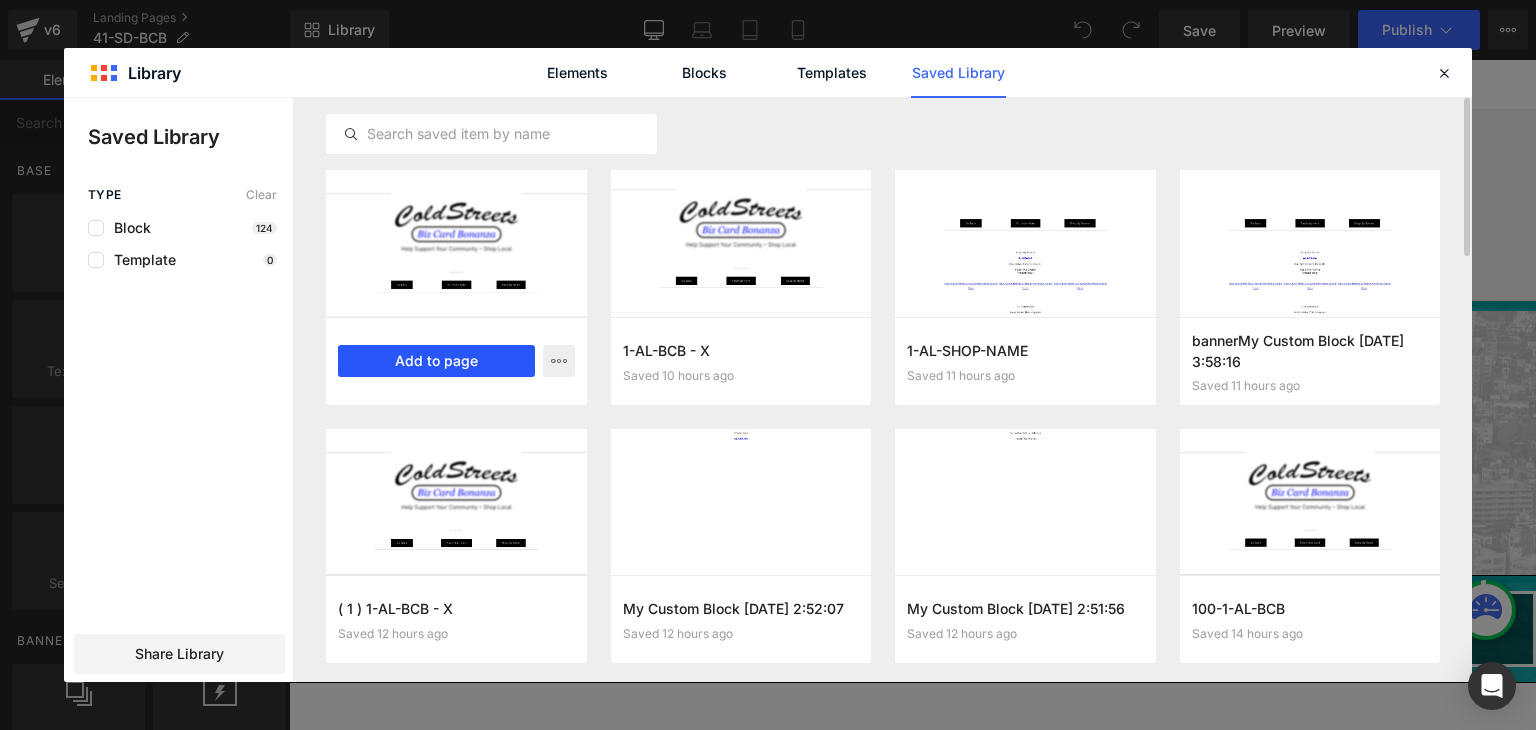 click on "Add to page" at bounding box center [436, 361] 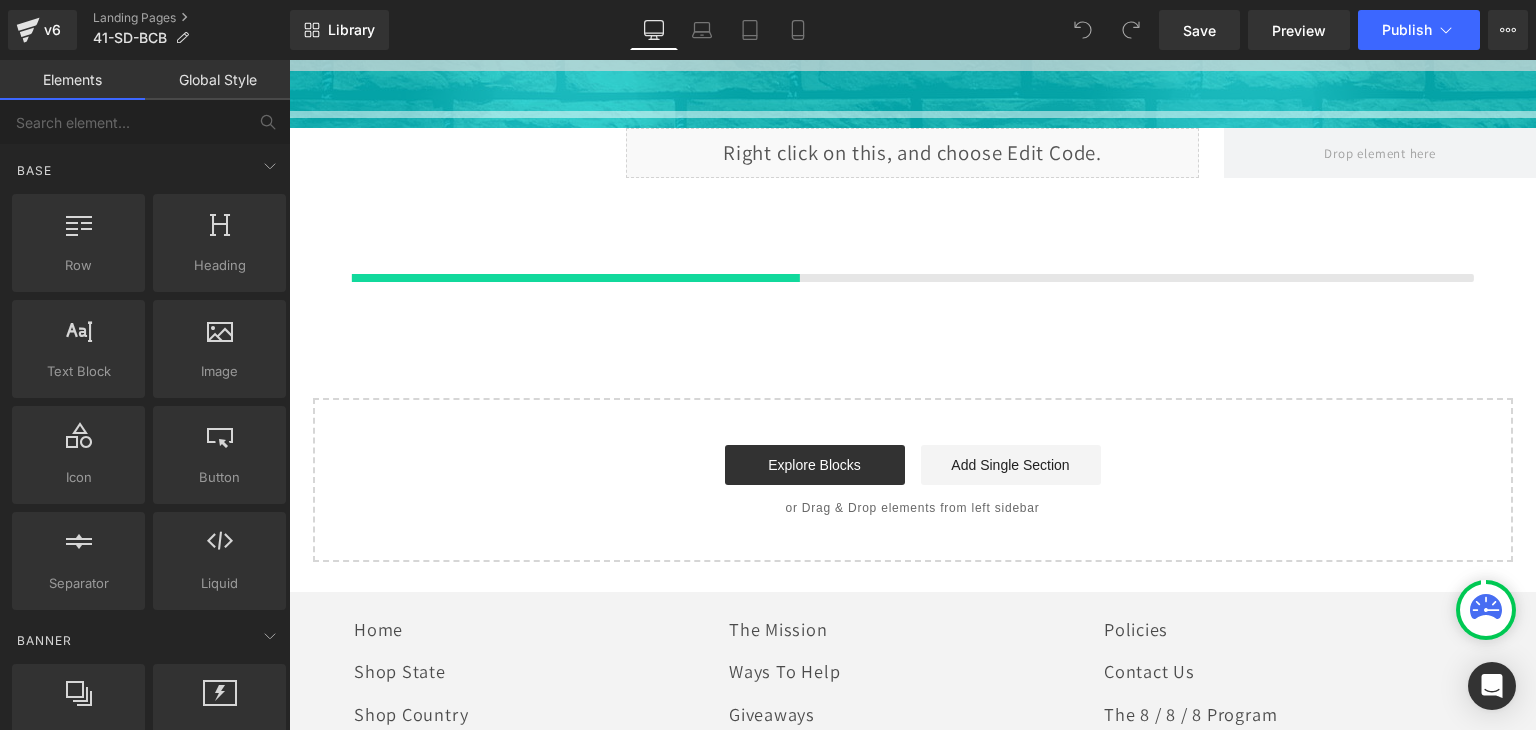 scroll, scrollTop: 1285, scrollLeft: 0, axis: vertical 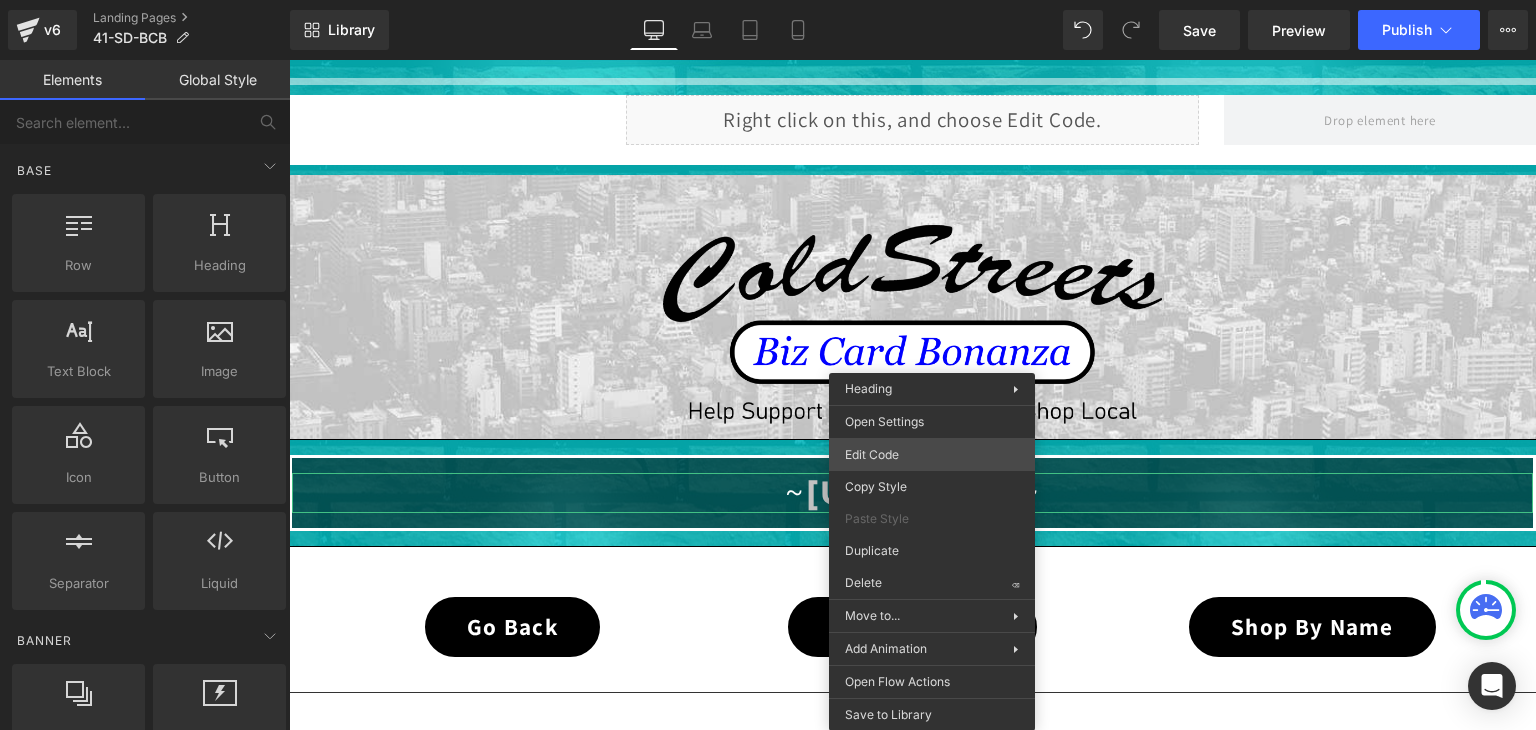 click on "You are previewing how the   will restyle your page. You can not edit Elements in Preset Preview Mode.  v6 Landing Pages 41-SD-BCB Library Desktop Desktop Laptop Tablet Mobile Save Preview Publish Scheduled View Live Page View with current Template Save Template to Library Schedule Publish  Optimize  Publish Settings Shortcuts  Your page can’t be published   You've reached the maximum number of published pages on your plan  (0/0).  You need to upgrade your plan or unpublish all your pages to get 1 publish slot.   Unpublish pages   Upgrade plan  Elements Global Style Base Row  rows, columns, layouts, div Heading  headings, titles, h1,h2,h3,h4,h5,h6 Text Block  texts, paragraphs, contents, blocks Image  images, photos, alts, uploads Icon  icons, symbols Button  button, call to action, cta Separator  separators, dividers, horizontal lines Liquid  liquid, custom code, html, javascript, css, reviews, apps, applications, embeded, iframe Banner Parallax  banner, slideshow, hero, image, cover, parallax, effect ok" at bounding box center (768, 0) 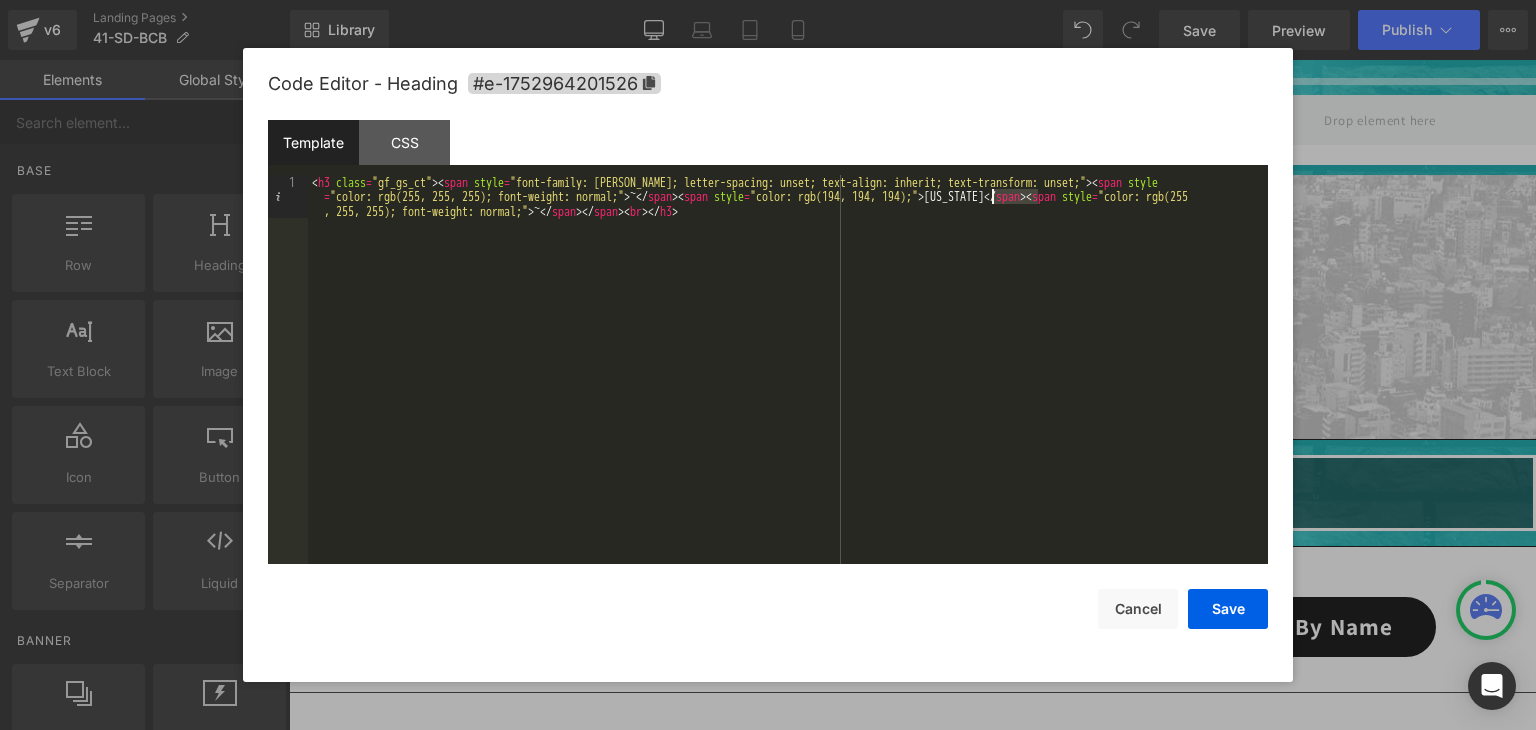 drag, startPoint x: 1036, startPoint y: 201, endPoint x: 993, endPoint y: 196, distance: 43.289722 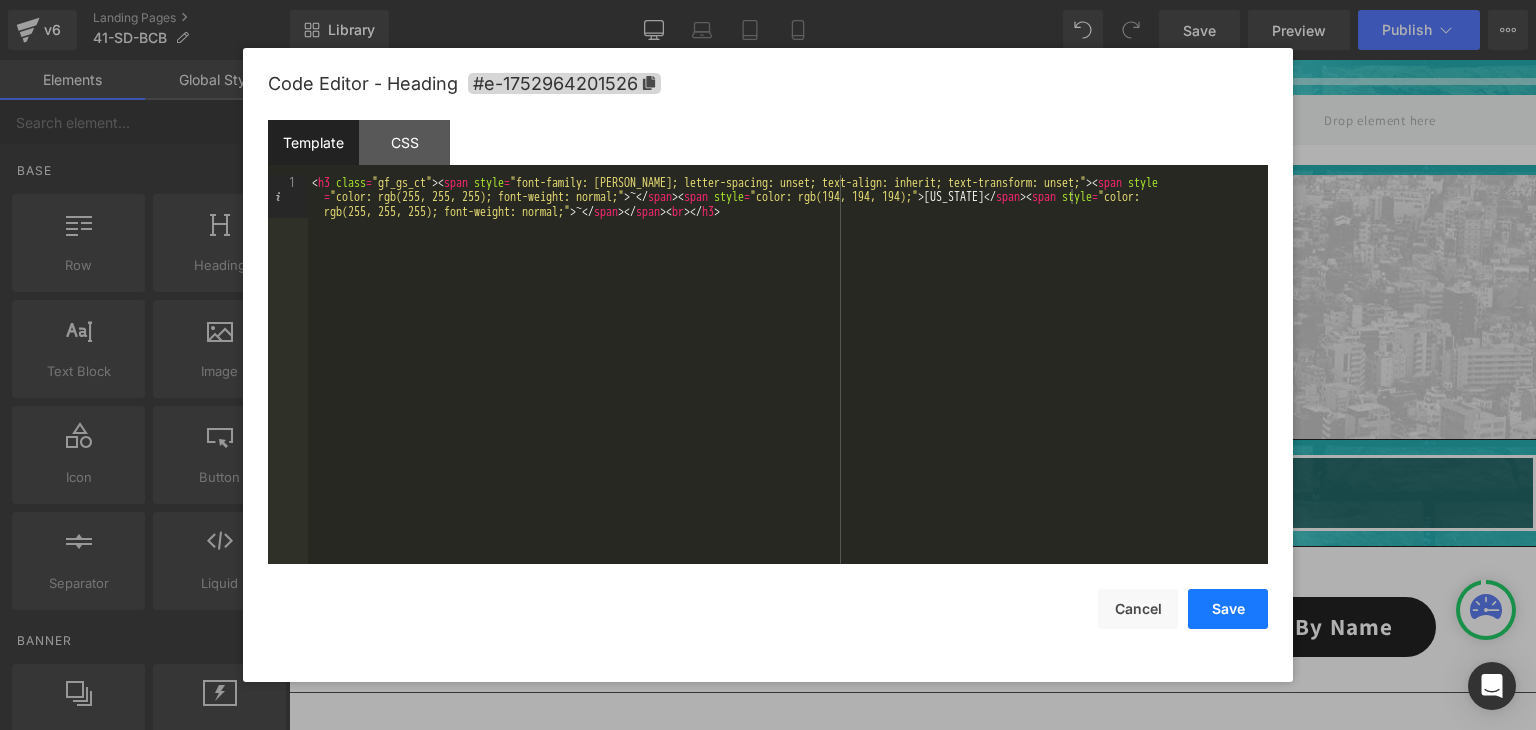 click on "Save" at bounding box center (1228, 609) 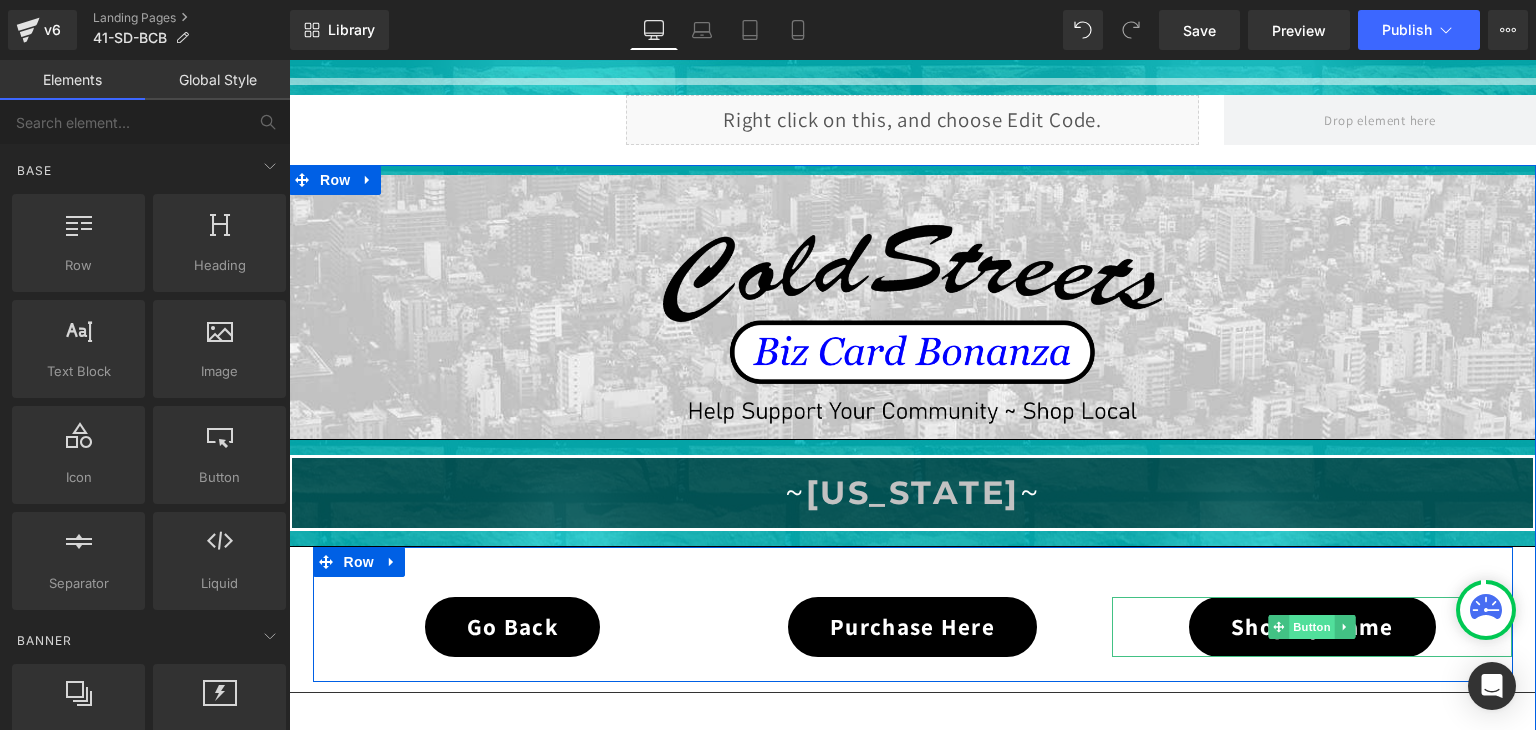 click on "Button" at bounding box center (1313, 627) 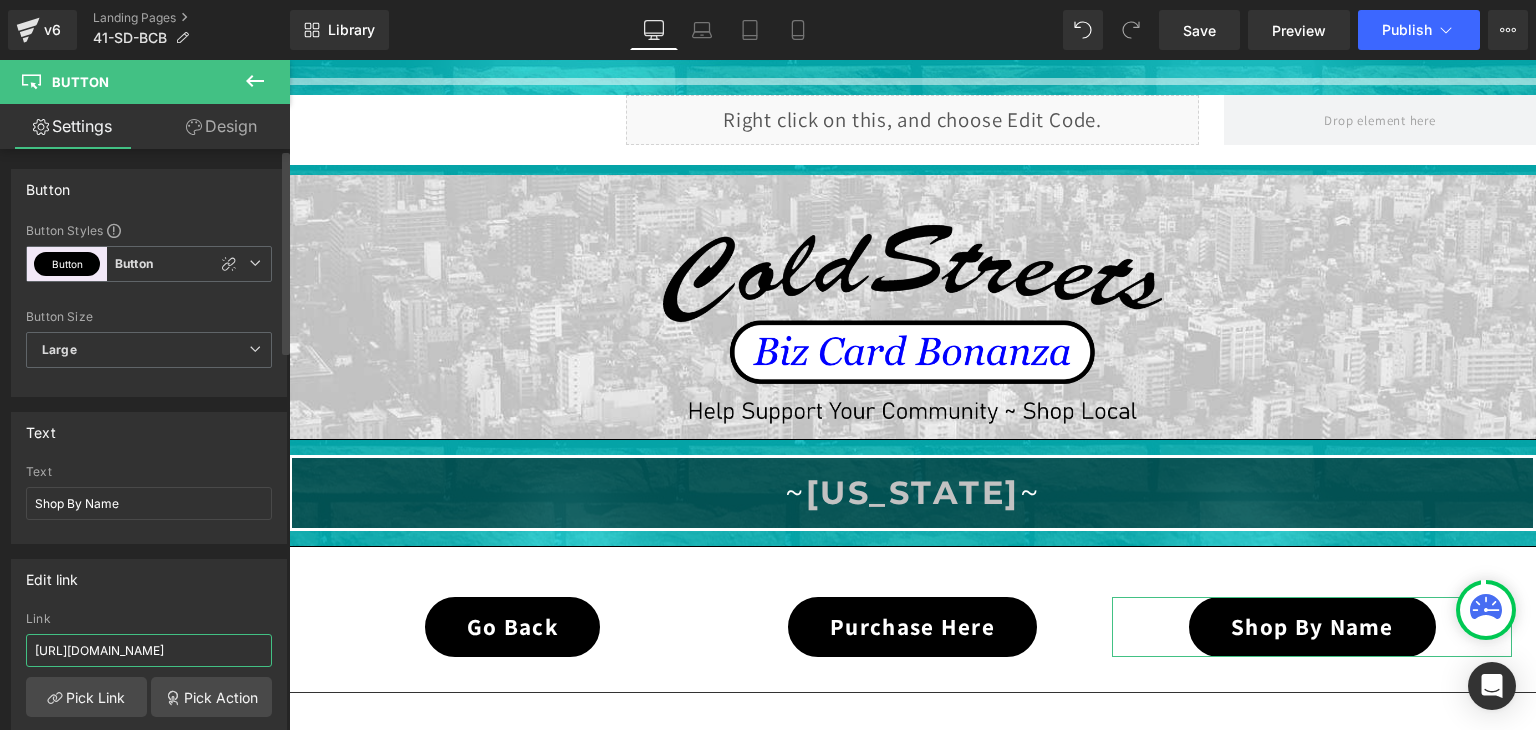 scroll, scrollTop: 0, scrollLeft: 44, axis: horizontal 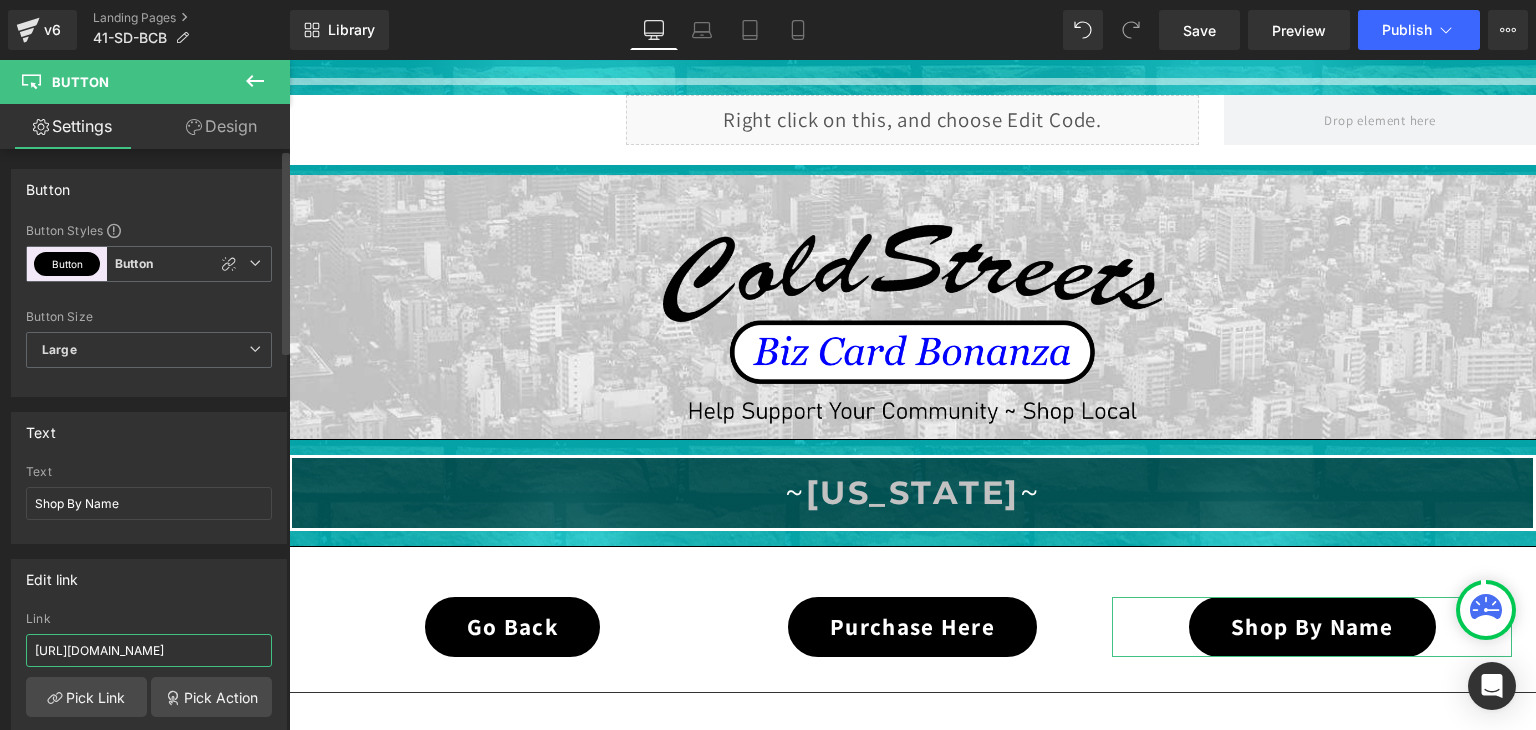 drag, startPoint x: 208, startPoint y: 650, endPoint x: 259, endPoint y: 653, distance: 51.088158 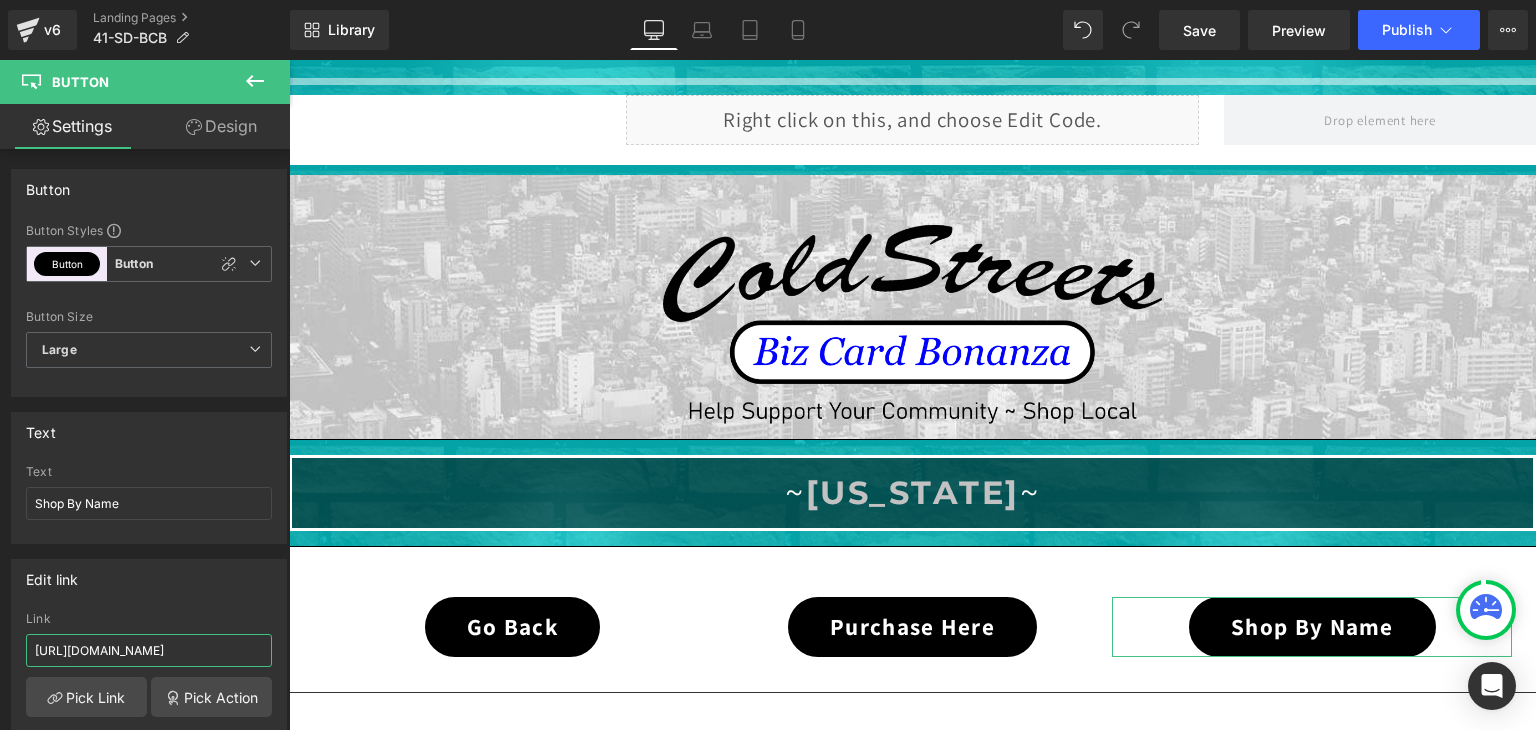 type on "https://coldstreets.com/pages/41-sd-shop-name" 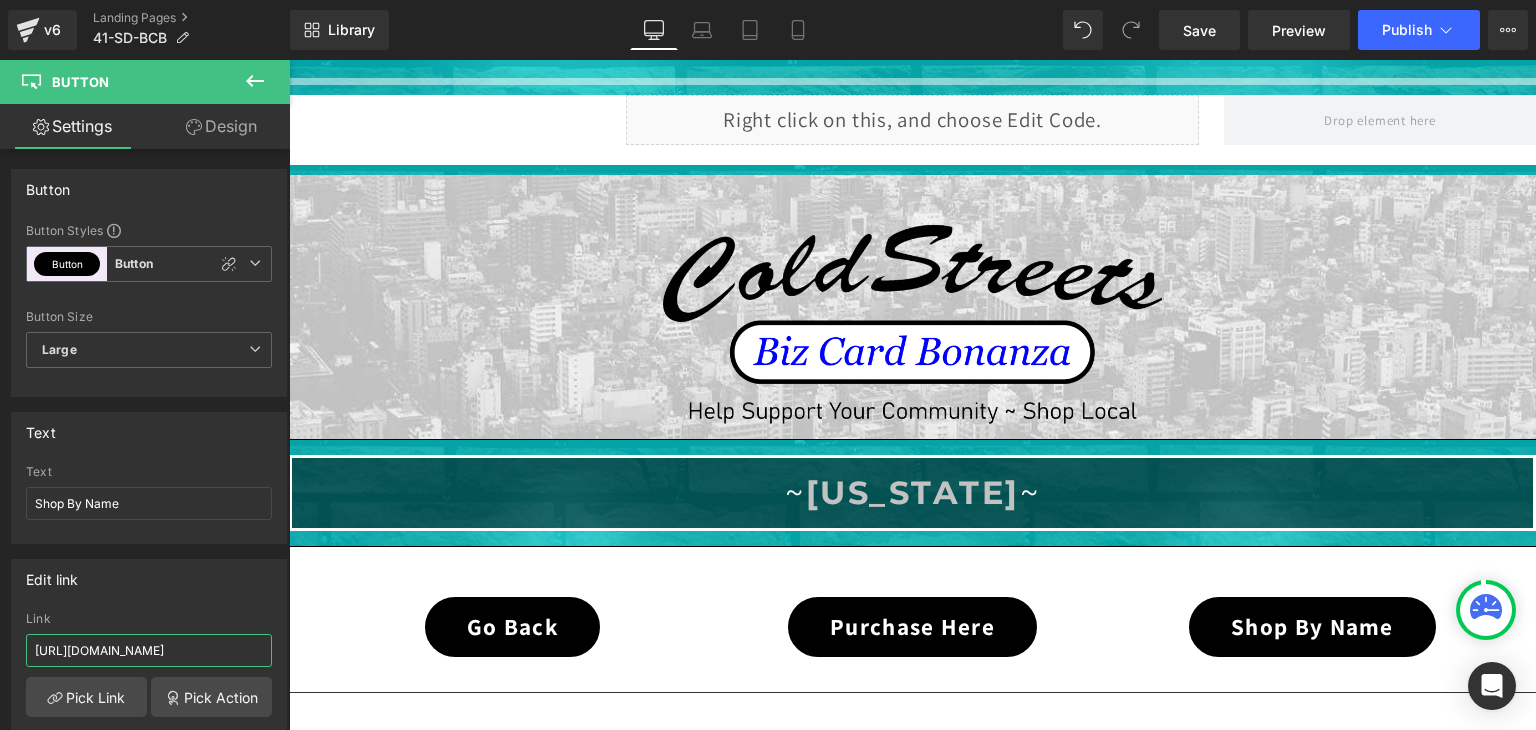 scroll, scrollTop: 0, scrollLeft: 56, axis: horizontal 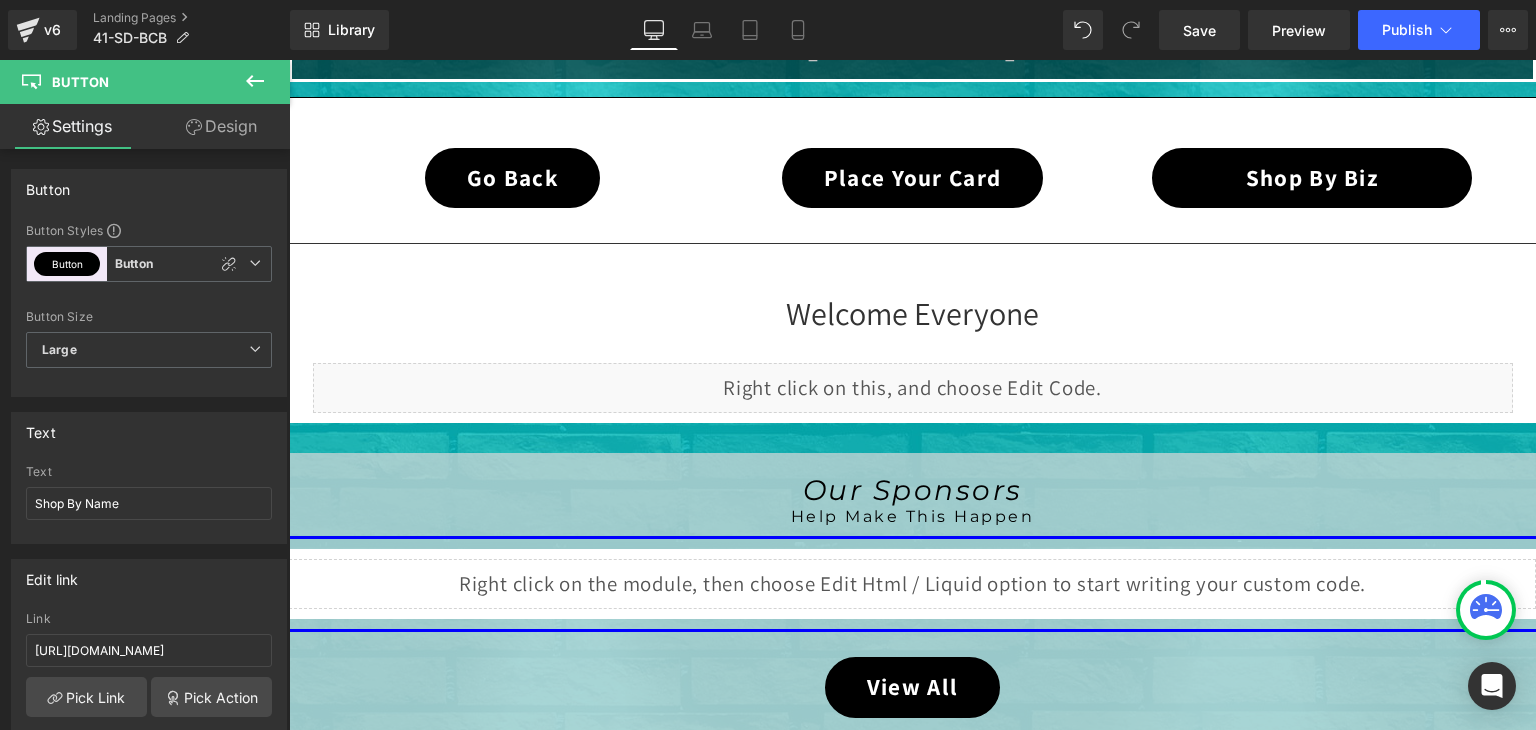 click on "Liquid" at bounding box center [913, 388] 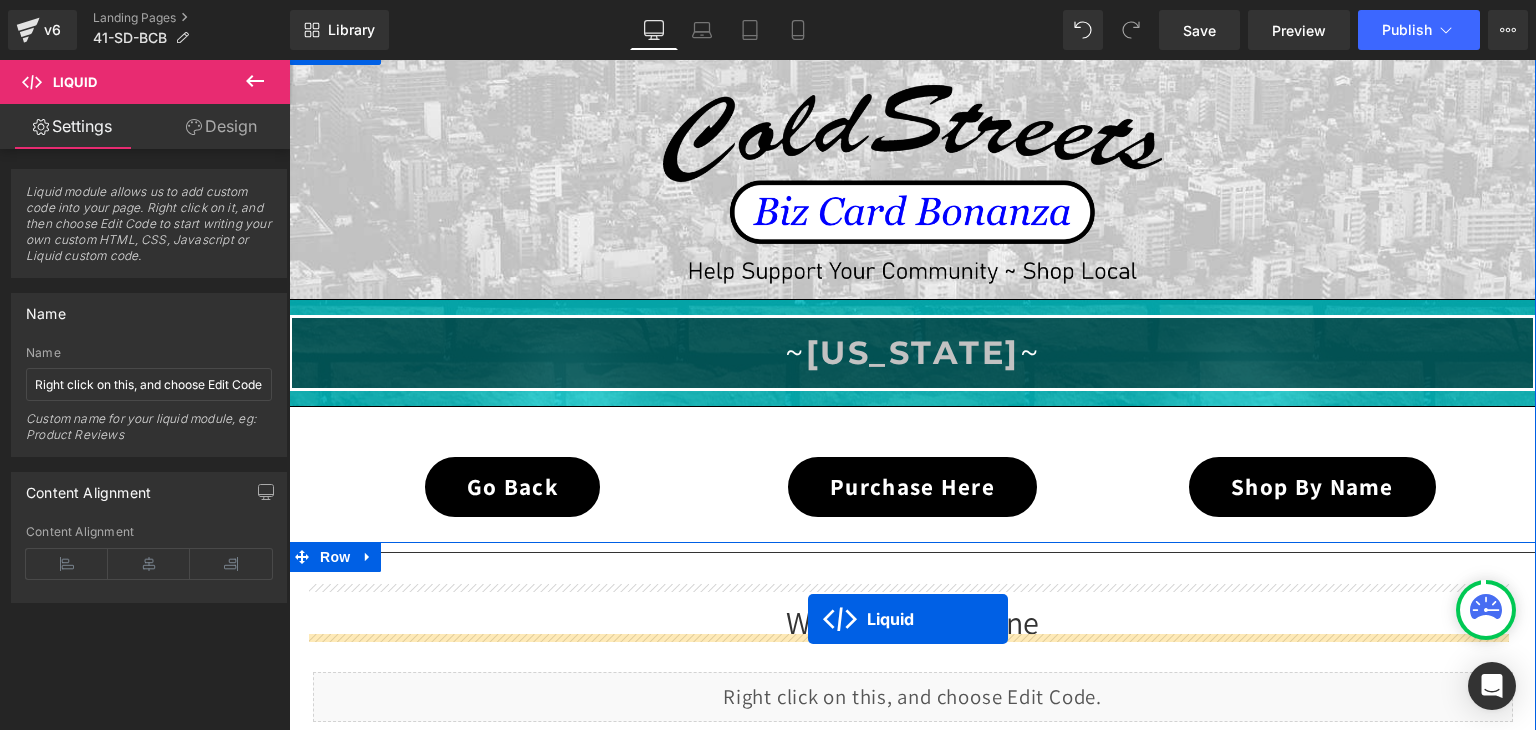 scroll, scrollTop: 1505, scrollLeft: 0, axis: vertical 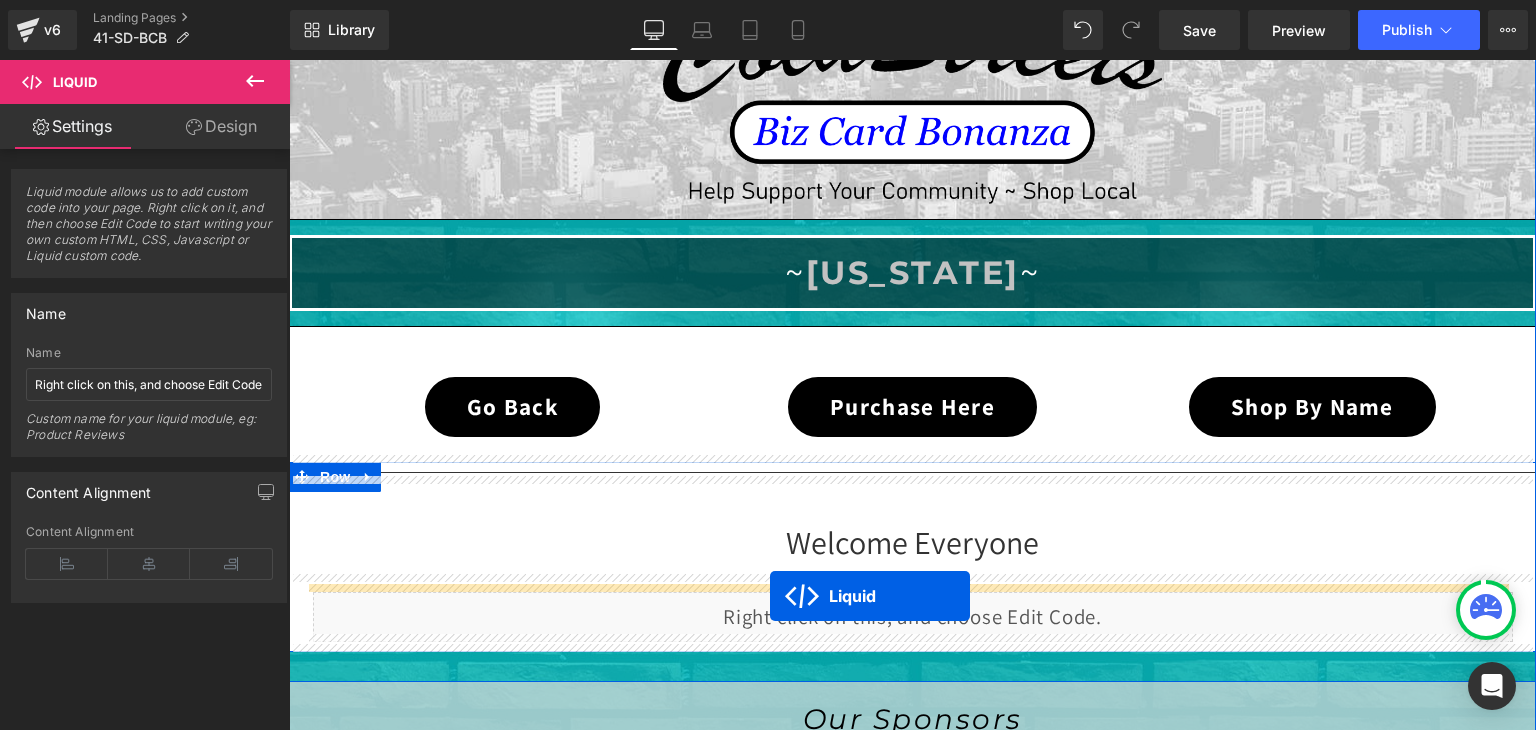 drag, startPoint x: 852, startPoint y: 371, endPoint x: 770, endPoint y: 597, distance: 240.4163 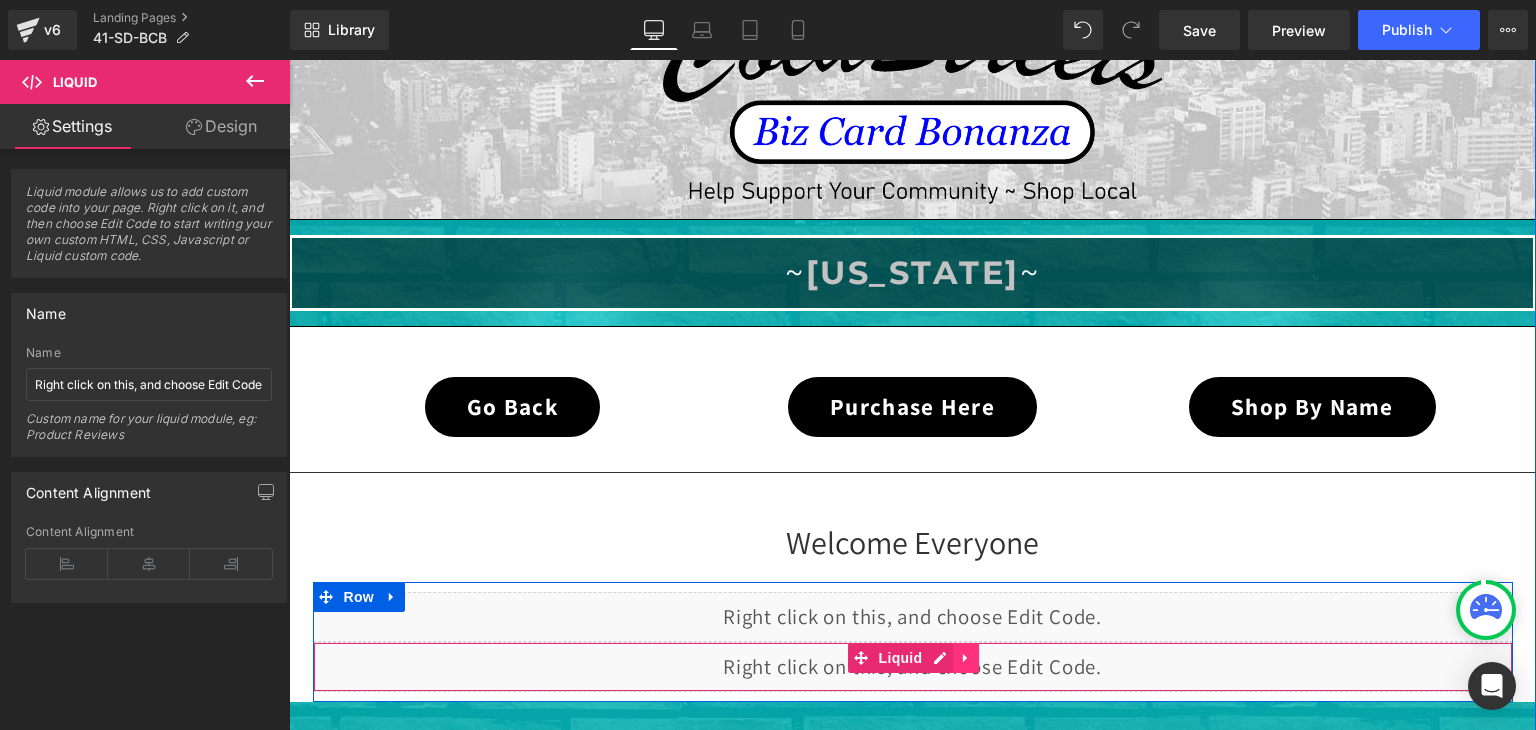 click at bounding box center [966, 658] 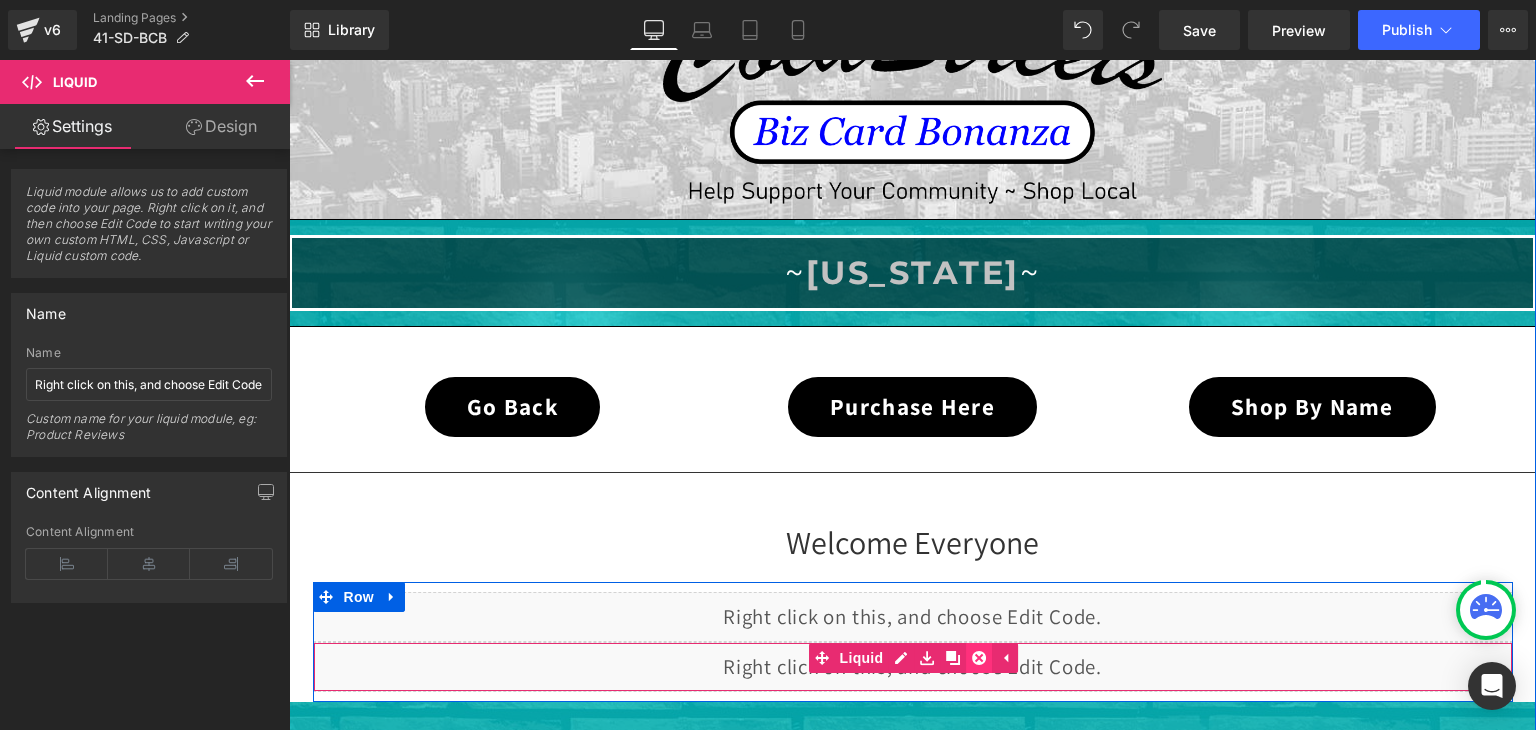 click 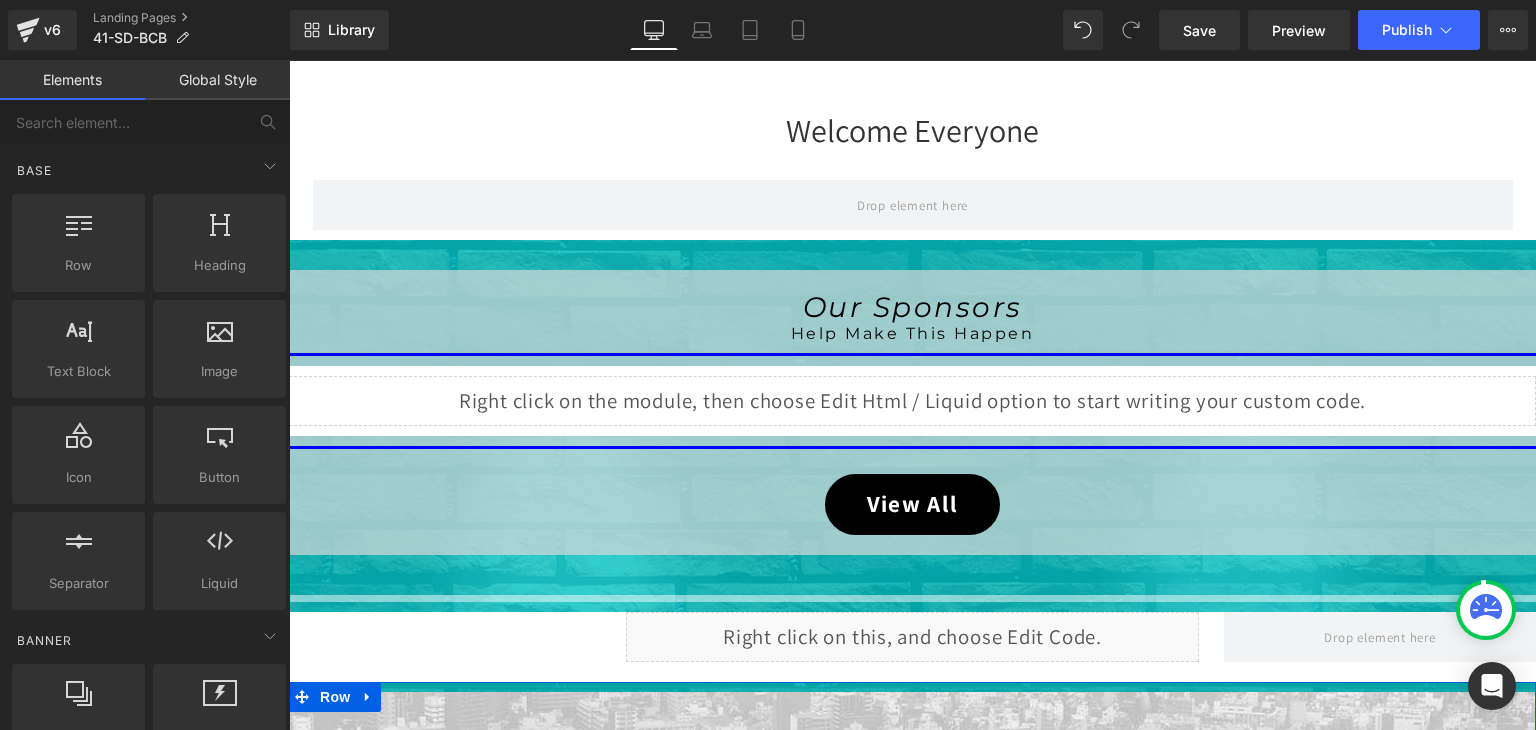 scroll, scrollTop: 705, scrollLeft: 0, axis: vertical 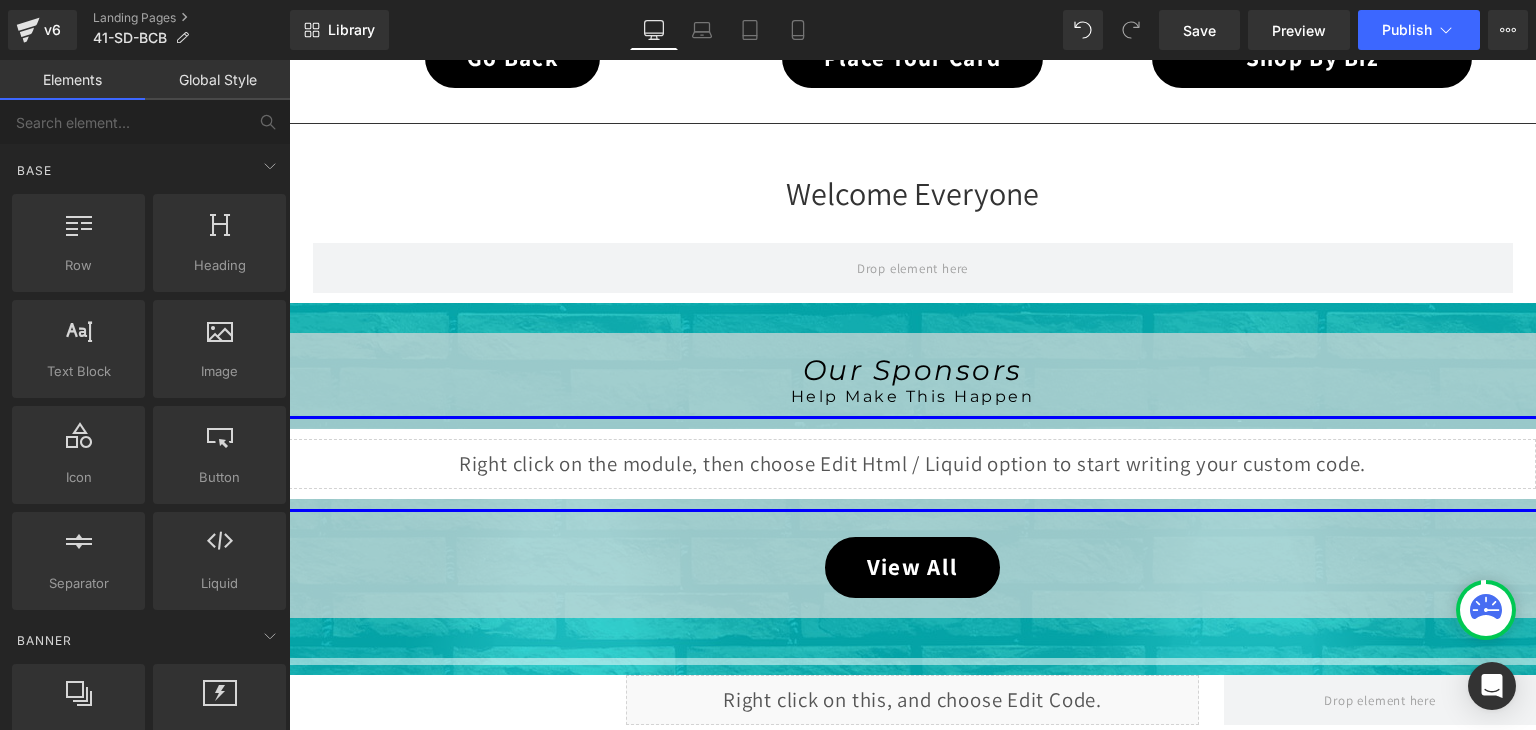 click on "Liquid" at bounding box center (912, 464) 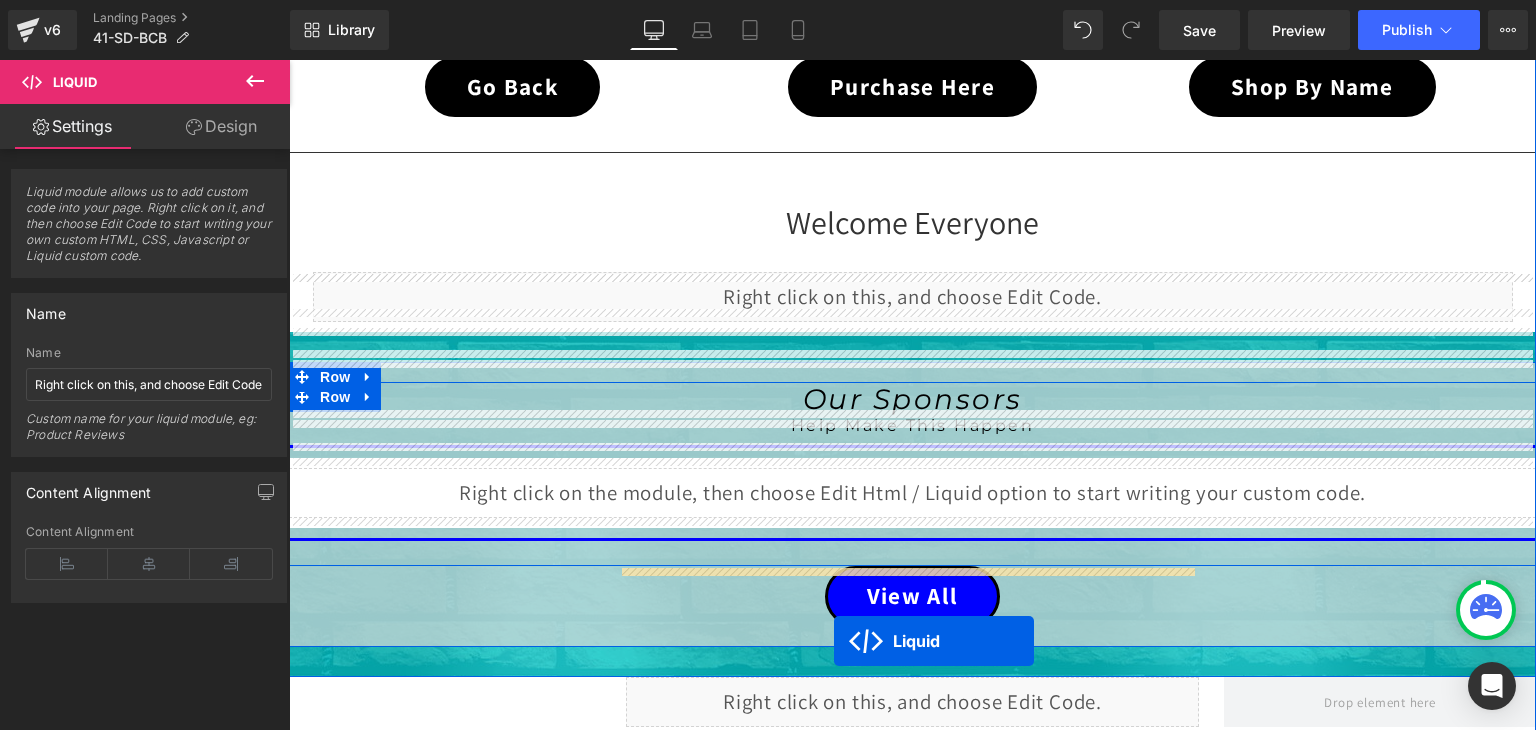 scroll, scrollTop: 1945, scrollLeft: 0, axis: vertical 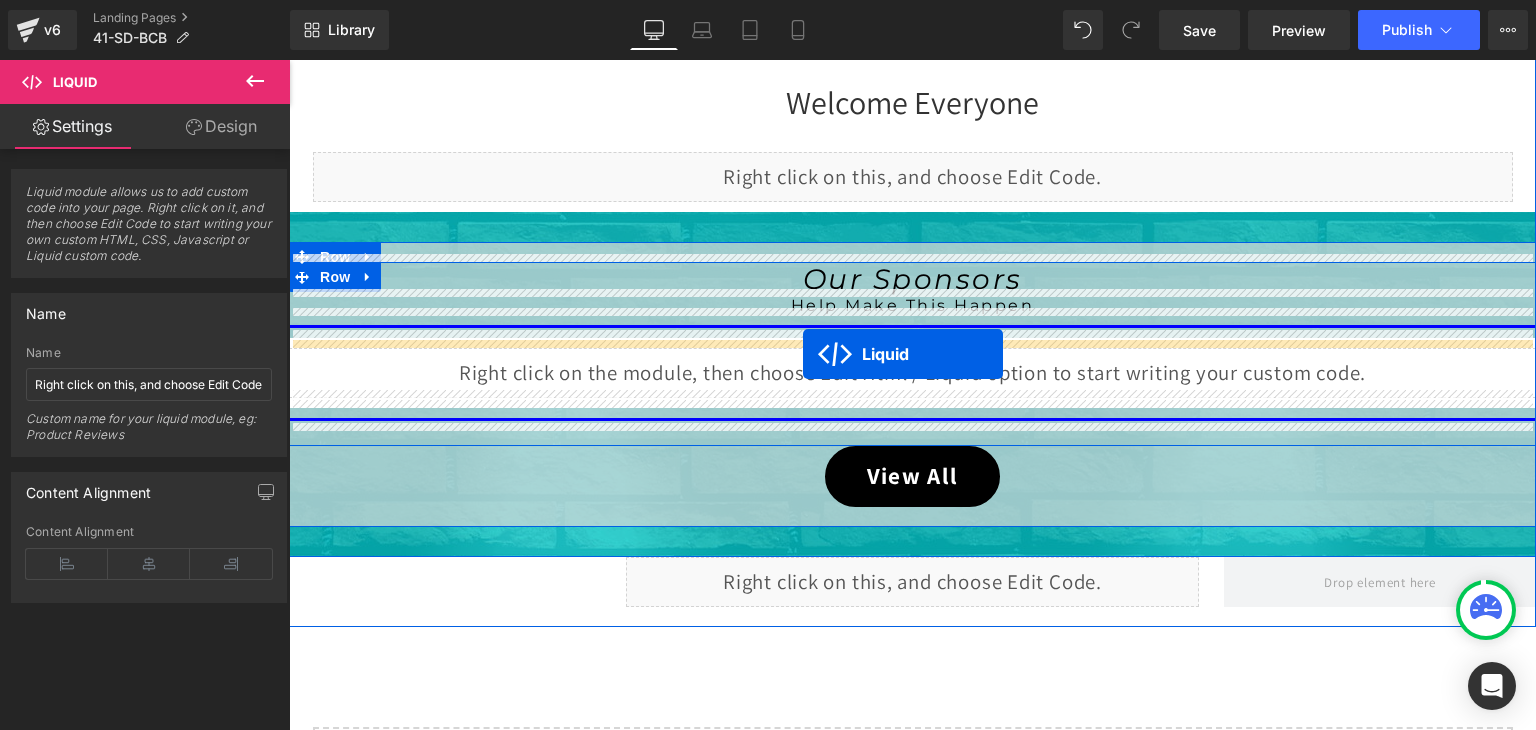 drag, startPoint x: 852, startPoint y: 454, endPoint x: 803, endPoint y: 354, distance: 111.35978 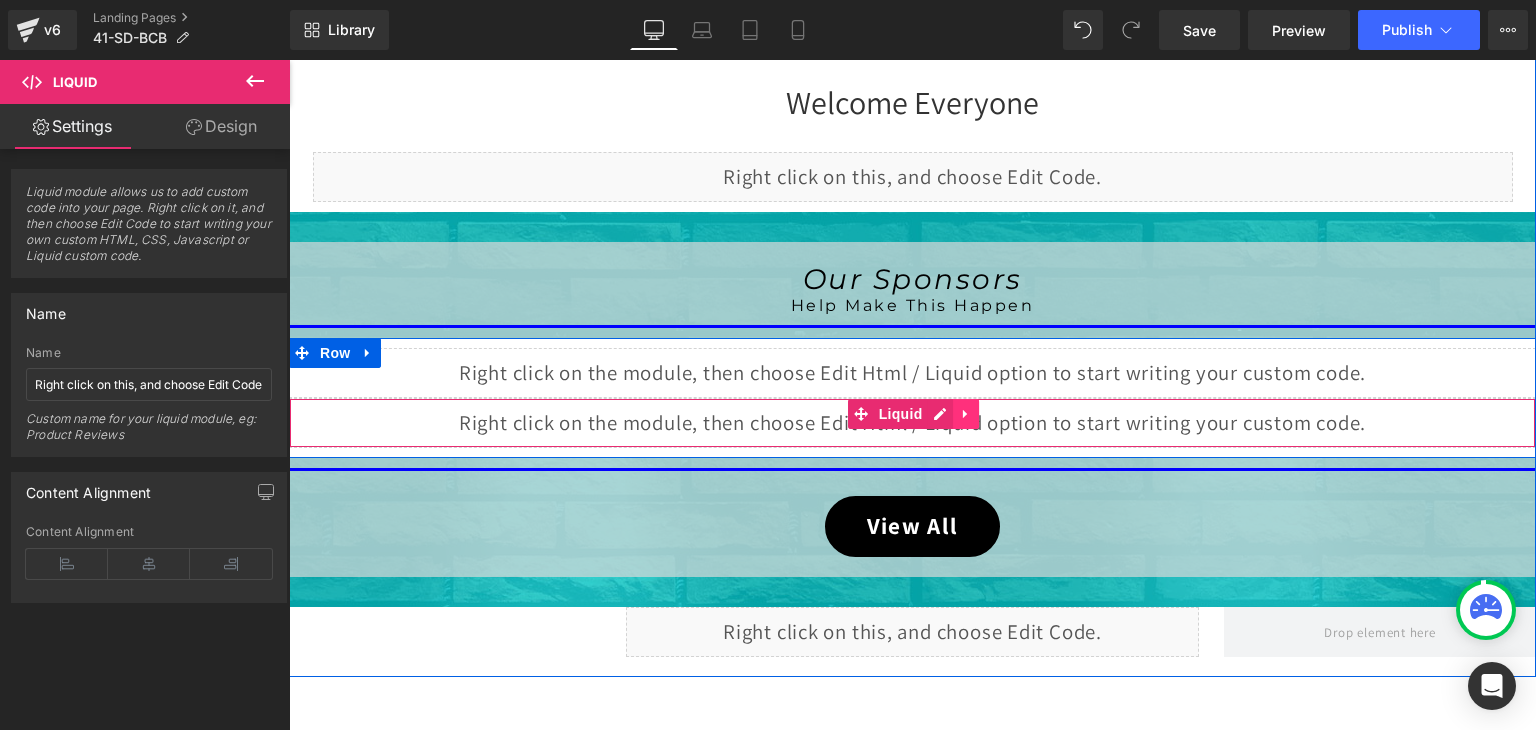 click 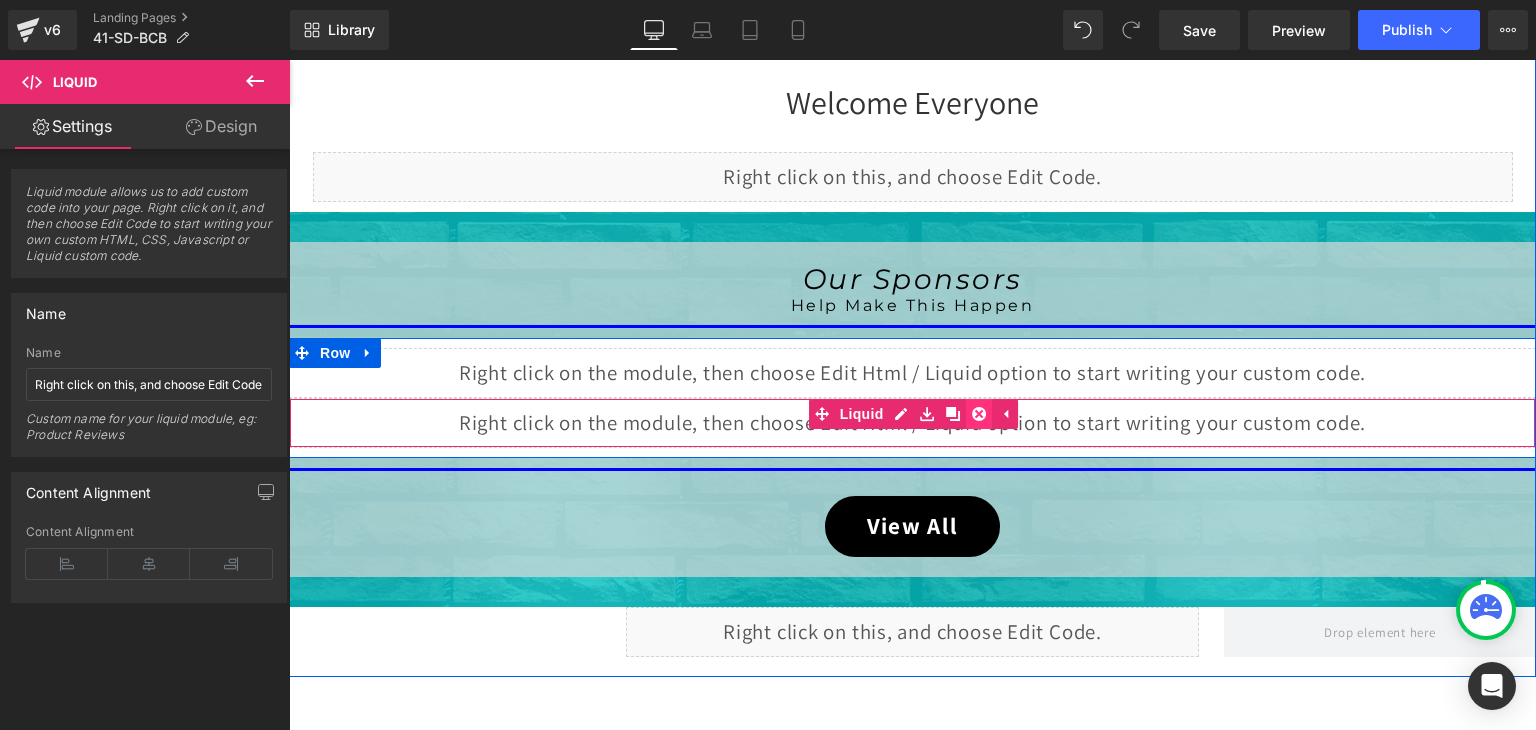 click 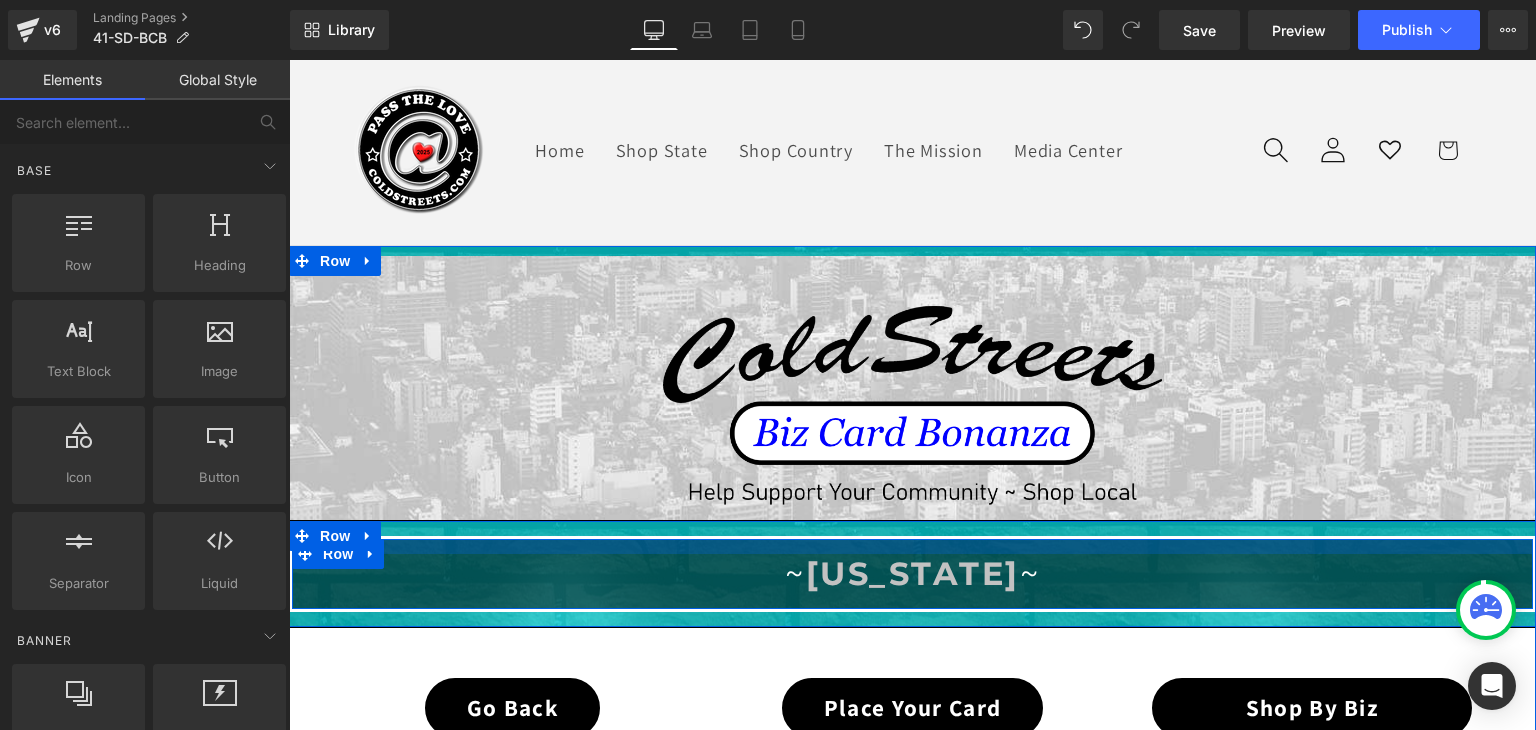 scroll, scrollTop: 0, scrollLeft: 0, axis: both 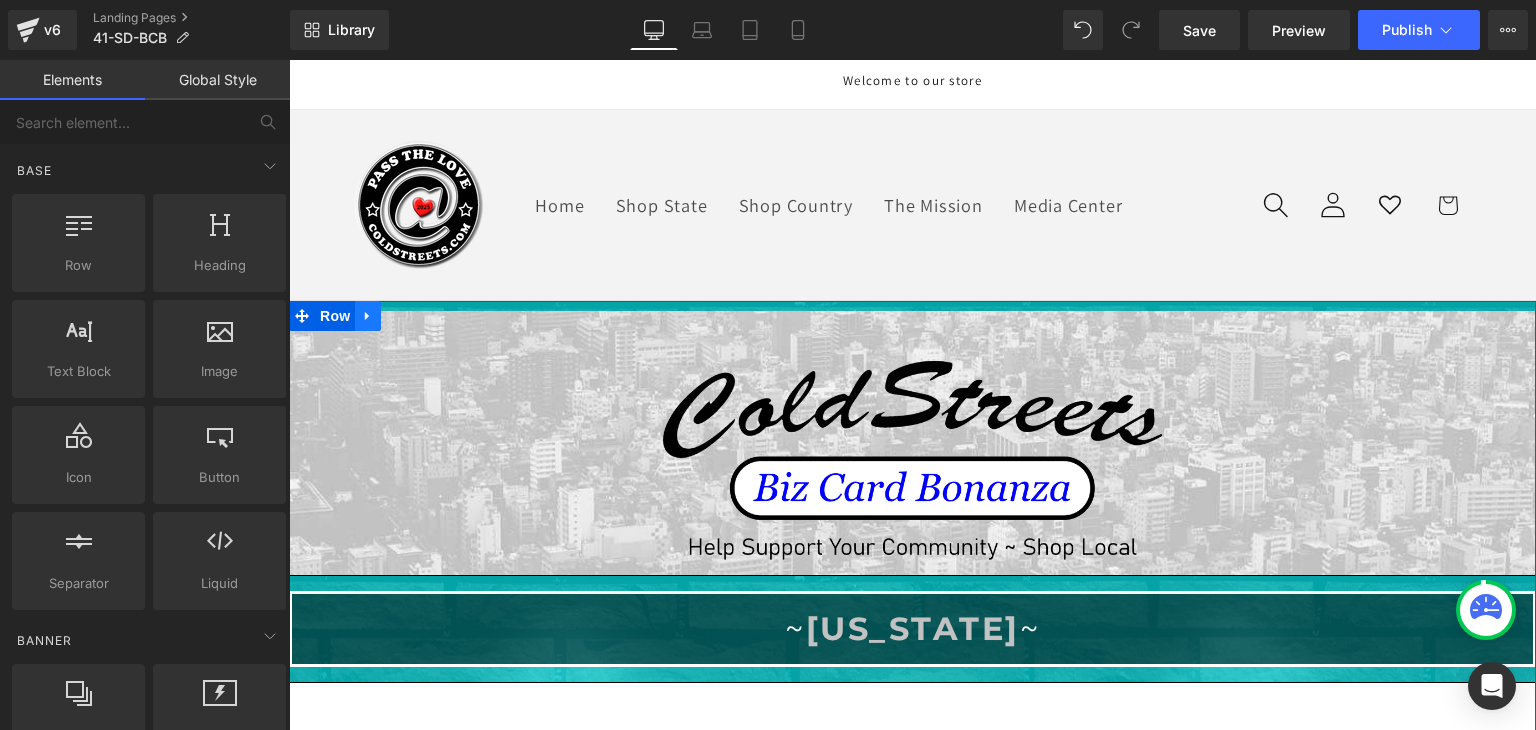 click 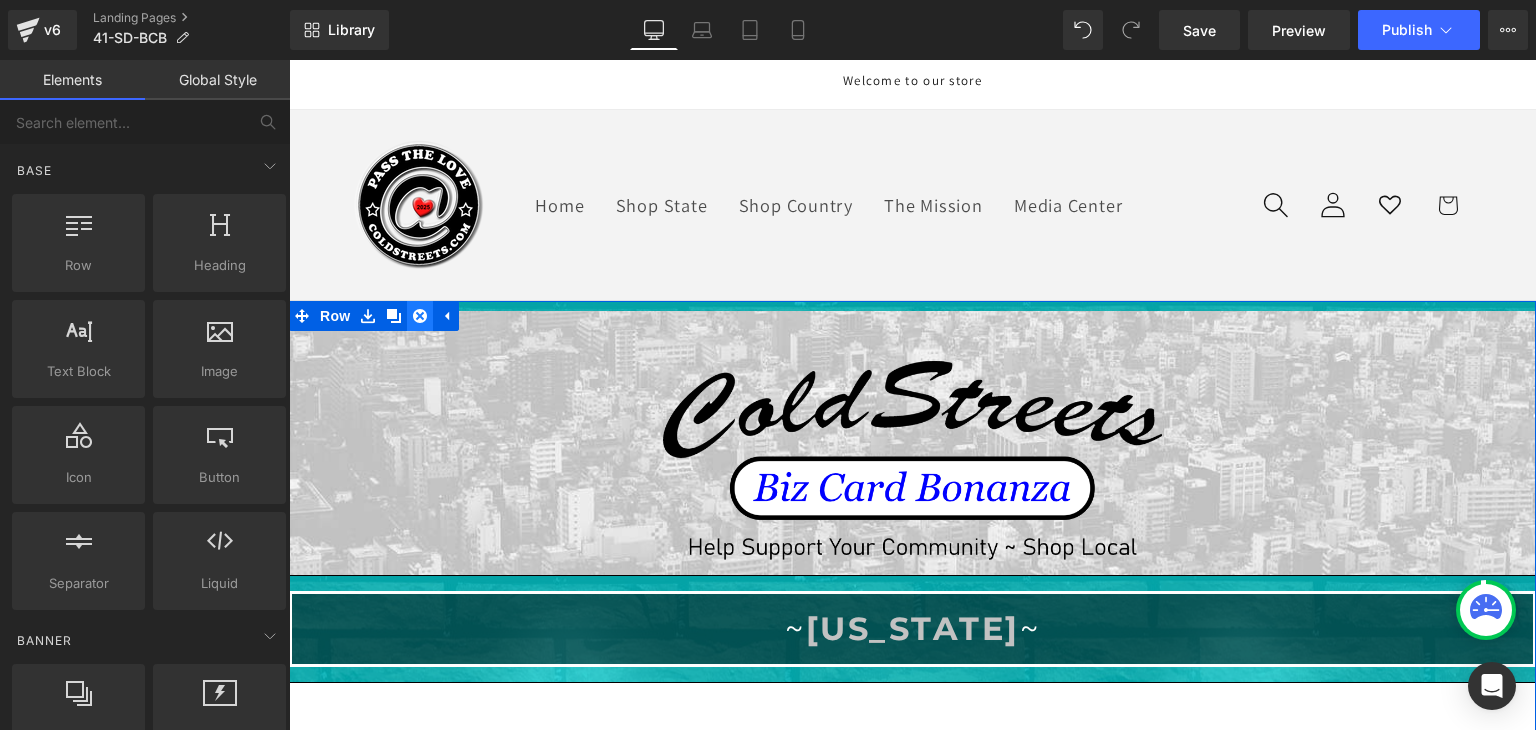 click 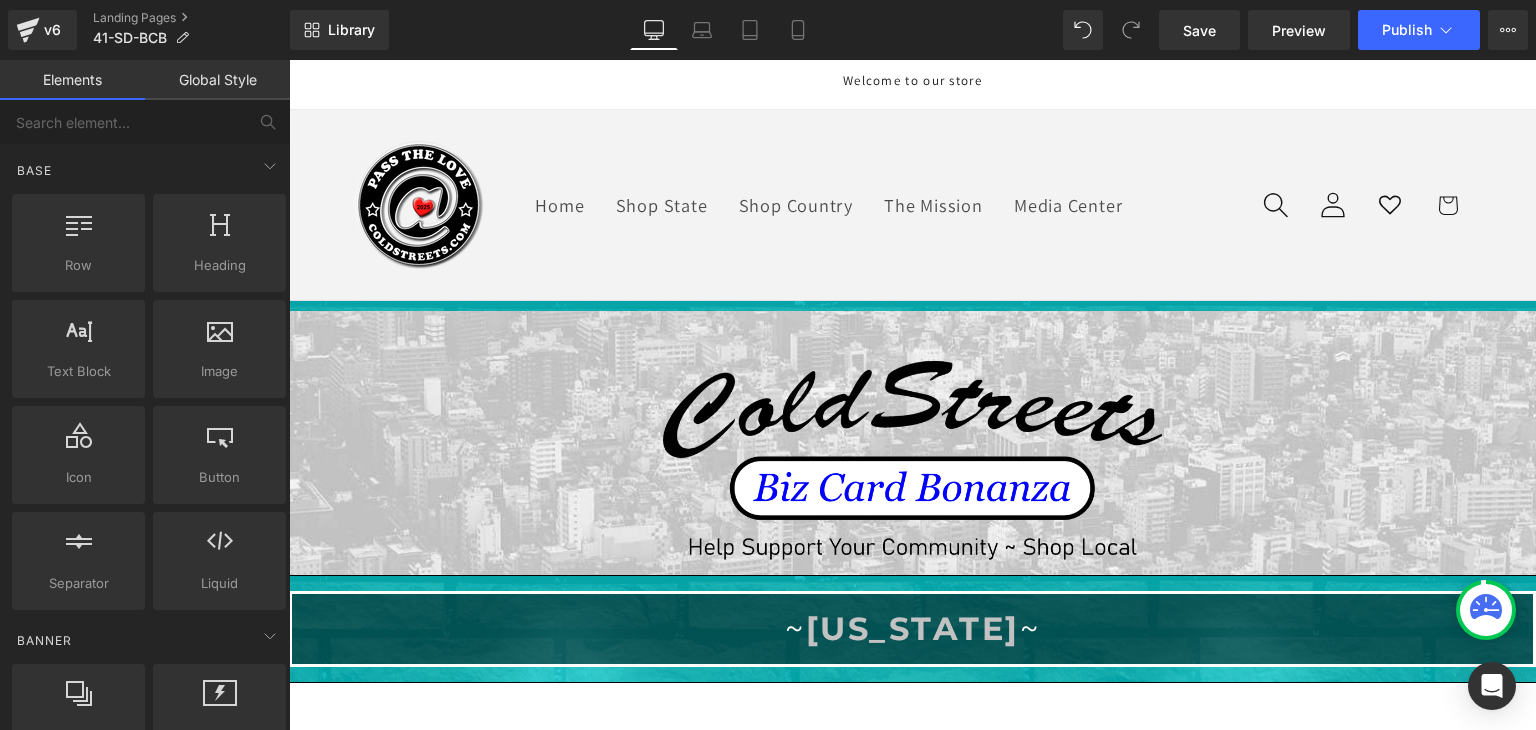 click 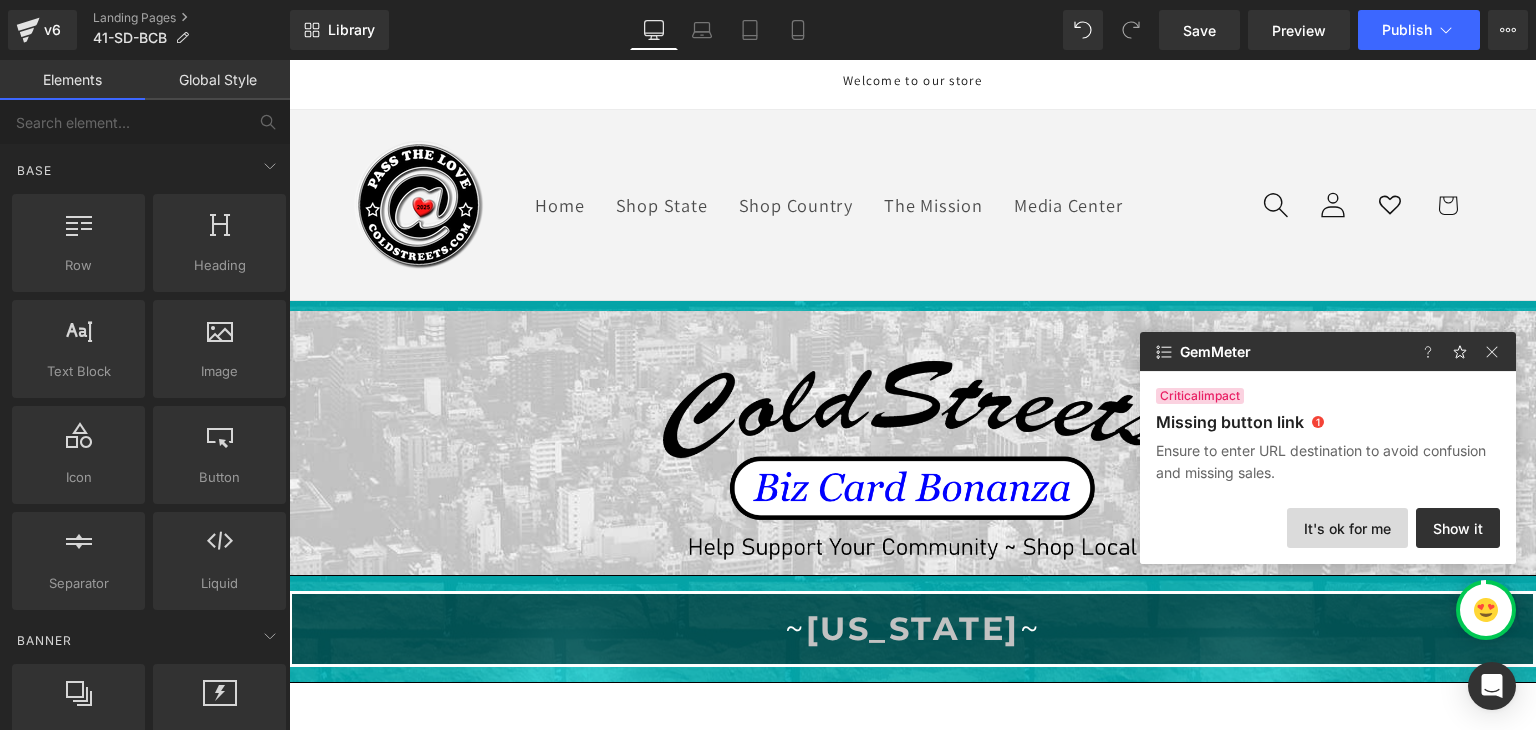click on "It's ok for me" at bounding box center [1347, 528] 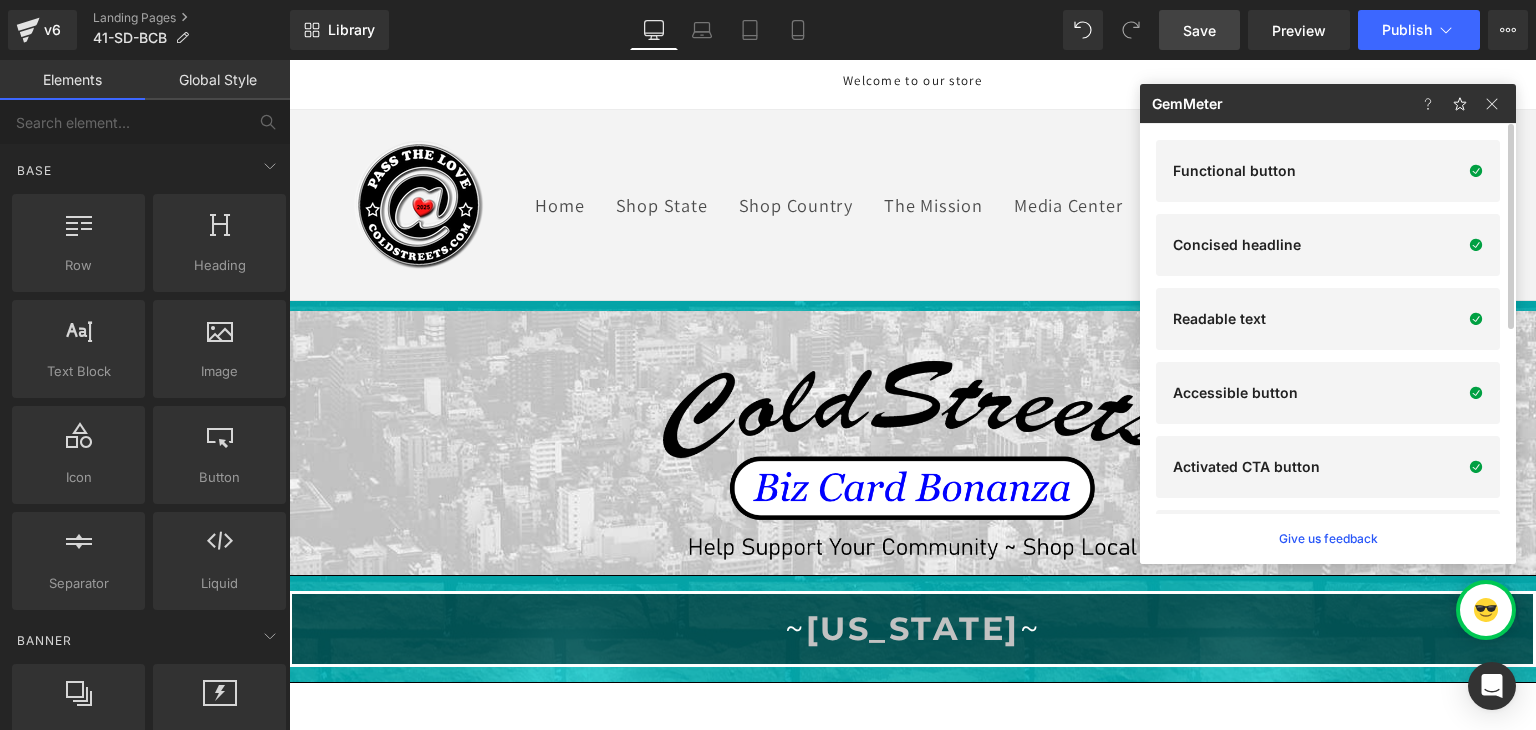 click on "Save" at bounding box center [1199, 30] 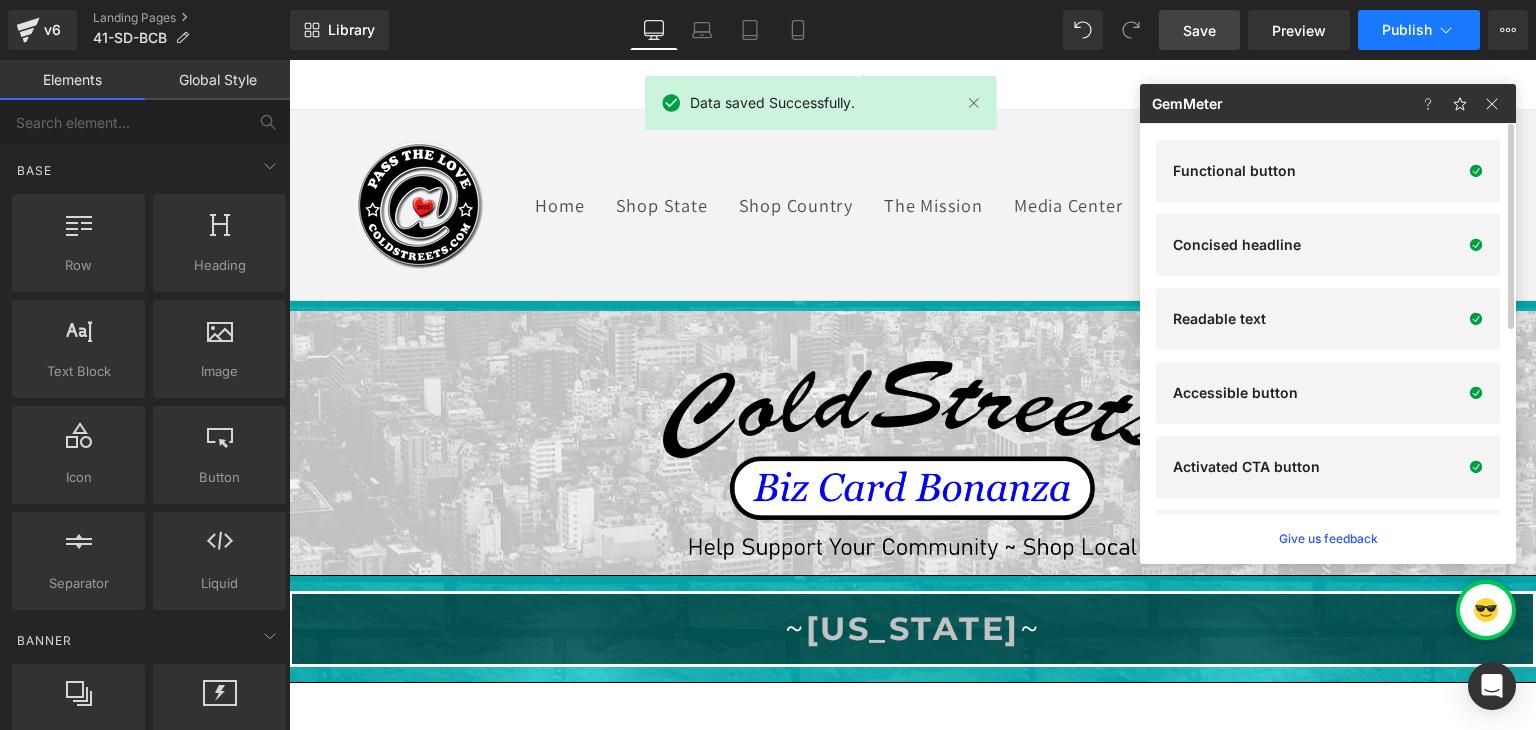 click 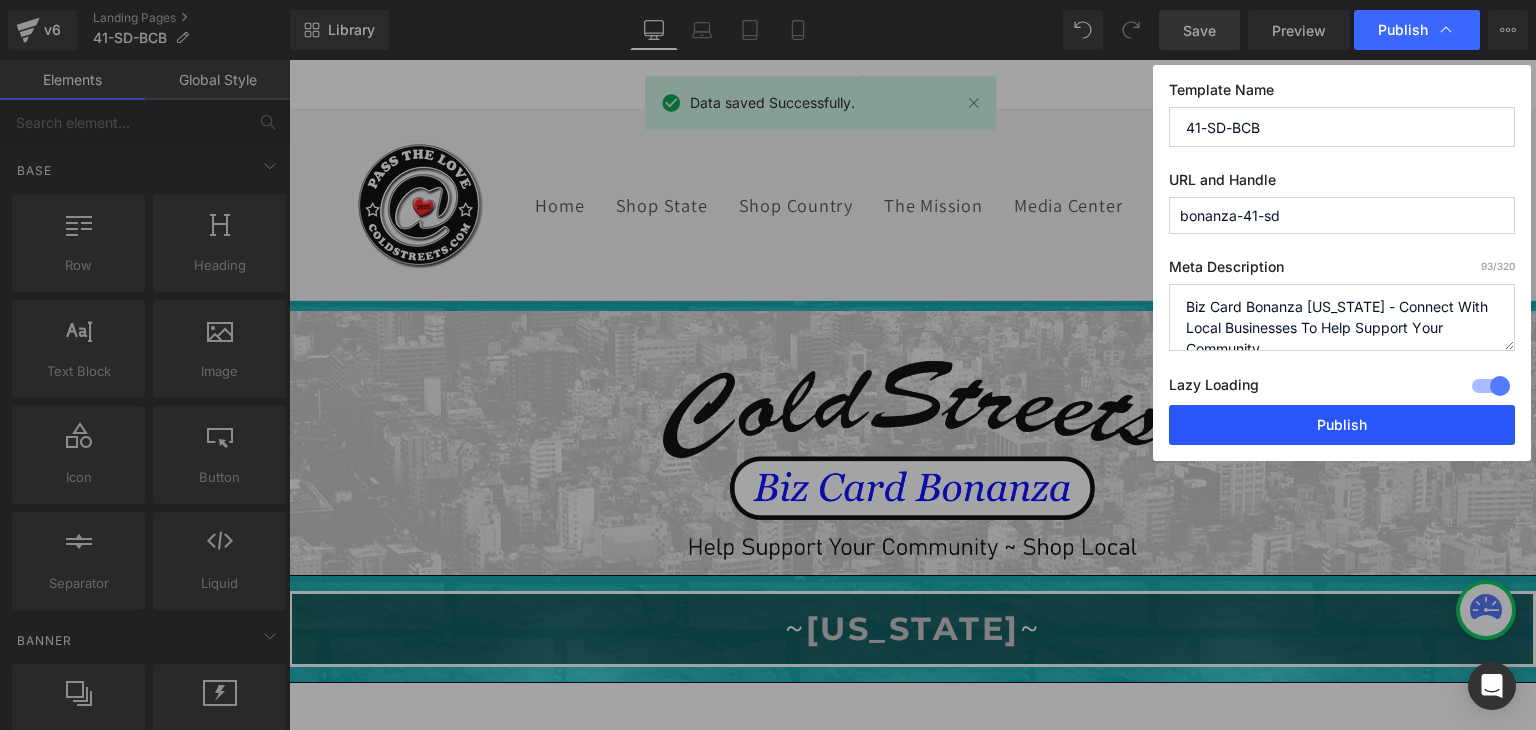click on "Publish" at bounding box center (1342, 425) 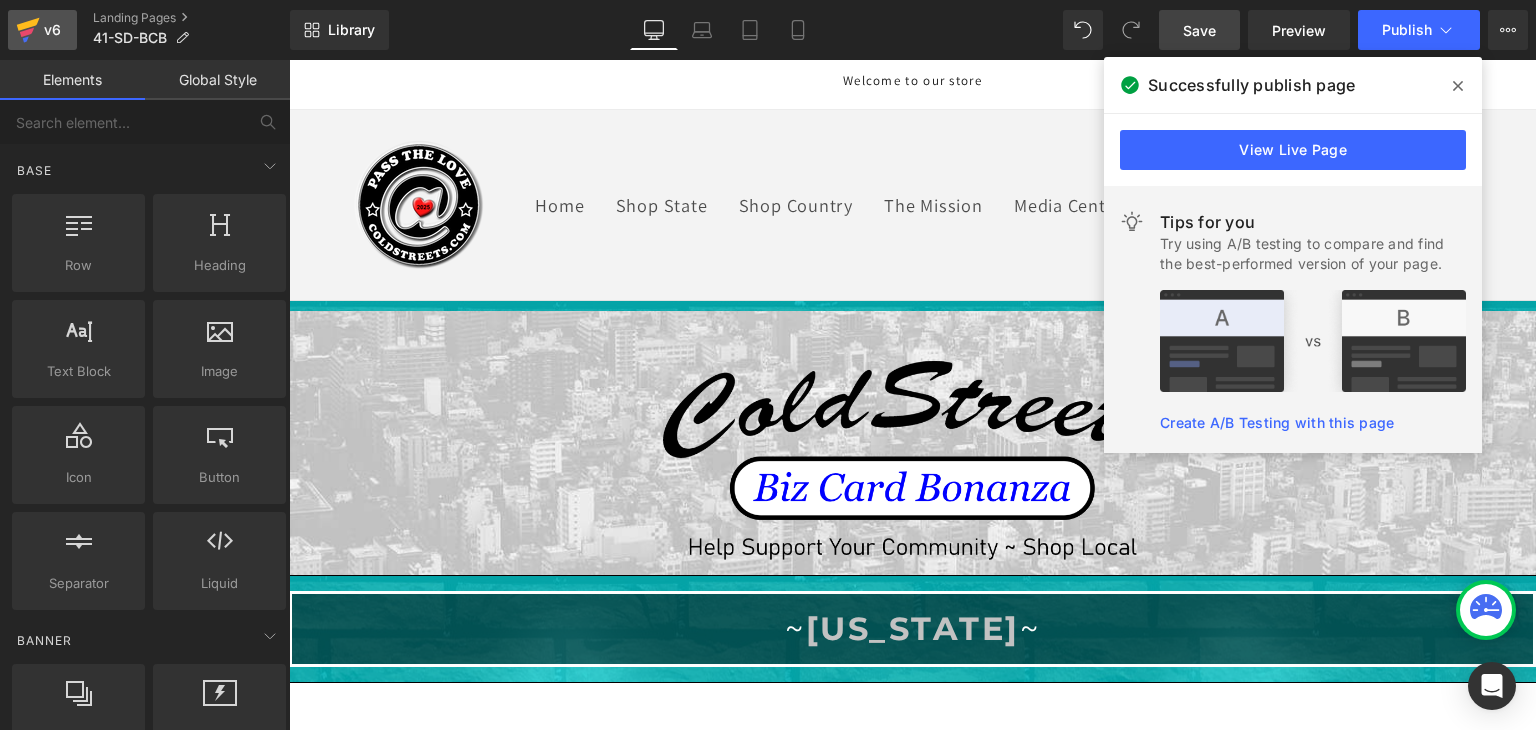 click 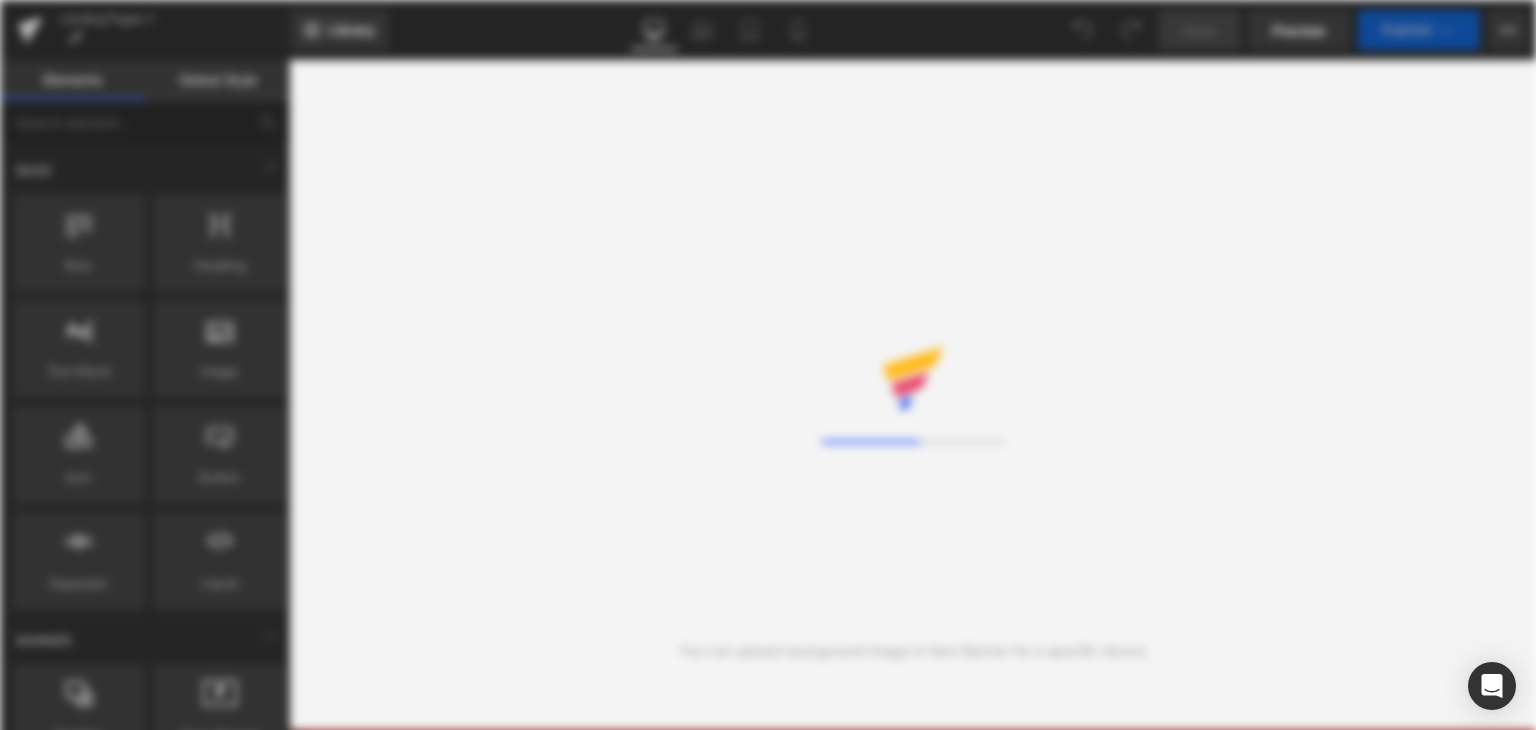 scroll, scrollTop: 0, scrollLeft: 0, axis: both 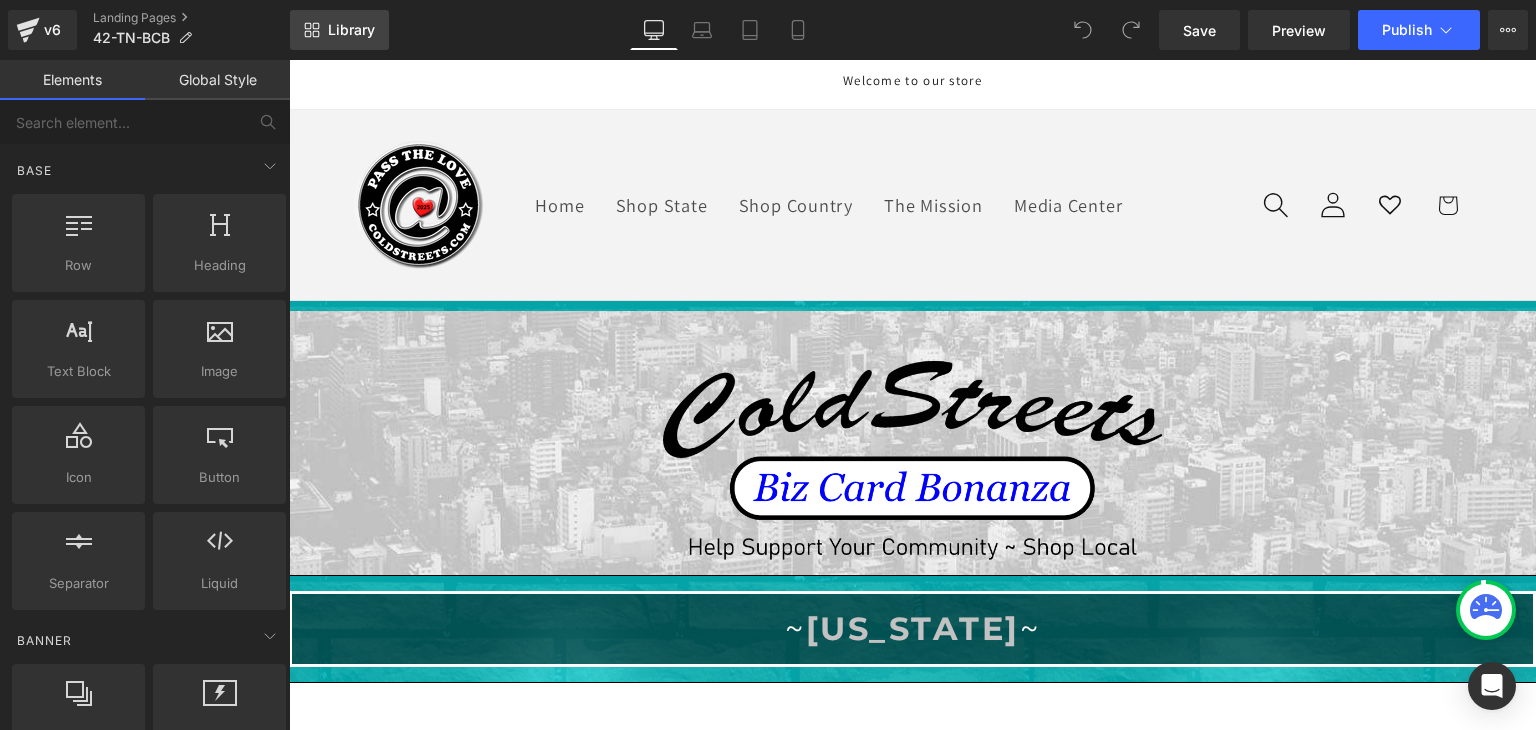 click on "Library" at bounding box center (351, 30) 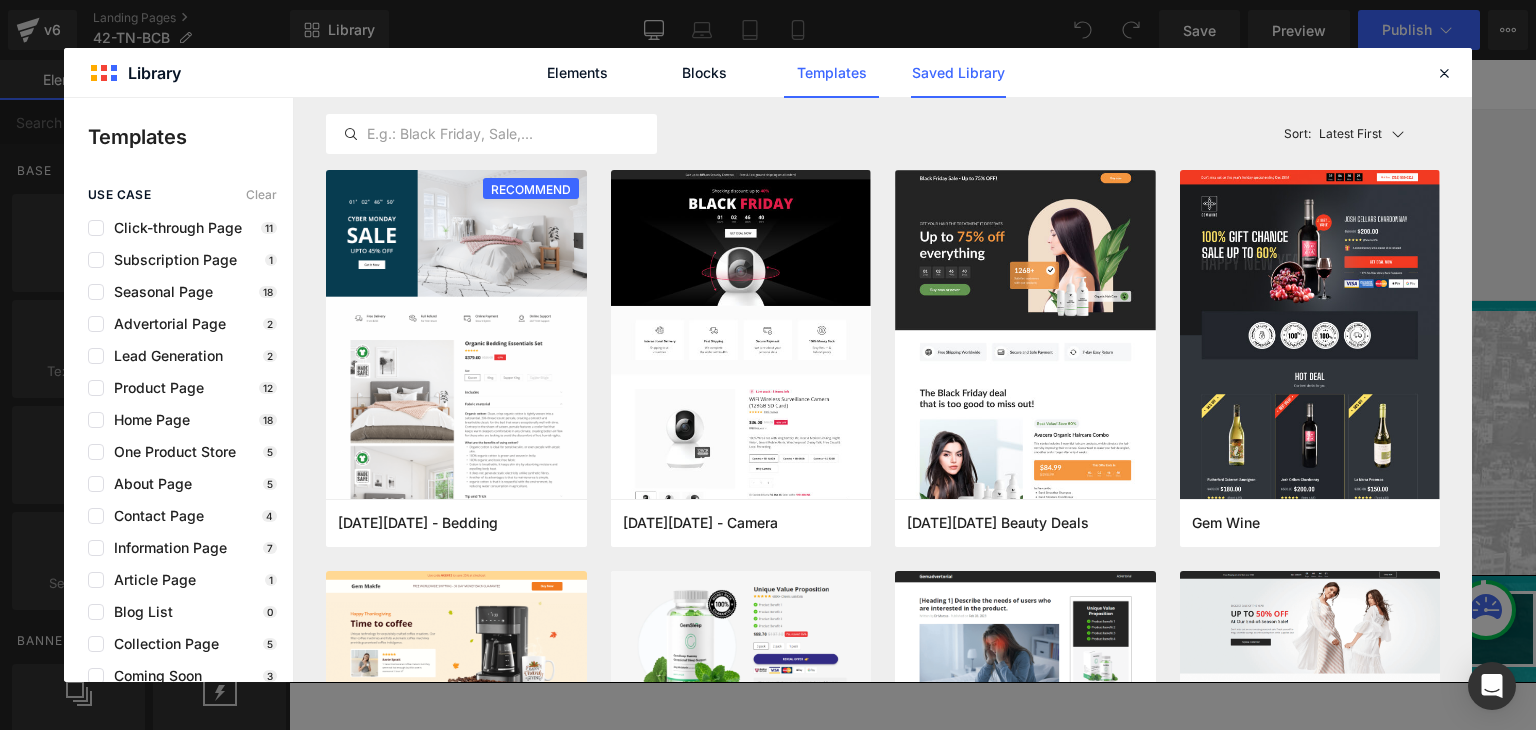 click on "Saved Library" 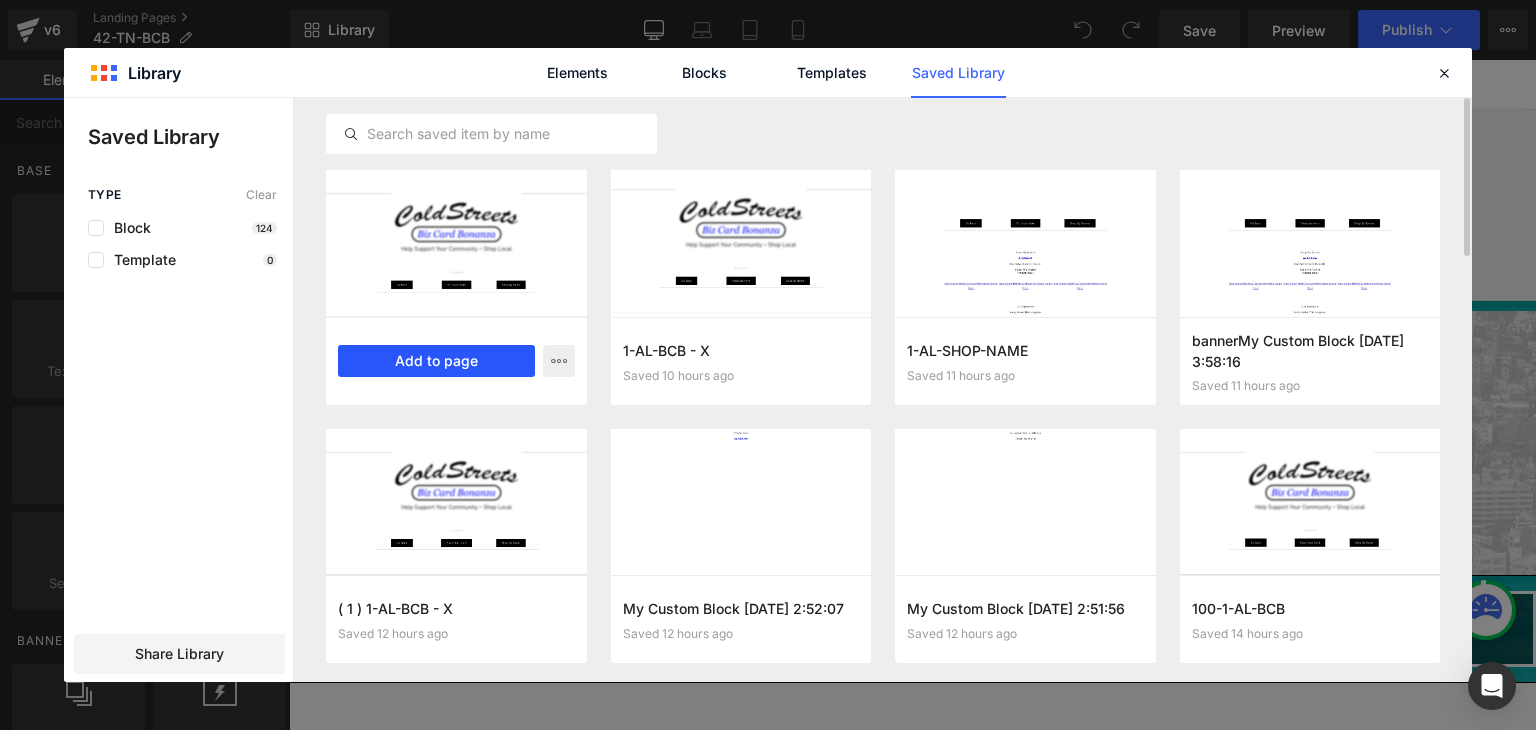 click on "Add to page" at bounding box center (436, 361) 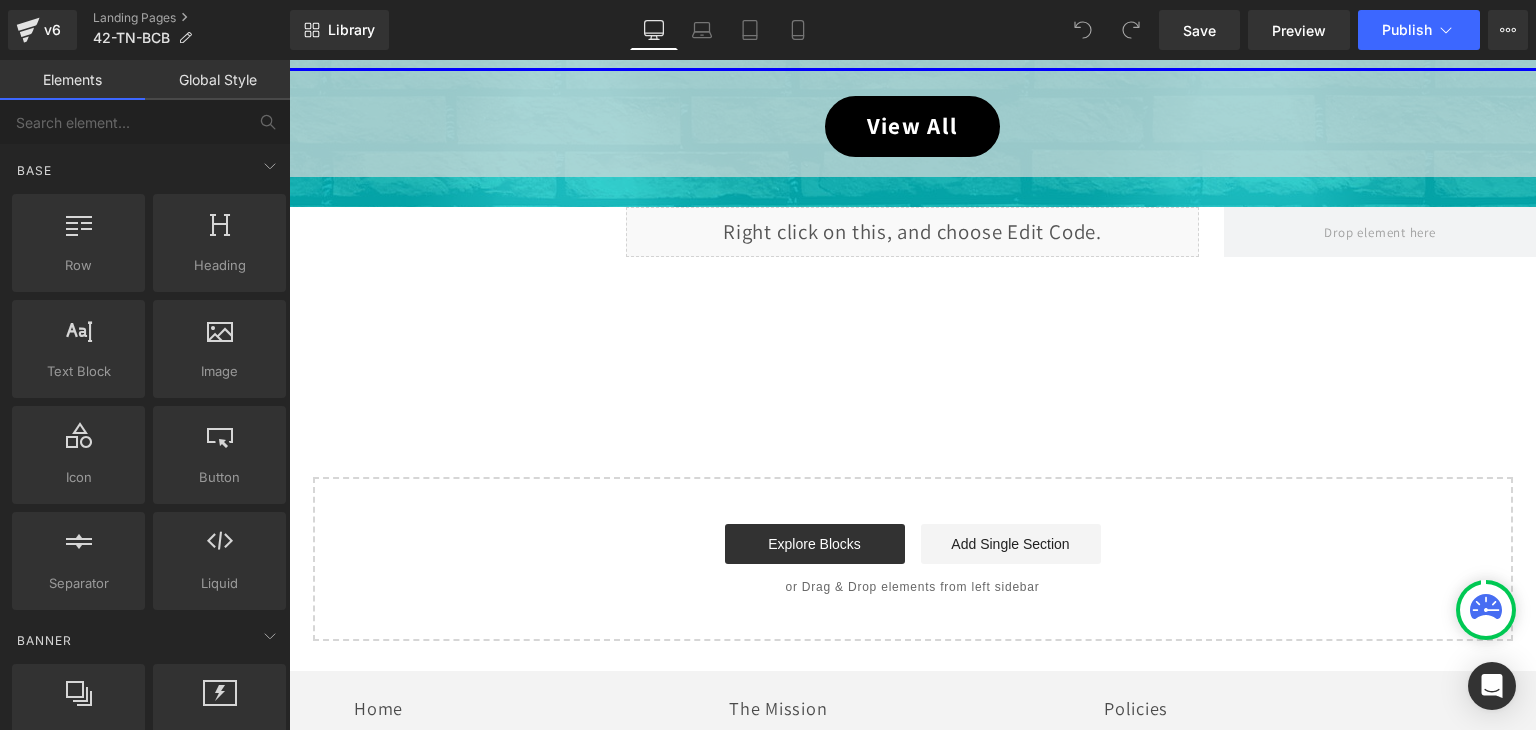scroll, scrollTop: 1259, scrollLeft: 0, axis: vertical 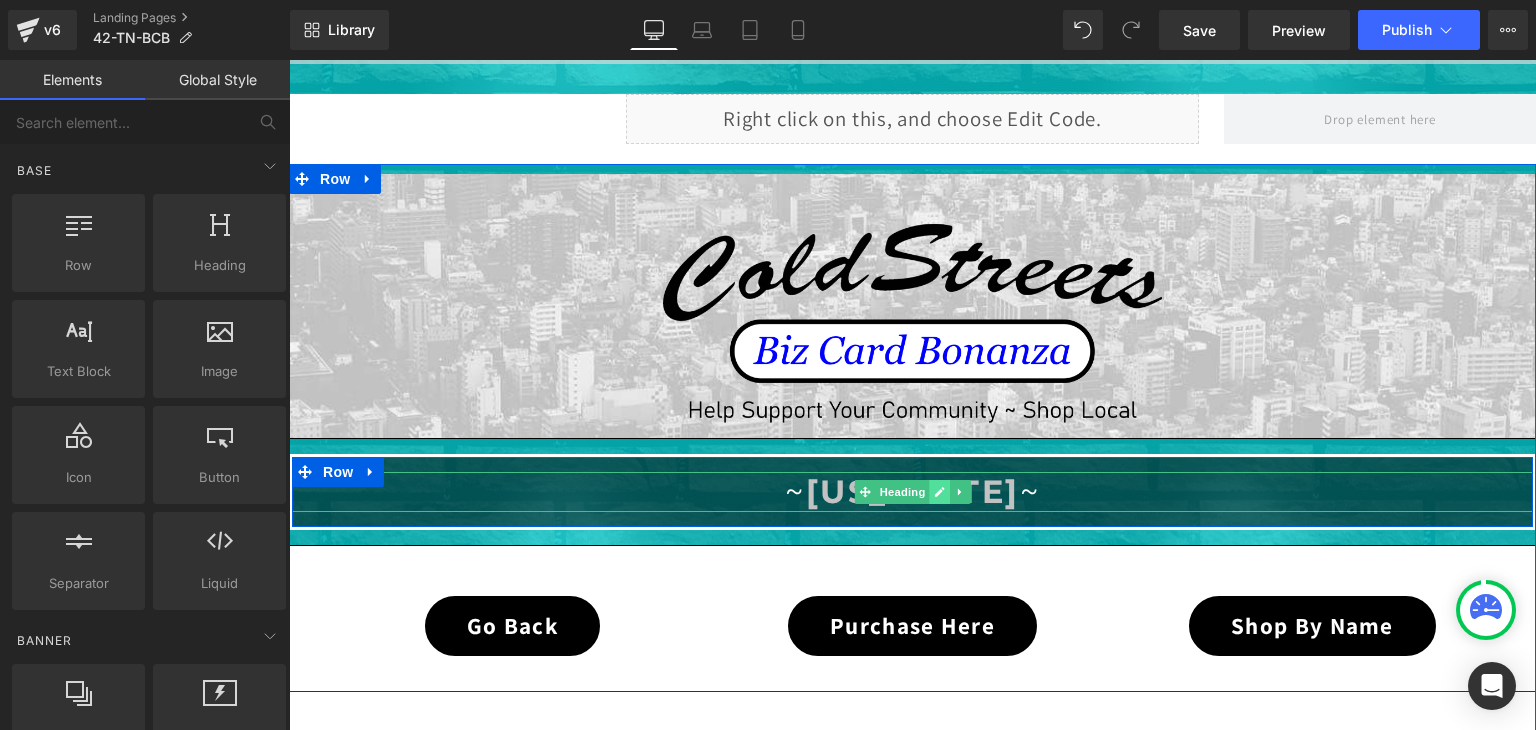 click 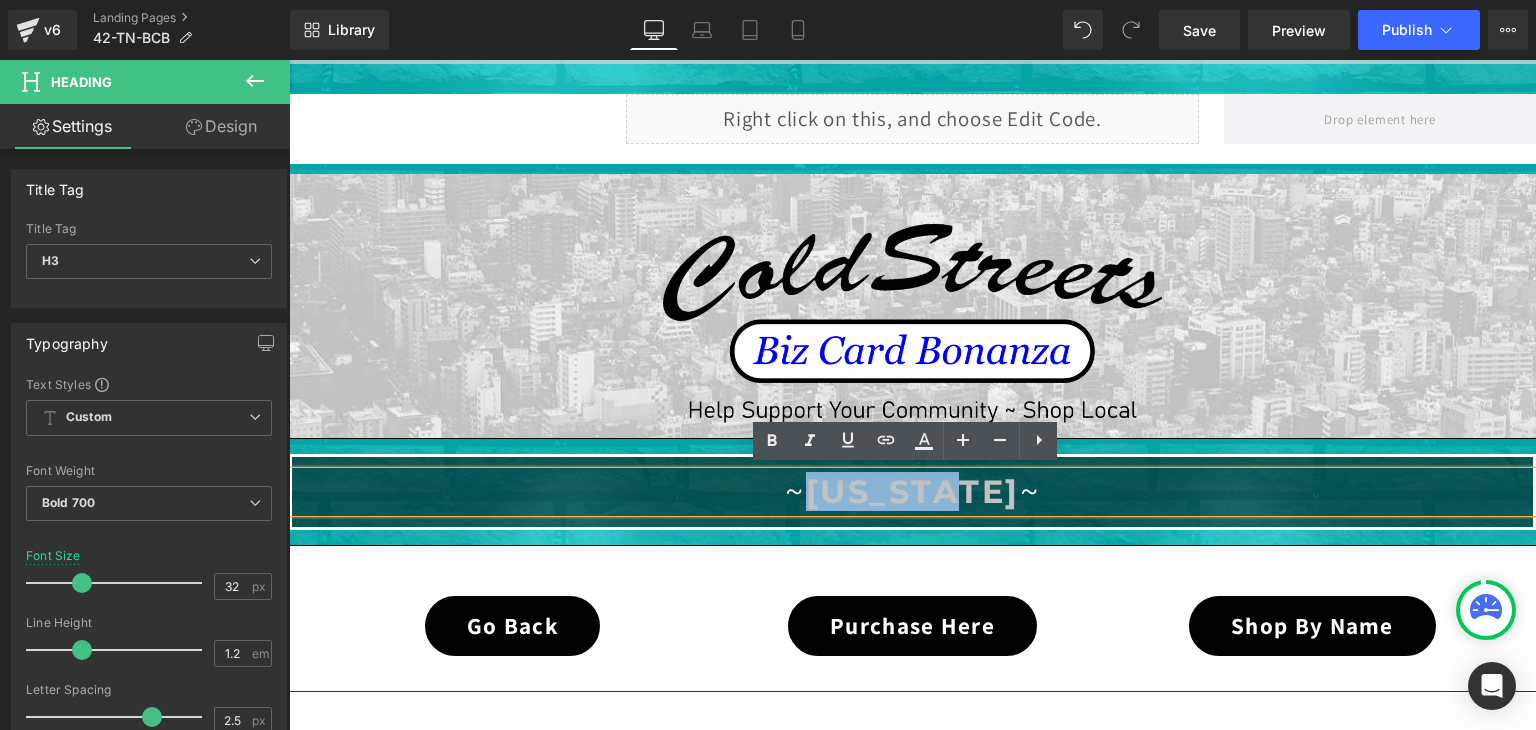 drag, startPoint x: 995, startPoint y: 489, endPoint x: 814, endPoint y: 489, distance: 181 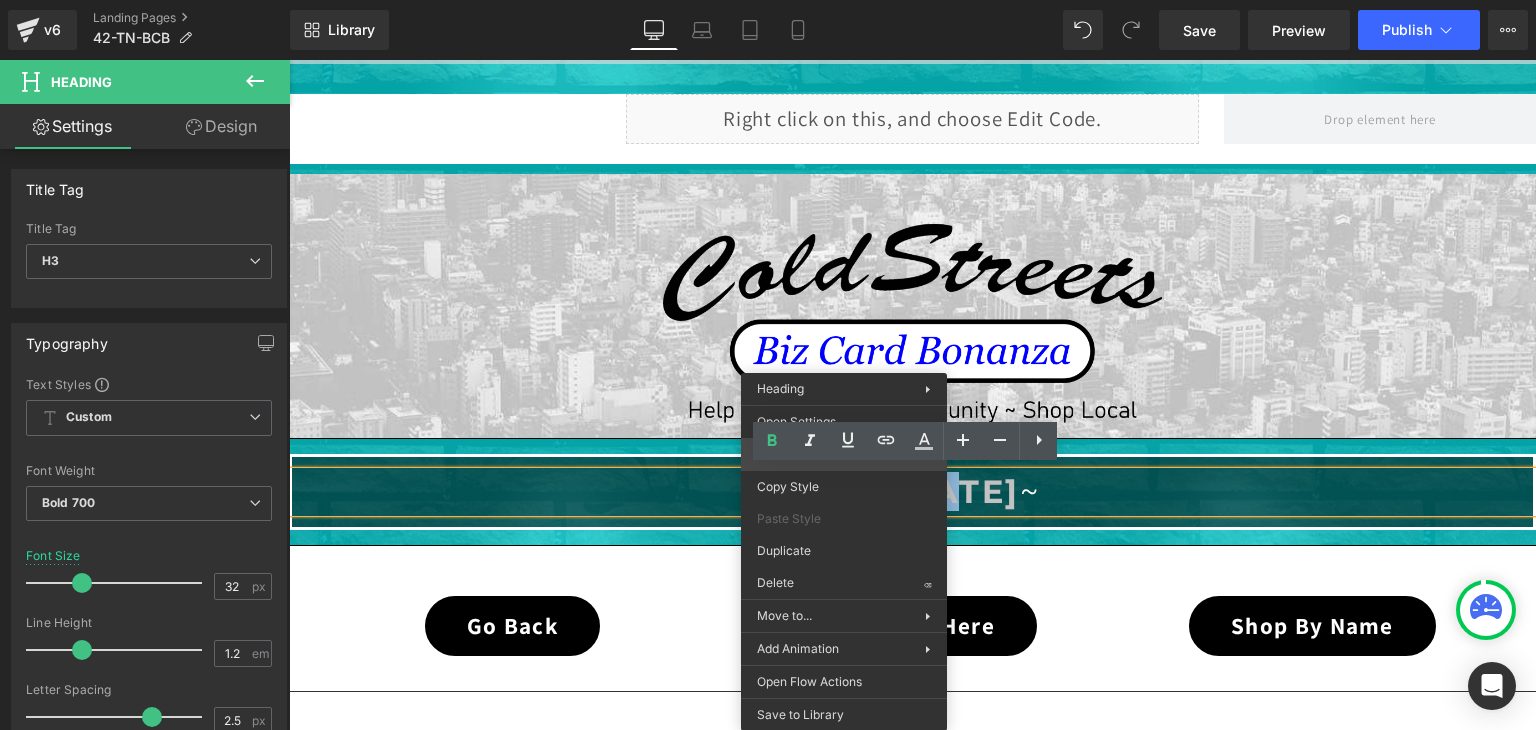 click on "You are previewing how the   will restyle your page. You can not edit Elements in Preset Preview Mode.  v6 Landing Pages 42-TN-BCB Library Desktop Desktop Laptop Tablet Mobile Save Preview Publish Scheduled View Live Page View with current Template Save Template to Library Schedule Publish  Optimize  Publish Settings Shortcuts  Your page can’t be published   You've reached the maximum number of published pages on your plan  (0/0).  You need to upgrade your plan or unpublish all your pages to get 1 publish slot.   Unpublish pages   Upgrade plan  Elements Global Style Base Row  rows, columns, layouts, div Heading  headings, titles, h1,h2,h3,h4,h5,h6 Text Block  texts, paragraphs, contents, blocks Image  images, photos, alts, uploads Icon  icons, symbols Button  button, call to action, cta Separator  separators, dividers, horizontal lines Liquid  liquid, custom code, html, javascript, css, reviews, apps, applications, embeded, iframe Banner Parallax  banner, slideshow, hero, image, cover, parallax, effect" at bounding box center [768, 0] 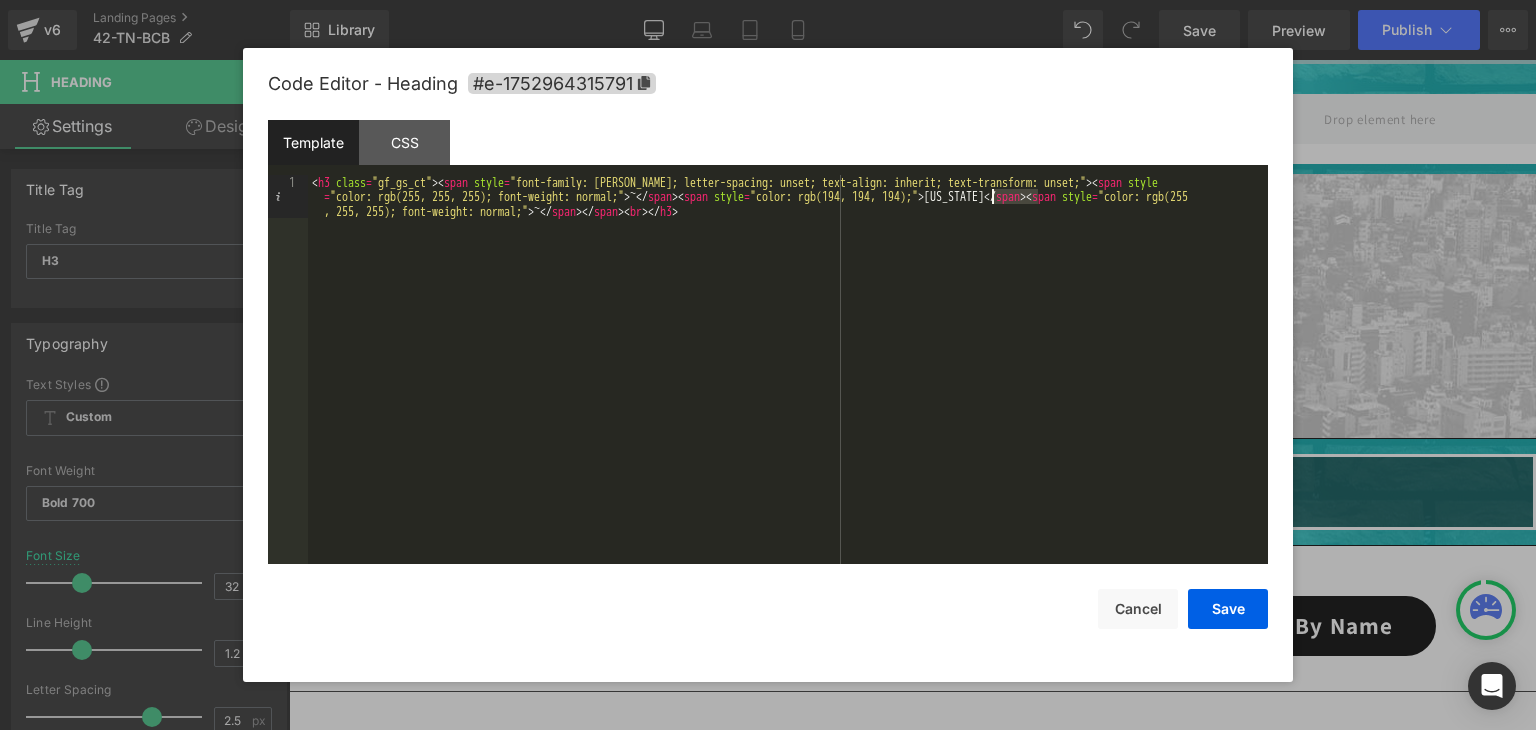 drag, startPoint x: 1036, startPoint y: 199, endPoint x: 994, endPoint y: 200, distance: 42.0119 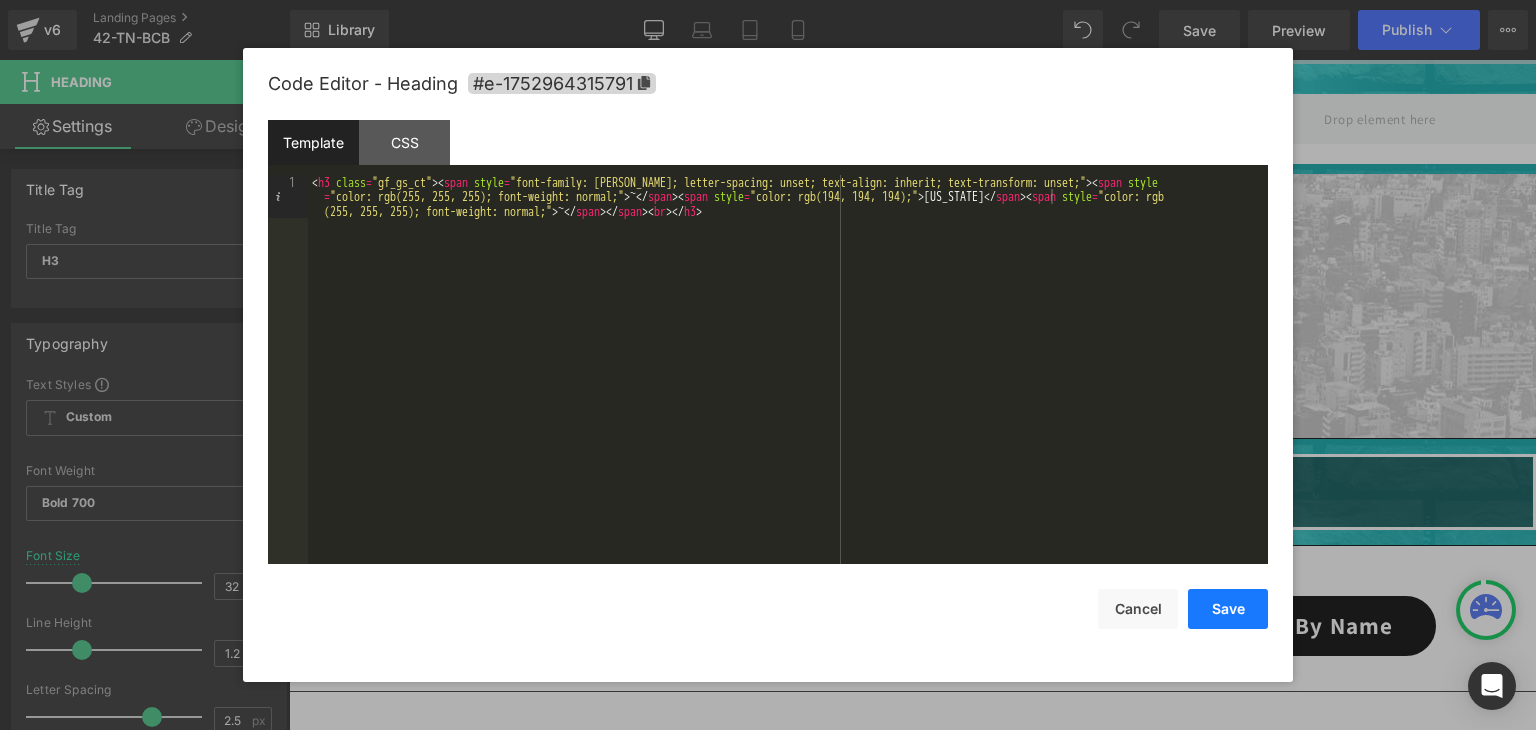 click on "Save" at bounding box center [1228, 609] 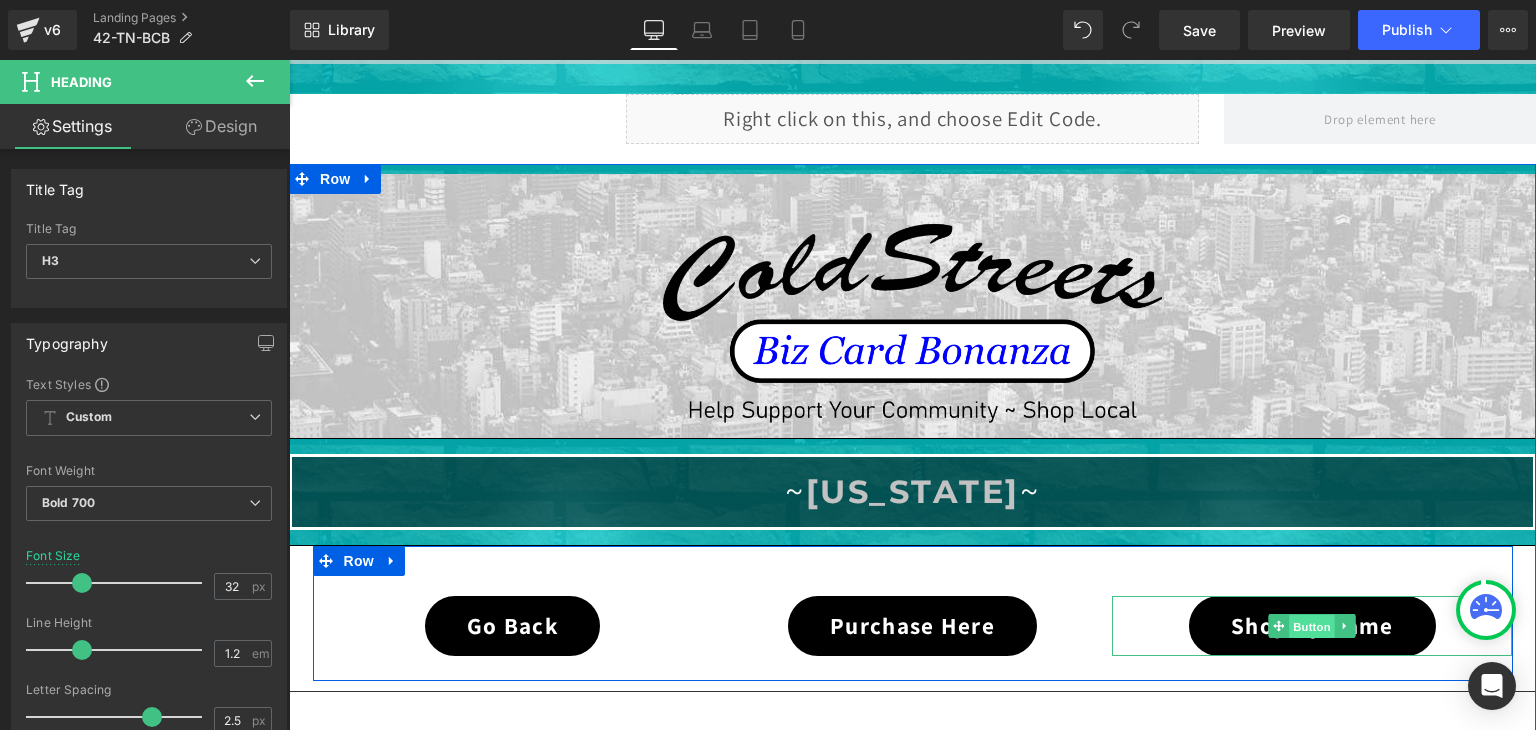 click on "Button" at bounding box center [1313, 627] 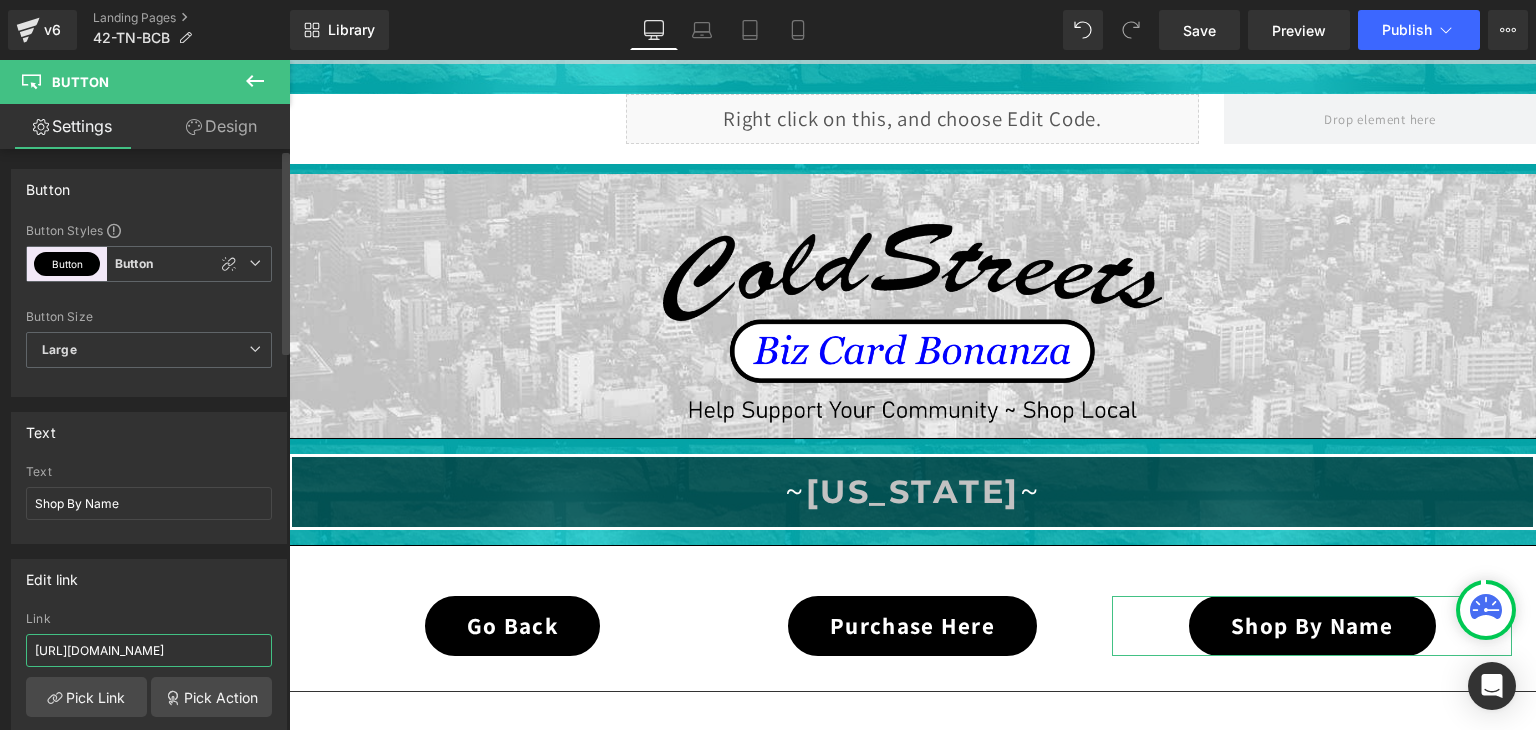 scroll, scrollTop: 0, scrollLeft: 44, axis: horizontal 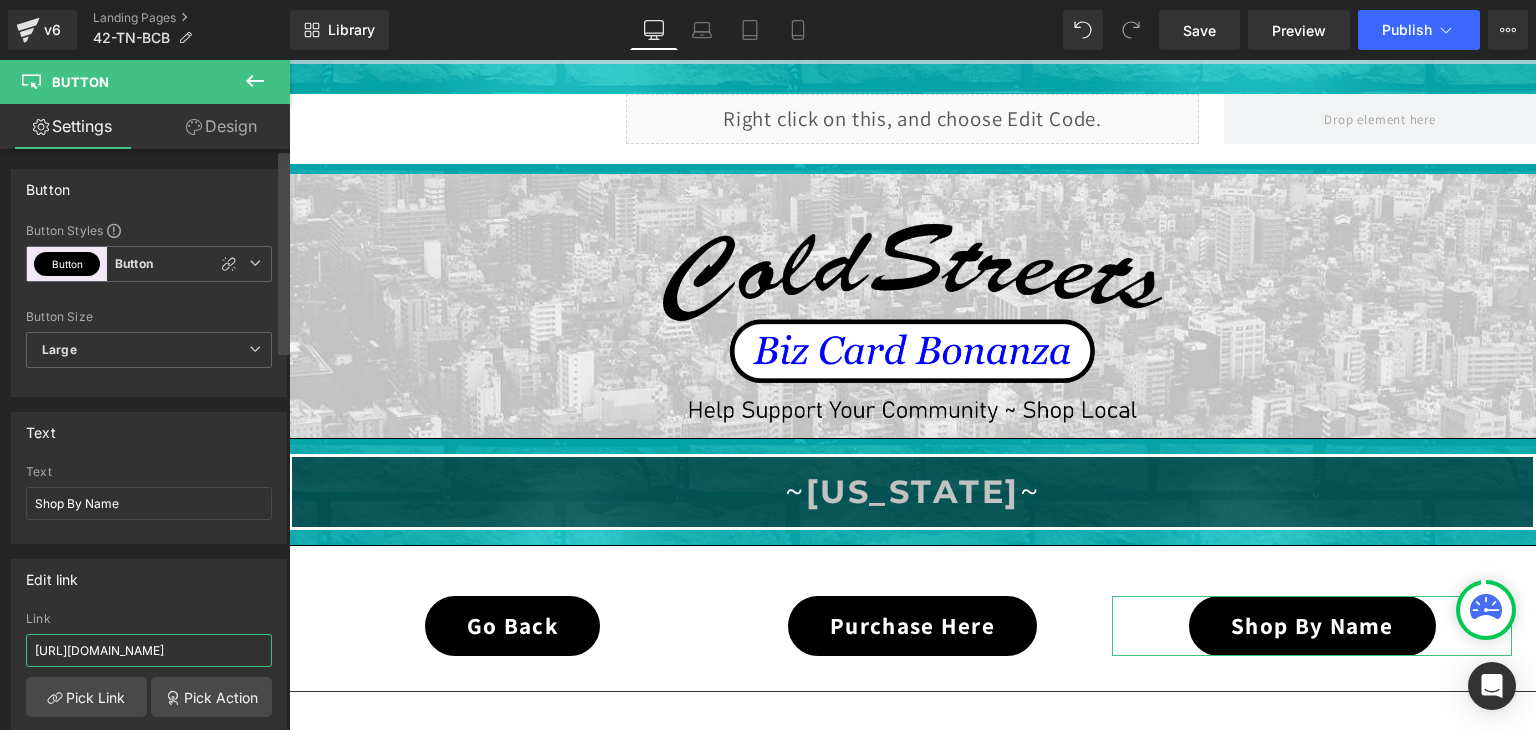 drag, startPoint x: 212, startPoint y: 649, endPoint x: 289, endPoint y: 658, distance: 77.52419 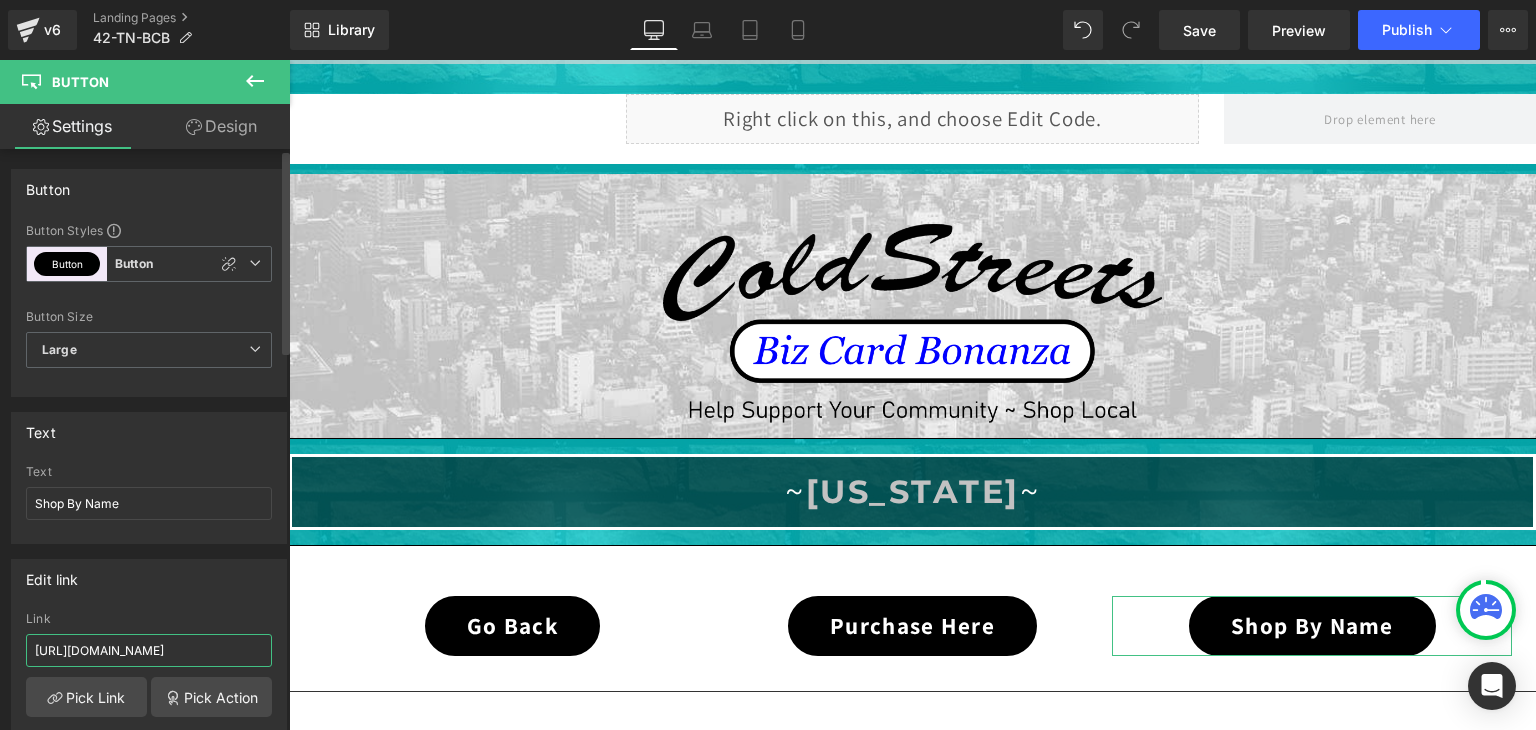 paste on "42-tn" 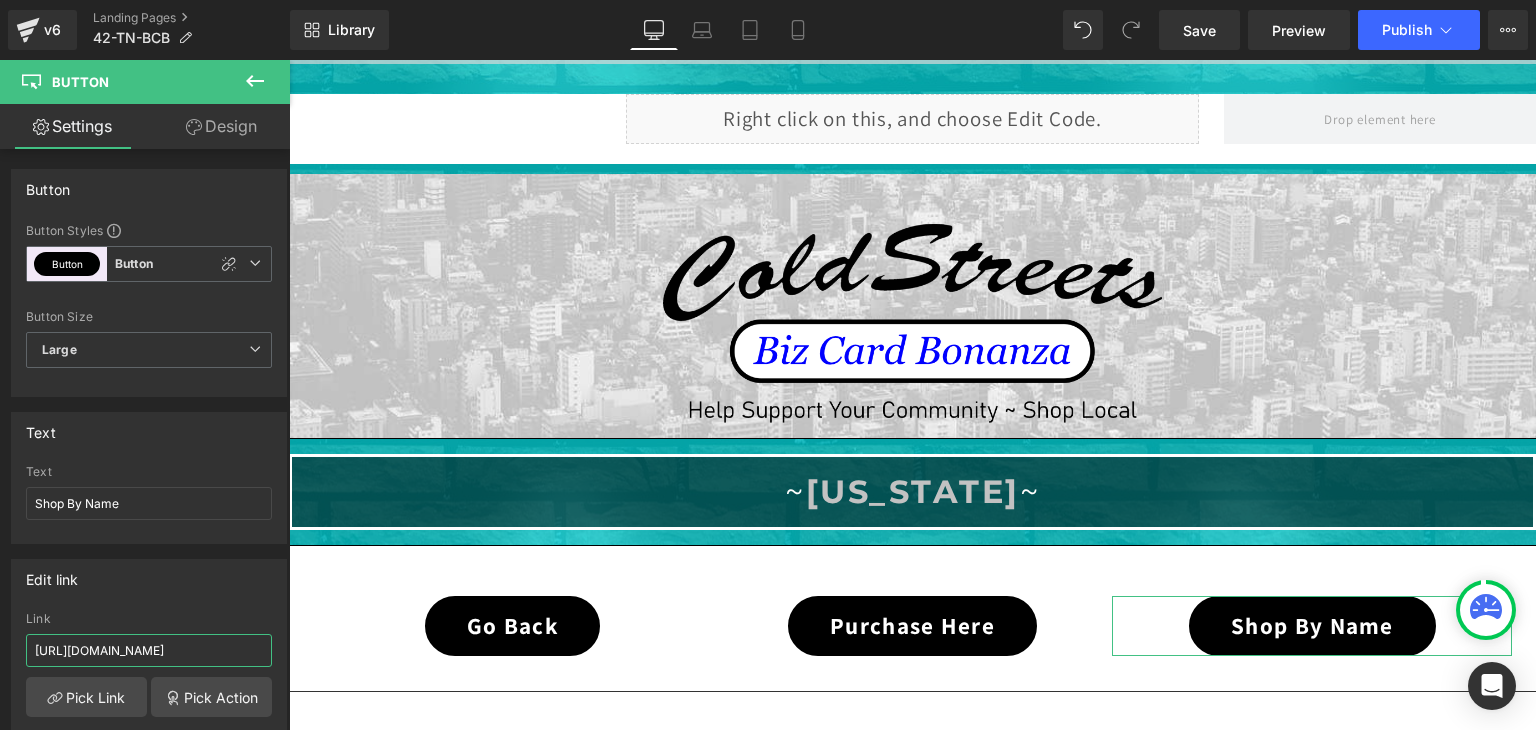 type on "https://coldstreets.com/pages/42-tn-shop-name" 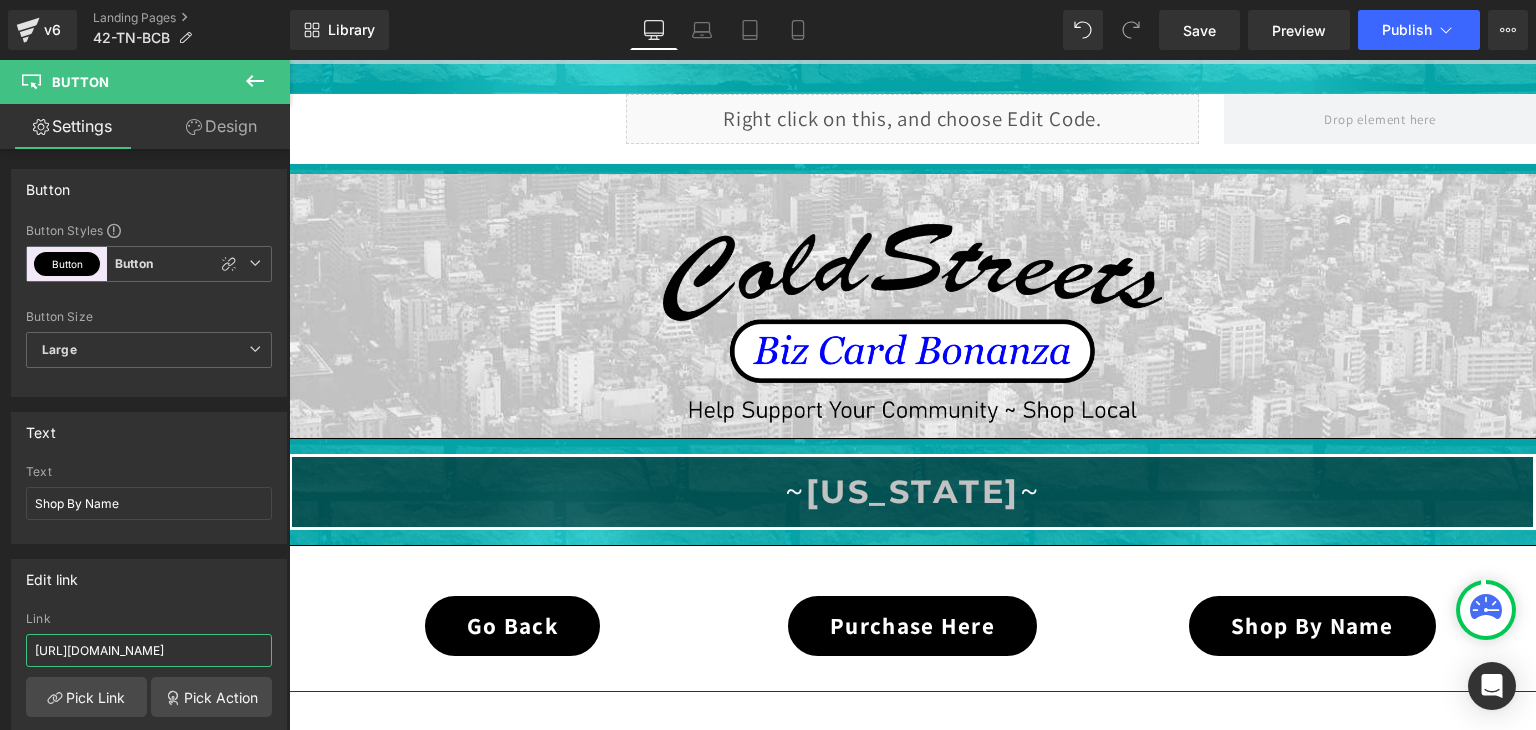 scroll, scrollTop: 0, scrollLeft: 56, axis: horizontal 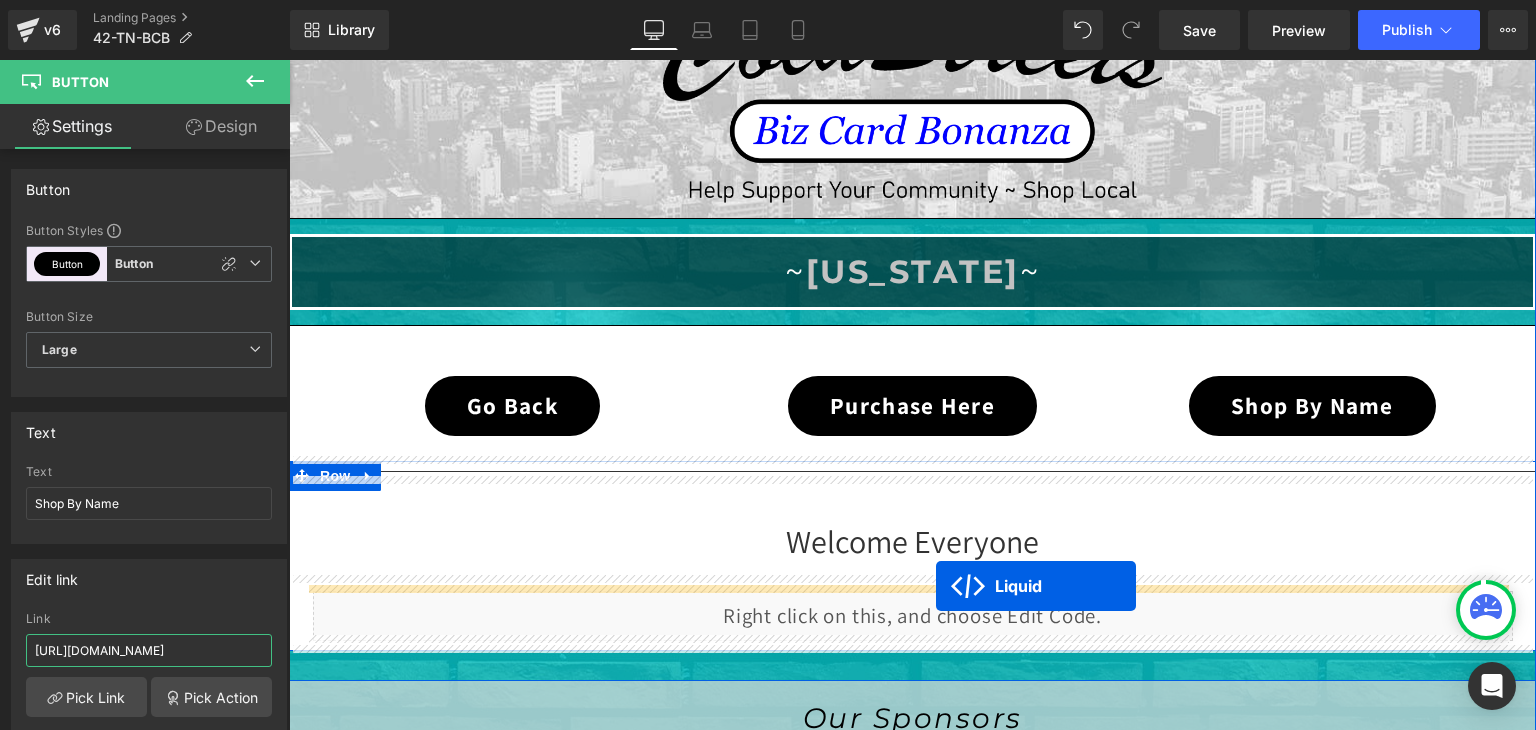 drag, startPoint x: 852, startPoint y: 300, endPoint x: 936, endPoint y: 586, distance: 298.08054 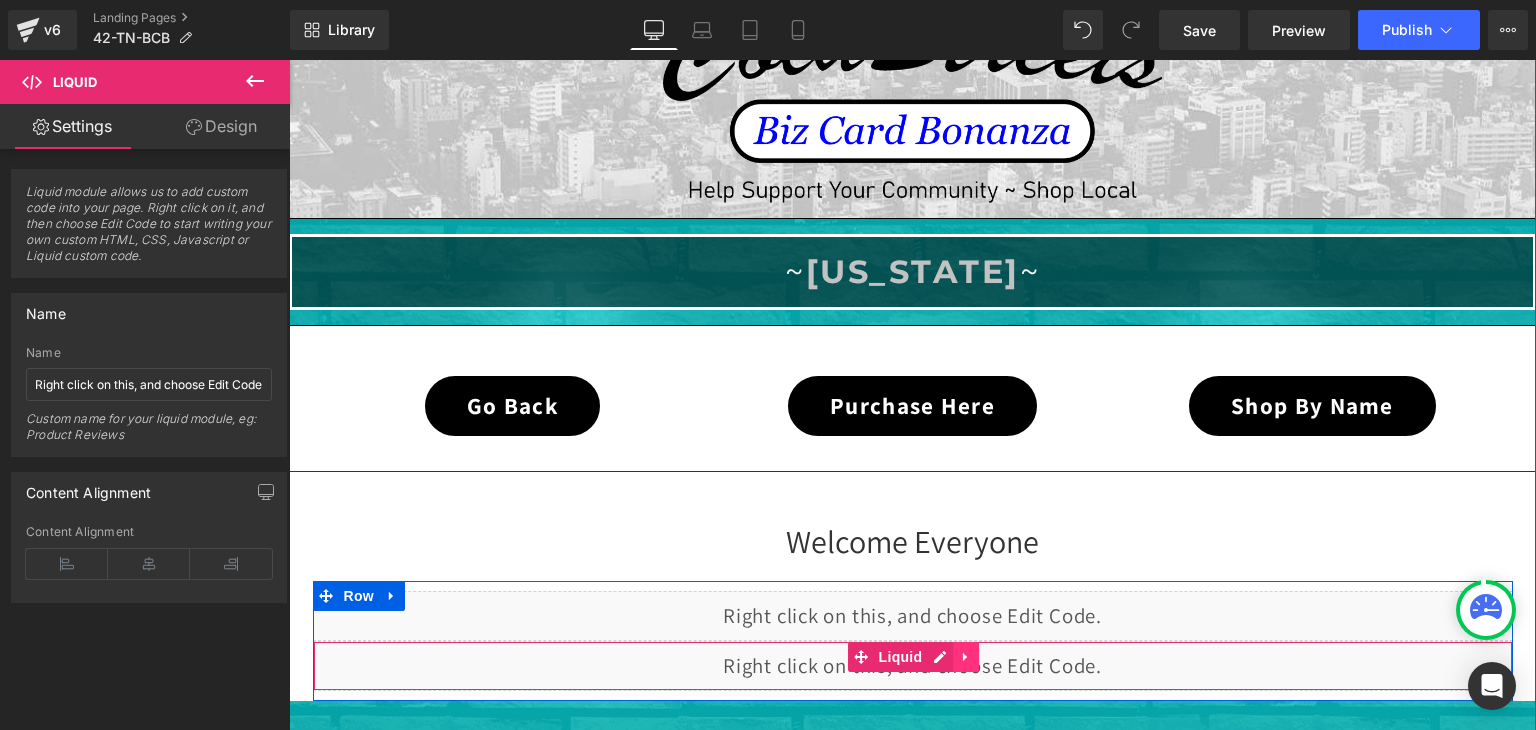 click 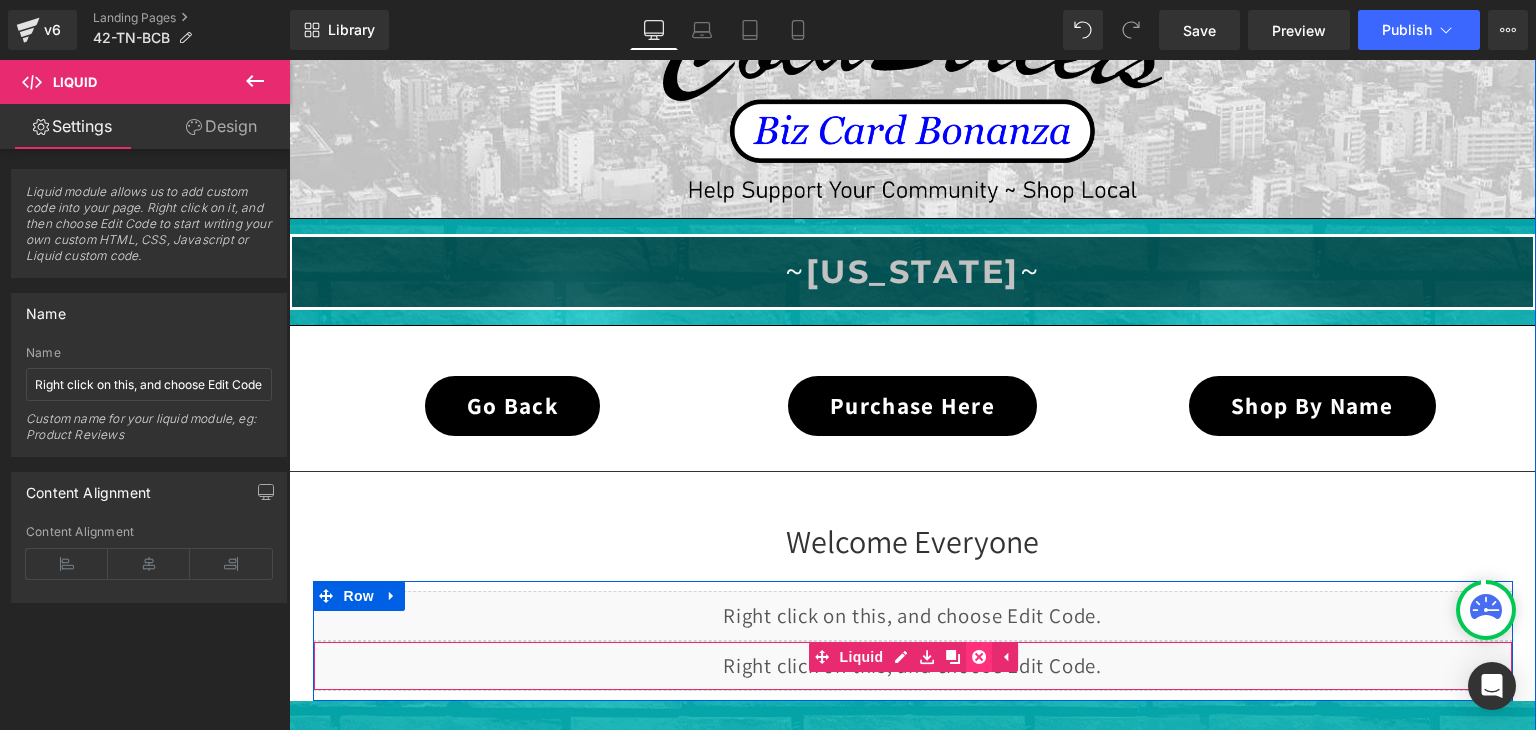 click at bounding box center (979, 657) 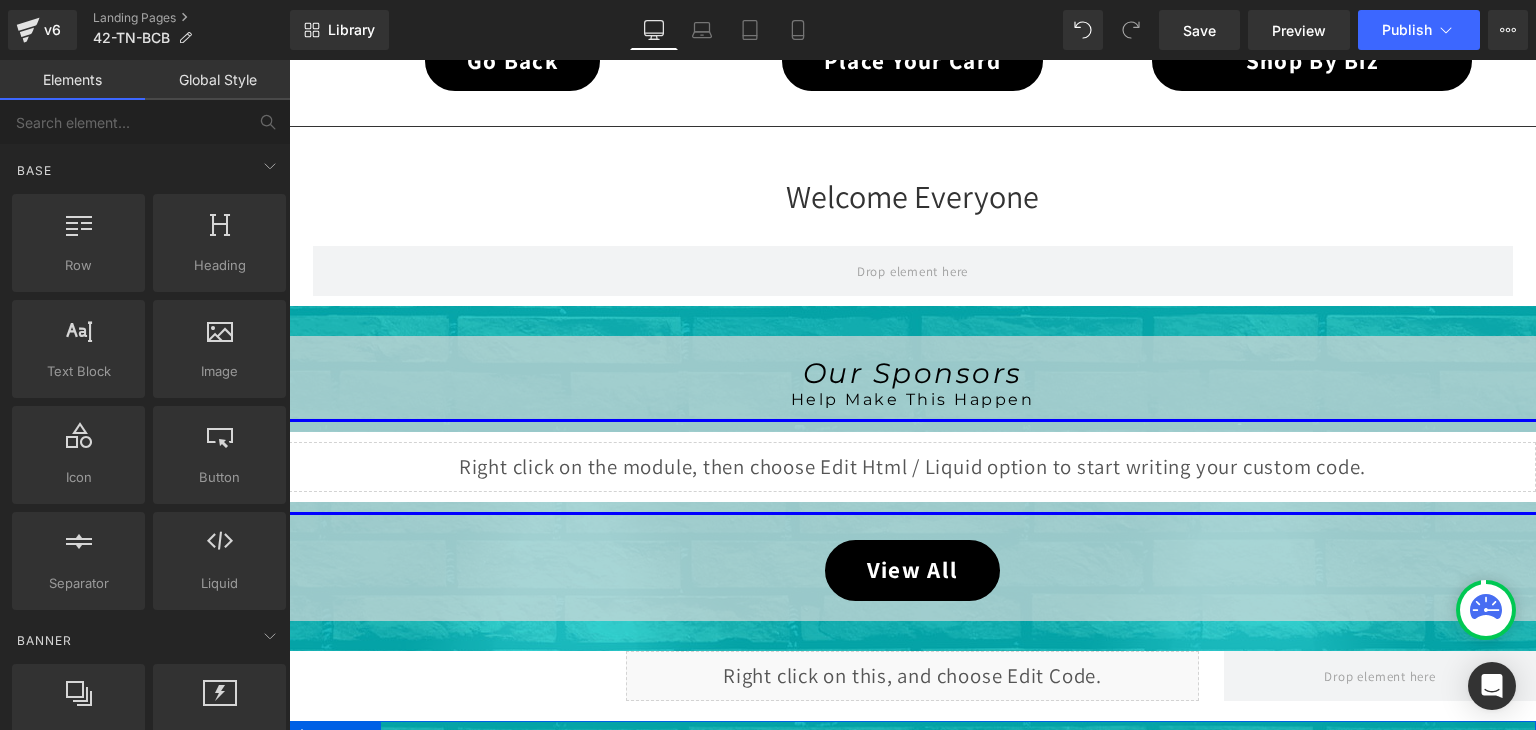 scroll, scrollTop: 679, scrollLeft: 0, axis: vertical 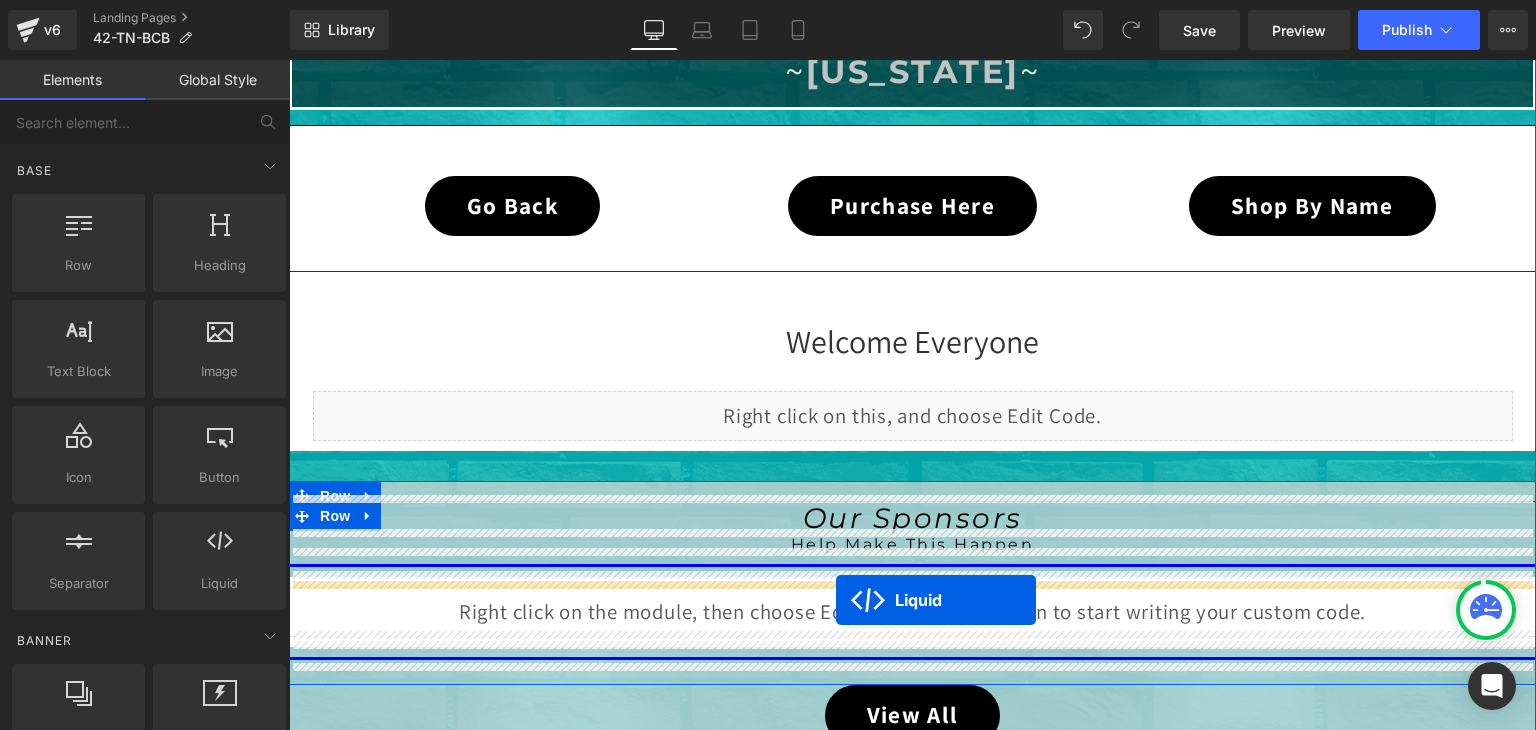drag, startPoint x: 844, startPoint y: 487, endPoint x: 836, endPoint y: 600, distance: 113.28283 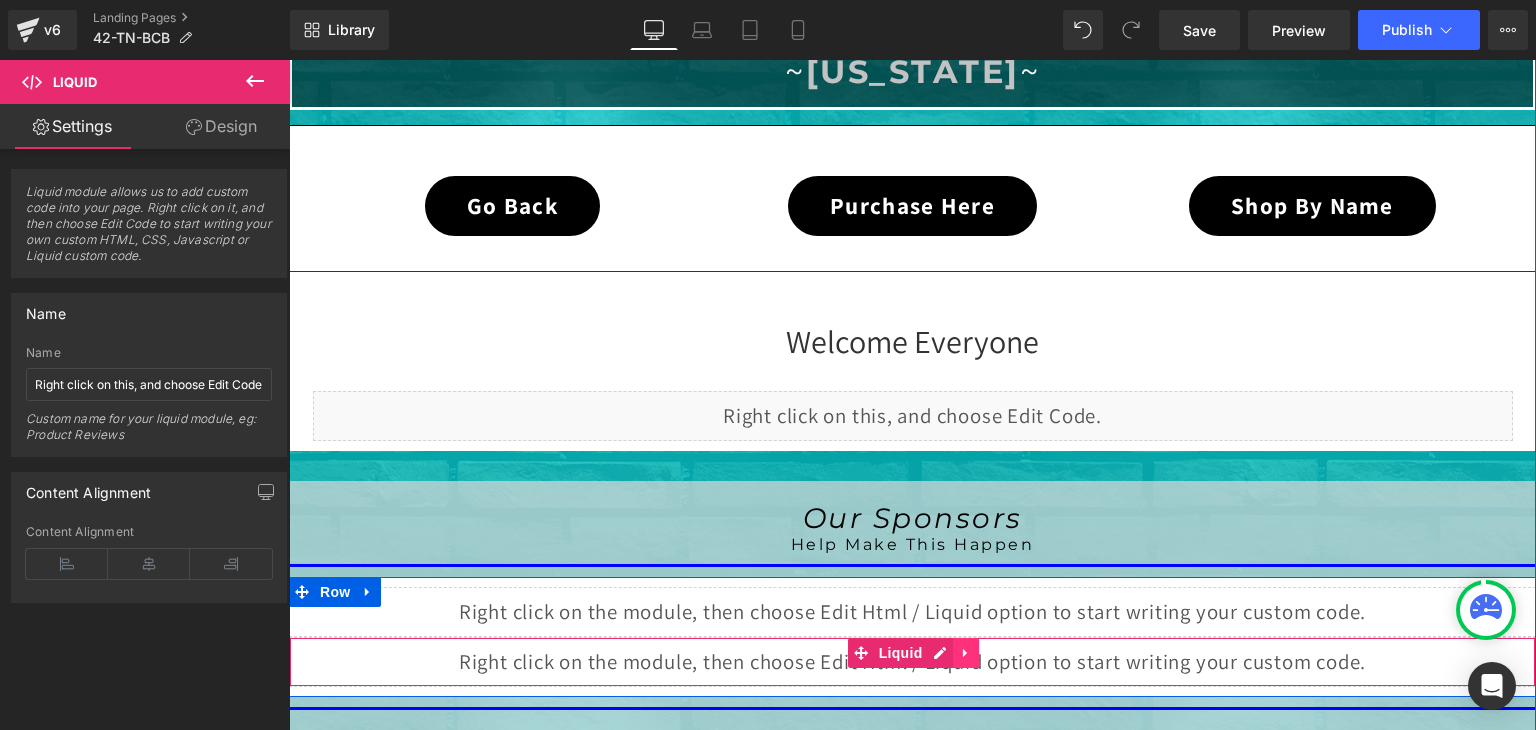 click 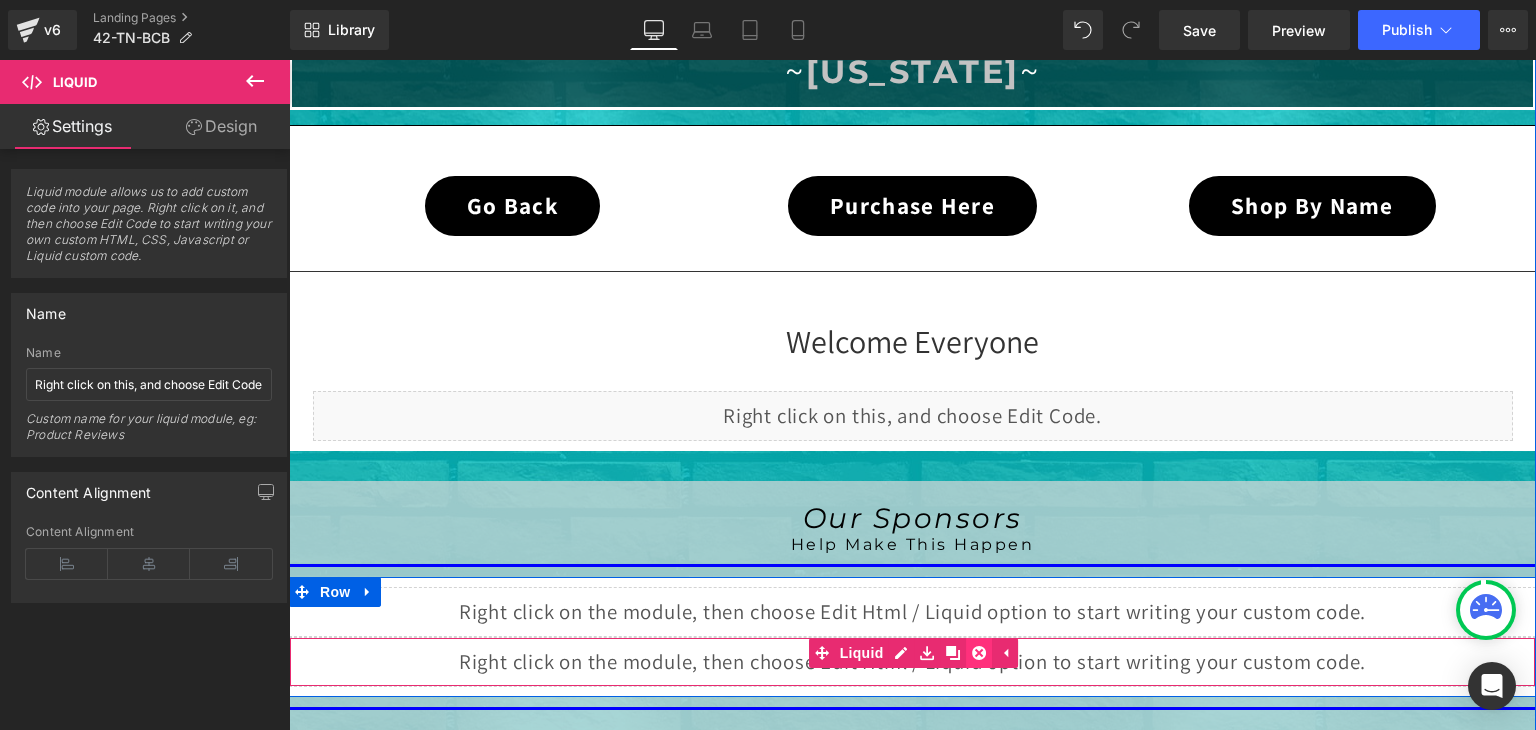 click 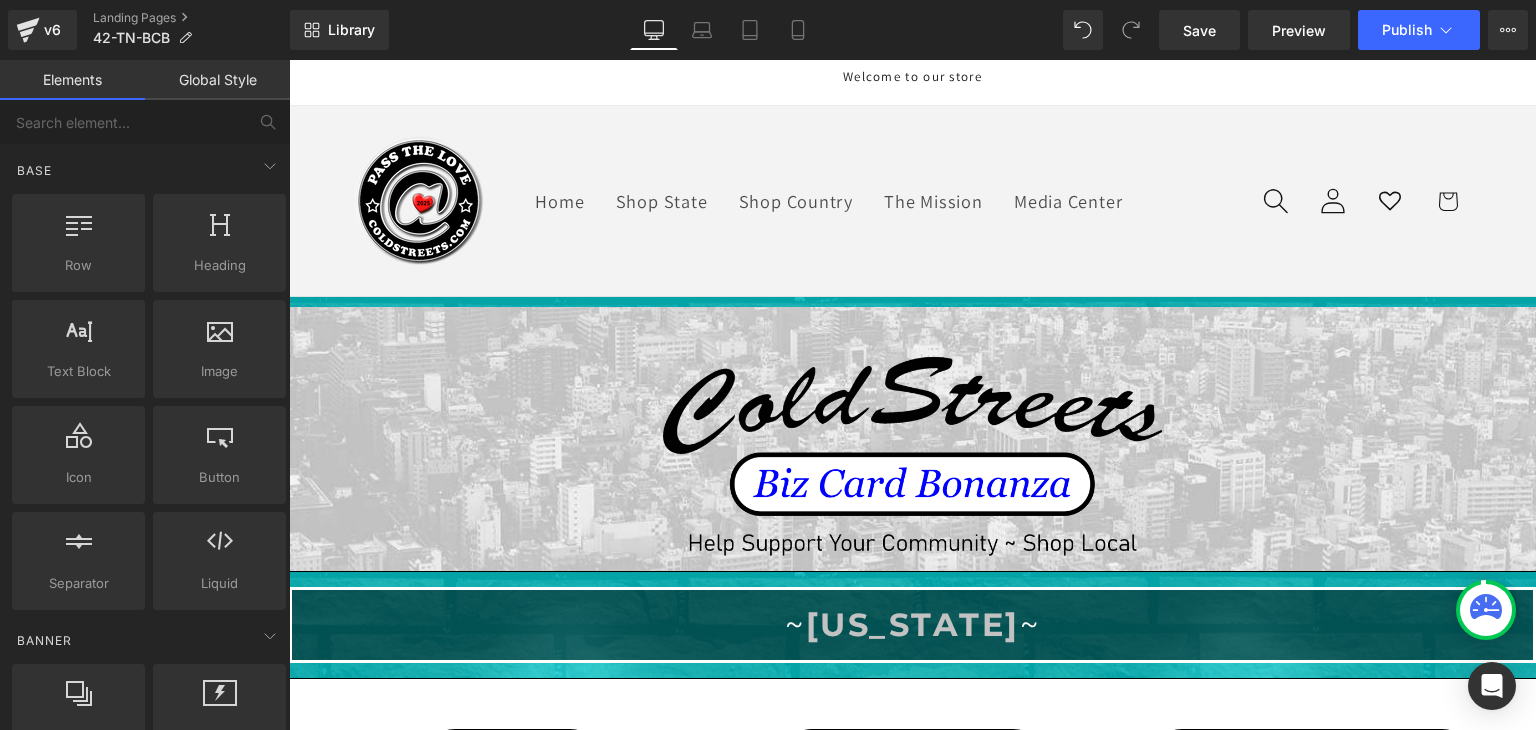 scroll, scrollTop: 0, scrollLeft: 0, axis: both 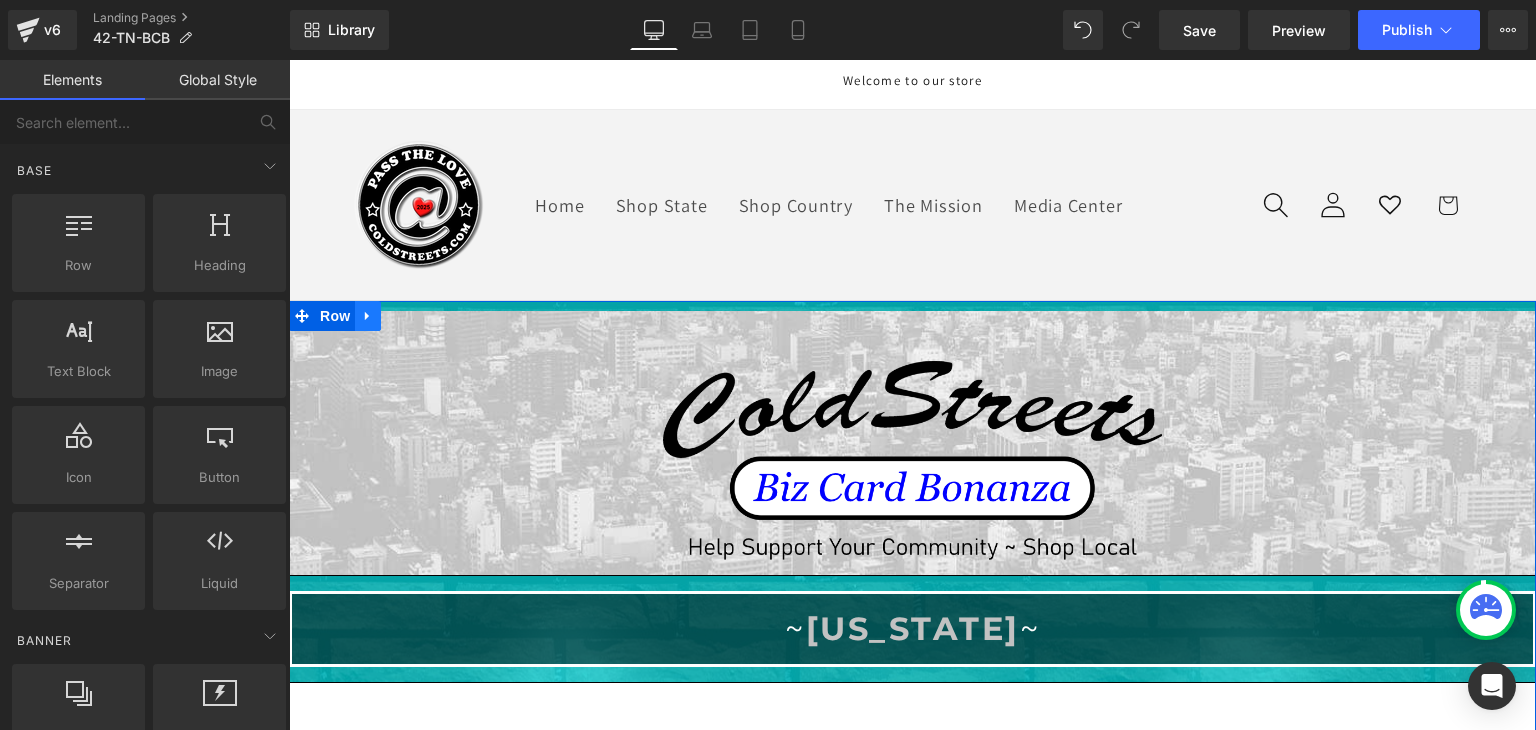 click 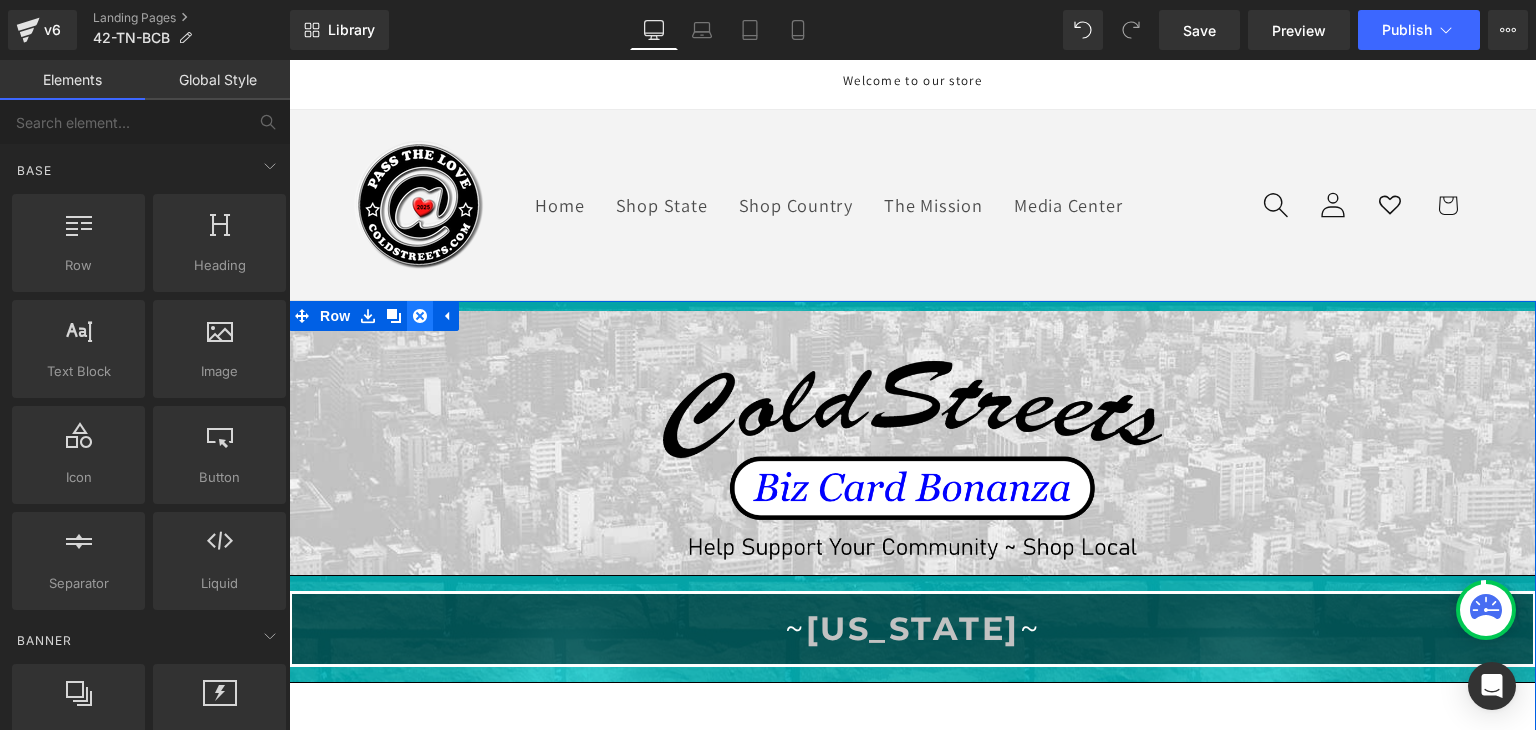 click 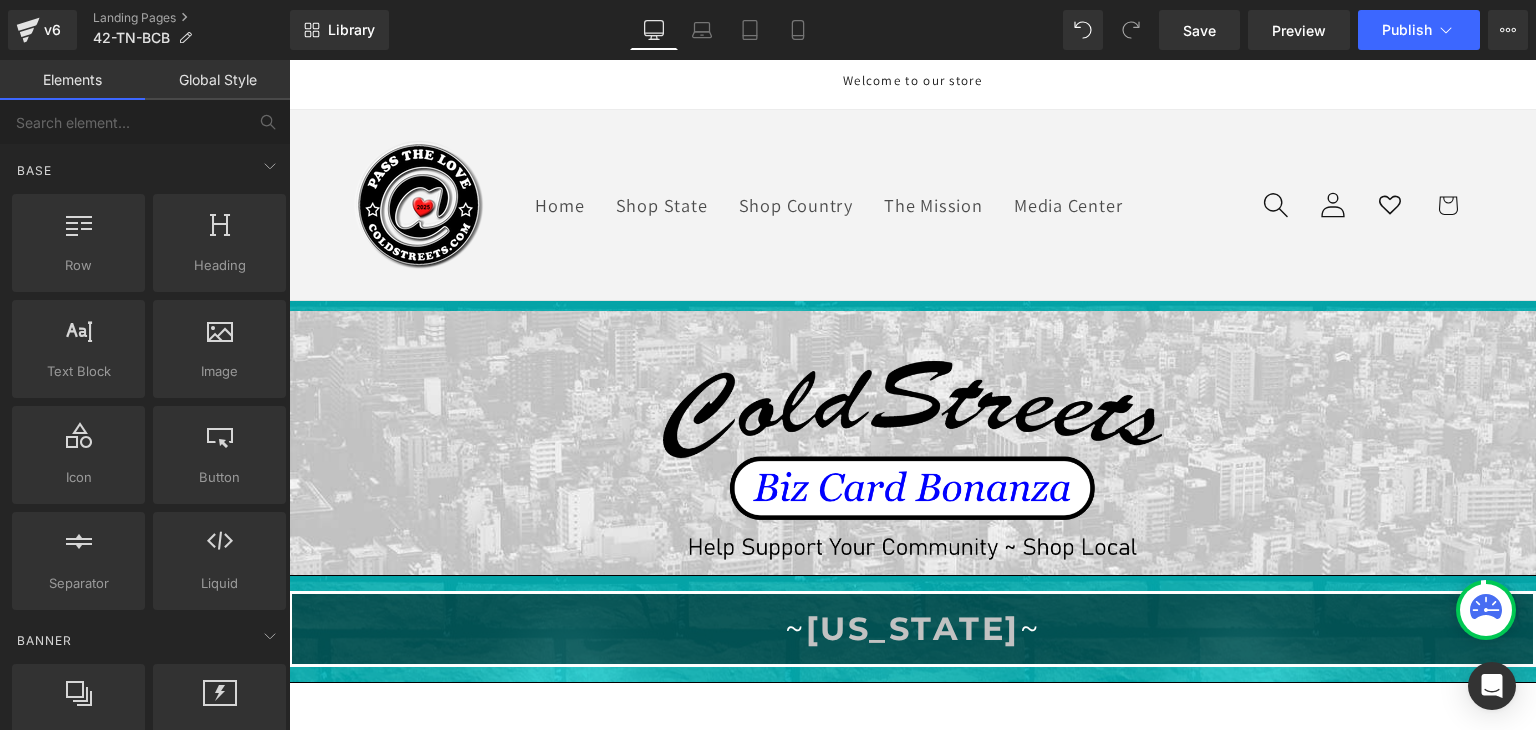 click 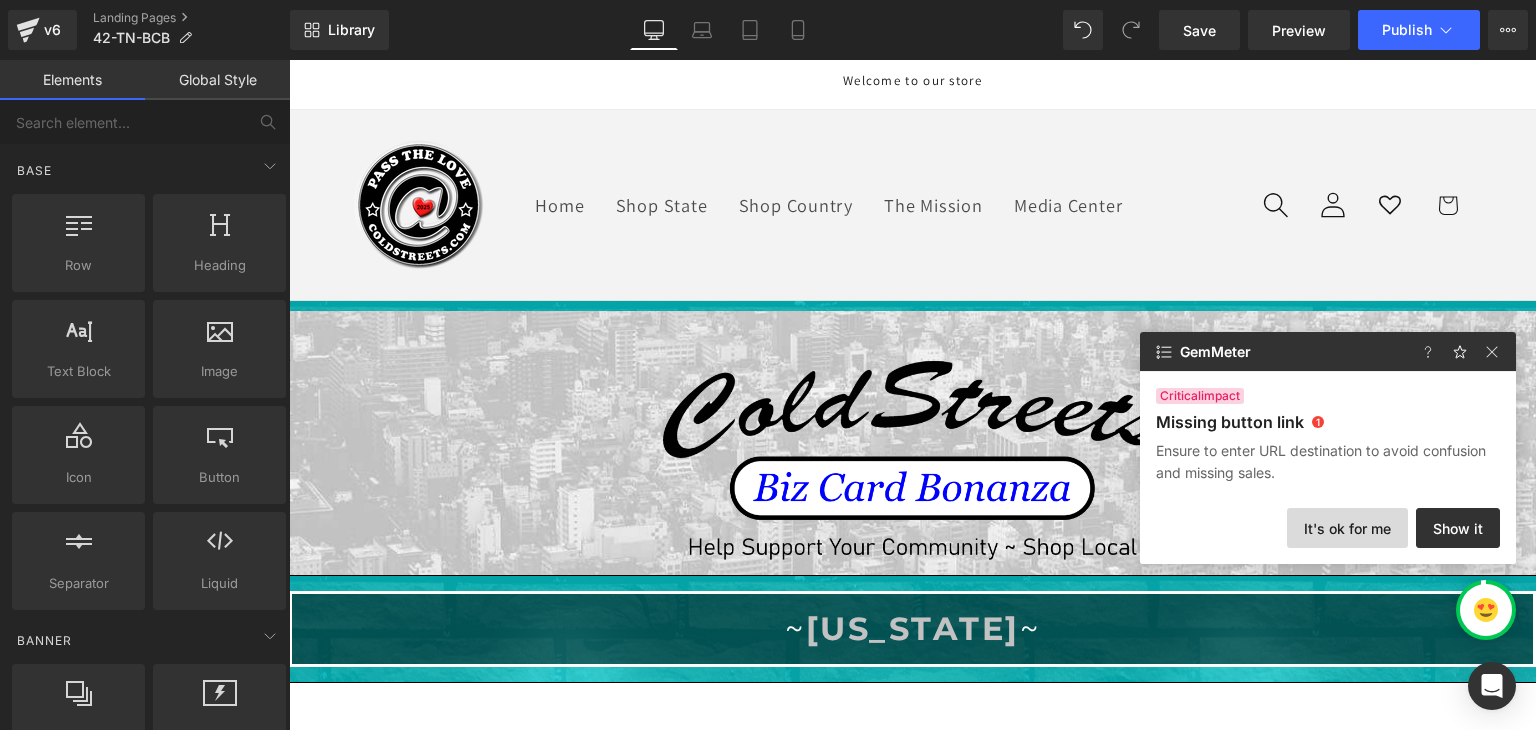 click on "It's ok for me" at bounding box center (1347, 528) 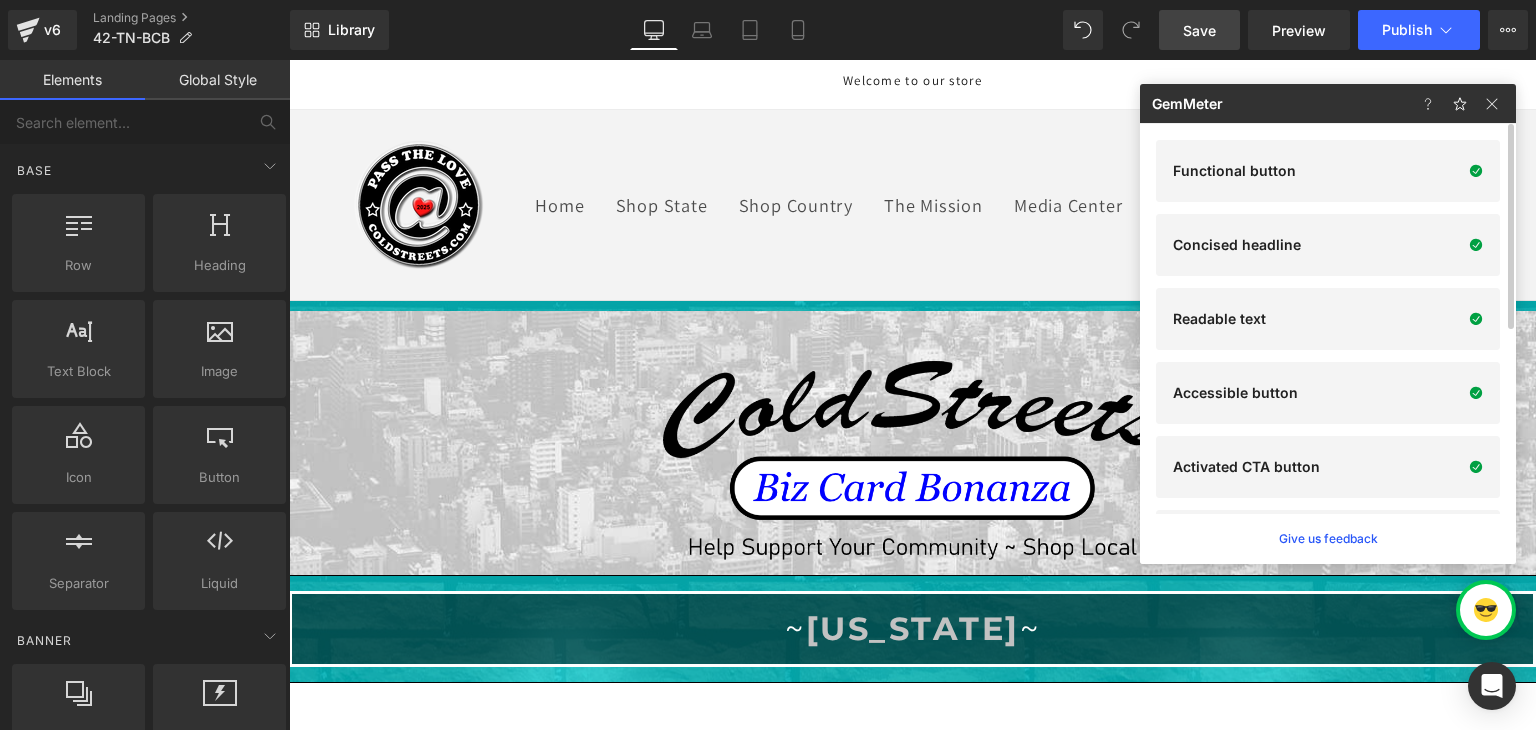 click on "Save" at bounding box center [1199, 30] 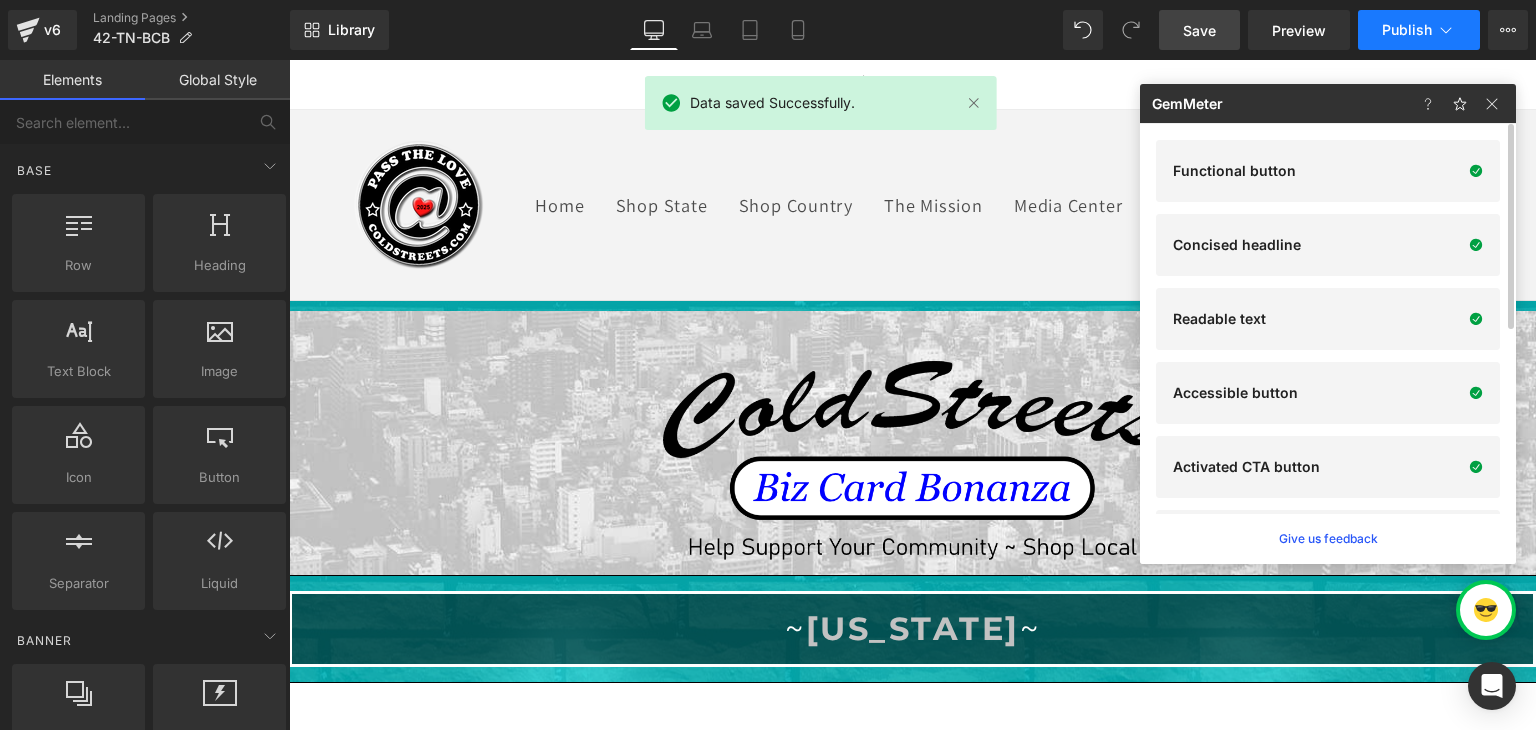 click 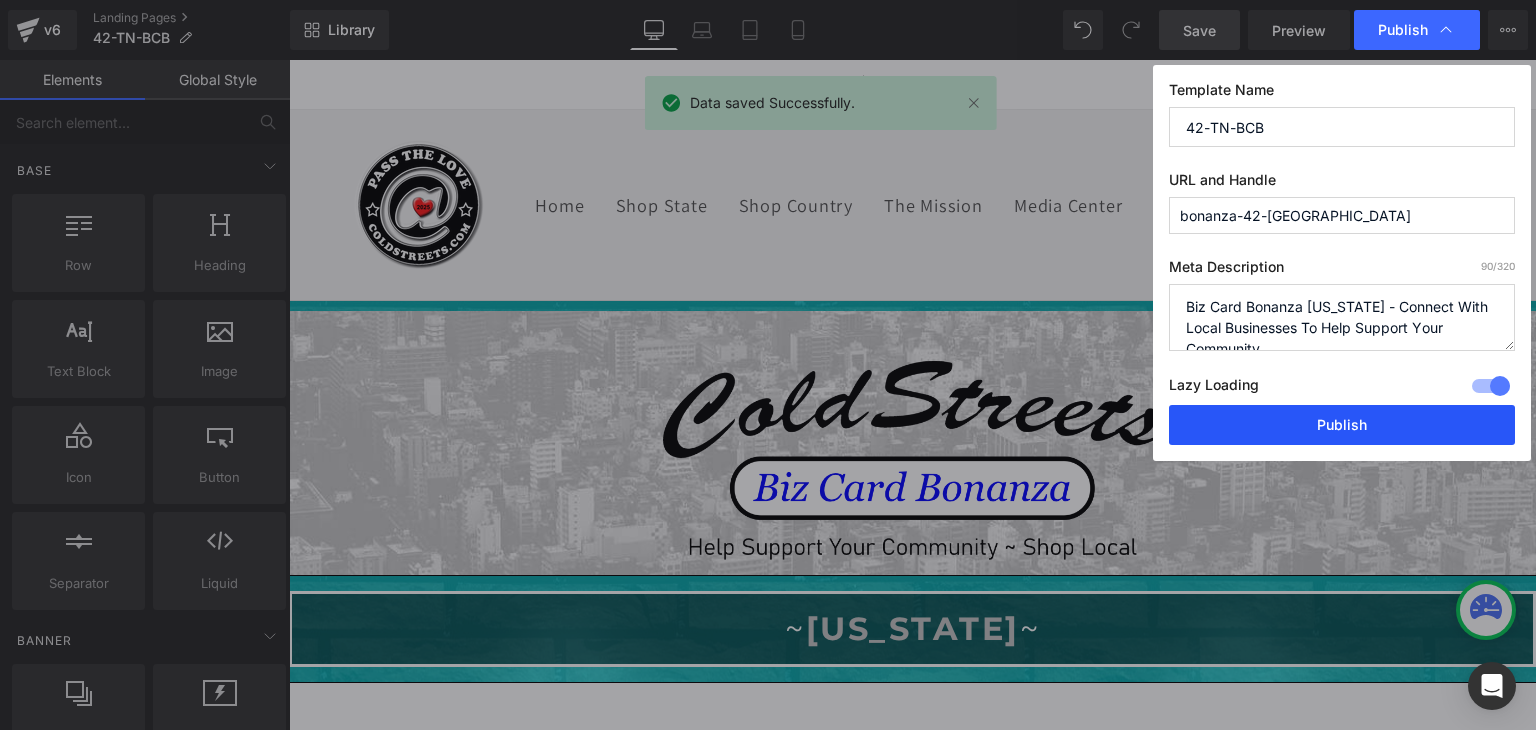 click on "Publish" at bounding box center [1342, 425] 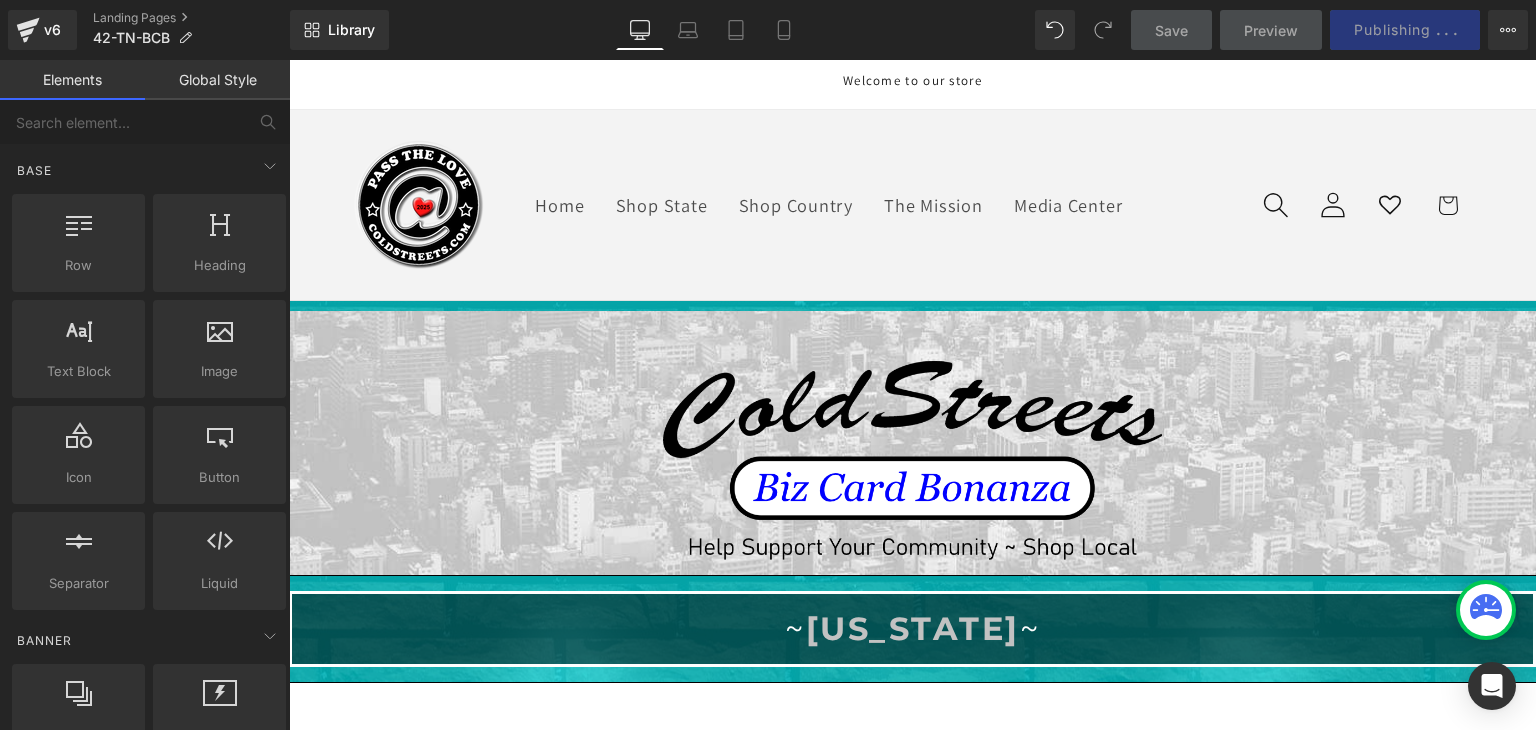 scroll, scrollTop: 0, scrollLeft: 0, axis: both 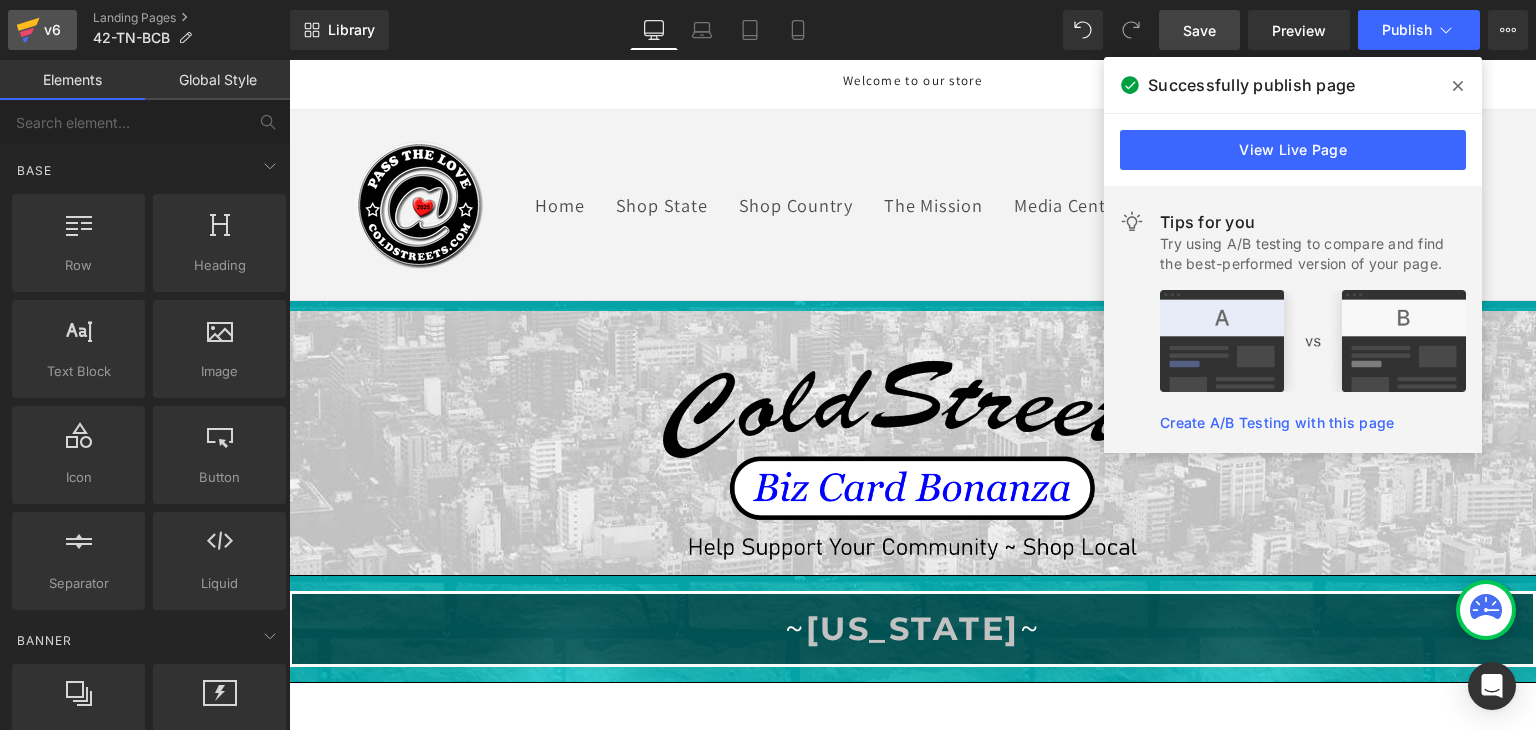 click on "v6" at bounding box center [52, 30] 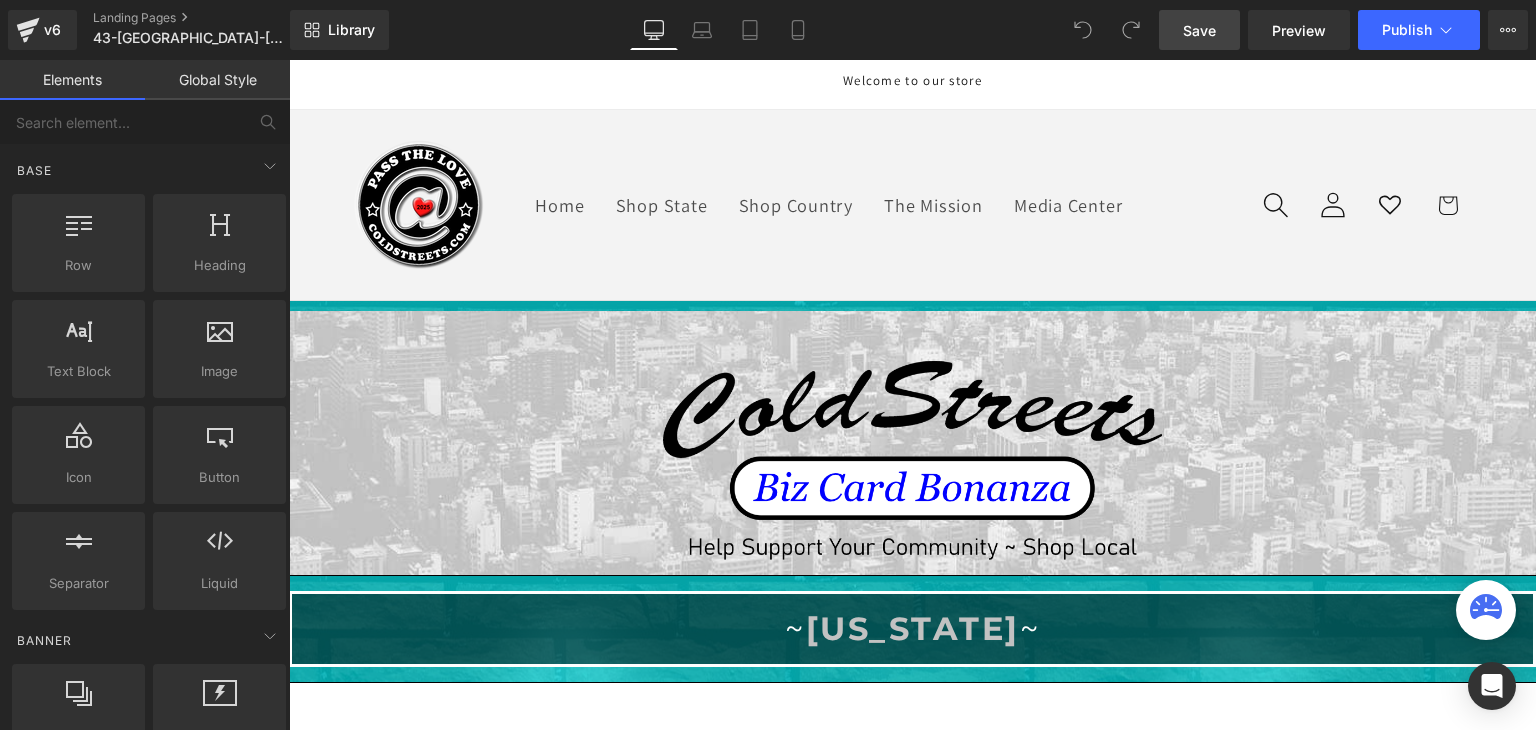 scroll, scrollTop: 0, scrollLeft: 0, axis: both 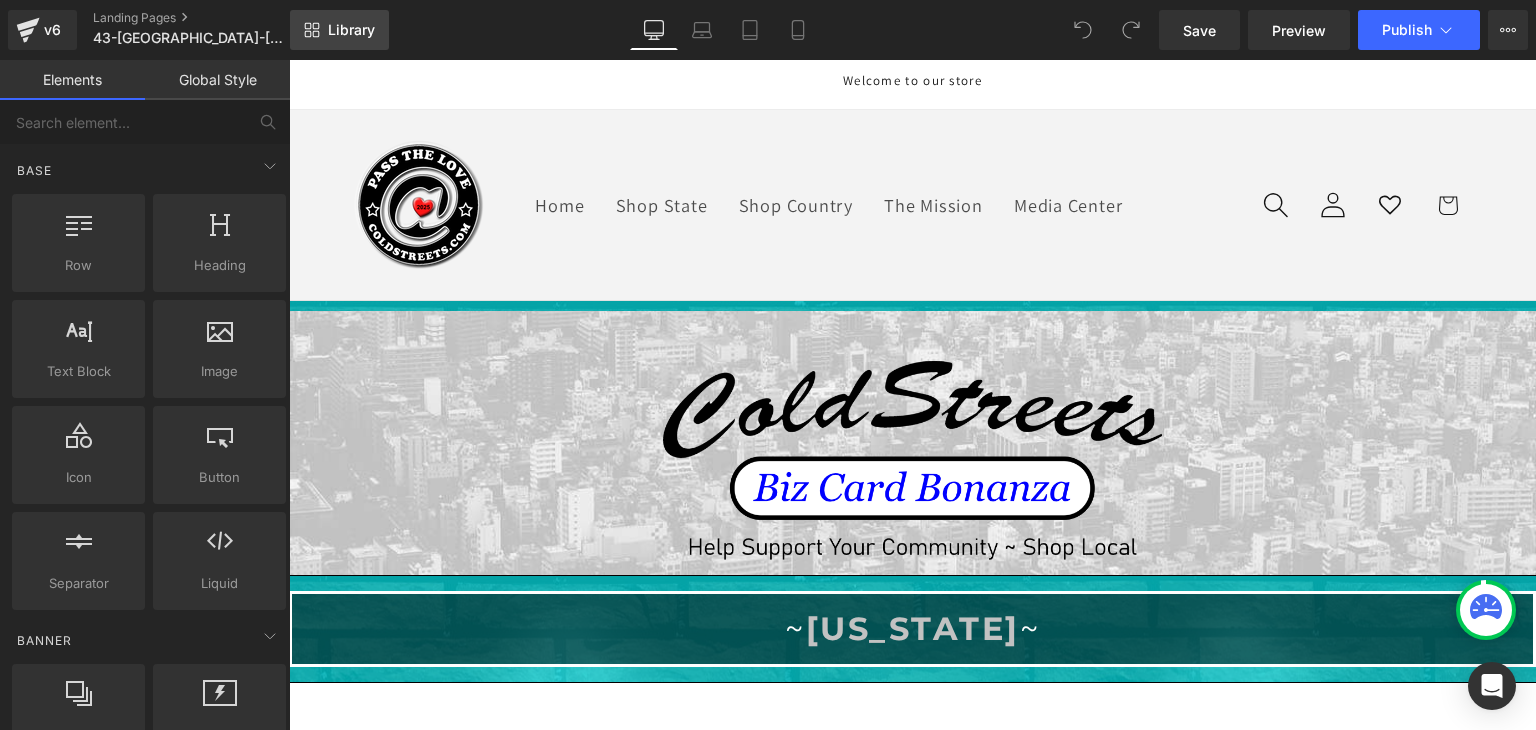 click on "Library" at bounding box center [339, 30] 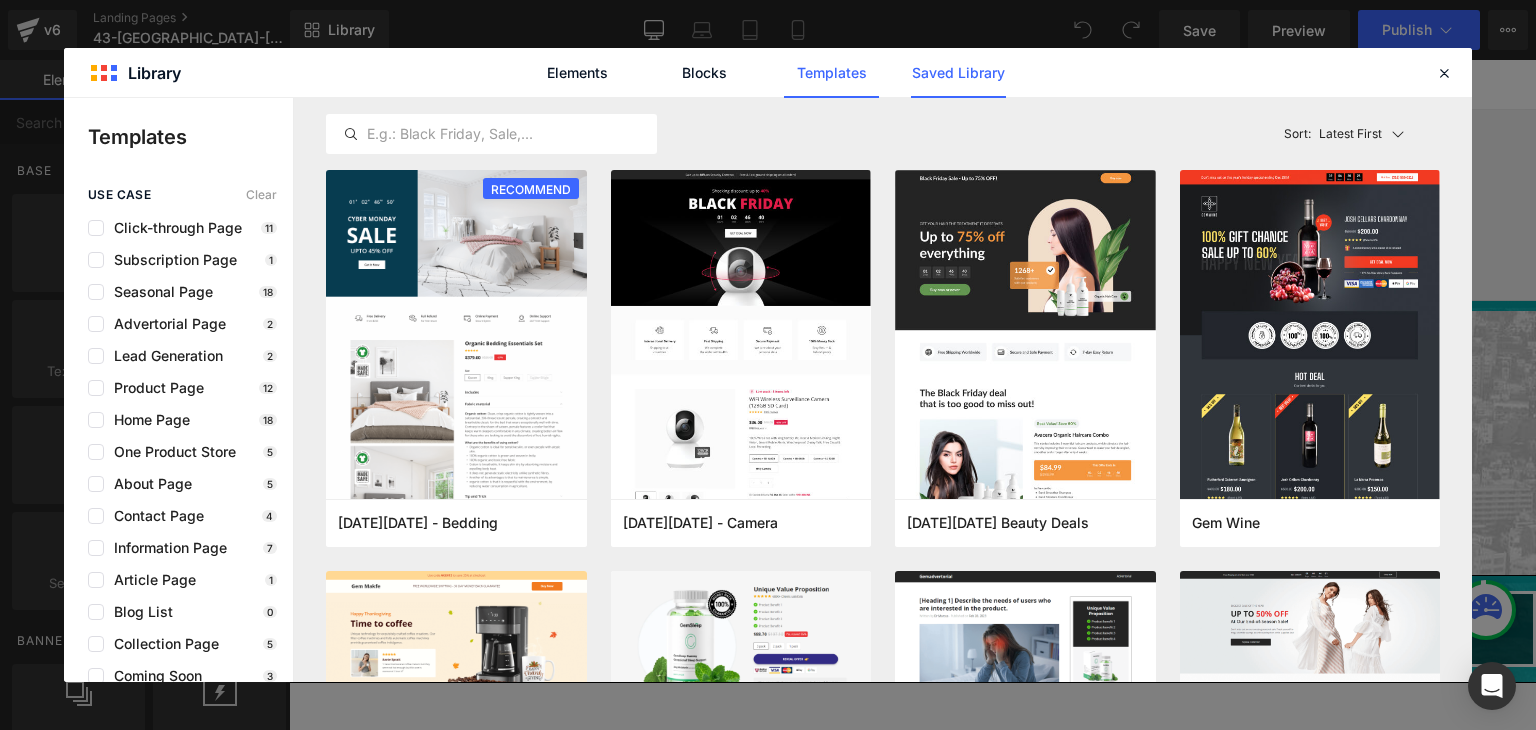 click on "Saved Library" 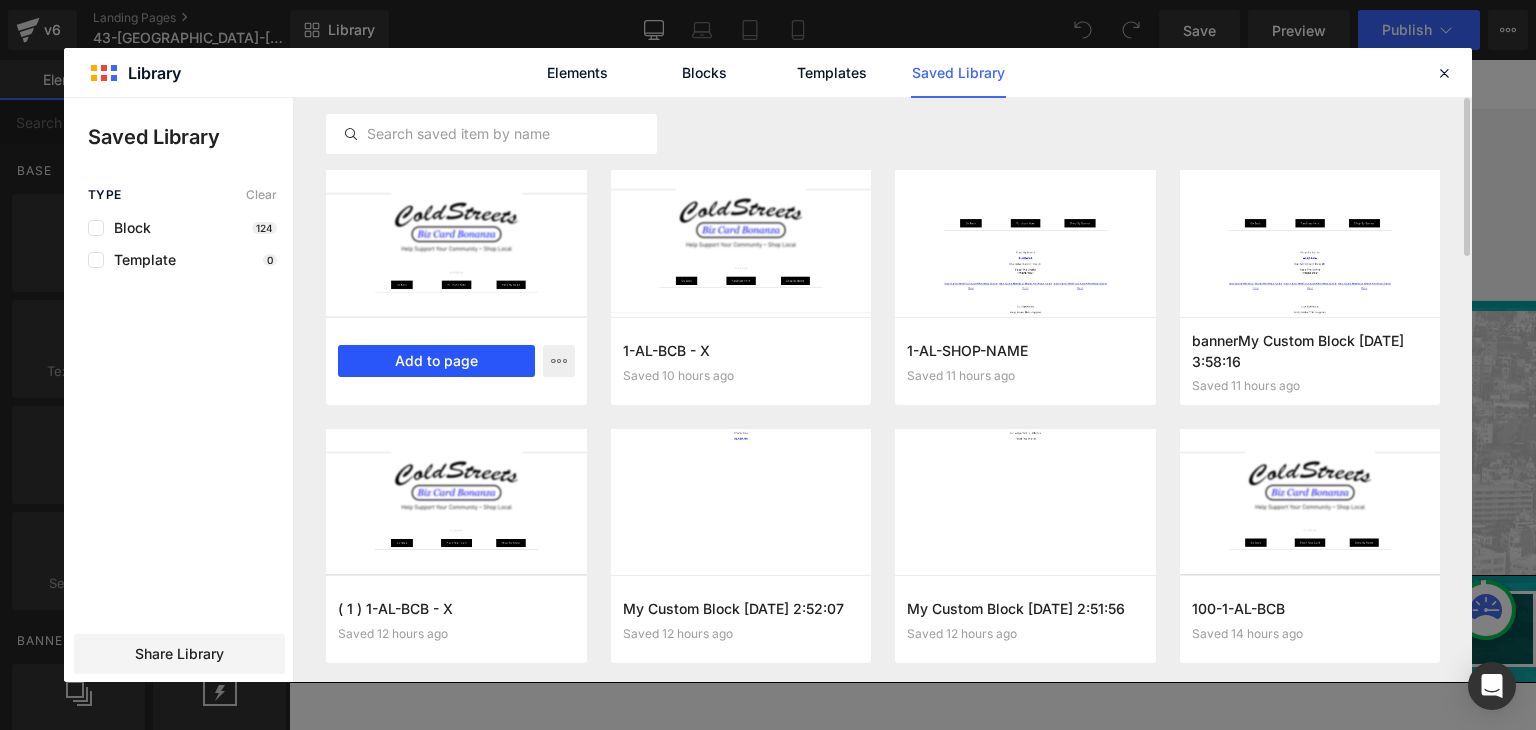 click on "Add to page" at bounding box center [436, 361] 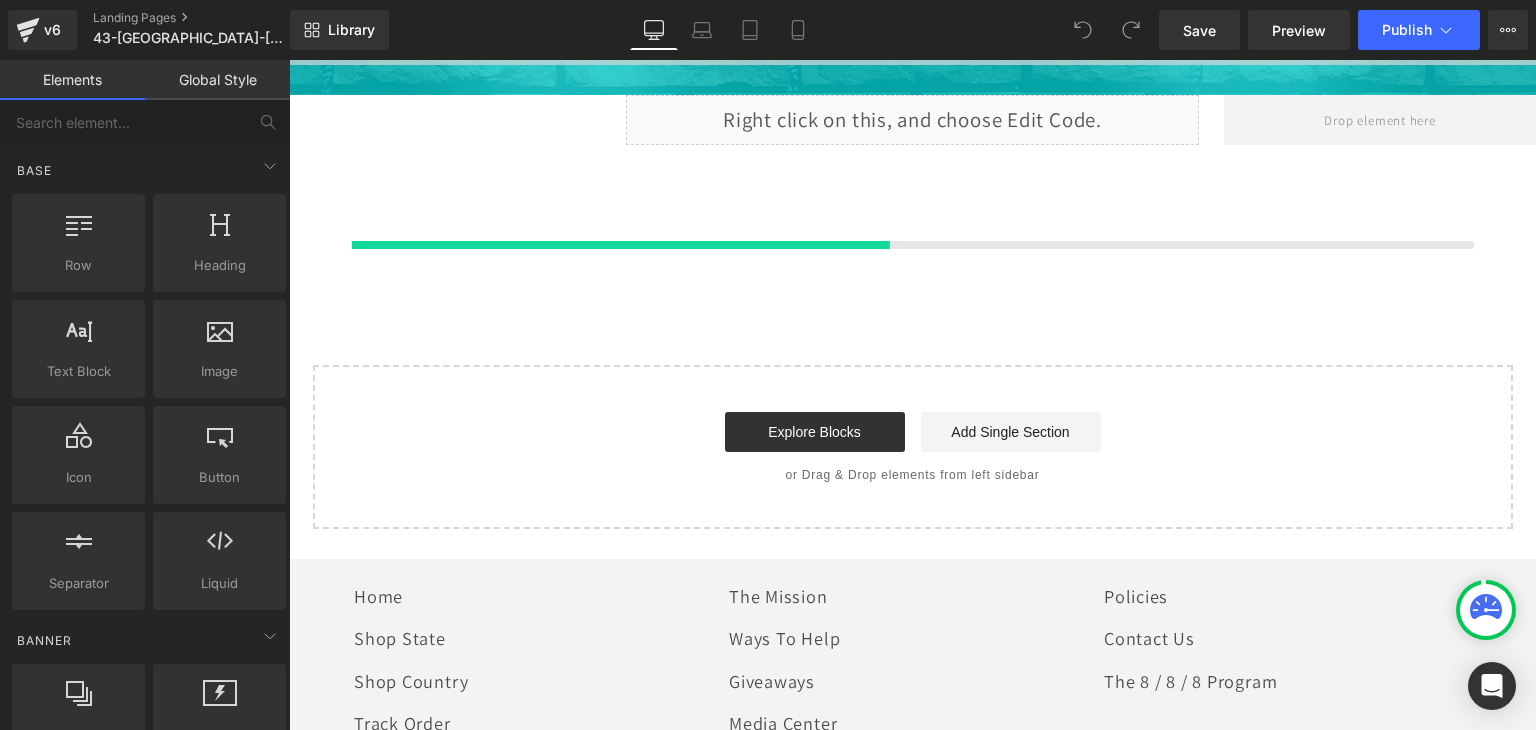 scroll, scrollTop: 1259, scrollLeft: 0, axis: vertical 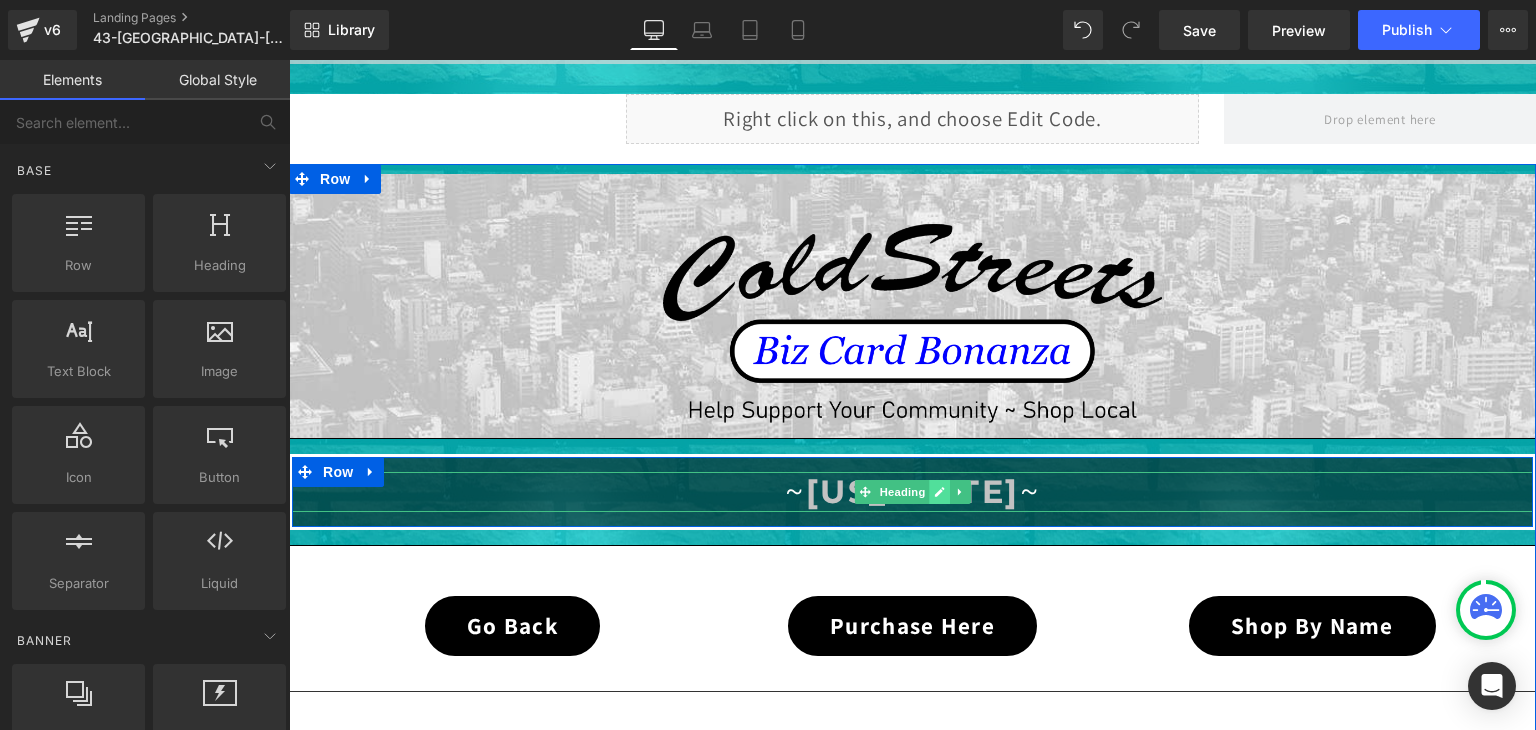 click 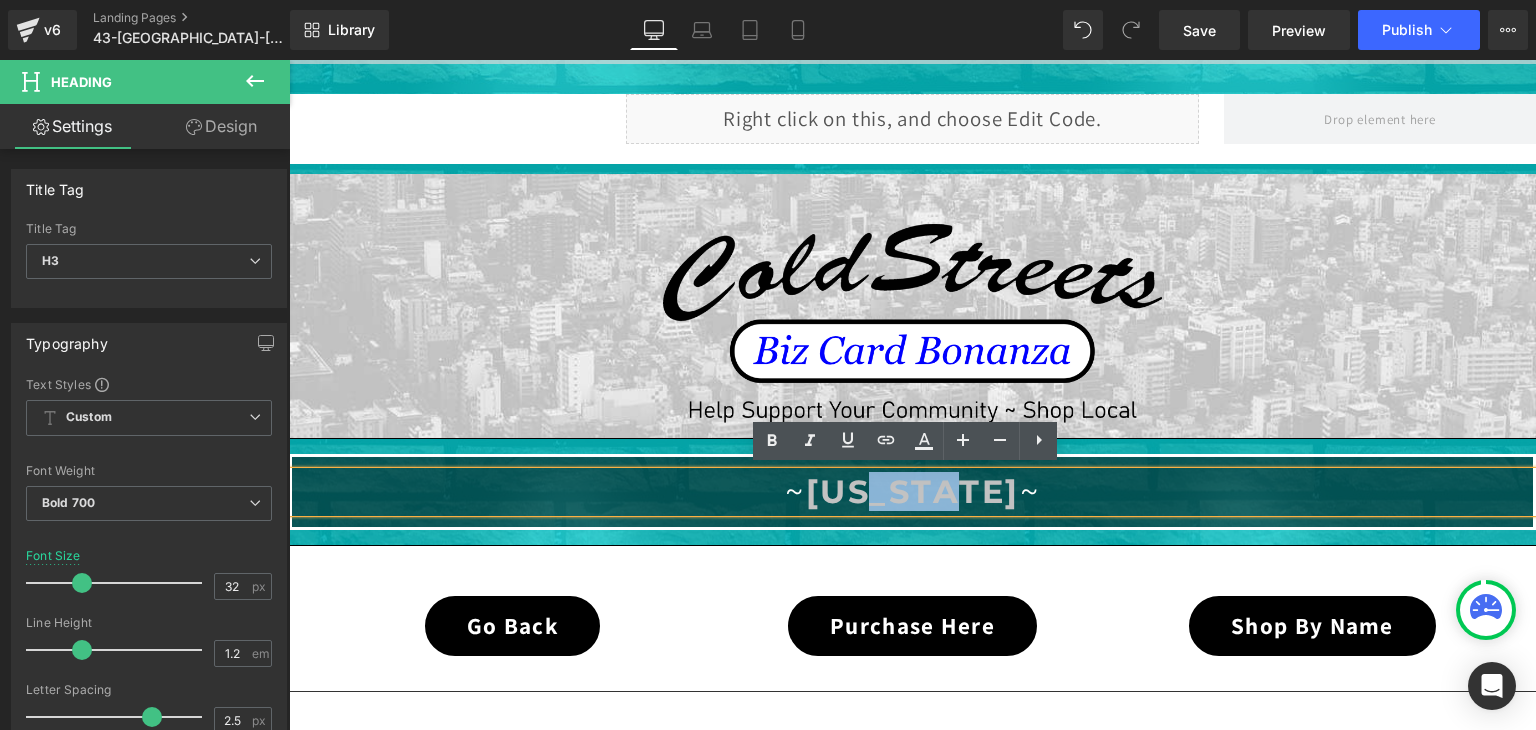 drag, startPoint x: 996, startPoint y: 490, endPoint x: 876, endPoint y: 491, distance: 120.004166 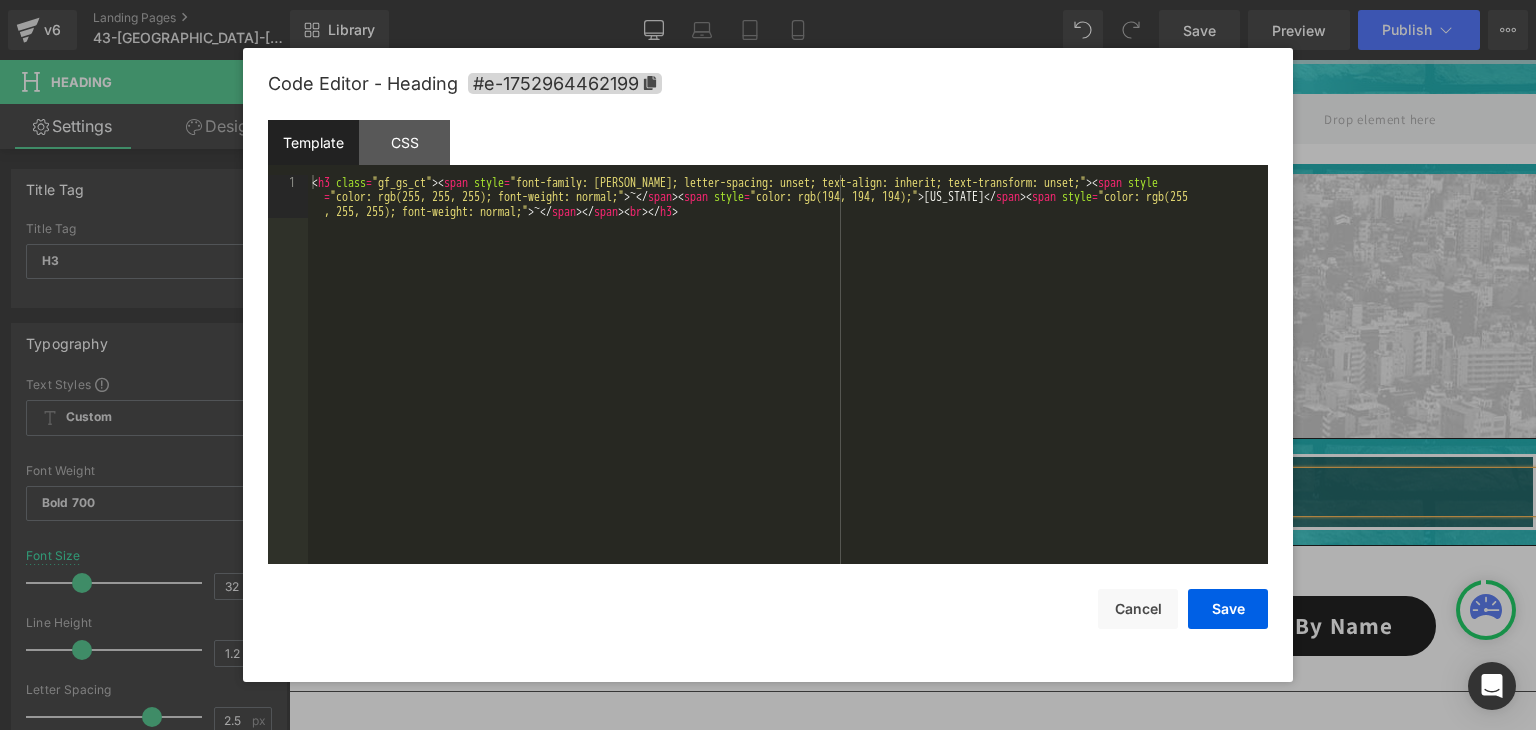 click on "You are previewing how the   will restyle your page. You can not edit Elements in Preset Preview Mode.  v6 Landing Pages 43-[GEOGRAPHIC_DATA]-BCB Library Desktop Desktop Laptop Tablet Mobile Save Preview Publish Scheduled View Live Page View with current Template Save Template to Library Schedule Publish  Optimize  Publish Settings Shortcuts  Your page can’t be published   You've reached the maximum number of published pages on your plan  (0/0).  You need to upgrade your plan or unpublish all your pages to get 1 publish slot.   Unpublish pages   Upgrade plan  Elements Global Style Base Row  rows, columns, layouts, div Heading  headings, titles, h1,h2,h3,h4,h5,h6 Text Block  texts, paragraphs, contents, blocks Image  images, photos, alts, uploads Icon  icons, symbols Button  button, call to action, cta Separator  separators, dividers, horizontal lines Liquid  liquid, custom code, html, javascript, css, reviews, apps, applications, embeded, iframe Banner Parallax  banner, slideshow, hero, image, cover, parallax, effect" at bounding box center [768, 0] 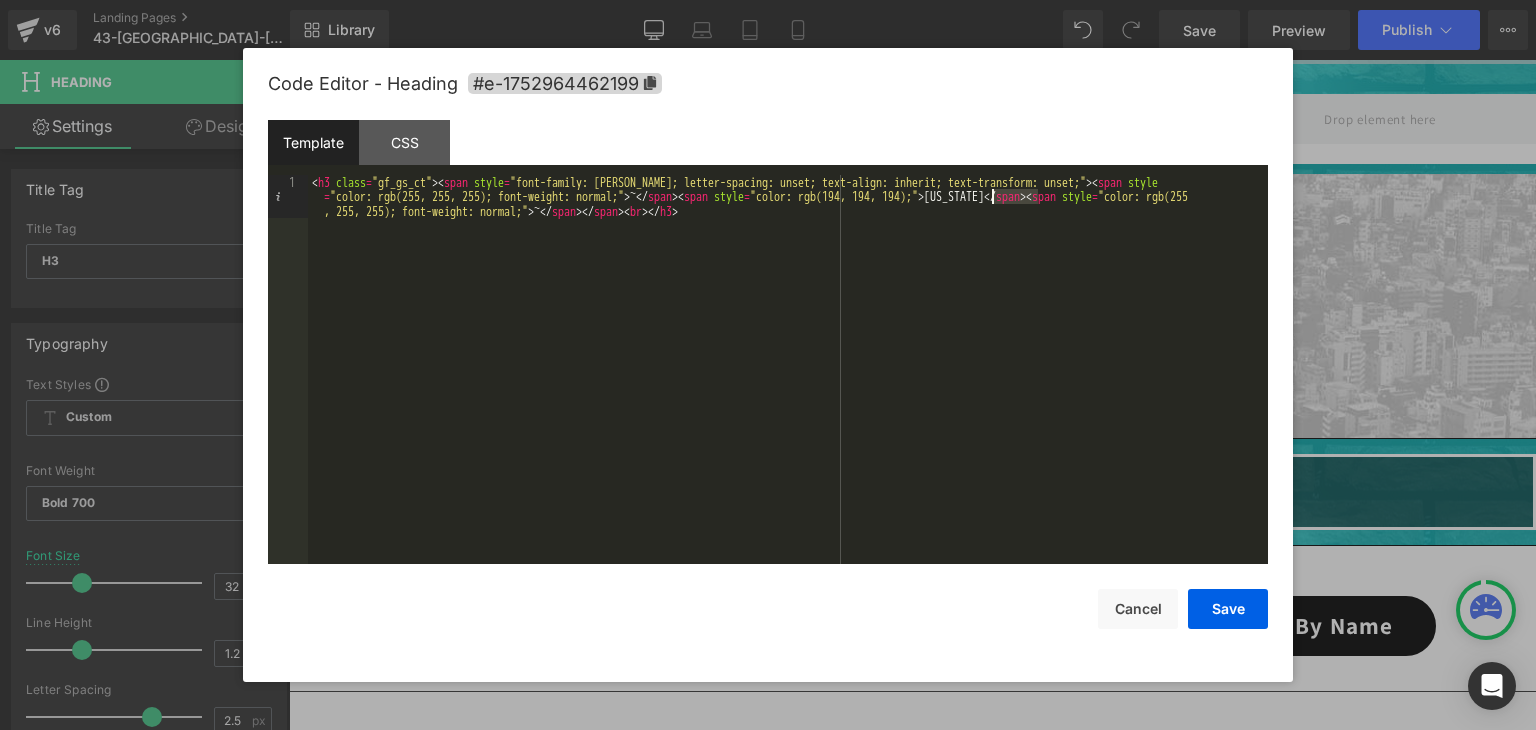 drag, startPoint x: 1041, startPoint y: 203, endPoint x: 992, endPoint y: 196, distance: 49.497475 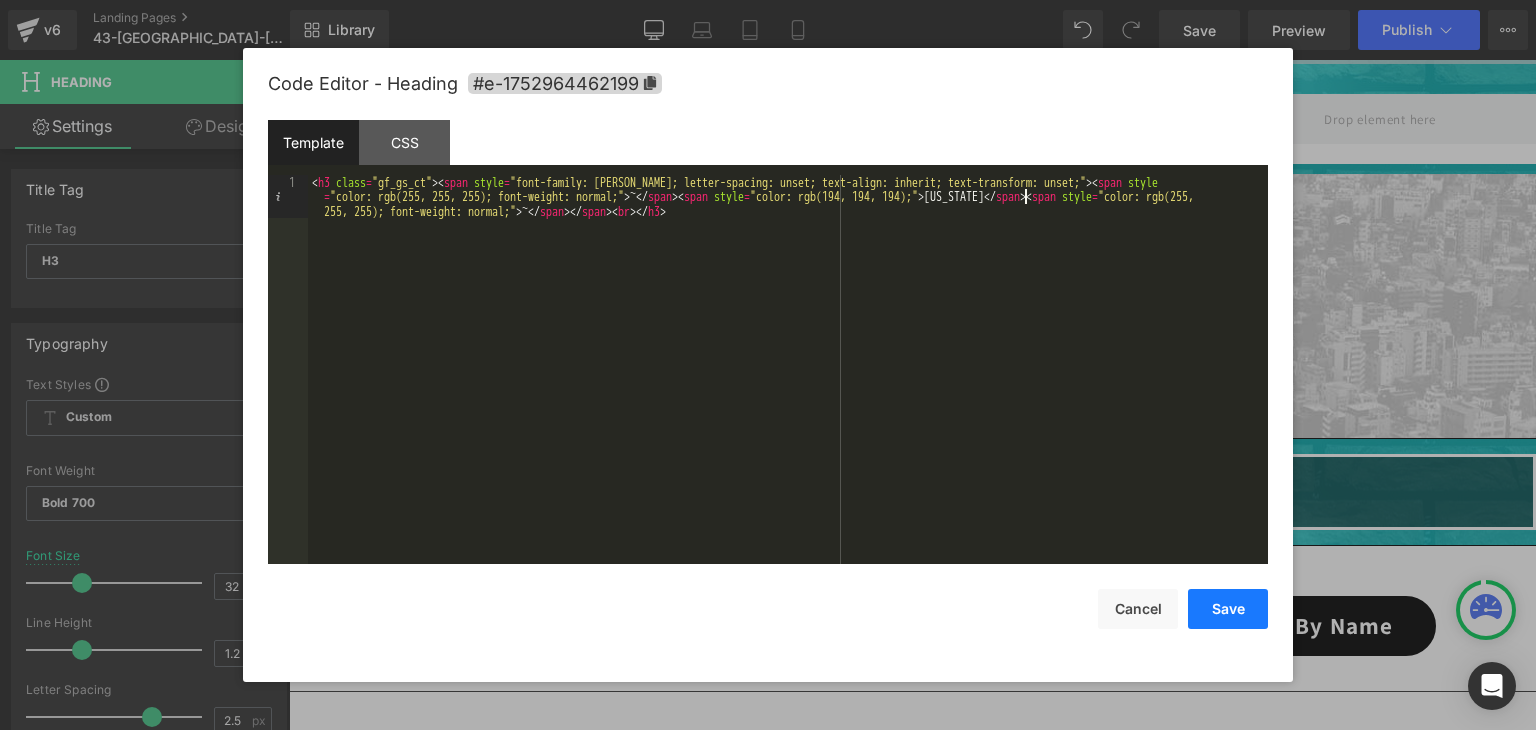 click on "Save" at bounding box center [1228, 609] 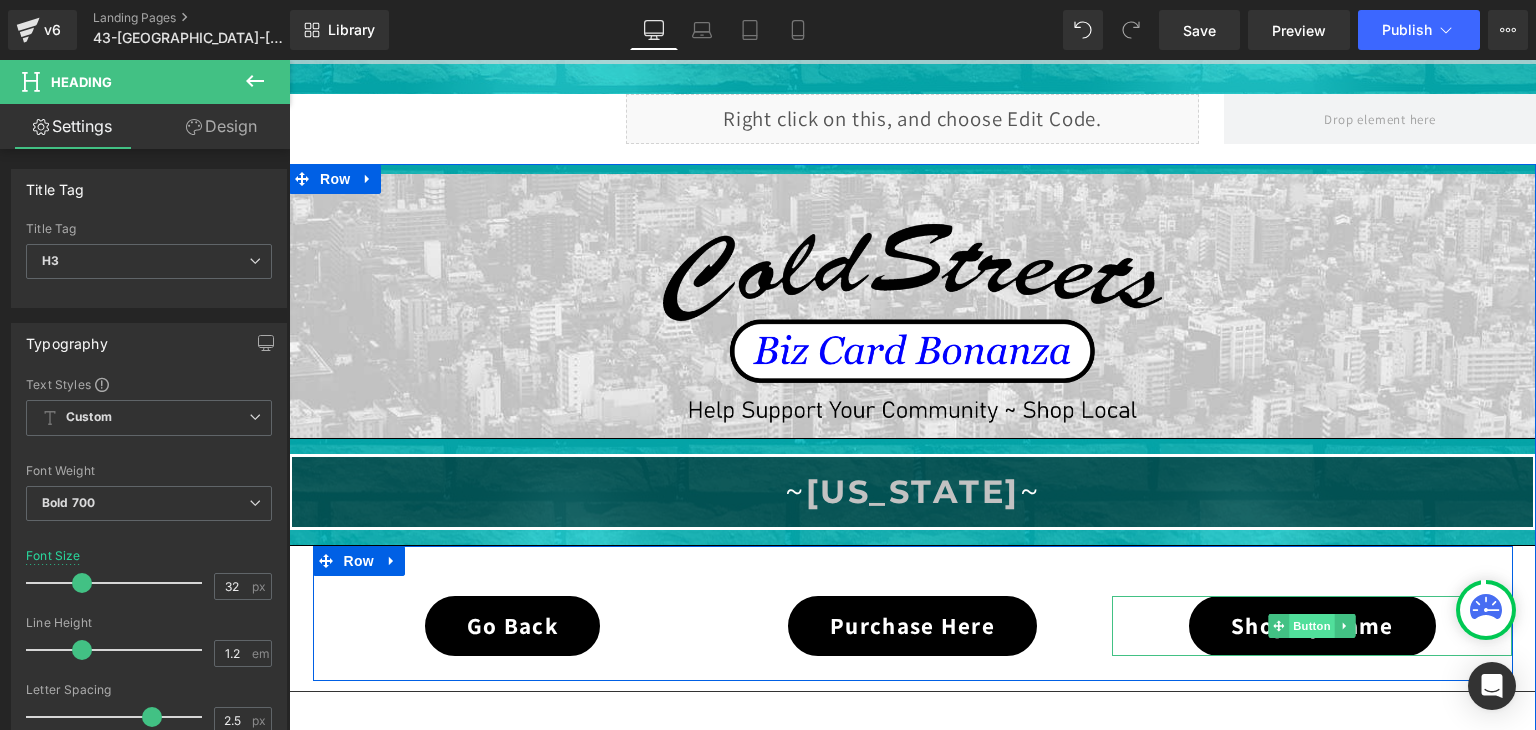 click on "Button" at bounding box center (1313, 626) 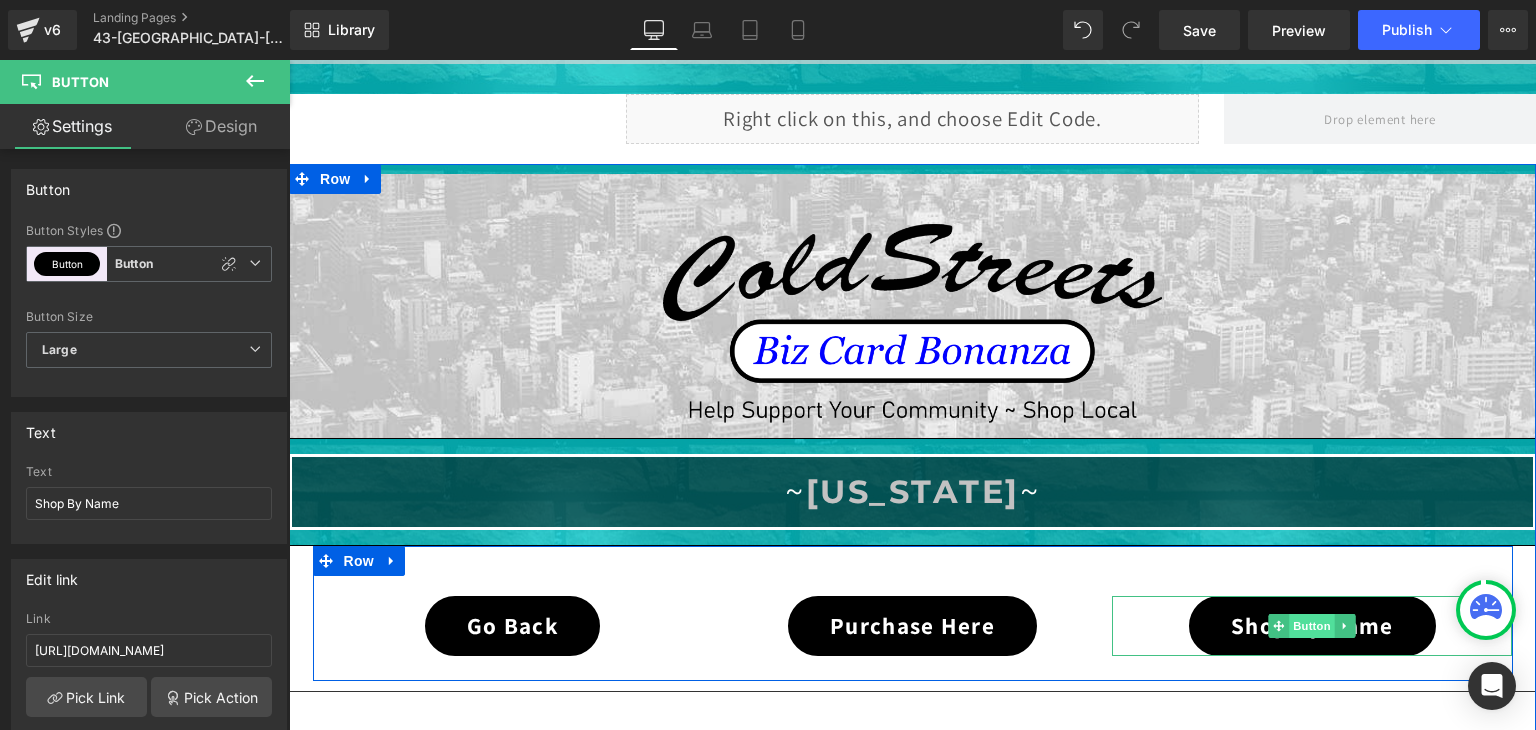 click on "Button" at bounding box center [1313, 626] 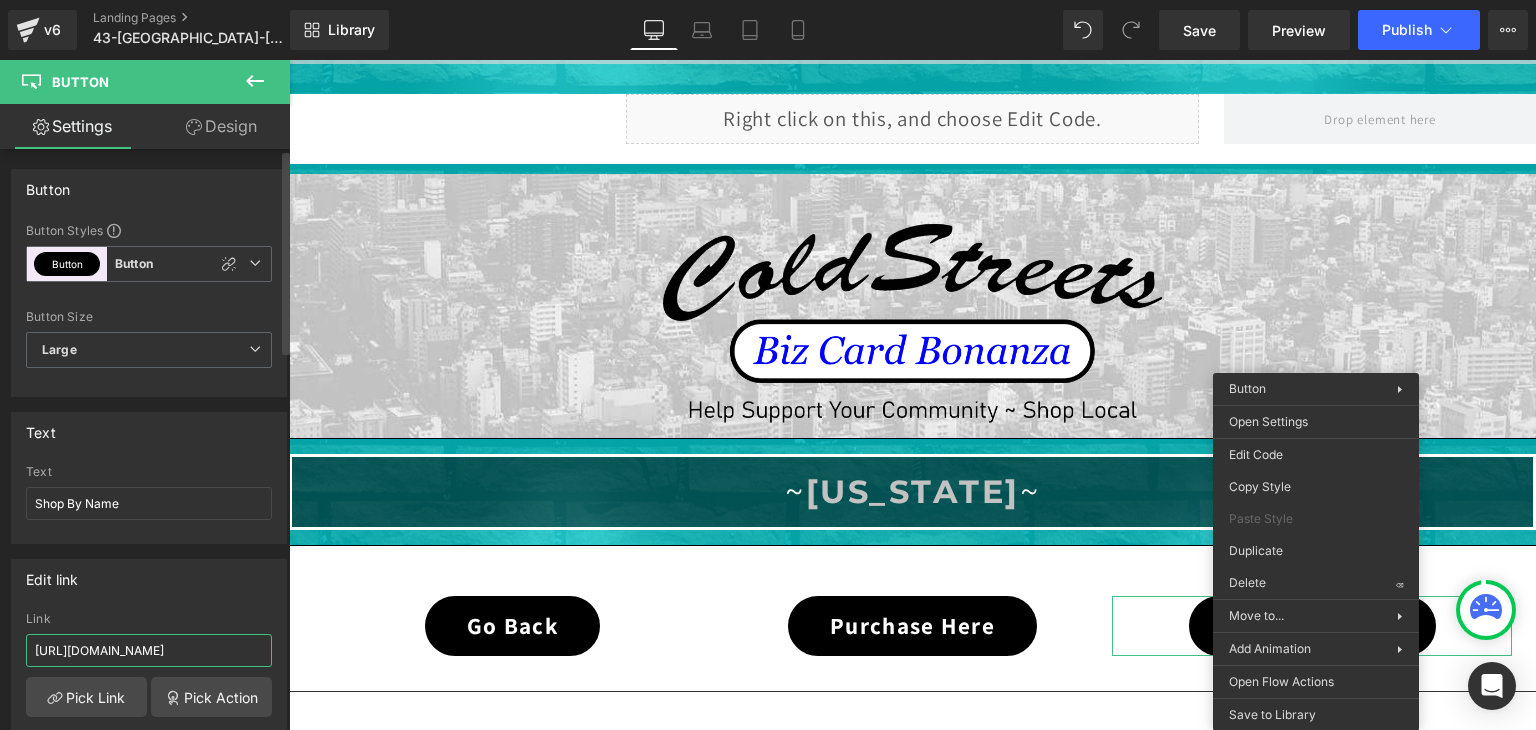 scroll, scrollTop: 0, scrollLeft: 44, axis: horizontal 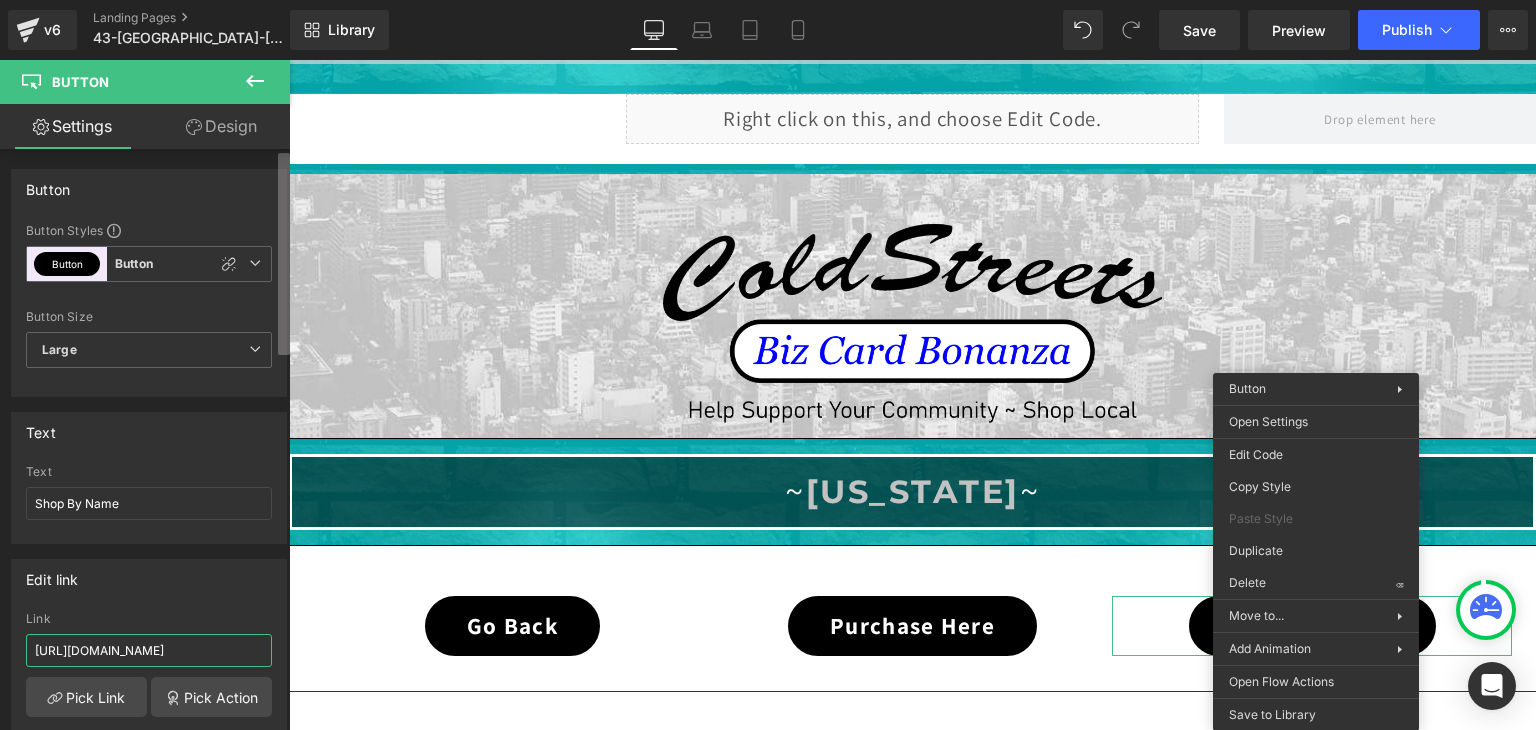 type on "https://coldstreets.com/pages/43-tx-shop-name" 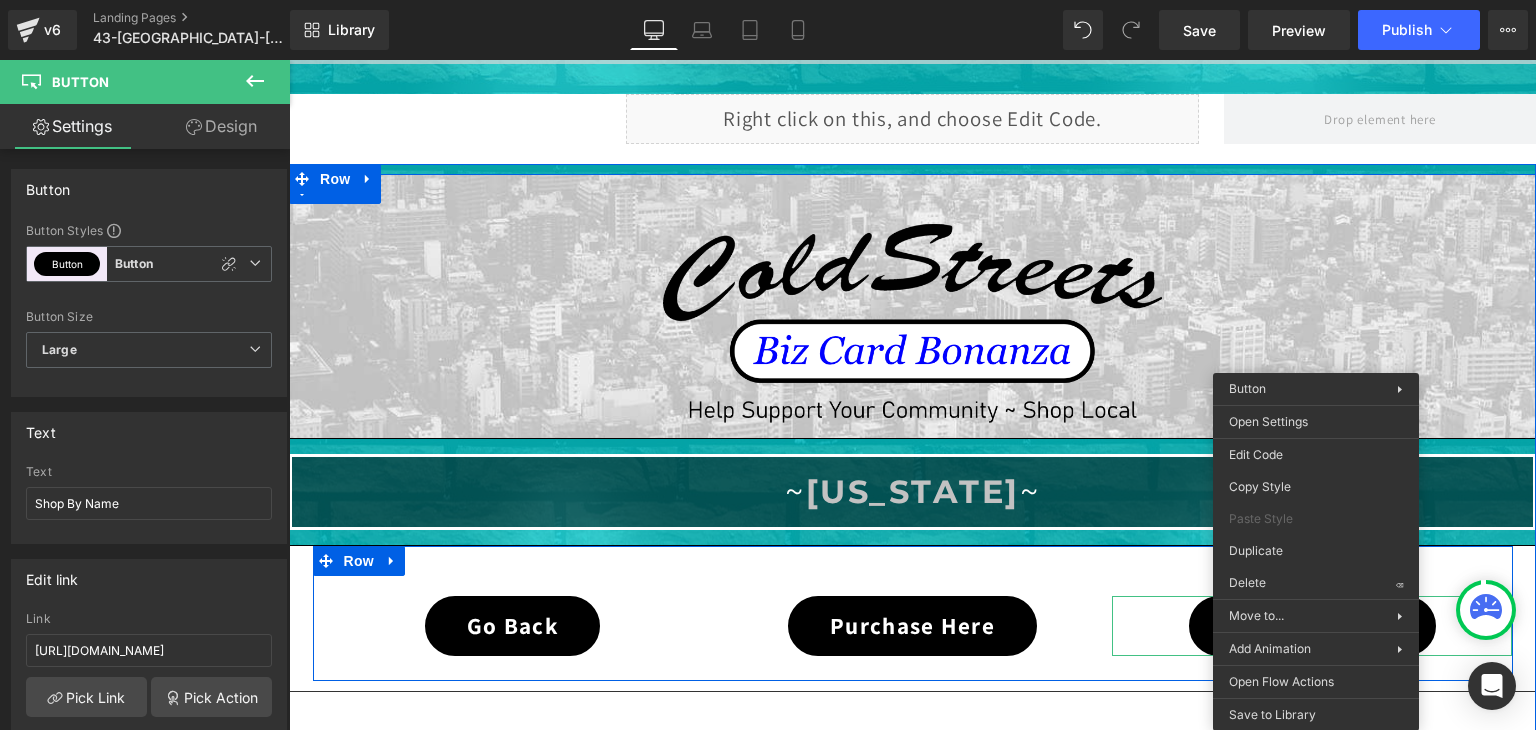 click on "Go Back Button         Separator         Purchase Here Button         Separator         Shop By Name Button         Separator         Row" at bounding box center [913, 614] 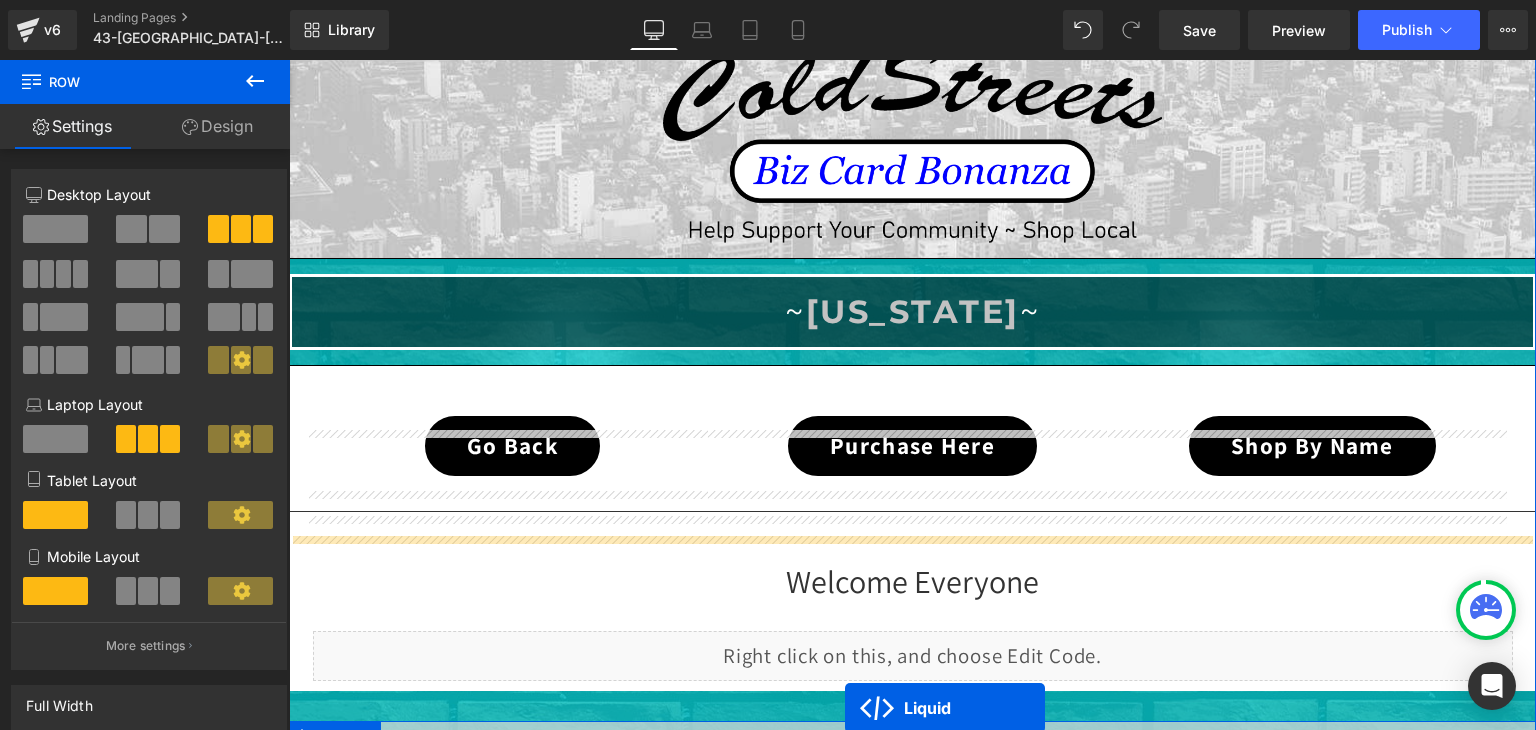 scroll, scrollTop: 1559, scrollLeft: 0, axis: vertical 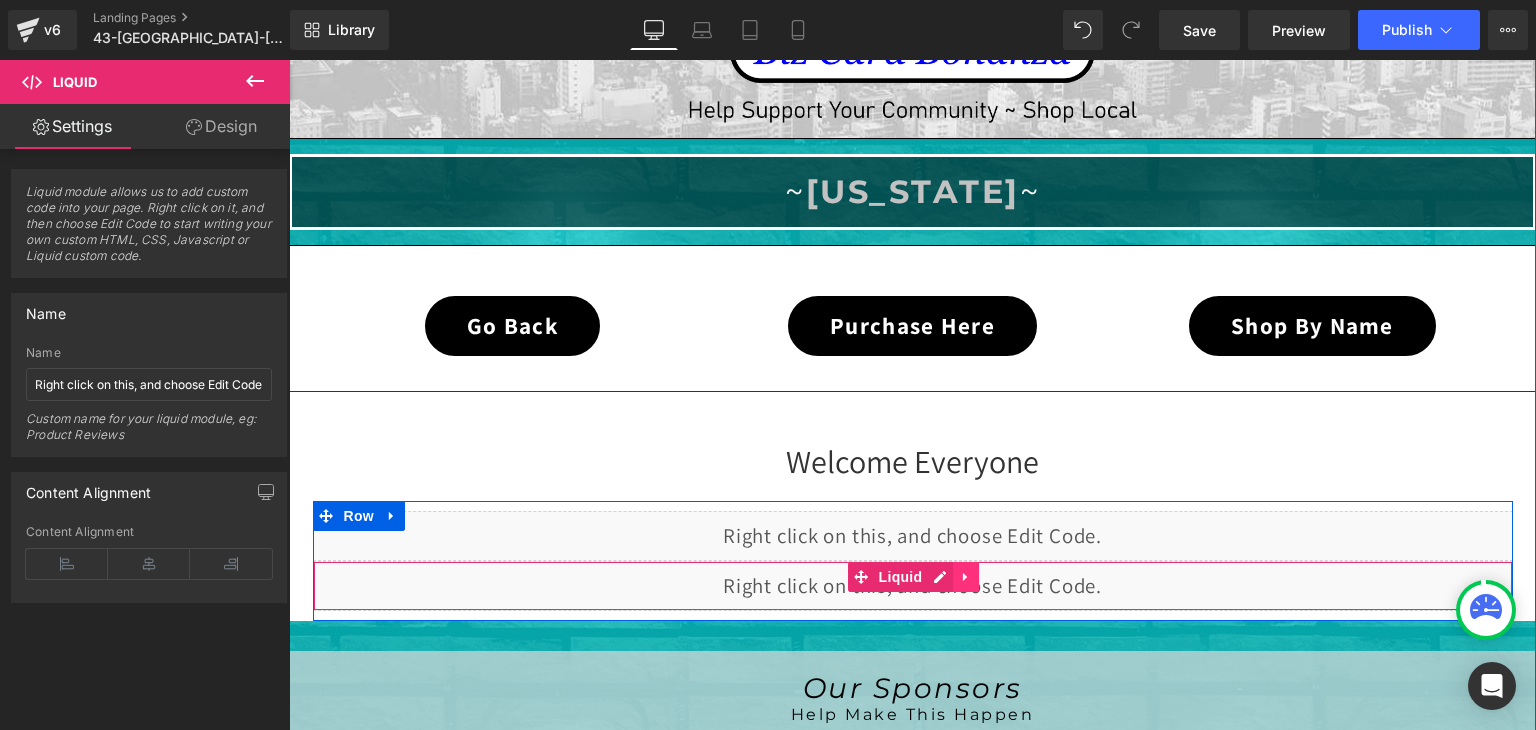 click 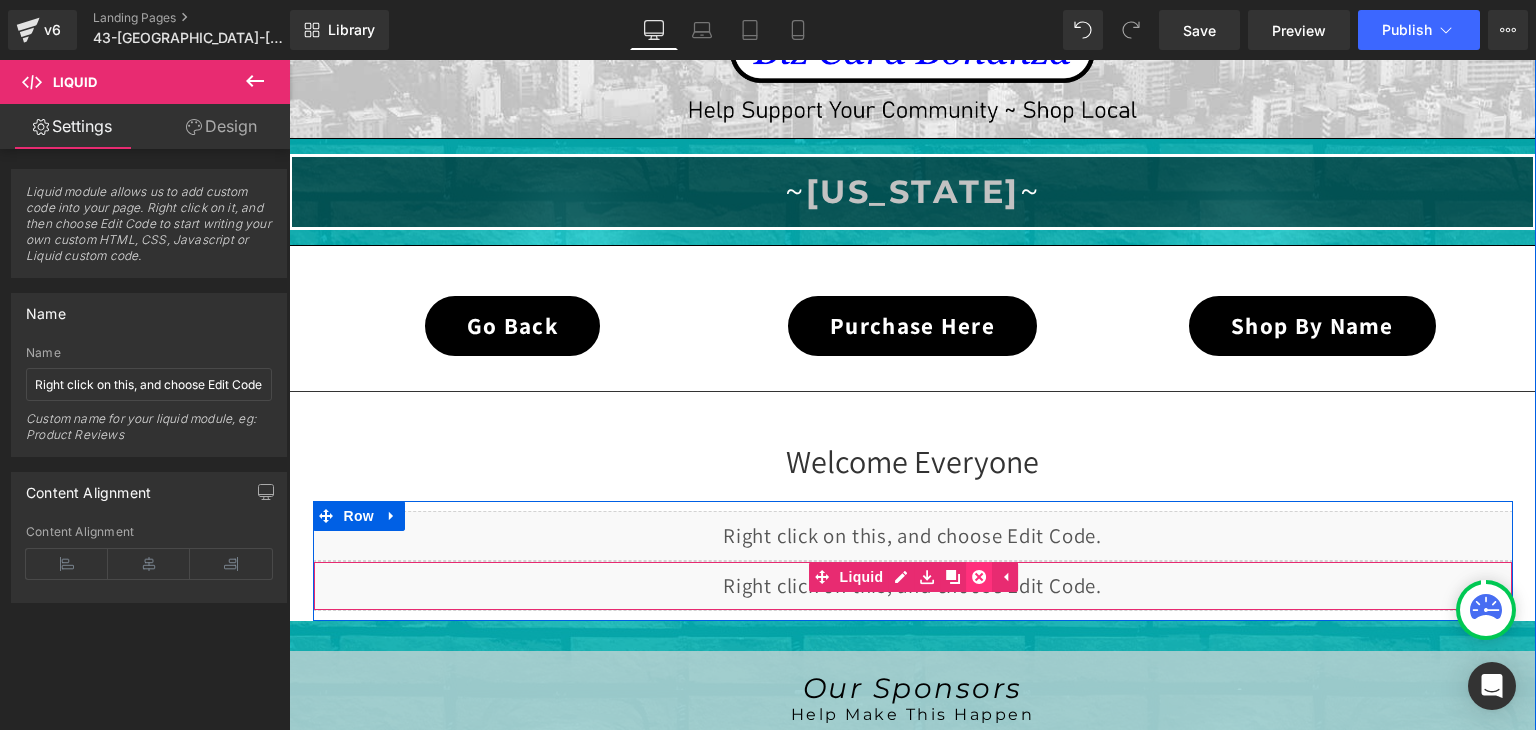 click 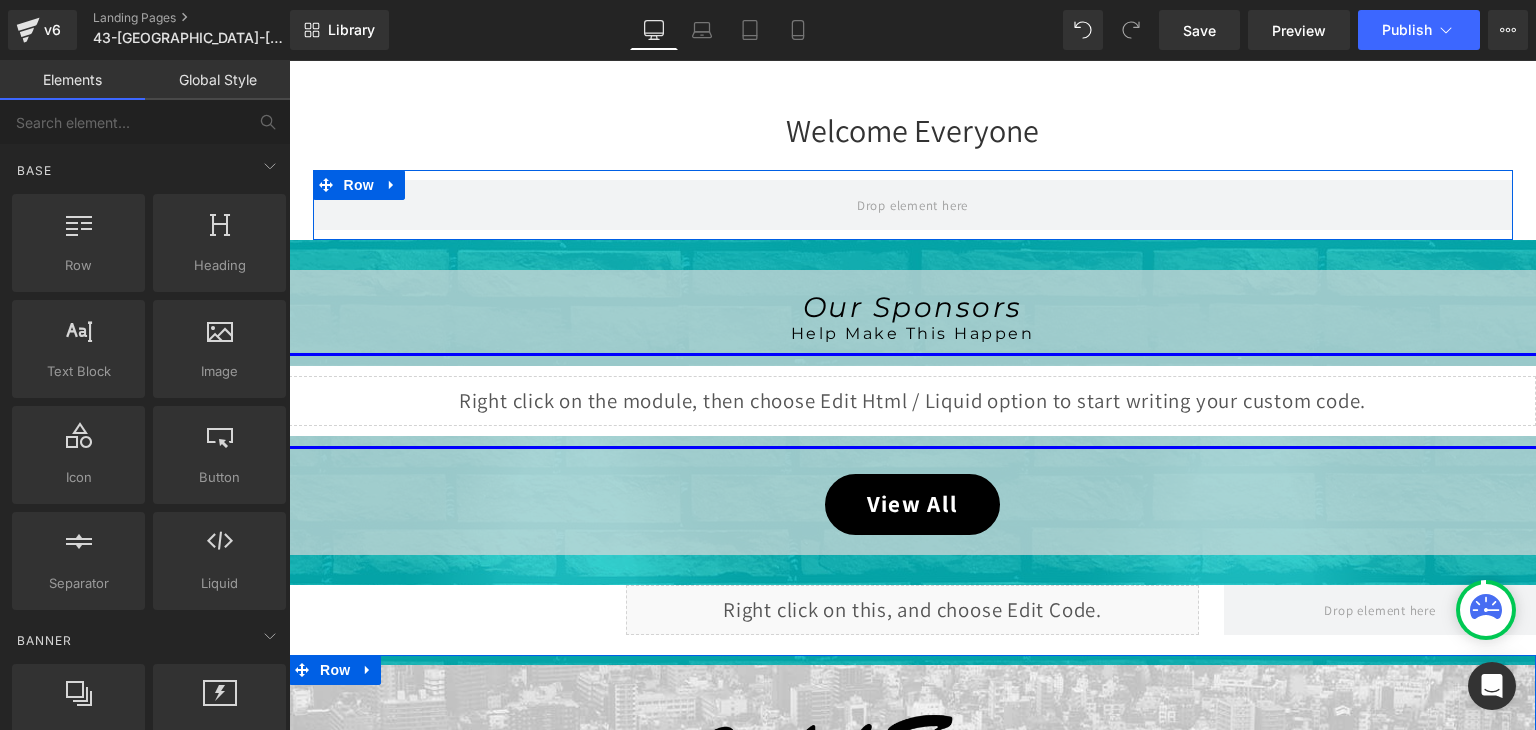 scroll, scrollTop: 759, scrollLeft: 0, axis: vertical 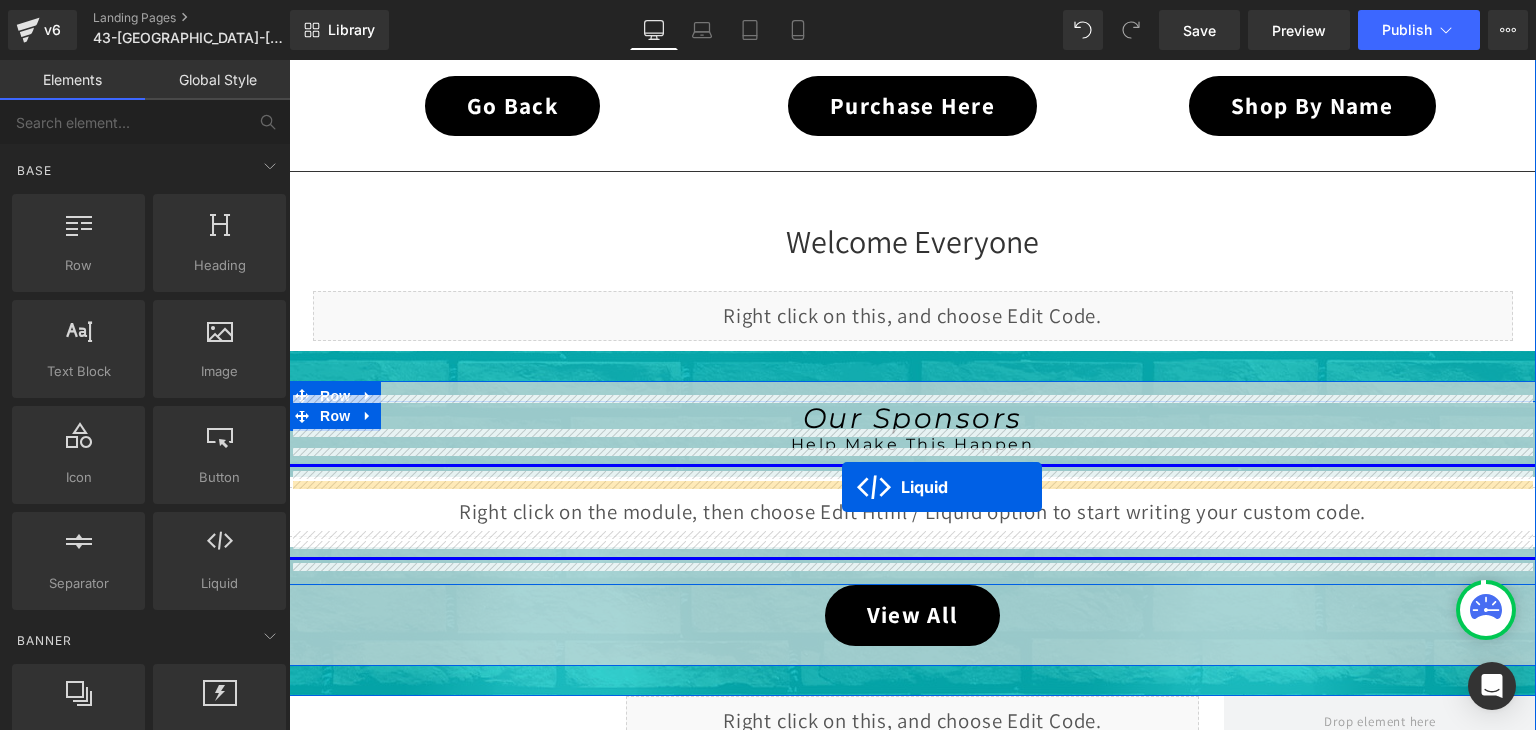 drag, startPoint x: 843, startPoint y: 406, endPoint x: 842, endPoint y: 487, distance: 81.00617 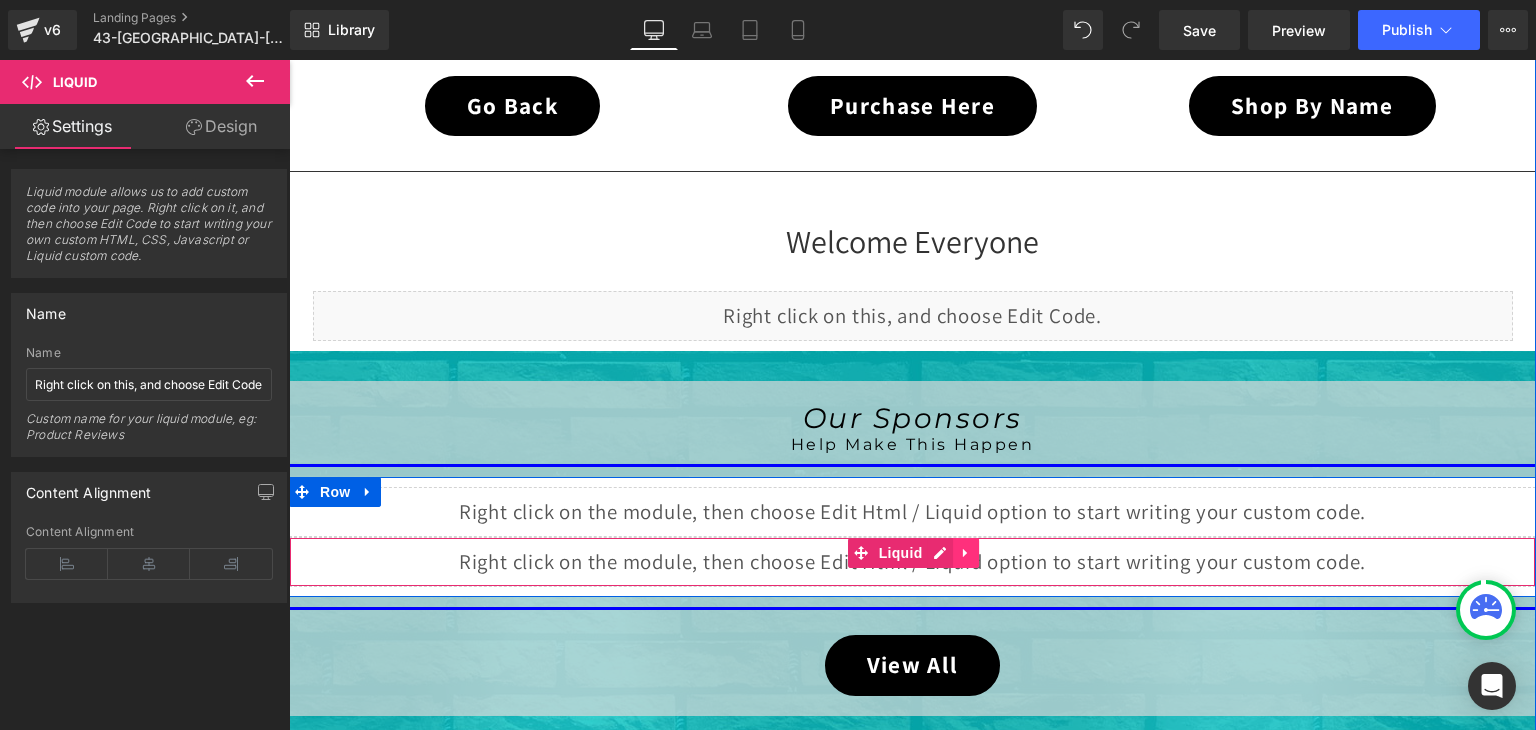 click 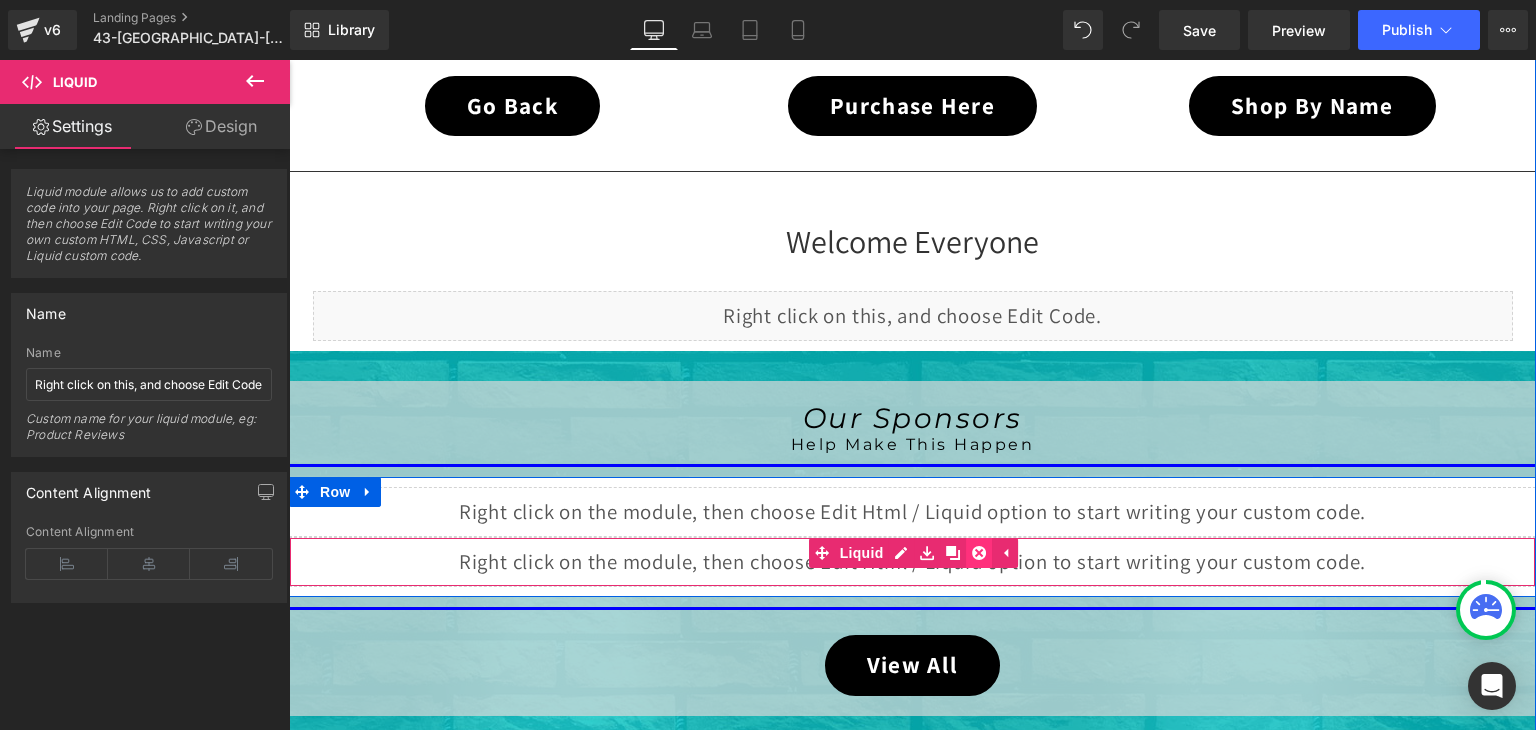 click 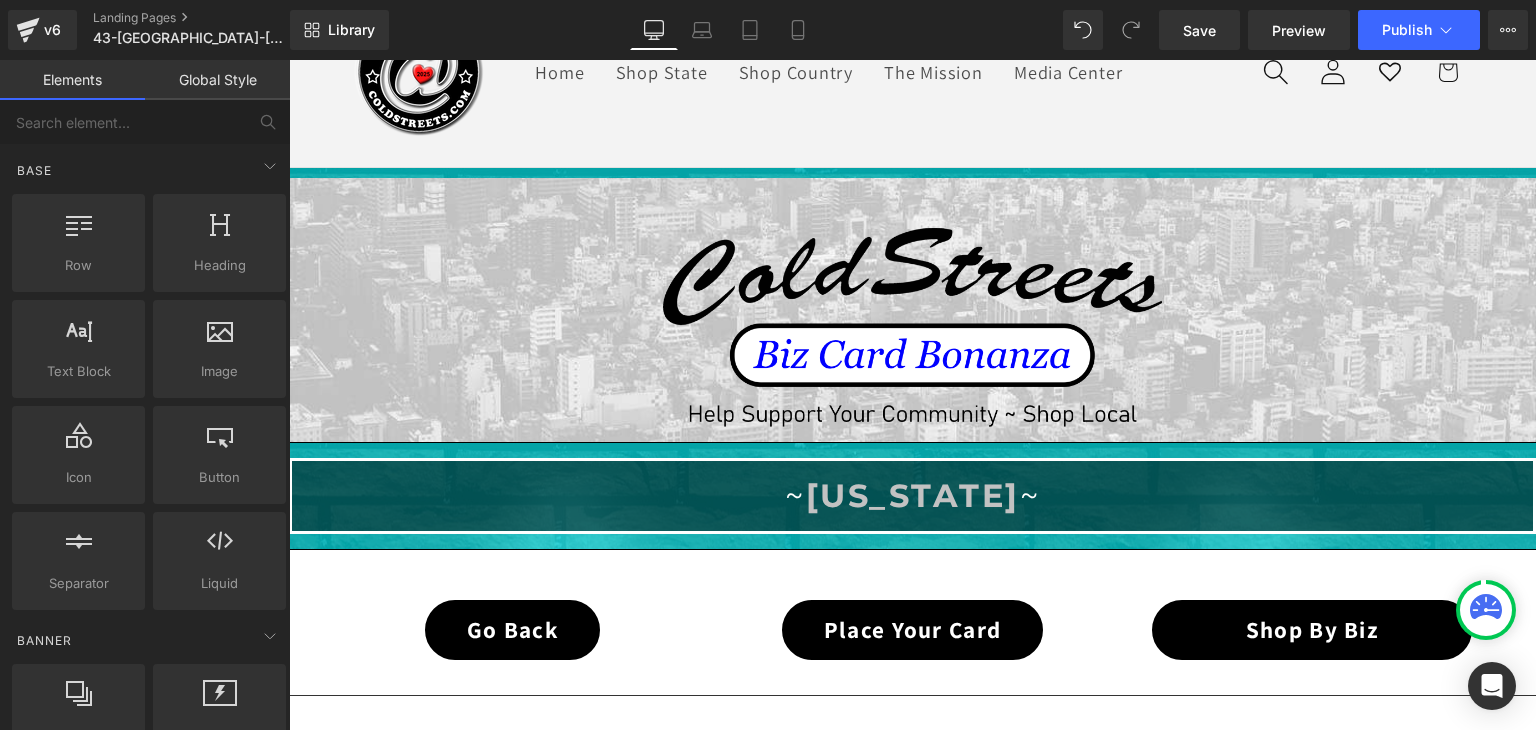 scroll, scrollTop: 0, scrollLeft: 0, axis: both 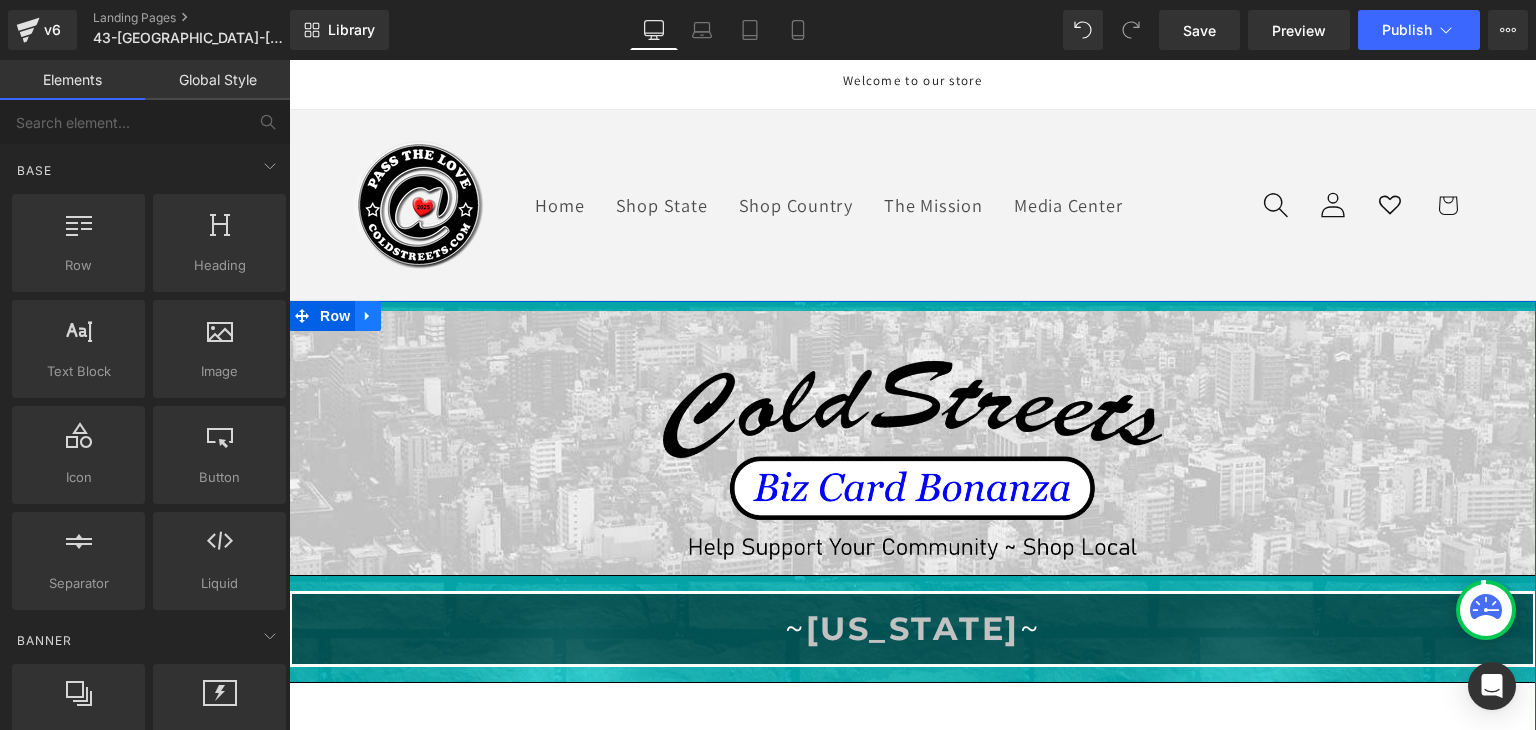 click 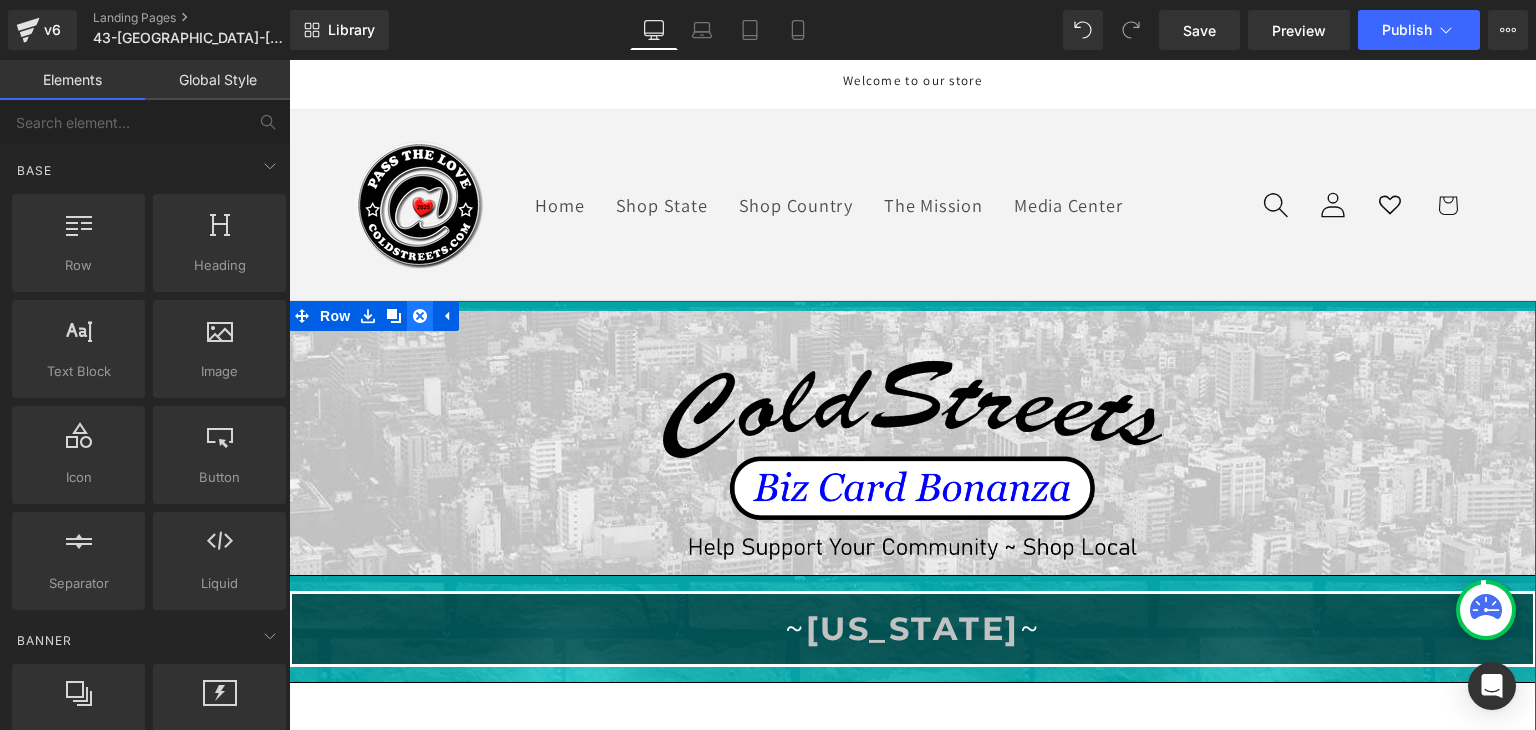 click 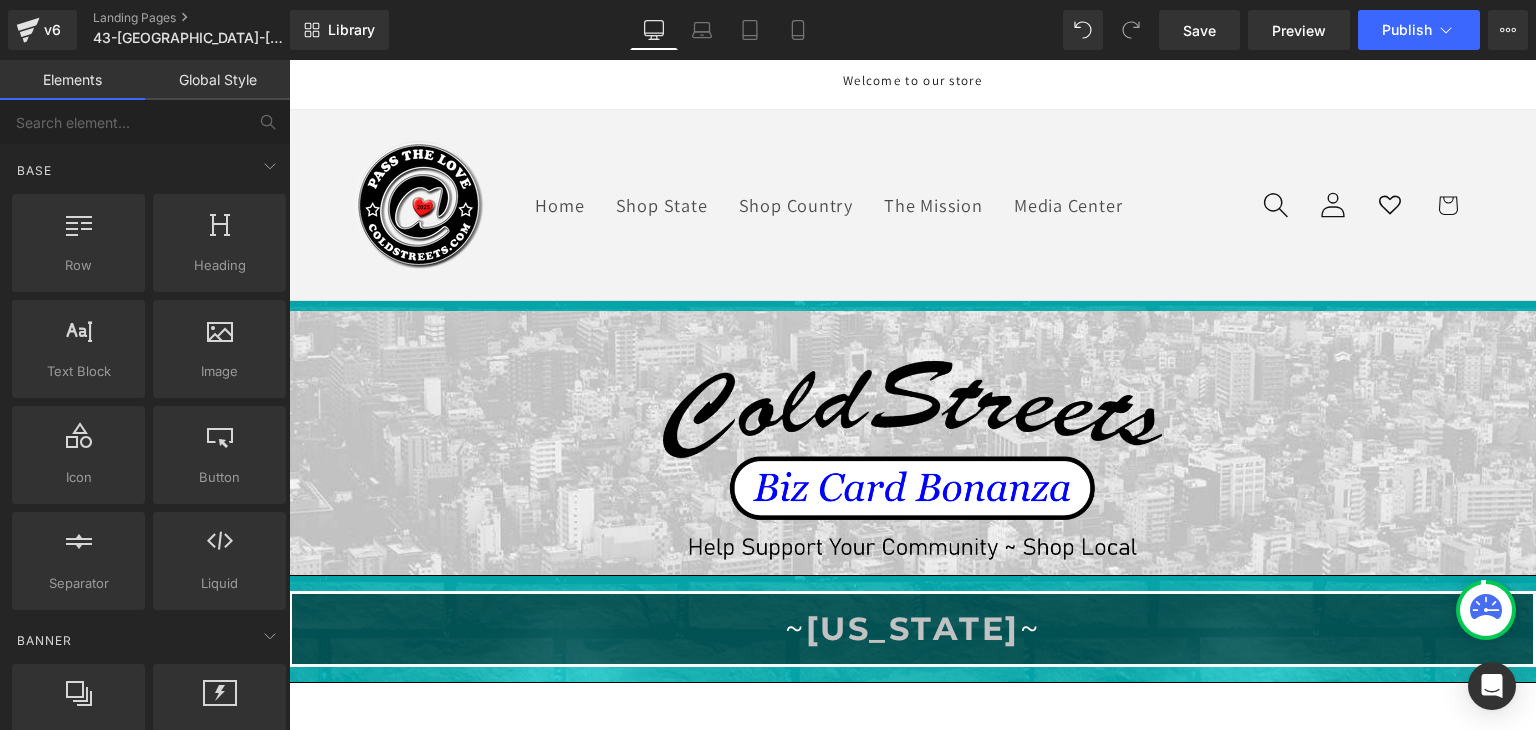 click 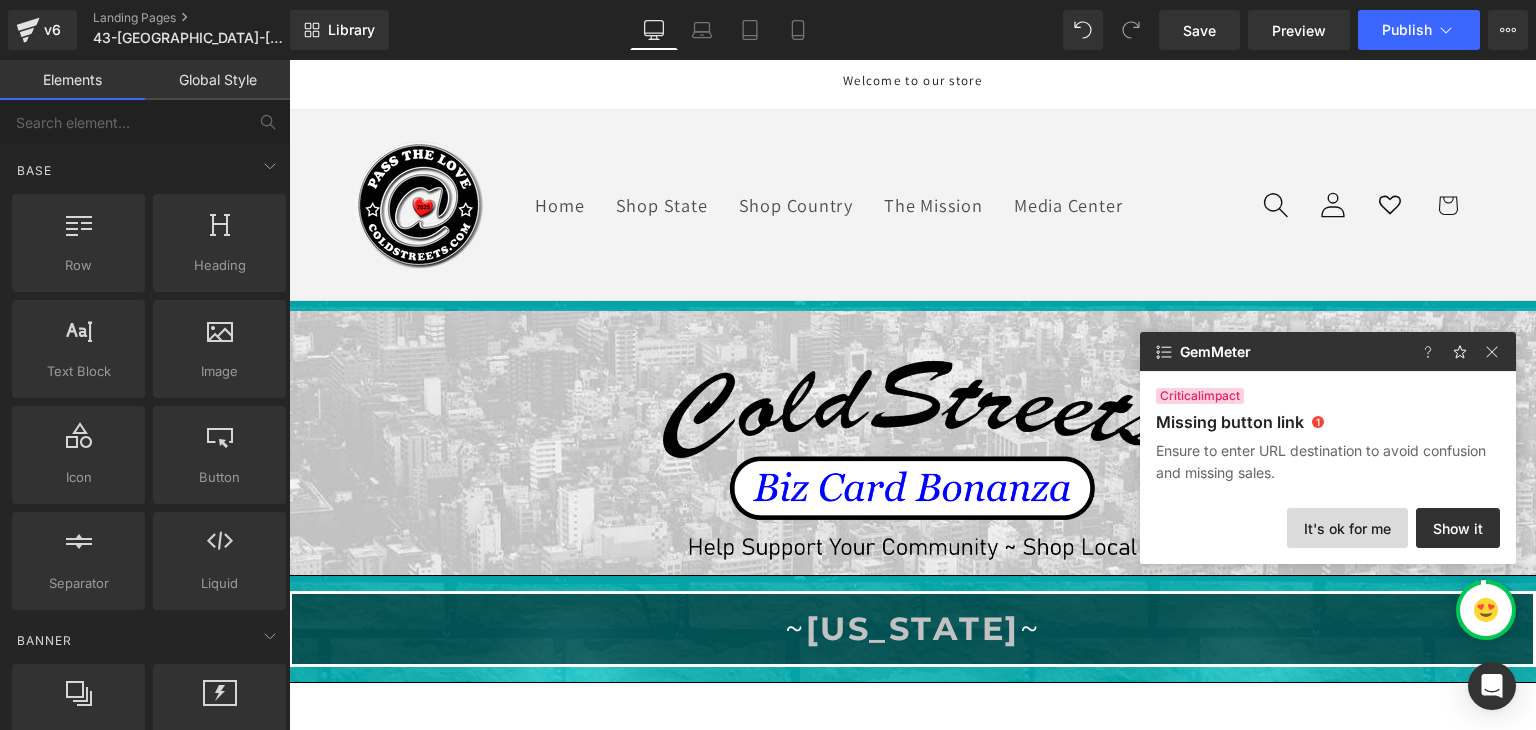 click on "It's ok for me" at bounding box center [1347, 528] 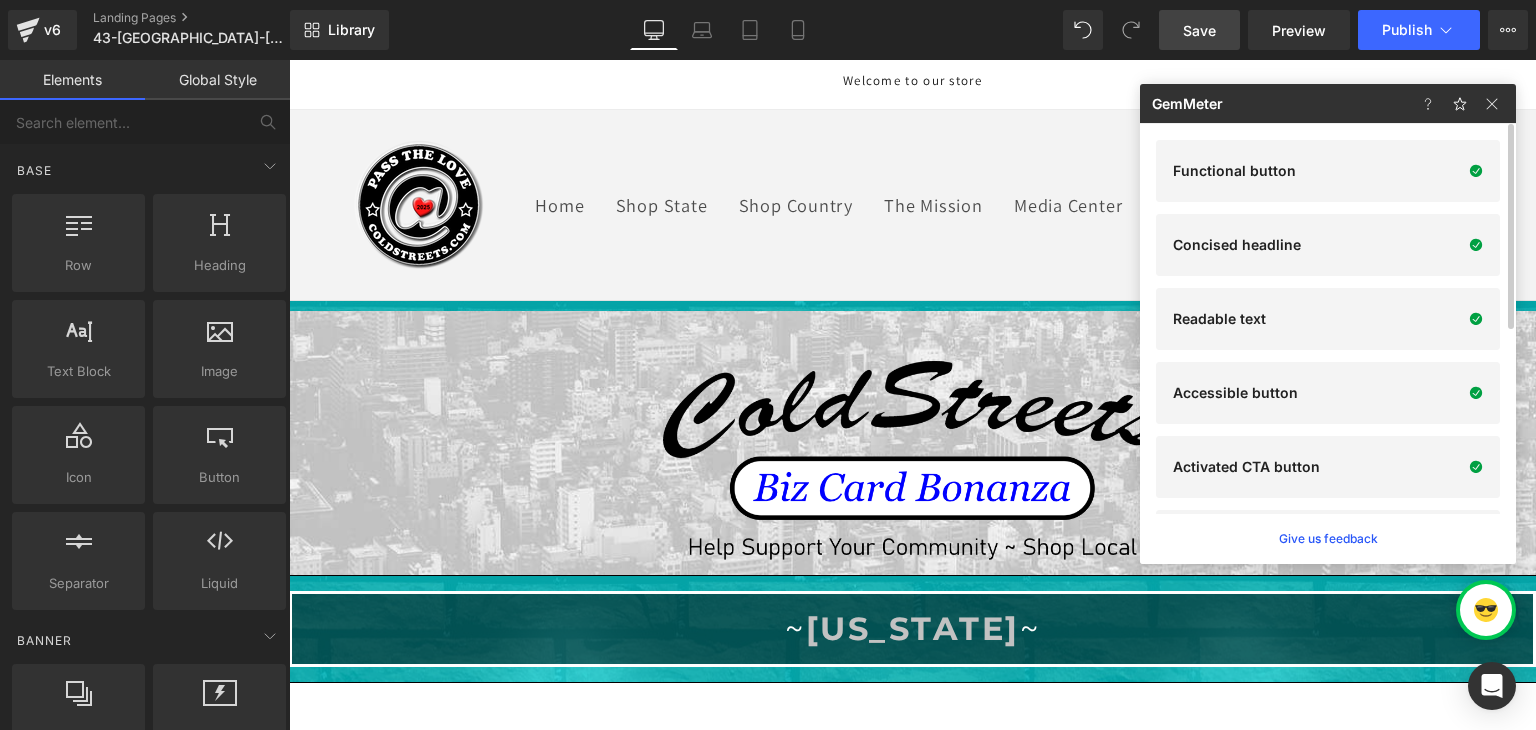 click on "Save" at bounding box center [1199, 30] 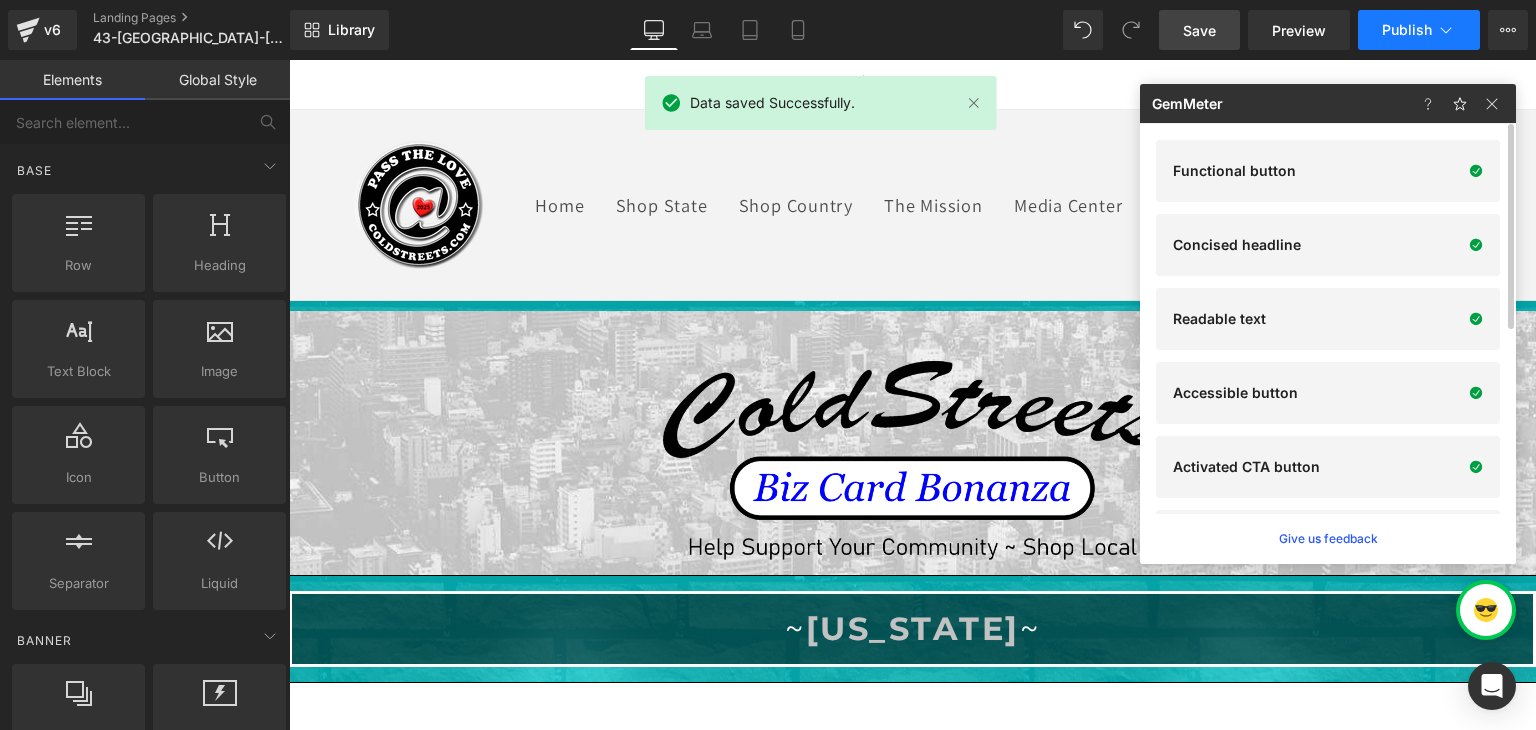 click 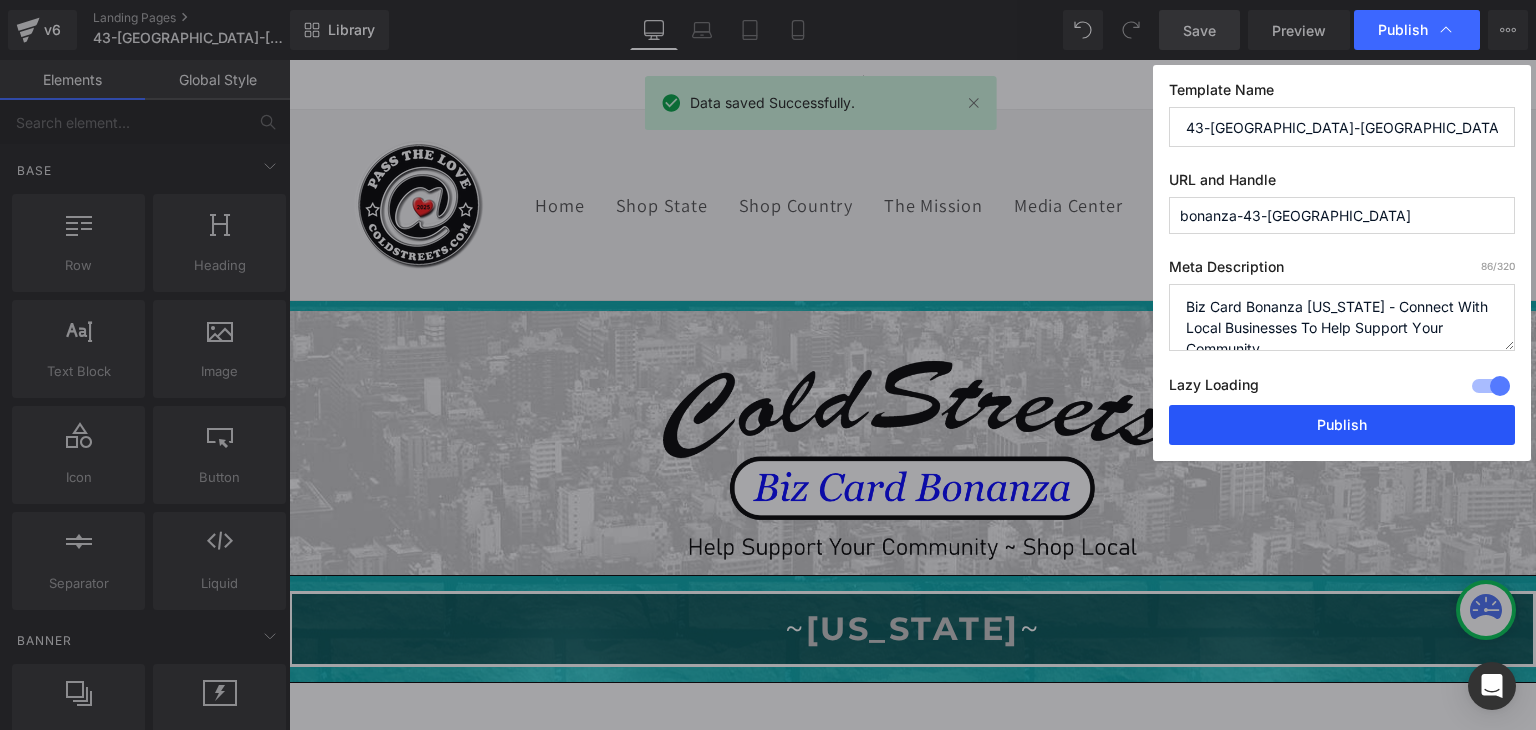 click on "Publish" at bounding box center (1342, 425) 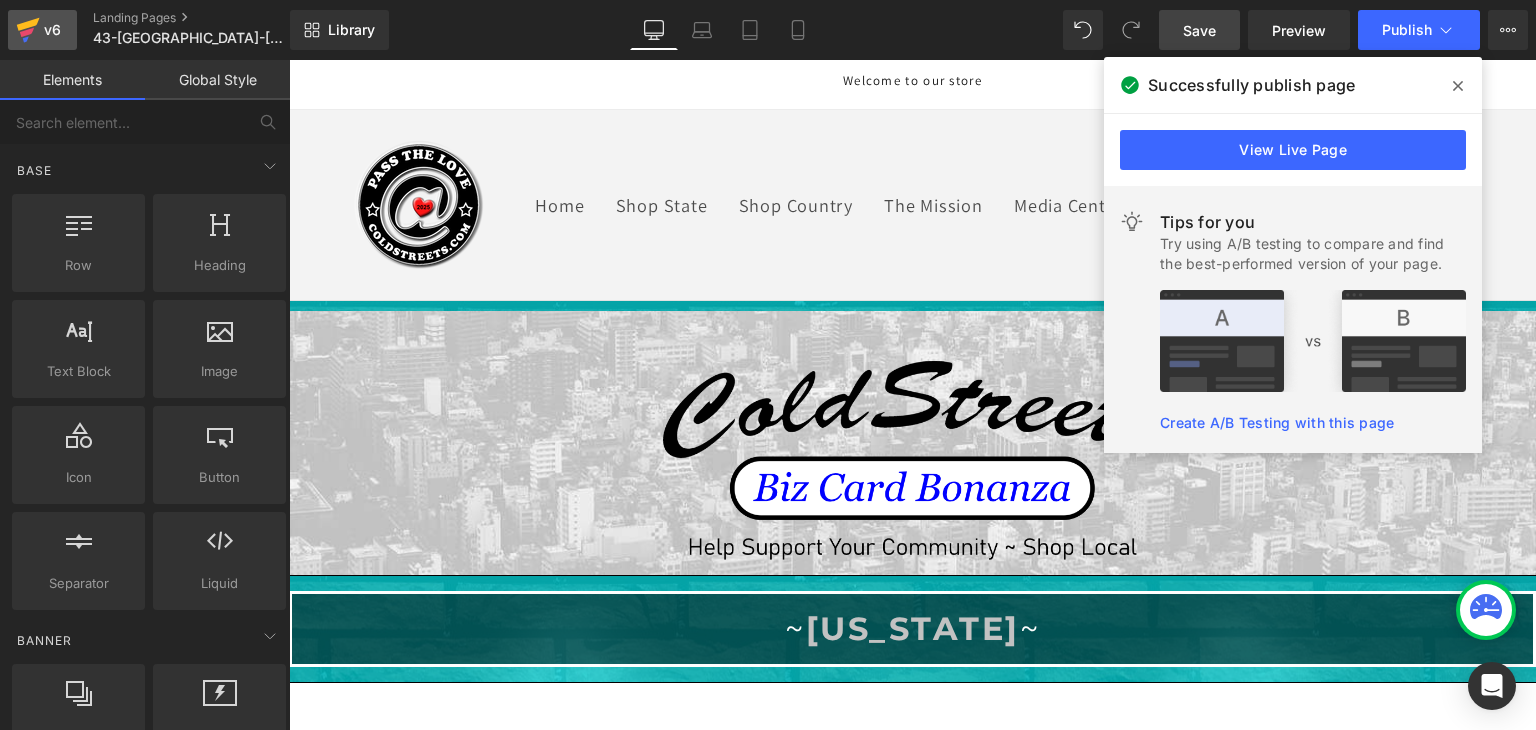 click 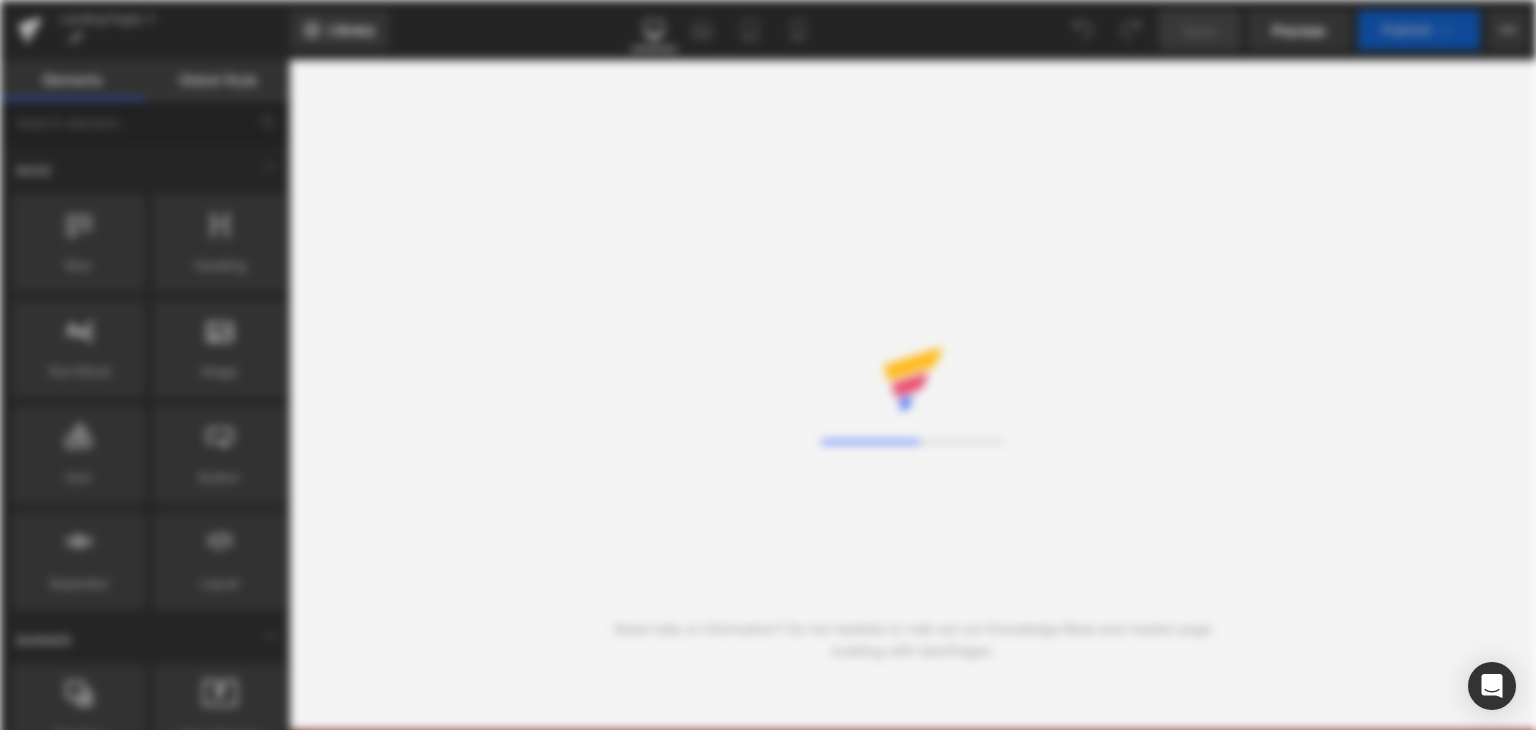 scroll, scrollTop: 0, scrollLeft: 0, axis: both 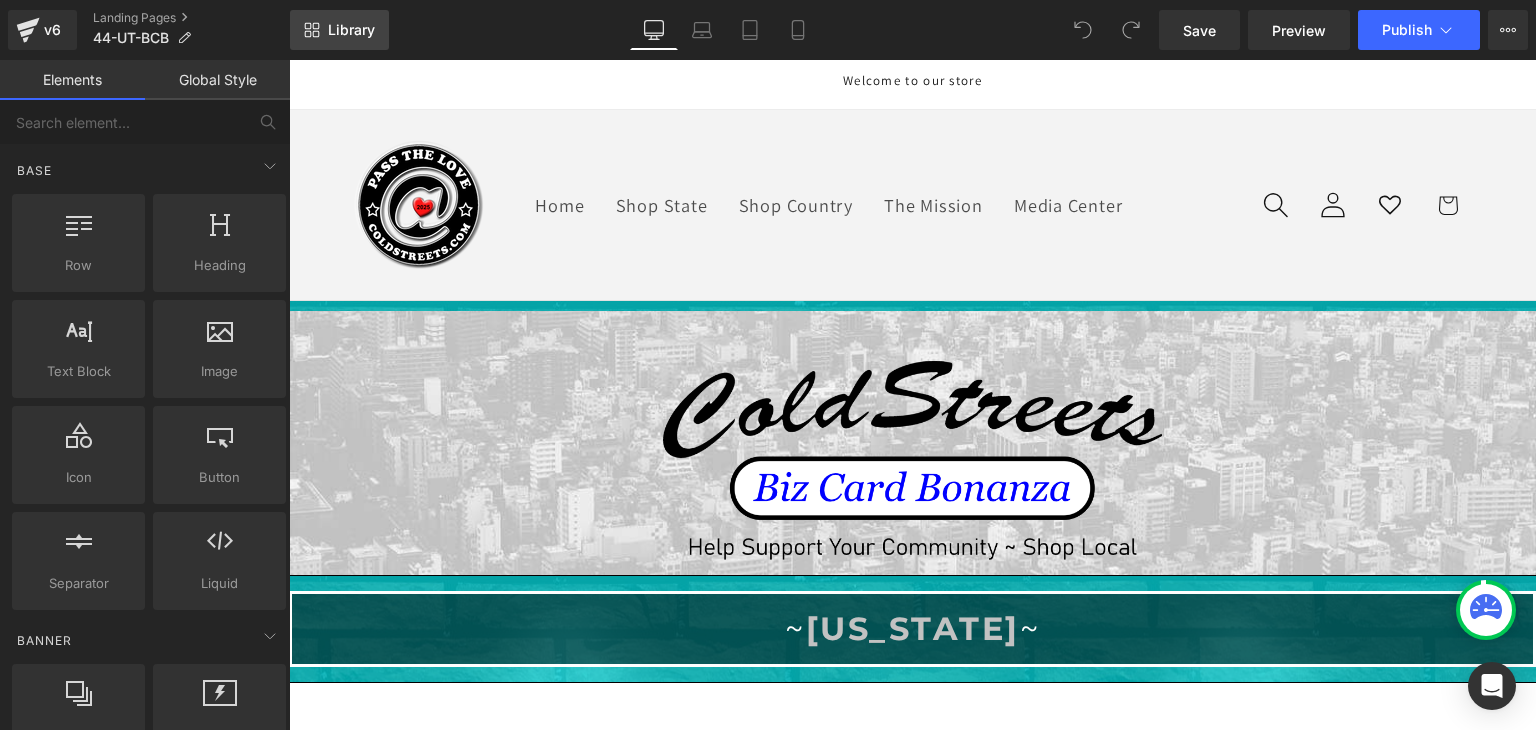 click on "Library" at bounding box center (339, 30) 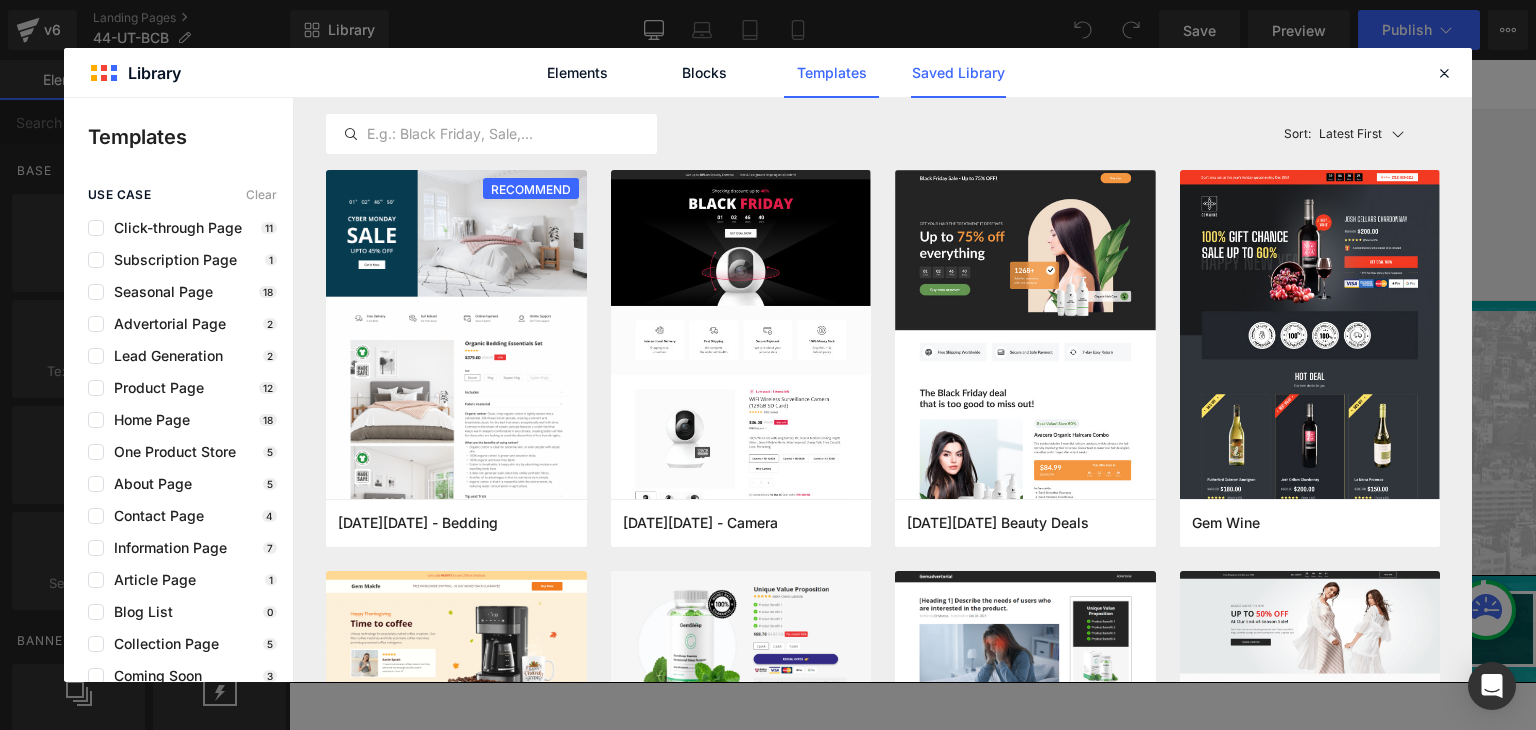 click on "Saved Library" 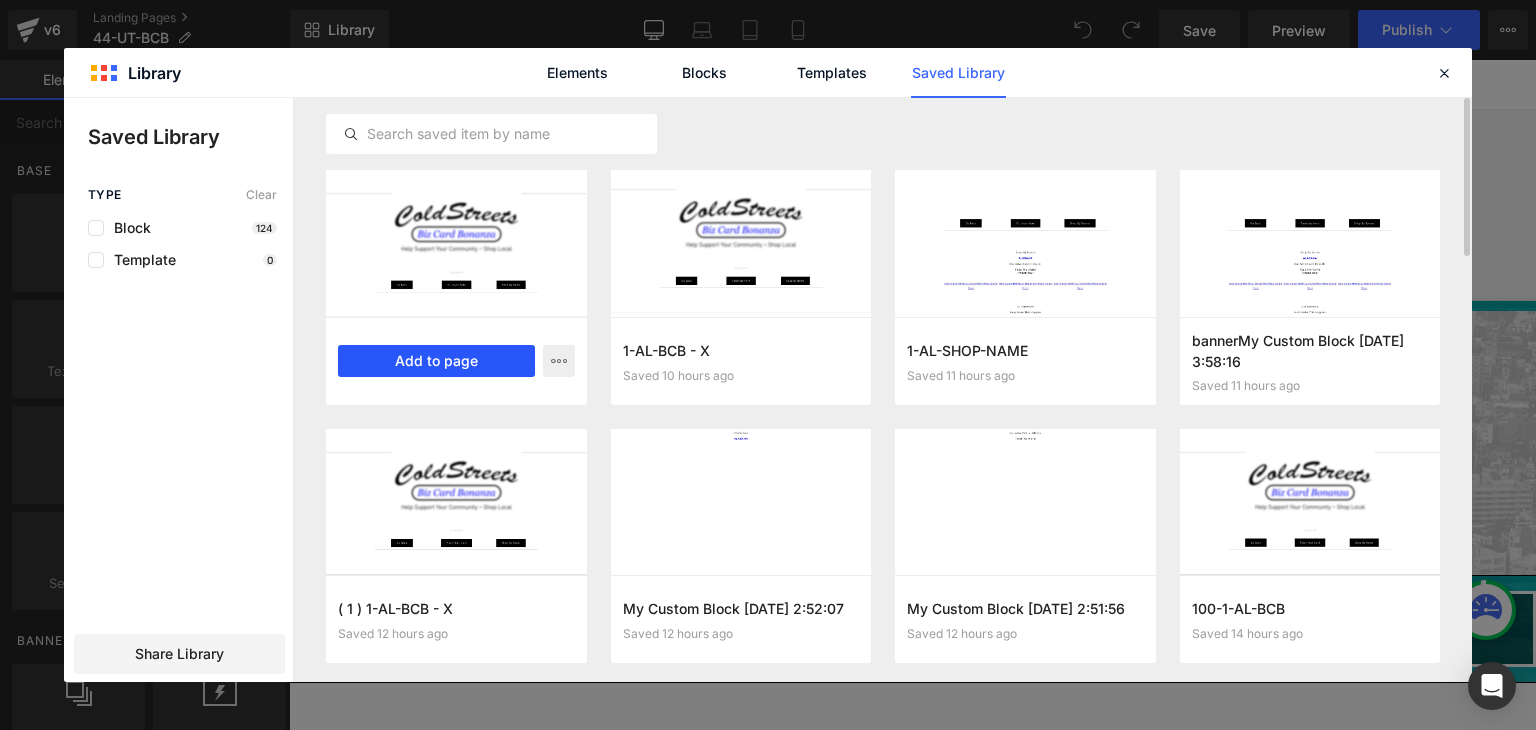 click on "Add to page" at bounding box center [436, 361] 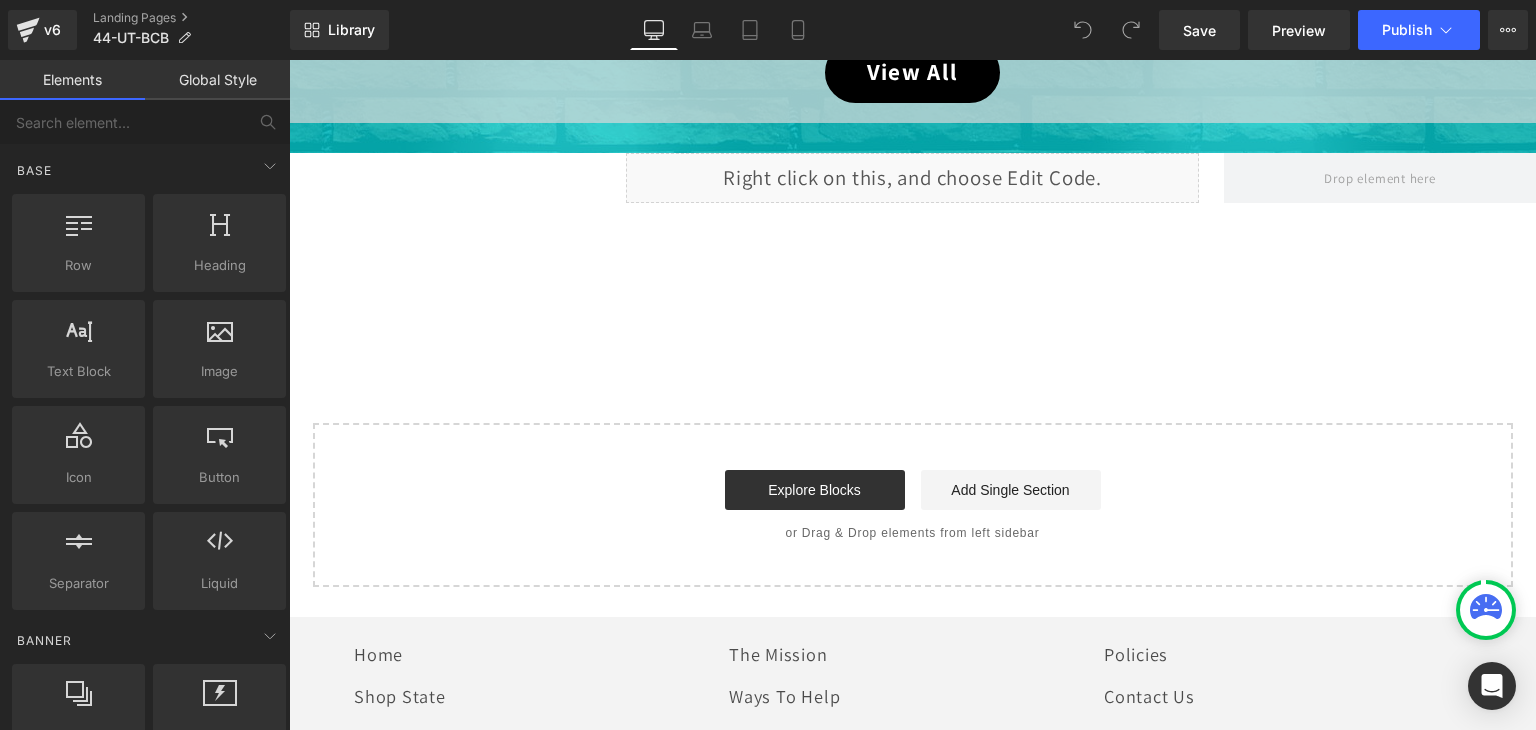 scroll, scrollTop: 1259, scrollLeft: 0, axis: vertical 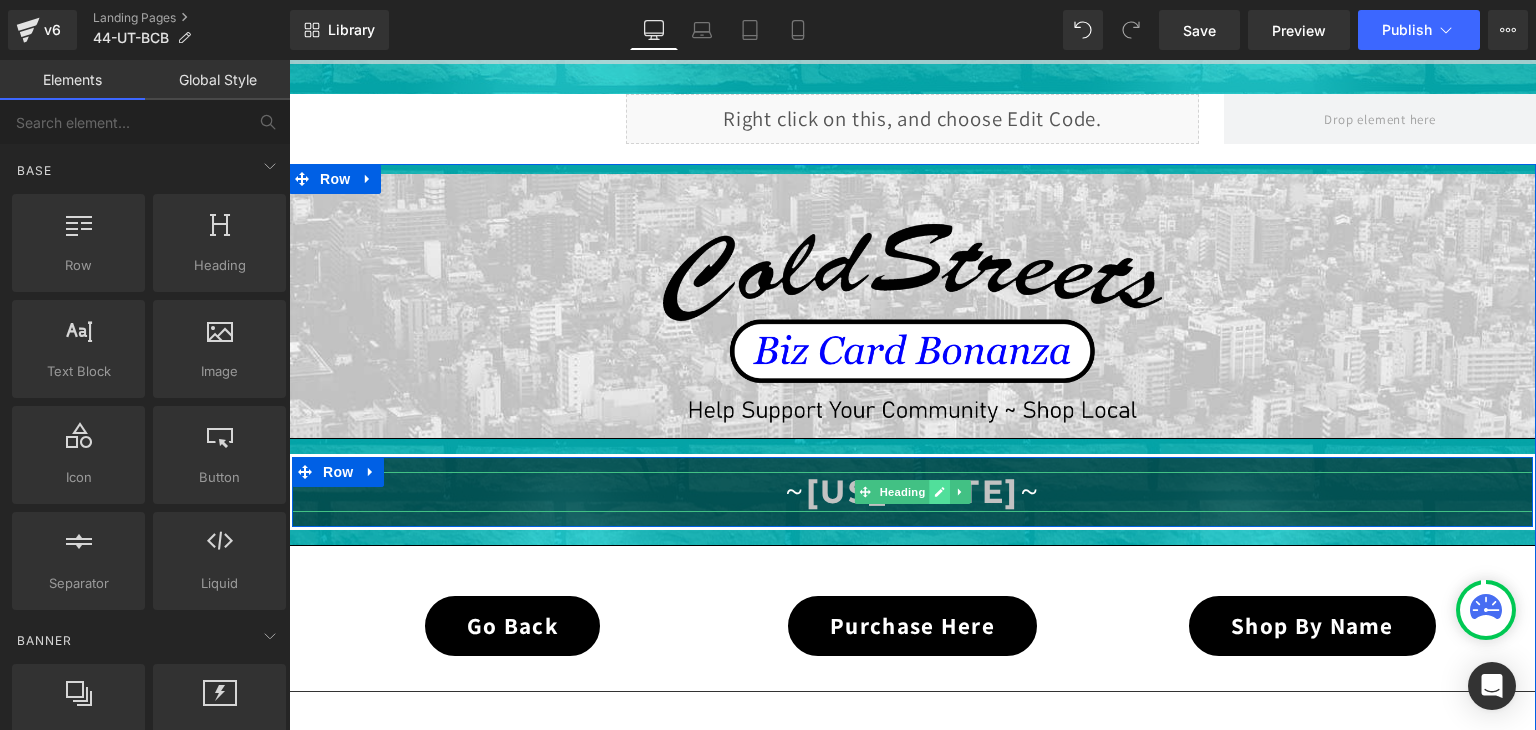 click 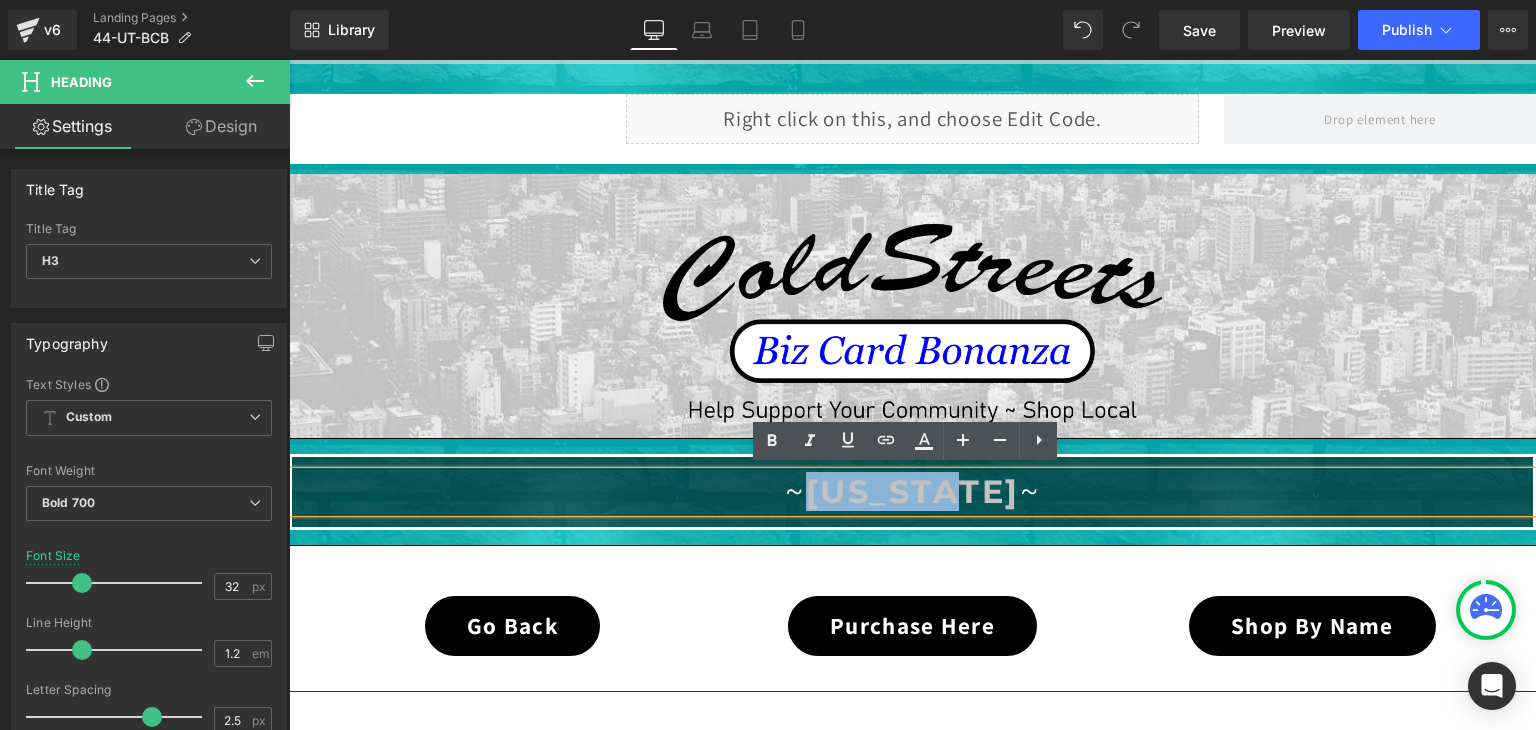 drag, startPoint x: 993, startPoint y: 486, endPoint x: 818, endPoint y: 482, distance: 175.04572 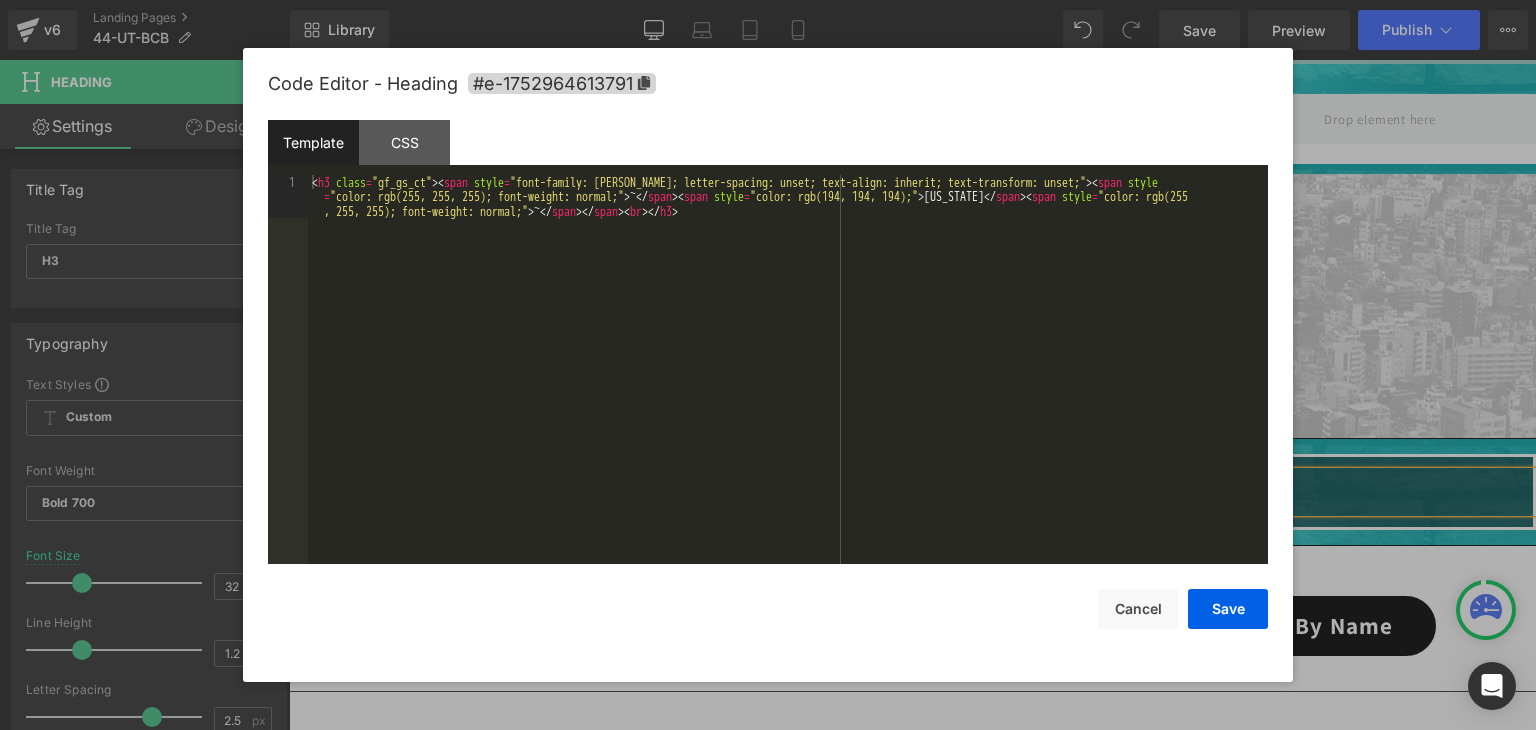 click on "You are previewing how the   will restyle your page. You can not edit Elements in Preset Preview Mode.  v6 Landing Pages 44-UT-BCB Library Desktop Desktop Laptop Tablet Mobile Save Preview Publish Scheduled View Live Page View with current Template Save Template to Library Schedule Publish  Optimize  Publish Settings Shortcuts  Your page can’t be published   You've reached the maximum number of published pages on your plan  (0/0).  You need to upgrade your plan or unpublish all your pages to get 1 publish slot.   Unpublish pages   Upgrade plan  Elements Global Style Base Row  rows, columns, layouts, div Heading  headings, titles, h1,h2,h3,h4,h5,h6 Text Block  texts, paragraphs, contents, blocks Image  images, photos, alts, uploads Icon  icons, symbols Button  button, call to action, cta Separator  separators, dividers, horizontal lines Liquid  liquid, custom code, html, javascript, css, reviews, apps, applications, embeded, iframe Banner Parallax  banner, slideshow, hero, image, cover, parallax, effect" at bounding box center [768, 0] 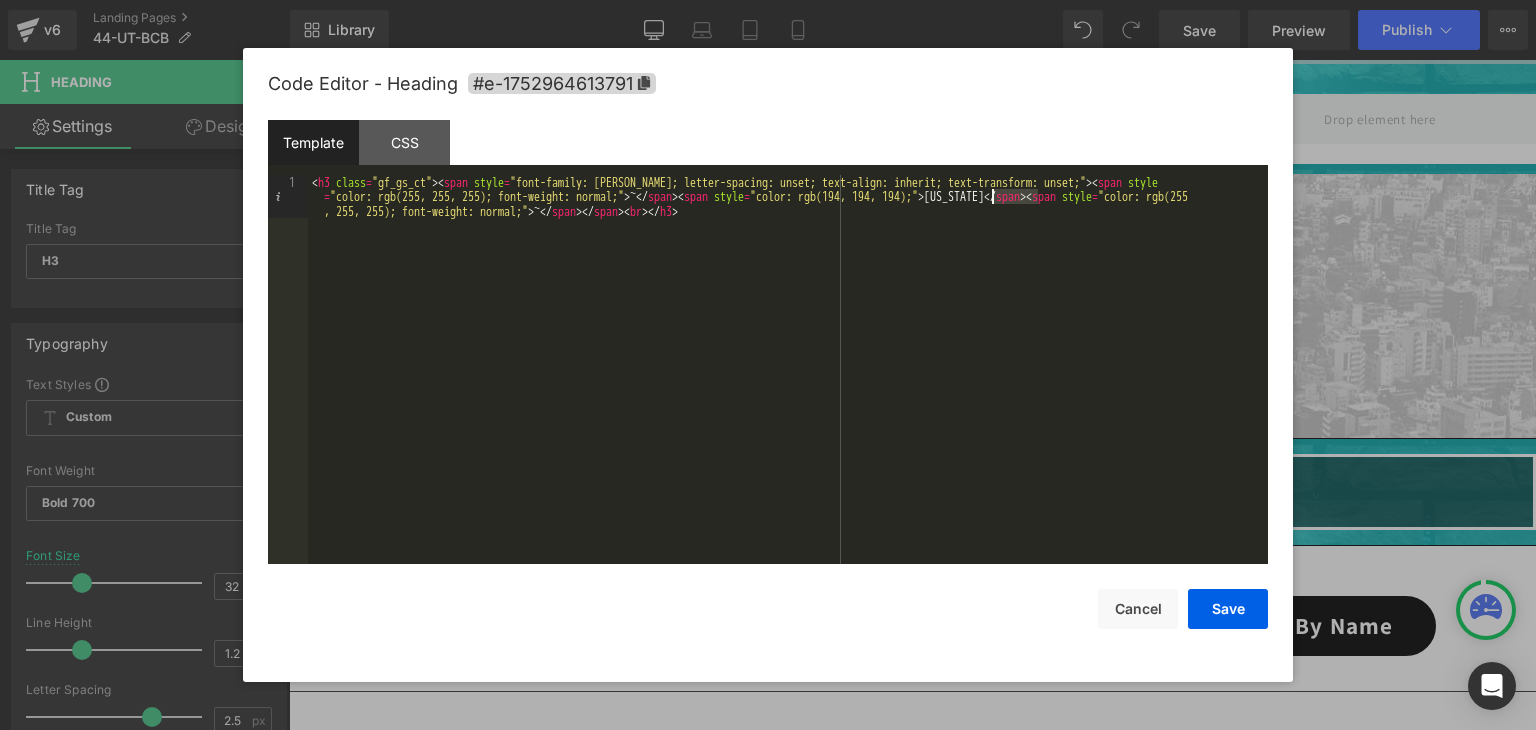 drag, startPoint x: 1037, startPoint y: 196, endPoint x: 993, endPoint y: 196, distance: 44 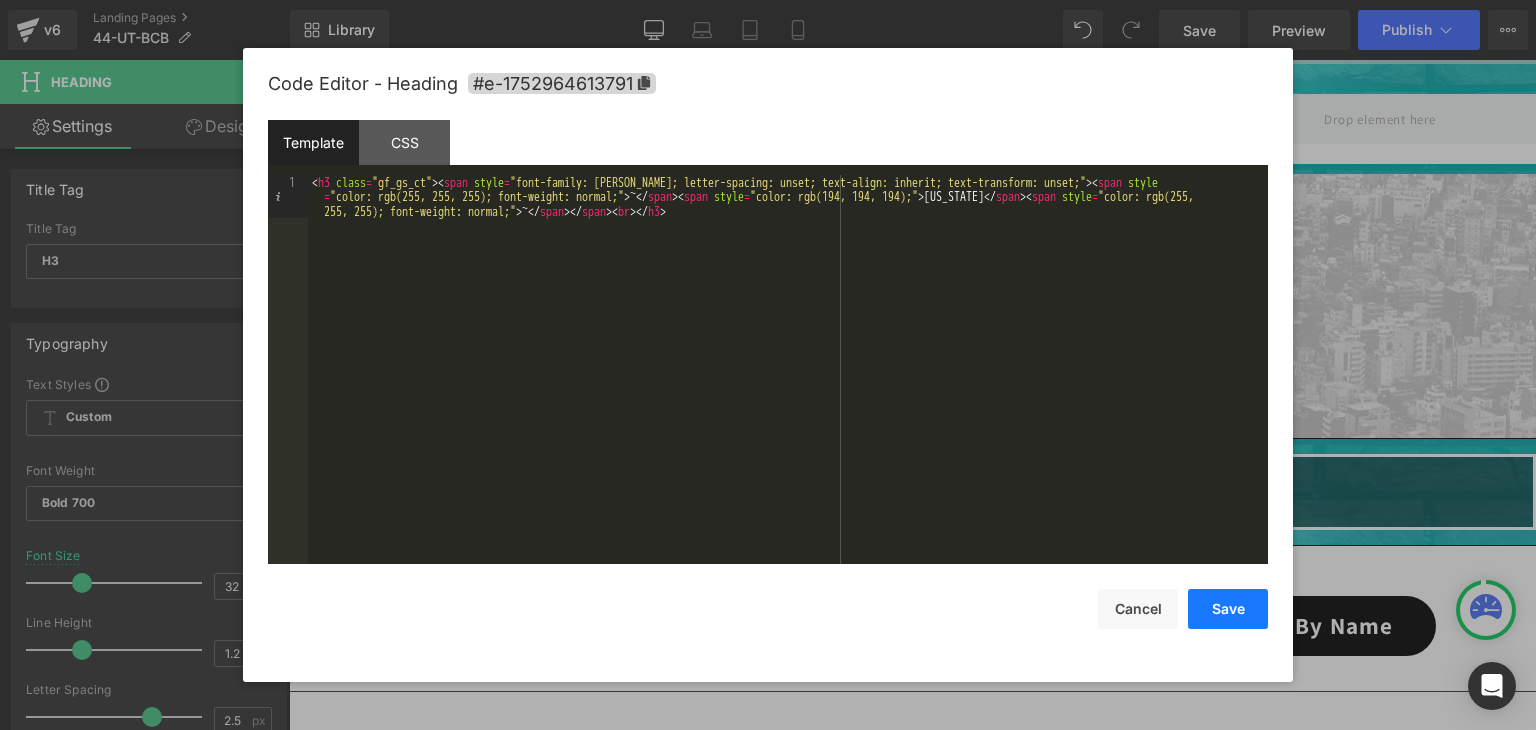 click on "Save" at bounding box center [1228, 609] 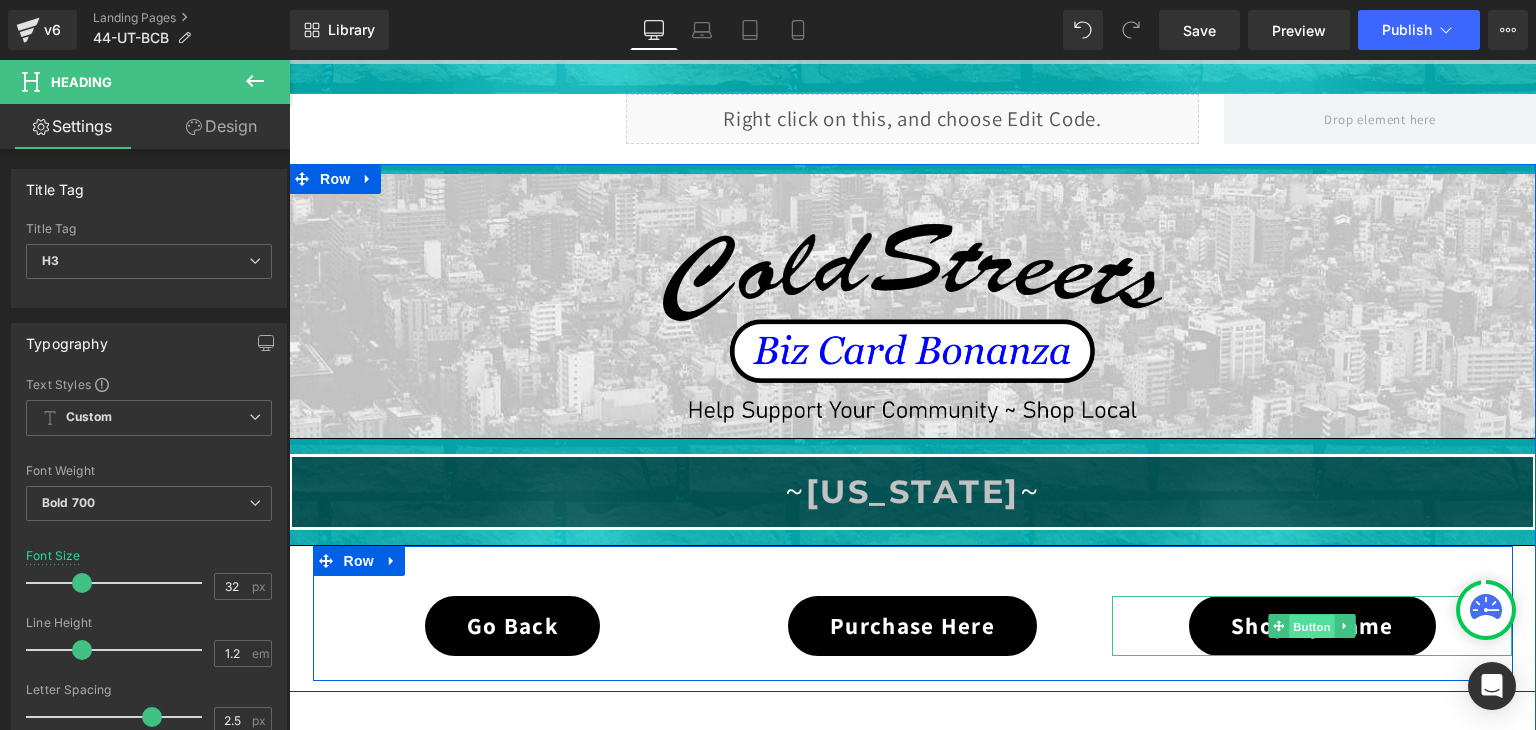 click on "Button" at bounding box center [1313, 627] 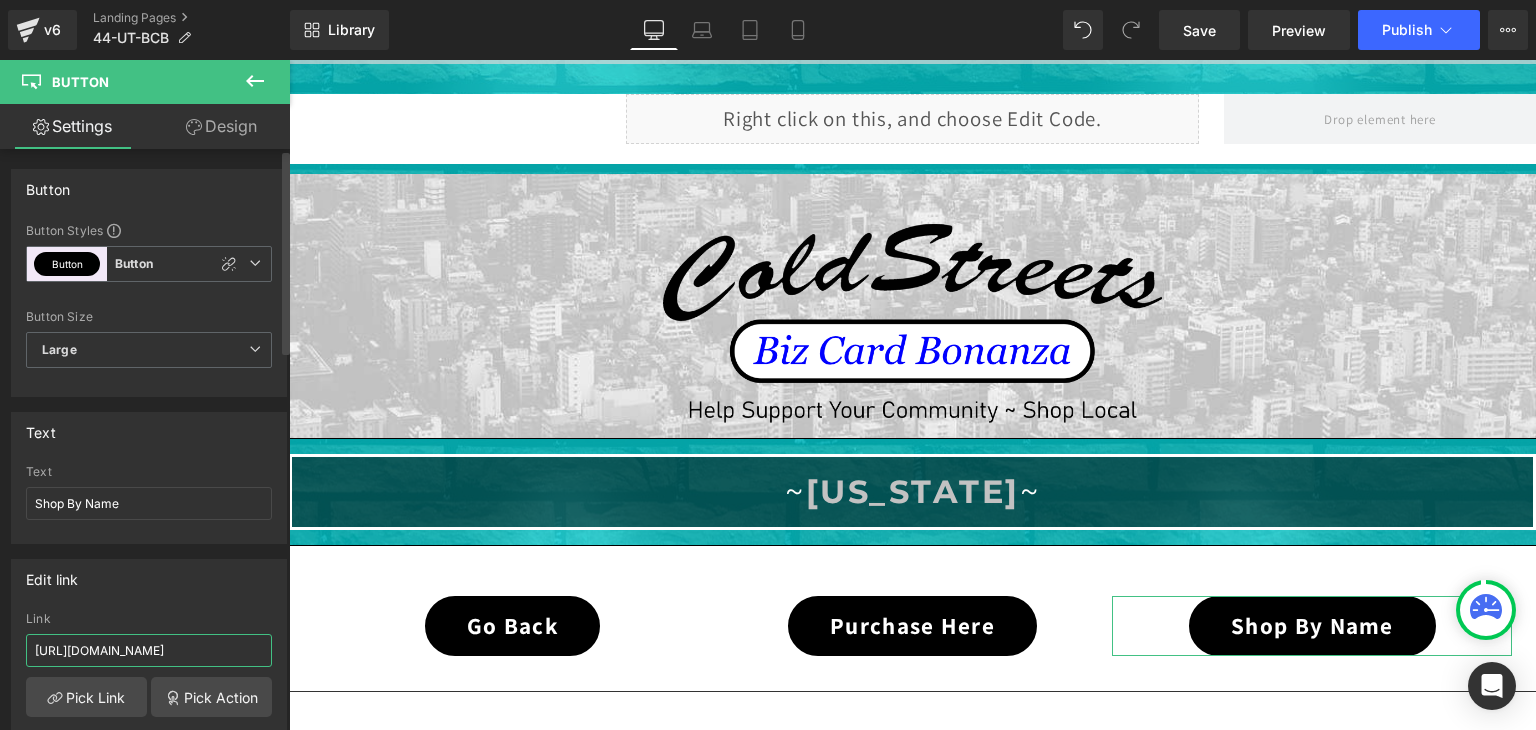scroll, scrollTop: 0, scrollLeft: 44, axis: horizontal 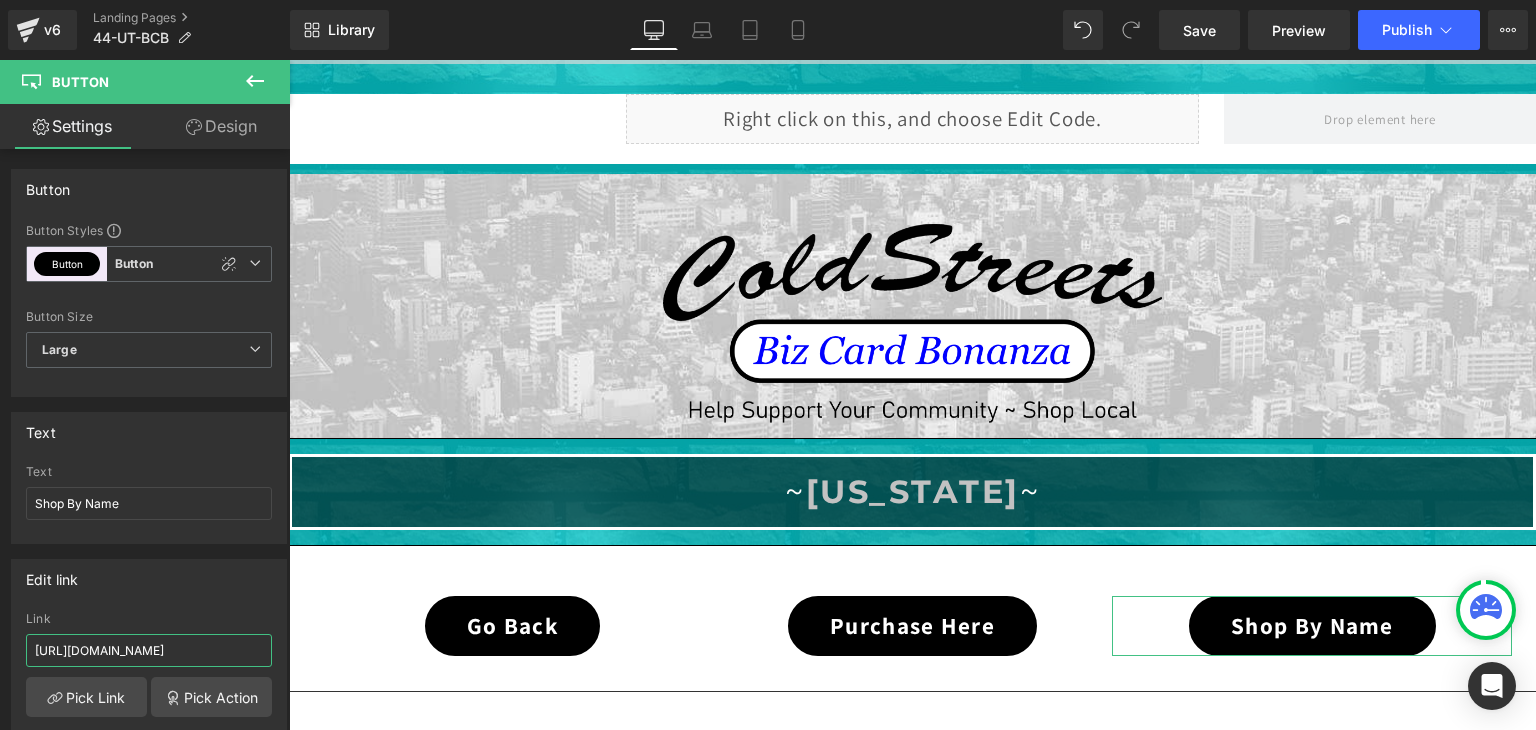 type on "https://coldstreets.com/pages/44-ut-shop-name" 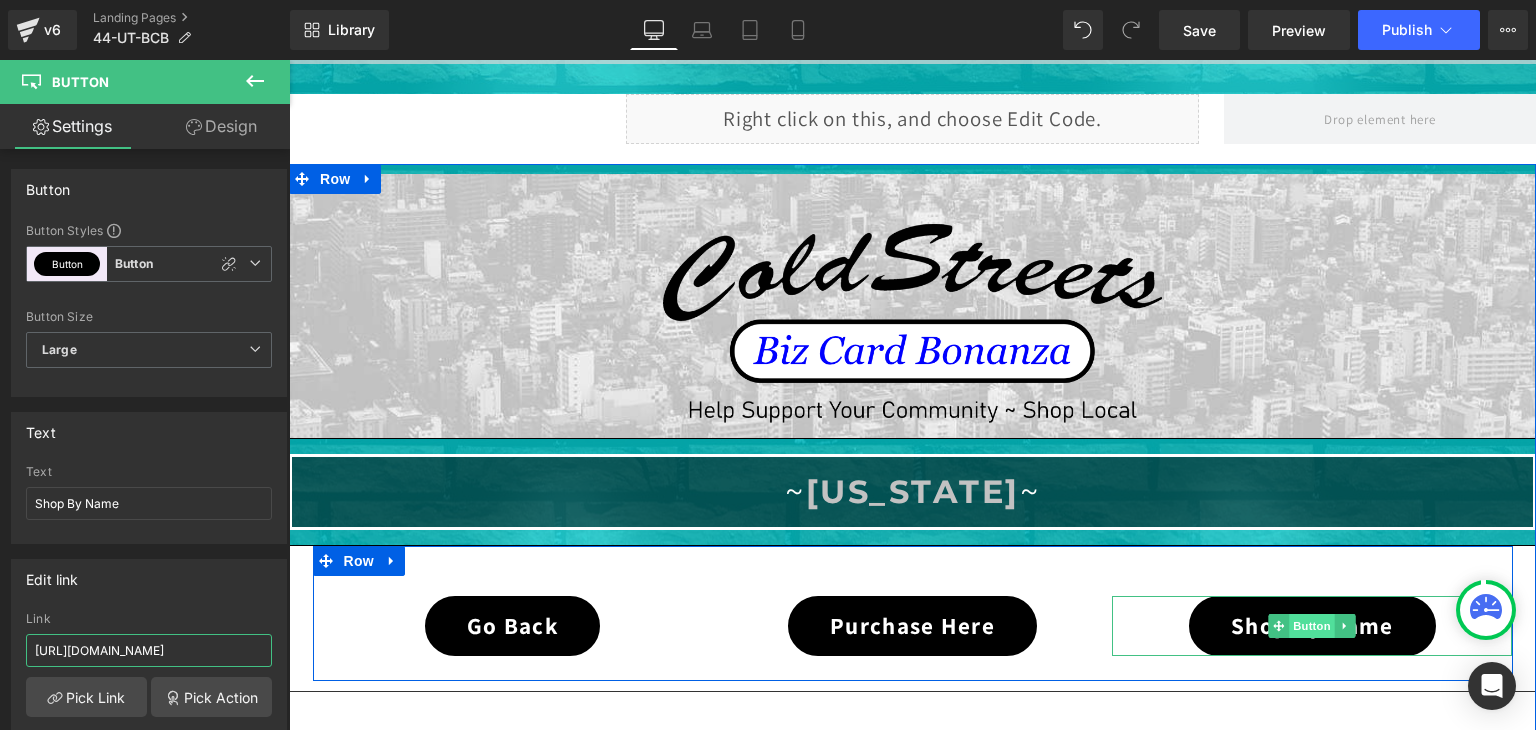 click on "Button" at bounding box center (1313, 626) 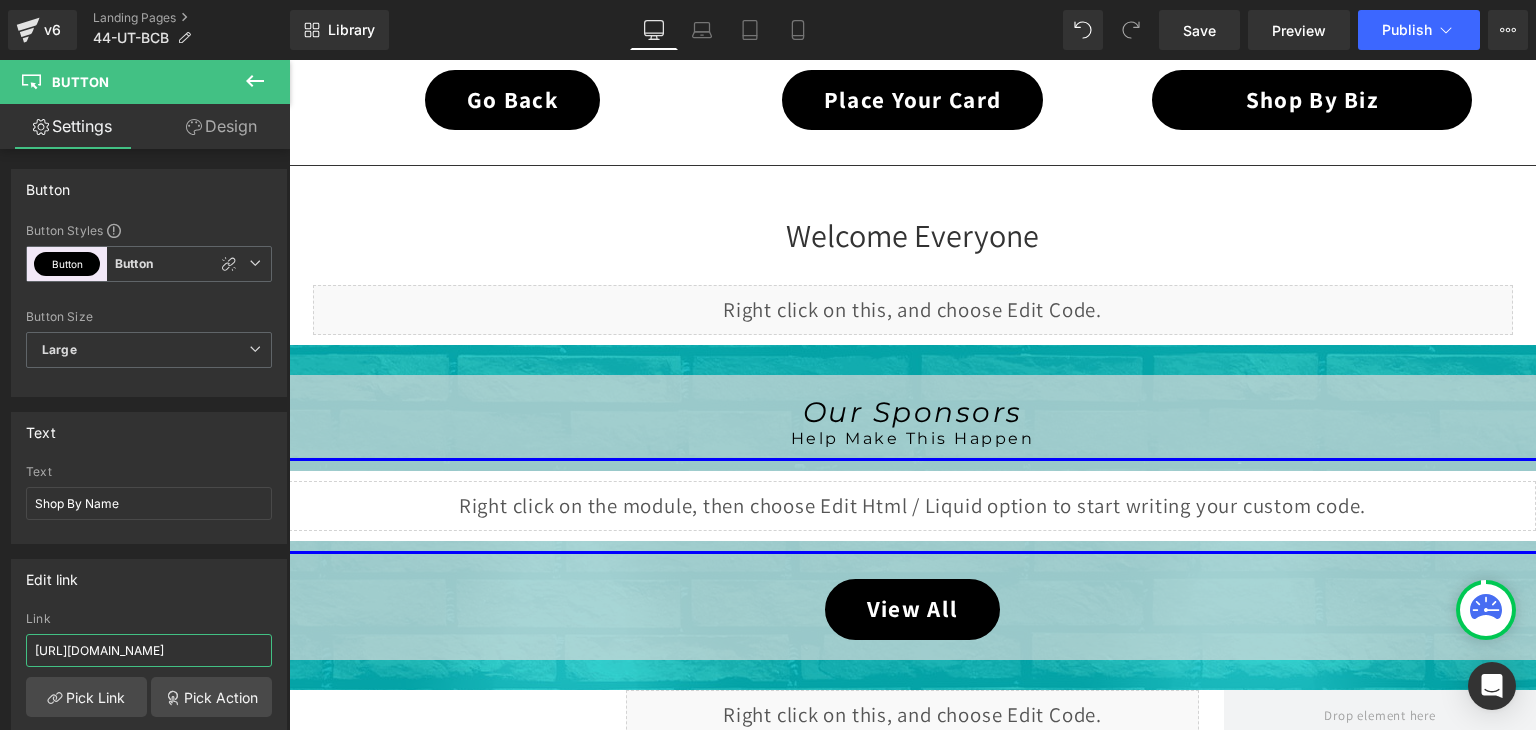 scroll, scrollTop: 659, scrollLeft: 0, axis: vertical 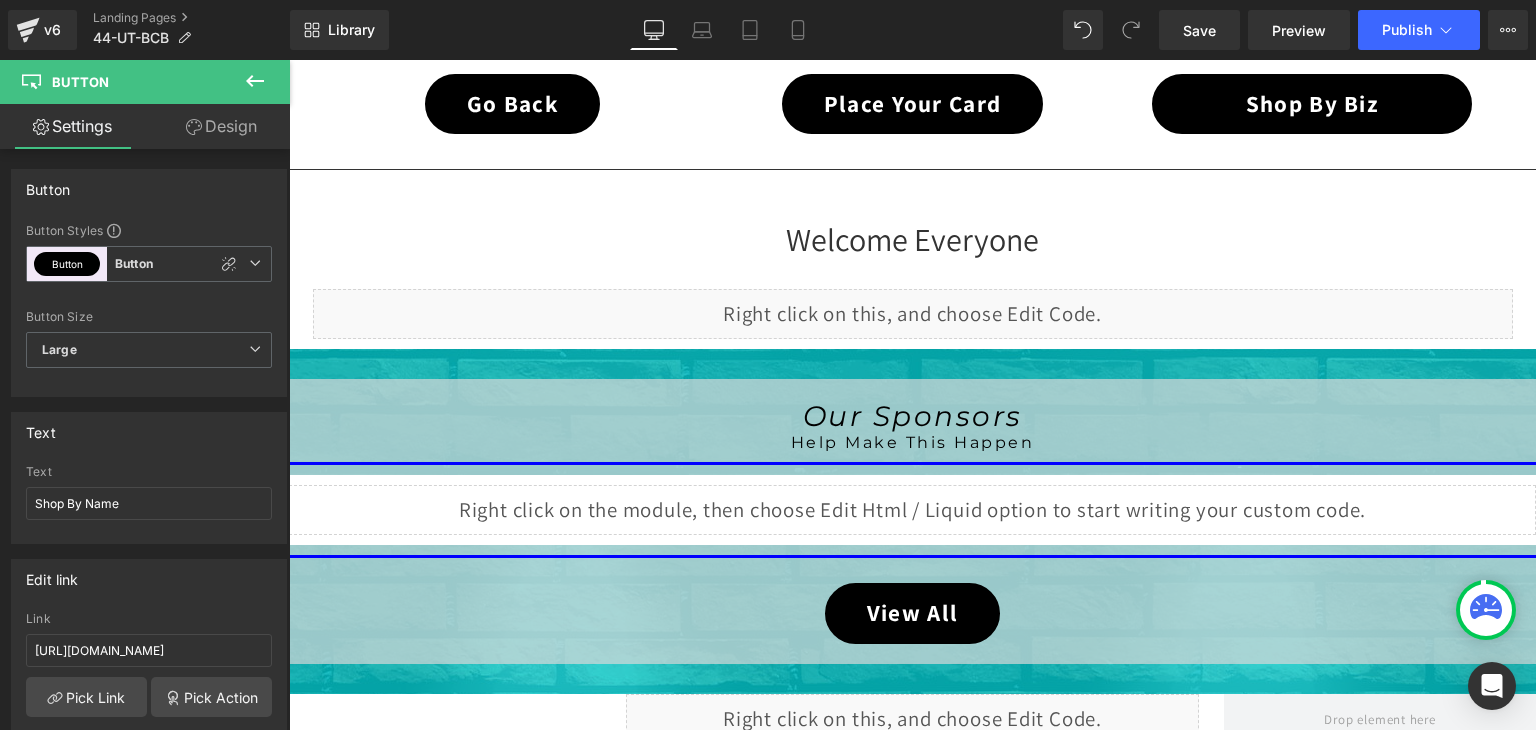 click on "Liquid" at bounding box center (913, 314) 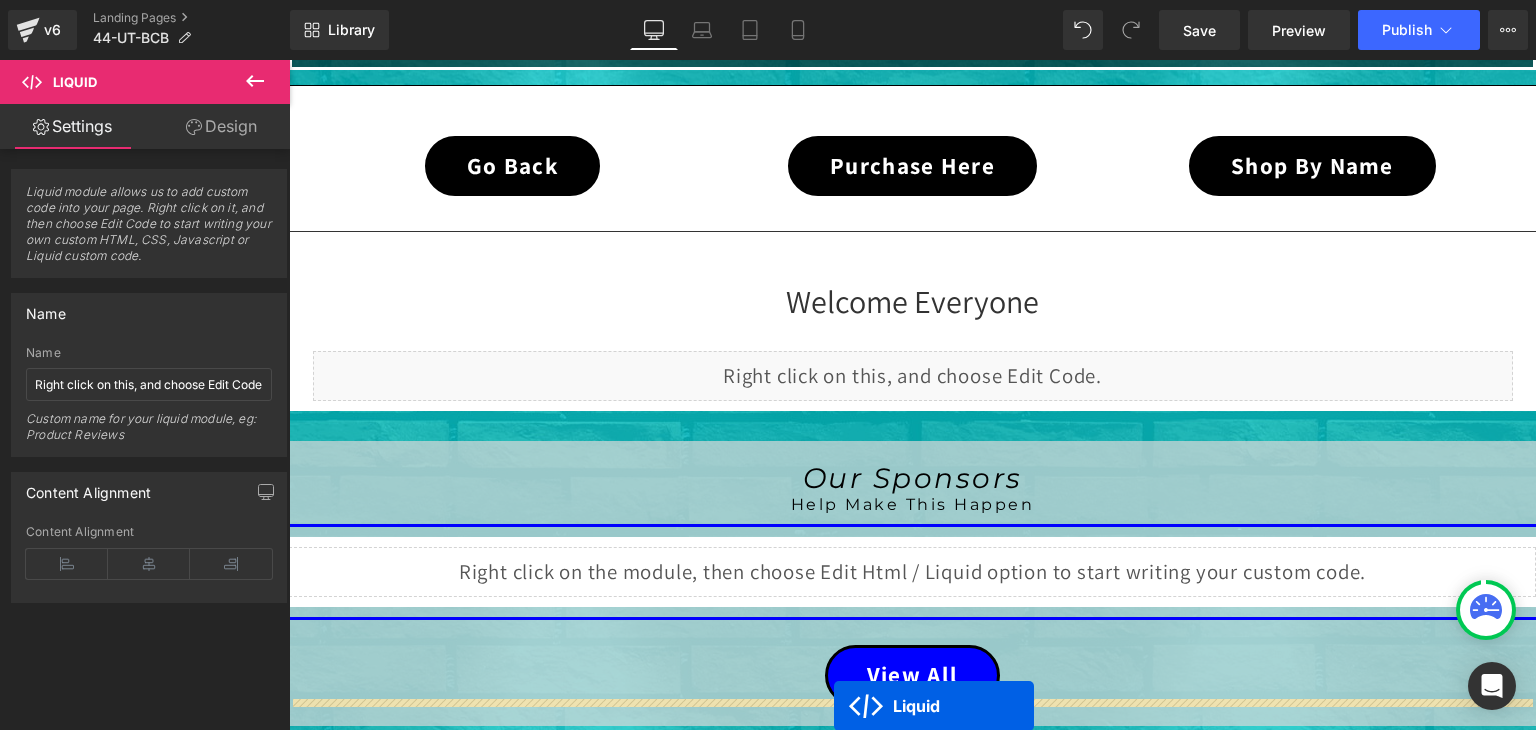 scroll, scrollTop: 1839, scrollLeft: 0, axis: vertical 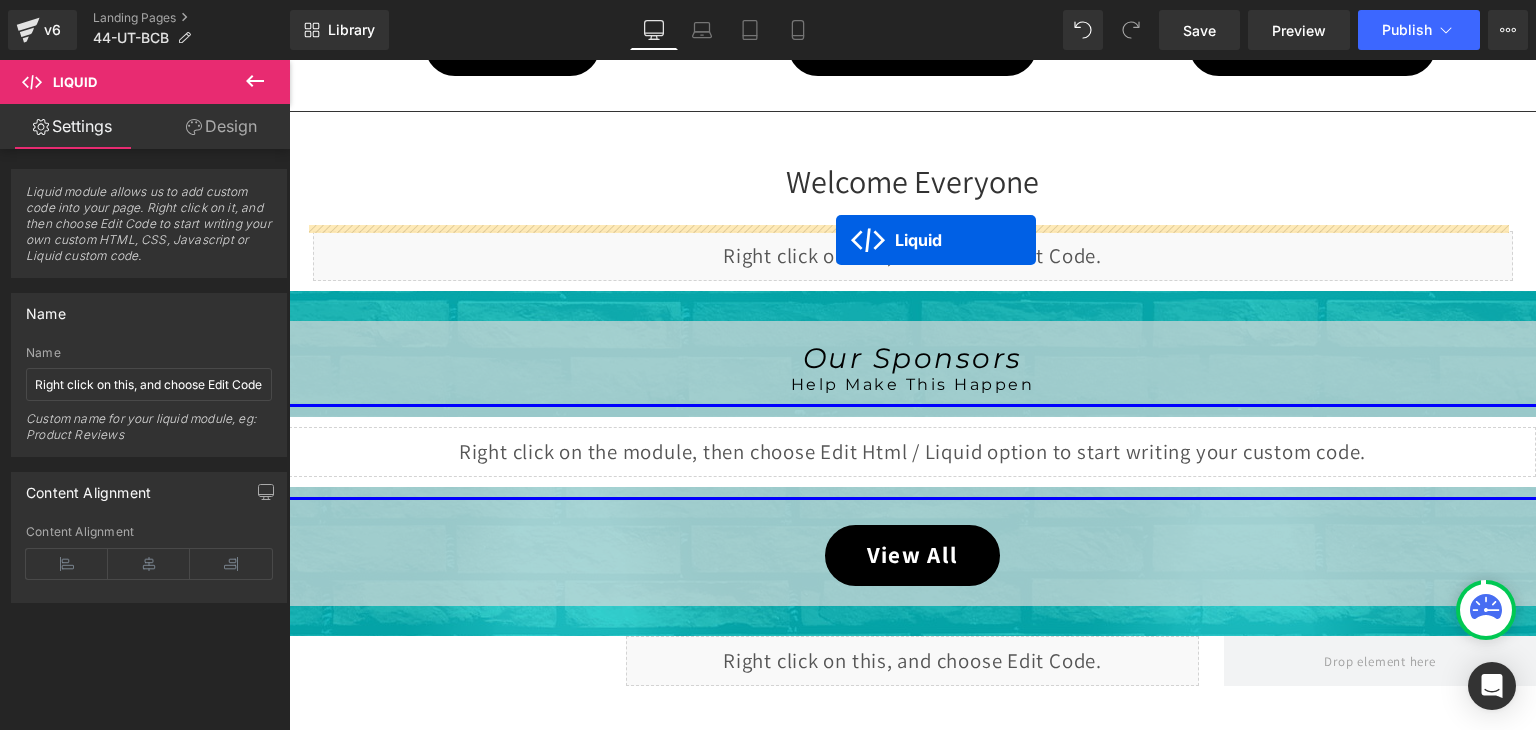 drag, startPoint x: 853, startPoint y: 300, endPoint x: 836, endPoint y: 240, distance: 62.361847 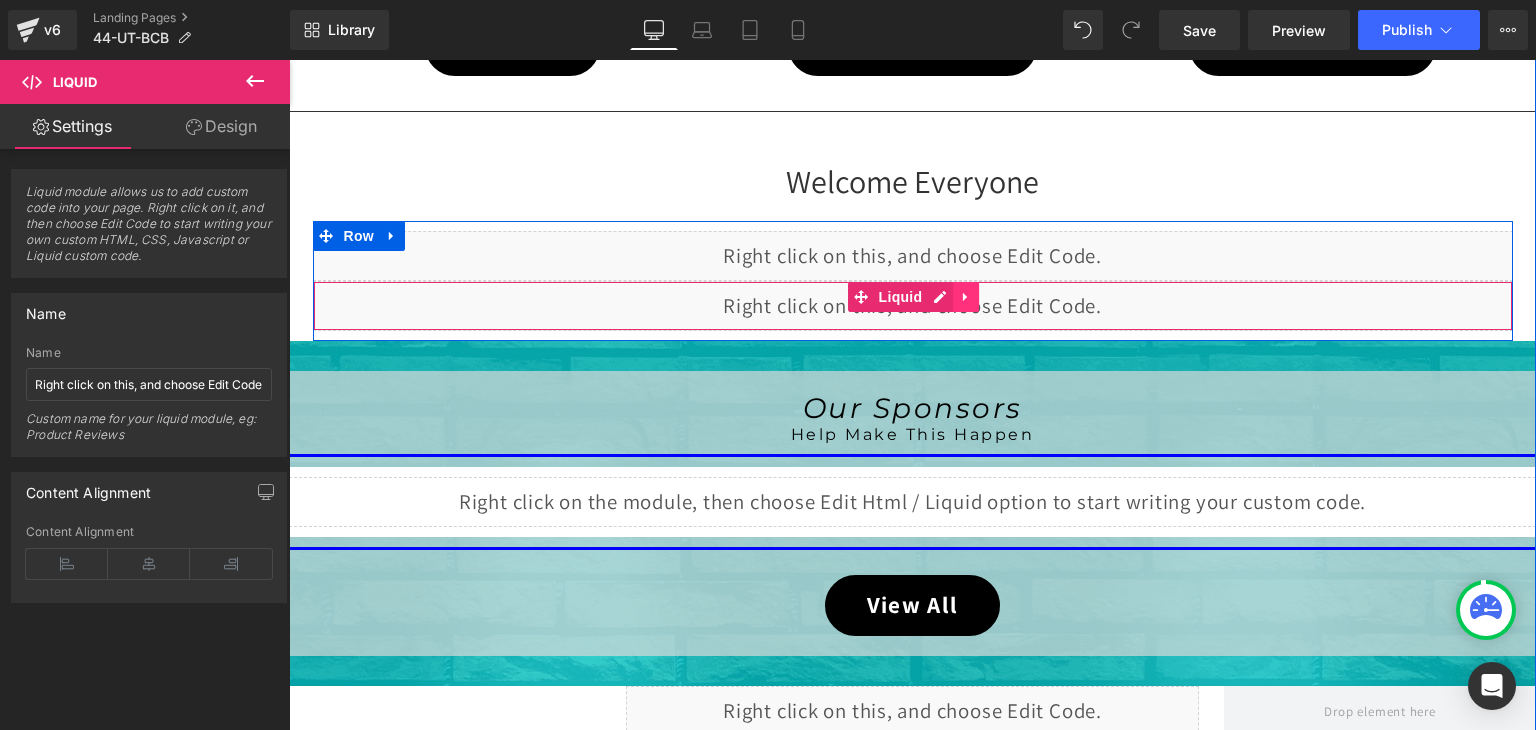 click at bounding box center (966, 297) 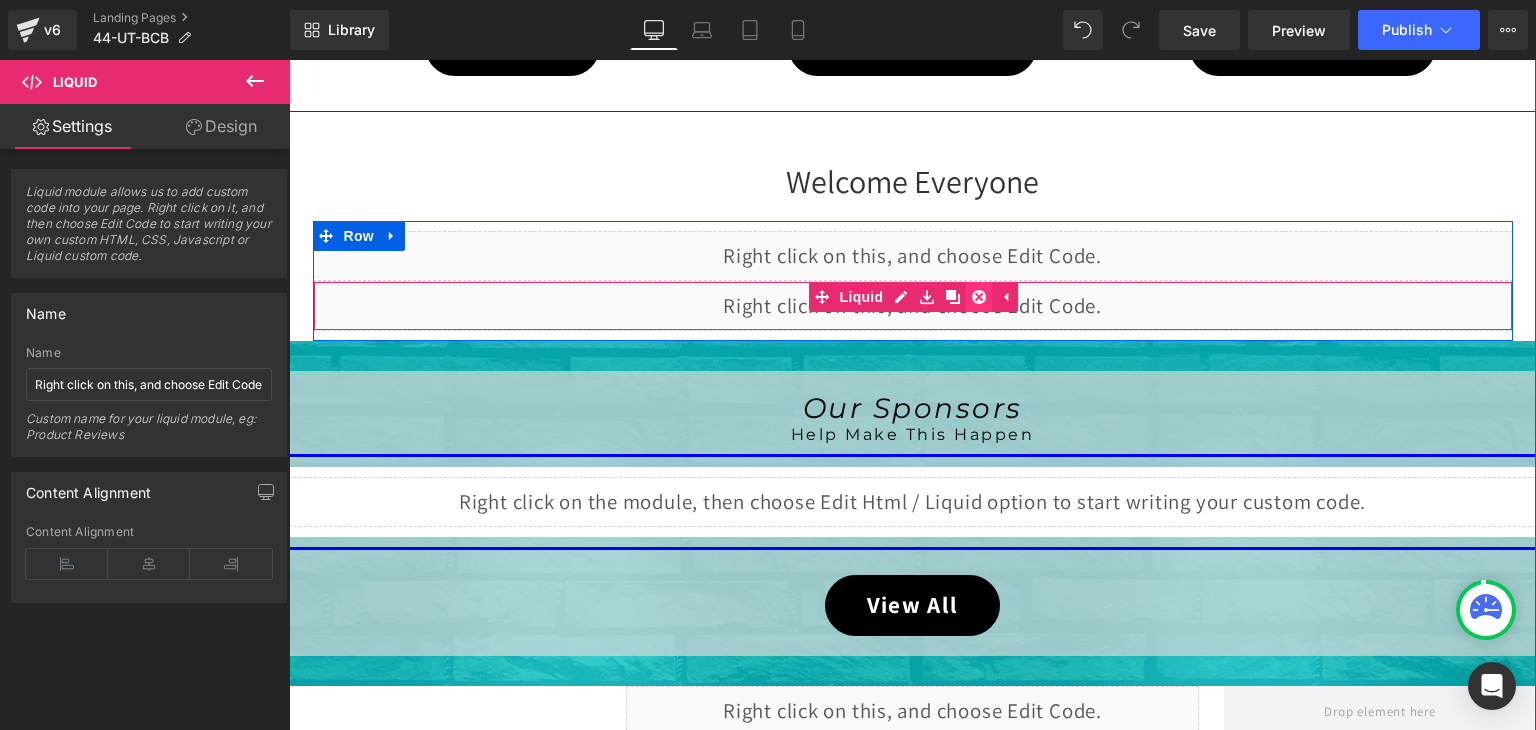 click 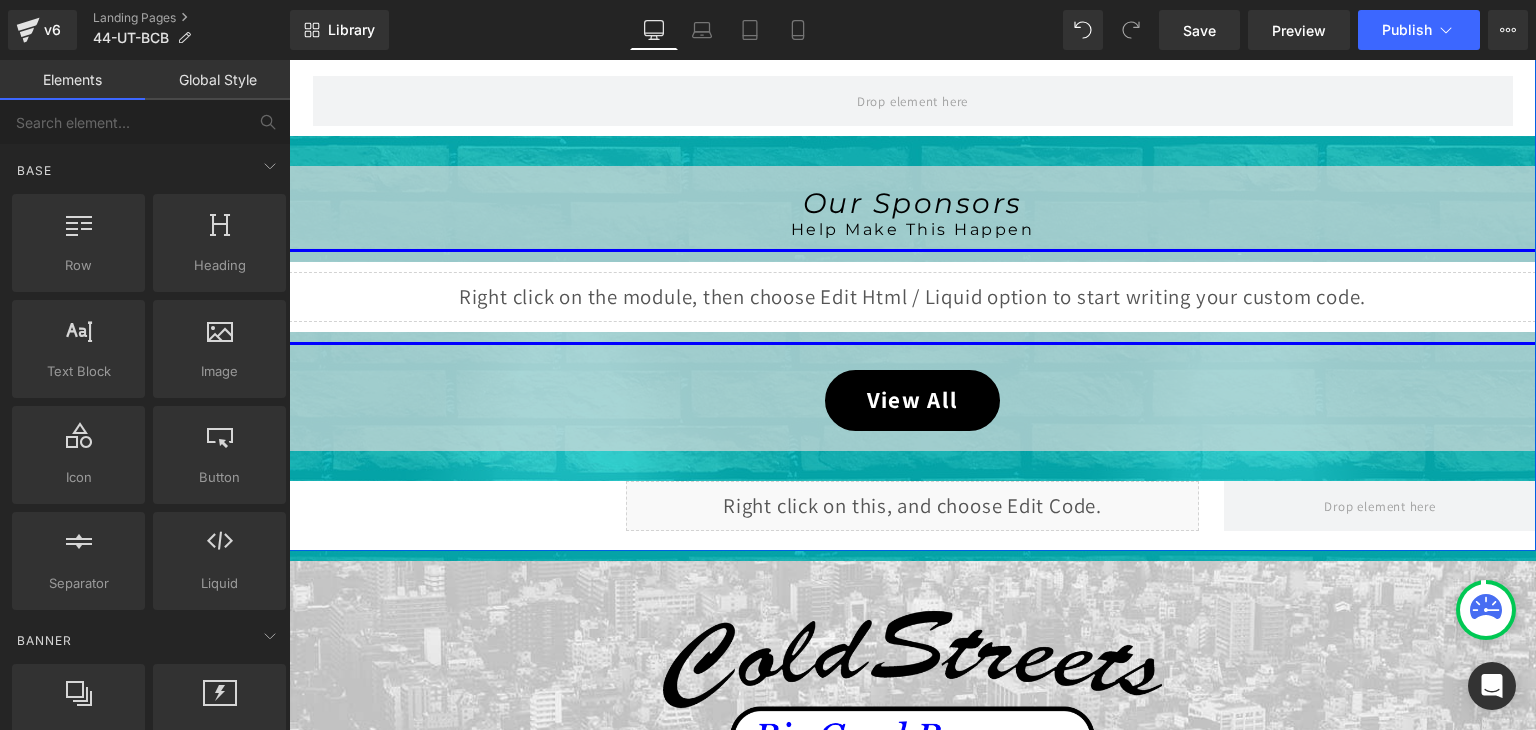 scroll, scrollTop: 839, scrollLeft: 0, axis: vertical 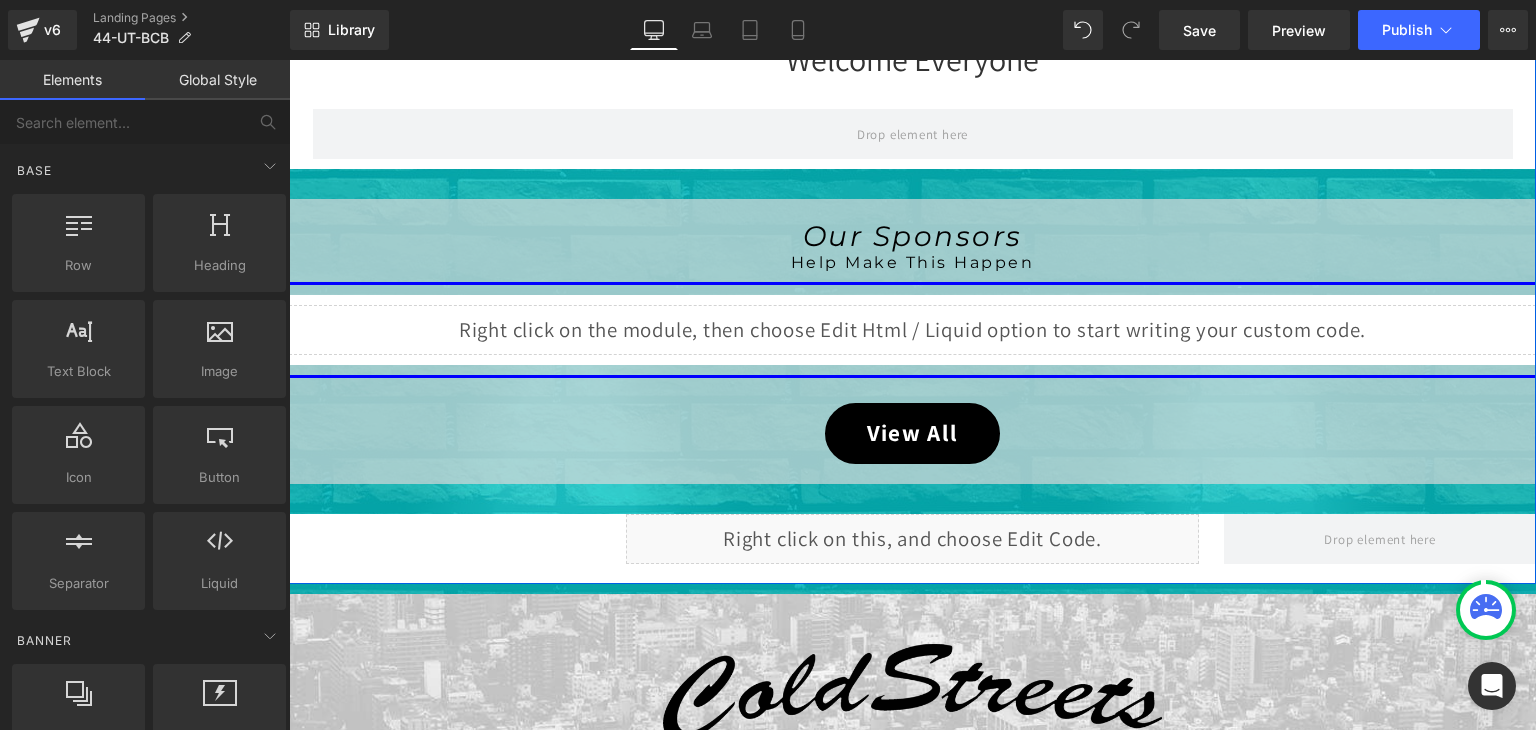 click on "Liquid" at bounding box center (912, 330) 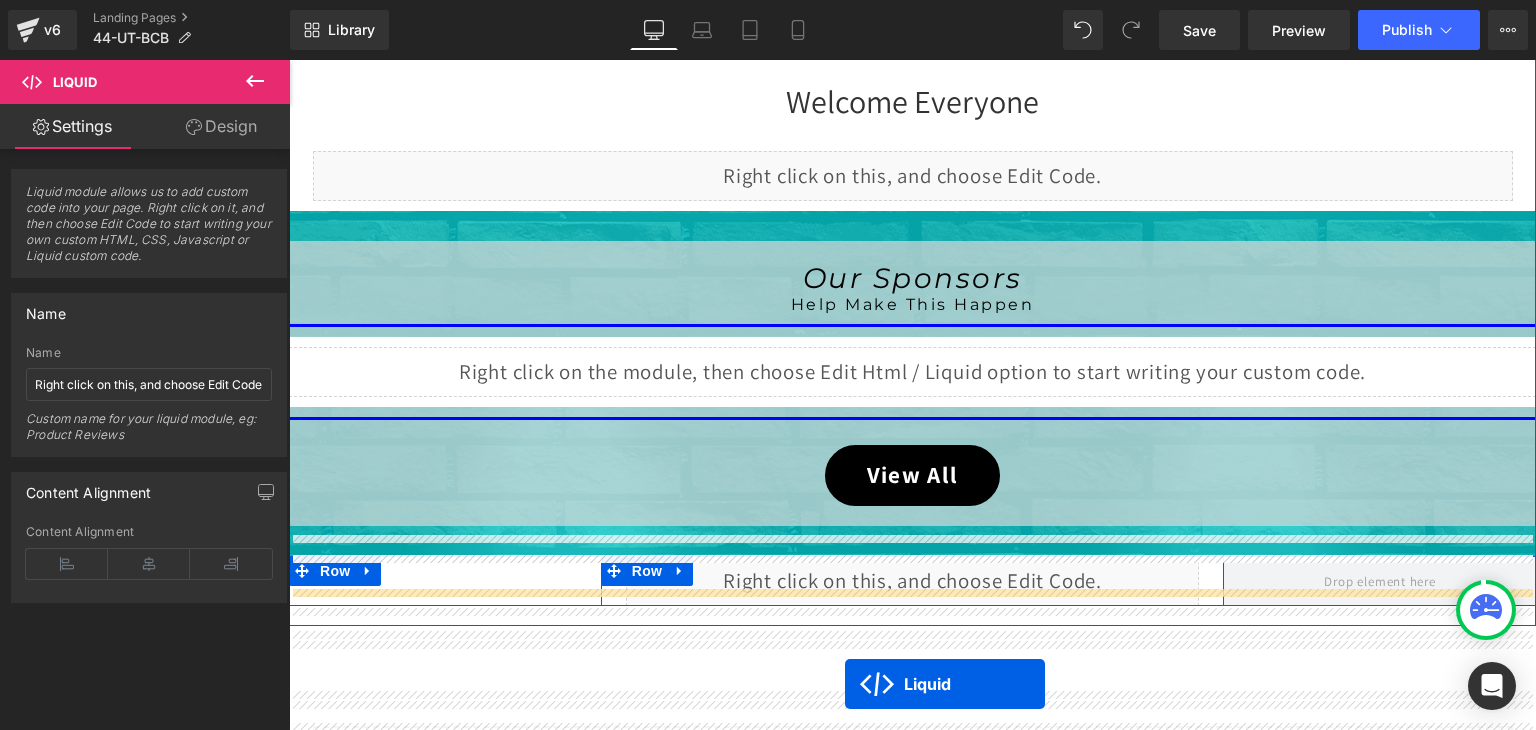 scroll, scrollTop: 1979, scrollLeft: 0, axis: vertical 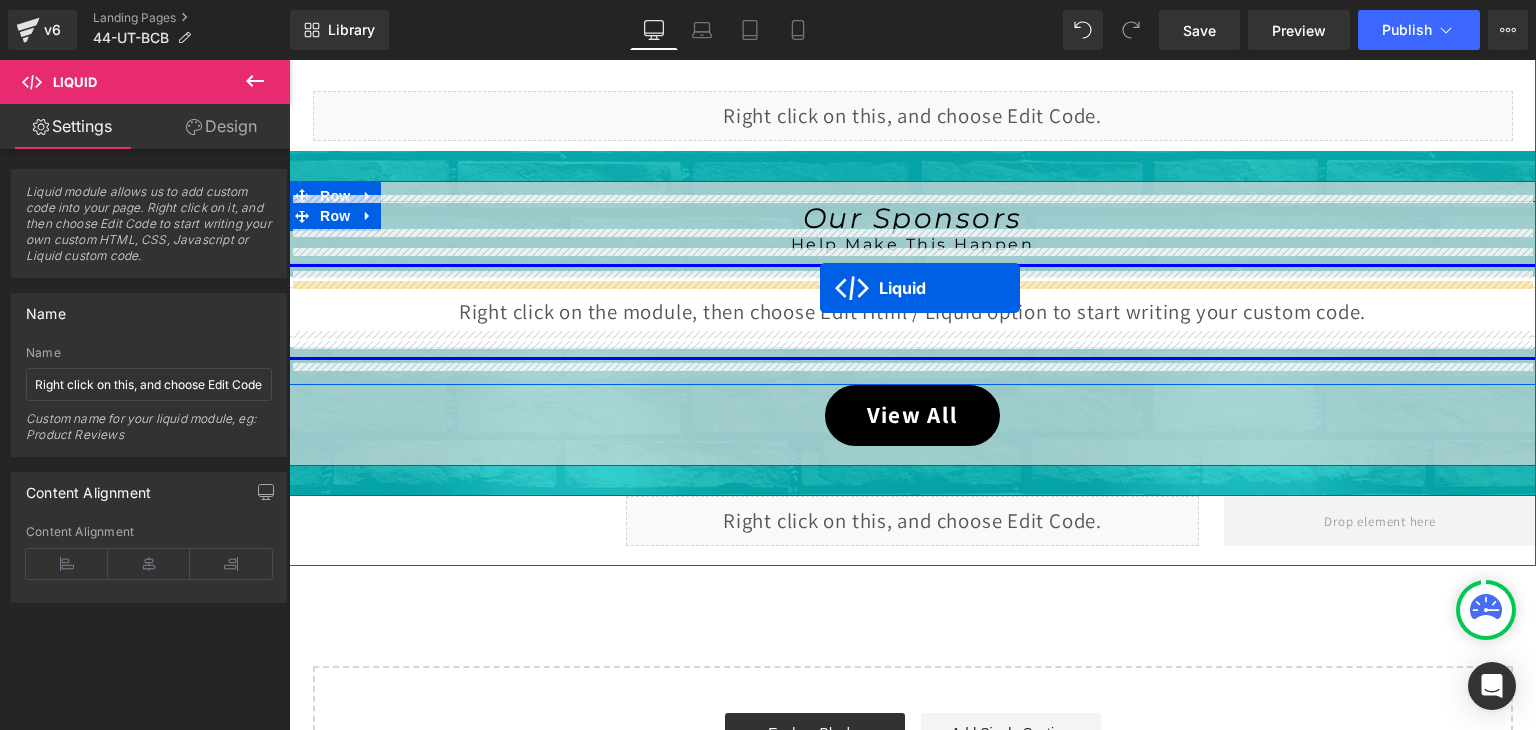 drag, startPoint x: 861, startPoint y: 315, endPoint x: 820, endPoint y: 288, distance: 49.09175 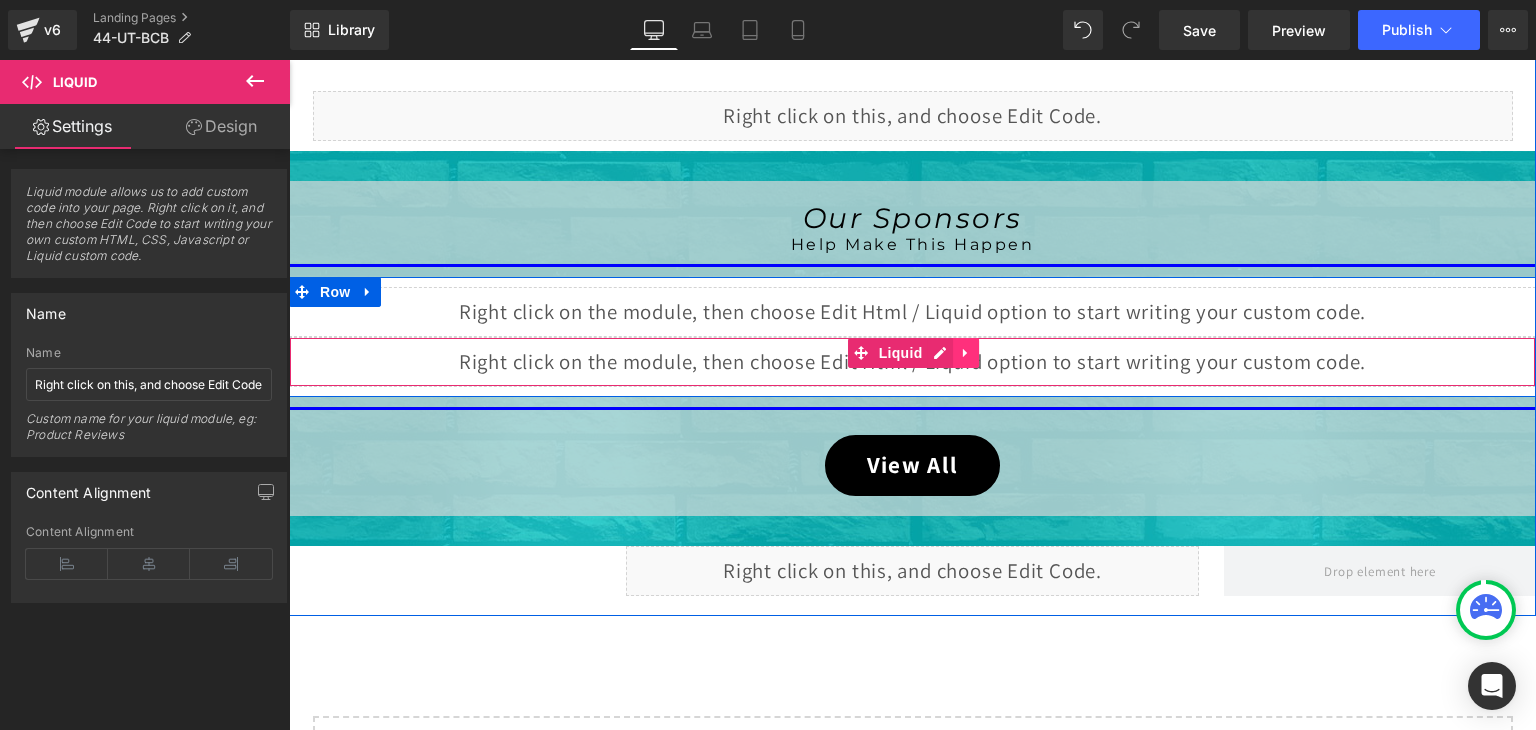 click 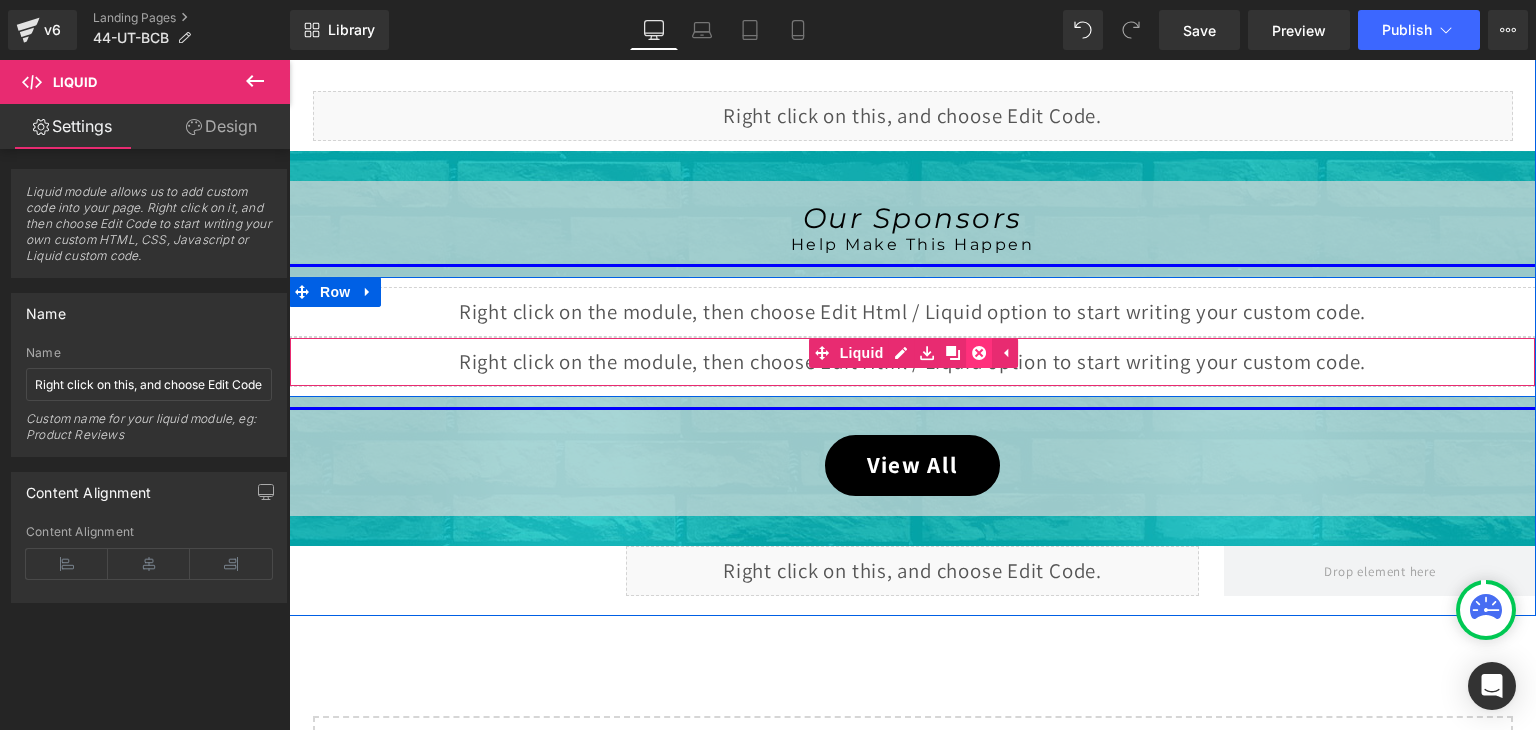 click 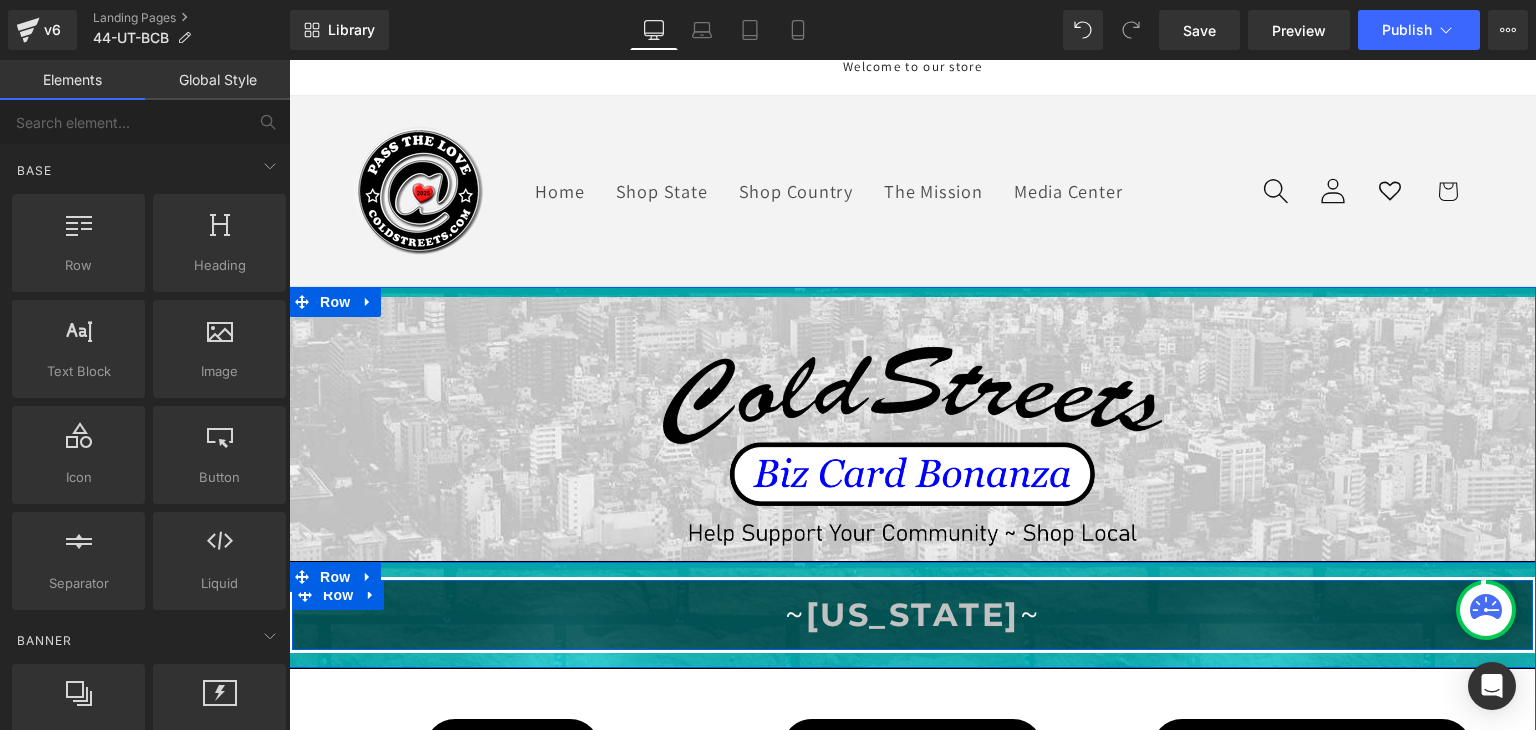 scroll, scrollTop: 0, scrollLeft: 0, axis: both 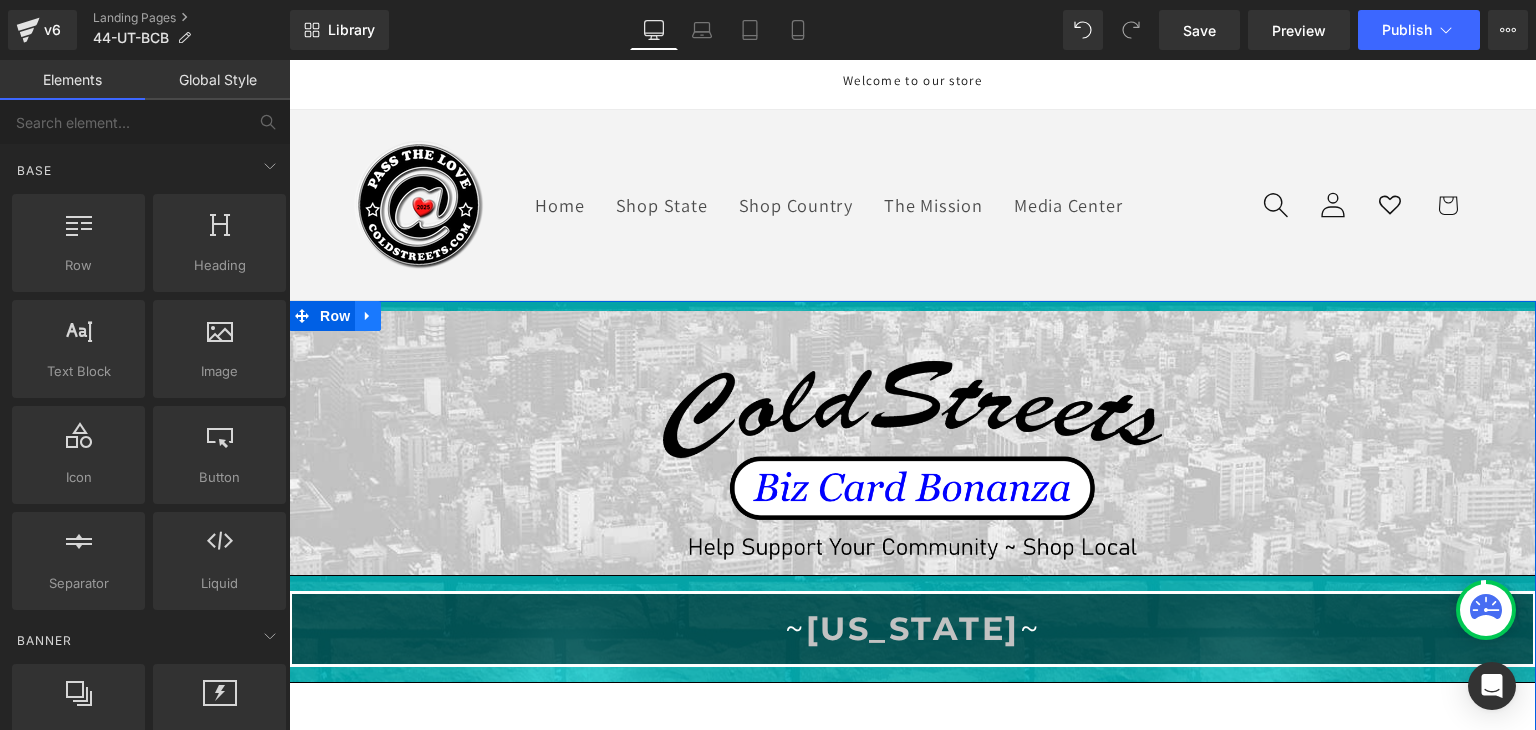 click 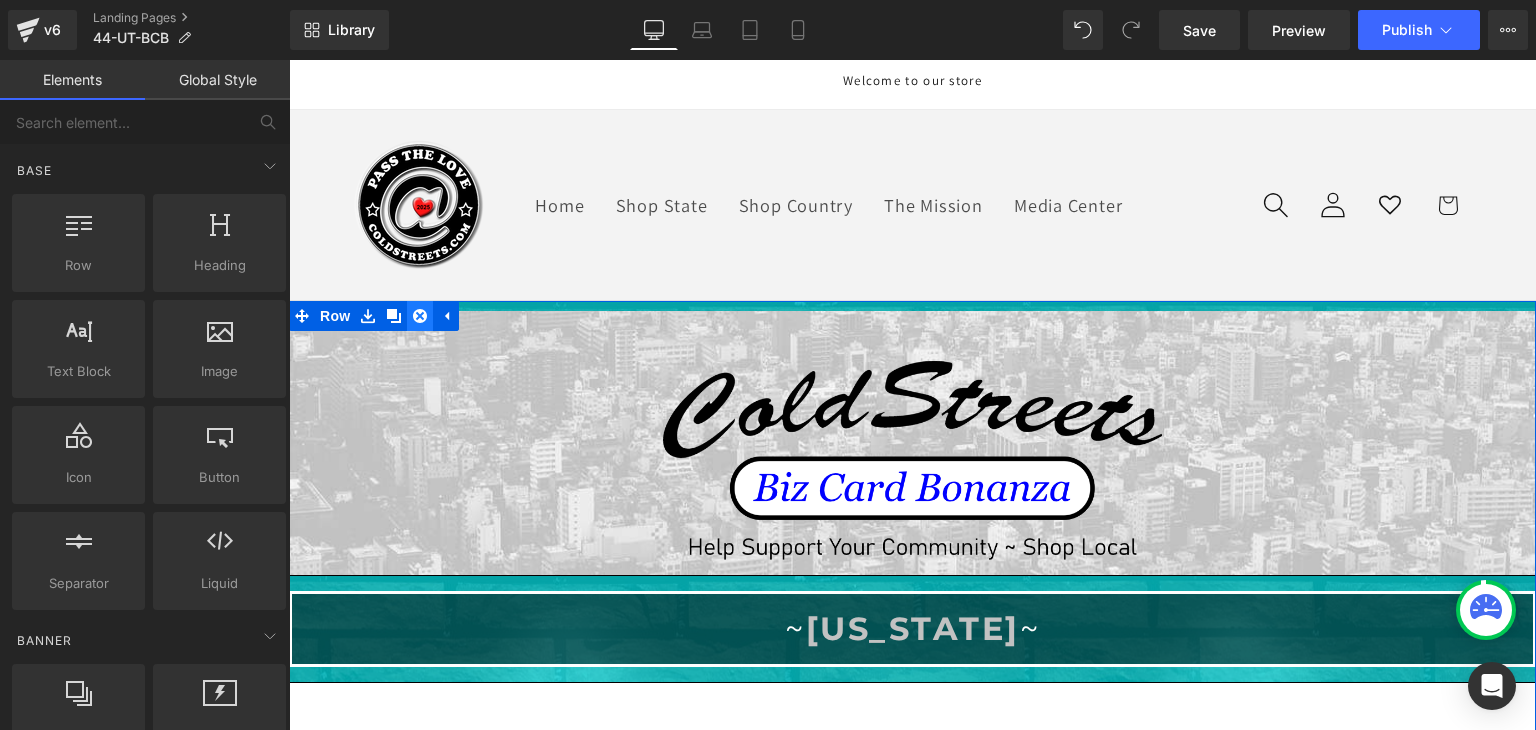 click 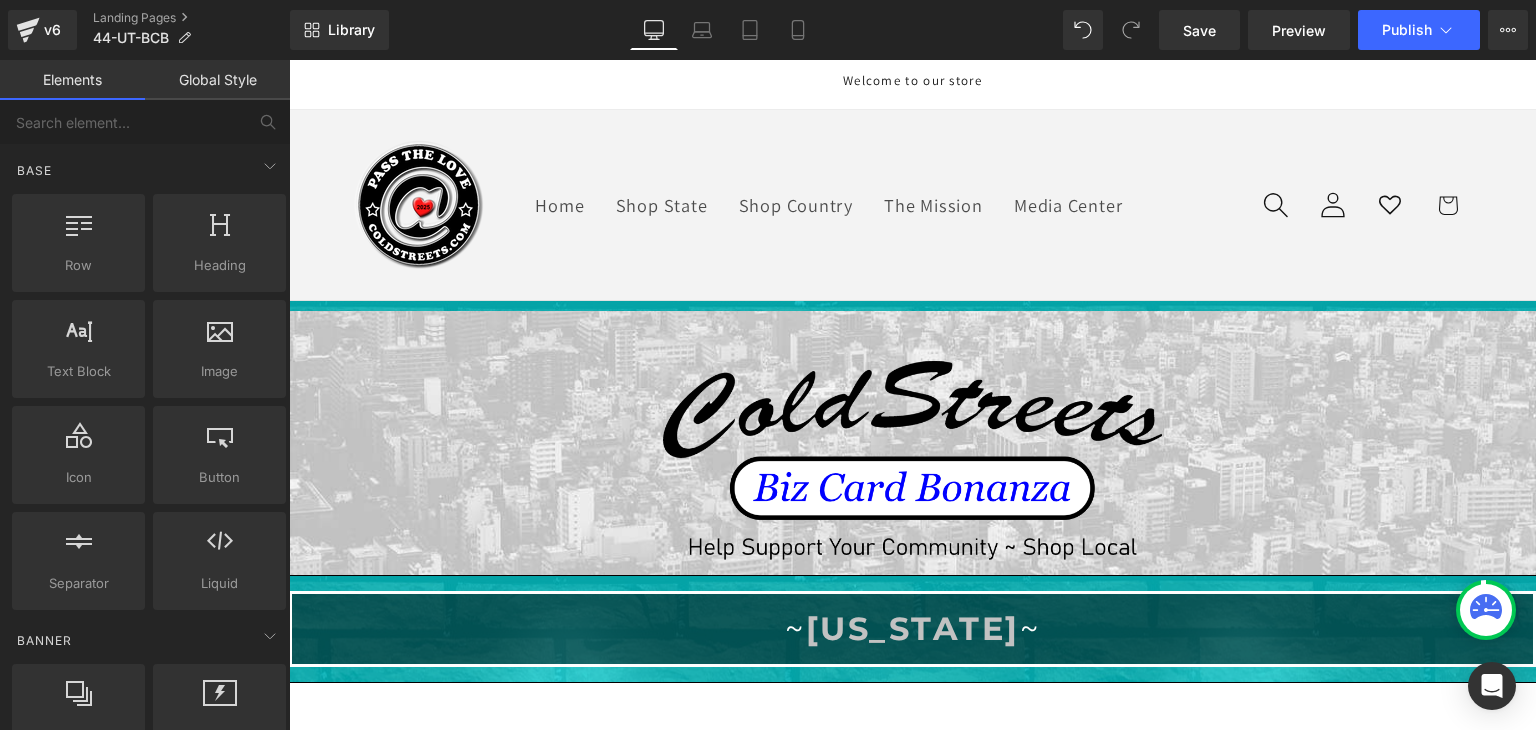click on "~  UTAH  ~" at bounding box center (912, 628) 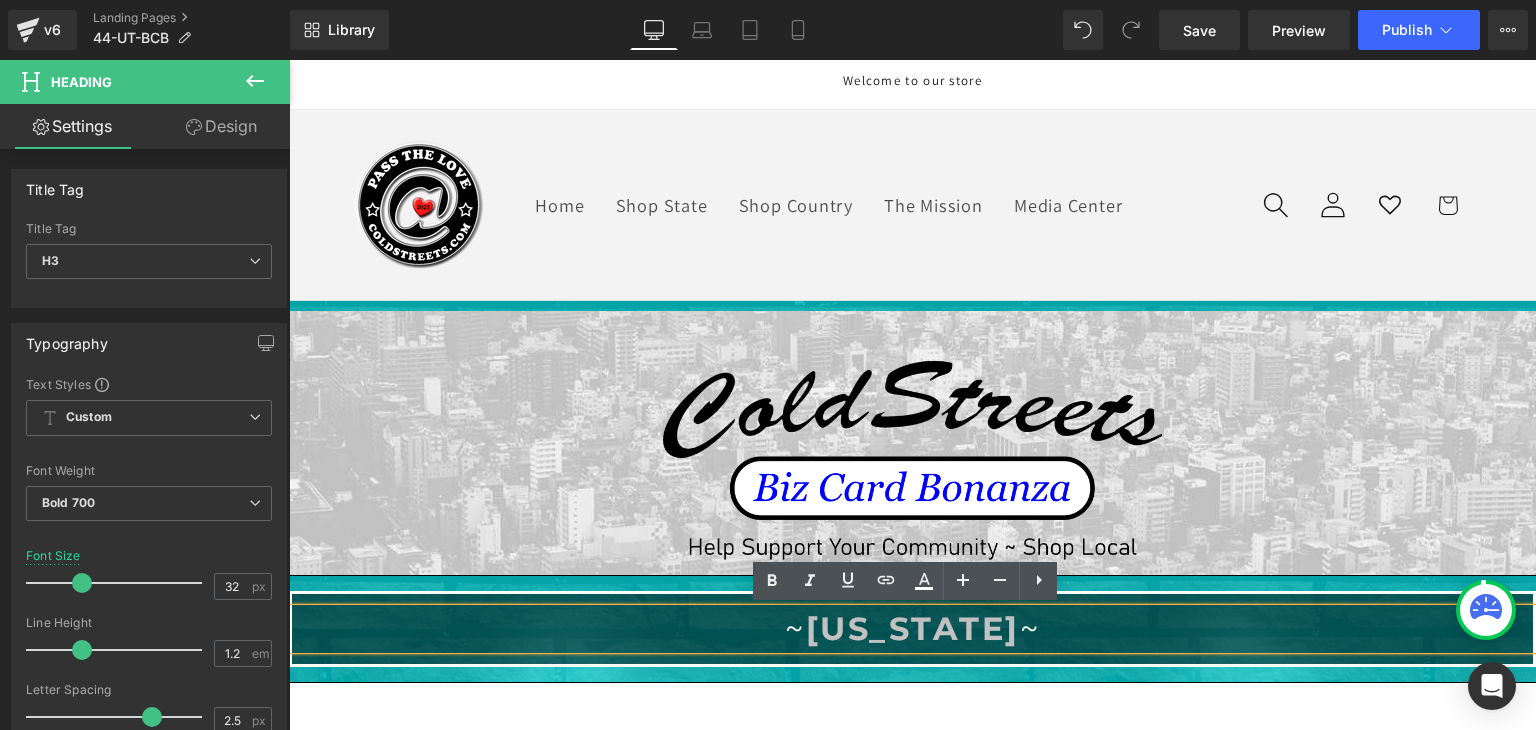 click 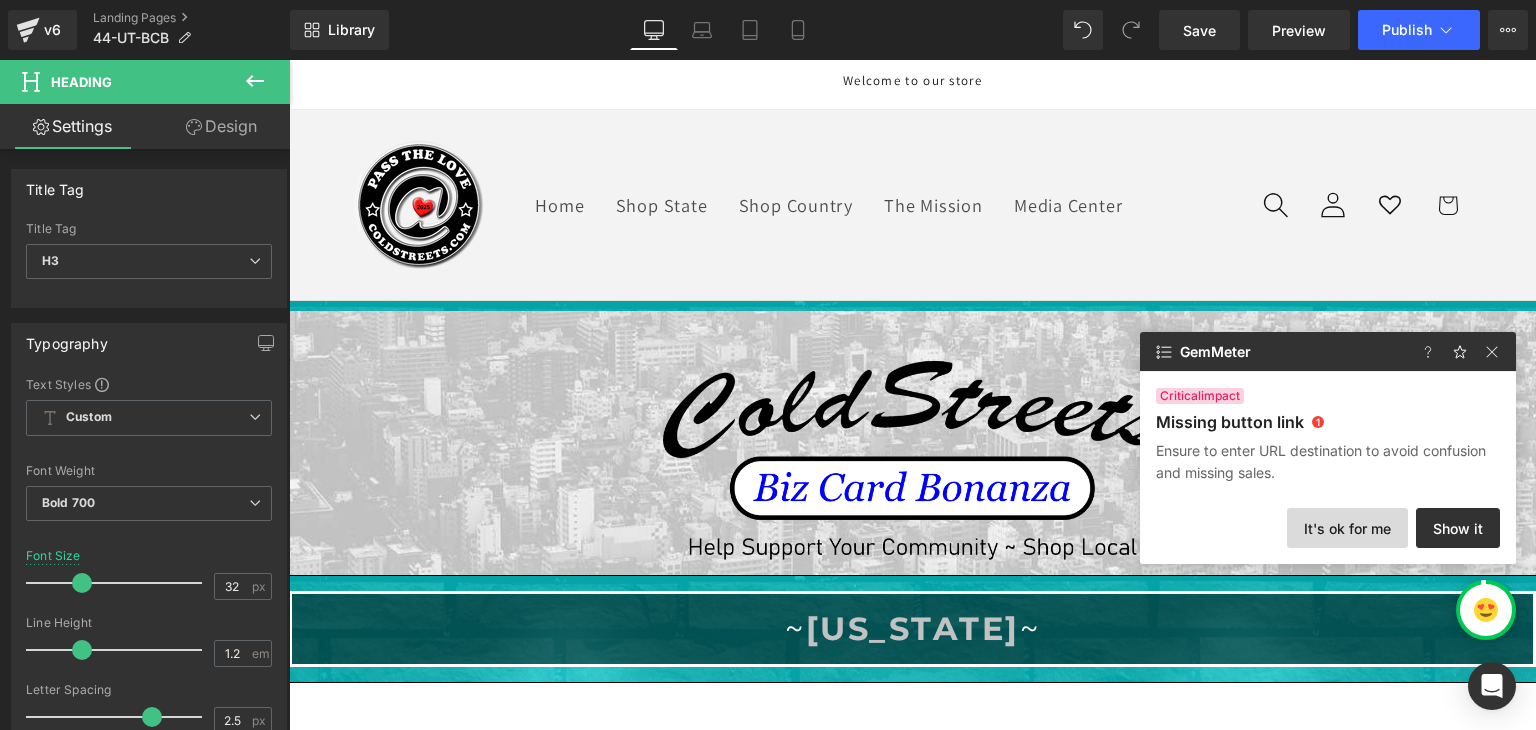 click on "It's ok for me" at bounding box center (1347, 528) 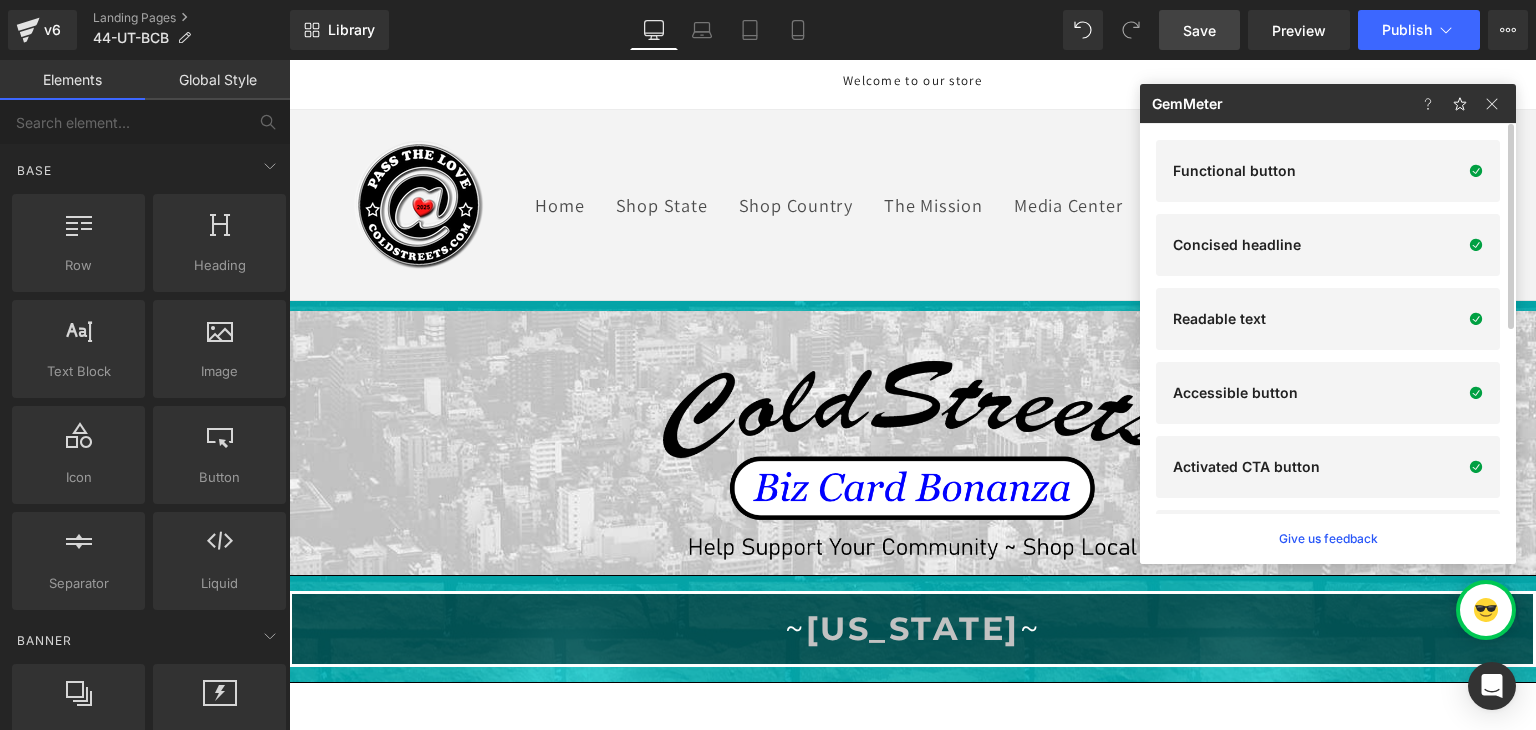 click on "Save" at bounding box center [1199, 30] 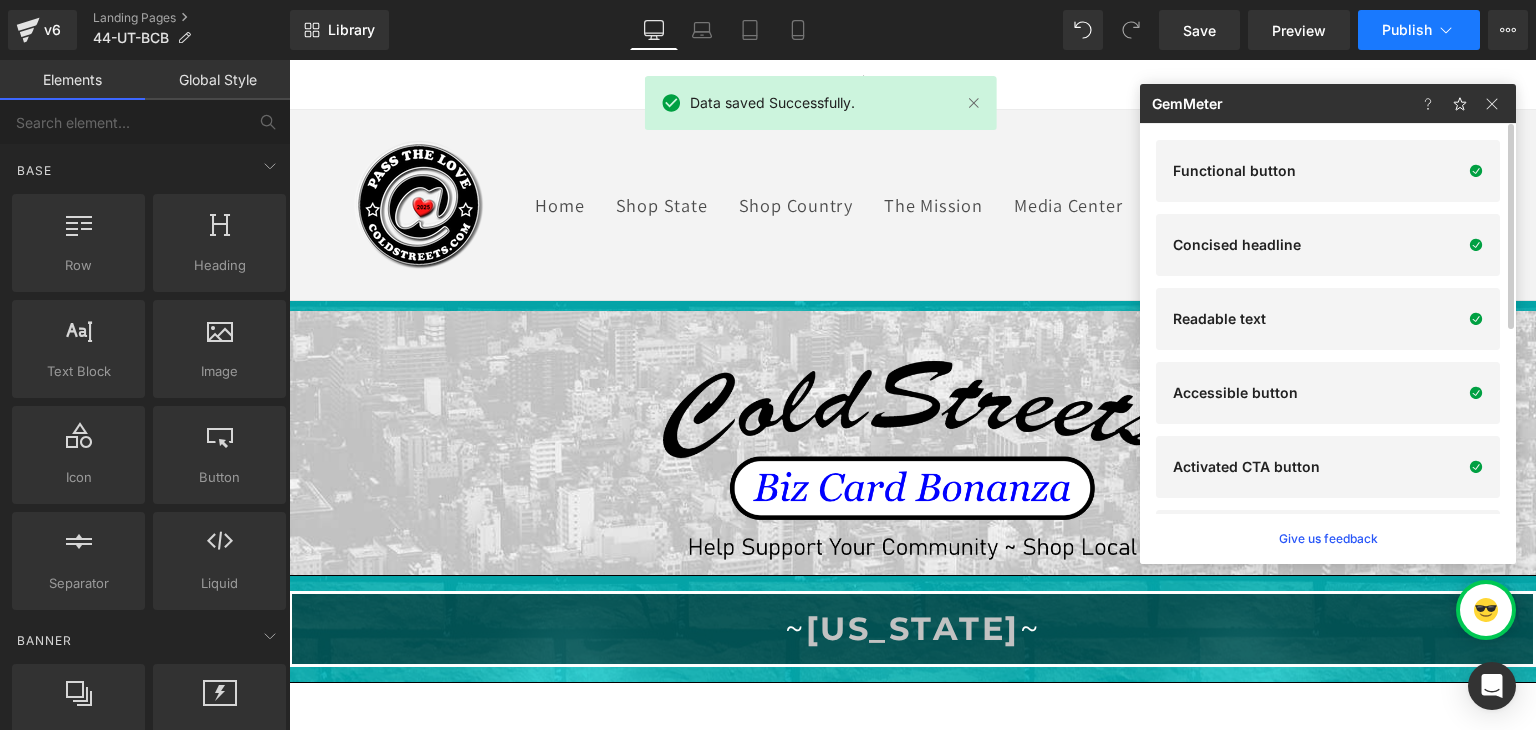 click 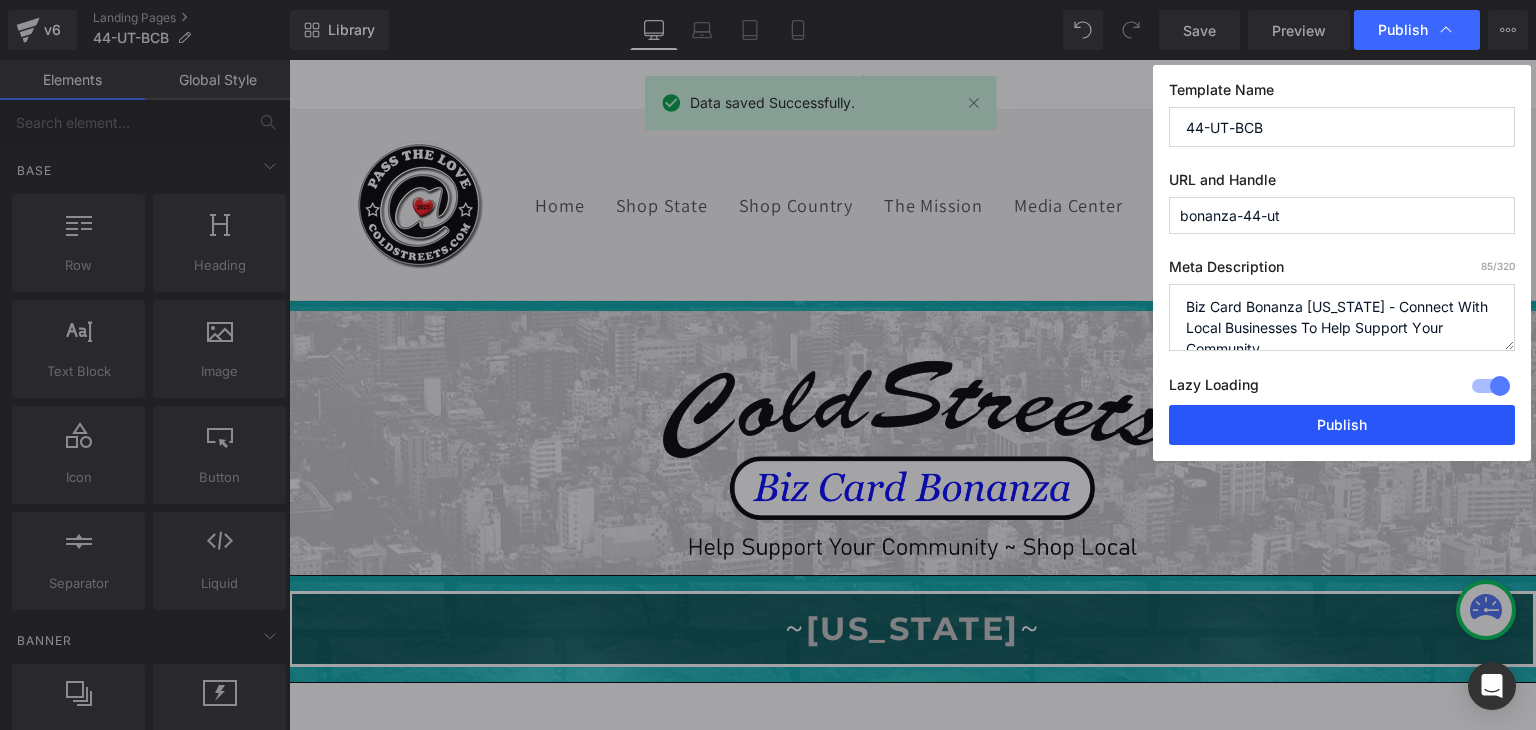 drag, startPoint x: 1400, startPoint y: 412, endPoint x: 1125, endPoint y: 289, distance: 301.25406 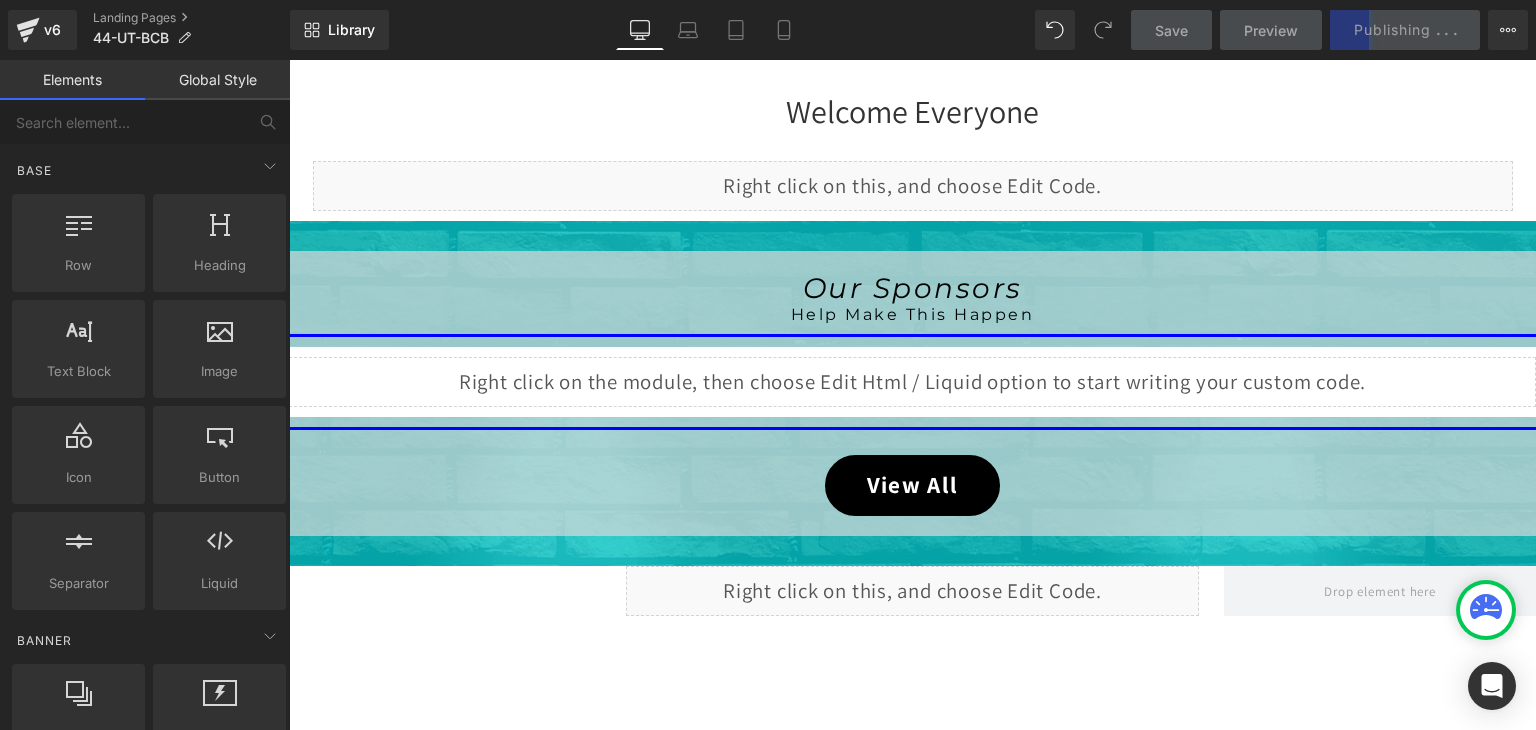 scroll, scrollTop: 800, scrollLeft: 0, axis: vertical 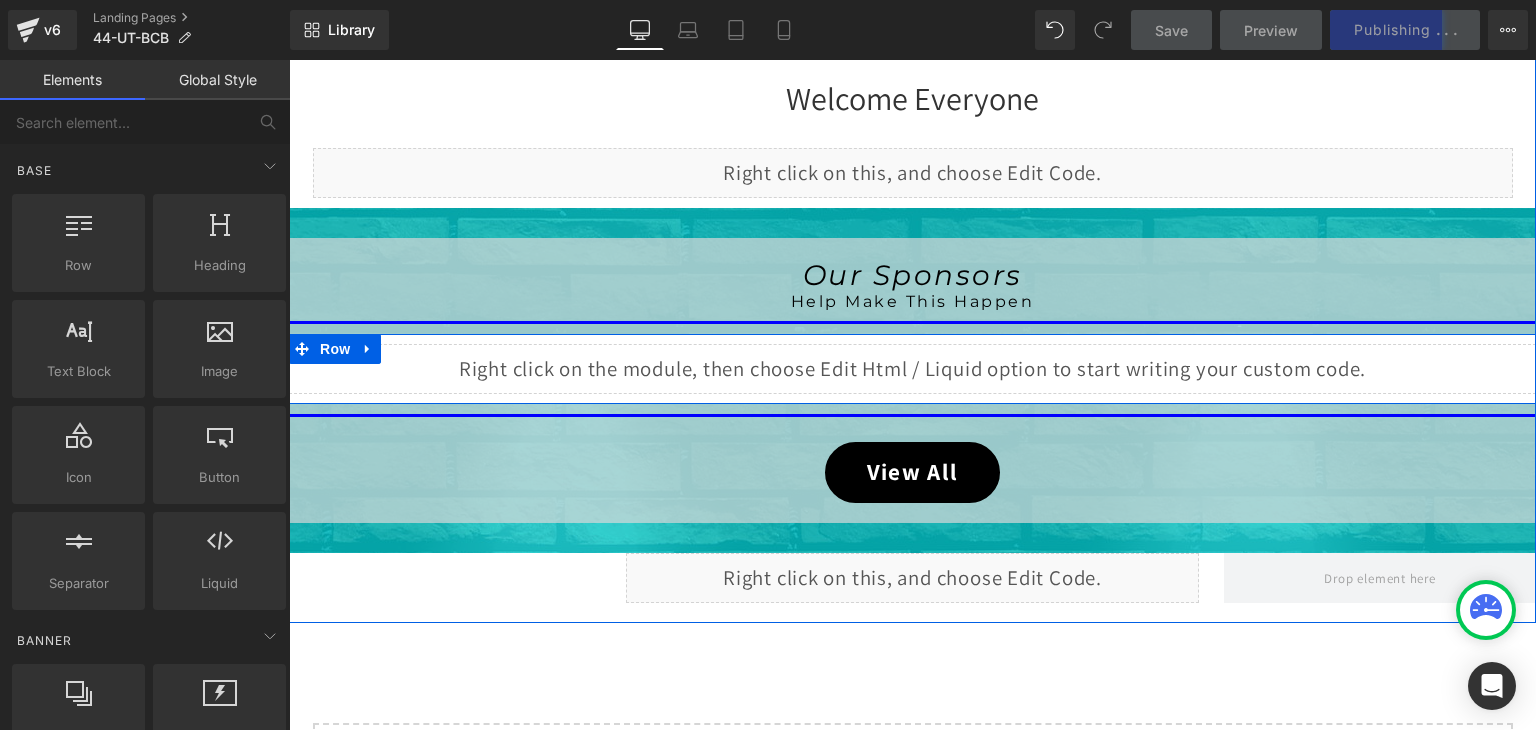 click on "Liquid" at bounding box center [912, 369] 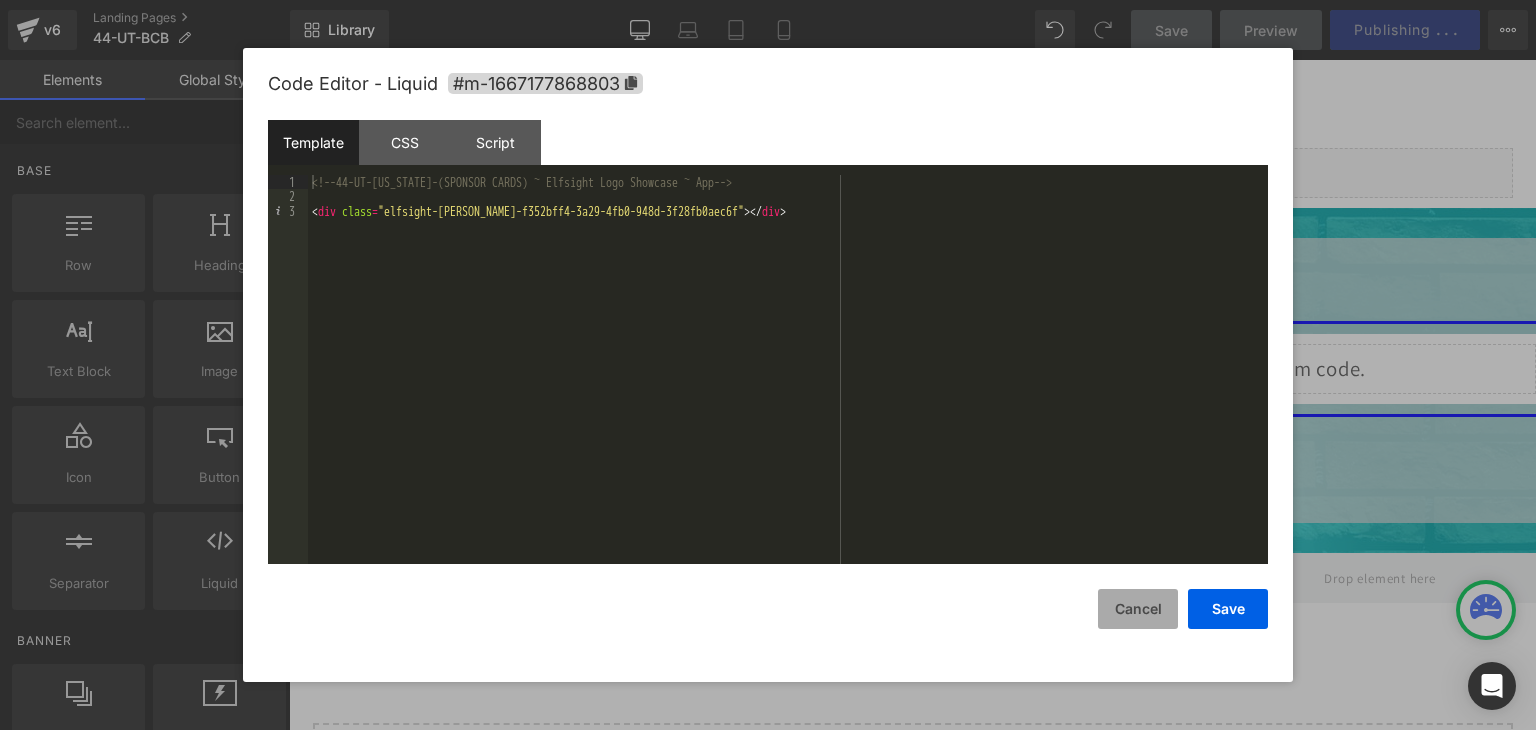 click on "Cancel" at bounding box center (1138, 609) 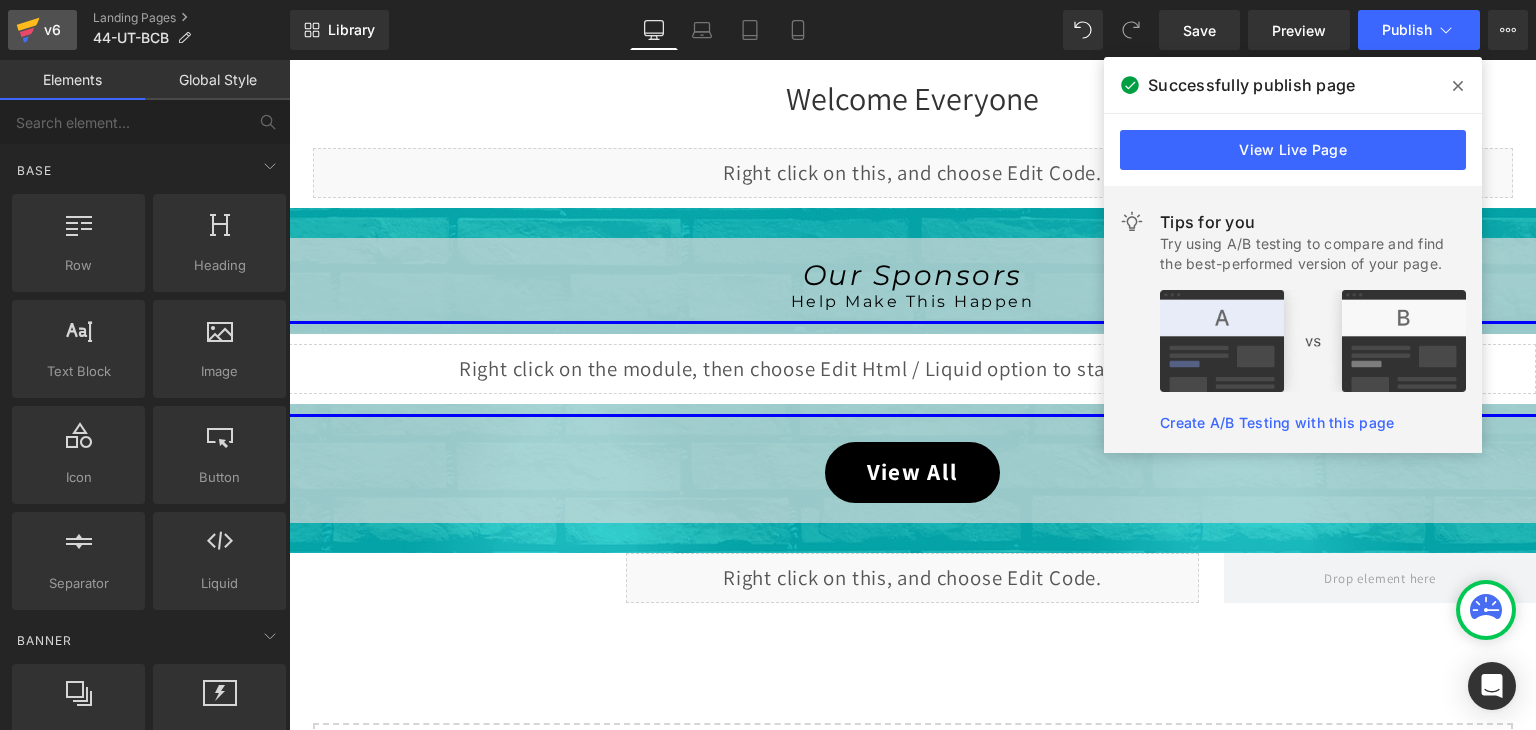 click 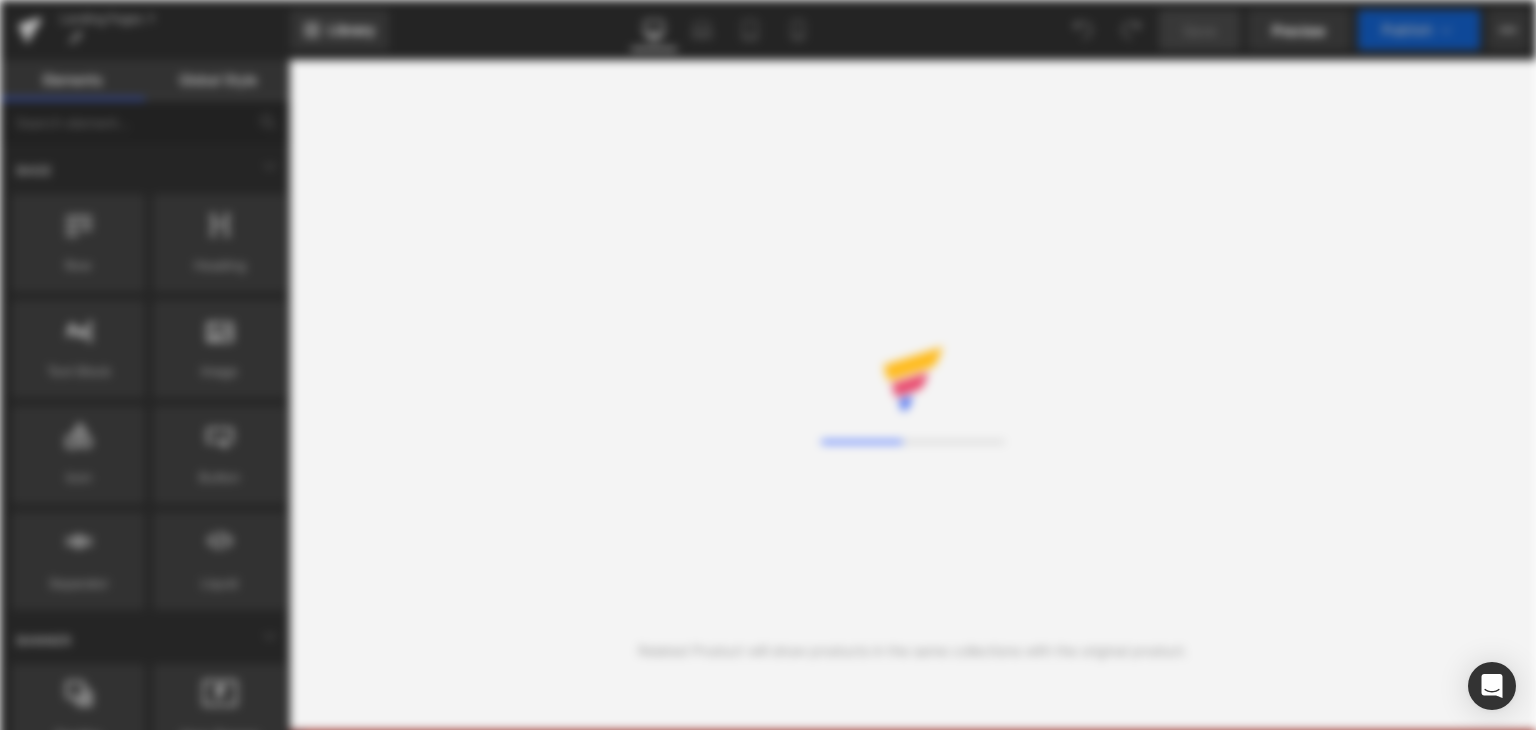 scroll, scrollTop: 0, scrollLeft: 0, axis: both 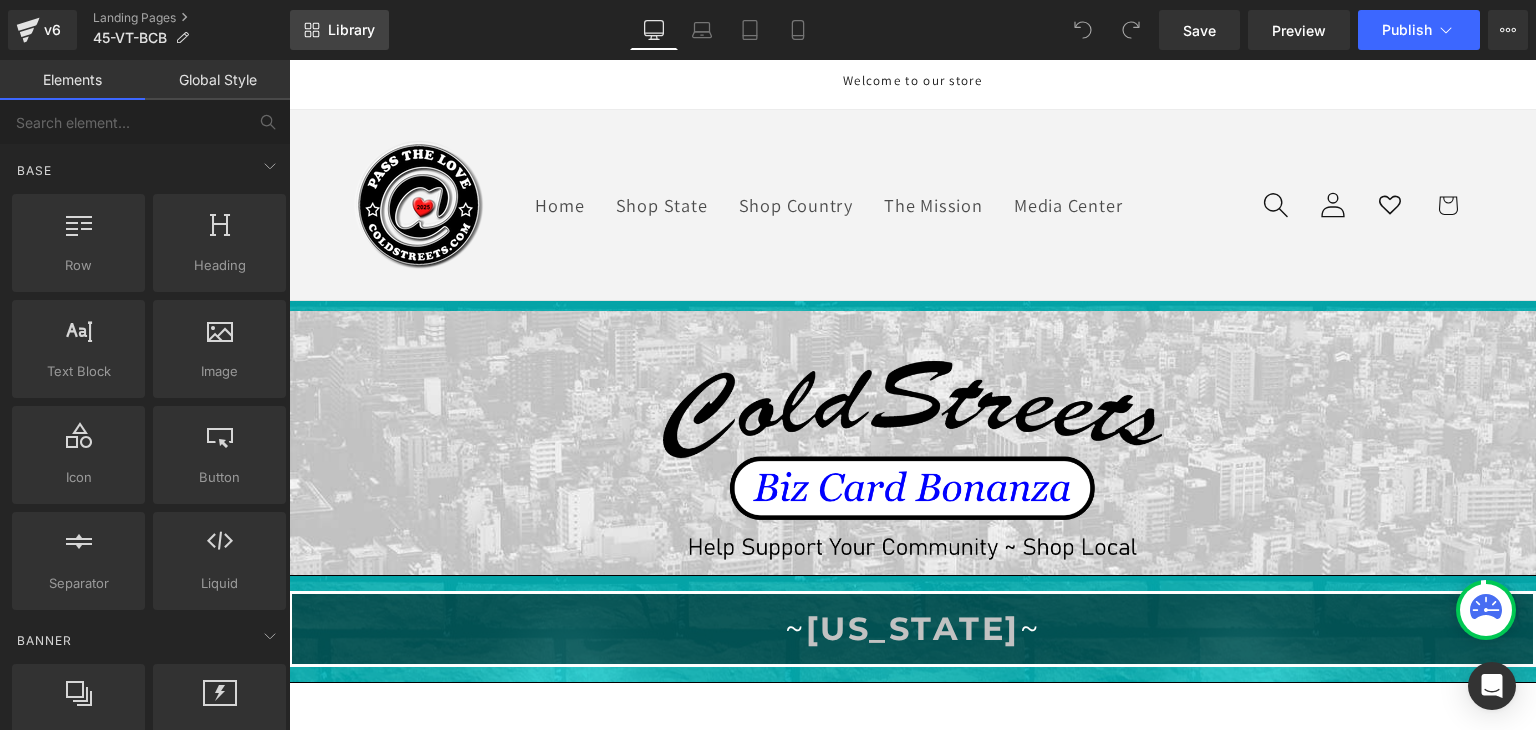 click on "Library" at bounding box center (351, 30) 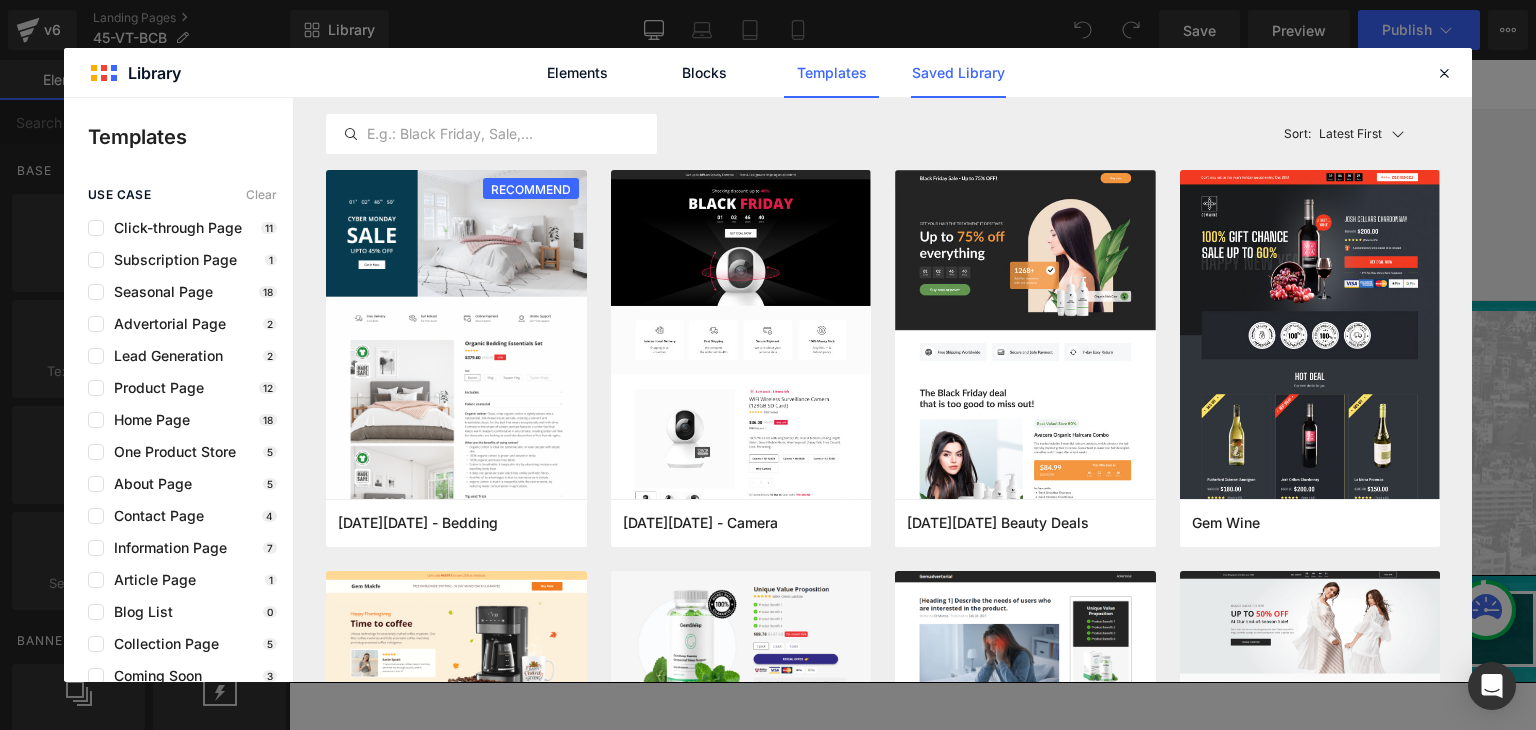 click on "Saved Library" 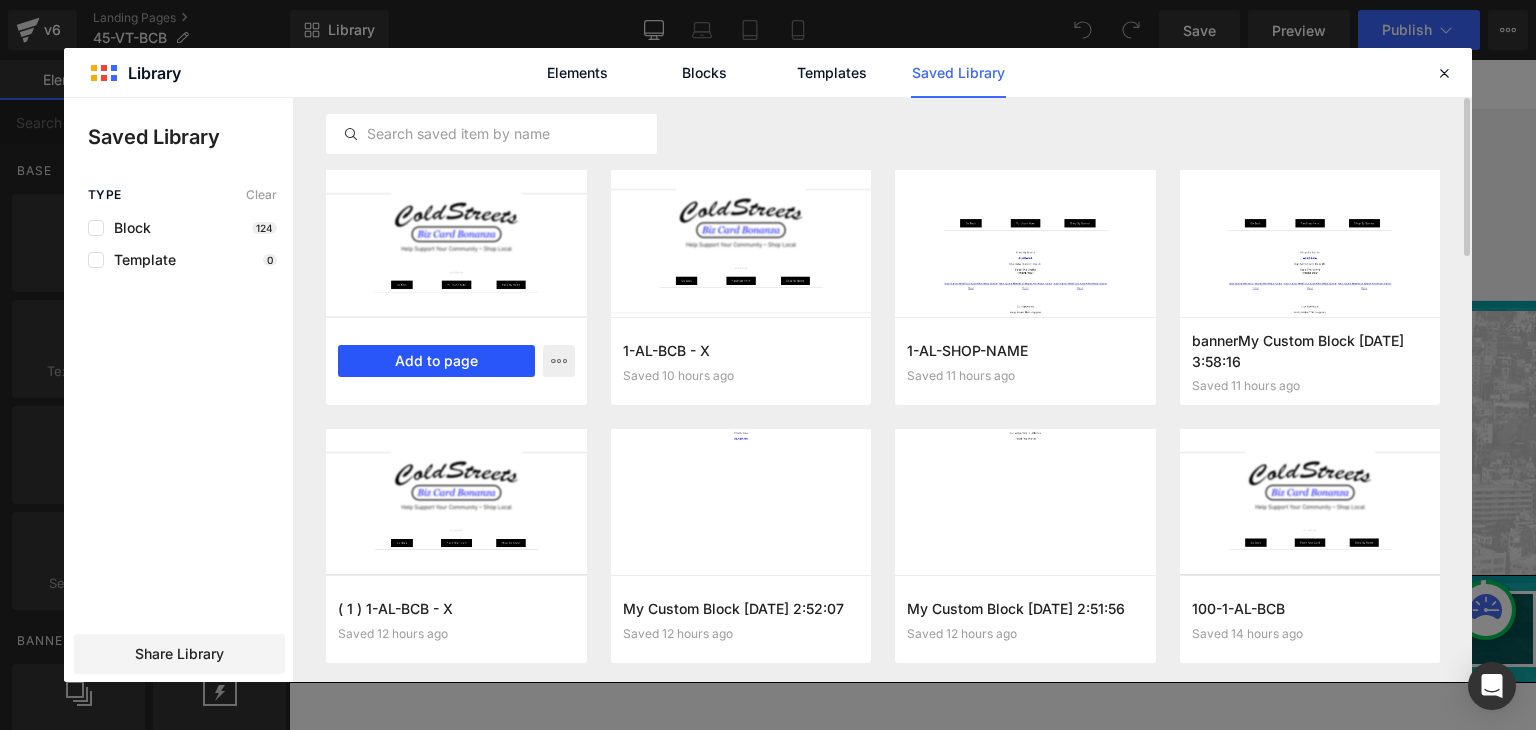 click on "Add to page" at bounding box center [436, 361] 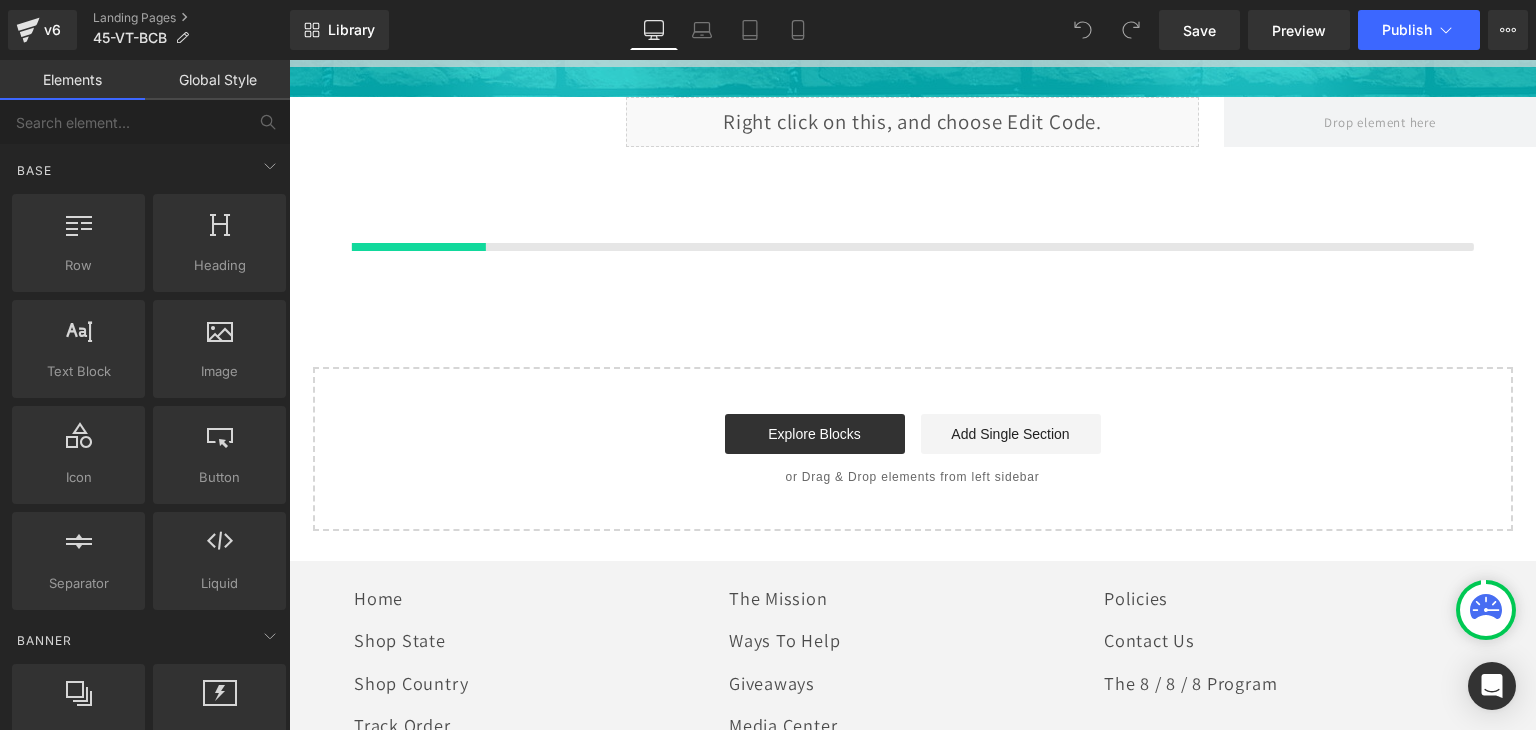 scroll, scrollTop: 1259, scrollLeft: 0, axis: vertical 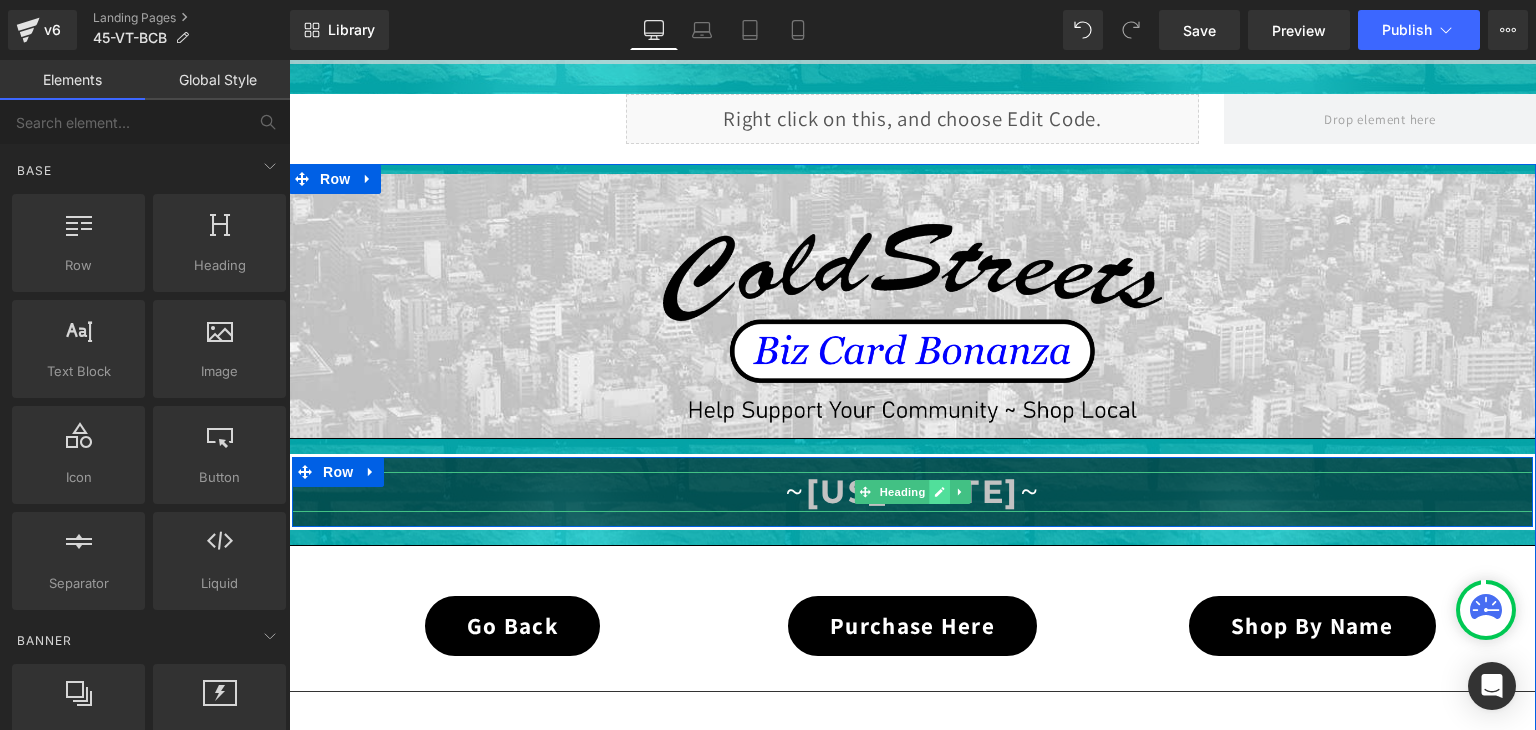 click at bounding box center [940, 492] 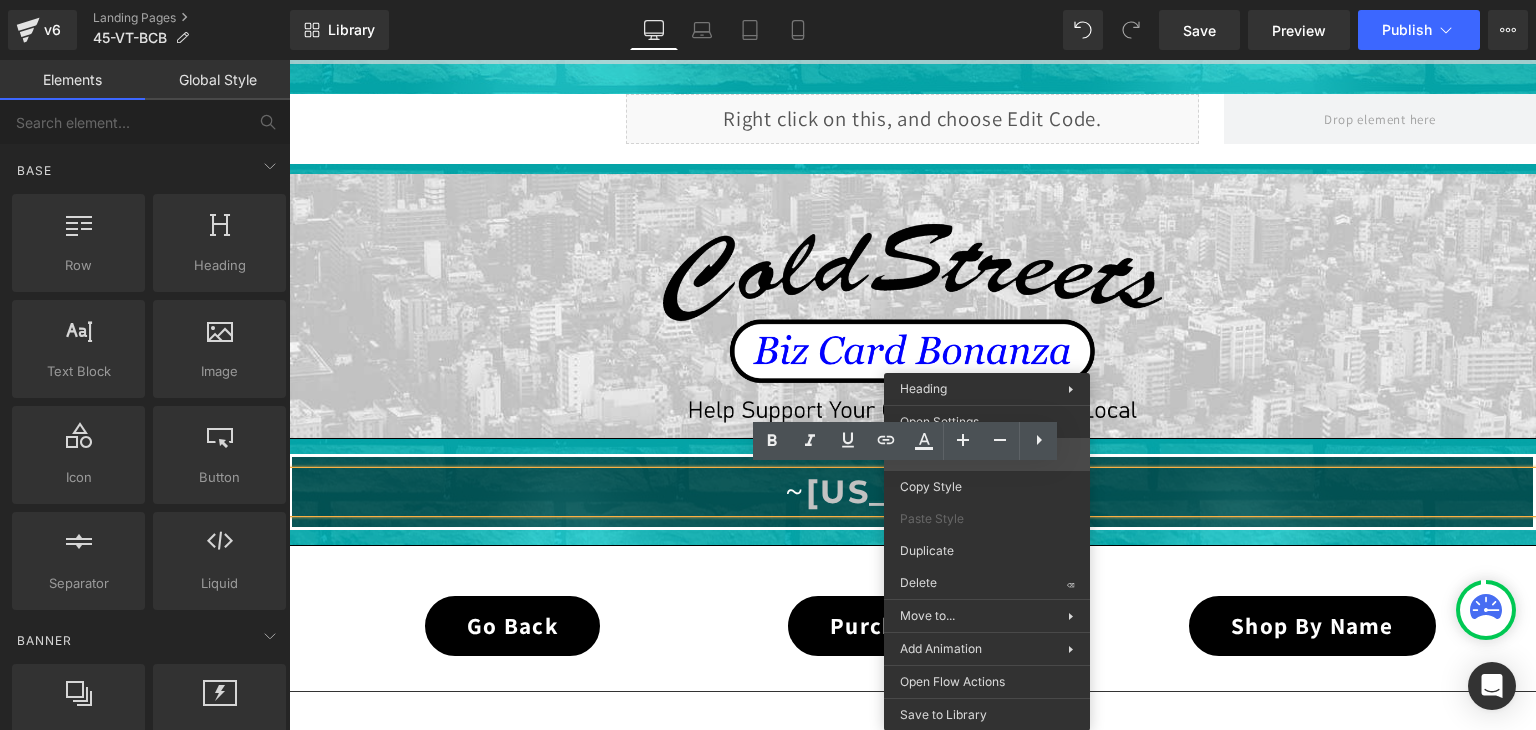 click on "You are previewing how the   will restyle your page. You can not edit Elements in Preset Preview Mode.  v6 Landing Pages 45-VT-BCB Library Desktop Desktop Laptop Tablet Mobile Save Preview Publish Scheduled View Live Page View with current Template Save Template to Library Schedule Publish  Optimize  Publish Settings Shortcuts  Your page can’t be published   You've reached the maximum number of published pages on your plan  (0/0).  You need to upgrade your plan or unpublish all your pages to get 1 publish slot.   Unpublish pages   Upgrade plan  Elements Global Style Base Row  rows, columns, layouts, div Heading  headings, titles, h1,h2,h3,h4,h5,h6 Text Block  texts, paragraphs, contents, blocks Image  images, photos, alts, uploads Icon  icons, symbols Button  button, call to action, cta Separator  separators, dividers, horizontal lines Liquid  liquid, custom code, html, javascript, css, reviews, apps, applications, embeded, iframe Banner Parallax  banner, slideshow, hero, image, cover, parallax, effect ok" at bounding box center [768, 0] 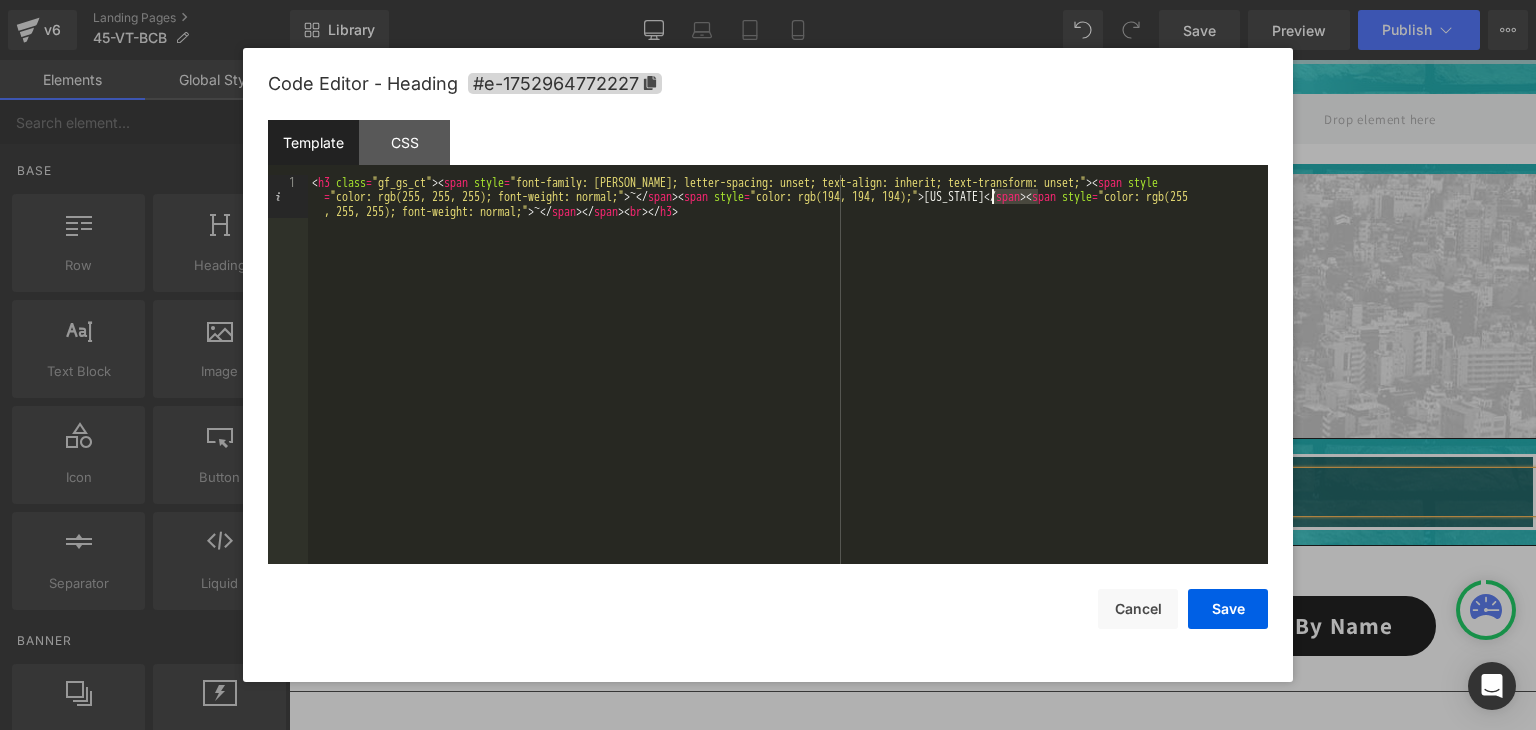 drag, startPoint x: 1040, startPoint y: 201, endPoint x: 993, endPoint y: 195, distance: 47.38143 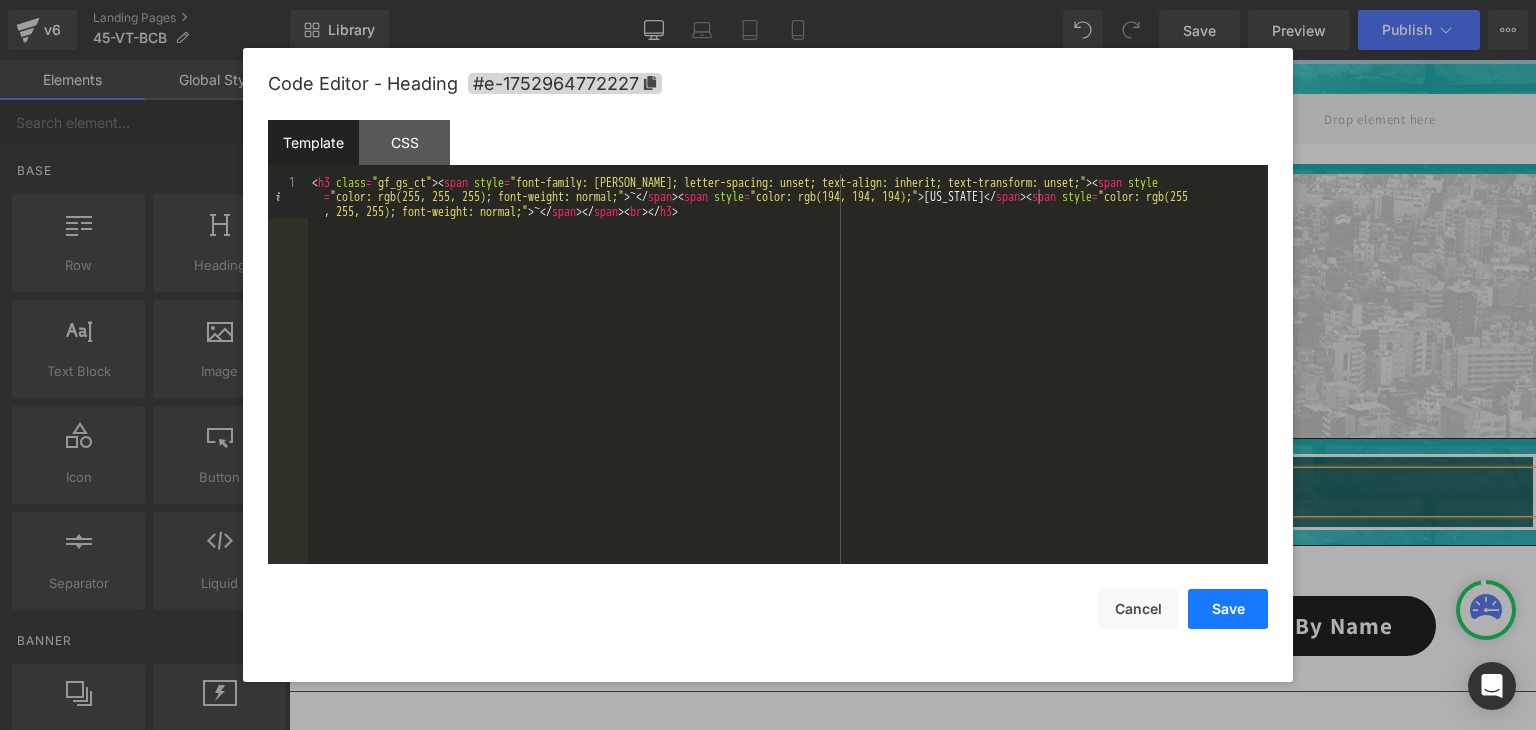 click on "Save" at bounding box center (1228, 609) 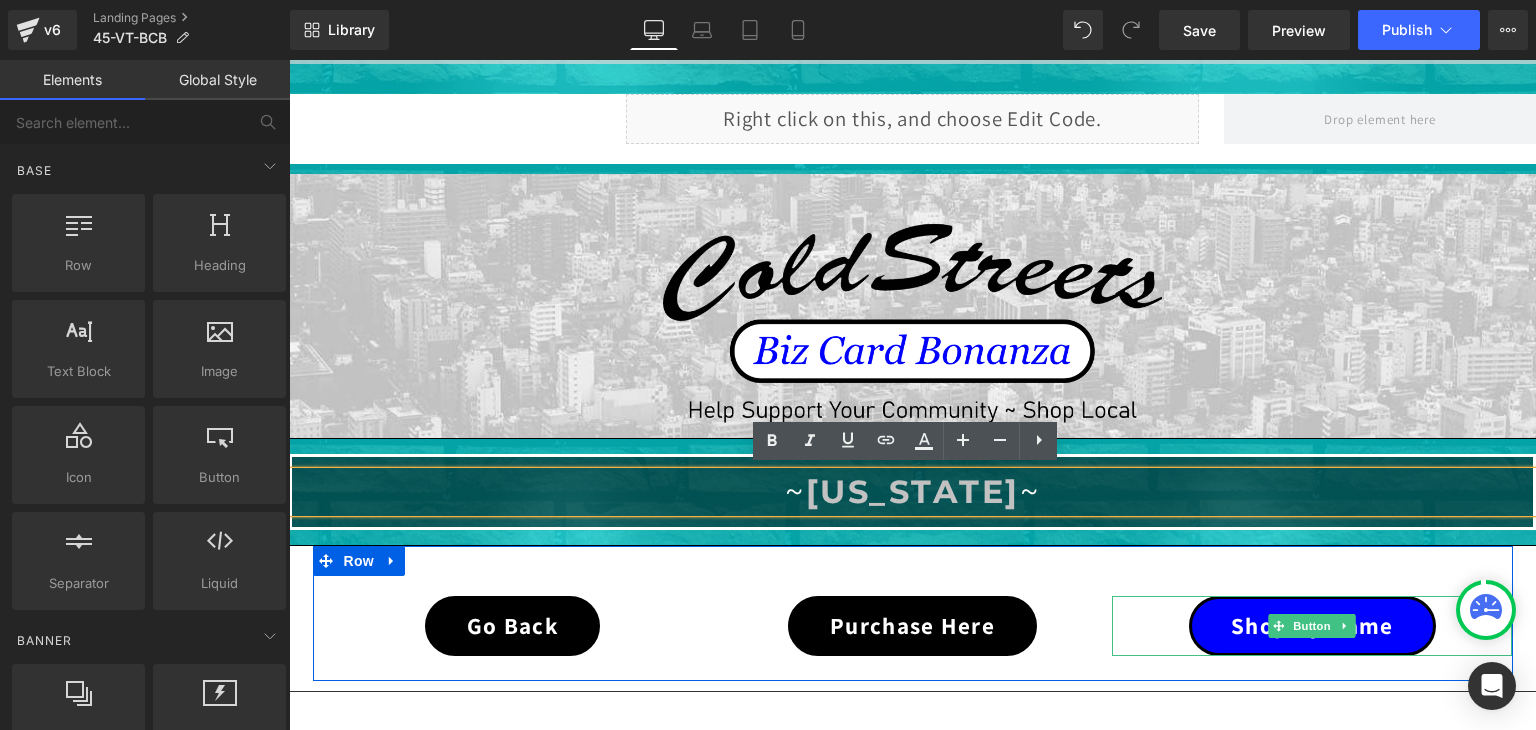 drag, startPoint x: 1305, startPoint y: 615, endPoint x: 1240, endPoint y: 619, distance: 65.12296 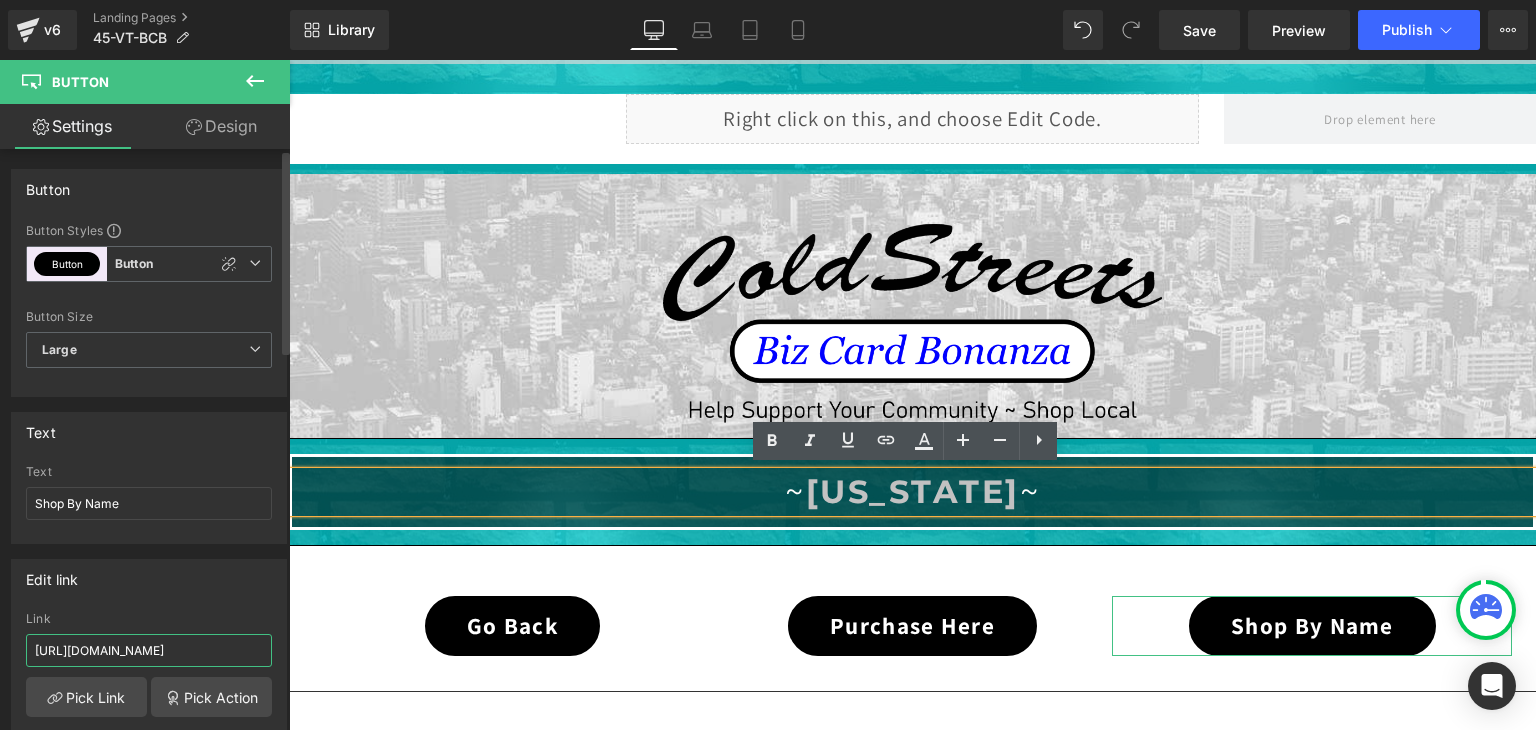 scroll, scrollTop: 0, scrollLeft: 44, axis: horizontal 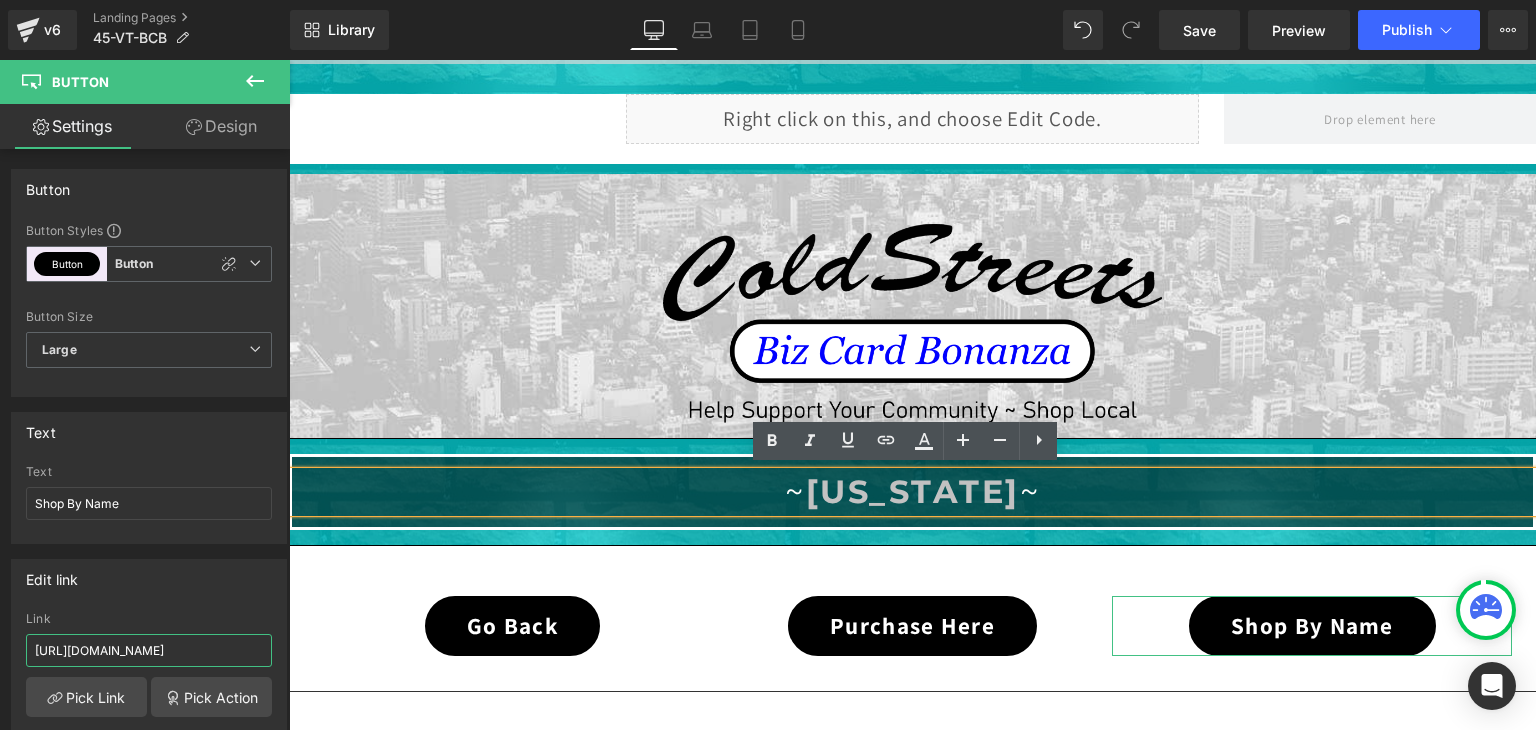 type on "https://coldstreets.com/pages/45-vt-shop-name" 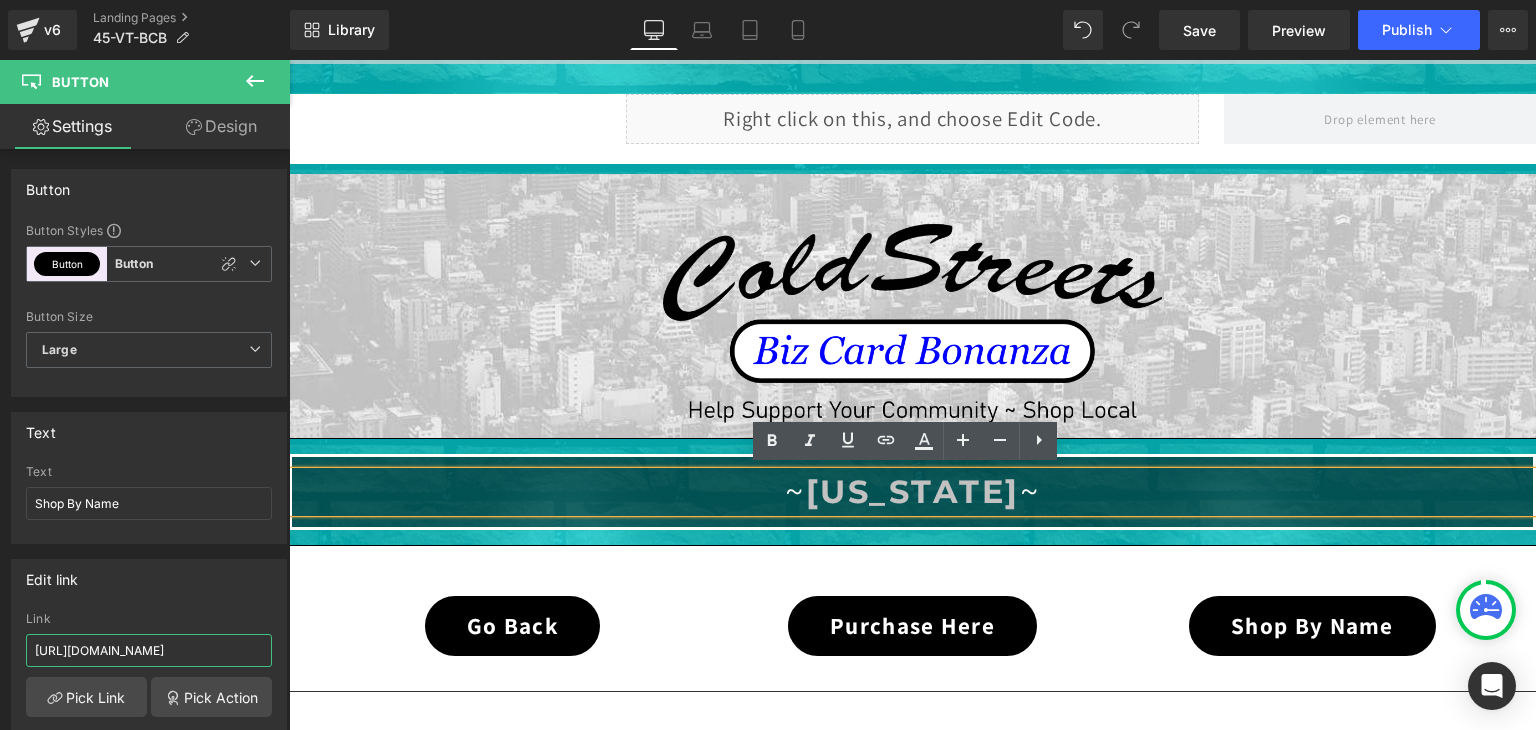 scroll, scrollTop: 0, scrollLeft: 56, axis: horizontal 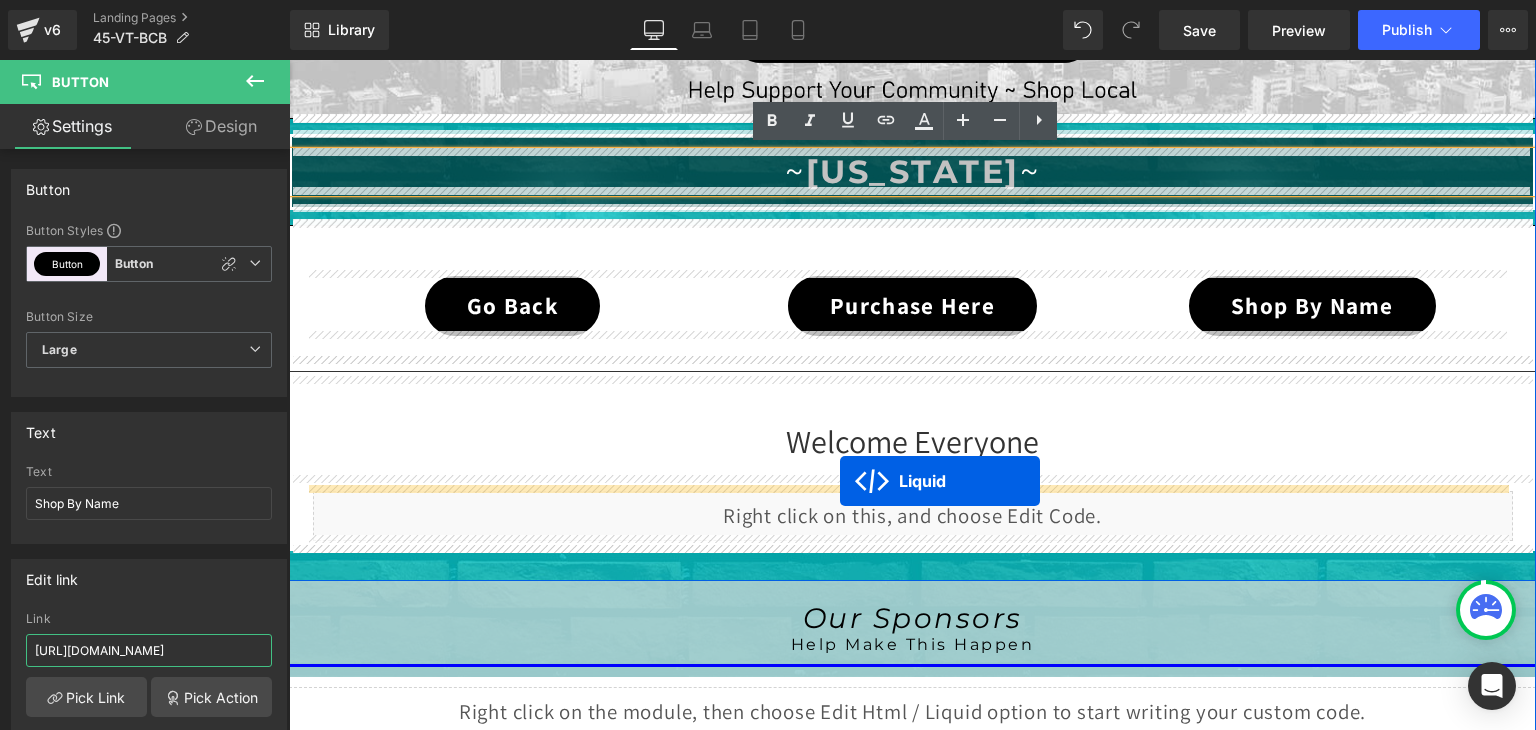 drag, startPoint x: 848, startPoint y: 408, endPoint x: 840, endPoint y: 481, distance: 73.43705 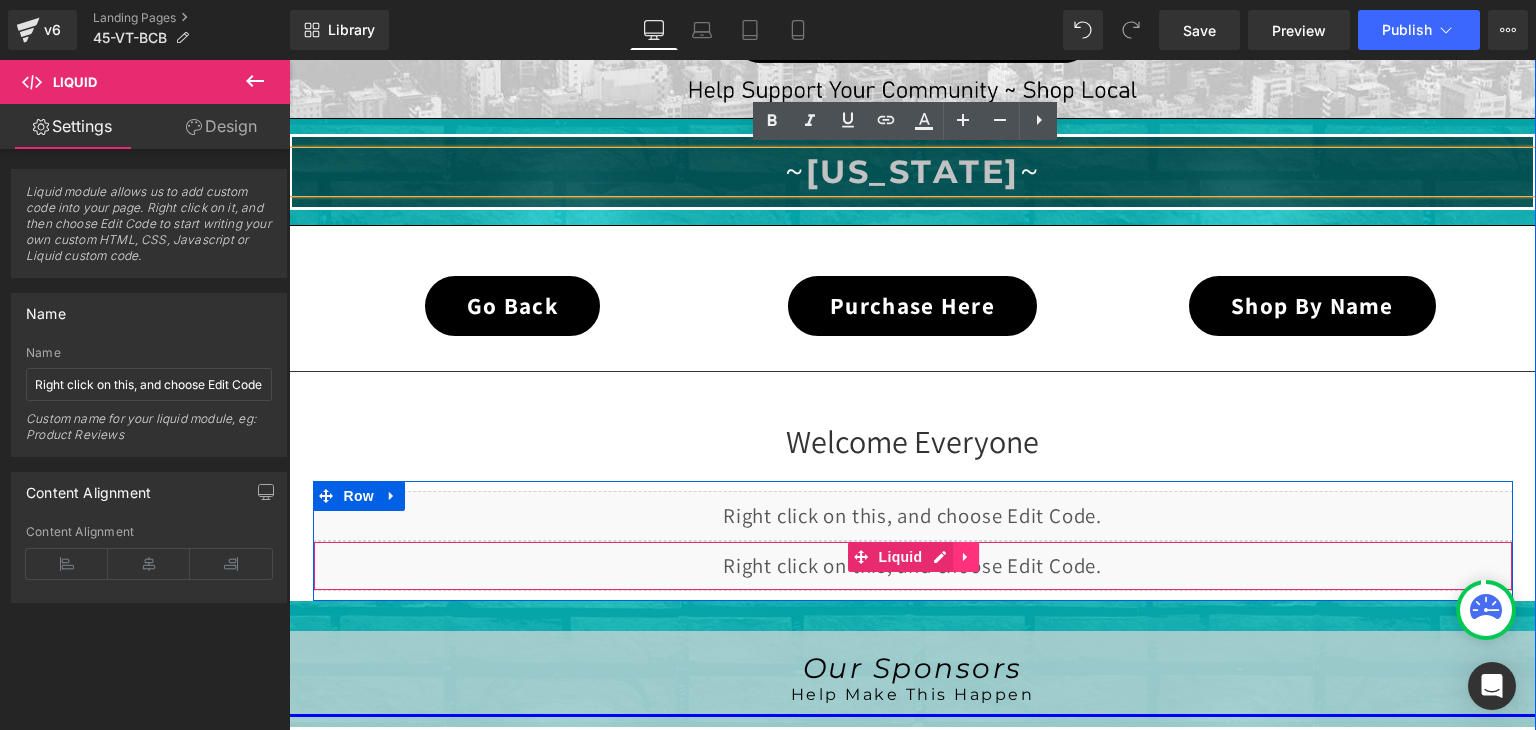 click 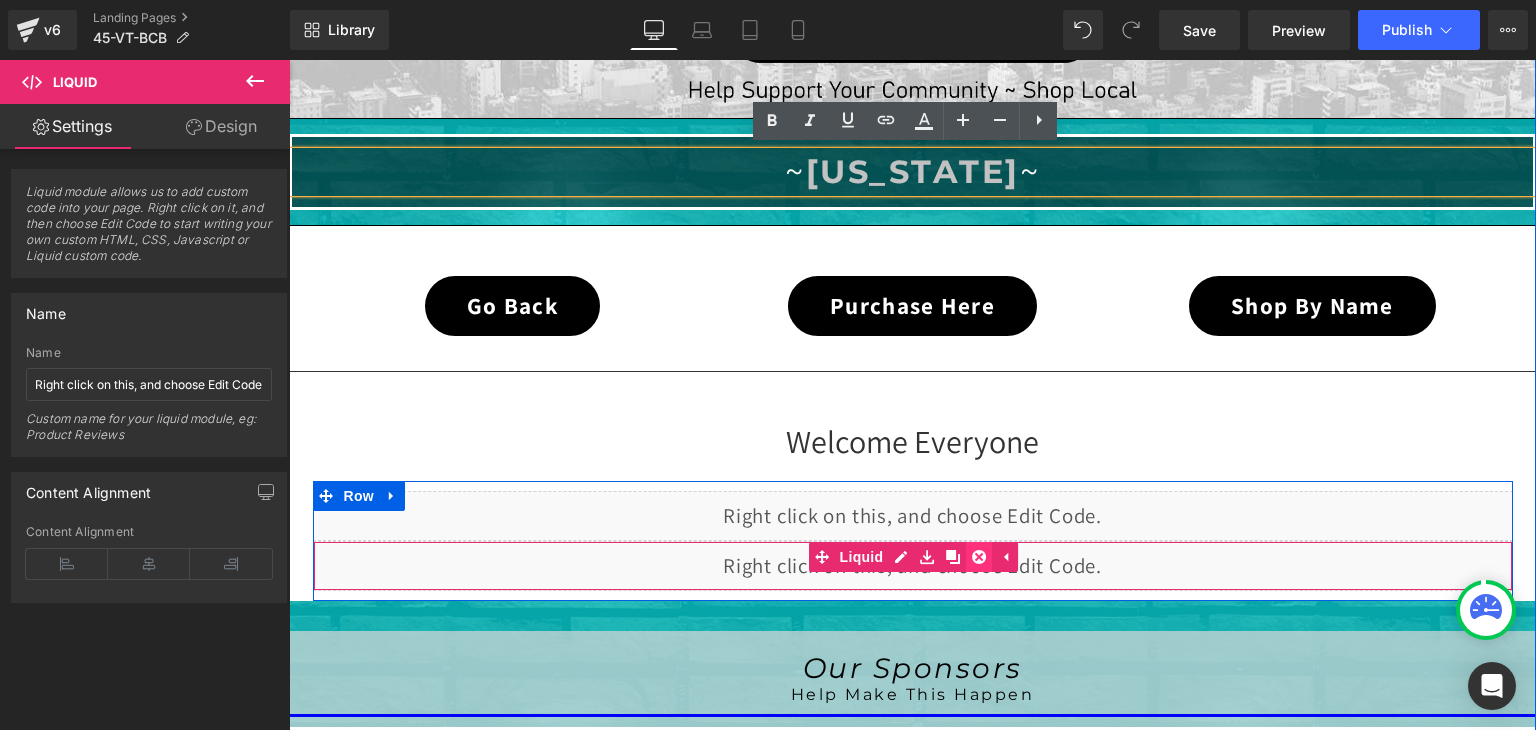 click 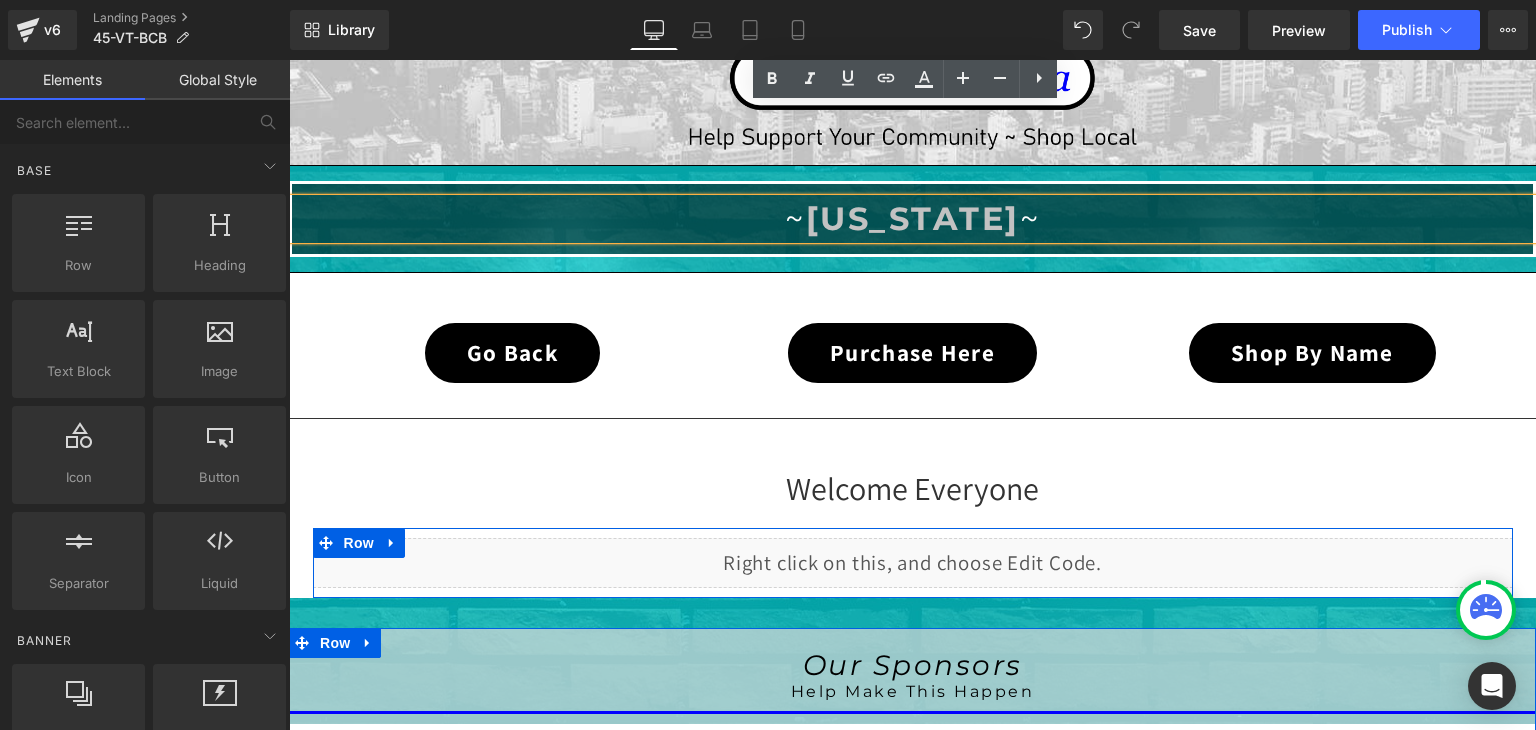 scroll, scrollTop: 1479, scrollLeft: 0, axis: vertical 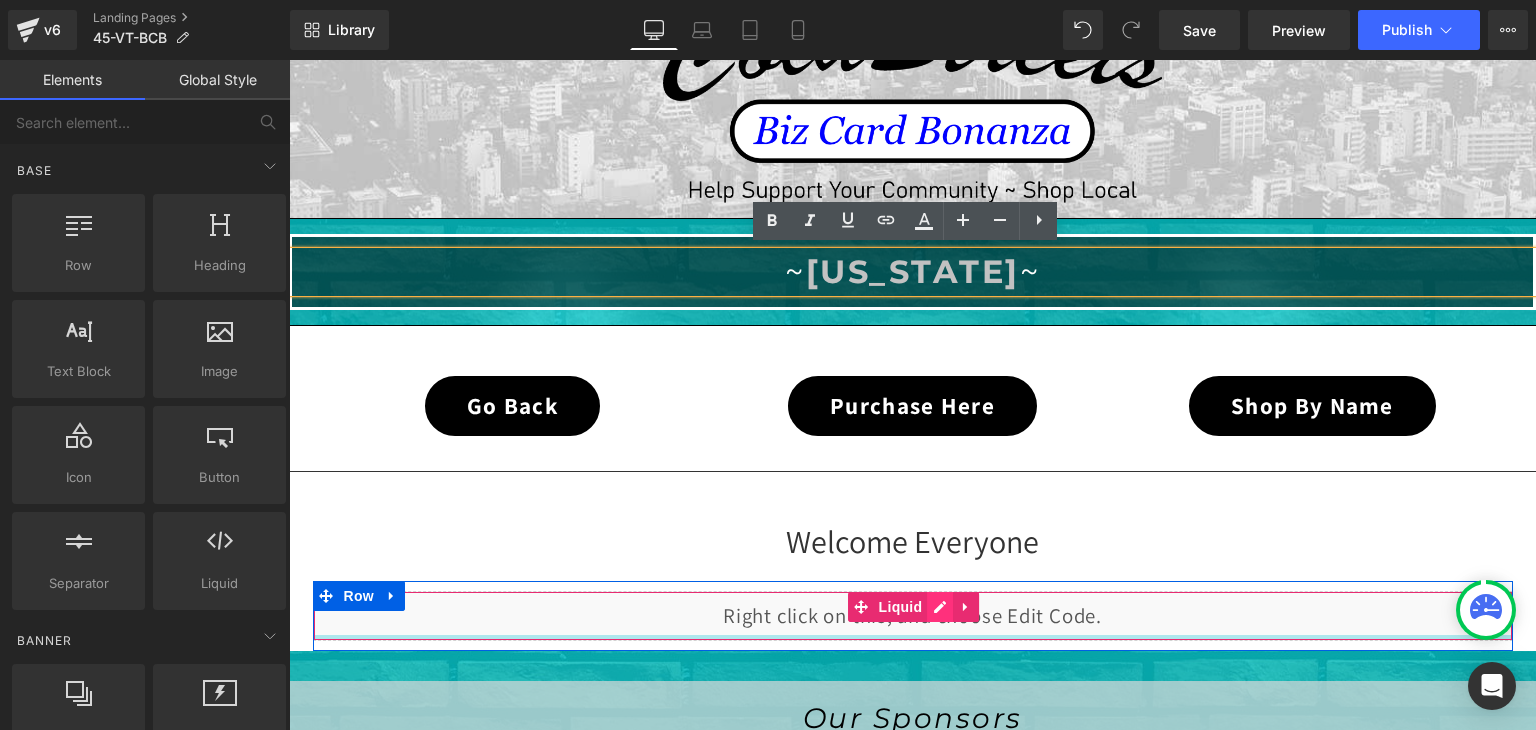 click on "Liquid" at bounding box center (913, 616) 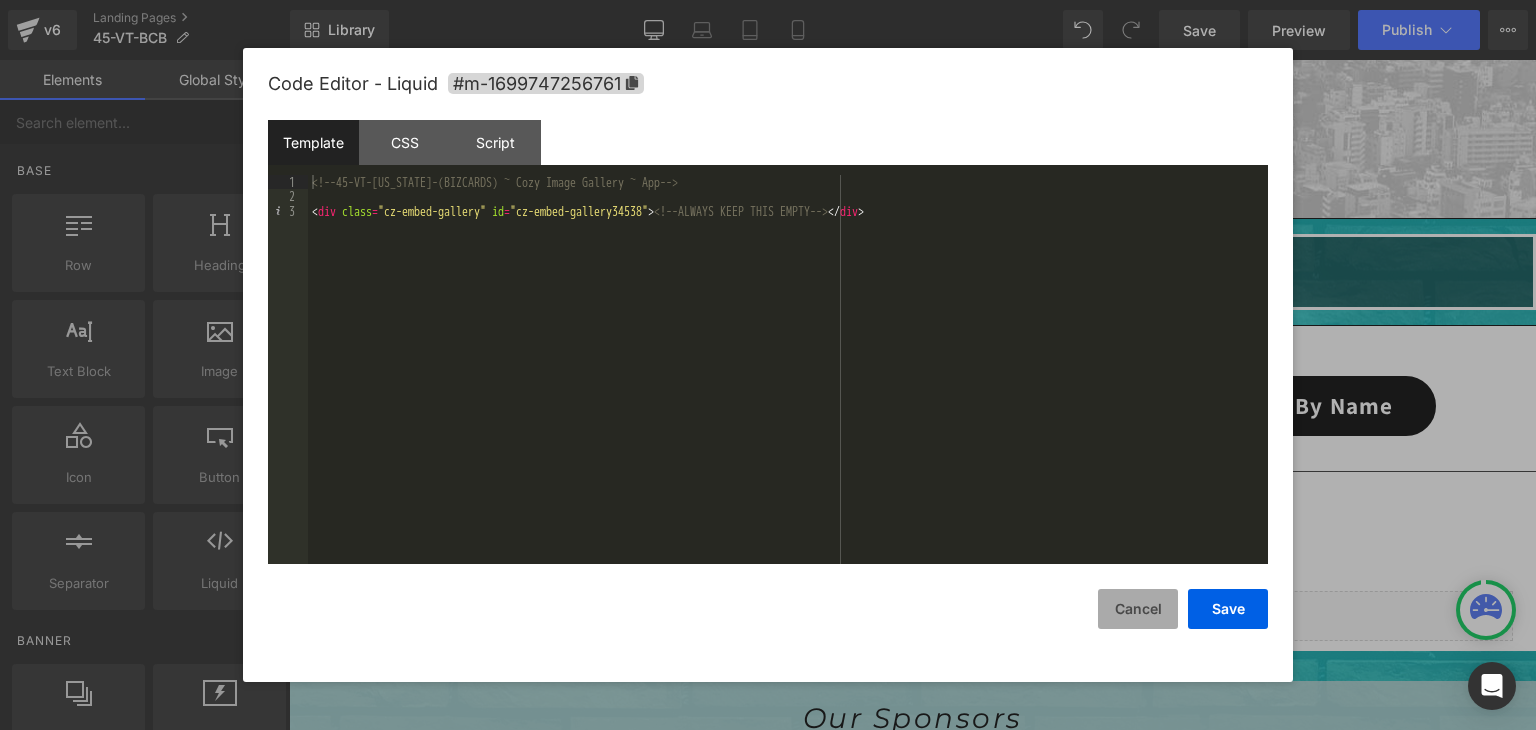 click on "Cancel" at bounding box center (1138, 609) 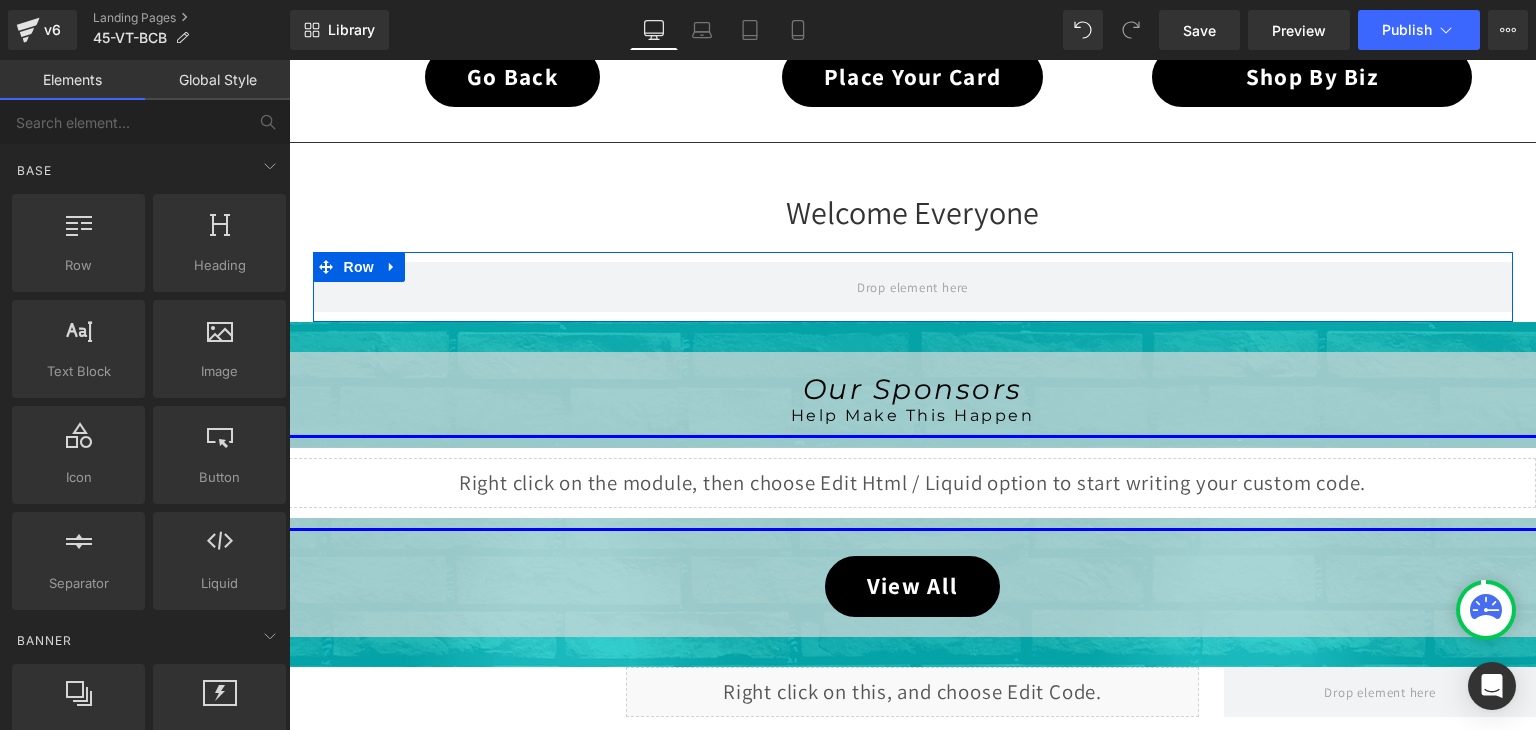 scroll, scrollTop: 679, scrollLeft: 0, axis: vertical 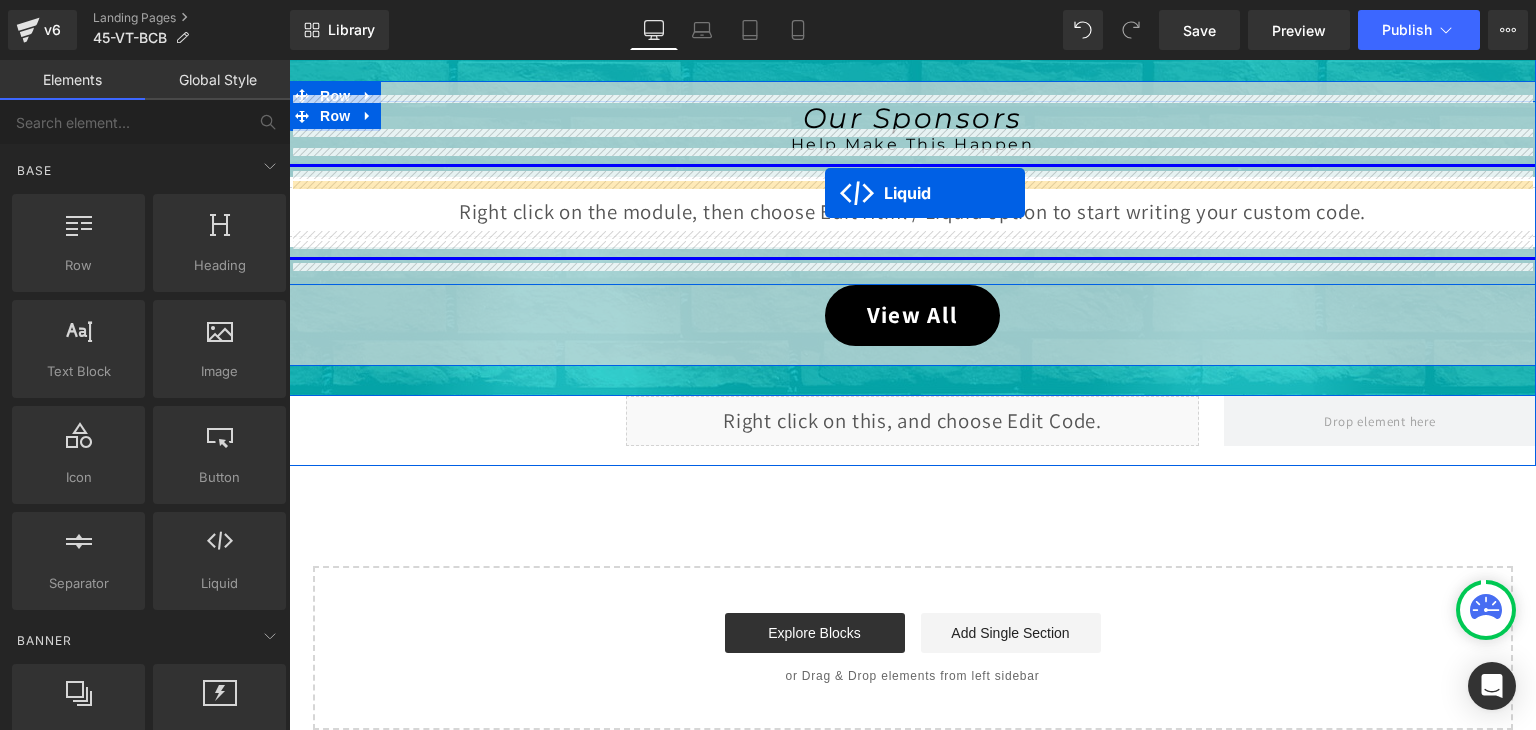drag, startPoint x: 846, startPoint y: 486, endPoint x: 825, endPoint y: 193, distance: 293.7516 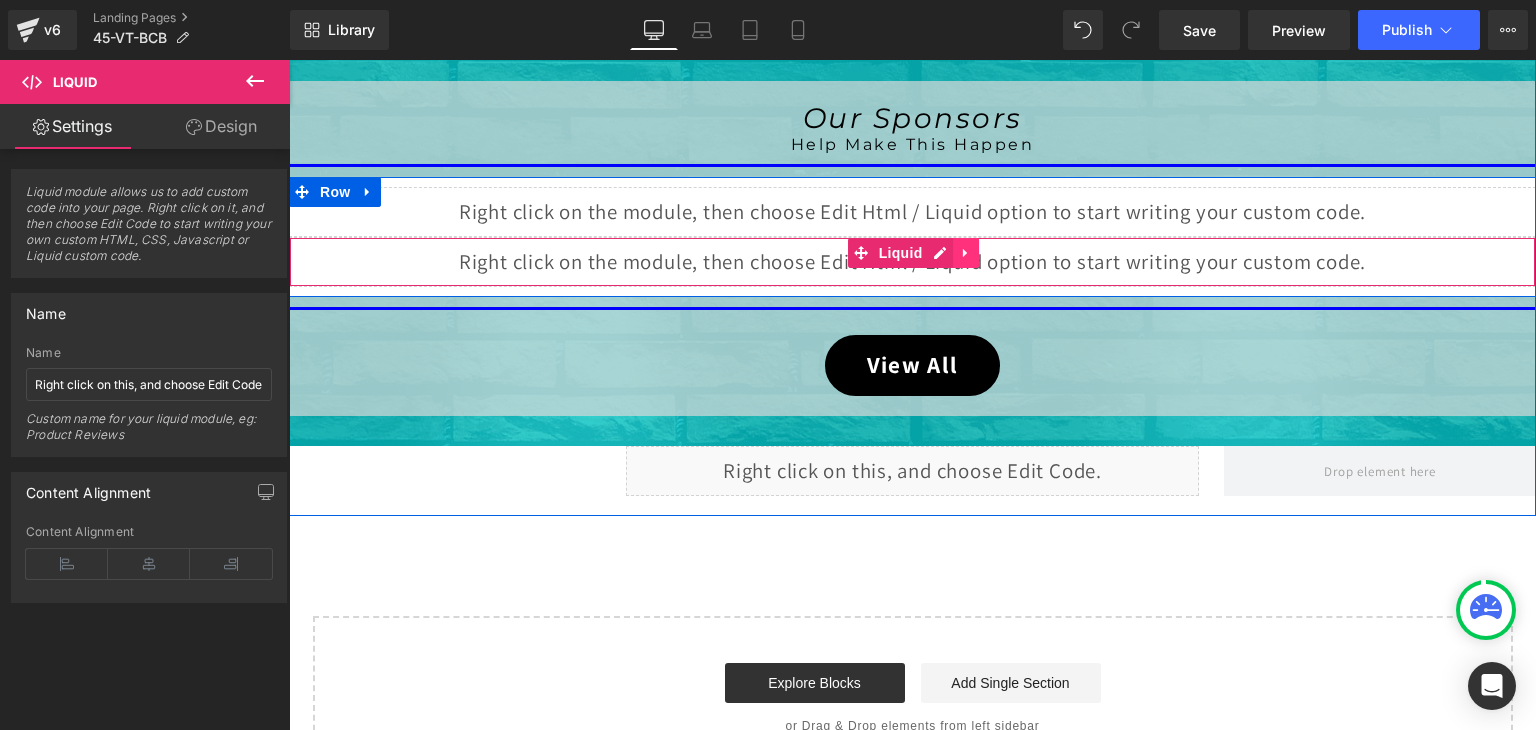 click 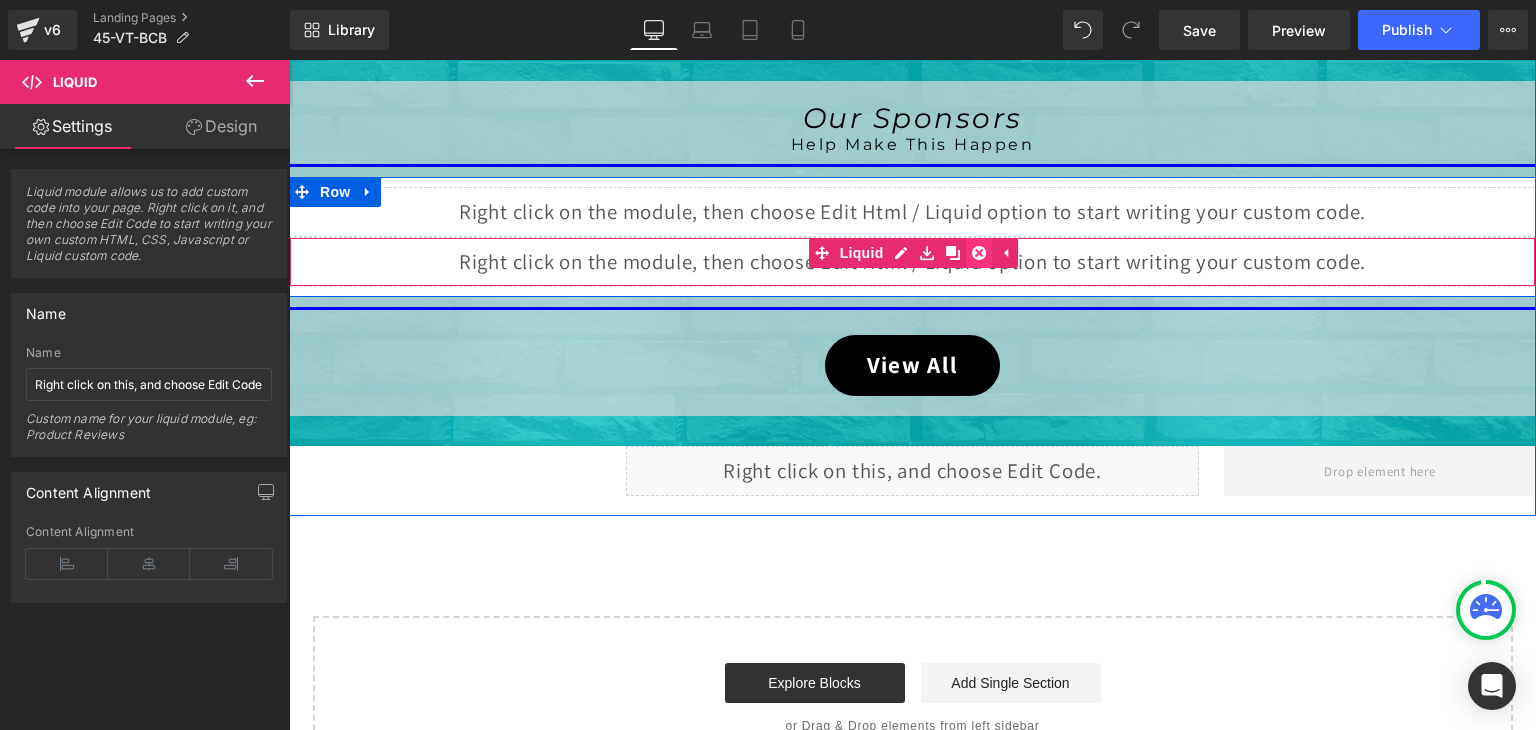 click 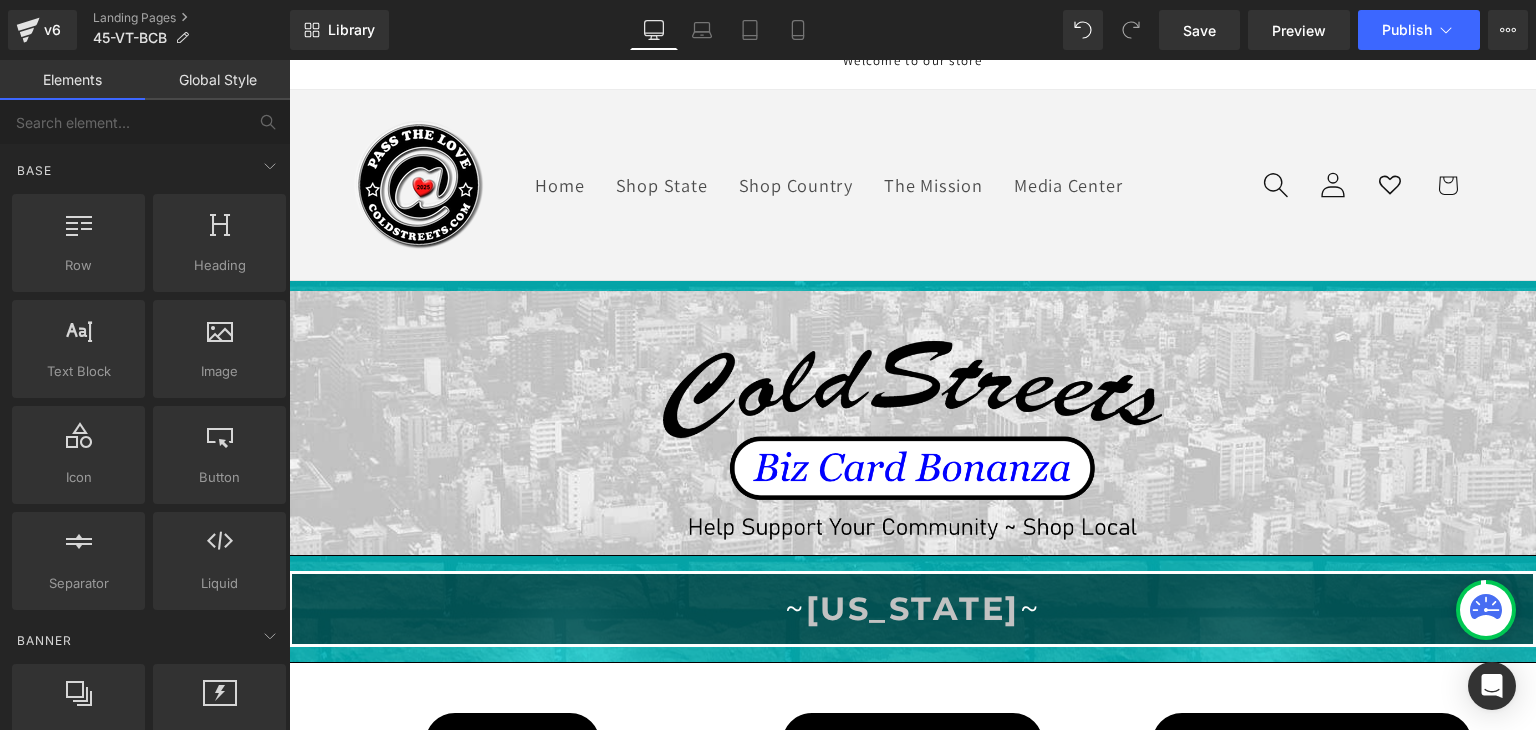 scroll, scrollTop: 0, scrollLeft: 0, axis: both 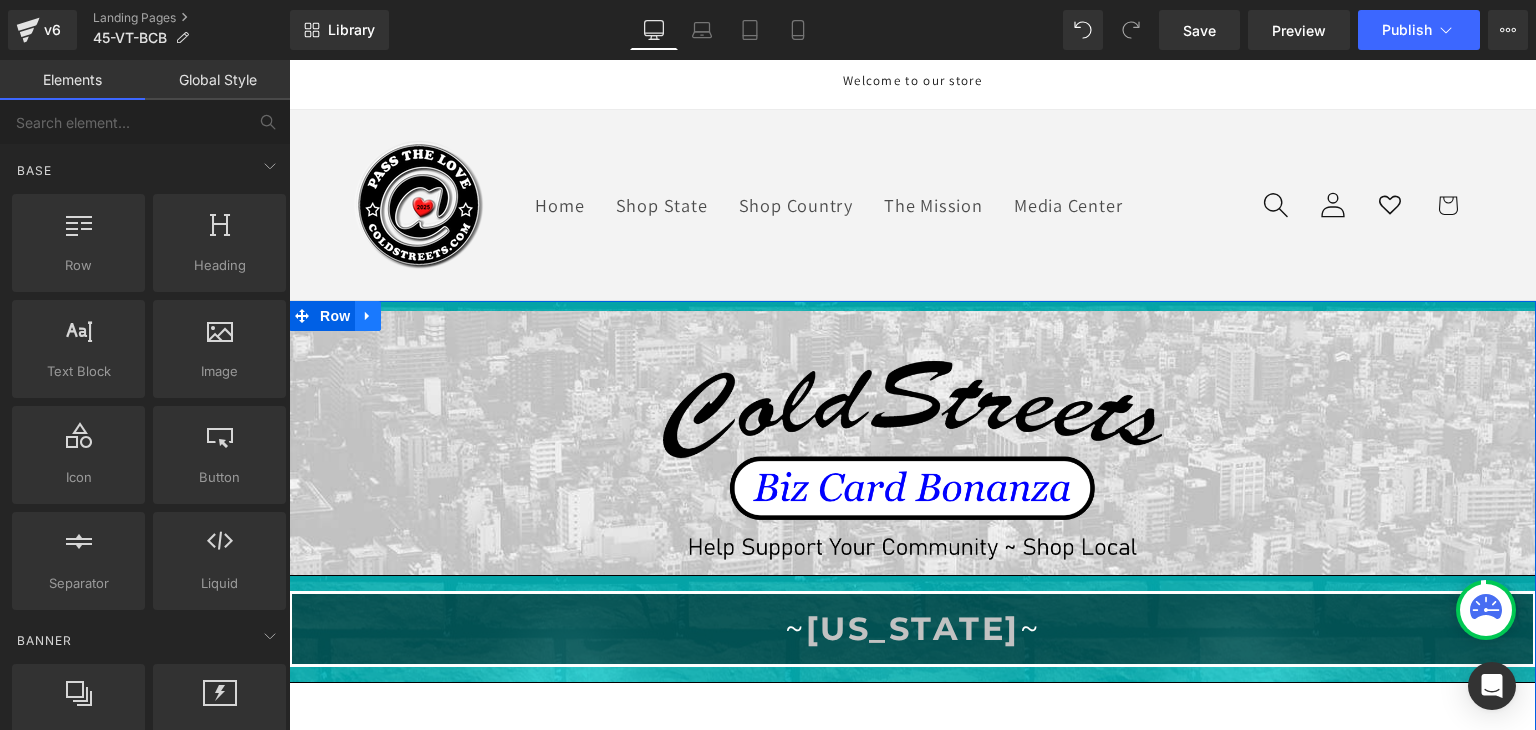 click 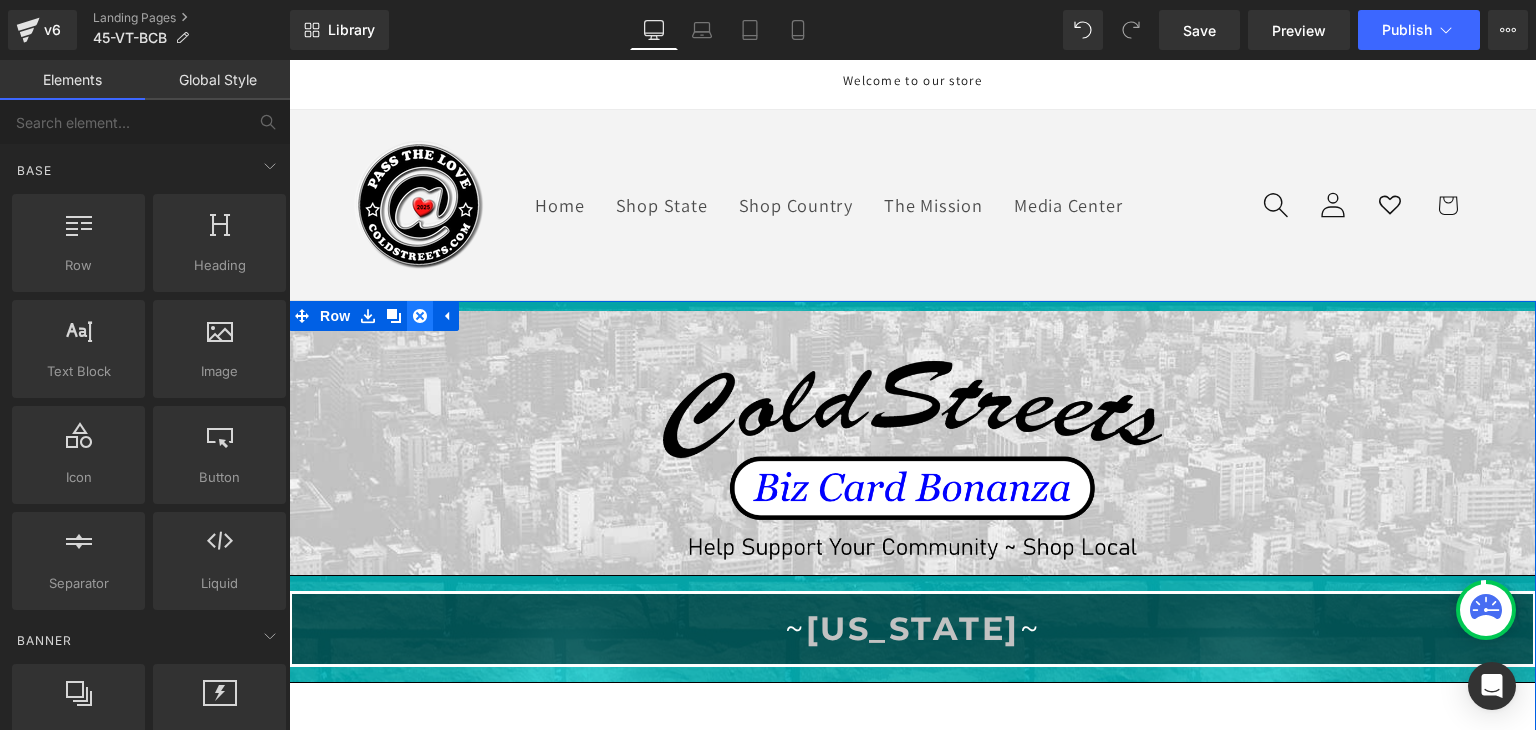 click 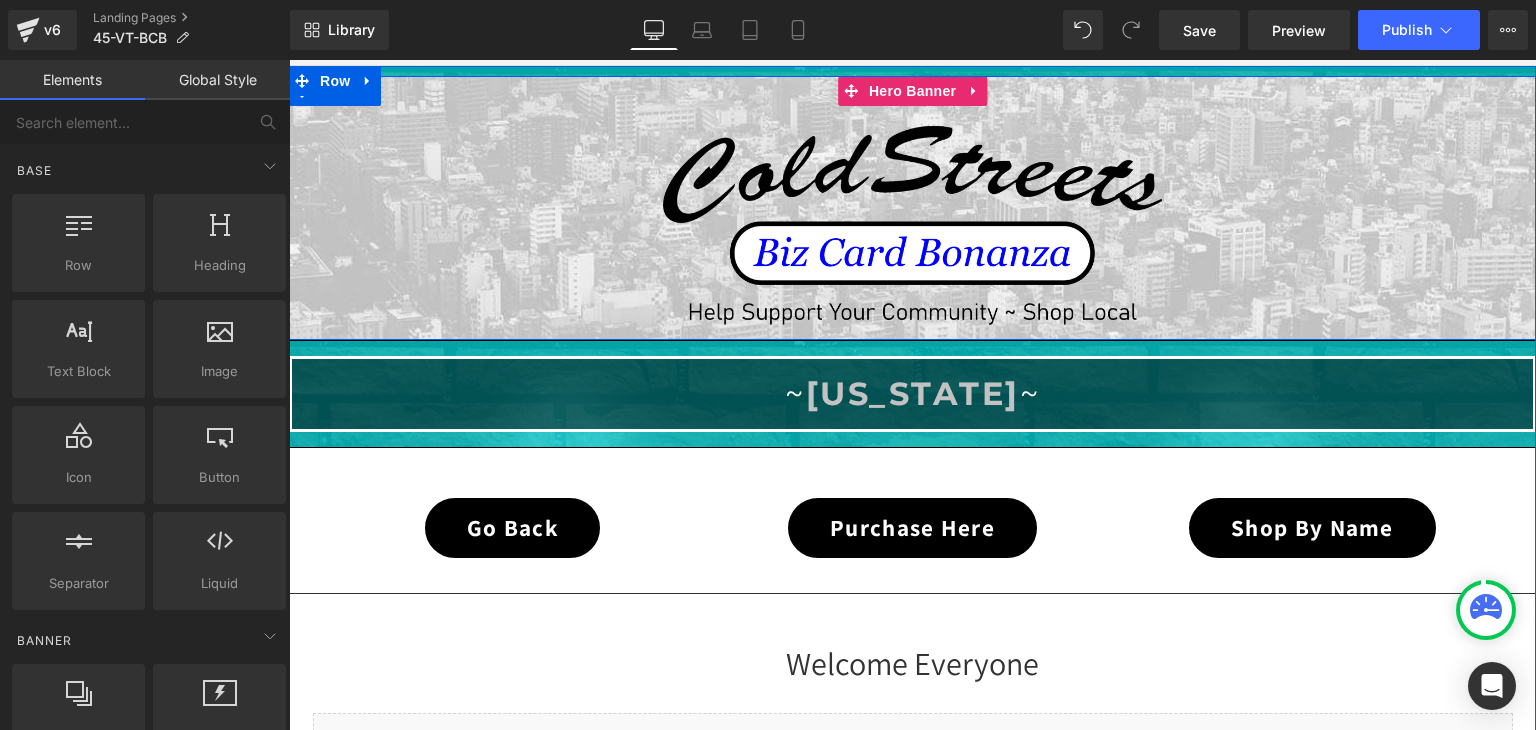 scroll, scrollTop: 300, scrollLeft: 0, axis: vertical 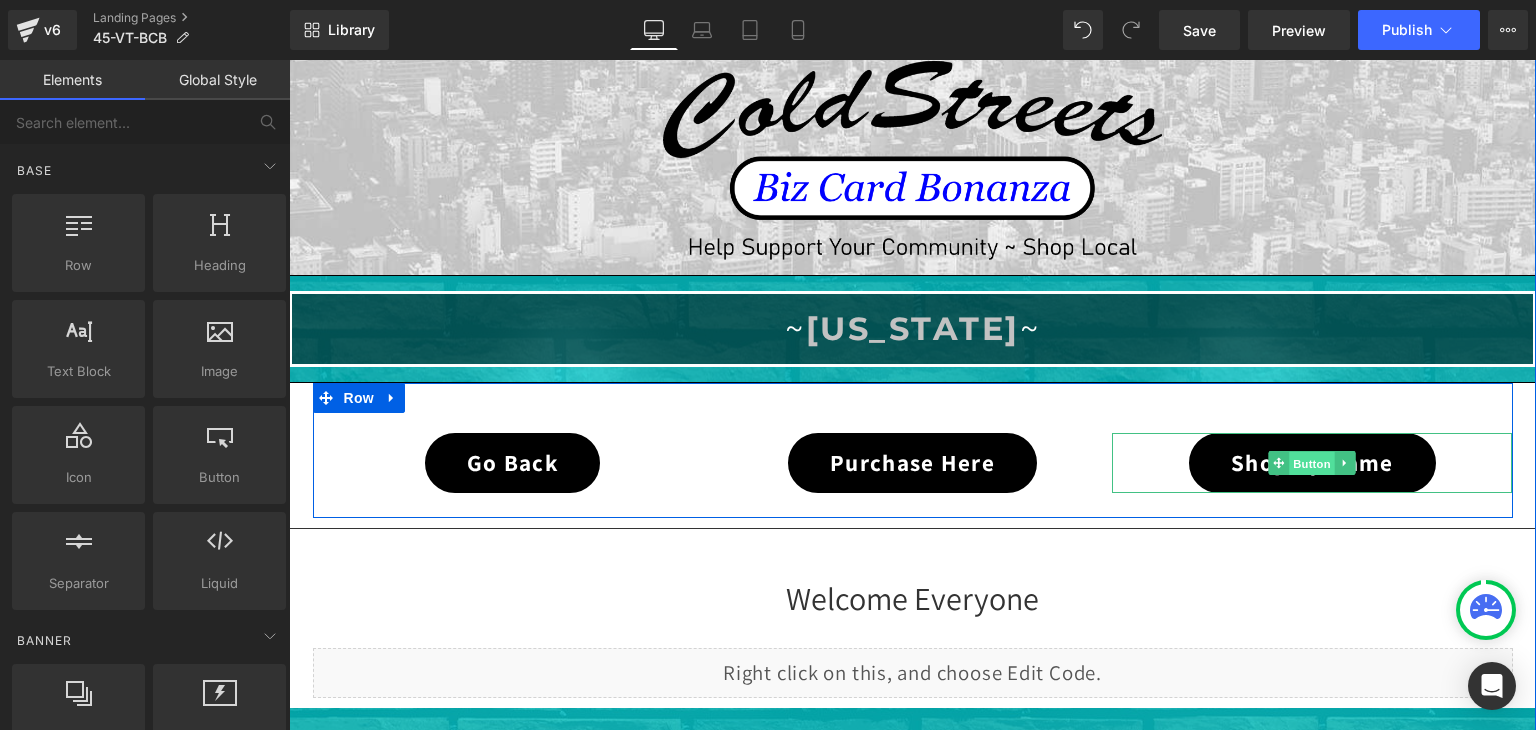 click on "Button" at bounding box center [1313, 464] 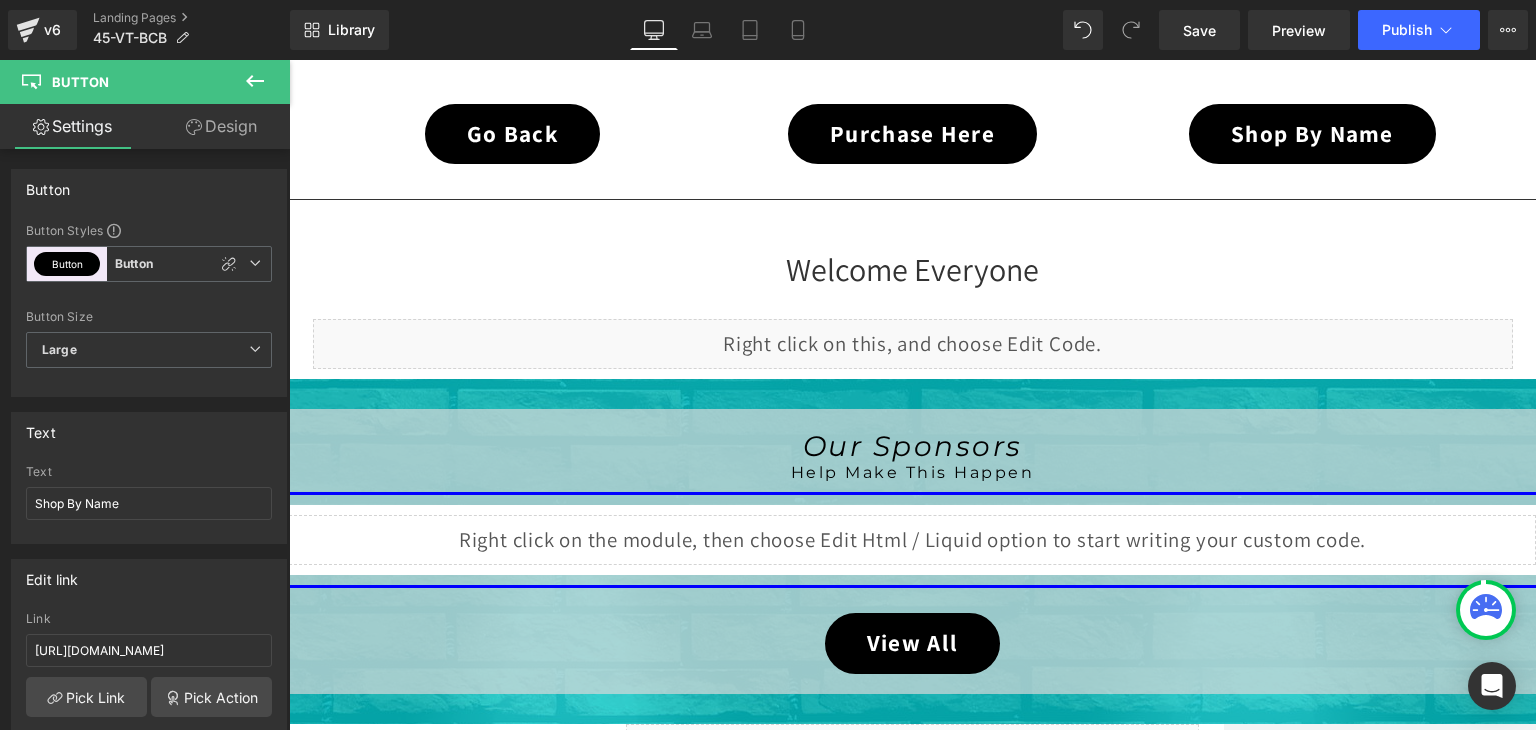scroll, scrollTop: 900, scrollLeft: 0, axis: vertical 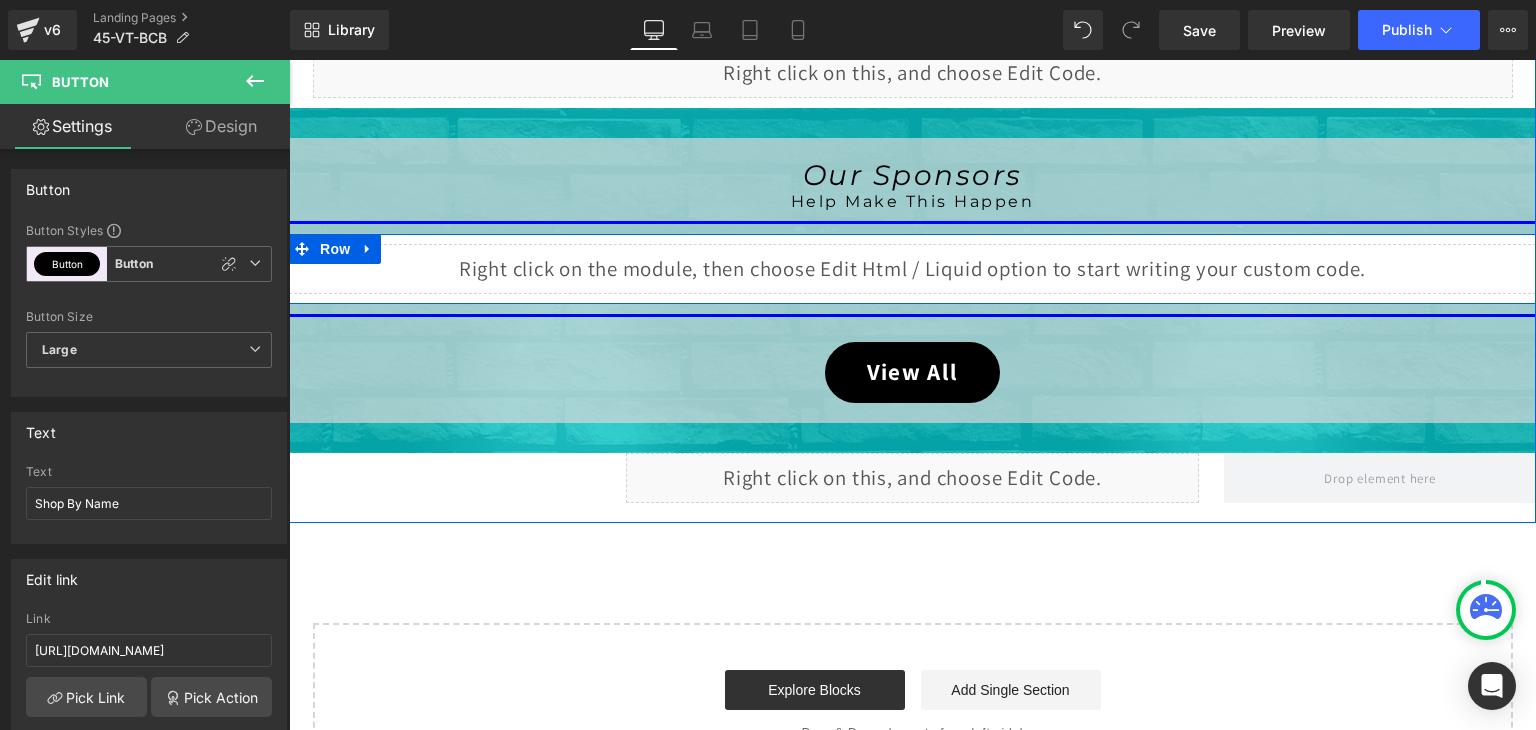 click on "Liquid" at bounding box center [912, 269] 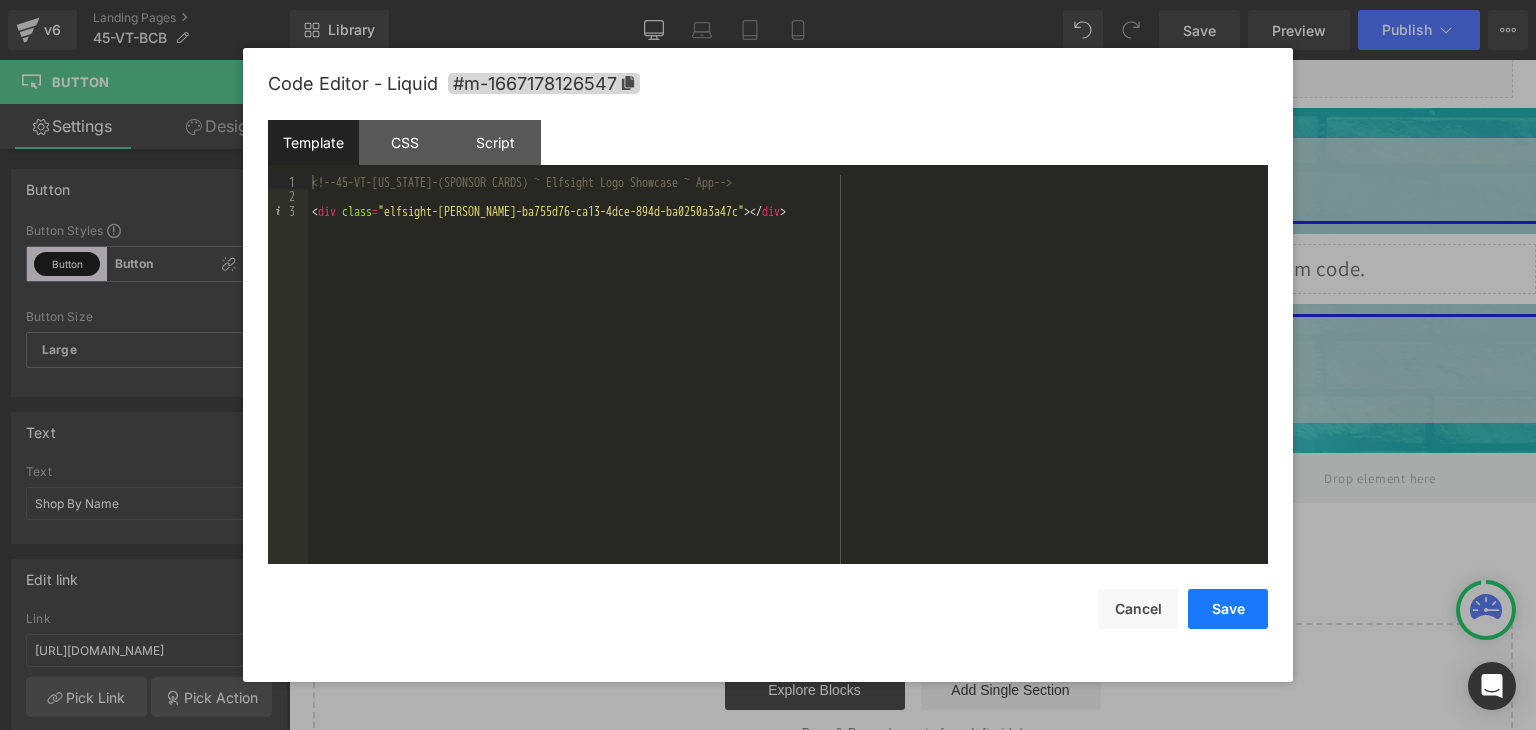 click on "Save" at bounding box center [1228, 609] 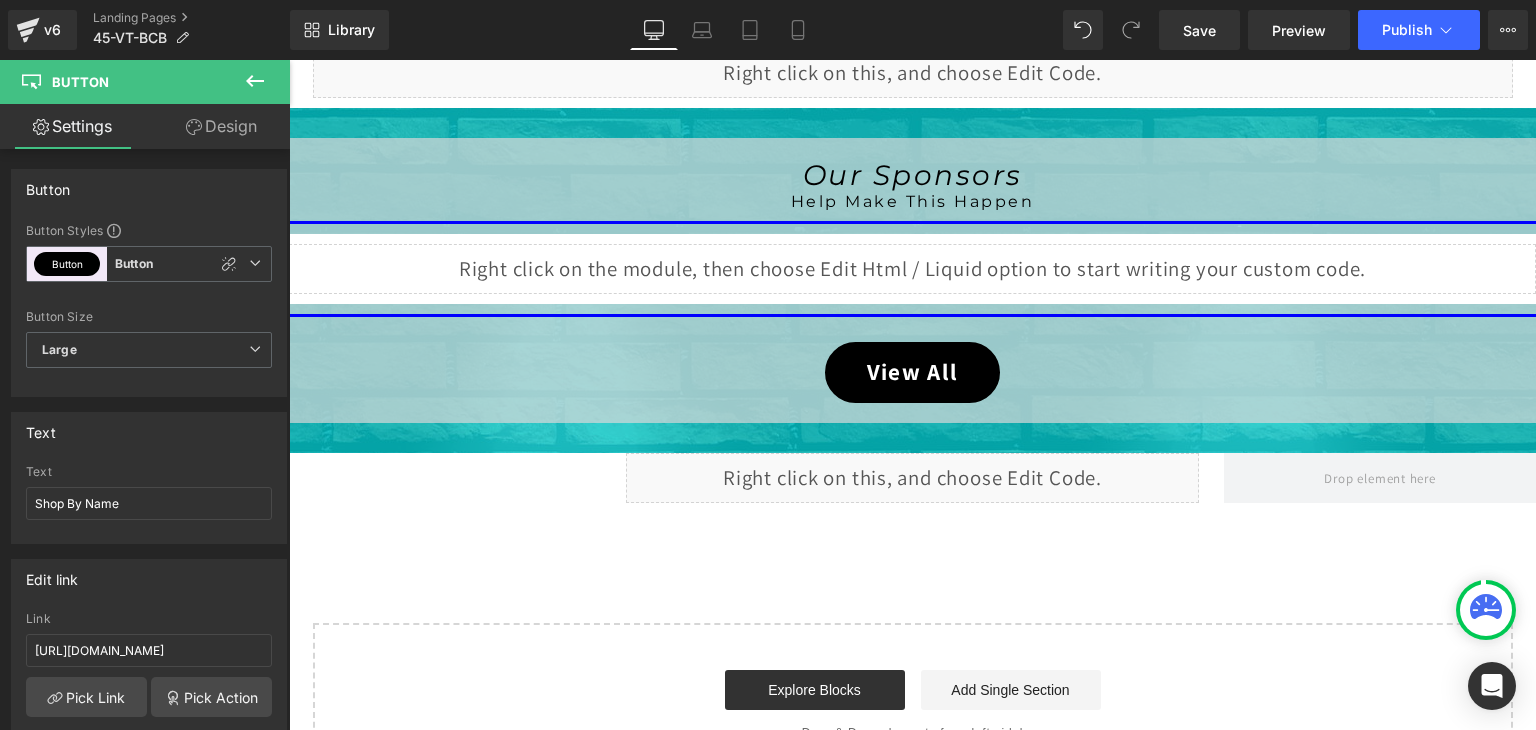 click at bounding box center (1486, 610) 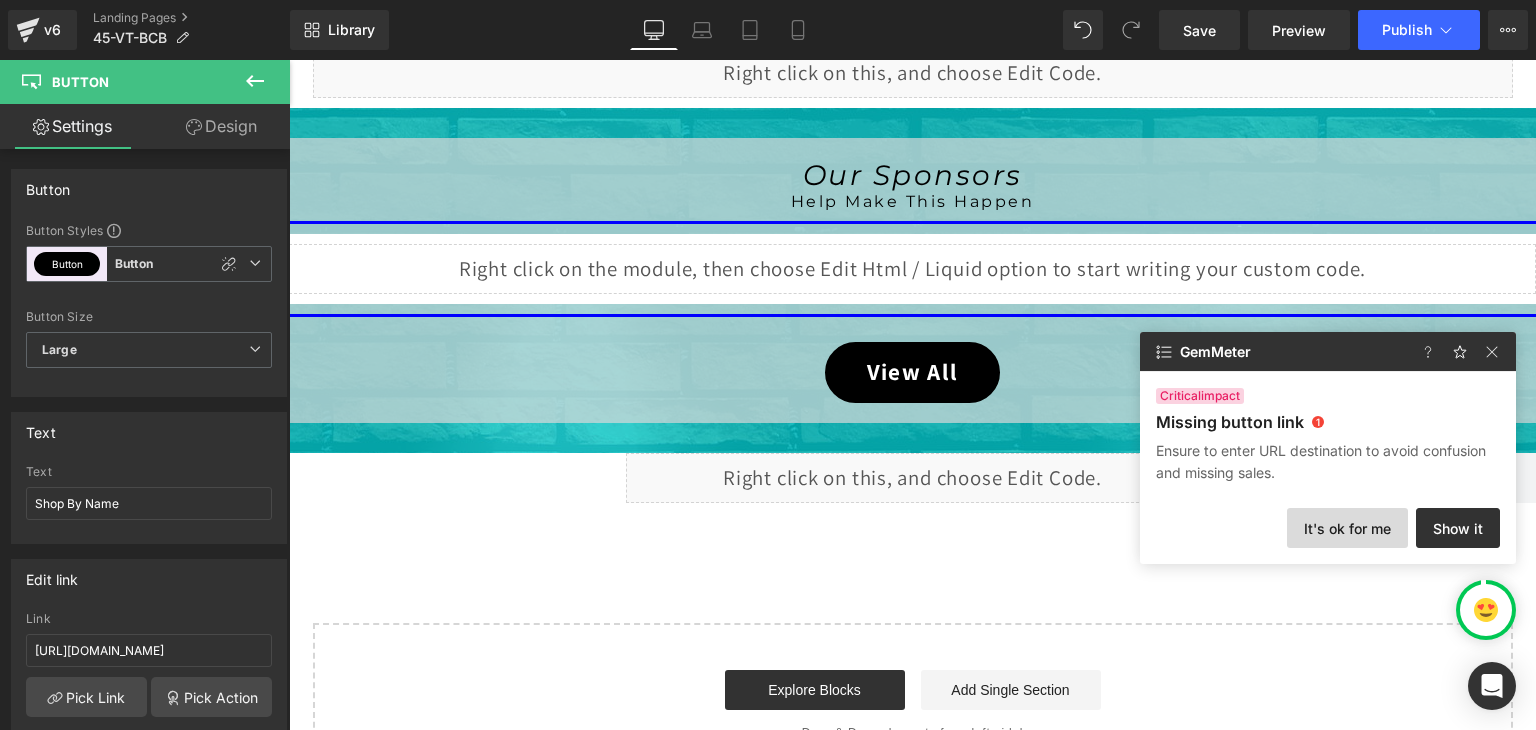 click on "It's ok for me" at bounding box center (1347, 528) 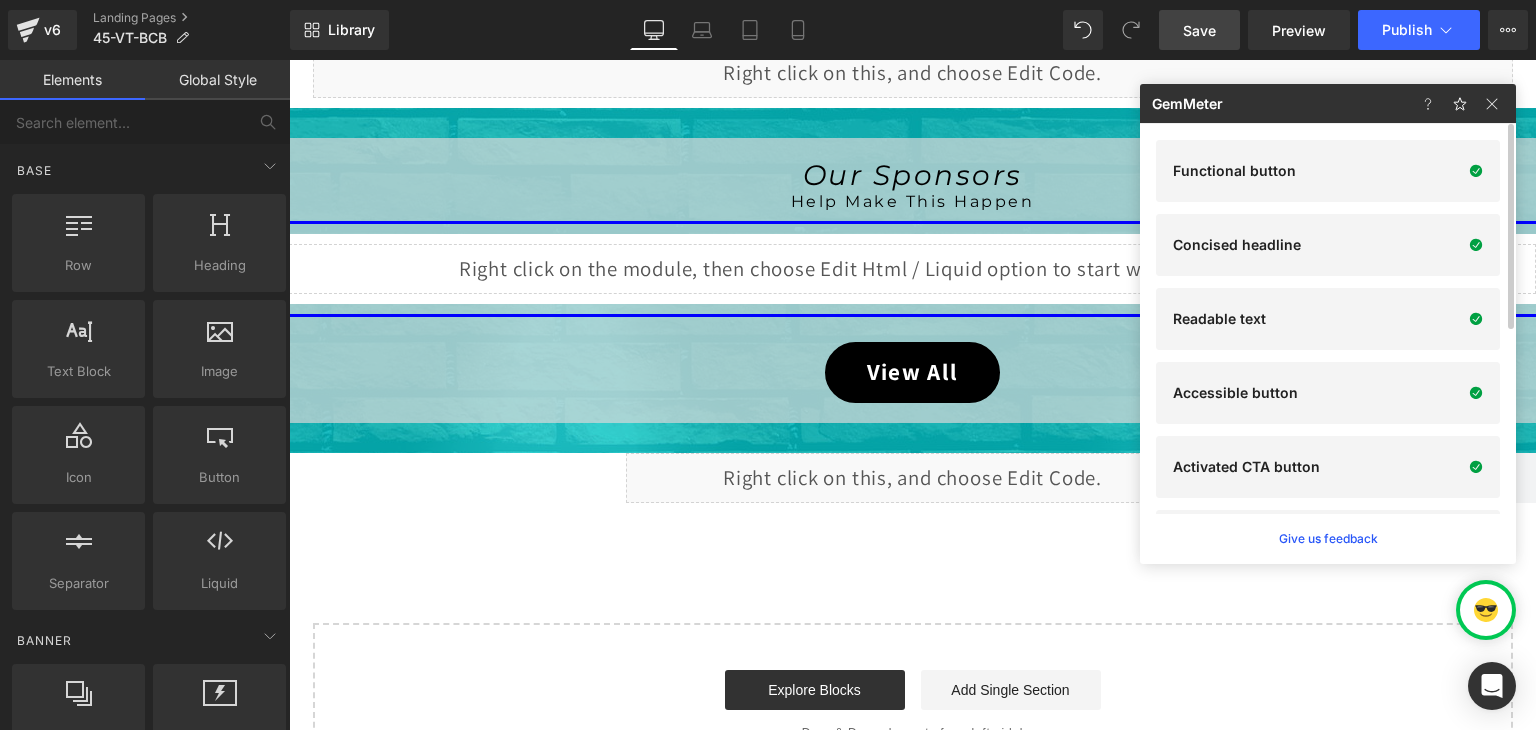 click on "Save" at bounding box center (1199, 30) 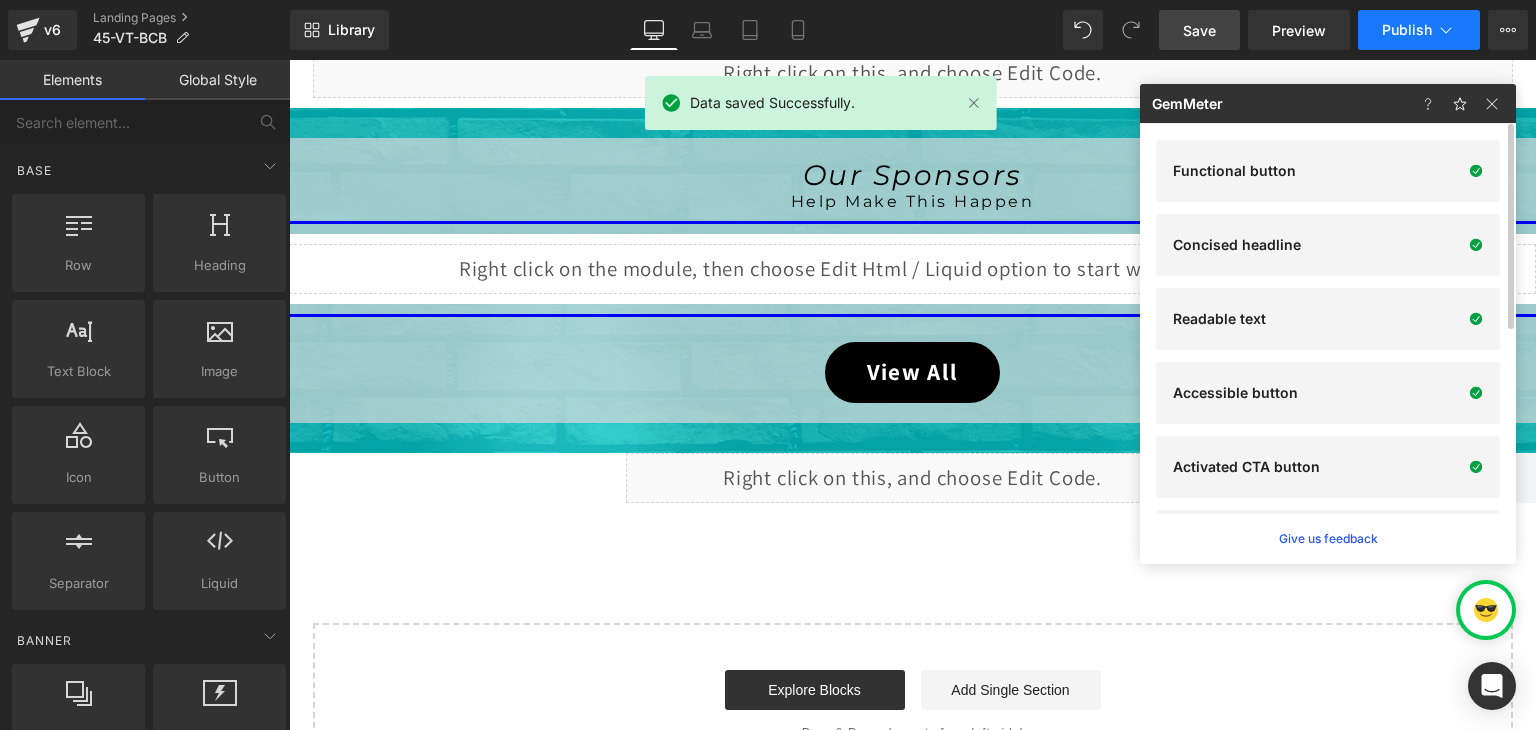 click 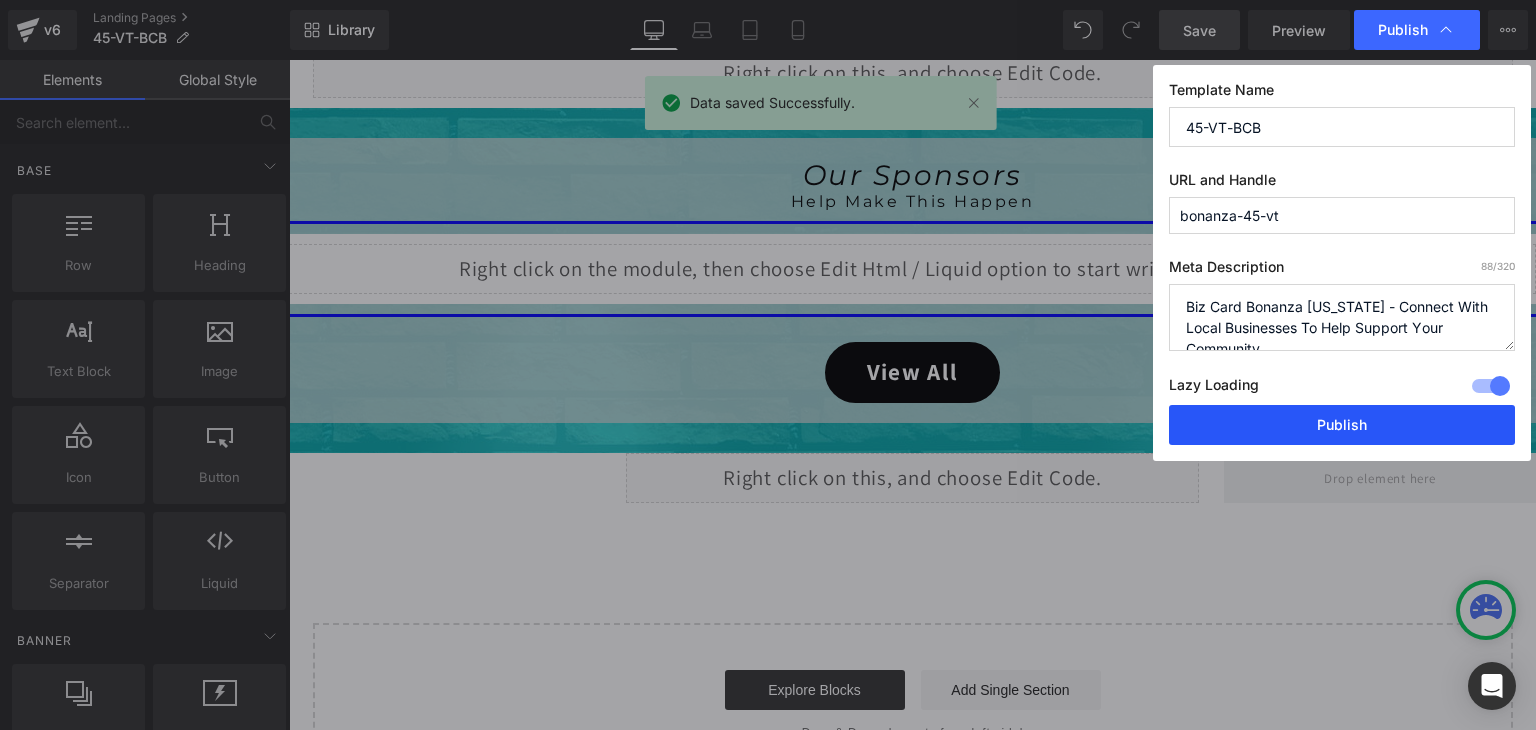 click on "Publish" at bounding box center (1342, 425) 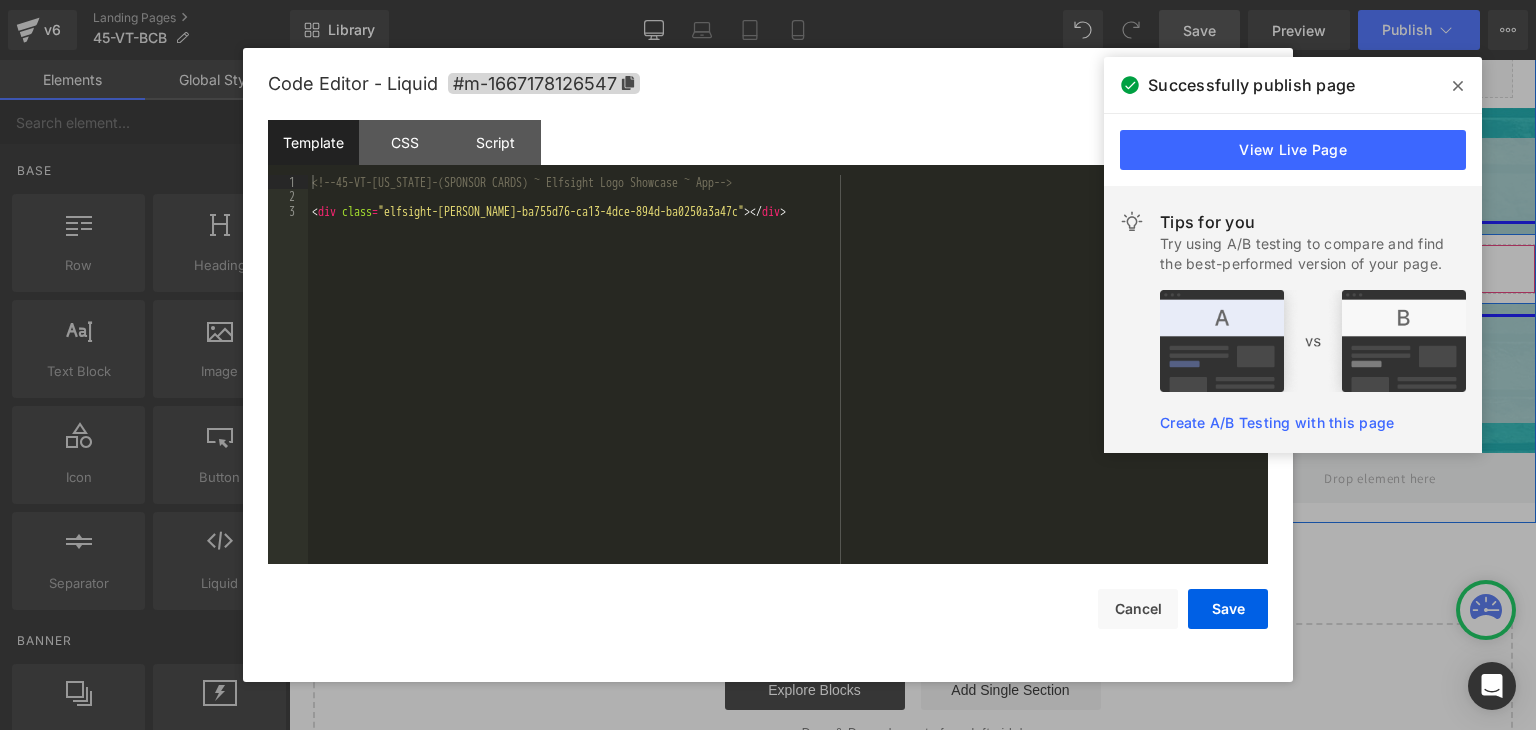 click on "Liquid" at bounding box center (912, 269) 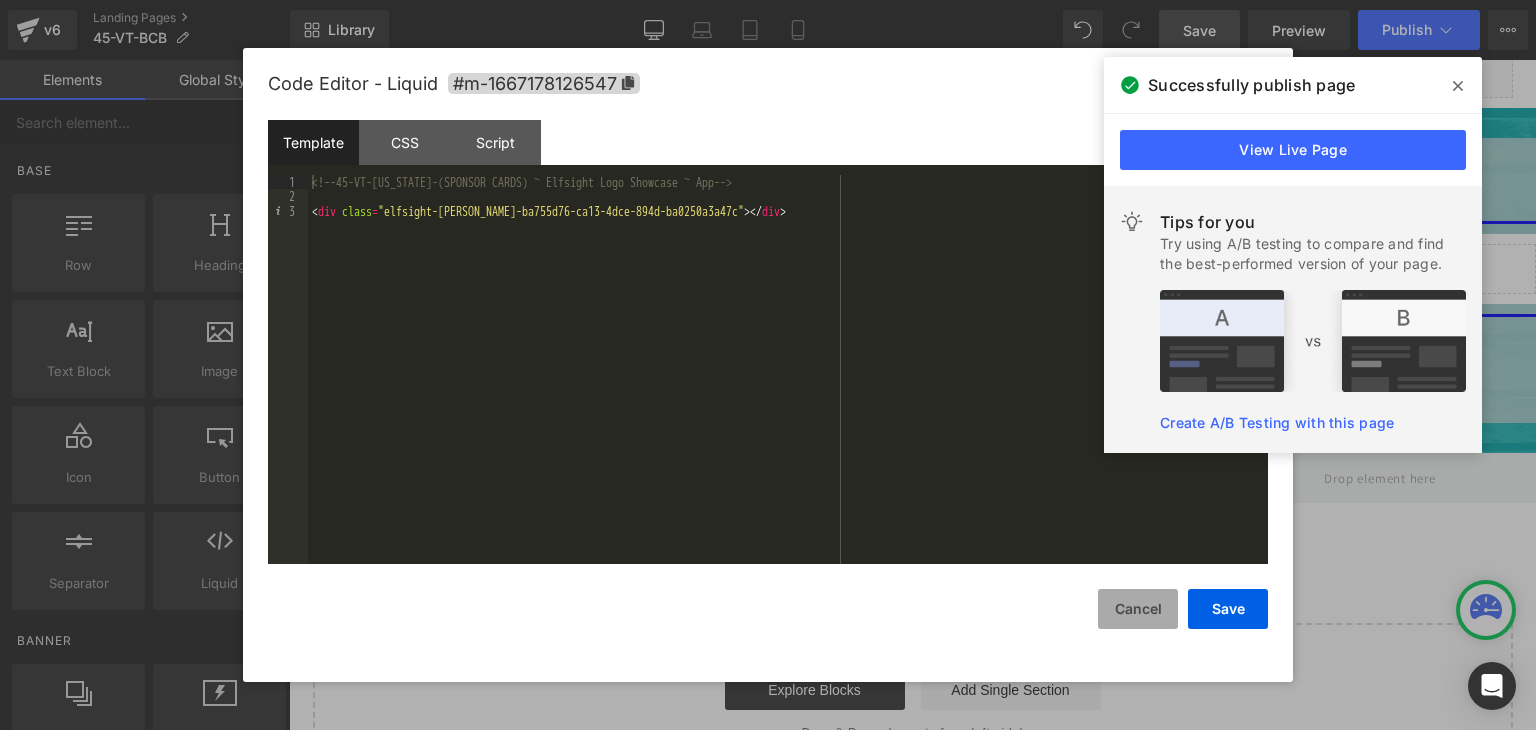 click on "Cancel" at bounding box center [1138, 609] 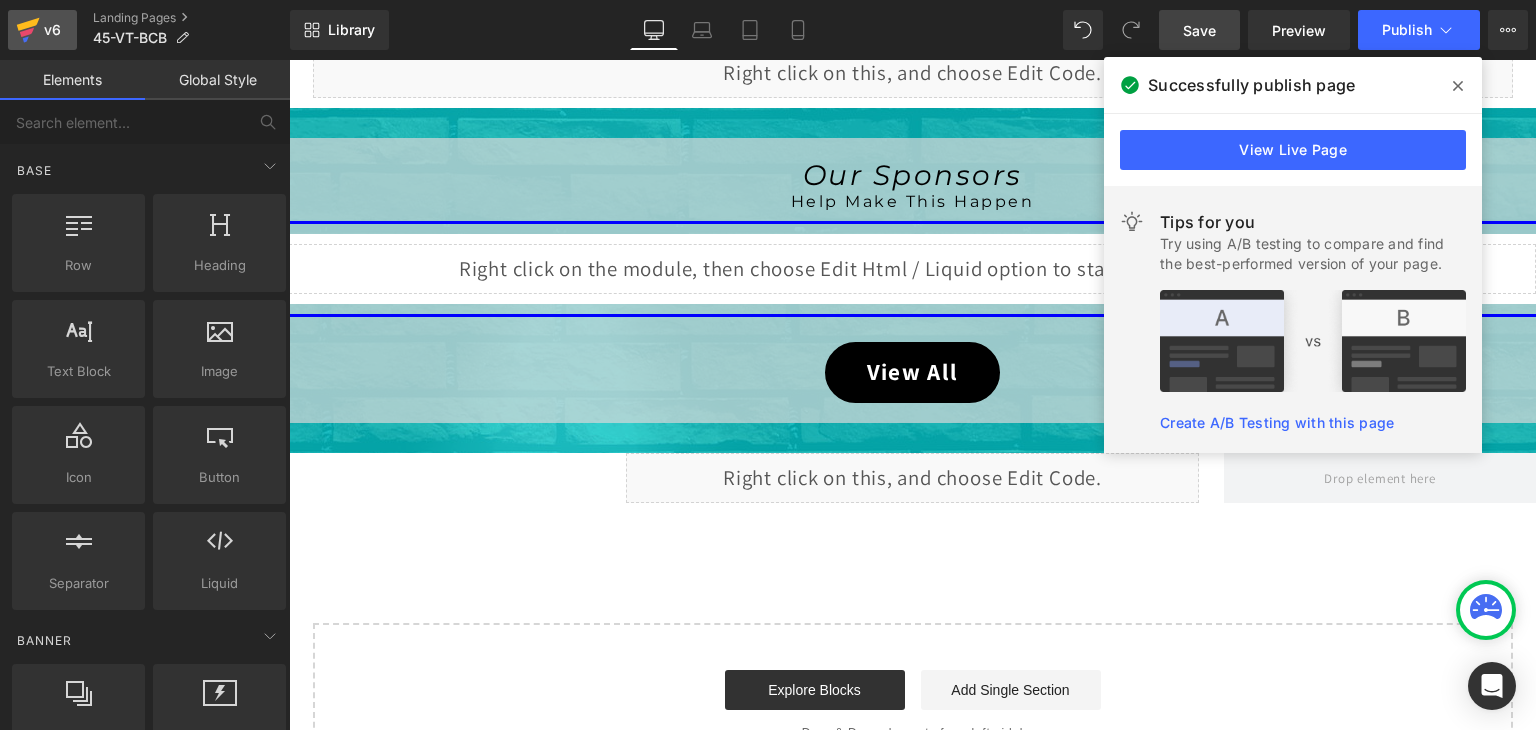 click 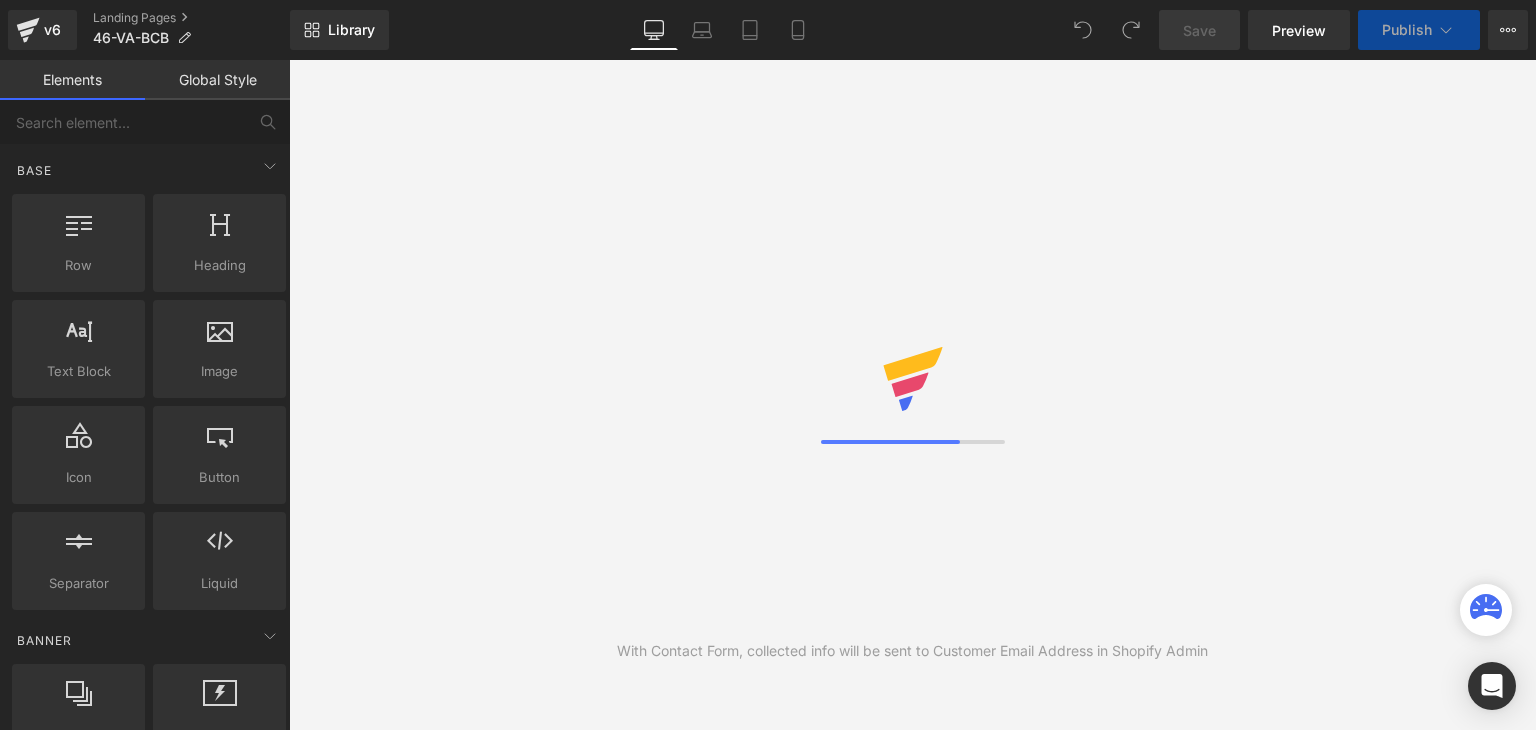 scroll, scrollTop: 0, scrollLeft: 0, axis: both 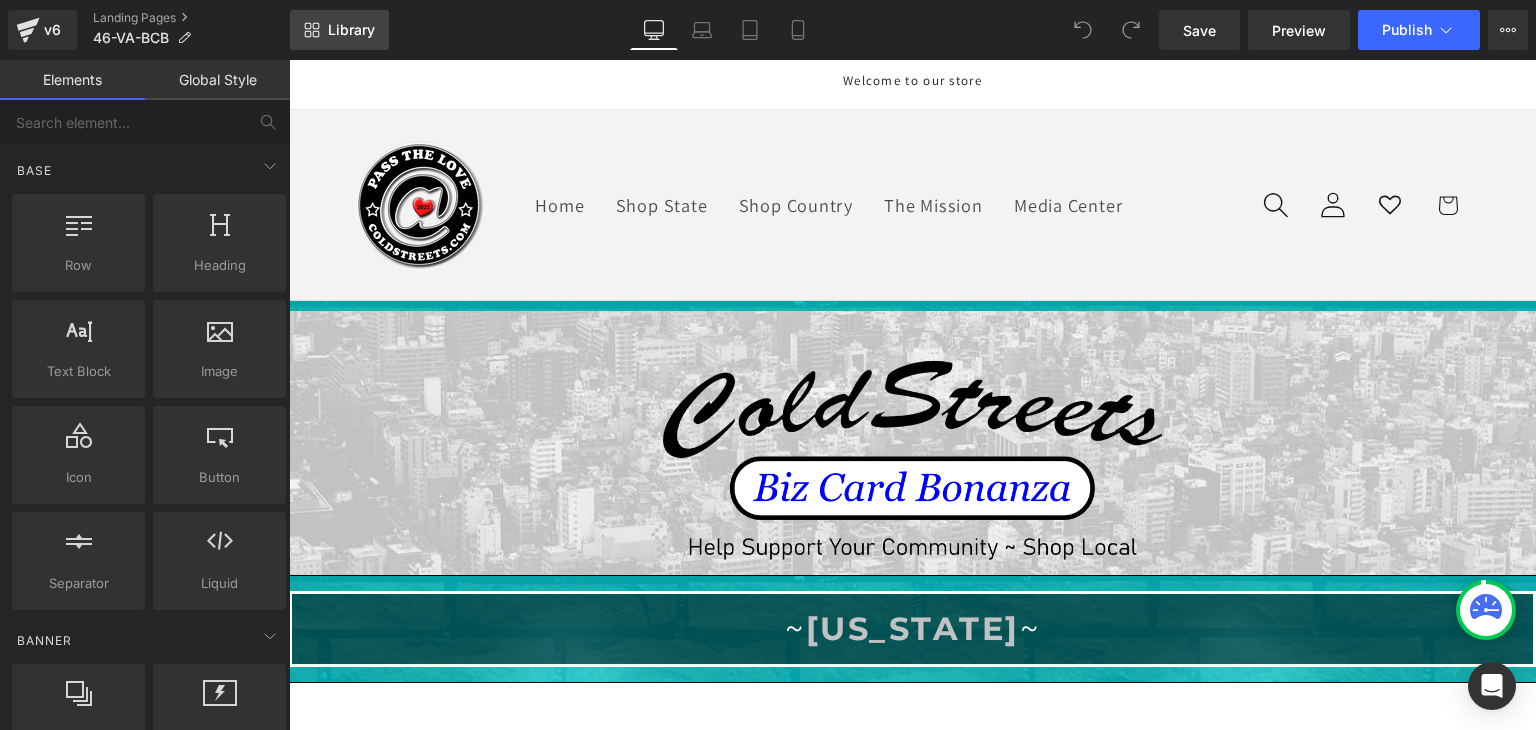 click on "Library" at bounding box center [351, 30] 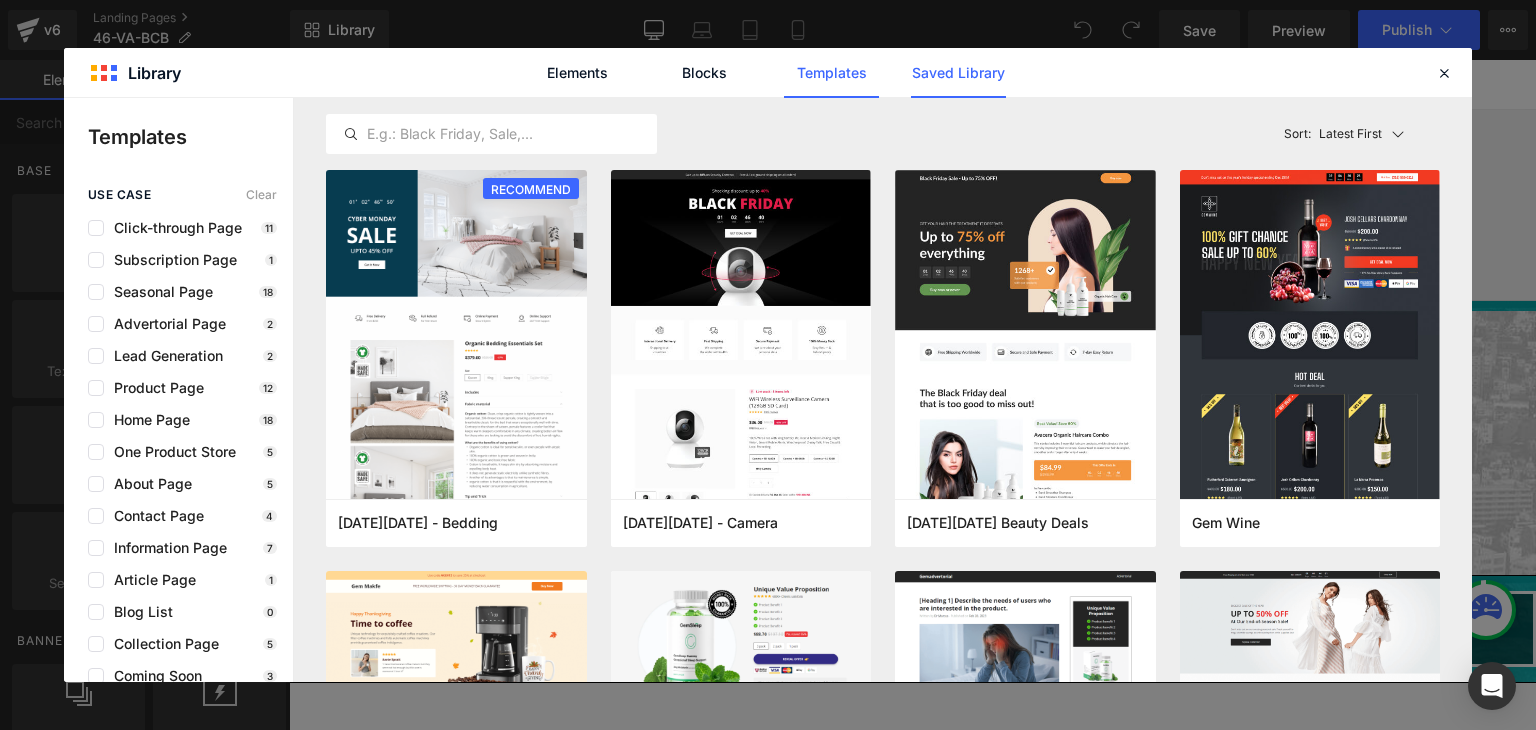 click on "Saved Library" 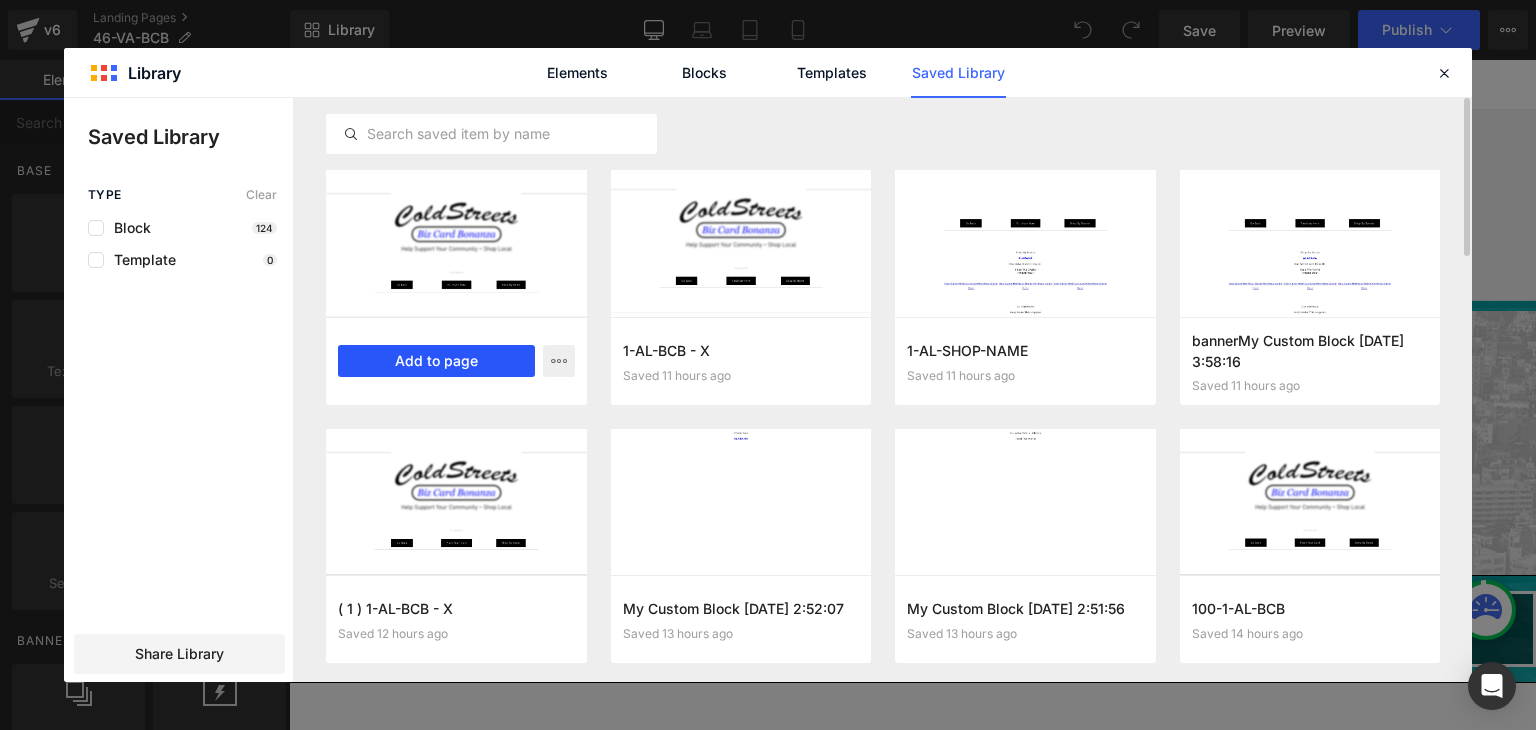 click on "Add to page" at bounding box center [436, 361] 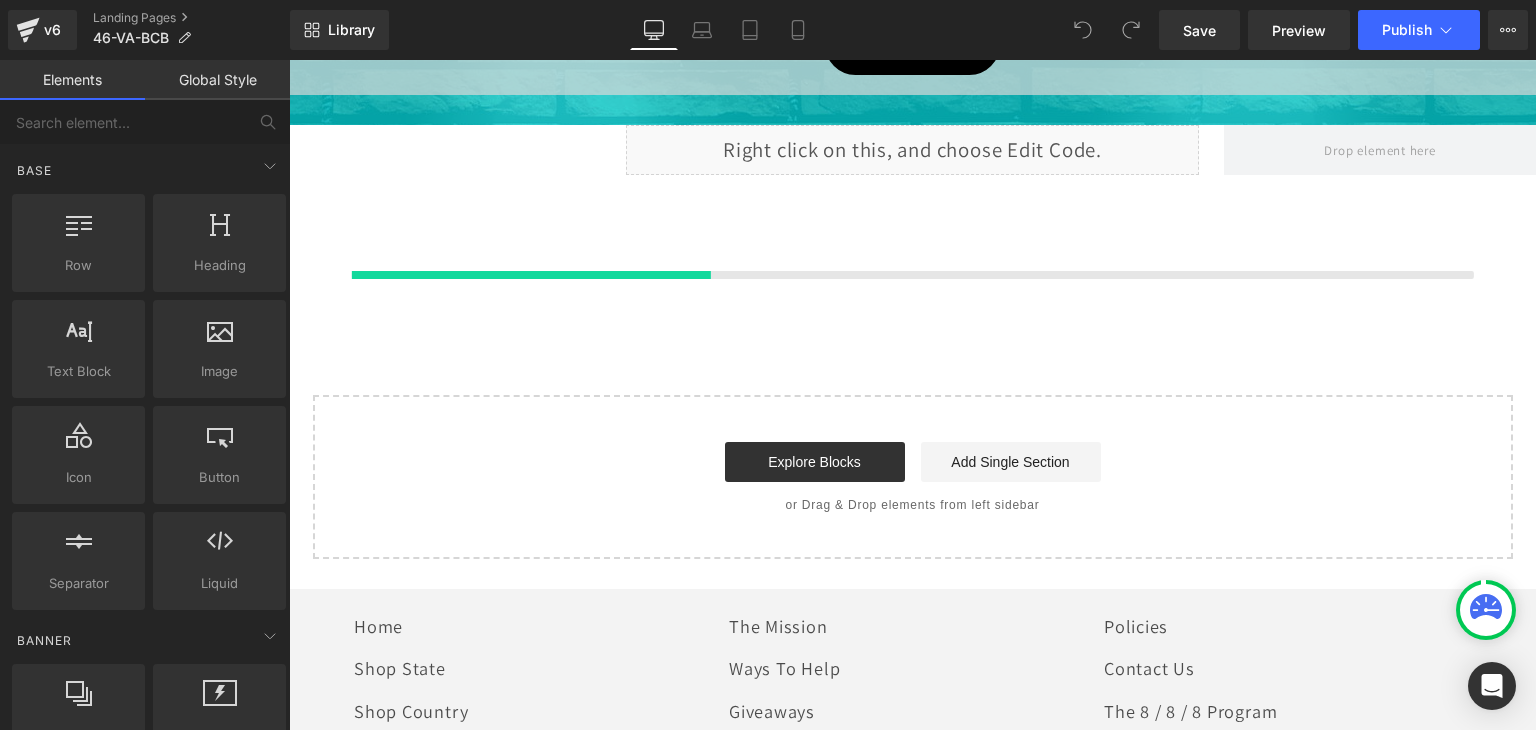 scroll, scrollTop: 1259, scrollLeft: 0, axis: vertical 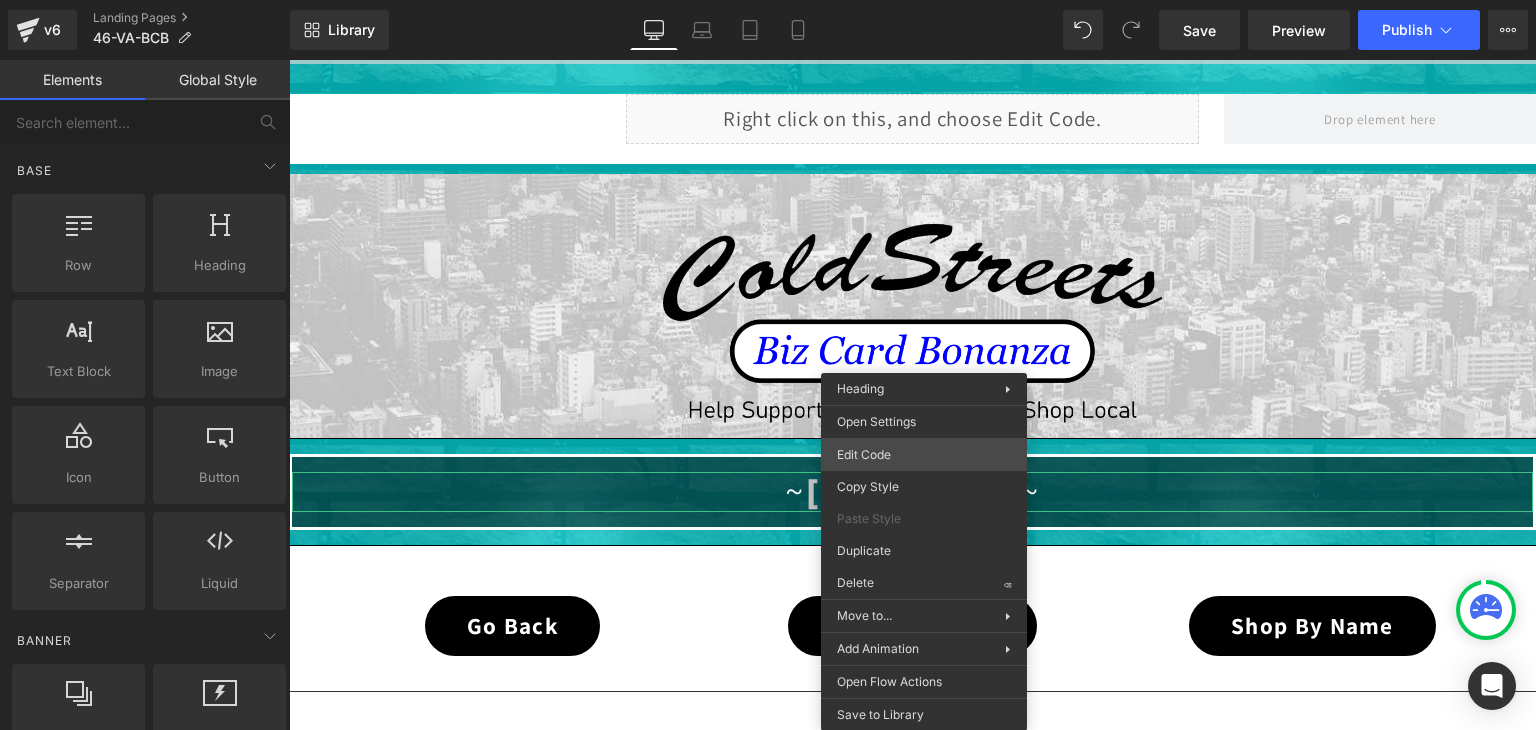 click on "You are previewing how the   will restyle your page. You can not edit Elements in Preset Preview Mode.  v6 Landing Pages 46-VA-BCB Library Desktop Desktop Laptop Tablet Mobile Save Preview Publish Scheduled View Live Page View with current Template Save Template to Library Schedule Publish  Optimize  Publish Settings Shortcuts  Your page can’t be published   You've reached the maximum number of published pages on your plan  (0/0).  You need to upgrade your plan or unpublish all your pages to get 1 publish slot.   Unpublish pages   Upgrade plan  Elements Global Style Base Row  rows, columns, layouts, div Heading  headings, titles, h1,h2,h3,h4,h5,h6 Text Block  texts, paragraphs, contents, blocks Image  images, photos, alts, uploads Icon  icons, symbols Button  button, call to action, cta Separator  separators, dividers, horizontal lines Liquid  liquid, custom code, html, javascript, css, reviews, apps, applications, embeded, iframe Banner Parallax  banner, slideshow, hero, image, cover, parallax, effect ok" at bounding box center [768, 0] 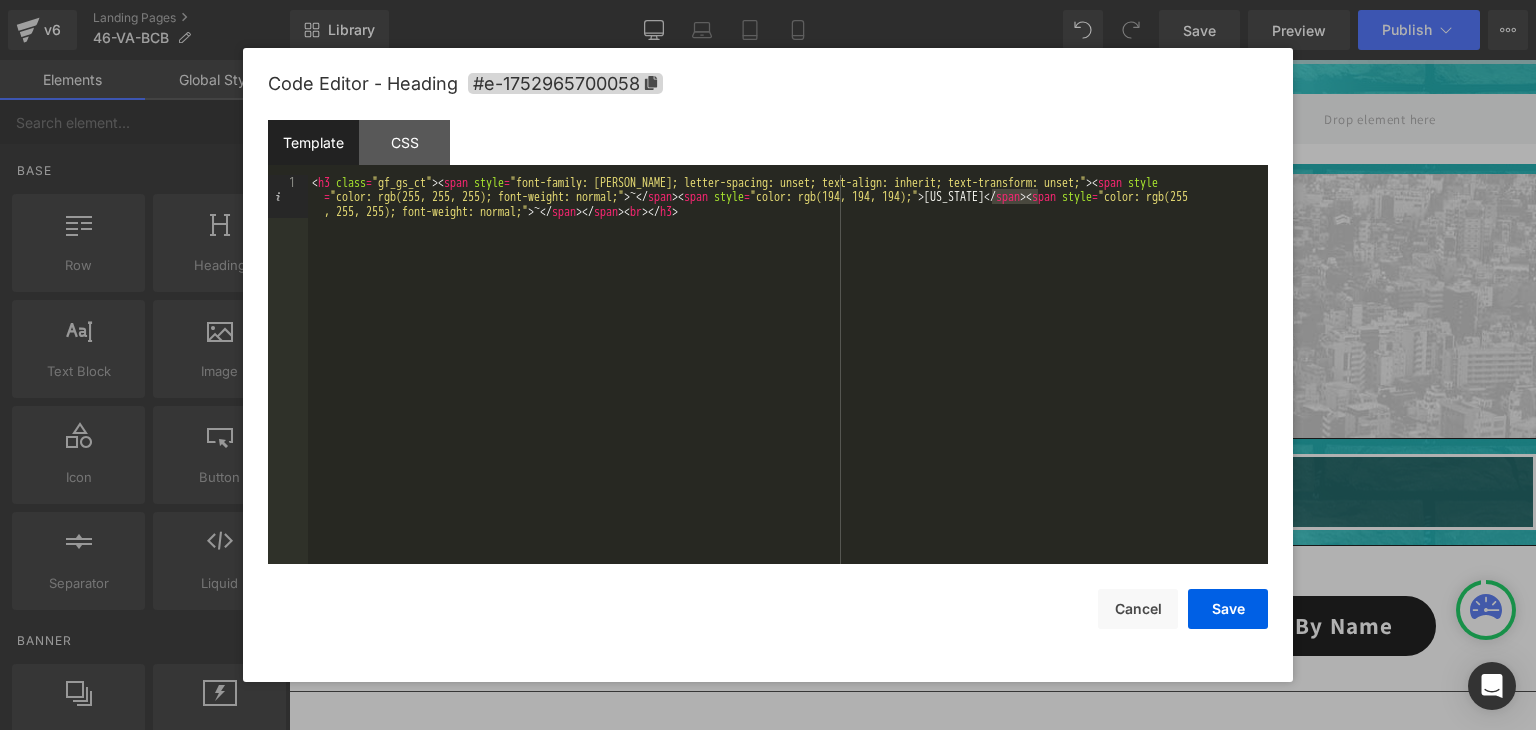 drag, startPoint x: 1040, startPoint y: 197, endPoint x: 992, endPoint y: 200, distance: 48.09366 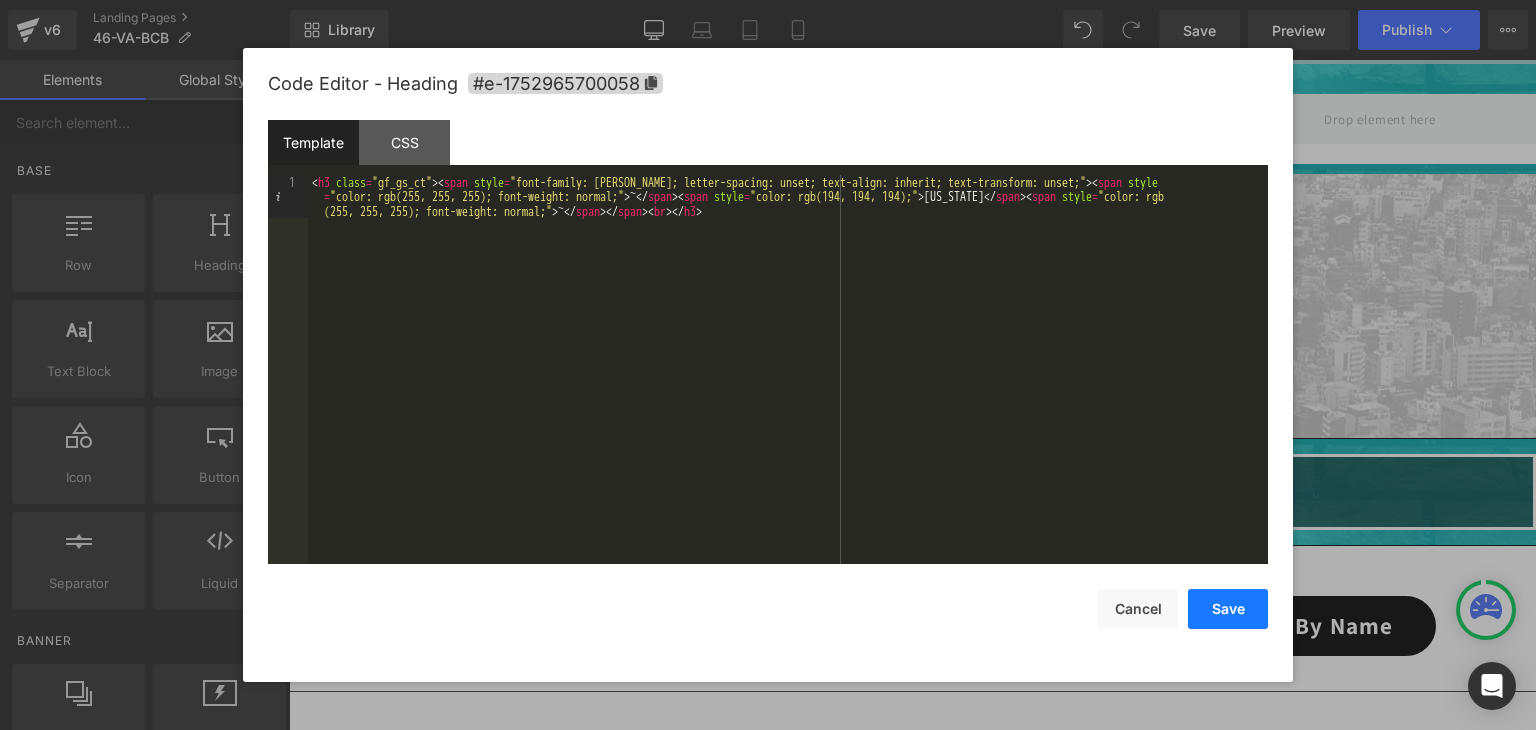 click on "Save" at bounding box center [1228, 609] 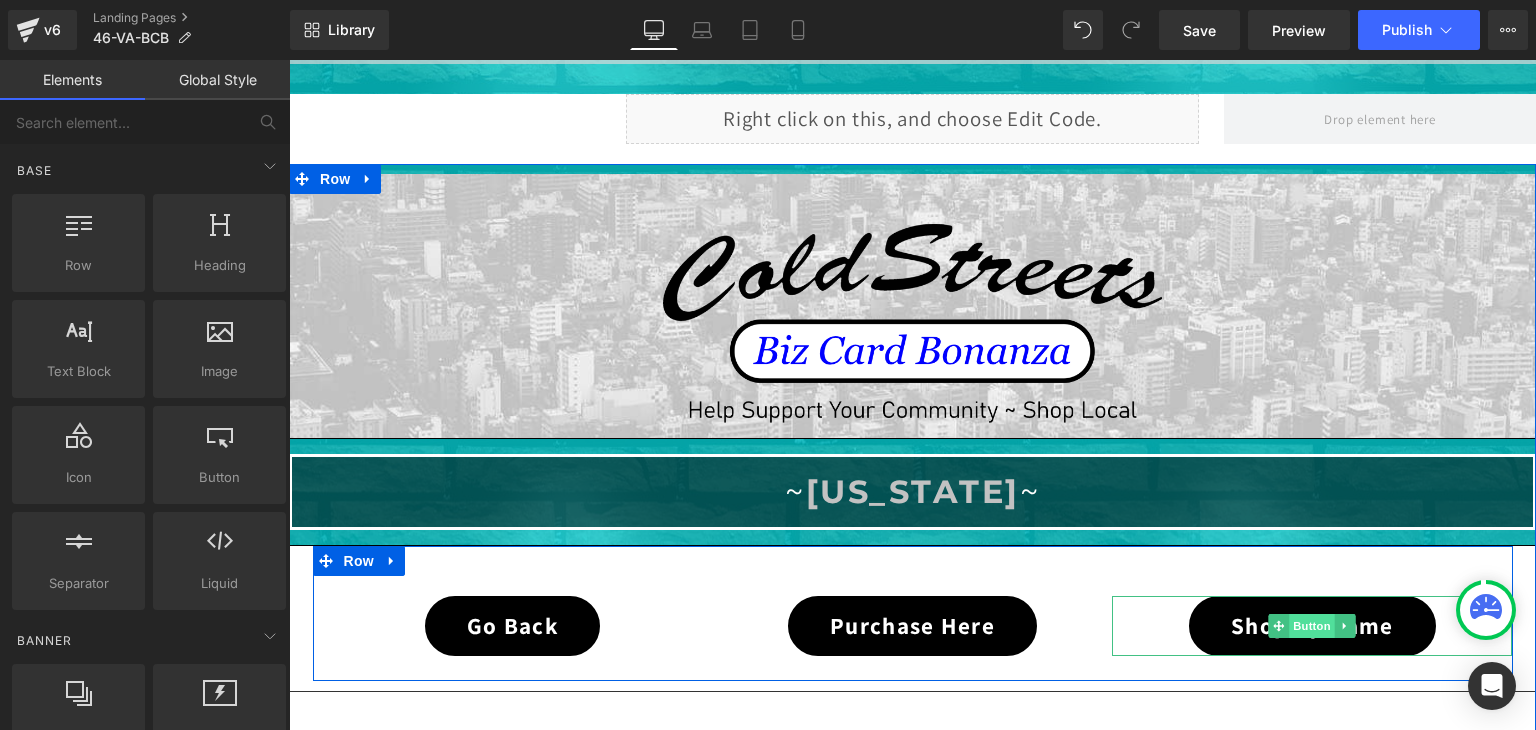click on "Button" at bounding box center (1313, 626) 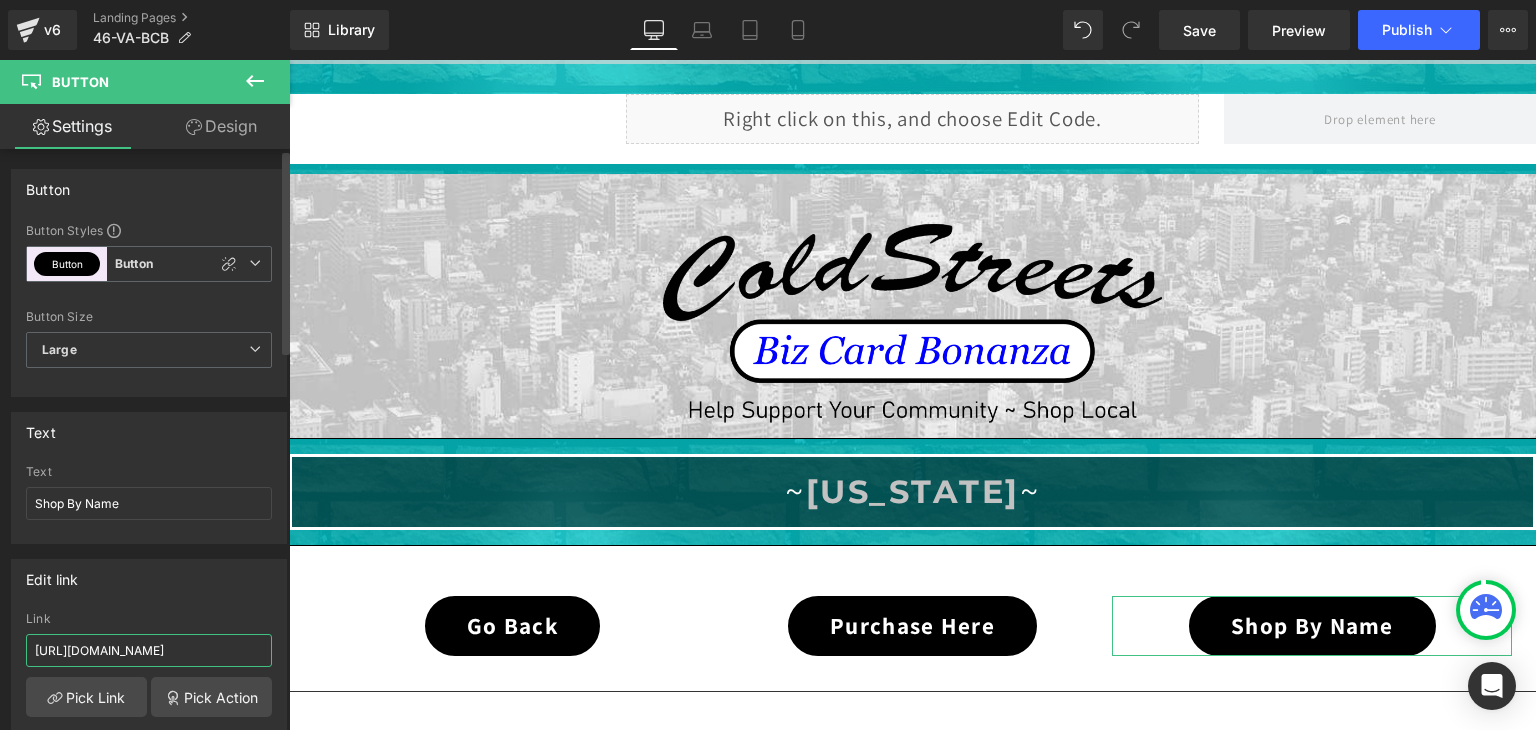 scroll, scrollTop: 0, scrollLeft: 44, axis: horizontal 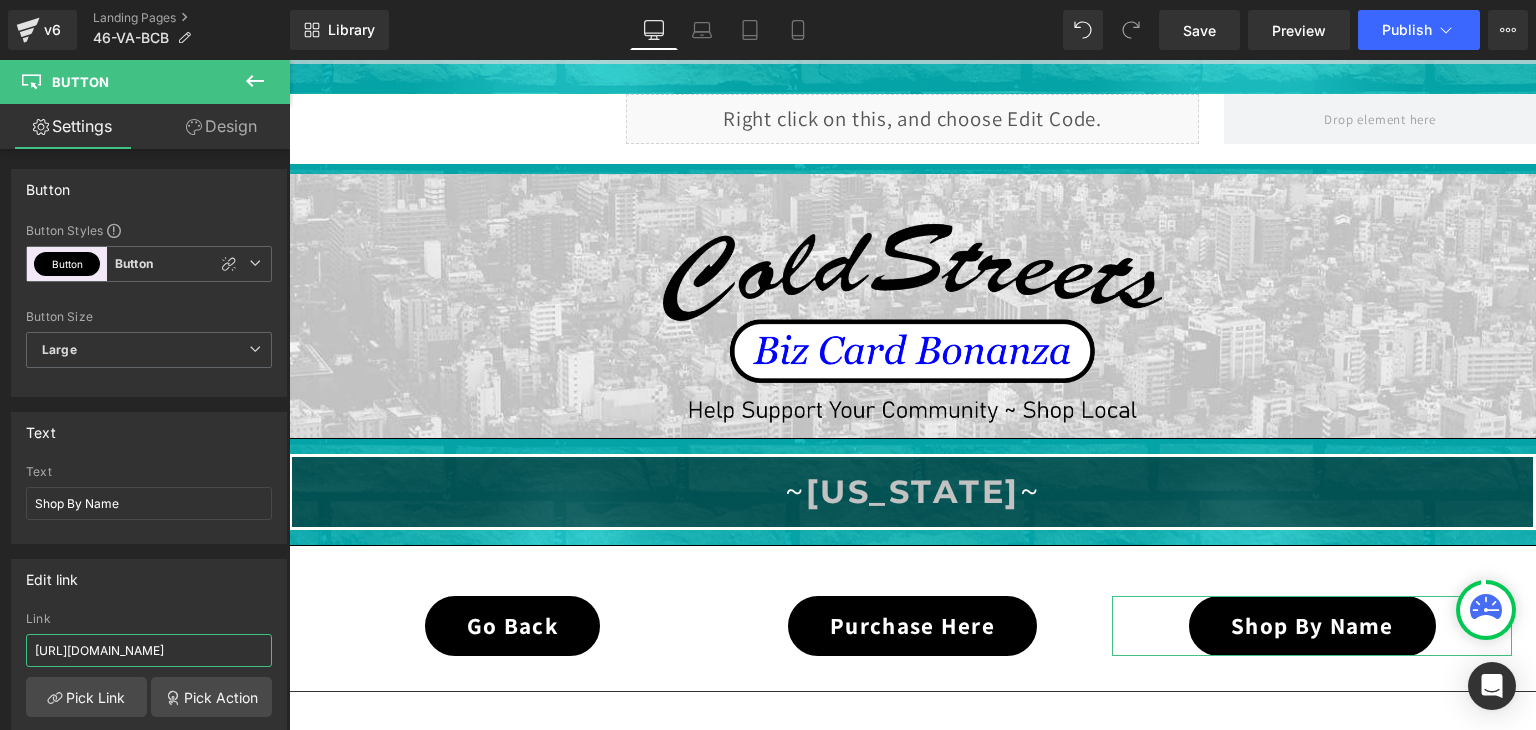 type on "https://coldstreets.com/pages/46-va-shop-name" 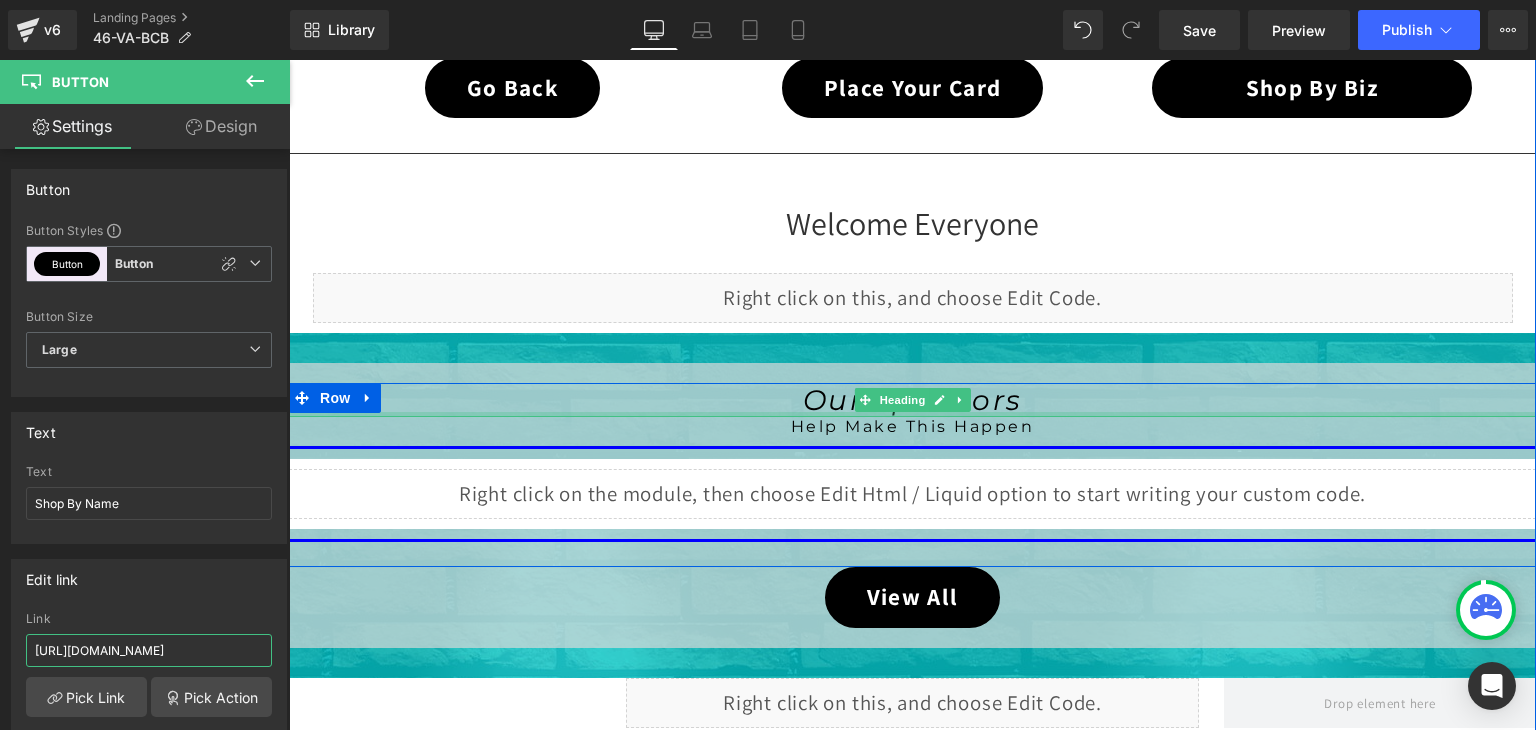 scroll, scrollTop: 700, scrollLeft: 0, axis: vertical 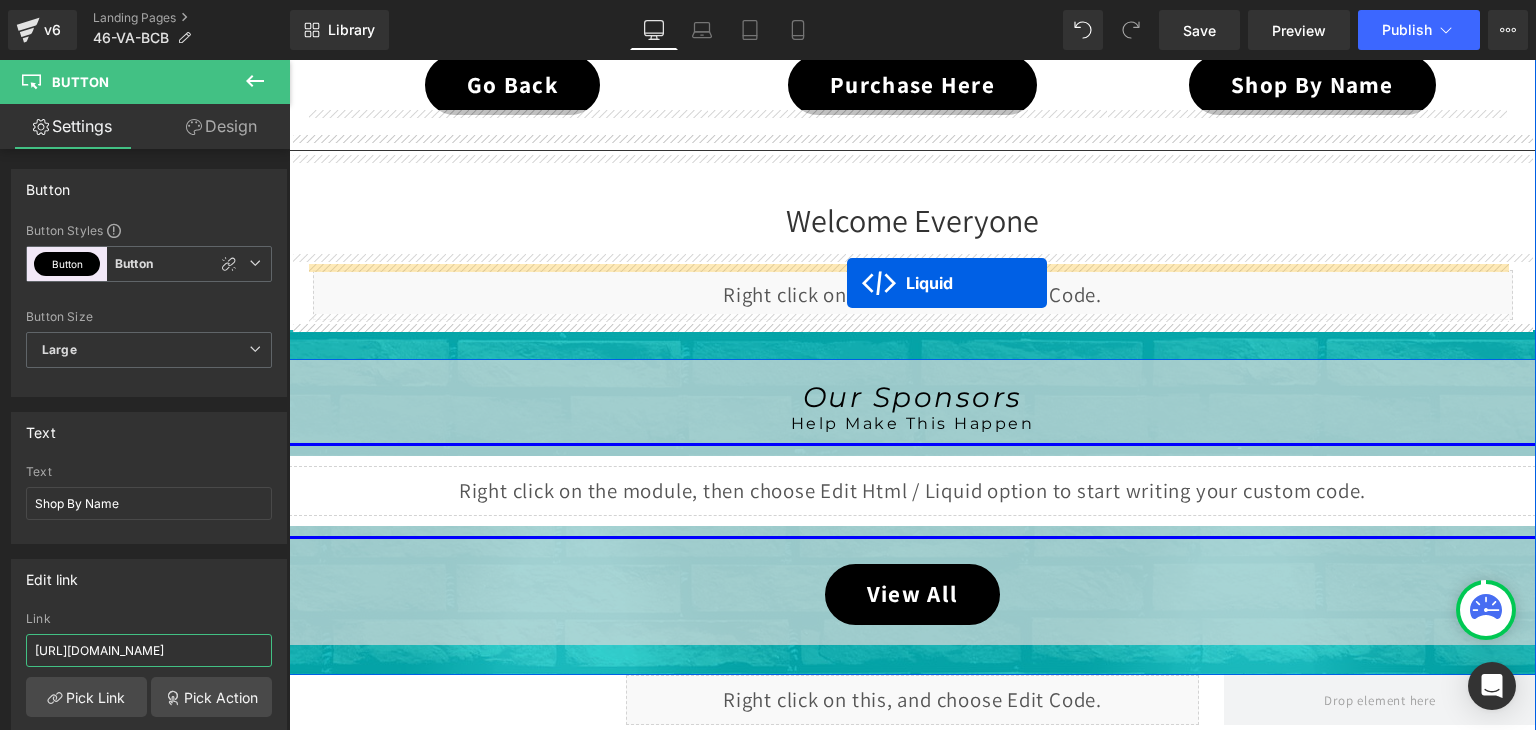 drag, startPoint x: 847, startPoint y: 256, endPoint x: 847, endPoint y: 283, distance: 27 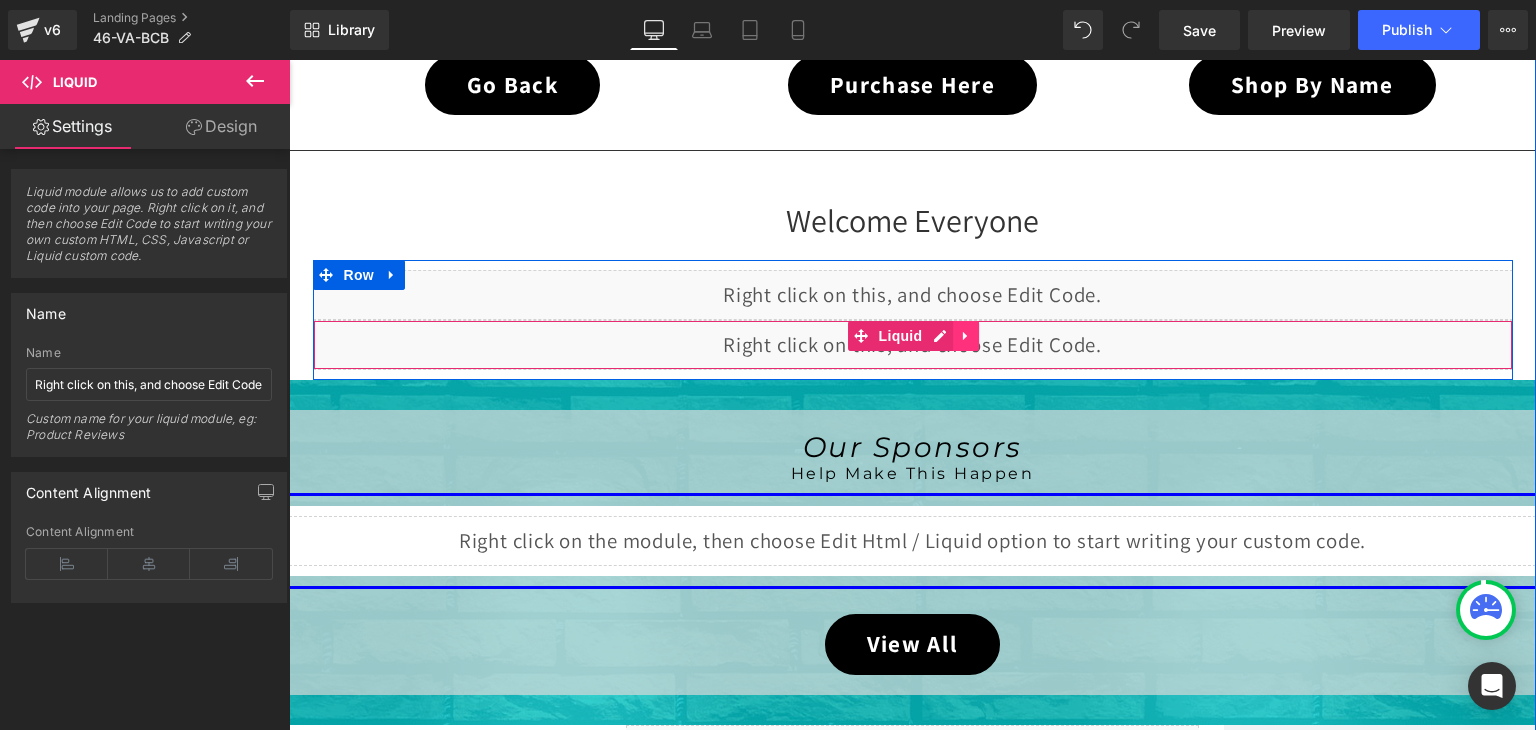 click 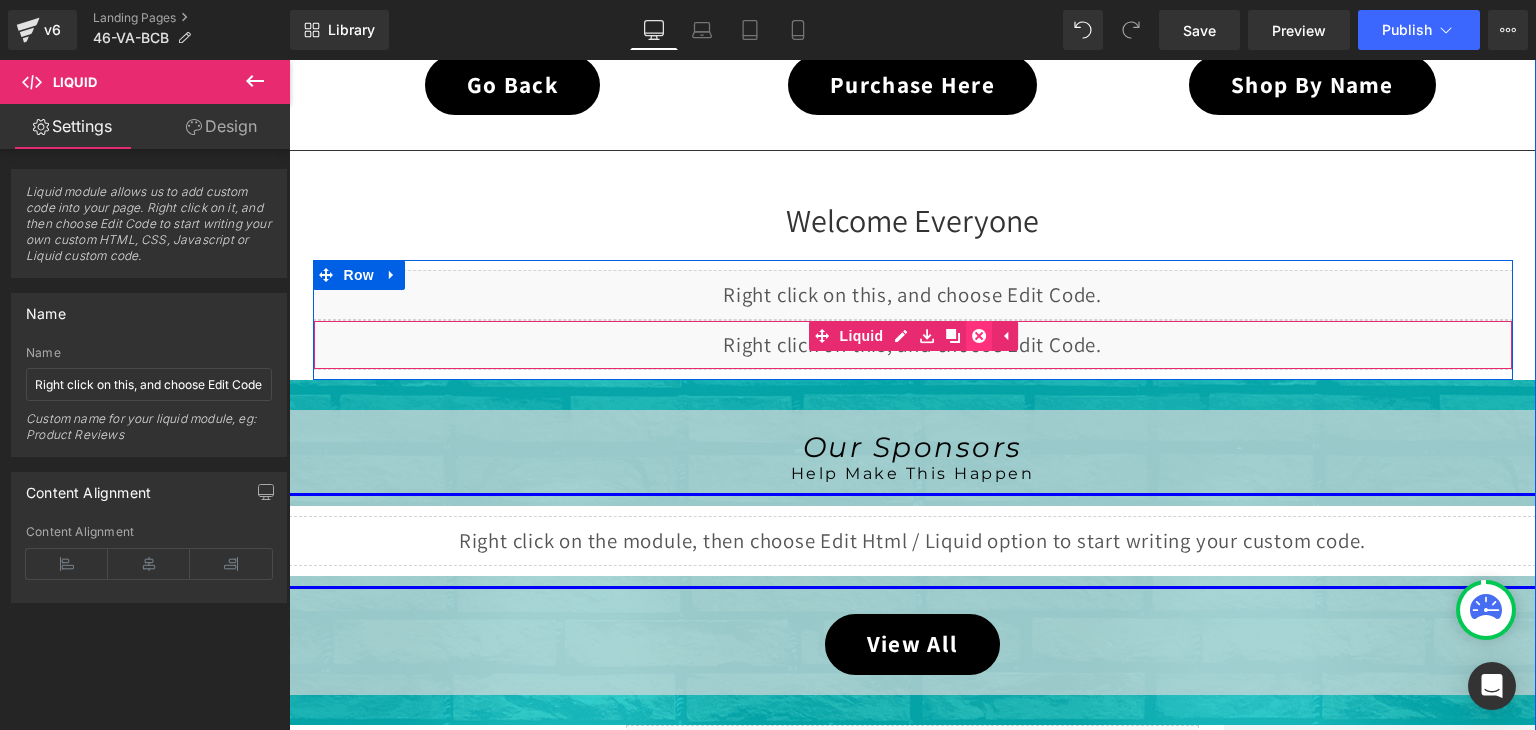 click 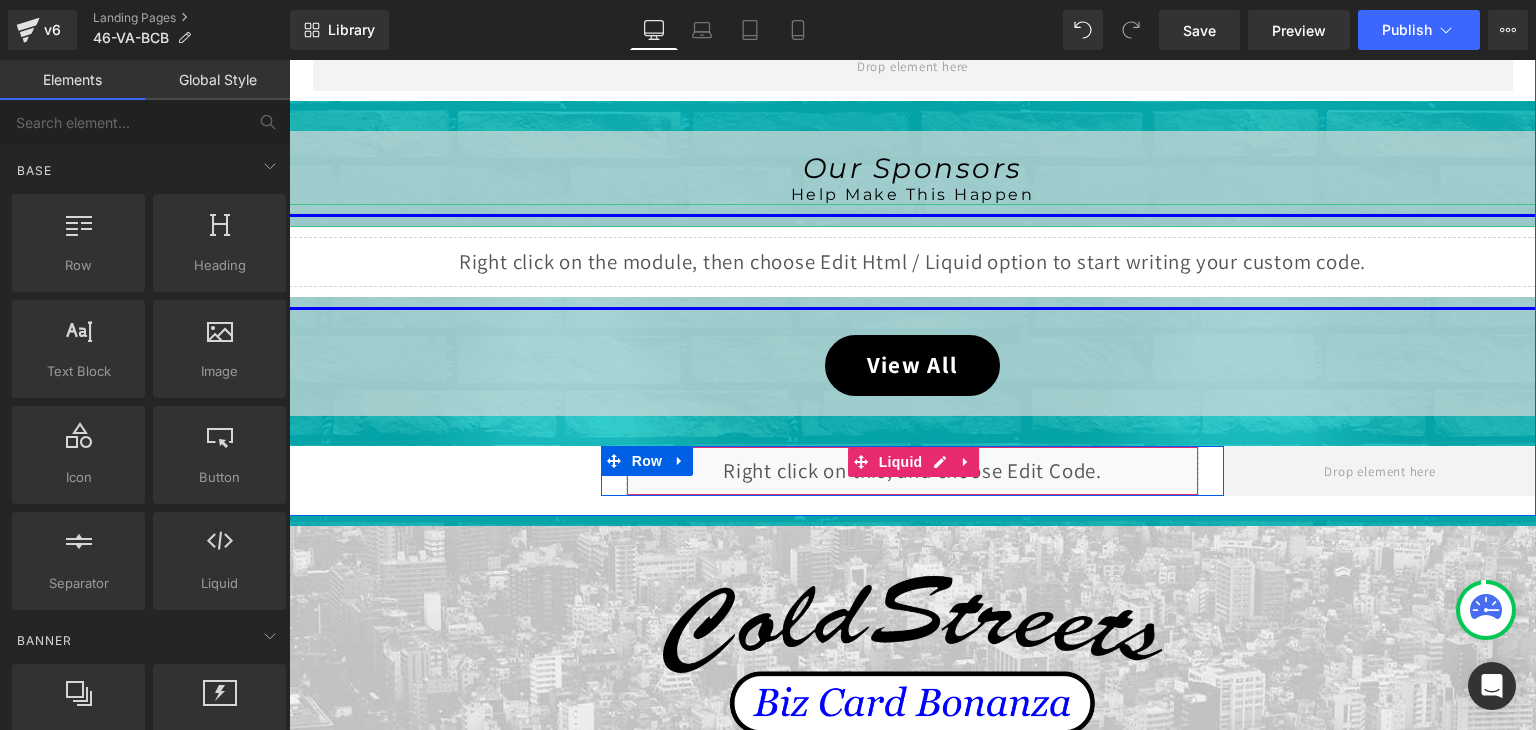 scroll, scrollTop: 900, scrollLeft: 0, axis: vertical 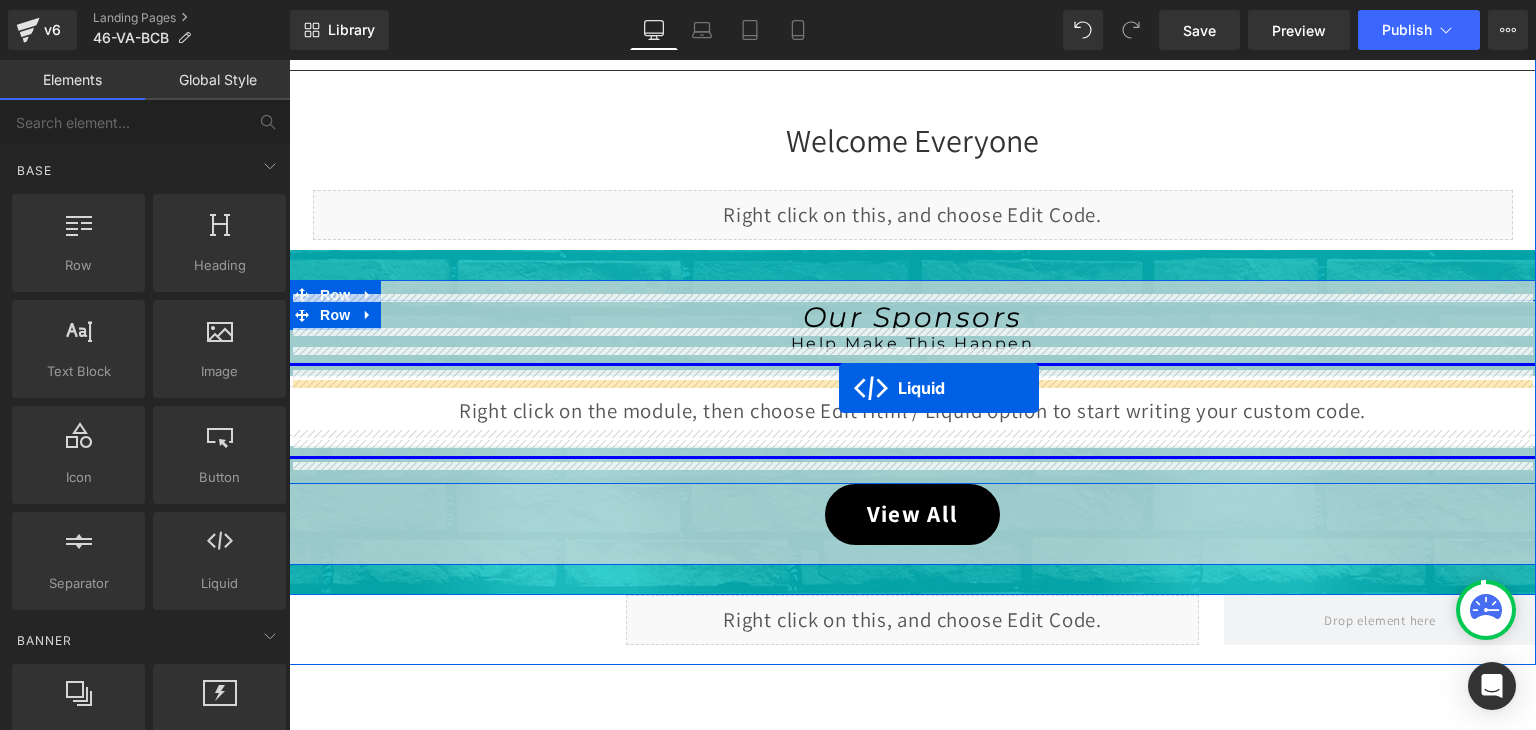 drag, startPoint x: 850, startPoint y: 249, endPoint x: 839, endPoint y: 388, distance: 139.43457 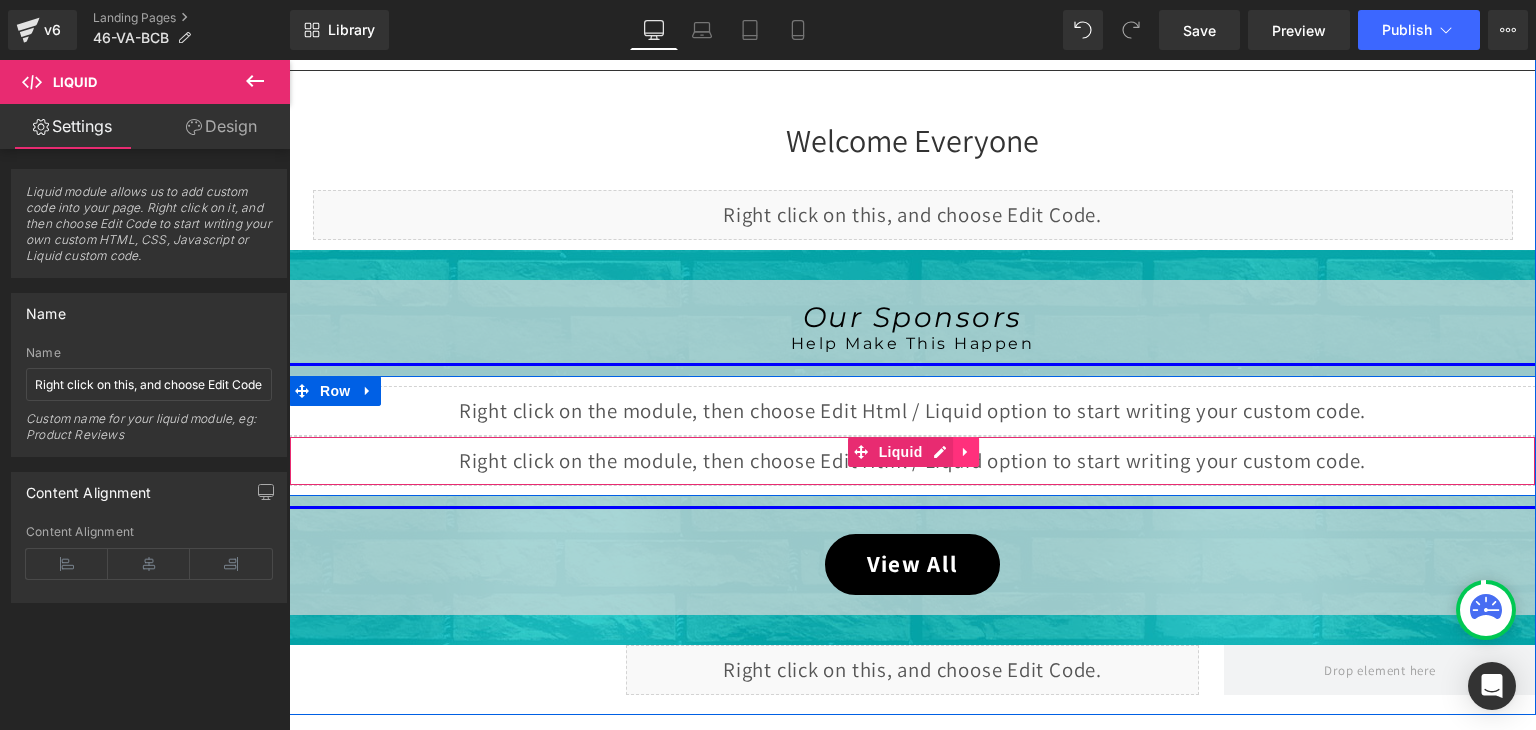 click 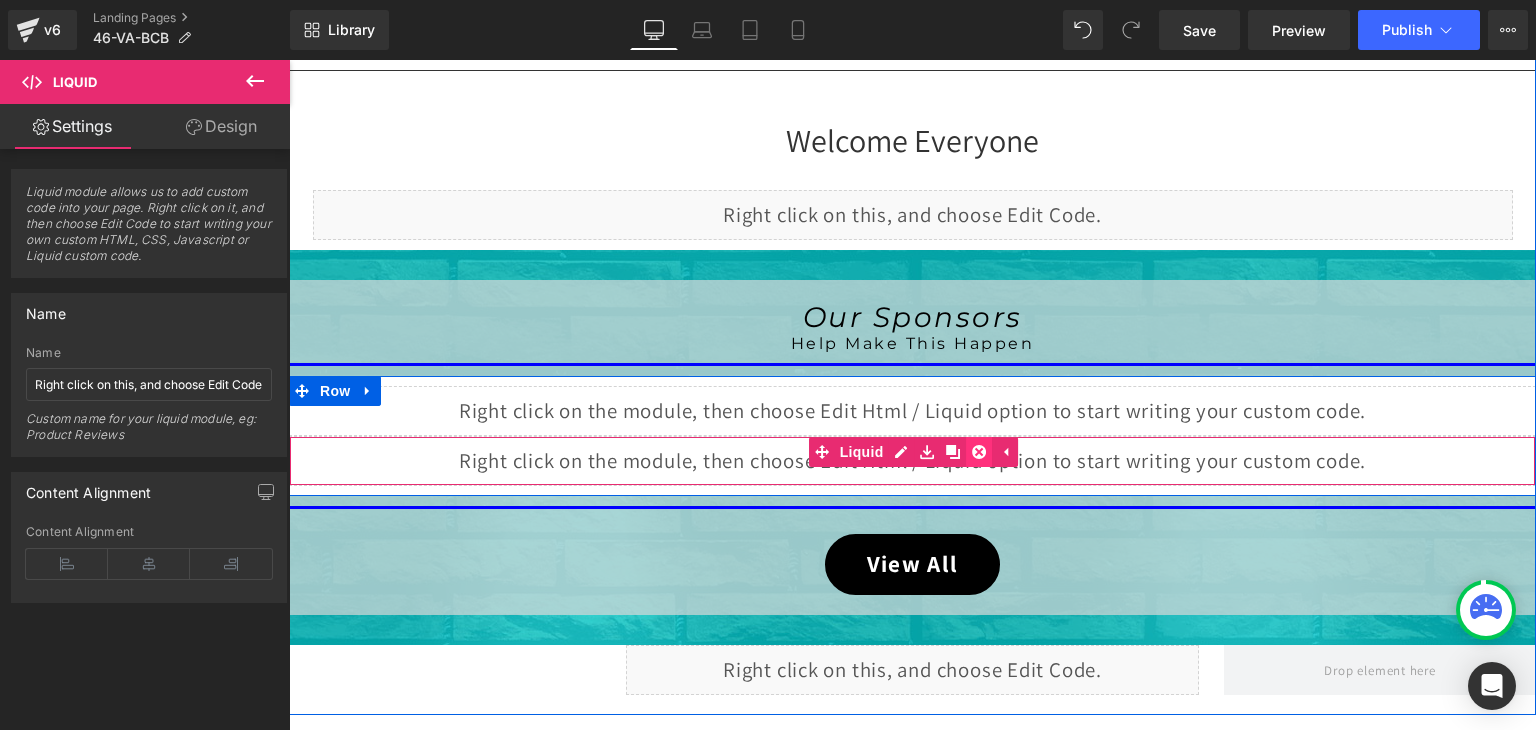 click 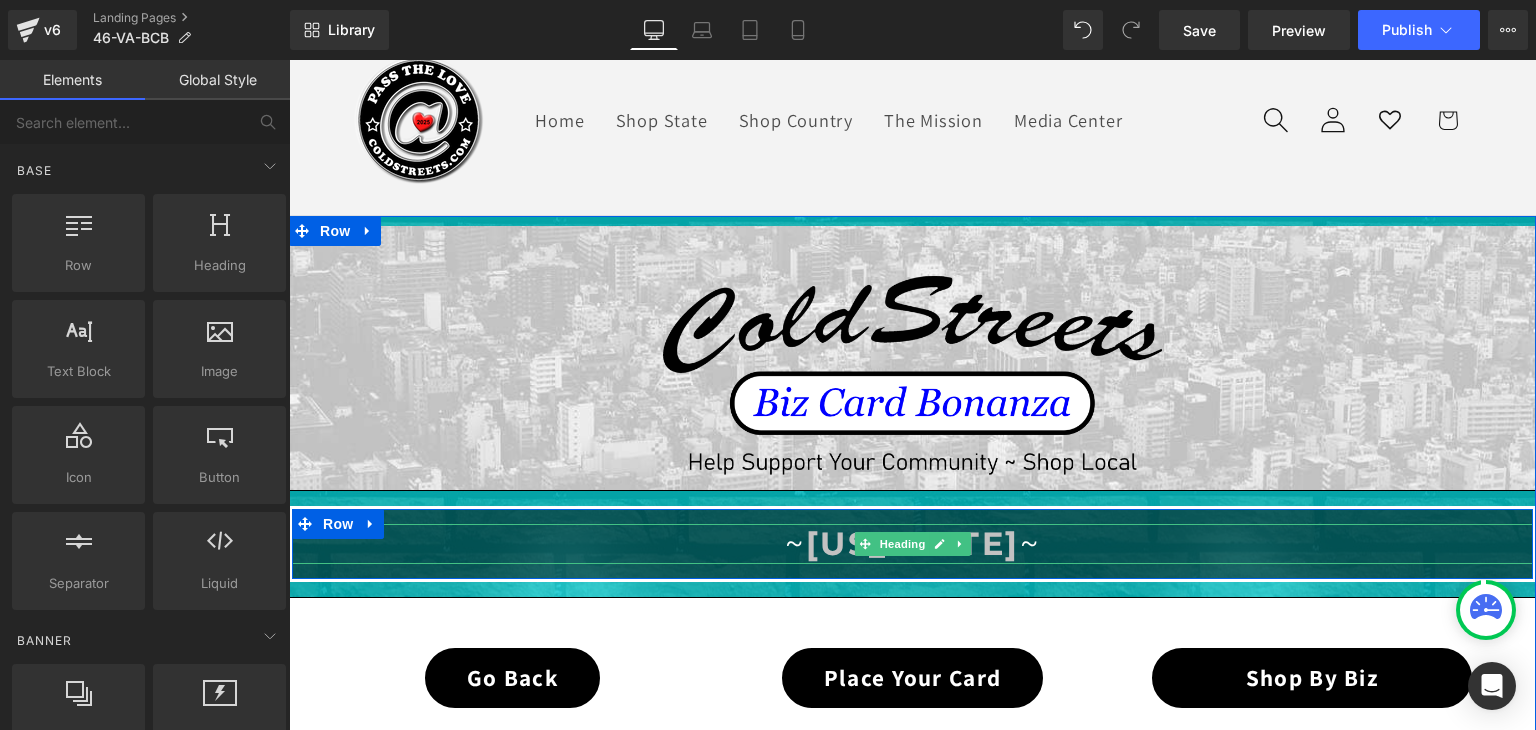 scroll, scrollTop: 80, scrollLeft: 0, axis: vertical 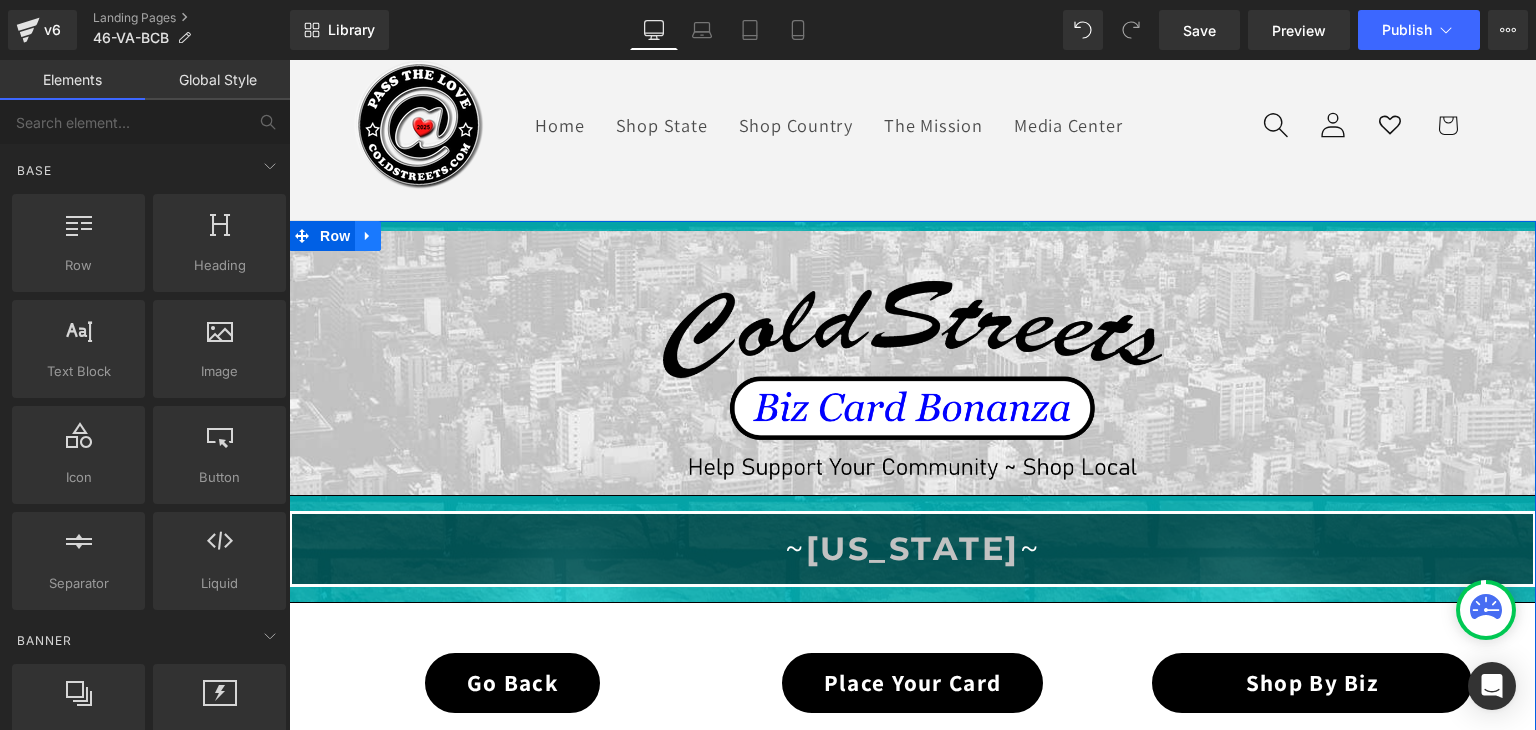 click 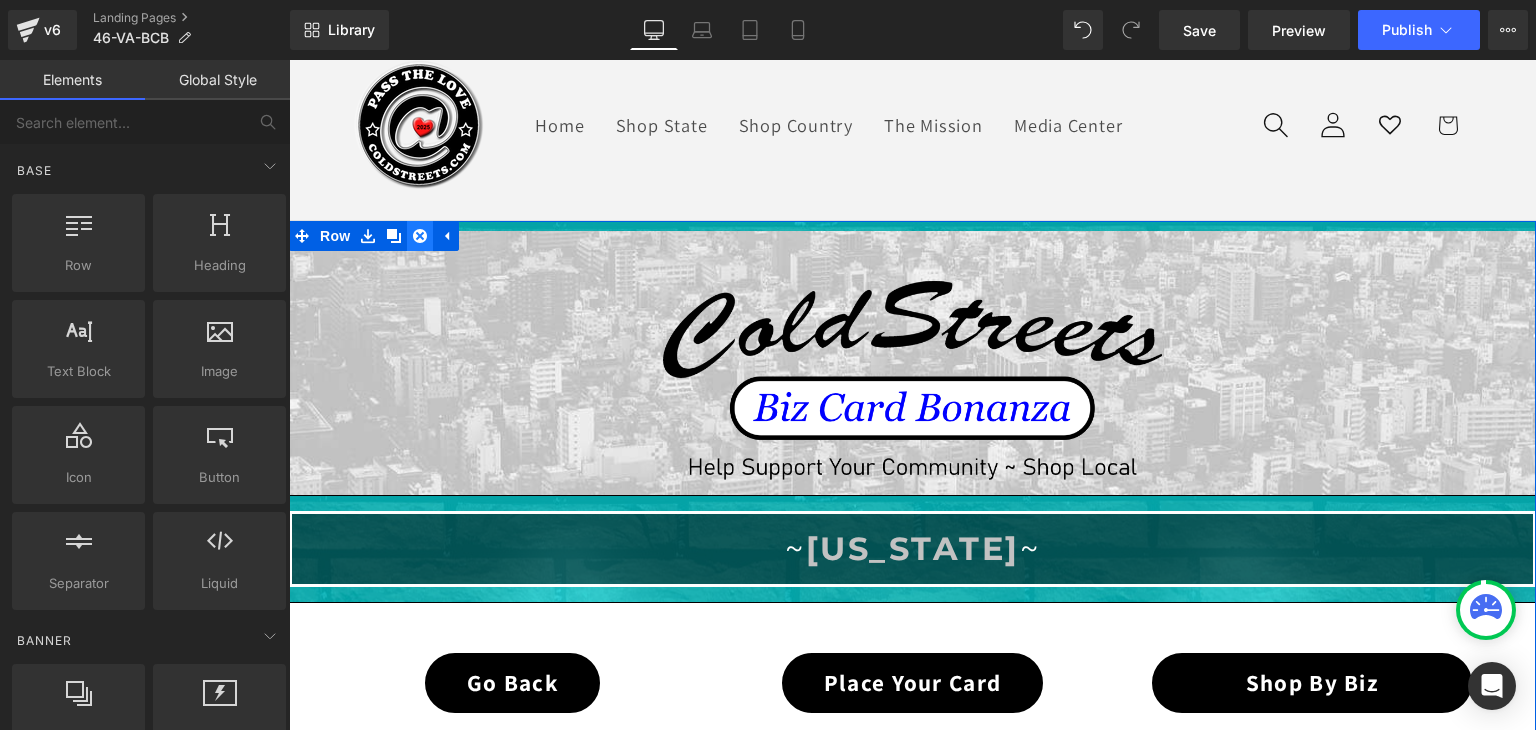 click 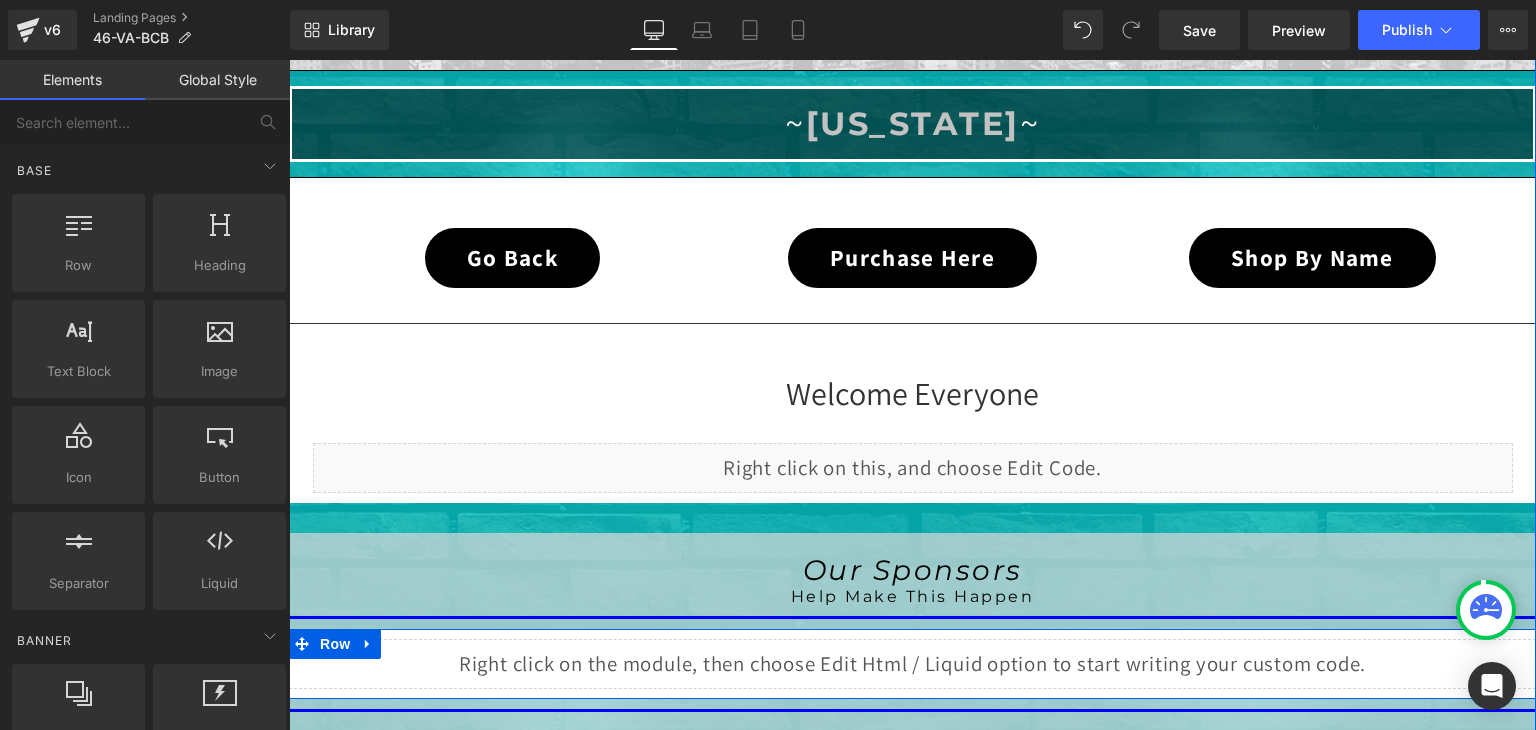 scroll, scrollTop: 380, scrollLeft: 0, axis: vertical 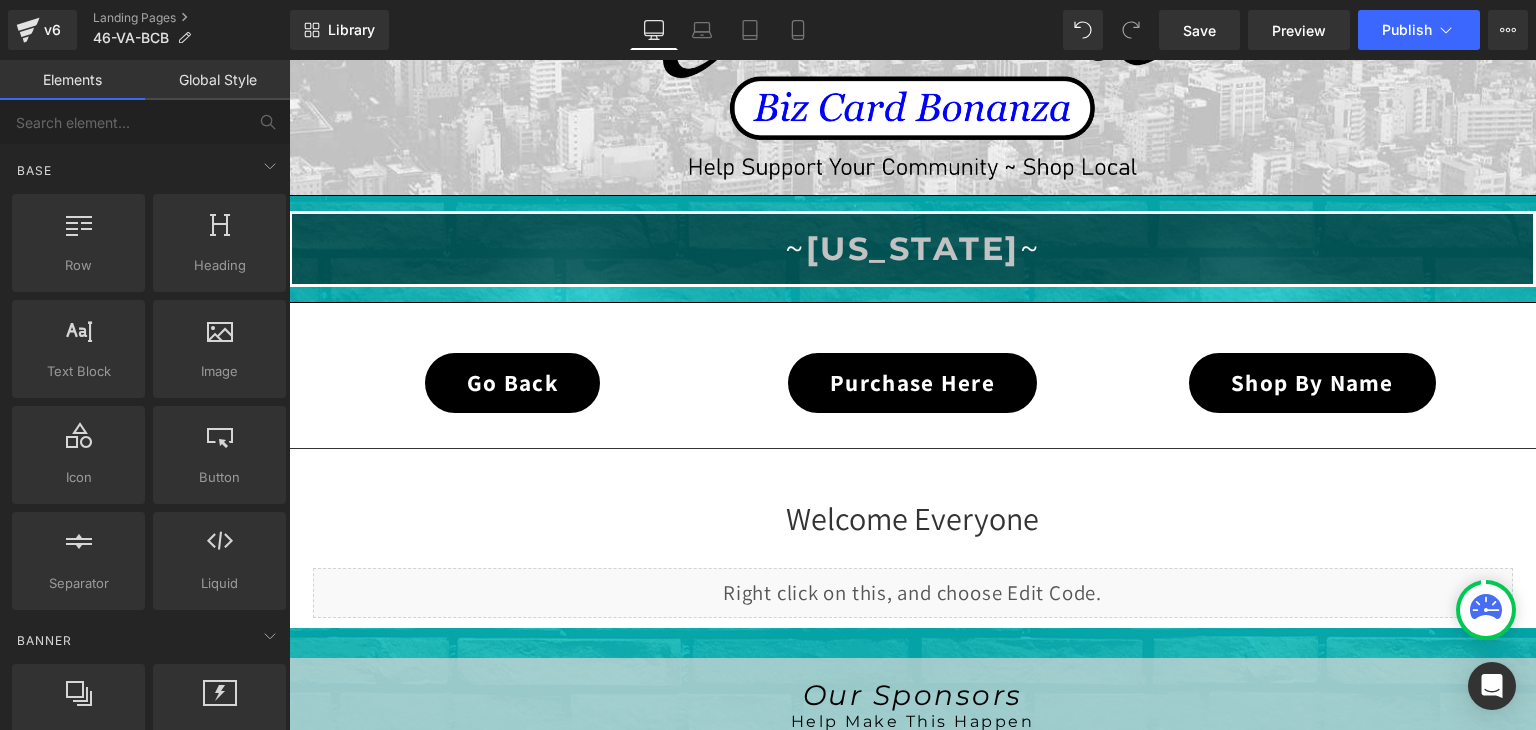 click 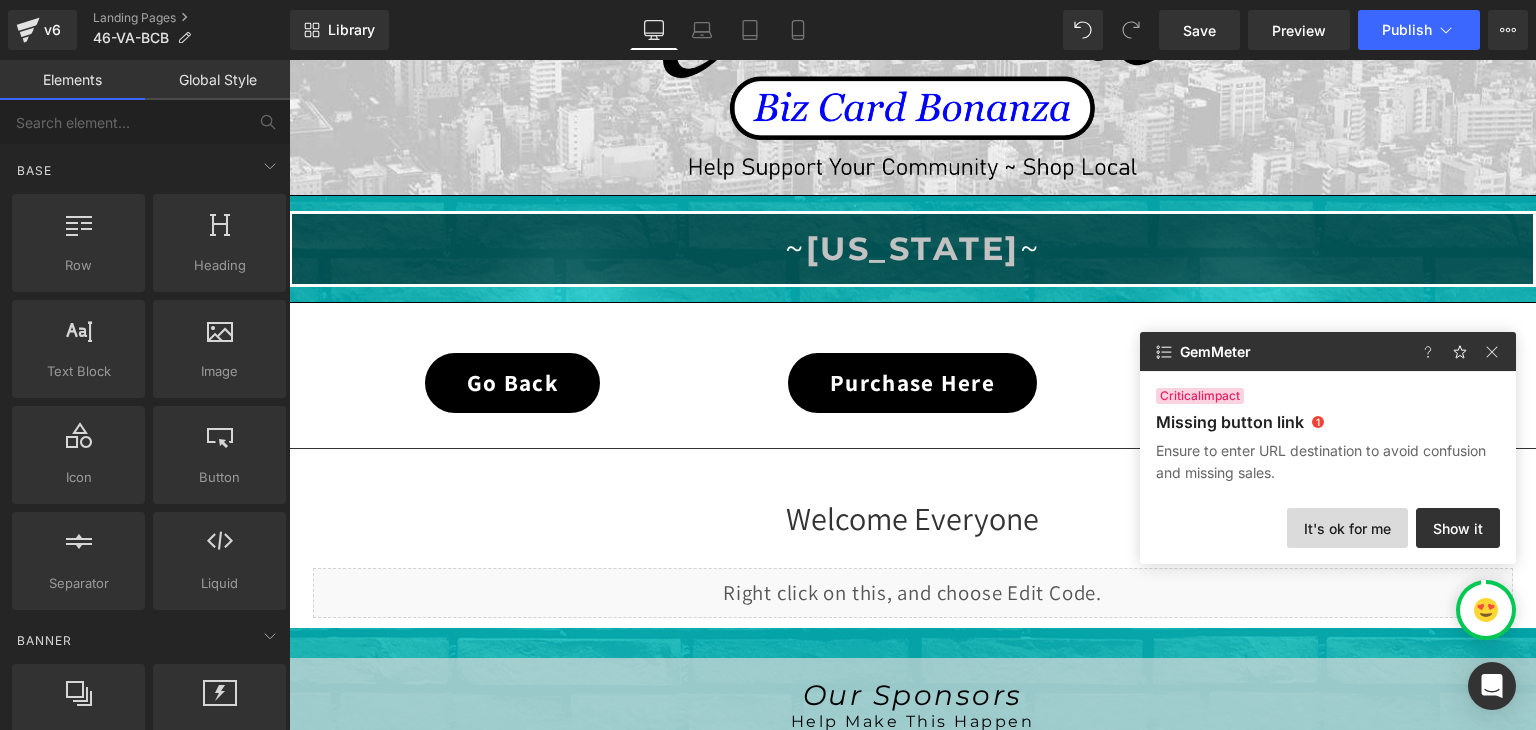 click on "It's ok for me" at bounding box center [1347, 528] 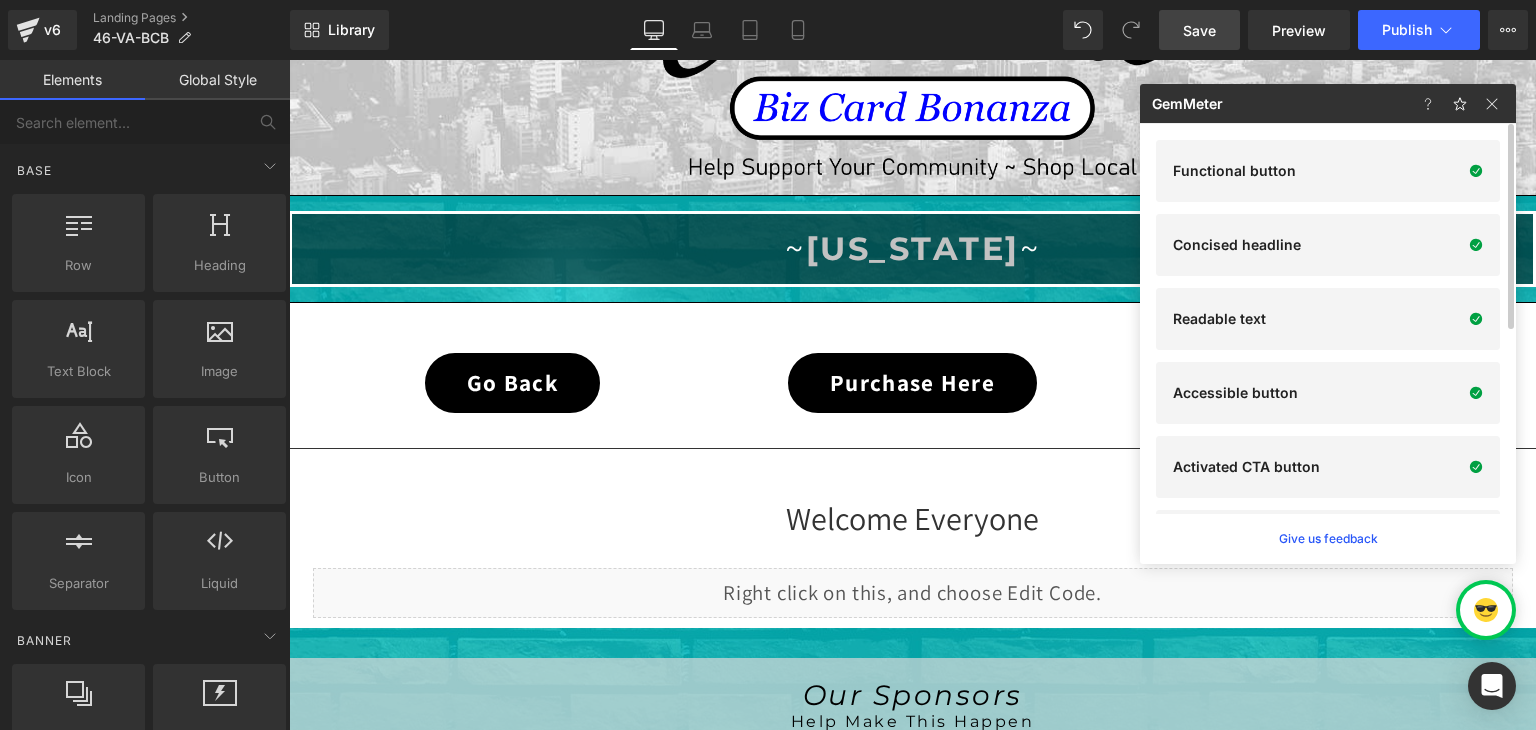 click on "Save" at bounding box center (1199, 30) 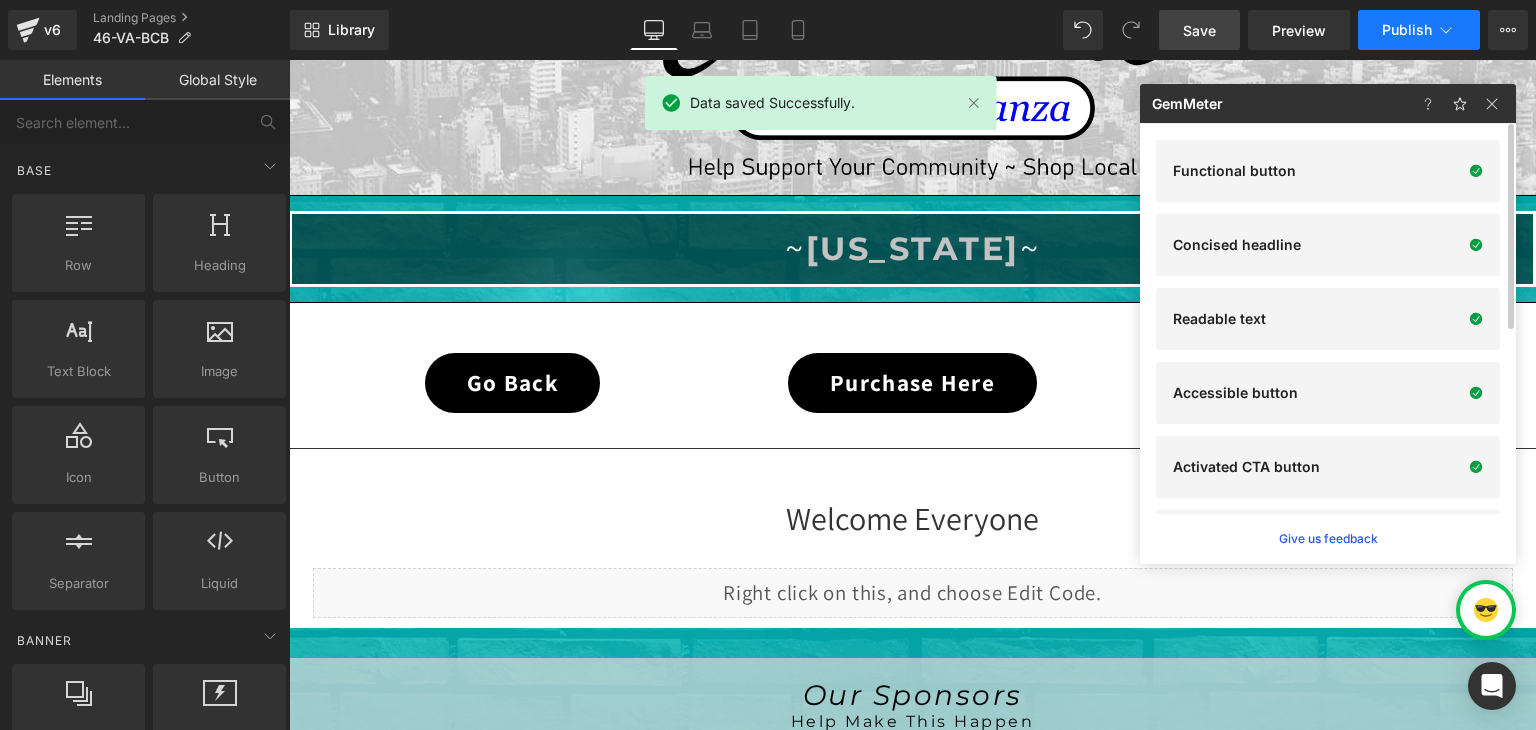 click on "Publish" at bounding box center (1407, 30) 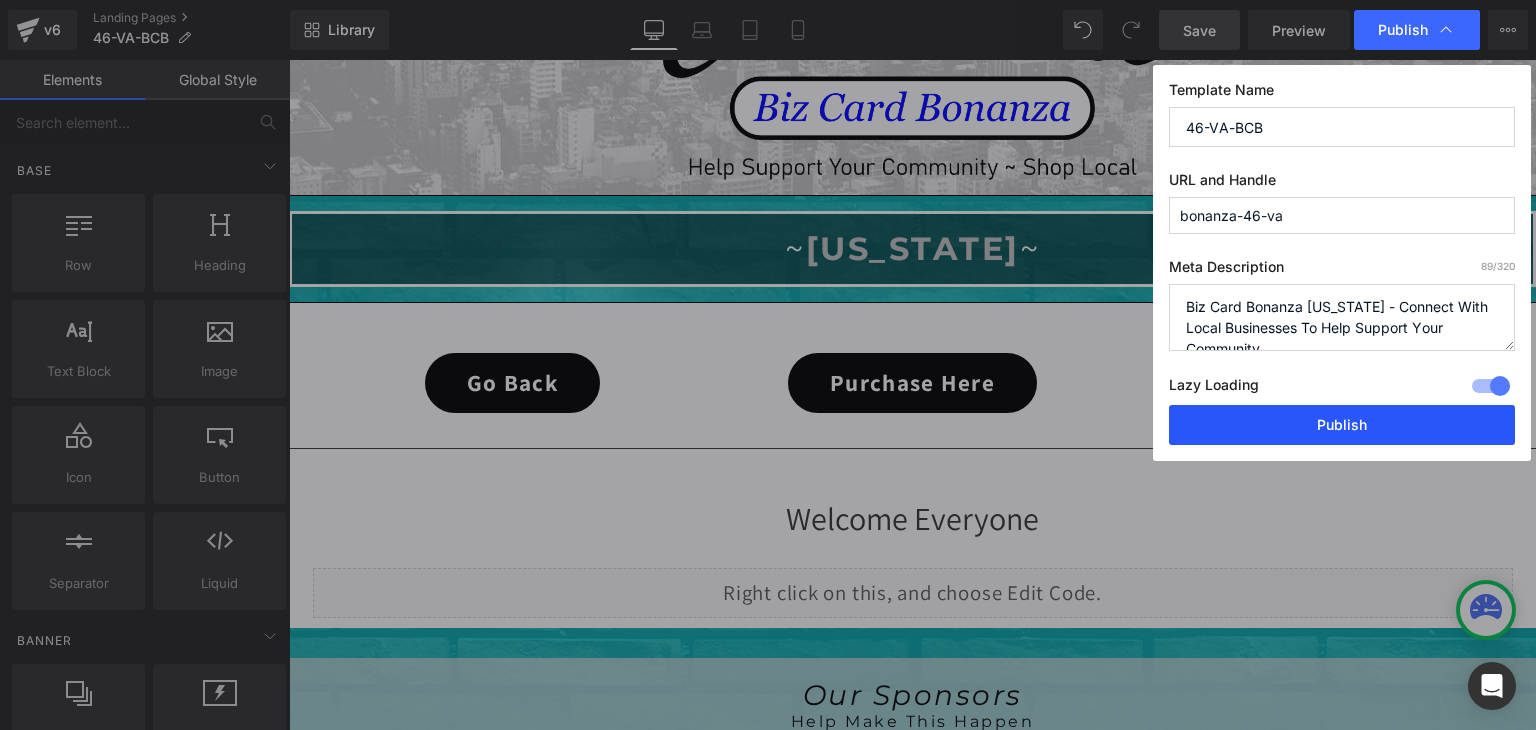 click on "Publish" at bounding box center [1342, 425] 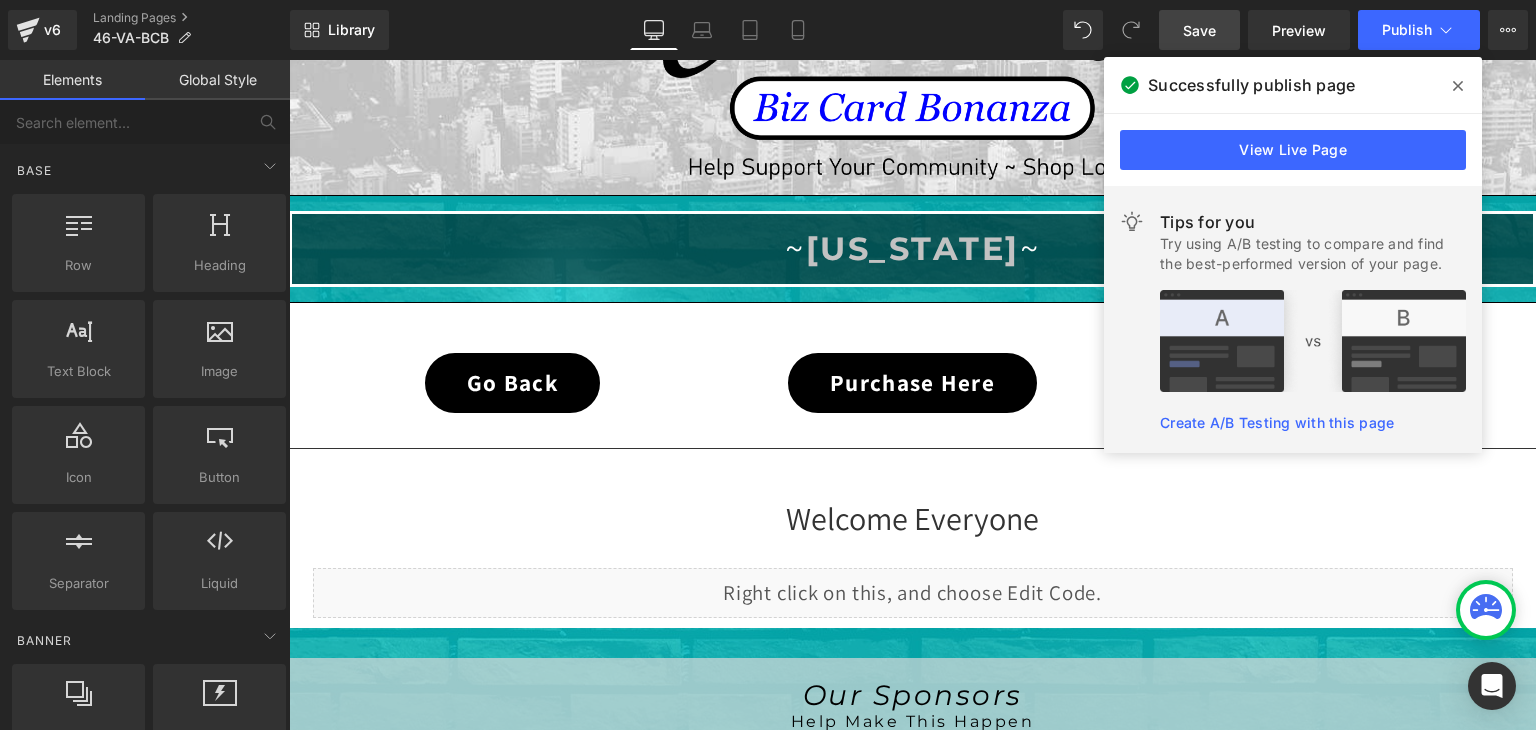 click 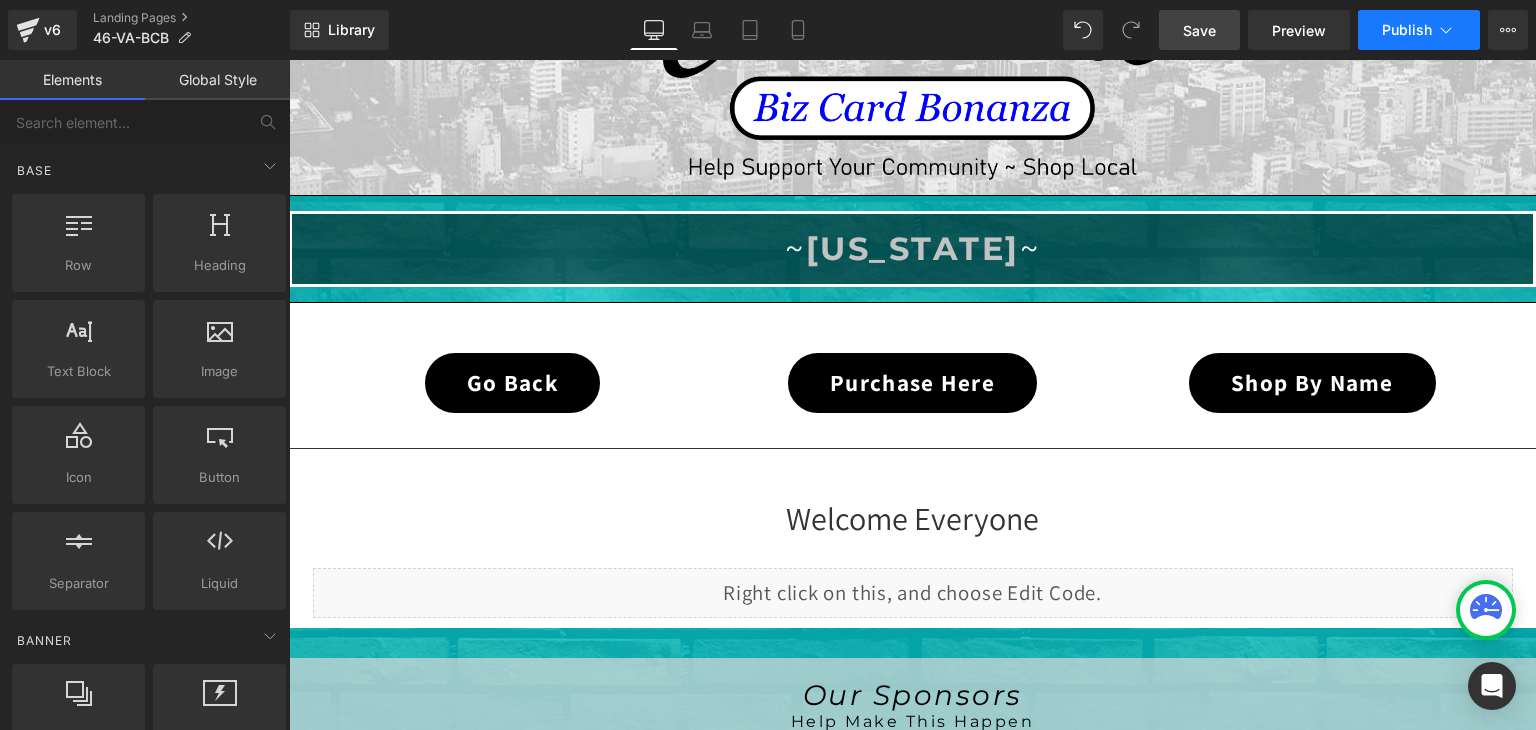 click 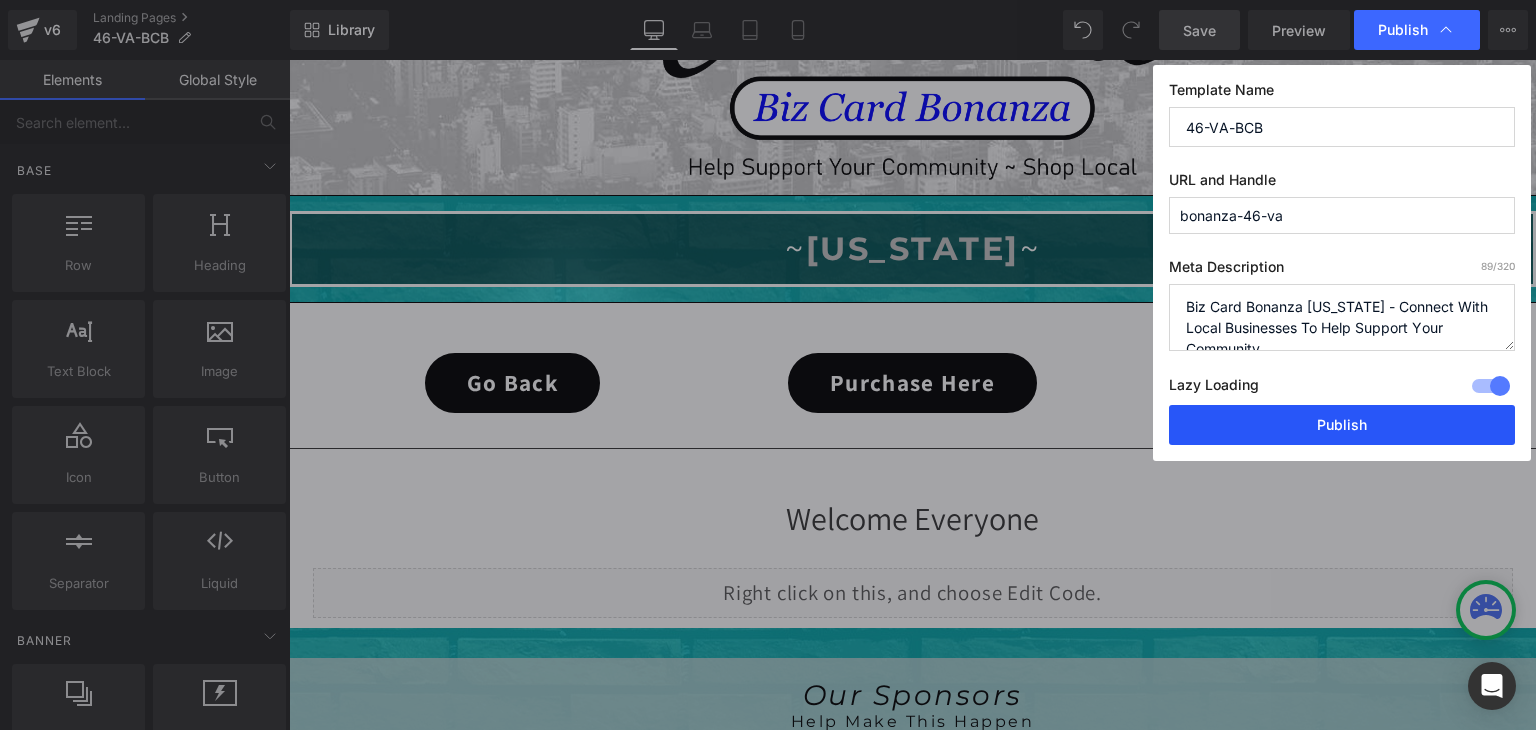 click on "Publish" at bounding box center (1342, 425) 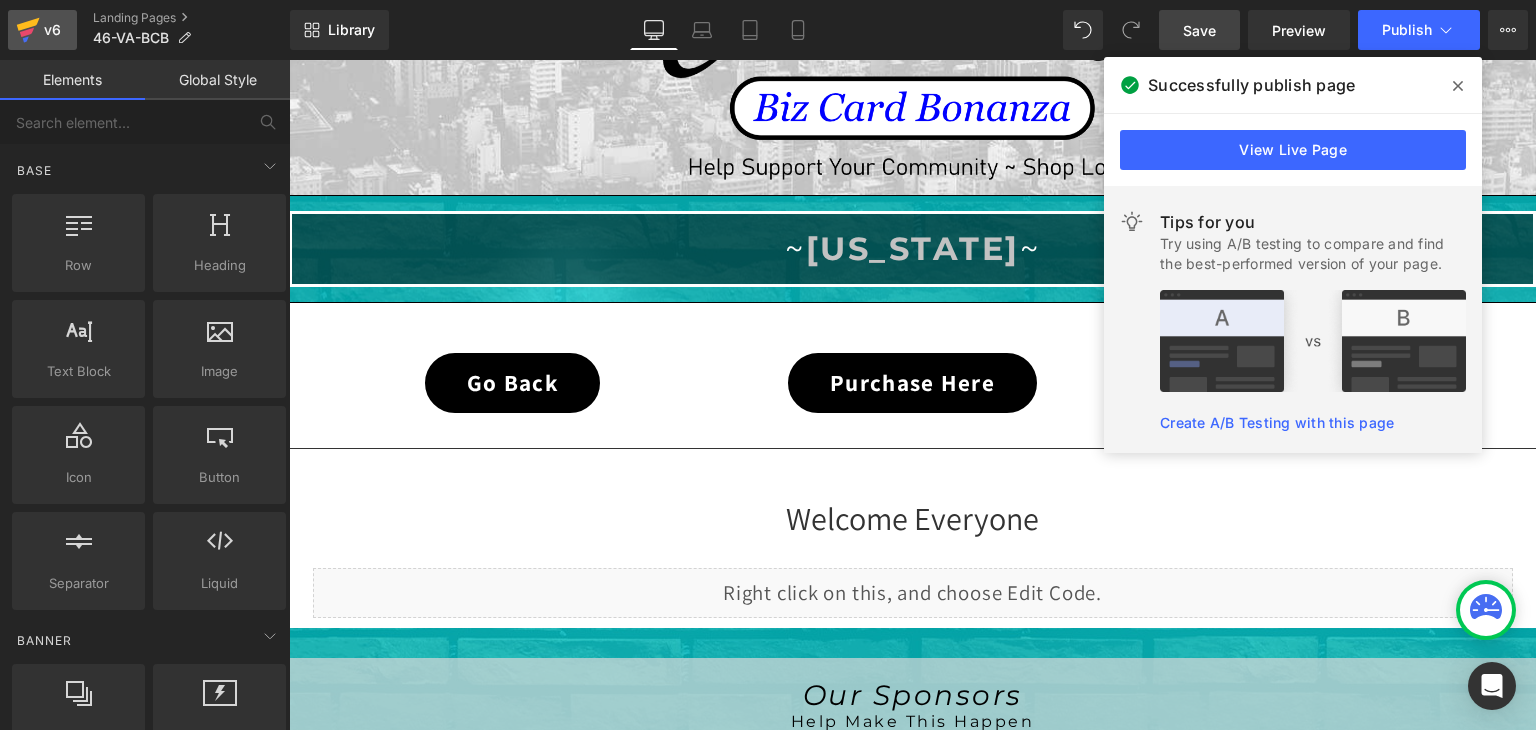 click 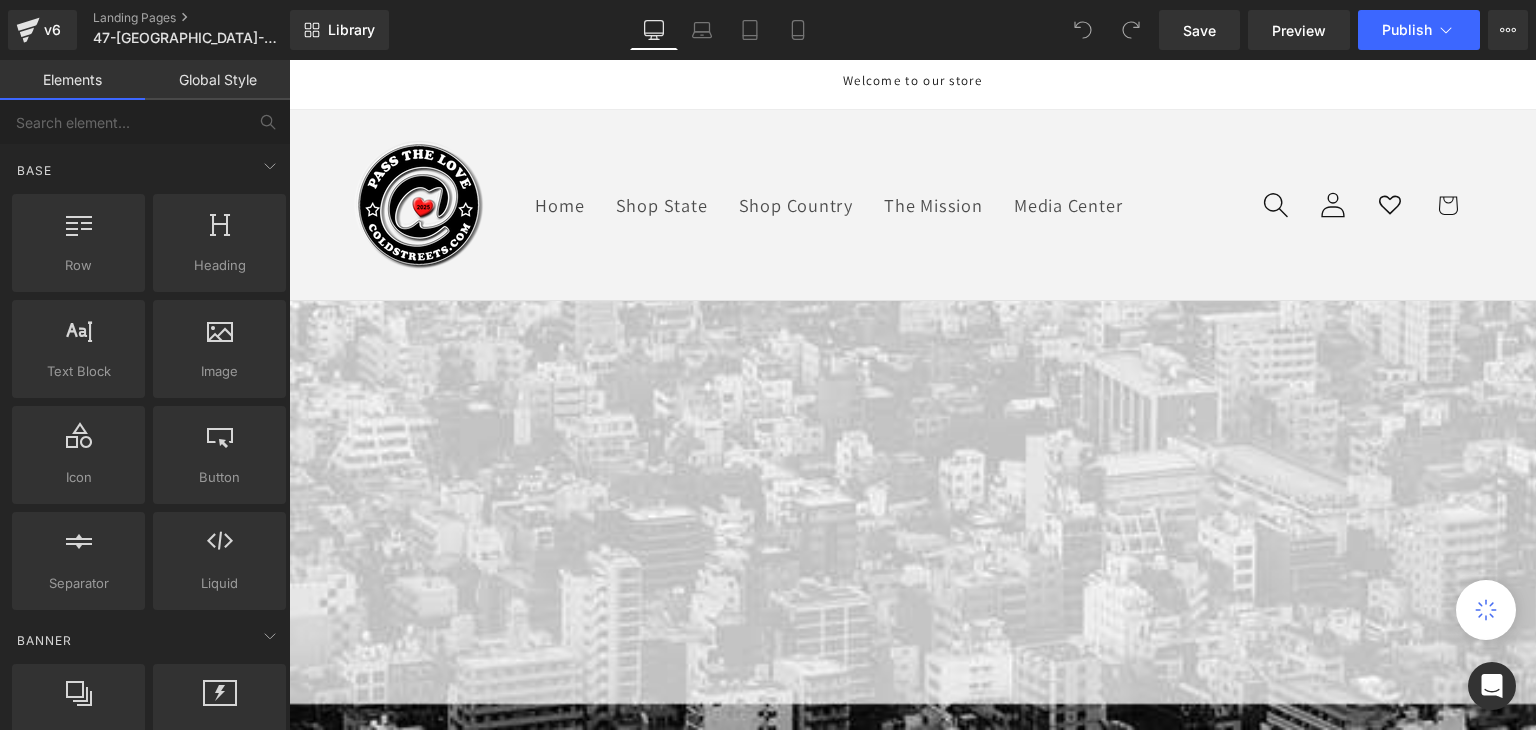 scroll, scrollTop: 0, scrollLeft: 0, axis: both 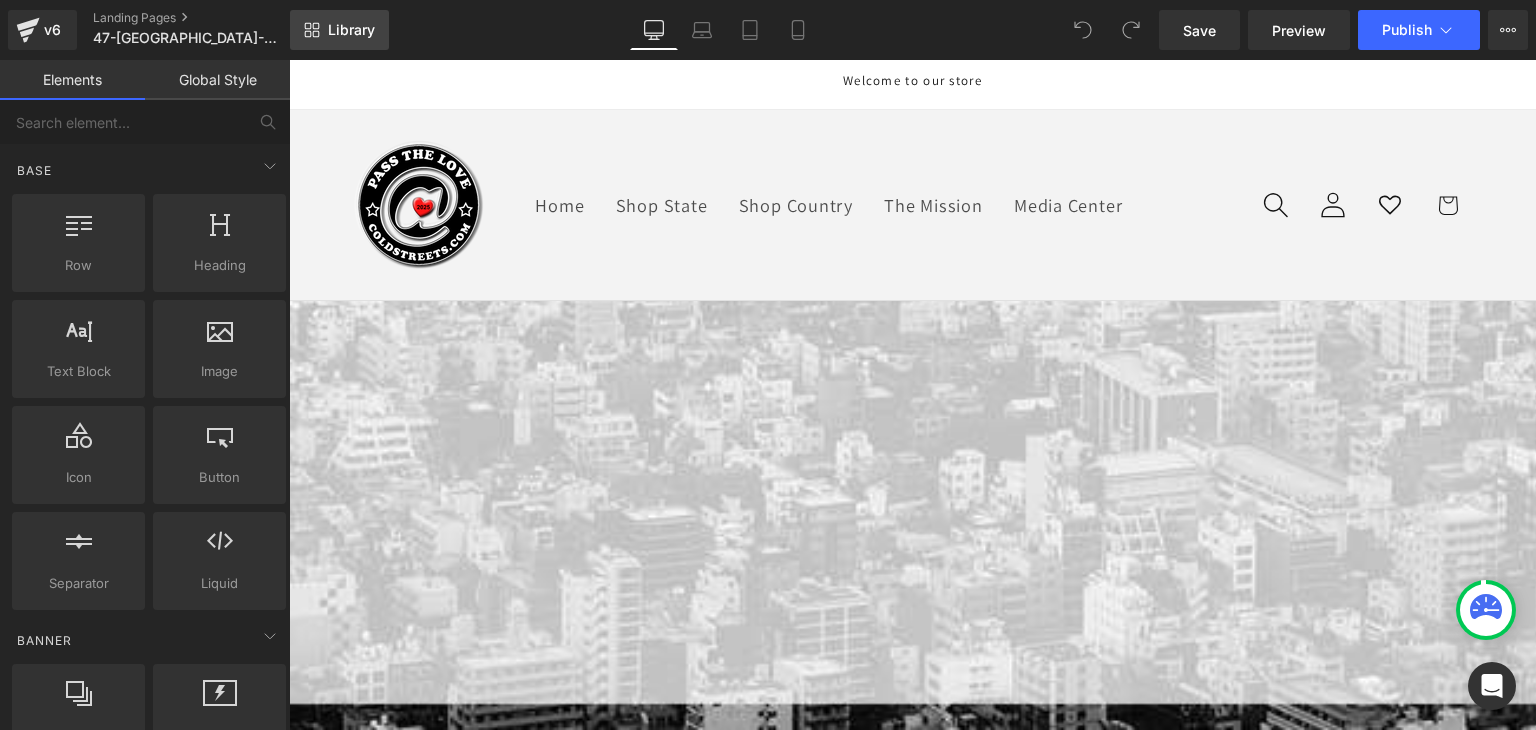 click on "Library" at bounding box center [351, 30] 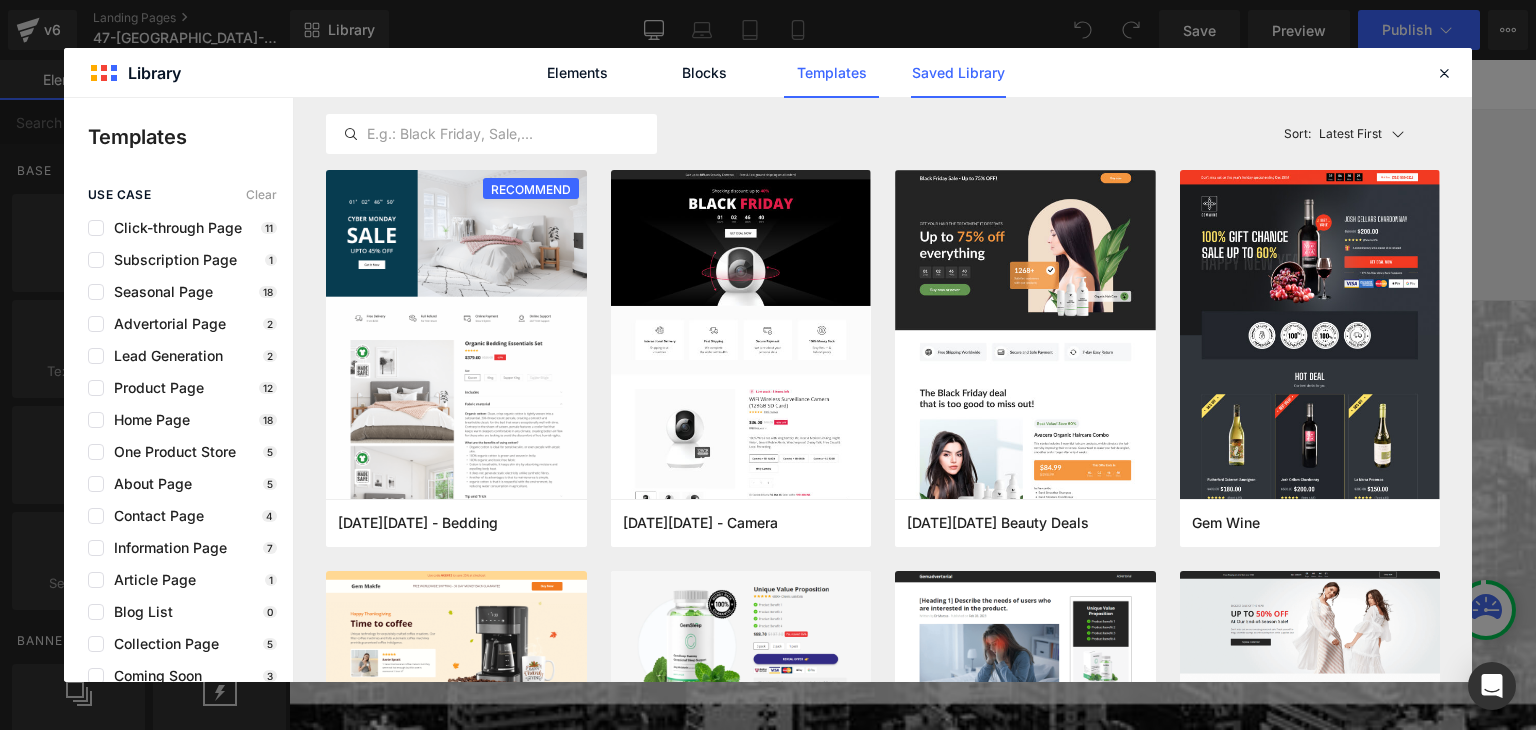 click on "Saved Library" 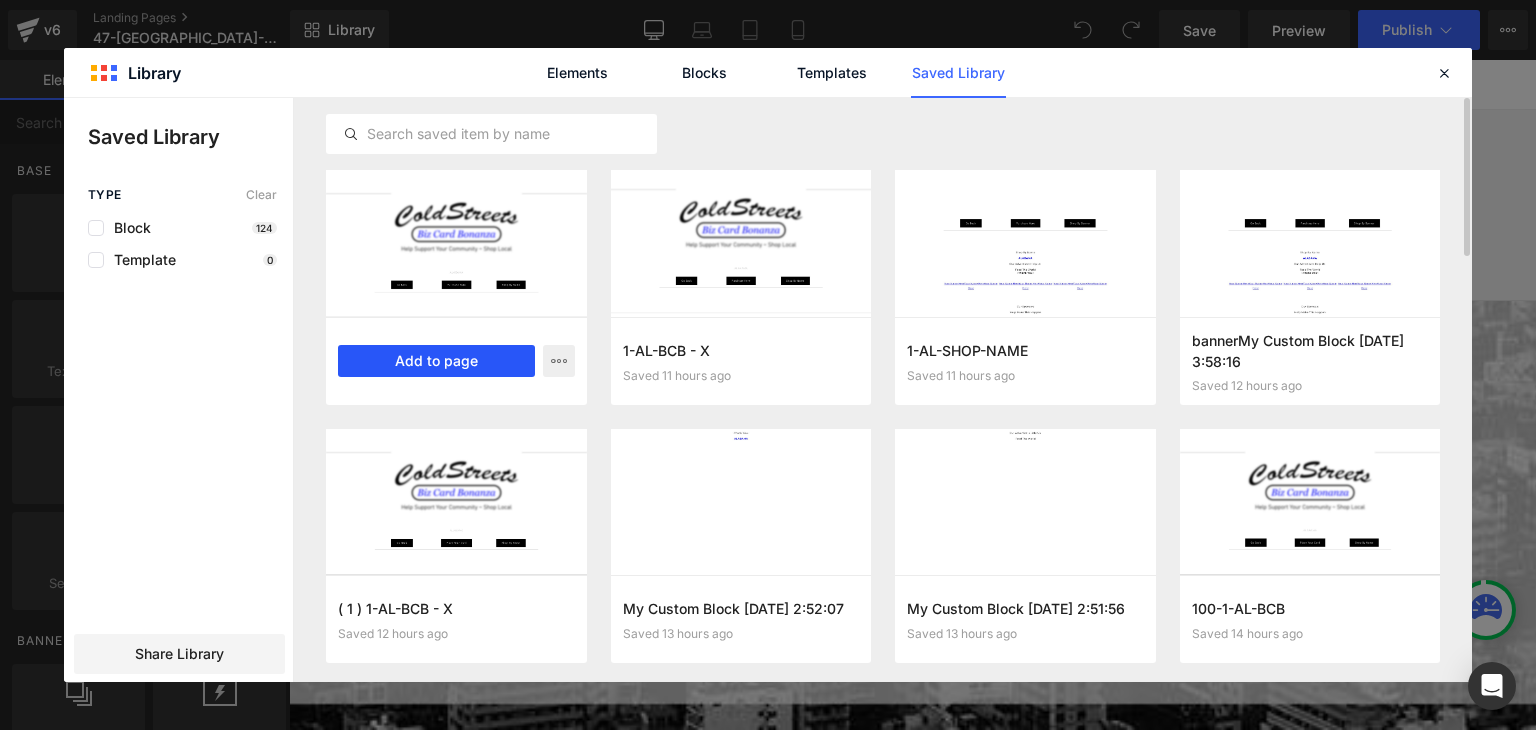 click on "Add to page" at bounding box center [436, 361] 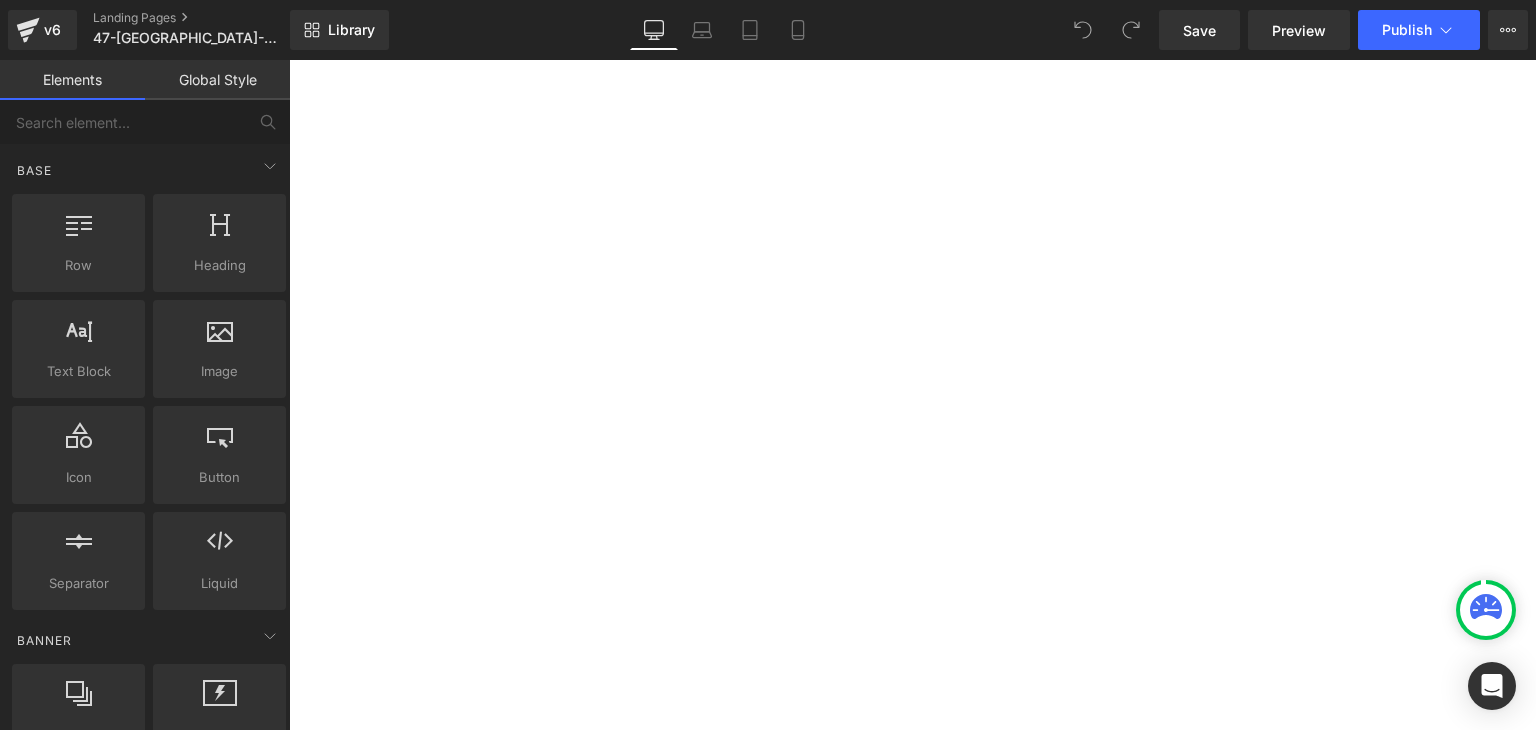 scroll, scrollTop: 1259, scrollLeft: 0, axis: vertical 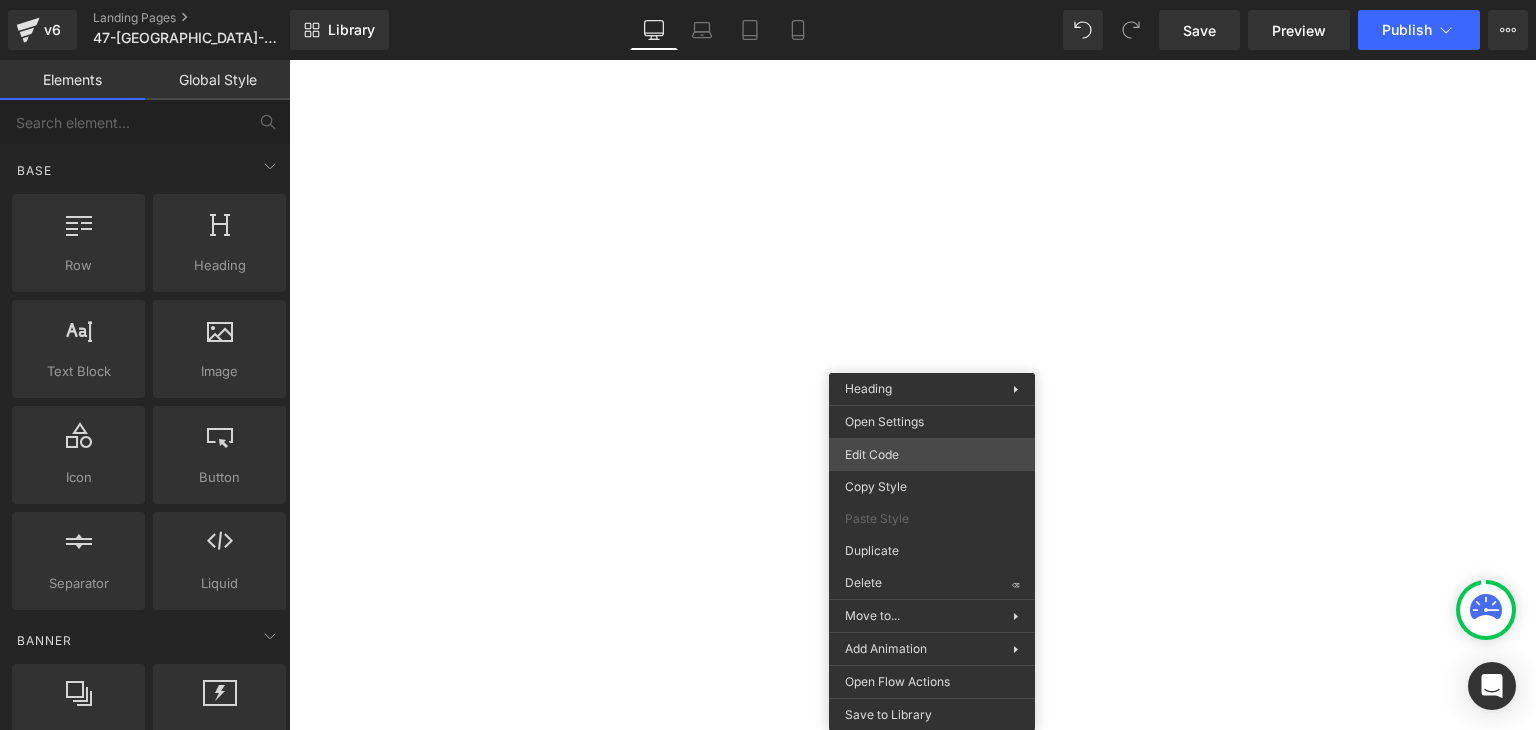 click on "You are previewing how the   will restyle your page. You can not edit Elements in Preset Preview Mode.  v6 Landing Pages 47-WA-BCB Library Desktop Desktop Laptop Tablet Mobile Save Preview Publish Scheduled View Live Page View with current Template Save Template to Library Schedule Publish  Optimize  Publish Settings Shortcuts  Your page can’t be published   You've reached the maximum number of published pages on your plan  (0/0).  You need to upgrade your plan or unpublish all your pages to get 1 publish slot.   Unpublish pages   Upgrade plan  Elements Global Style Base Row  rows, columns, layouts, div Heading  headings, titles, h1,h2,h3,h4,h5,h6 Text Block  texts, paragraphs, contents, blocks Image  images, photos, alts, uploads Icon  icons, symbols Button  button, call to action, cta Separator  separators, dividers, horizontal lines Liquid  liquid, custom code, html, javascript, css, reviews, apps, applications, embeded, iframe Banner Parallax  banner, slideshow, hero, image, cover, parallax, effect ok" at bounding box center [768, 0] 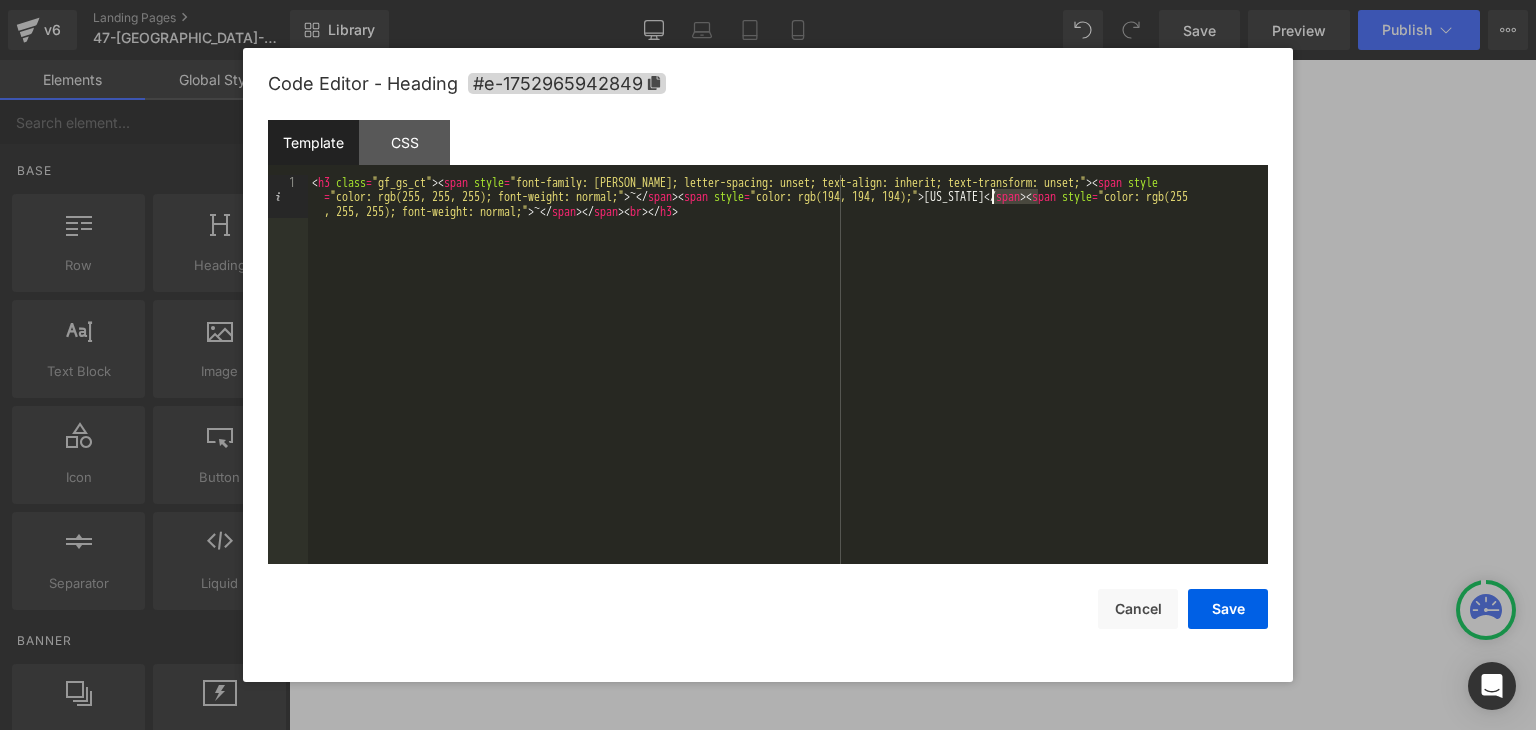 drag, startPoint x: 1039, startPoint y: 197, endPoint x: 992, endPoint y: 199, distance: 47.042534 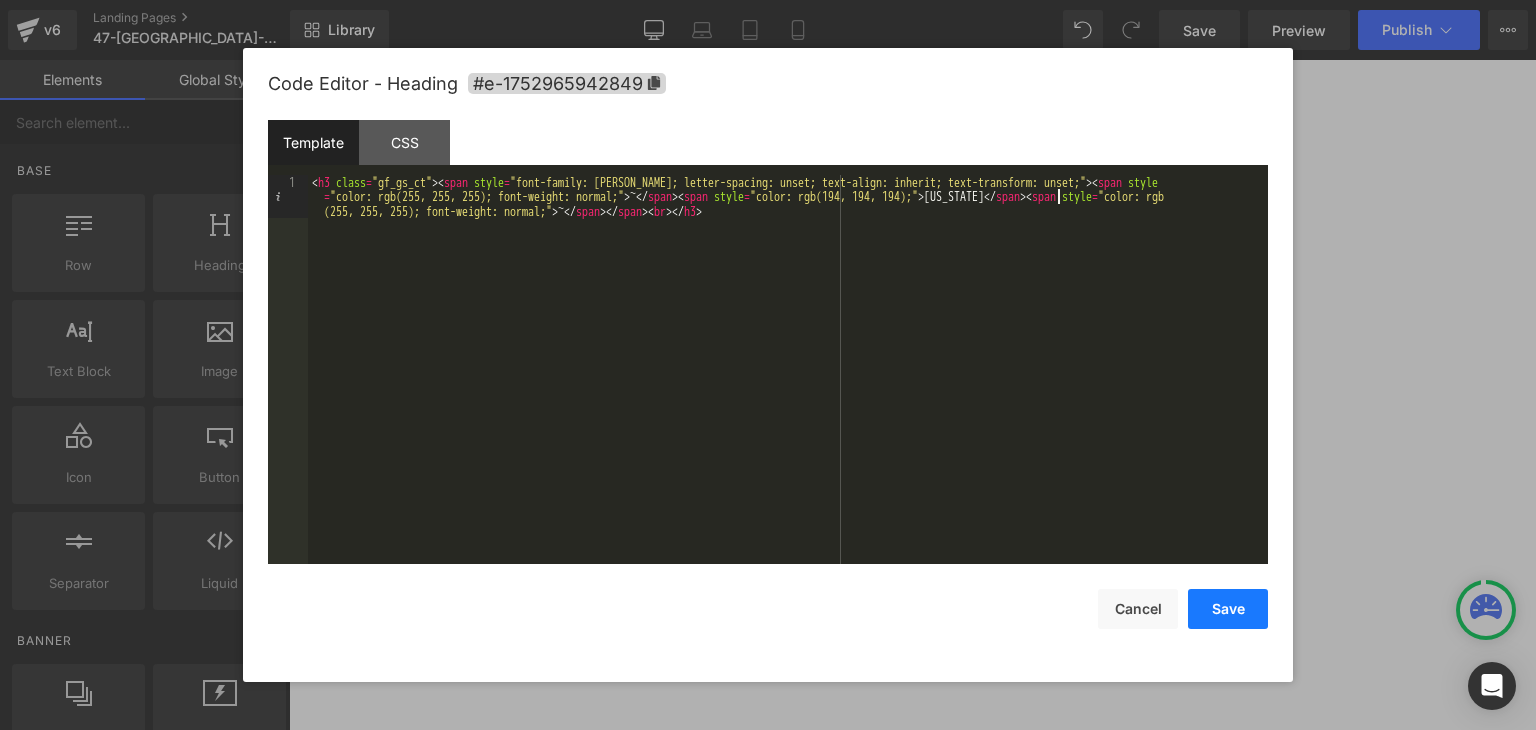 click on "Save" at bounding box center [1228, 609] 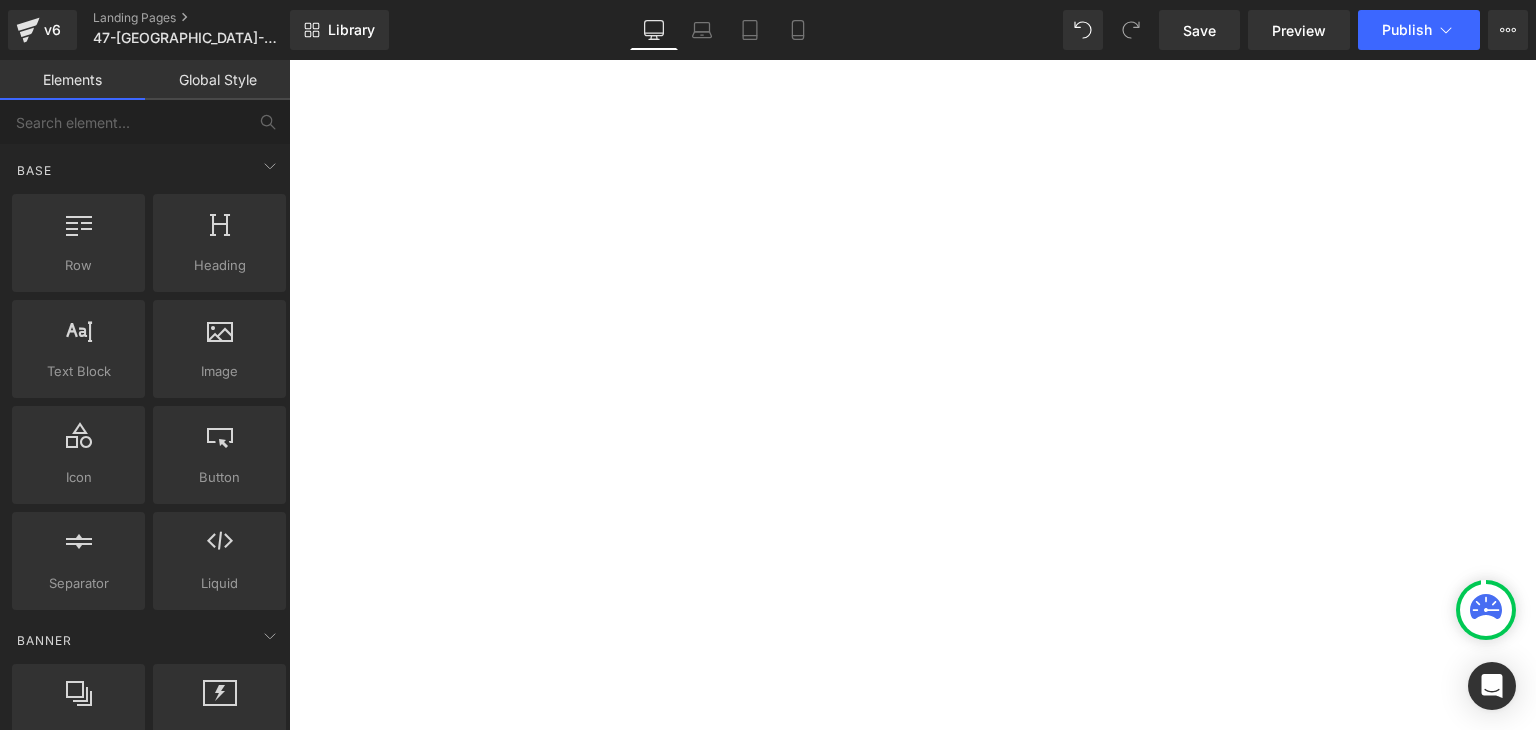 click on "Button" at bounding box center (289, 60) 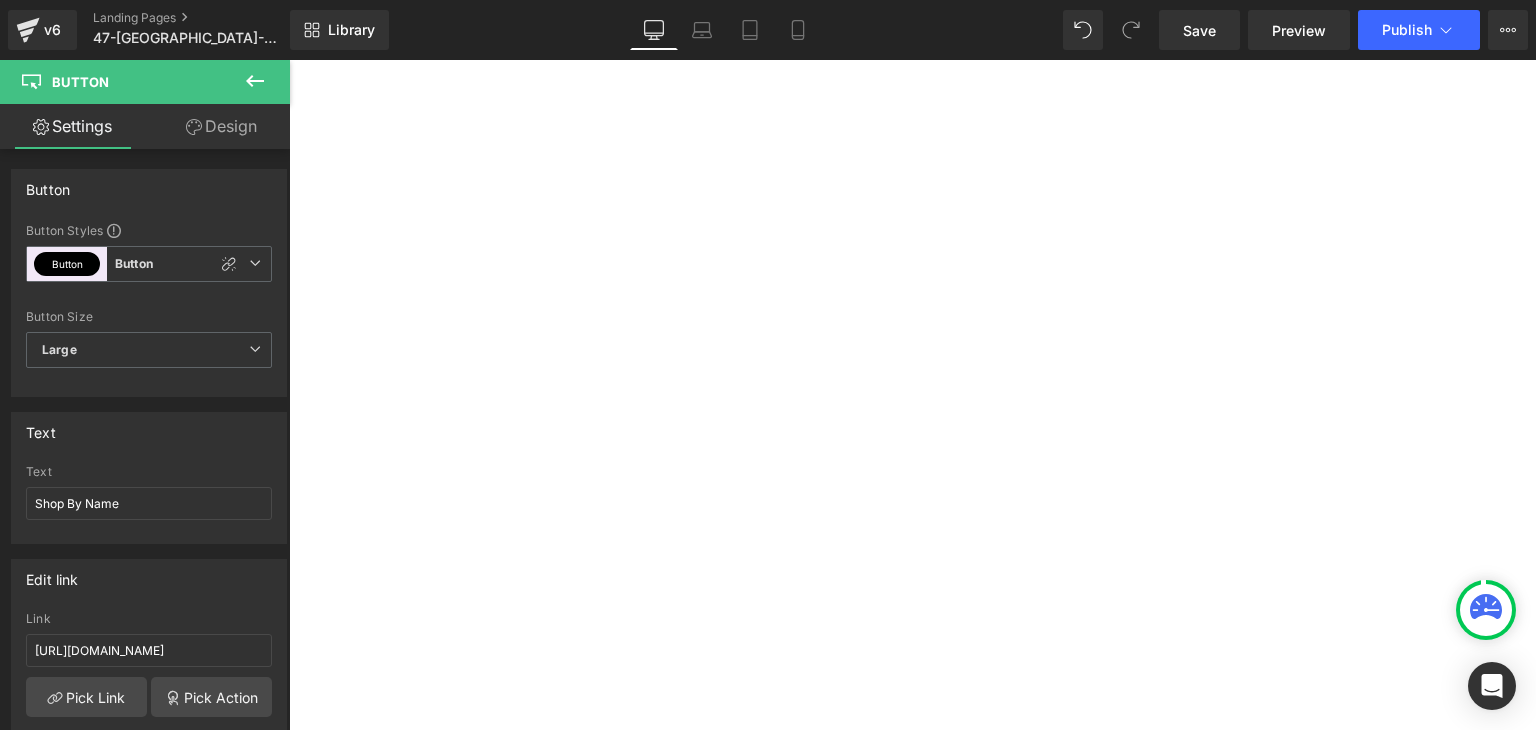 click on "Button" at bounding box center [289, 60] 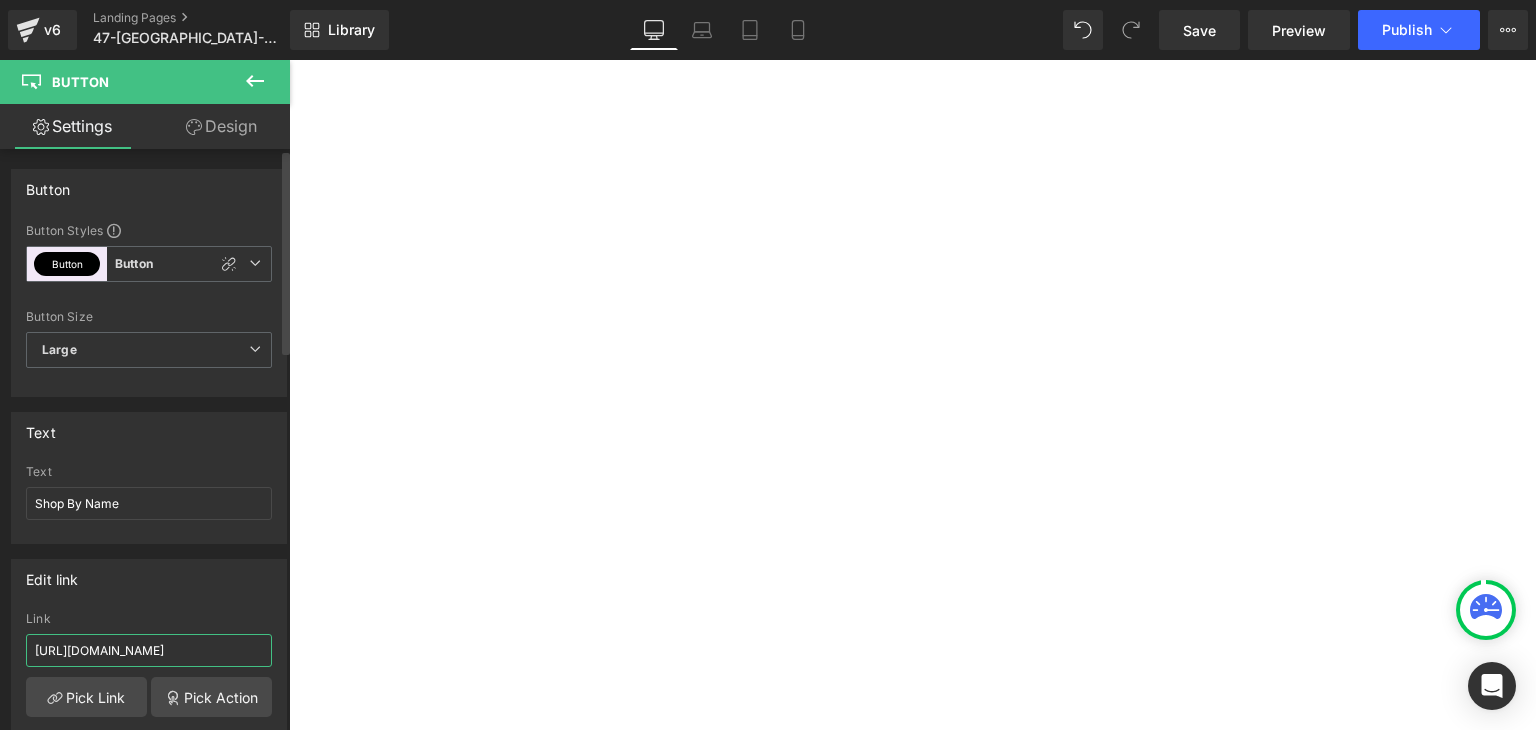 scroll, scrollTop: 0, scrollLeft: 44, axis: horizontal 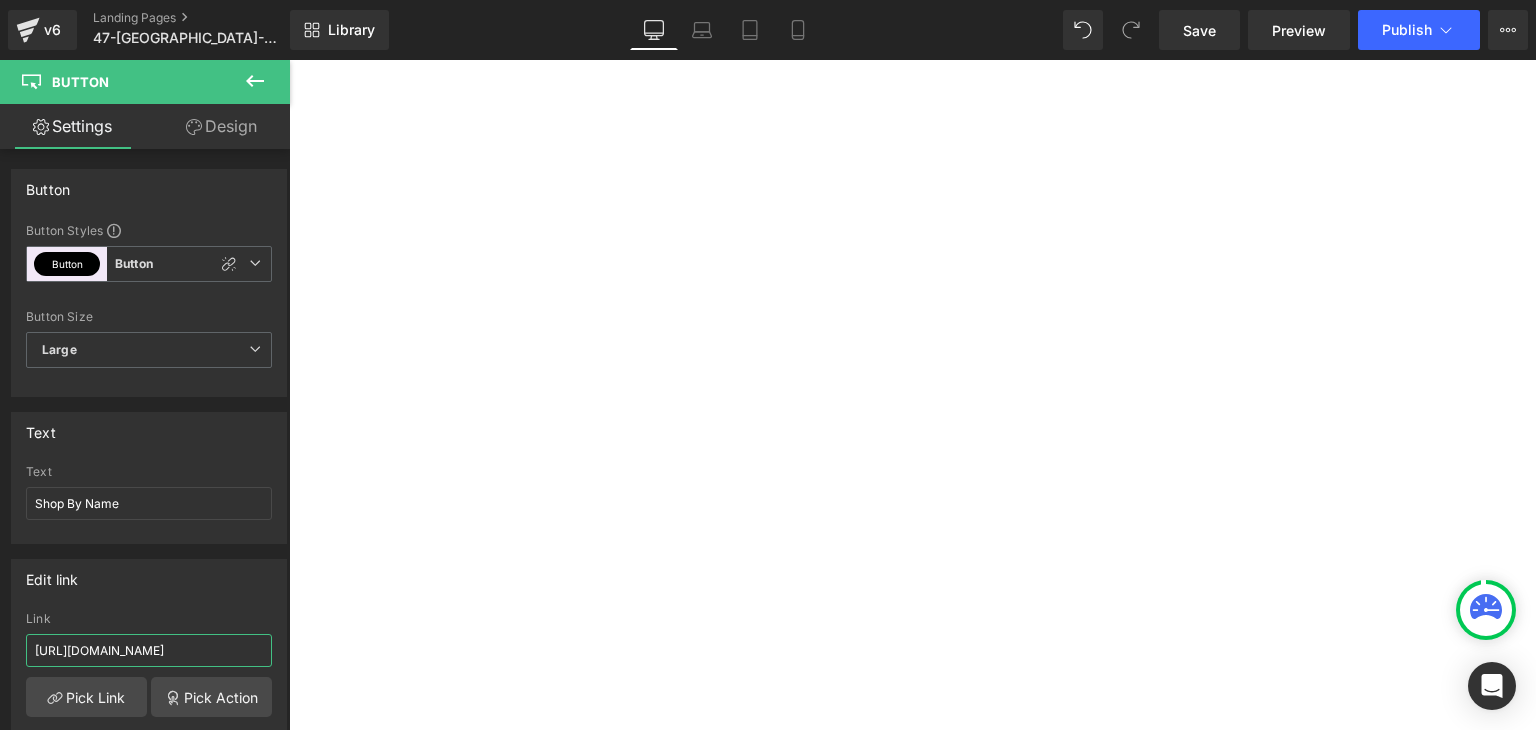 drag, startPoint x: 502, startPoint y: 706, endPoint x: 293, endPoint y: 645, distance: 217.72 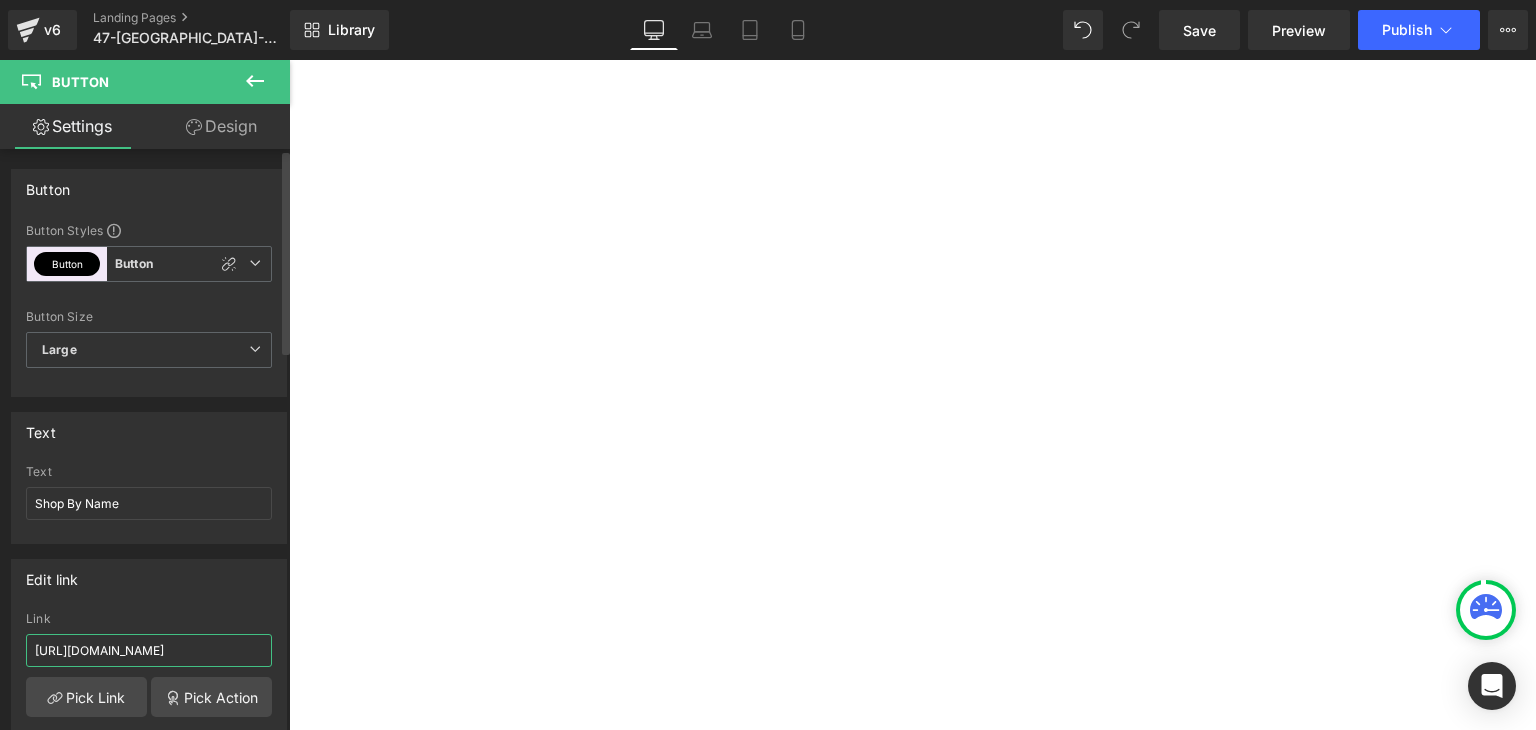 paste on "47-wa" 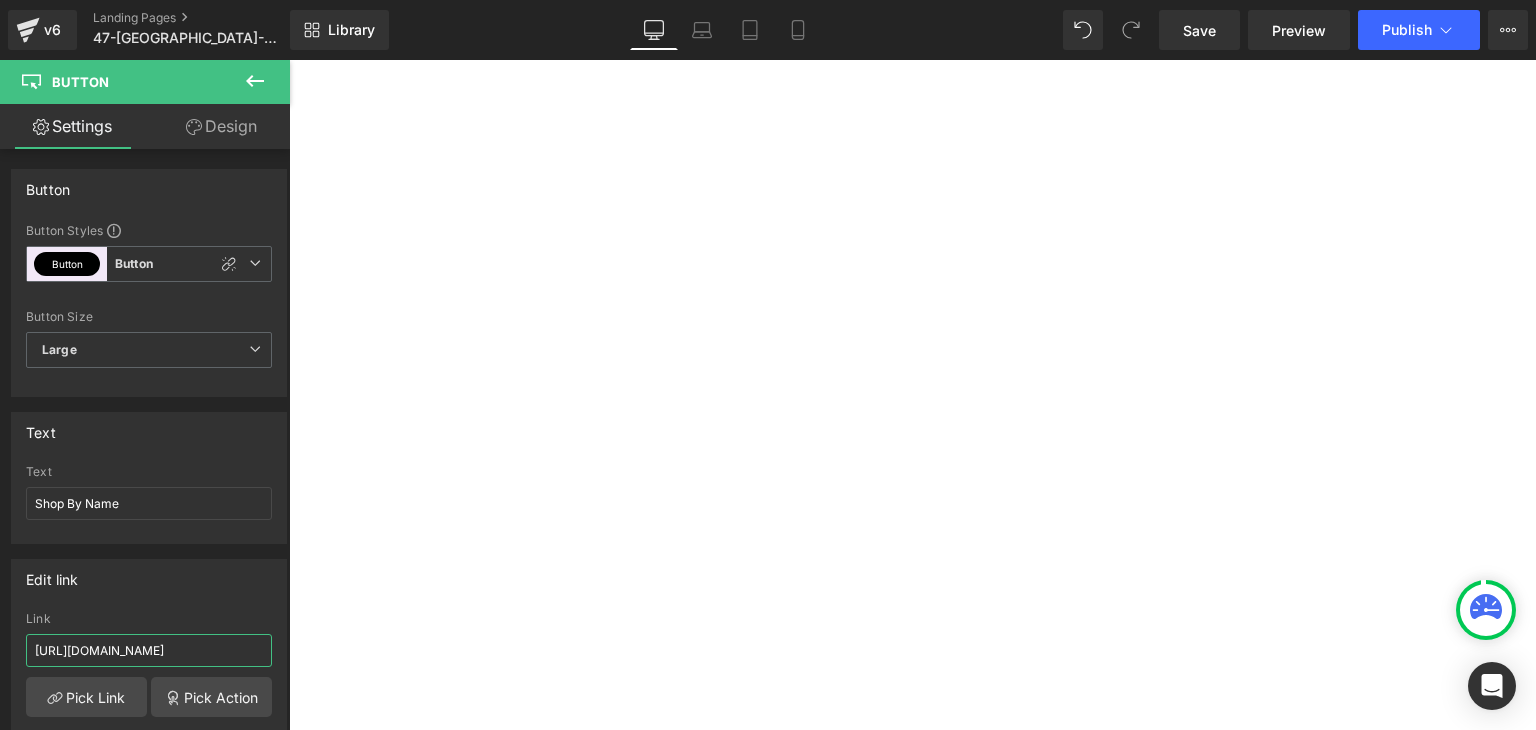 scroll, scrollTop: 0, scrollLeft: 66, axis: horizontal 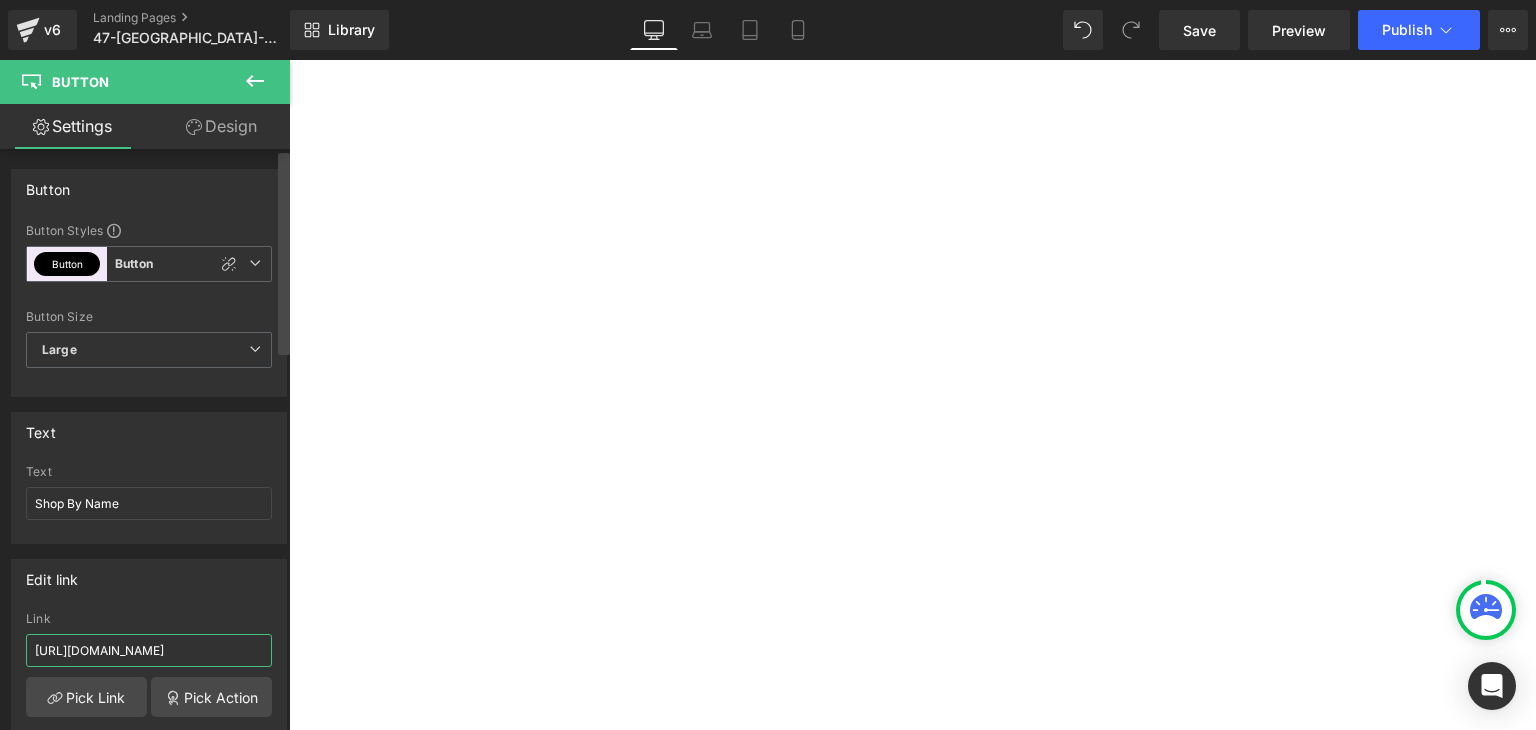 drag, startPoint x: 143, startPoint y: 649, endPoint x: 289, endPoint y: 657, distance: 146.21901 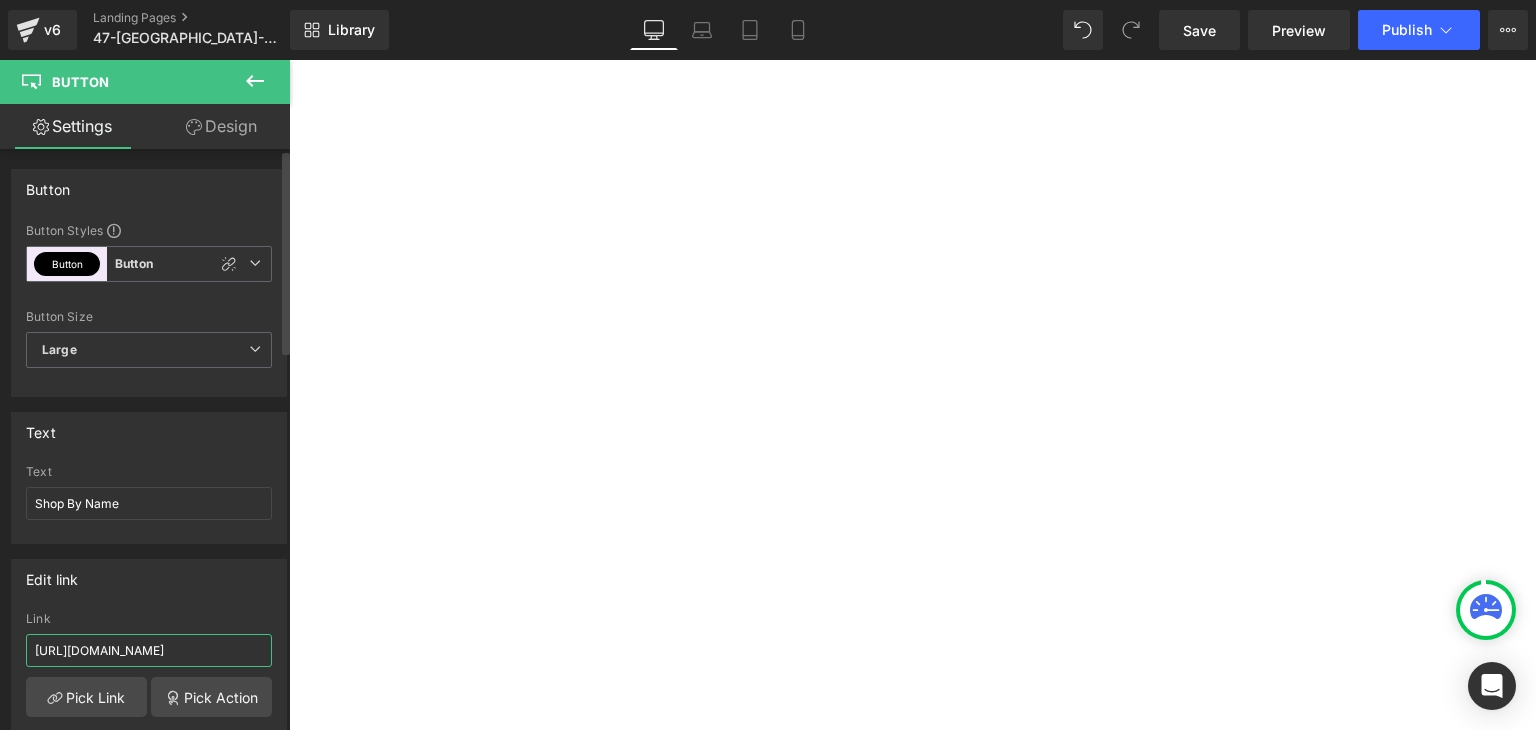 paste 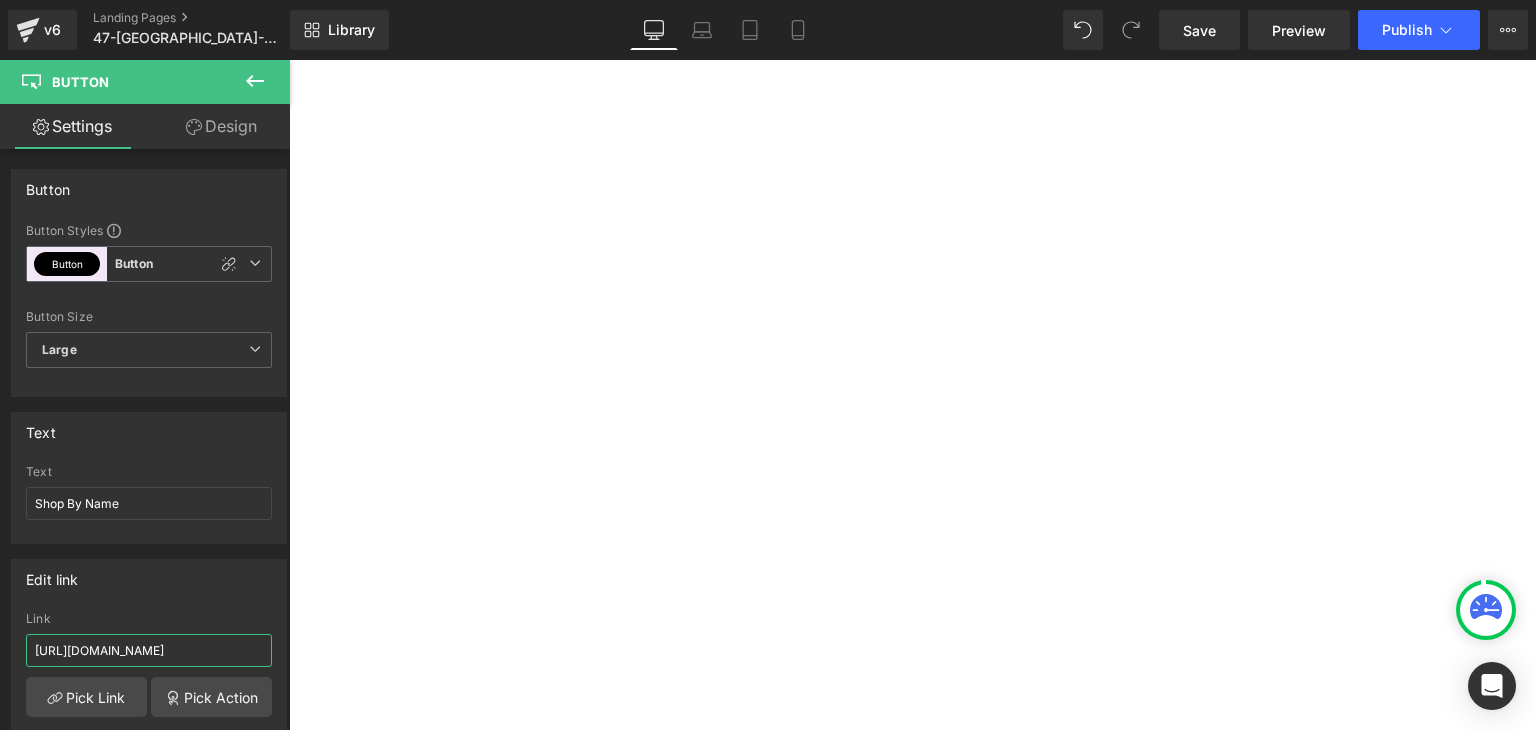 scroll, scrollTop: 0, scrollLeft: 61, axis: horizontal 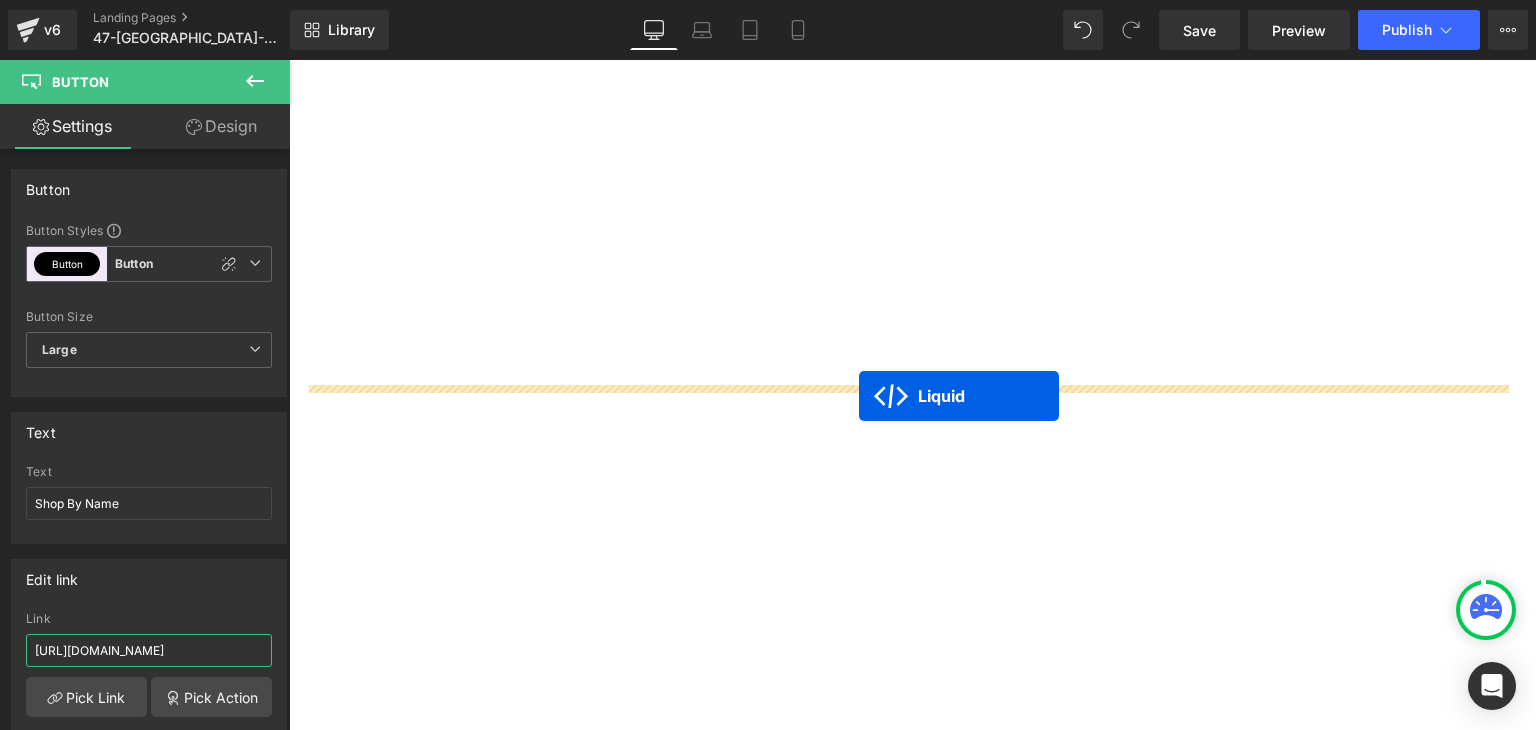 drag, startPoint x: 852, startPoint y: 309, endPoint x: 859, endPoint y: 396, distance: 87.28116 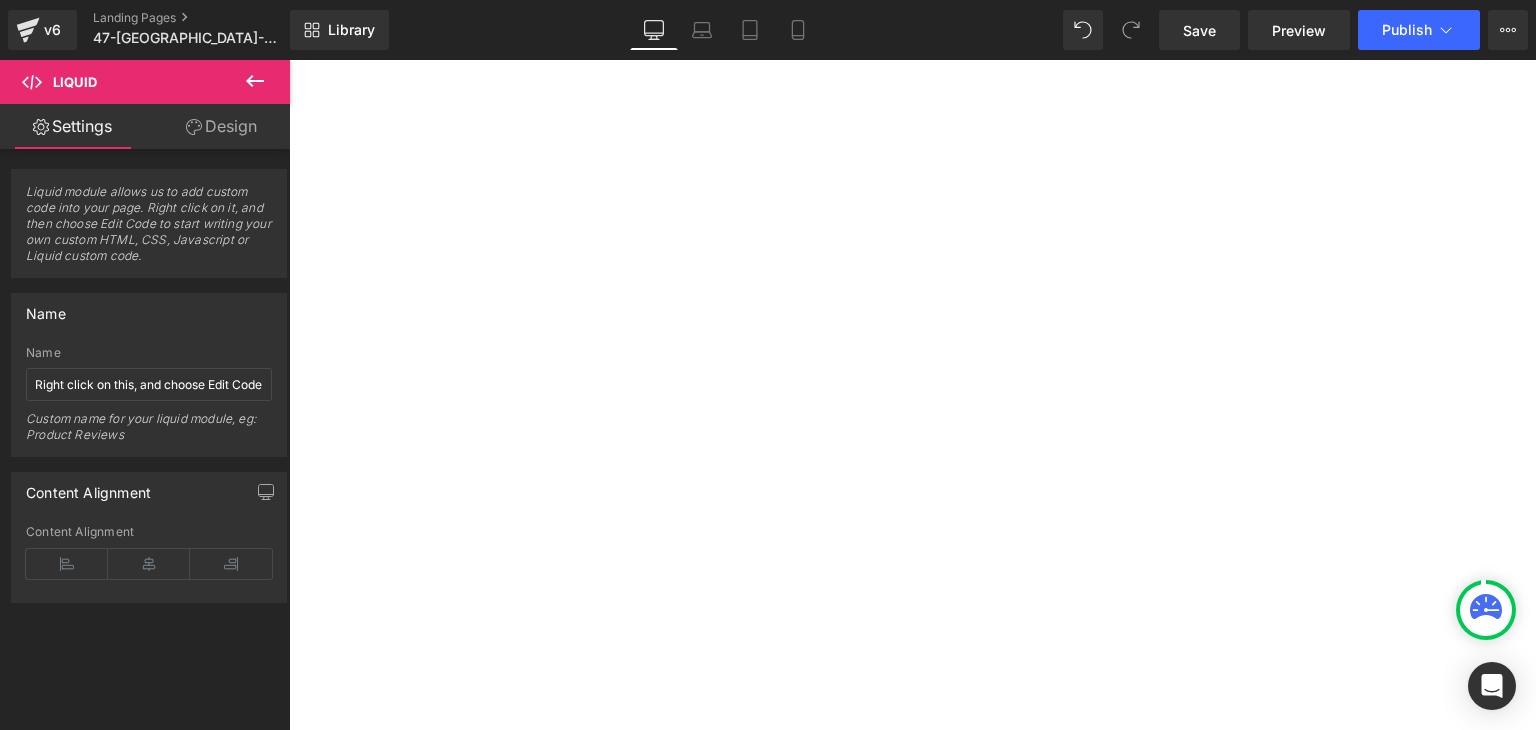 click 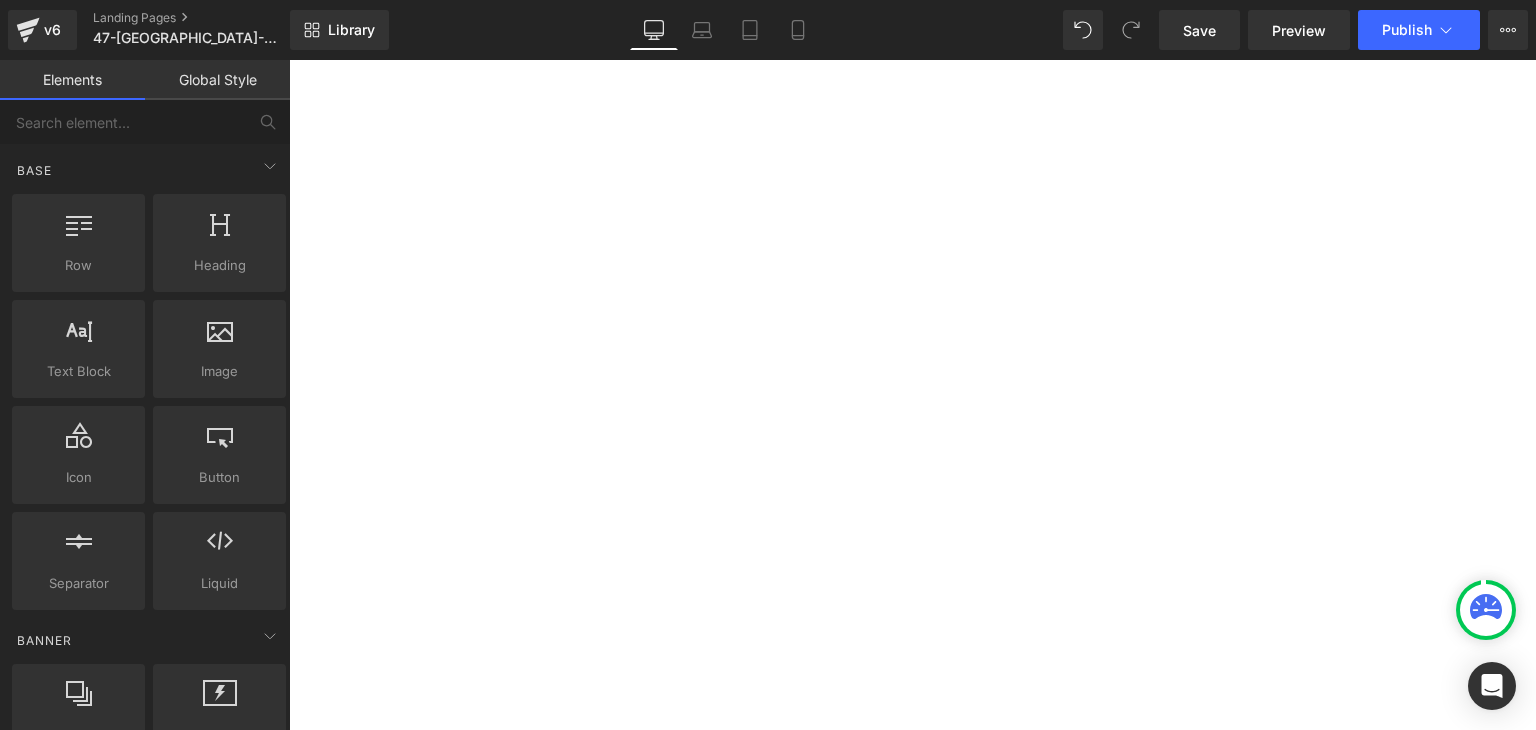 scroll, scrollTop: 879, scrollLeft: 0, axis: vertical 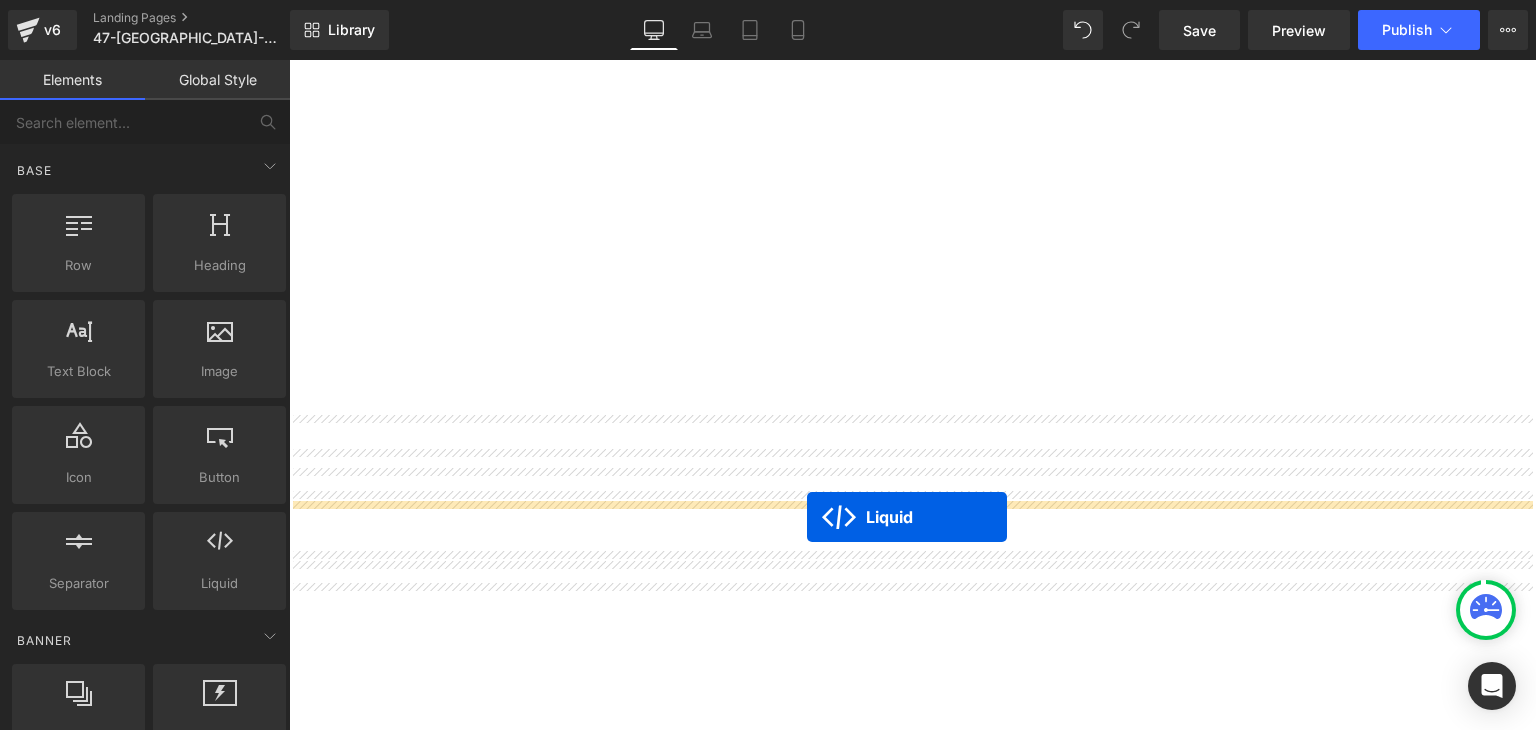 drag, startPoint x: 845, startPoint y: 277, endPoint x: 807, endPoint y: 517, distance: 242.98972 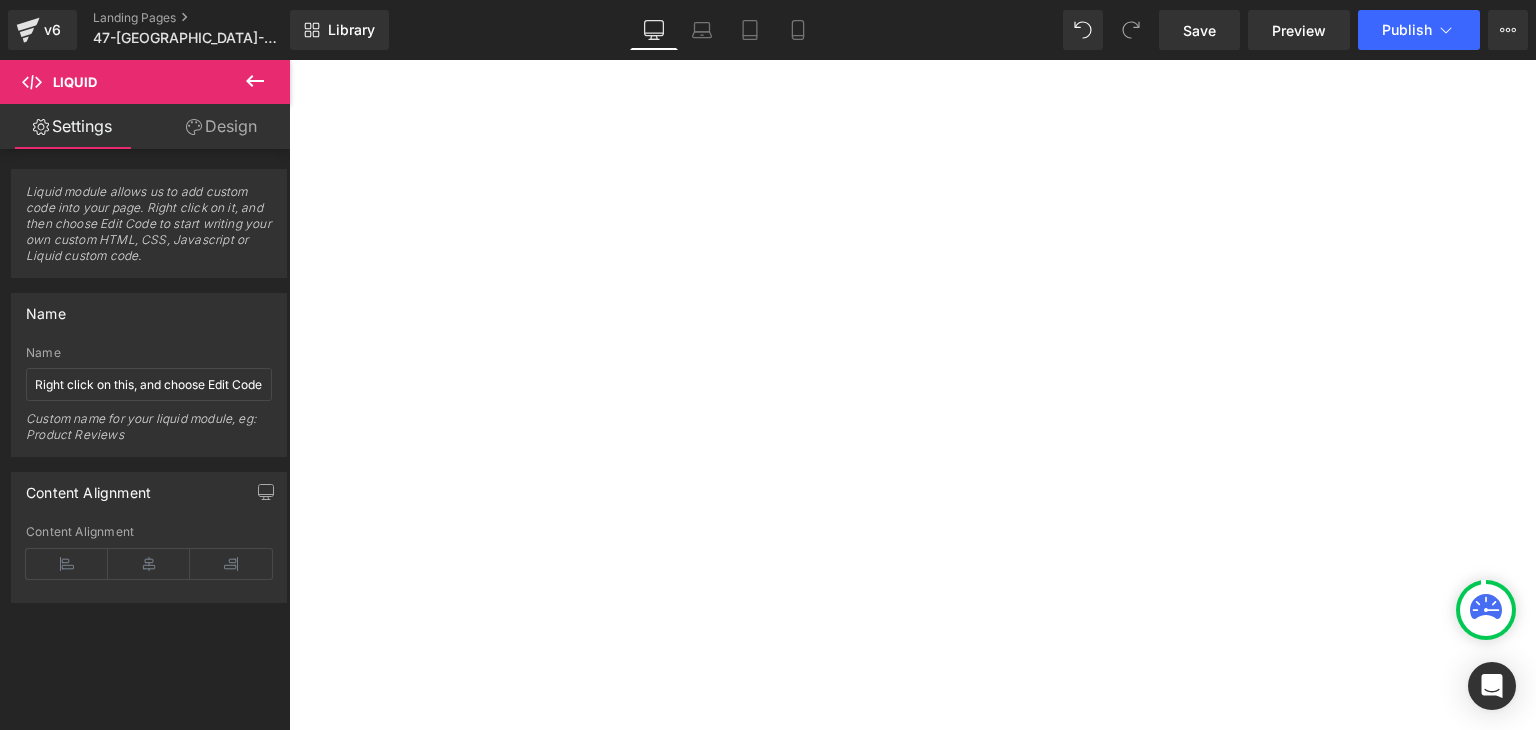 click 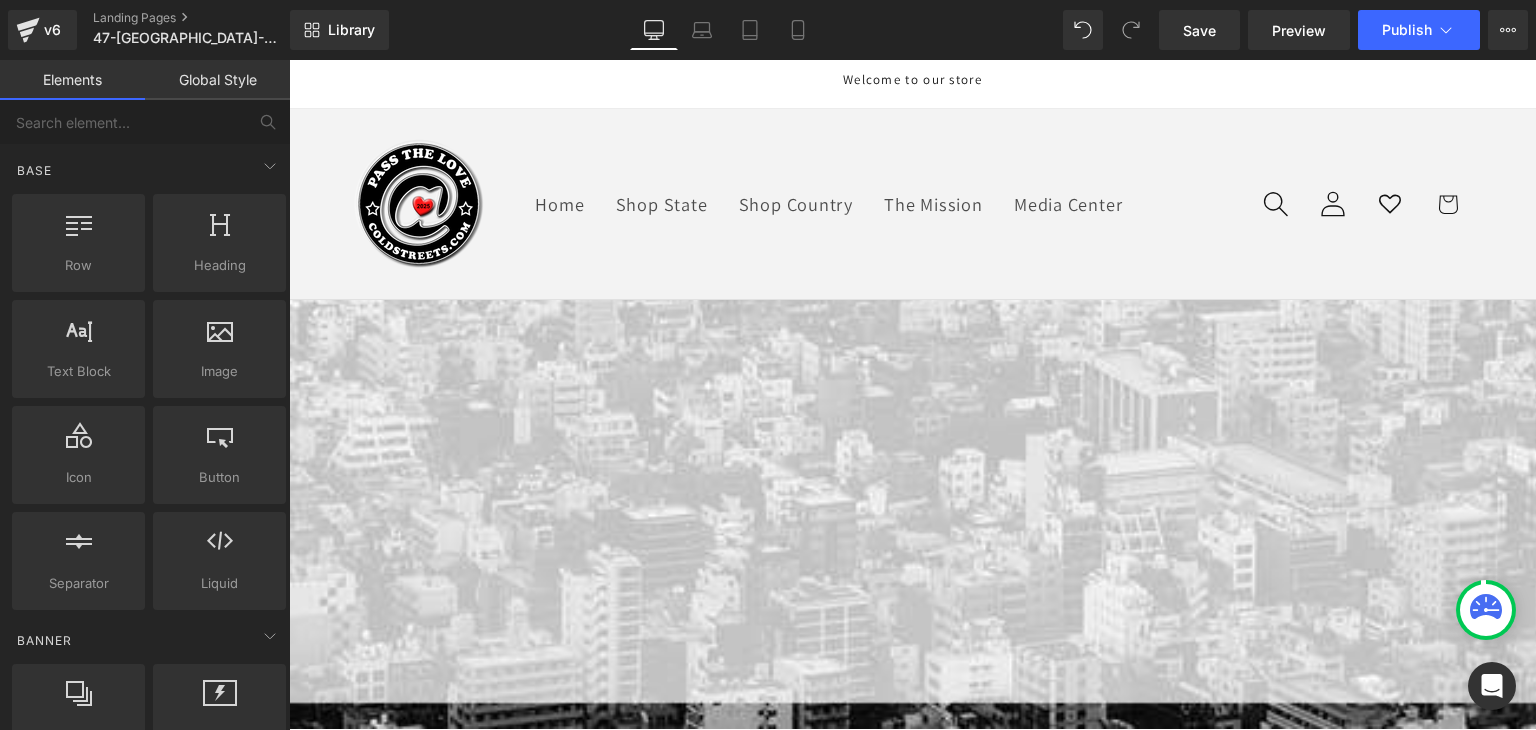 scroll, scrollTop: 0, scrollLeft: 0, axis: both 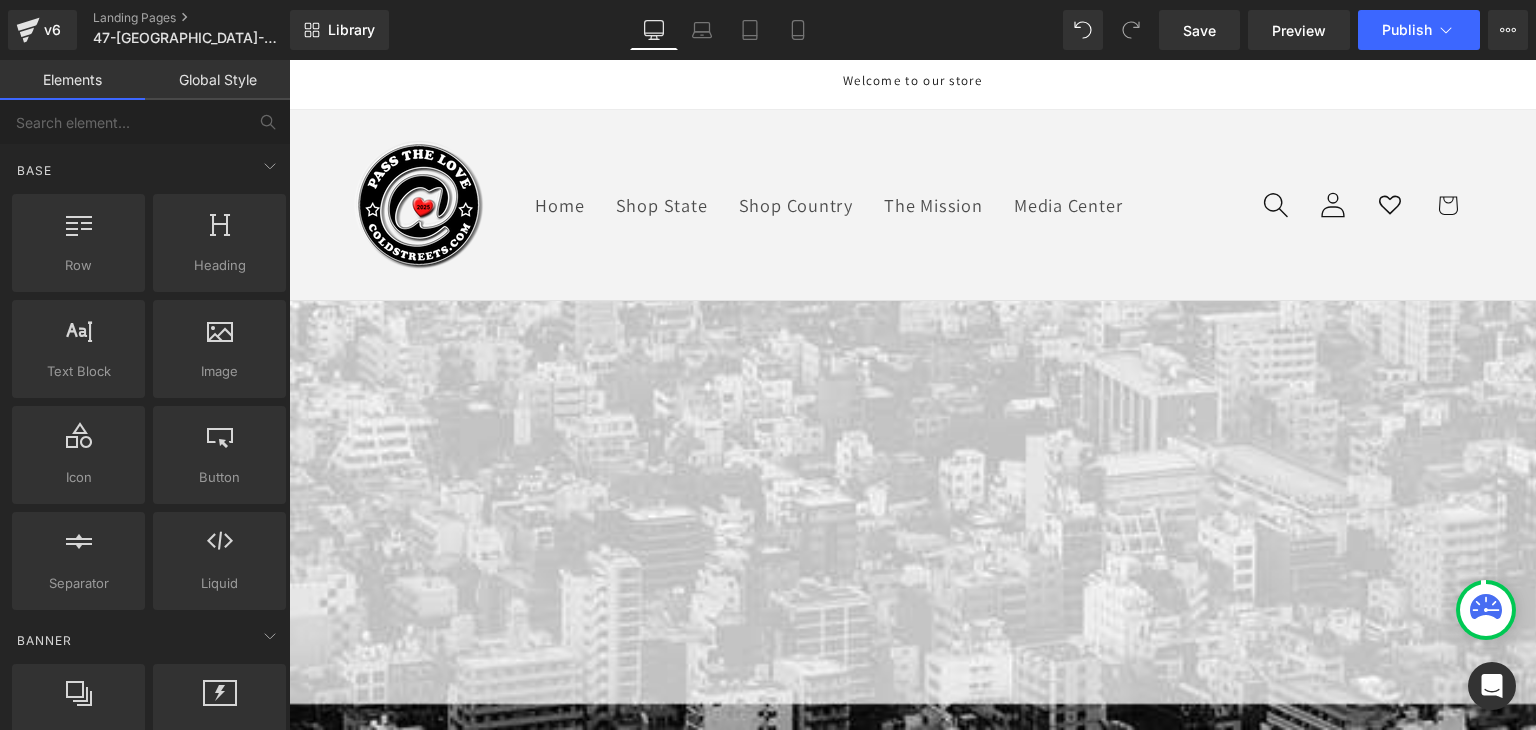 click 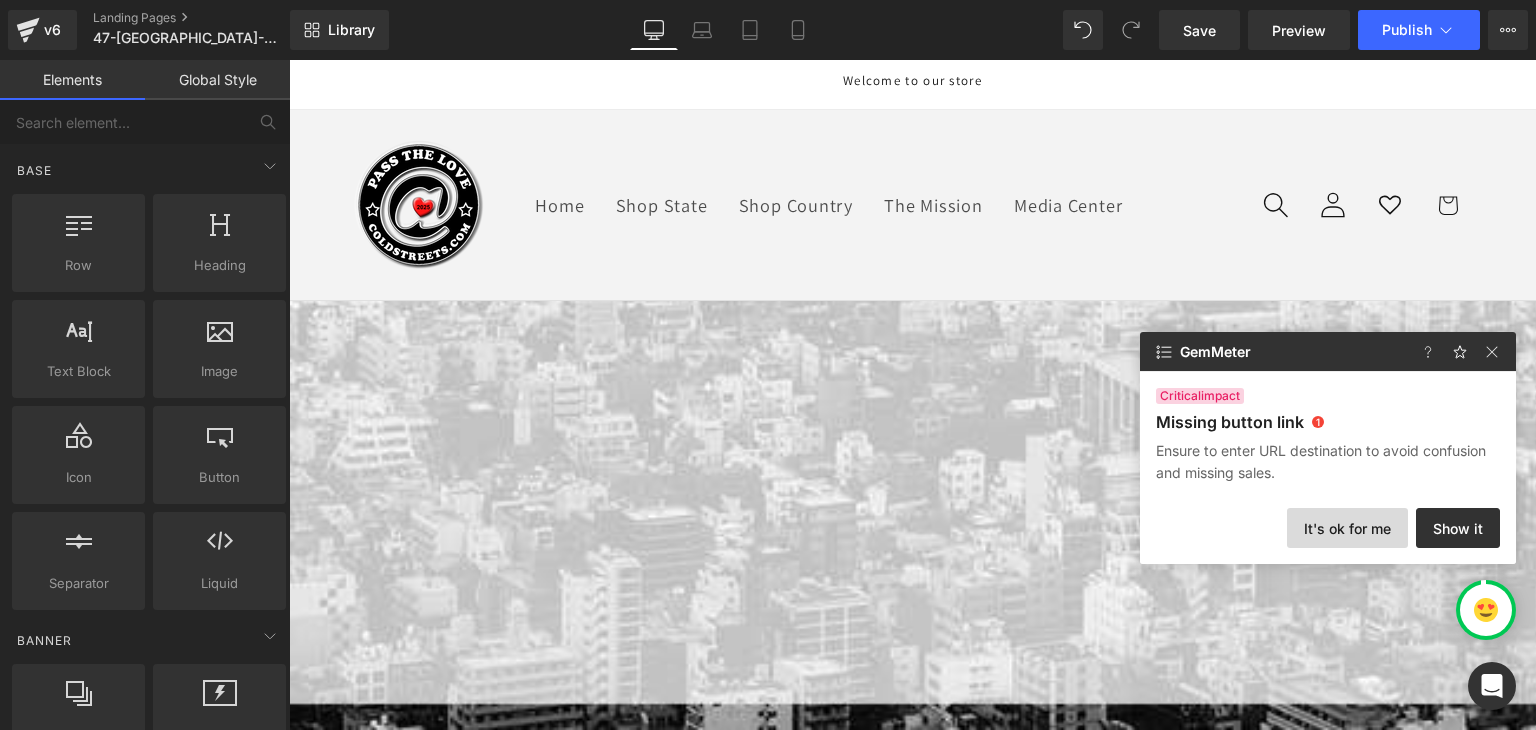 click on "It's ok for me" at bounding box center [1347, 528] 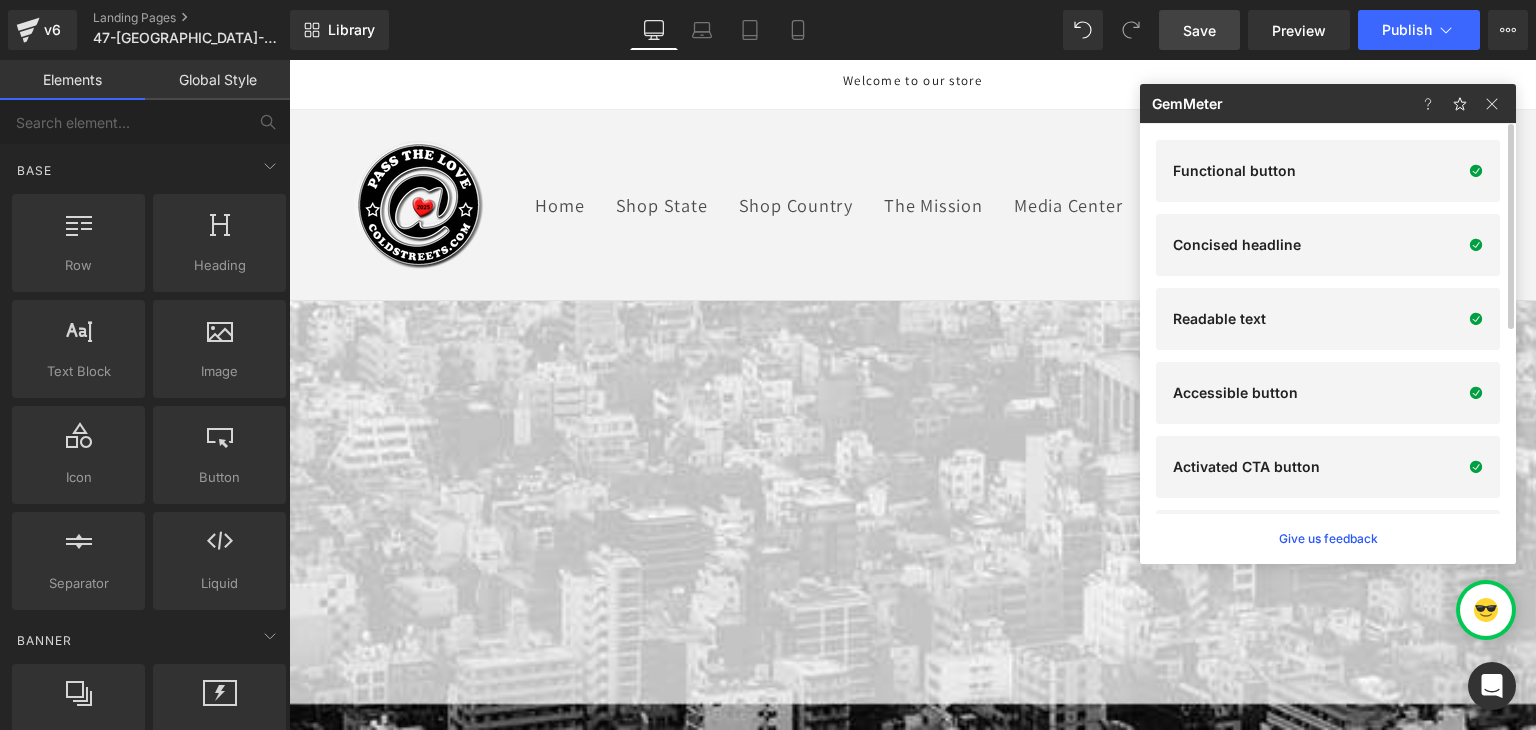 click on "Save" at bounding box center [1199, 30] 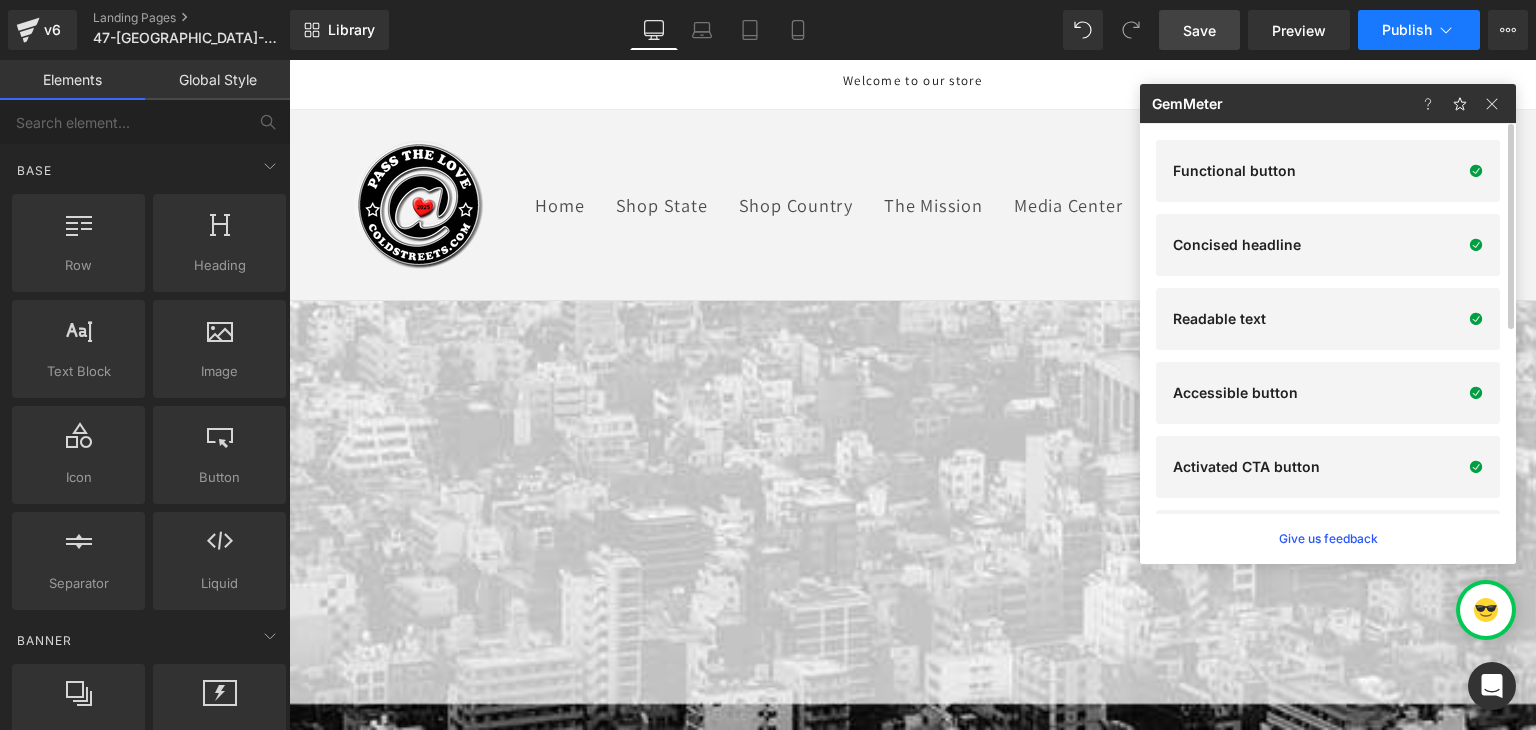 click 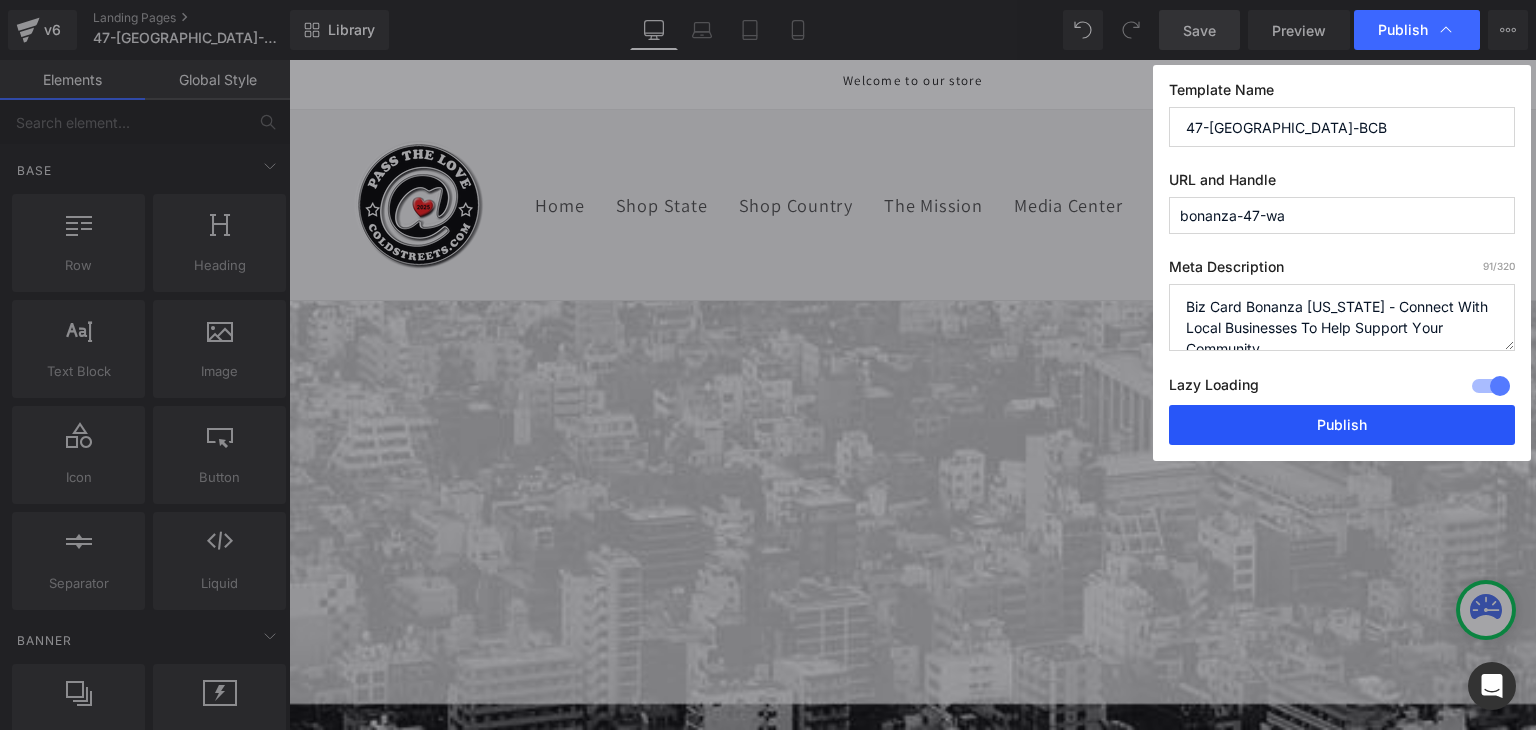 click on "Publish" at bounding box center [1342, 425] 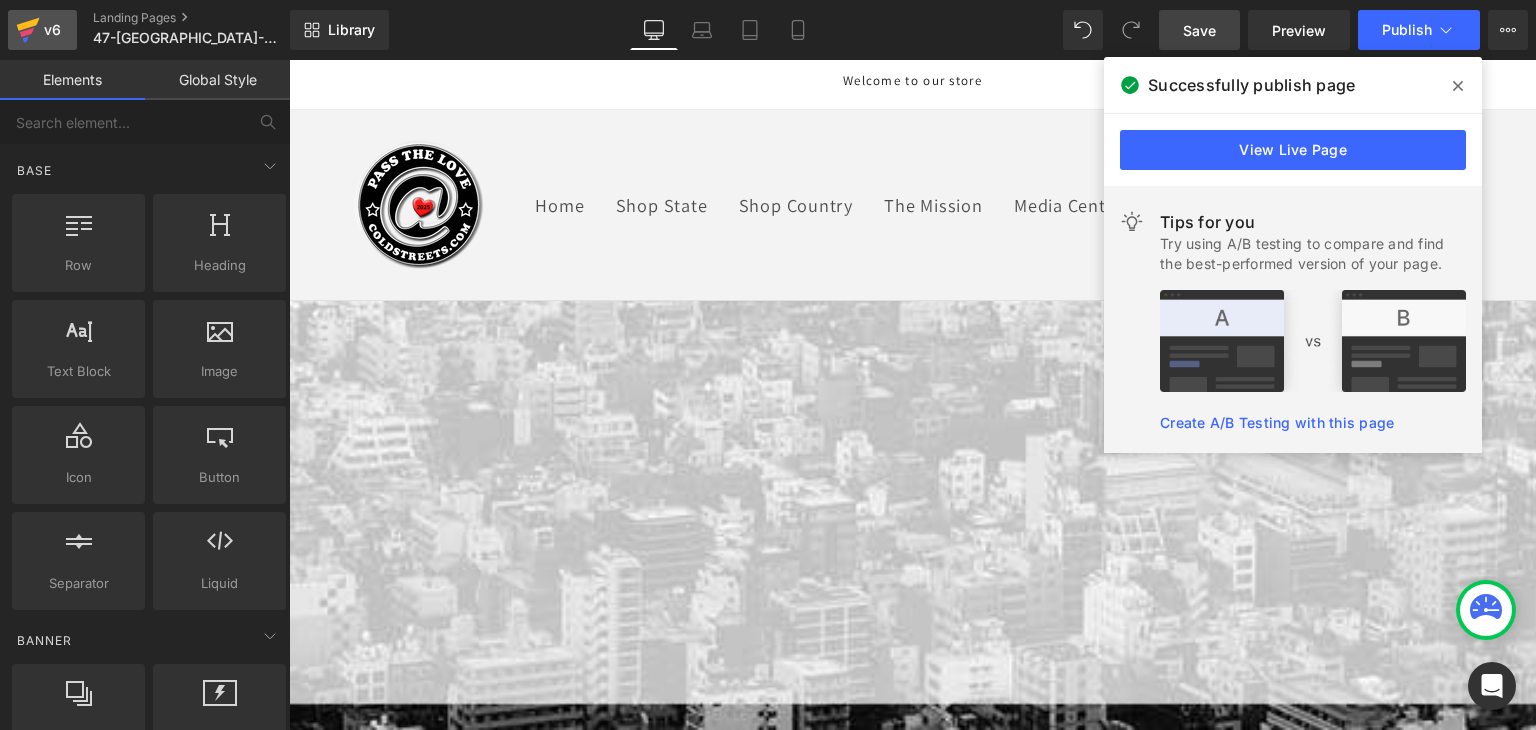 click 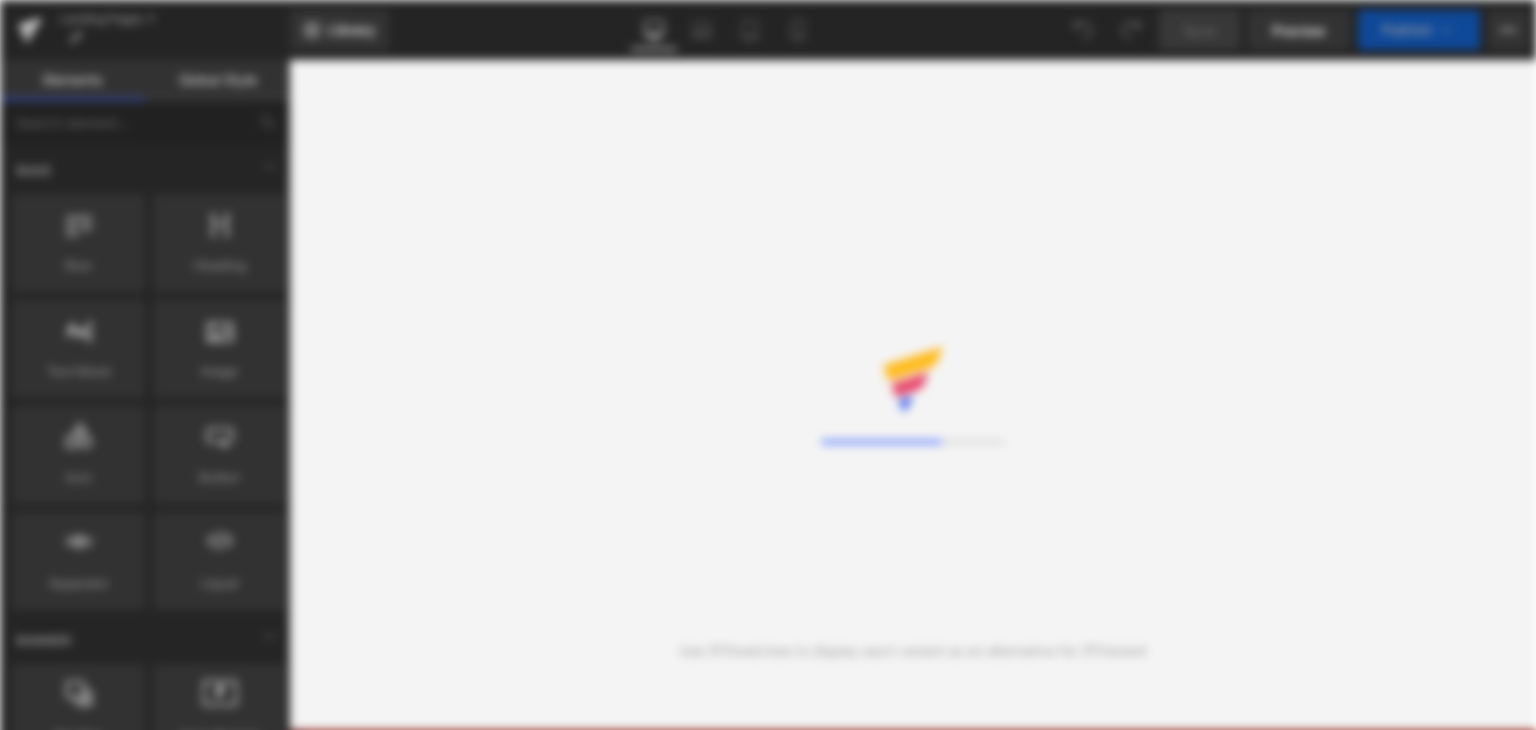 scroll, scrollTop: 0, scrollLeft: 0, axis: both 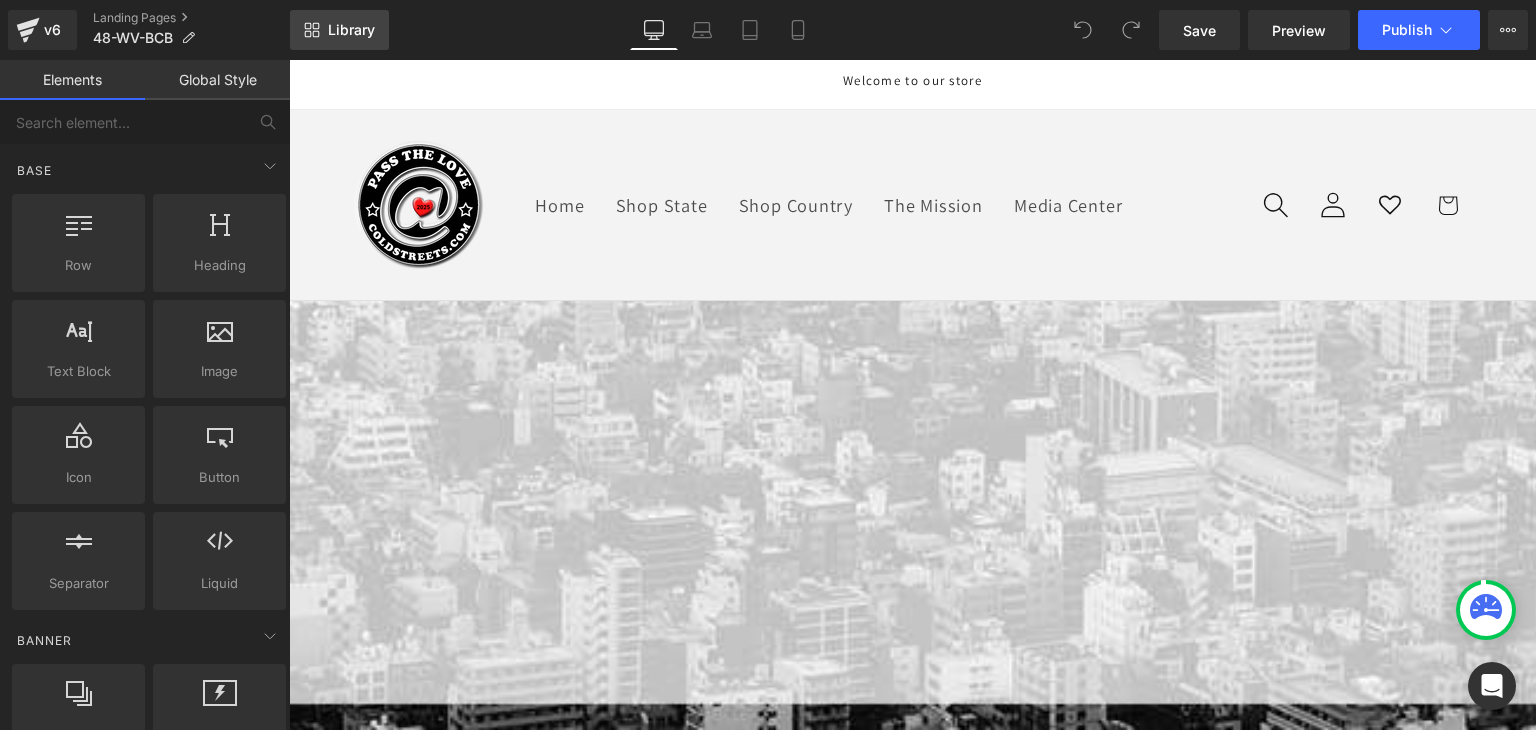 click on "Library" at bounding box center [351, 30] 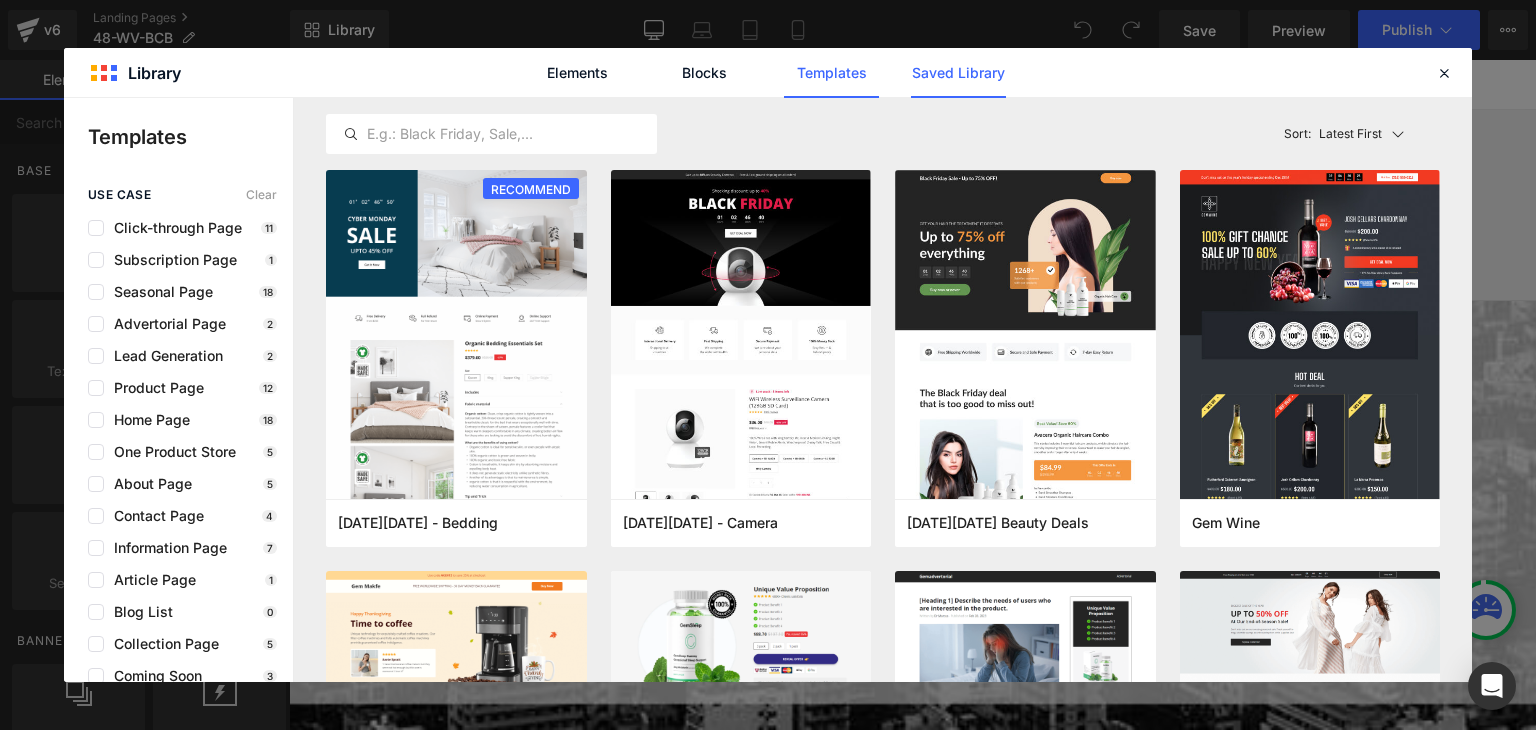 click on "Saved Library" 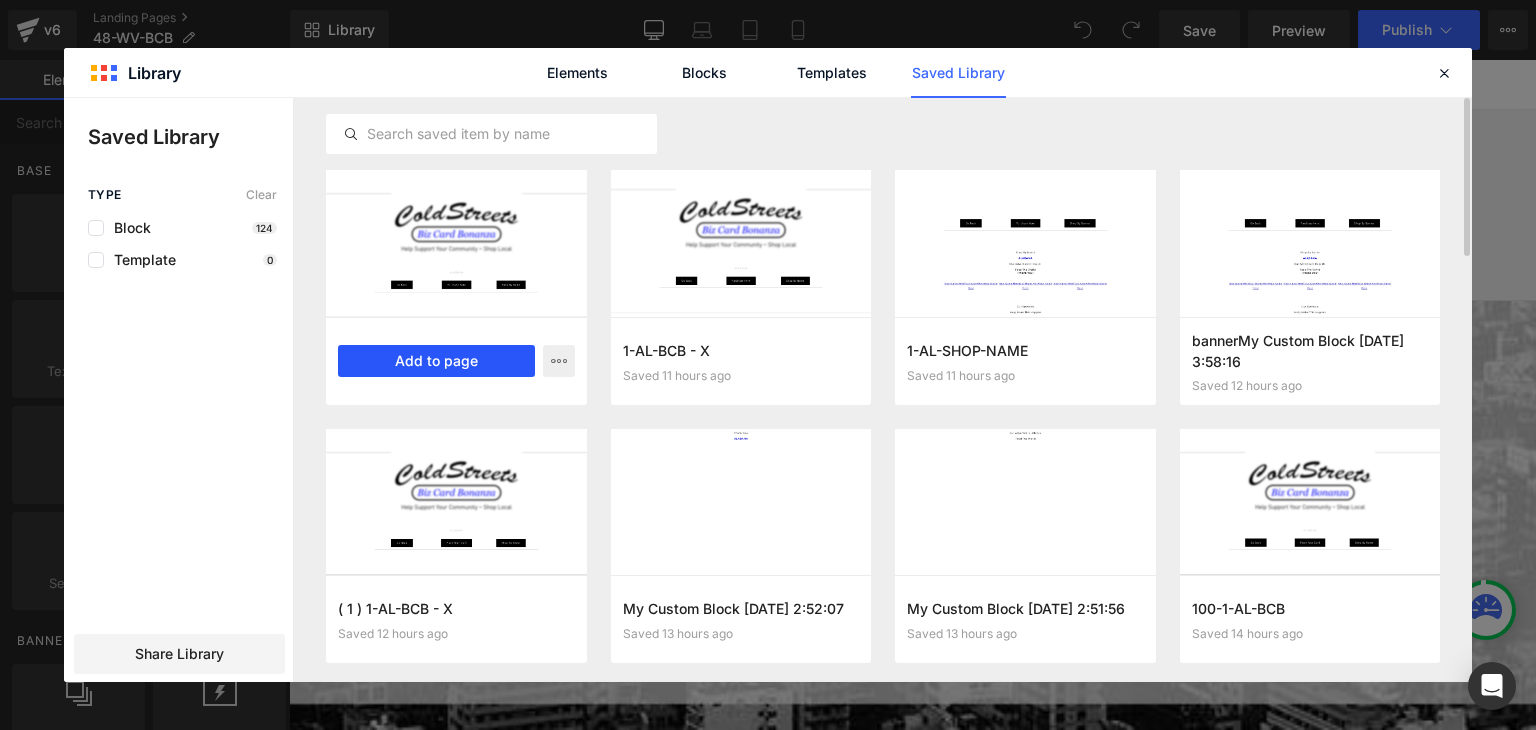 click on "Add to page" at bounding box center [436, 361] 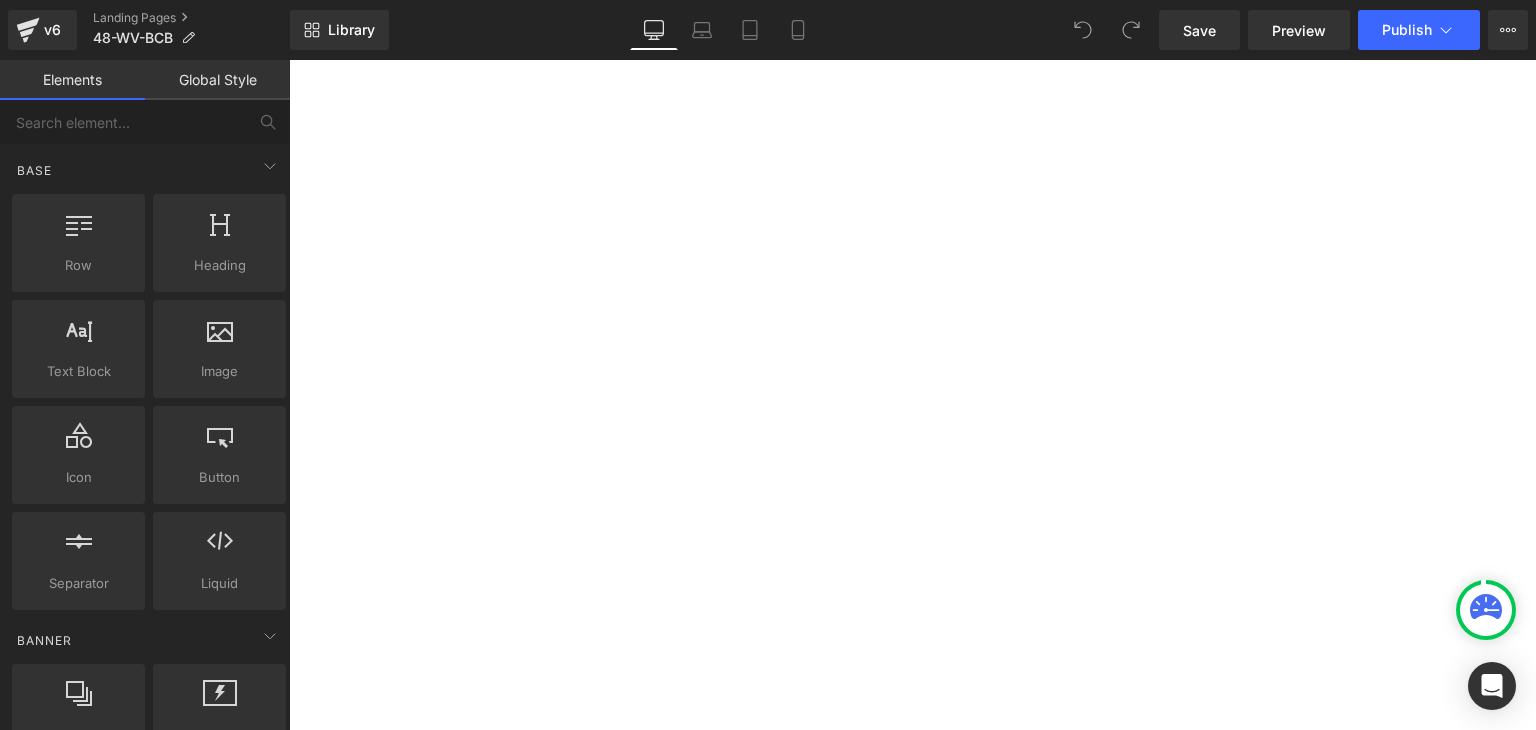 scroll, scrollTop: 1259, scrollLeft: 0, axis: vertical 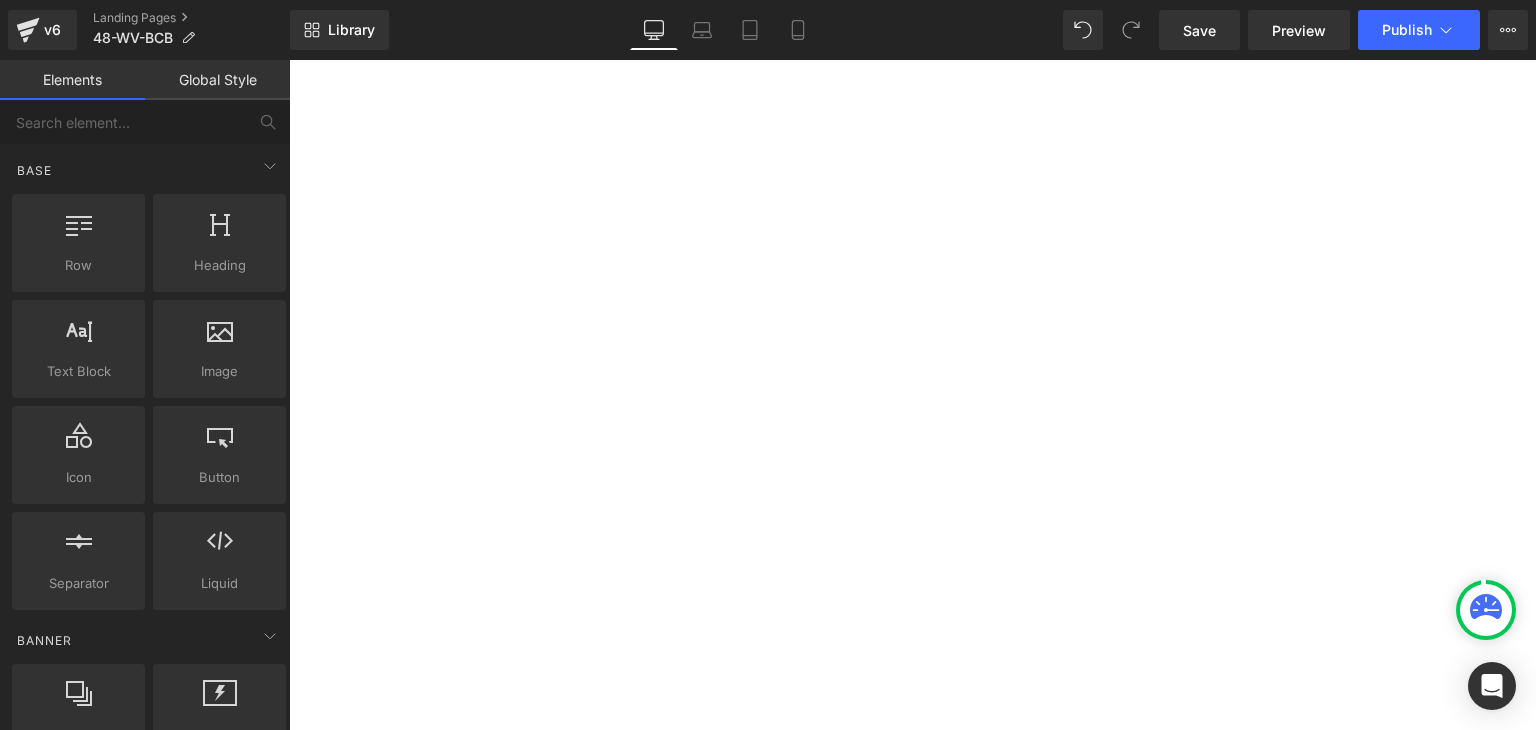 click 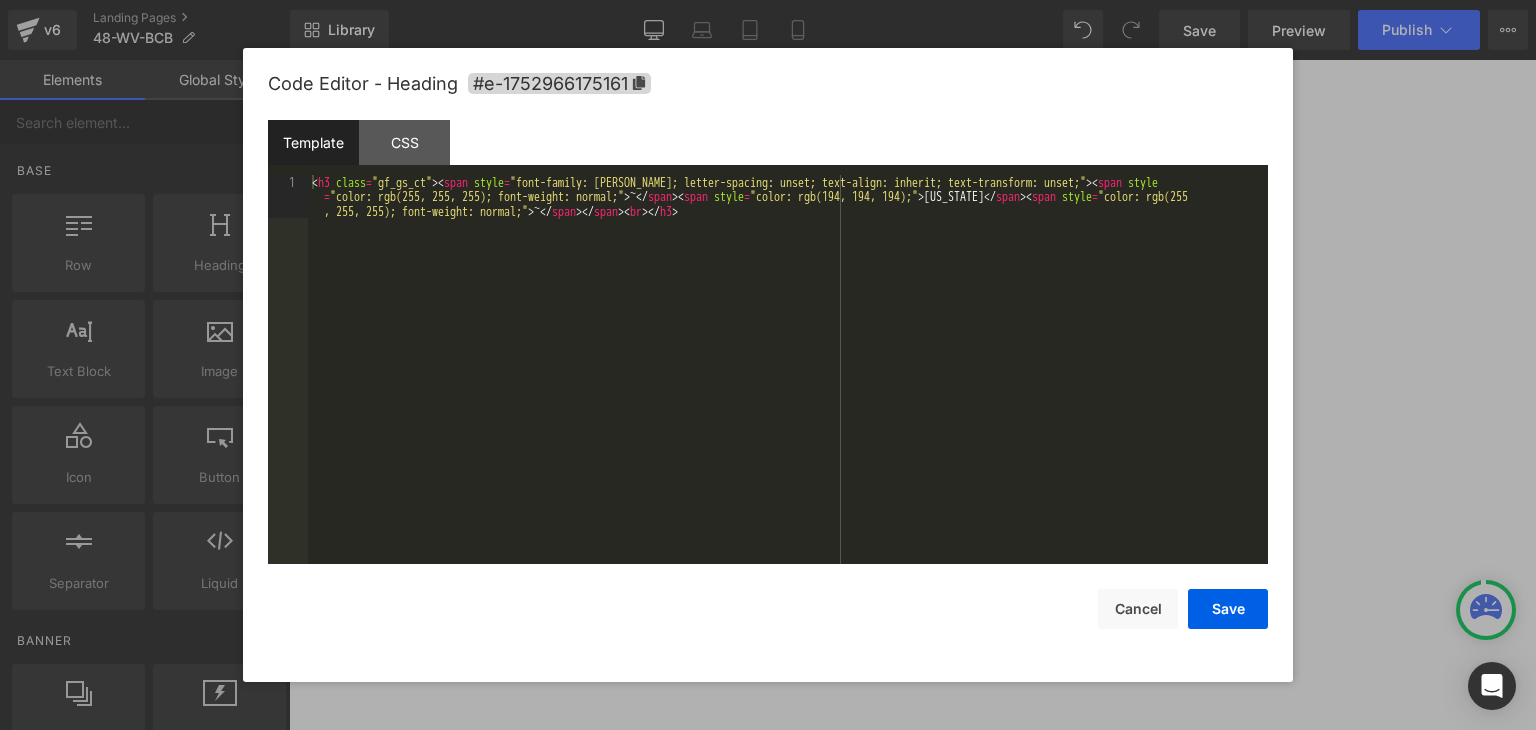 click on "You are previewing how the   will restyle your page. You can not edit Elements in Preset Preview Mode.  v6 Landing Pages 48-WV-BCB Library Desktop Desktop Laptop Tablet Mobile Save Preview Publish Scheduled View Live Page View with current Template Save Template to Library Schedule Publish  Optimize  Publish Settings Shortcuts  Your page can’t be published   You've reached the maximum number of published pages on your plan  (0/0).  You need to upgrade your plan or unpublish all your pages to get 1 publish slot.   Unpublish pages   Upgrade plan  Elements Global Style Base Row  rows, columns, layouts, div Heading  headings, titles, h1,h2,h3,h4,h5,h6 Text Block  texts, paragraphs, contents, blocks Image  images, photos, alts, uploads Icon  icons, symbols Button  button, call to action, cta Separator  separators, dividers, horizontal lines Liquid  liquid, custom code, html, javascript, css, reviews, apps, applications, embeded, iframe Banner Parallax  banner, slideshow, hero, image, cover, parallax, effect ok" at bounding box center [768, 0] 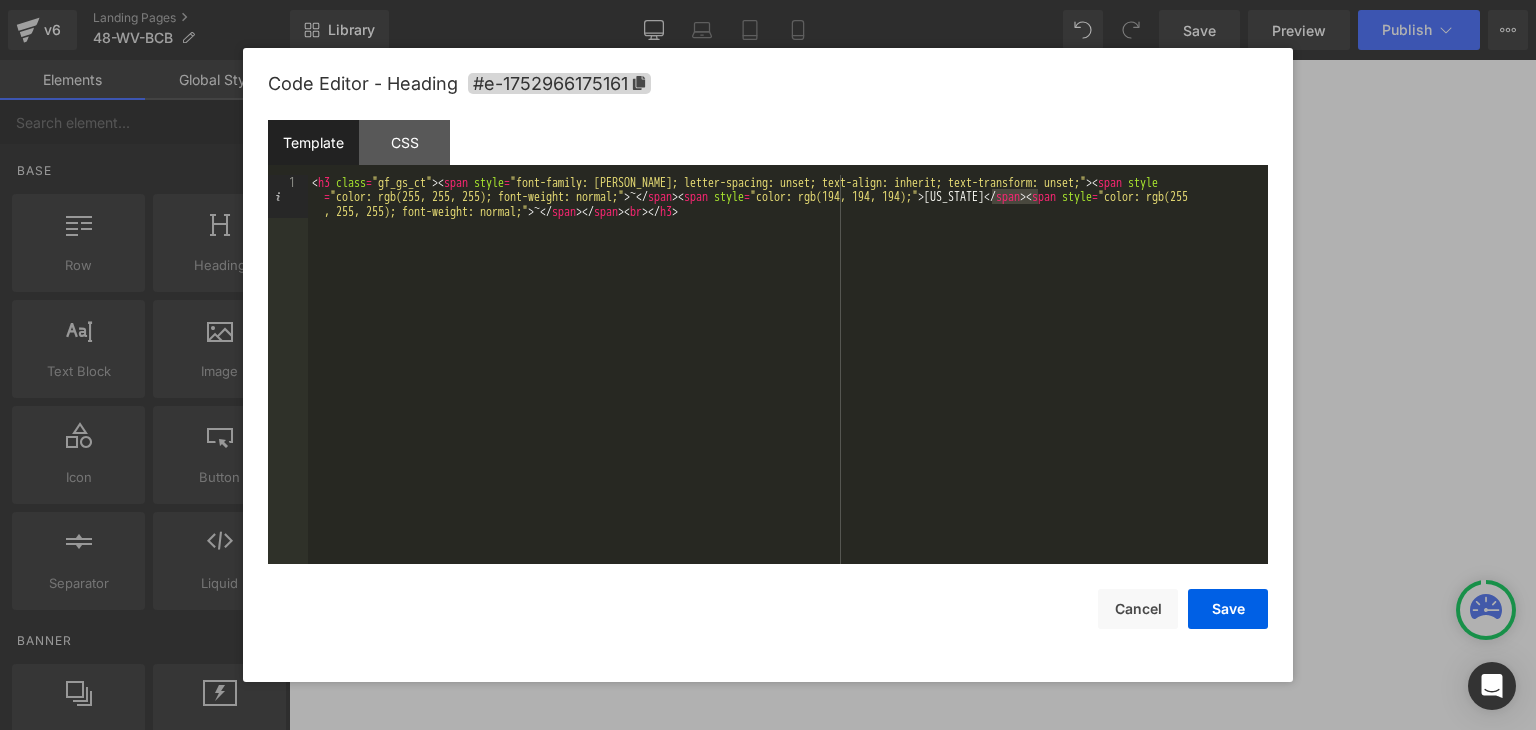 drag, startPoint x: 1036, startPoint y: 197, endPoint x: 994, endPoint y: 197, distance: 42 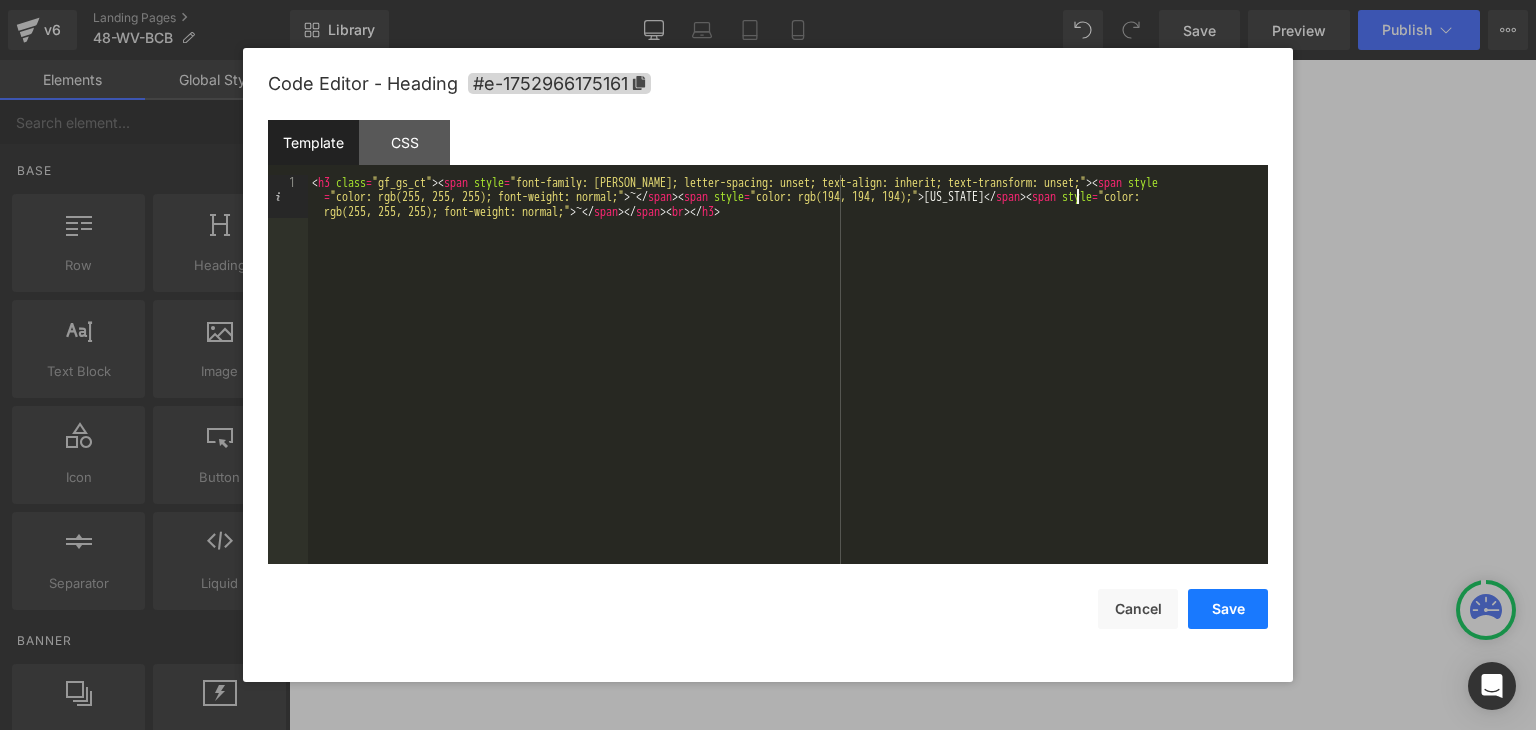 click on "Save" at bounding box center (1228, 609) 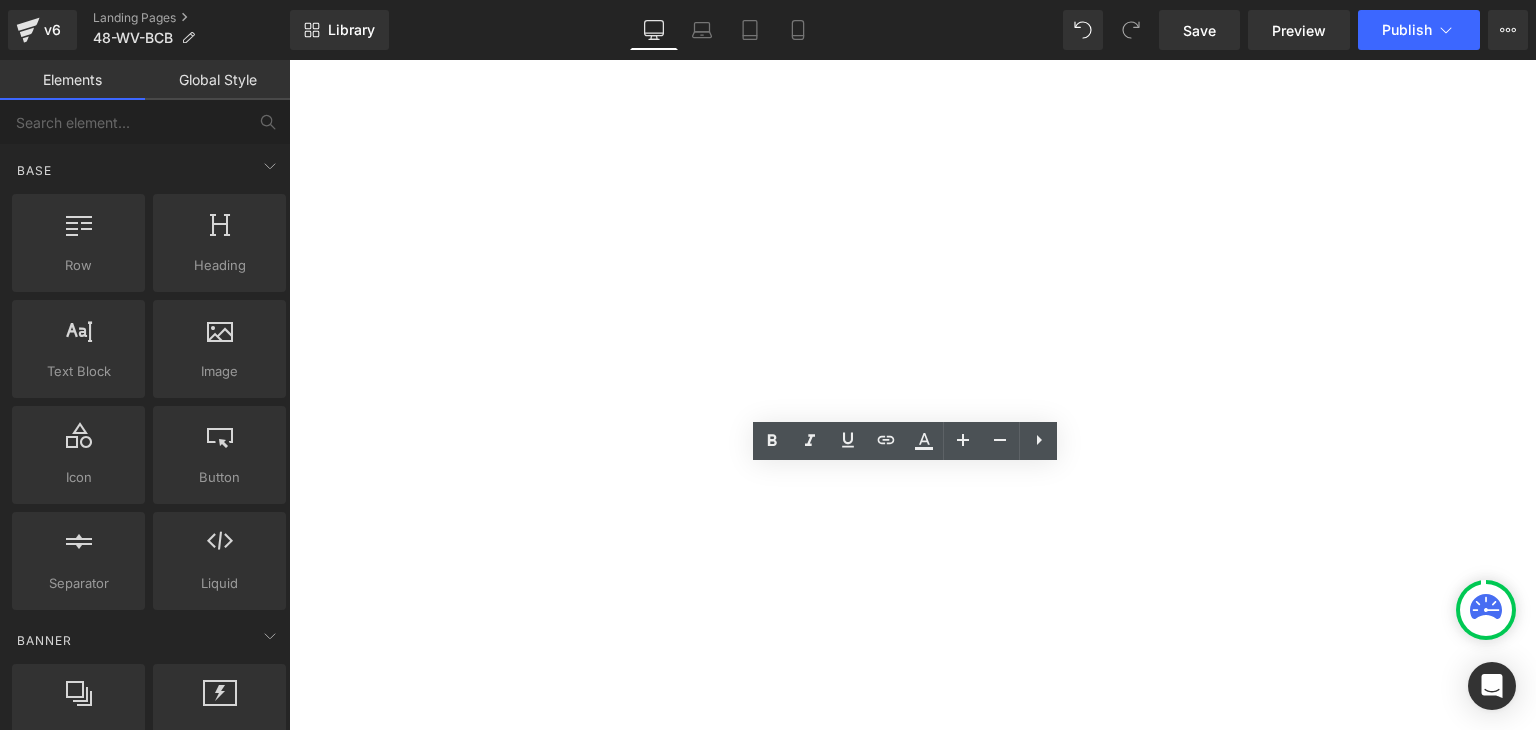 click on "Button" at bounding box center [289, 60] 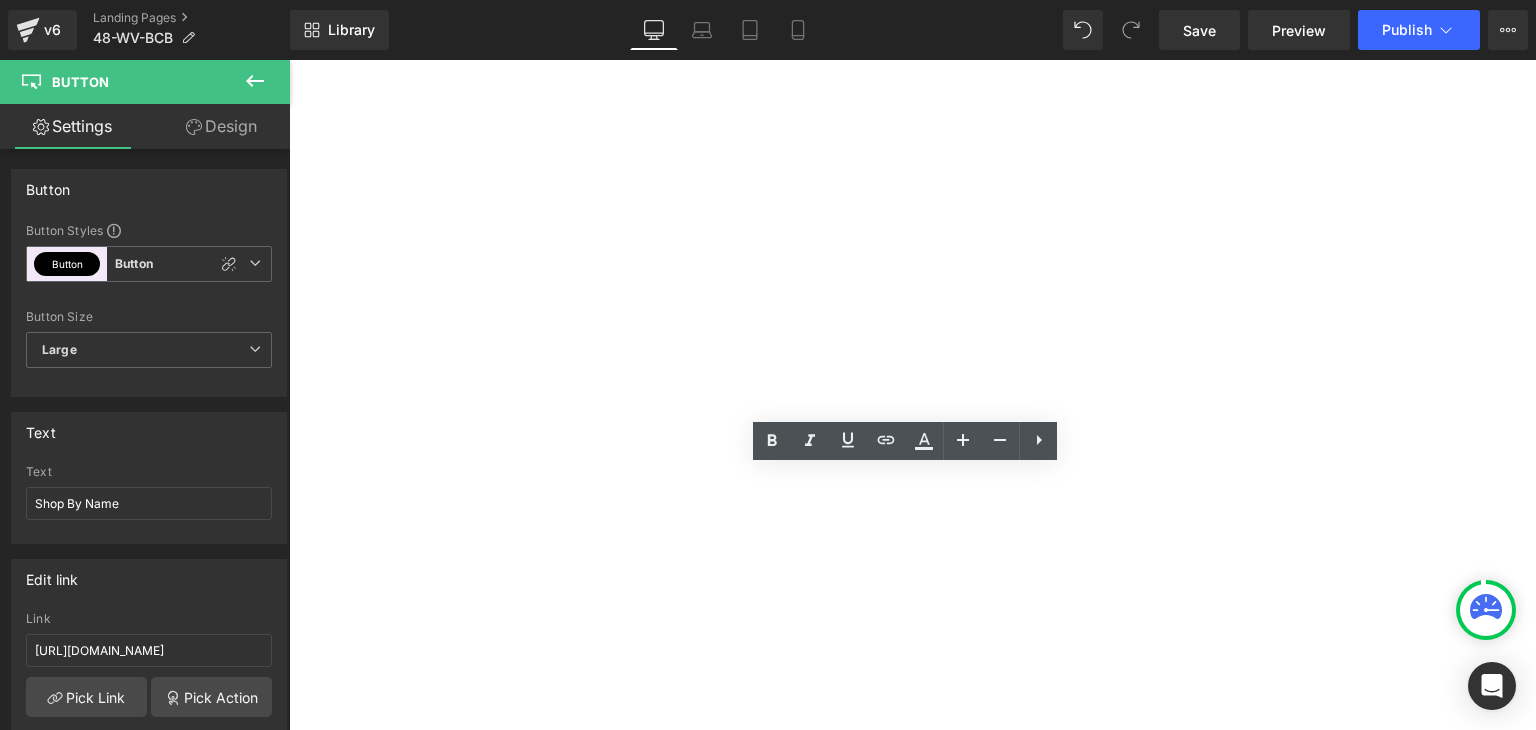 click on "Button" at bounding box center [289, 60] 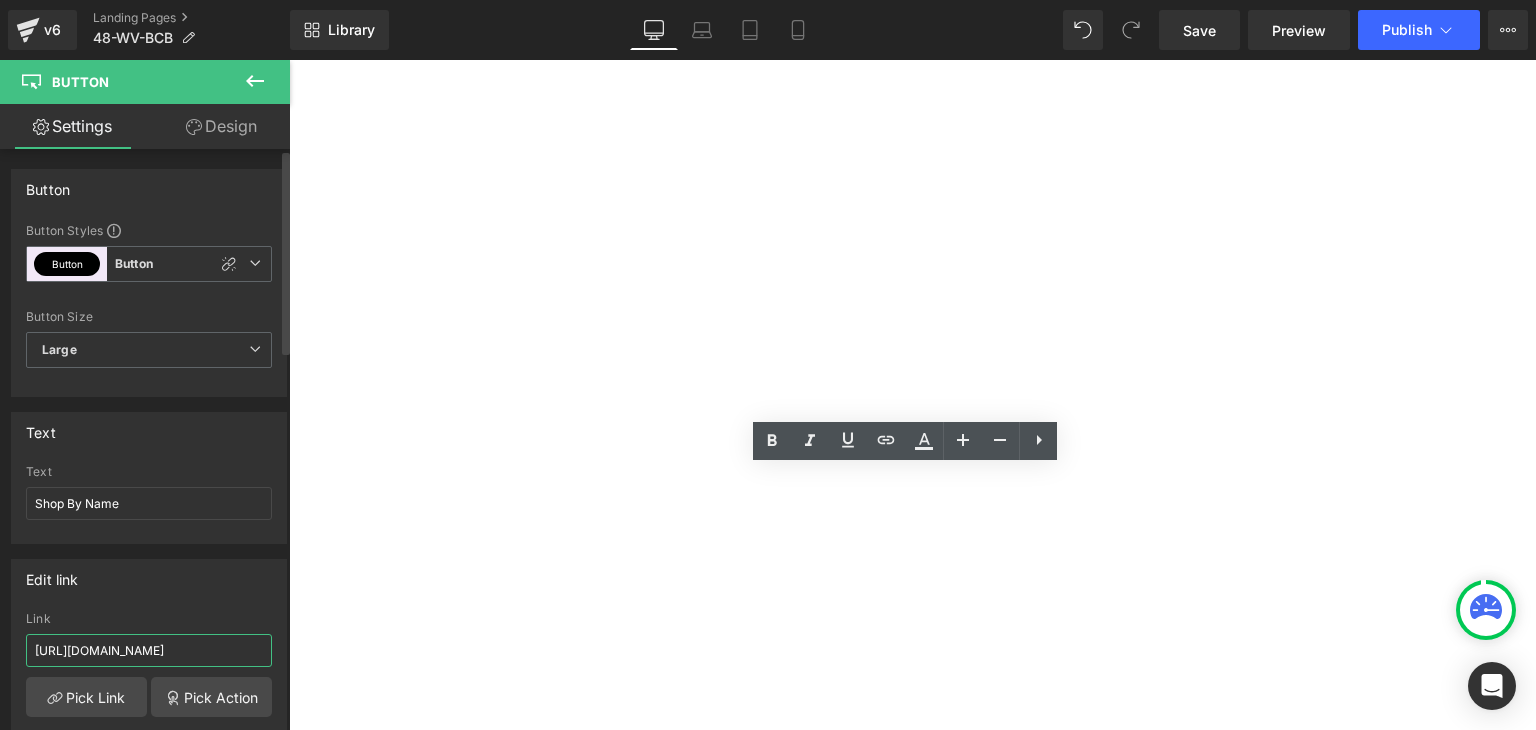 click on "[URL][DOMAIN_NAME]" at bounding box center [149, 650] 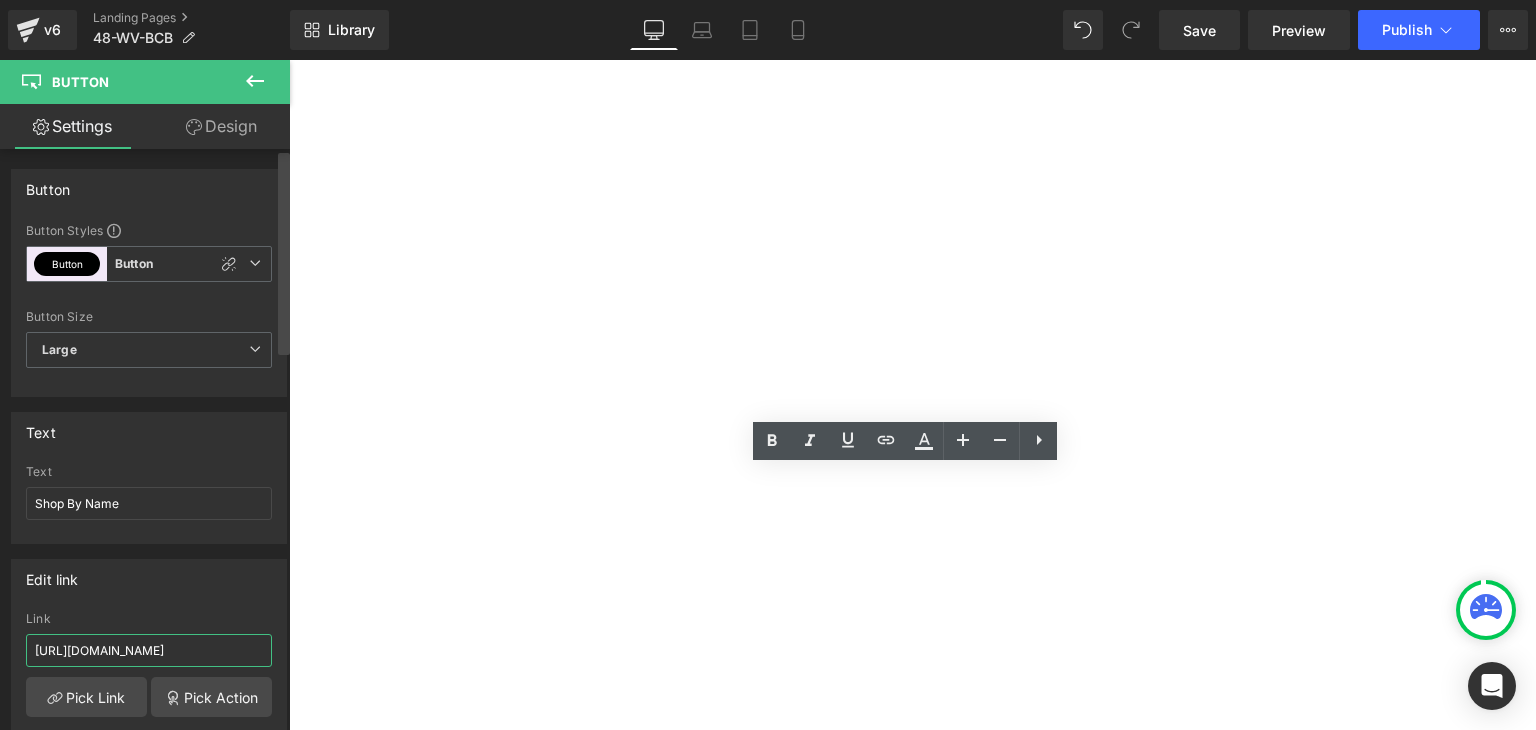 drag, startPoint x: 209, startPoint y: 646, endPoint x: 284, endPoint y: 654, distance: 75.42546 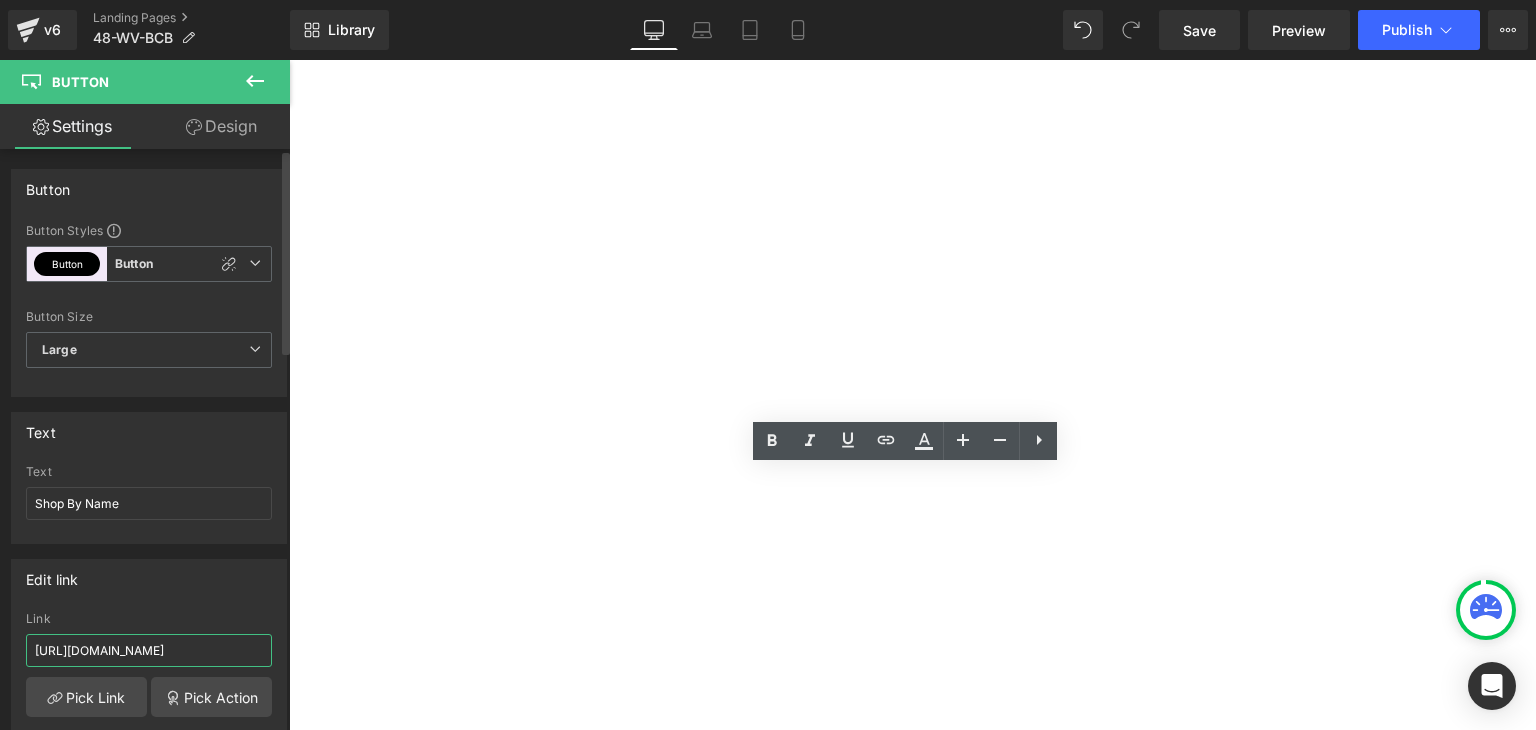 paste on "48-wv" 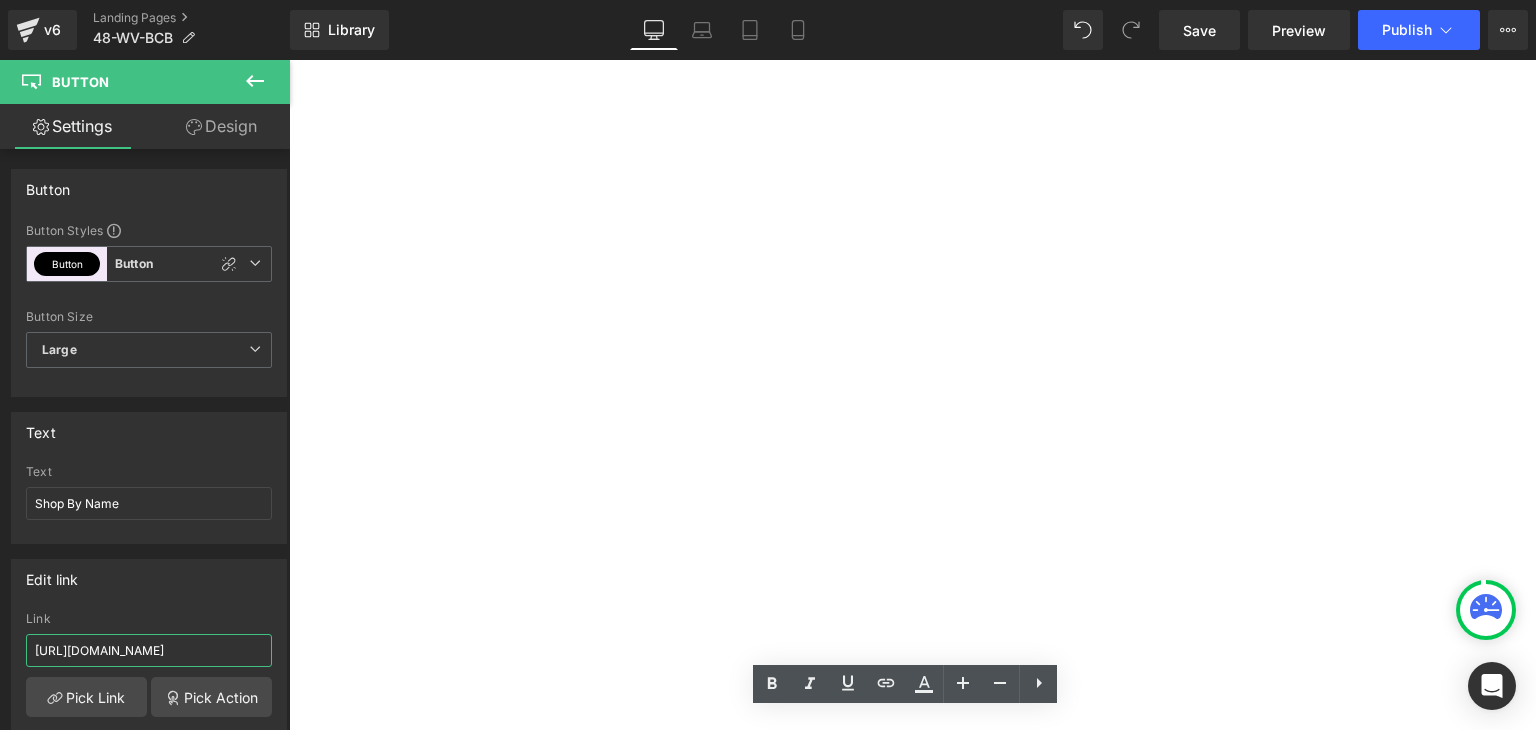 scroll, scrollTop: 759, scrollLeft: 0, axis: vertical 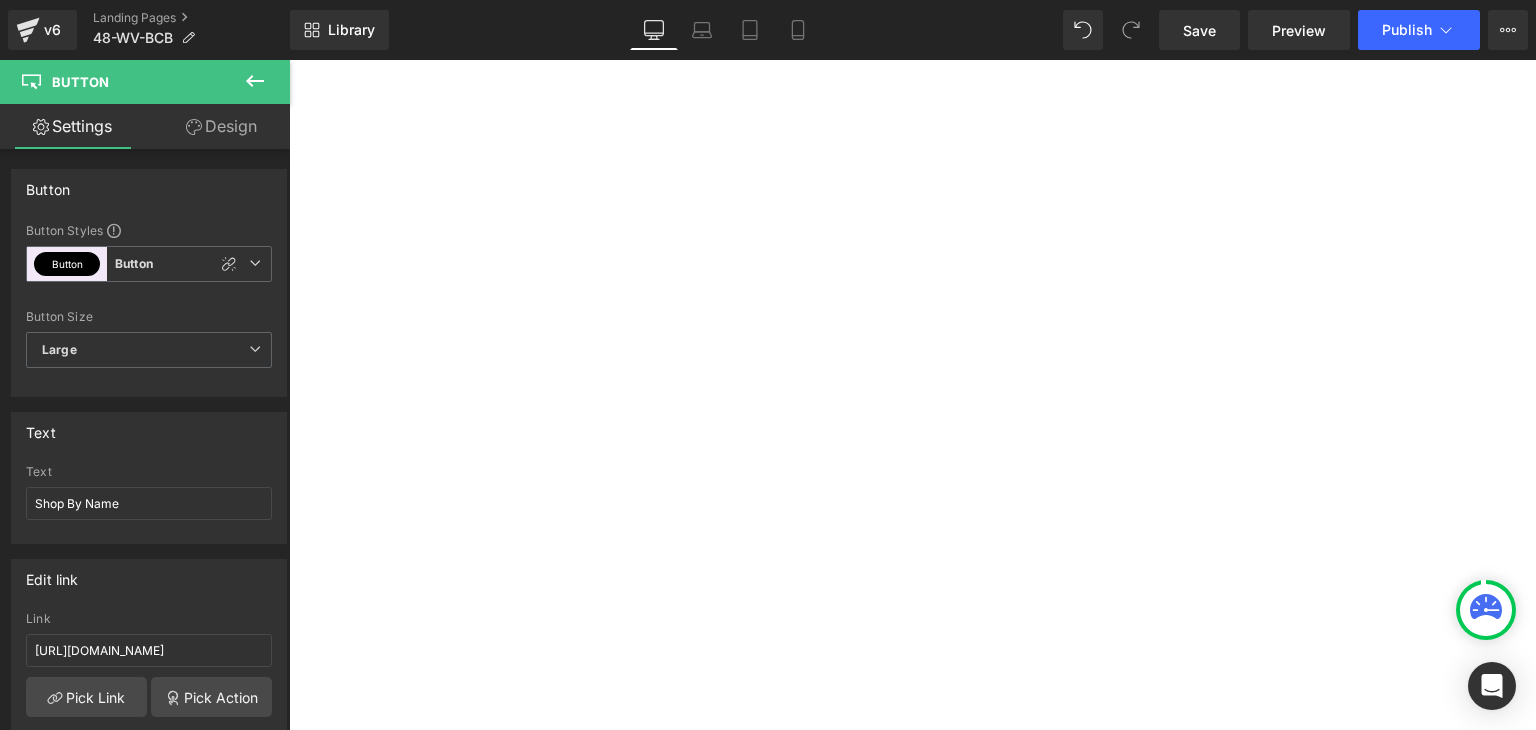click 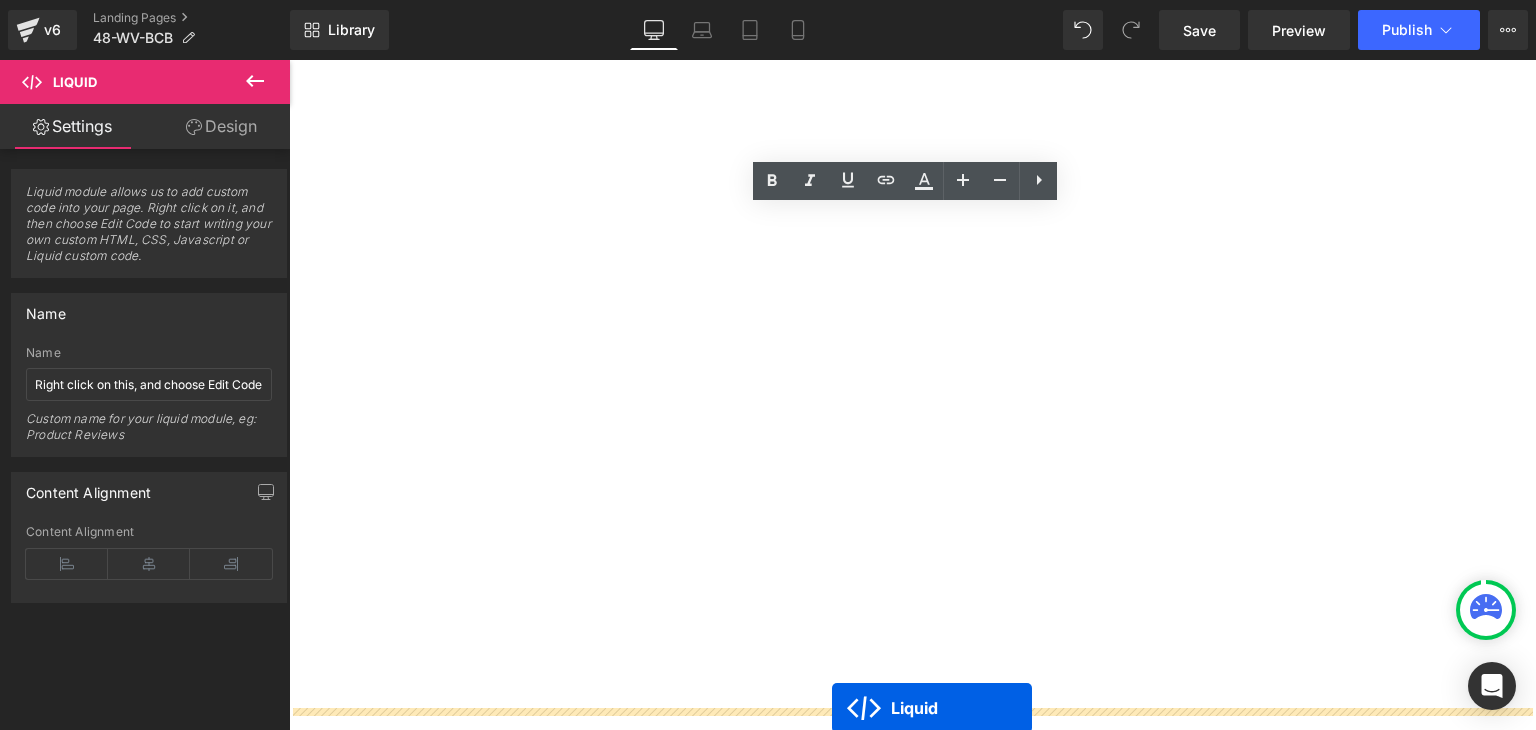 scroll, scrollTop: 1599, scrollLeft: 0, axis: vertical 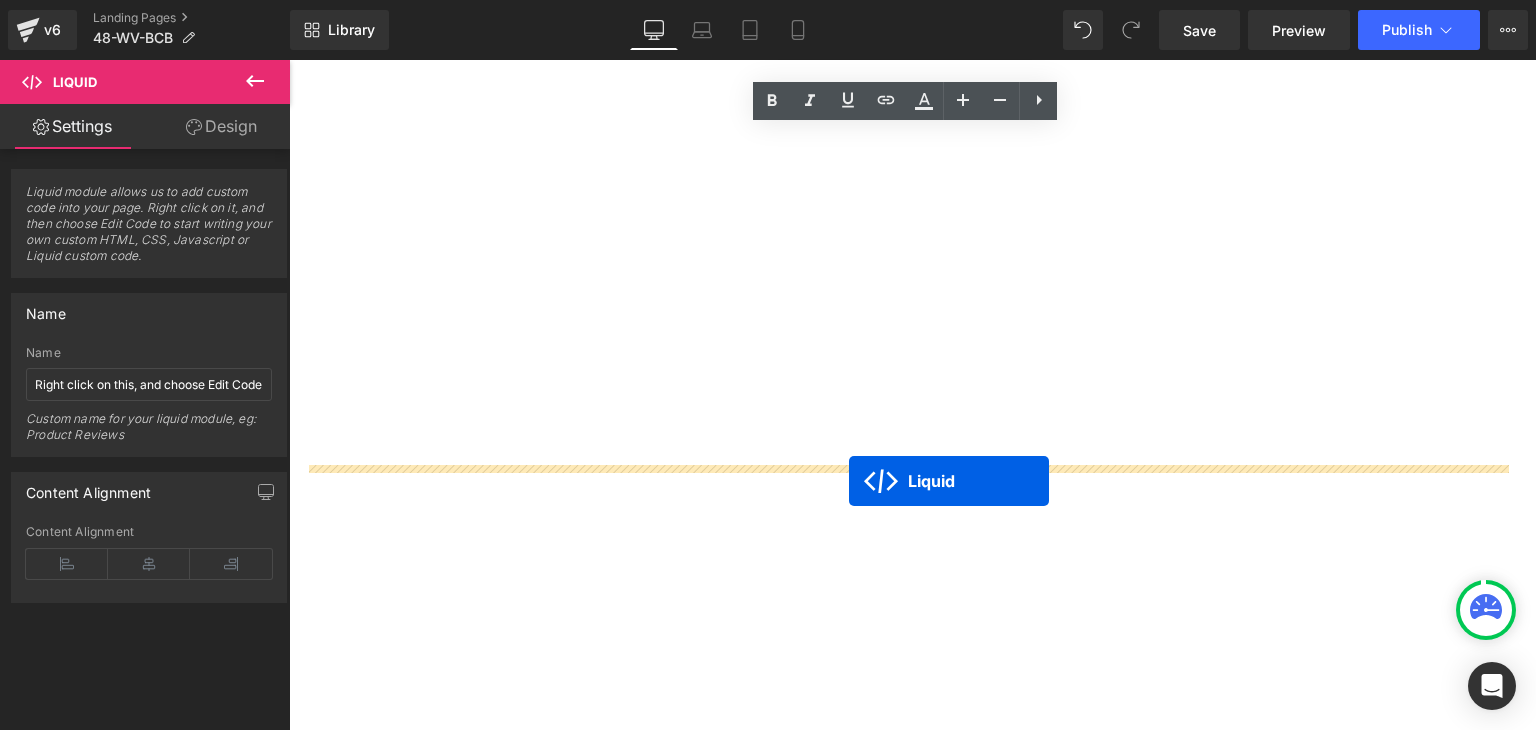 drag, startPoint x: 851, startPoint y: 198, endPoint x: 849, endPoint y: 481, distance: 283.00708 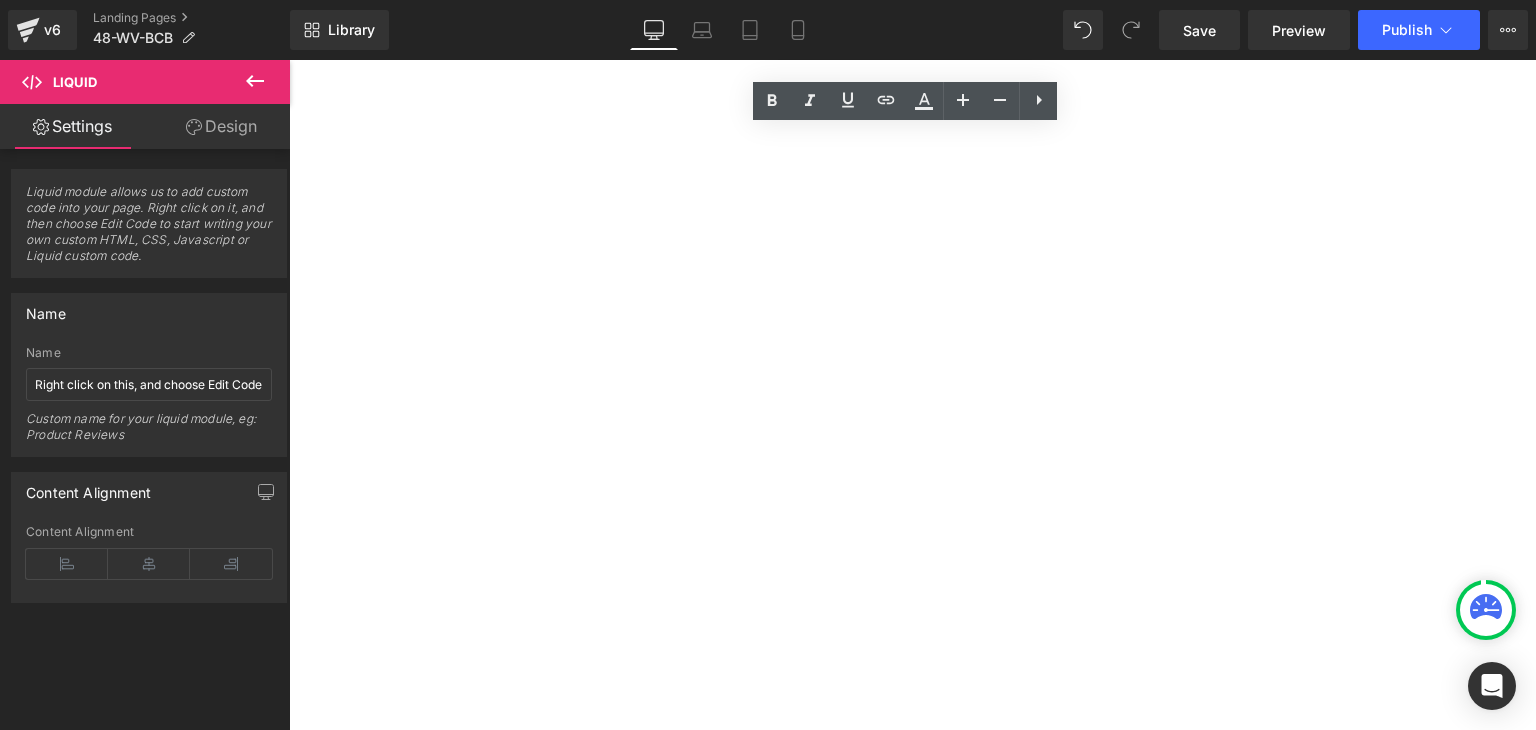 click 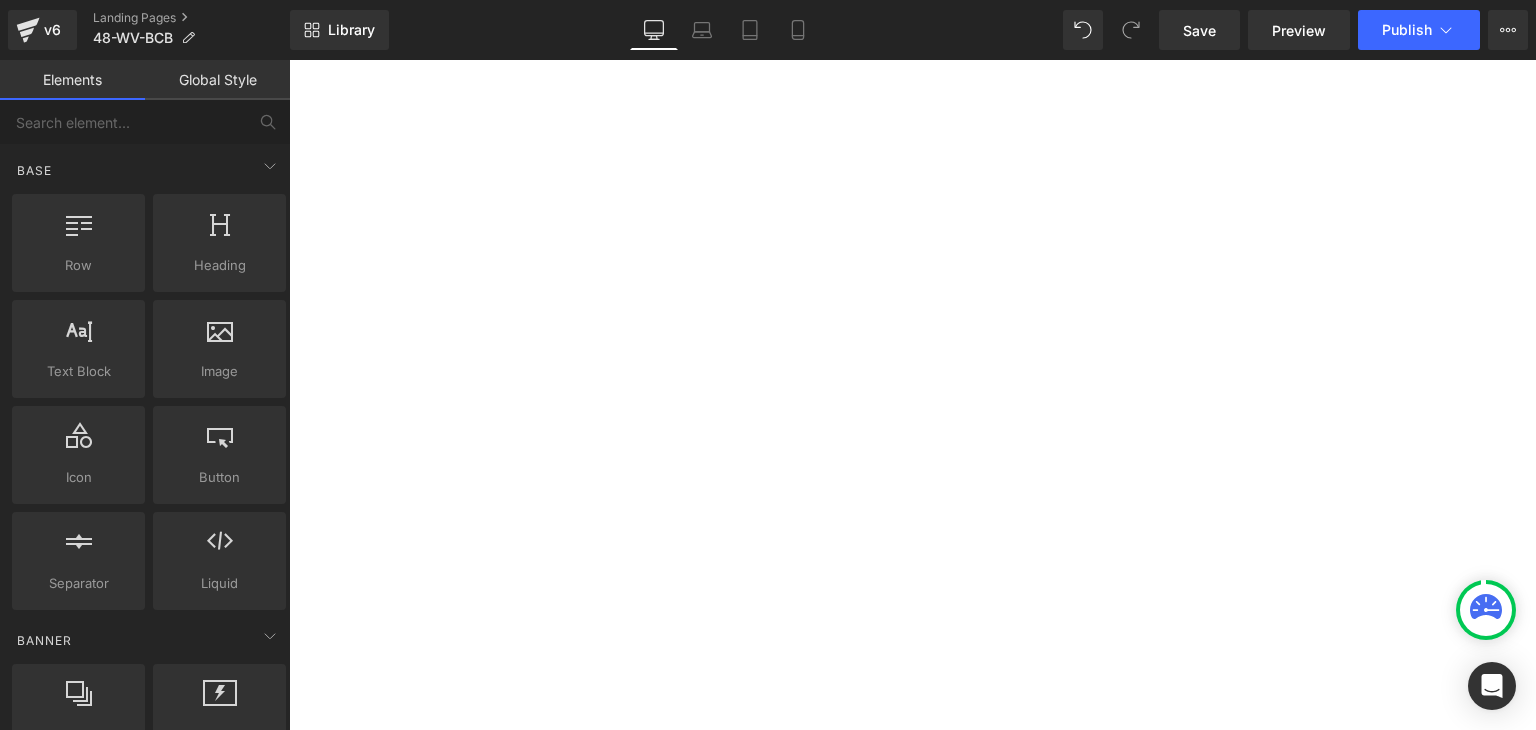 scroll, scrollTop: 699, scrollLeft: 0, axis: vertical 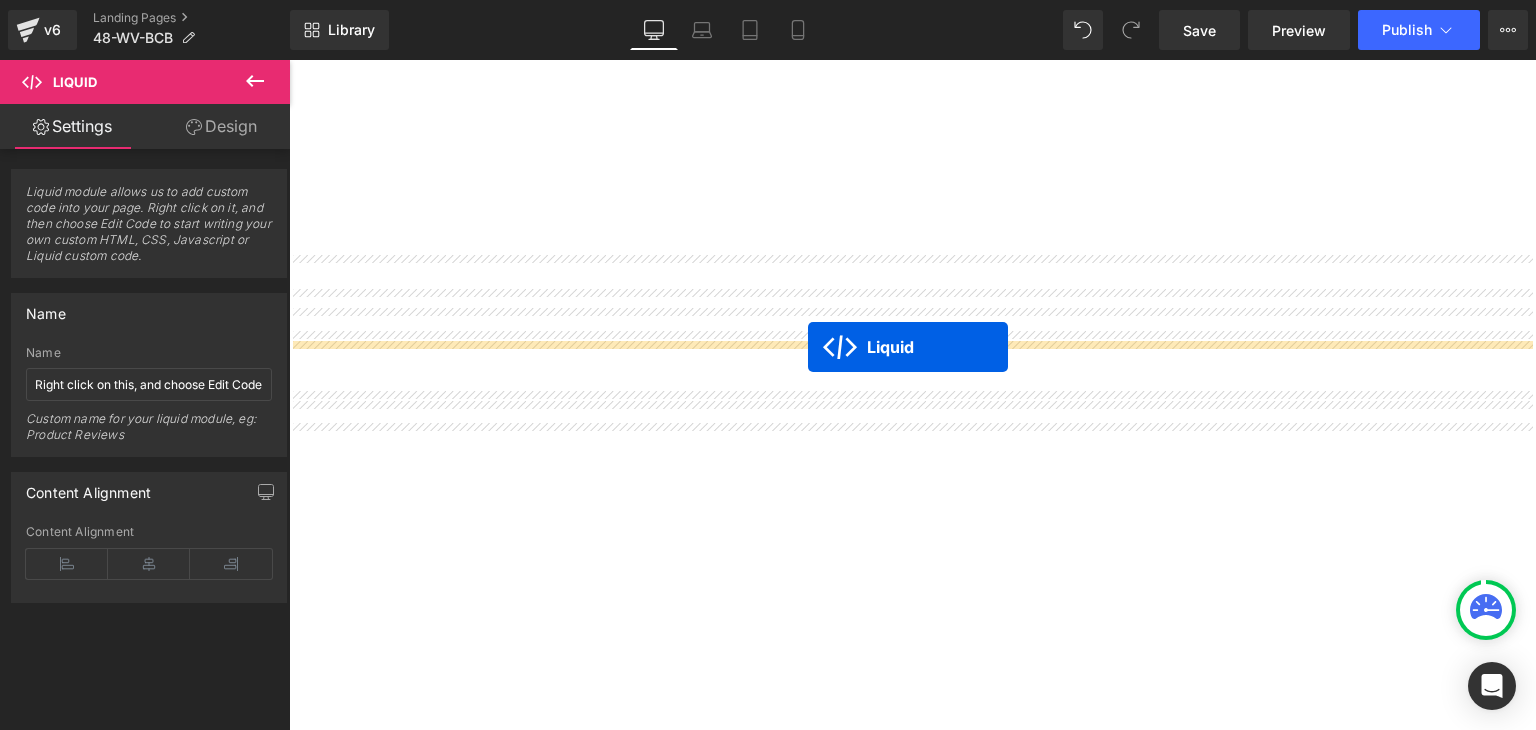drag, startPoint x: 855, startPoint y: 455, endPoint x: 808, endPoint y: 347, distance: 117.7837 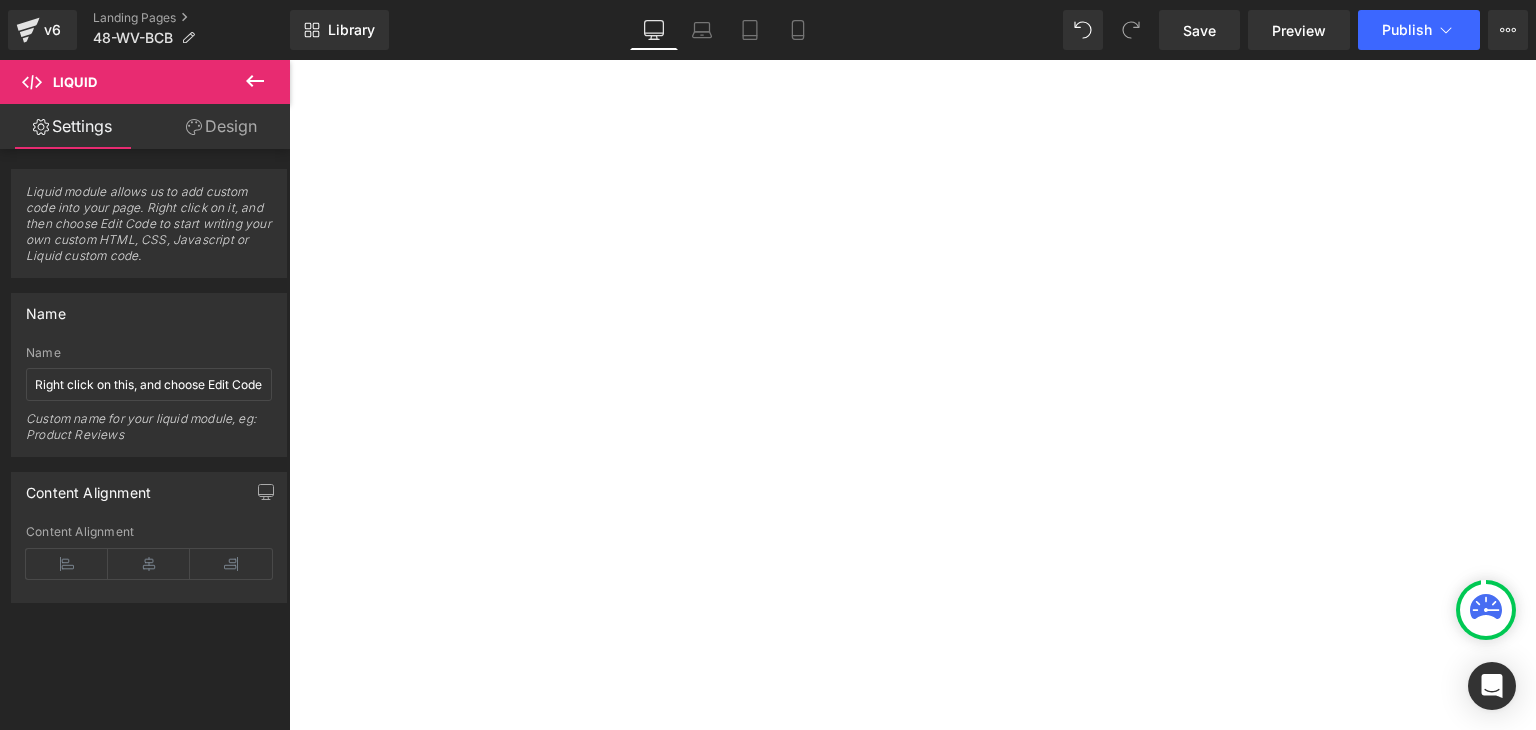 click 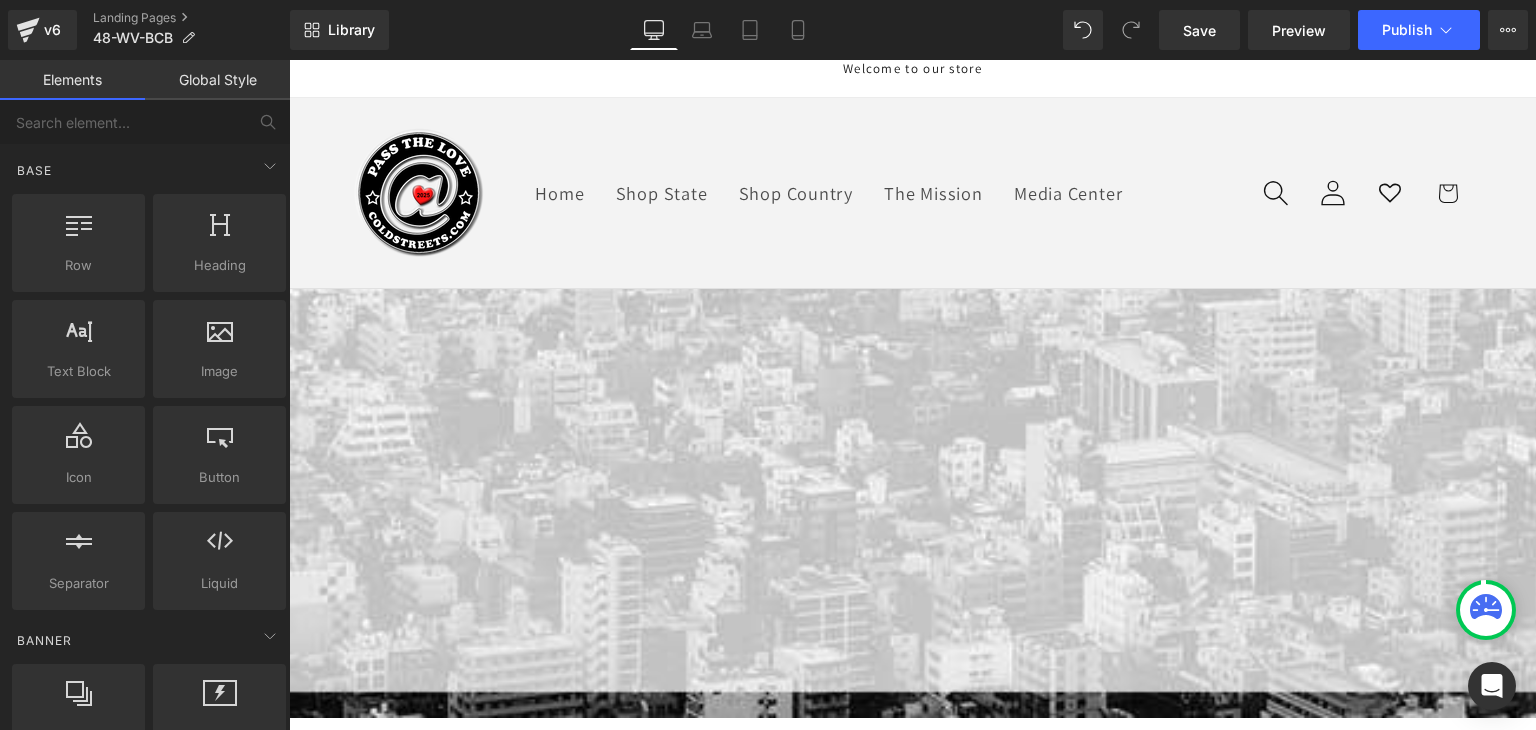 scroll, scrollTop: 0, scrollLeft: 0, axis: both 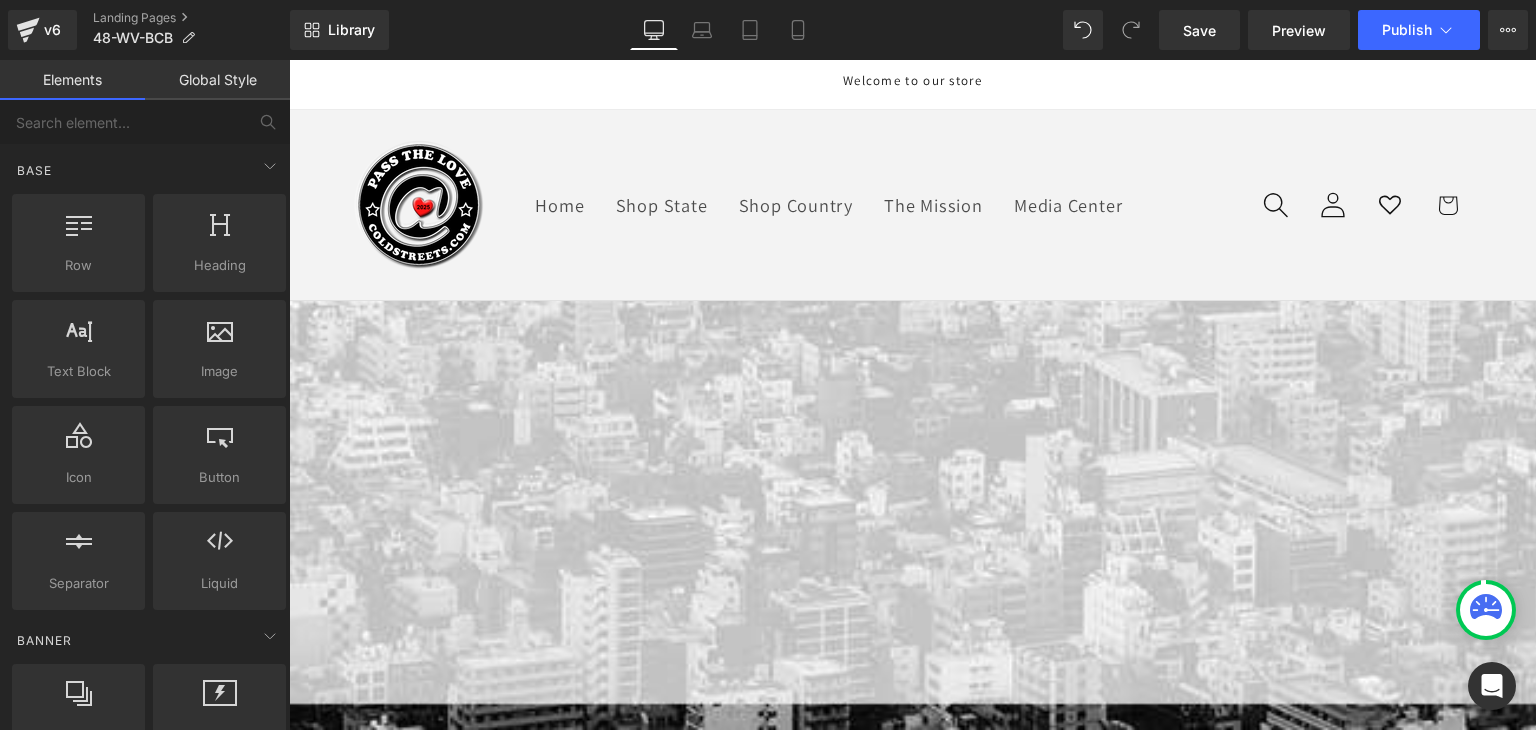 click 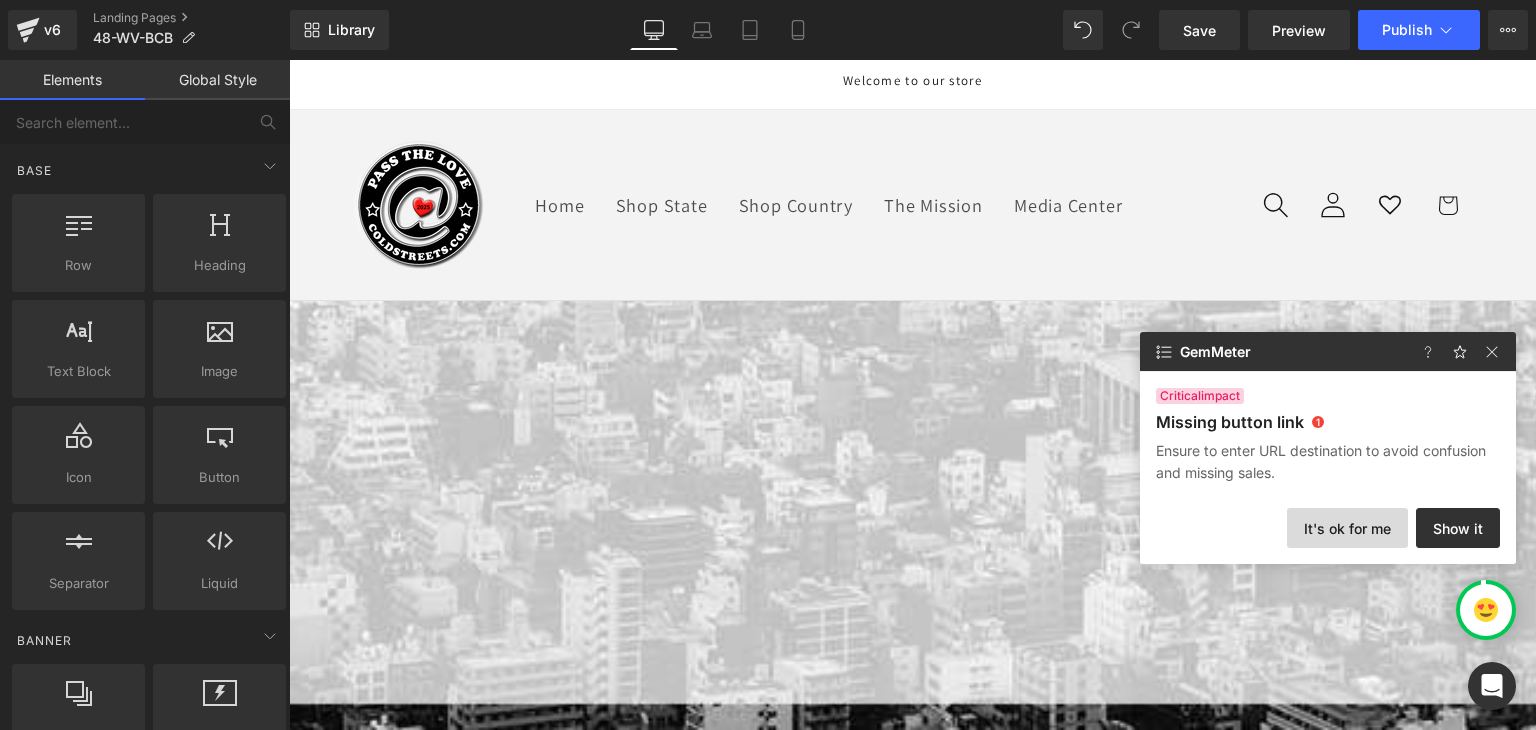 click on "It's ok for me" at bounding box center (1347, 528) 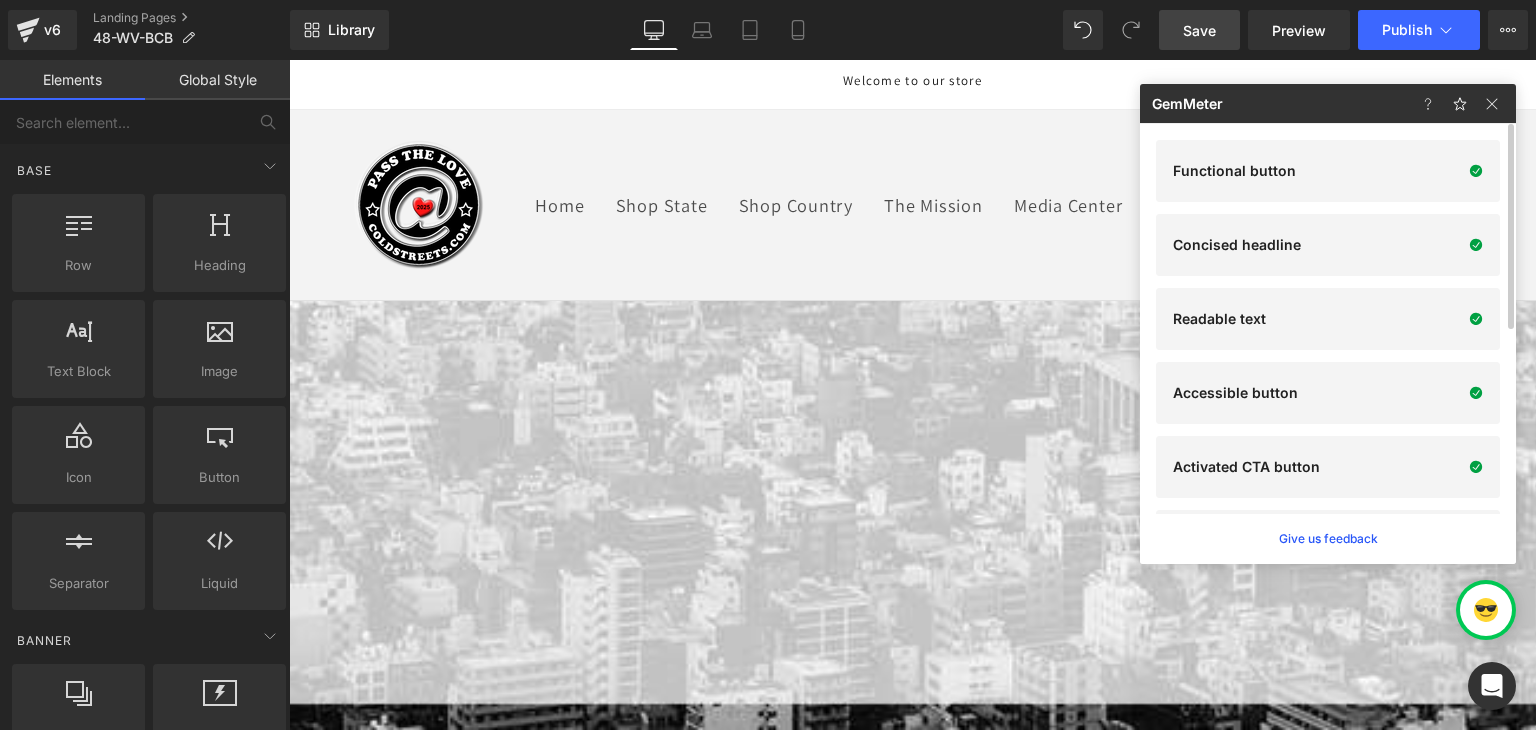 click on "Save" at bounding box center (1199, 30) 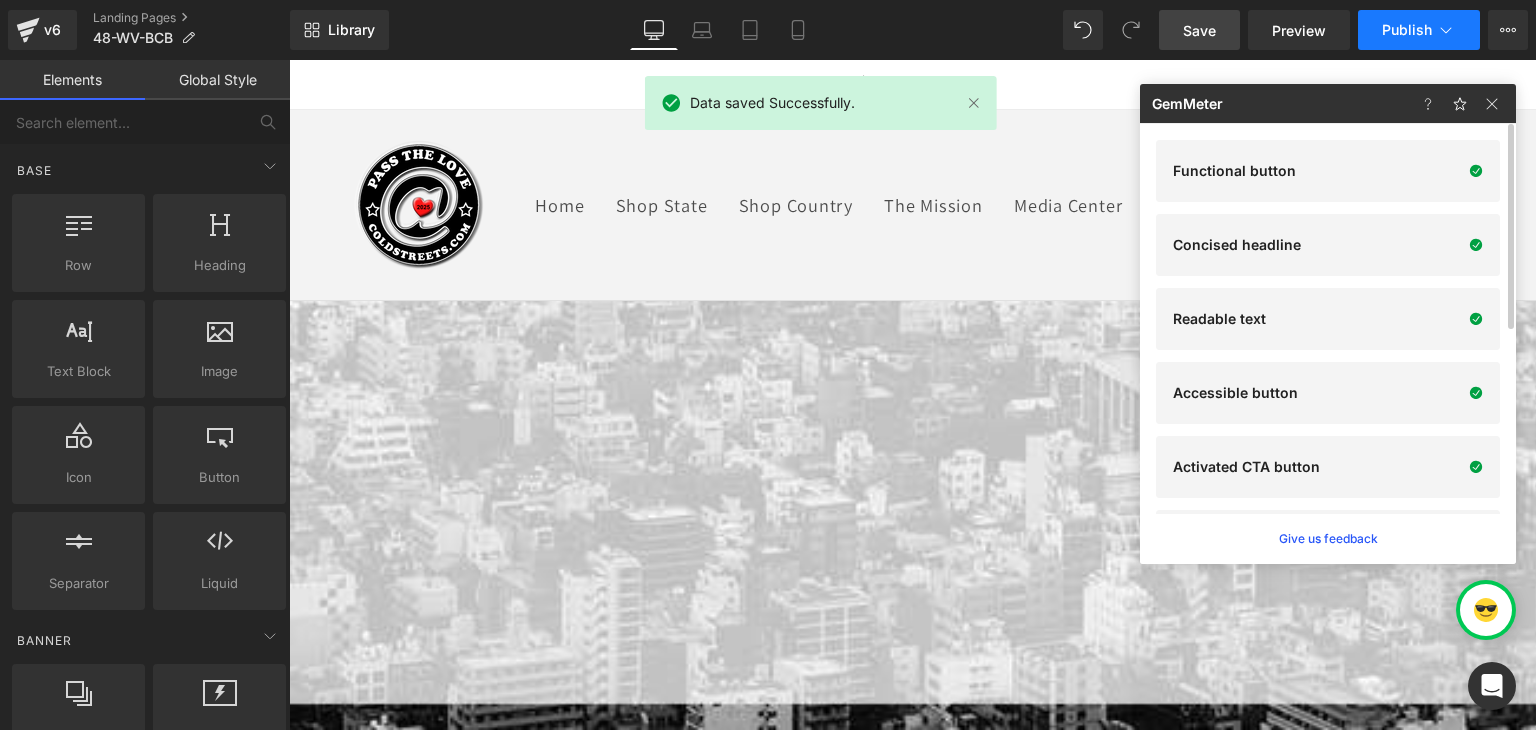 click 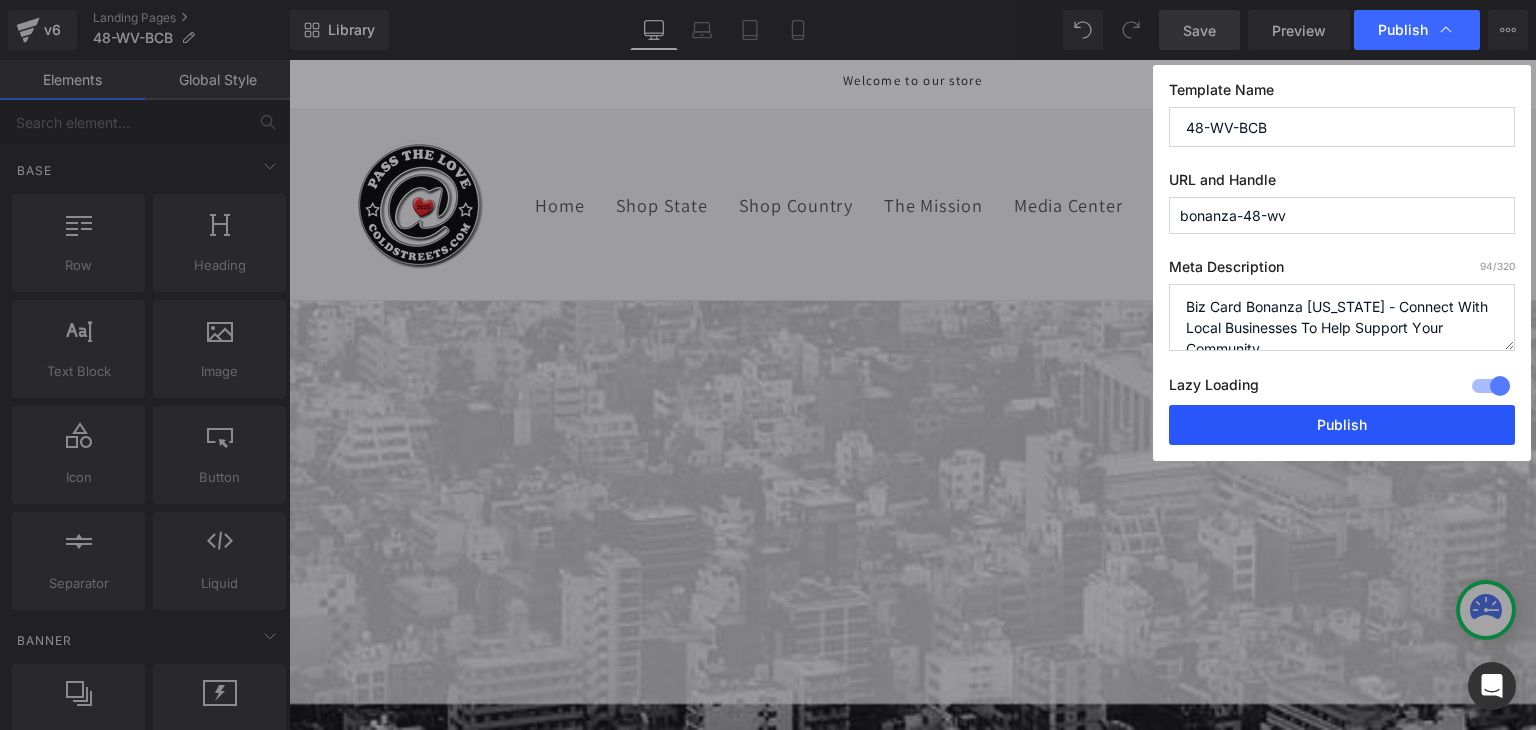 click on "Publish" at bounding box center (1342, 425) 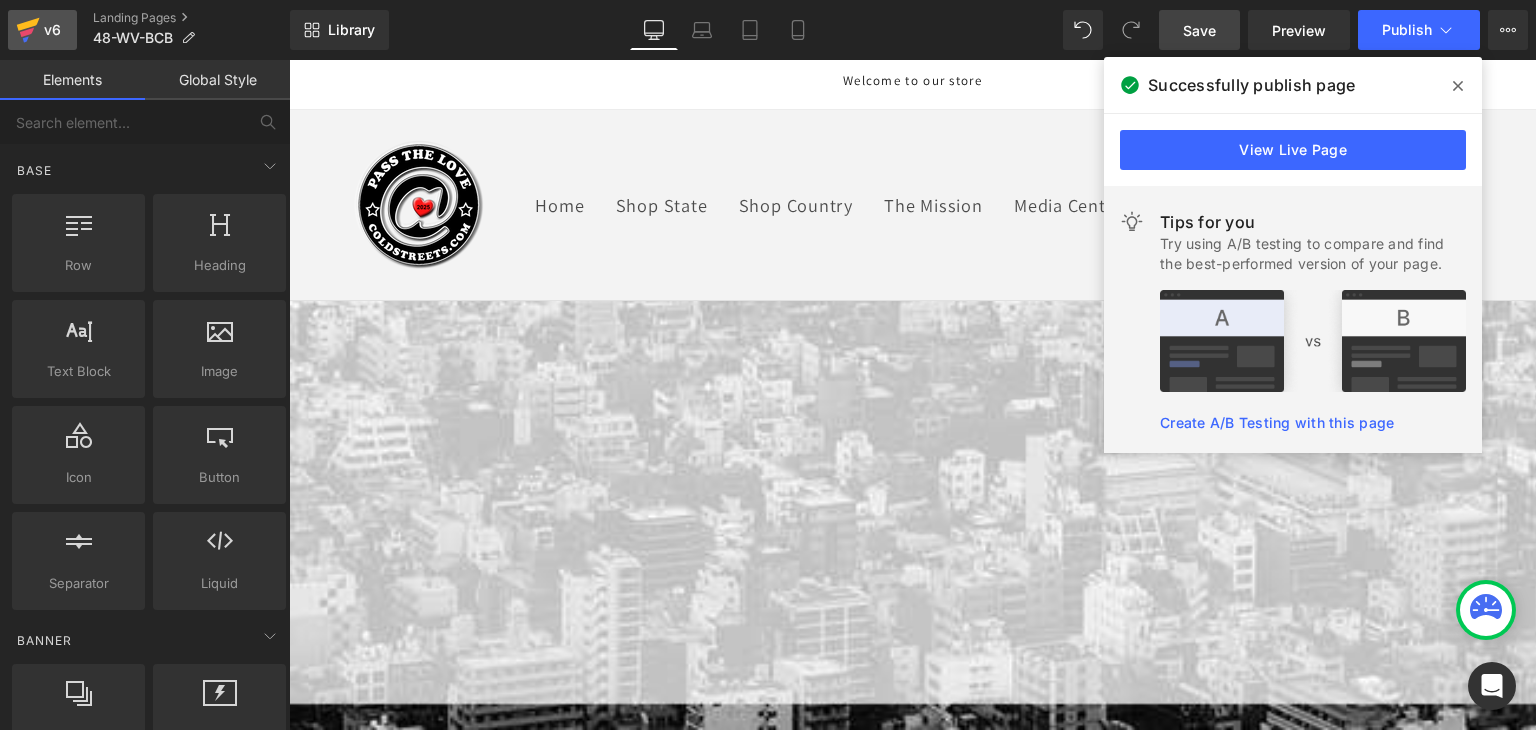 click 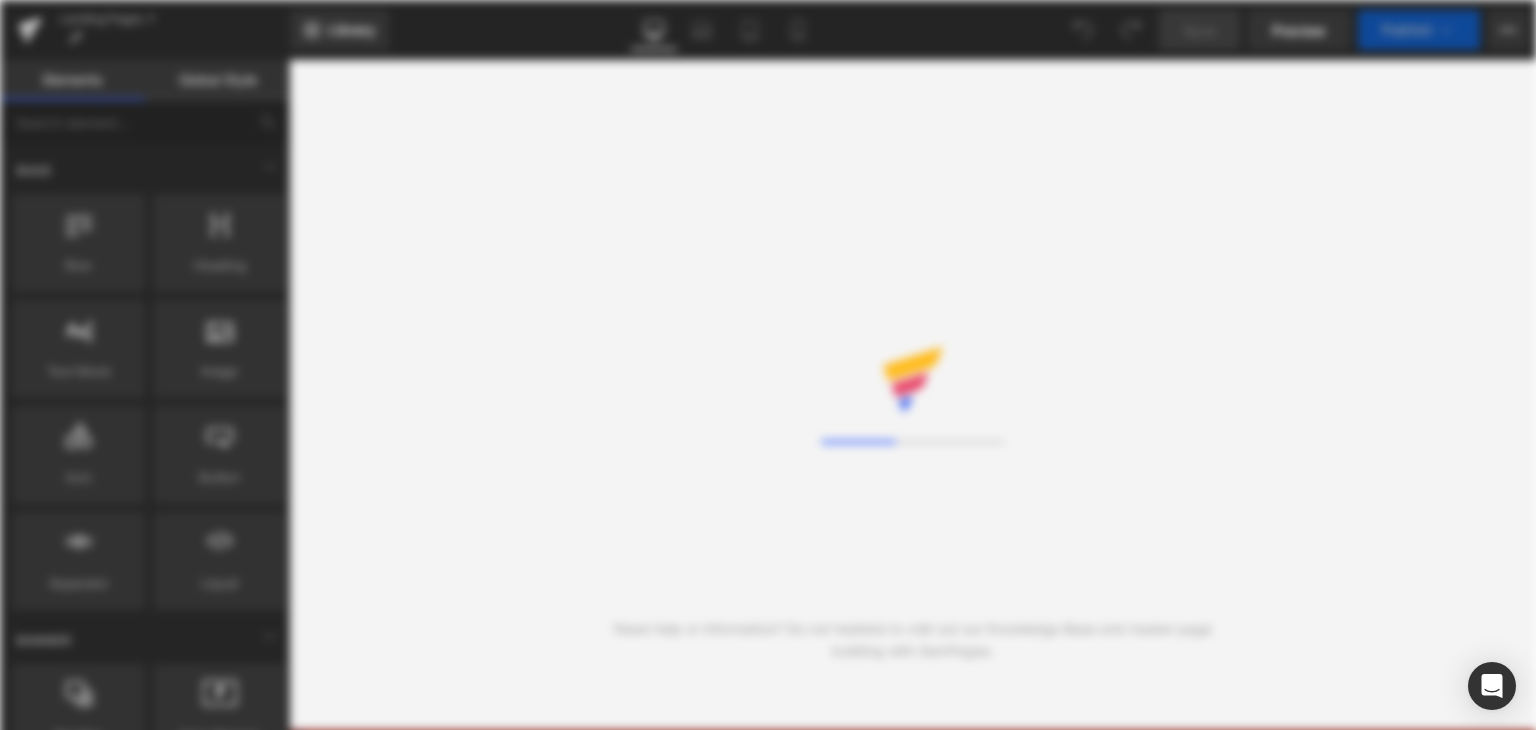 scroll, scrollTop: 0, scrollLeft: 0, axis: both 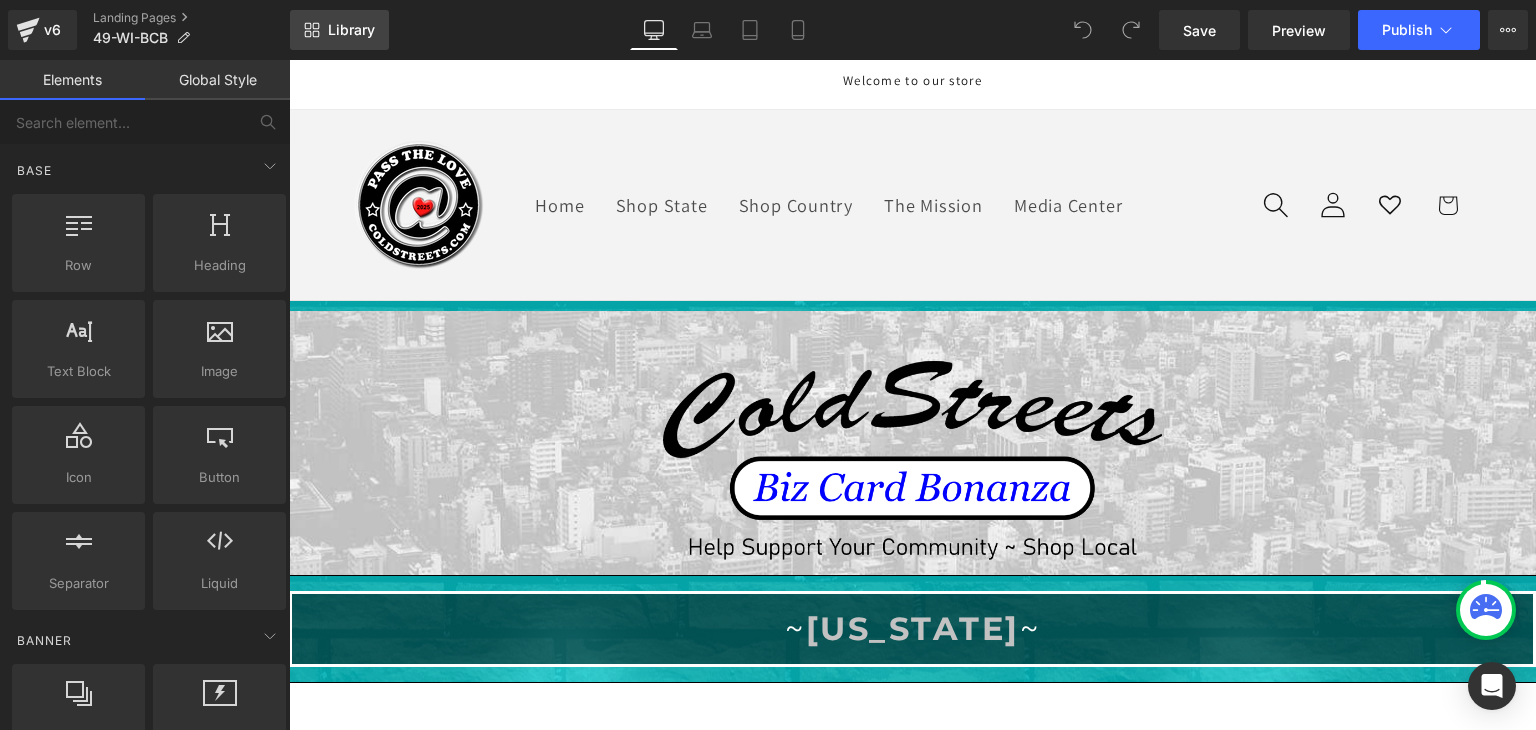 click on "Library" at bounding box center (351, 30) 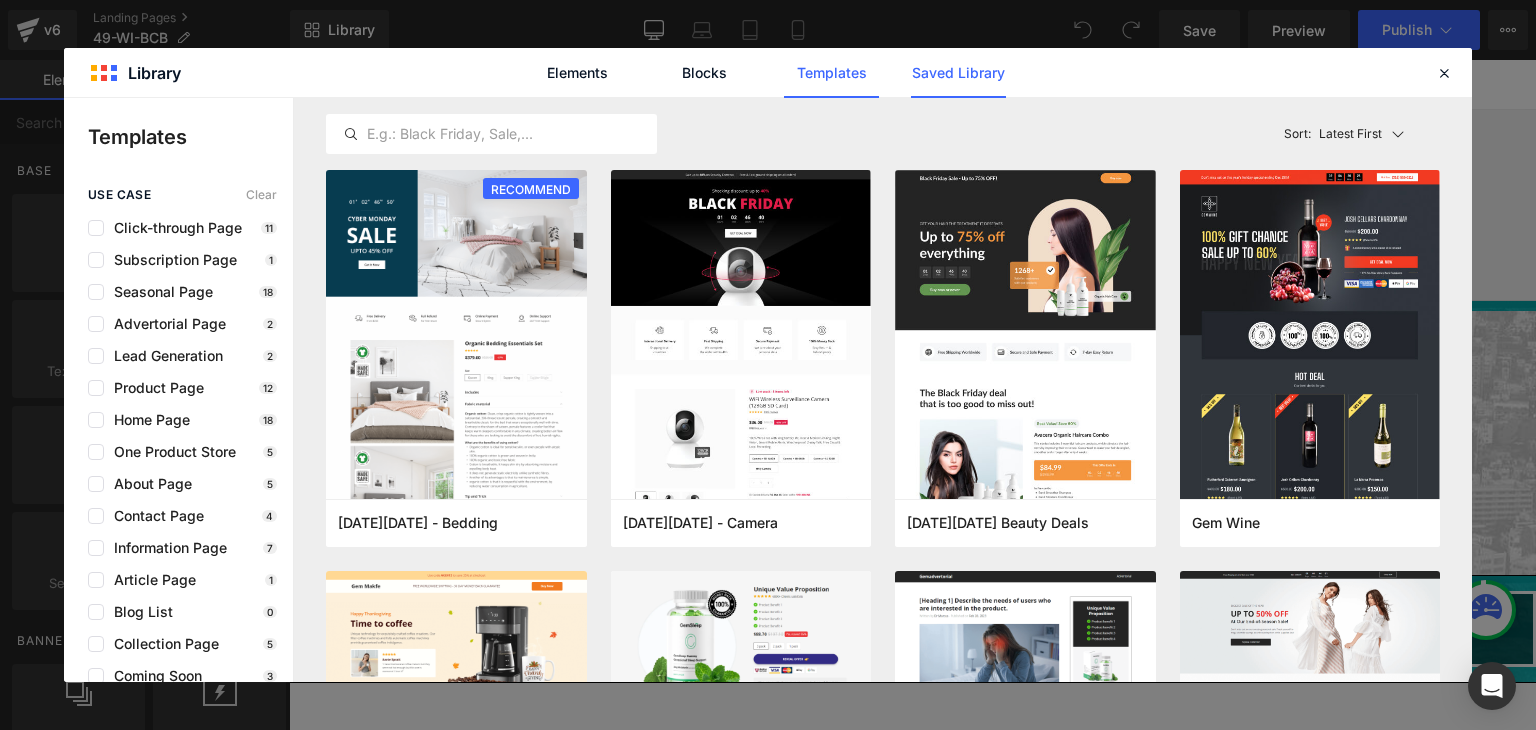 click on "Saved Library" 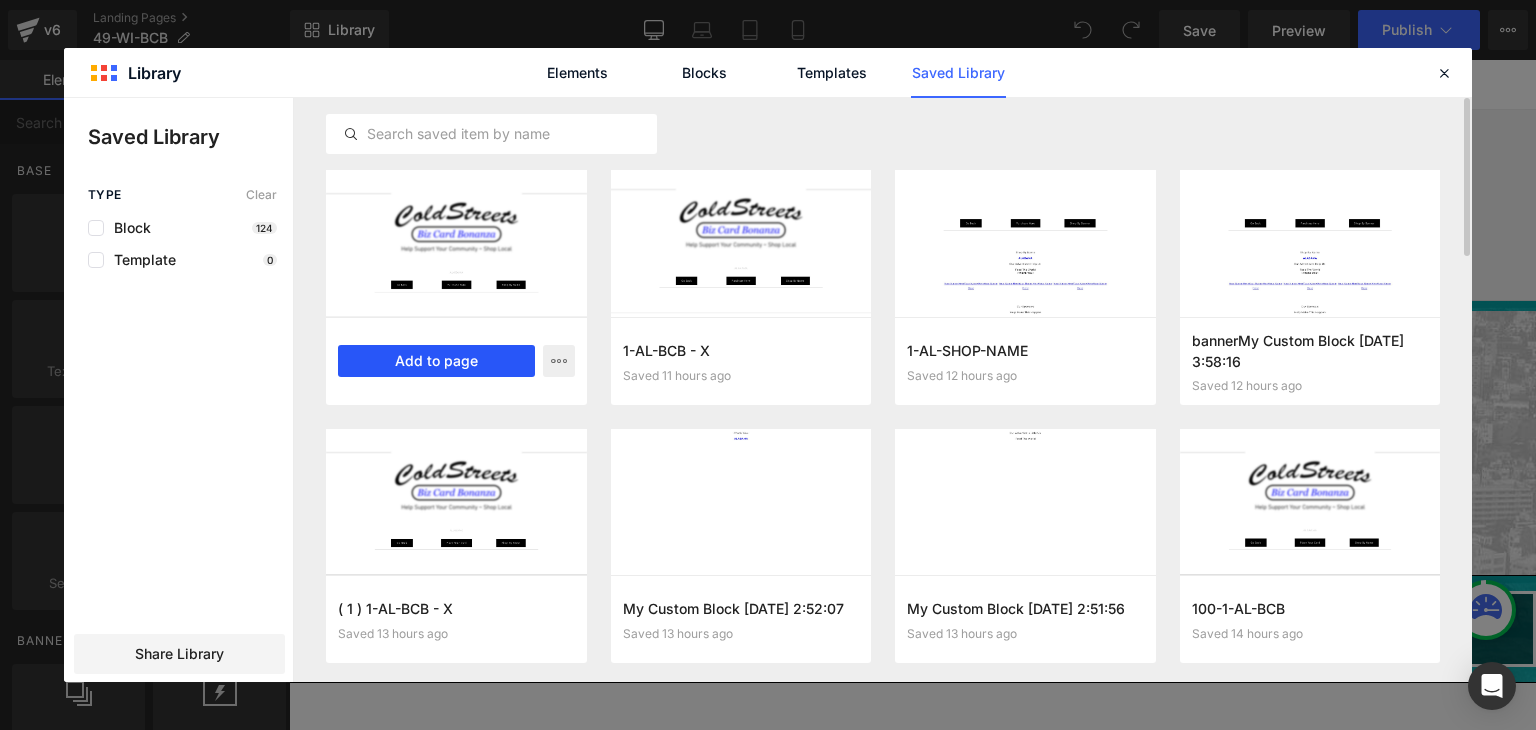 click on "Add to page" at bounding box center (436, 361) 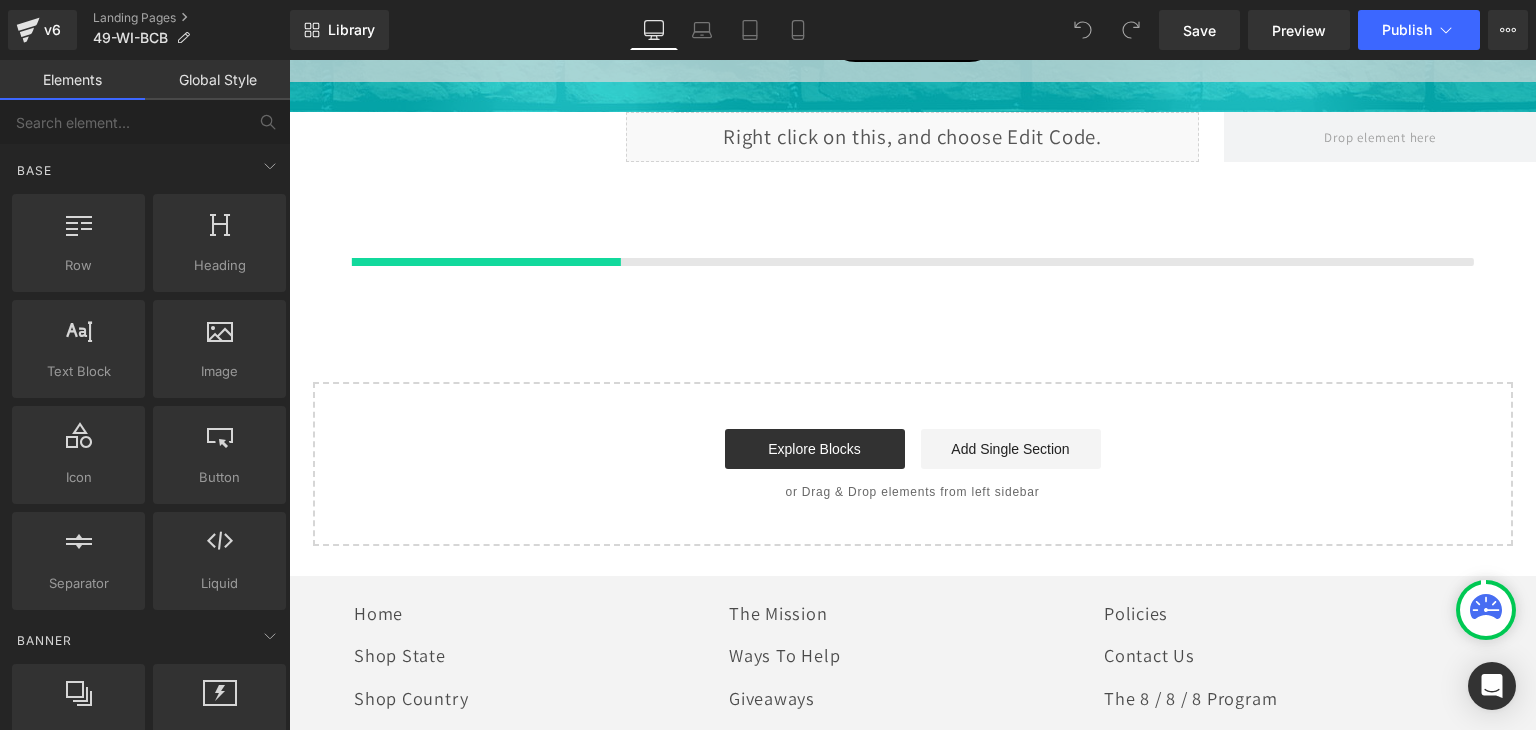 scroll, scrollTop: 1259, scrollLeft: 0, axis: vertical 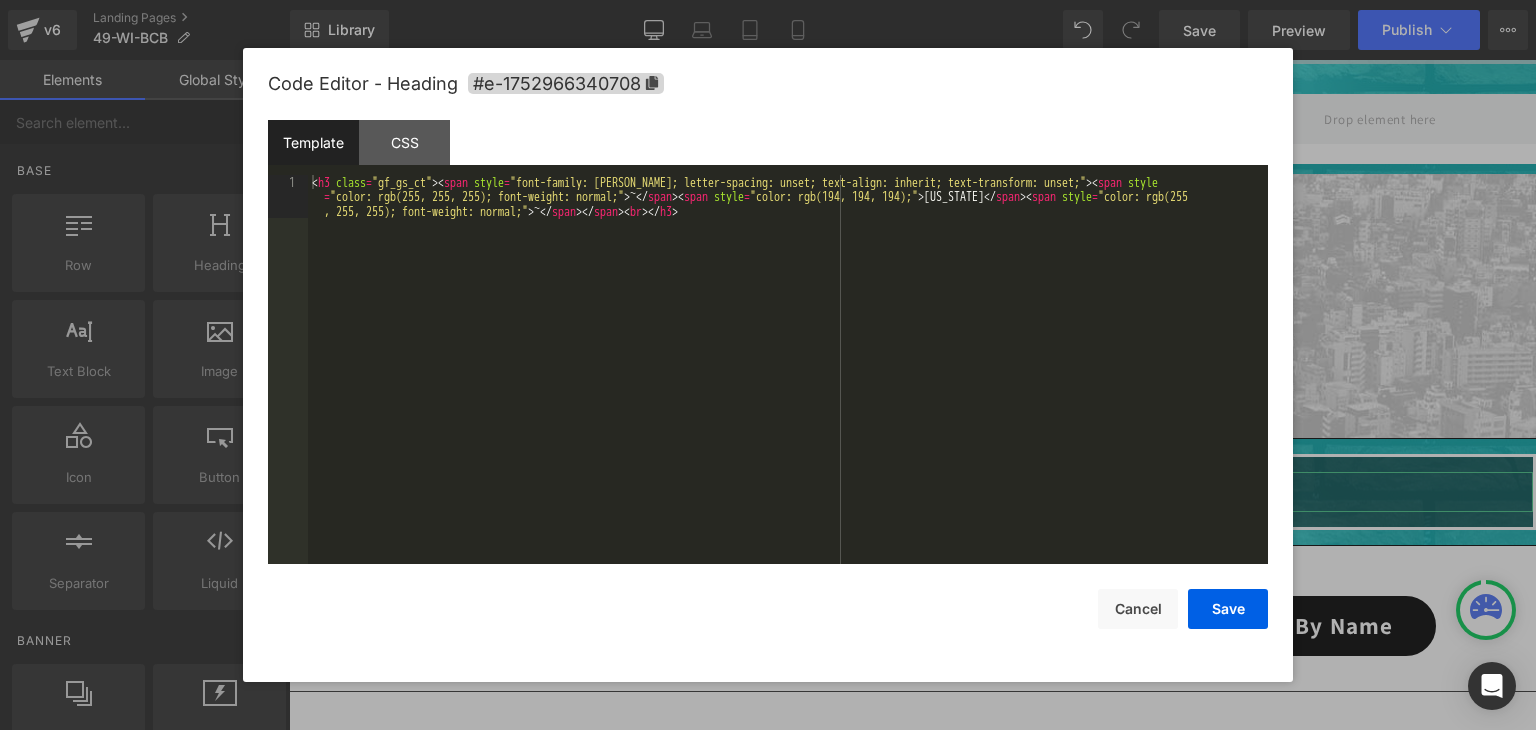 click on "You are previewing how the   will restyle your page. You can not edit Elements in Preset Preview Mode.  v6 Landing Pages 49-WI-BCB Library Desktop Desktop Laptop Tablet Mobile Save Preview Publish Scheduled View Live Page View with current Template Save Template to Library Schedule Publish  Optimize  Publish Settings Shortcuts  Your page can’t be published   You've reached the maximum number of published pages on your plan  (0/0).  You need to upgrade your plan or unpublish all your pages to get 1 publish slot.   Unpublish pages   Upgrade plan  Elements Global Style Base Row  rows, columns, layouts, div Heading  headings, titles, h1,h2,h3,h4,h5,h6 Text Block  texts, paragraphs, contents, blocks Image  images, photos, alts, uploads Icon  icons, symbols Button  button, call to action, cta Separator  separators, dividers, horizontal lines Liquid  liquid, custom code, html, javascript, css, reviews, apps, applications, embeded, iframe Banner Parallax  banner, slideshow, hero, image, cover, parallax, effect ok" at bounding box center (768, 0) 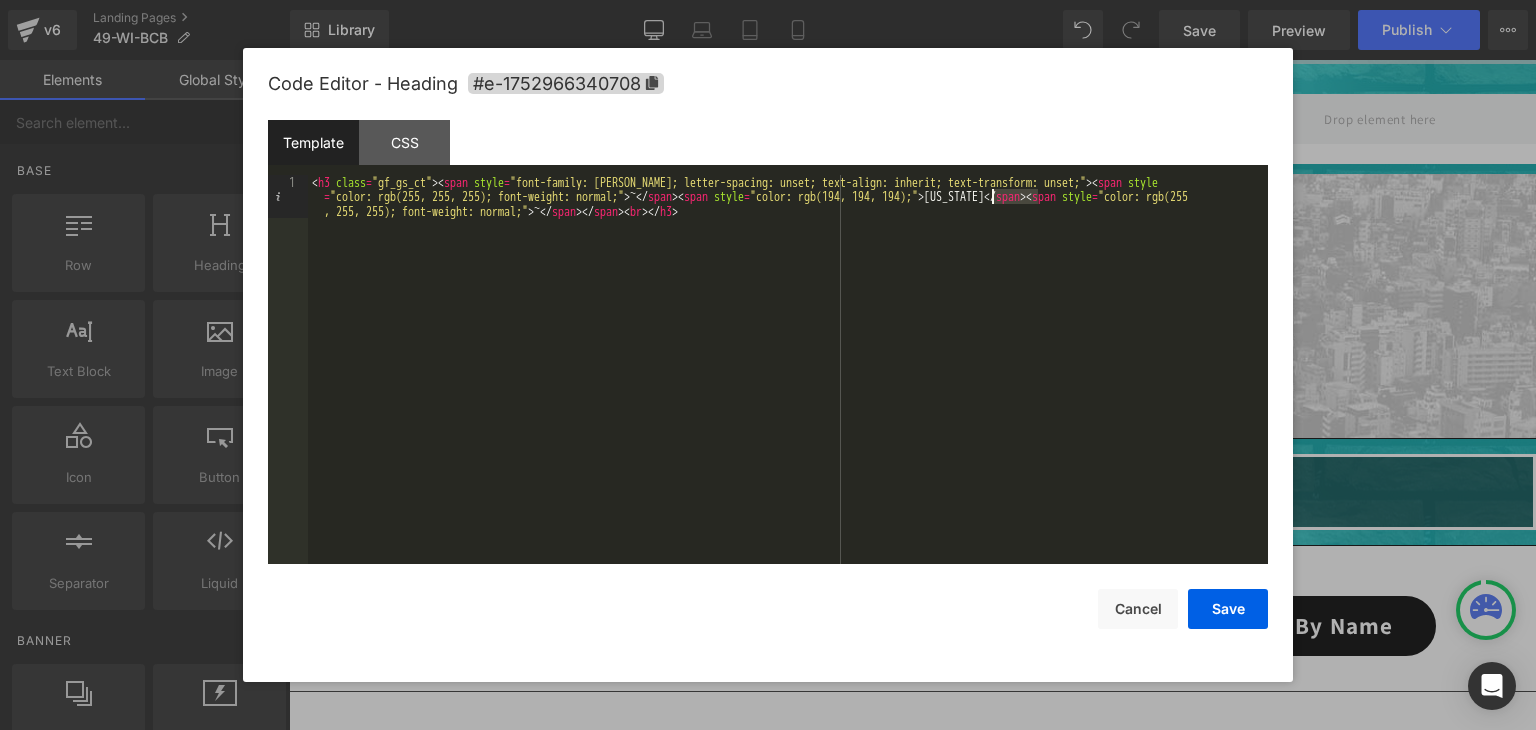 drag, startPoint x: 1037, startPoint y: 194, endPoint x: 994, endPoint y: 197, distance: 43.104523 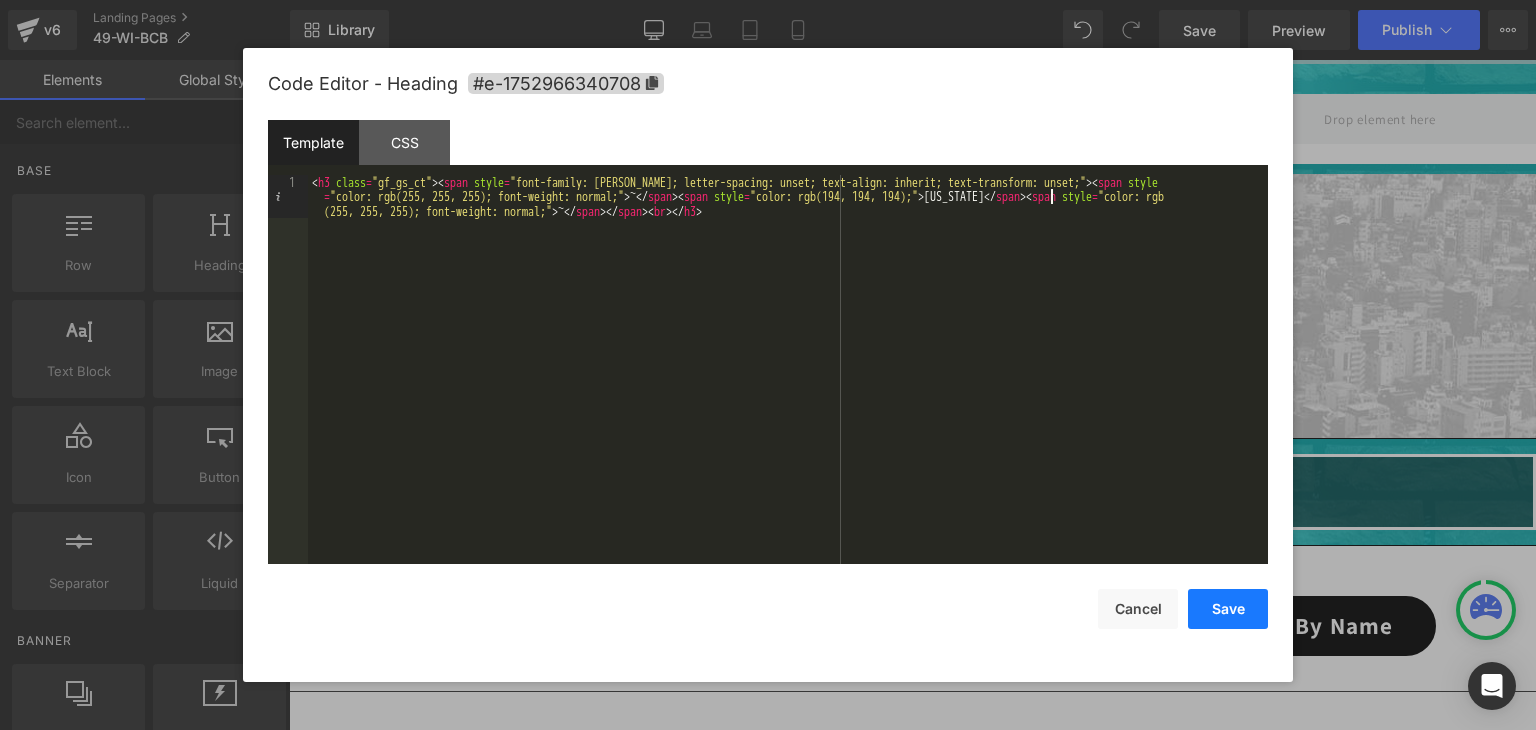 click on "Save" at bounding box center [1228, 609] 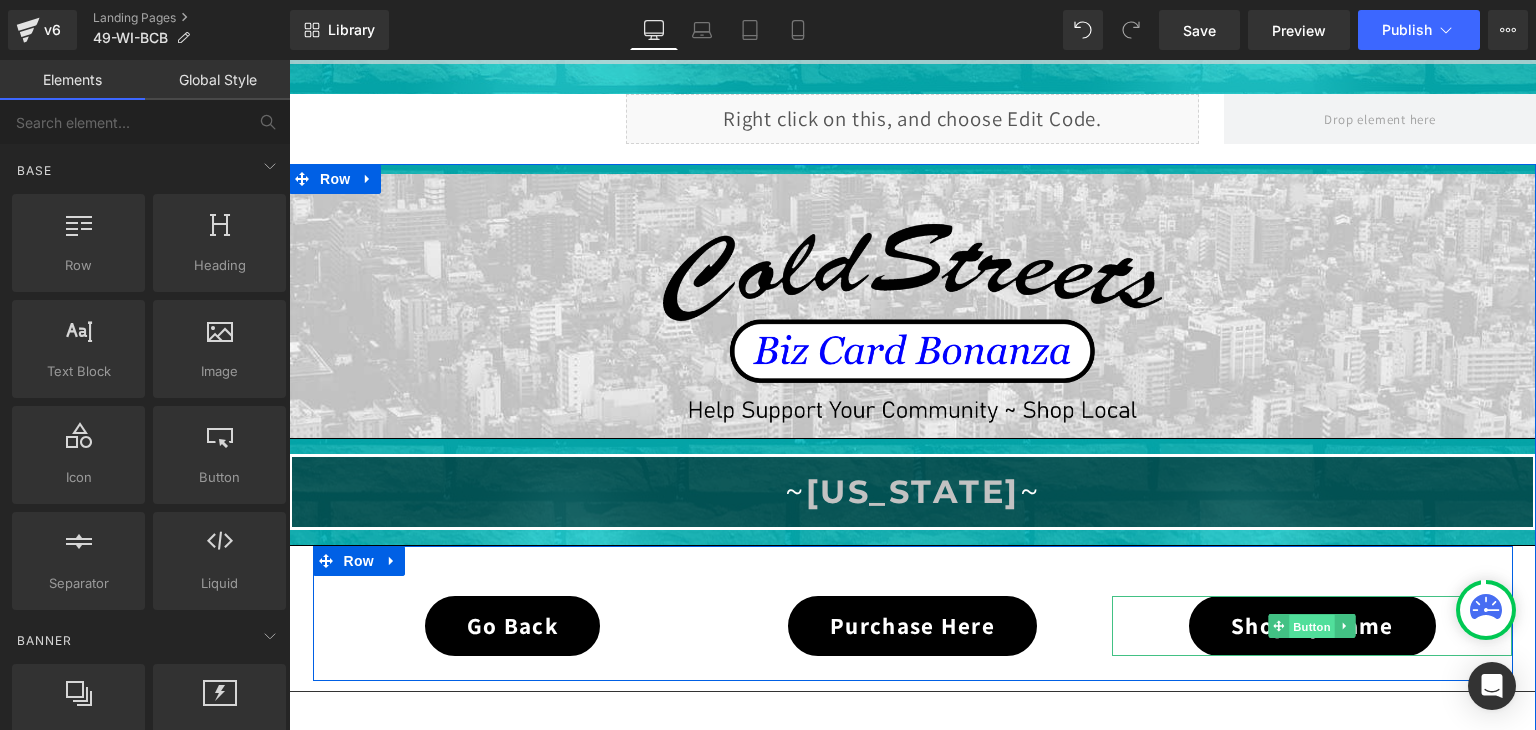 click on "Button" at bounding box center [1313, 627] 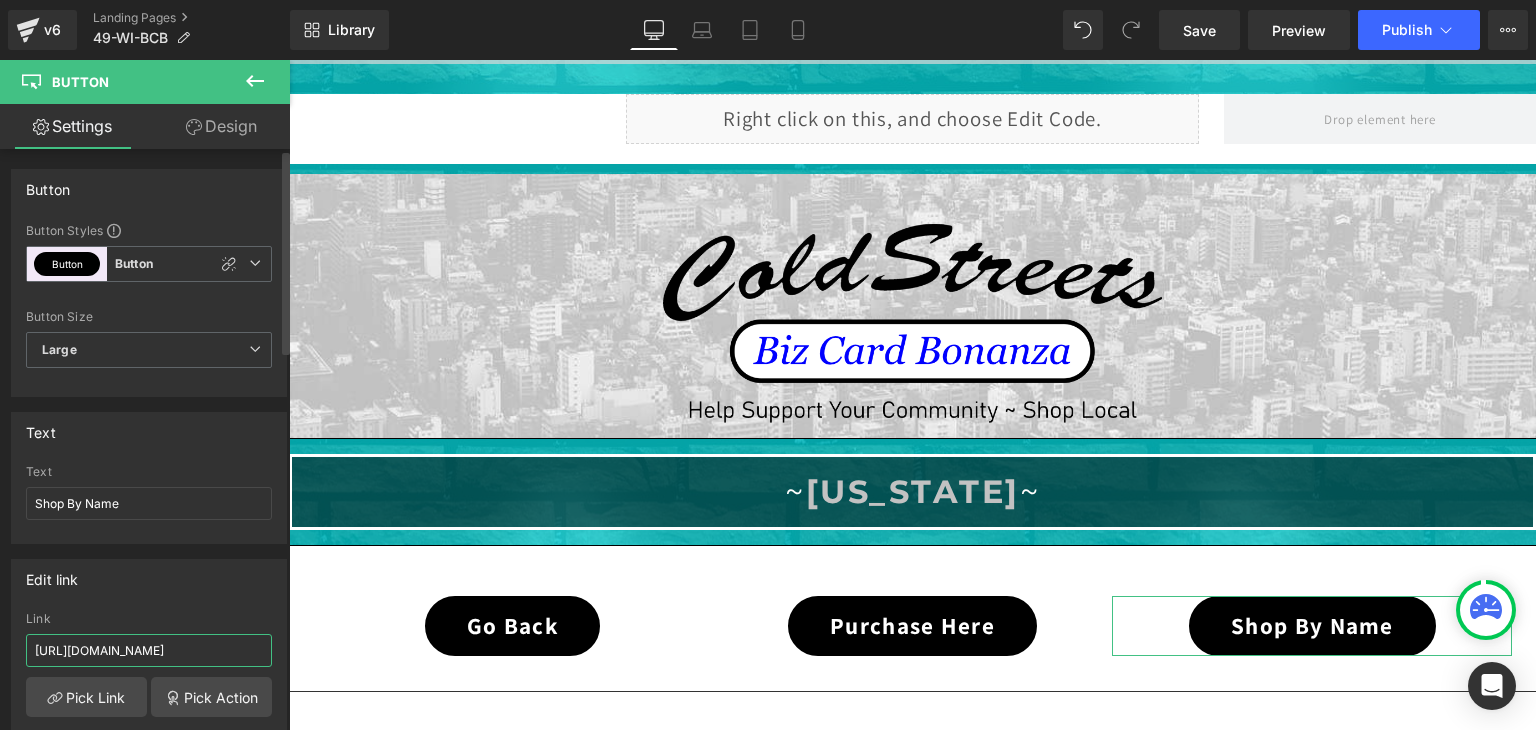 scroll, scrollTop: 0, scrollLeft: 44, axis: horizontal 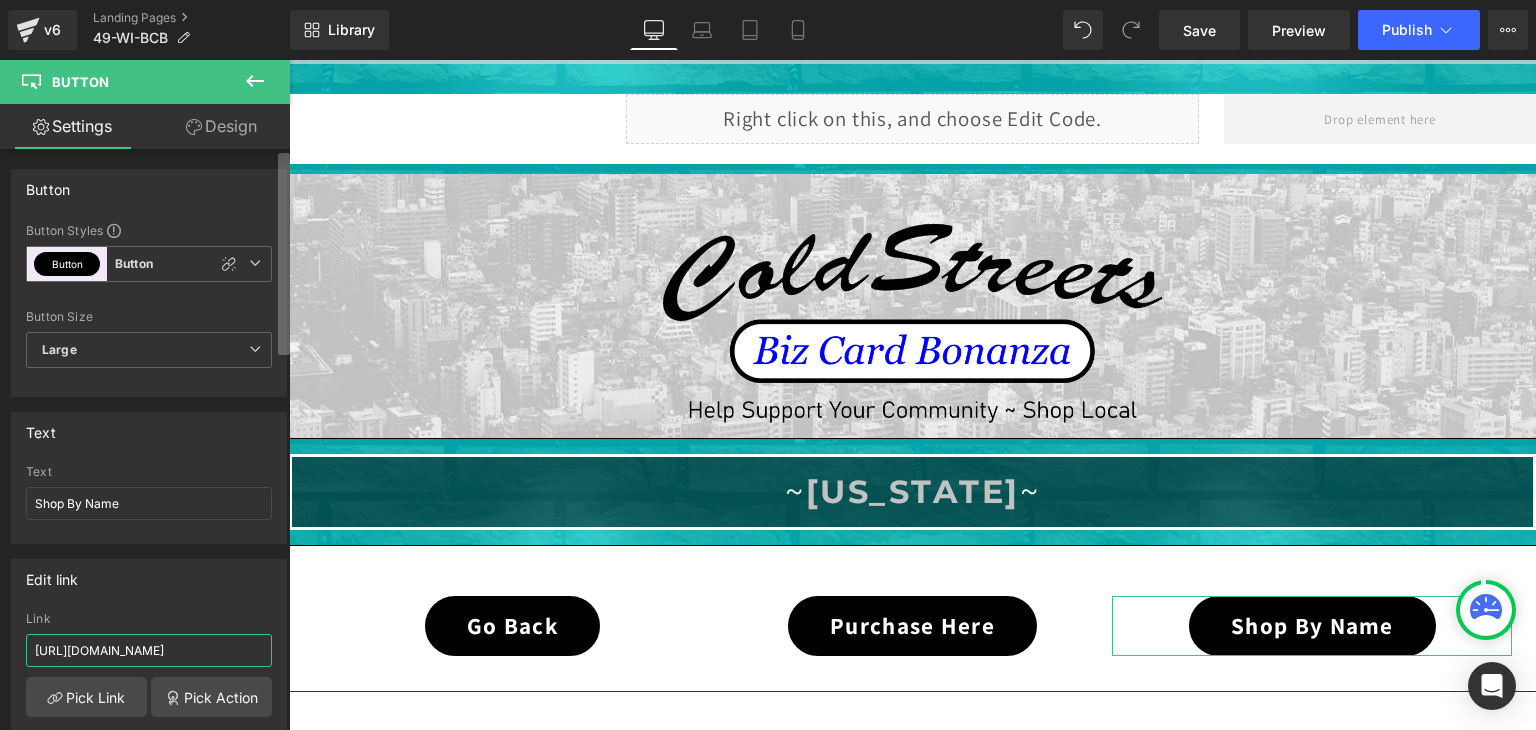 type on "https://coldstreets.com/pages/49-wi-shop-name" 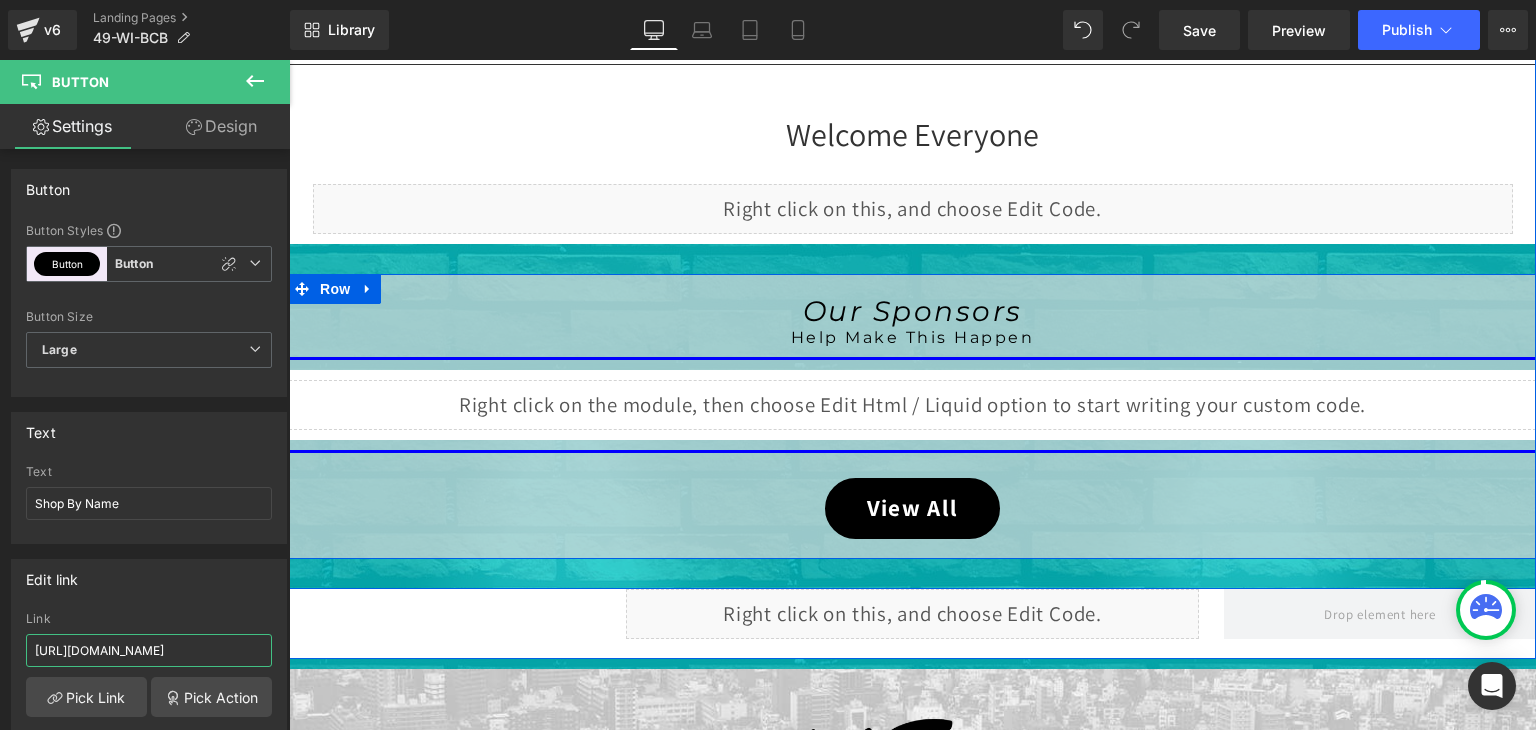 scroll, scrollTop: 759, scrollLeft: 0, axis: vertical 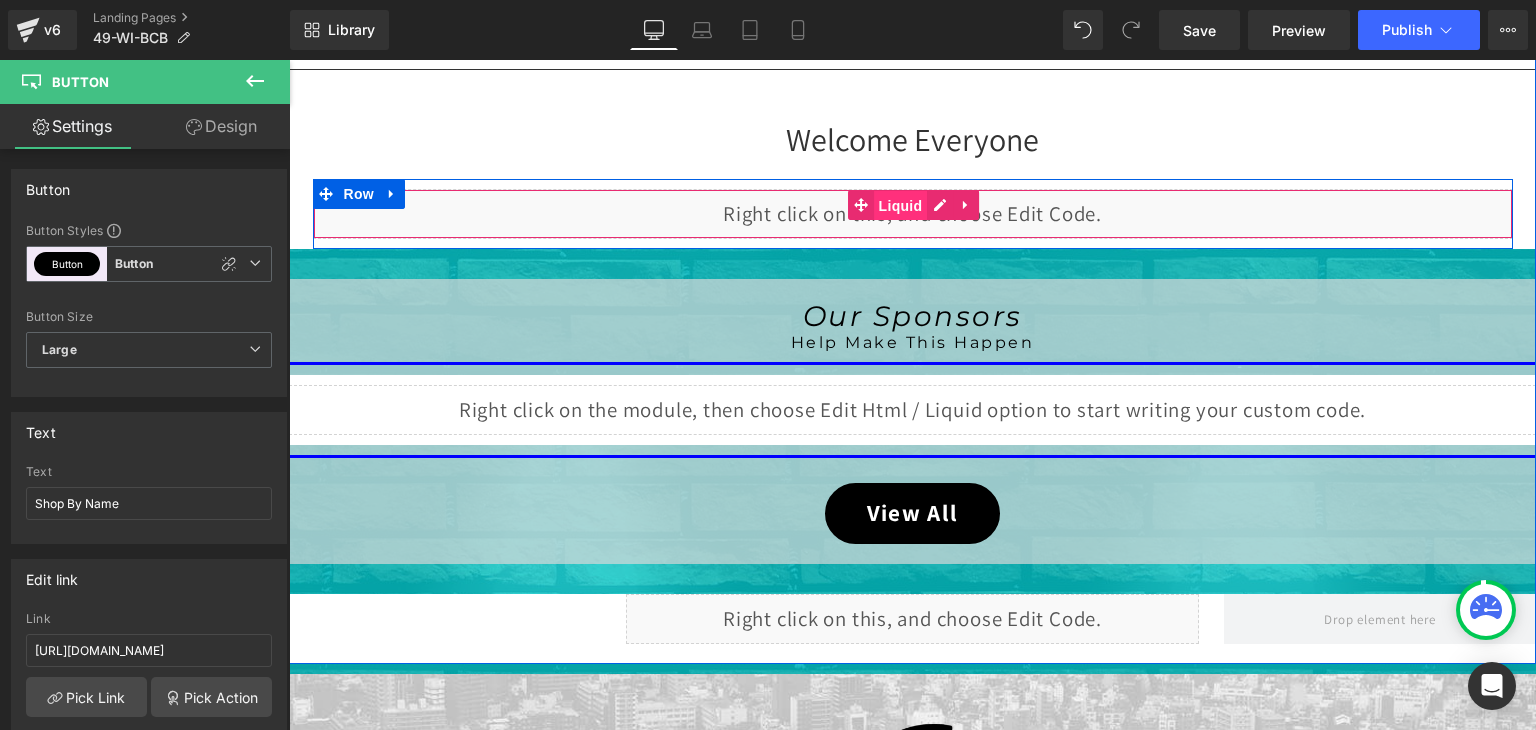 click on "Liquid" at bounding box center [901, 206] 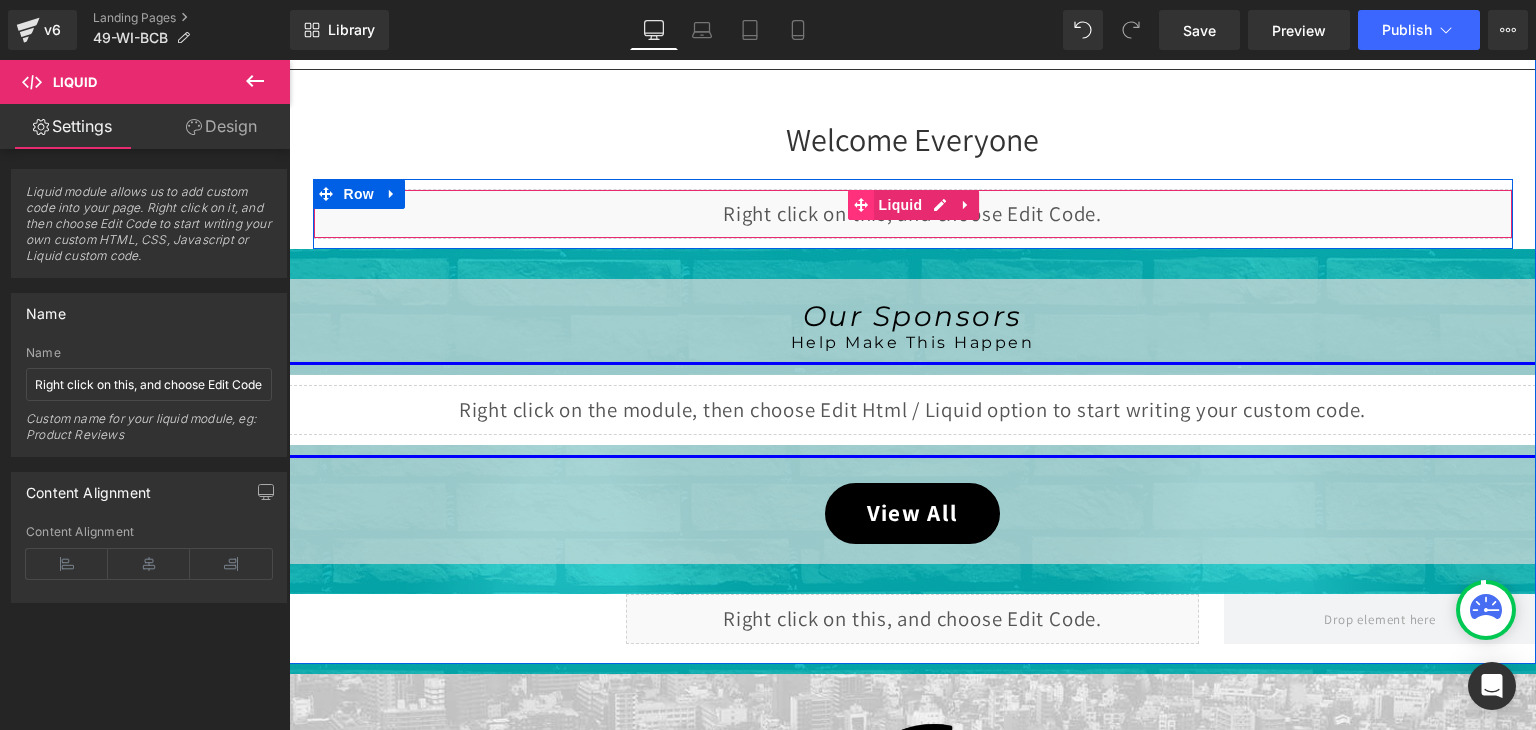 click 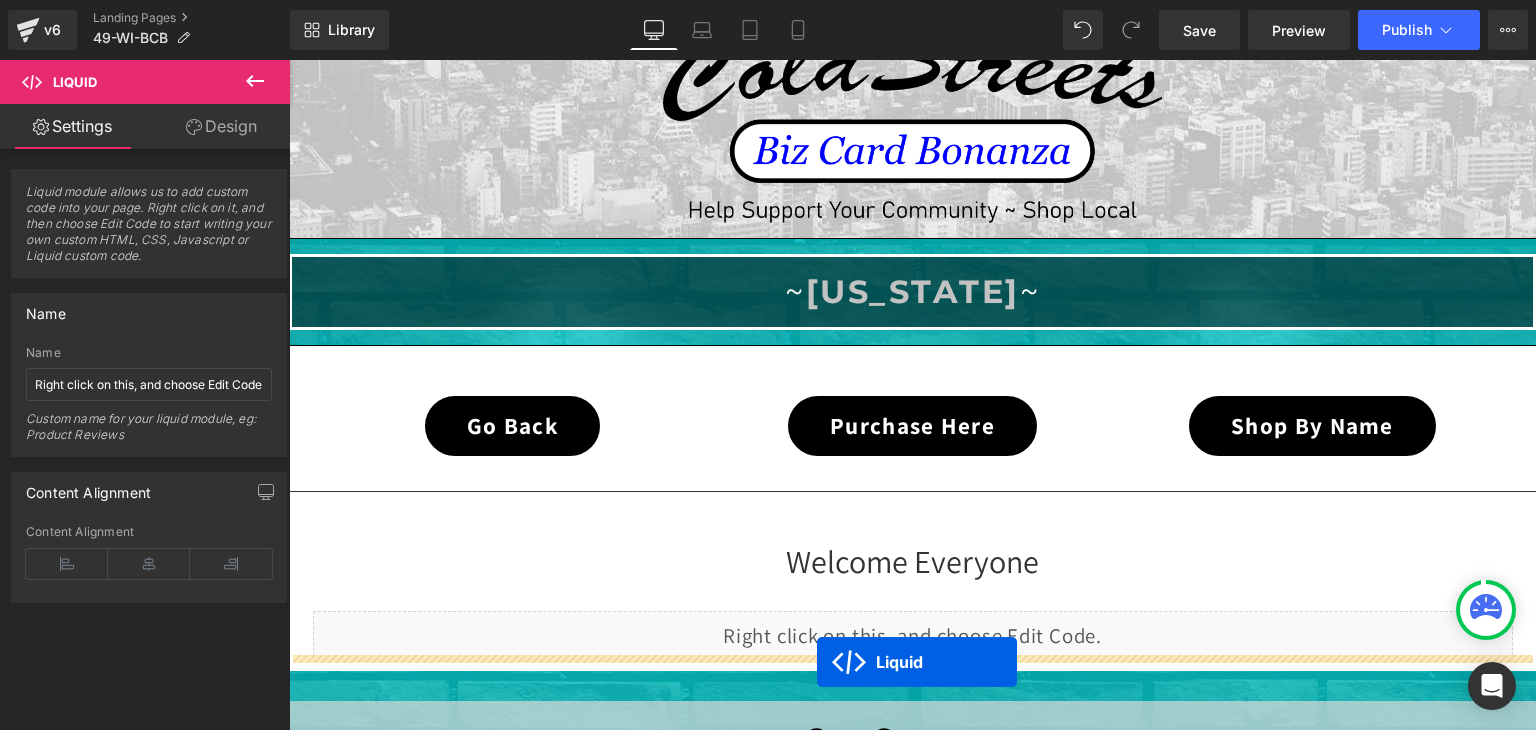scroll, scrollTop: 1559, scrollLeft: 0, axis: vertical 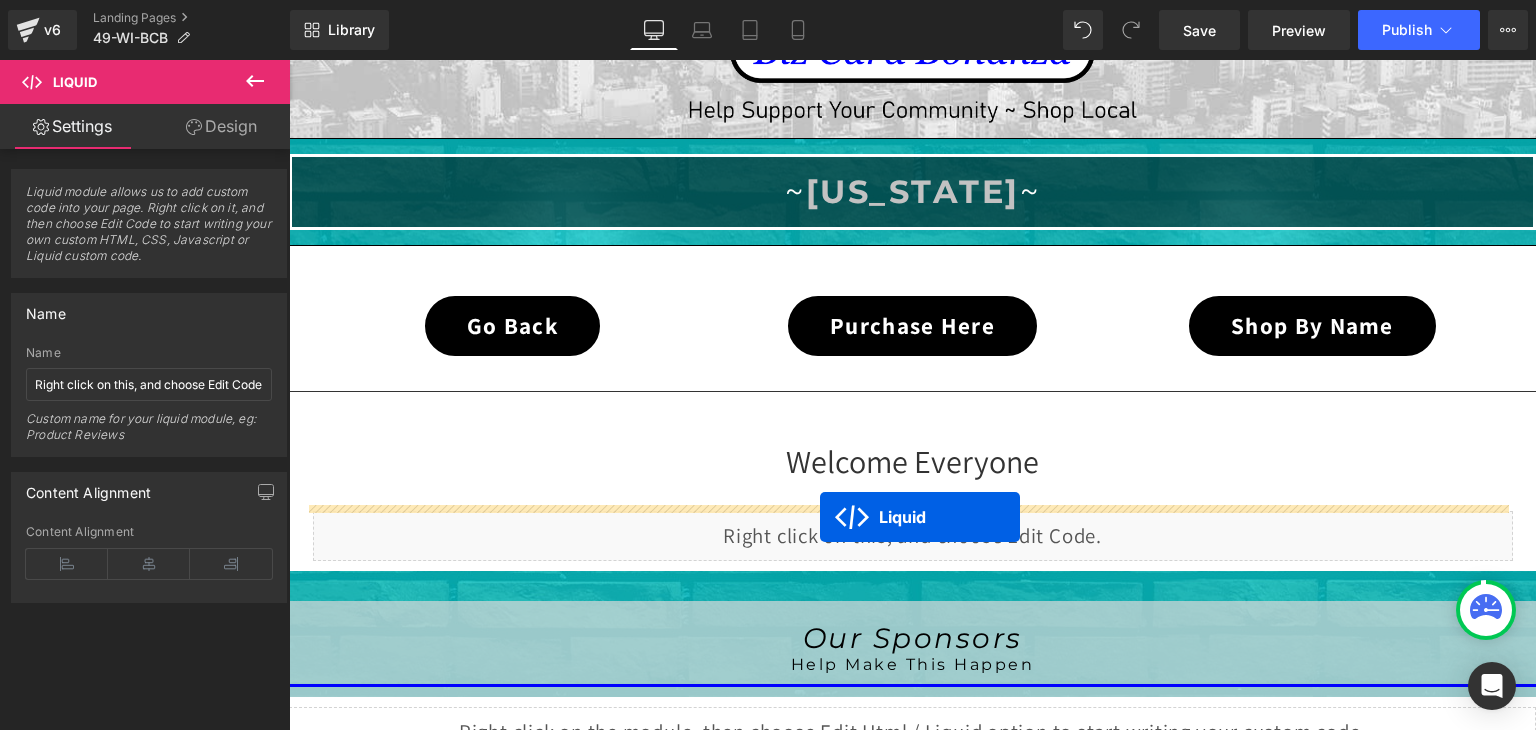 drag, startPoint x: 851, startPoint y: 201, endPoint x: 820, endPoint y: 517, distance: 317.51694 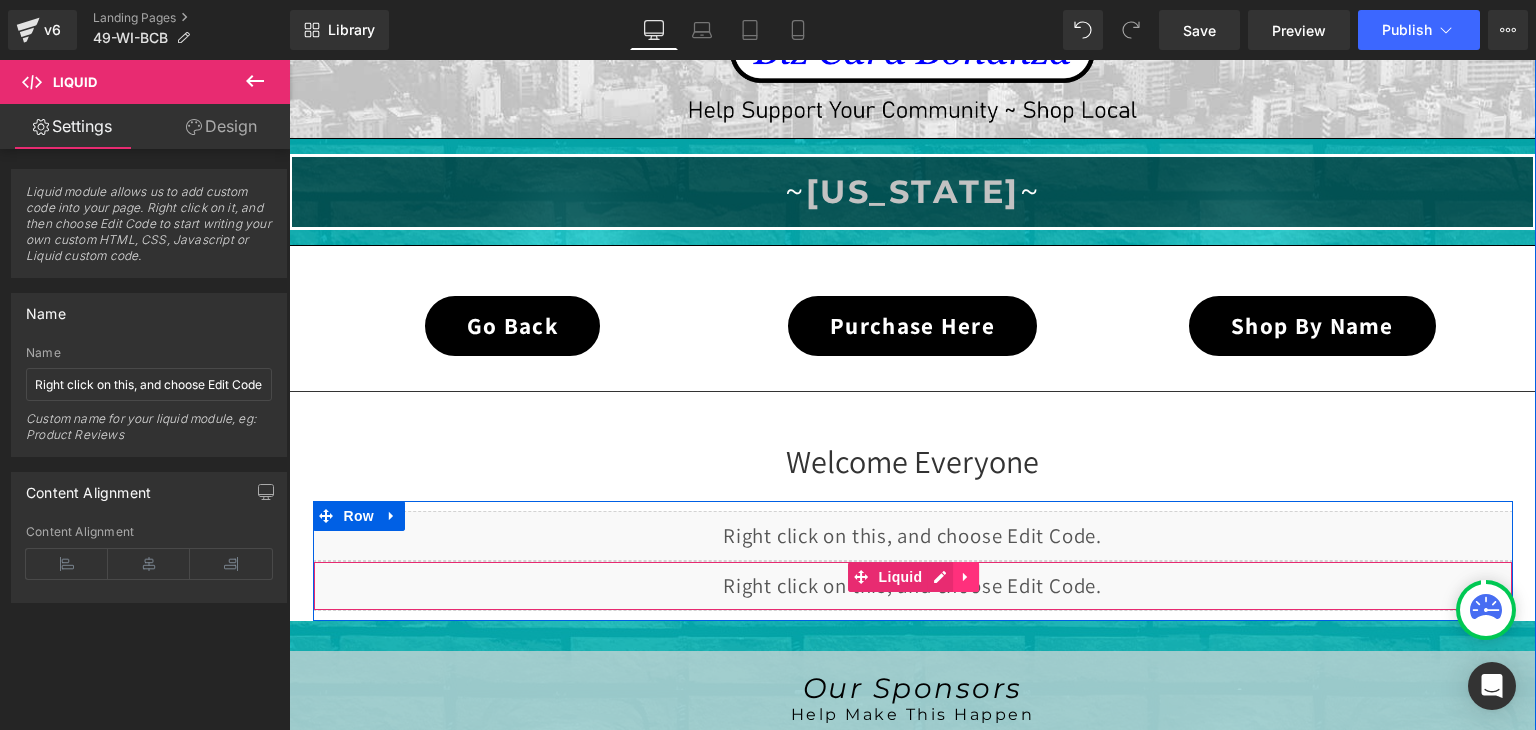 click 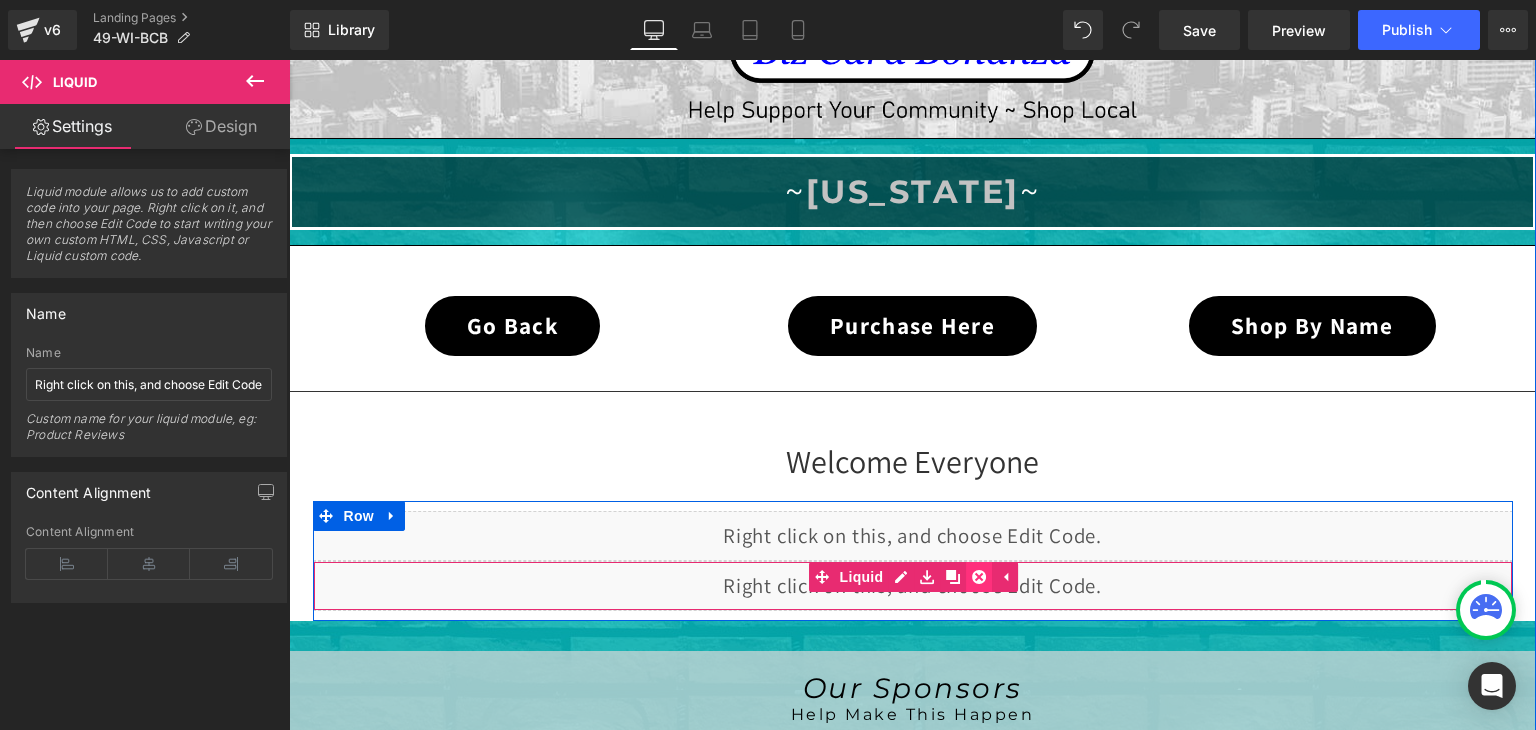 click at bounding box center [979, 577] 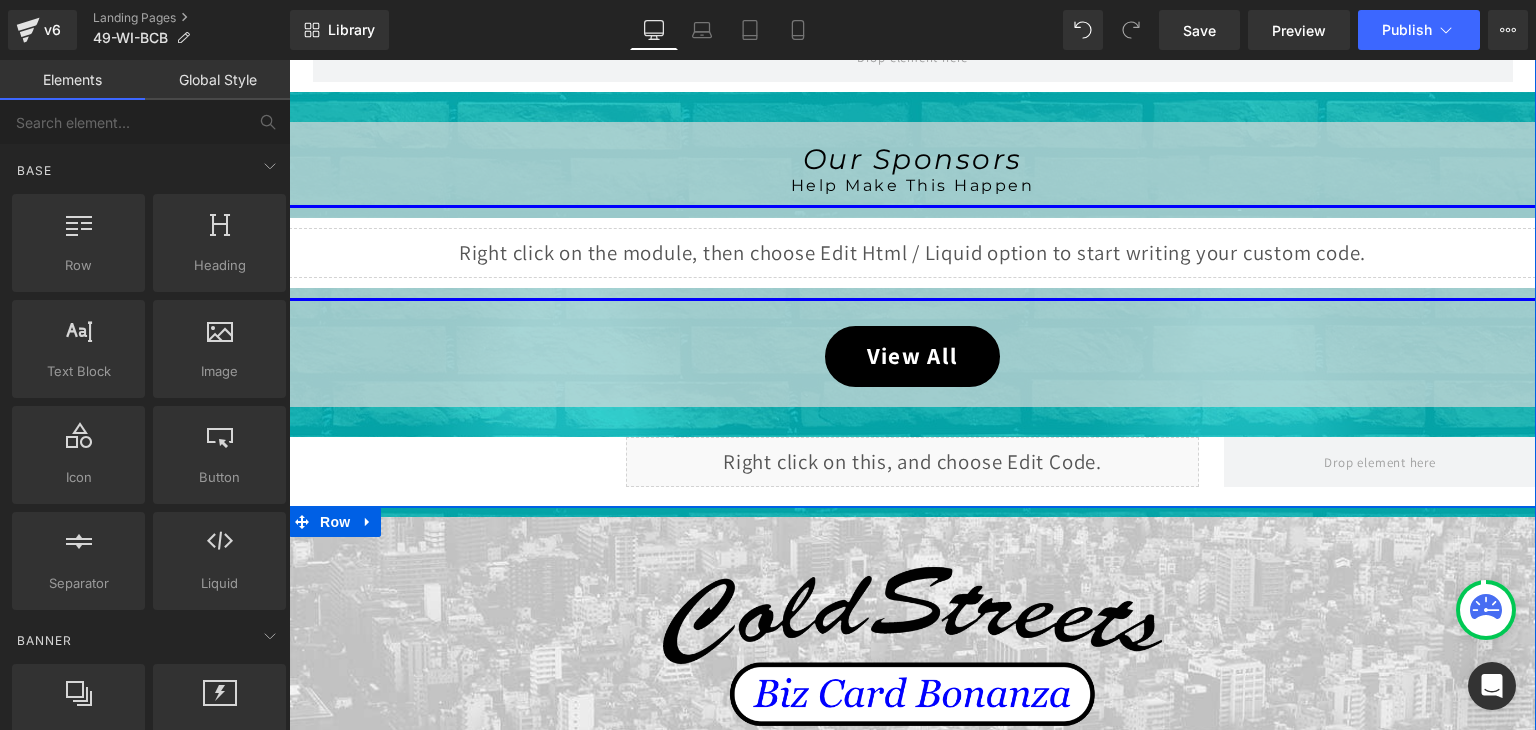 scroll, scrollTop: 859, scrollLeft: 0, axis: vertical 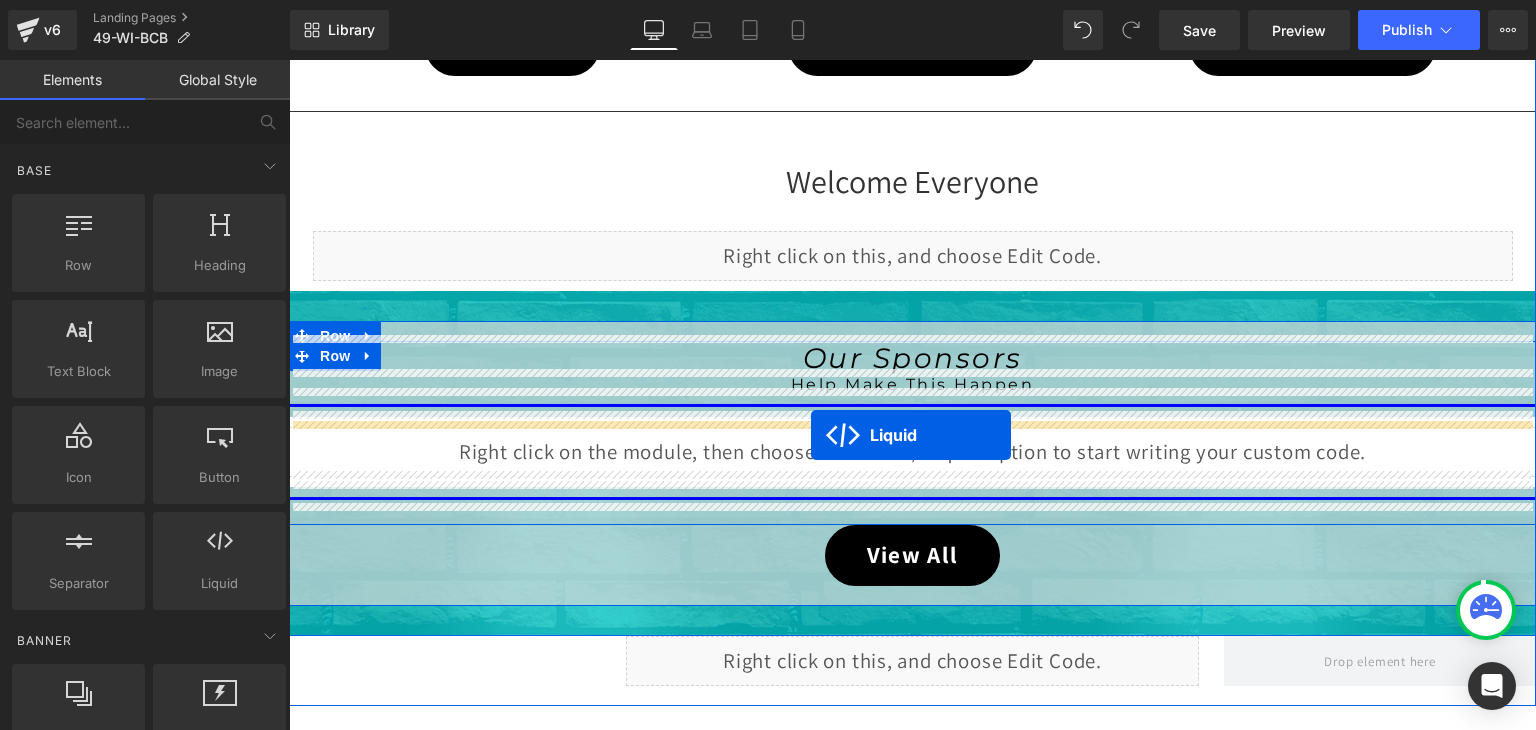 drag, startPoint x: 845, startPoint y: 298, endPoint x: 811, endPoint y: 435, distance: 141.15594 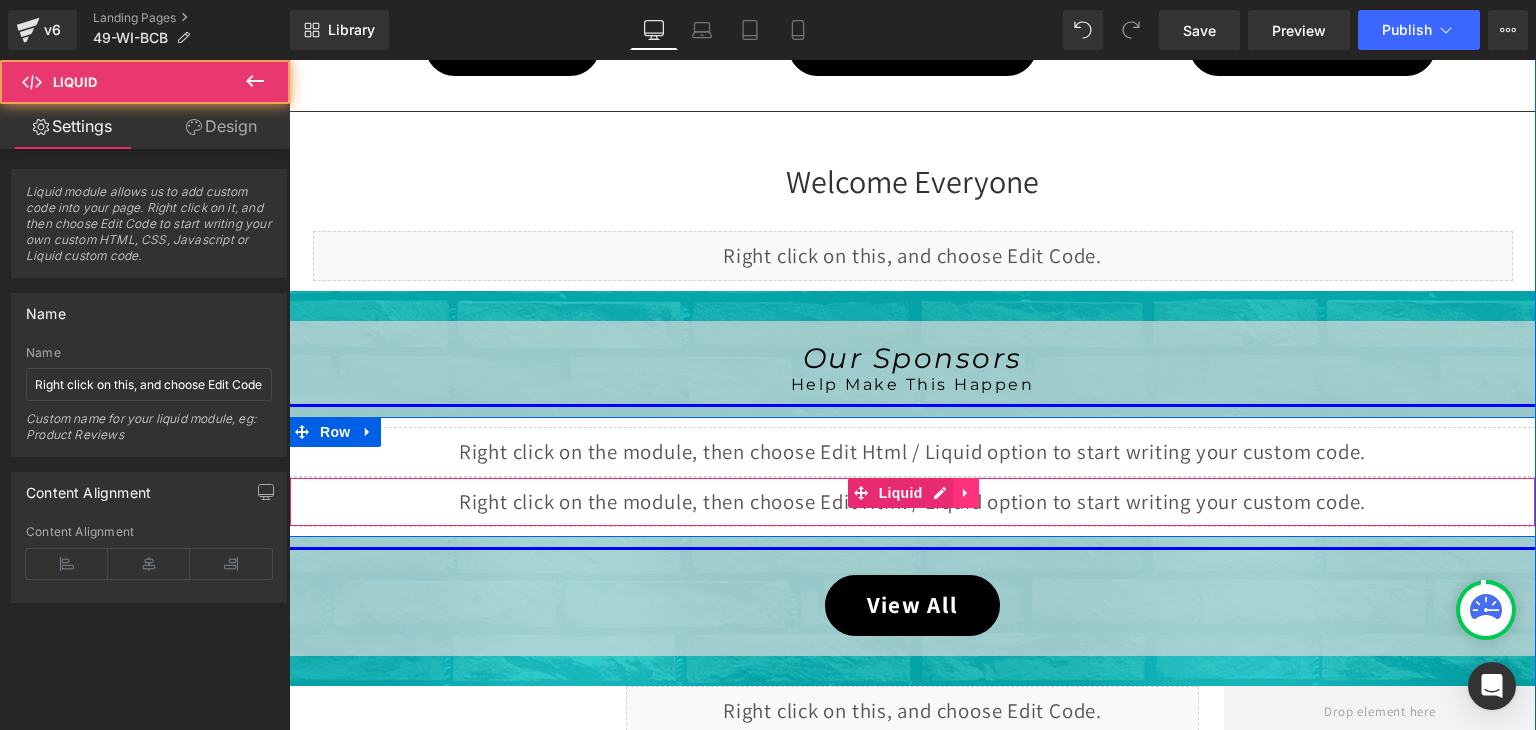 click 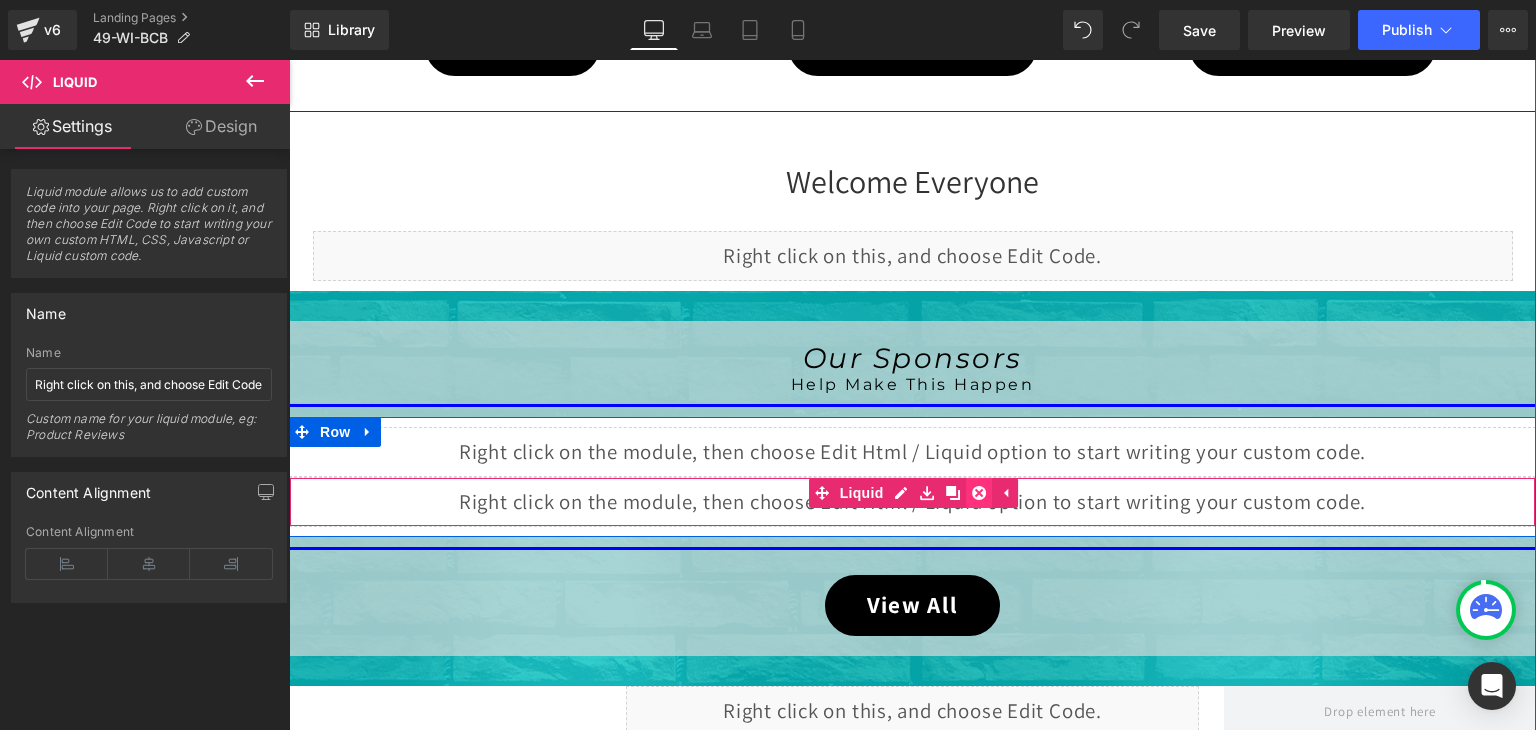 click 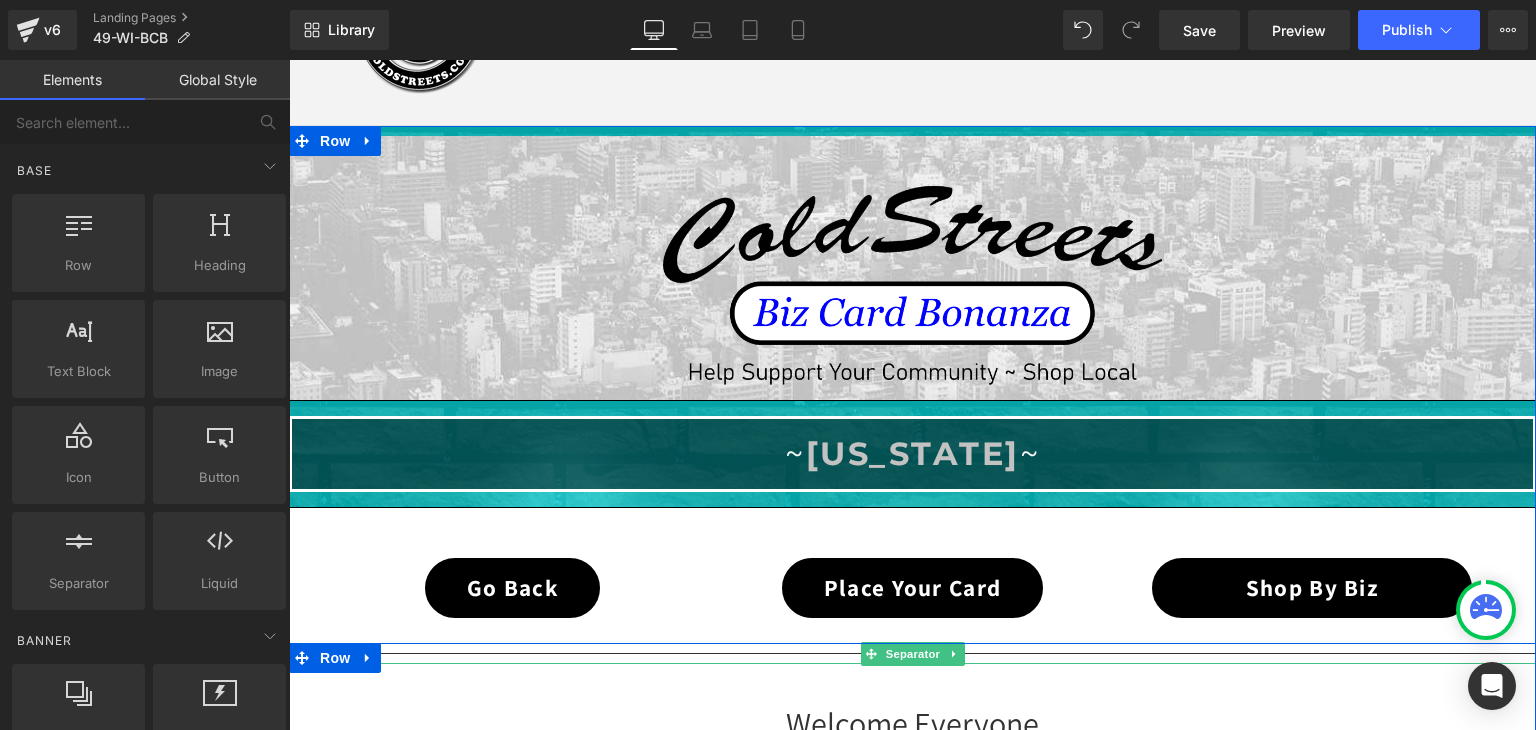 scroll, scrollTop: 139, scrollLeft: 0, axis: vertical 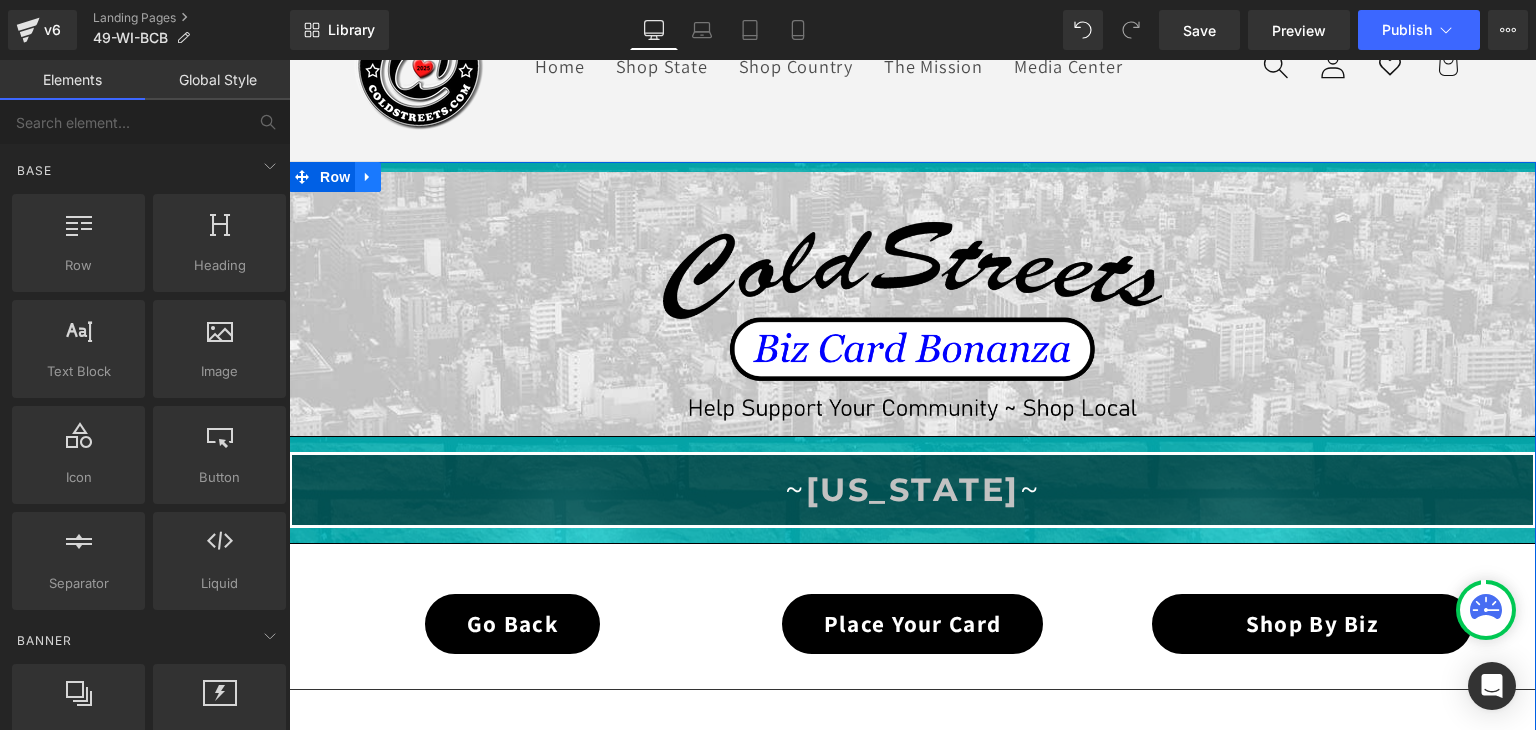 click 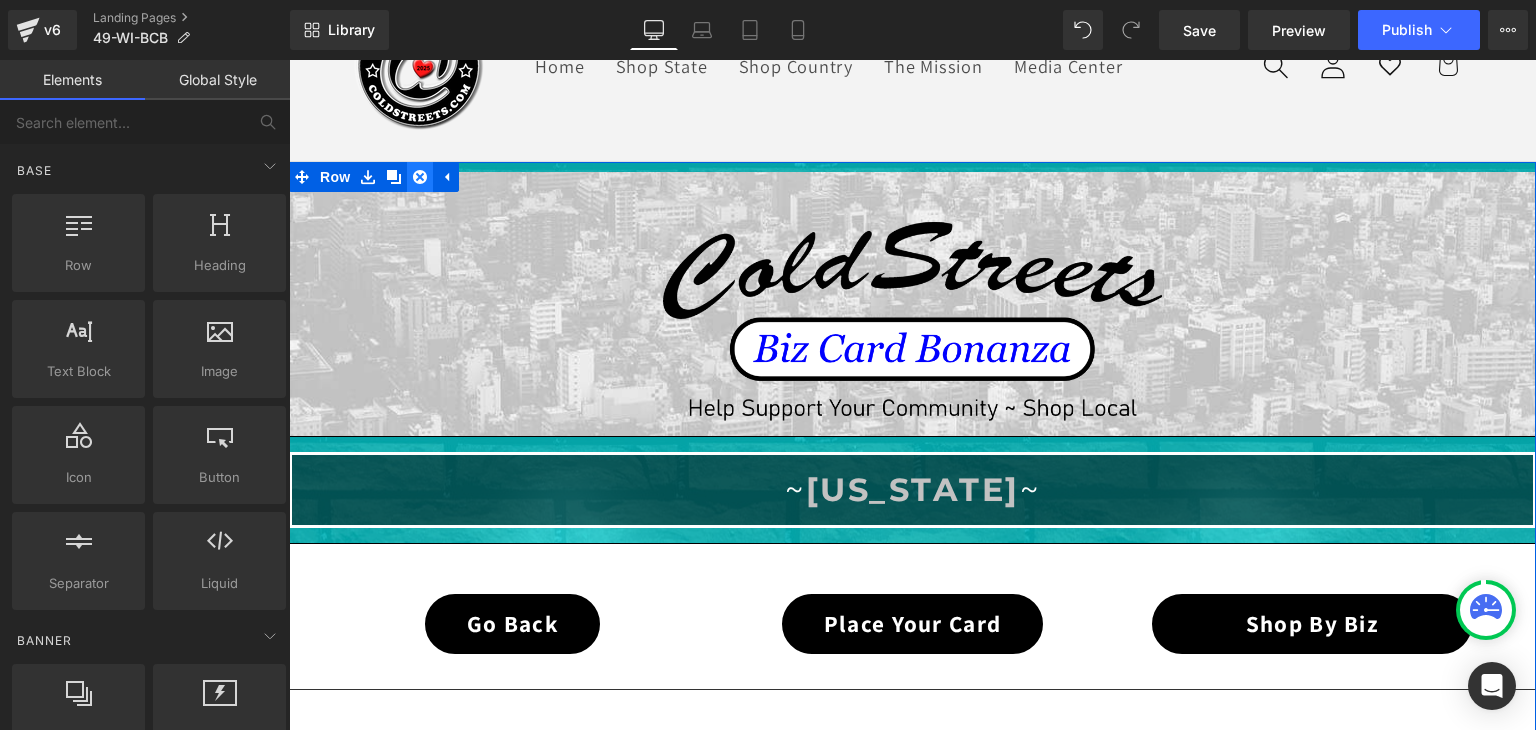 click 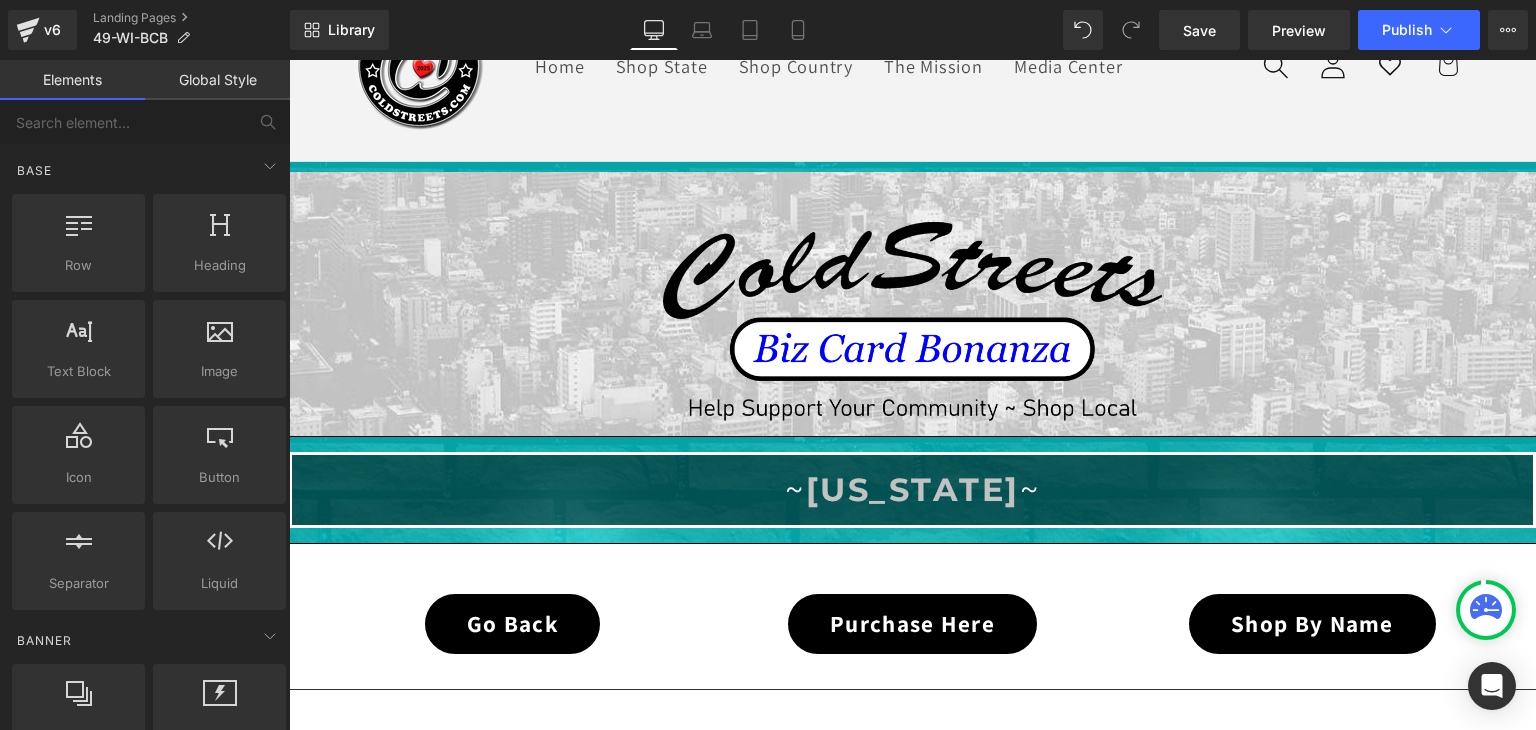click 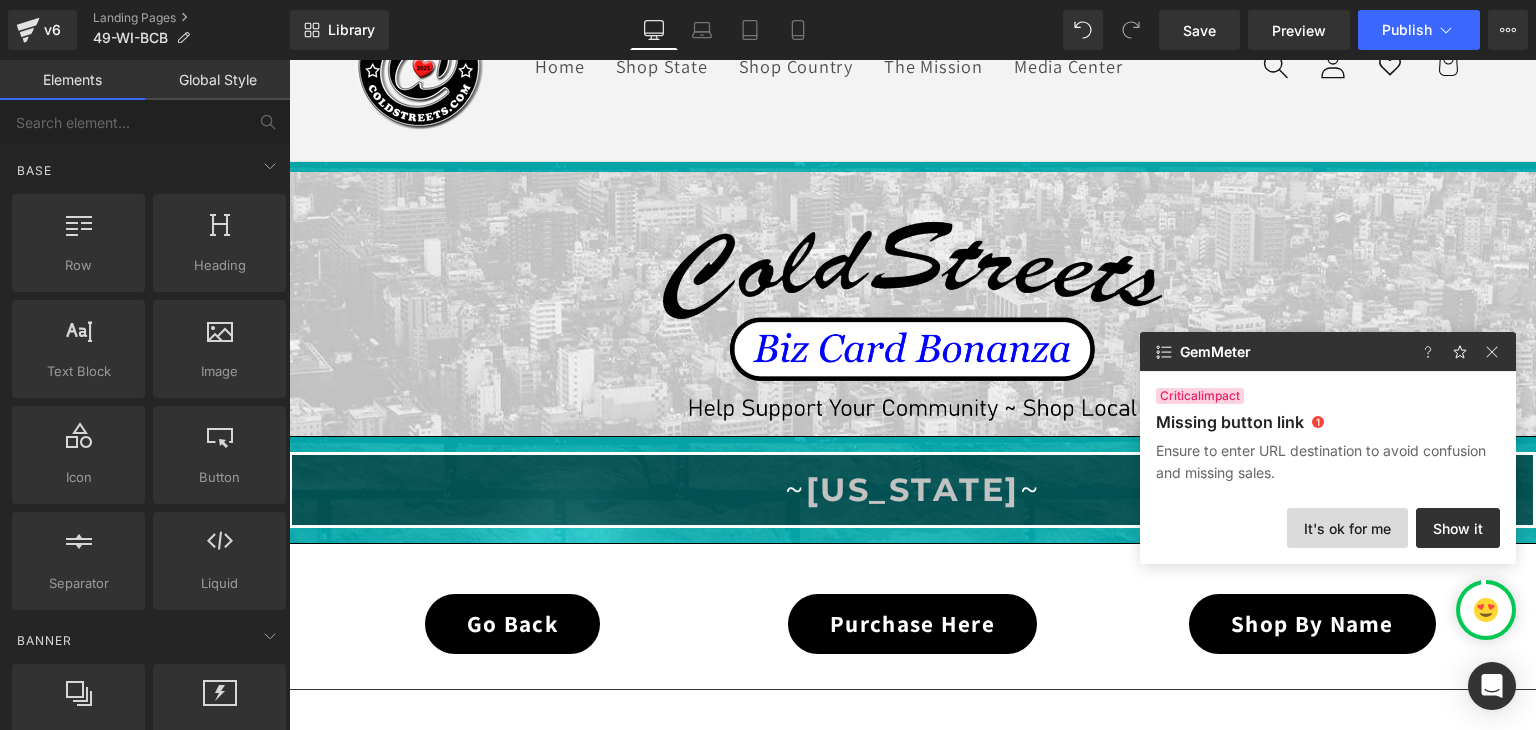 click on "It's ok for me" at bounding box center (1347, 528) 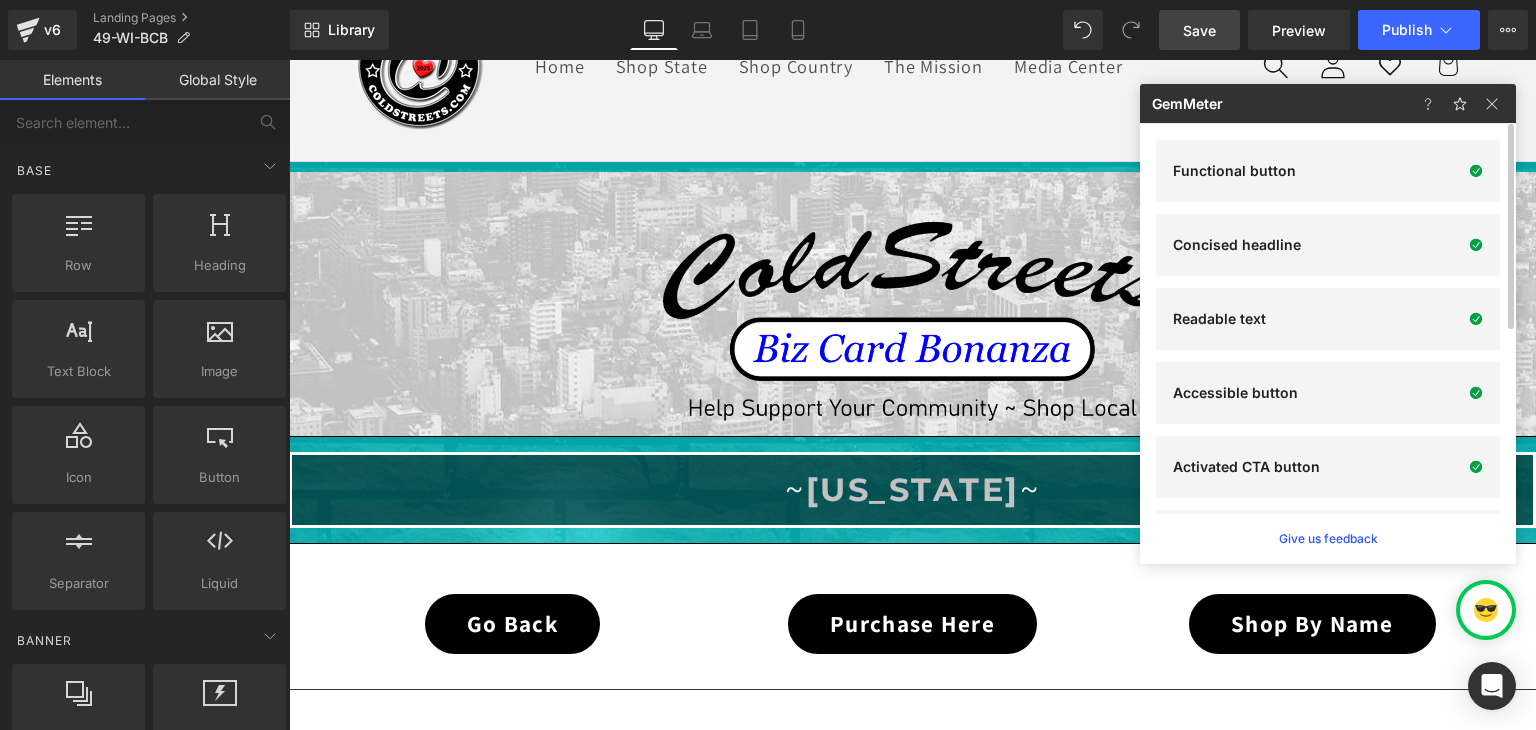 click on "Save" at bounding box center [1199, 30] 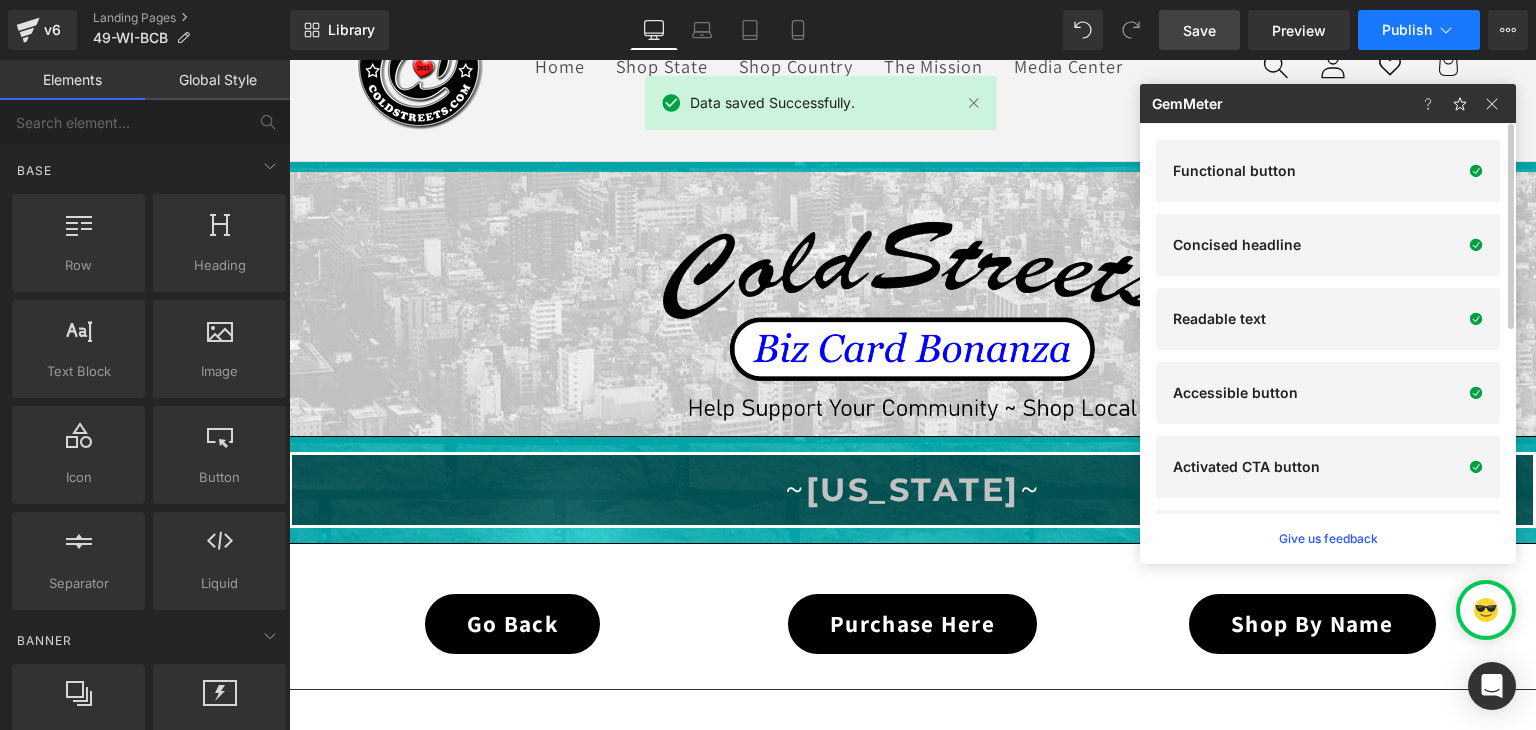 click on "Publish" at bounding box center [1419, 30] 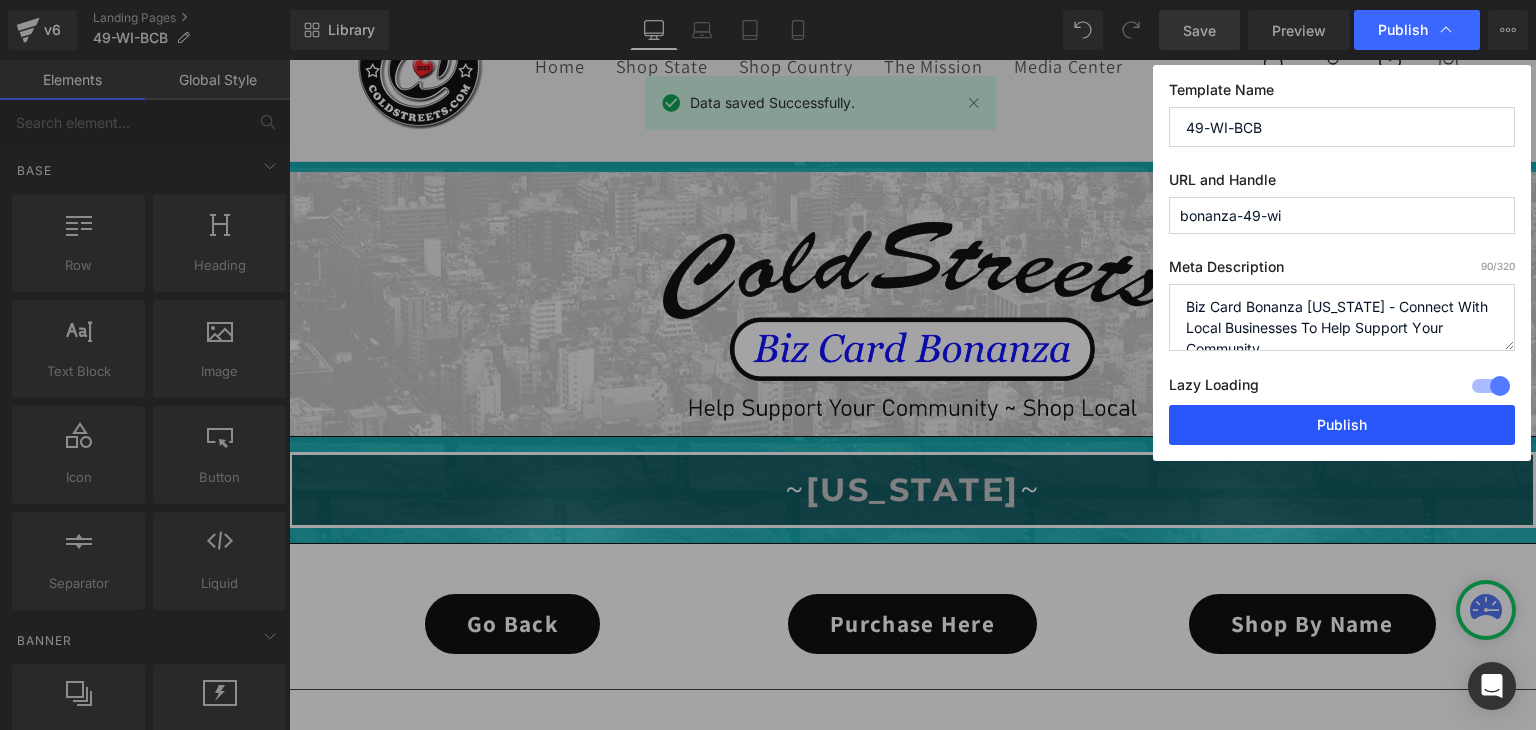 click on "Publish" at bounding box center (1342, 425) 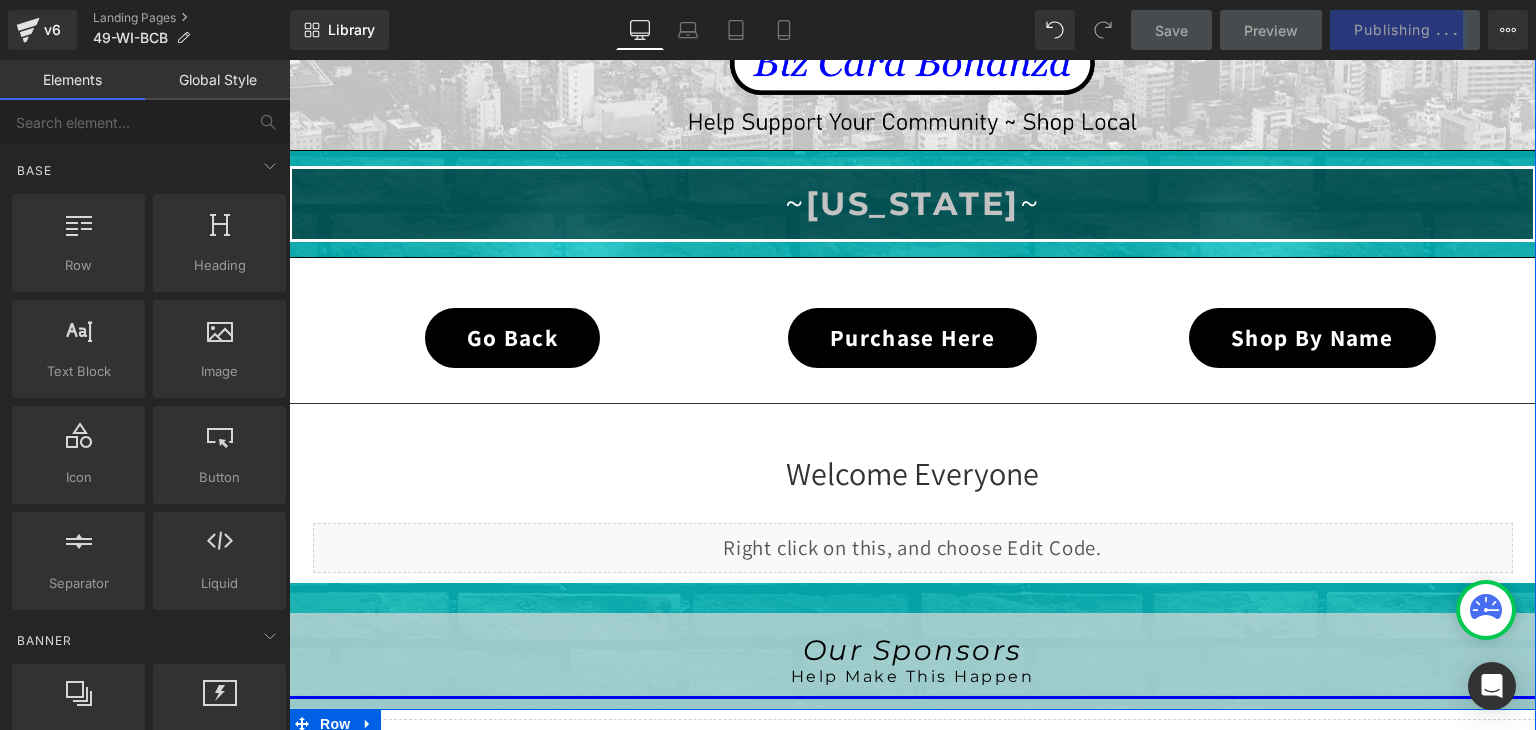 scroll, scrollTop: 439, scrollLeft: 0, axis: vertical 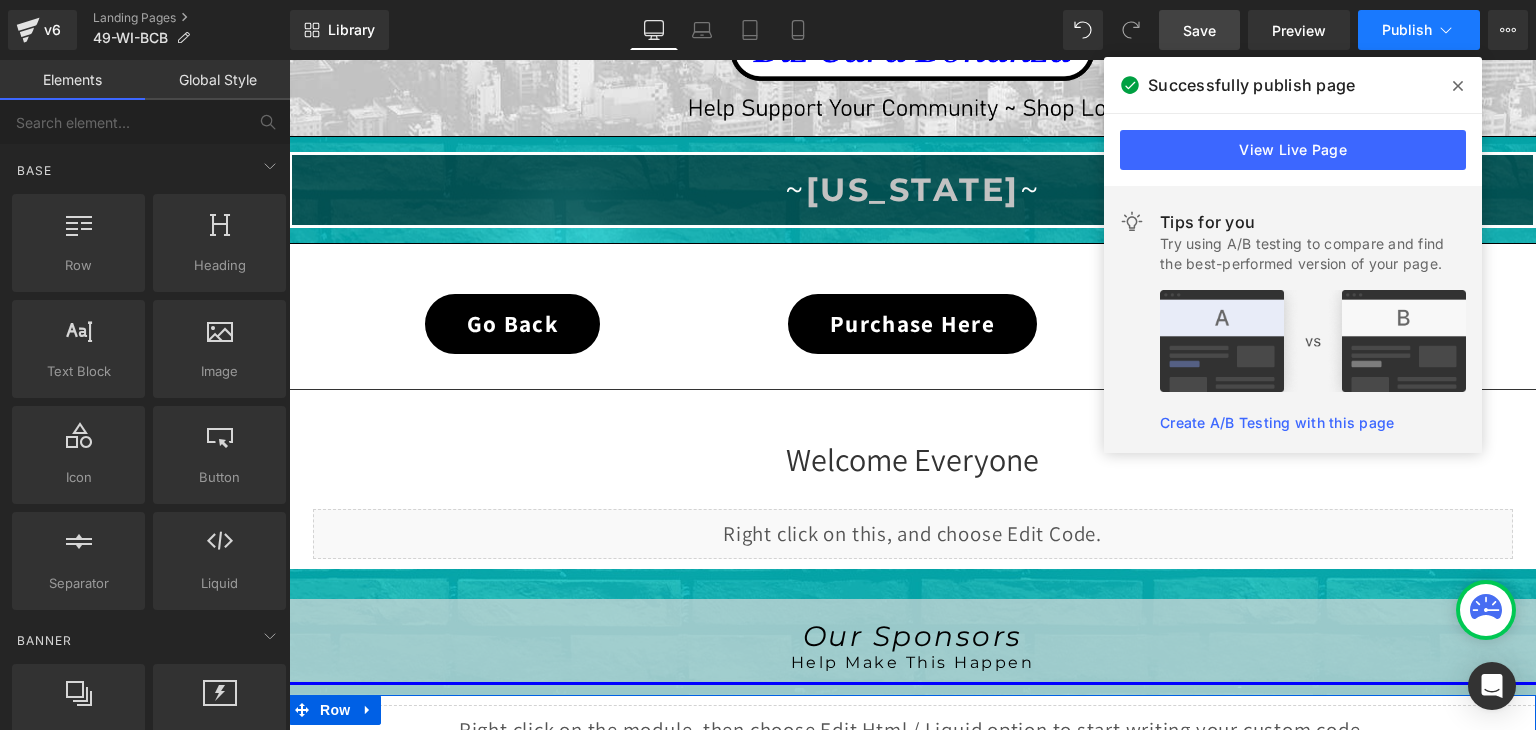 click on "Publish" at bounding box center [1407, 30] 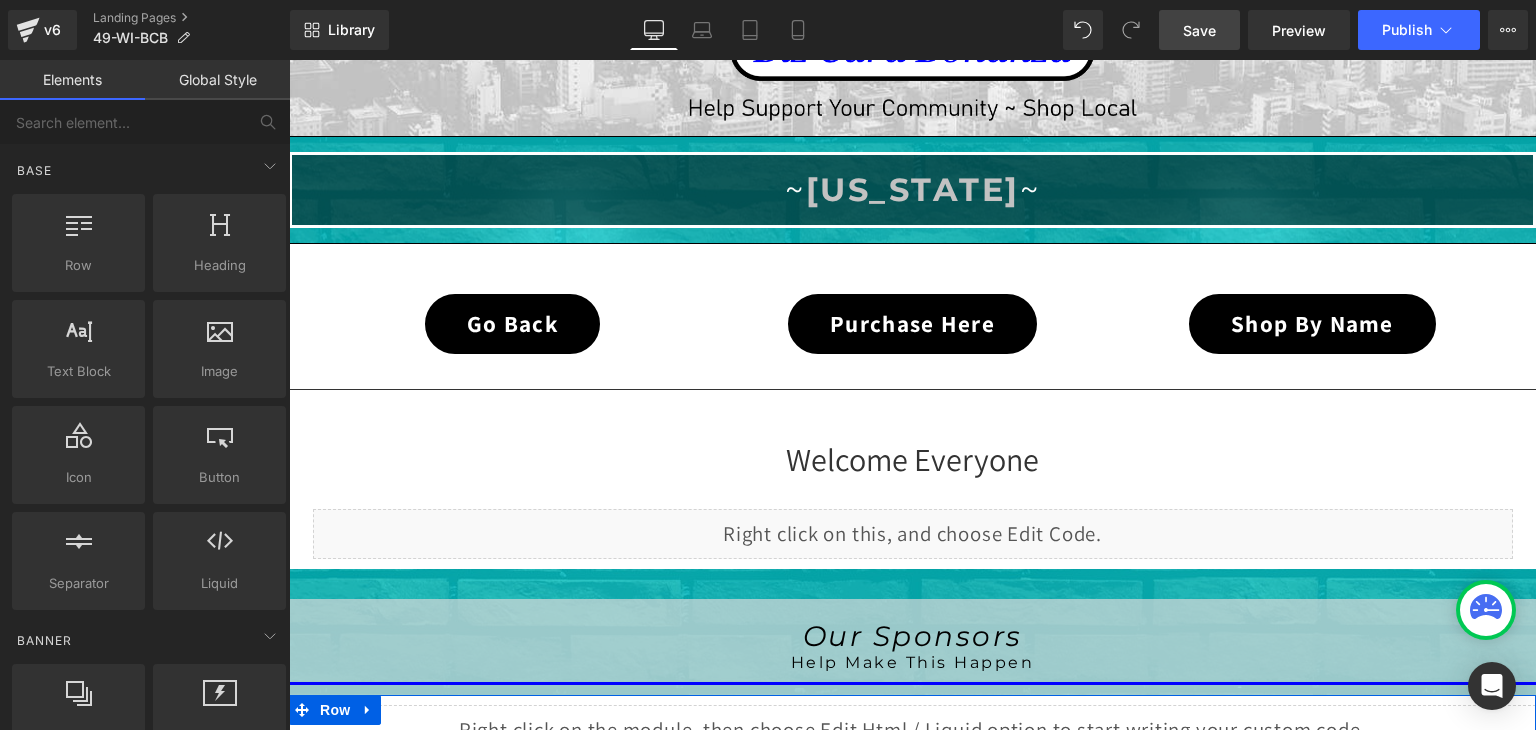 drag, startPoint x: 947, startPoint y: 485, endPoint x: 658, endPoint y: 425, distance: 295.16266 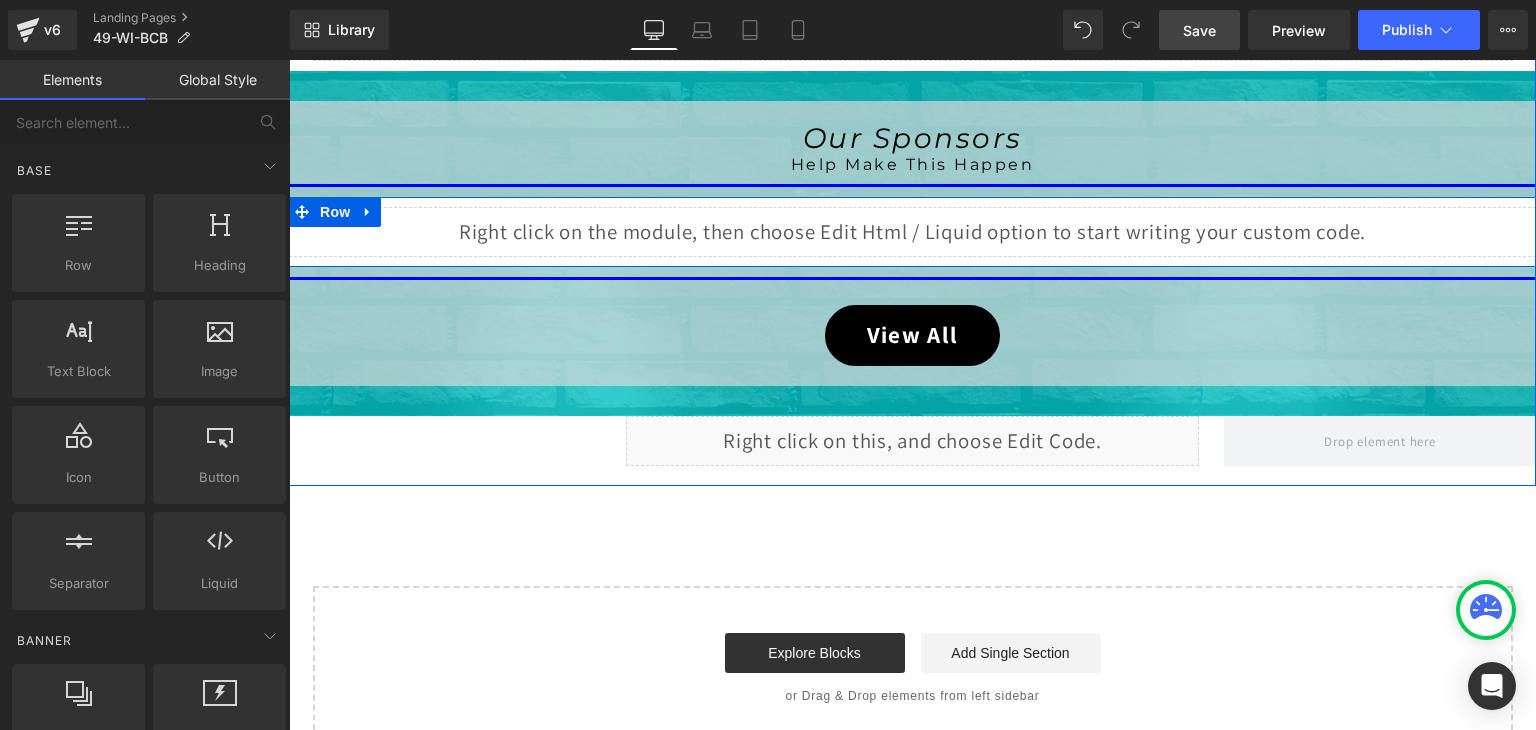scroll, scrollTop: 939, scrollLeft: 0, axis: vertical 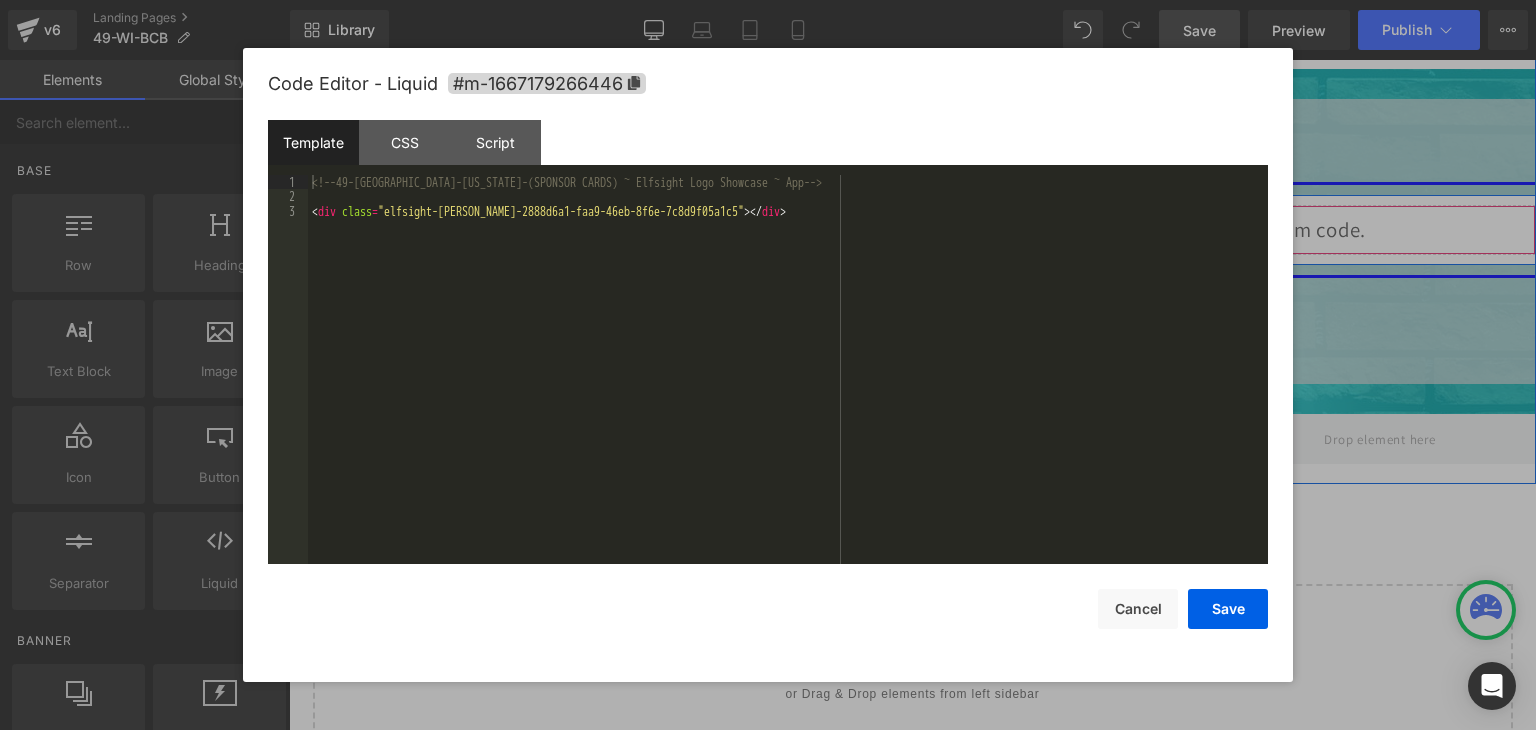 click on "Liquid" at bounding box center [912, 230] 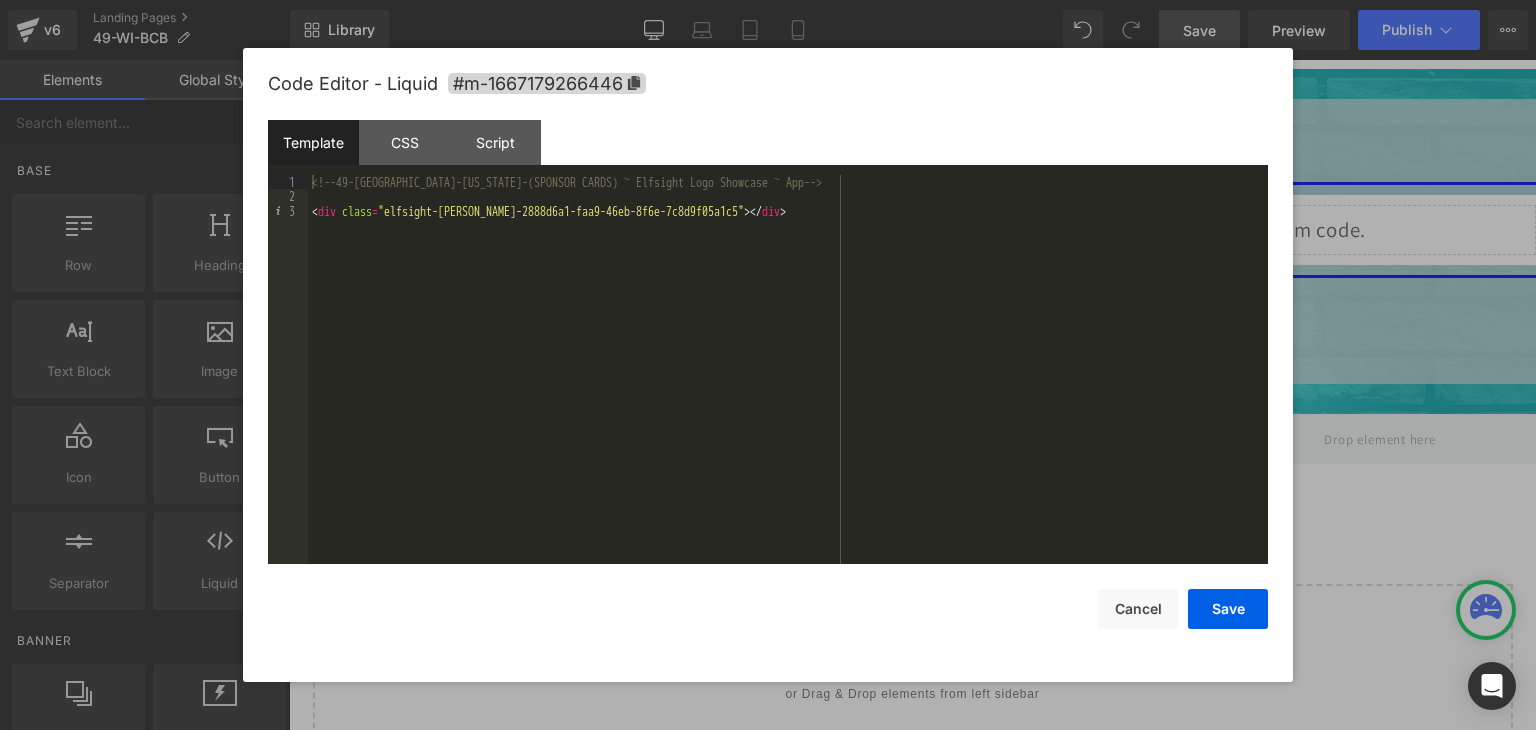 click at bounding box center (768, 365) 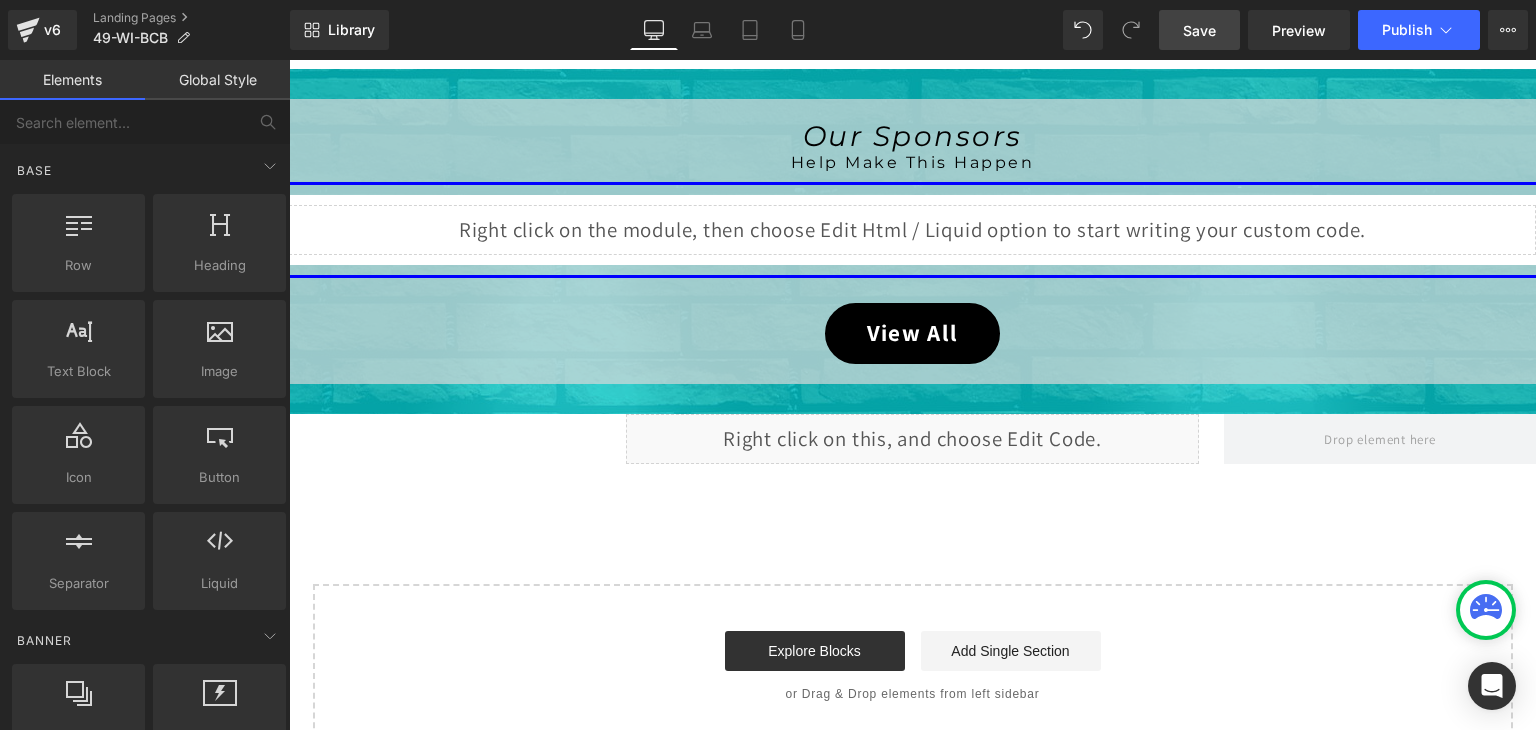 click on "Save" at bounding box center [1199, 30] 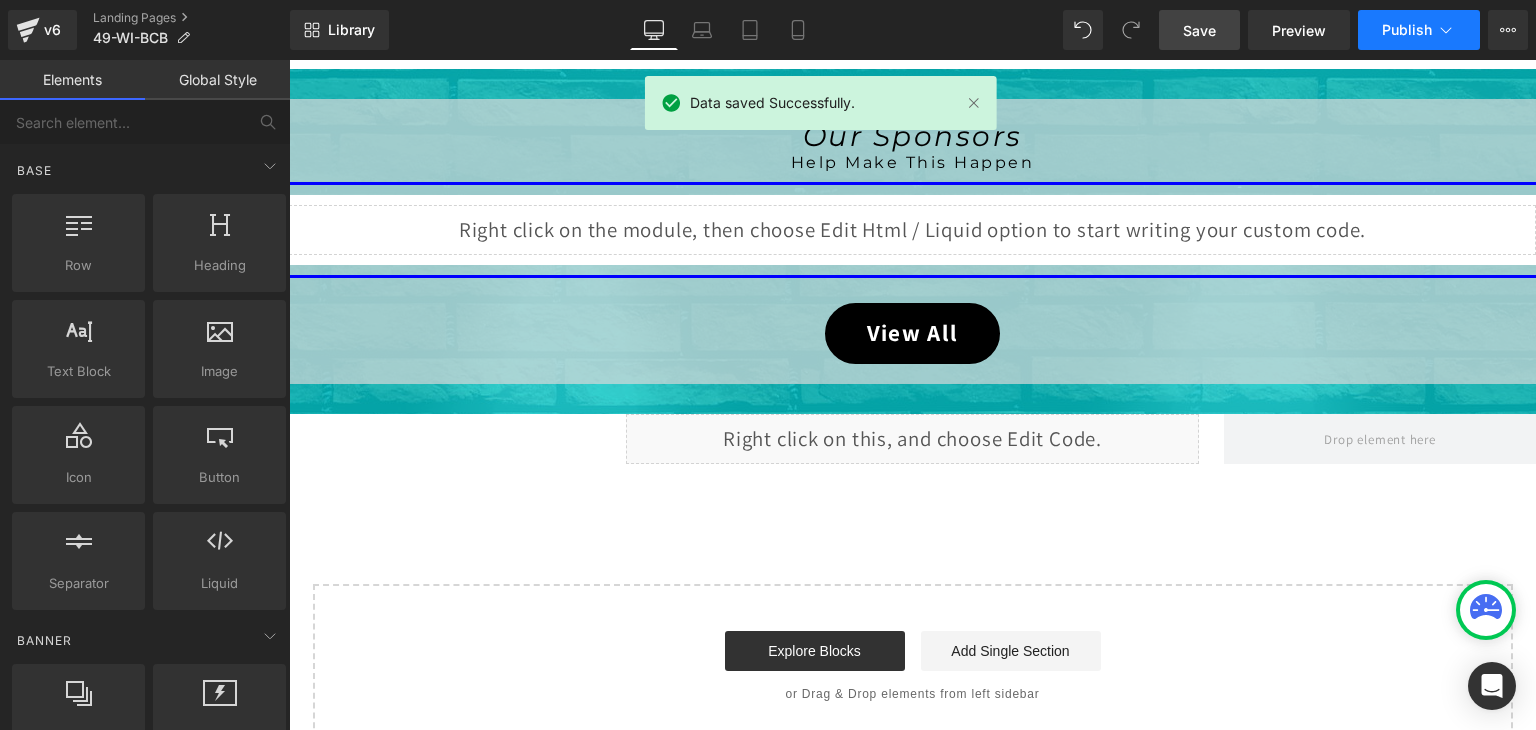 click 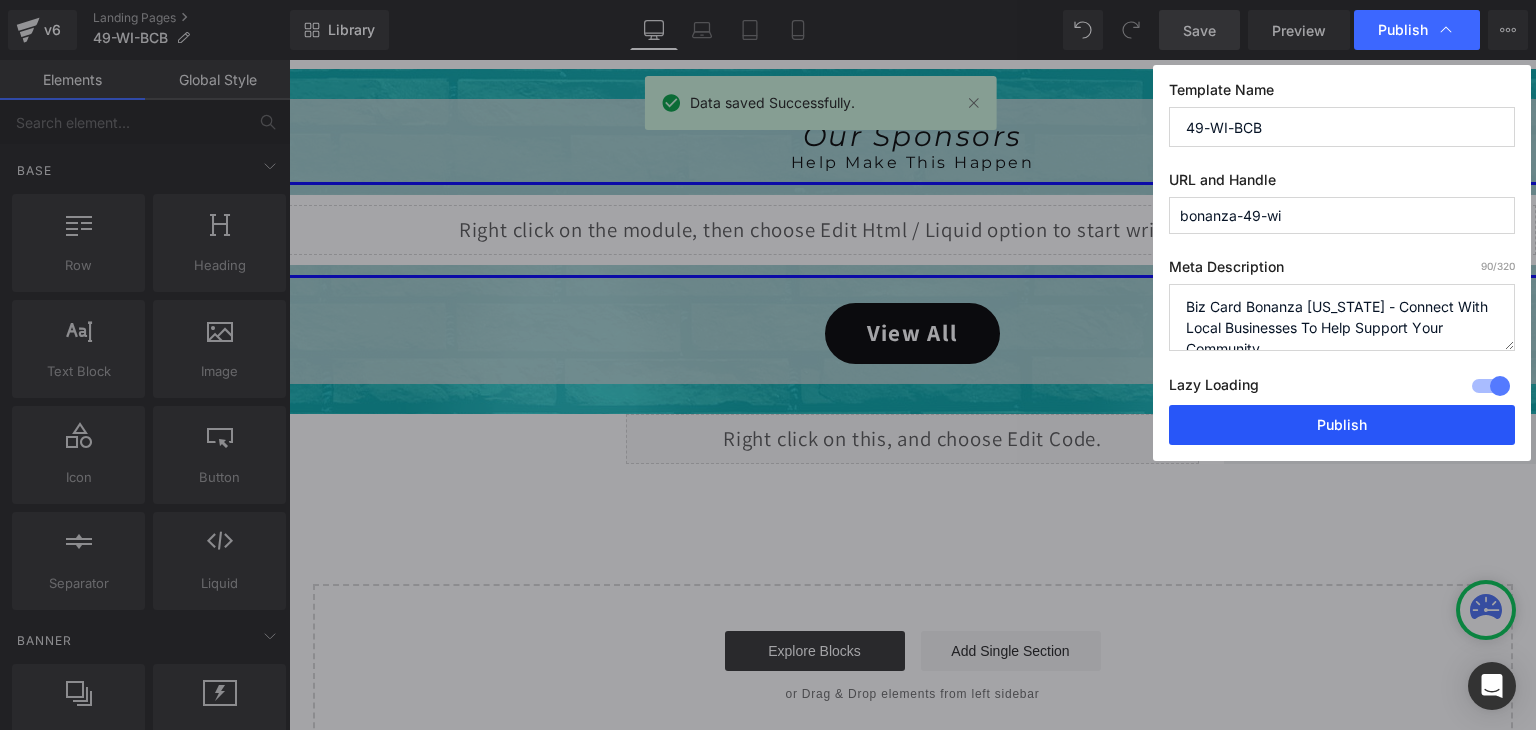 click on "Publish" at bounding box center (1342, 425) 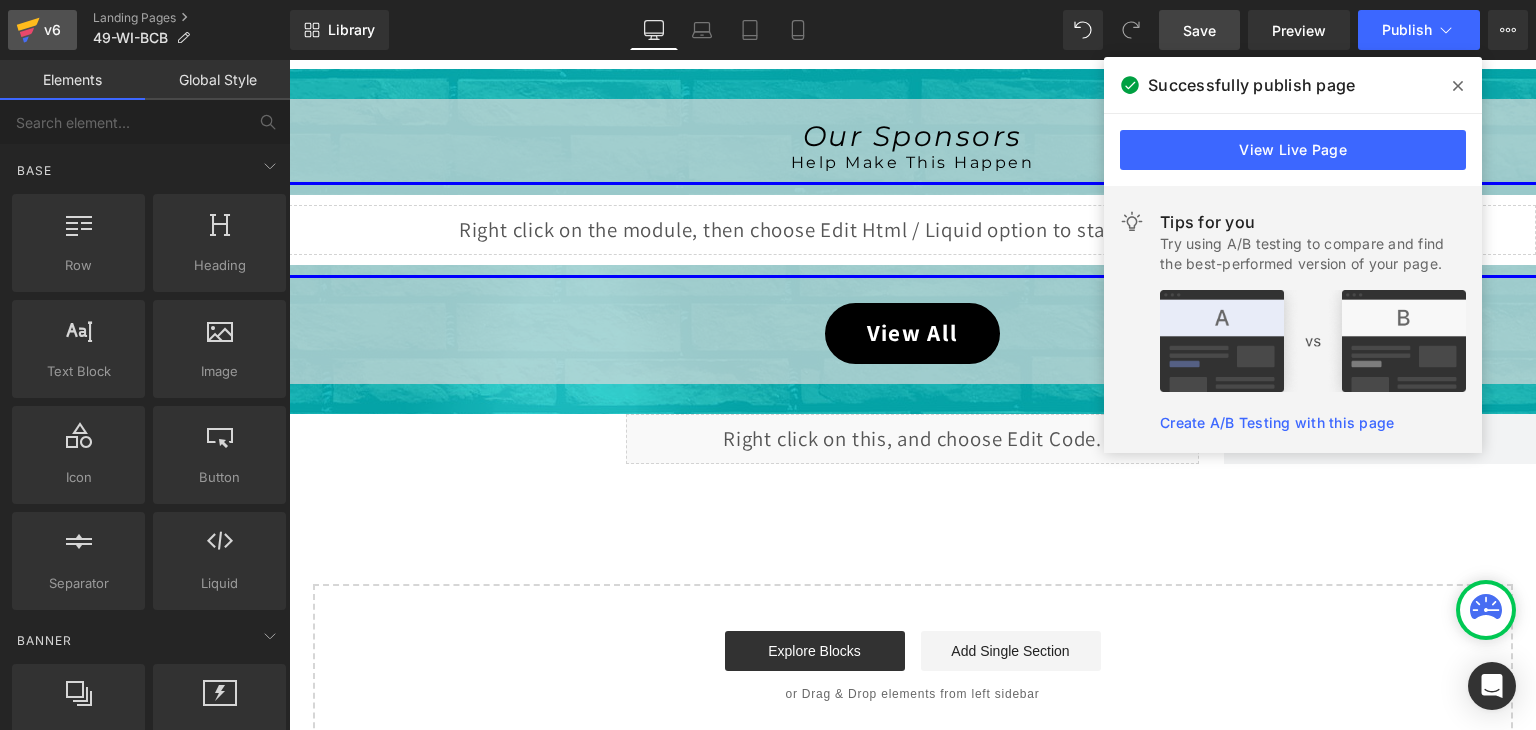 click 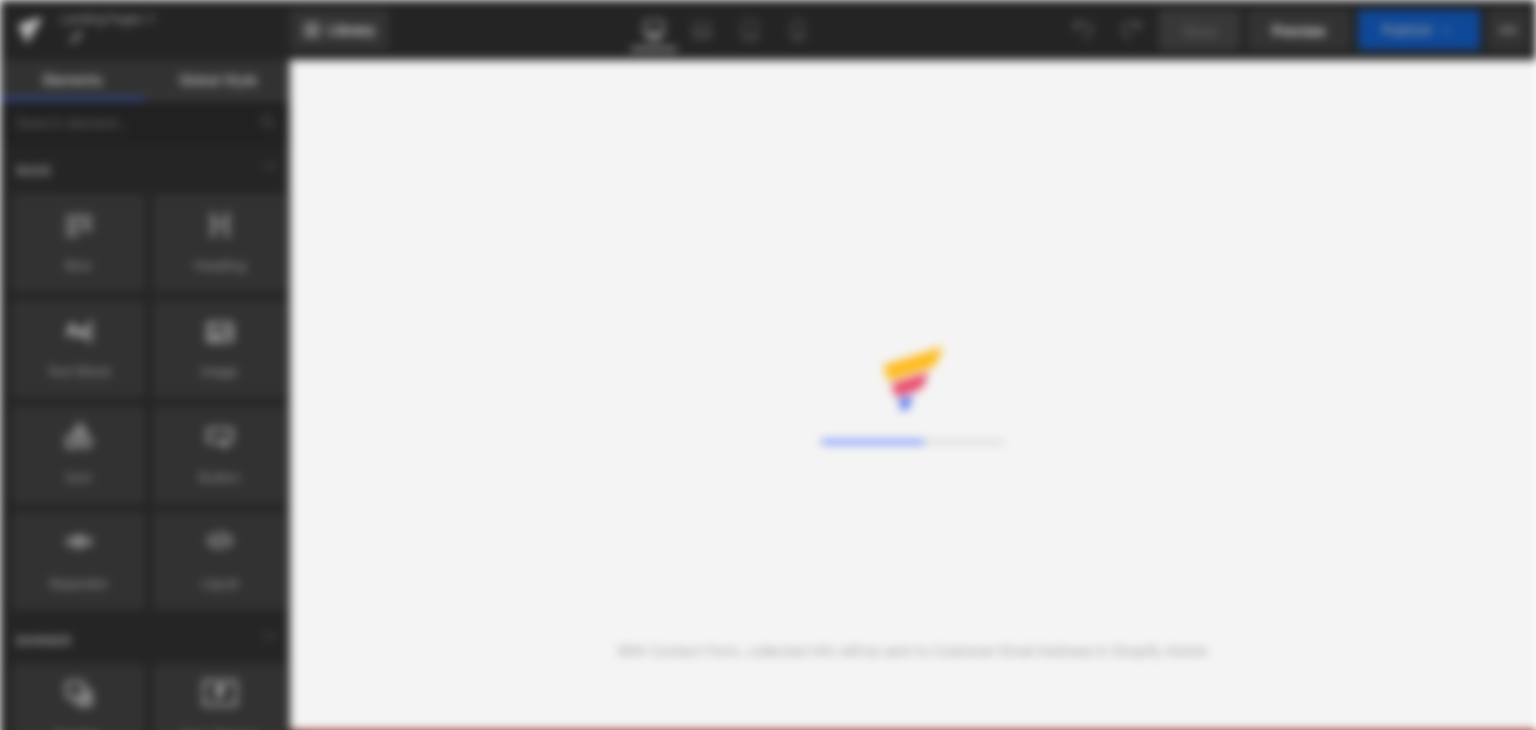 scroll, scrollTop: 0, scrollLeft: 0, axis: both 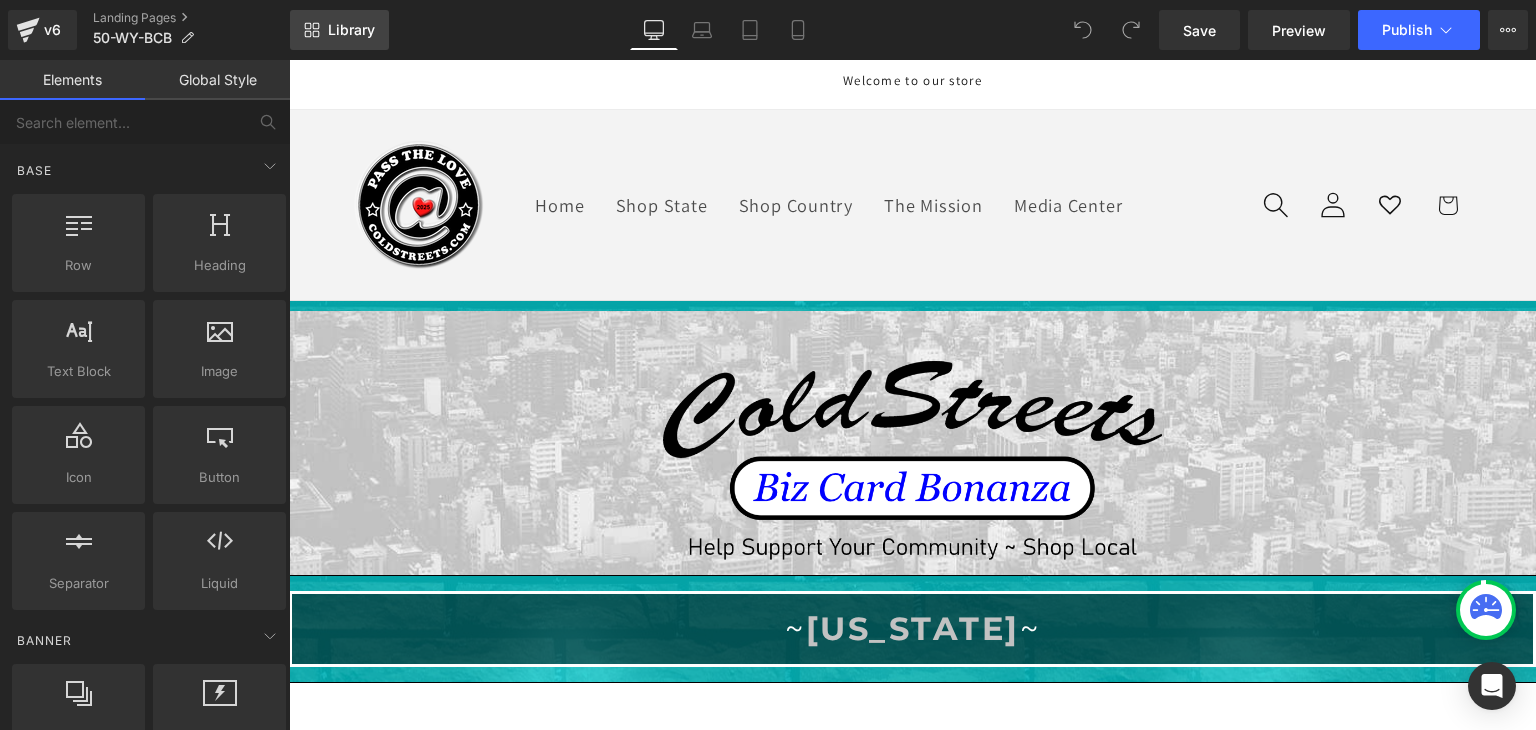 click on "Library" at bounding box center (351, 30) 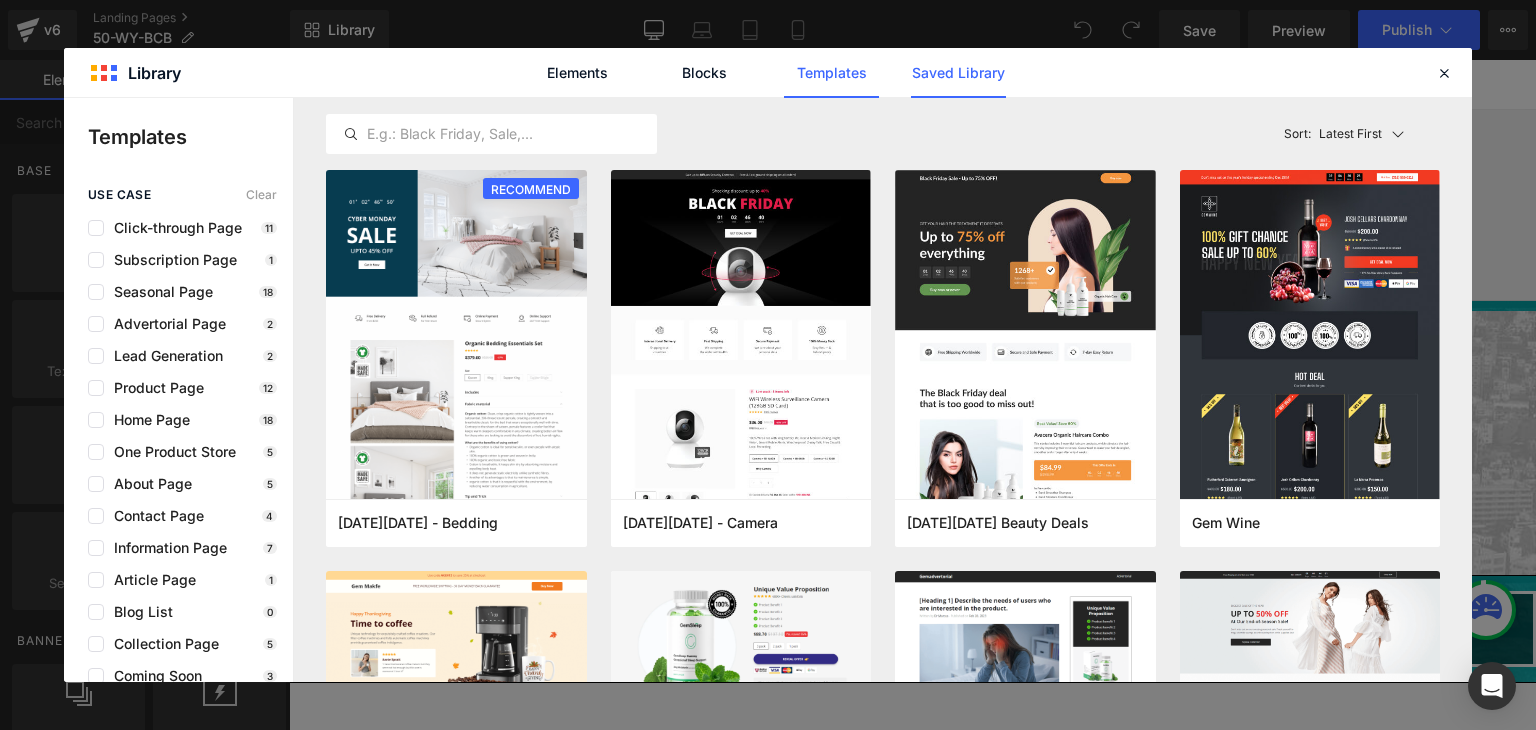 click on "Saved Library" 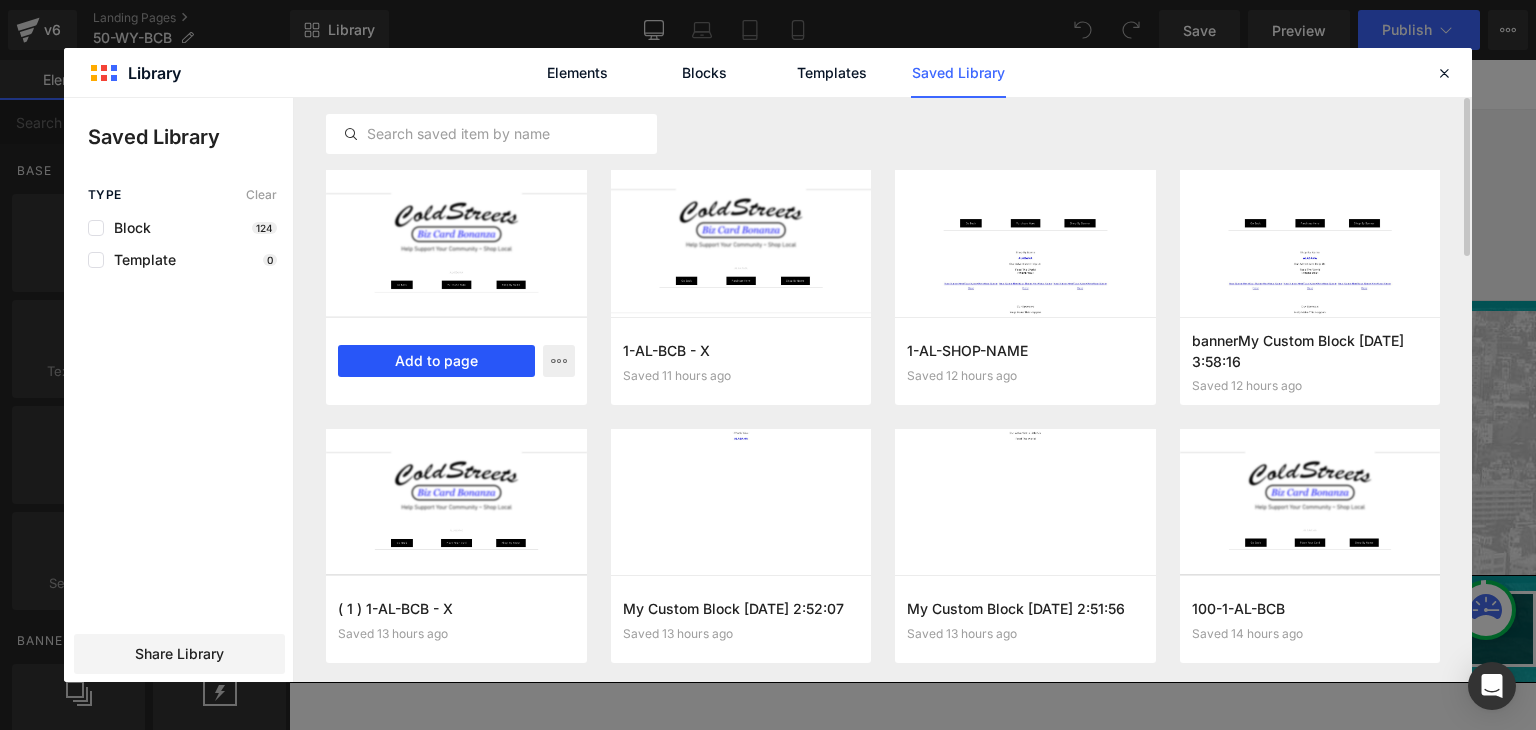 drag, startPoint x: 487, startPoint y: 354, endPoint x: 483, endPoint y: 313, distance: 41.19466 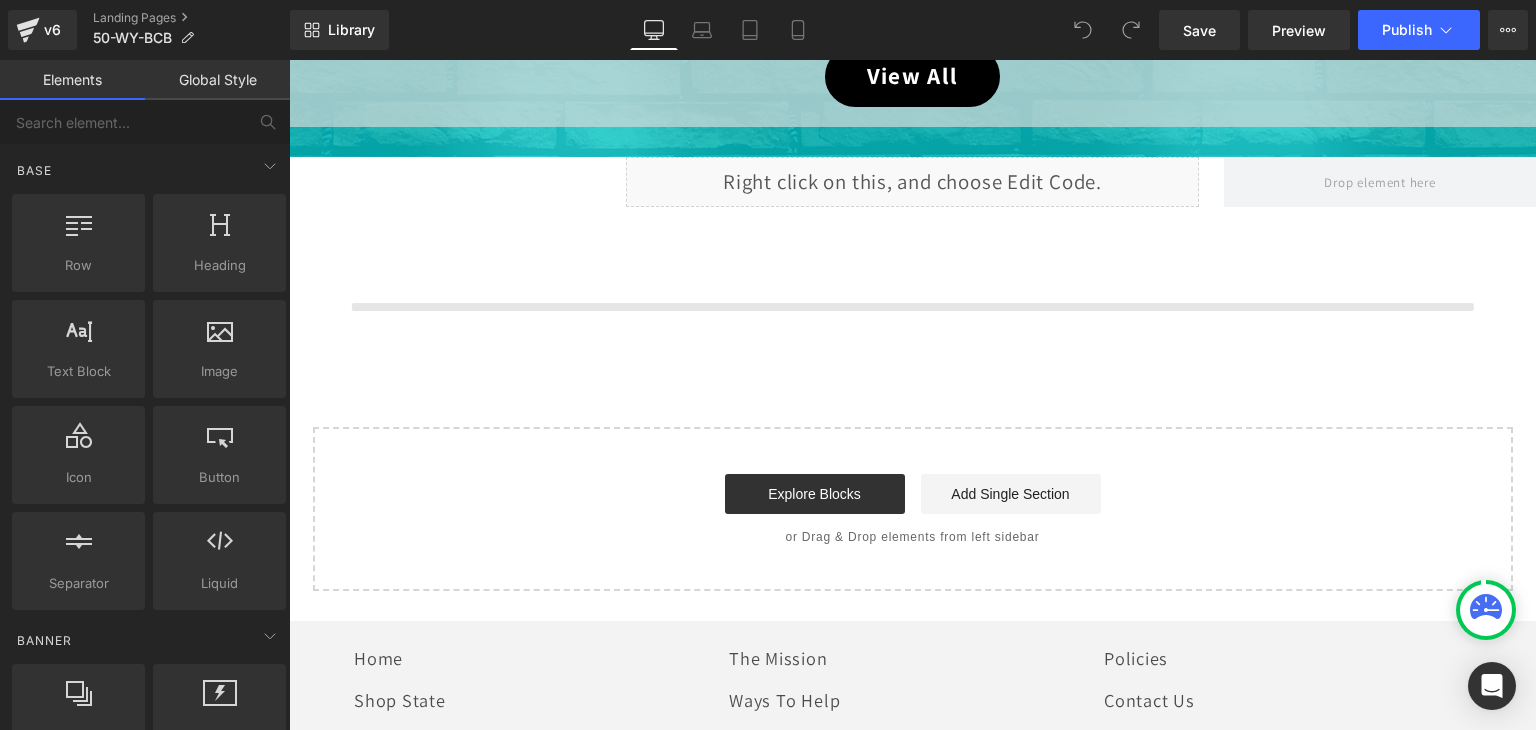 scroll, scrollTop: 1259, scrollLeft: 0, axis: vertical 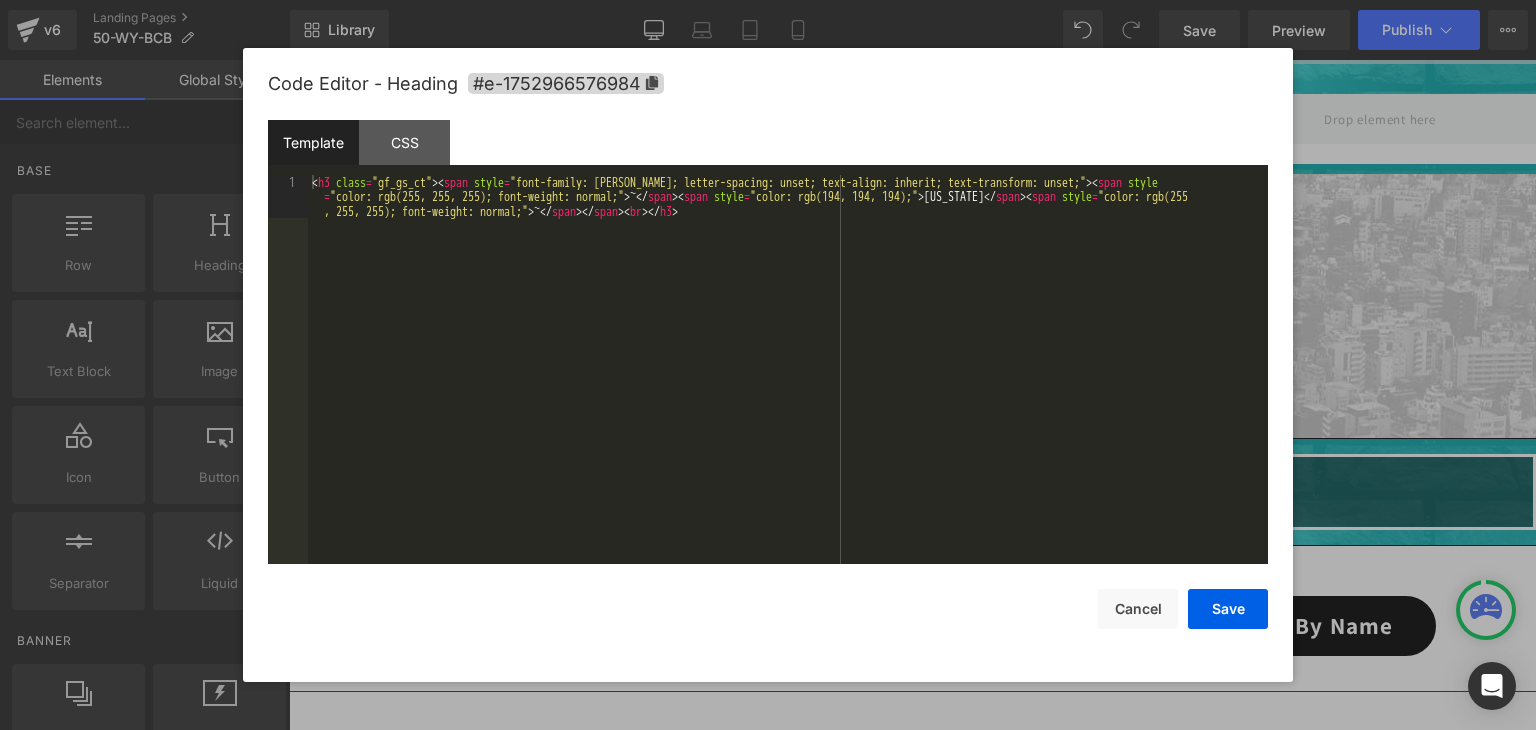 click on "You are previewing how the   will restyle your page. You can not edit Elements in Preset Preview Mode.  v6 Landing Pages 50-WY-BCB Library Desktop Desktop Laptop Tablet Mobile Save Preview Publish Scheduled View Live Page View with current Template Save Template to Library Schedule Publish  Optimize  Publish Settings Shortcuts  Your page can’t be published   You've reached the maximum number of published pages on your plan  (0/0).  You need to upgrade your plan or unpublish all your pages to get 1 publish slot.   Unpublish pages   Upgrade plan  Elements Global Style Base Row  rows, columns, layouts, div Heading  headings, titles, h1,h2,h3,h4,h5,h6 Text Block  texts, paragraphs, contents, blocks Image  images, photos, alts, uploads Icon  icons, symbols Button  button, call to action, cta Separator  separators, dividers, horizontal lines Liquid  liquid, custom code, html, javascript, css, reviews, apps, applications, embeded, iframe Banner Parallax  banner, slideshow, hero, image, cover, parallax, effect ok" at bounding box center [768, 0] 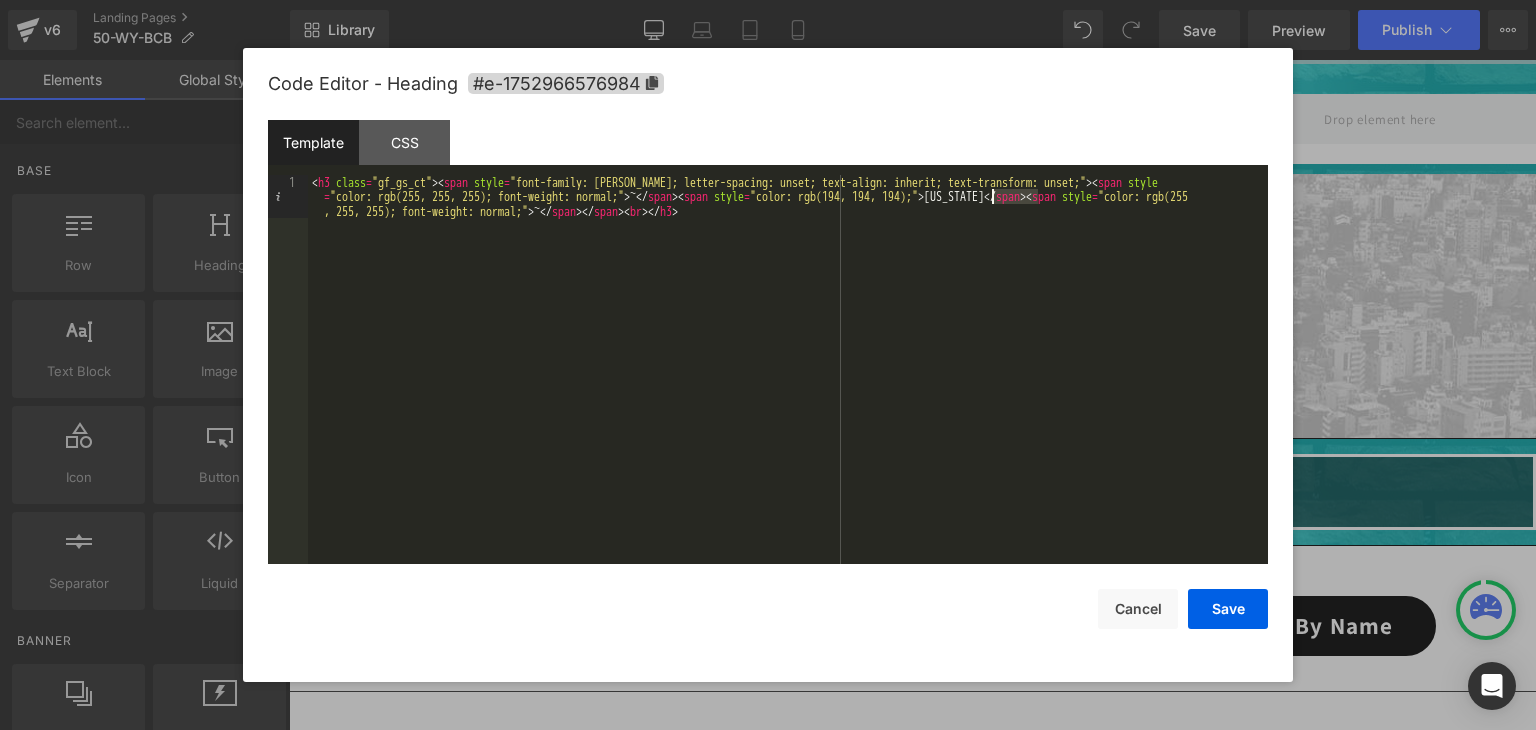 drag, startPoint x: 1038, startPoint y: 197, endPoint x: 992, endPoint y: 197, distance: 46 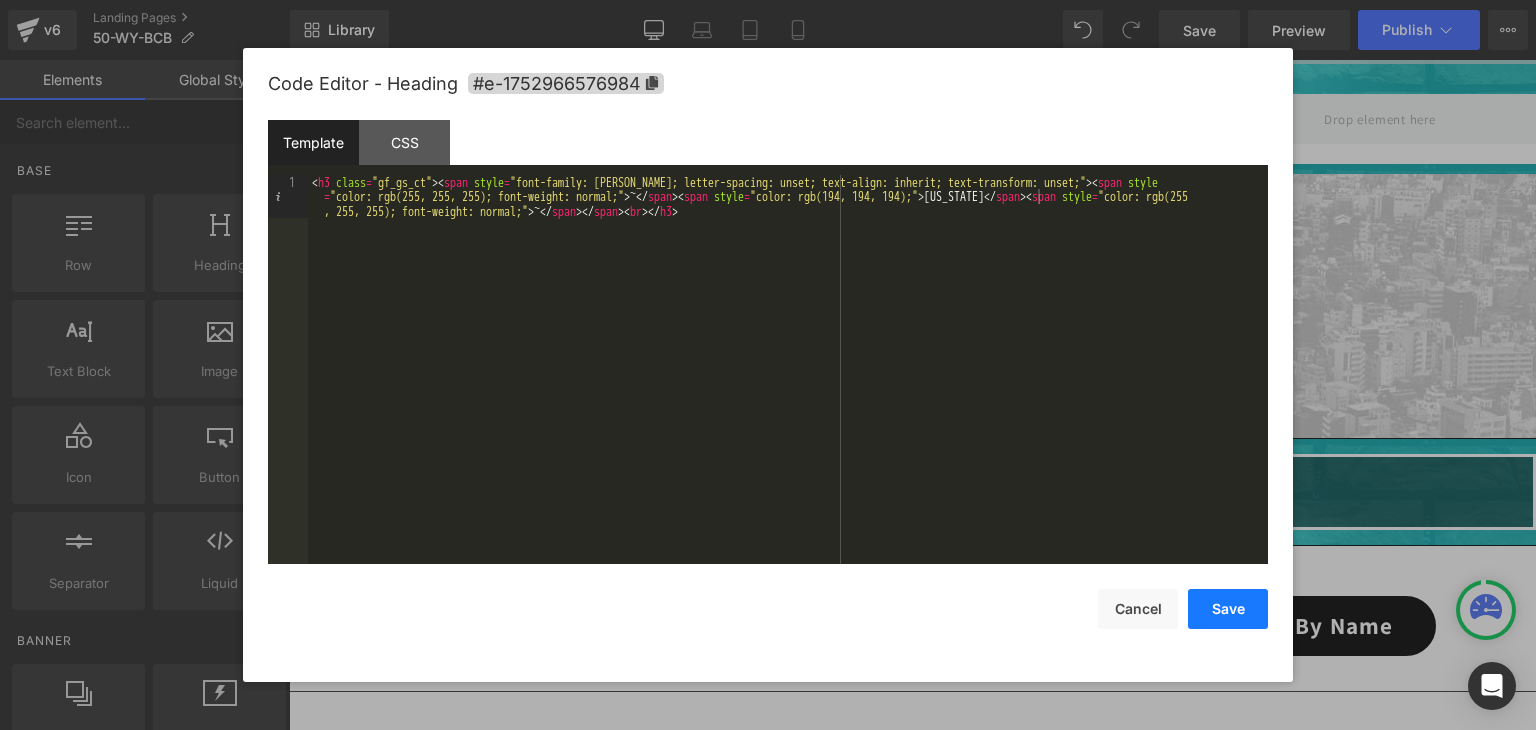 click on "Save" at bounding box center [1228, 609] 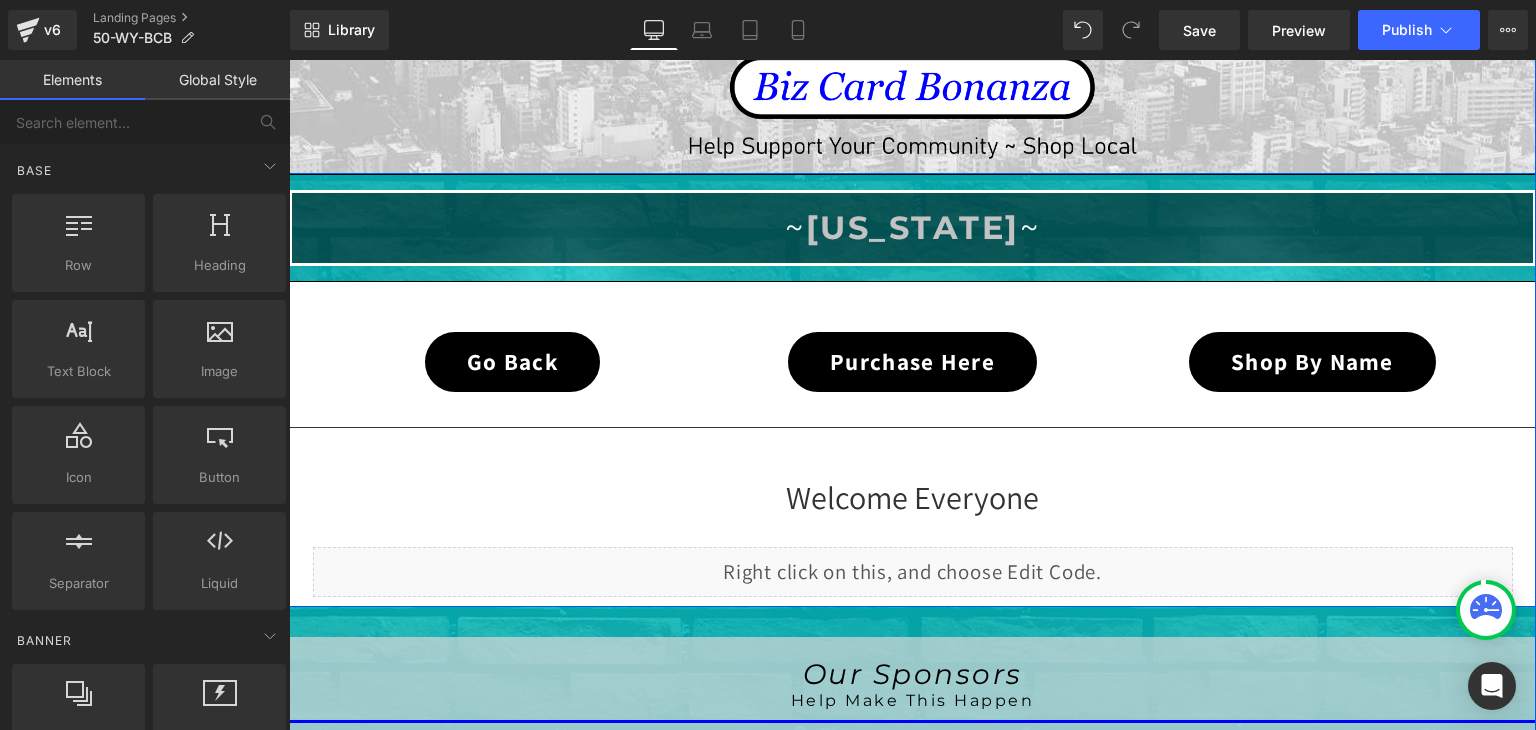 scroll, scrollTop: 1559, scrollLeft: 0, axis: vertical 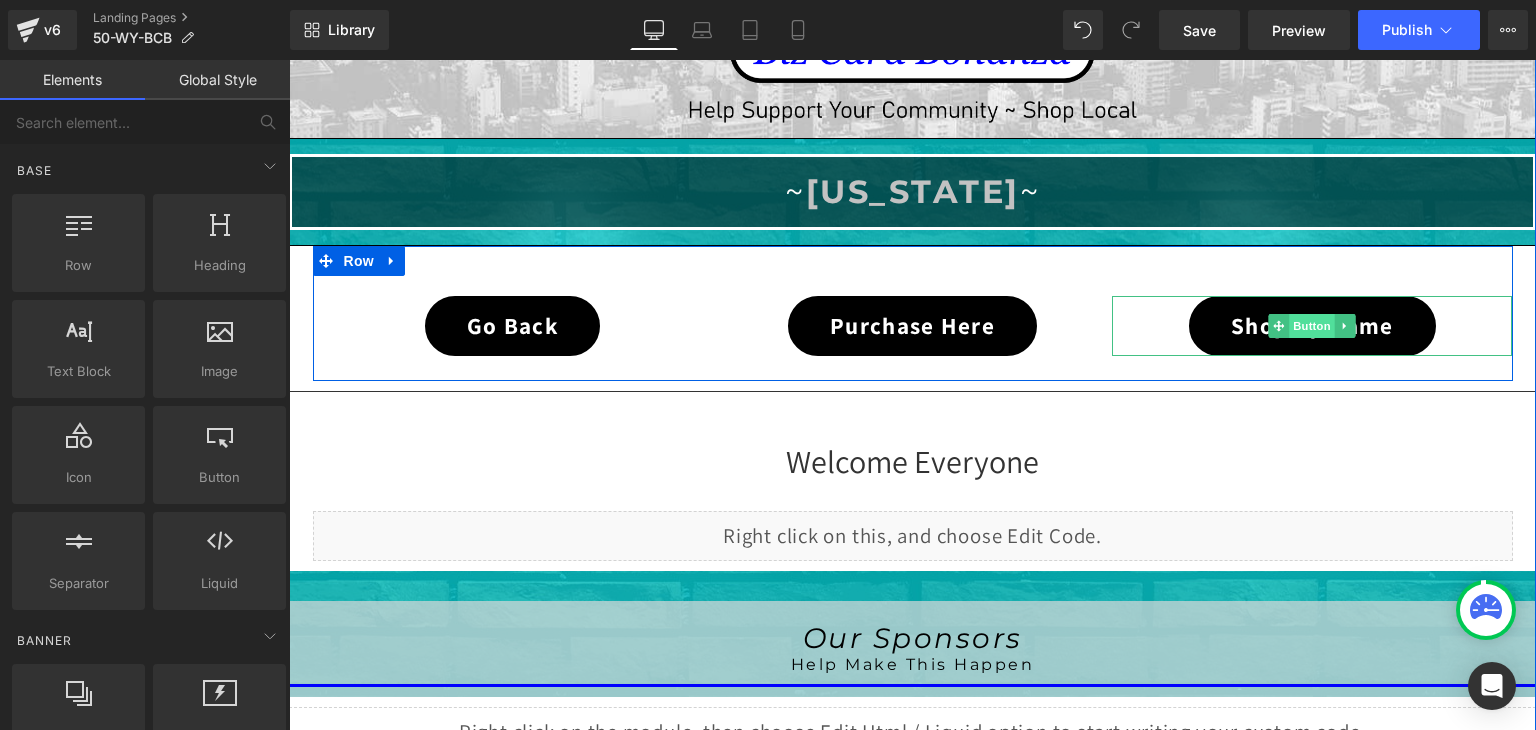 click on "Button" at bounding box center (1313, 326) 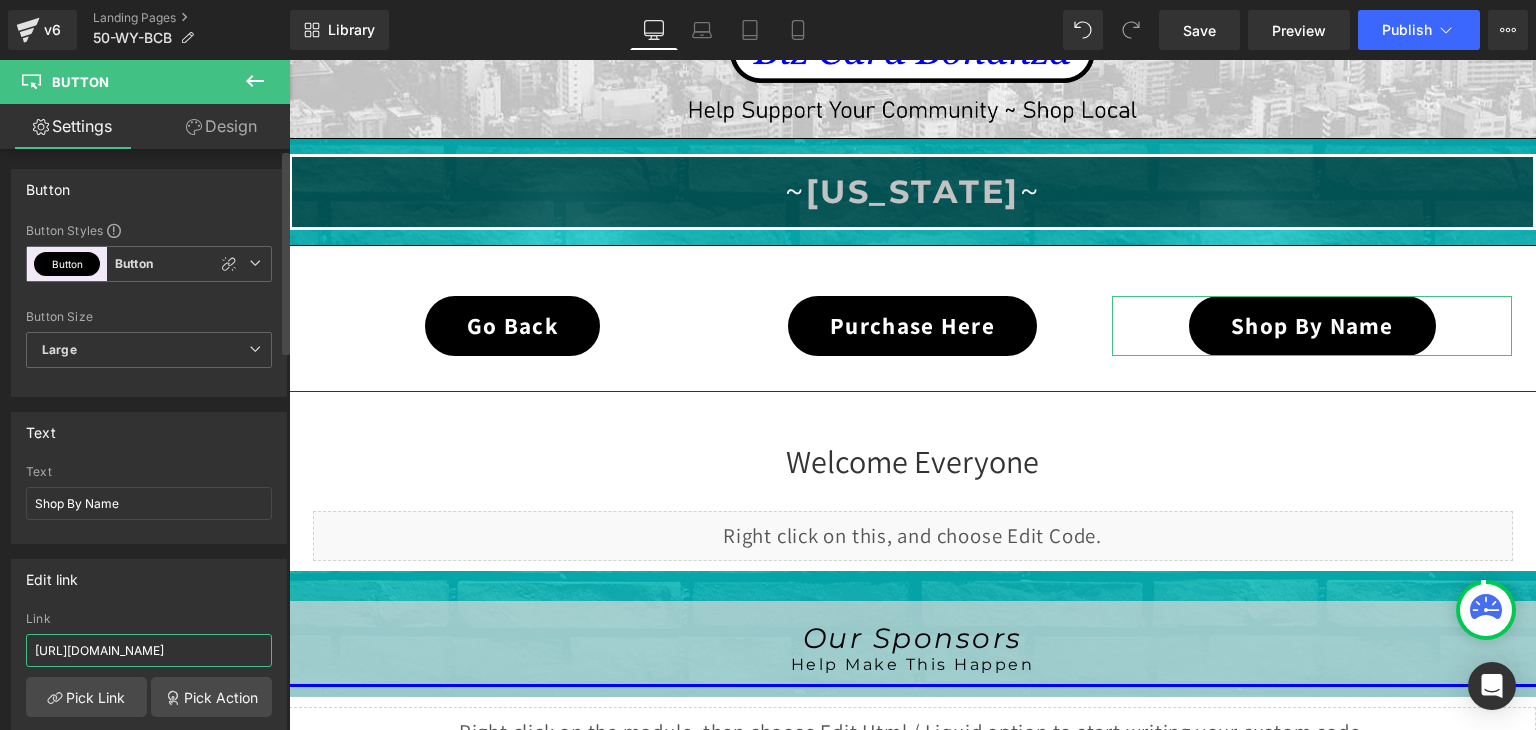 scroll, scrollTop: 0, scrollLeft: 44, axis: horizontal 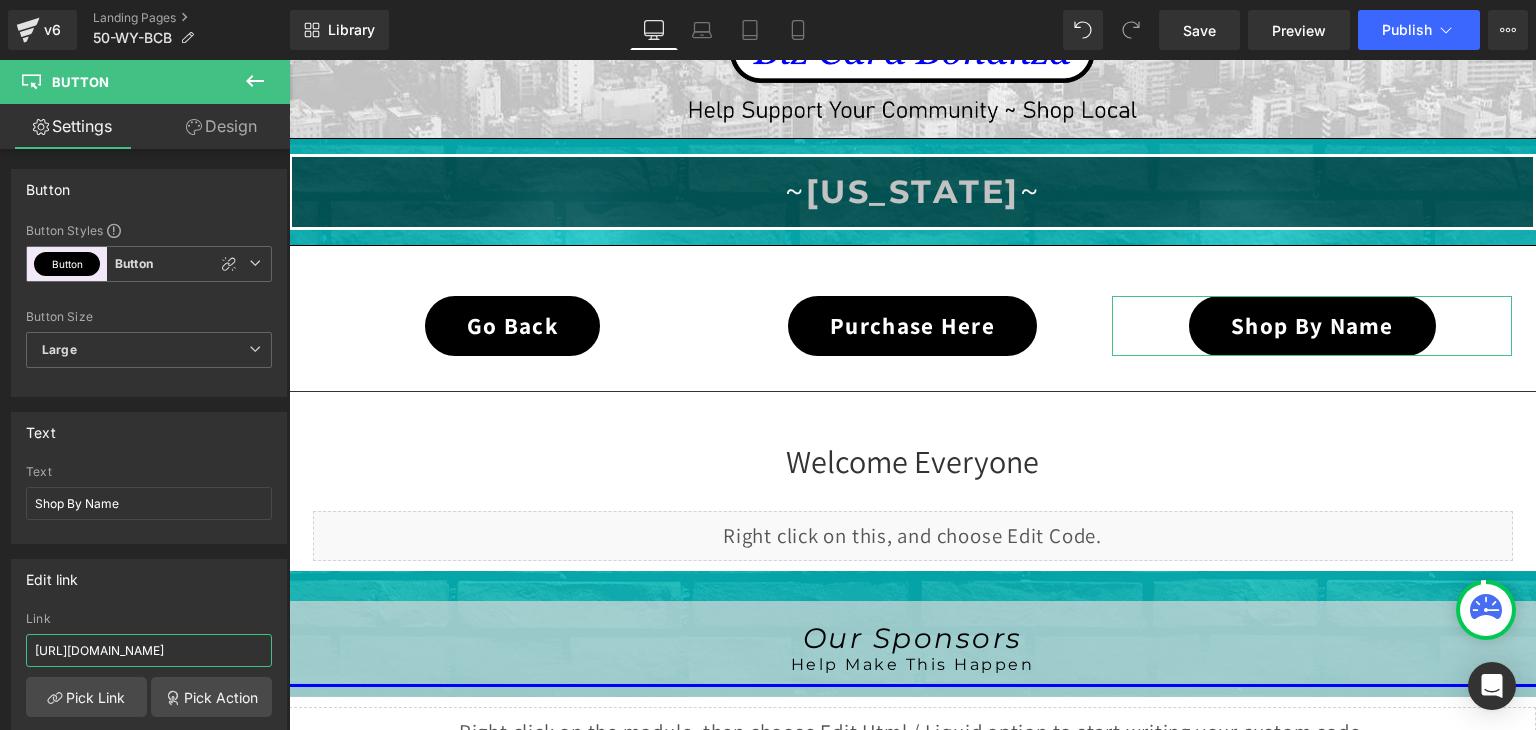 type on "[URL][DOMAIN_NAME]" 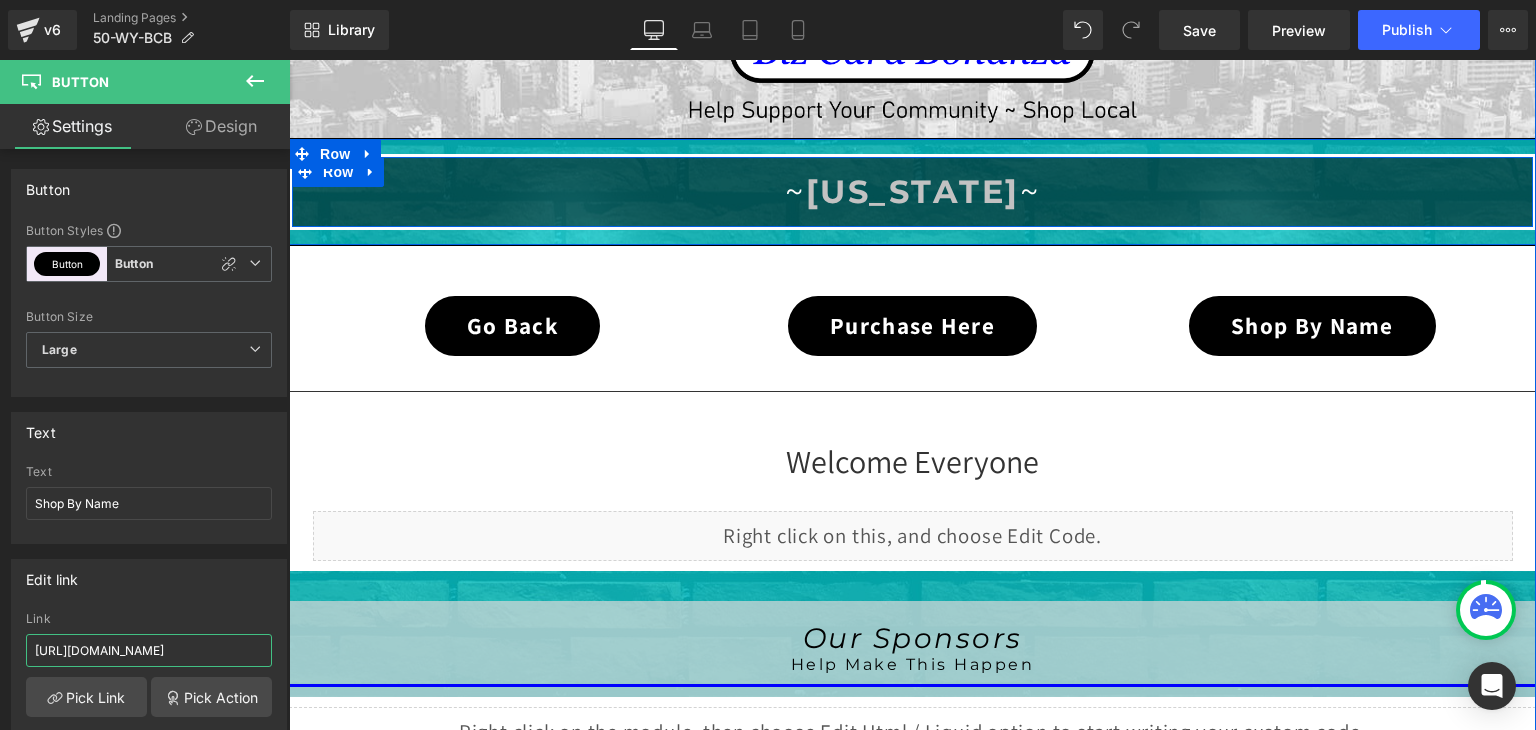 scroll, scrollTop: 0, scrollLeft: 61, axis: horizontal 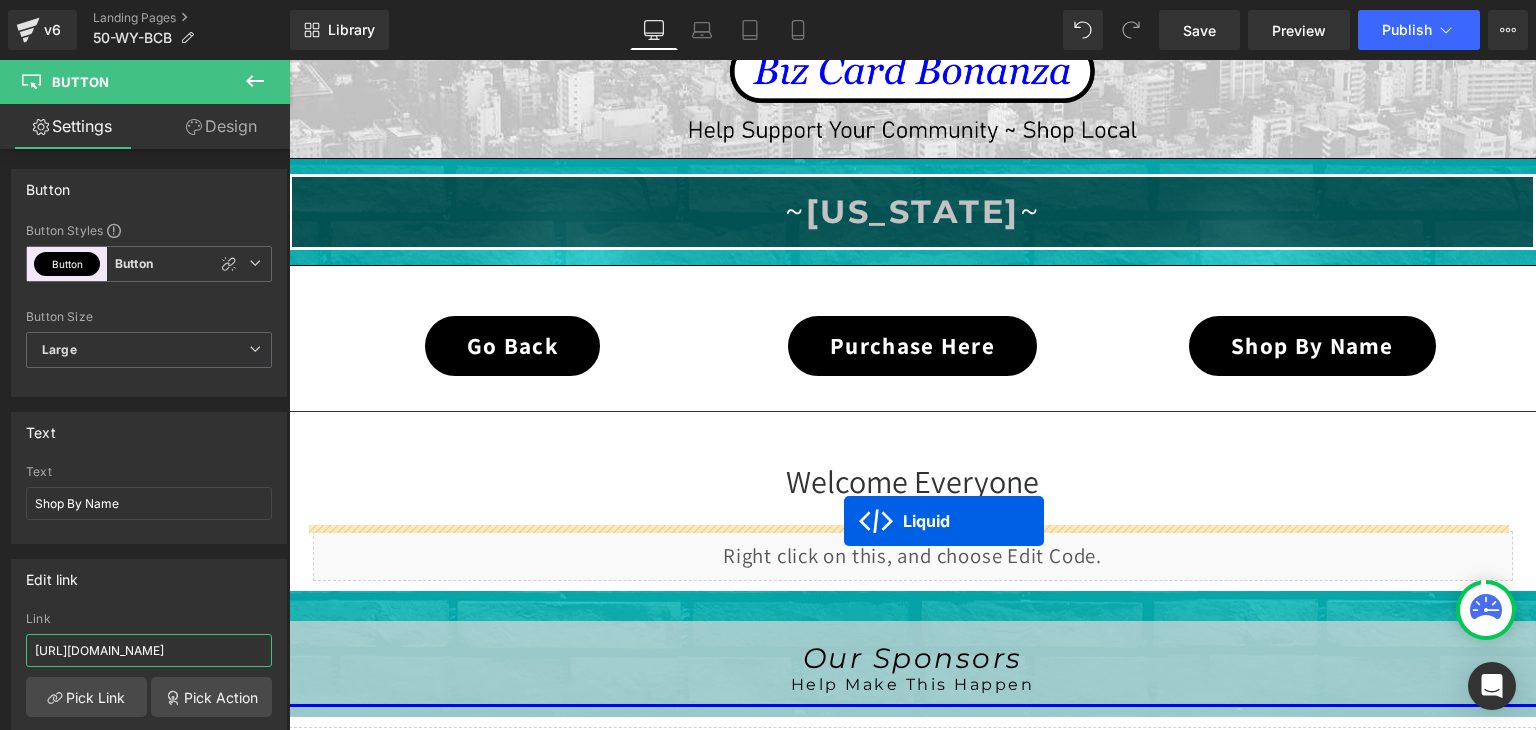 drag, startPoint x: 852, startPoint y: 199, endPoint x: 844, endPoint y: 521, distance: 322.09937 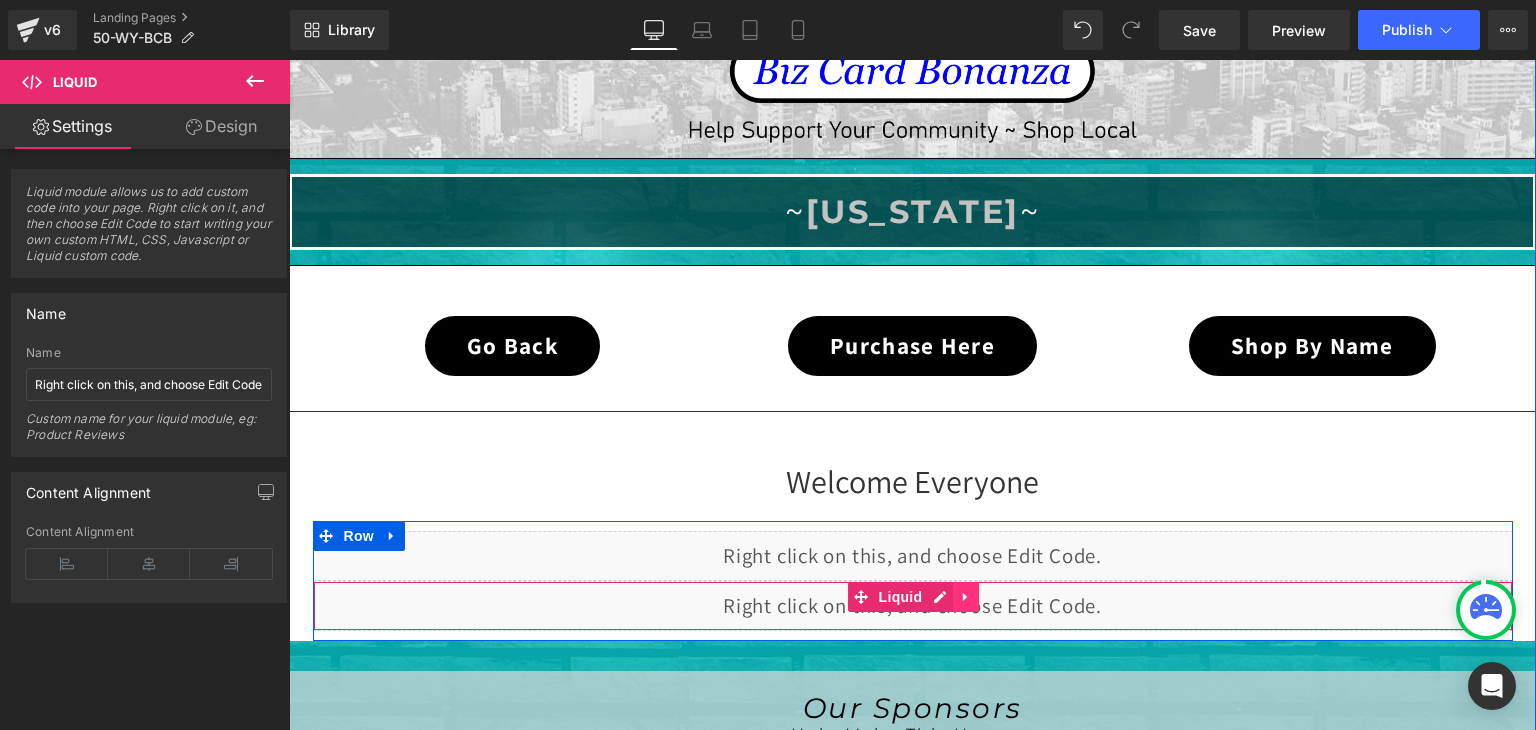 click 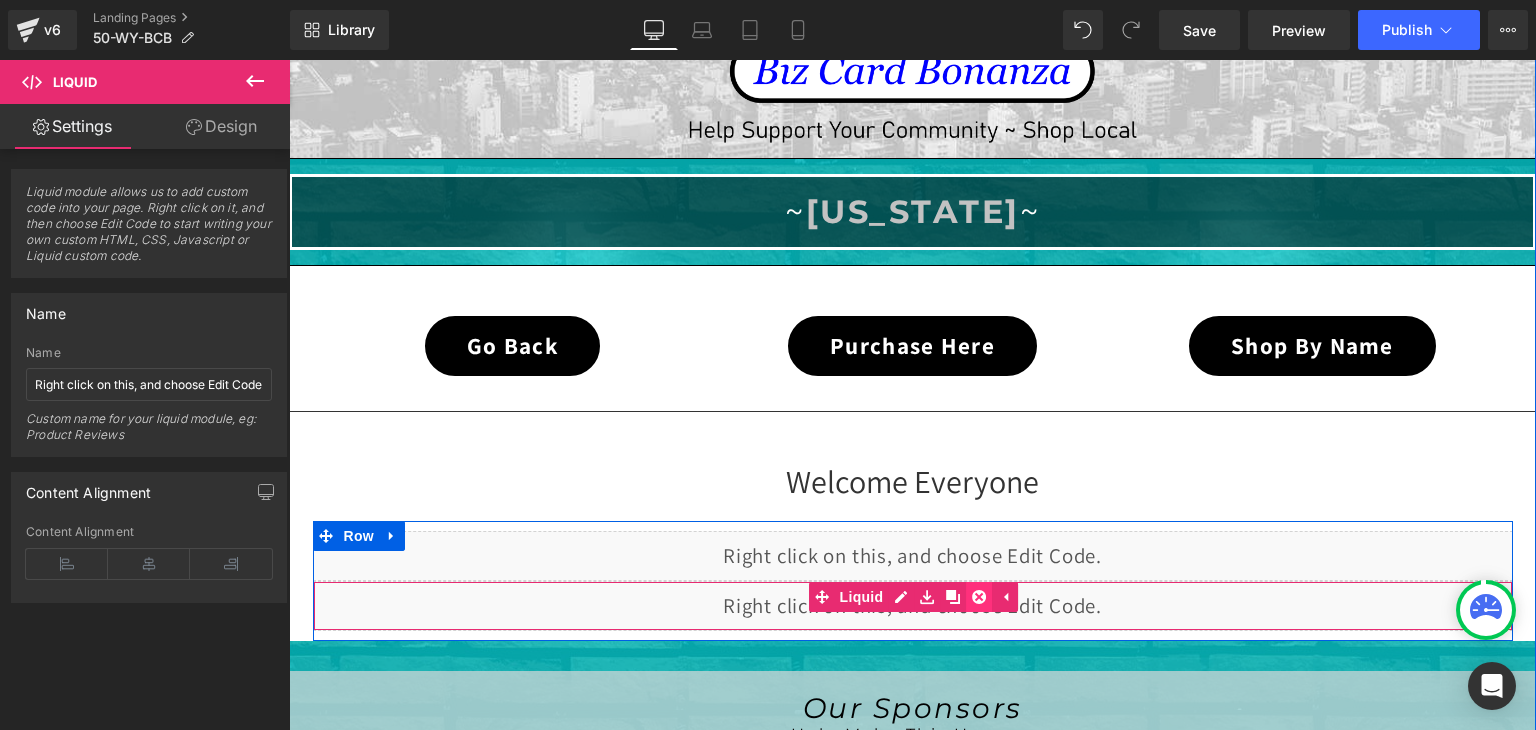 click 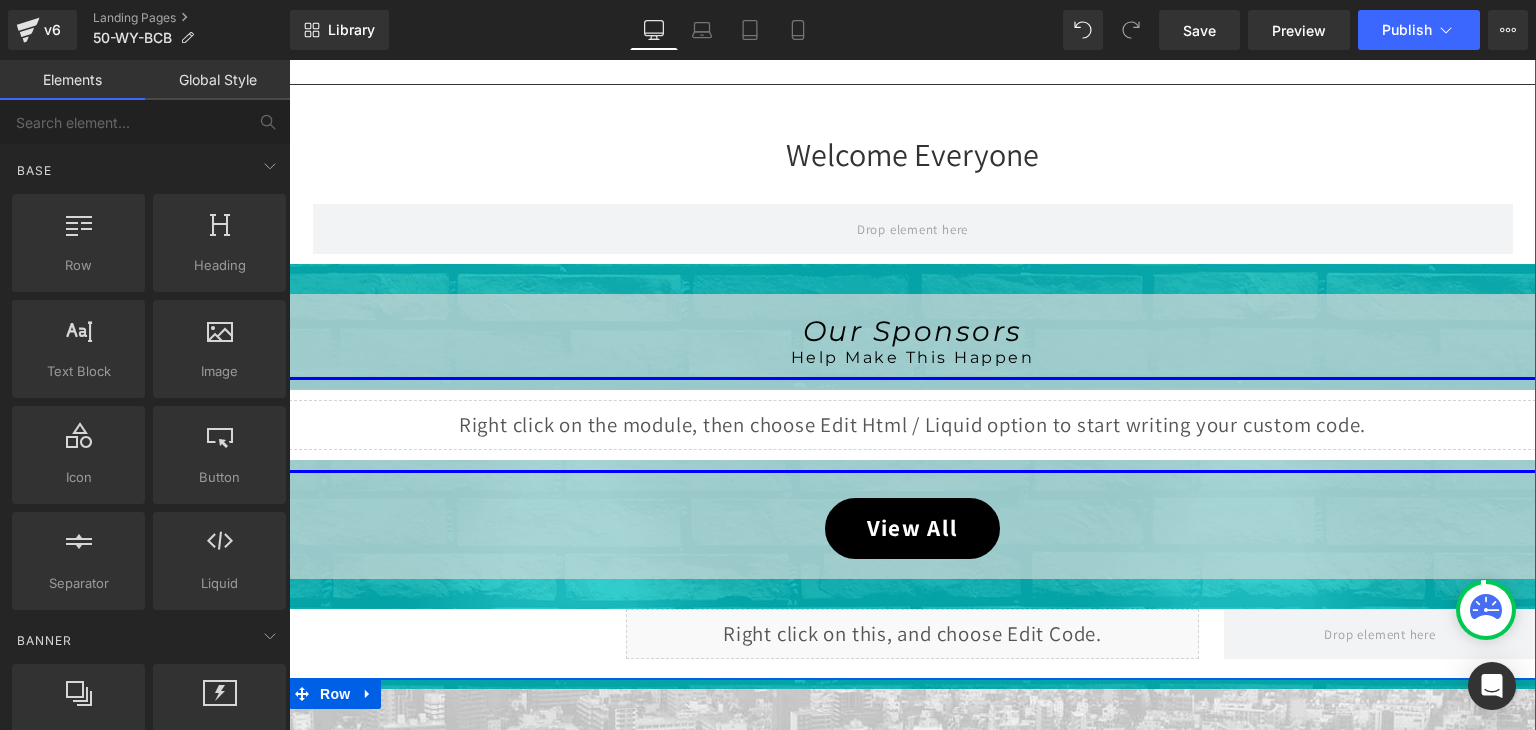 scroll, scrollTop: 739, scrollLeft: 0, axis: vertical 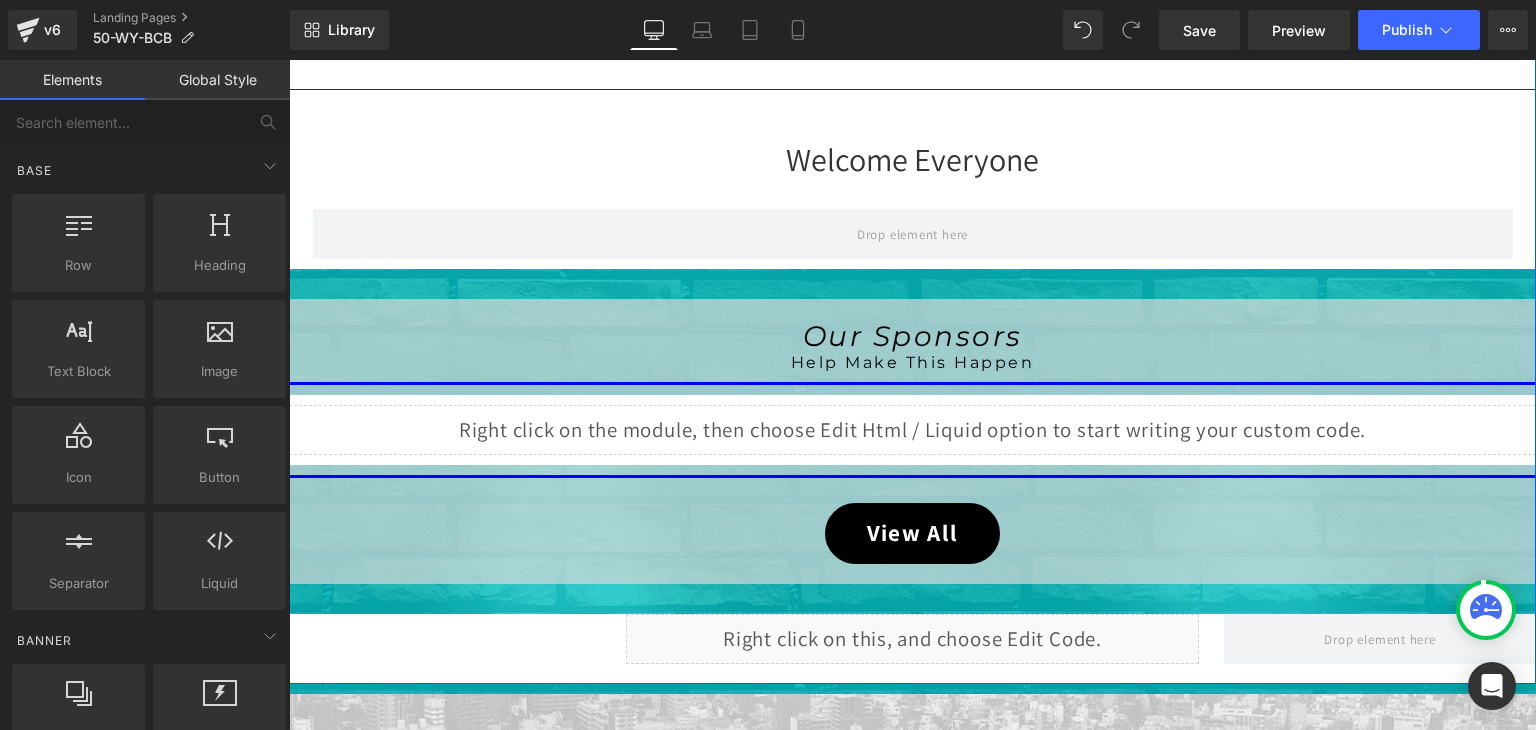 click on "Liquid" at bounding box center (912, 430) 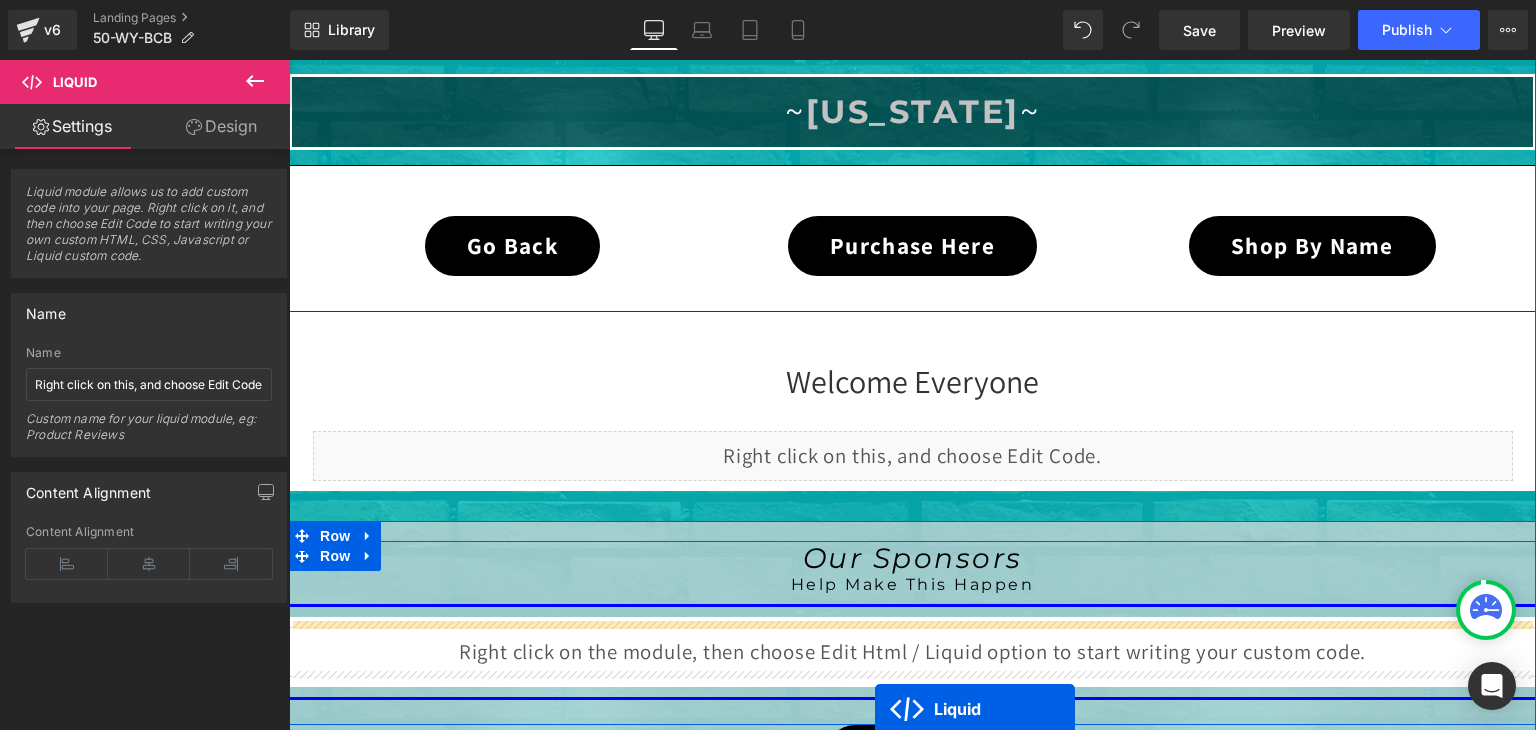 scroll, scrollTop: 1759, scrollLeft: 0, axis: vertical 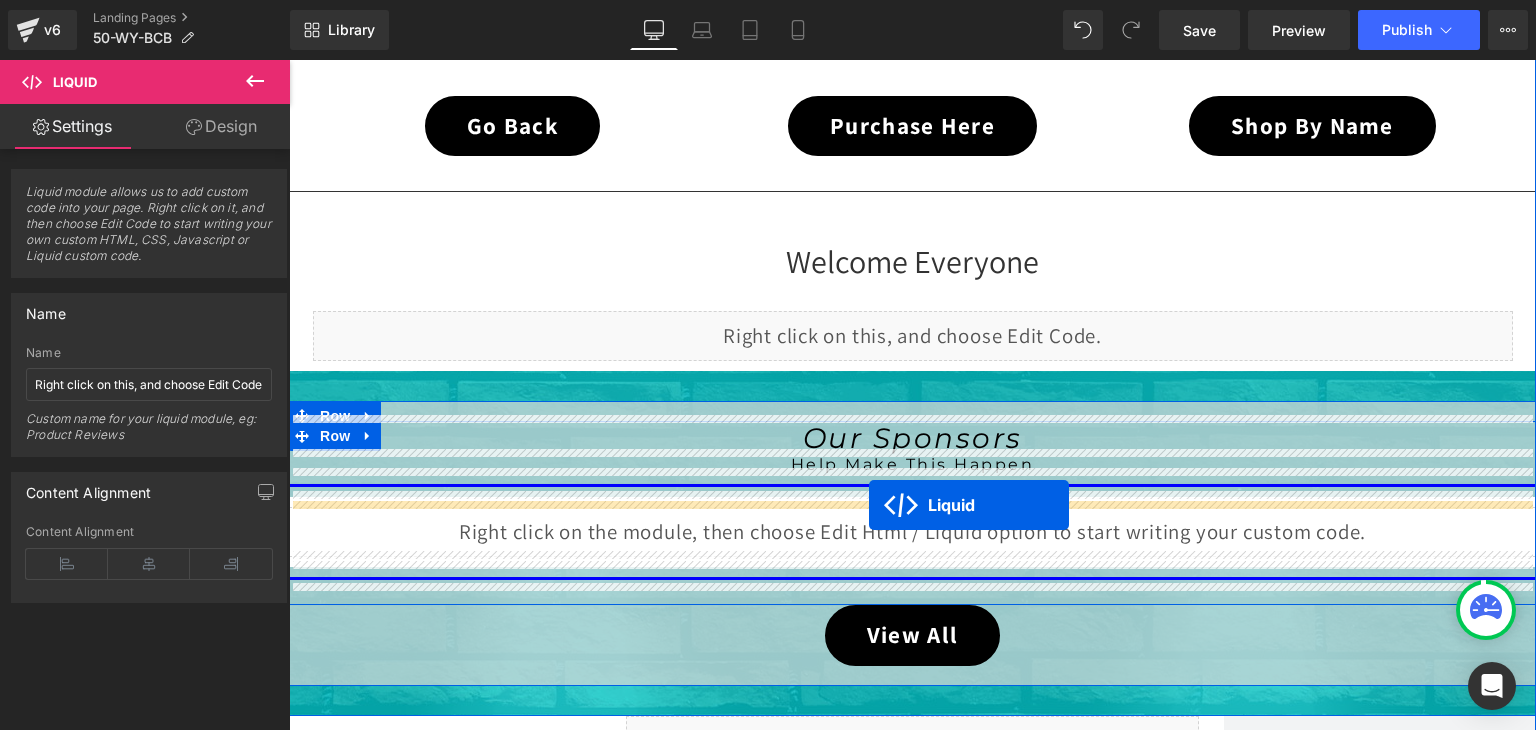 drag, startPoint x: 852, startPoint y: 409, endPoint x: 869, endPoint y: 505, distance: 97.49359 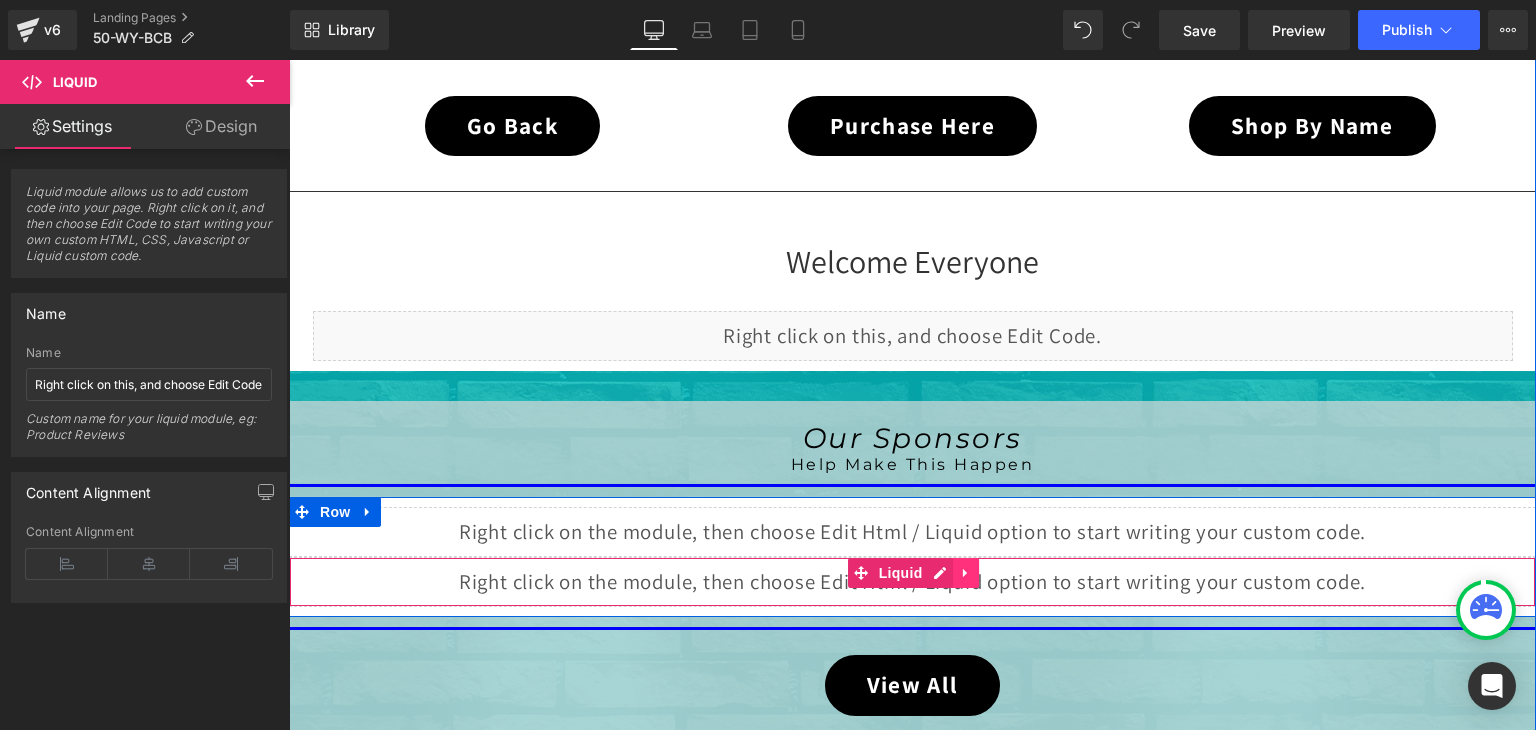 click at bounding box center [966, 573] 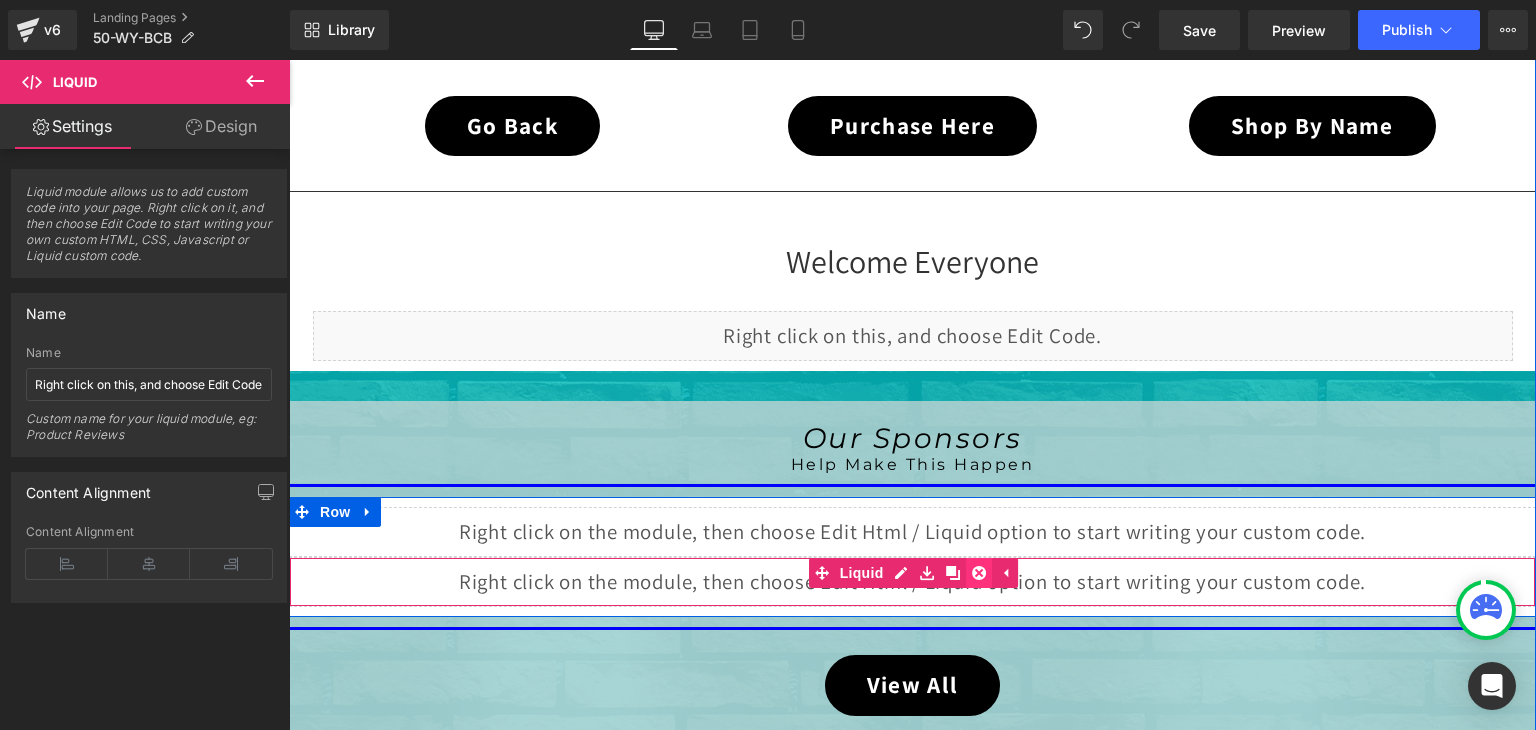 click 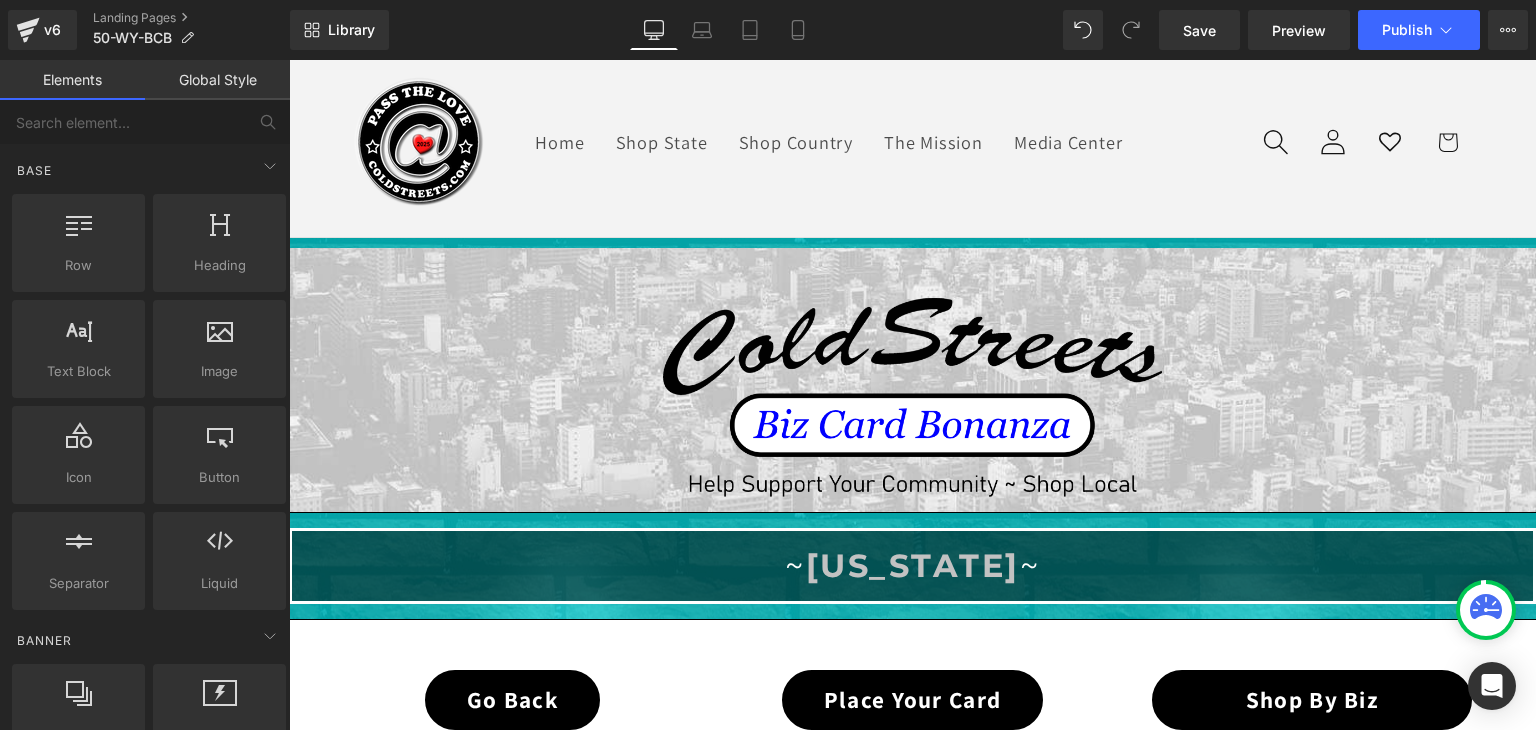 scroll, scrollTop: 59, scrollLeft: 0, axis: vertical 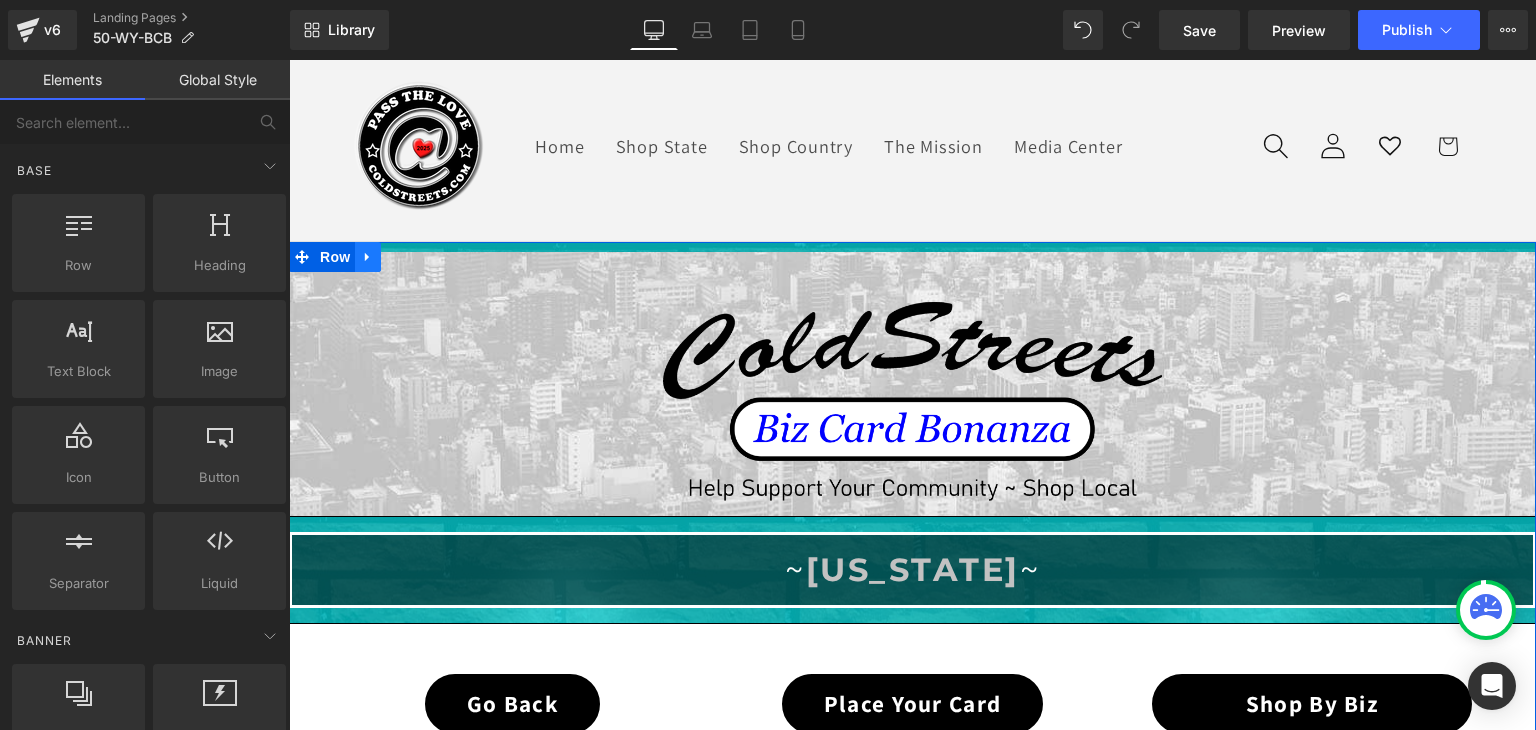 click 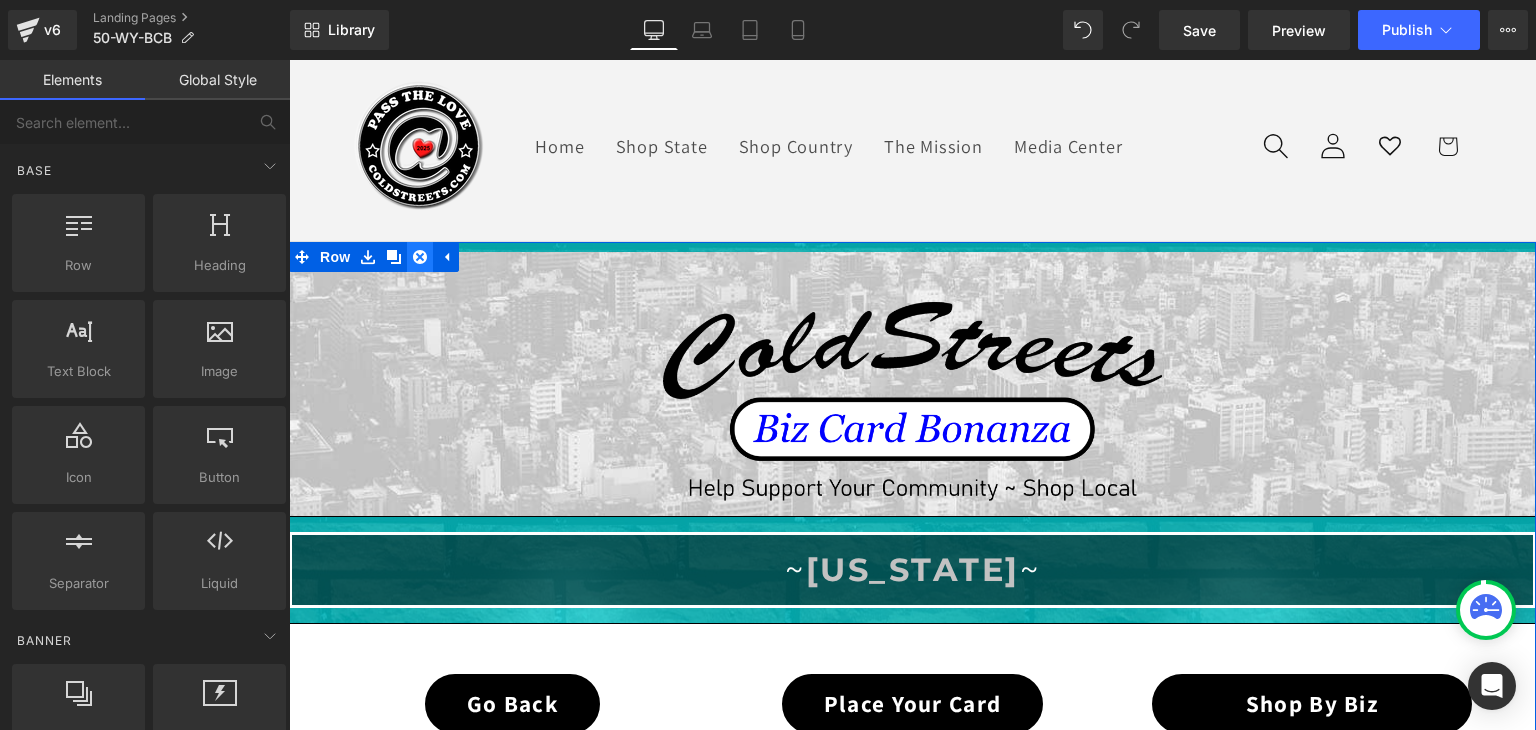 click 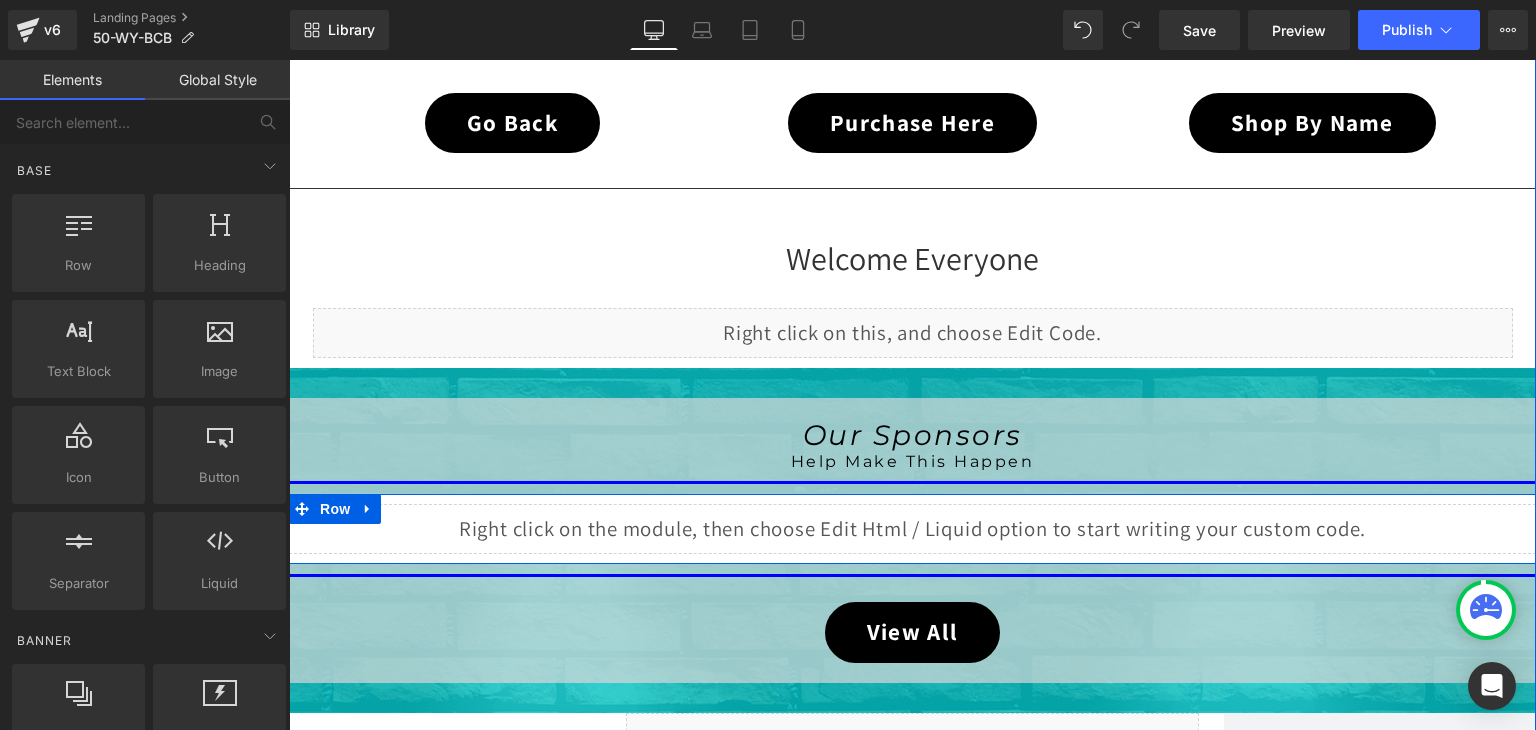scroll, scrollTop: 659, scrollLeft: 0, axis: vertical 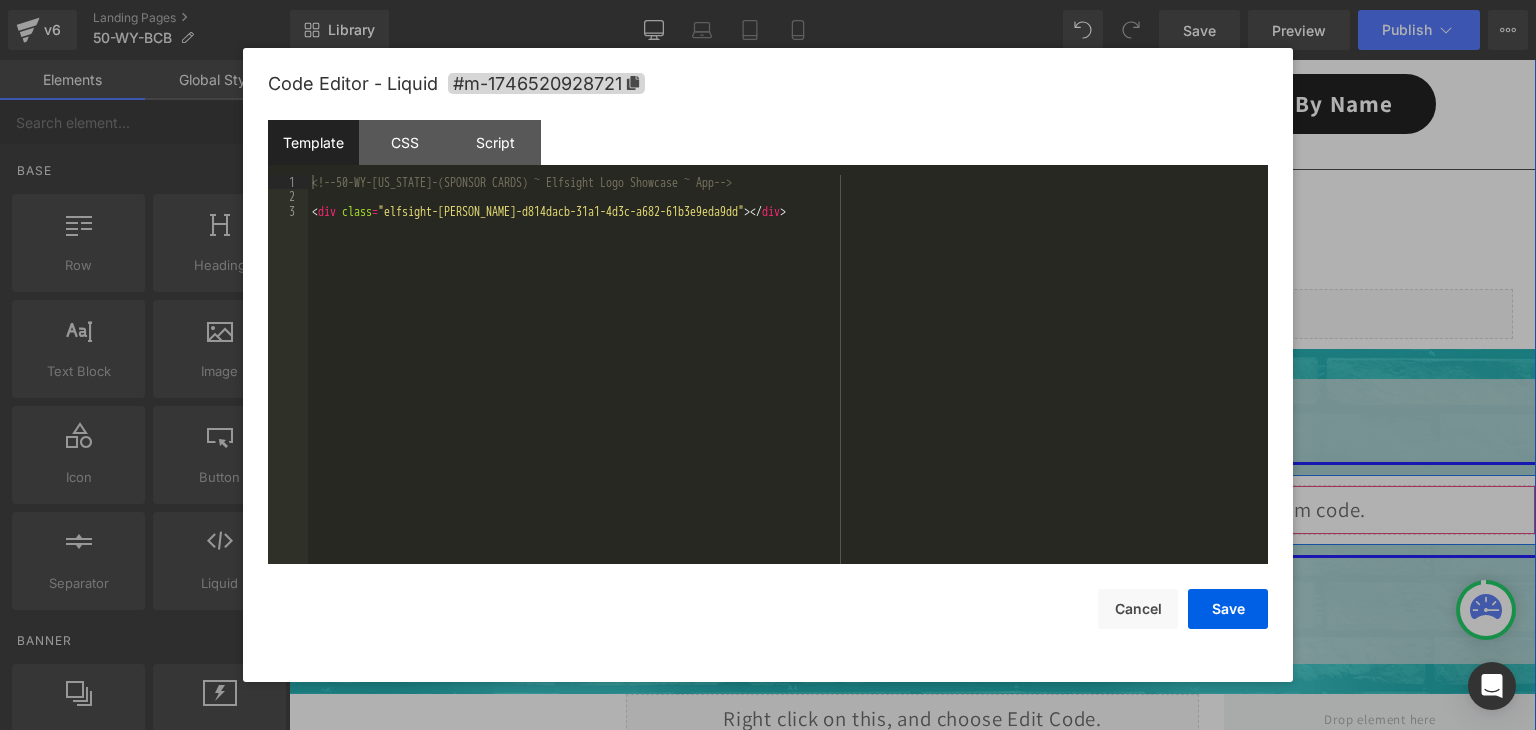 click on "Liquid" at bounding box center [912, 510] 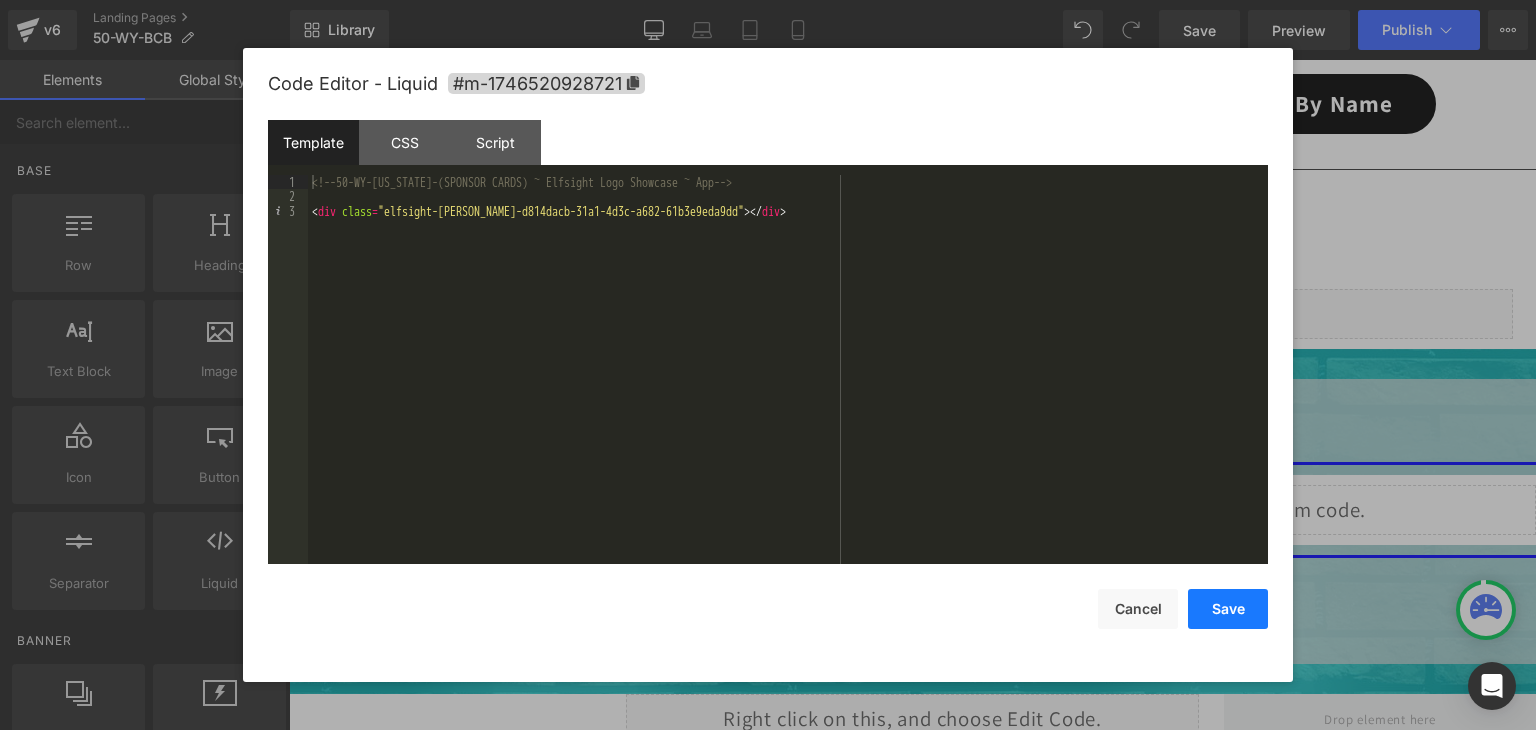 click on "Save" at bounding box center [1228, 609] 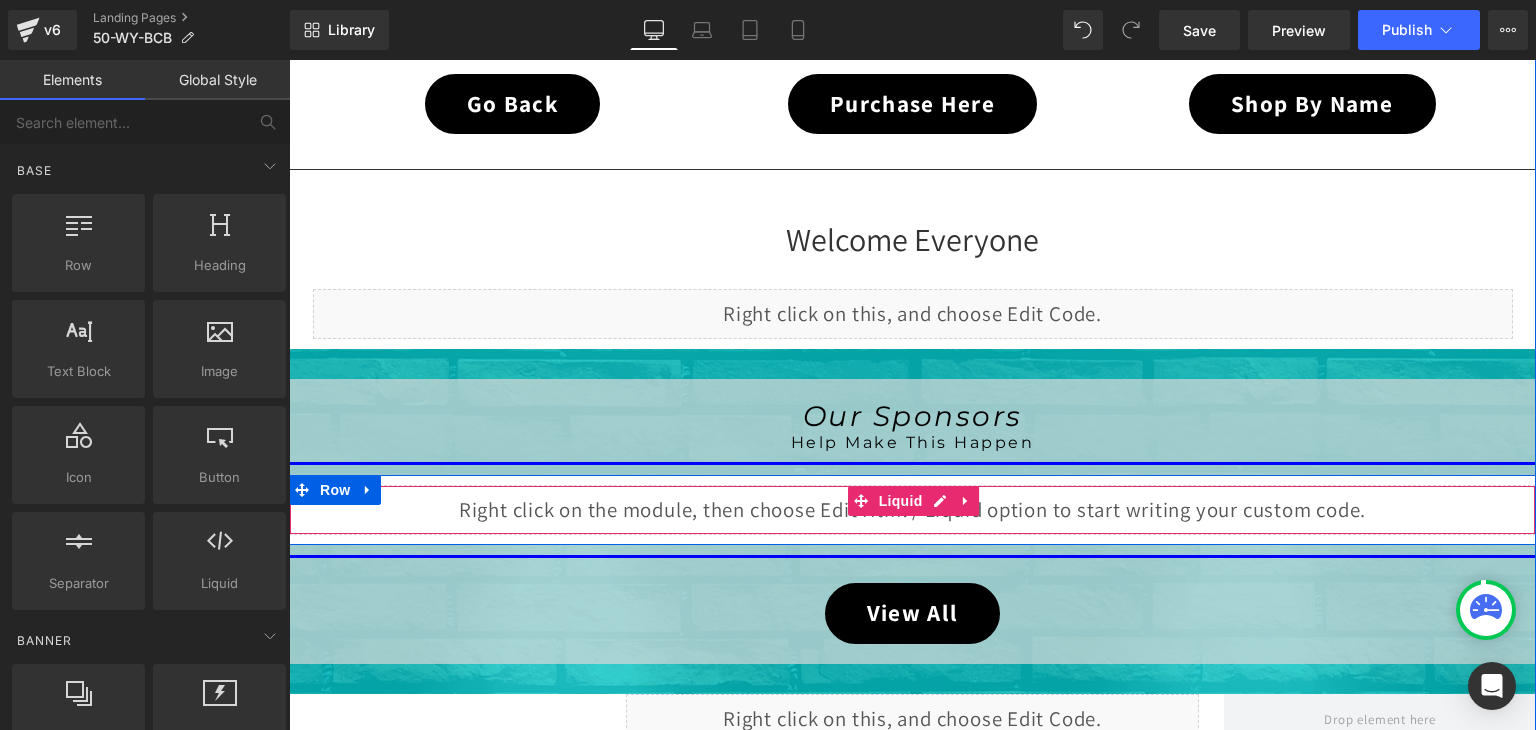 scroll, scrollTop: 459, scrollLeft: 0, axis: vertical 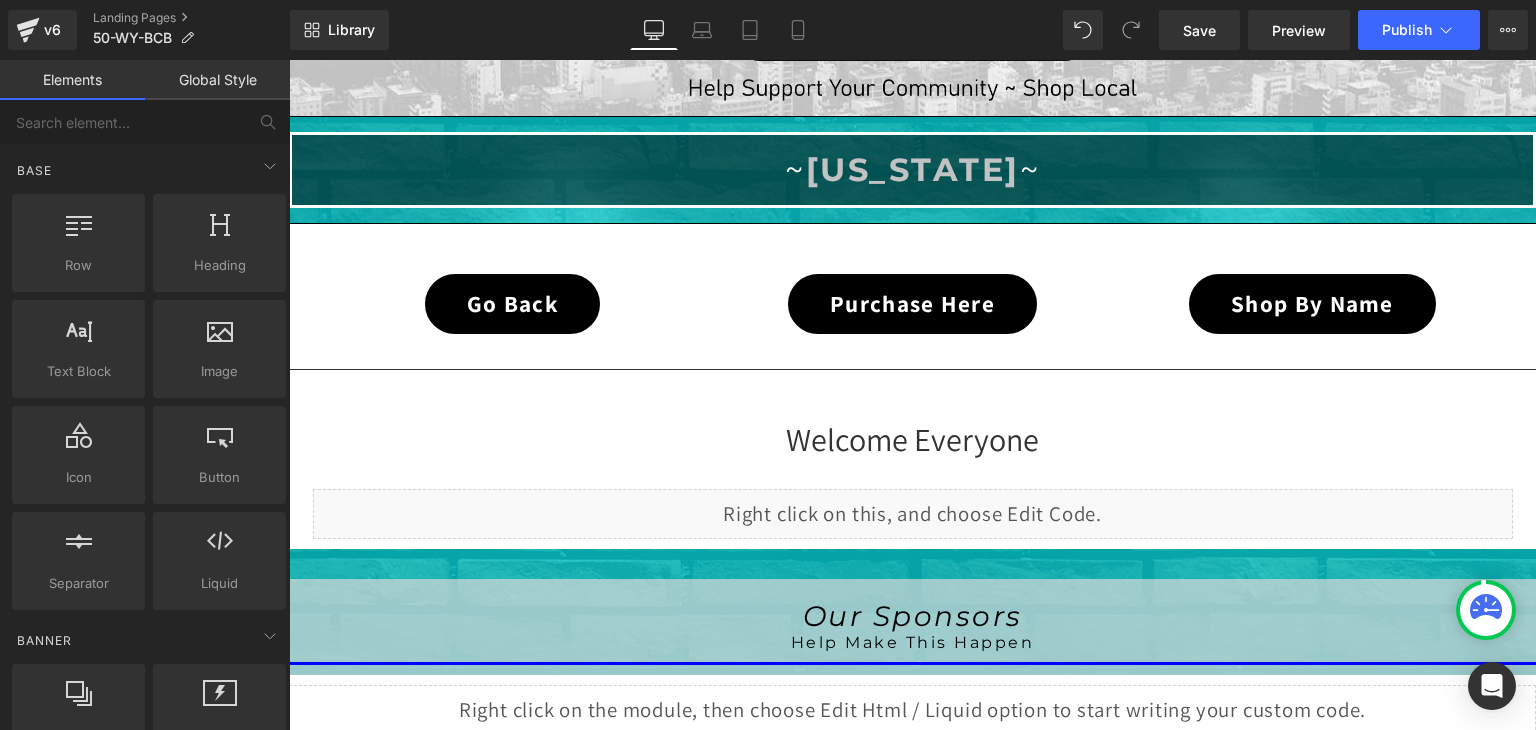 click 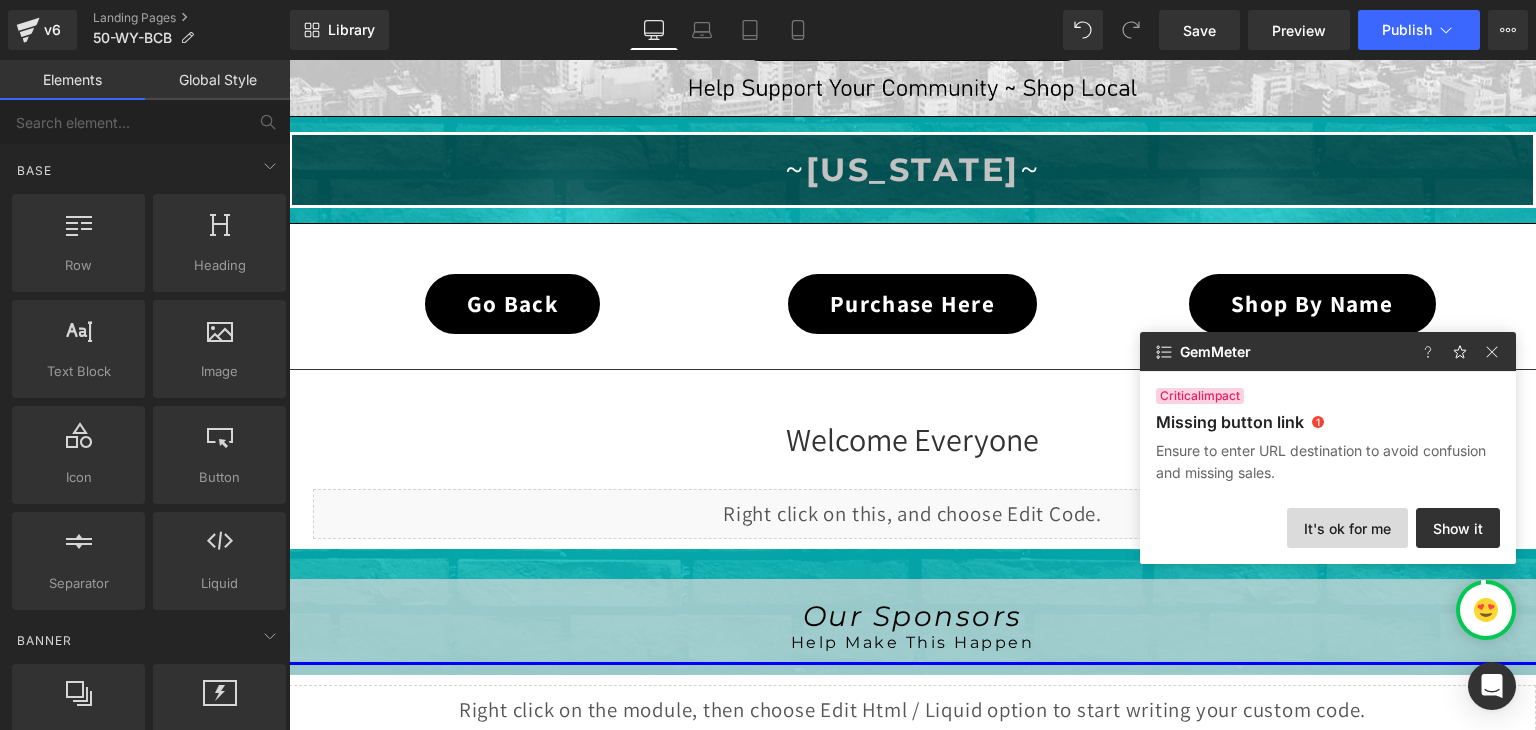 click on "It's ok for me" at bounding box center (1347, 528) 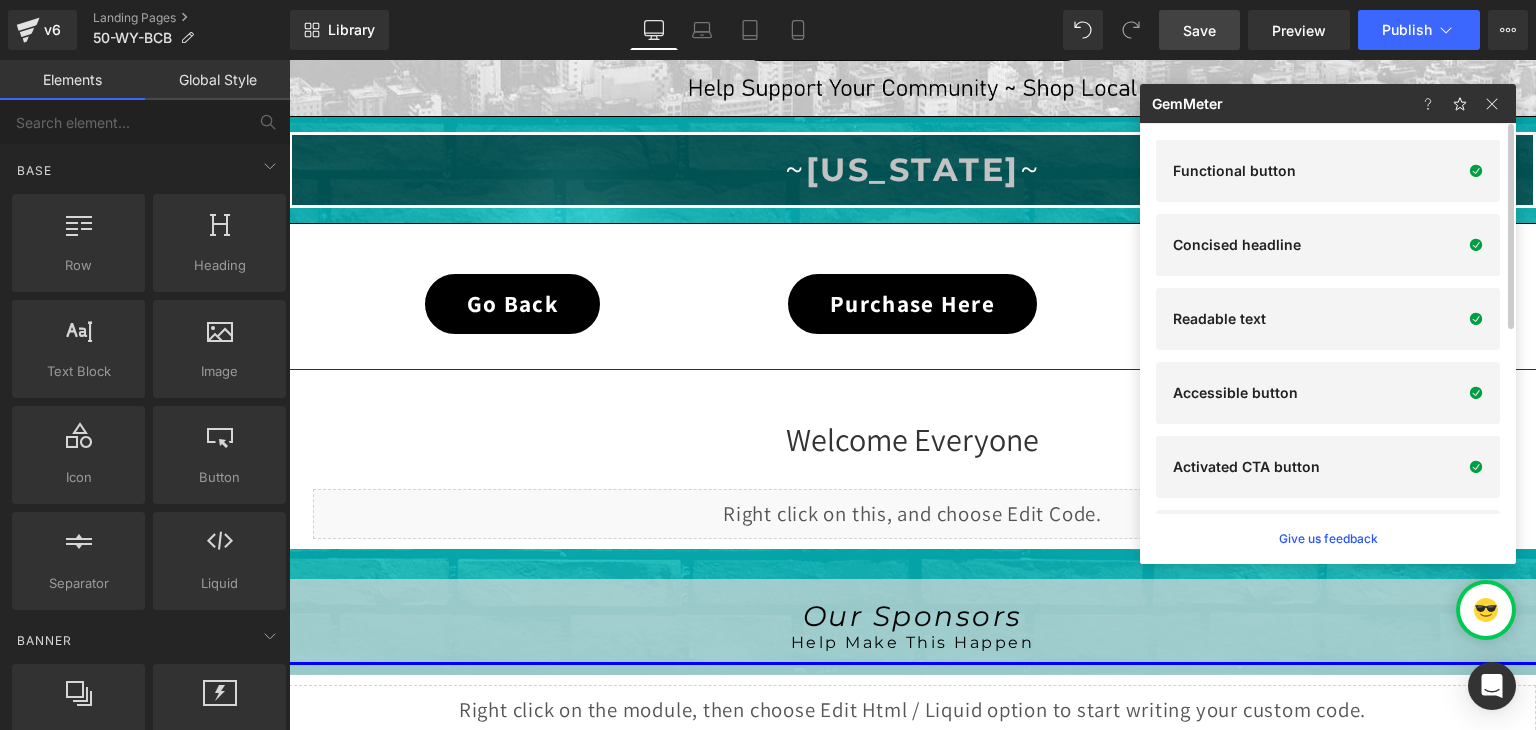 click on "Save" at bounding box center (1199, 30) 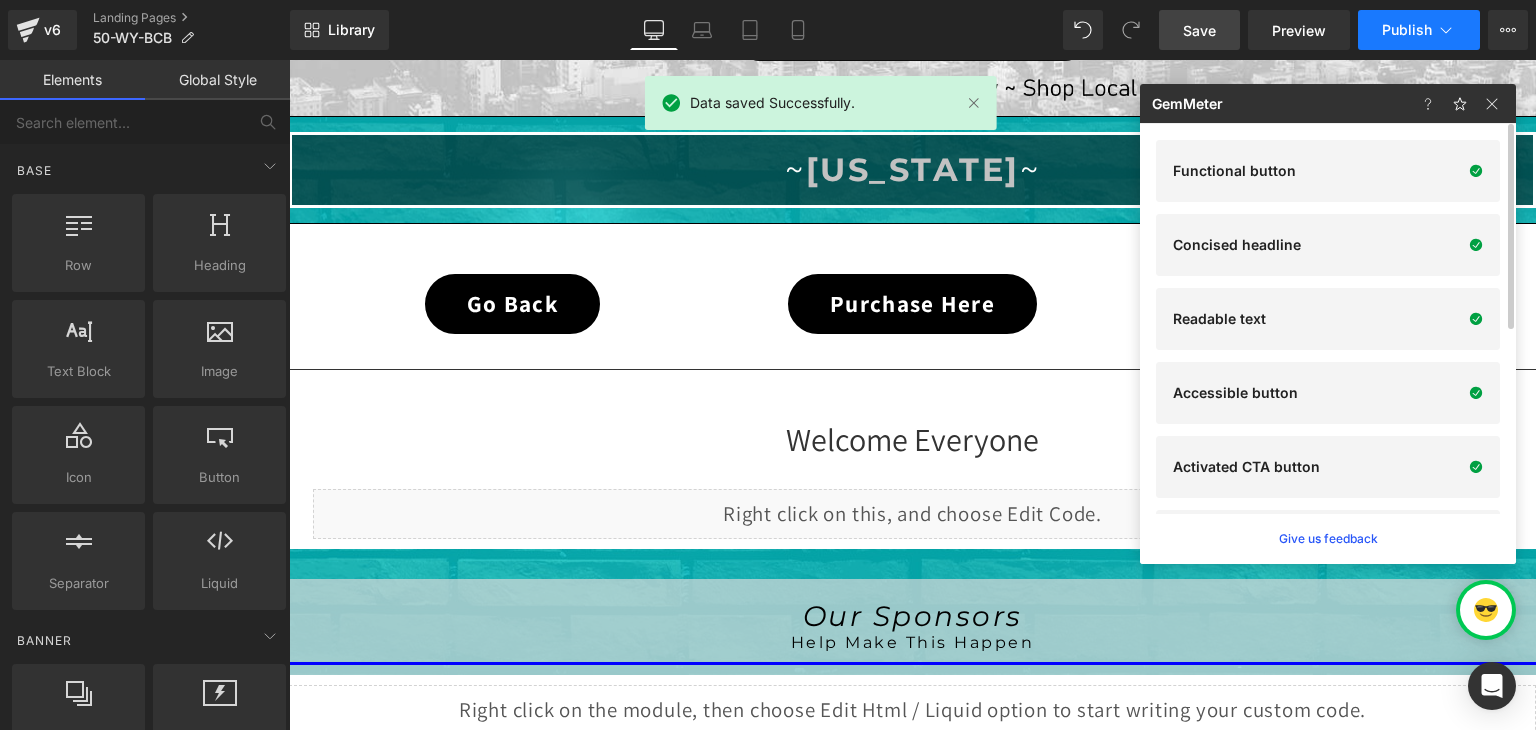 click on "Publish" at bounding box center (1419, 30) 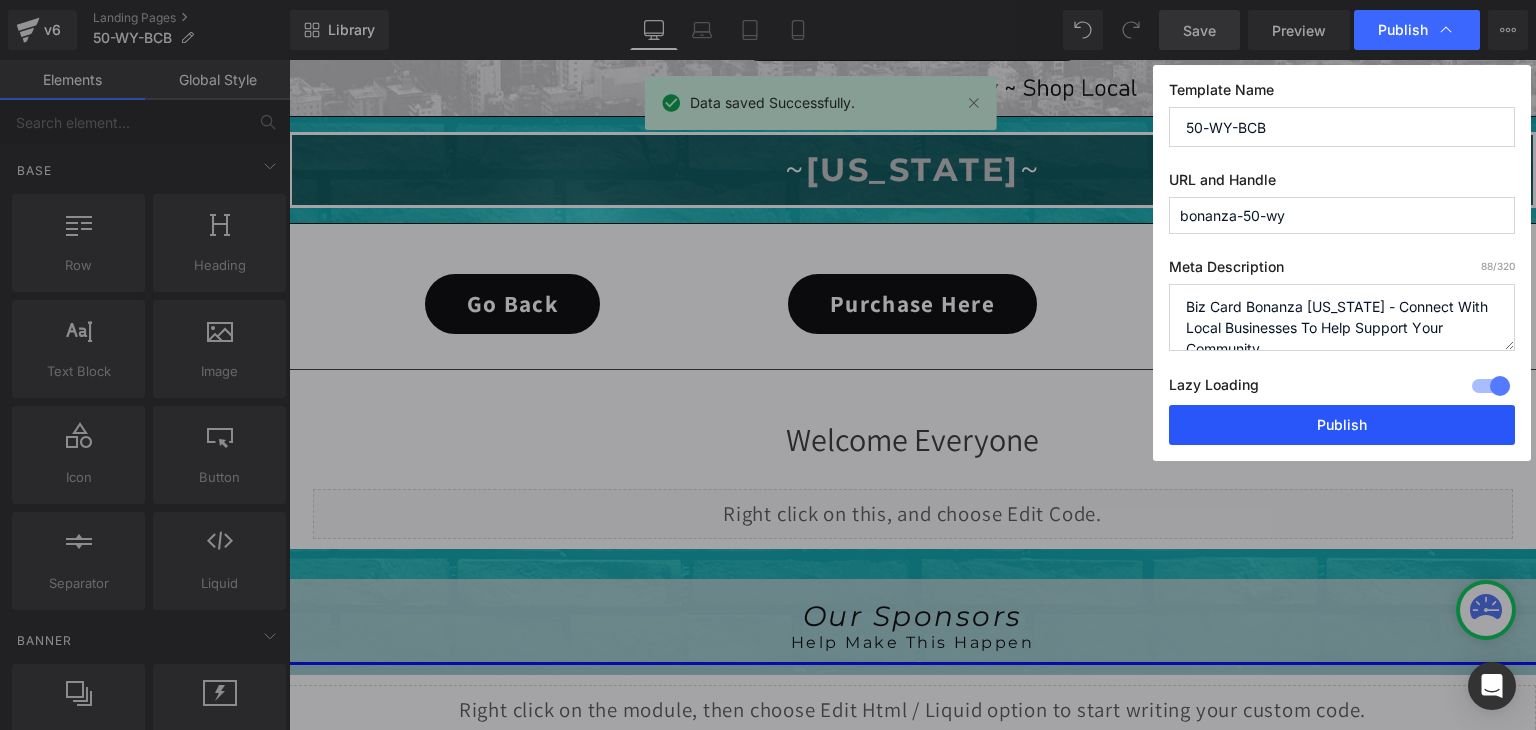 click on "Publish" at bounding box center (1342, 425) 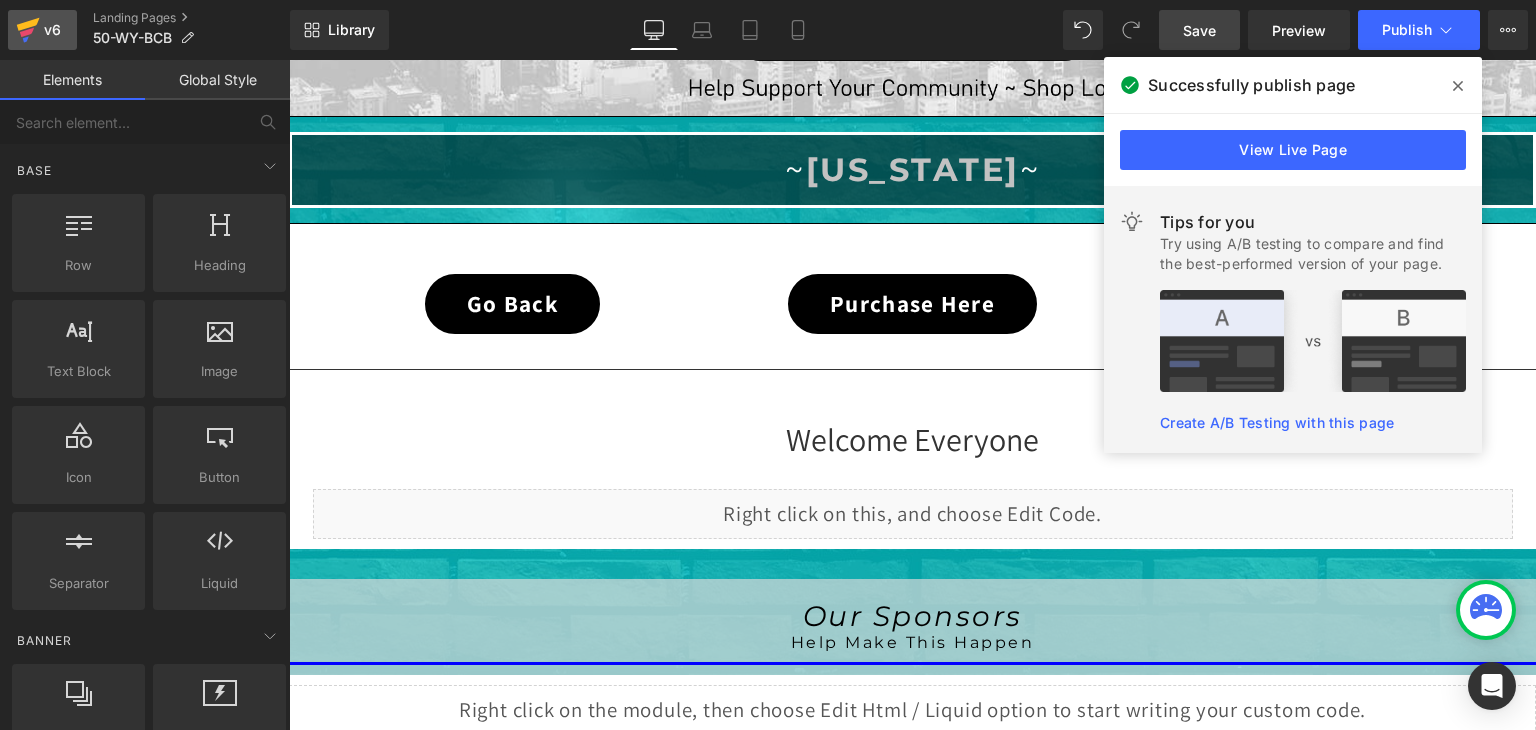 click 